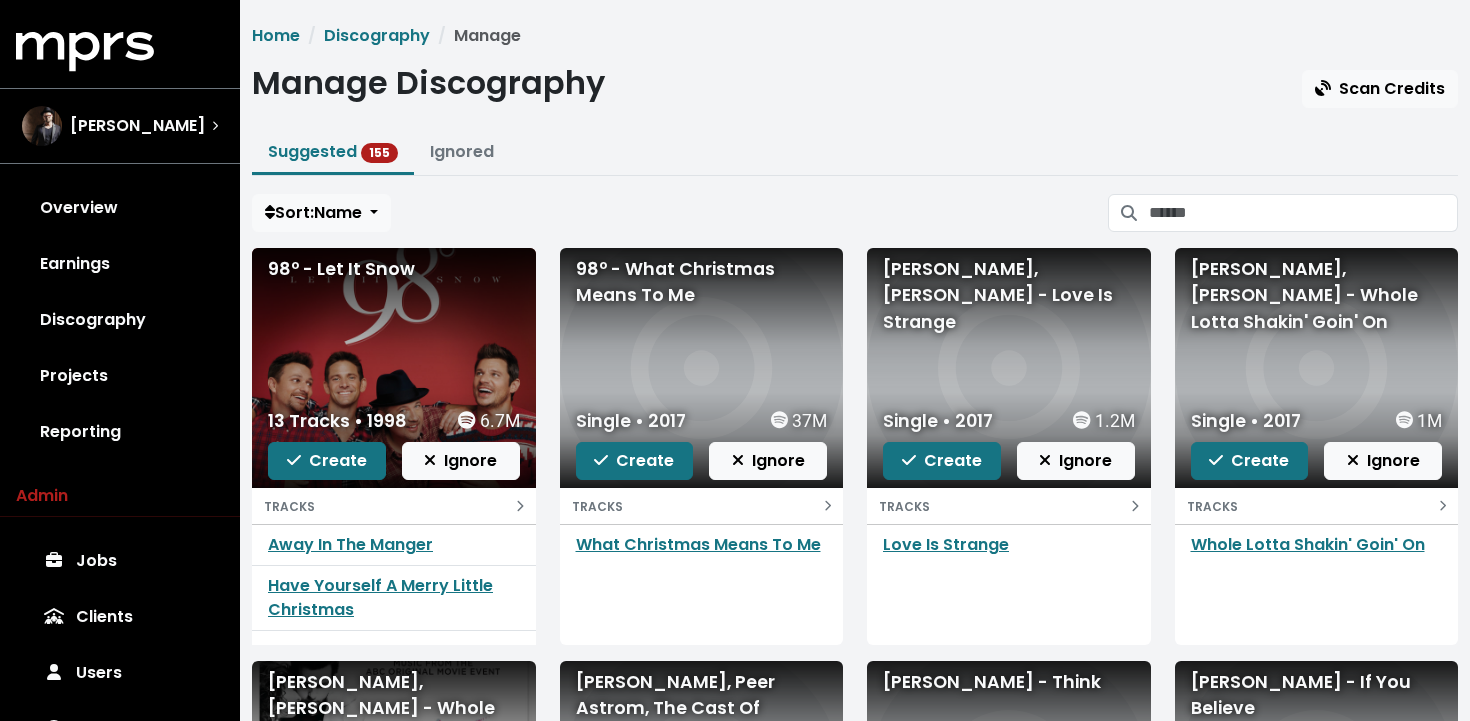 scroll, scrollTop: 458, scrollLeft: 0, axis: vertical 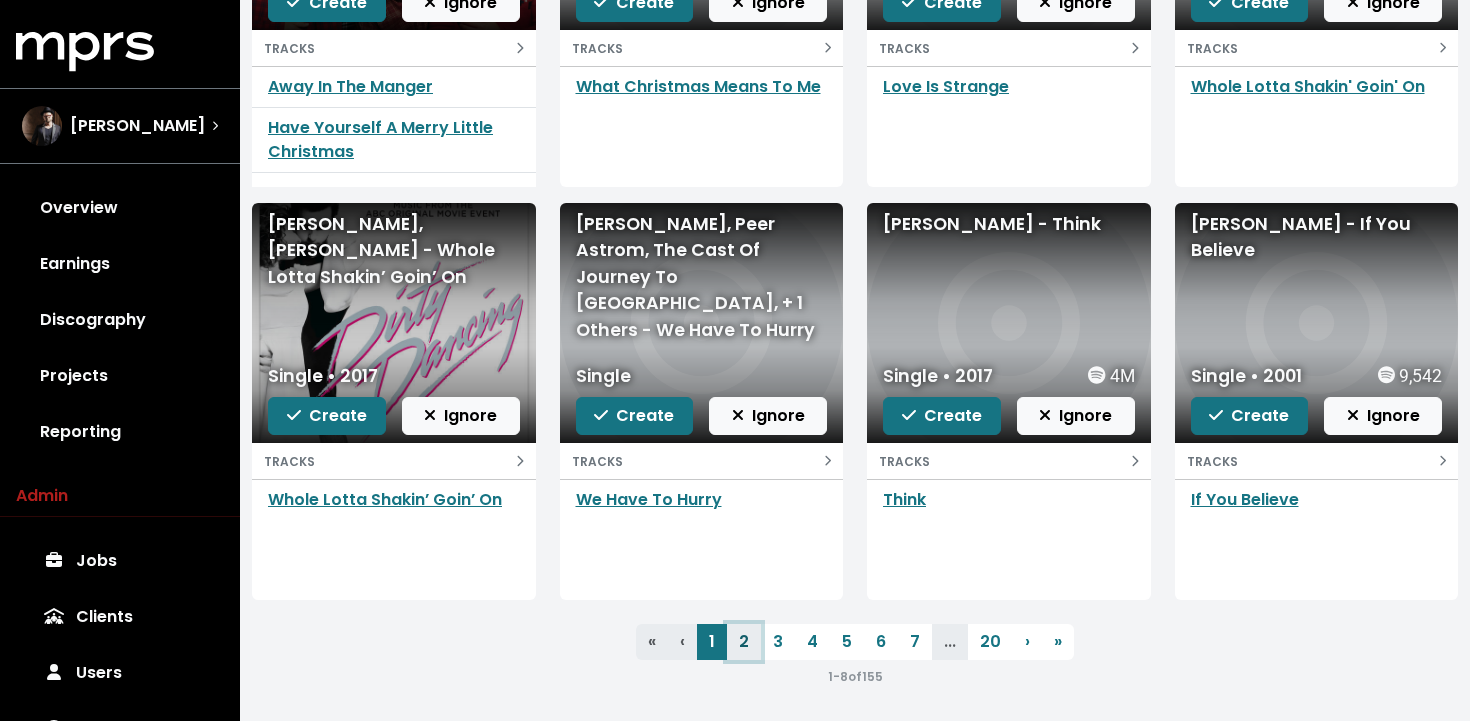 click on "2" at bounding box center (744, 642) 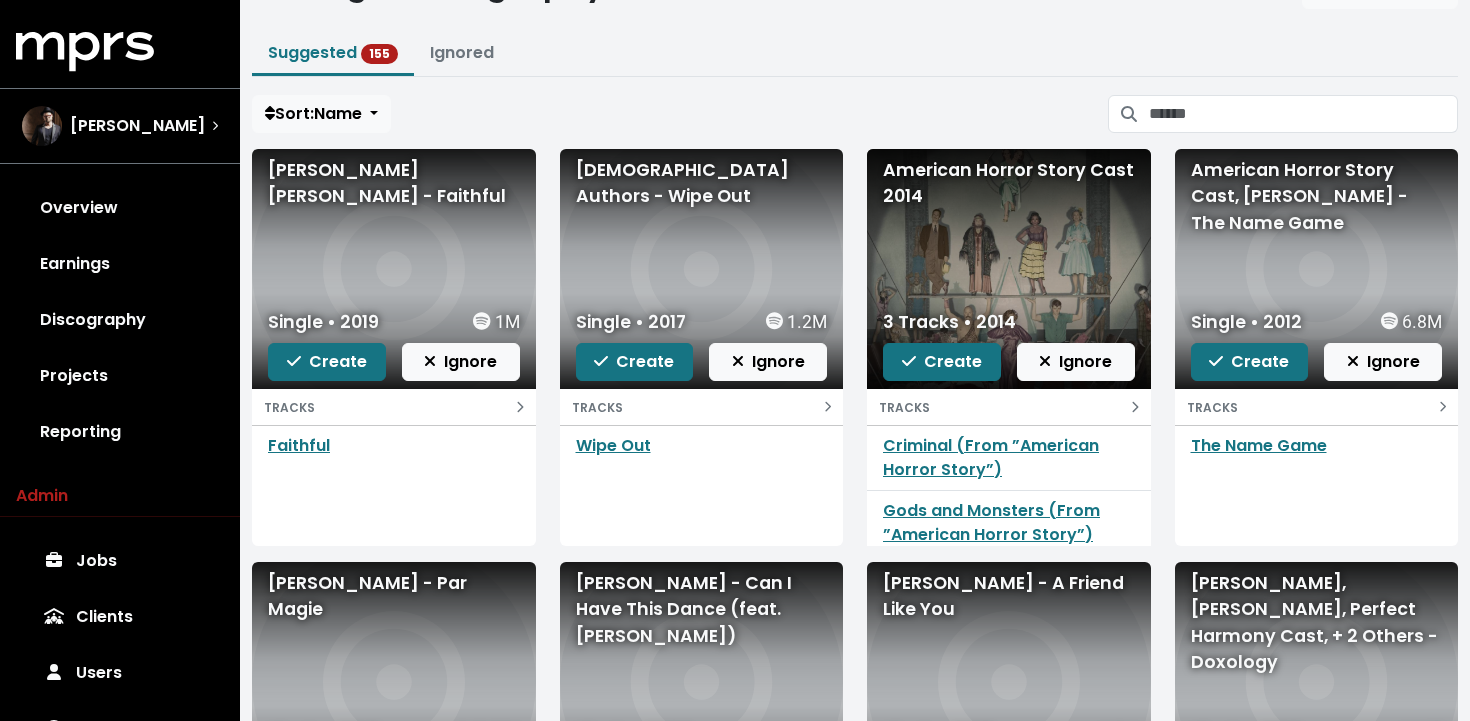 scroll, scrollTop: 101, scrollLeft: 0, axis: vertical 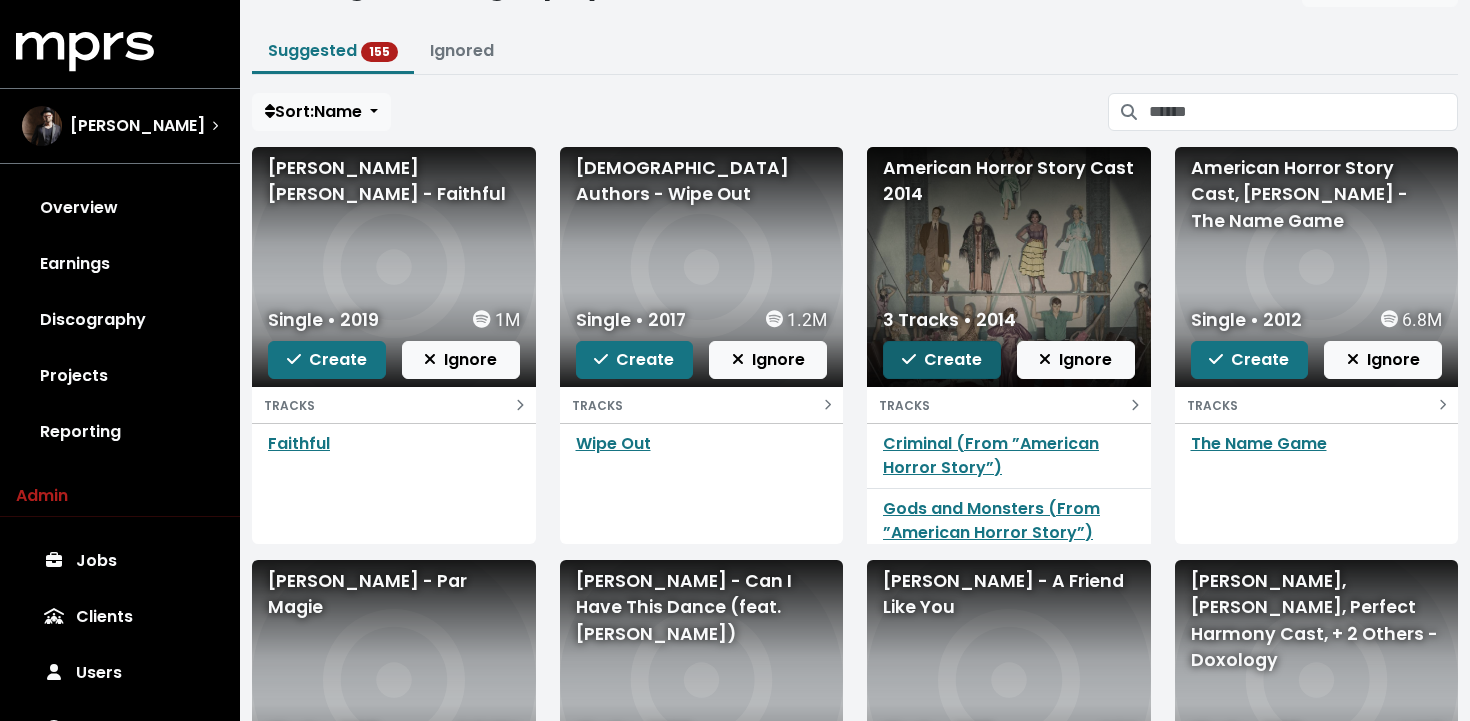 click on "Create" at bounding box center (942, 359) 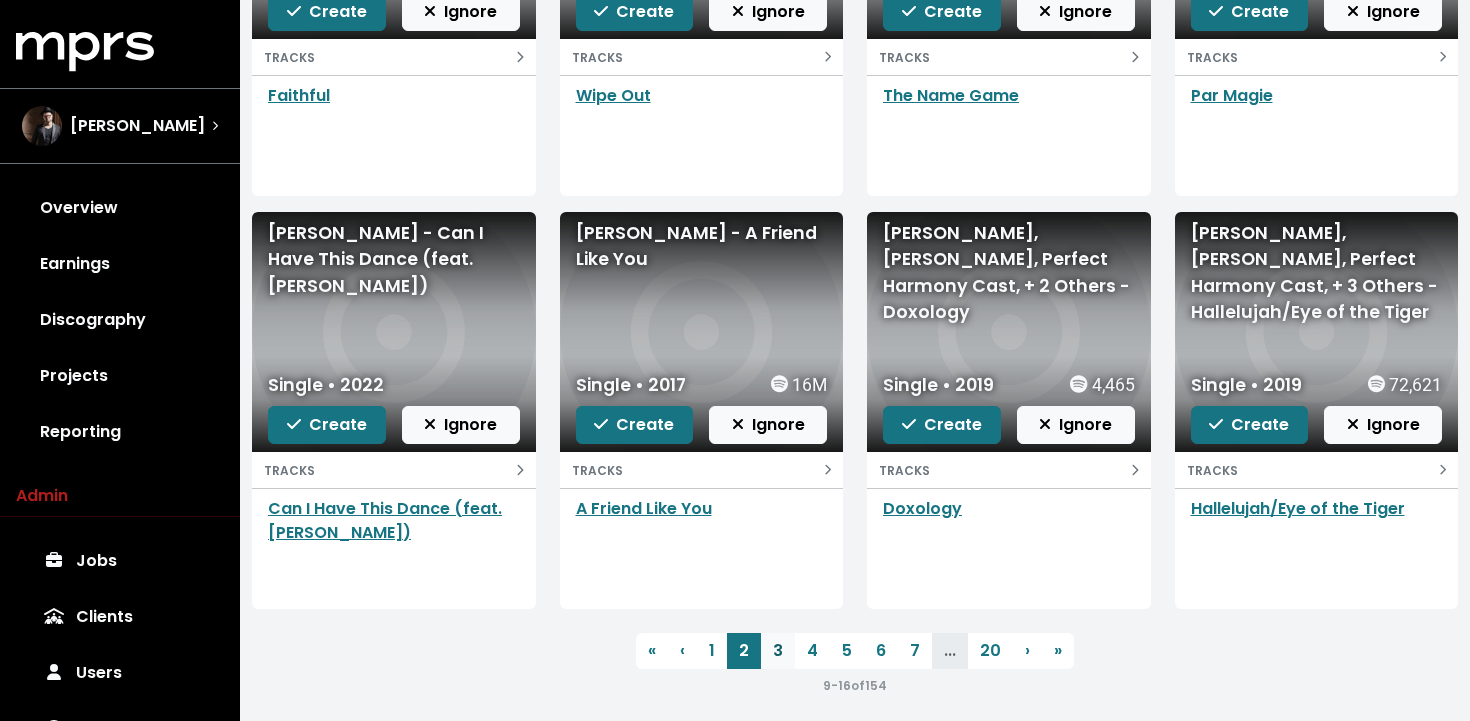 scroll, scrollTop: 464, scrollLeft: 0, axis: vertical 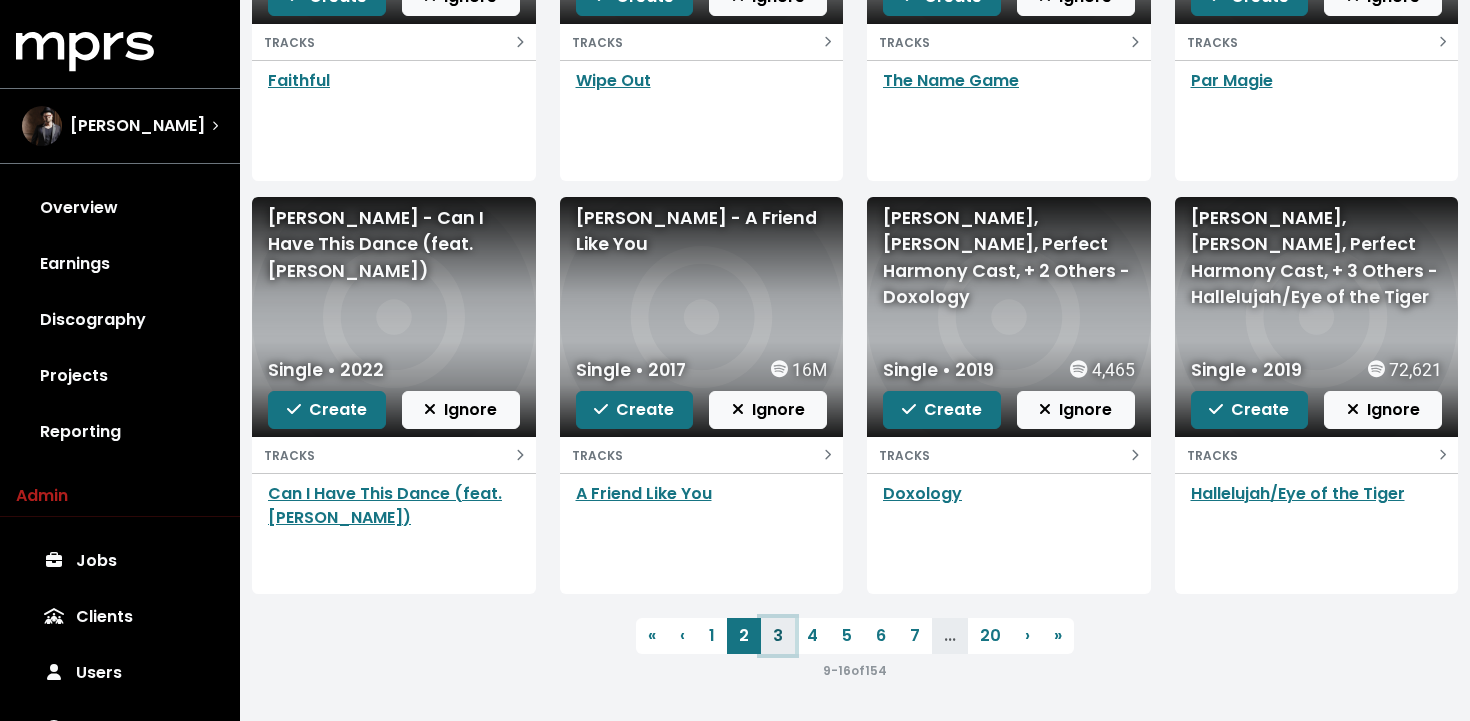 click on "3" at bounding box center (778, 636) 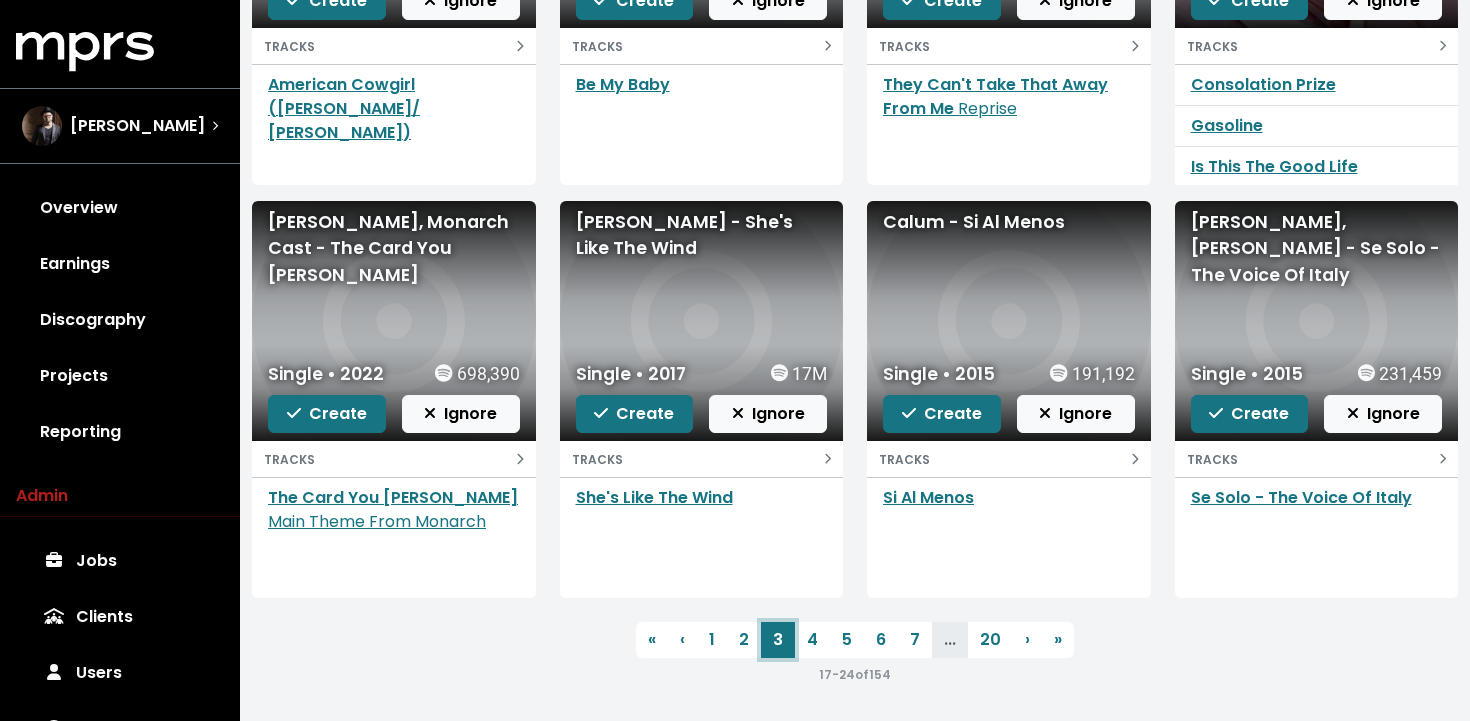 scroll, scrollTop: 464, scrollLeft: 0, axis: vertical 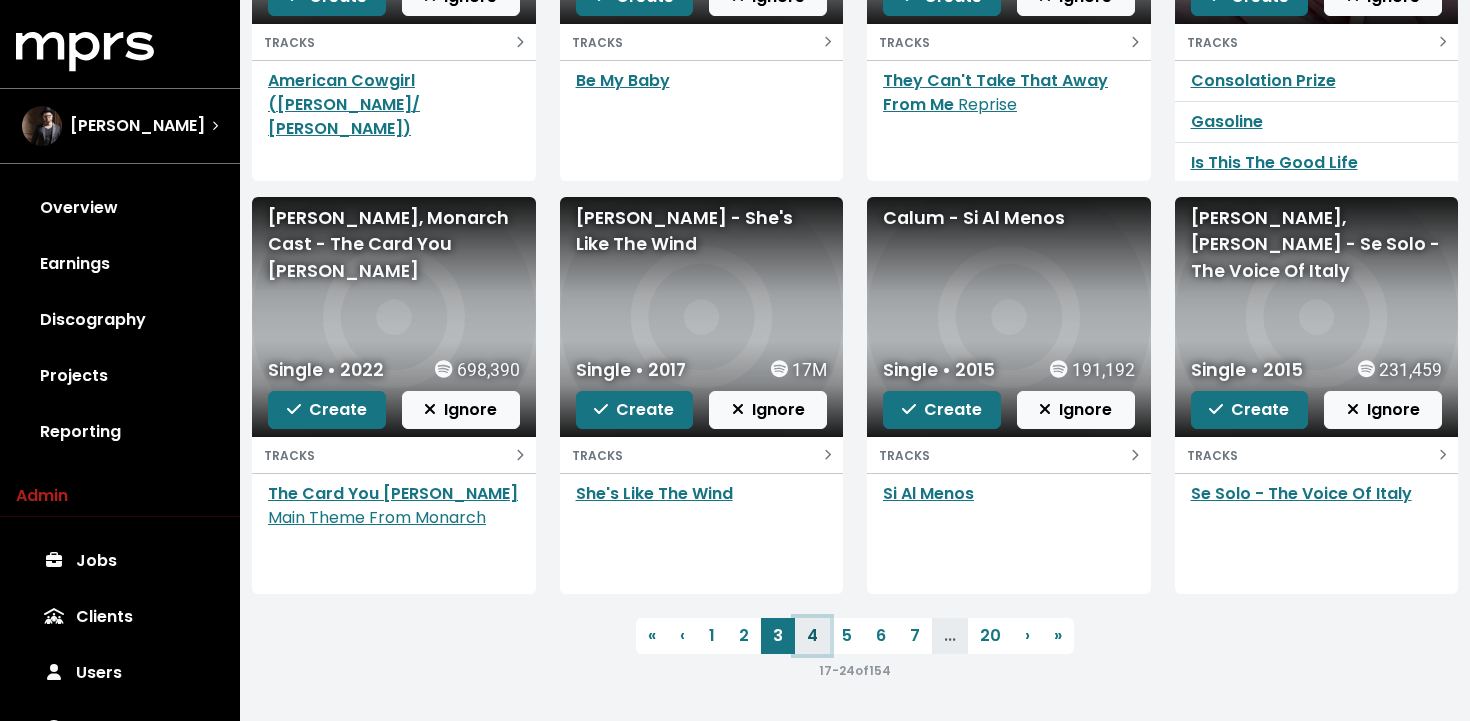 click on "4" at bounding box center [812, 636] 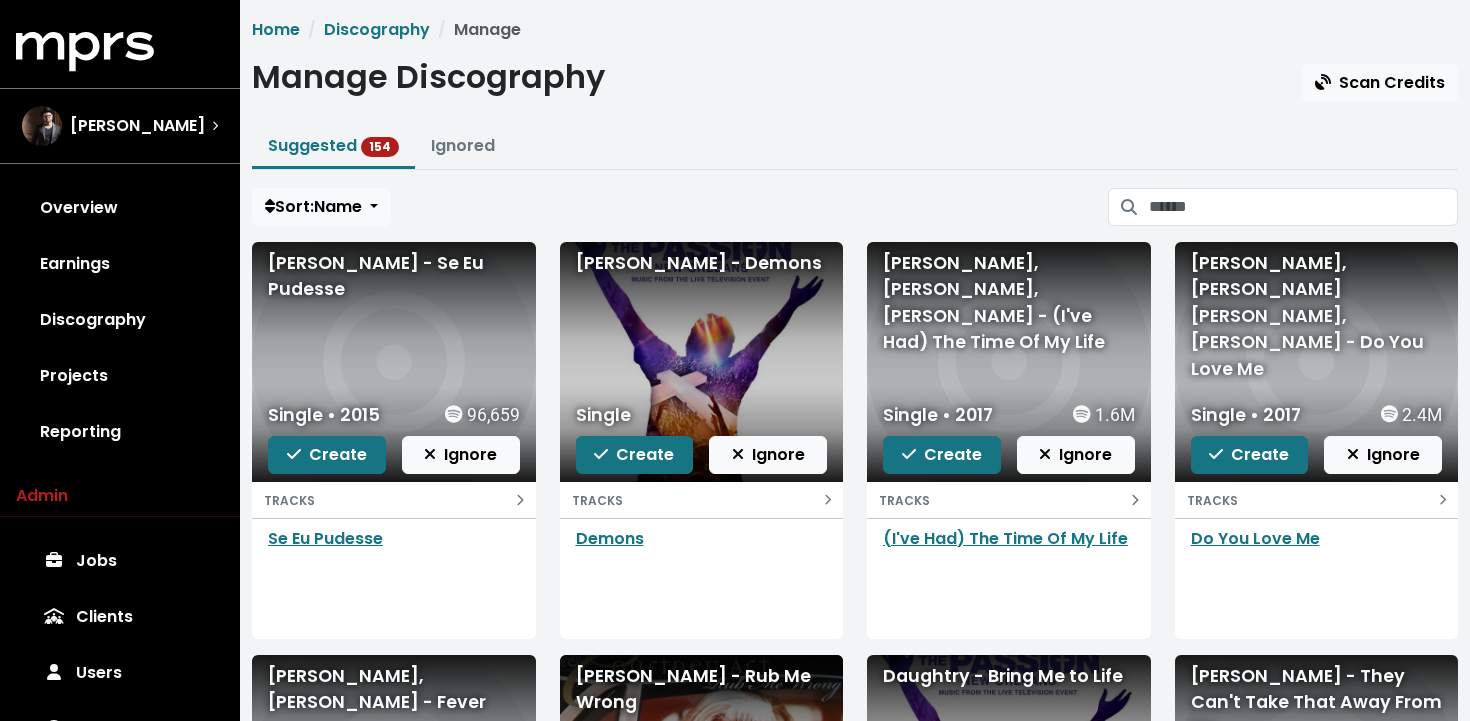 scroll, scrollTop: 0, scrollLeft: 0, axis: both 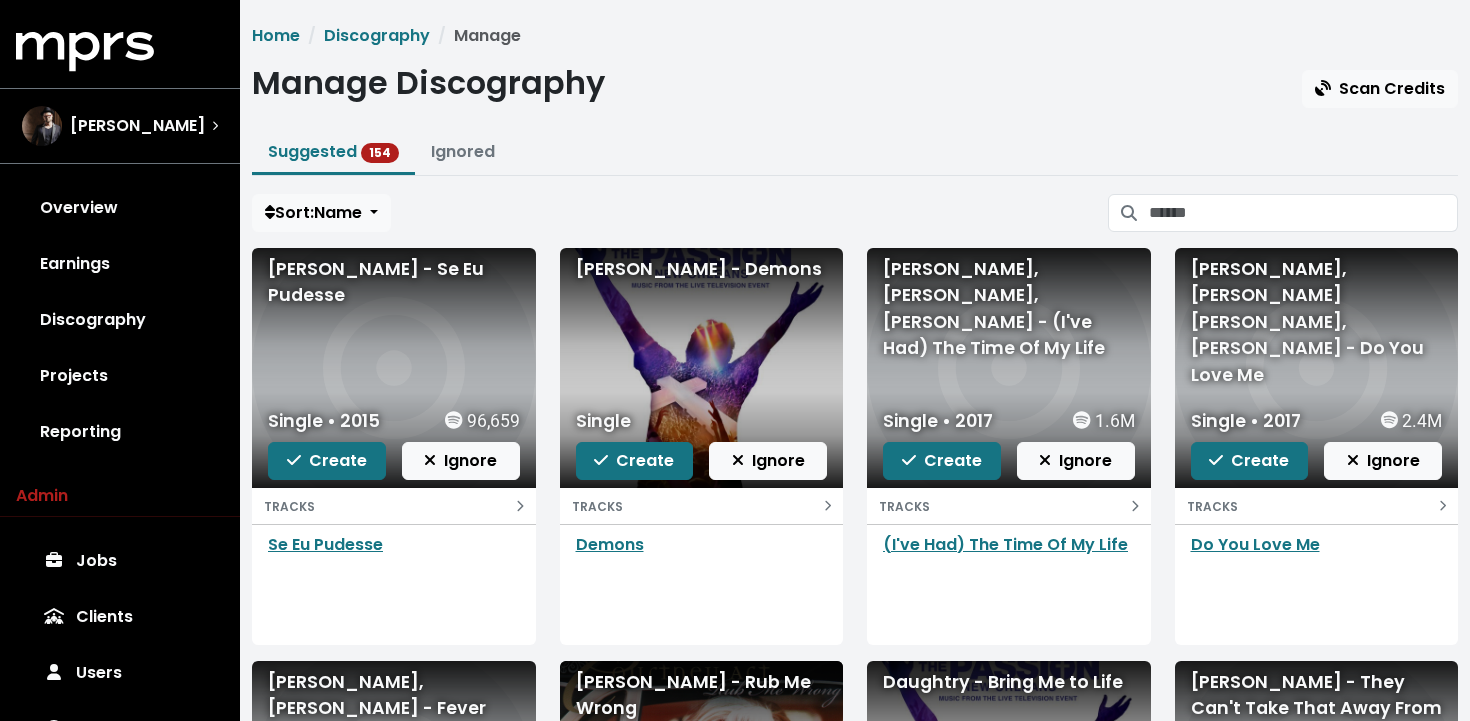 click on "Chris Daughtry - Demons Single Create Ignore TRACKS Demons" at bounding box center (702, 446) 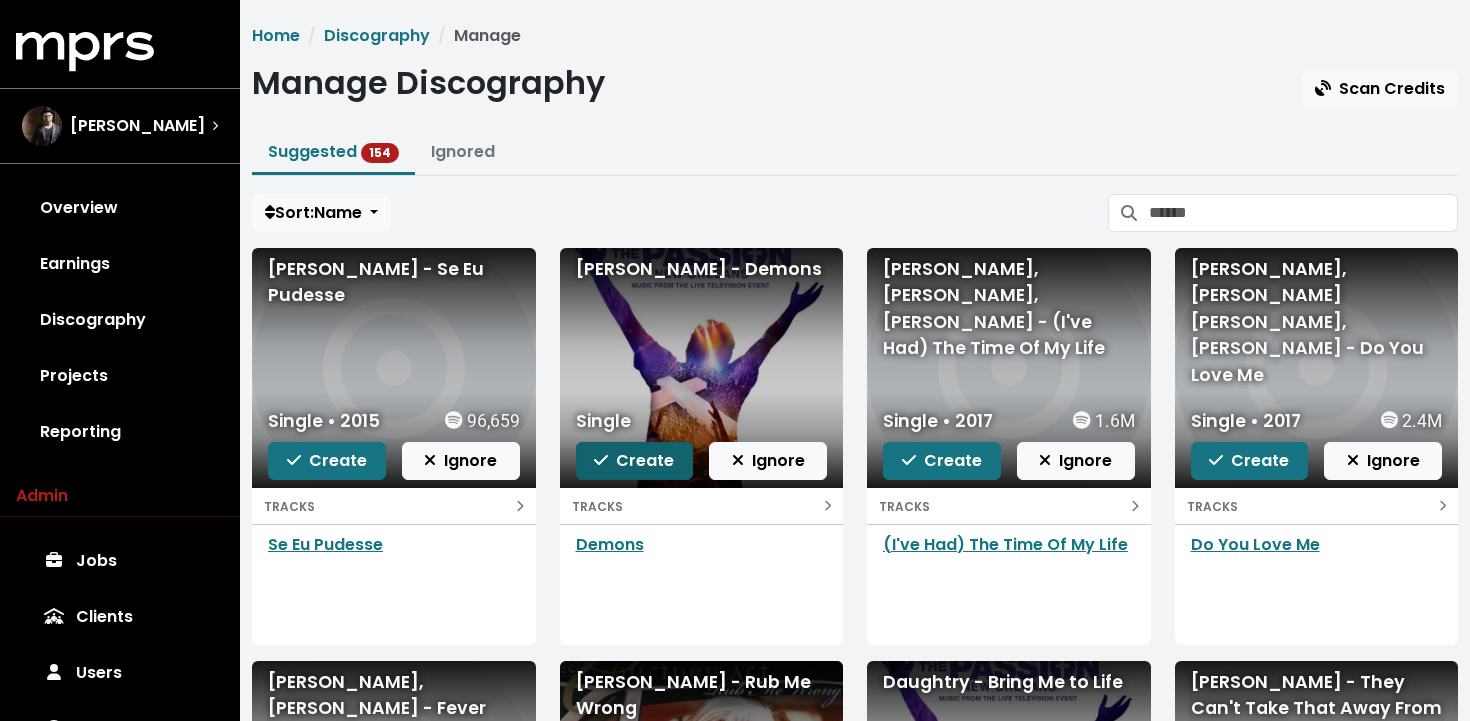 click on "Create" at bounding box center [634, 460] 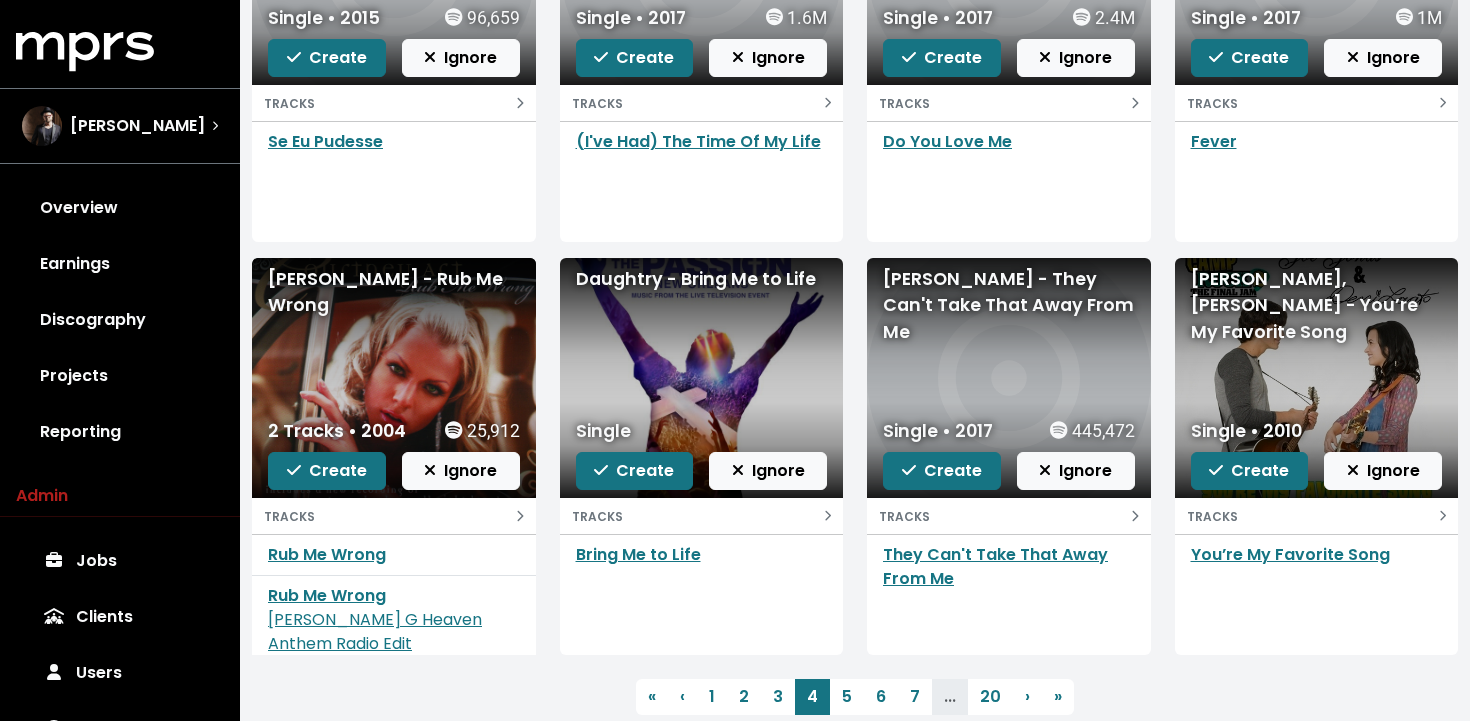 scroll, scrollTop: 410, scrollLeft: 0, axis: vertical 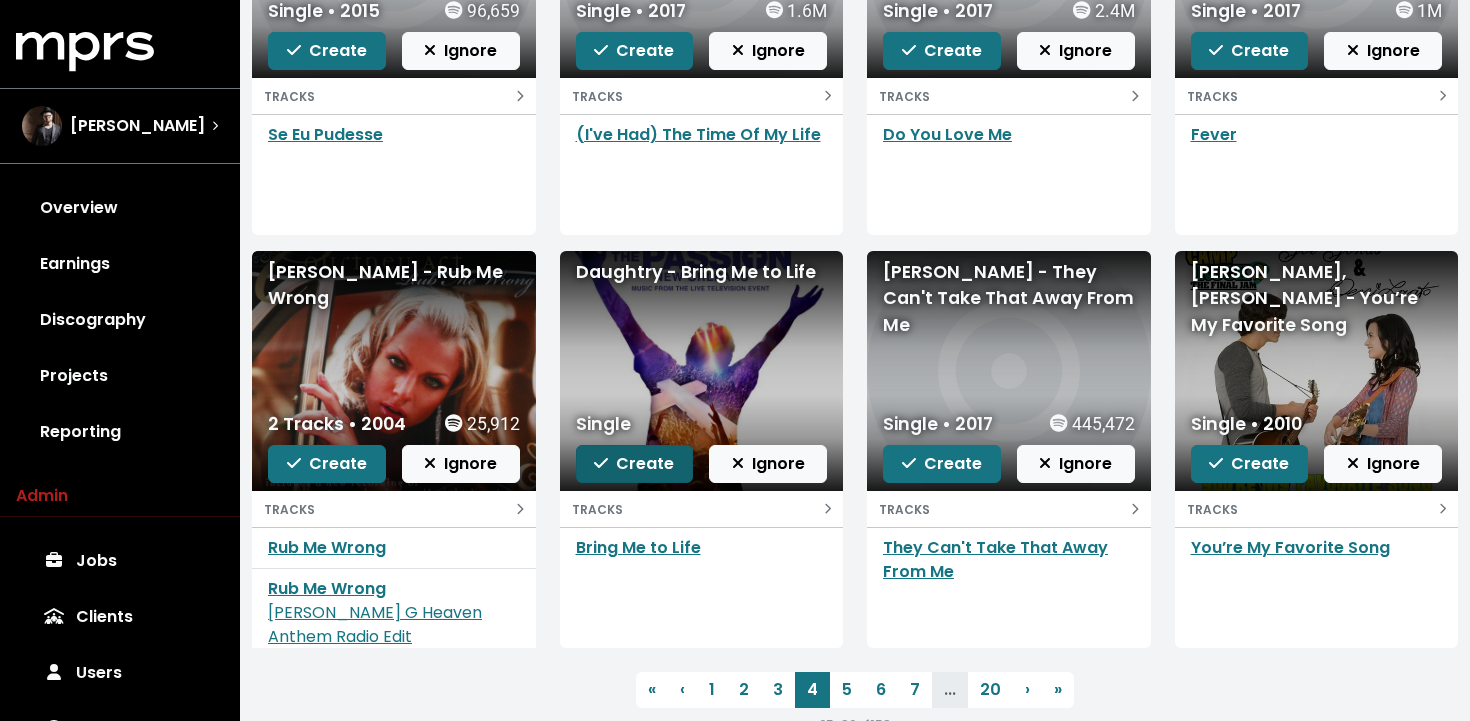 click on "Create" at bounding box center [635, 464] 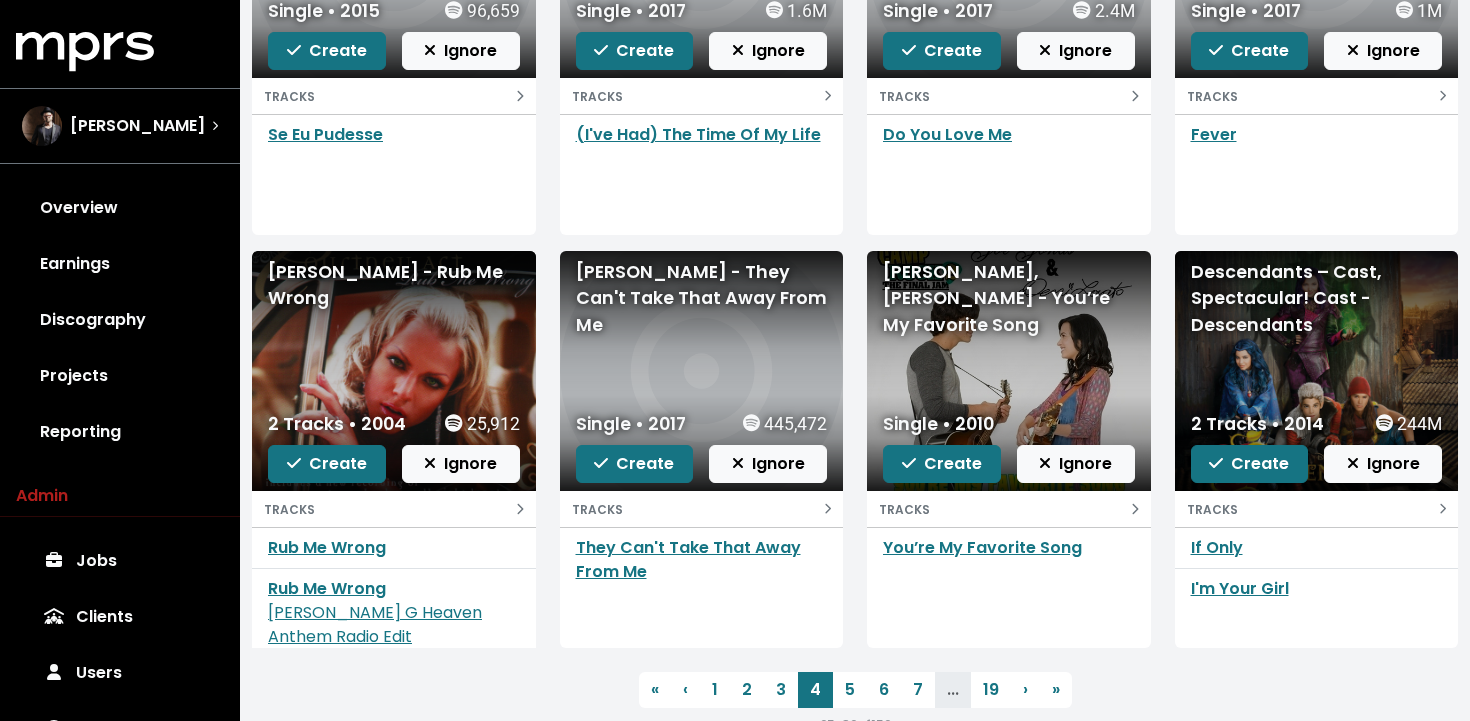 scroll, scrollTop: 464, scrollLeft: 0, axis: vertical 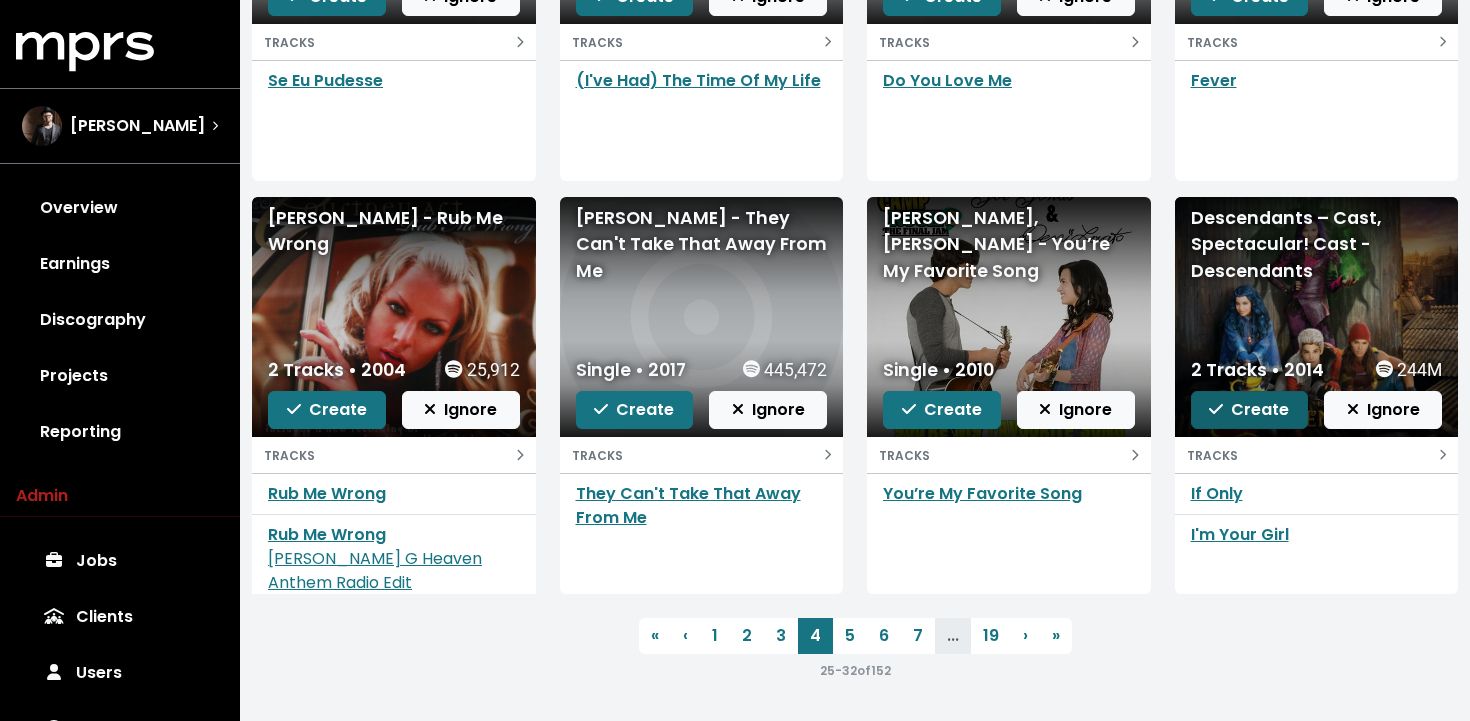 click on "Create" at bounding box center [1249, 409] 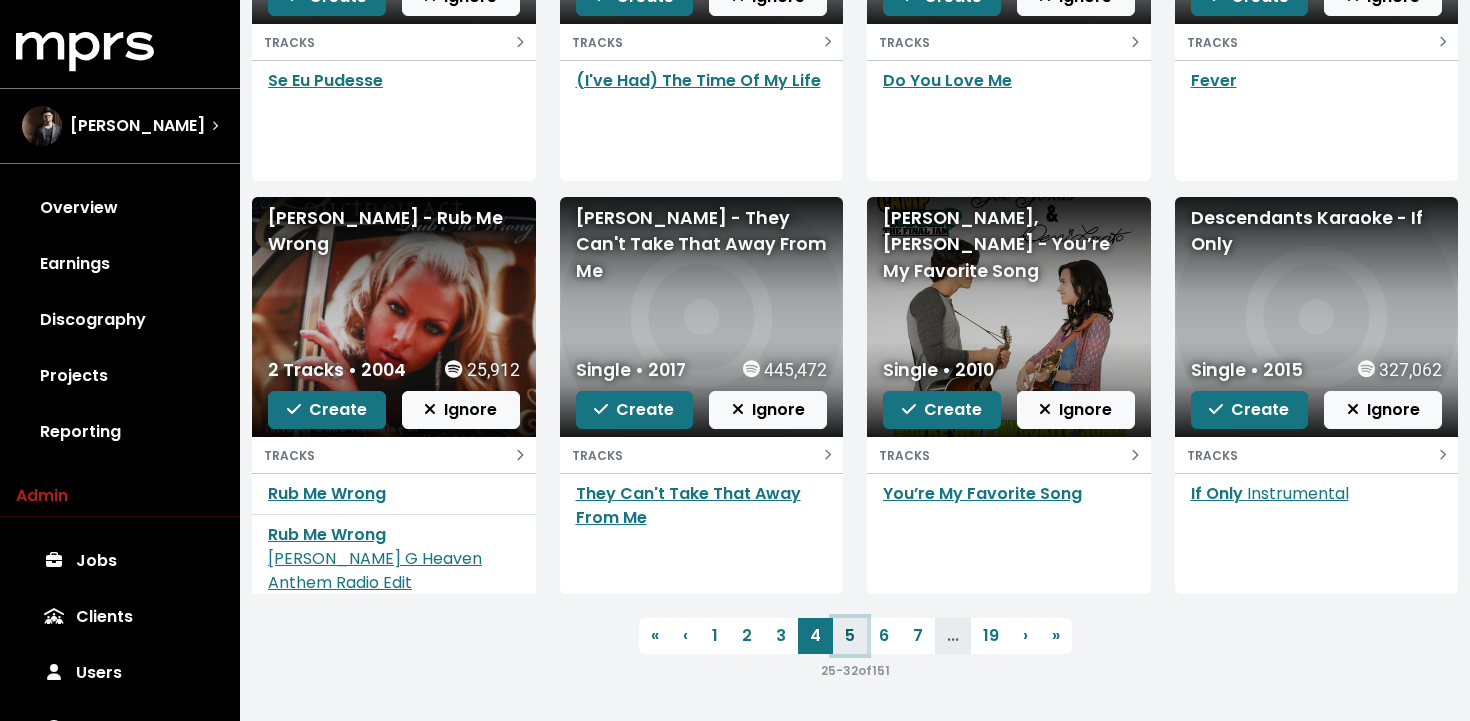 click on "5" at bounding box center [850, 636] 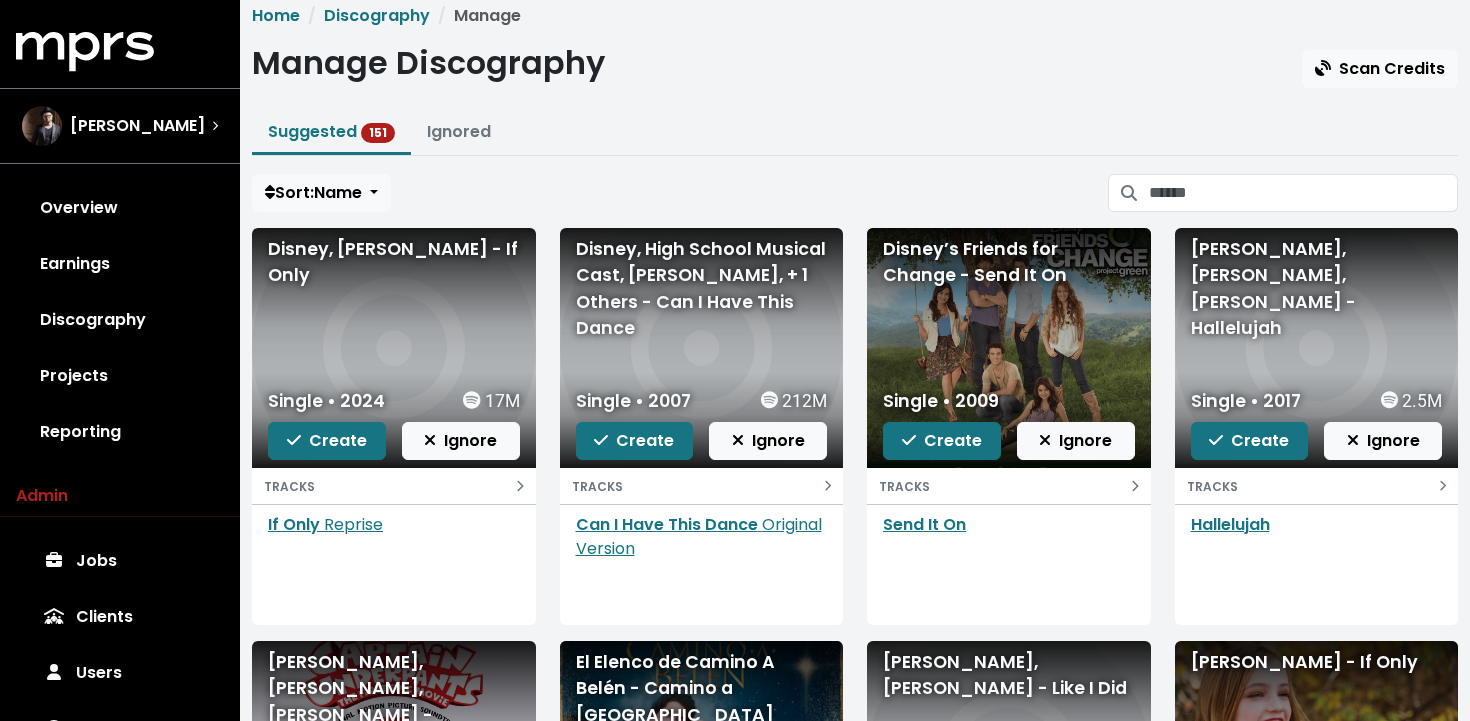 scroll, scrollTop: 0, scrollLeft: 0, axis: both 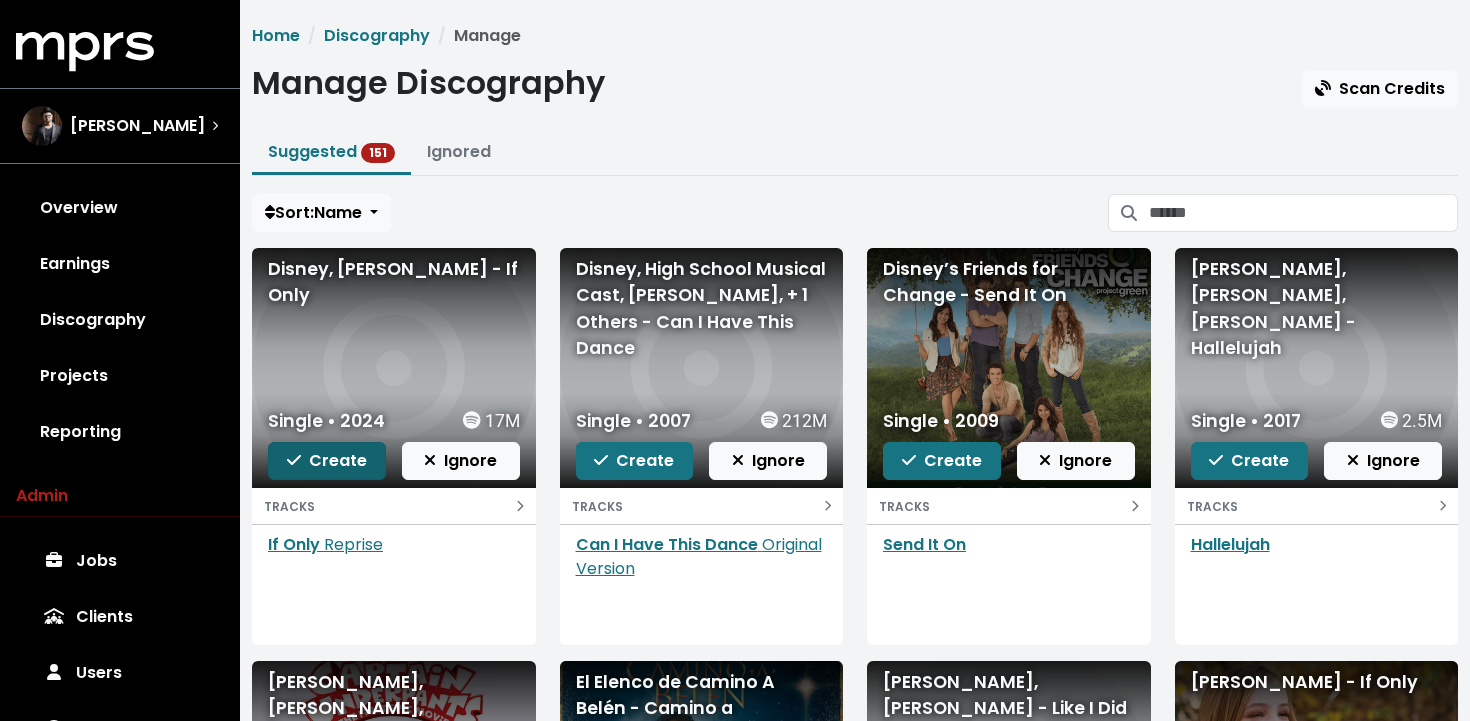 click on "Create" at bounding box center (327, 460) 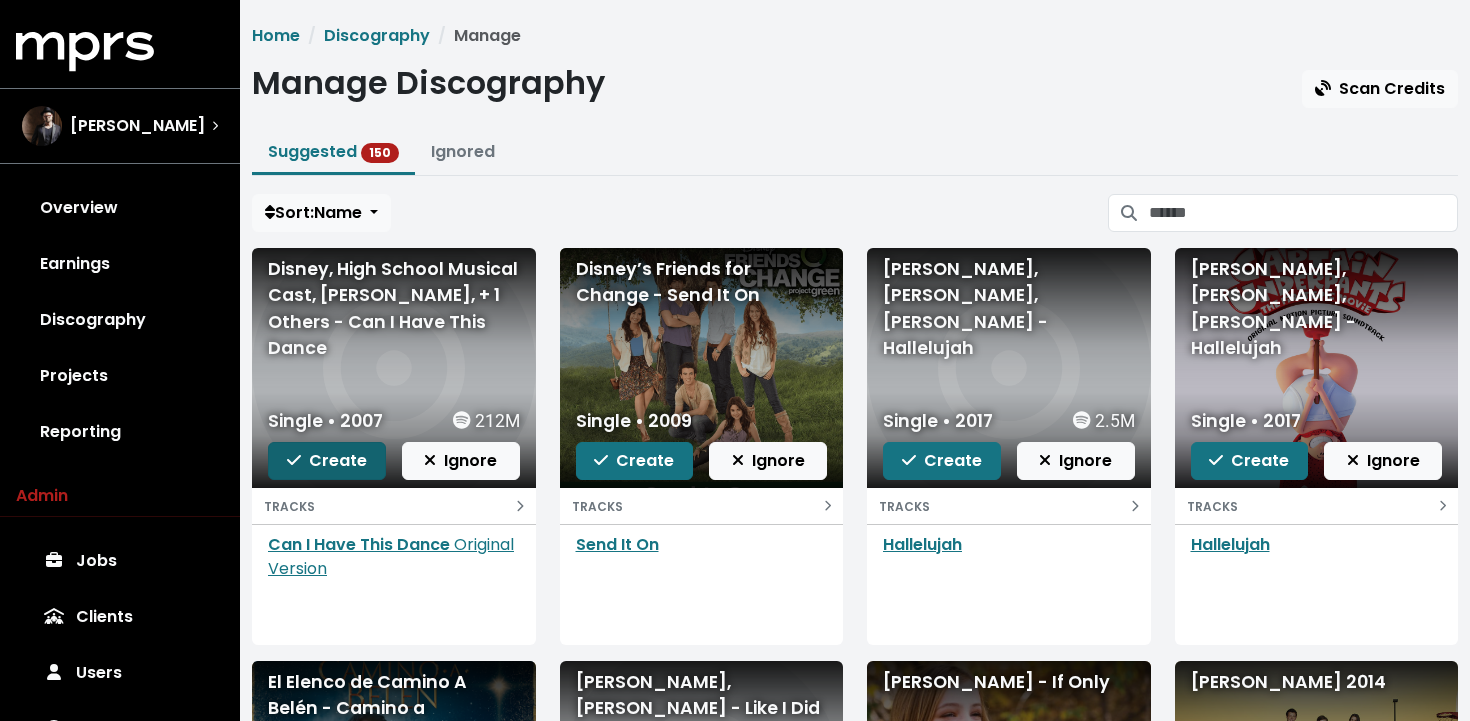 click on "Create" at bounding box center (327, 460) 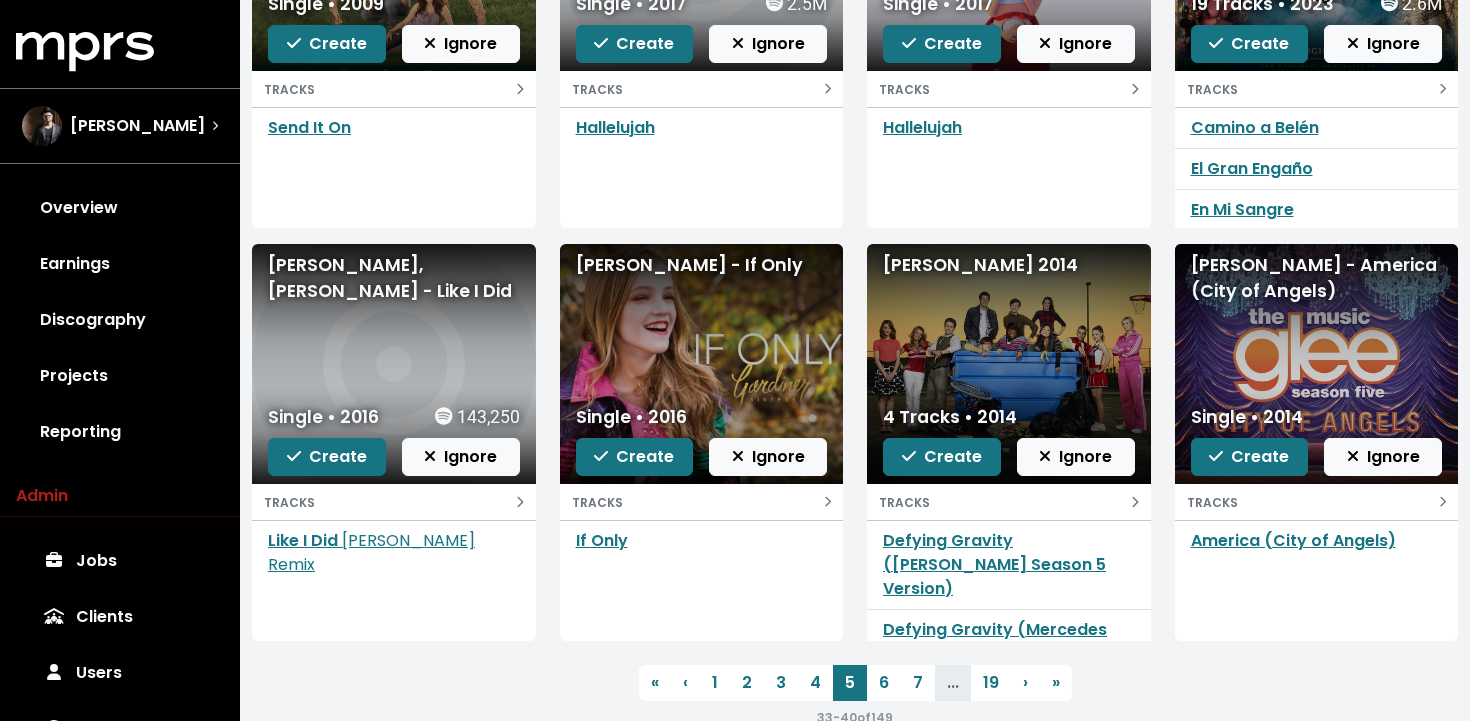 scroll, scrollTop: 464, scrollLeft: 0, axis: vertical 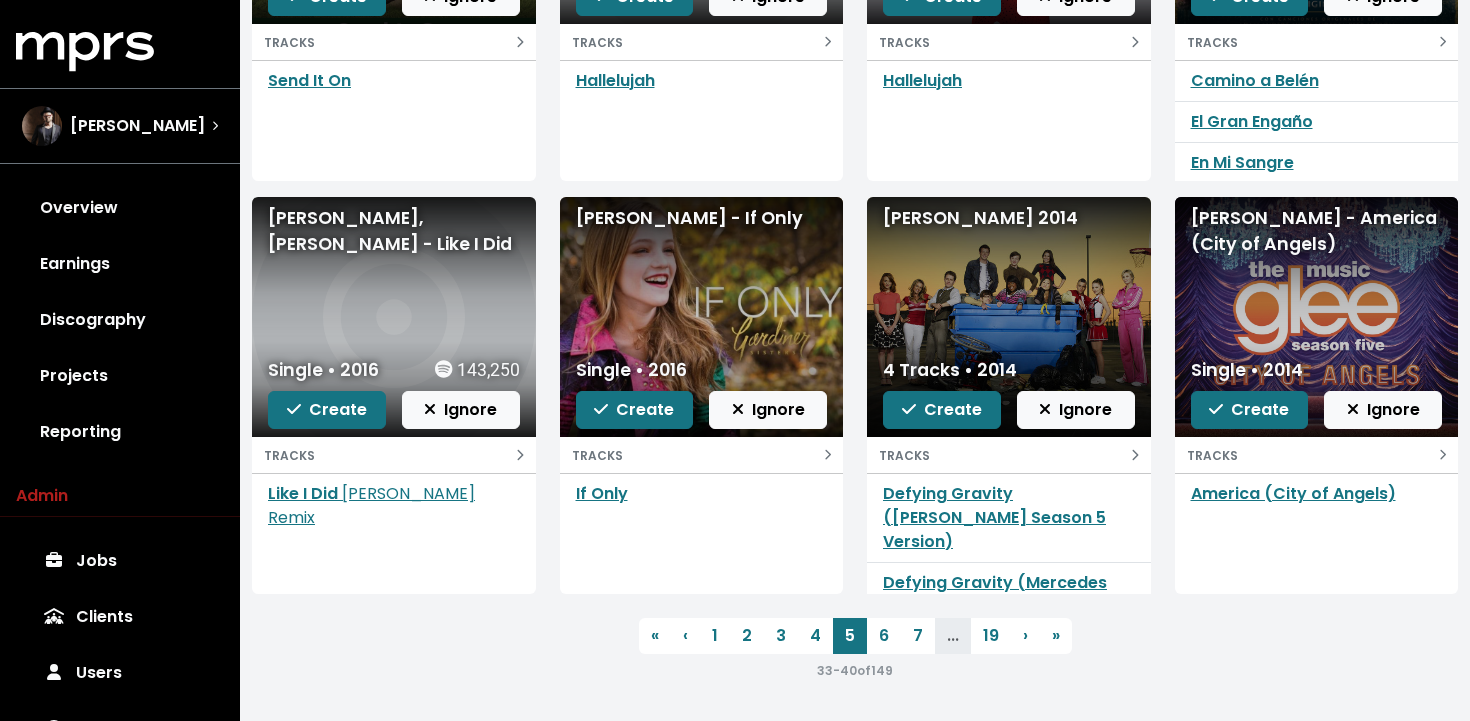 click on "[PERSON_NAME] 2014" at bounding box center (1009, 317) 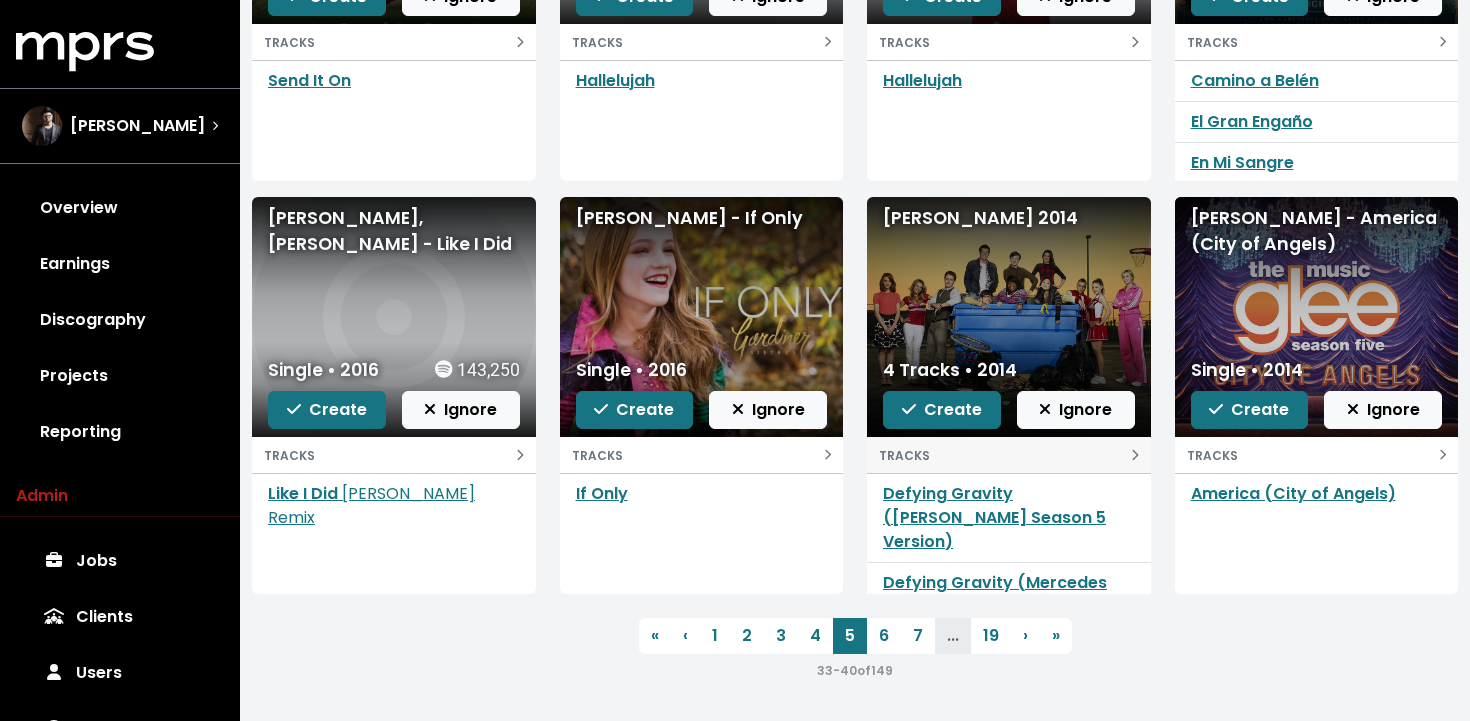 click on "TRACKS" at bounding box center [1009, 455] 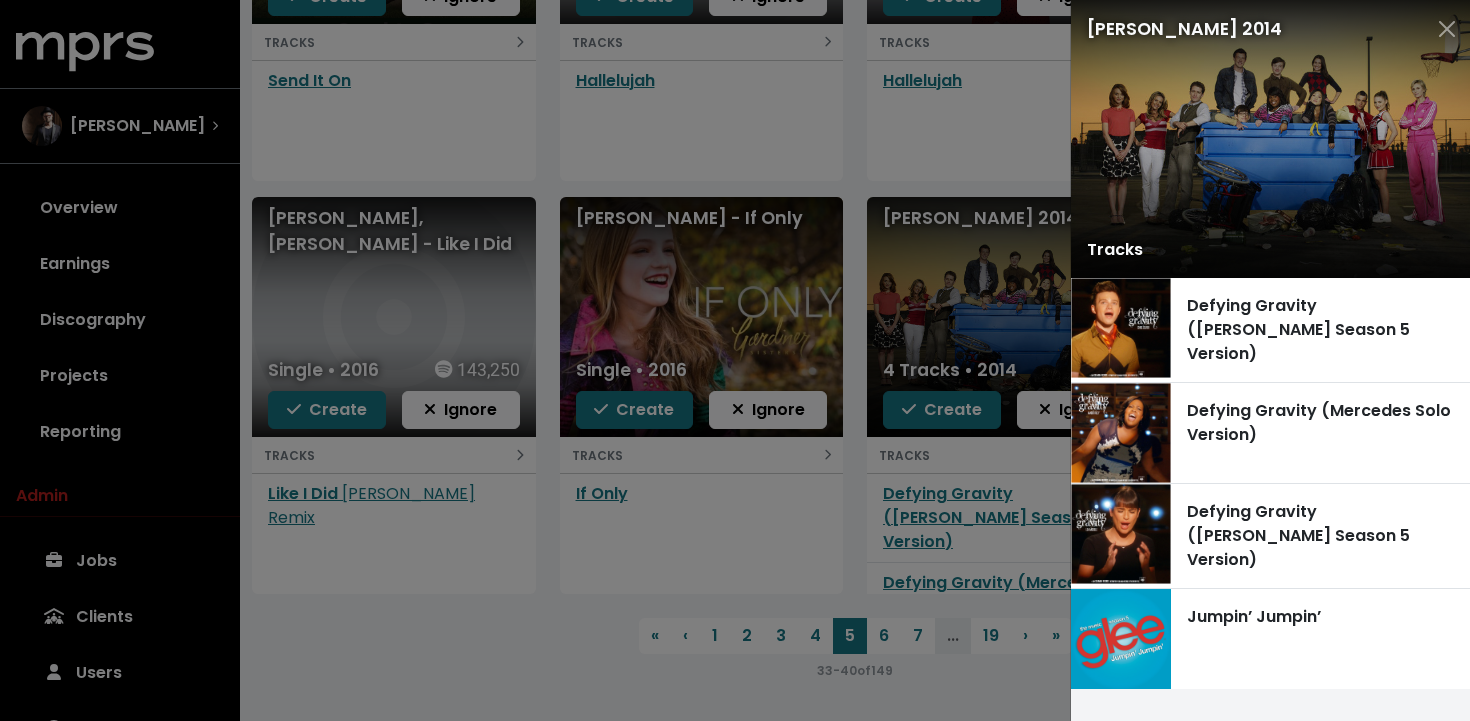click at bounding box center [735, 360] 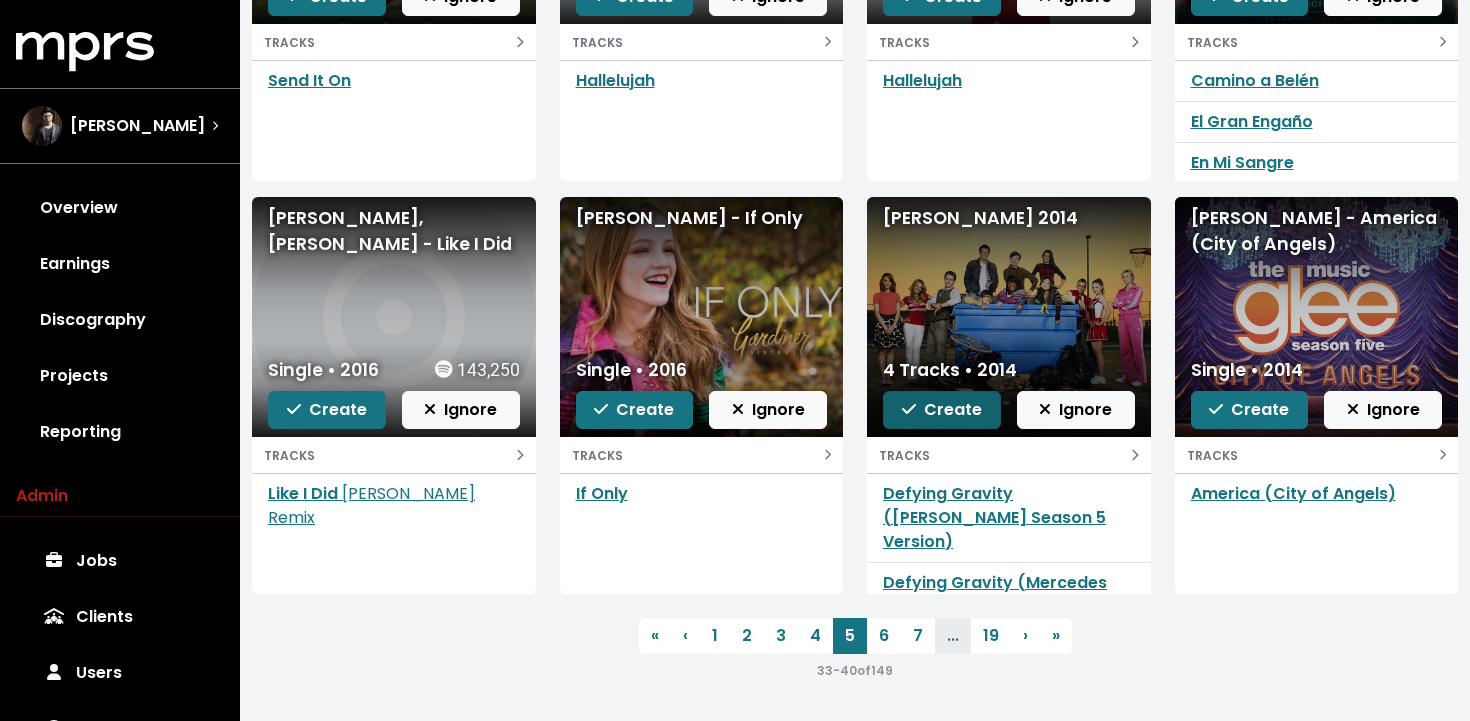 click on "Create" at bounding box center (942, 409) 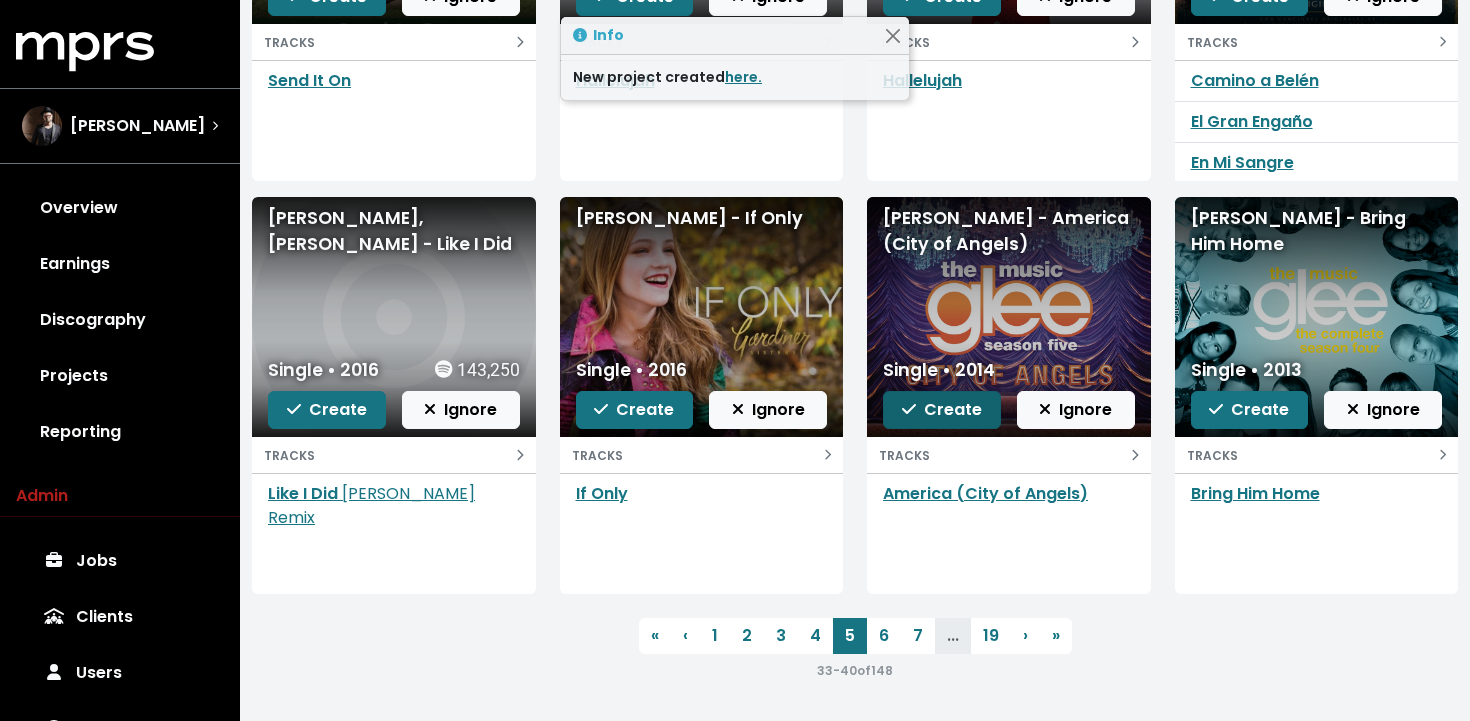 click on "Create" at bounding box center (942, 409) 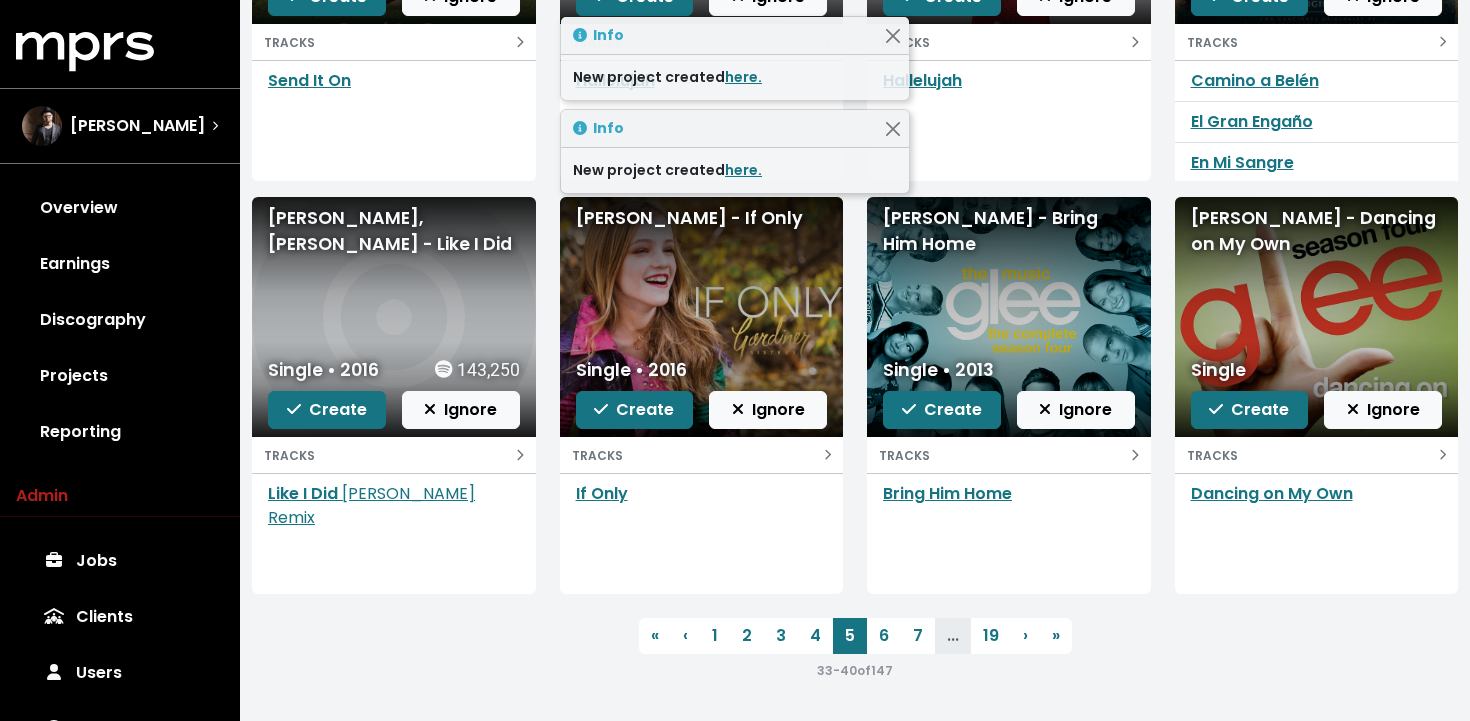 click on "Create" at bounding box center (942, 409) 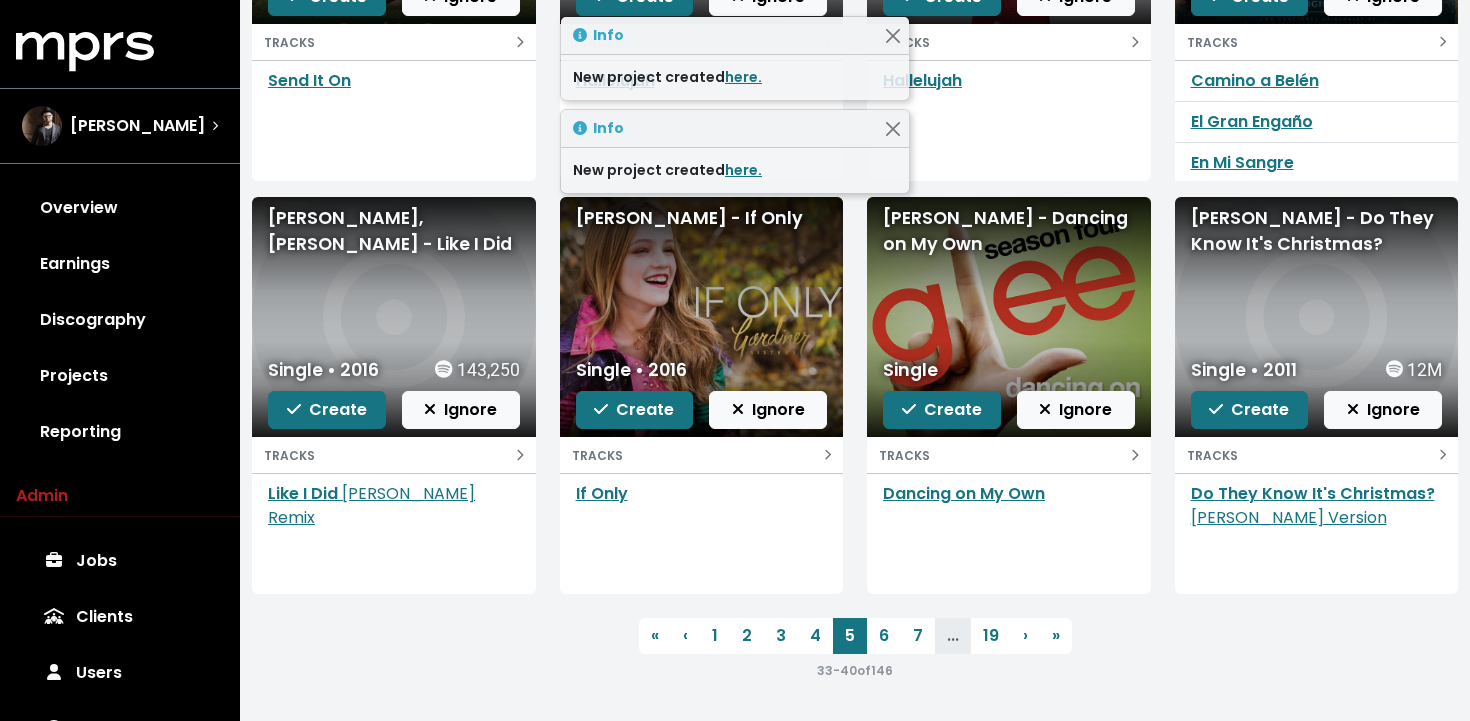 click on "Create" at bounding box center [942, 409] 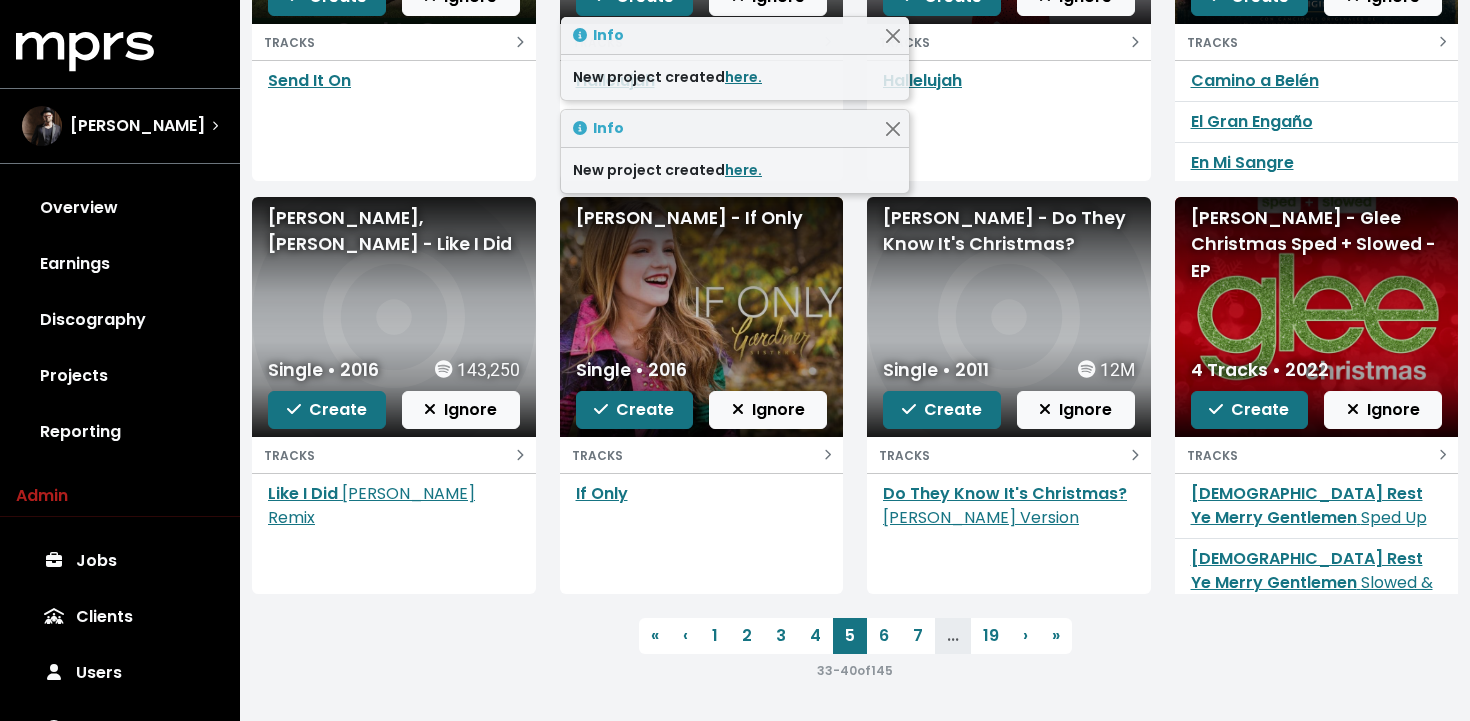 click on "Create" at bounding box center [942, 409] 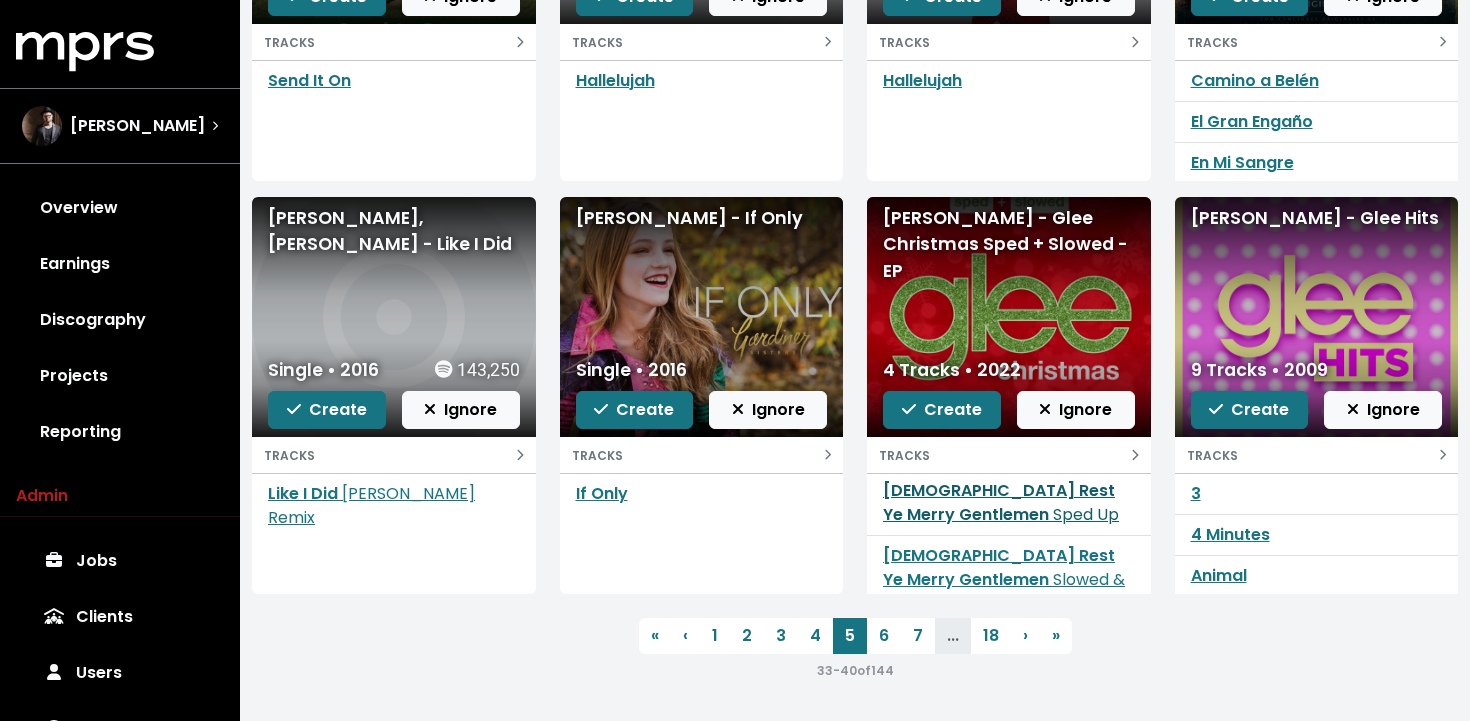 scroll, scrollTop: 0, scrollLeft: 0, axis: both 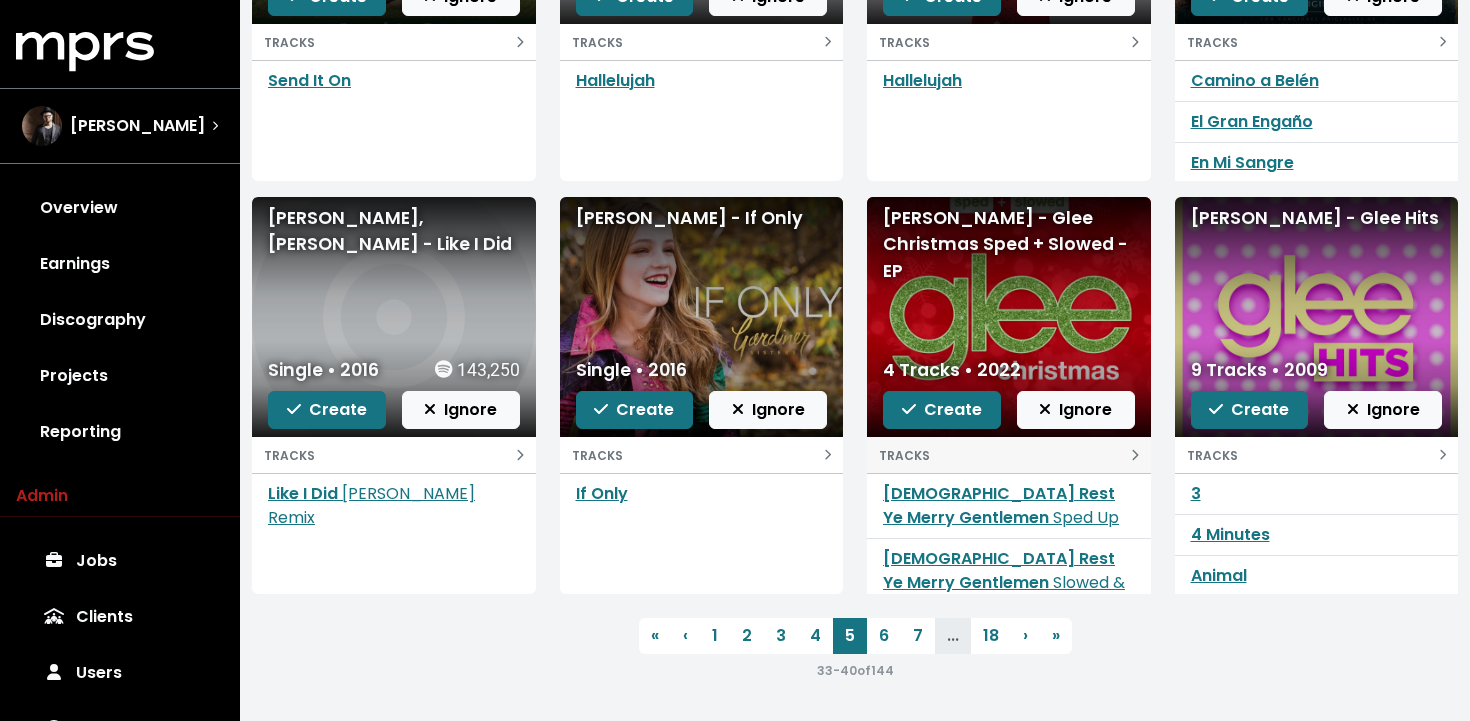 click on "TRACKS" at bounding box center [1009, 455] 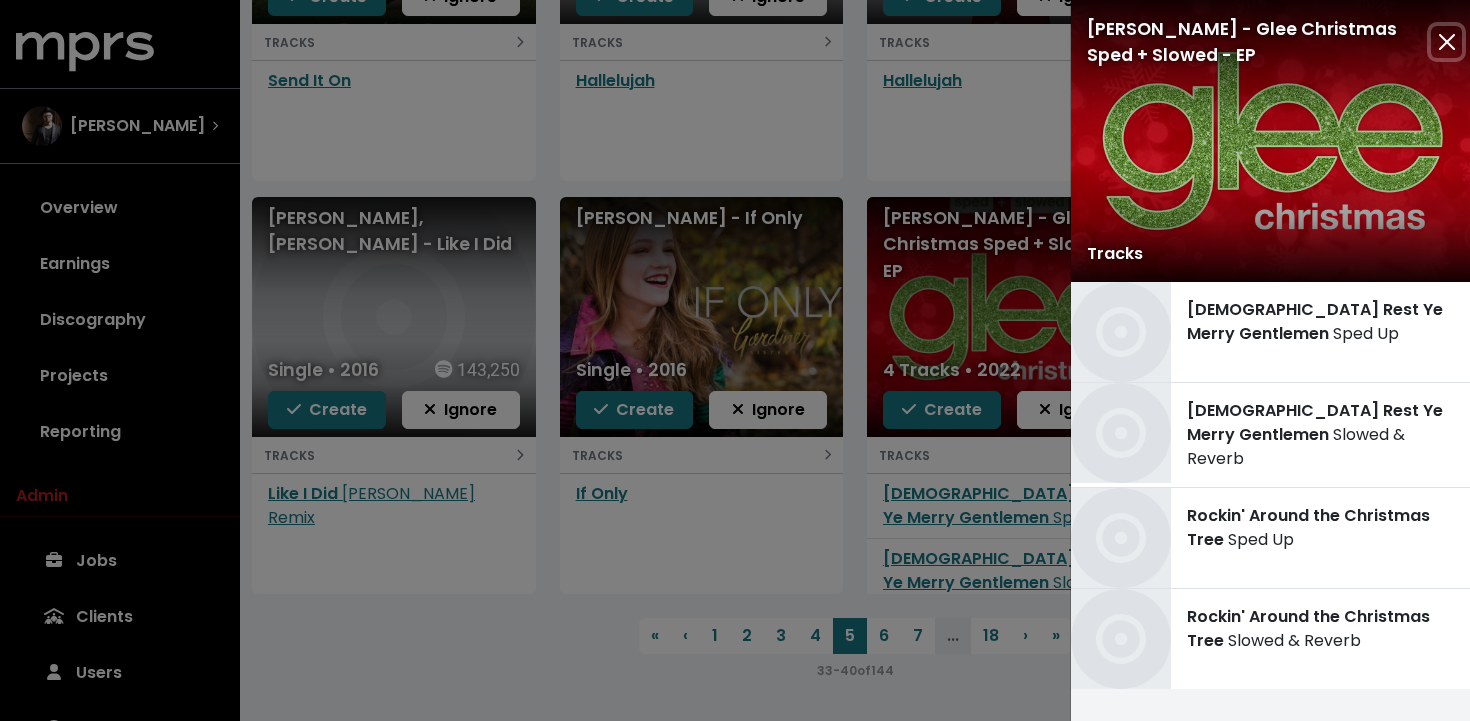 click at bounding box center [1446, 42] 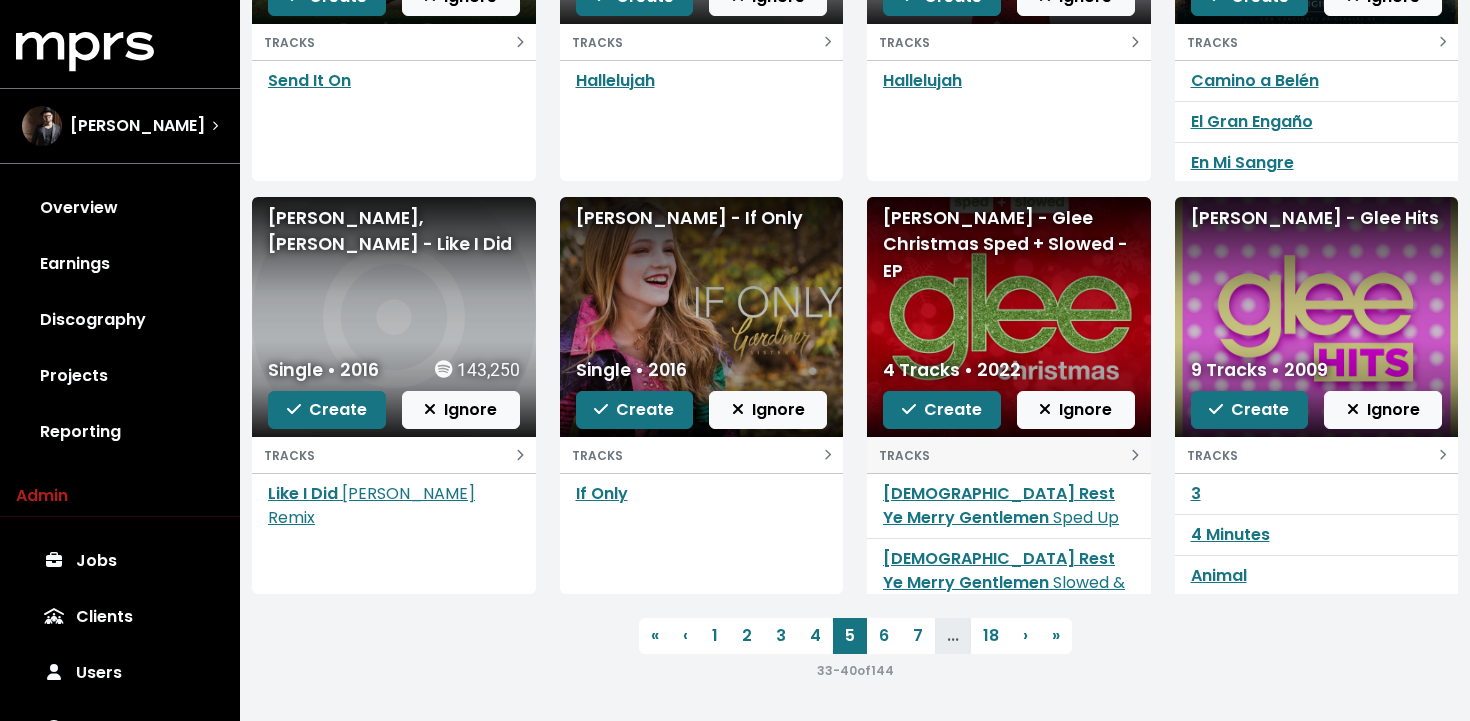 click on "TRACKS" at bounding box center [1009, 455] 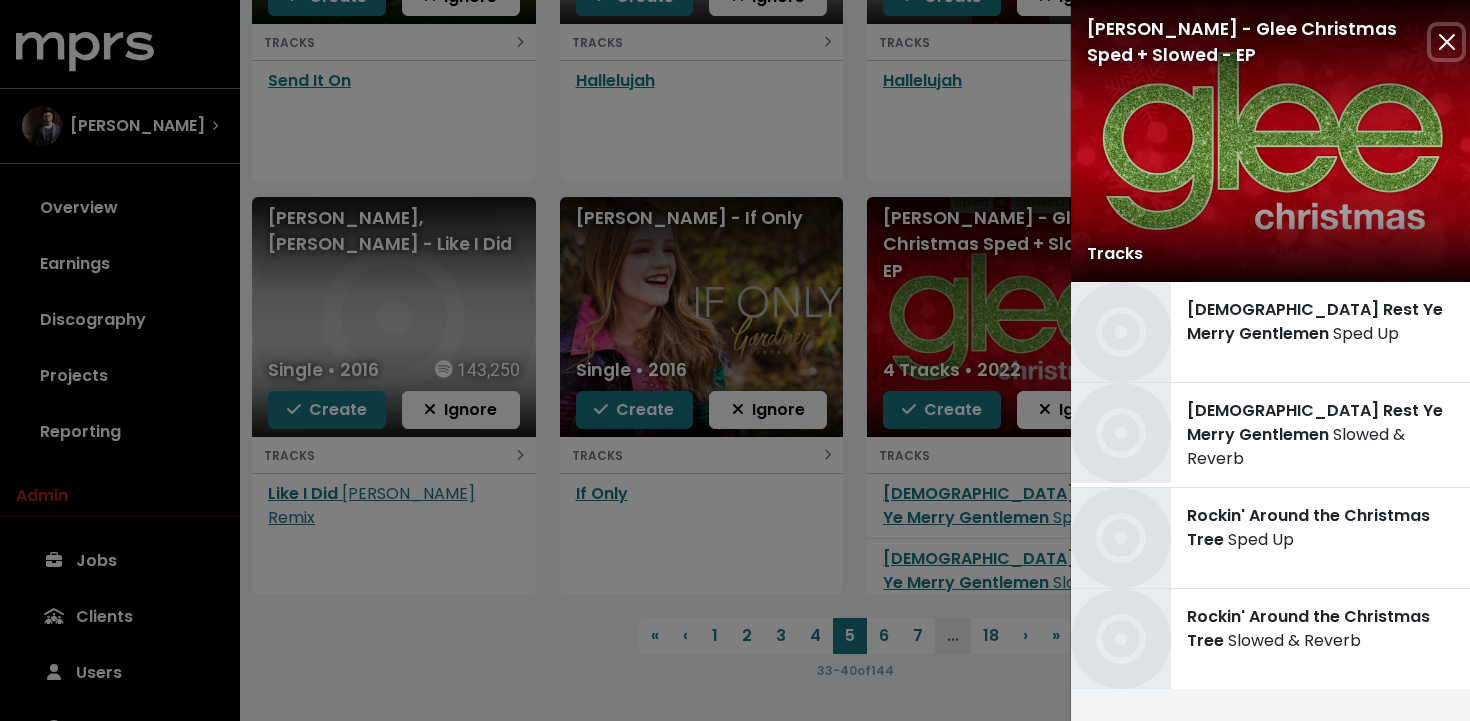 click at bounding box center (1446, 42) 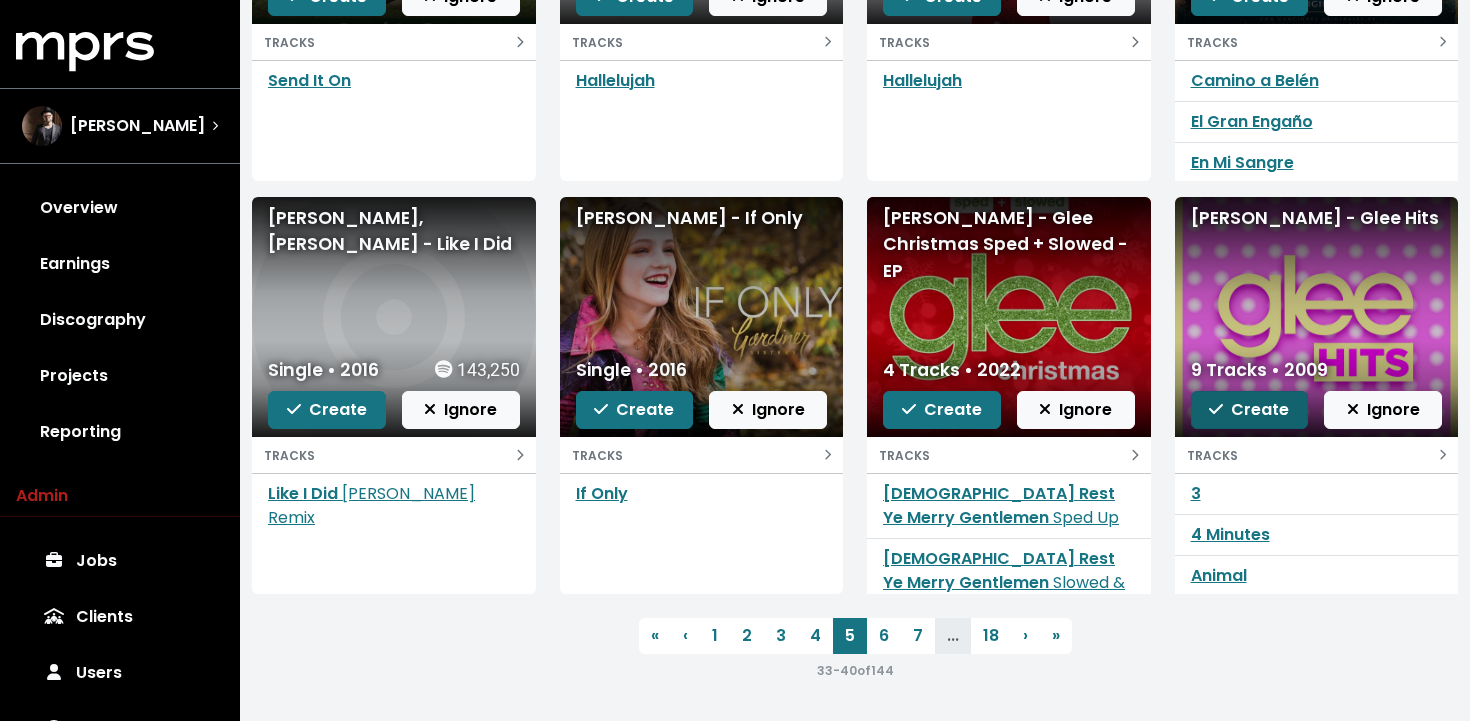 click on "Create" at bounding box center [1249, 409] 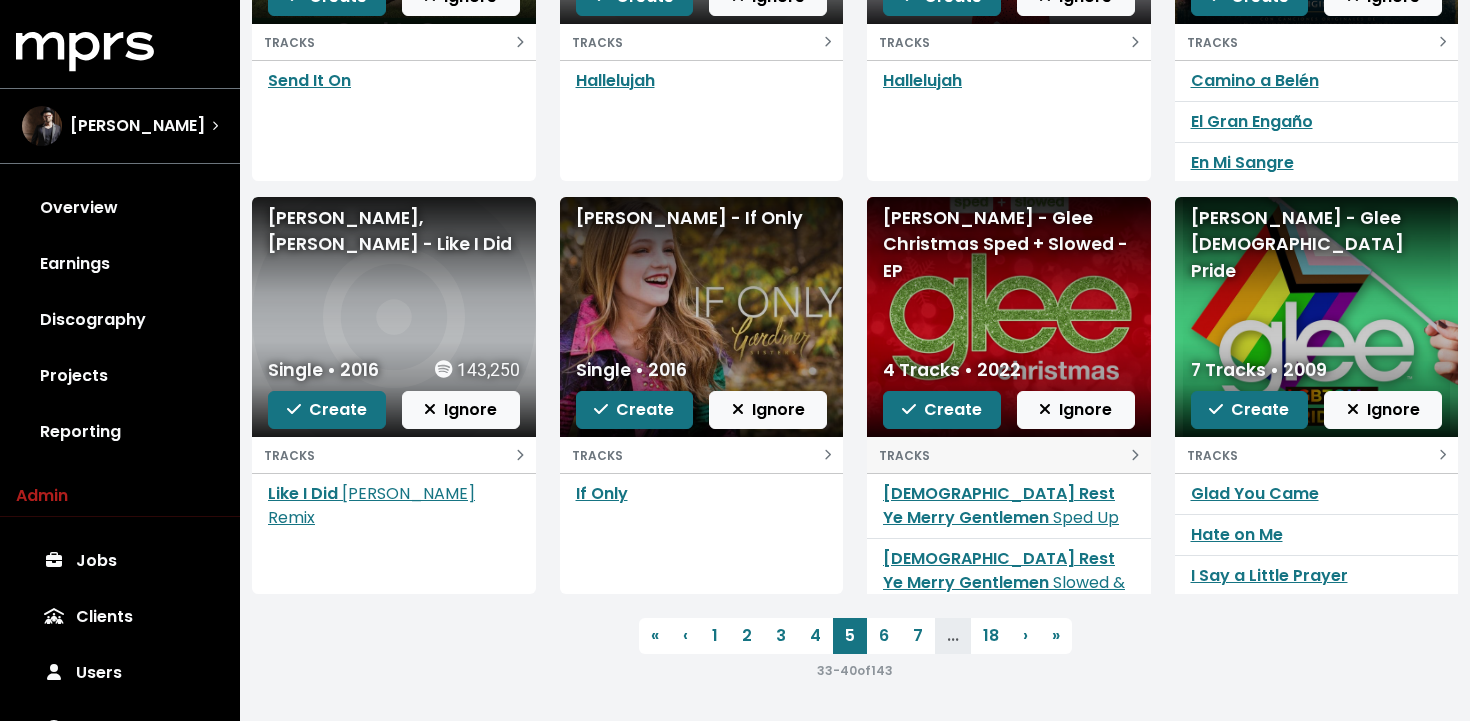 click on "TRACKS" at bounding box center (1009, 455) 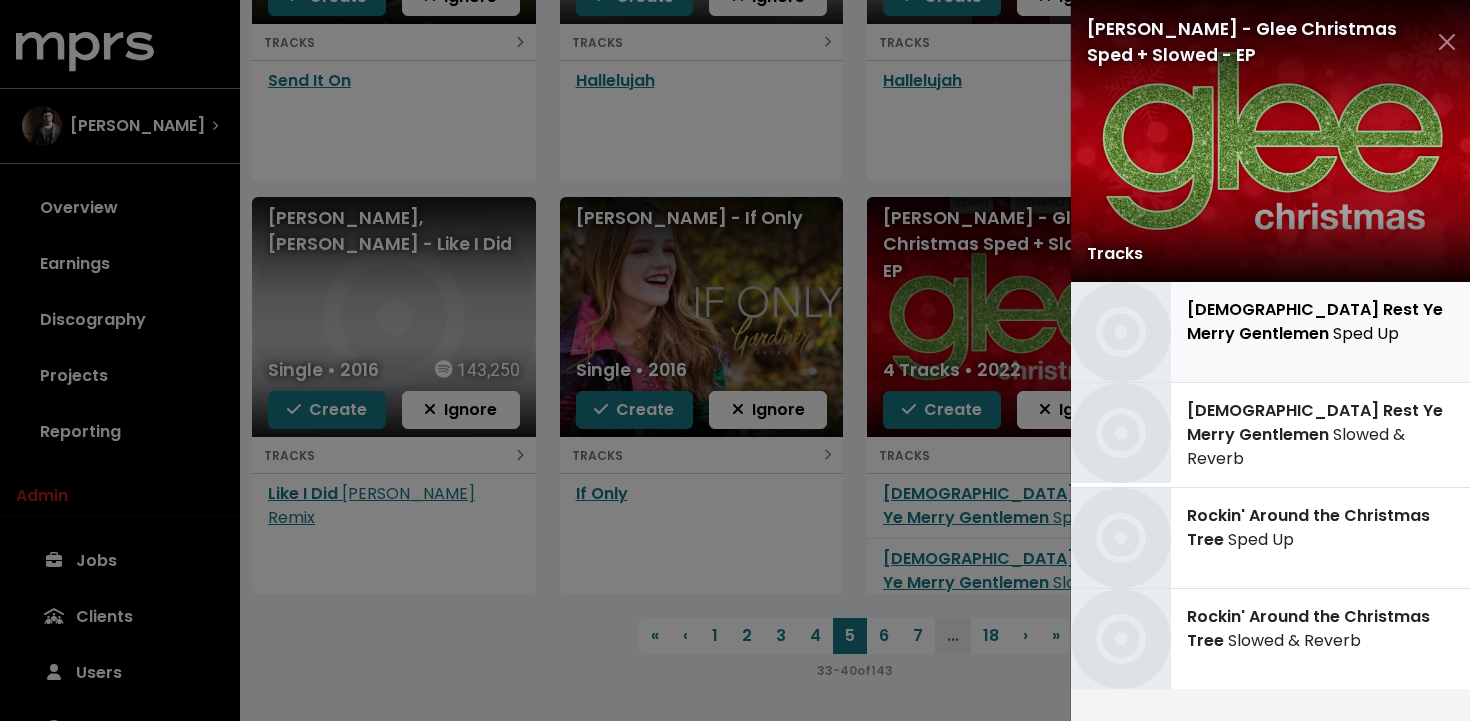 click on "Sped Up" at bounding box center [1364, 333] 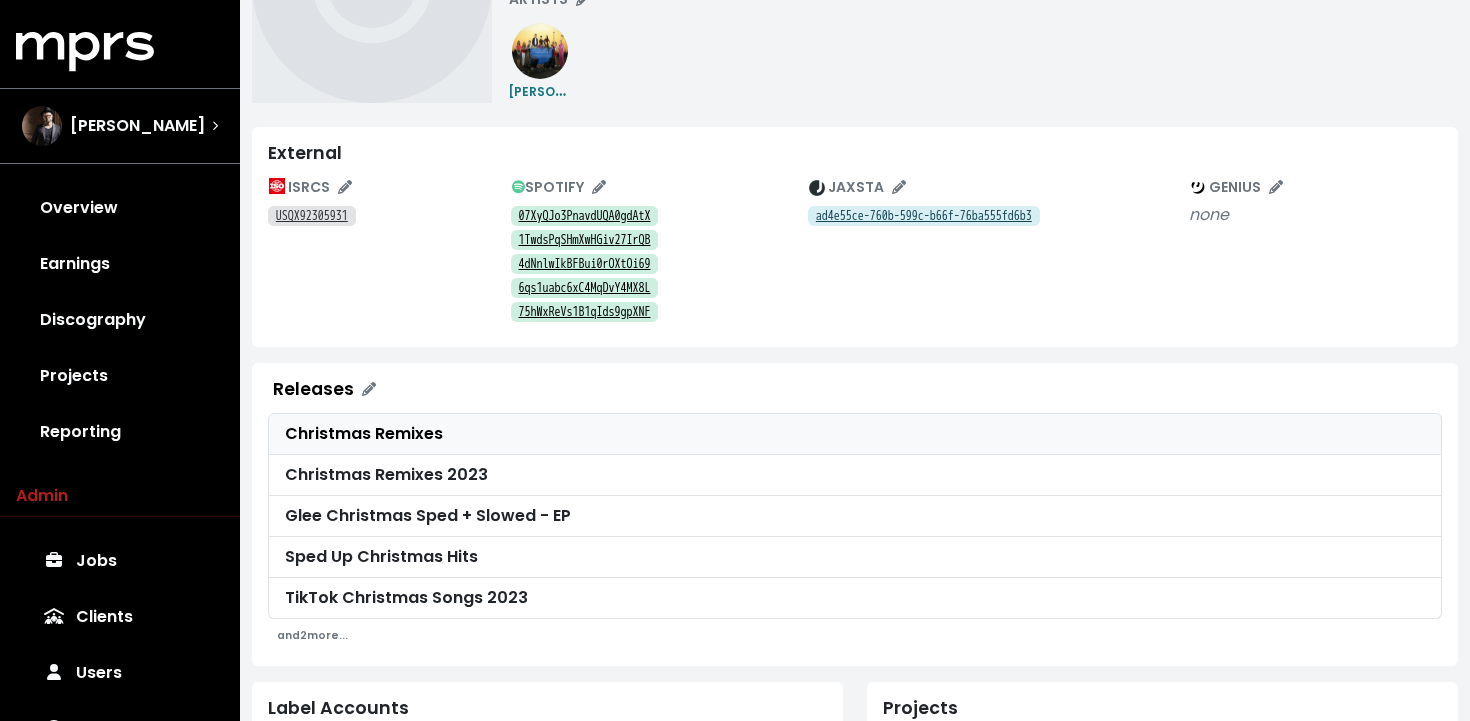 scroll, scrollTop: 0, scrollLeft: 0, axis: both 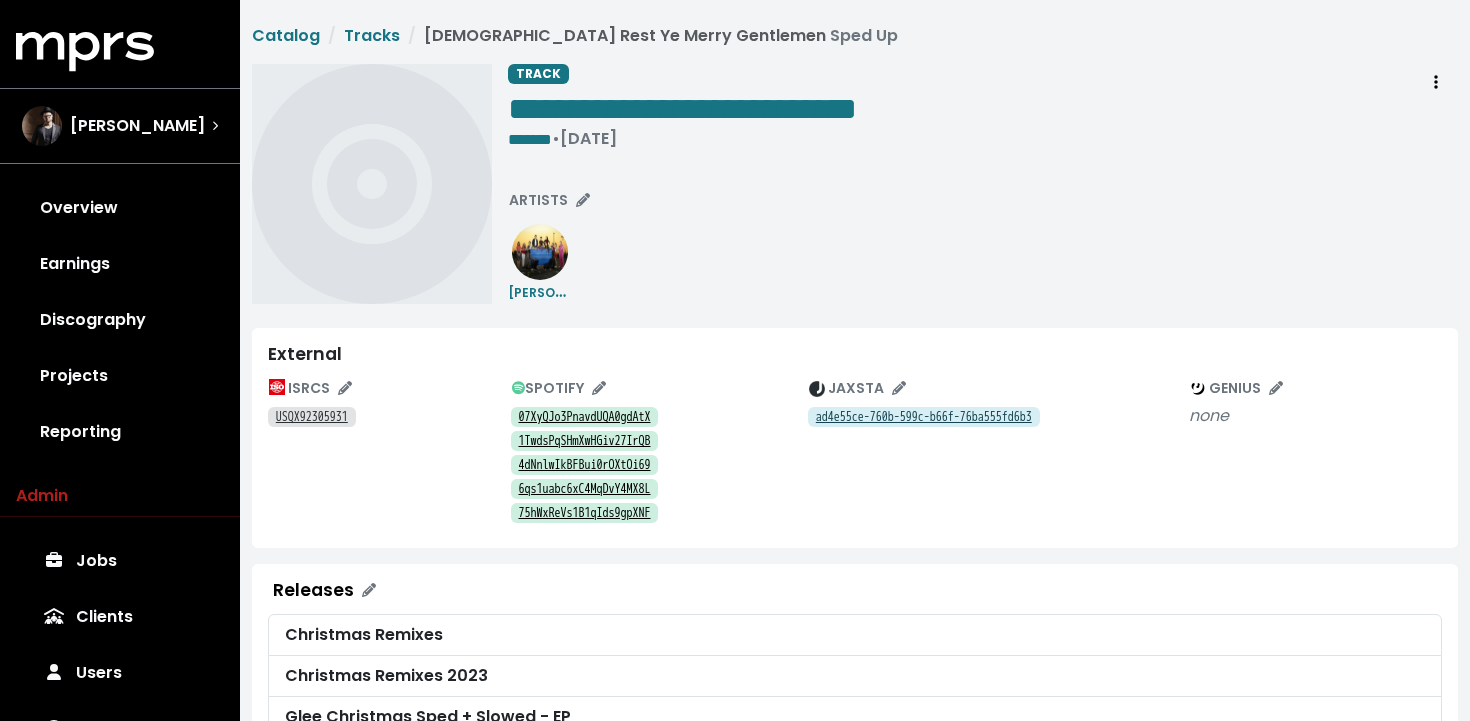 click on "07XyQJo3PnavdUQA0gdAtX" at bounding box center (585, 417) 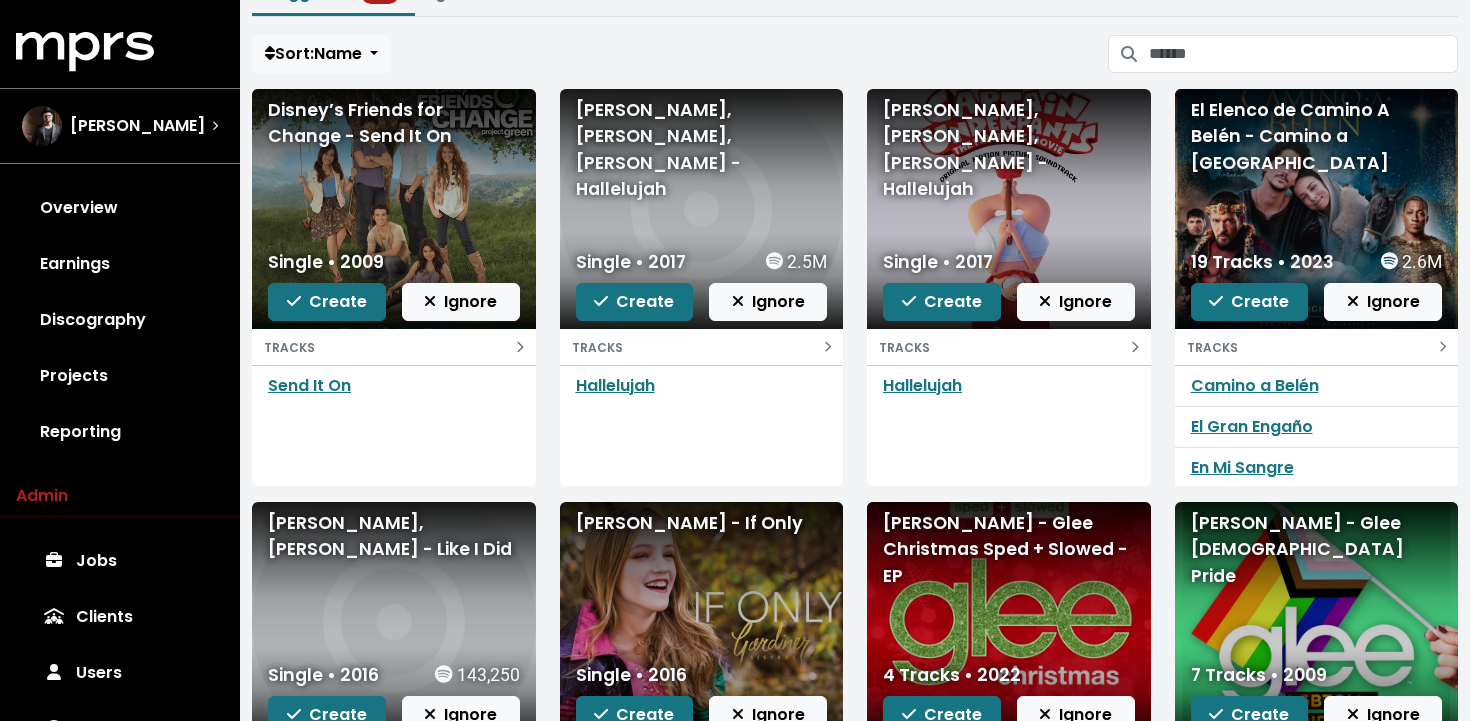 scroll, scrollTop: 464, scrollLeft: 0, axis: vertical 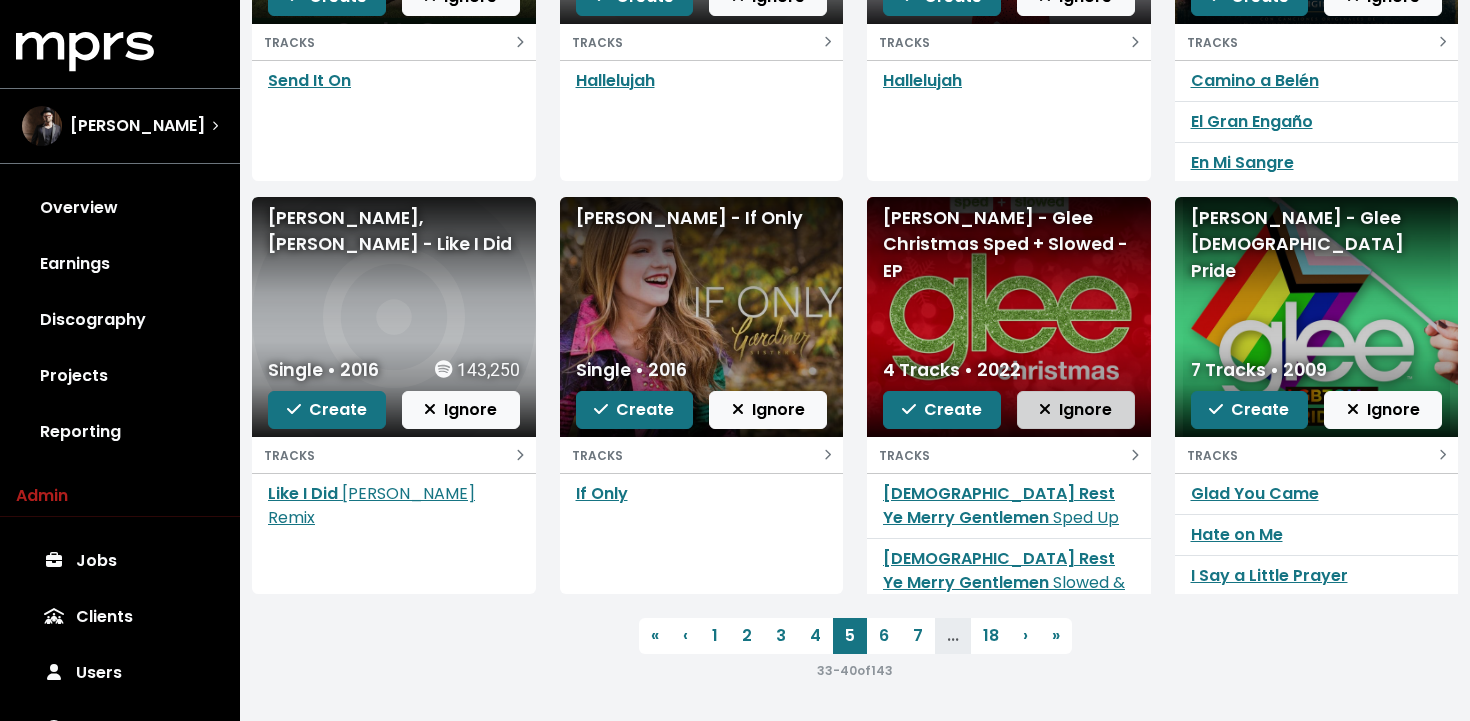 click on "Ignore" at bounding box center [1075, 409] 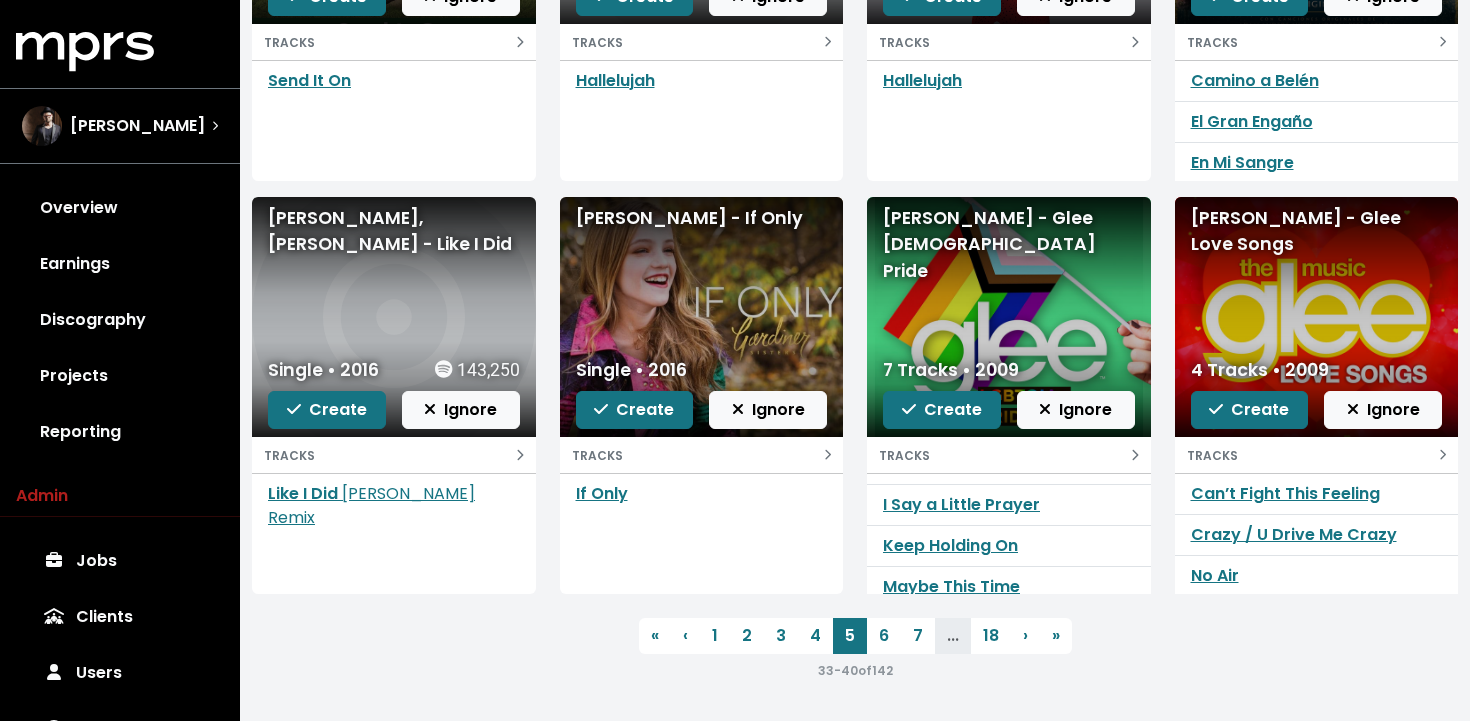 scroll, scrollTop: 84, scrollLeft: 0, axis: vertical 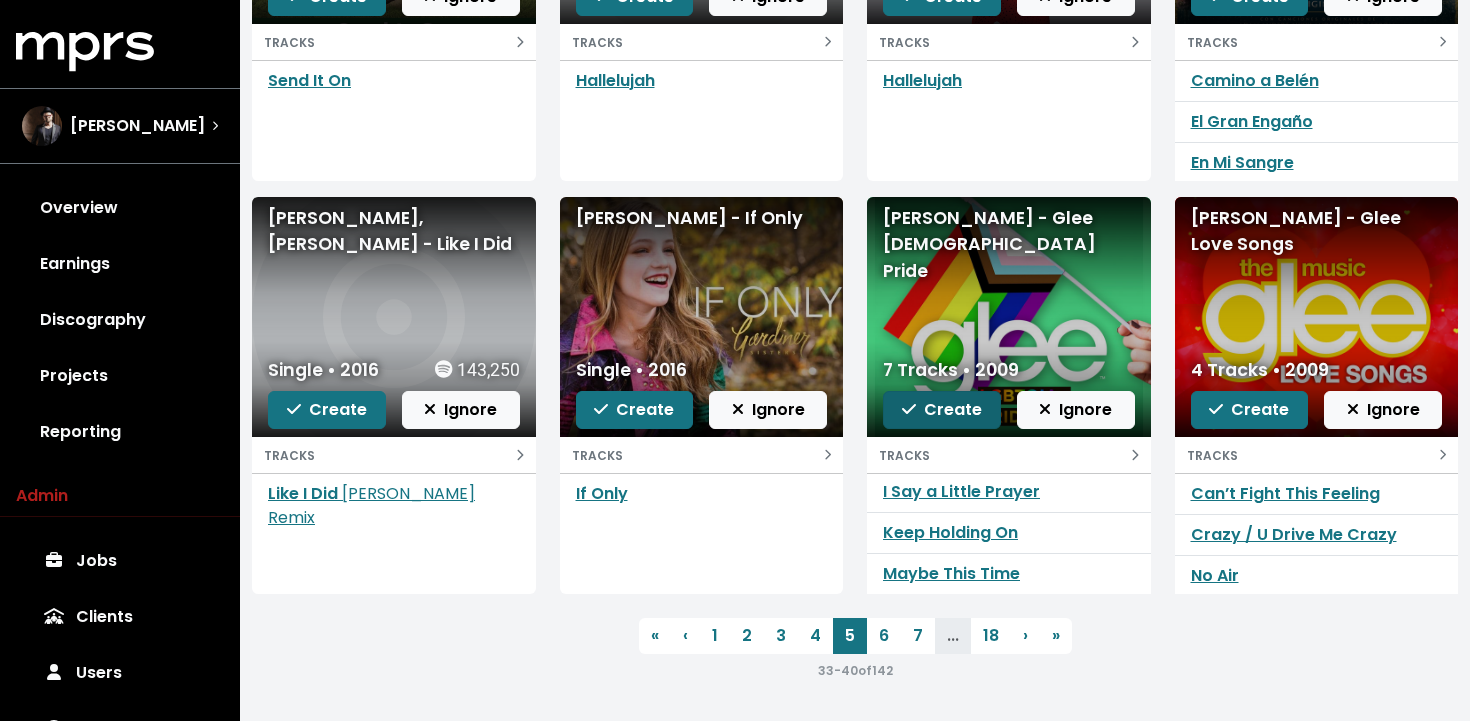 click on "Create" at bounding box center (942, 409) 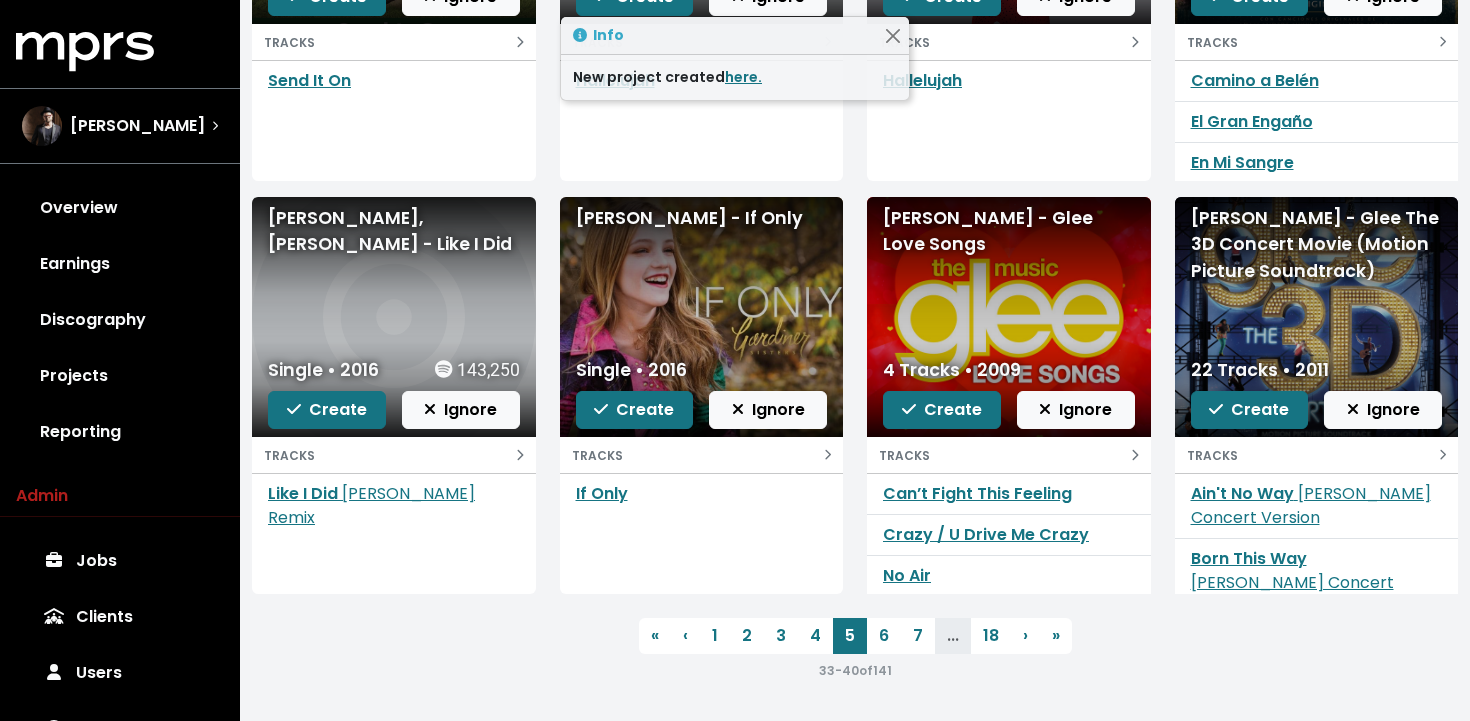 scroll, scrollTop: 43, scrollLeft: 0, axis: vertical 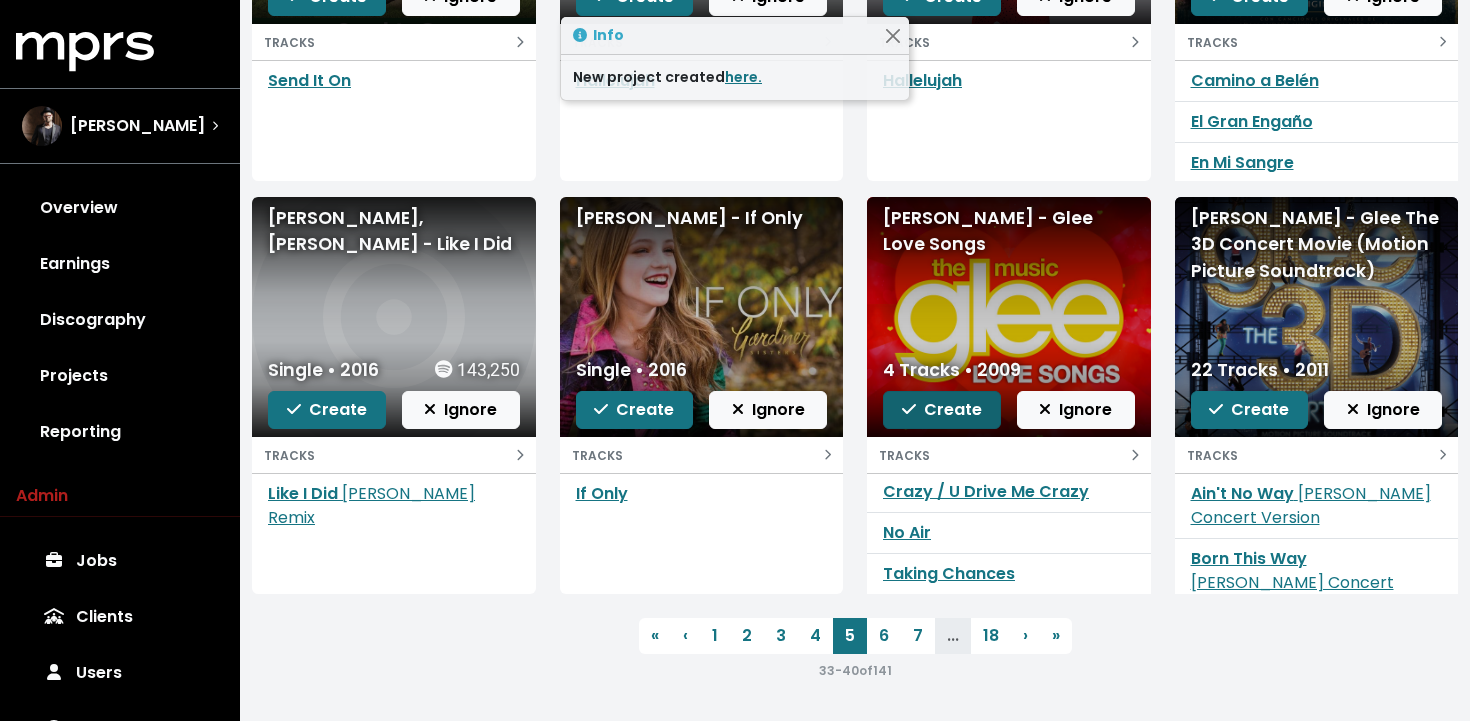 click on "Create" at bounding box center (942, 409) 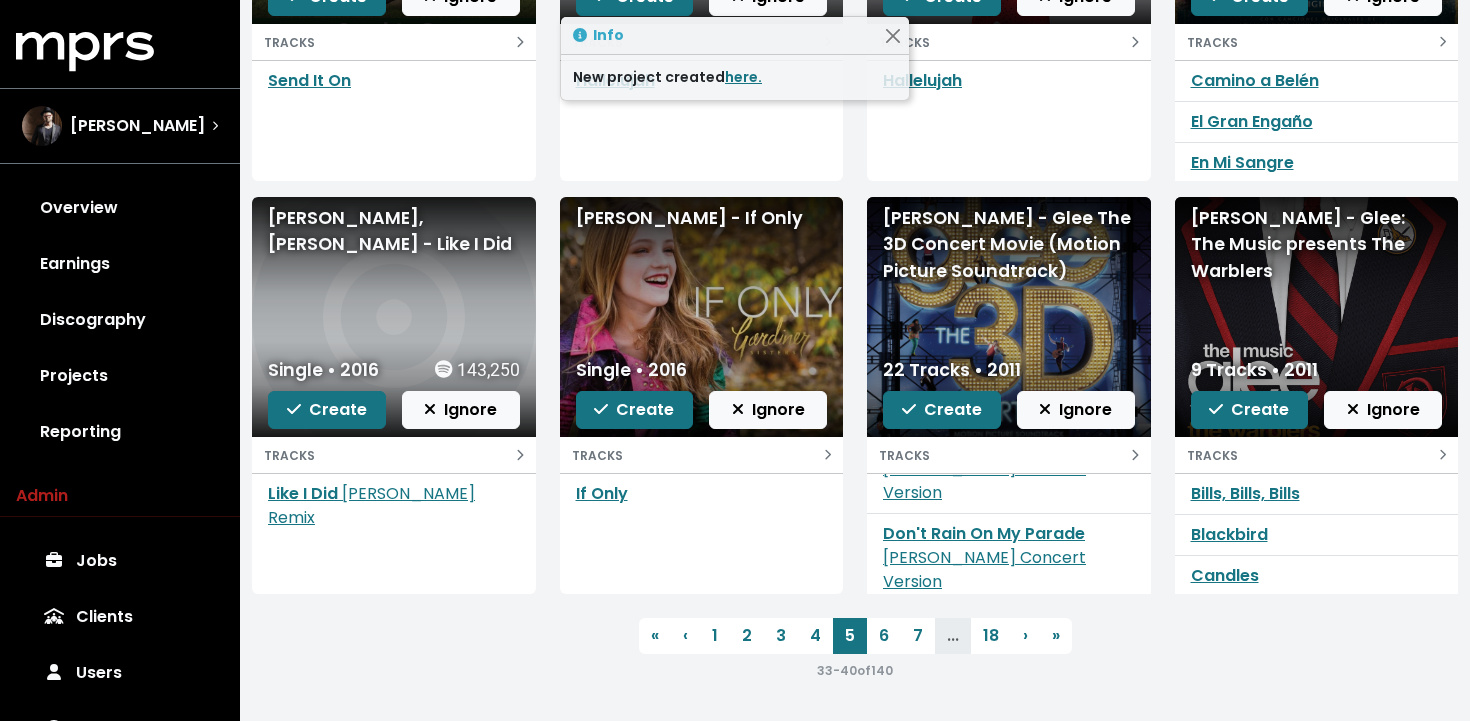 scroll, scrollTop: 204, scrollLeft: 0, axis: vertical 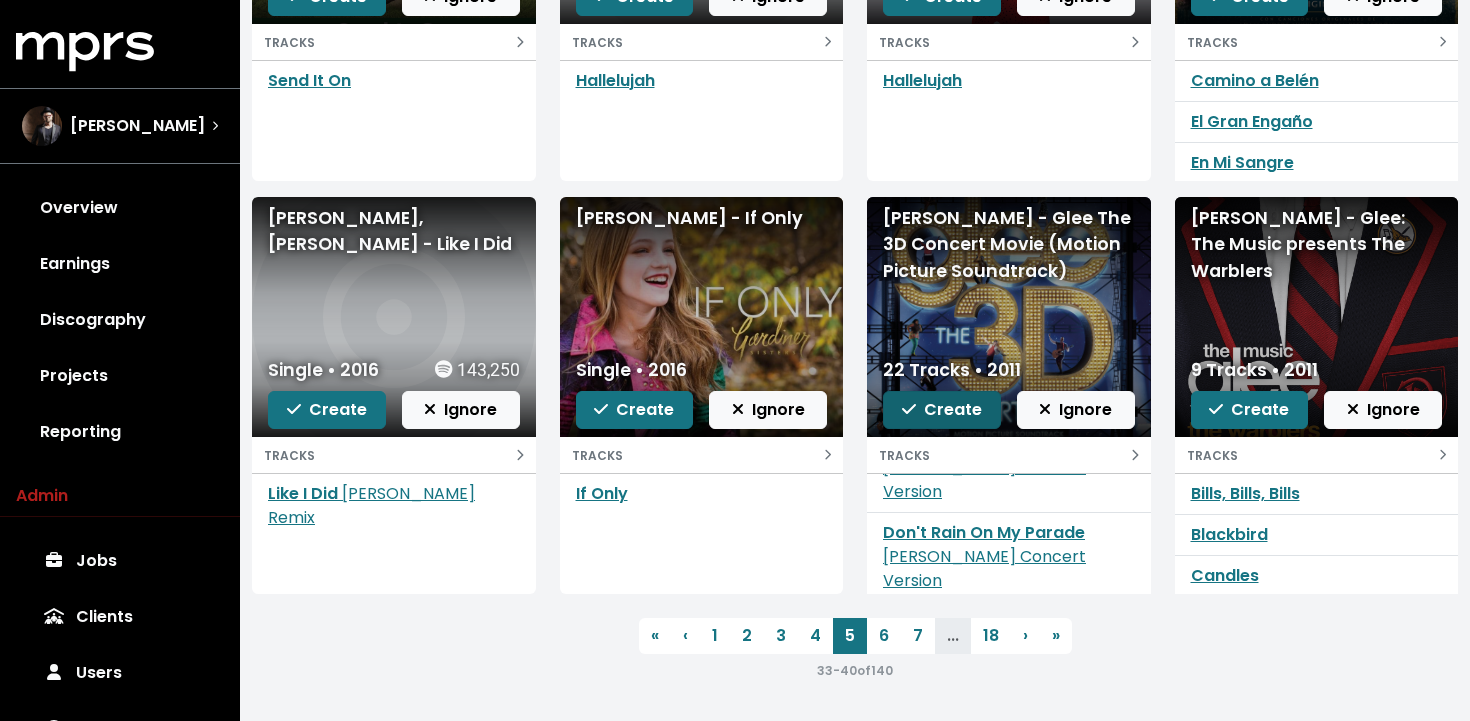 click on "Create" at bounding box center (942, 410) 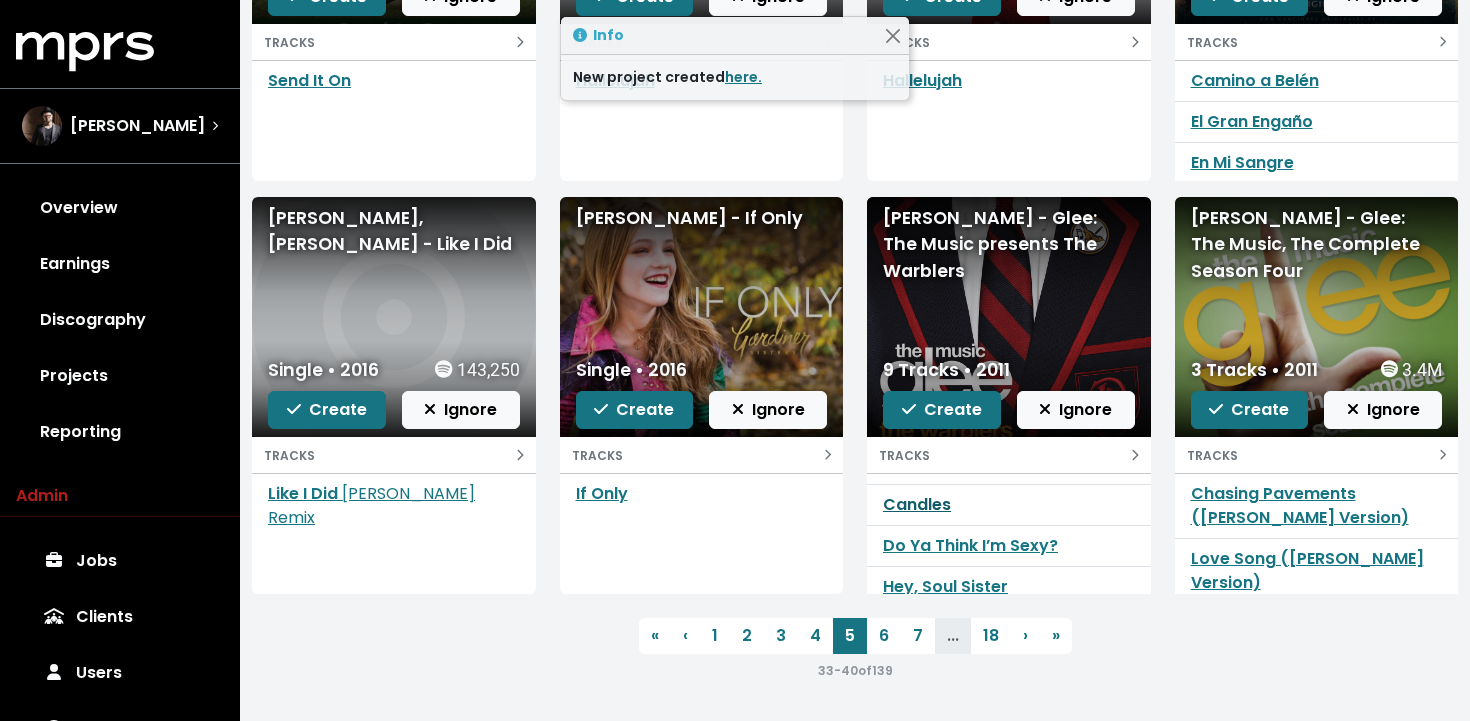 scroll, scrollTop: 84, scrollLeft: 0, axis: vertical 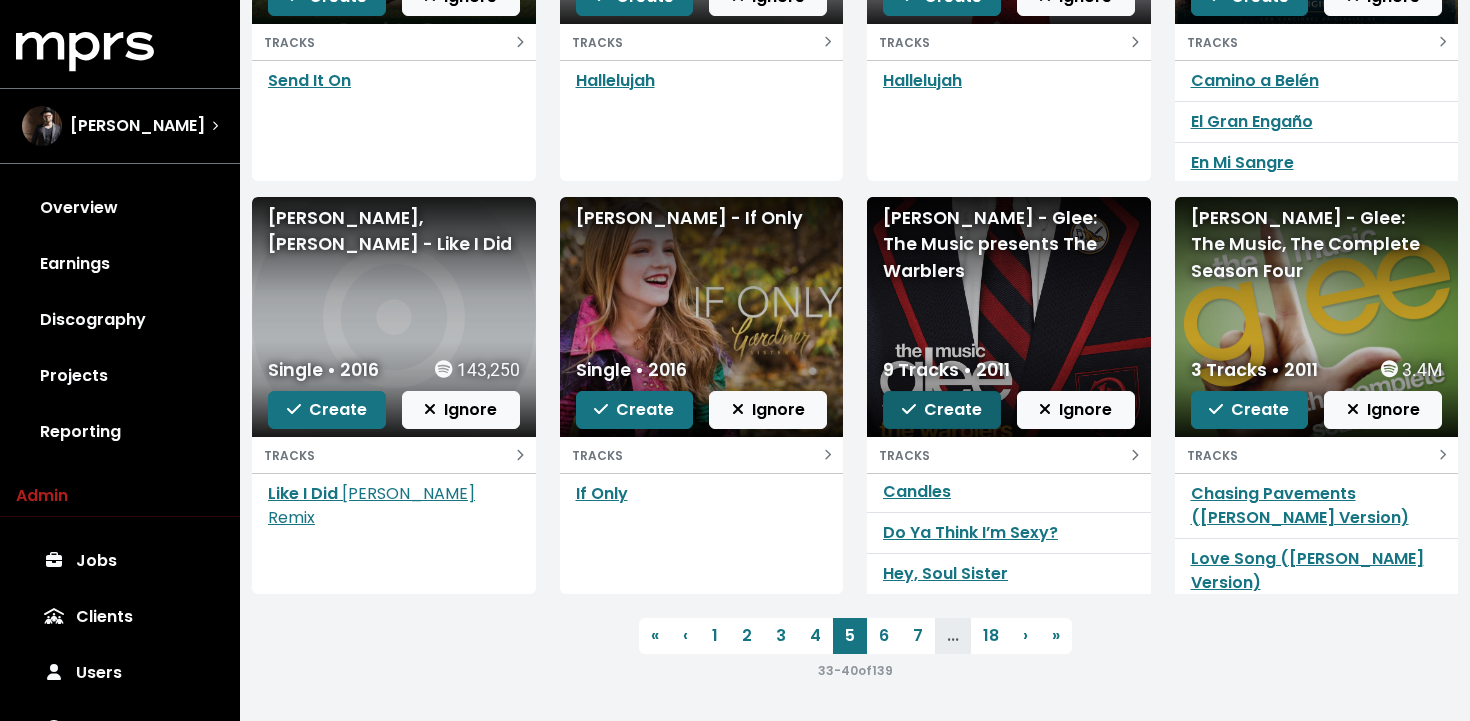 click on "Create" at bounding box center (942, 409) 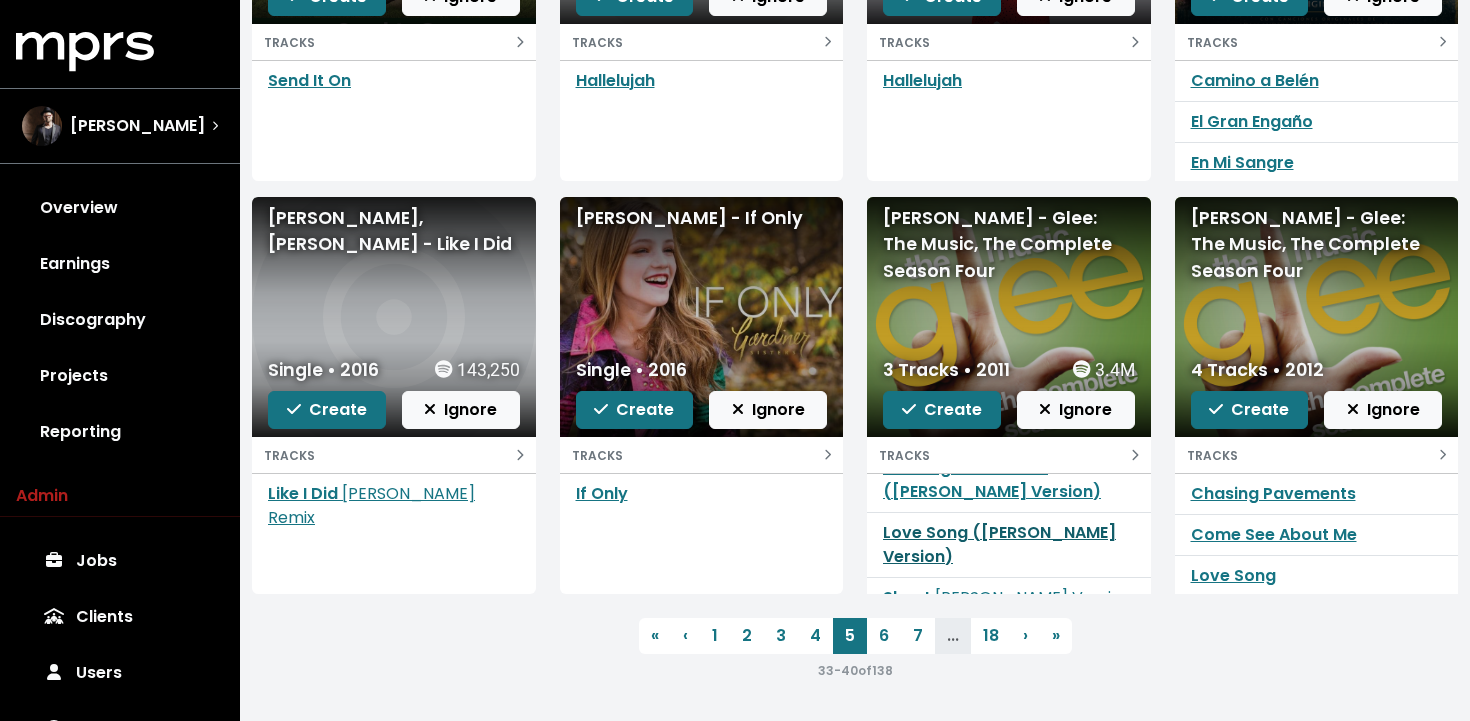 scroll, scrollTop: 0, scrollLeft: 0, axis: both 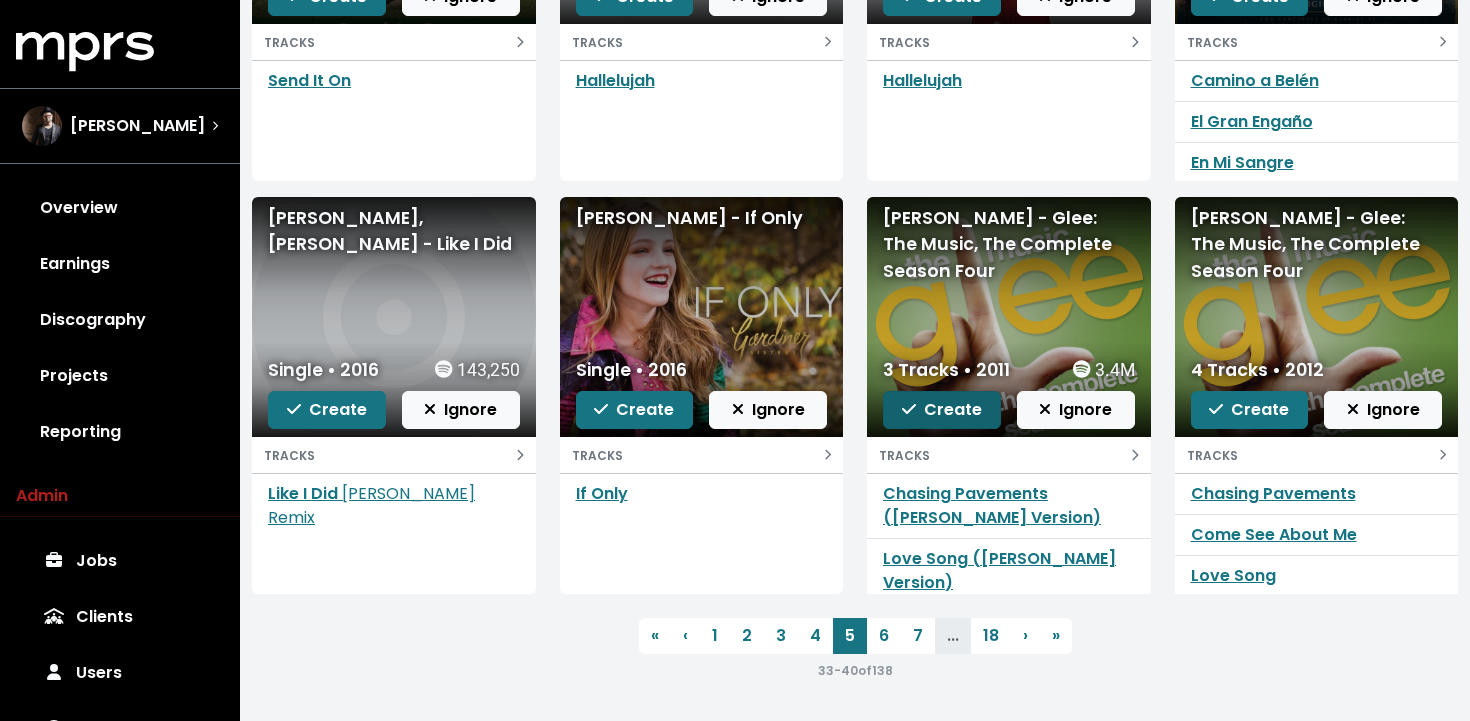 click on "Create" at bounding box center (942, 410) 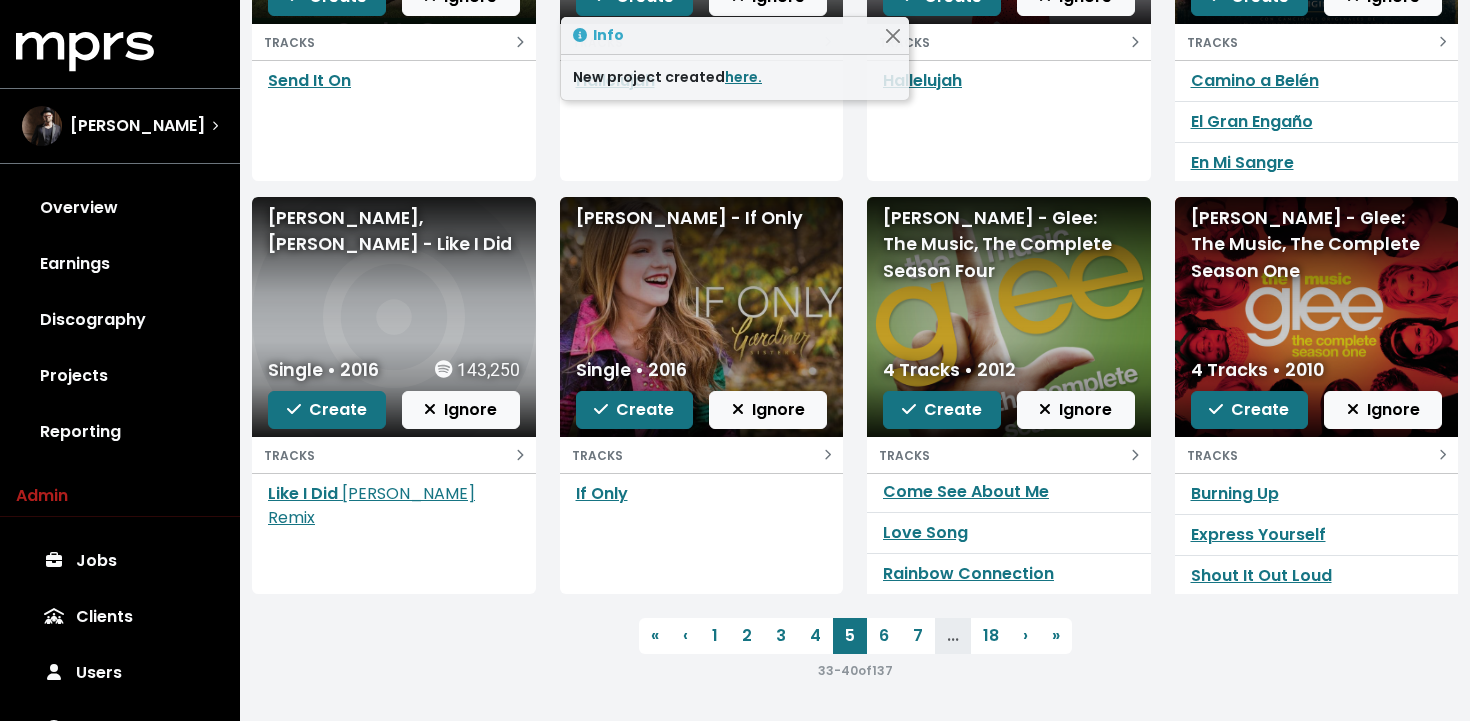 scroll, scrollTop: 0, scrollLeft: 0, axis: both 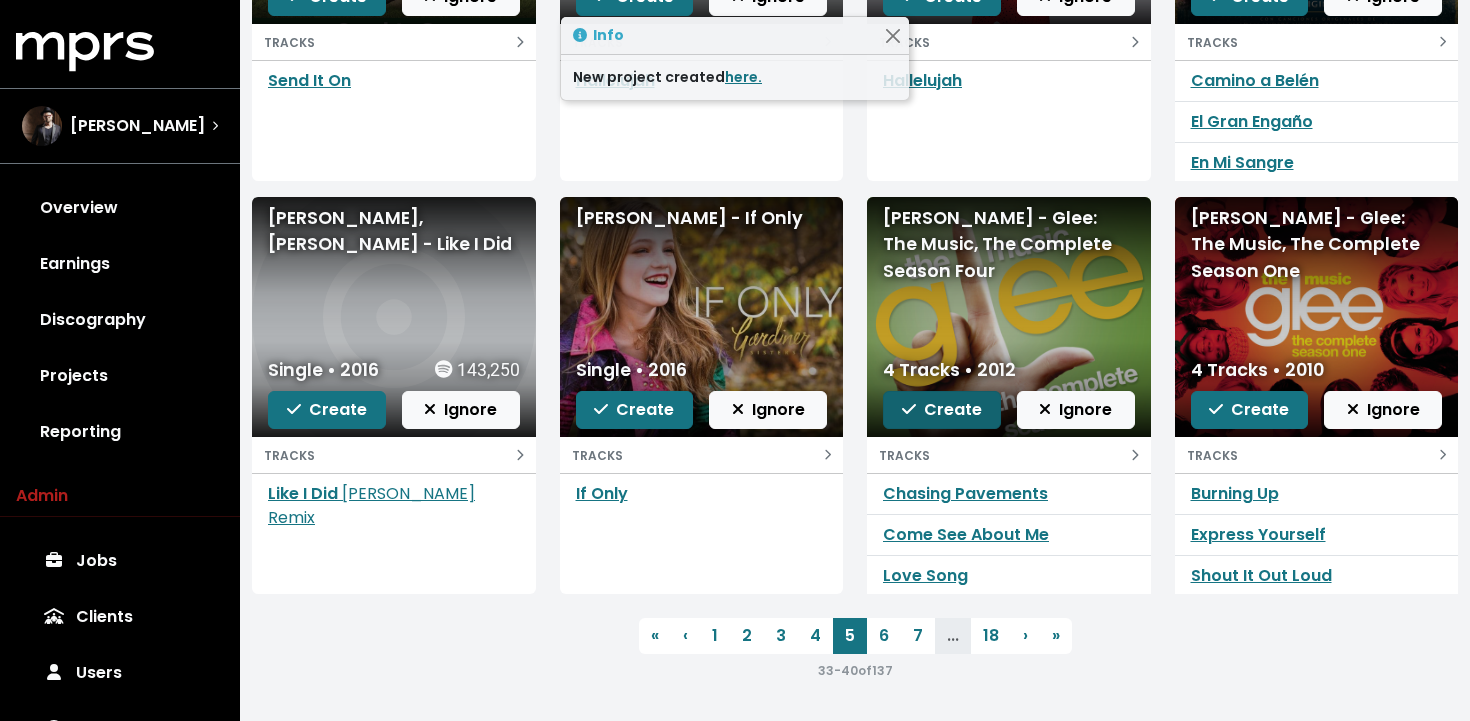 click on "Create" at bounding box center (942, 409) 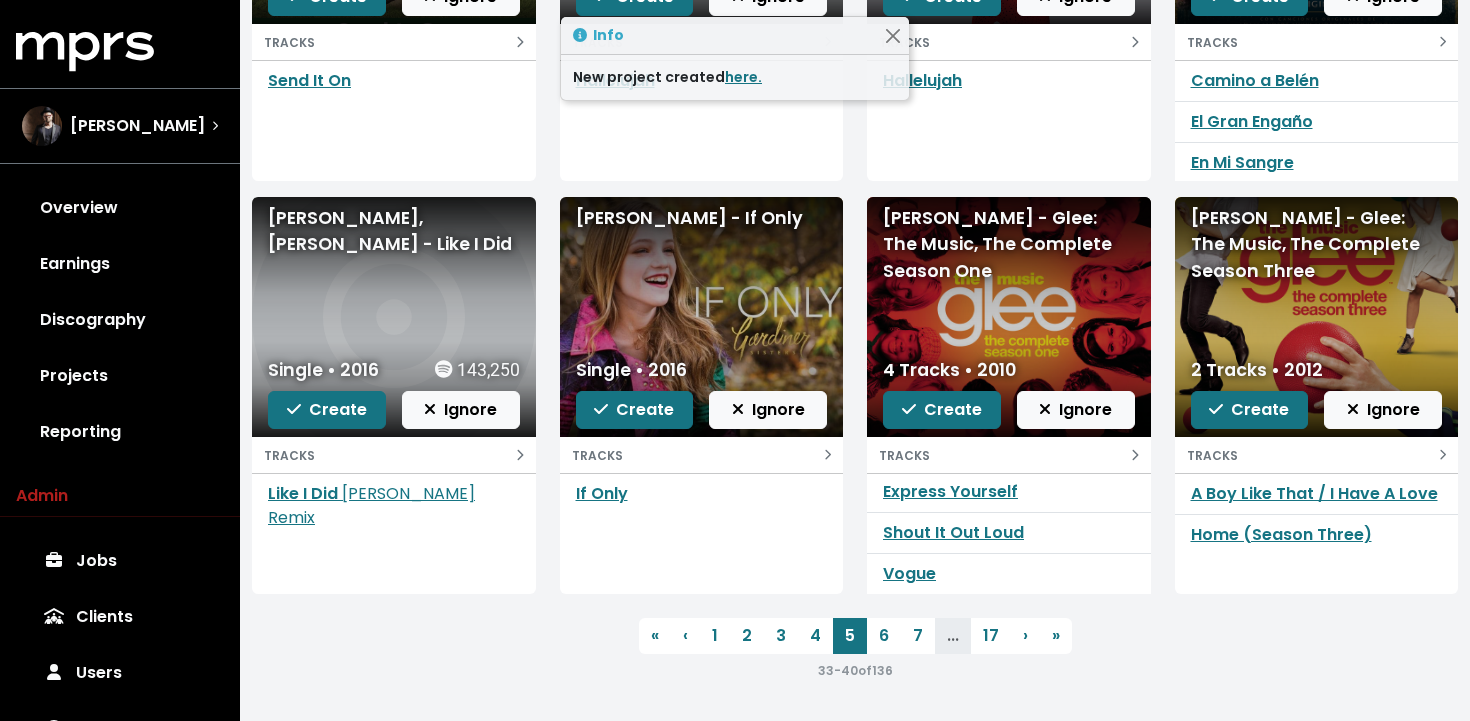 scroll, scrollTop: 0, scrollLeft: 0, axis: both 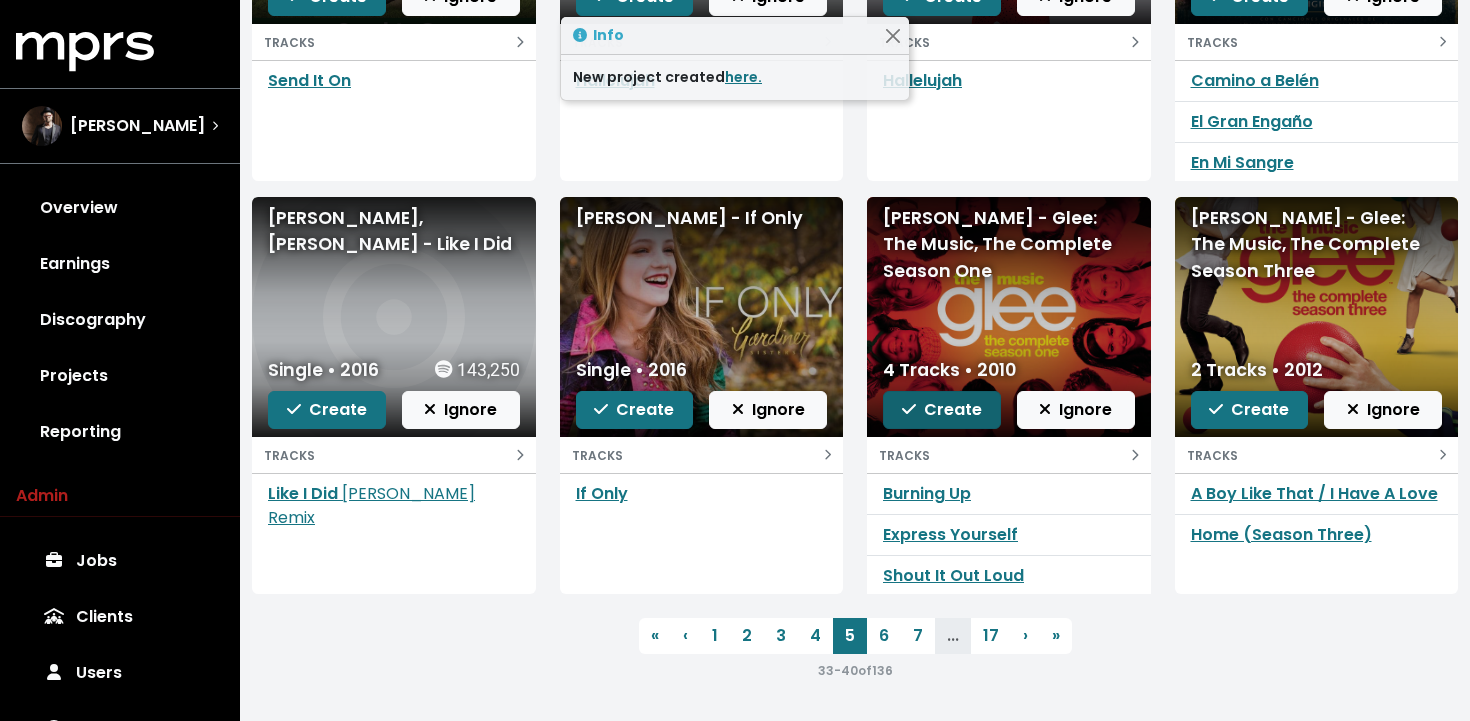 click on "Create" at bounding box center (942, 409) 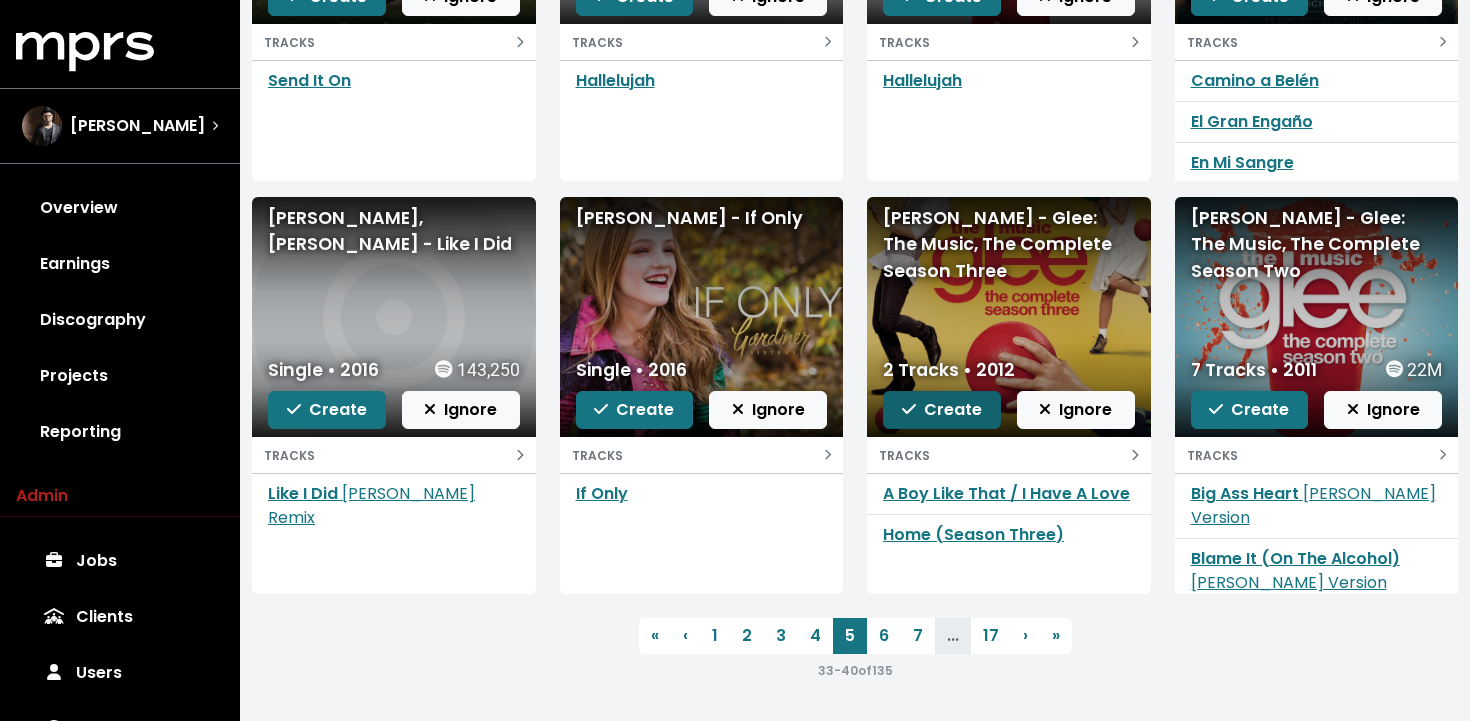 click on "Create" at bounding box center (942, 409) 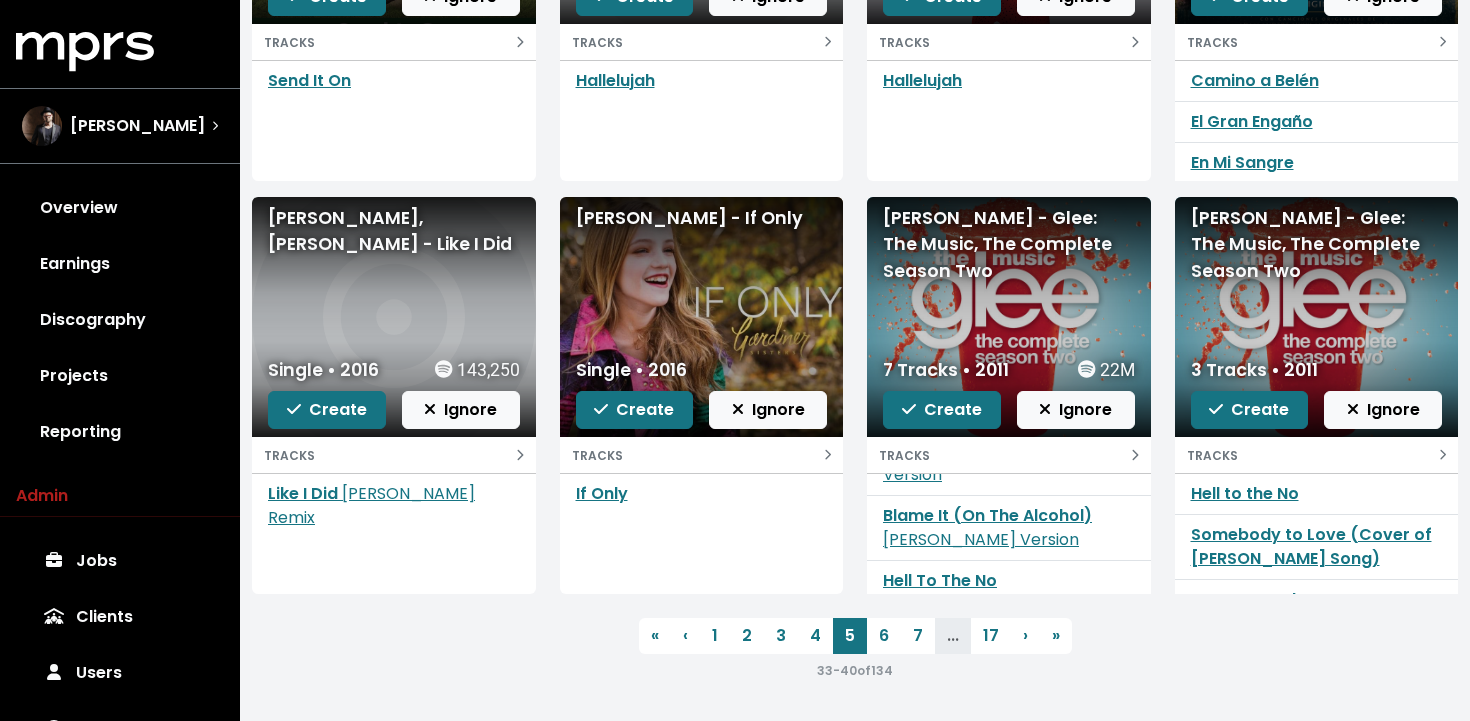 scroll, scrollTop: 0, scrollLeft: 0, axis: both 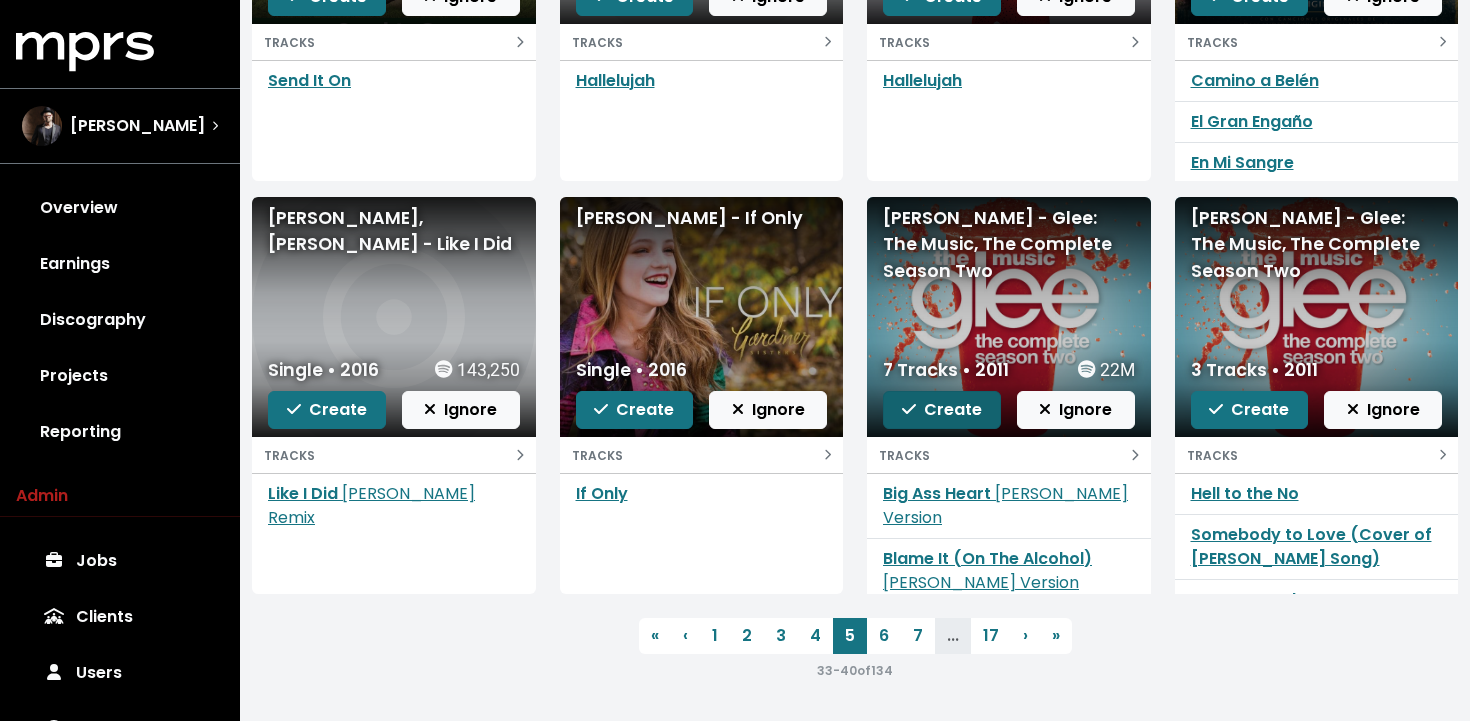 click on "Create" at bounding box center [942, 409] 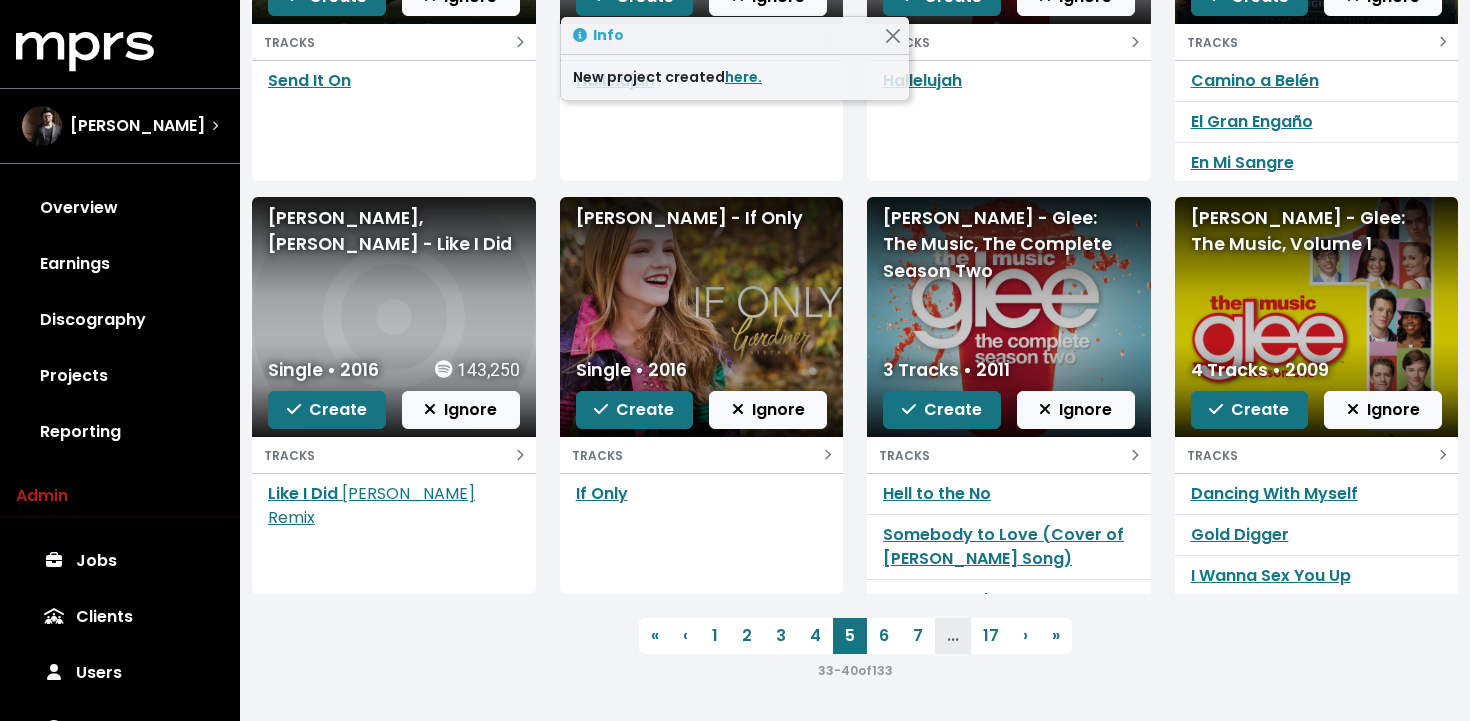 scroll, scrollTop: 26, scrollLeft: 0, axis: vertical 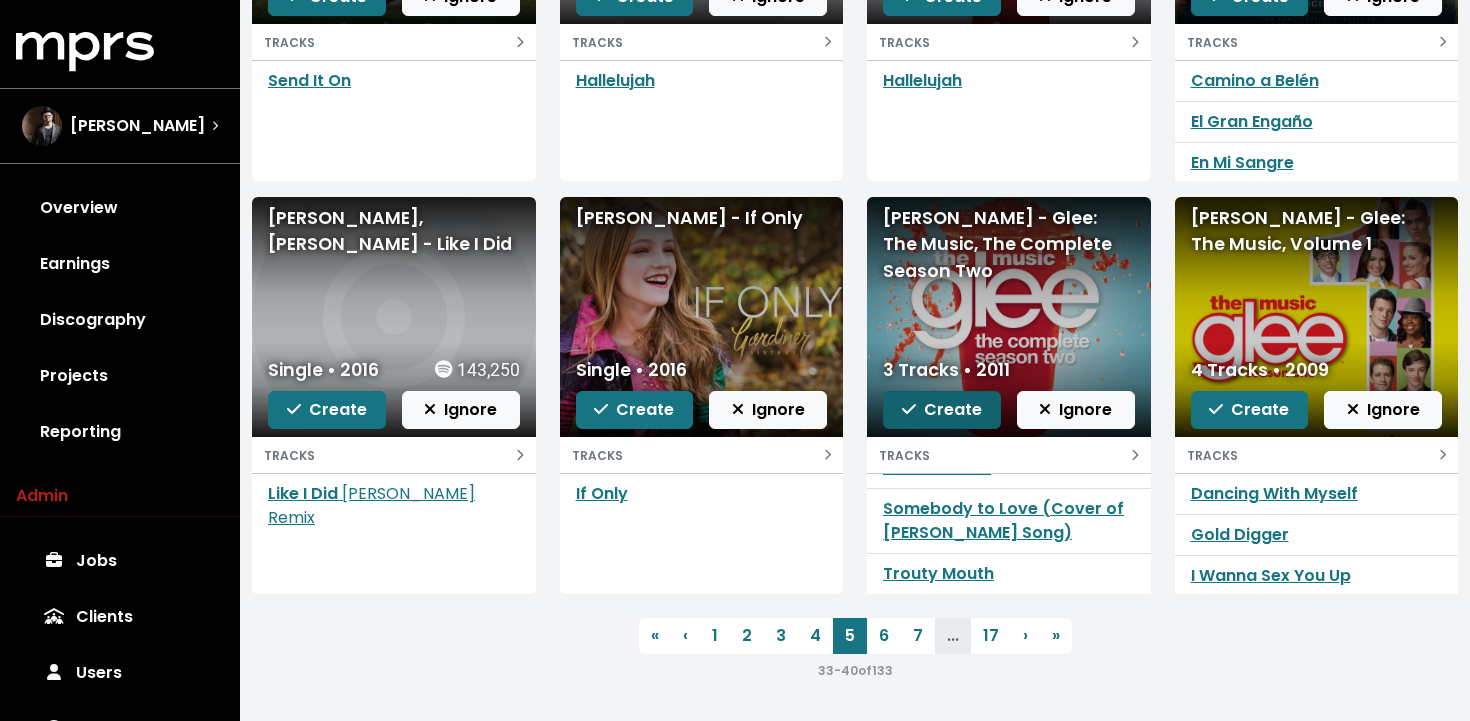 click on "Create" at bounding box center [942, 409] 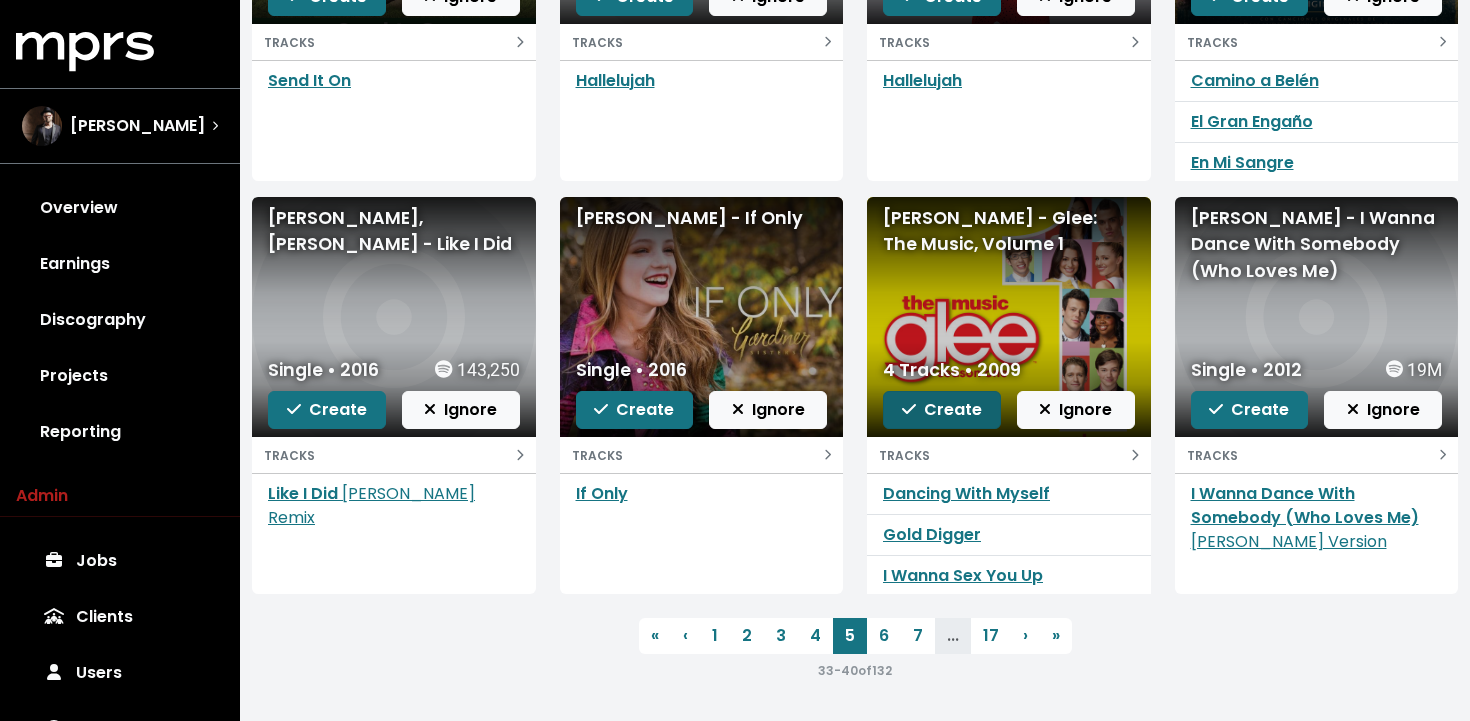 click on "Create" at bounding box center [942, 409] 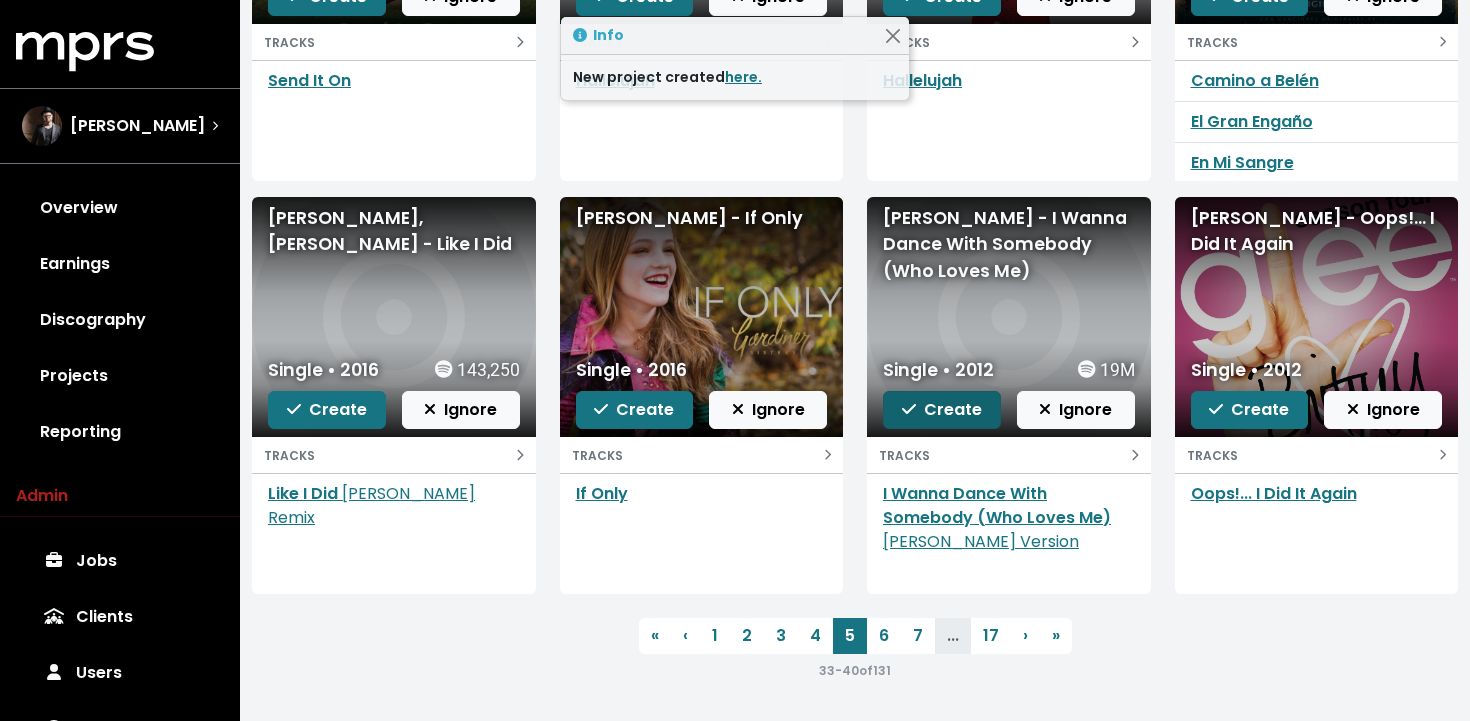 click on "Create" at bounding box center (942, 409) 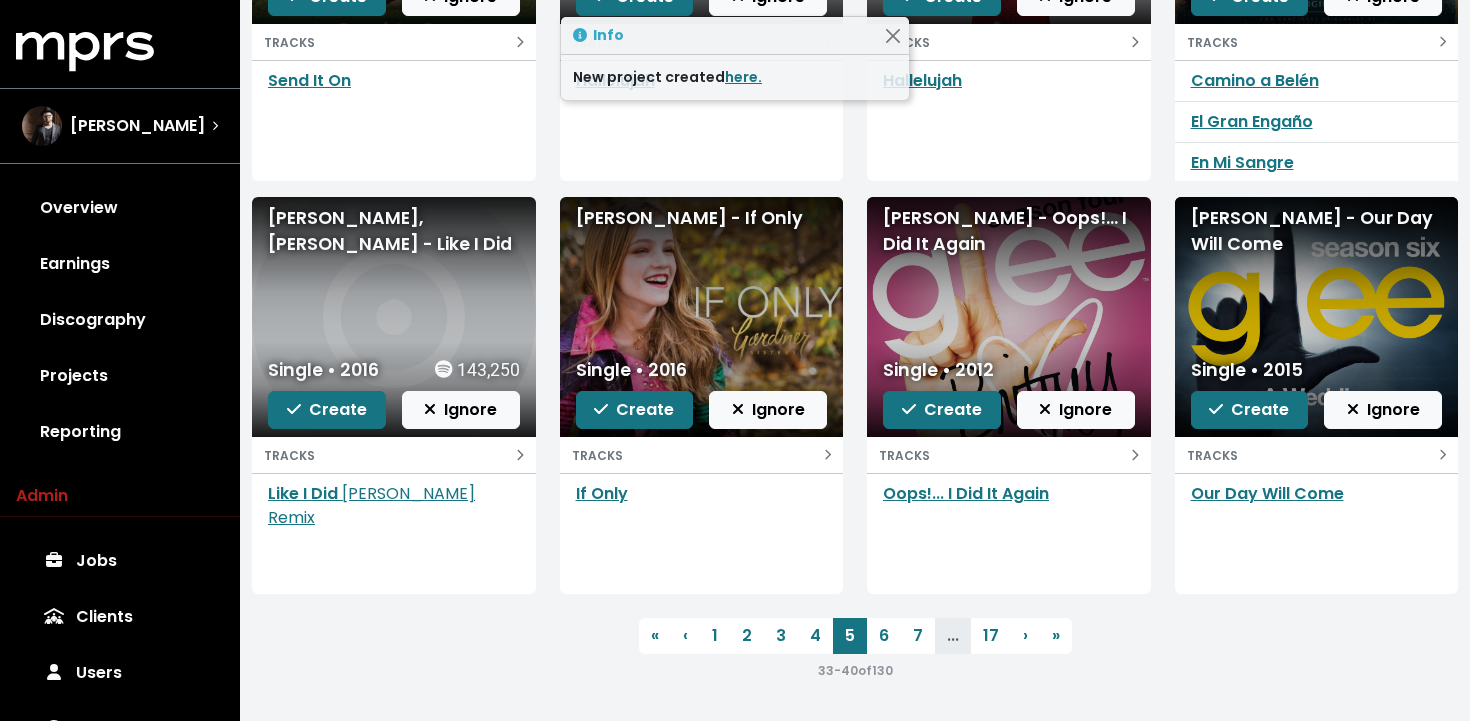 click on "Create" at bounding box center [942, 409] 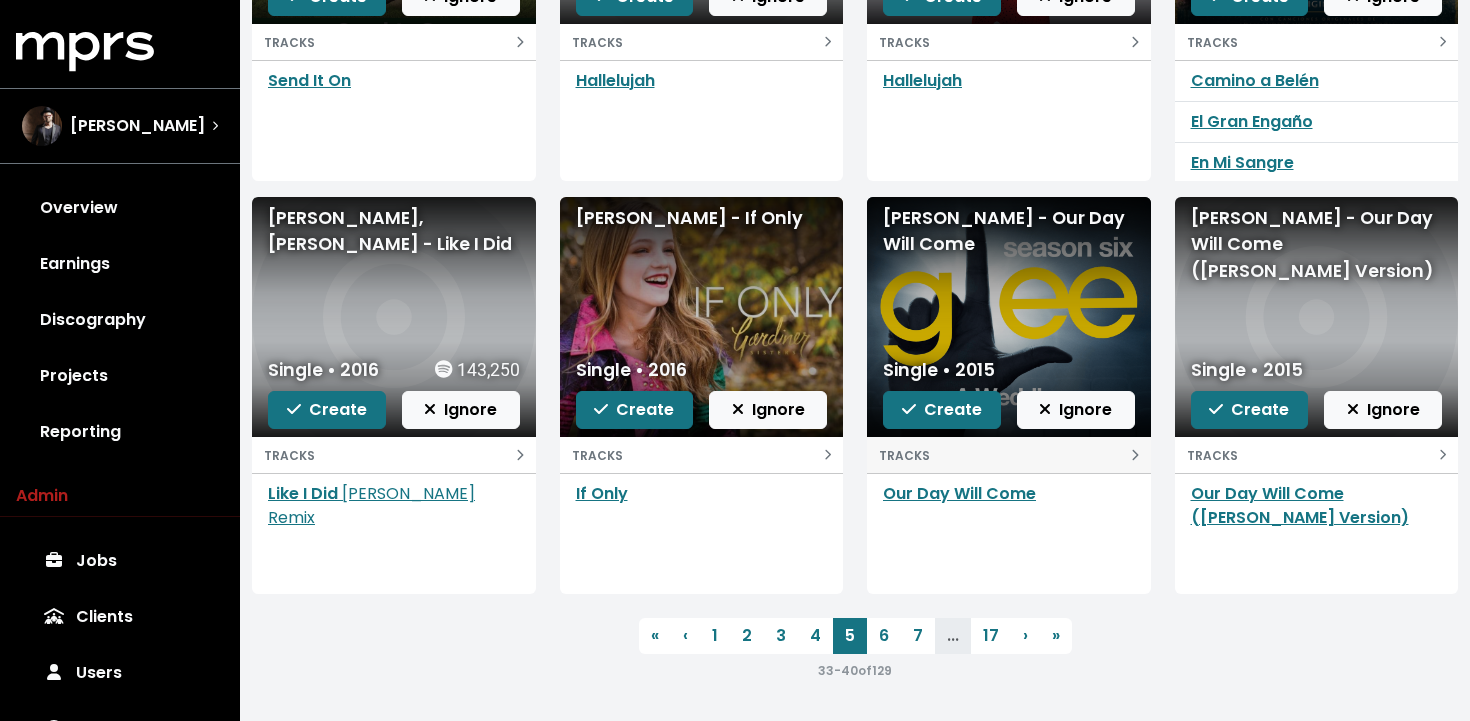 click on "TRACKS" at bounding box center (1009, 455) 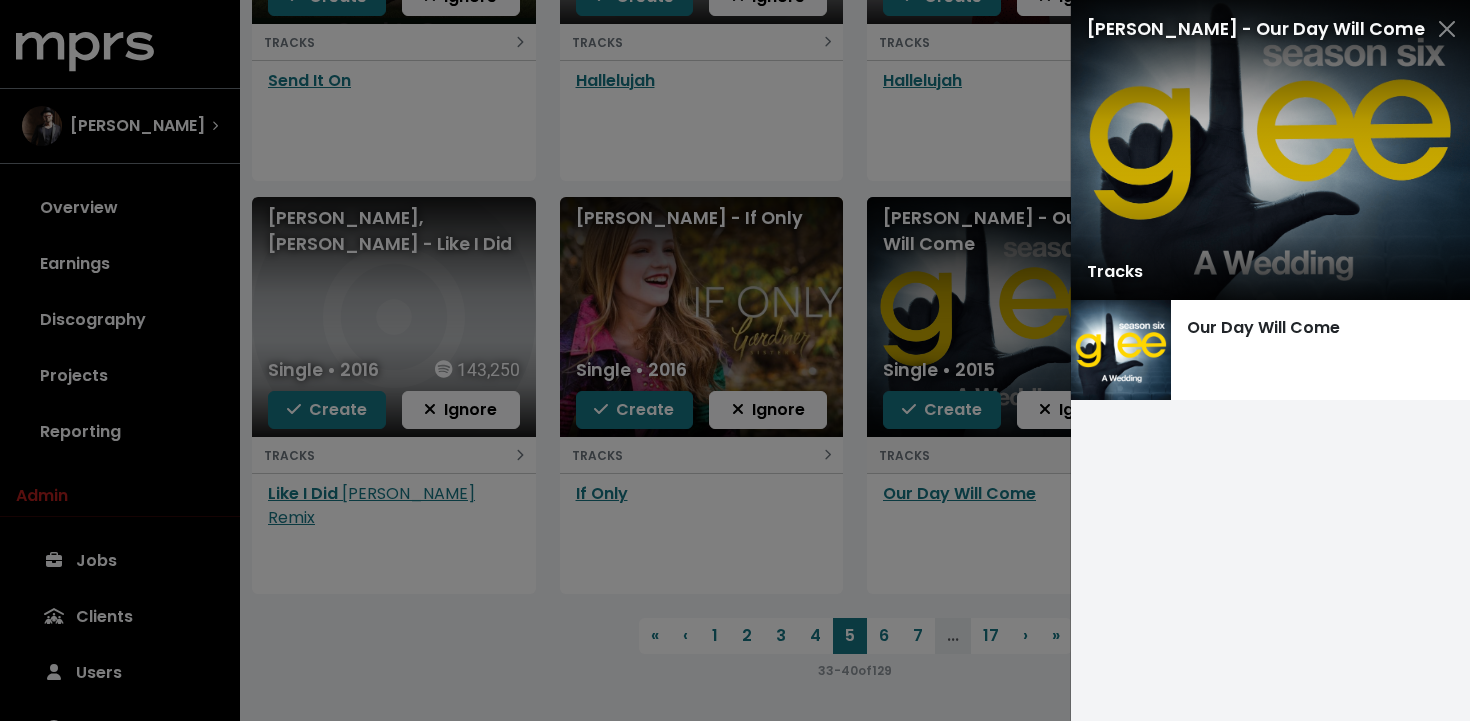 click at bounding box center [735, 360] 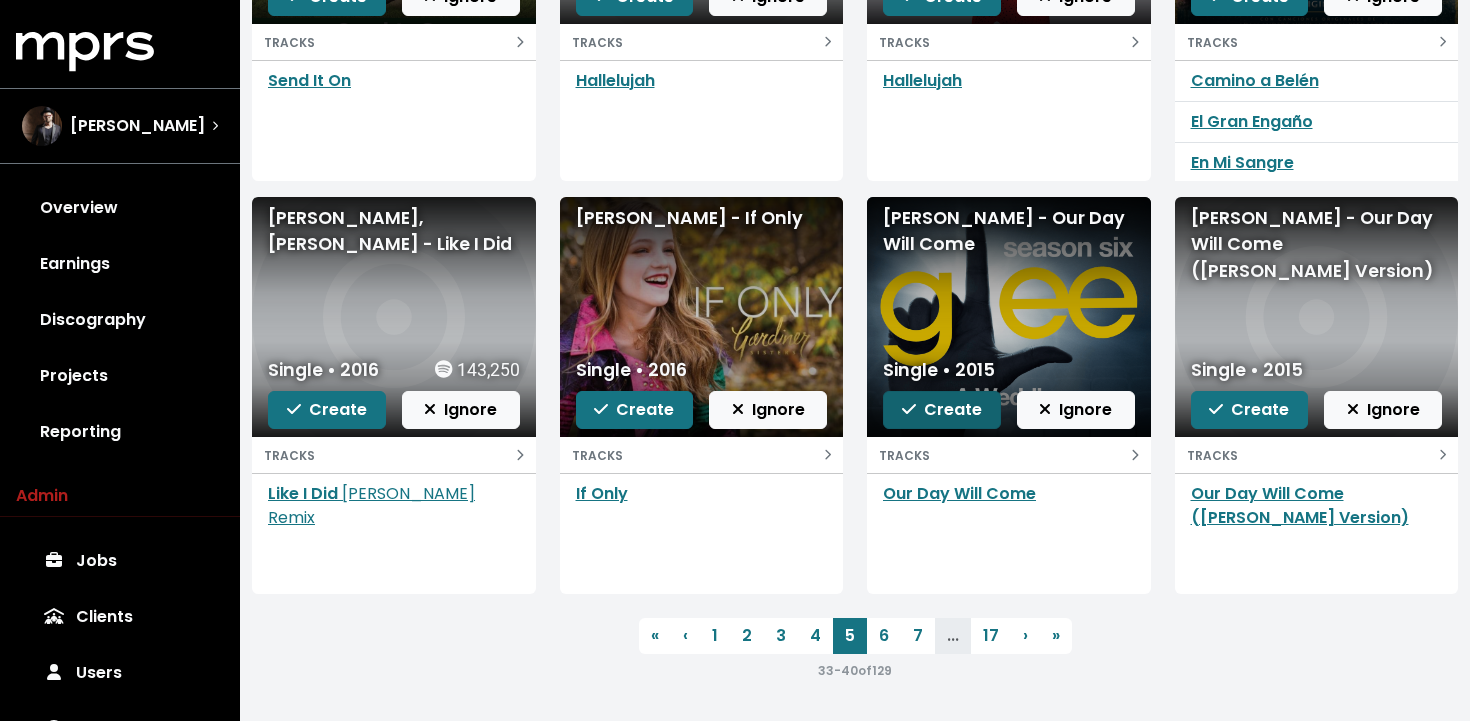 click on "Create" at bounding box center (942, 409) 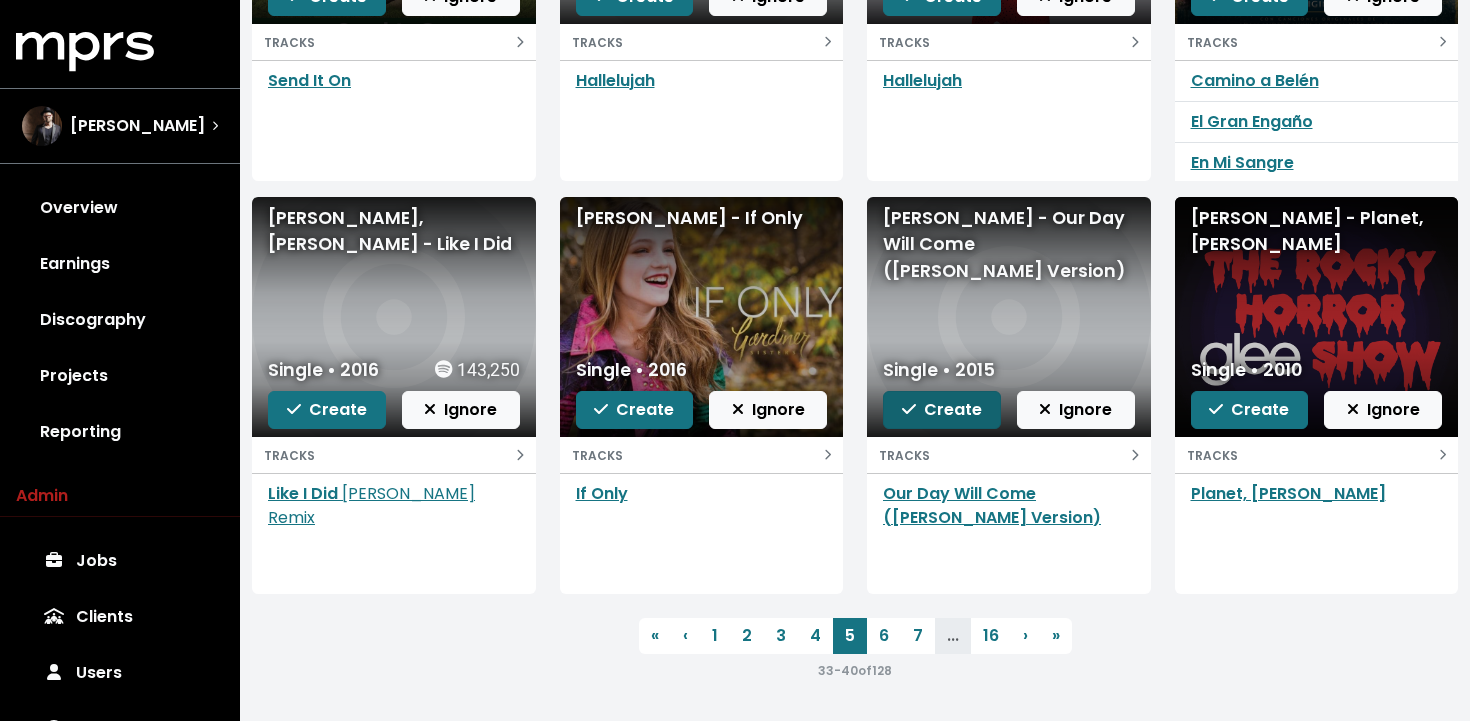 click on "Create" at bounding box center (942, 409) 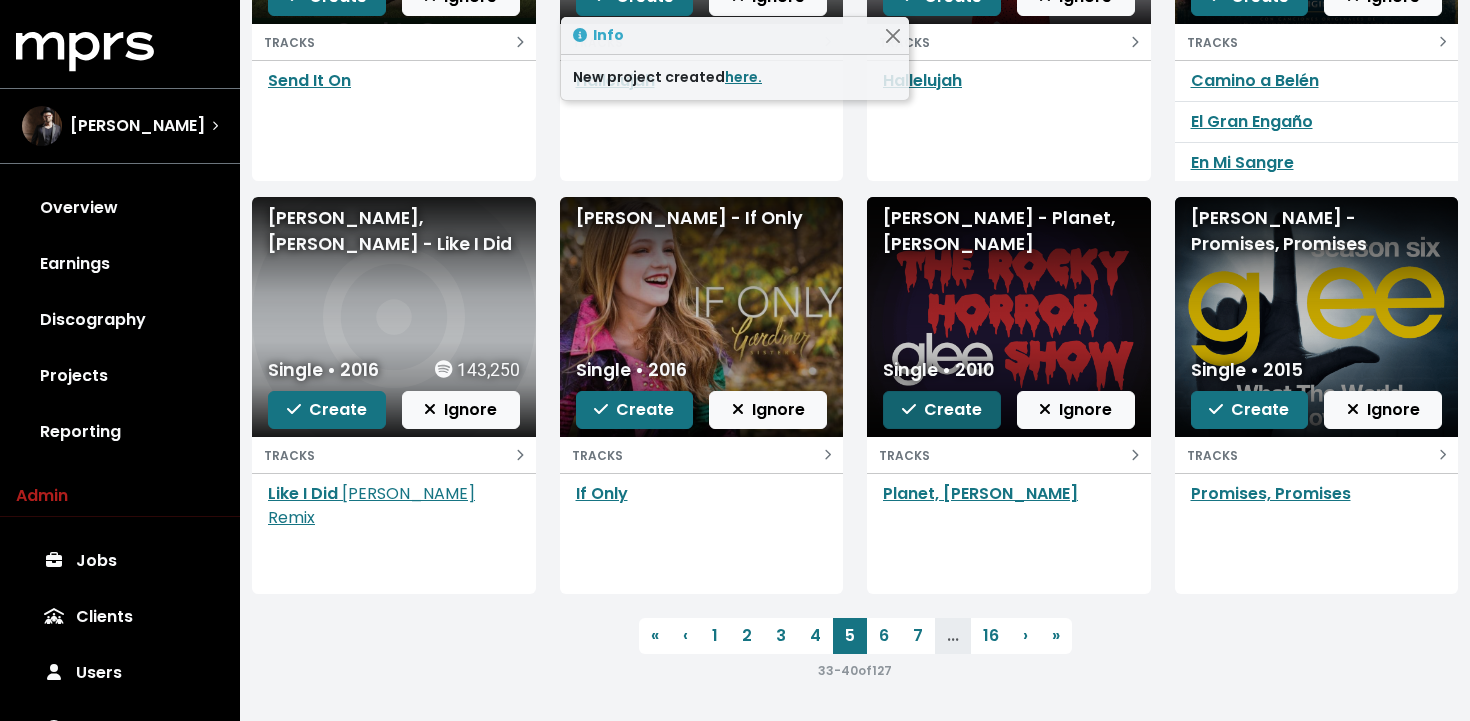 click on "Create" at bounding box center (942, 409) 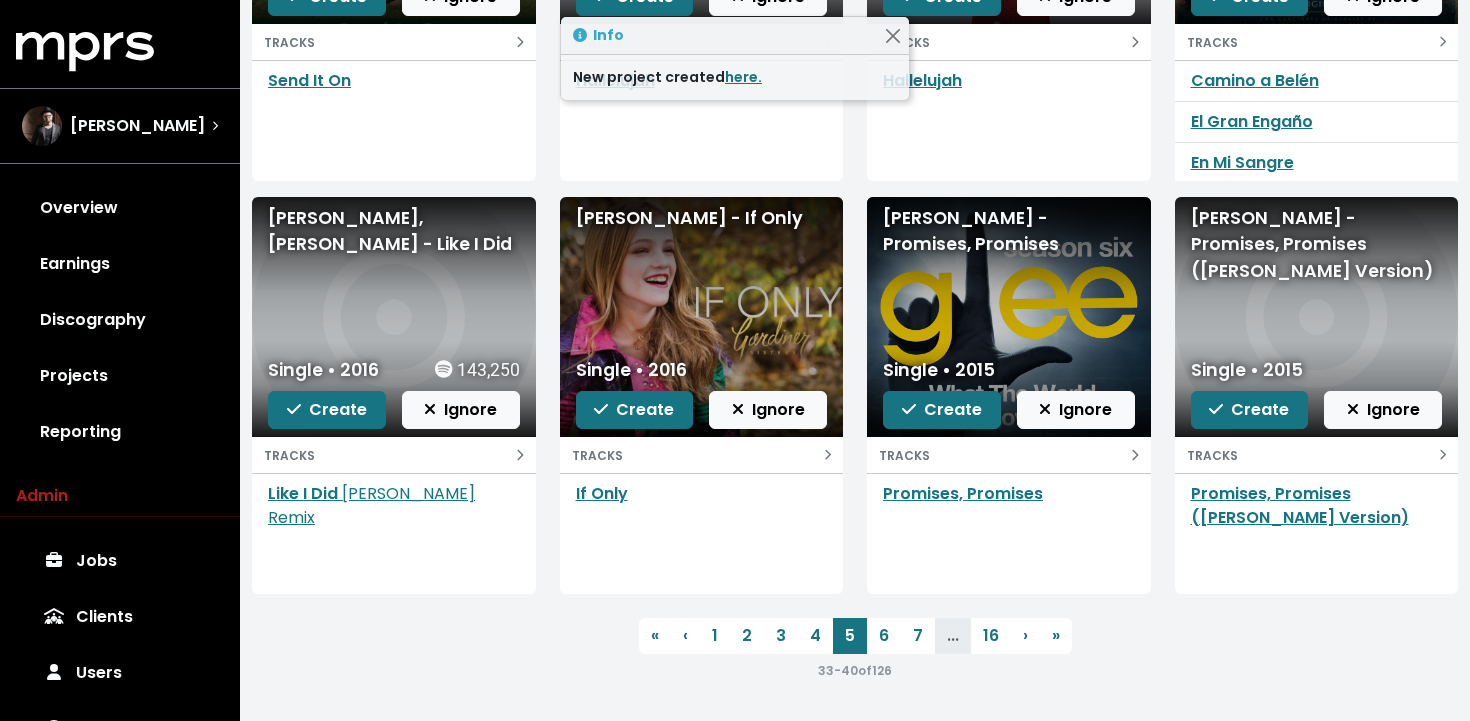 click on "Create" at bounding box center [942, 409] 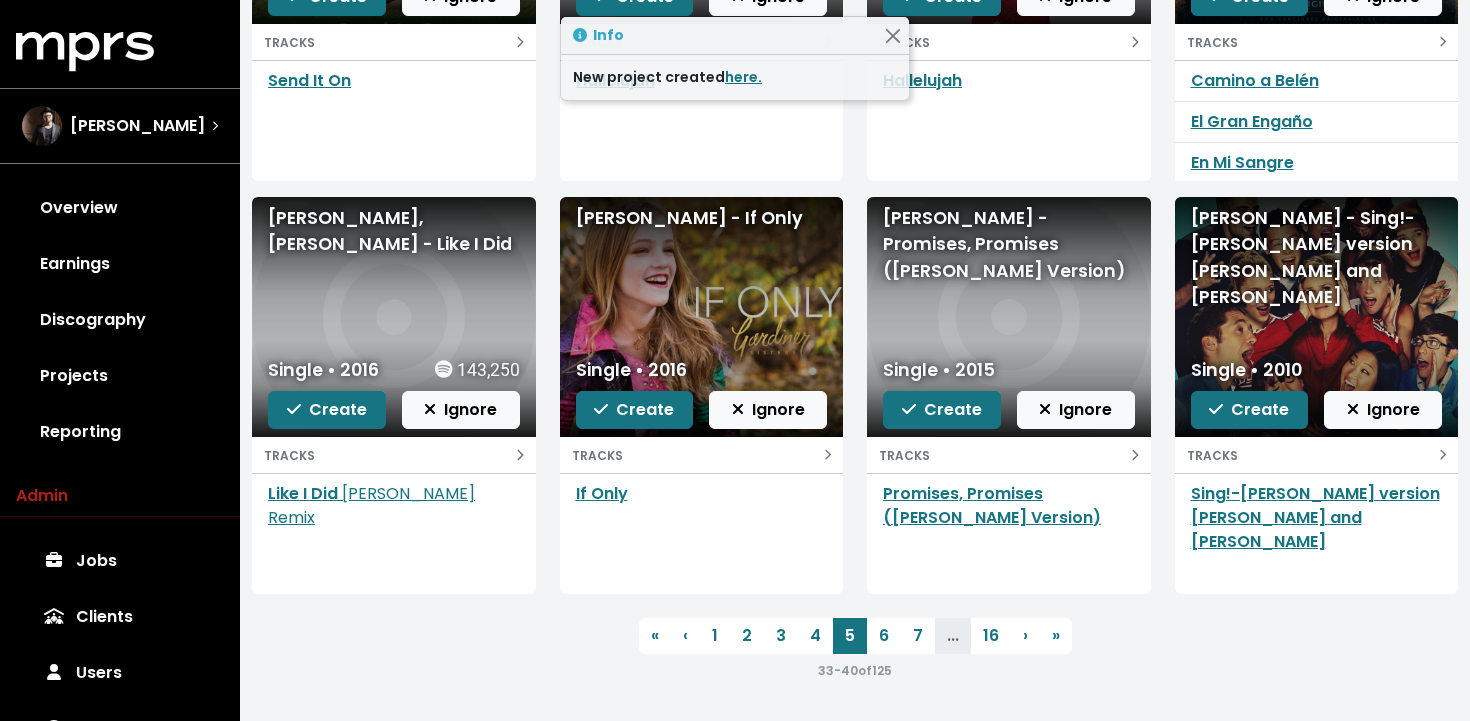 click on "Create" at bounding box center (942, 409) 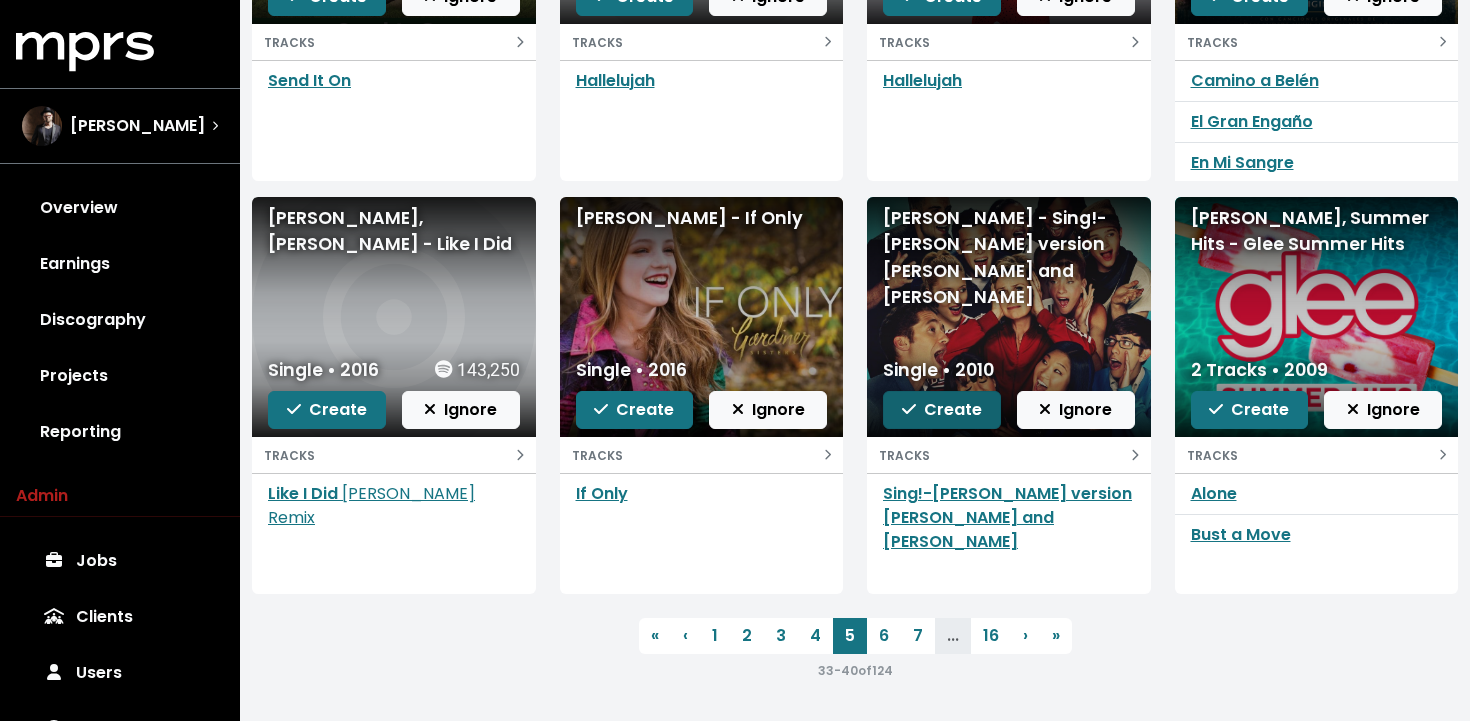 click on "Create" at bounding box center [942, 409] 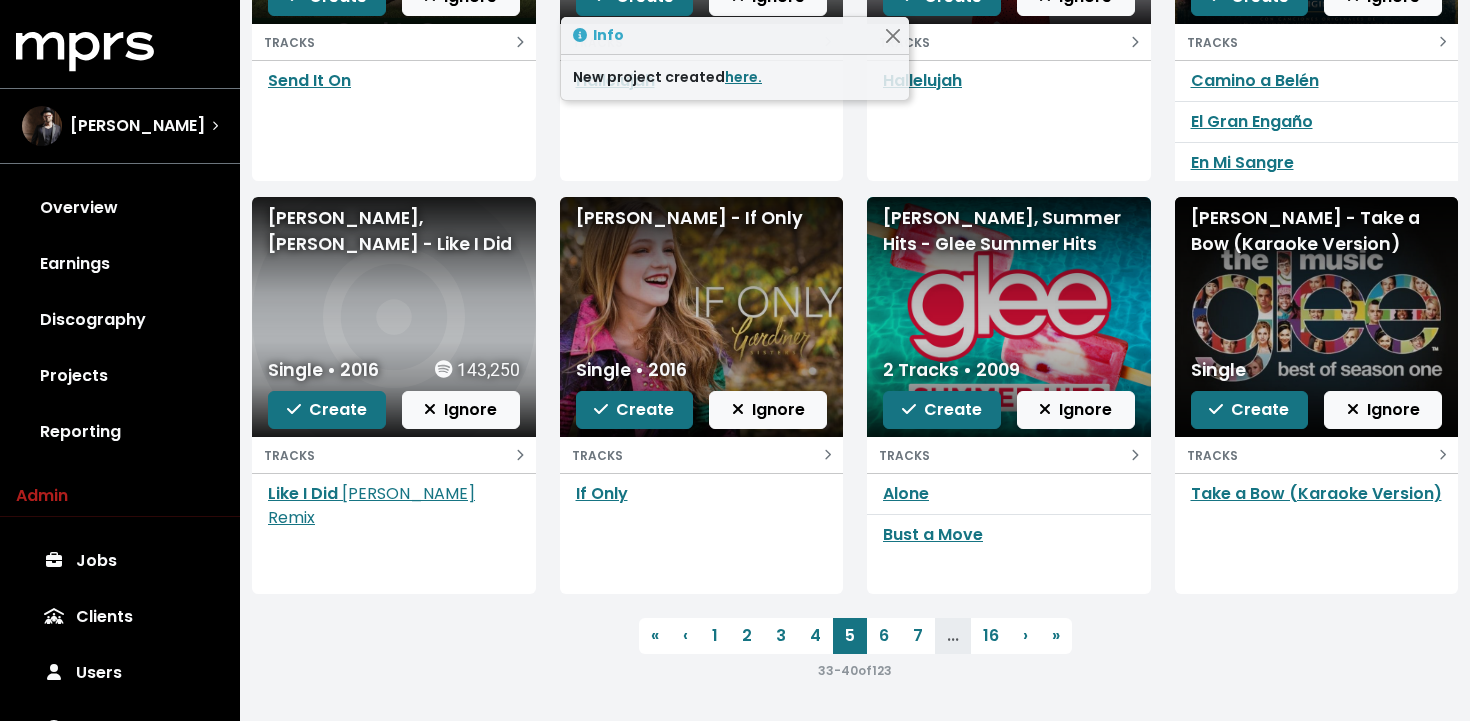 click on "Create" at bounding box center [942, 409] 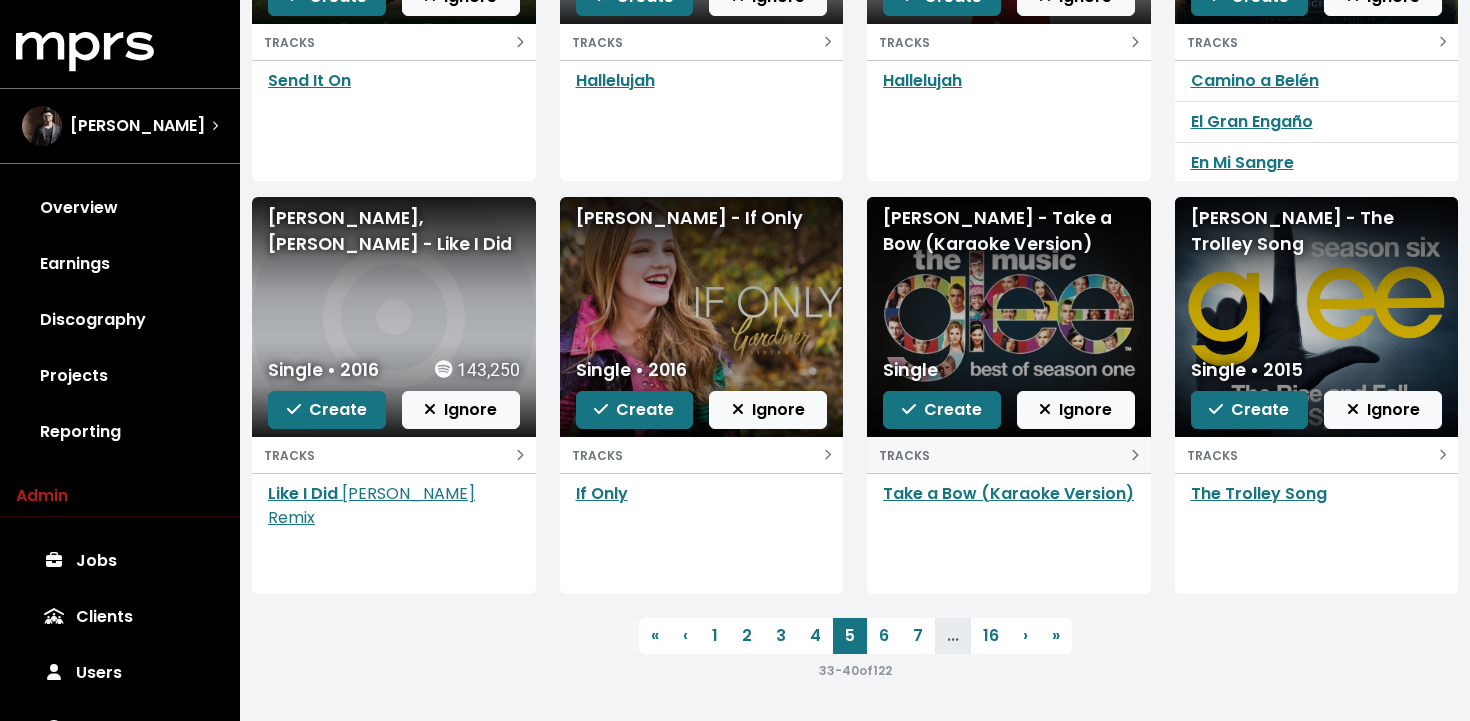 click on "TRACKS" at bounding box center (1009, 455) 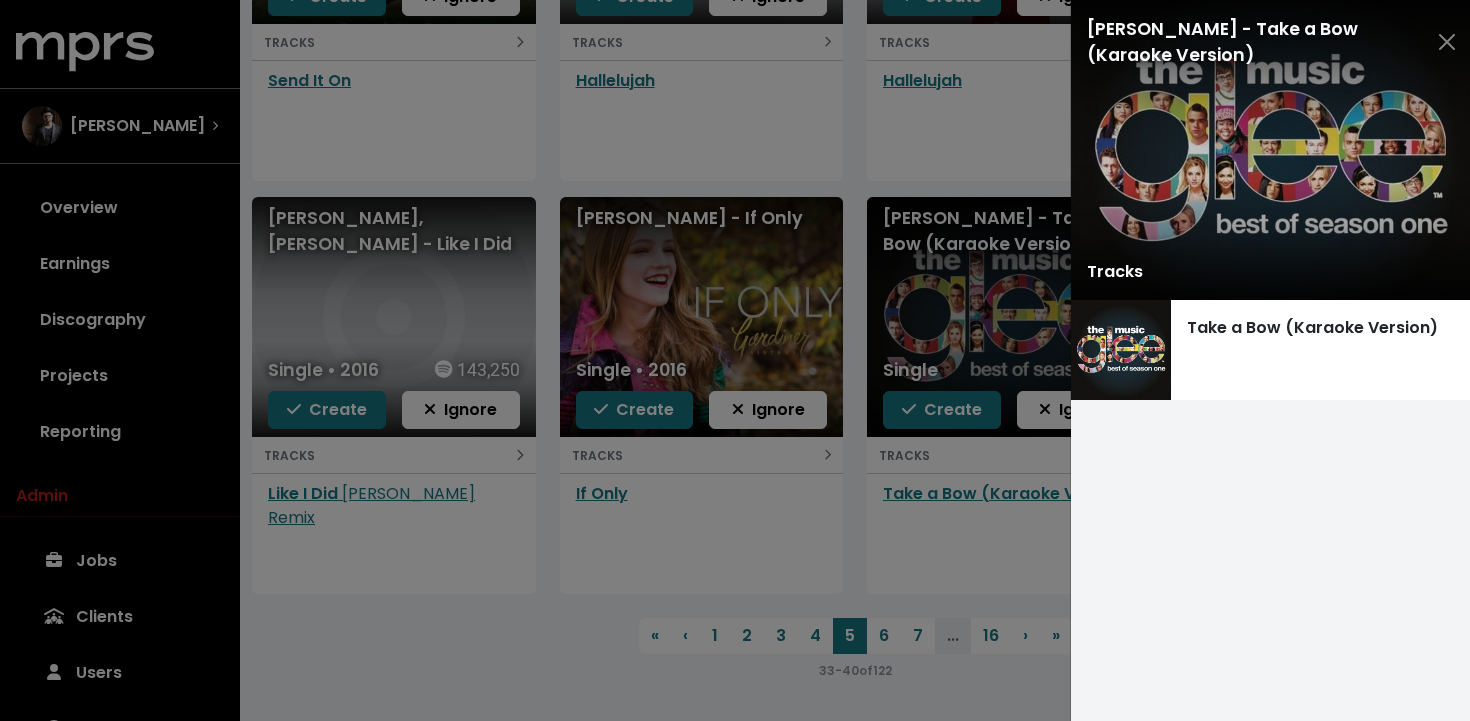 click at bounding box center [735, 360] 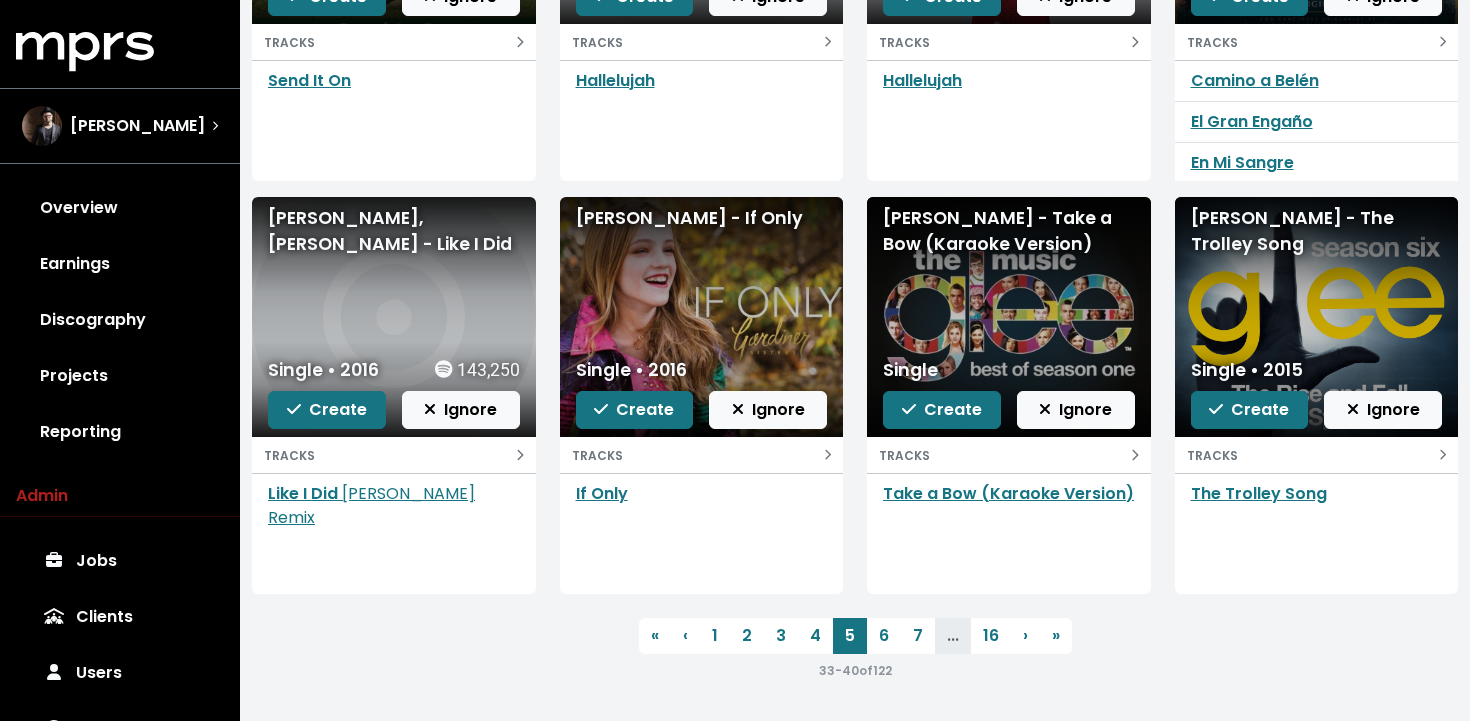 click on "Glee Cast - Take a Bow (Karaoke Version)" at bounding box center [1009, 317] 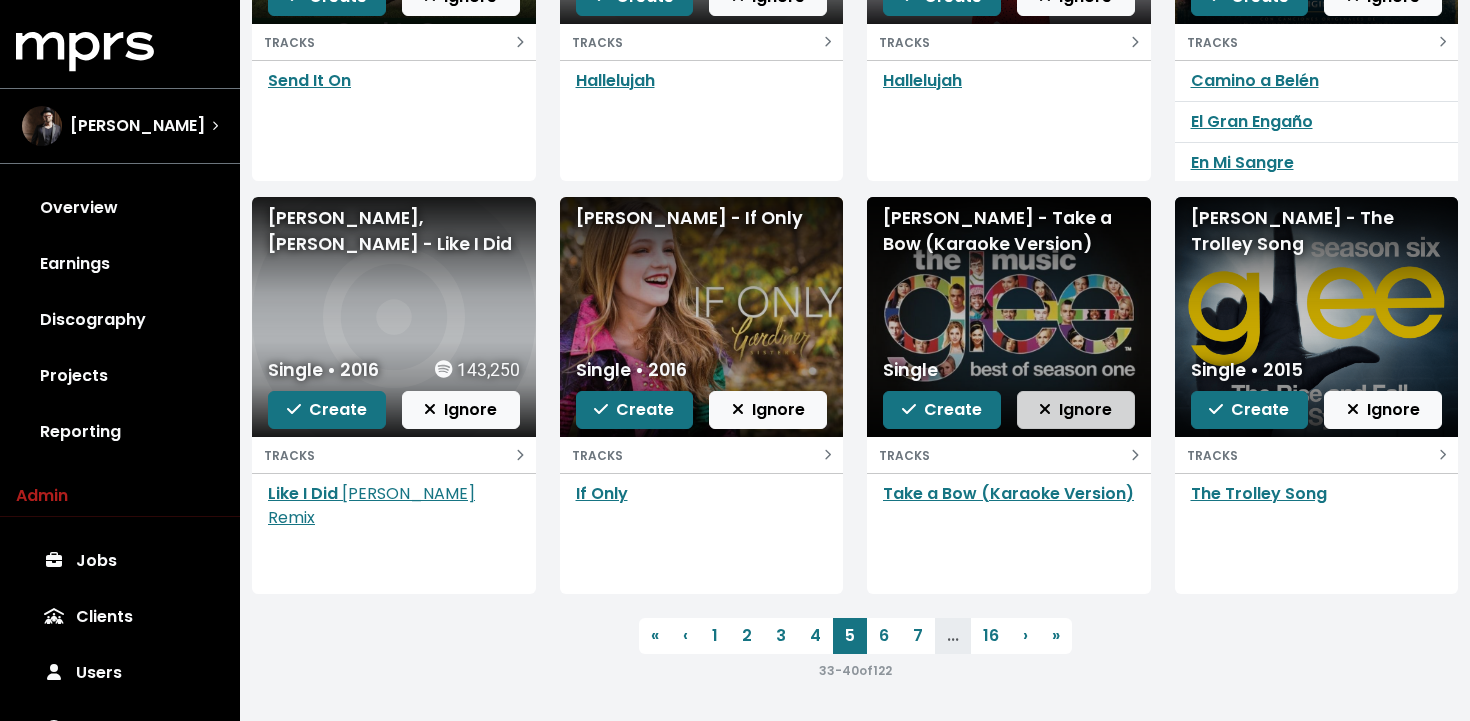 click on "Ignore" at bounding box center (1075, 409) 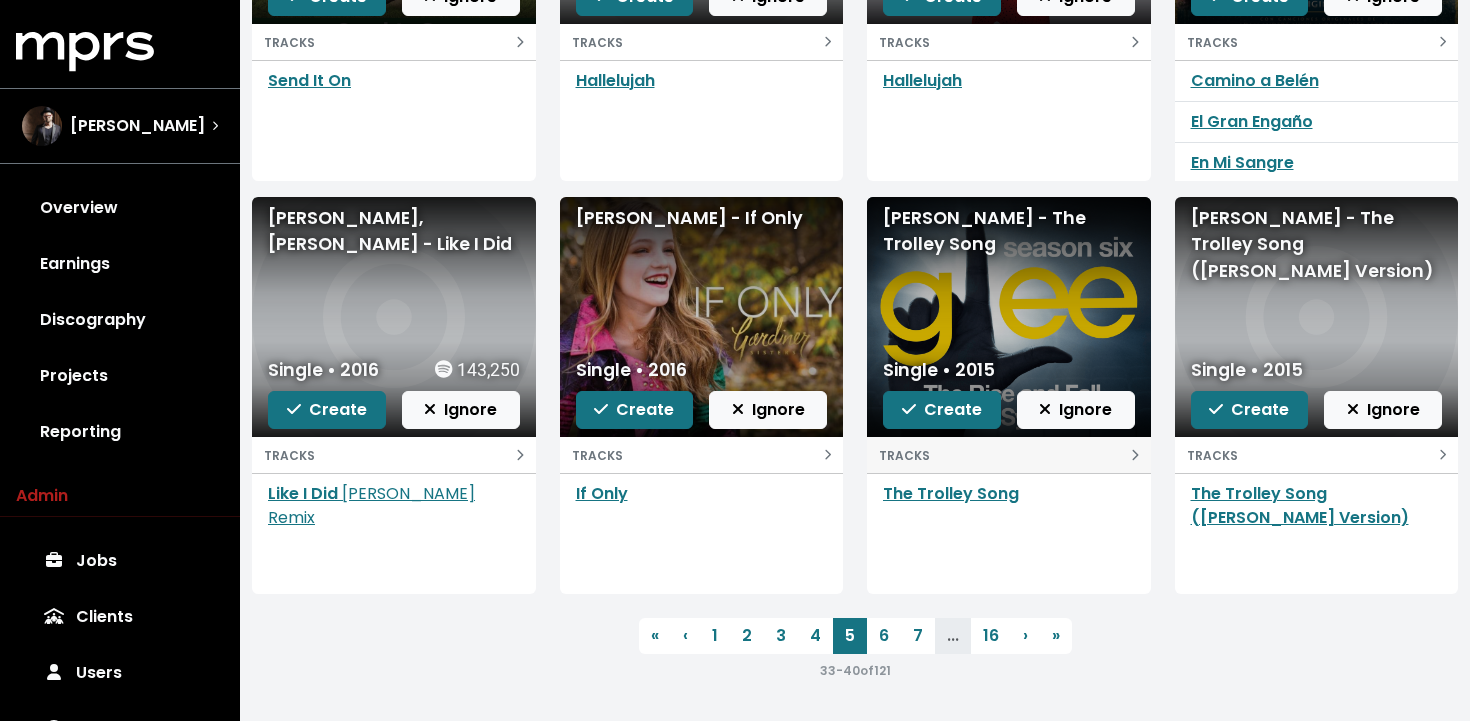 click on "TRACKS" at bounding box center (1009, 455) 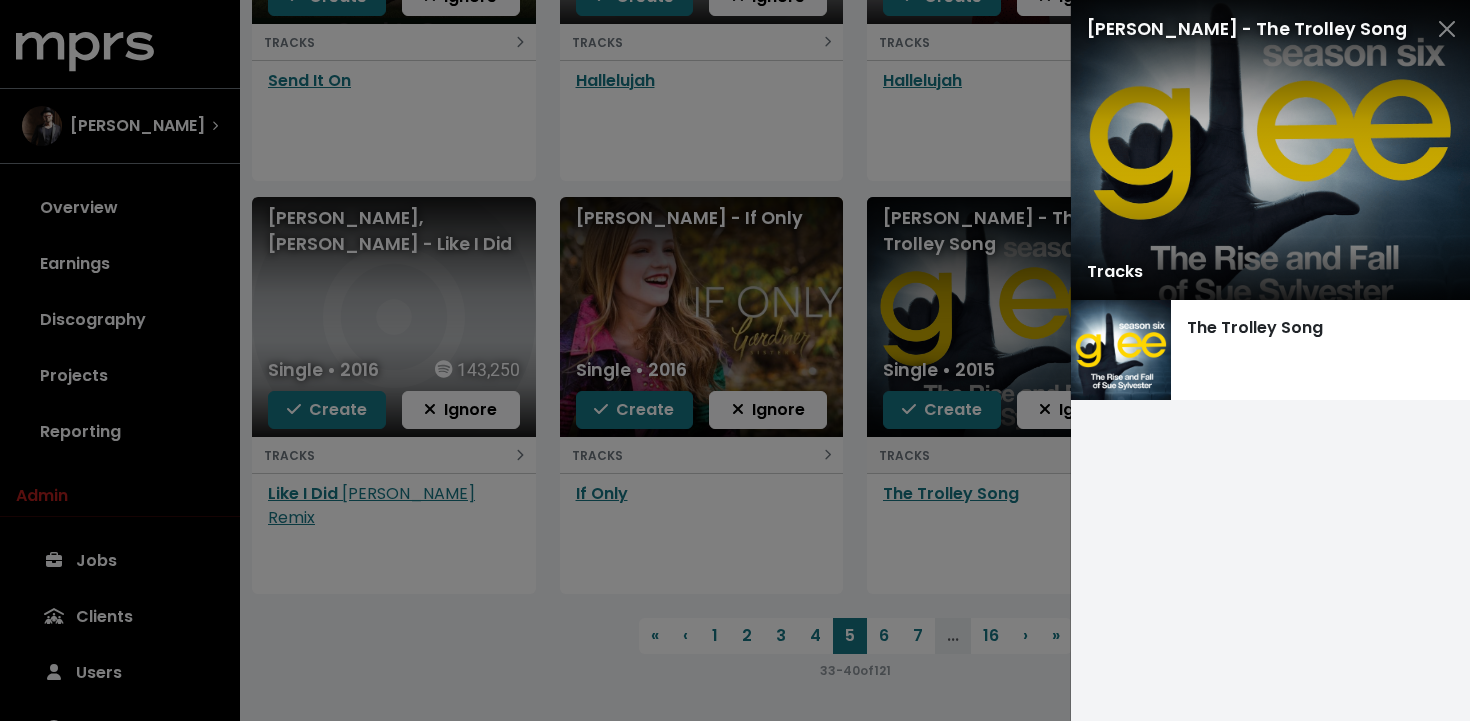 click at bounding box center [735, 360] 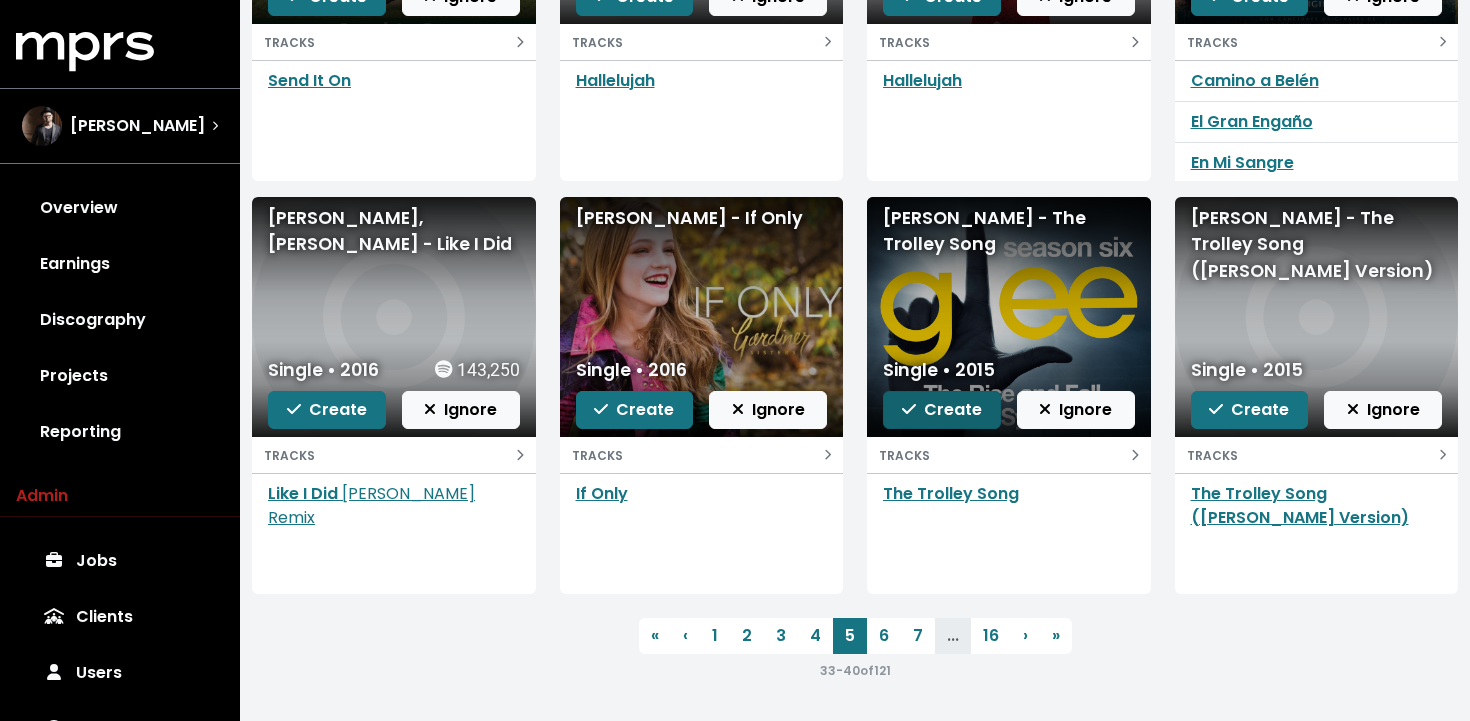 click on "Create" at bounding box center (942, 410) 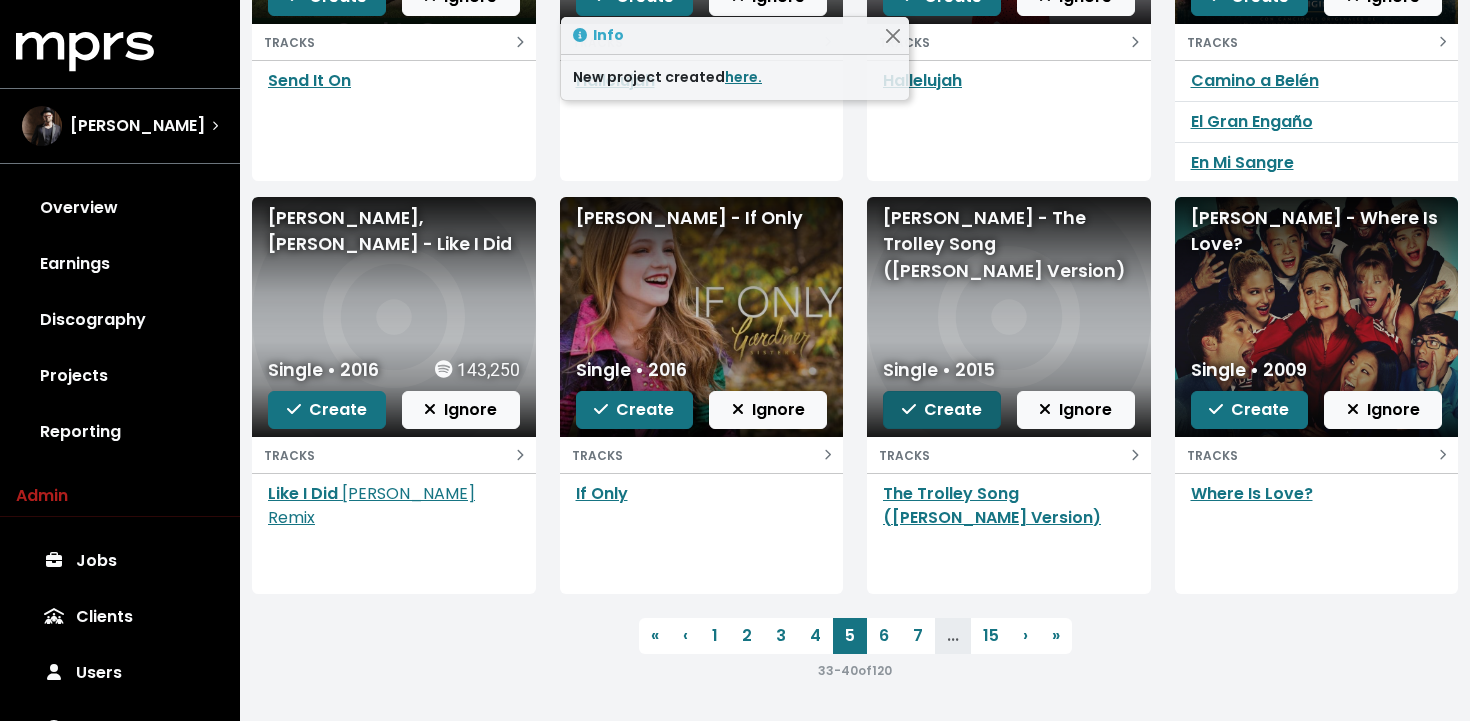 click on "Create" at bounding box center [942, 410] 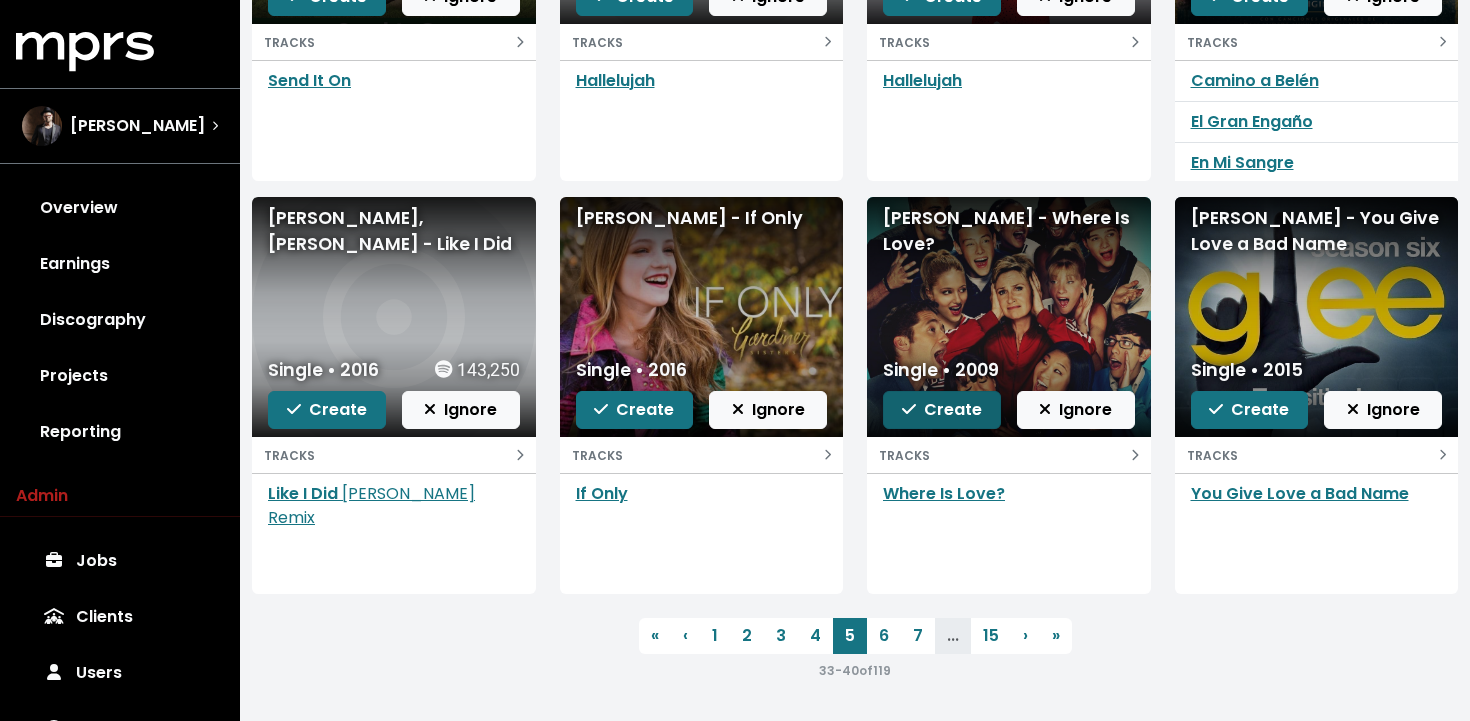 click on "Create" at bounding box center (942, 409) 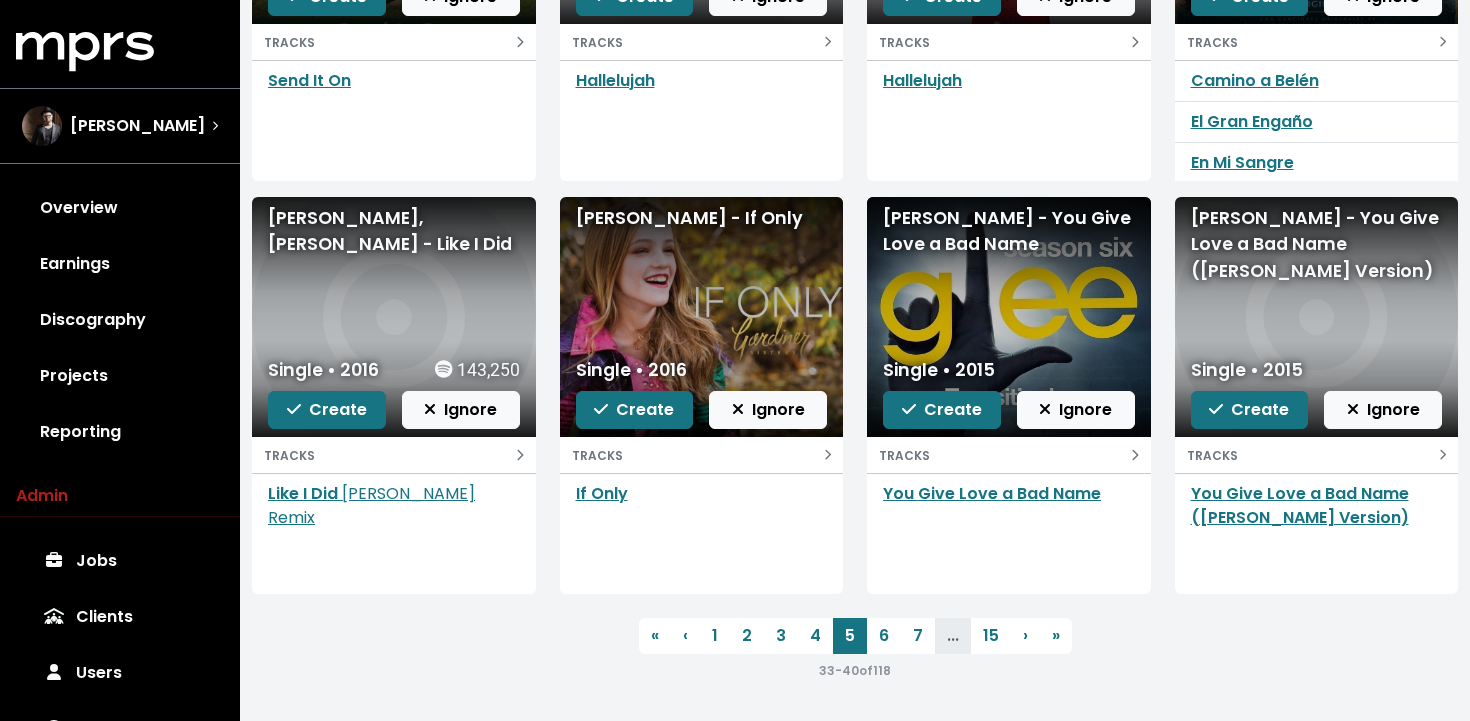 click on "Create" at bounding box center (942, 409) 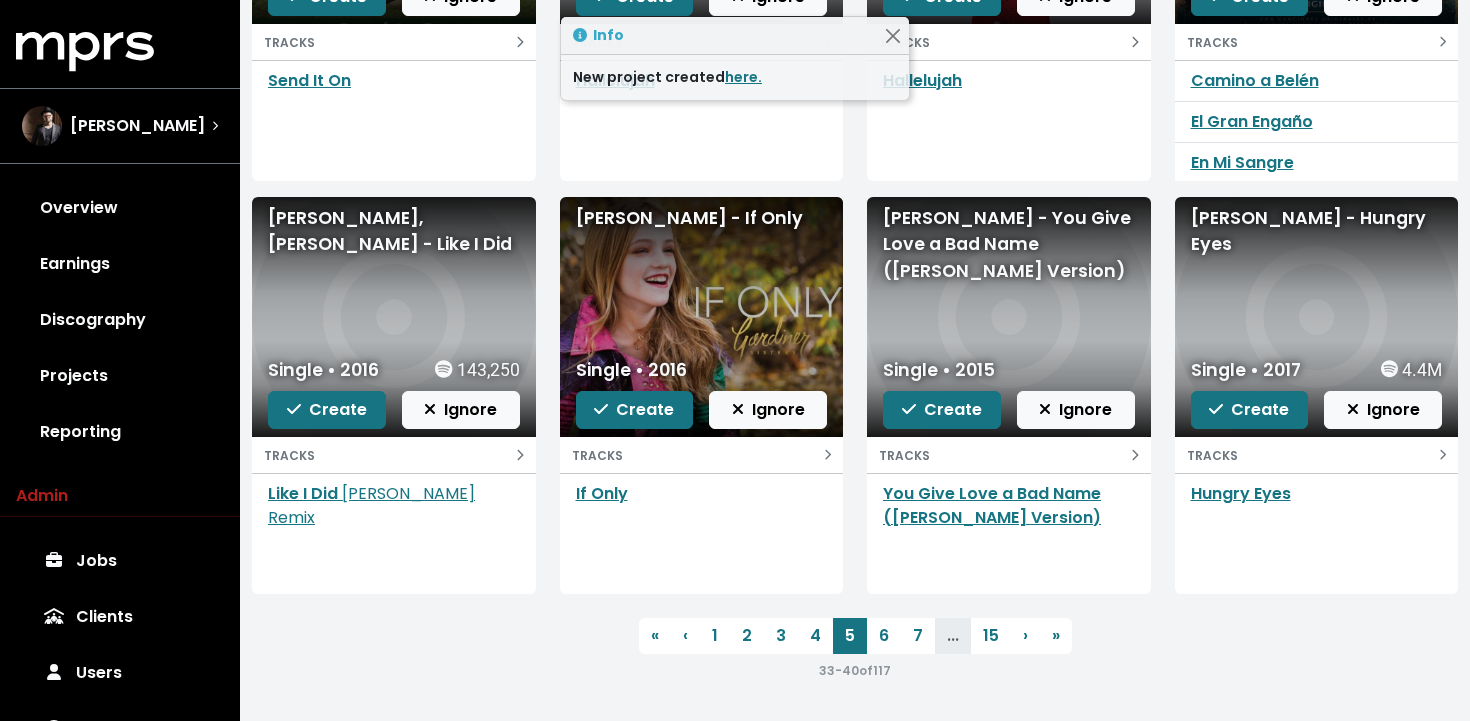 click on "Create" at bounding box center [942, 409] 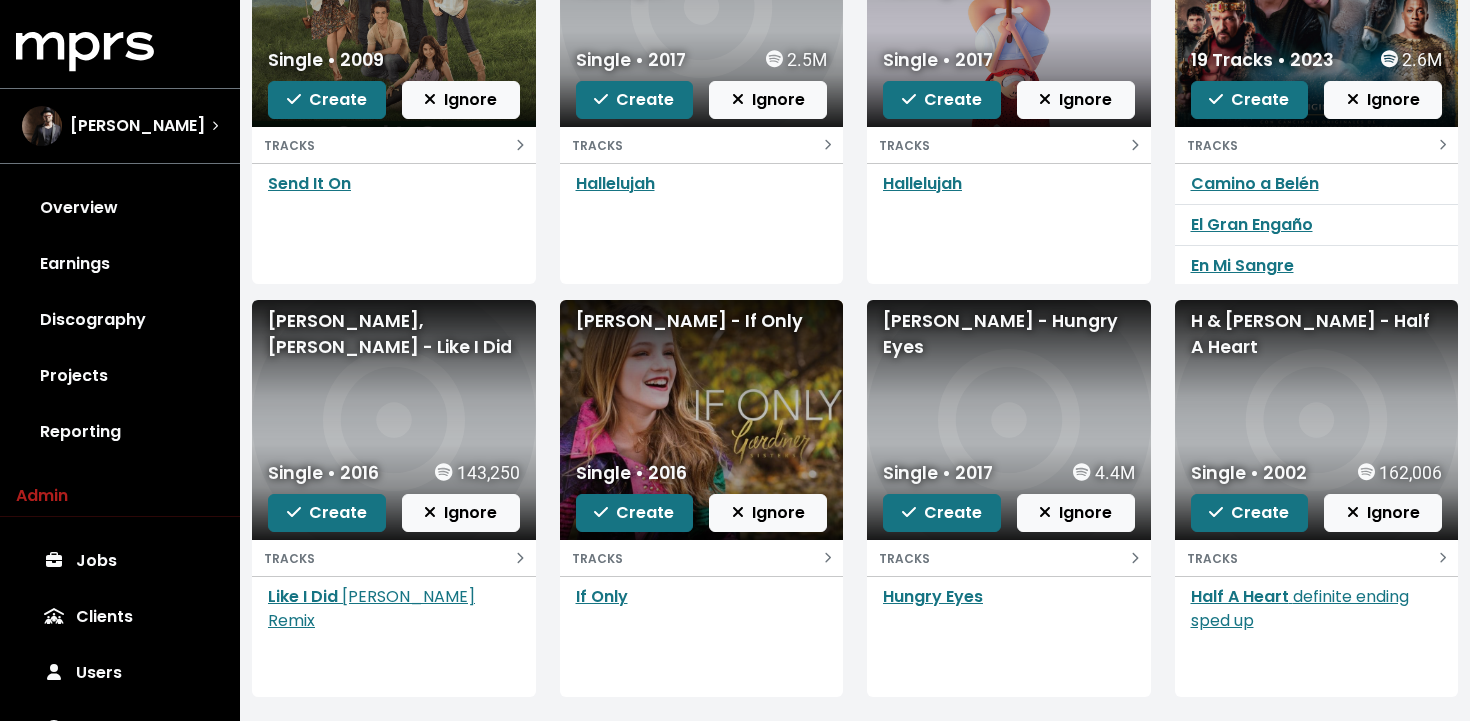 scroll, scrollTop: 464, scrollLeft: 0, axis: vertical 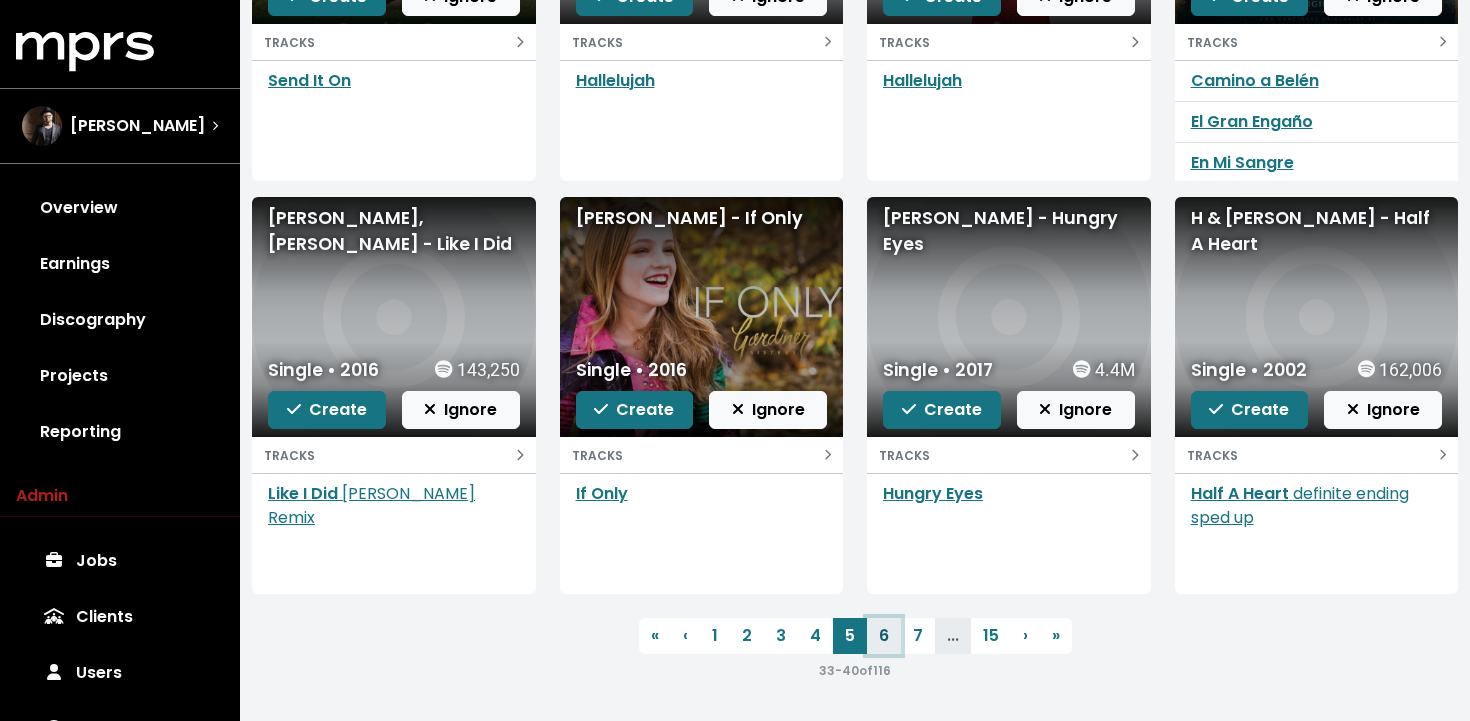 click on "6" at bounding box center [884, 636] 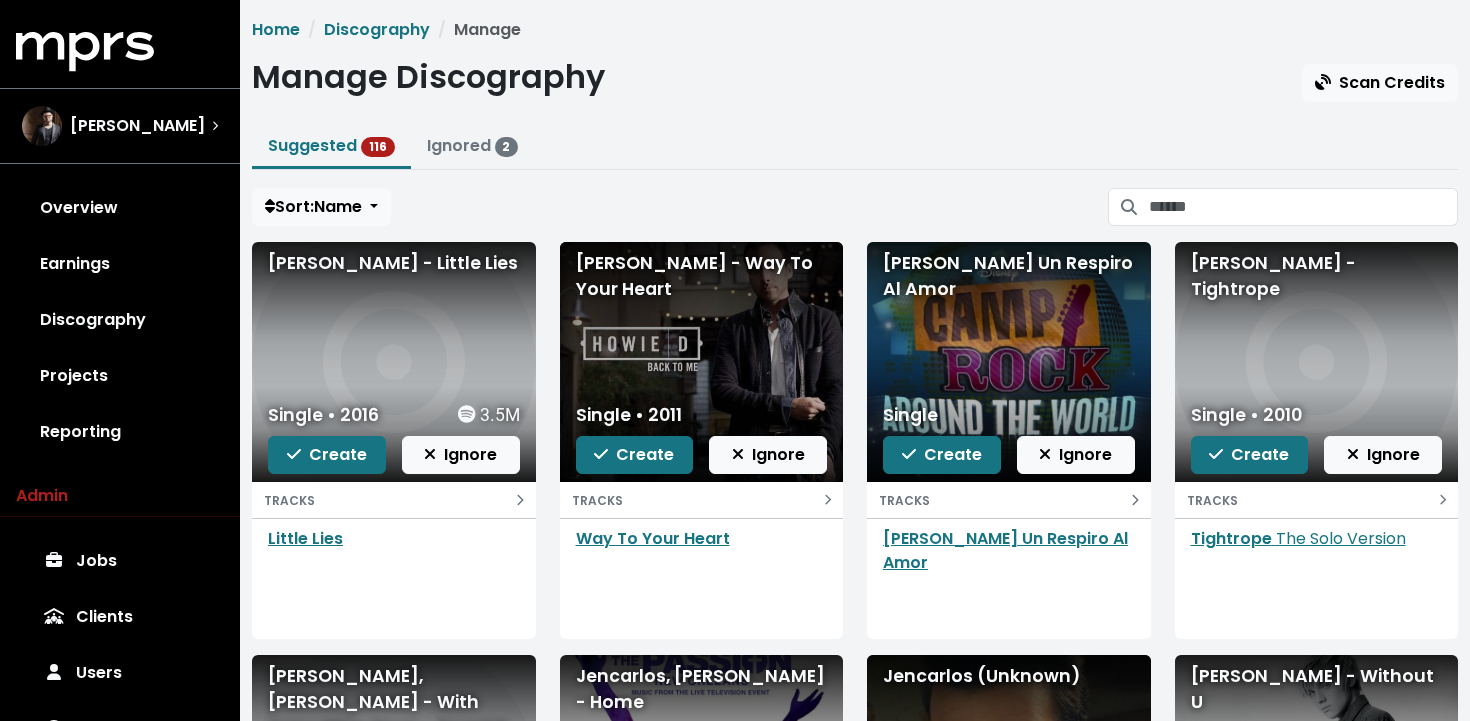 scroll, scrollTop: 0, scrollLeft: 0, axis: both 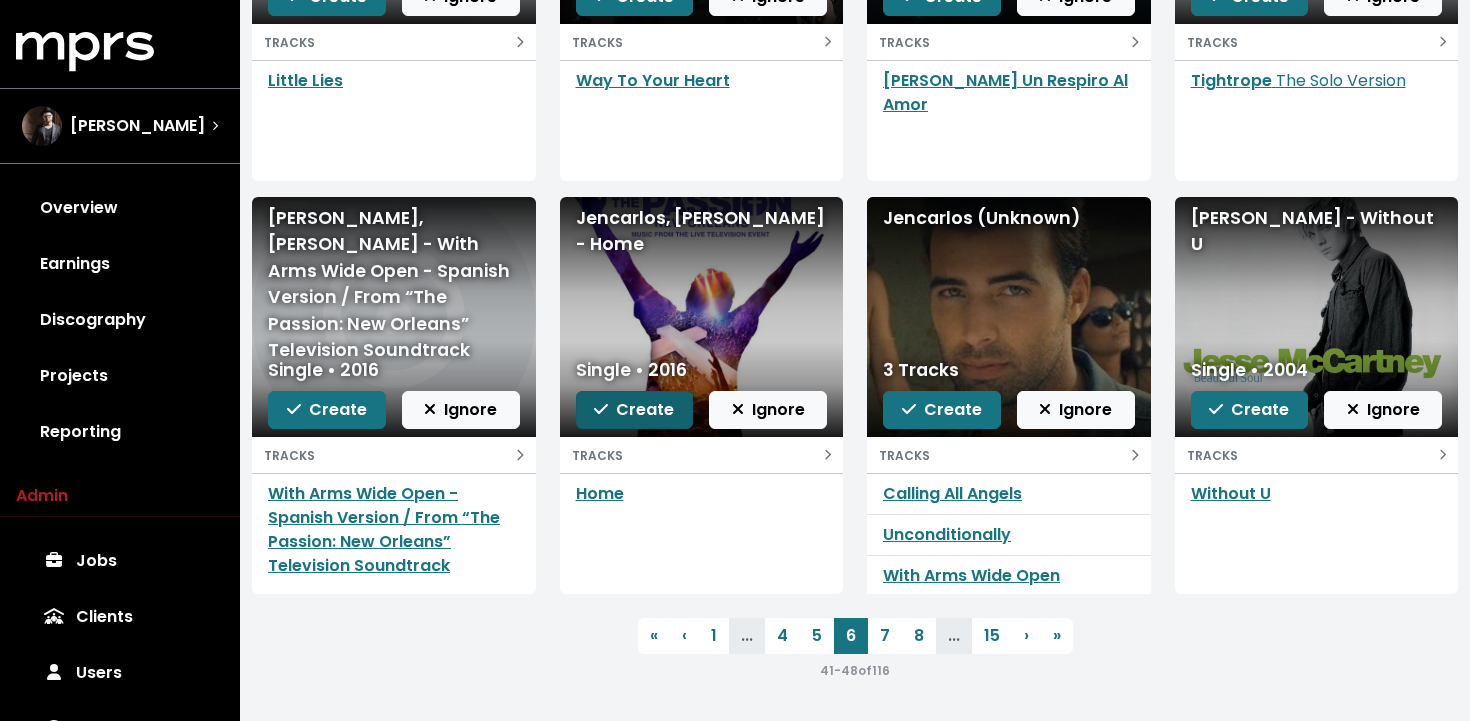click on "Create" at bounding box center (634, 409) 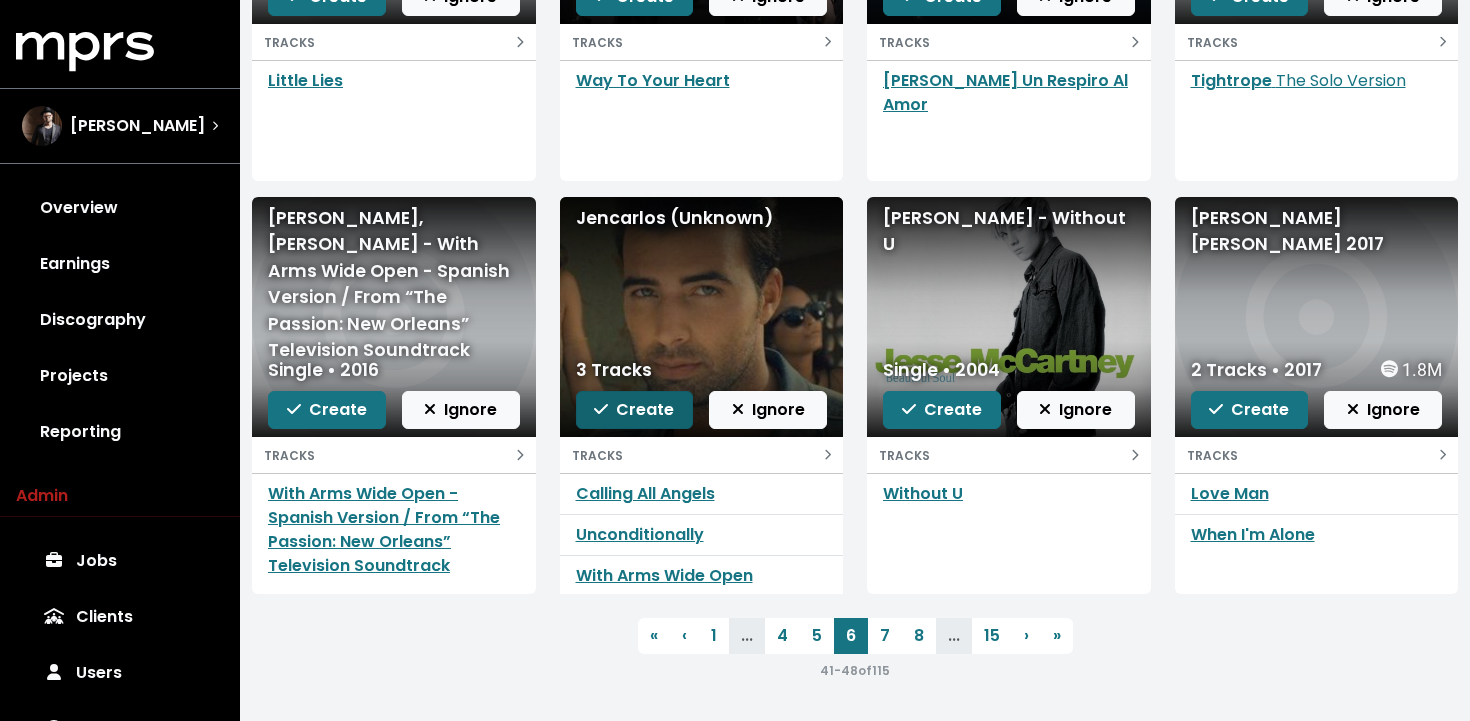 click on "Create" at bounding box center (634, 409) 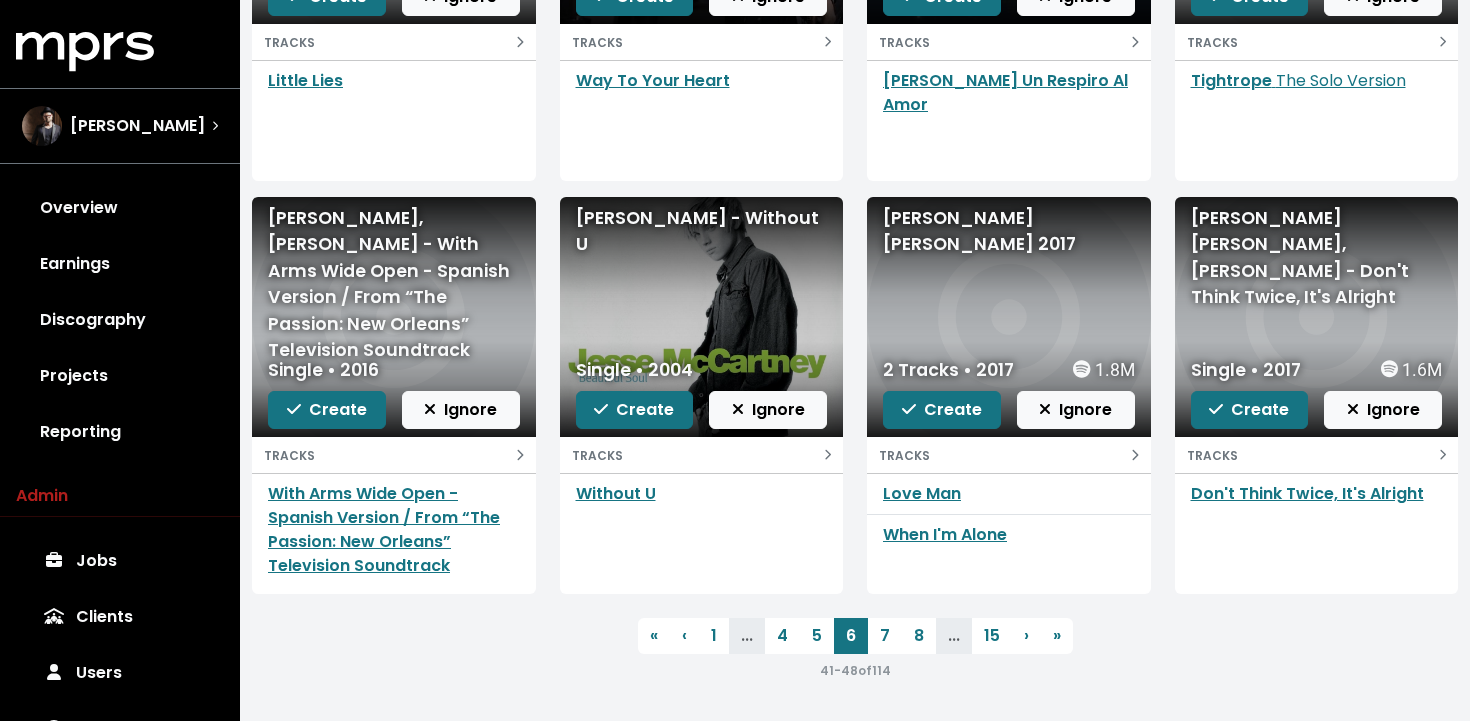 click on "JENCARLOS, Jencarlos Canela - With Arms Wide Open - Spanish Version / From “The Passion: New Orleans” Television Soundtrack" at bounding box center (394, 284) 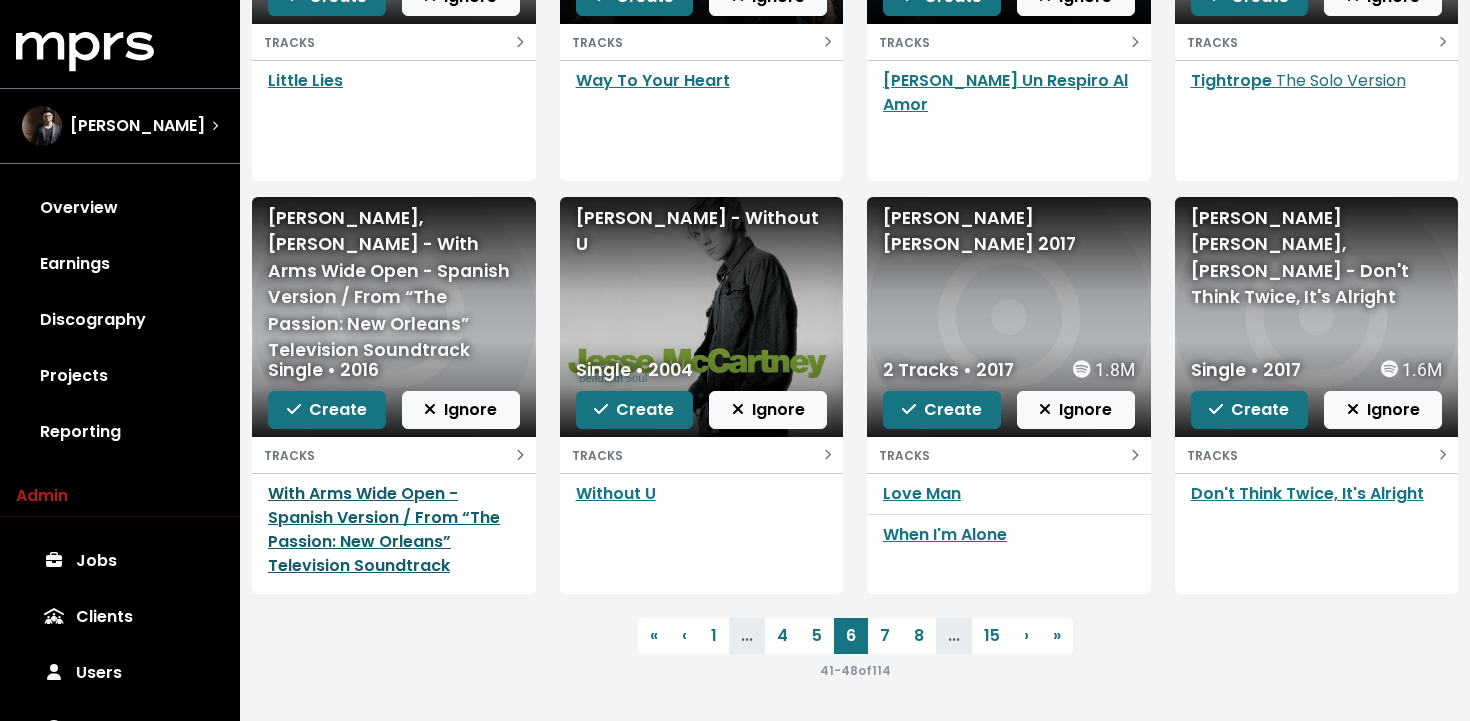 click on "With Arms Wide Open - Spanish Version / From “The Passion: New Orleans” Television Soundtrack" at bounding box center [384, 529] 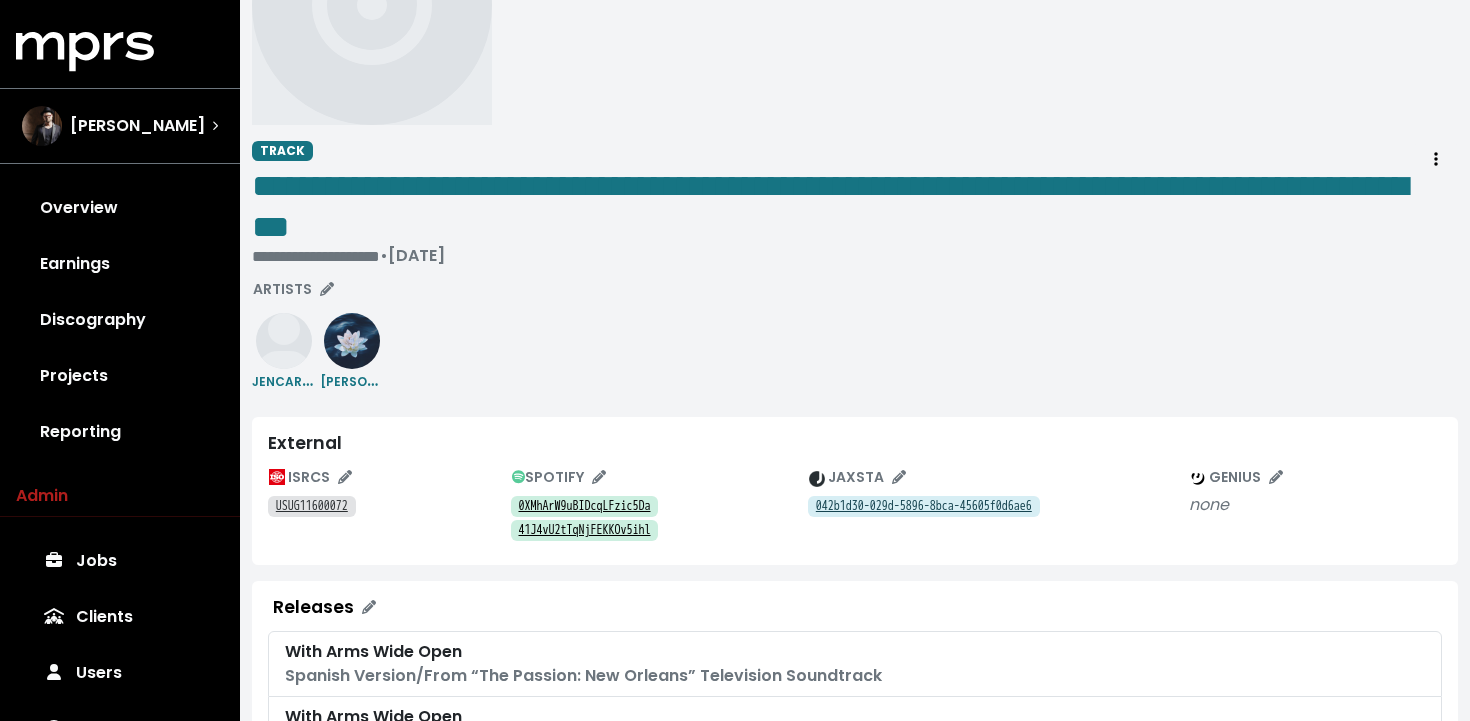 scroll, scrollTop: 0, scrollLeft: 0, axis: both 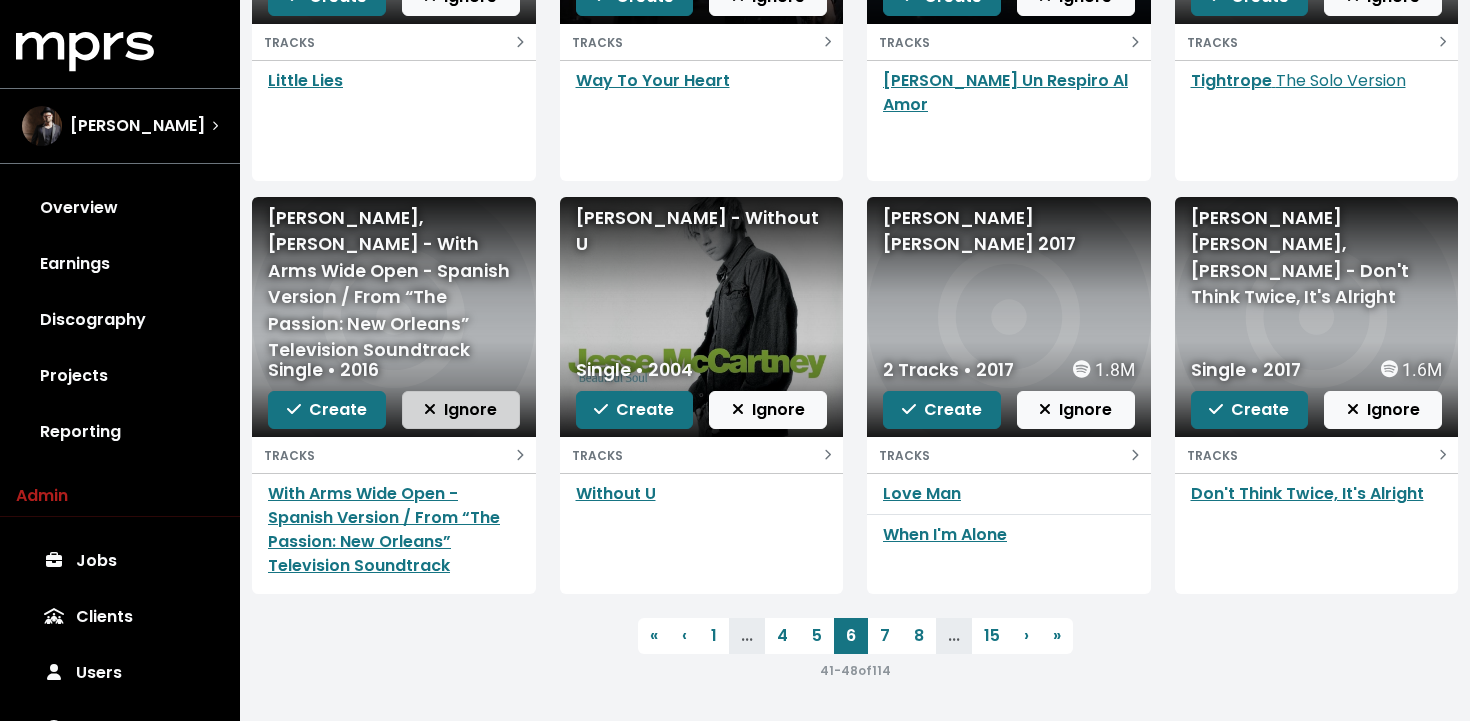 click on "Ignore" at bounding box center [460, 409] 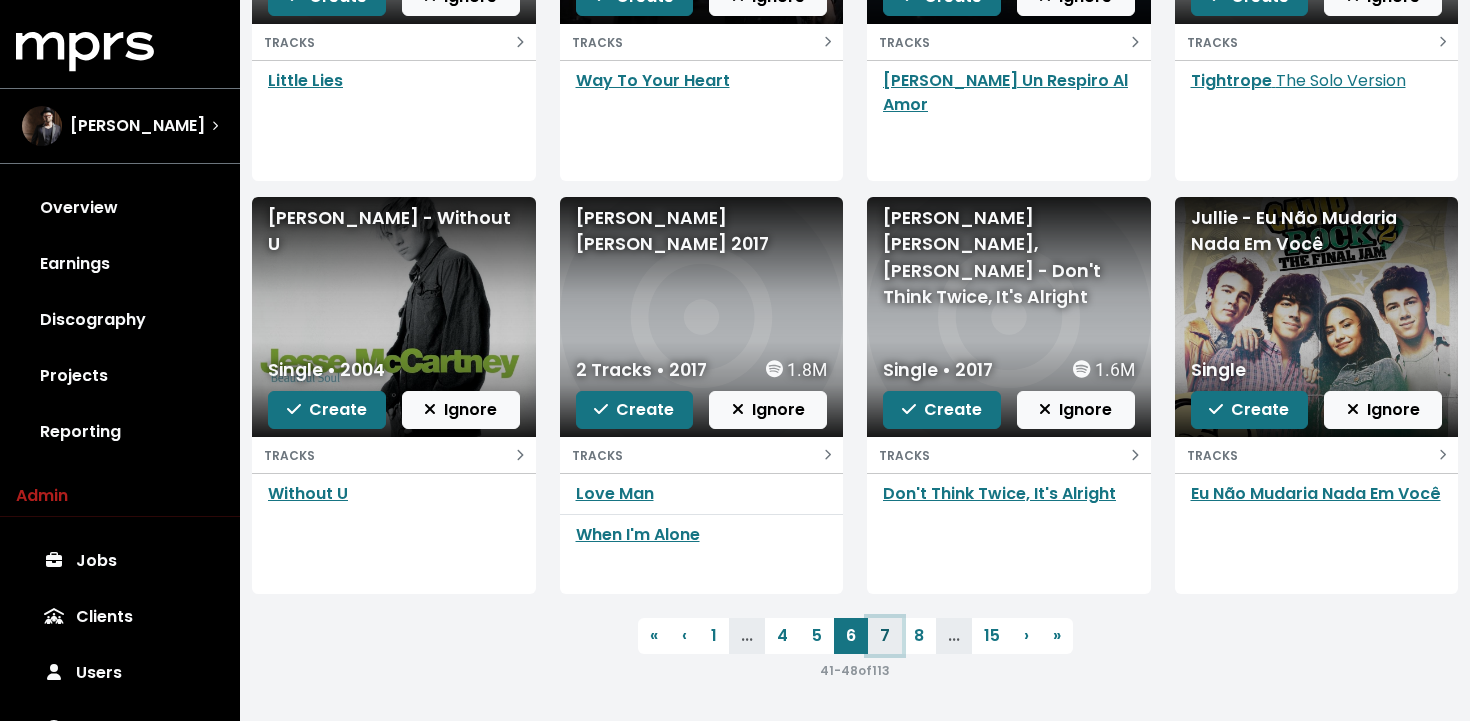 click on "7" at bounding box center [885, 636] 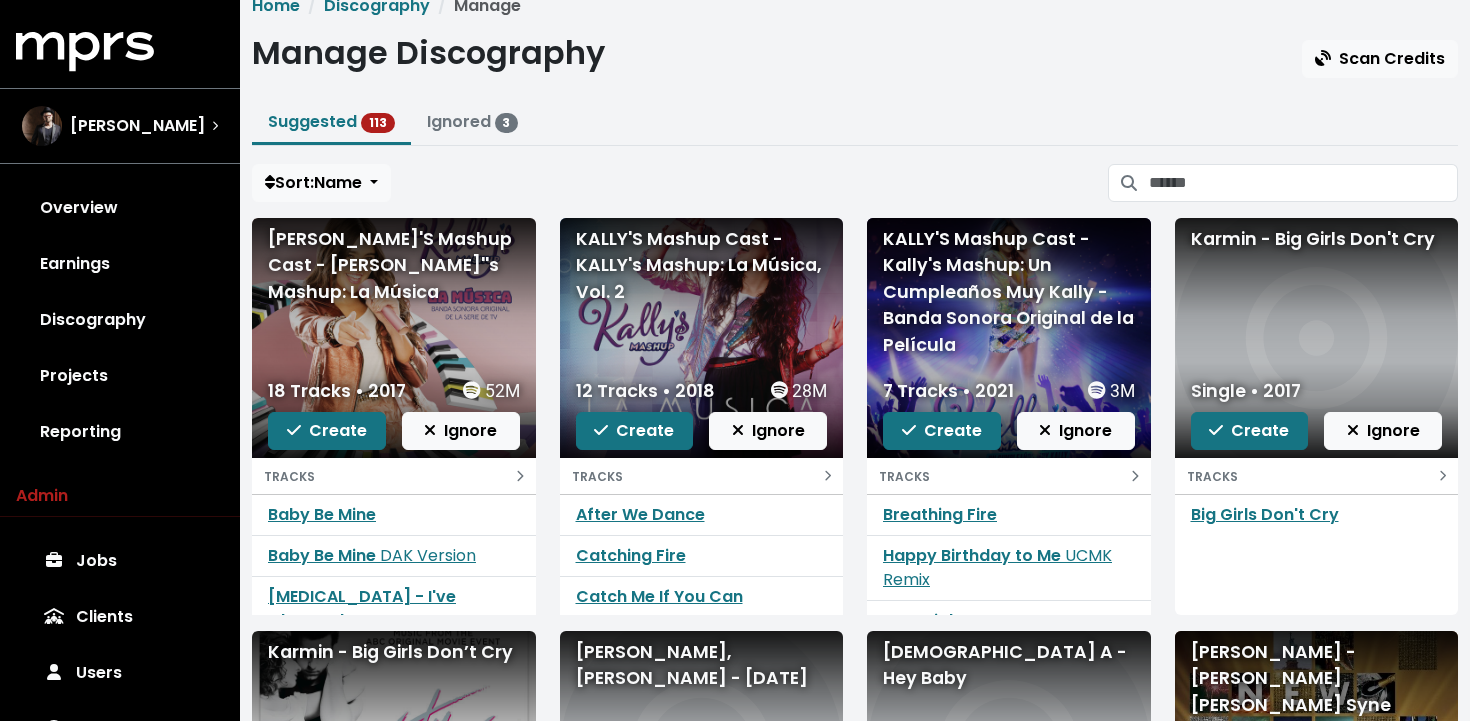 scroll, scrollTop: 0, scrollLeft: 0, axis: both 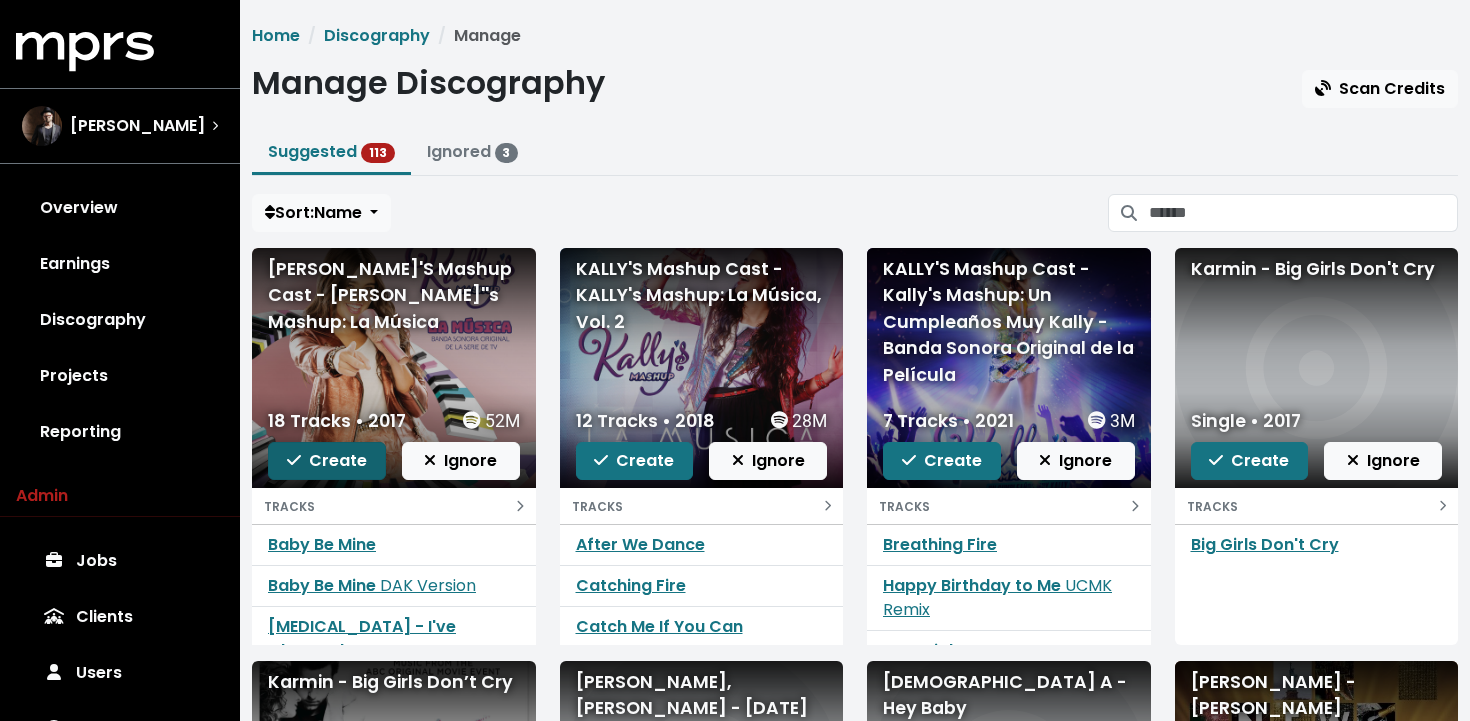 click on "Create" at bounding box center [327, 460] 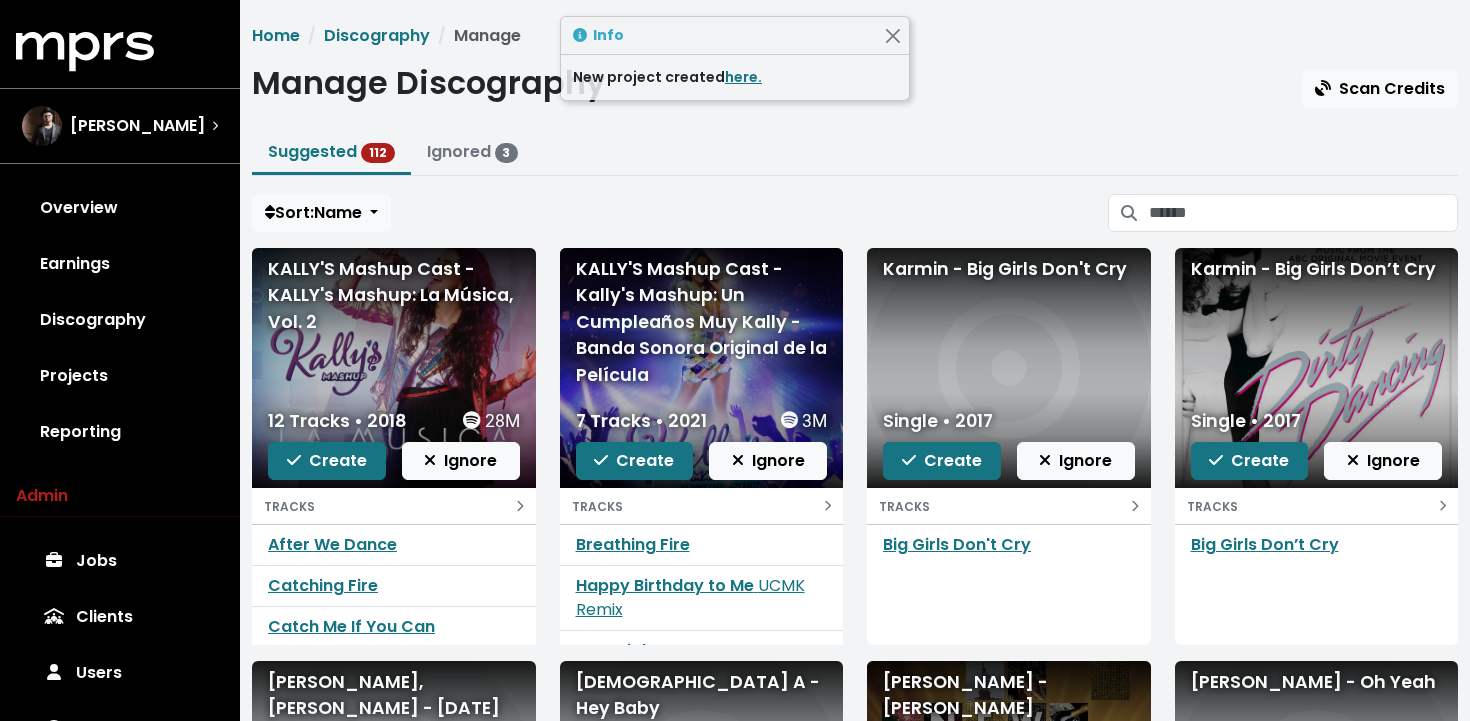 click on "Create" at bounding box center (327, 460) 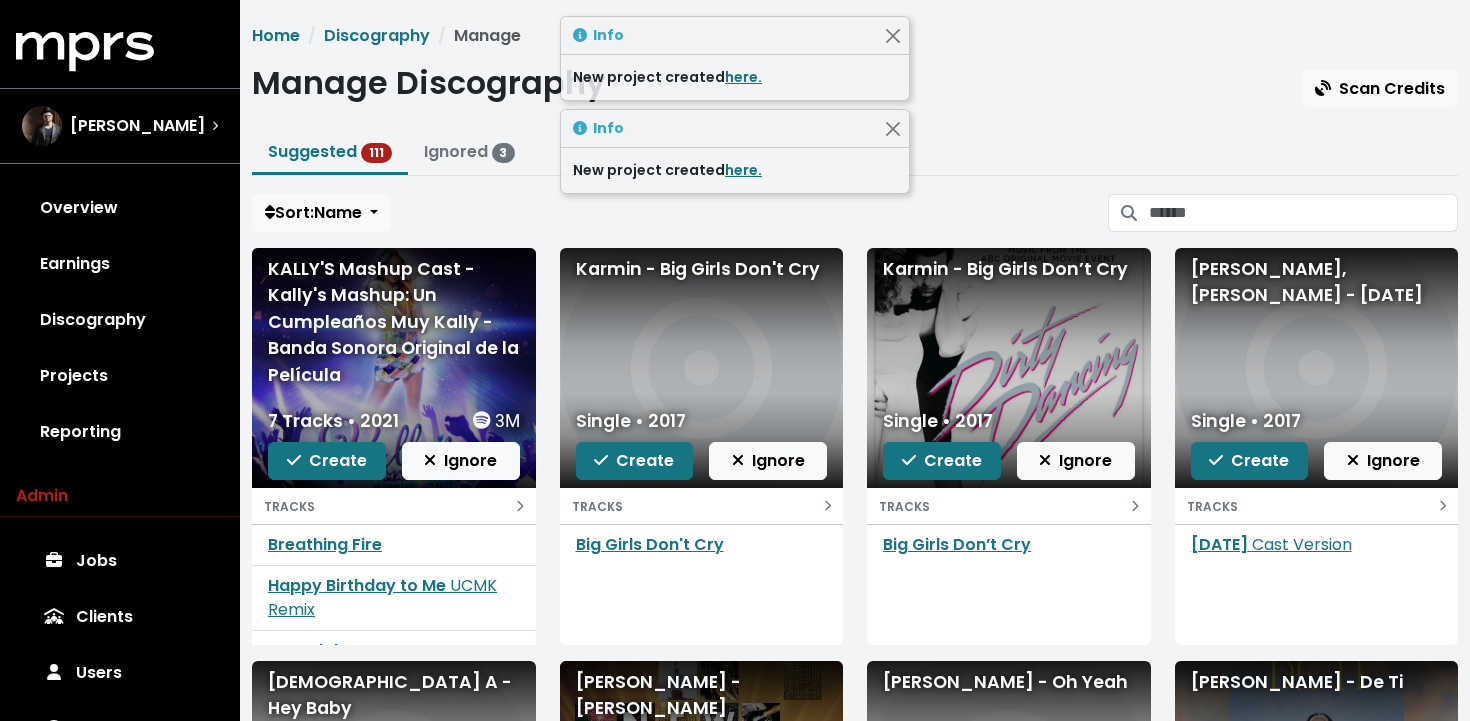 click on "Create" at bounding box center [327, 460] 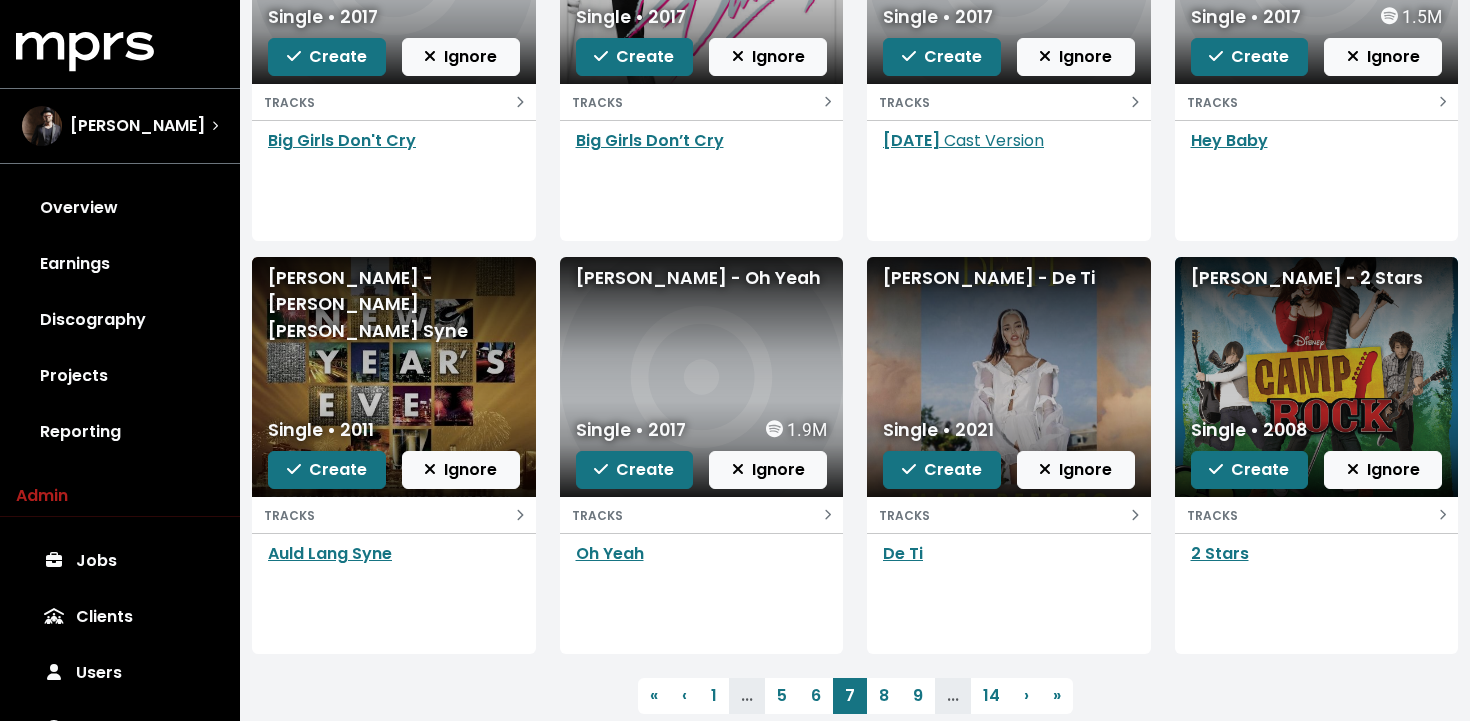 scroll, scrollTop: 407, scrollLeft: 0, axis: vertical 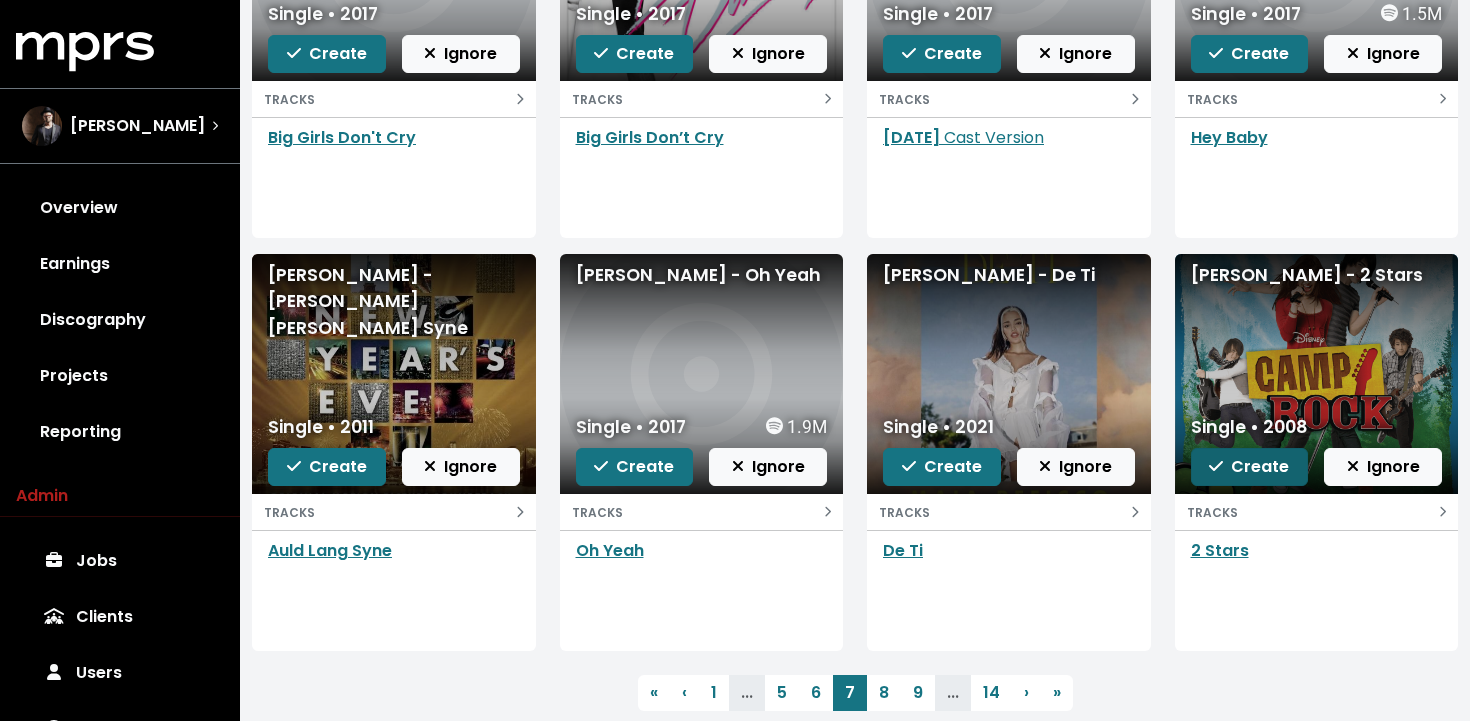 click on "Create" at bounding box center [1249, 466] 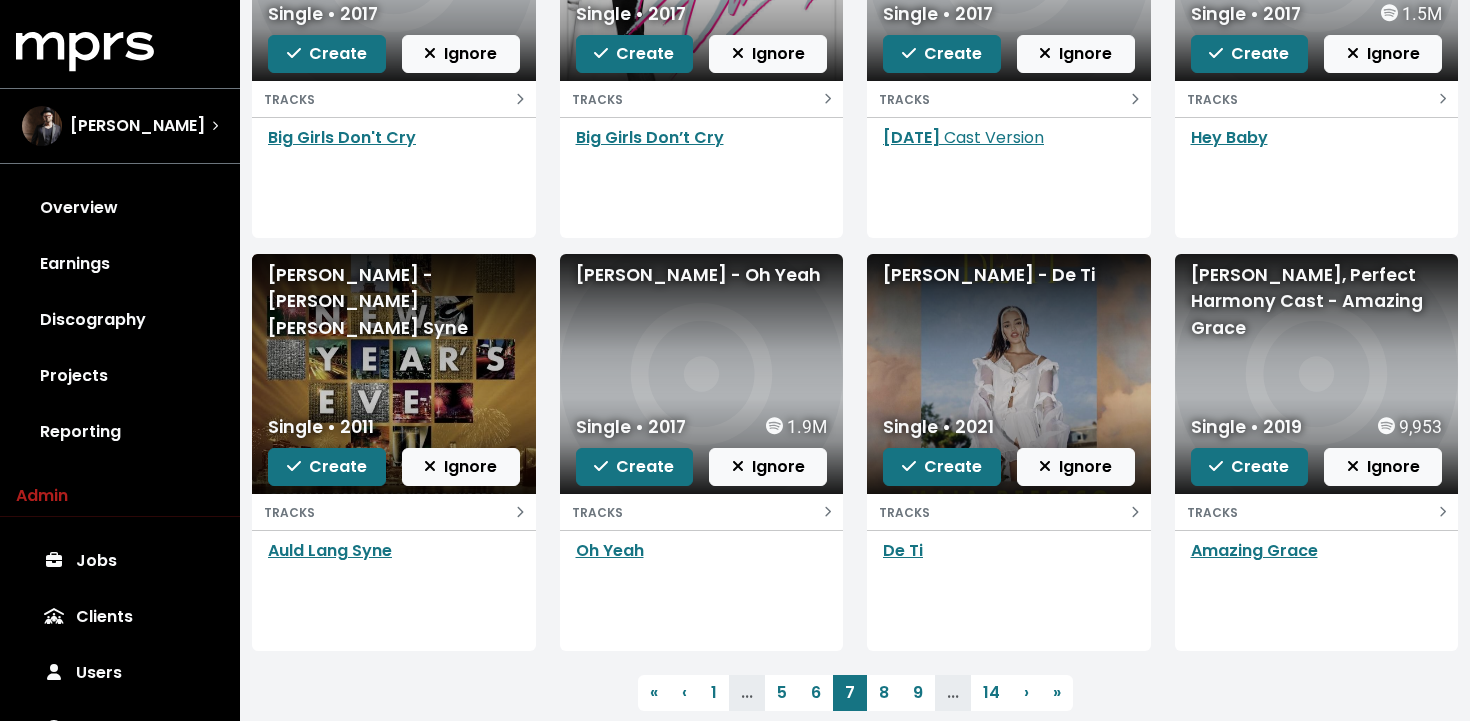 scroll, scrollTop: 464, scrollLeft: 0, axis: vertical 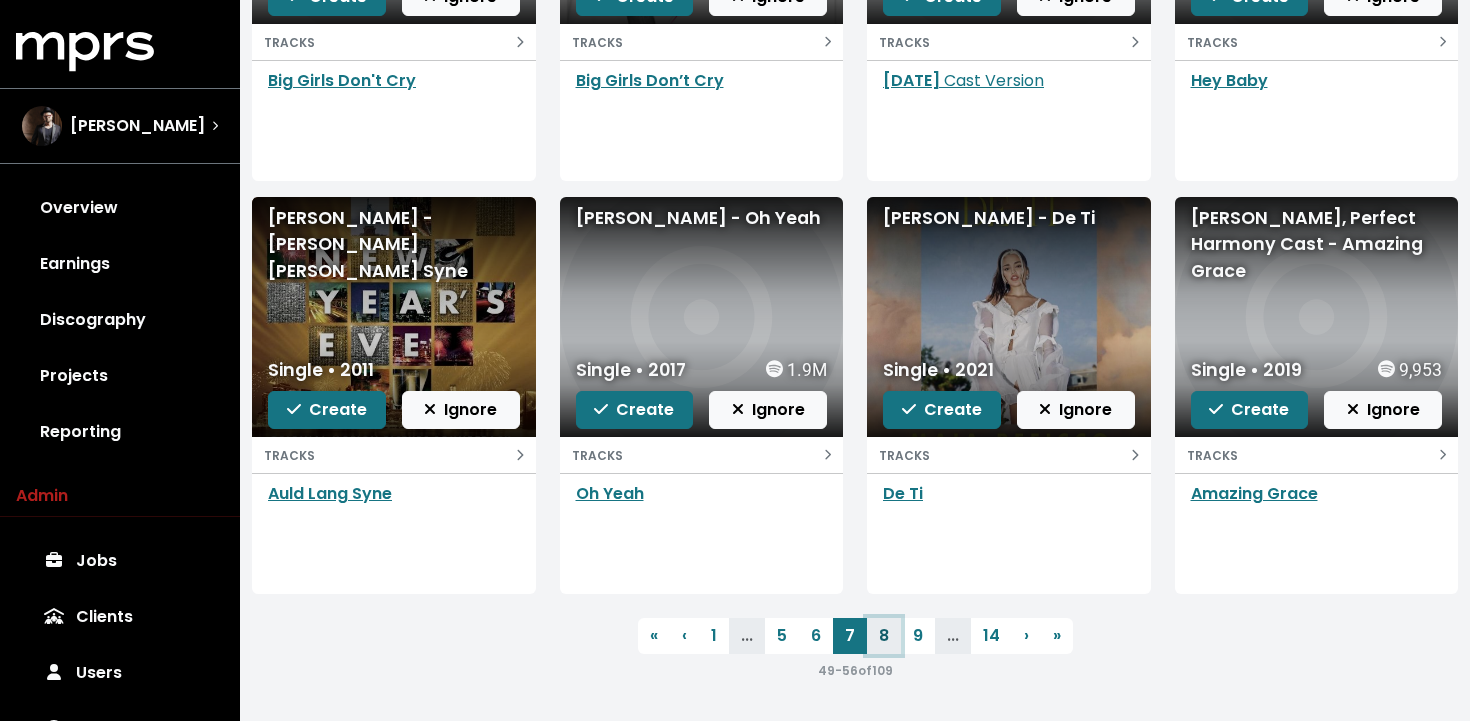click on "8" at bounding box center [884, 636] 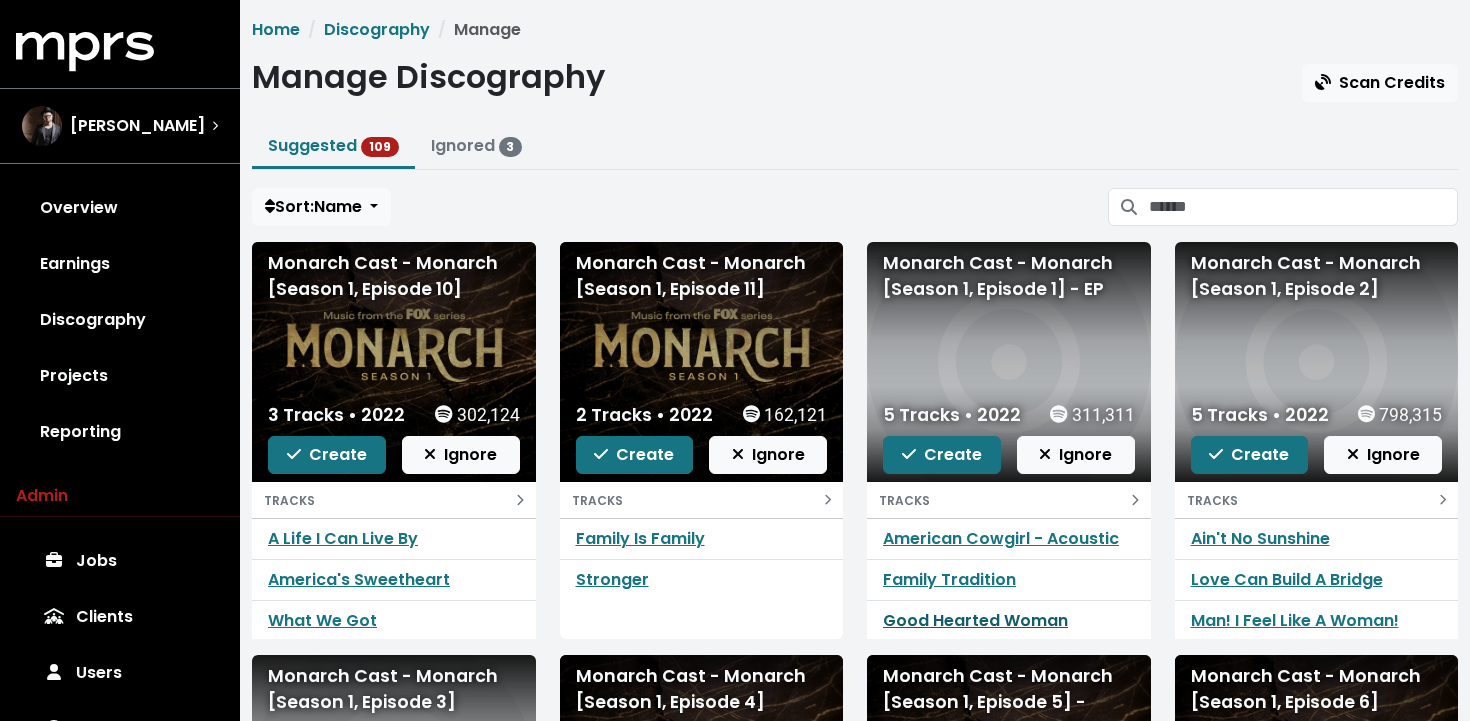 scroll, scrollTop: 0, scrollLeft: 0, axis: both 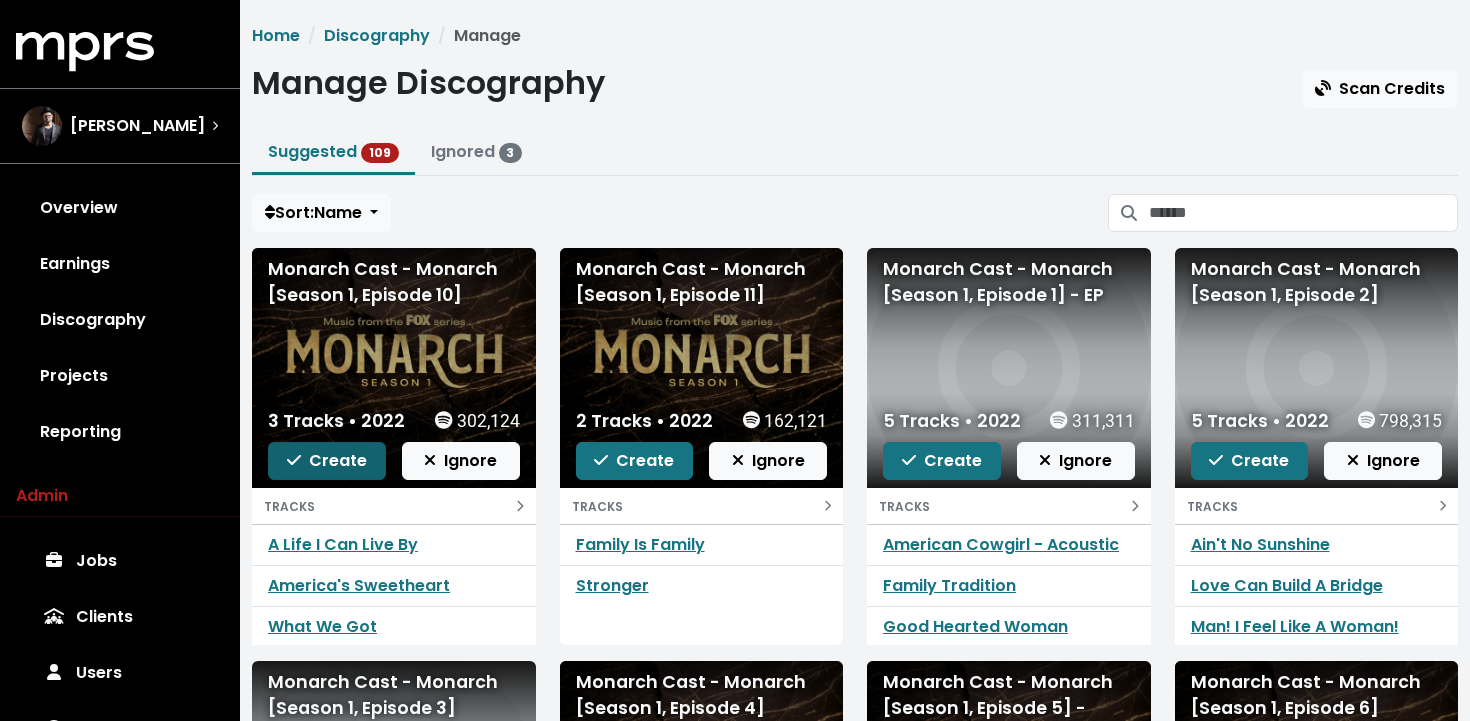 click on "Create" at bounding box center [327, 460] 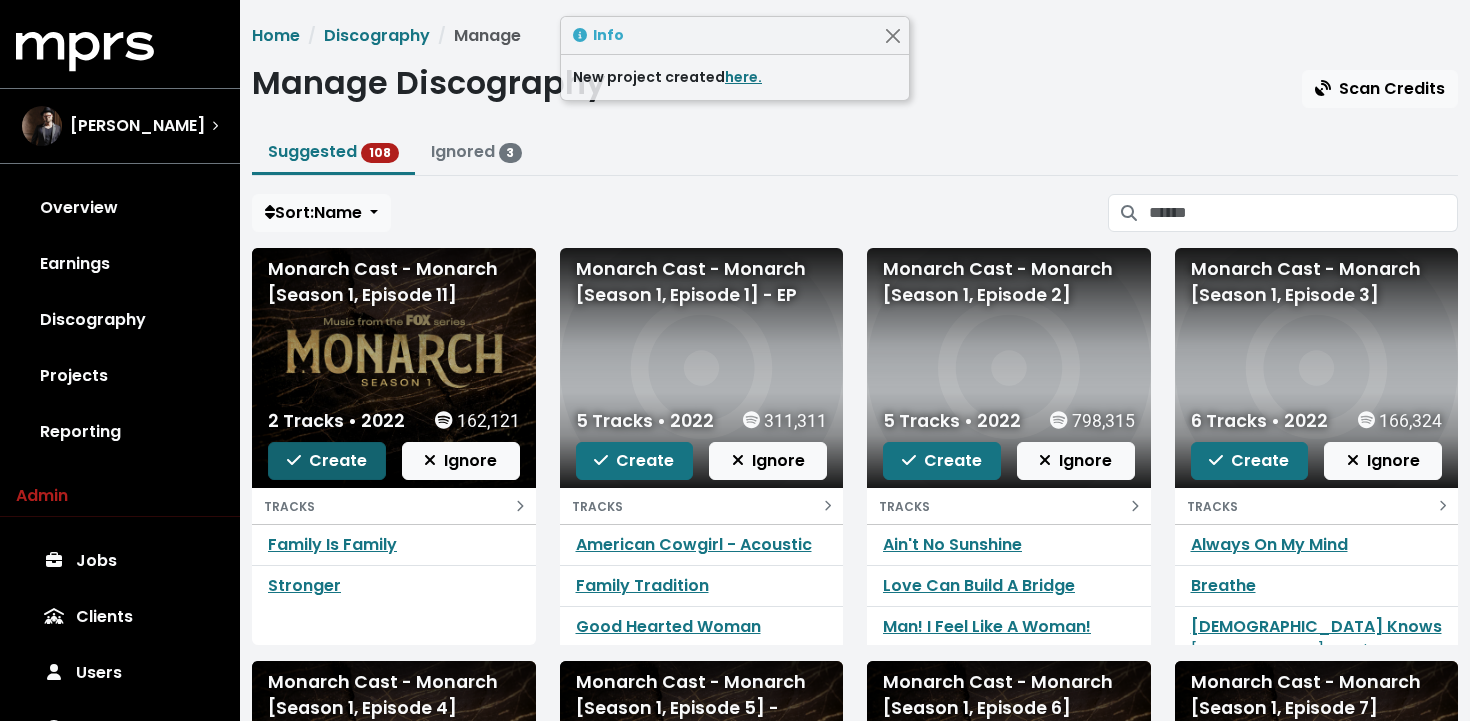 click on "Create" at bounding box center (327, 460) 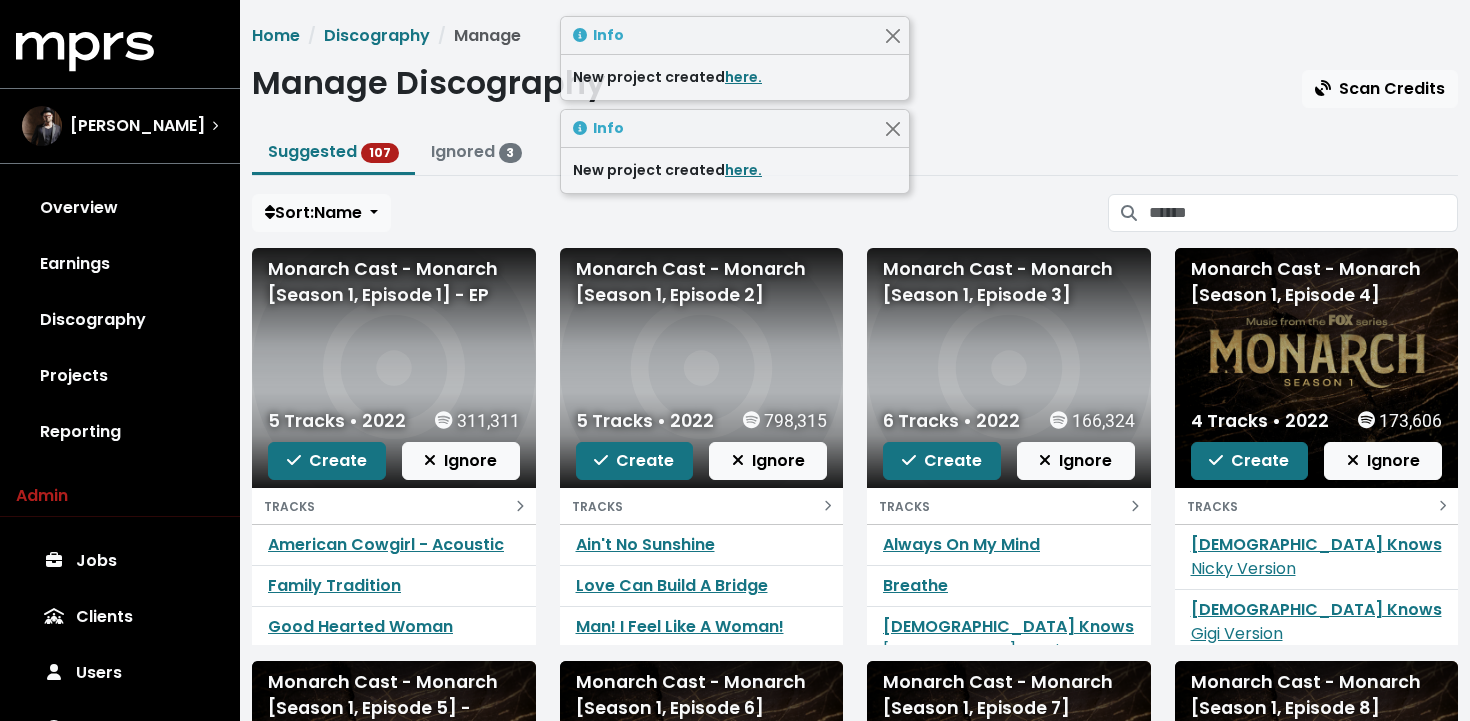 click on "Create" at bounding box center (327, 460) 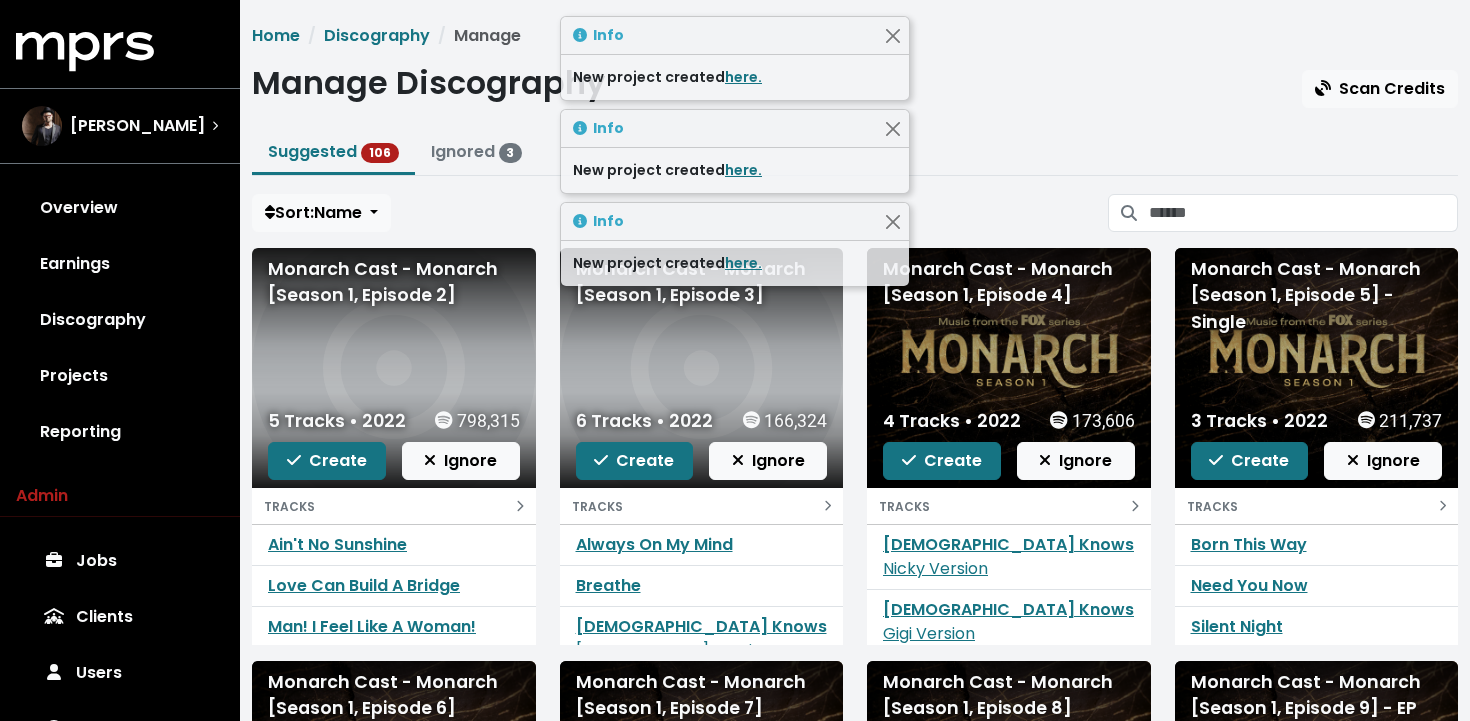 click on "Create" at bounding box center (327, 460) 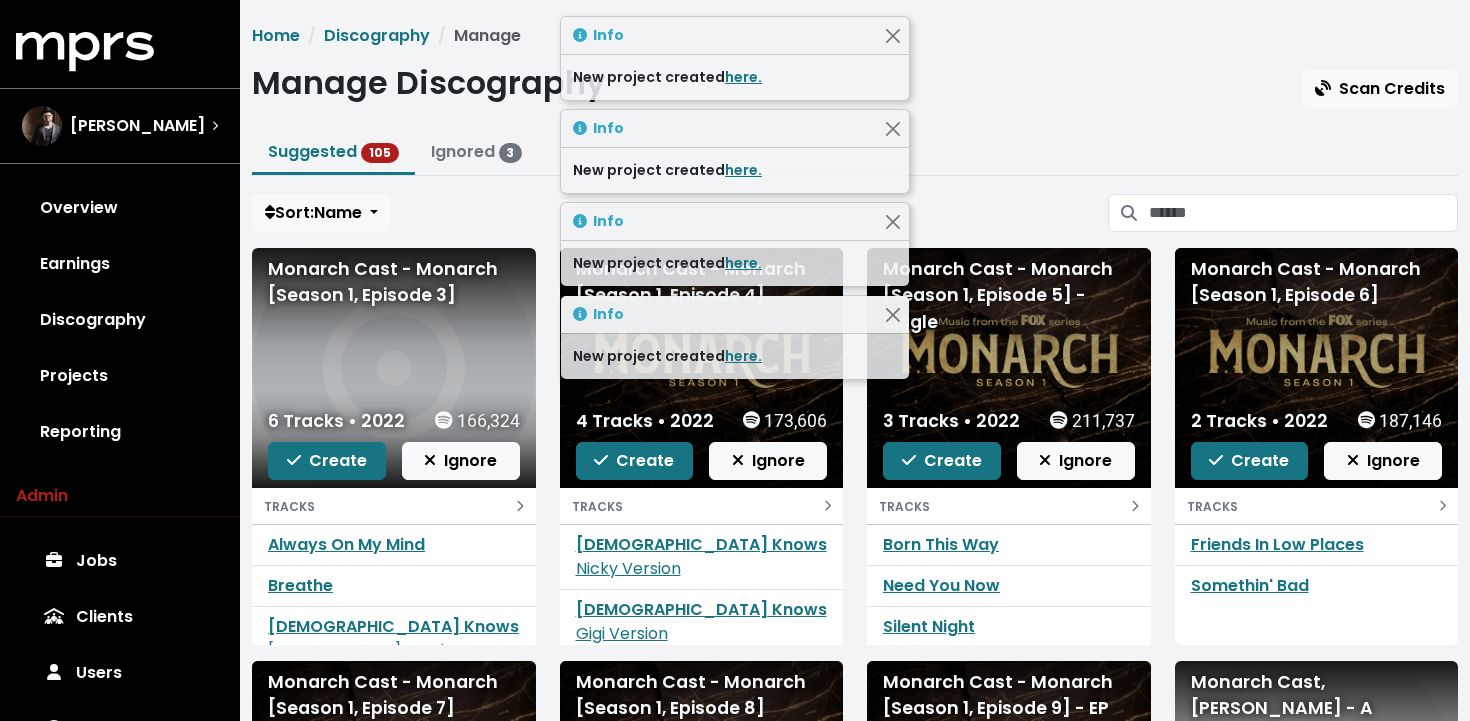 click on "Create" at bounding box center [327, 460] 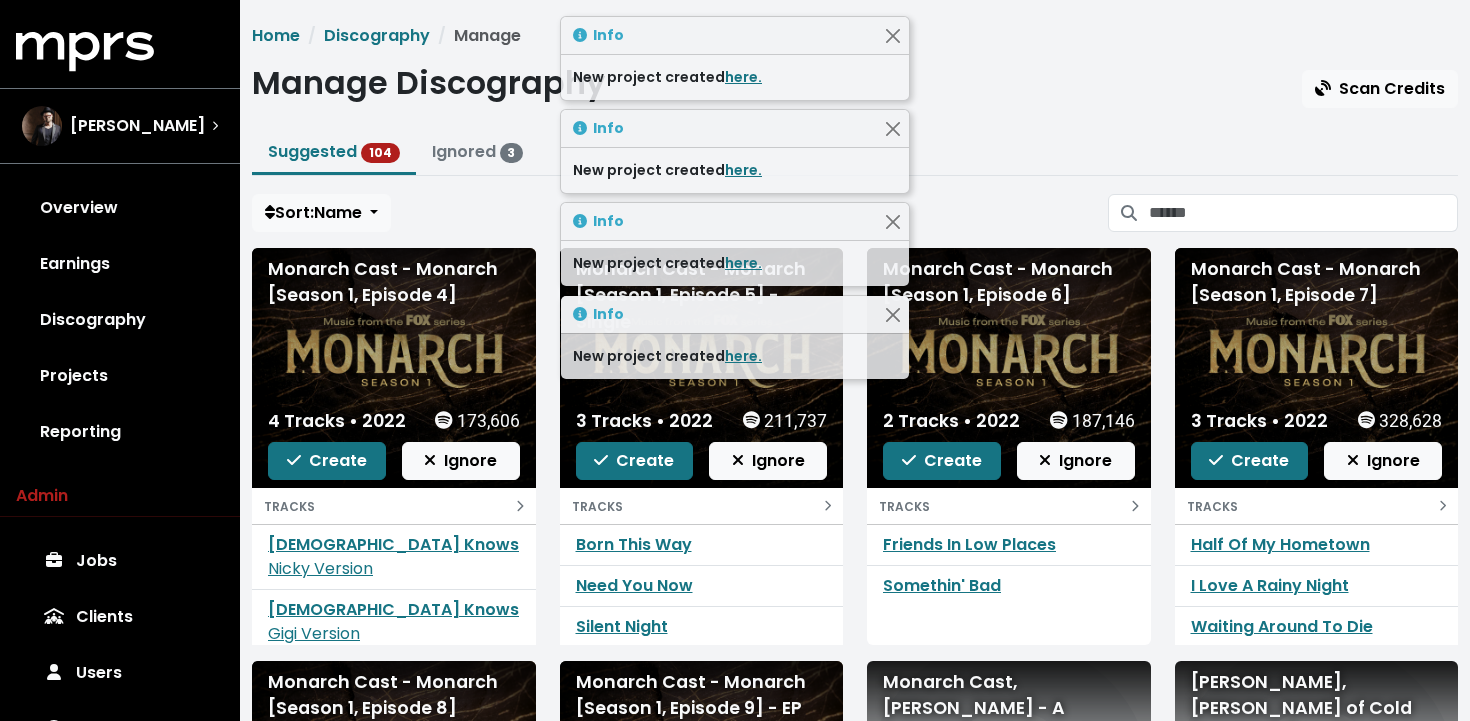 click on "Create" at bounding box center (327, 460) 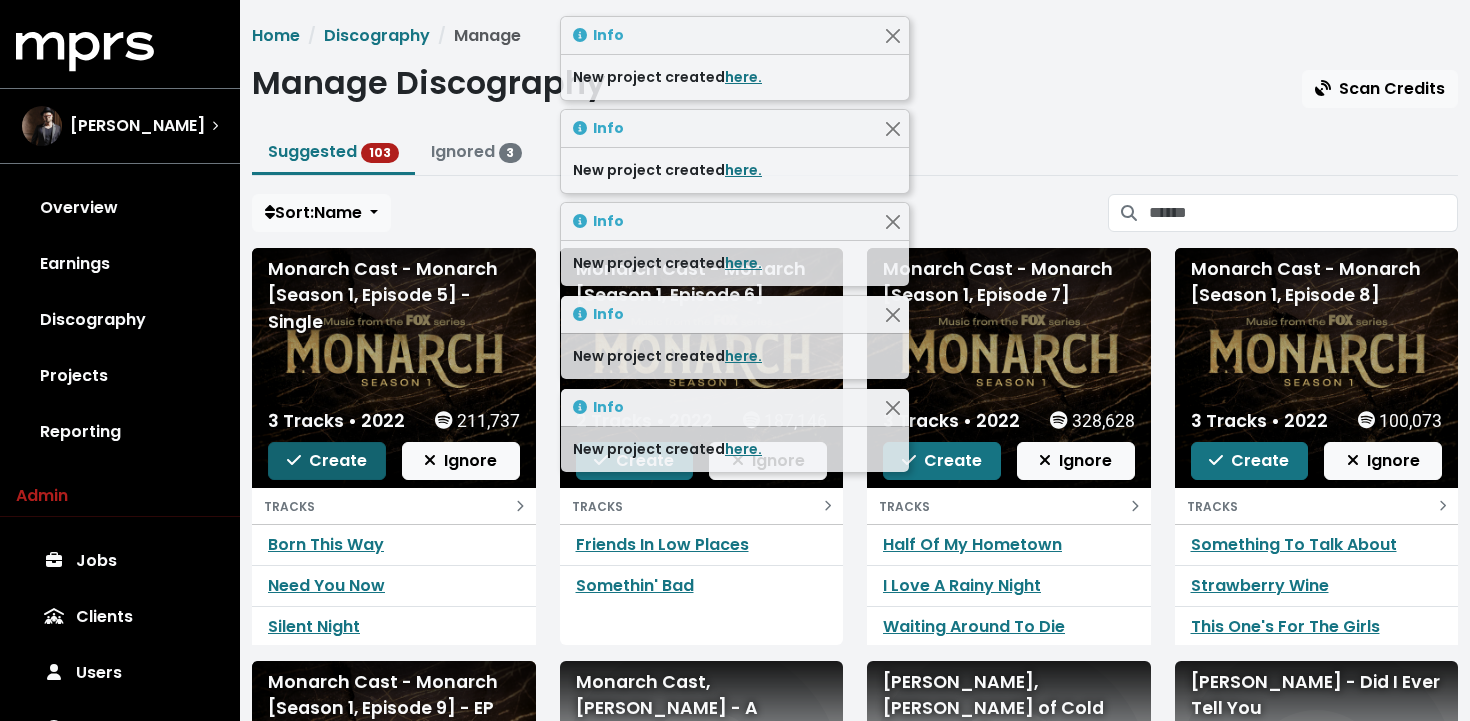 click on "Create" at bounding box center (327, 460) 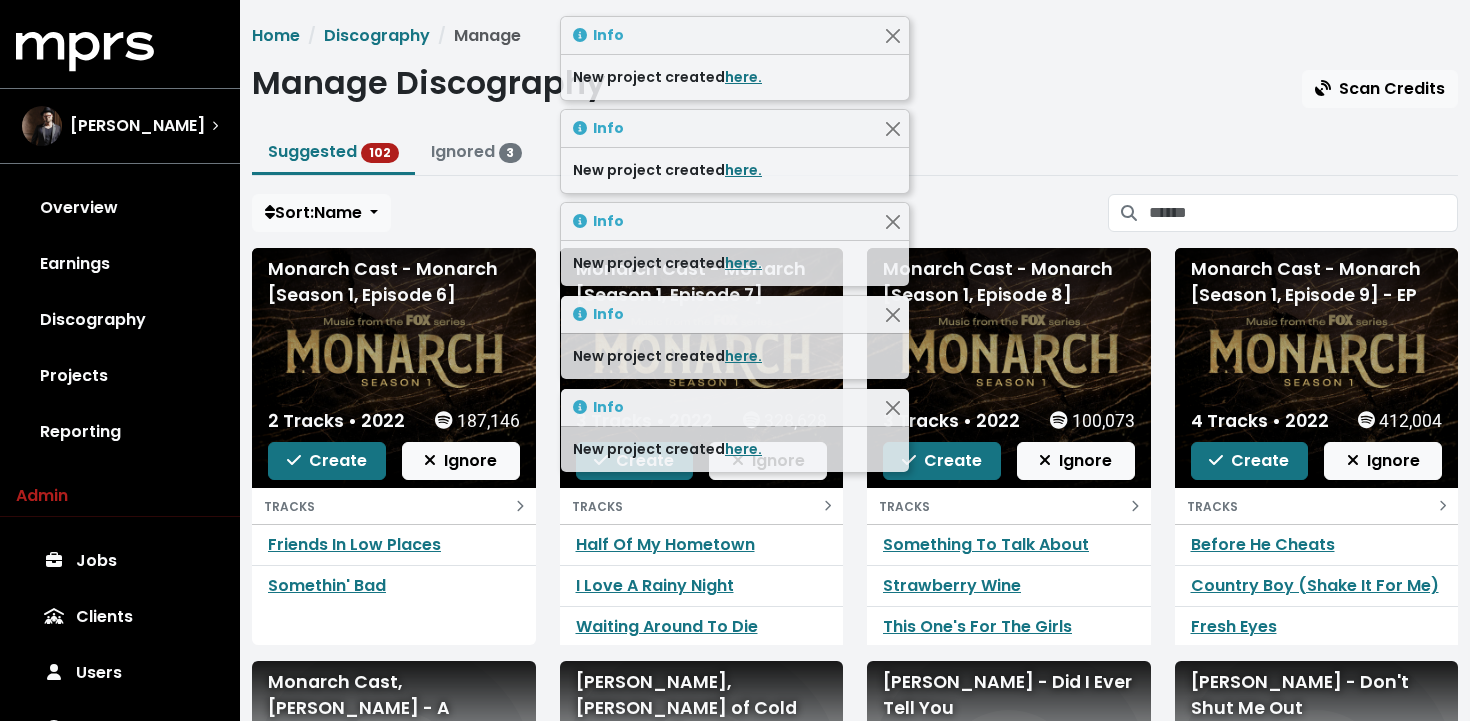 click on "Create" at bounding box center [327, 460] 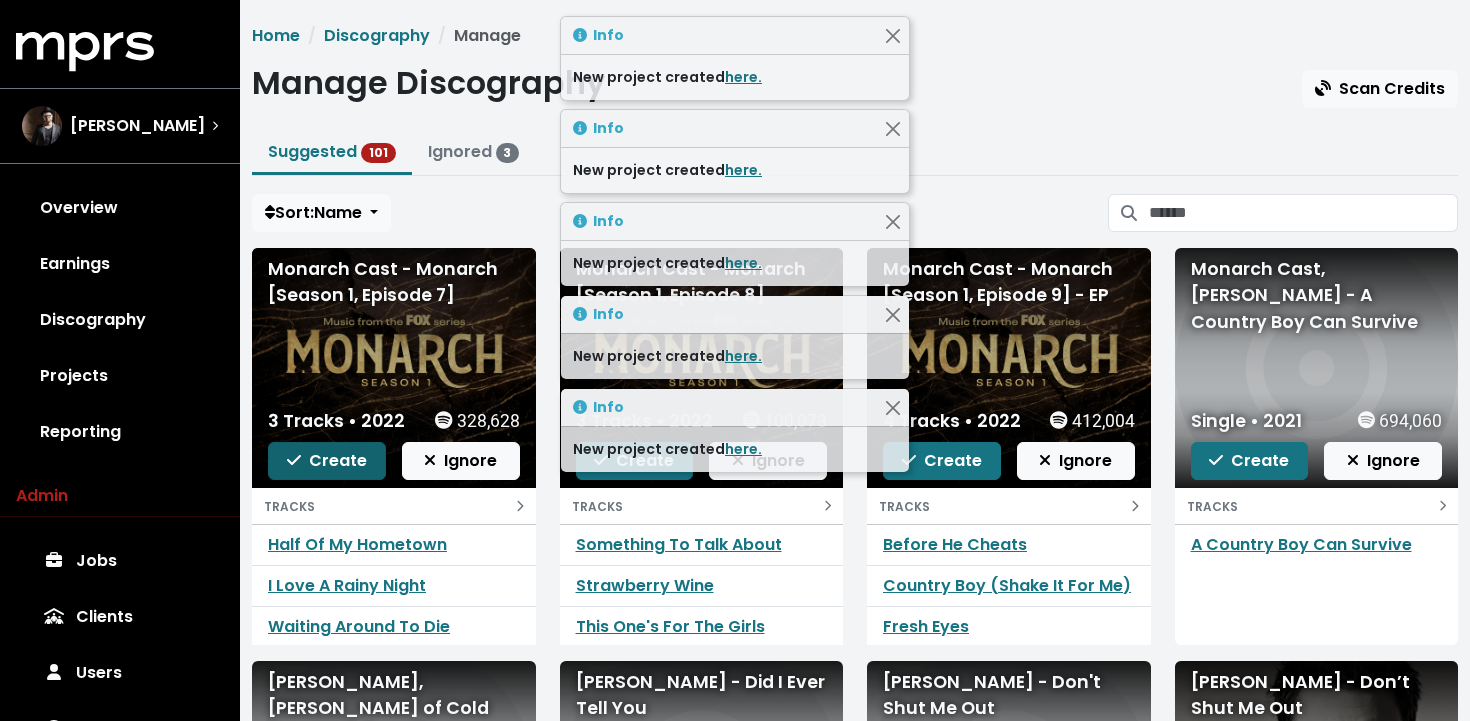 click on "Create" at bounding box center (327, 460) 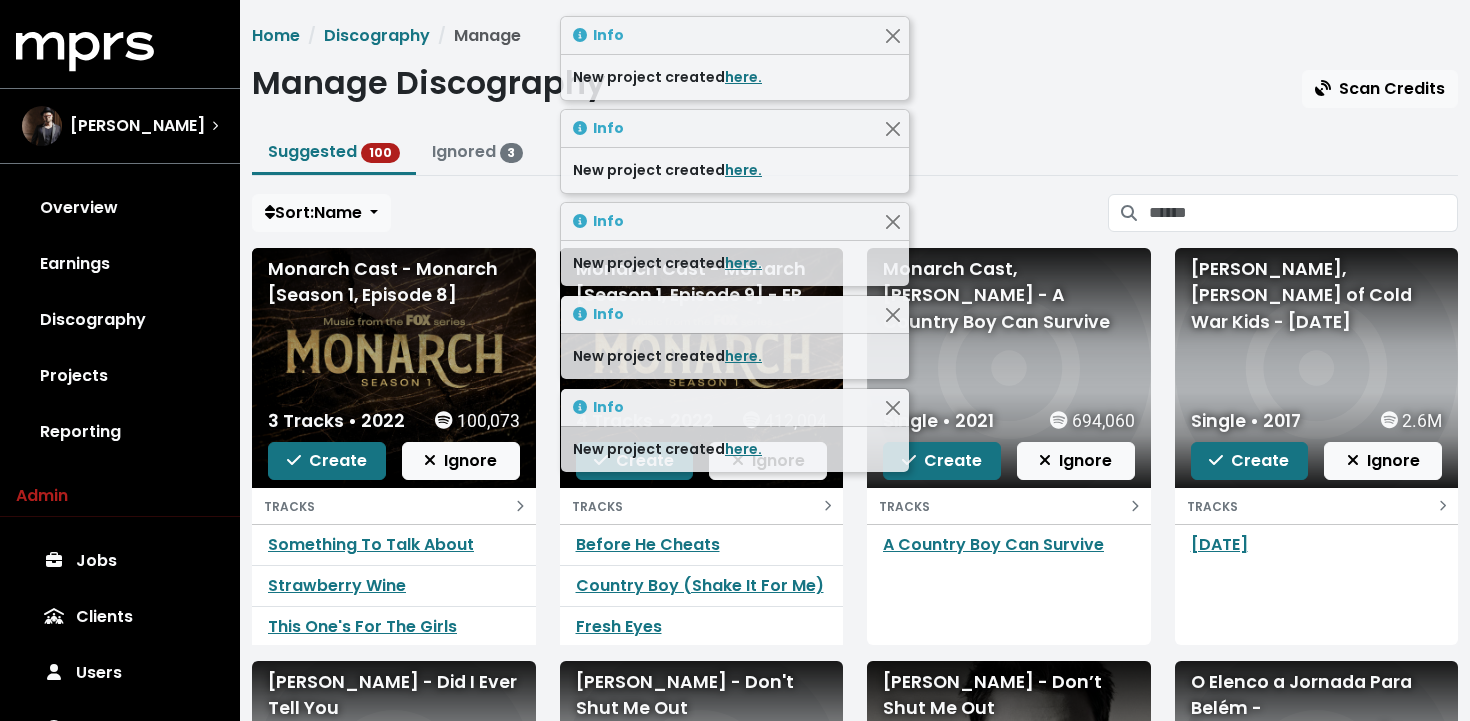 click on "Create" at bounding box center [327, 460] 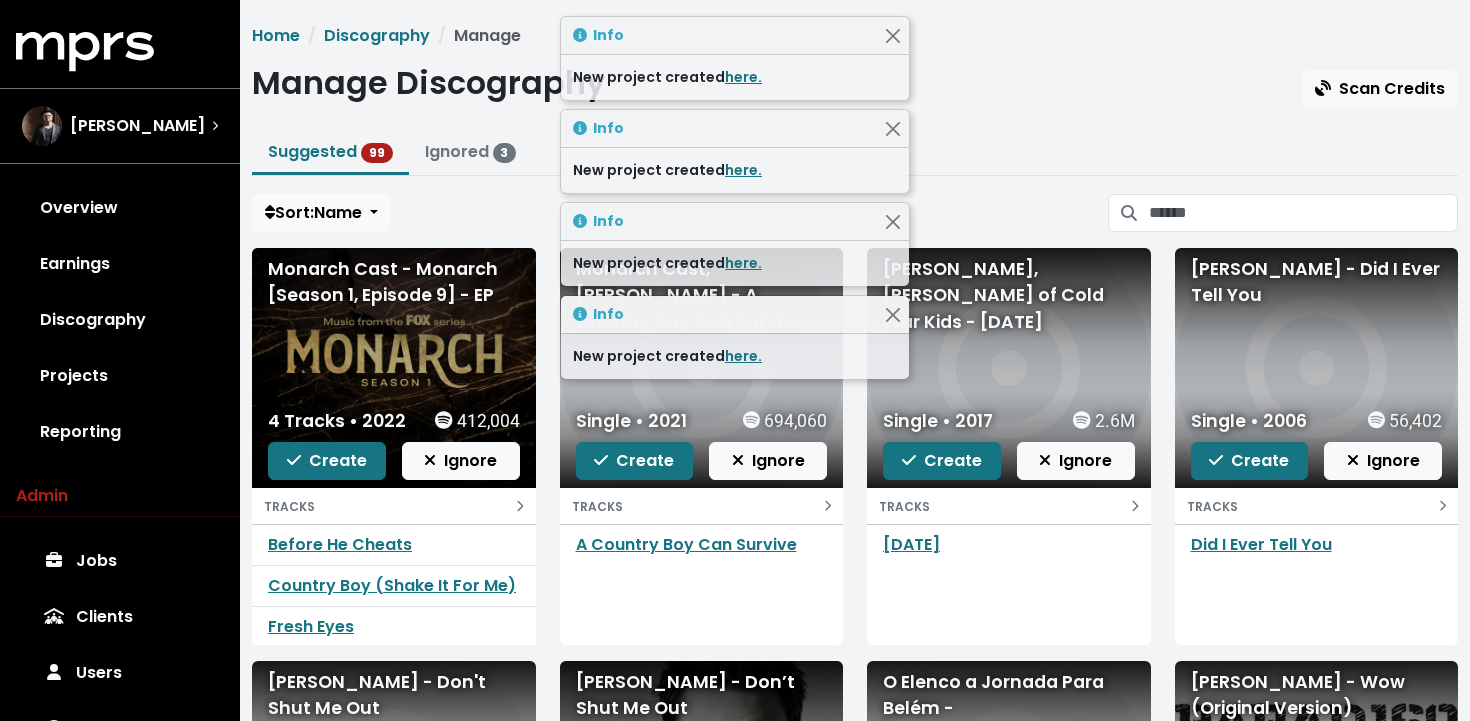 click on "Create" at bounding box center (327, 460) 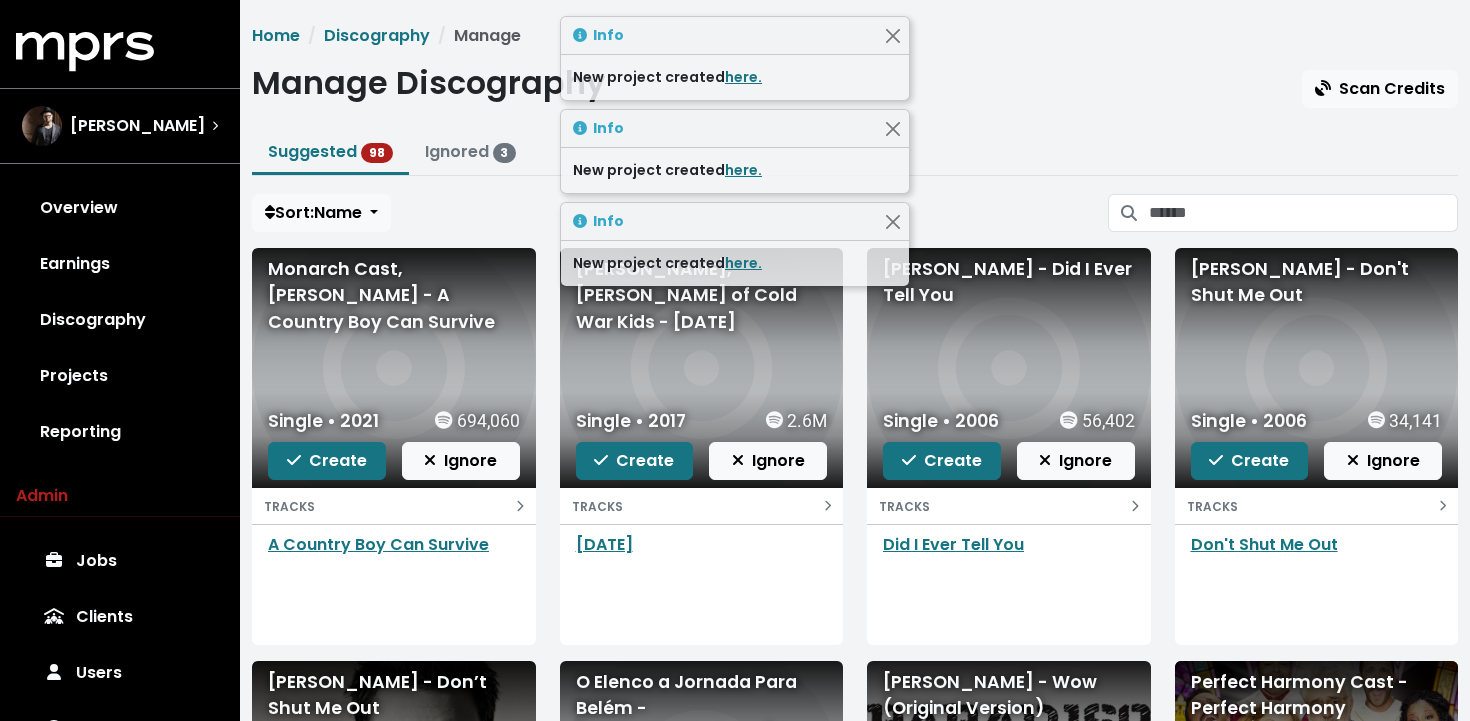 click on "Create" at bounding box center (327, 460) 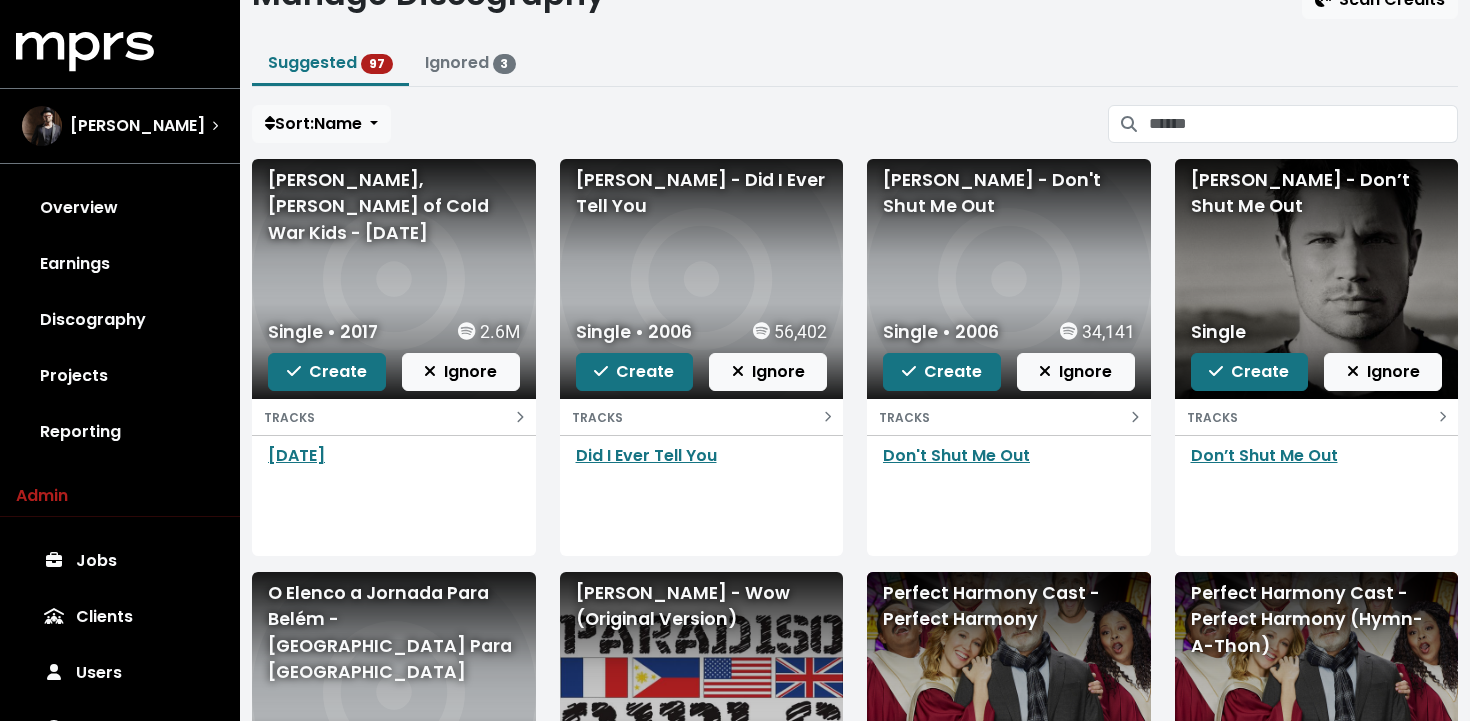scroll, scrollTop: 91, scrollLeft: 0, axis: vertical 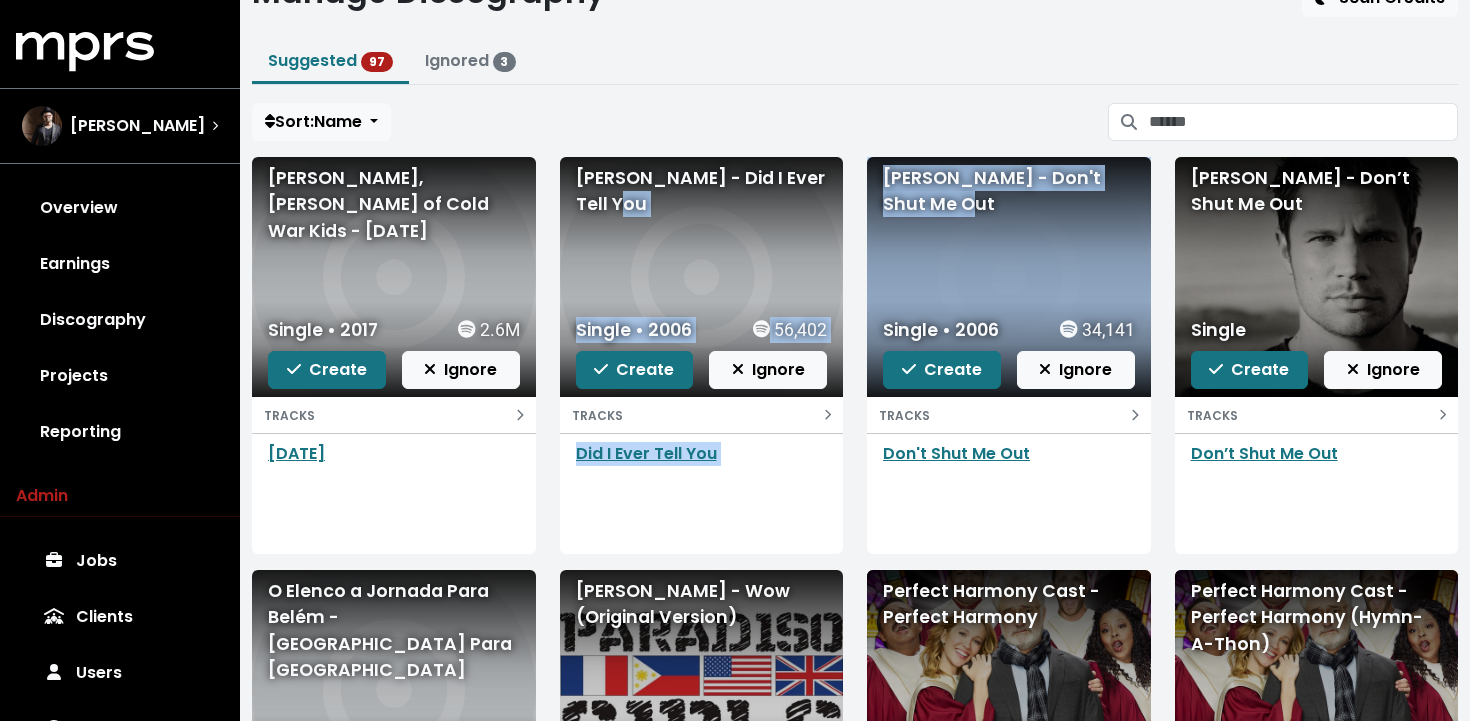 drag, startPoint x: 927, startPoint y: 257, endPoint x: 706, endPoint y: 266, distance: 221.18318 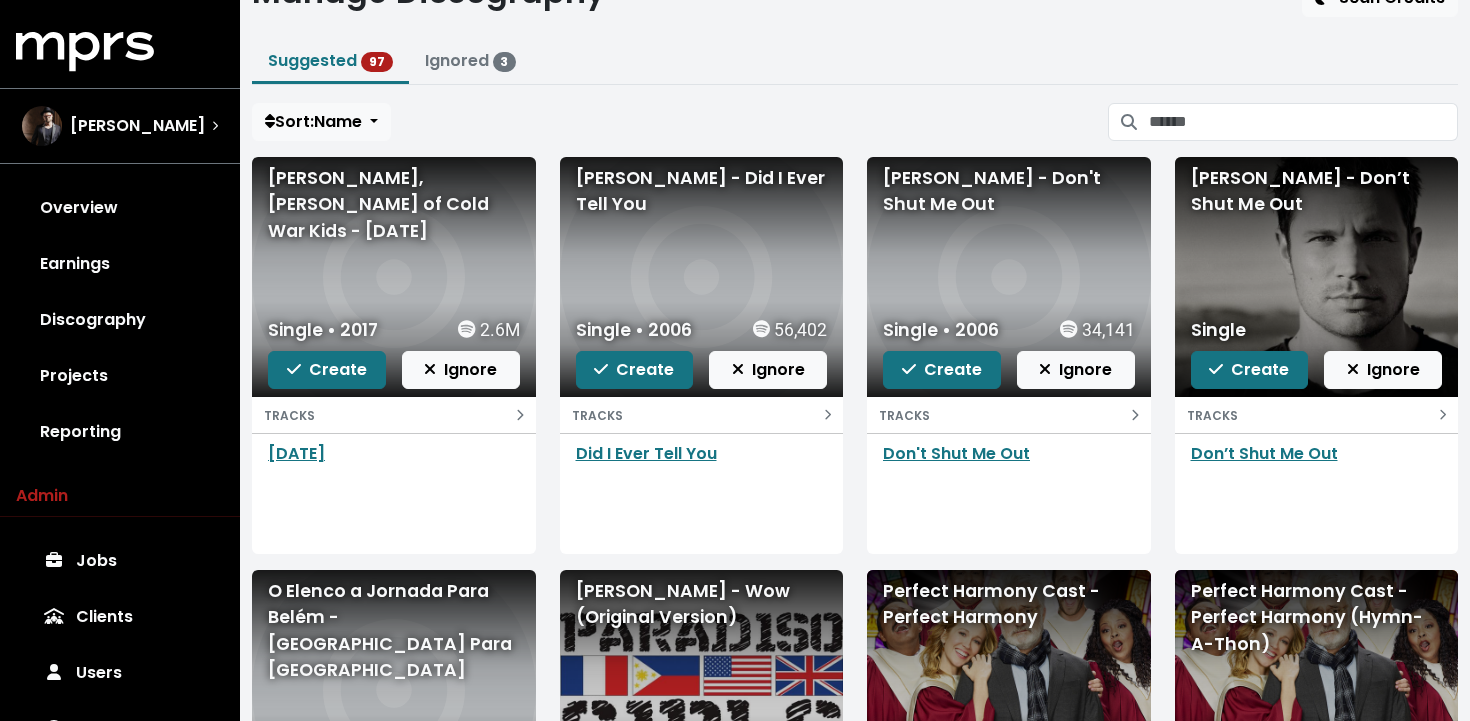 click on "Sort:  Name" at bounding box center (855, 122) 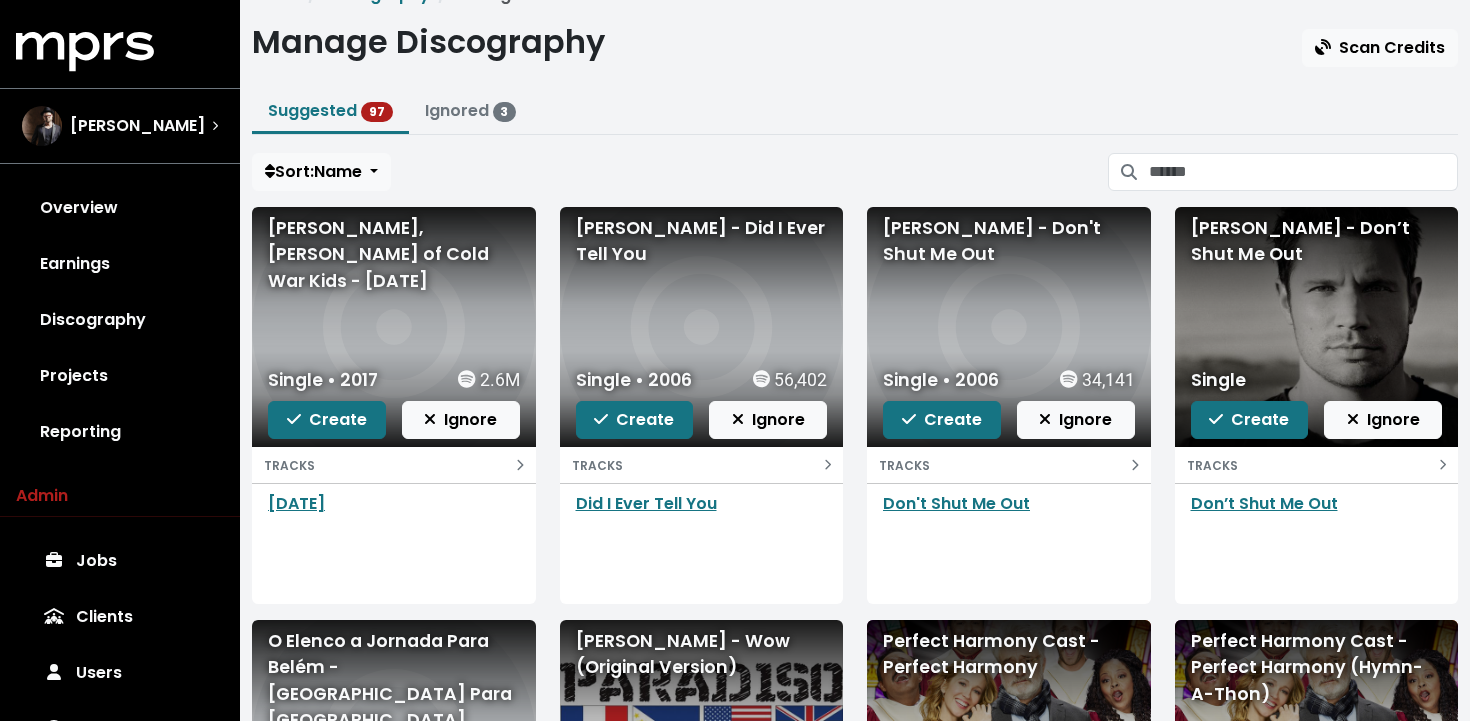 scroll, scrollTop: 0, scrollLeft: 0, axis: both 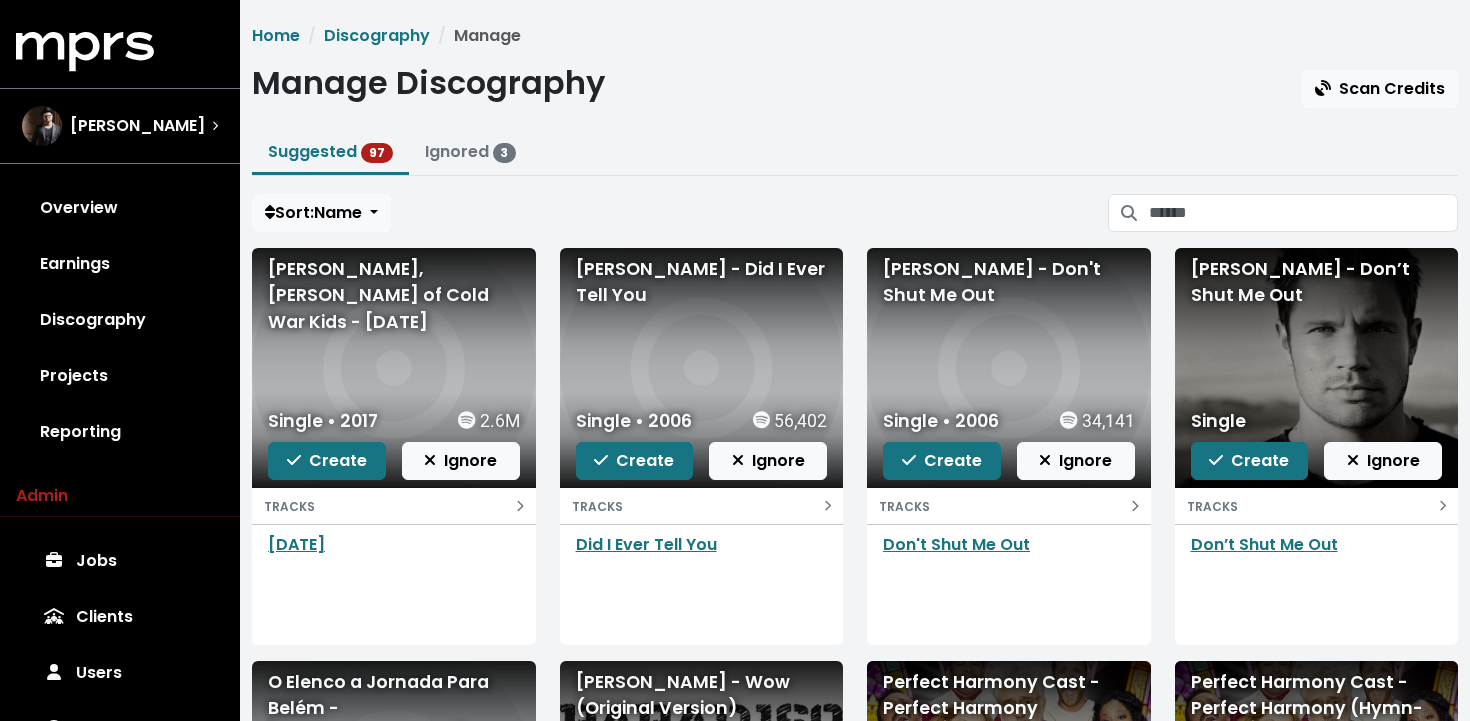 click on "Nick Lachey - Don't Shut Me Out" at bounding box center (1009, 282) 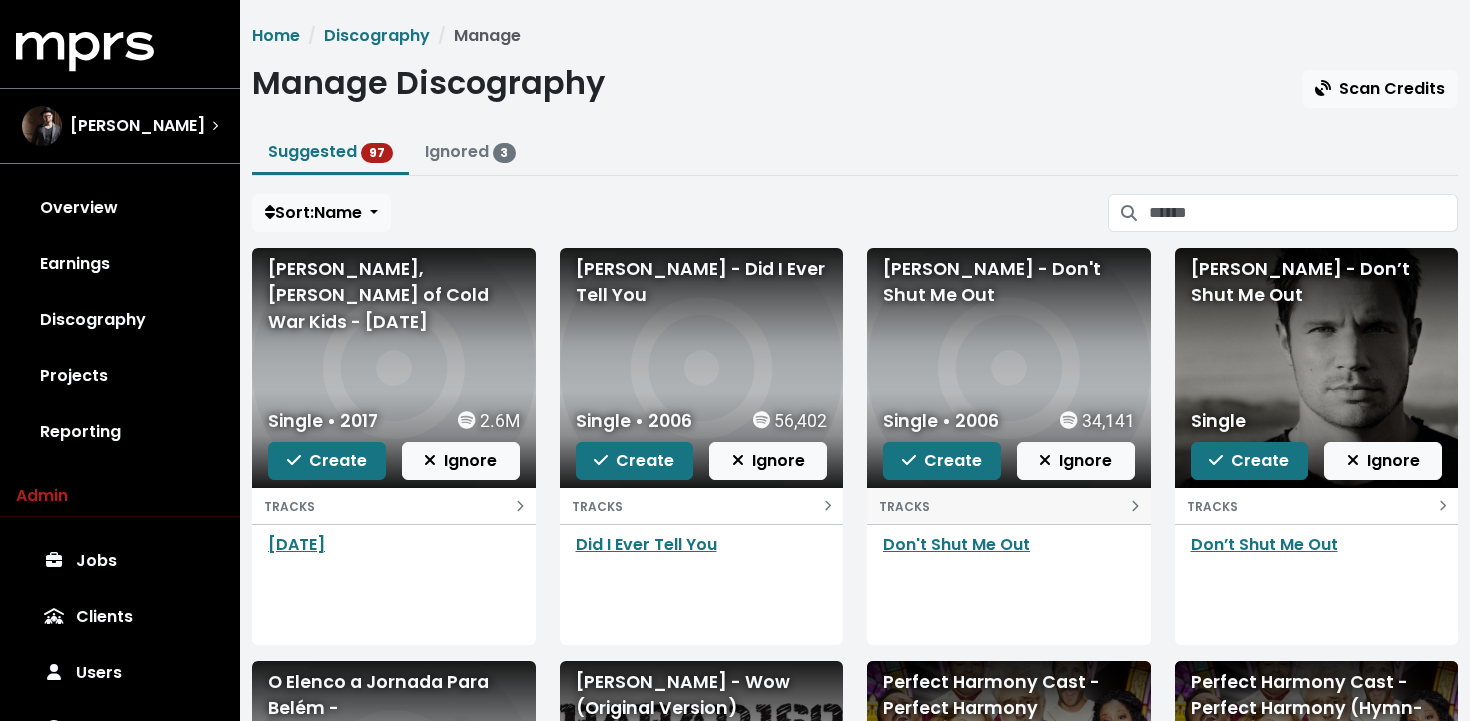 click on "TRACKS" at bounding box center [1009, 506] 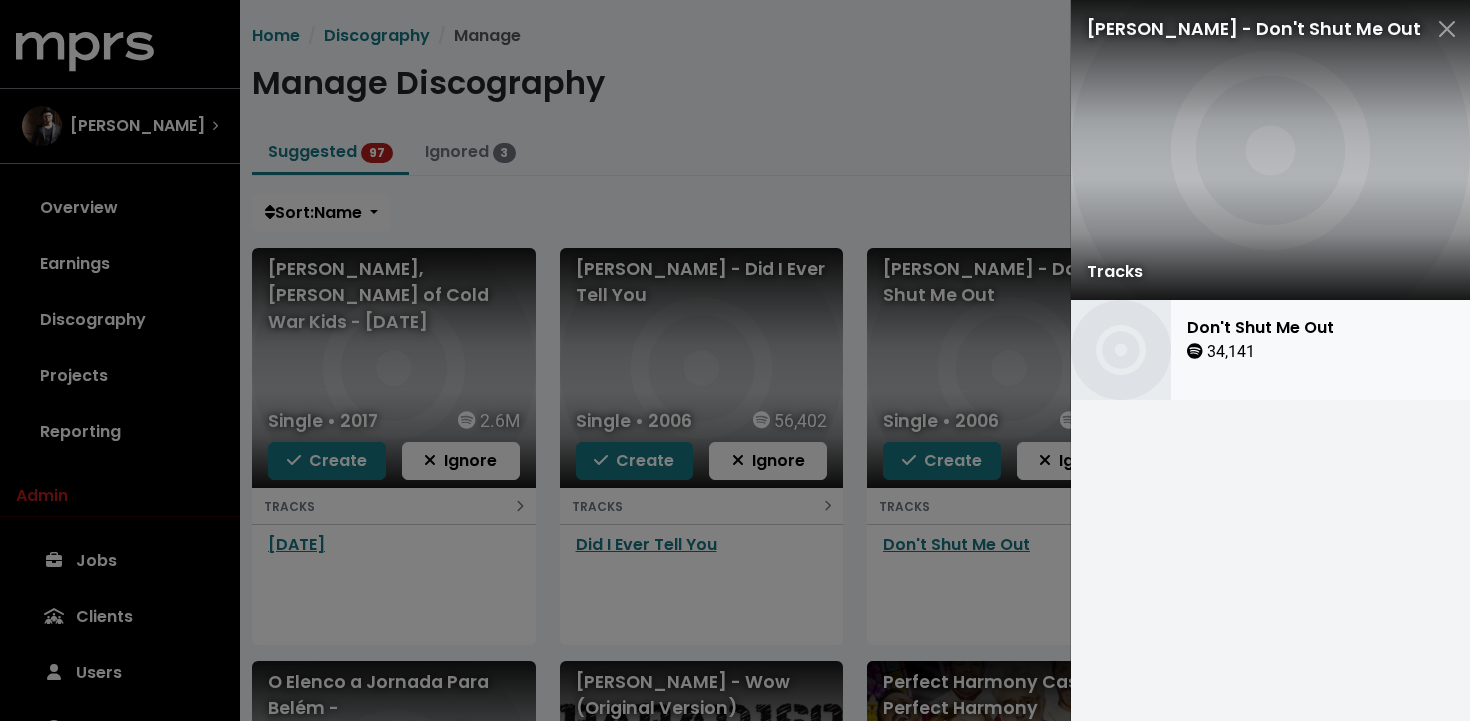 click on "Don't Shut Me Out   34,141" at bounding box center [1260, 350] 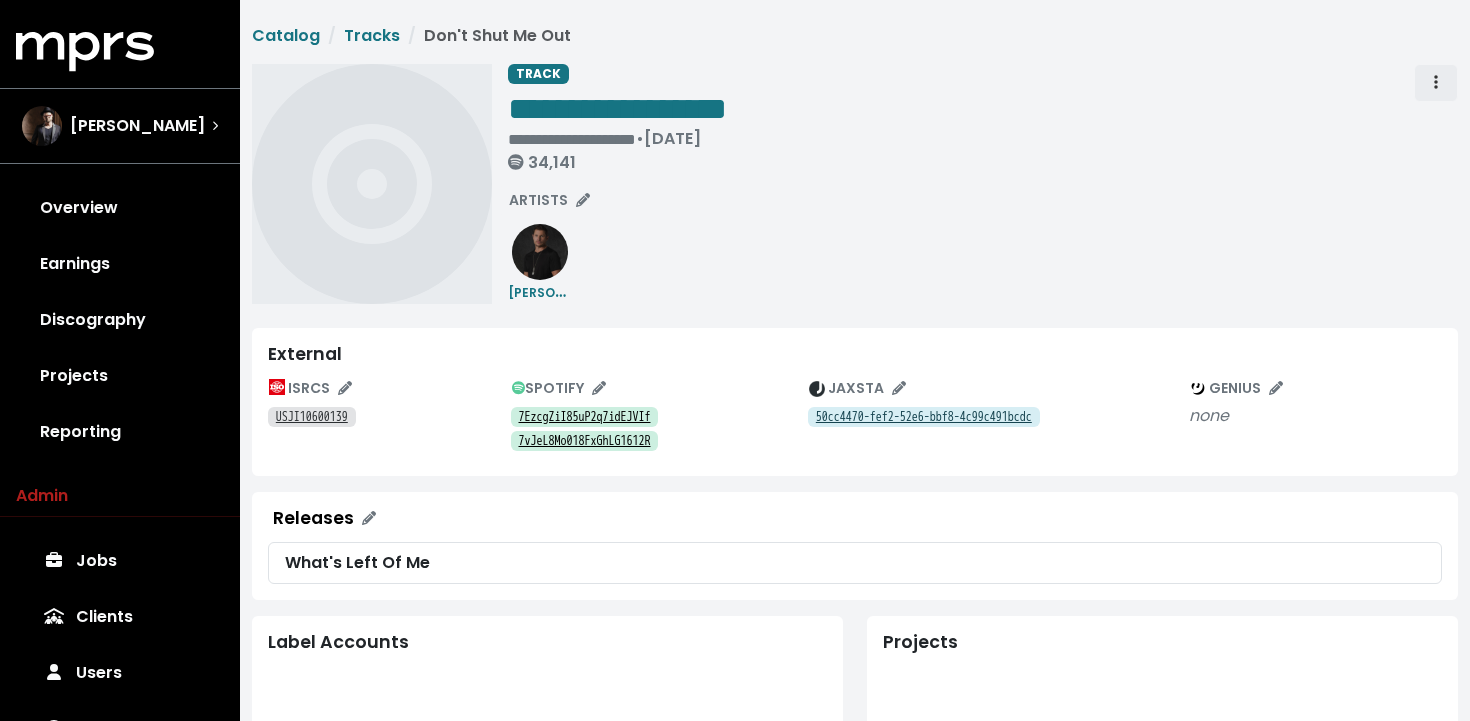 click at bounding box center (1436, 83) 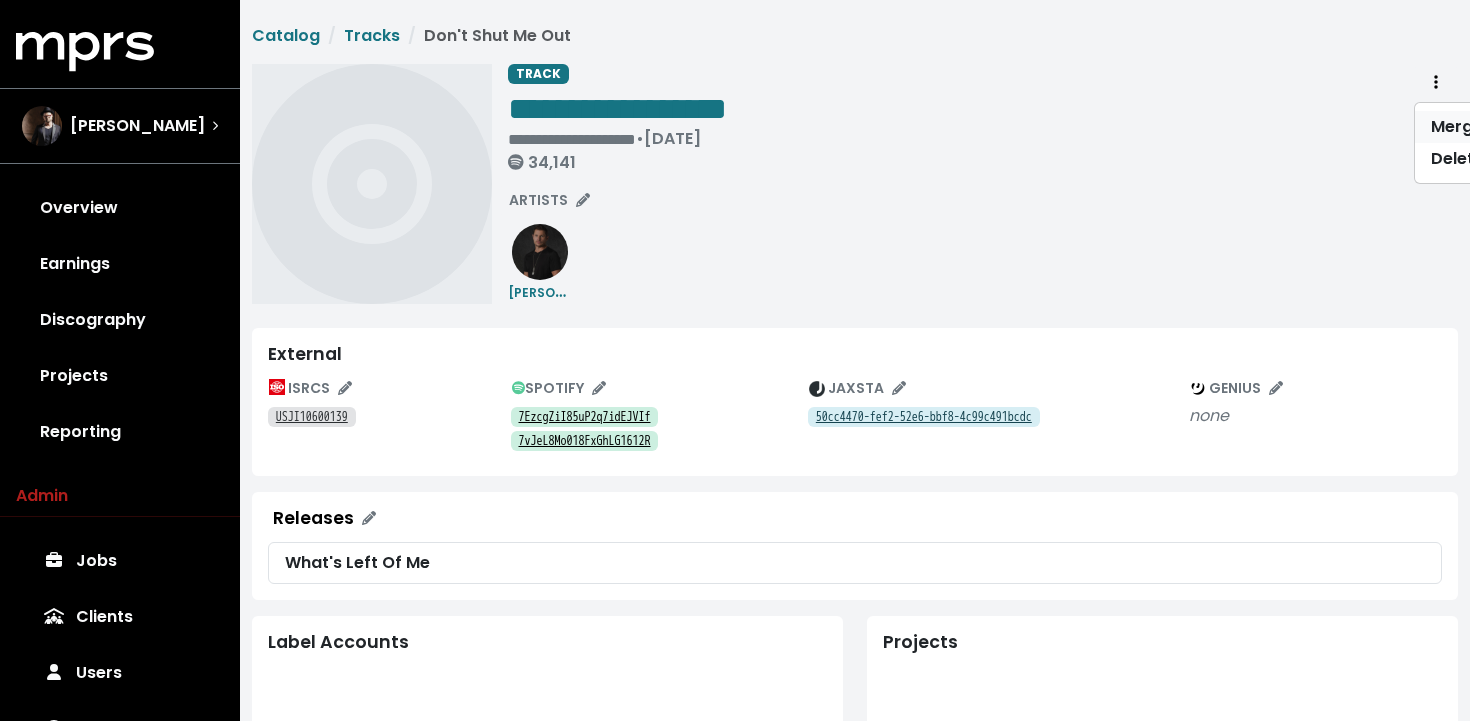 click on "Merge" at bounding box center [1494, 127] 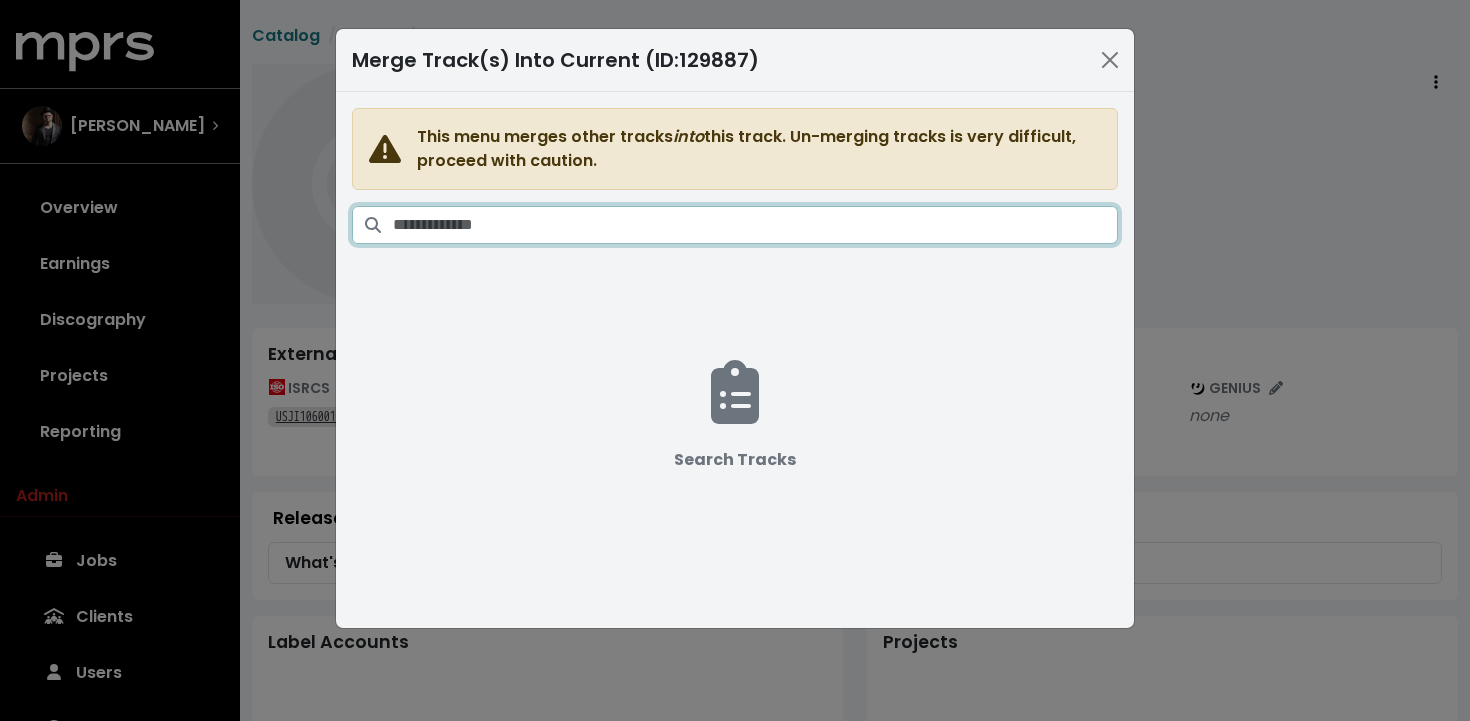 click at bounding box center (755, 225) 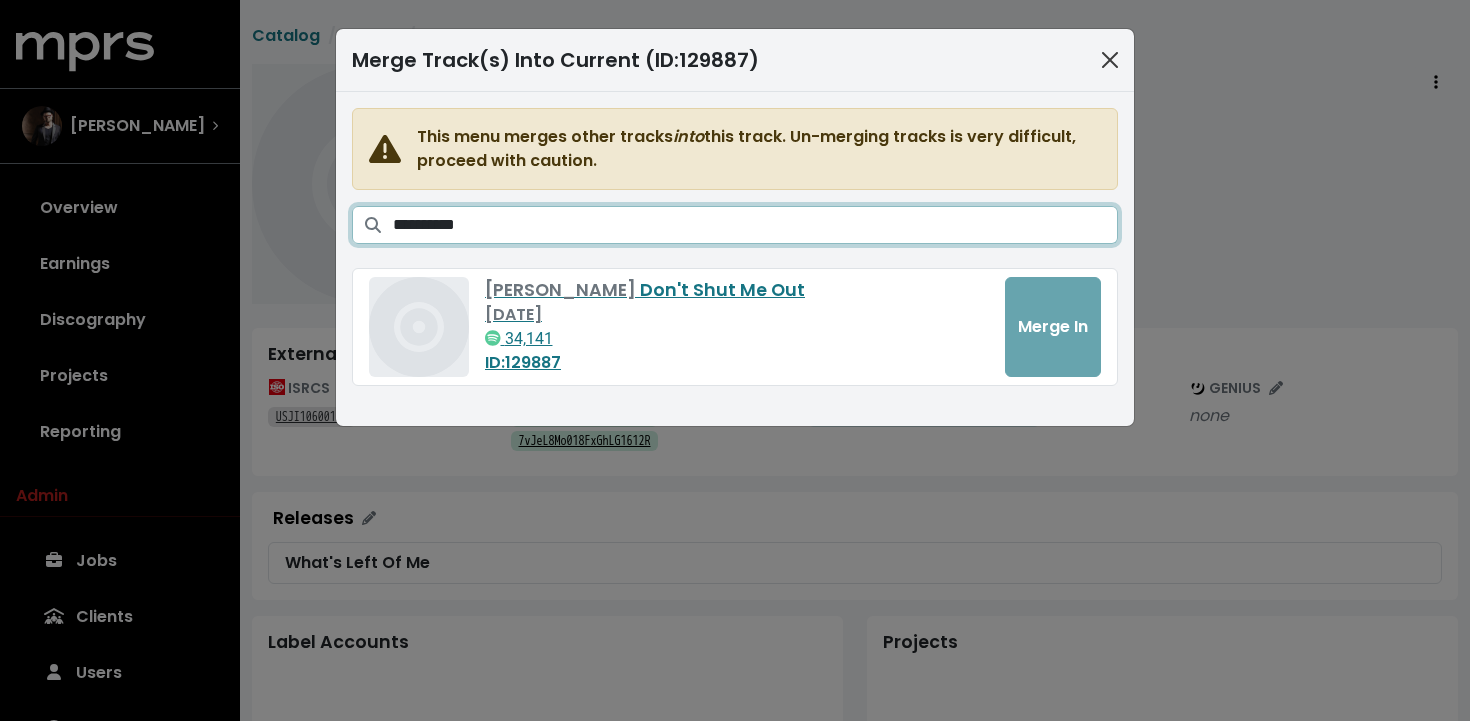 type on "**********" 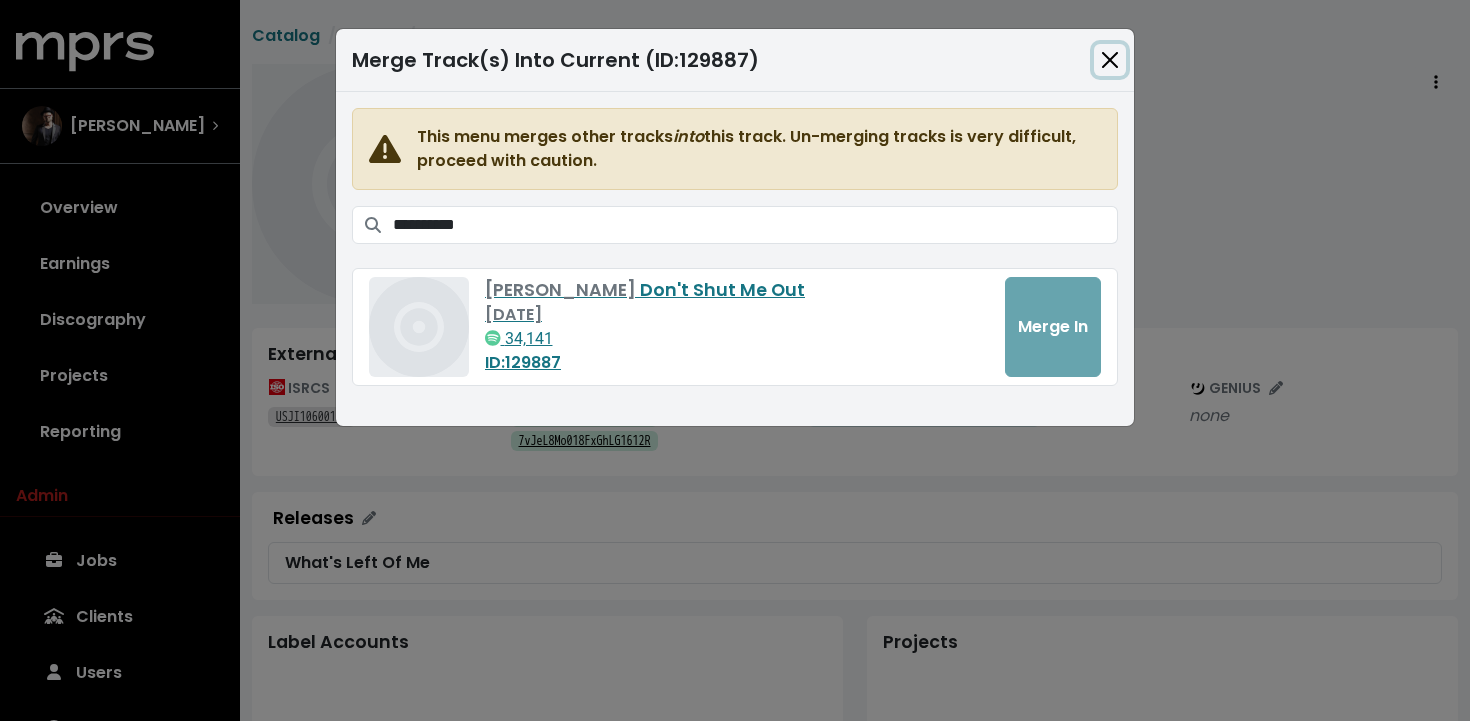 click at bounding box center [1110, 60] 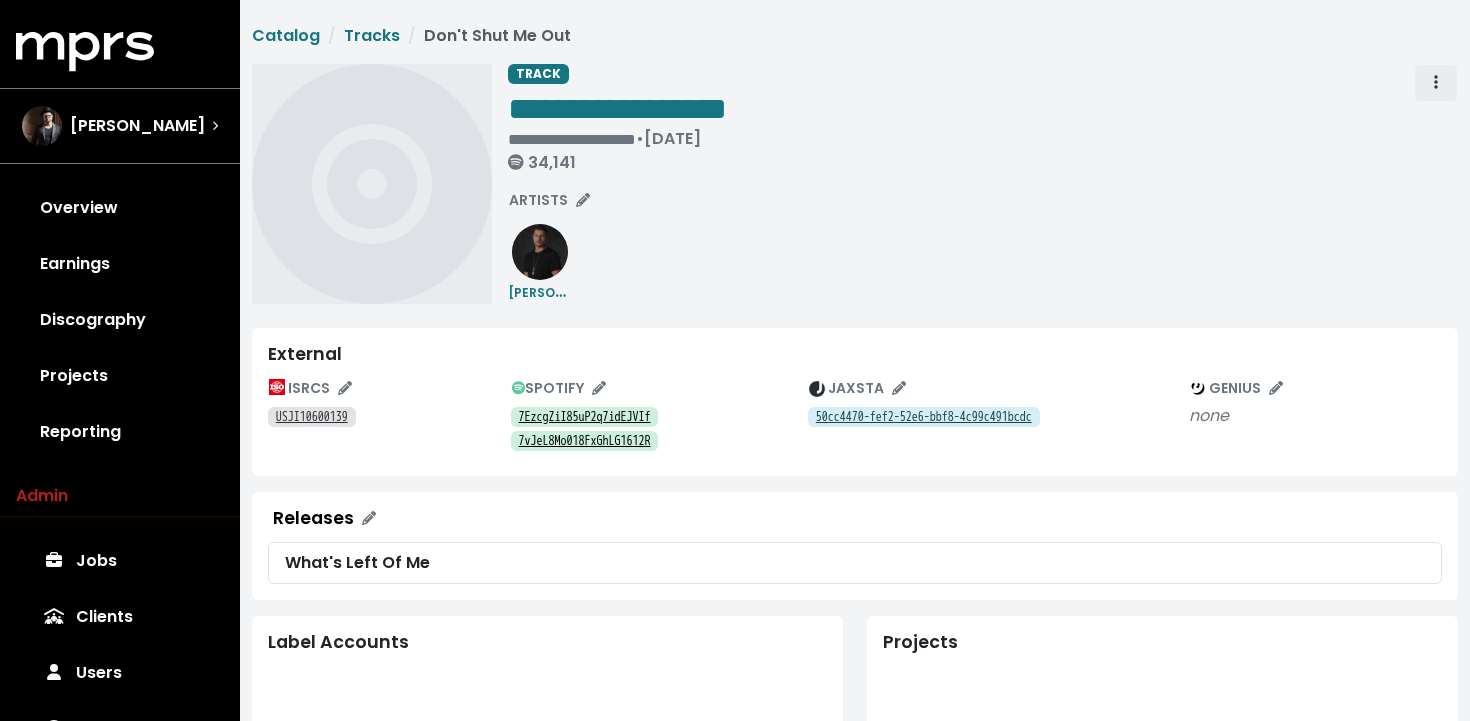 click 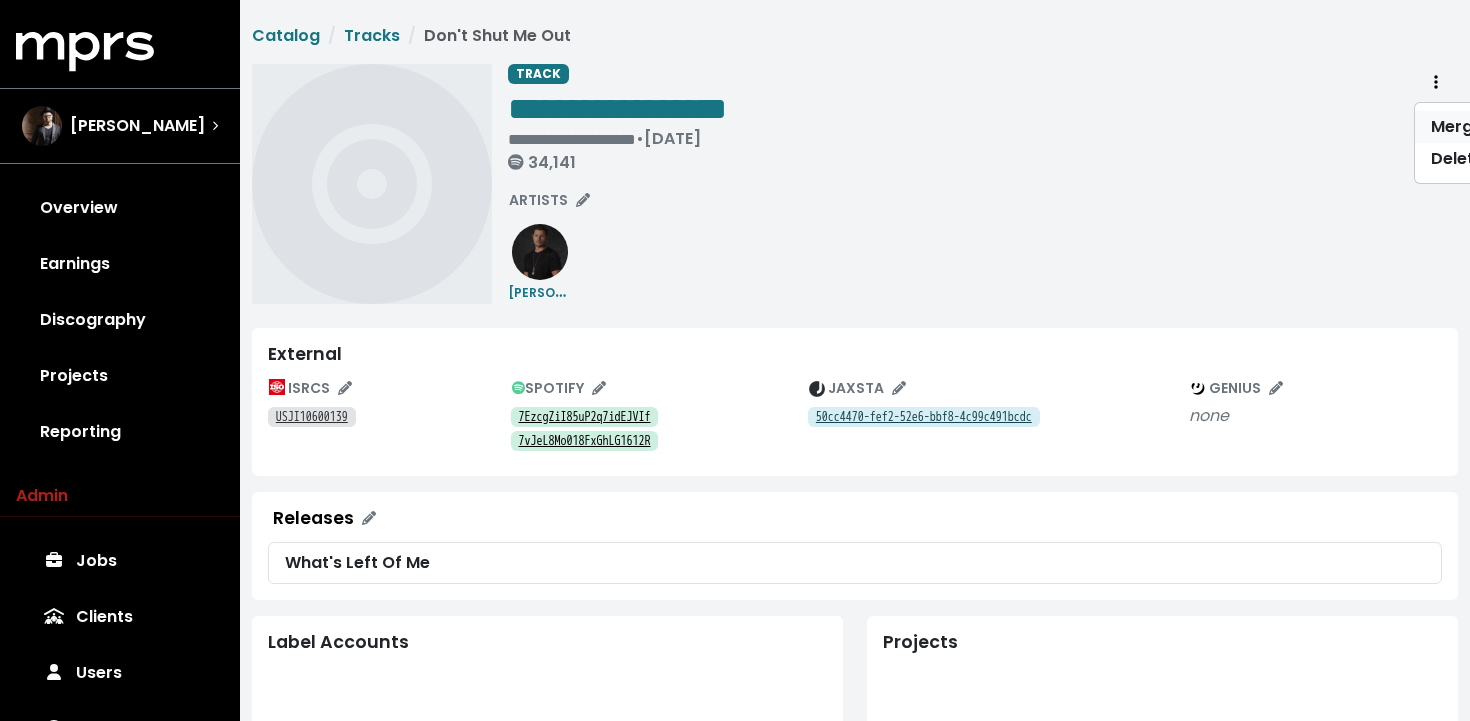 click on "Merge" at bounding box center (1494, 127) 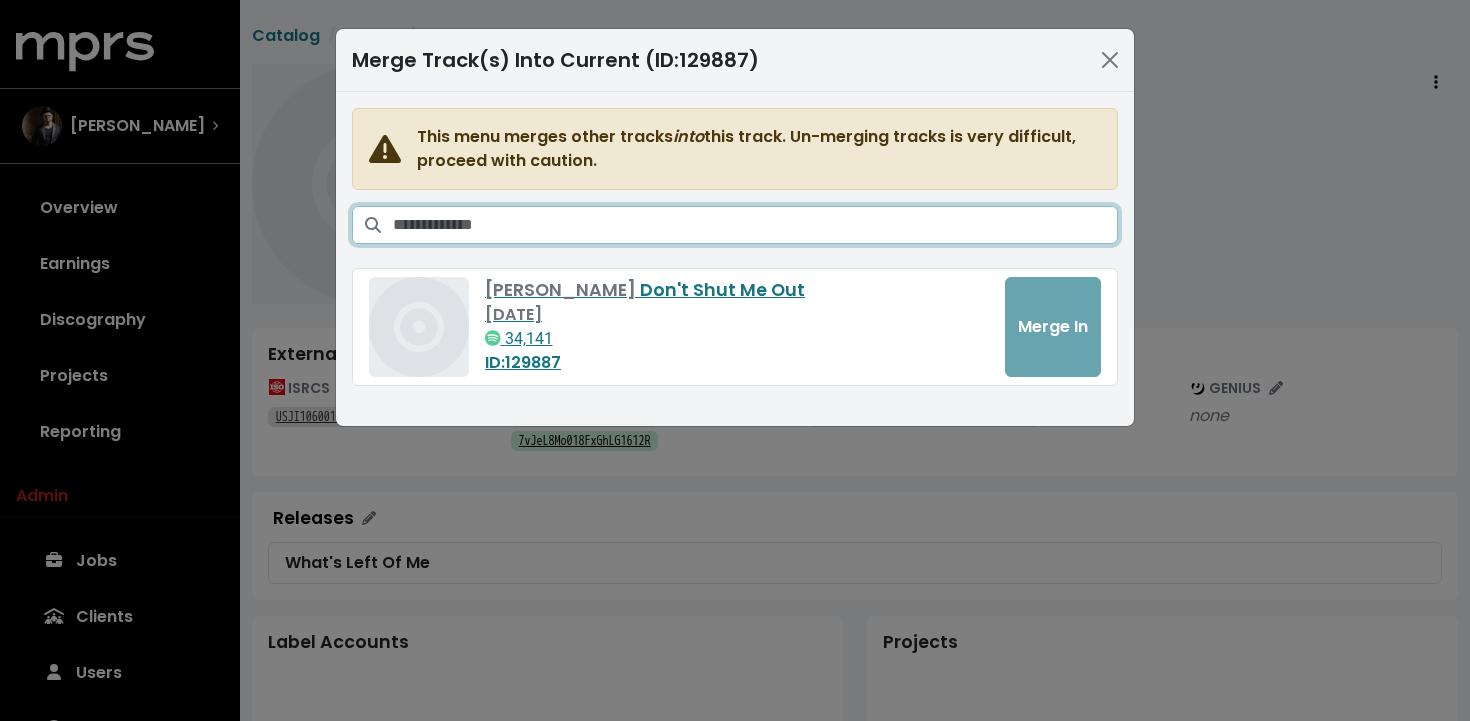 click at bounding box center [755, 225] 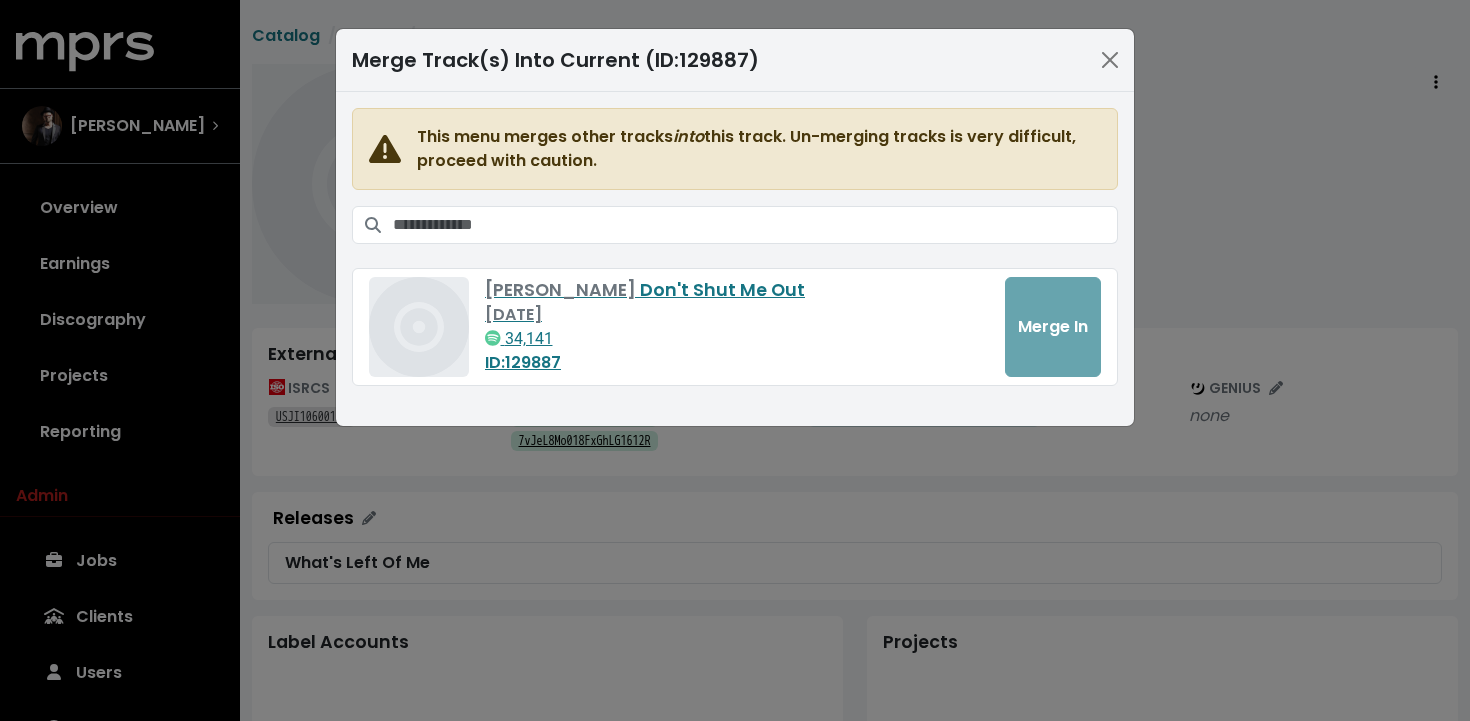 click on "Nick Lachey   Don't Shut Me Out May 29th, 2006   34,141 ID:  129887 Merge In" at bounding box center [735, 327] 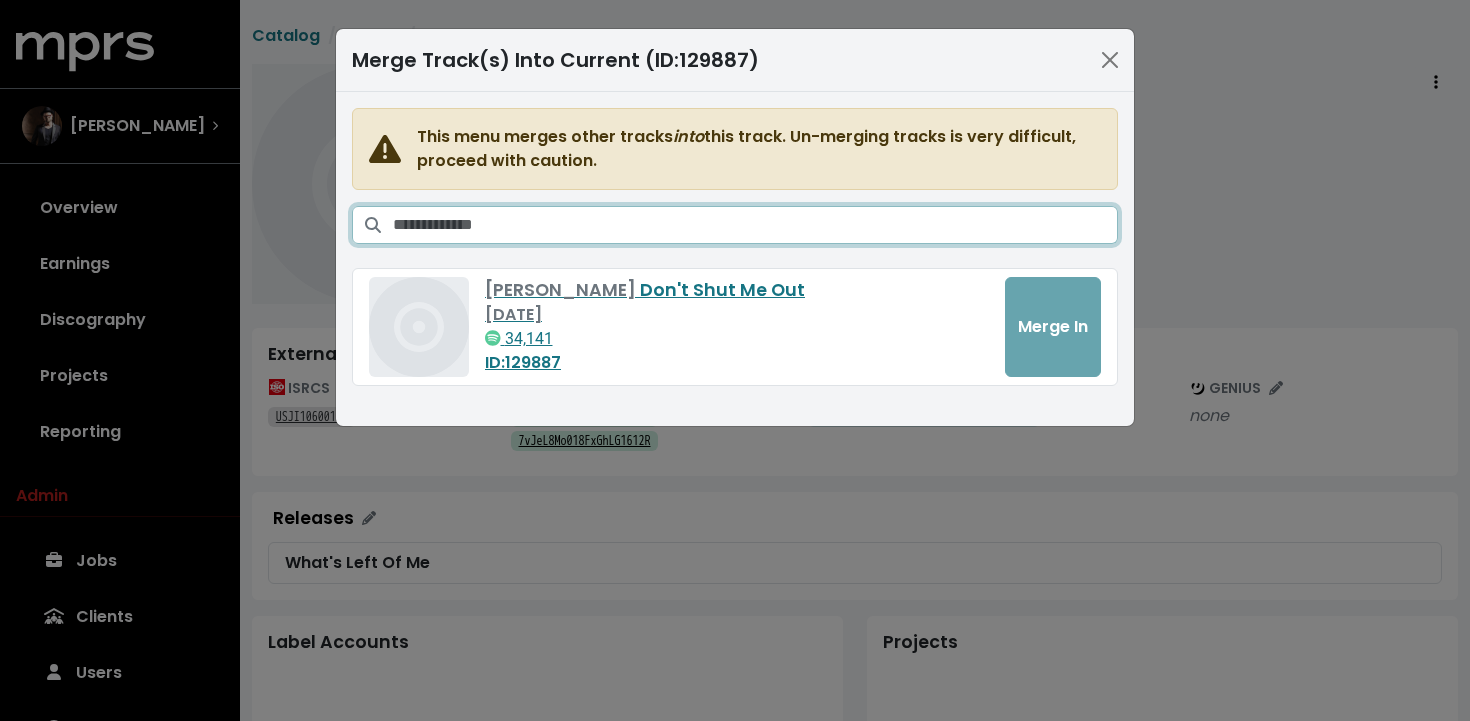 click at bounding box center (755, 225) 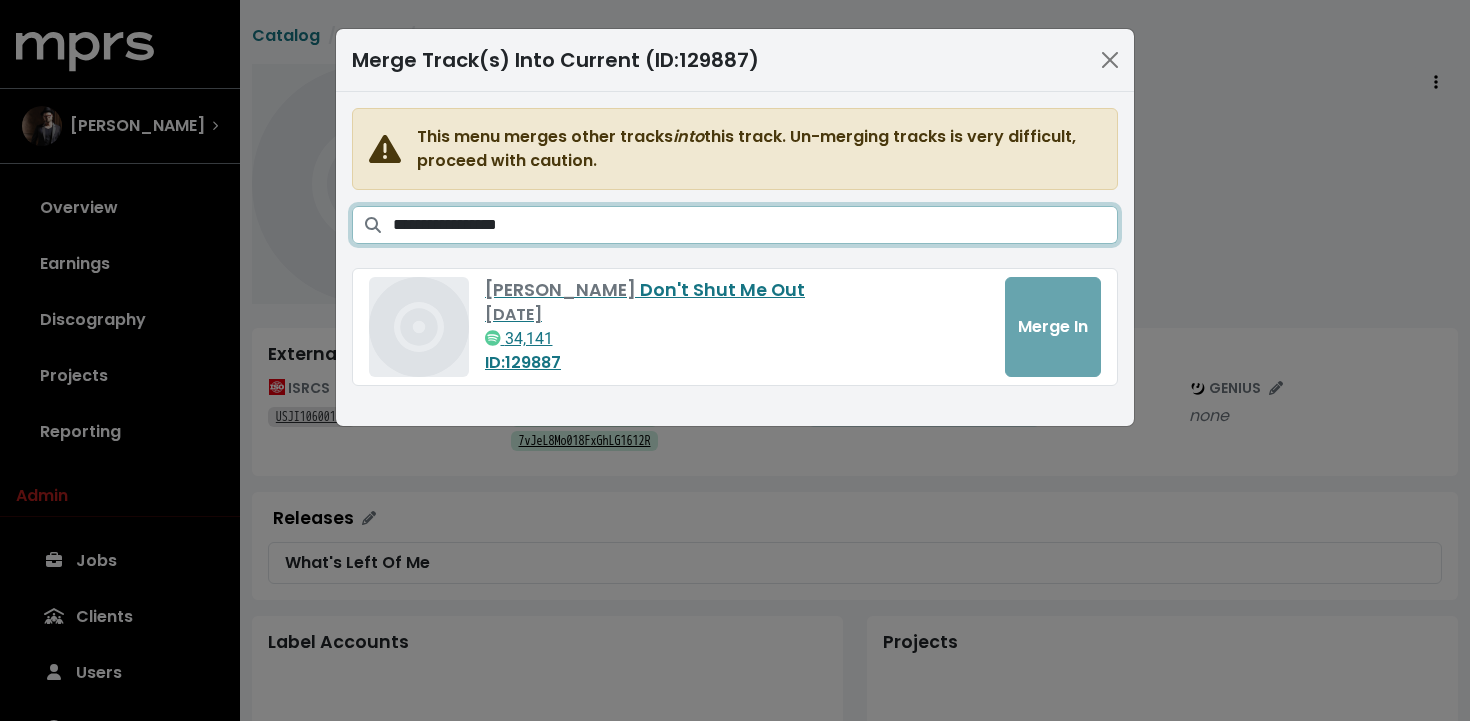 type on "**********" 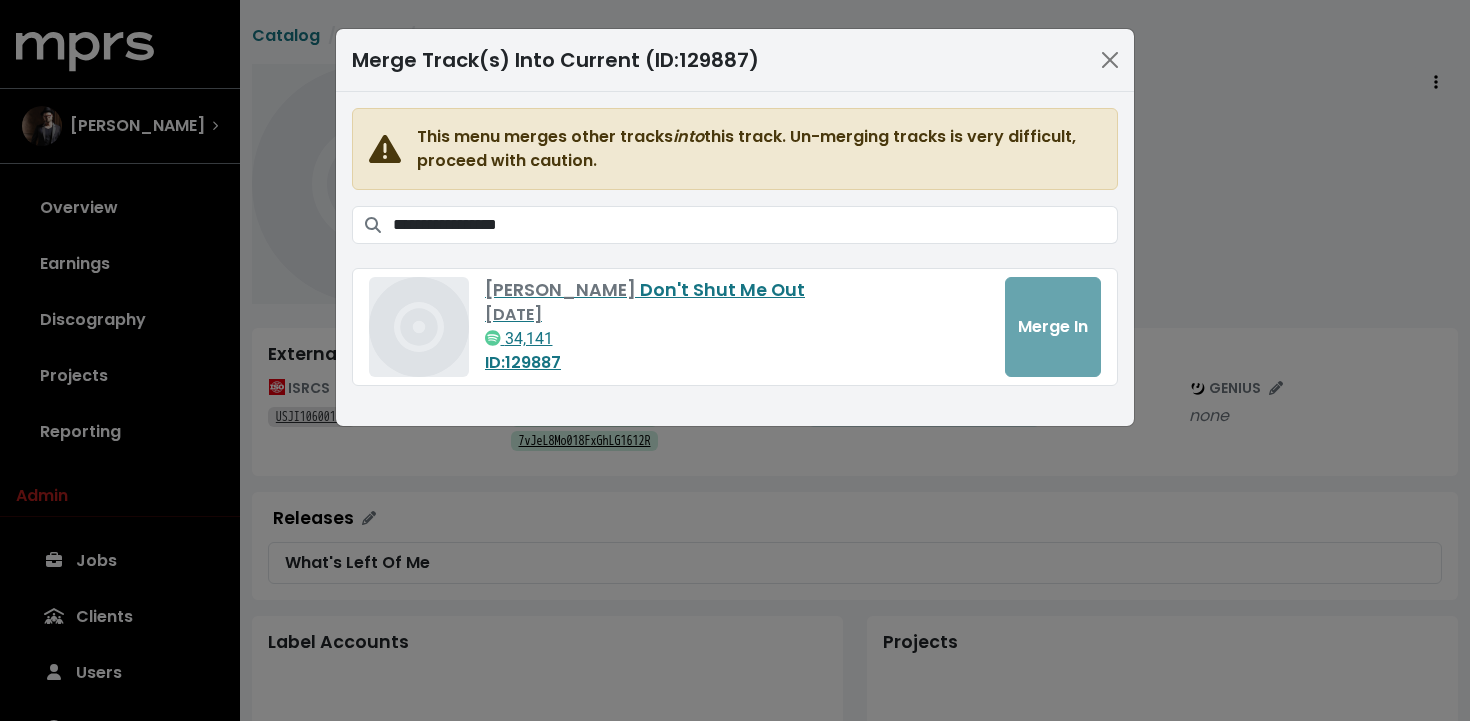 click on "Nick Lachey   Don't Shut Me Out May 29th, 2006   34,141 ID:  129887 Merge In" at bounding box center (735, 327) 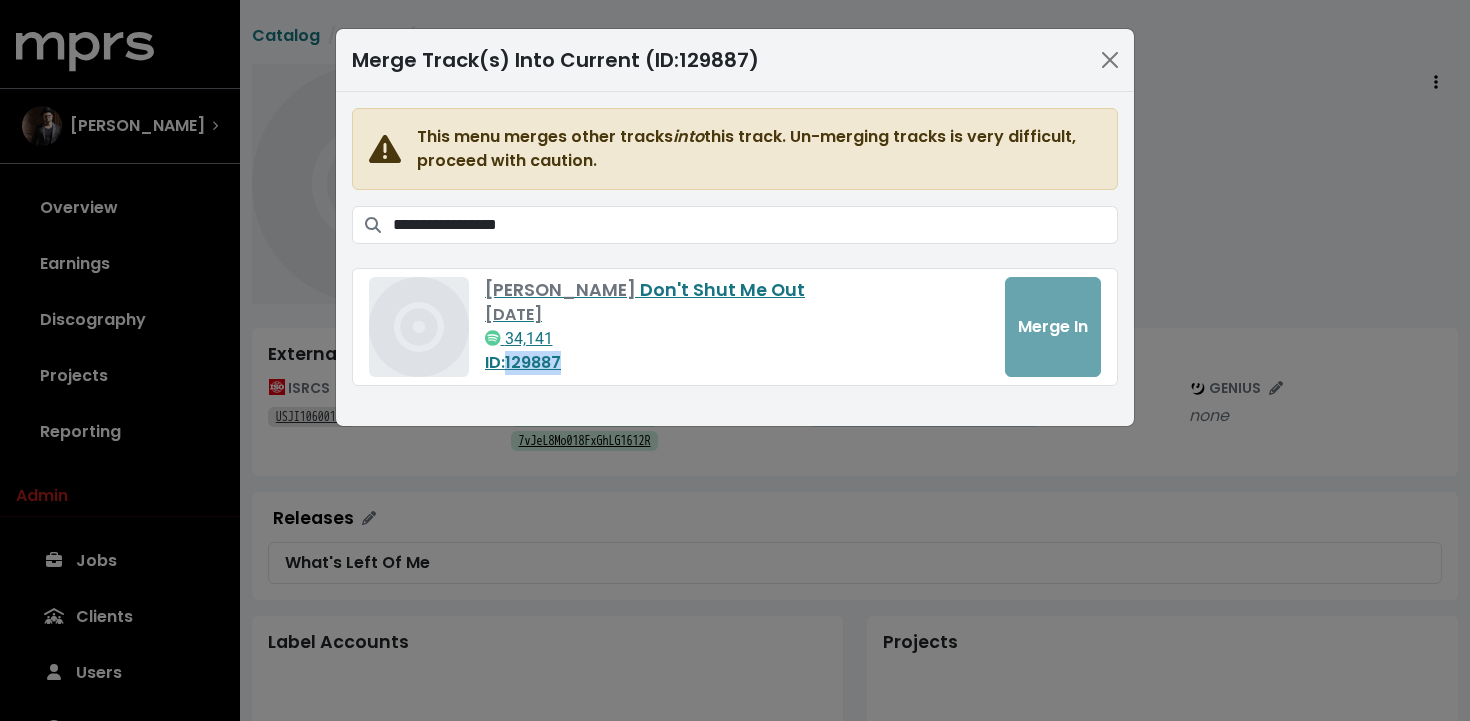 click on "Nick Lachey   Don't Shut Me Out May 29th, 2006   34,141 ID:  129887 Merge In" at bounding box center (735, 327) 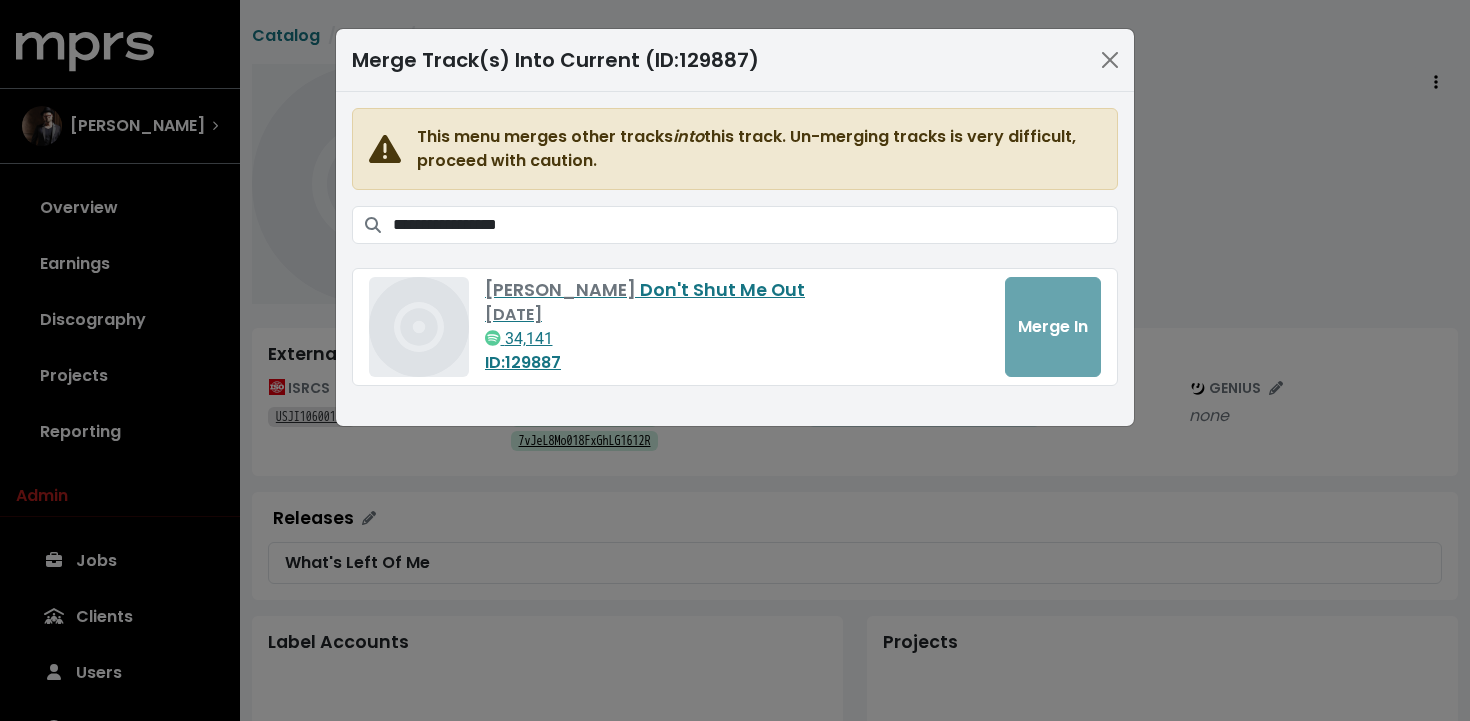 click on "Nick Lachey   Don't Shut Me Out May 29th, 2006   34,141 ID:  129887 Merge In" at bounding box center (735, 327) 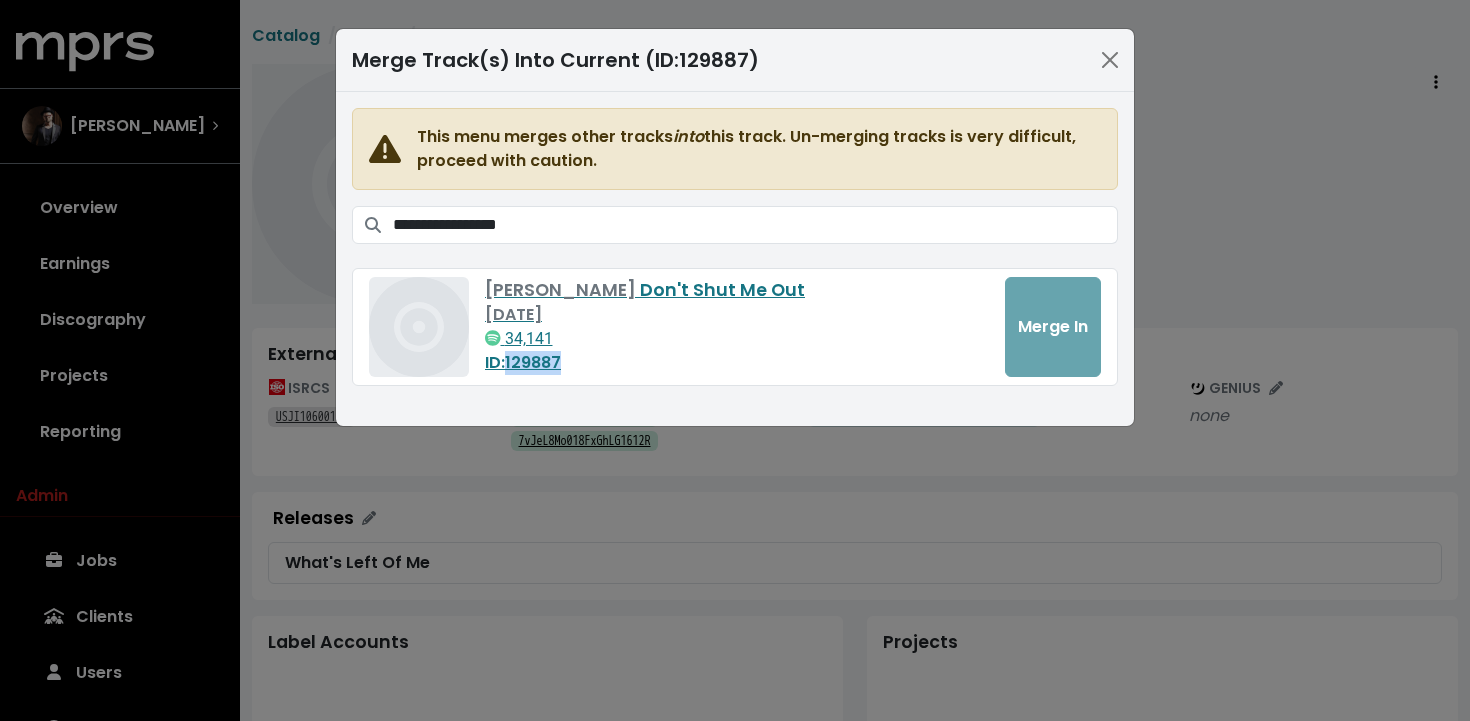 click on "Nick Lachey   Don't Shut Me Out May 29th, 2006   34,141 ID:  129887 Merge In" at bounding box center (735, 327) 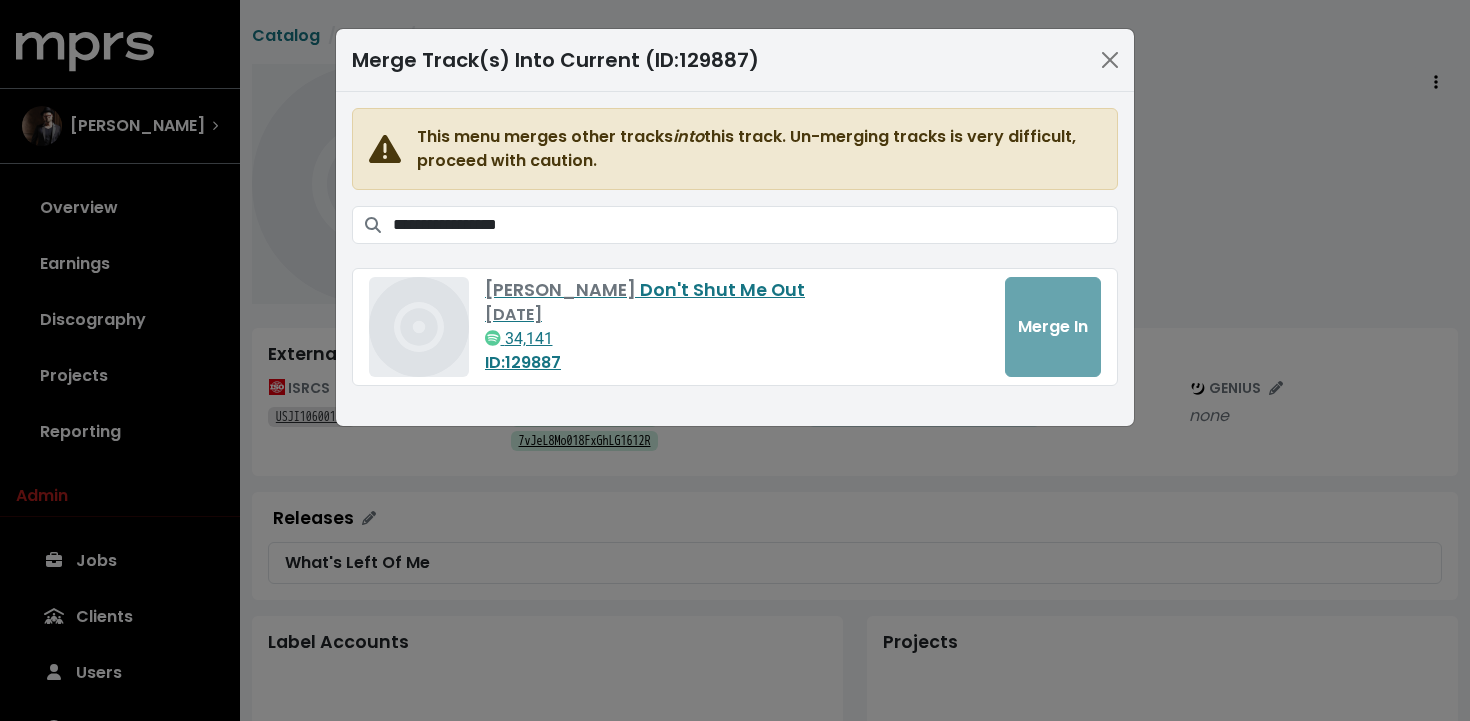 click on "Nick Lachey   Don't Shut Me Out May 29th, 2006   34,141 ID:  129887 Merge In" at bounding box center (735, 327) 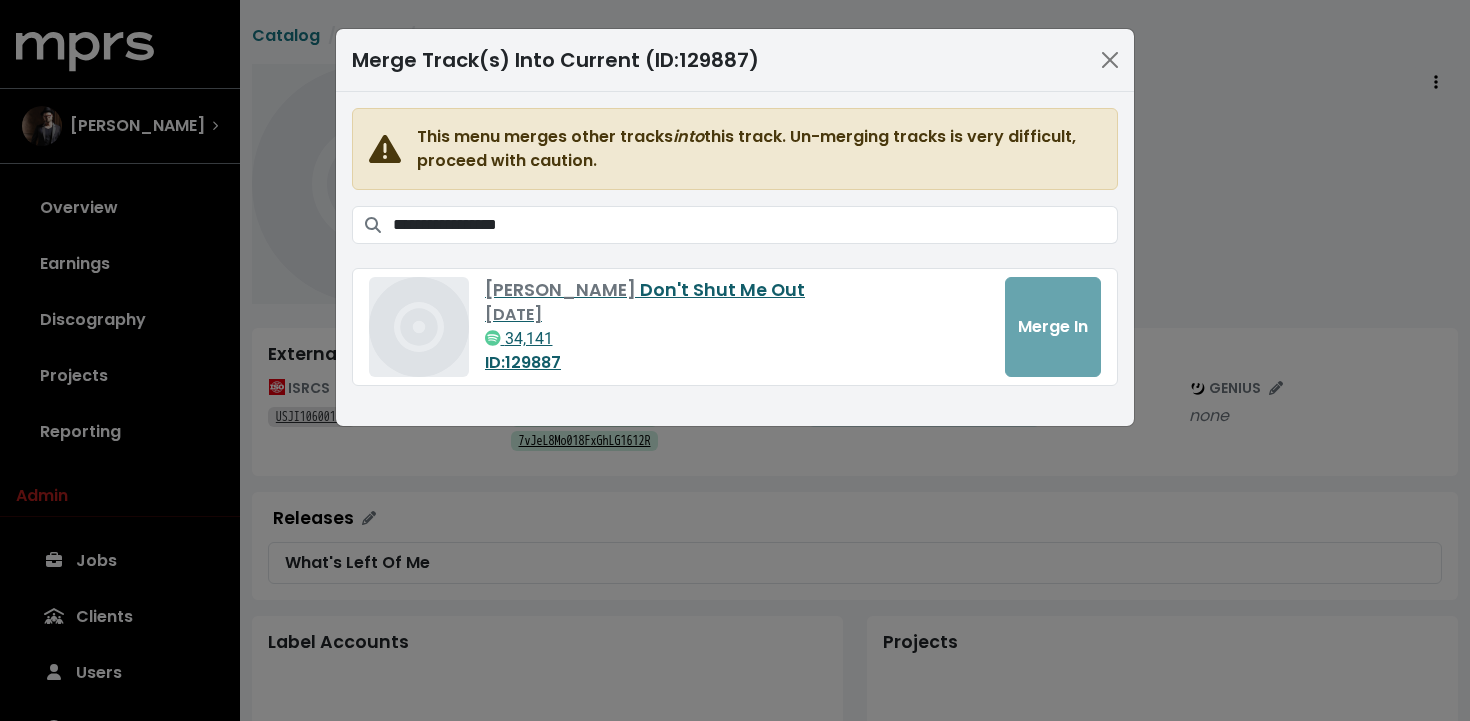 click on "Nick Lachey   Don't Shut Me Out" at bounding box center [737, 290] 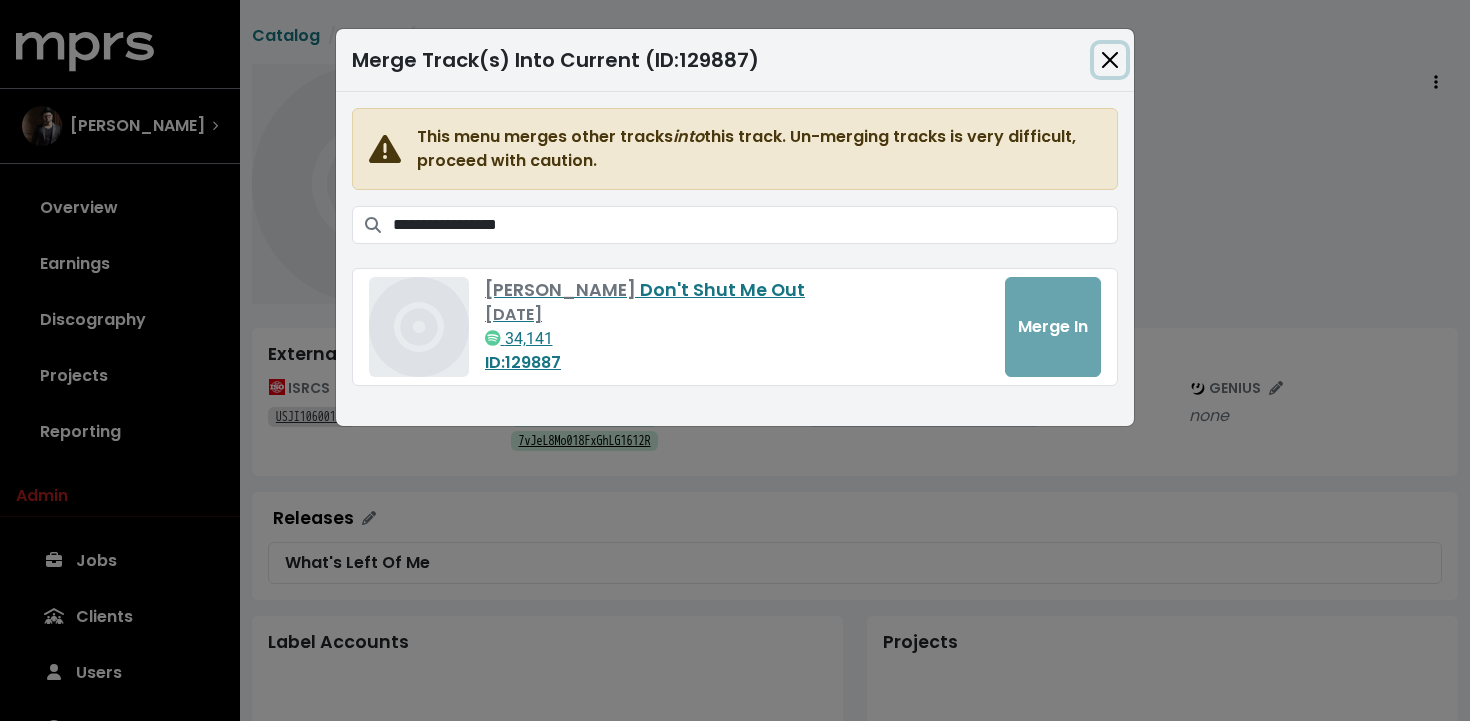 click at bounding box center [1110, 60] 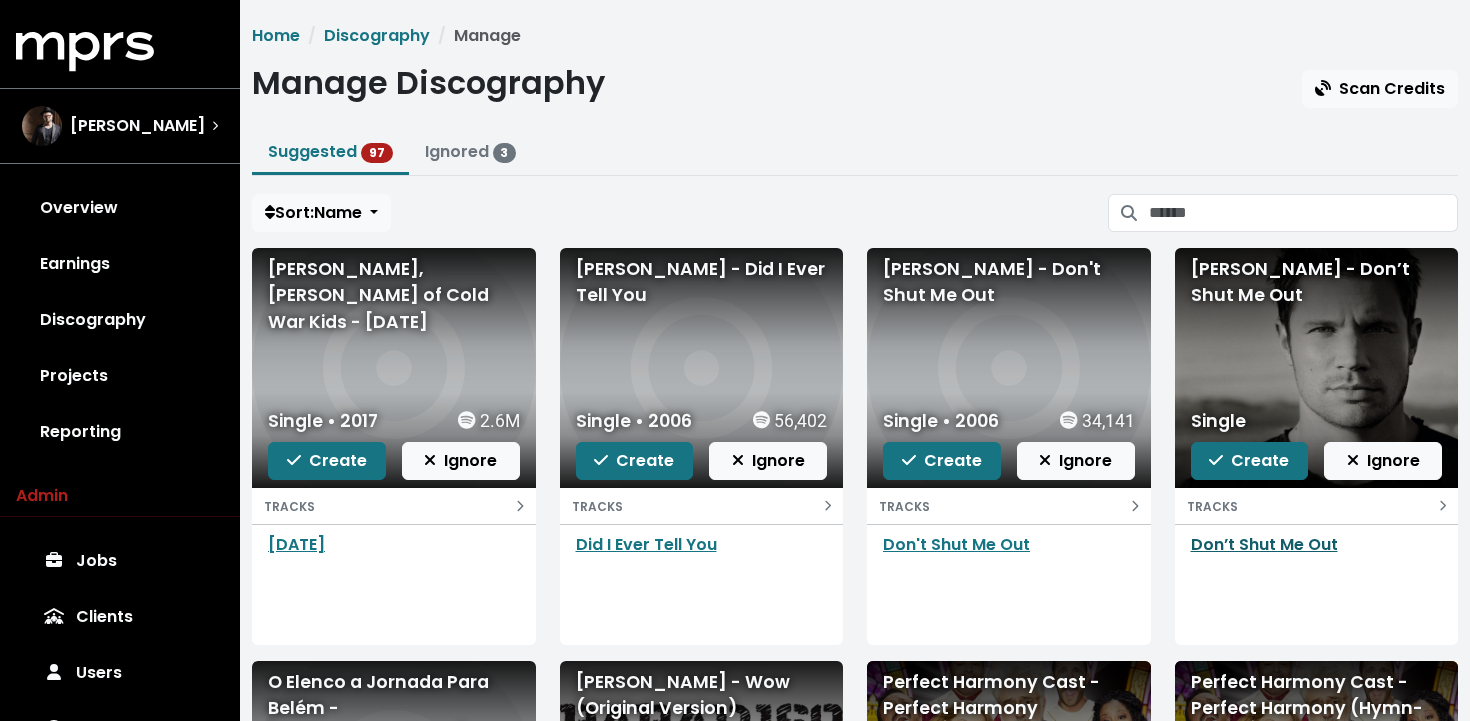 click on "Don’t Shut Me Out" at bounding box center [1264, 544] 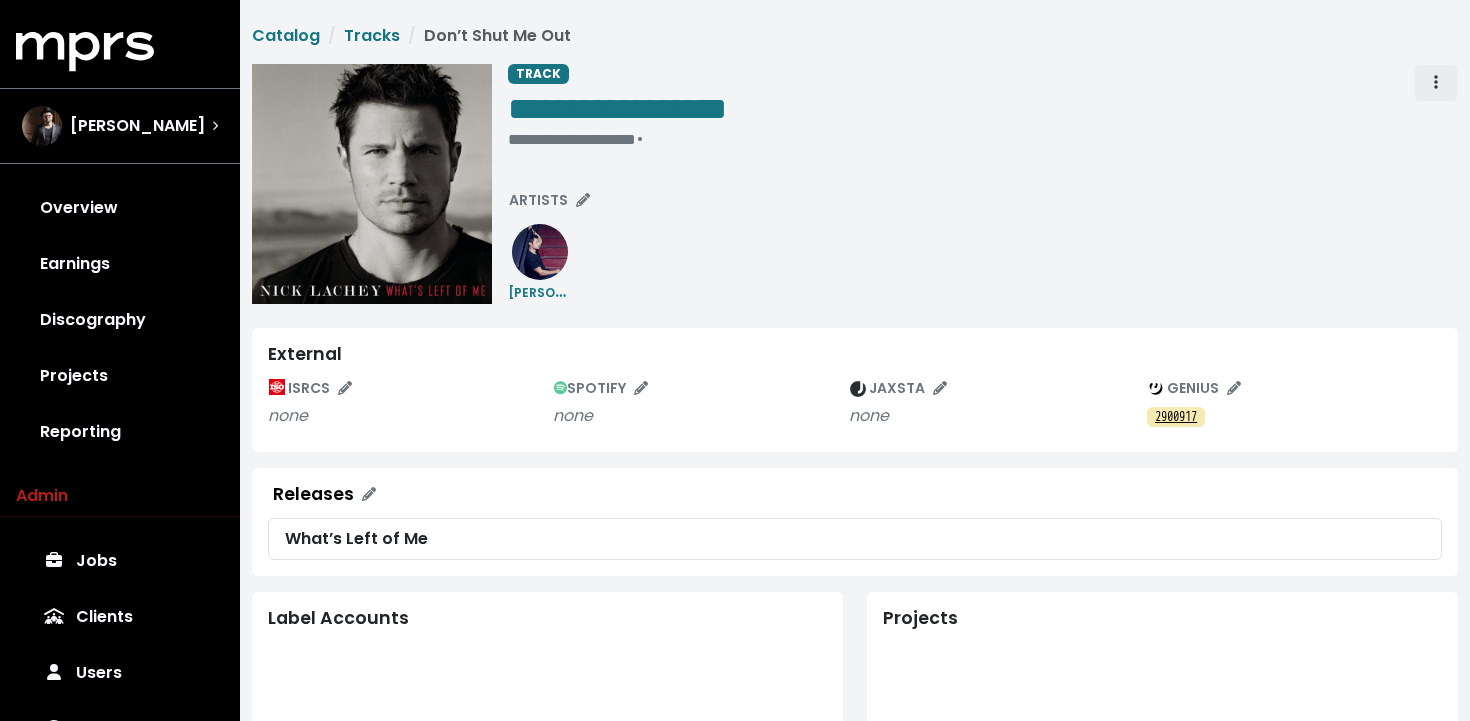 click at bounding box center (1436, 83) 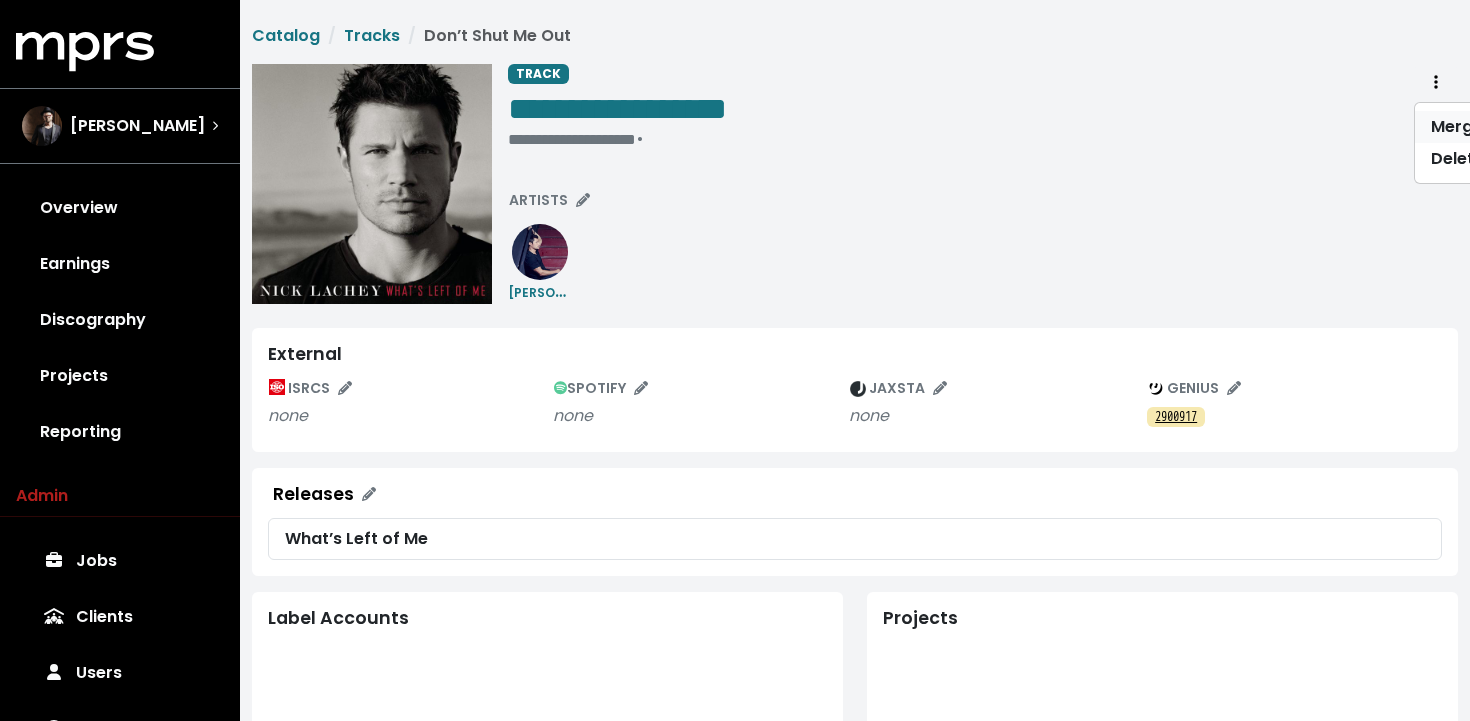 click on "Merge" at bounding box center (1494, 127) 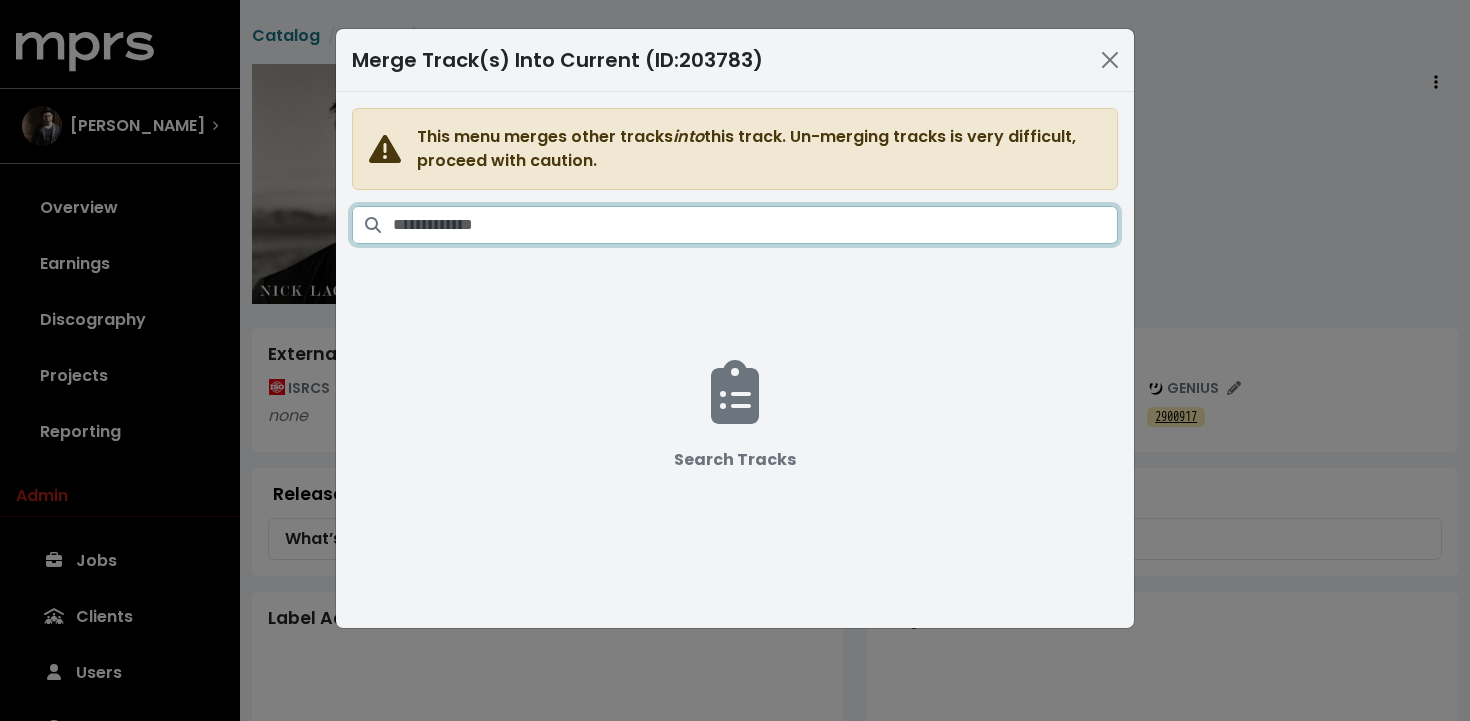 click at bounding box center [755, 225] 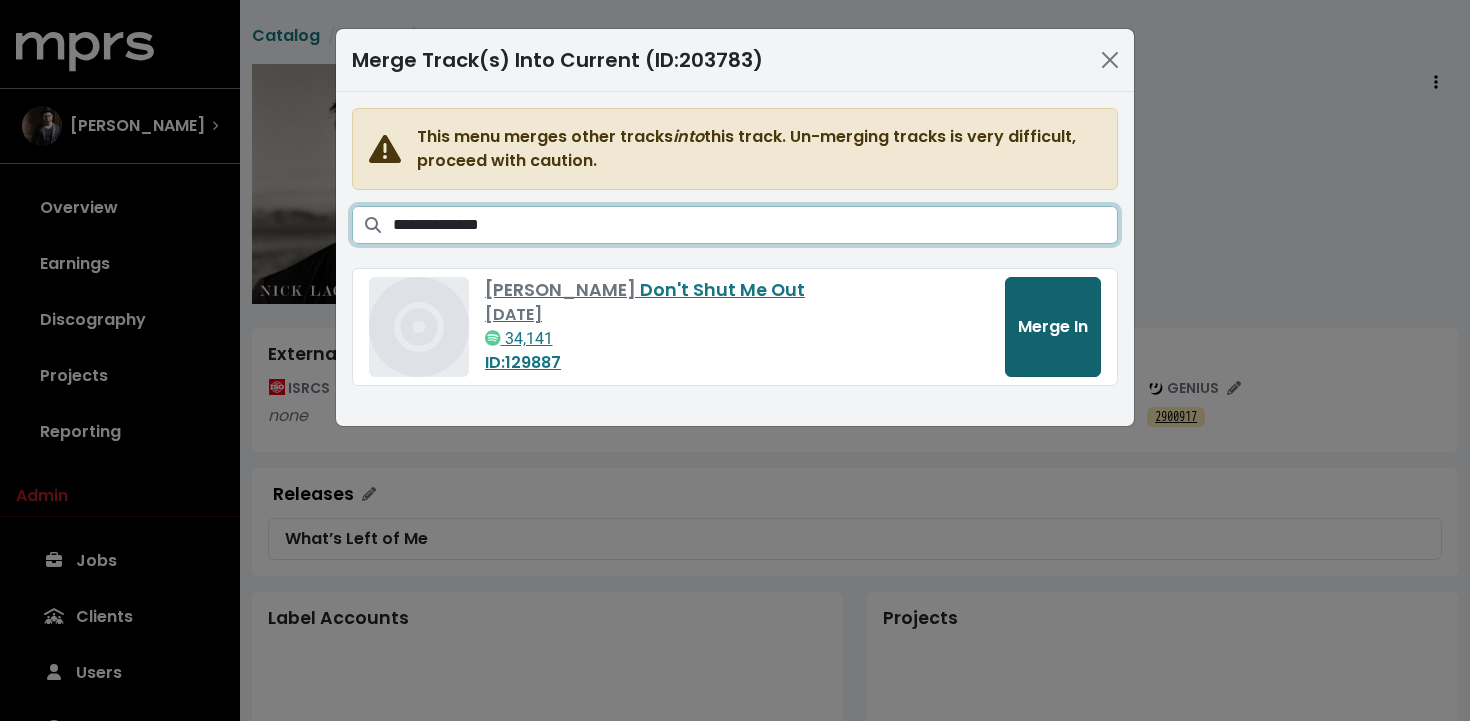 type on "**********" 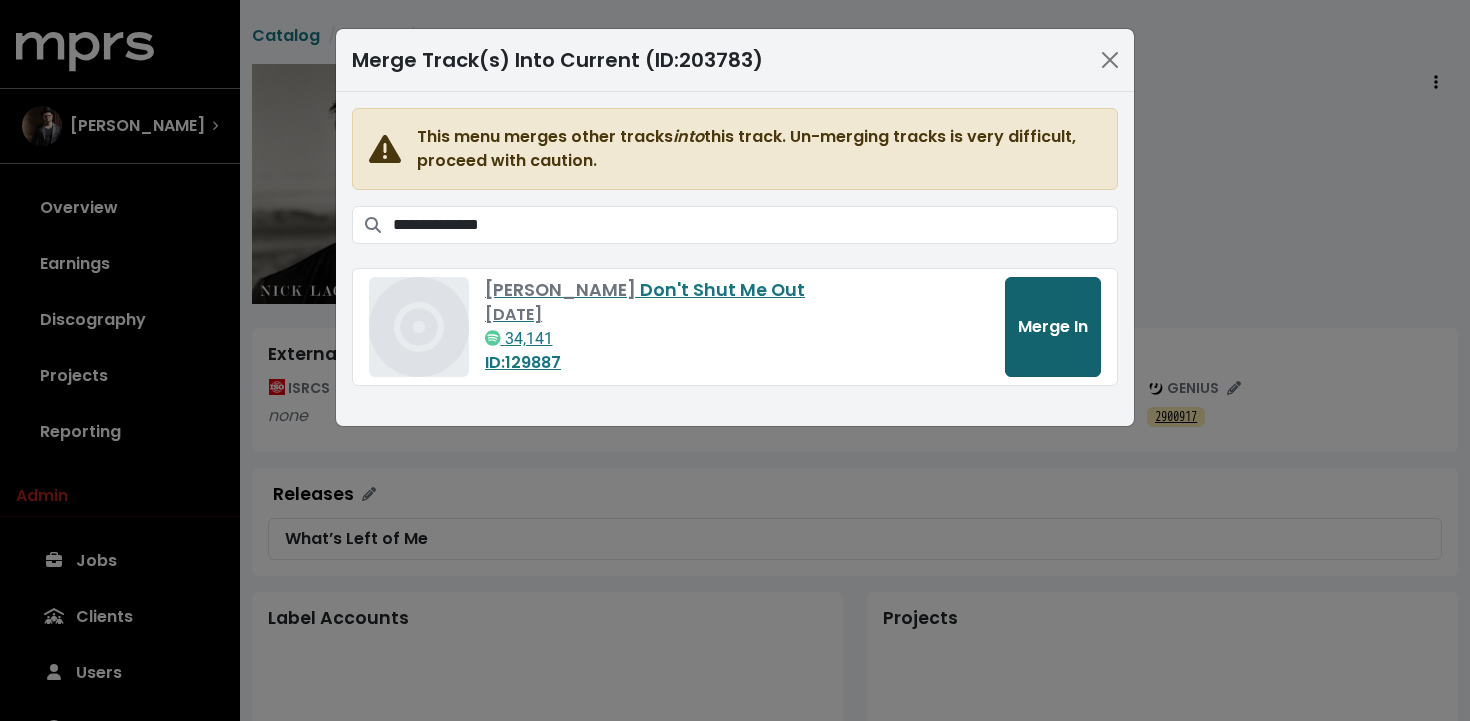 click on "Merge In" at bounding box center [1053, 326] 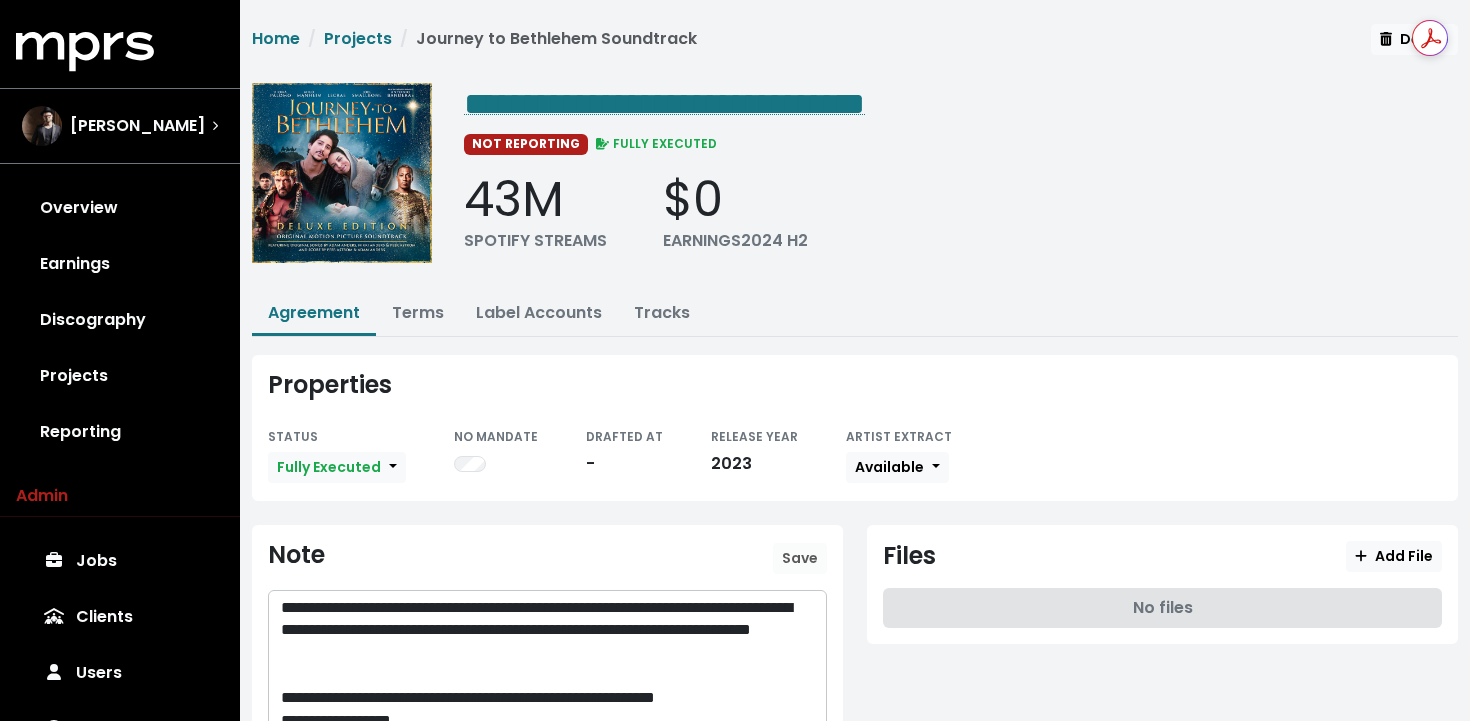 scroll, scrollTop: 0, scrollLeft: 0, axis: both 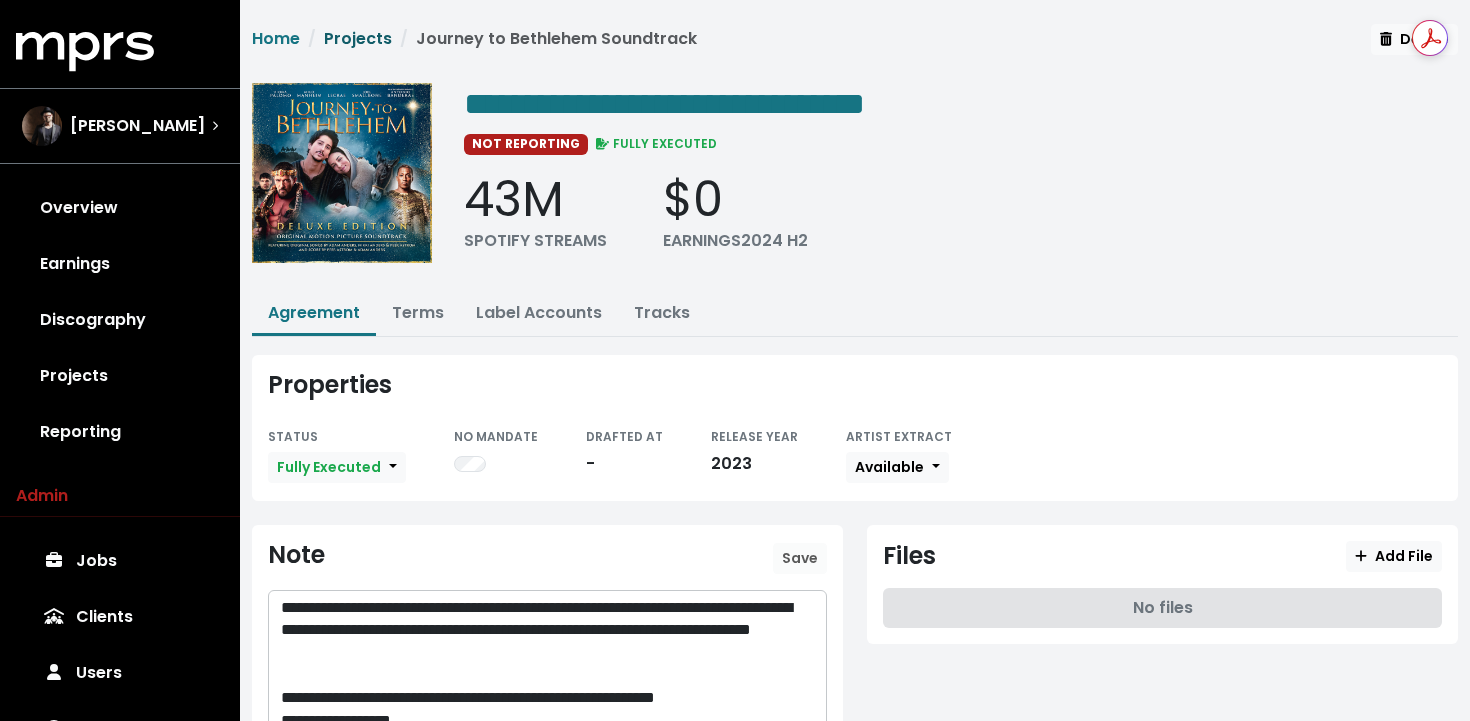 click on "Projects" at bounding box center (358, 38) 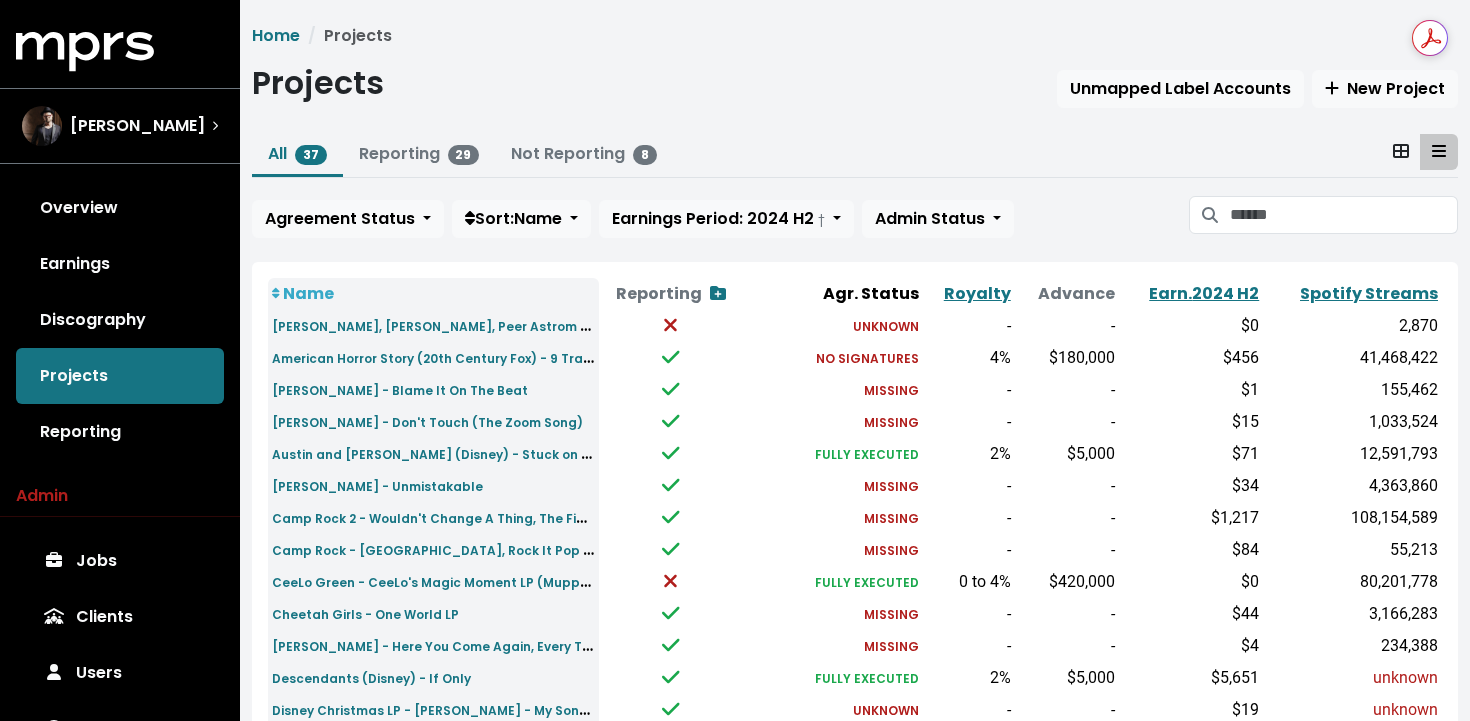 click on "All 37 Reporting 29 Not Reporting 8 Agreement Status   Sort:  Name Earnings Period: 2024 H2   † Admin Status" at bounding box center (855, 190) 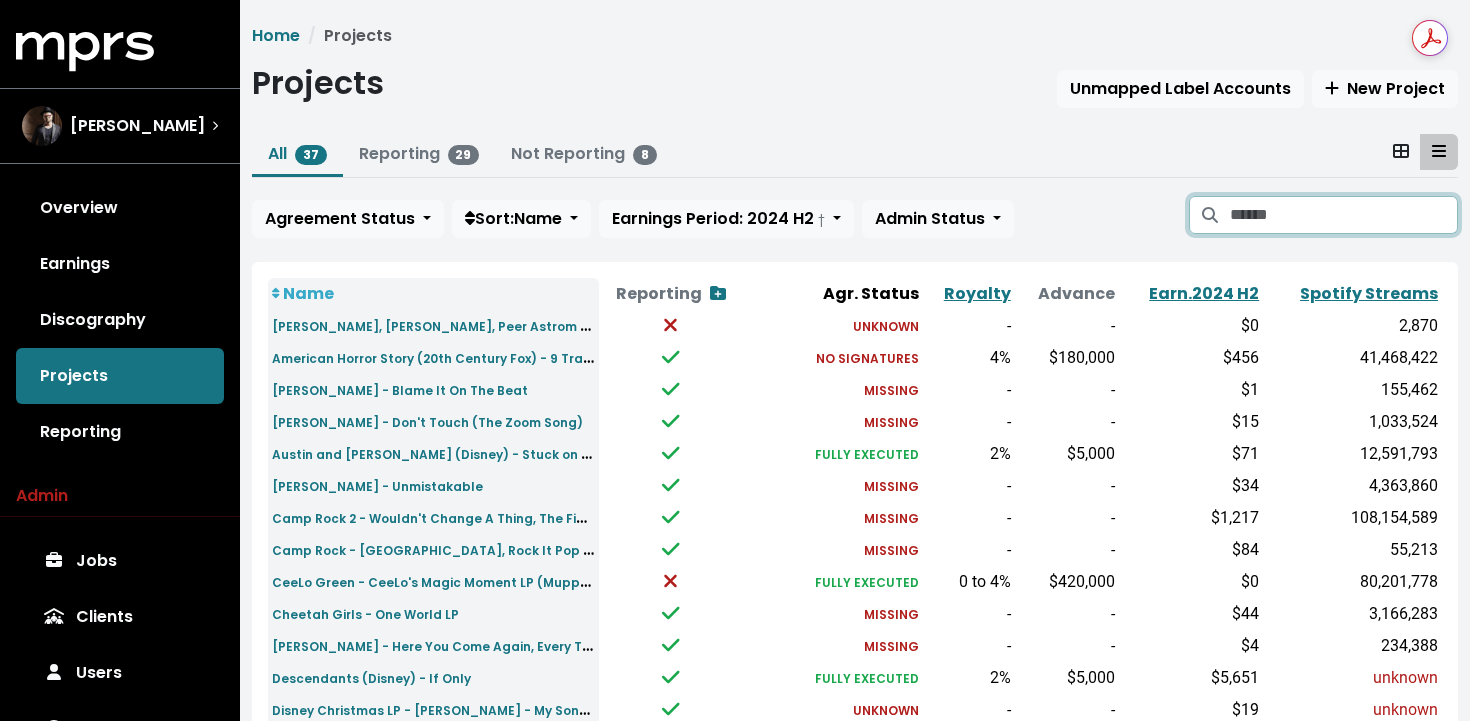 click at bounding box center (1344, 215) 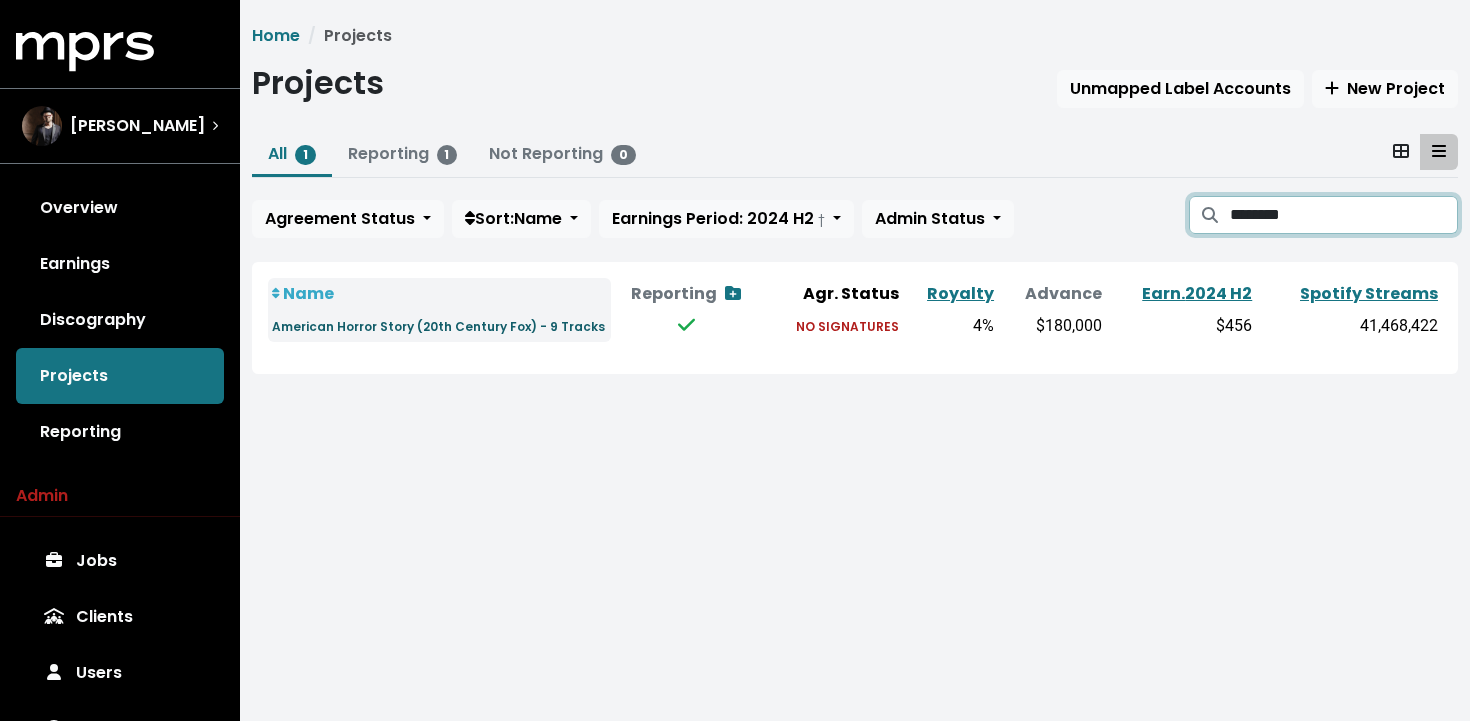 type on "********" 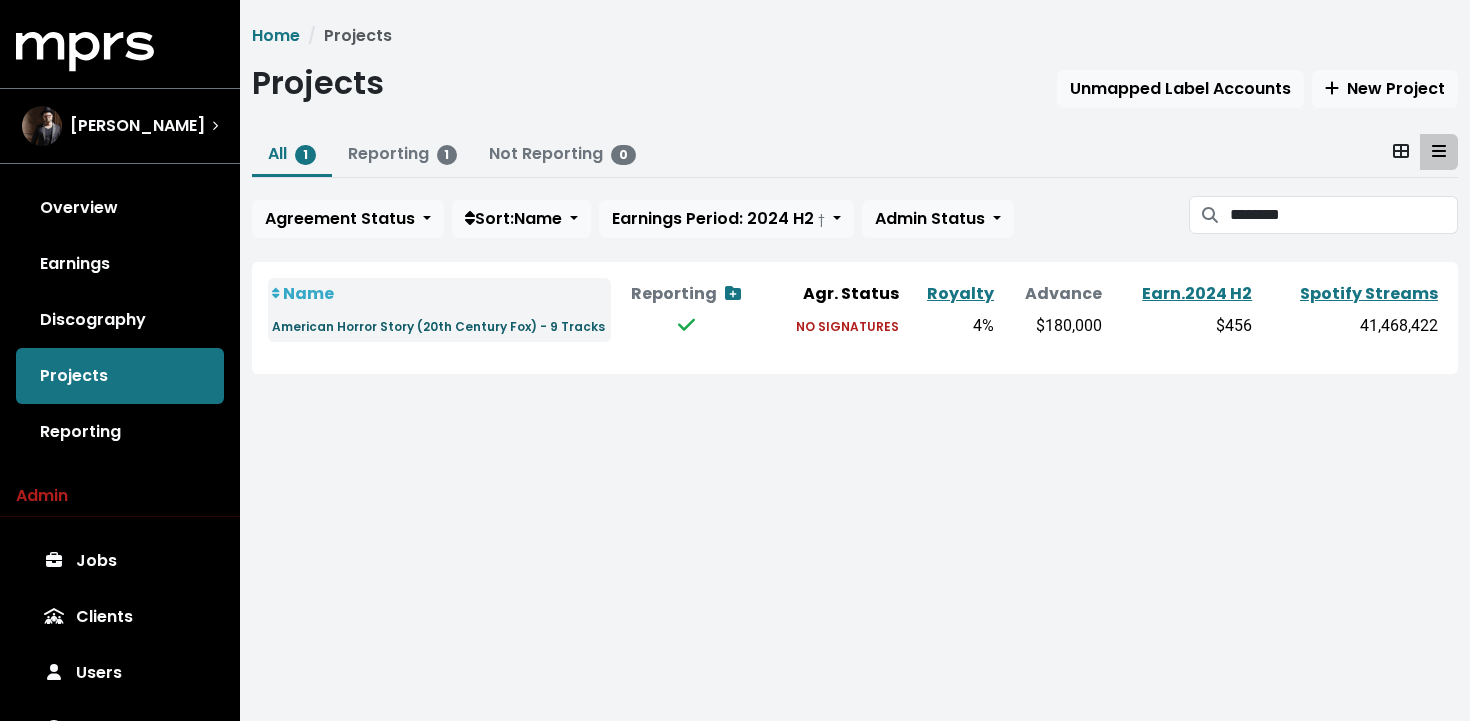 click on "American Horror Story (20th Century Fox) - 9 Tracks" at bounding box center [438, 326] 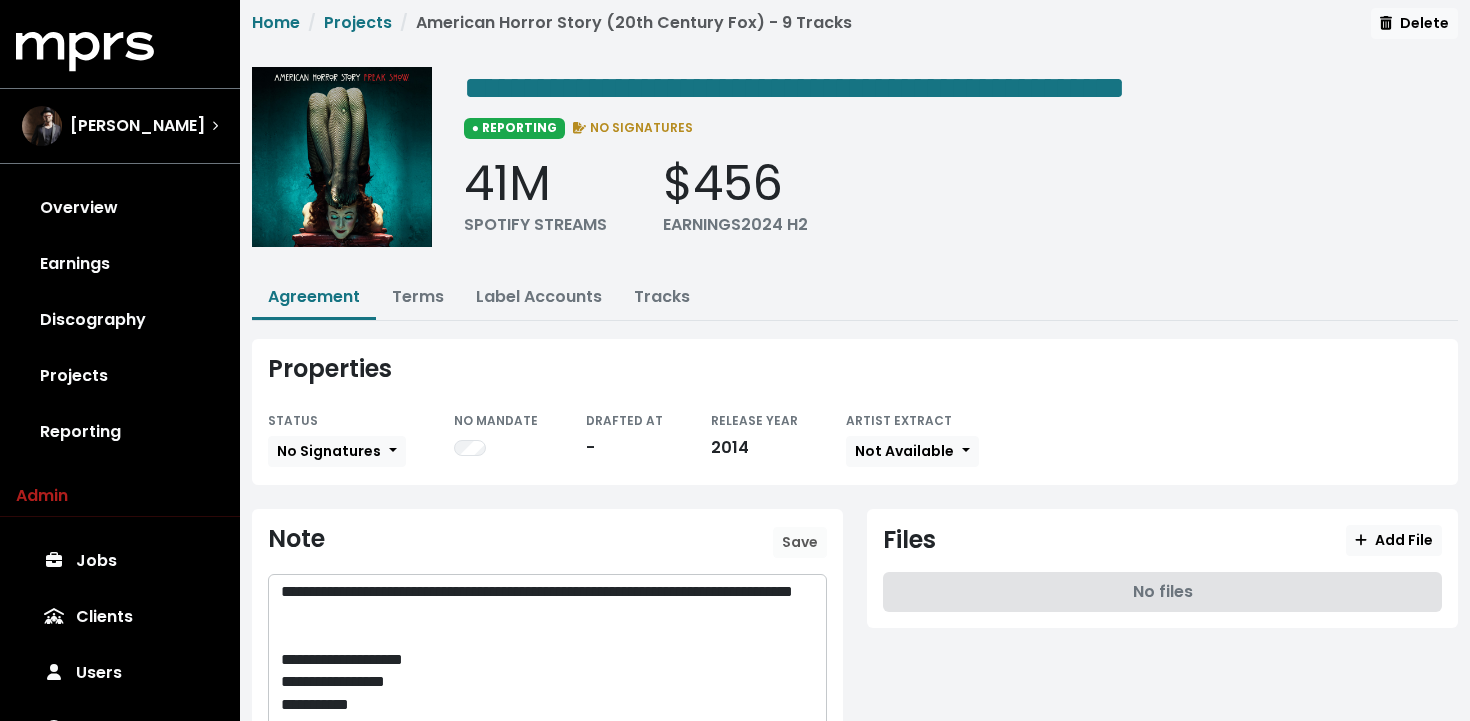 scroll, scrollTop: 0, scrollLeft: 0, axis: both 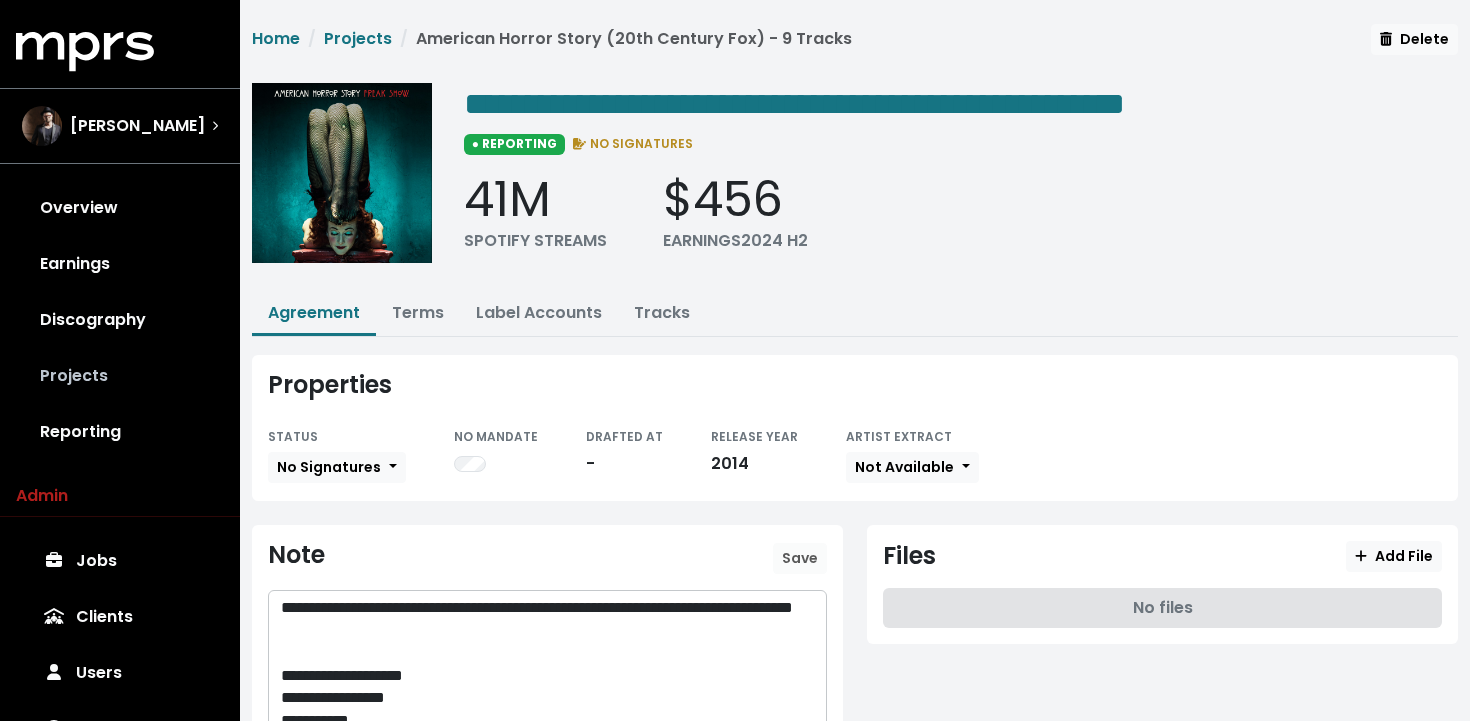 click on "Projects" at bounding box center (120, 376) 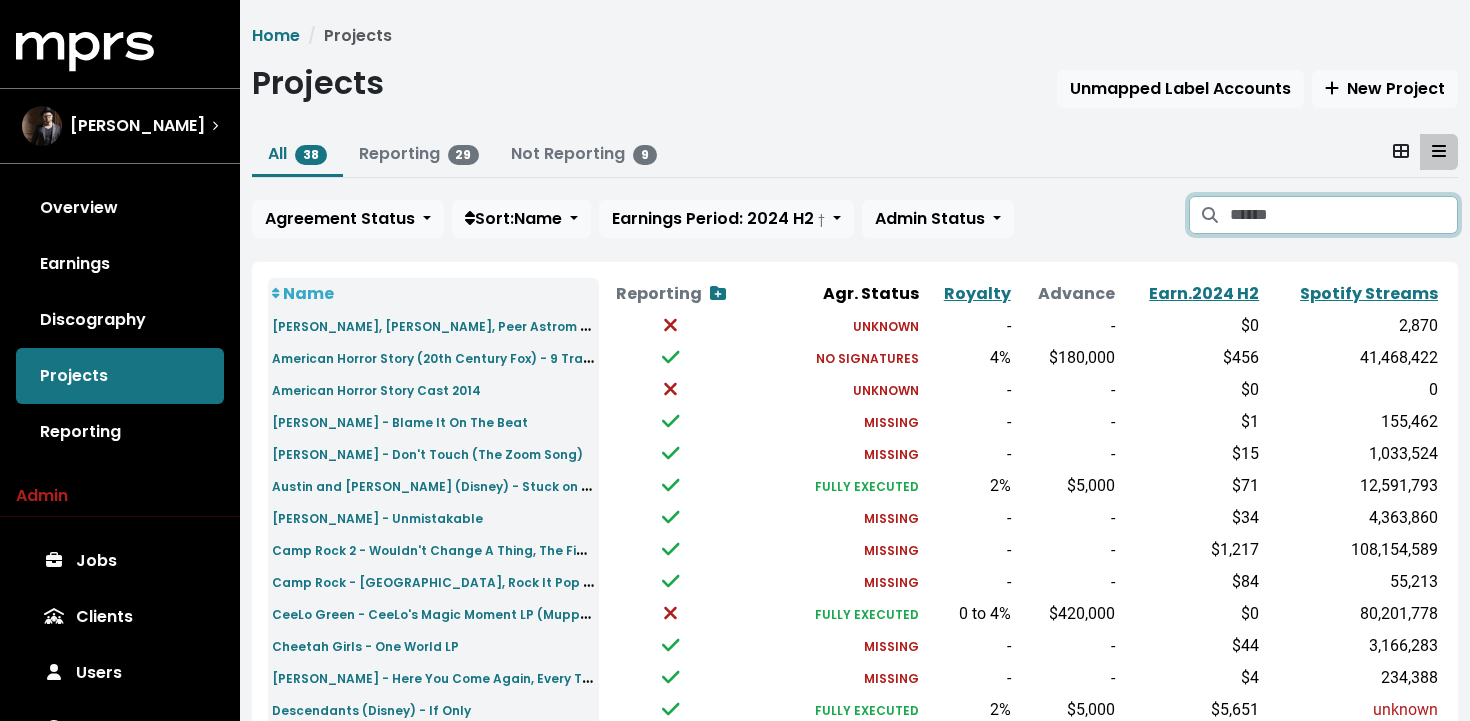 click at bounding box center (1344, 215) 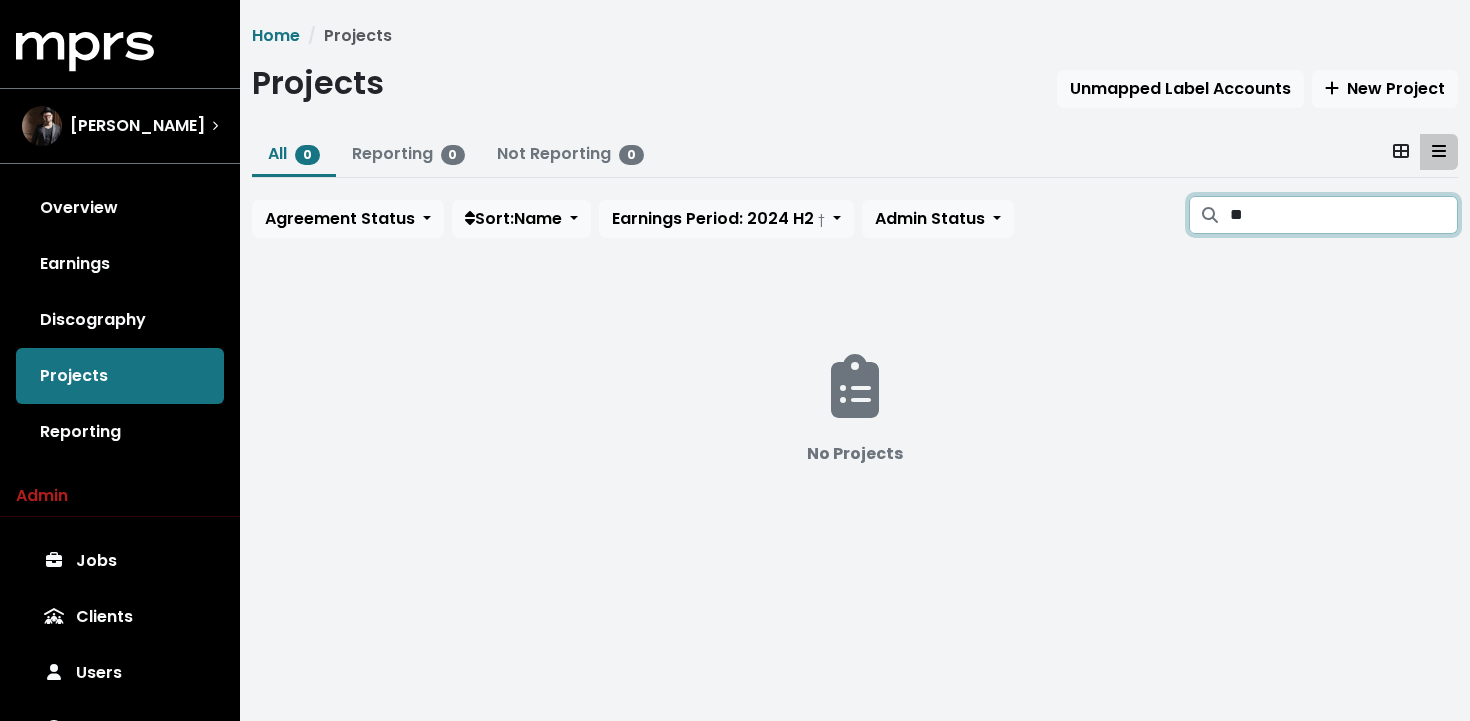 type on "*" 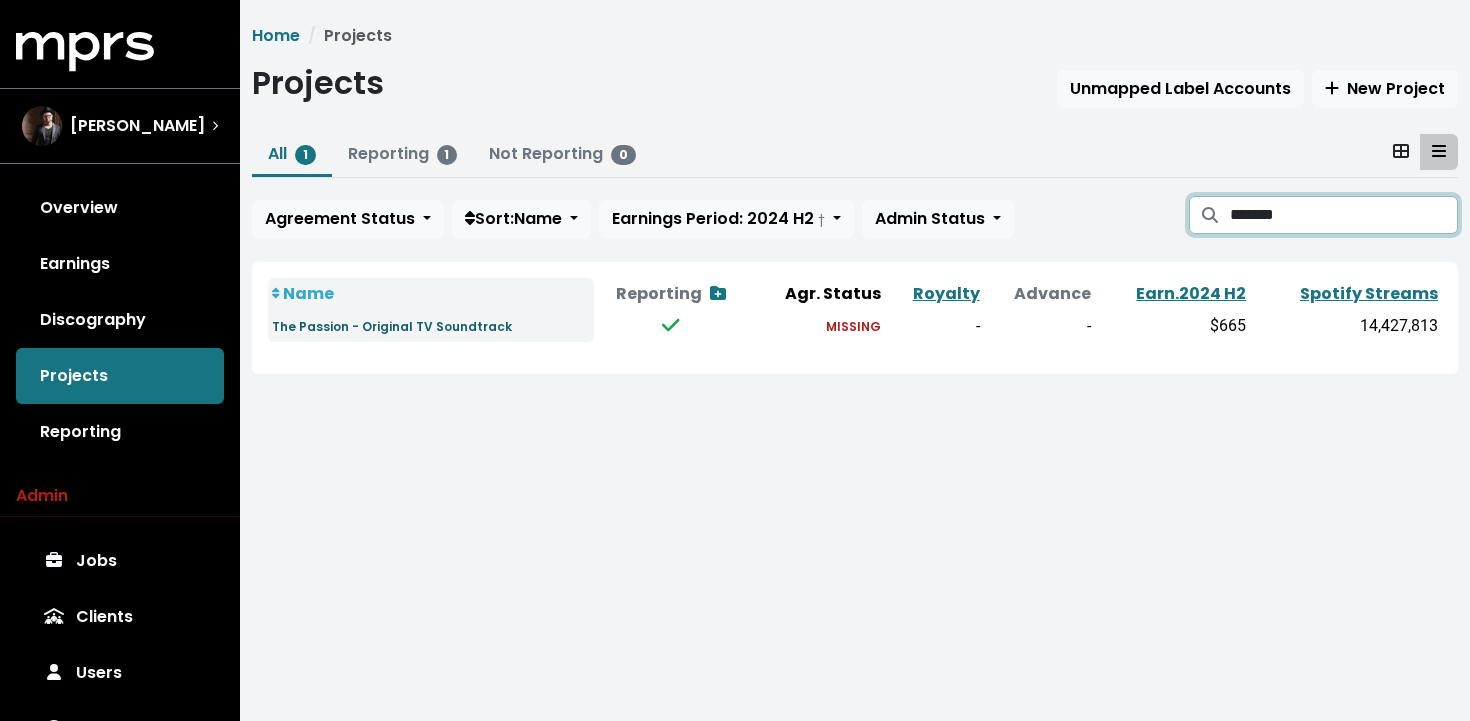type on "*******" 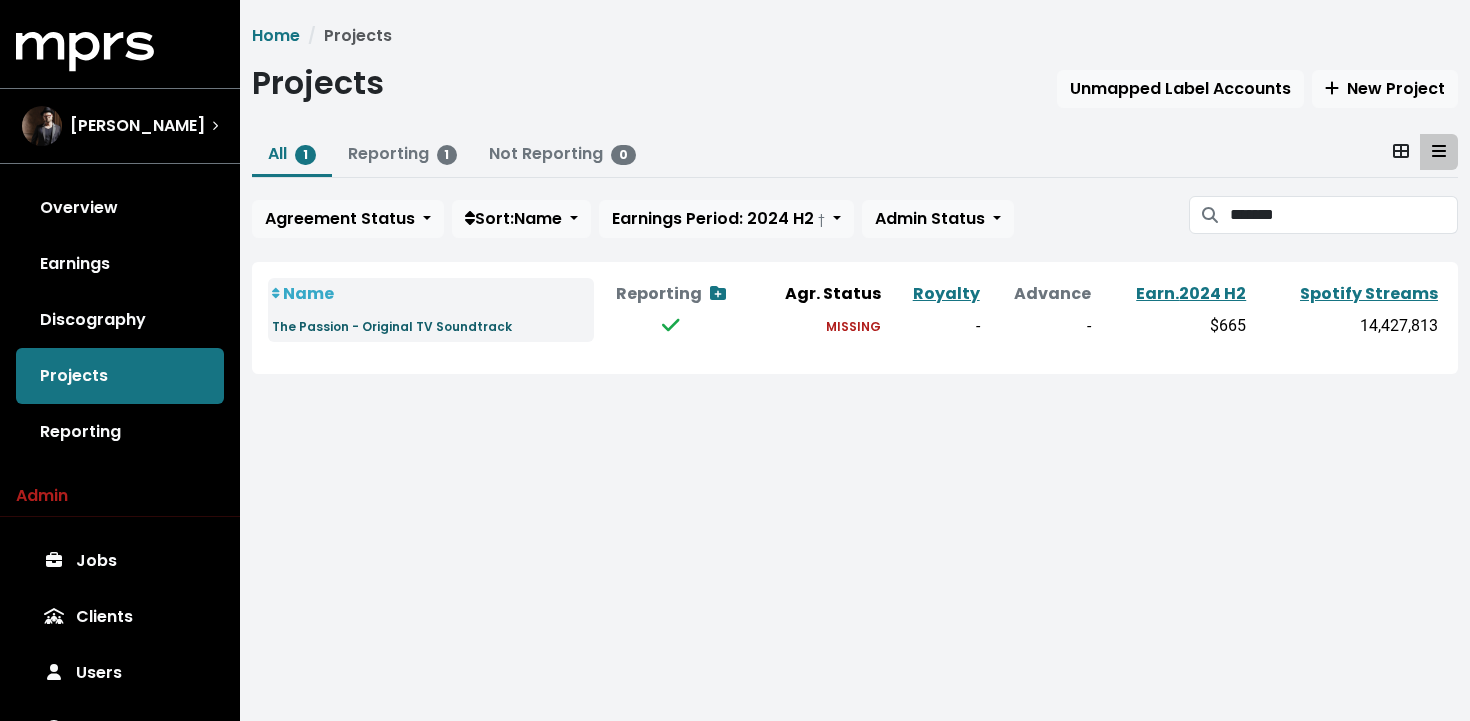 click on "The Passion - Original TV Soundtrack" at bounding box center [392, 326] 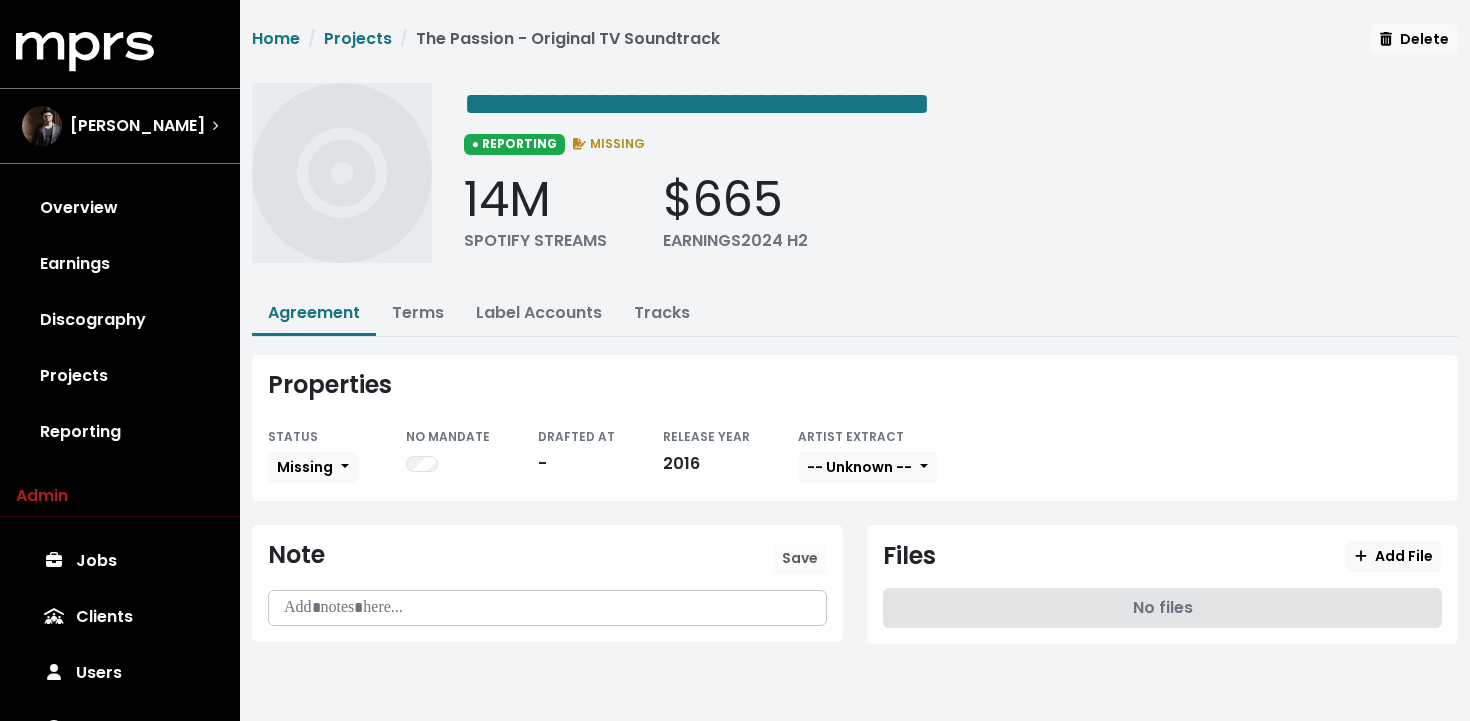 click on "**********" at bounding box center [855, 346] 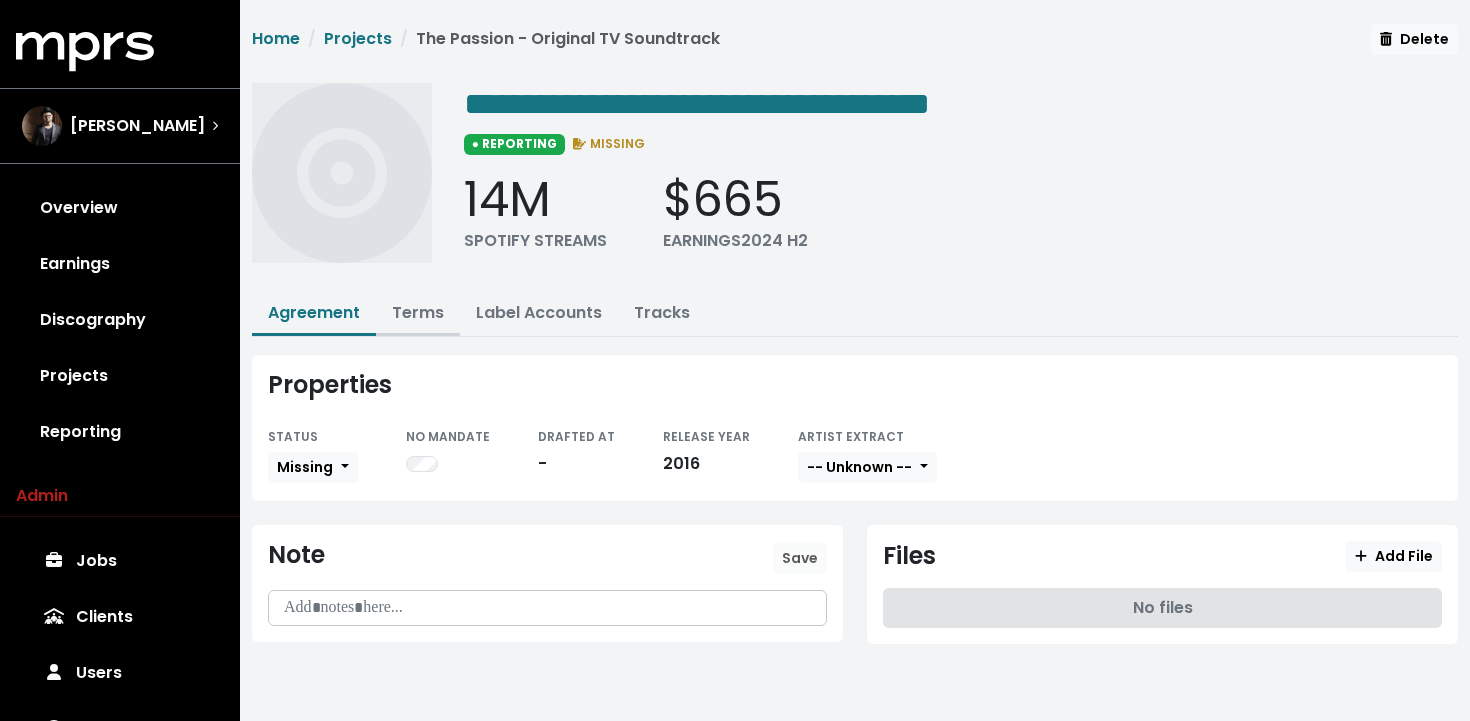 click on "Terms" at bounding box center (418, 314) 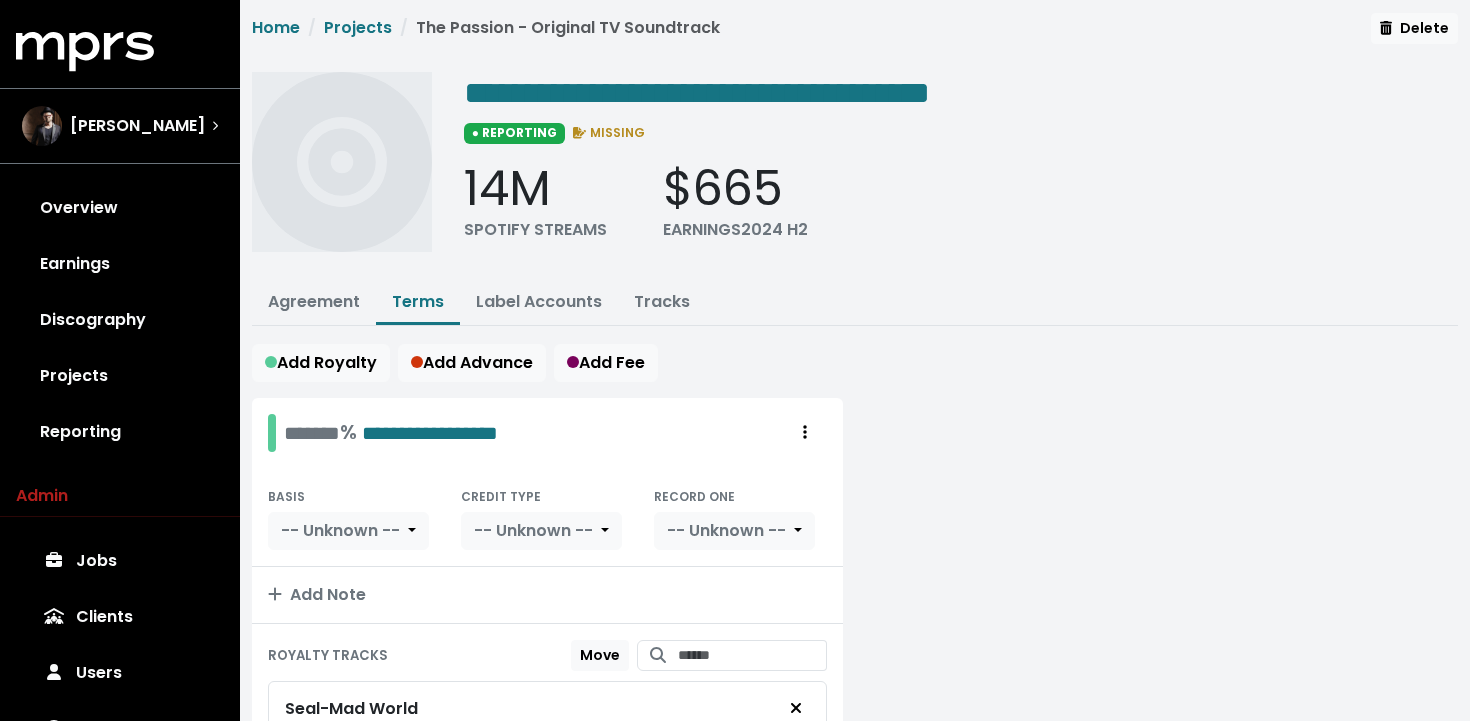 scroll, scrollTop: 0, scrollLeft: 0, axis: both 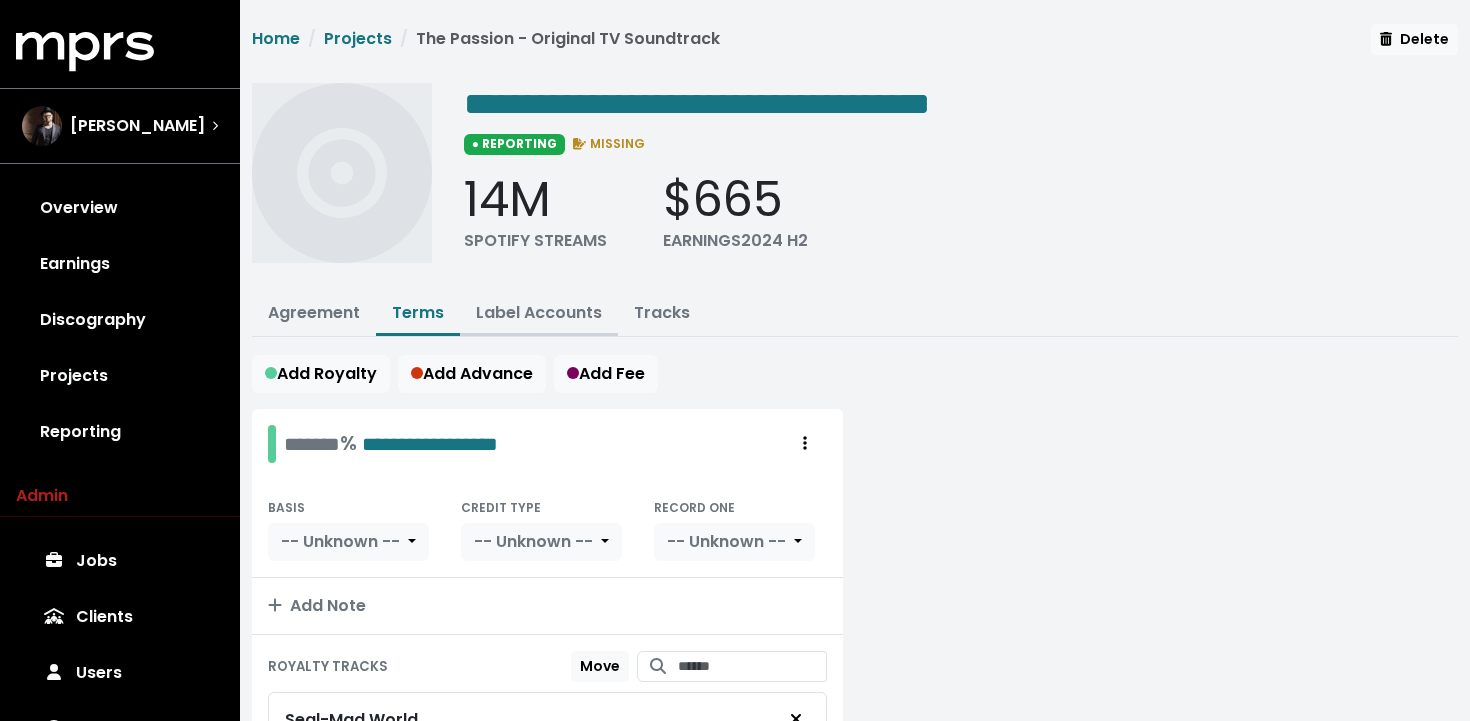 click on "Label Accounts" at bounding box center [539, 314] 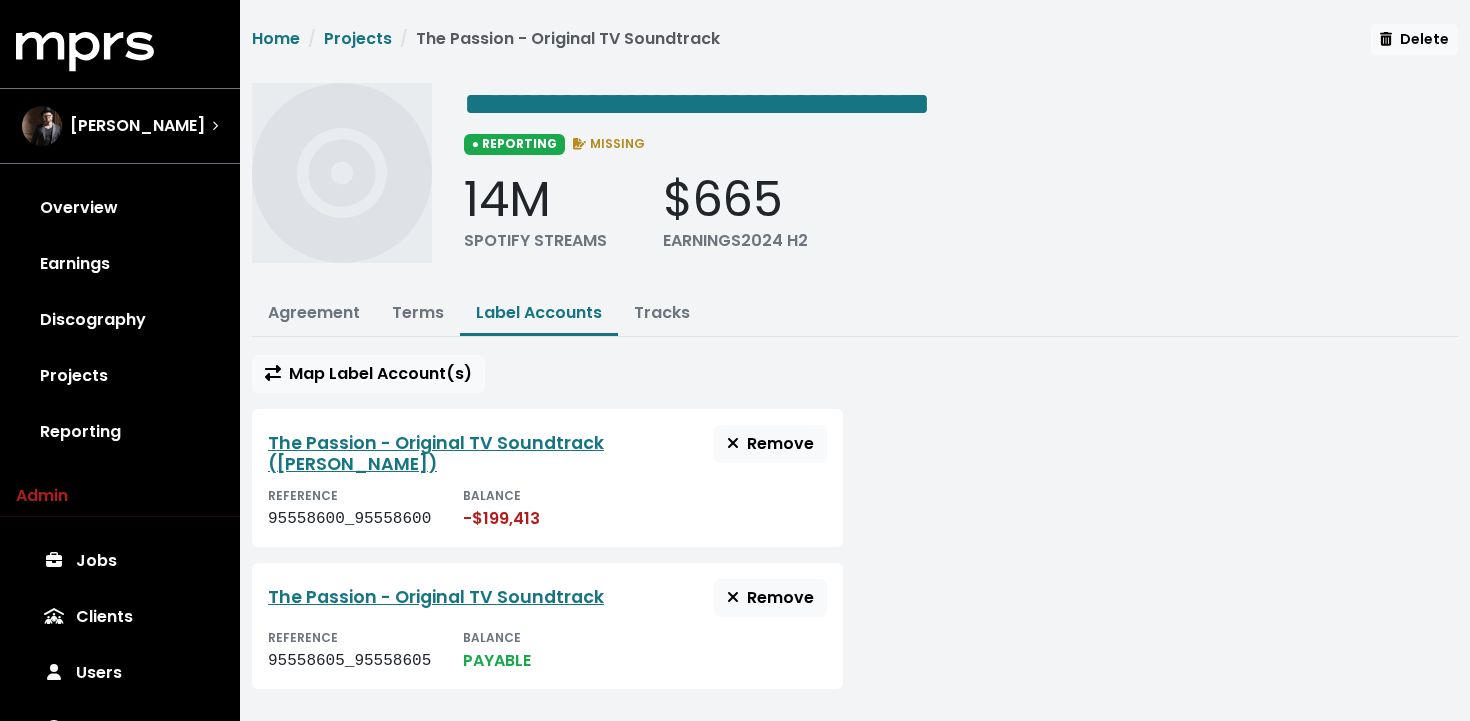 scroll, scrollTop: 1, scrollLeft: 0, axis: vertical 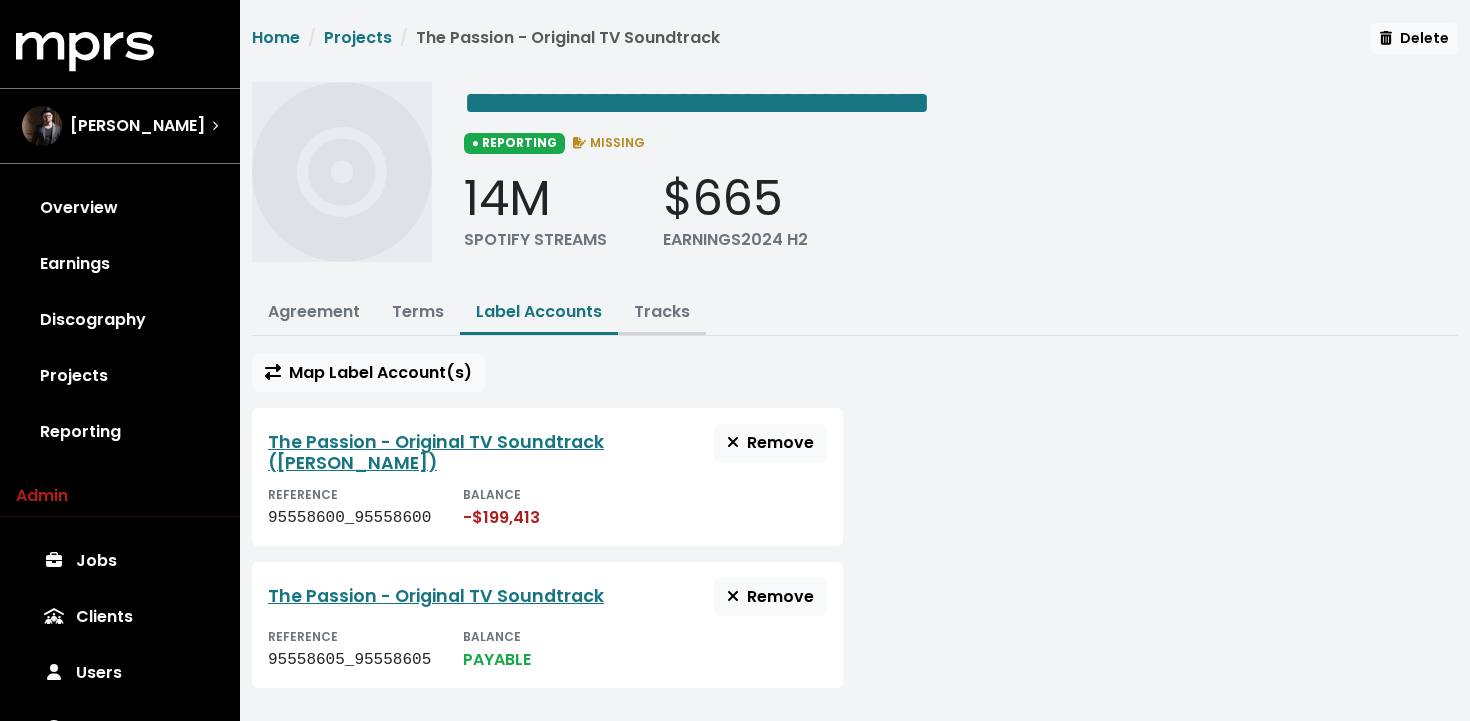 click on "Tracks" at bounding box center [662, 311] 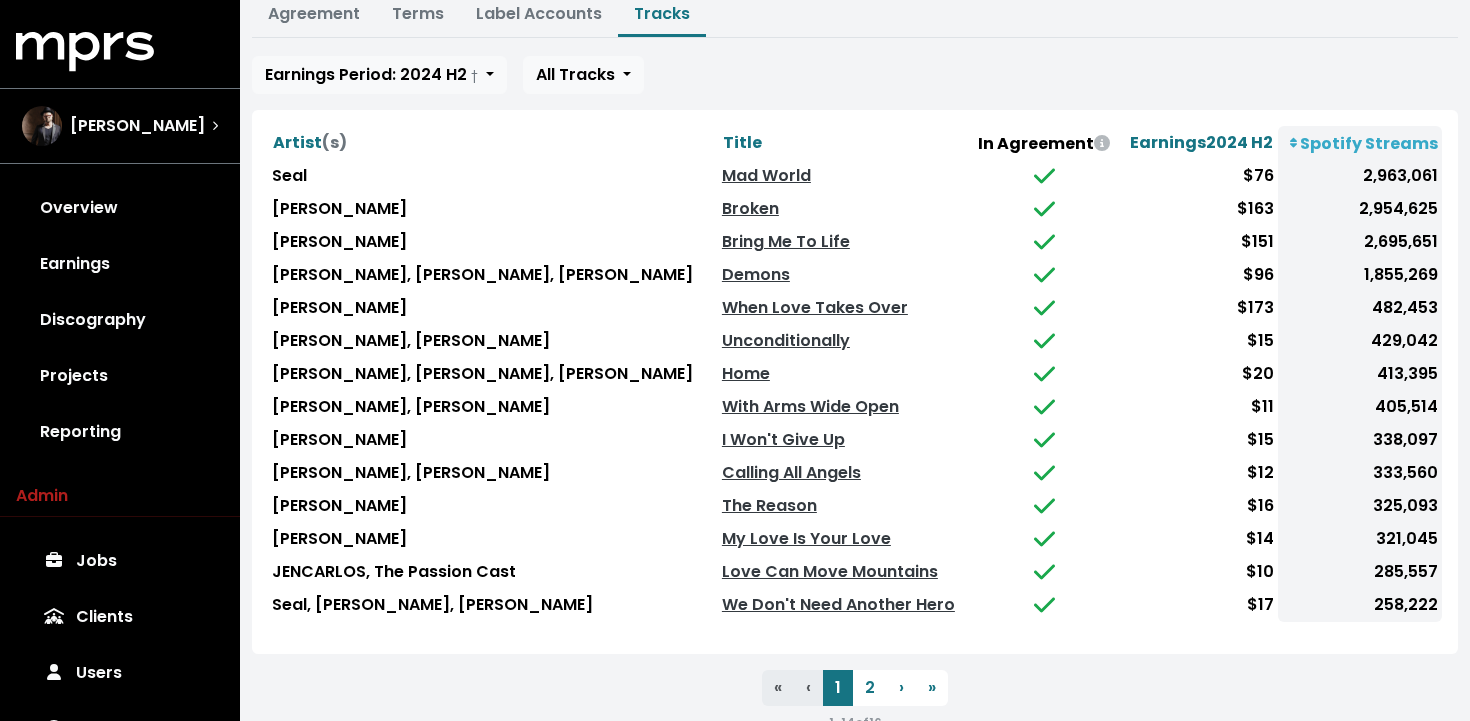 scroll, scrollTop: 342, scrollLeft: 0, axis: vertical 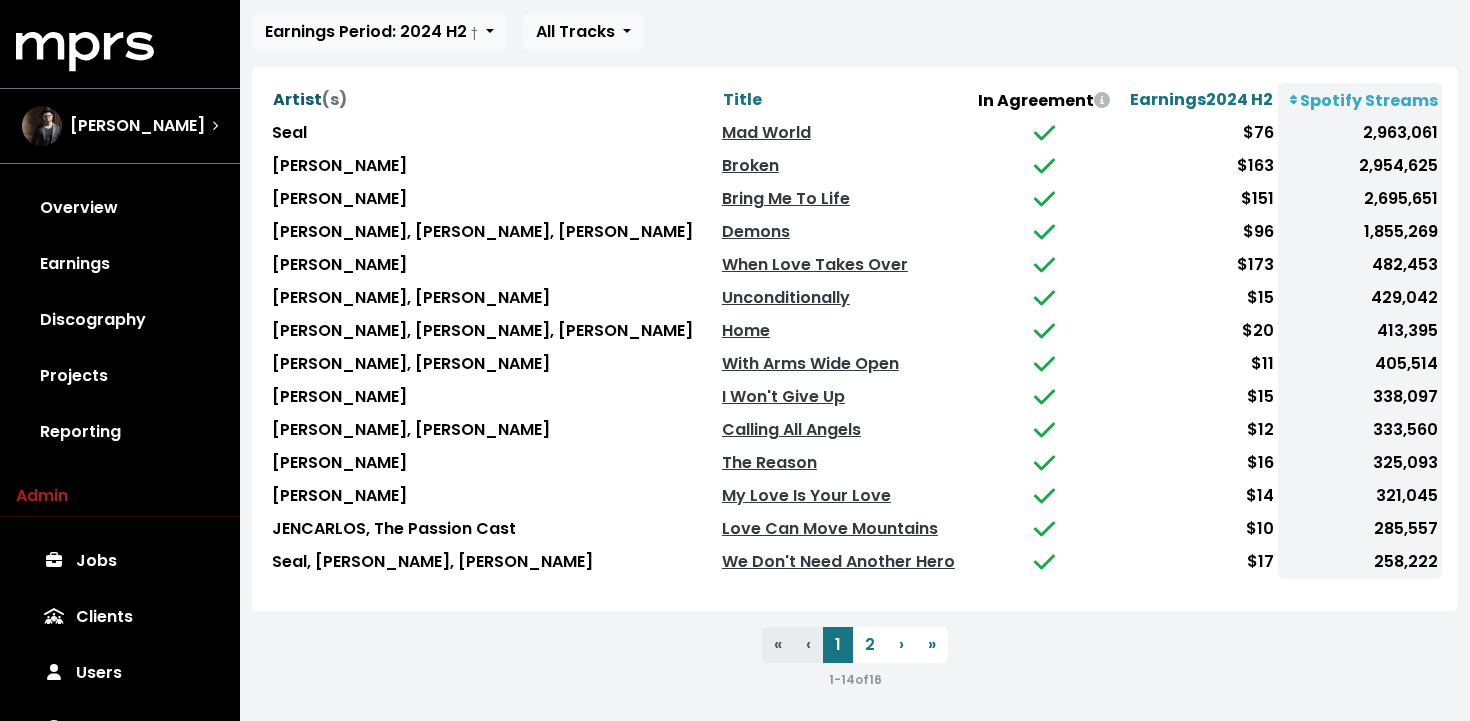 click on "(s)" at bounding box center [334, 99] 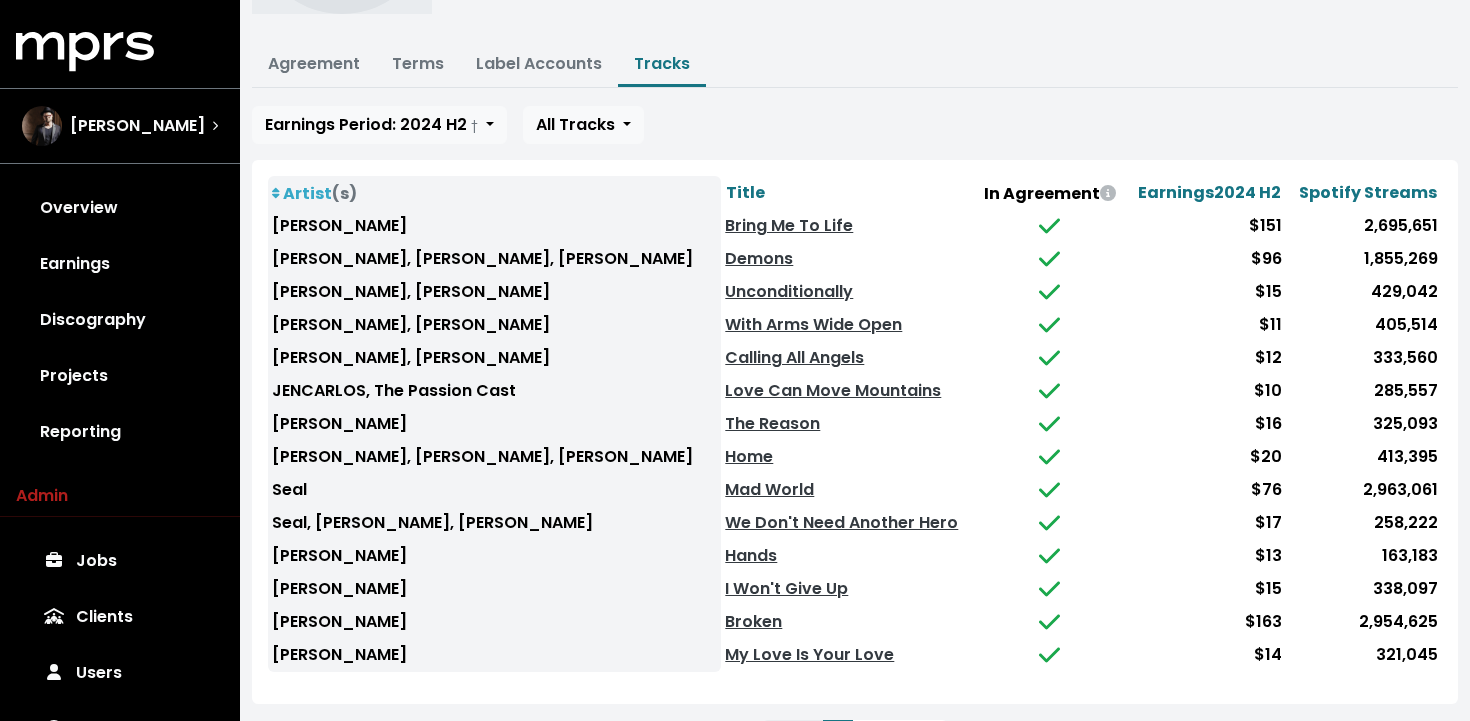 scroll, scrollTop: 0, scrollLeft: 0, axis: both 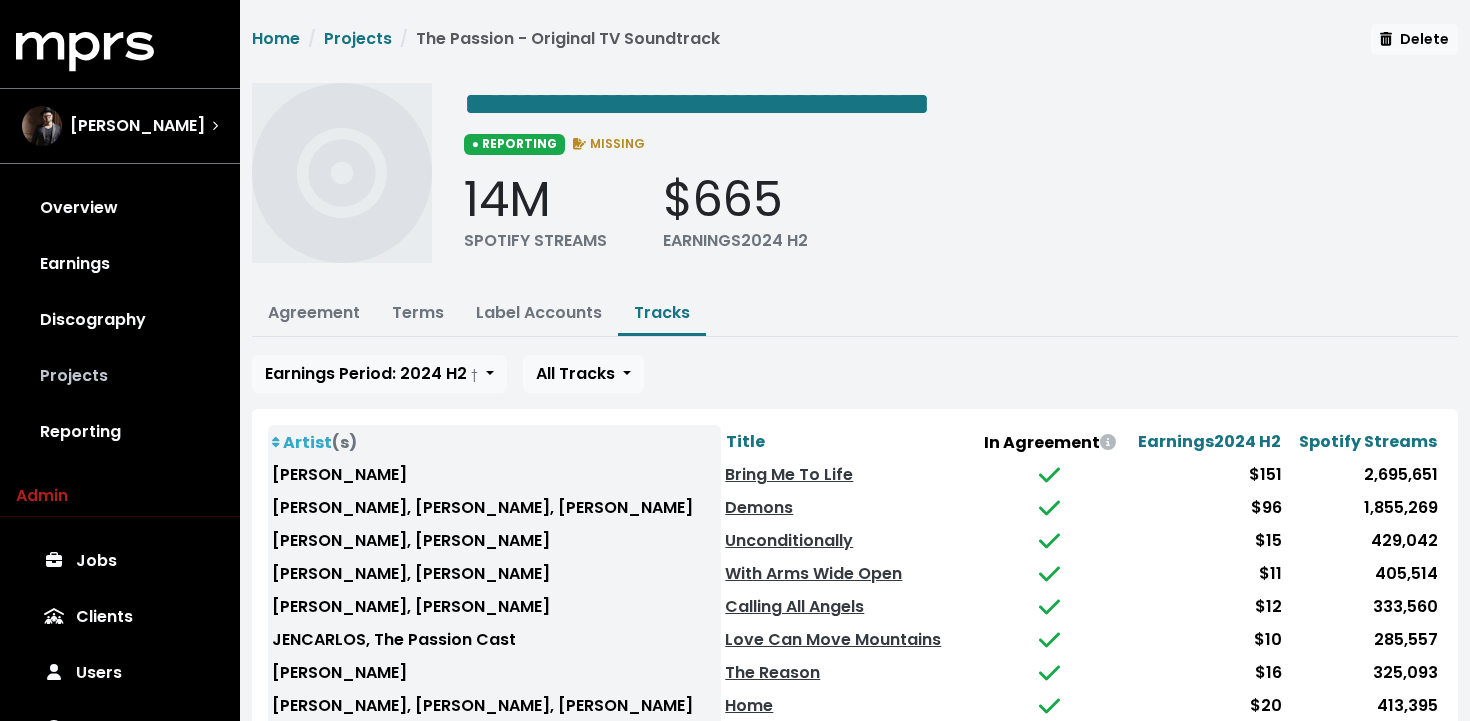 click on "Projects" at bounding box center (120, 376) 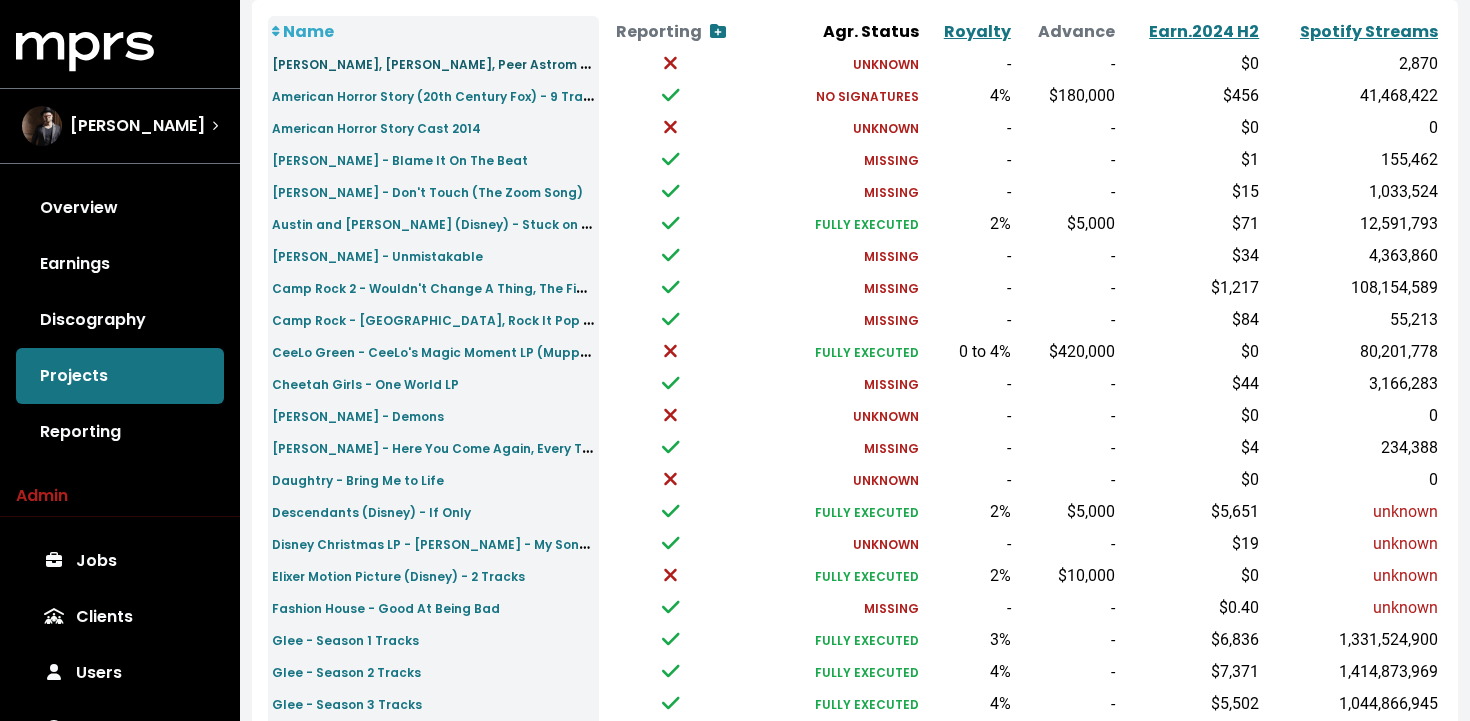 scroll, scrollTop: 264, scrollLeft: 0, axis: vertical 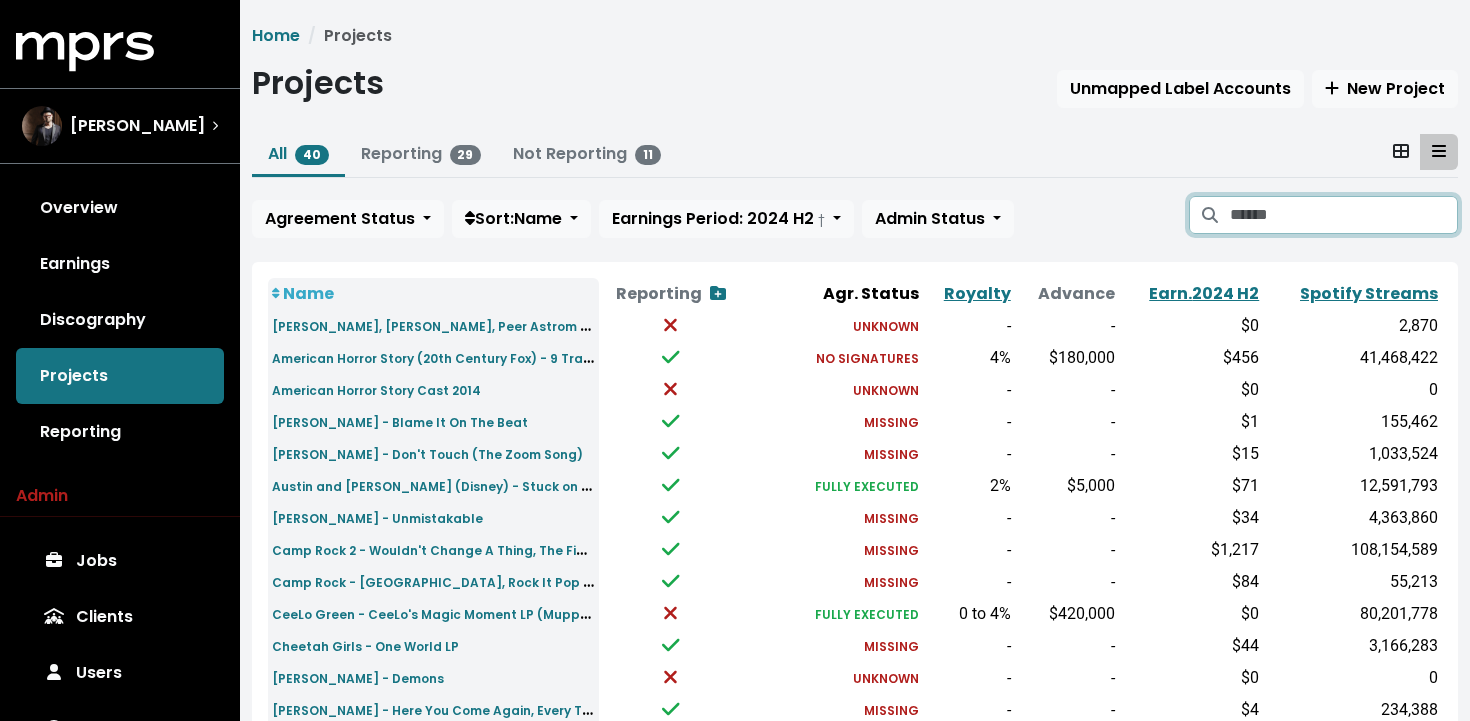 click at bounding box center (1344, 215) 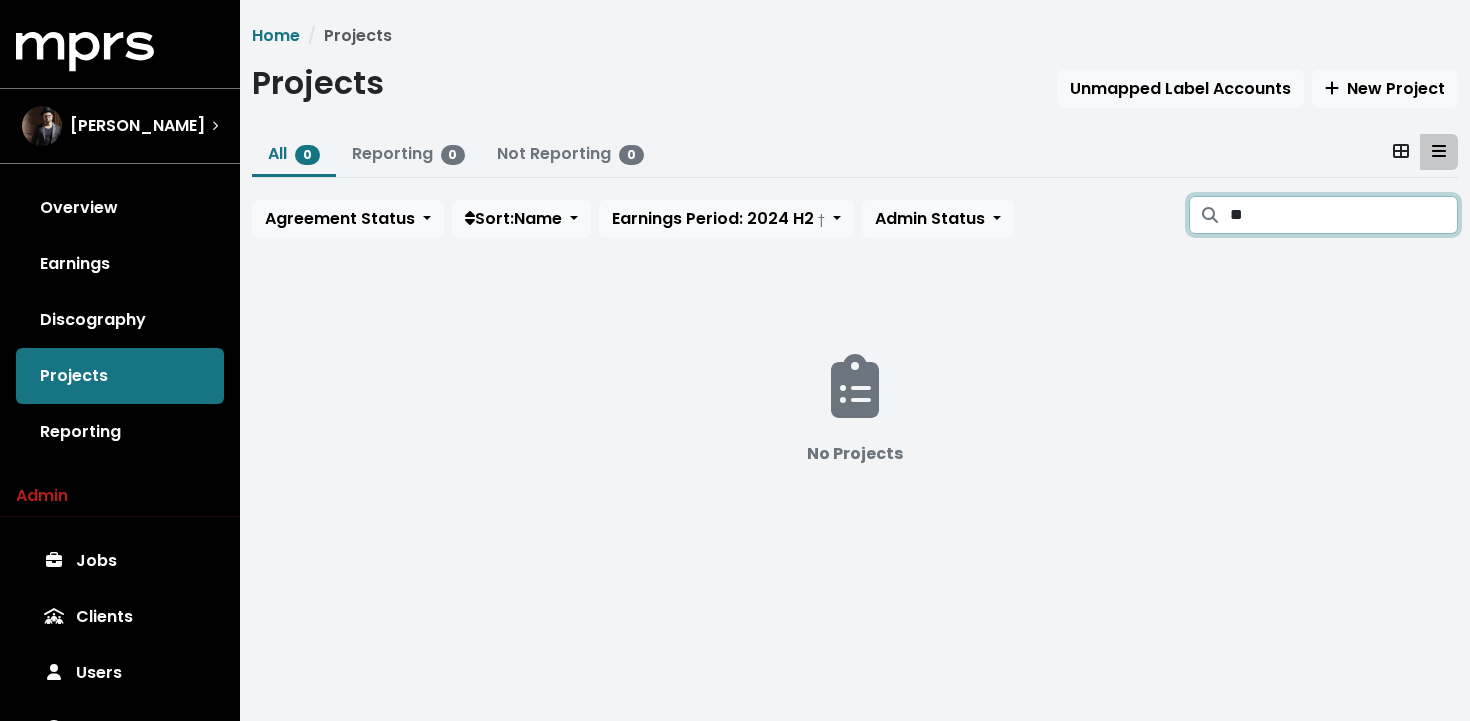 type on "*" 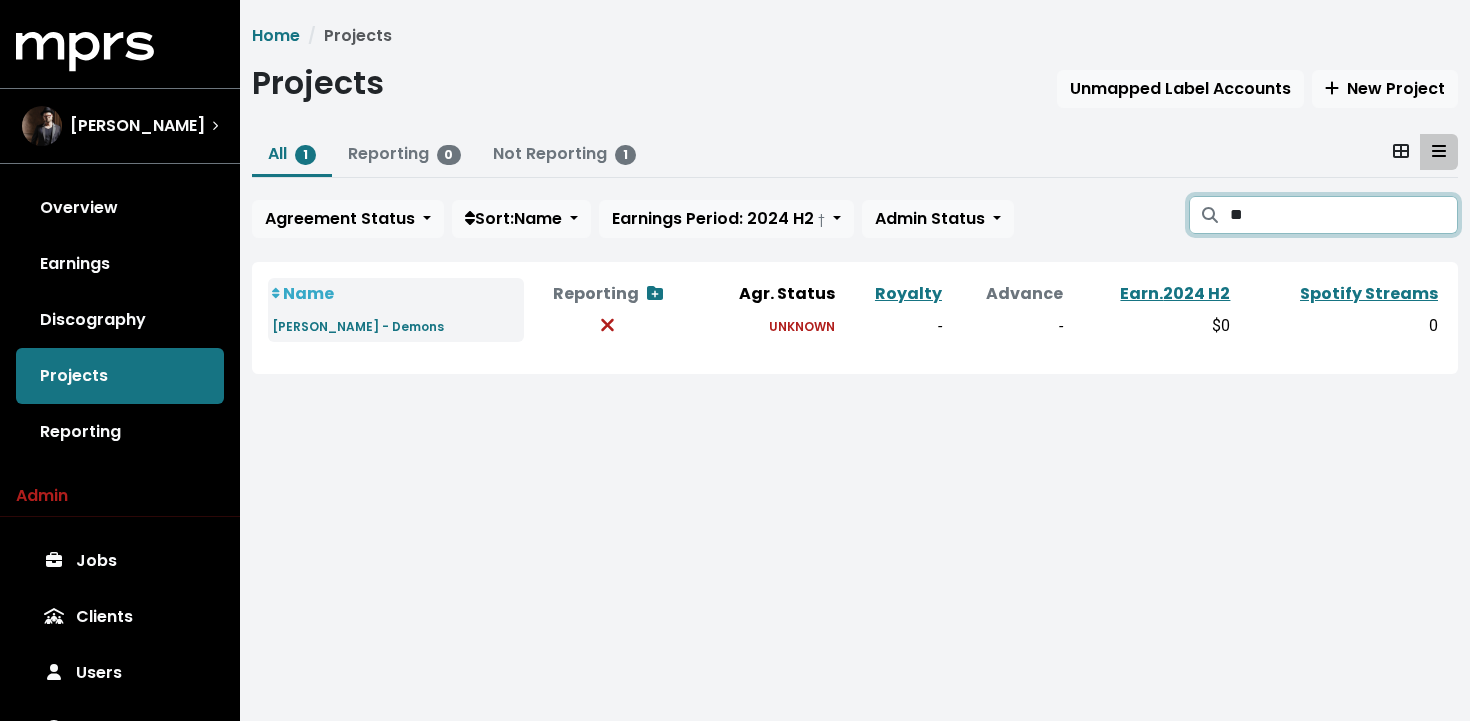 type on "*" 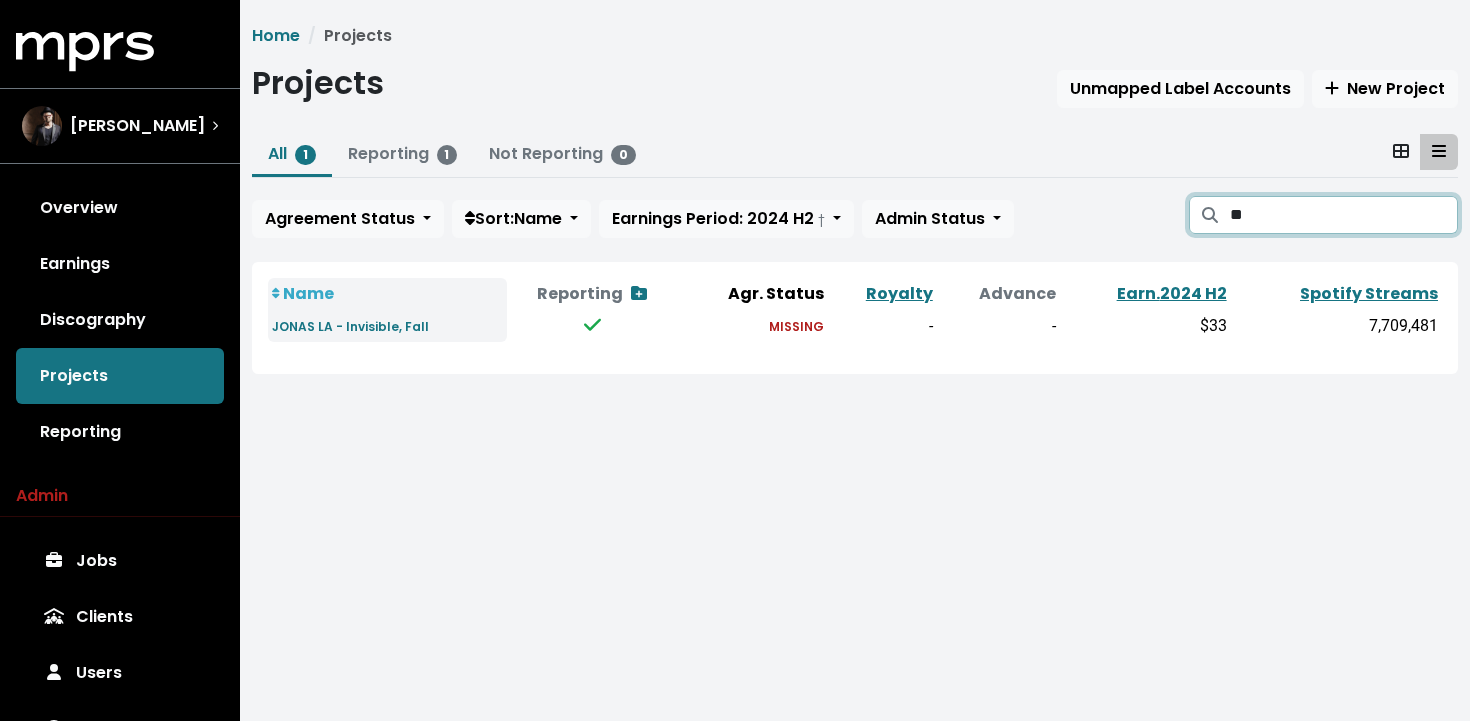 type on "*" 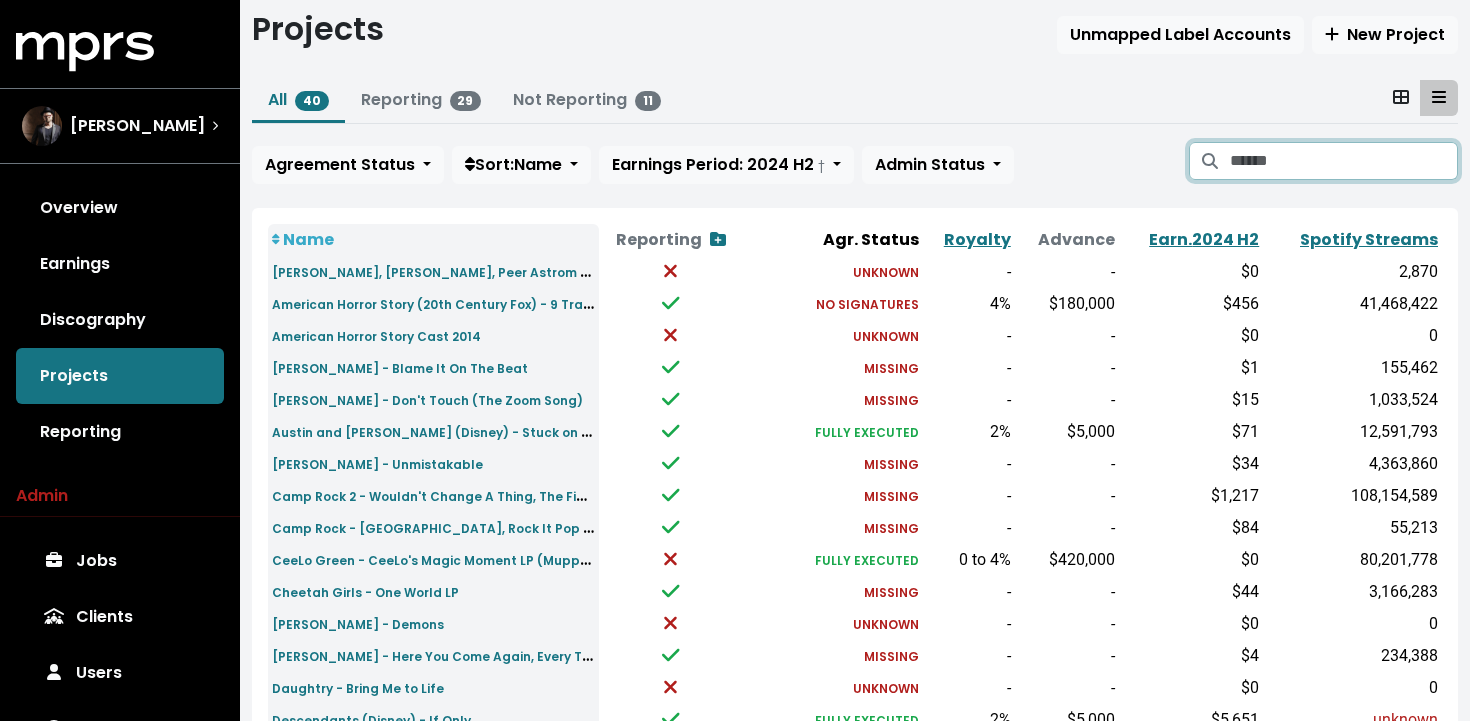 scroll, scrollTop: 0, scrollLeft: 0, axis: both 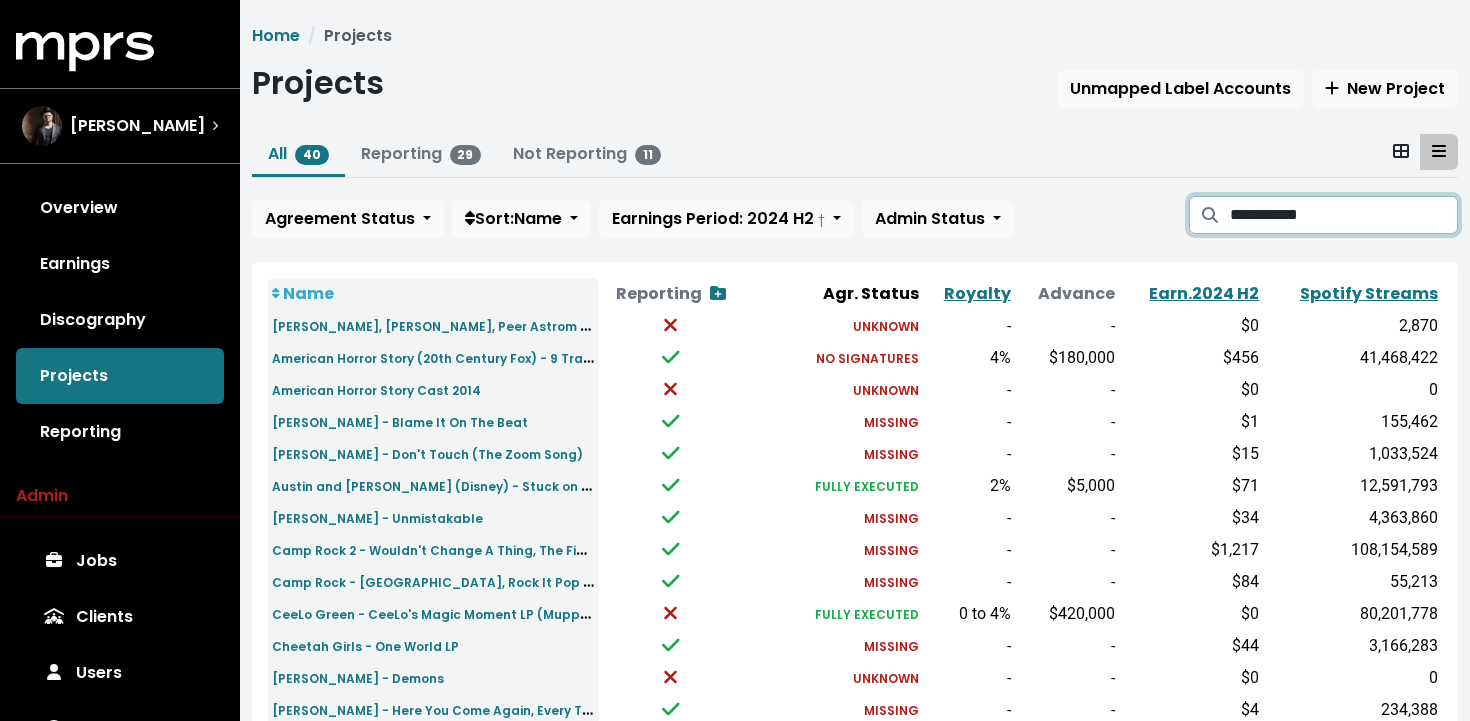 type on "**********" 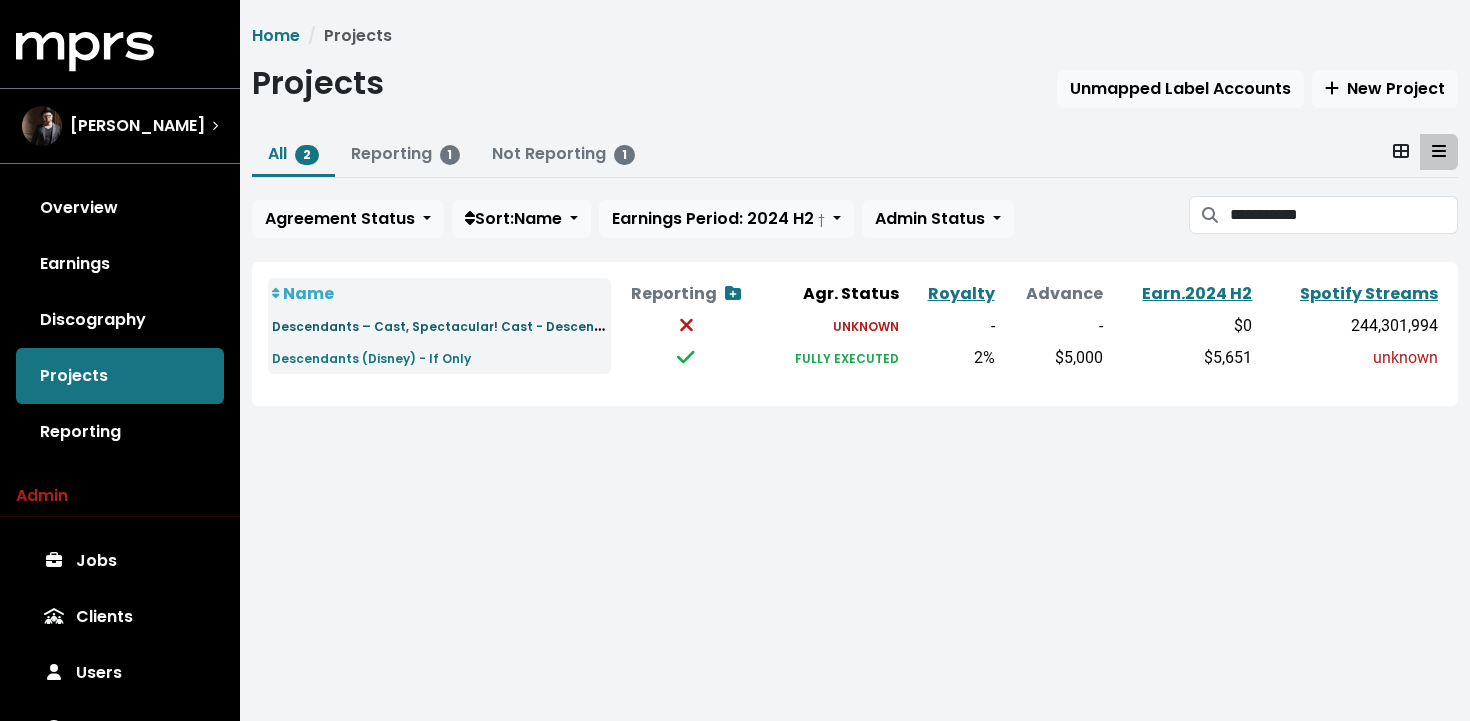 click on "Descendants – Cast, Spectacular! Cast - Descendants" at bounding box center (452, 325) 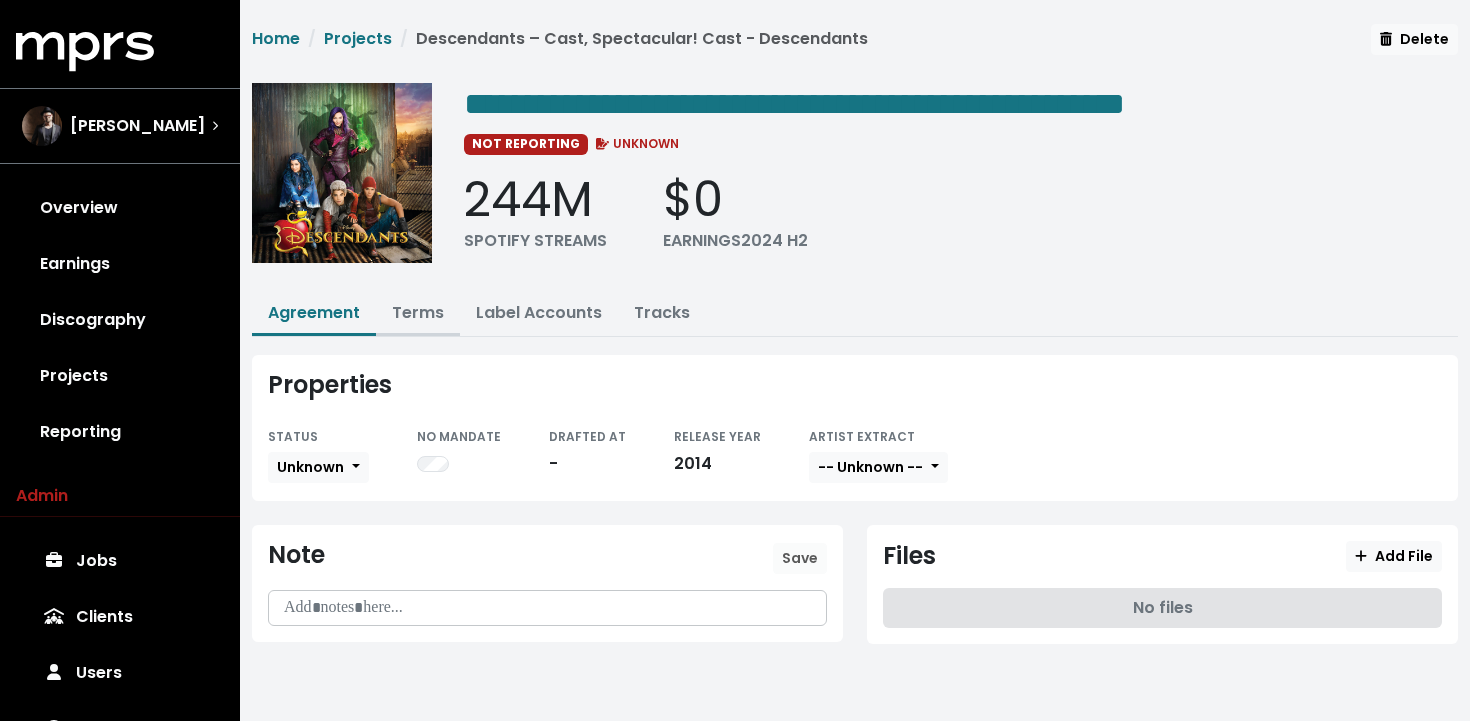 click on "Terms" at bounding box center [418, 312] 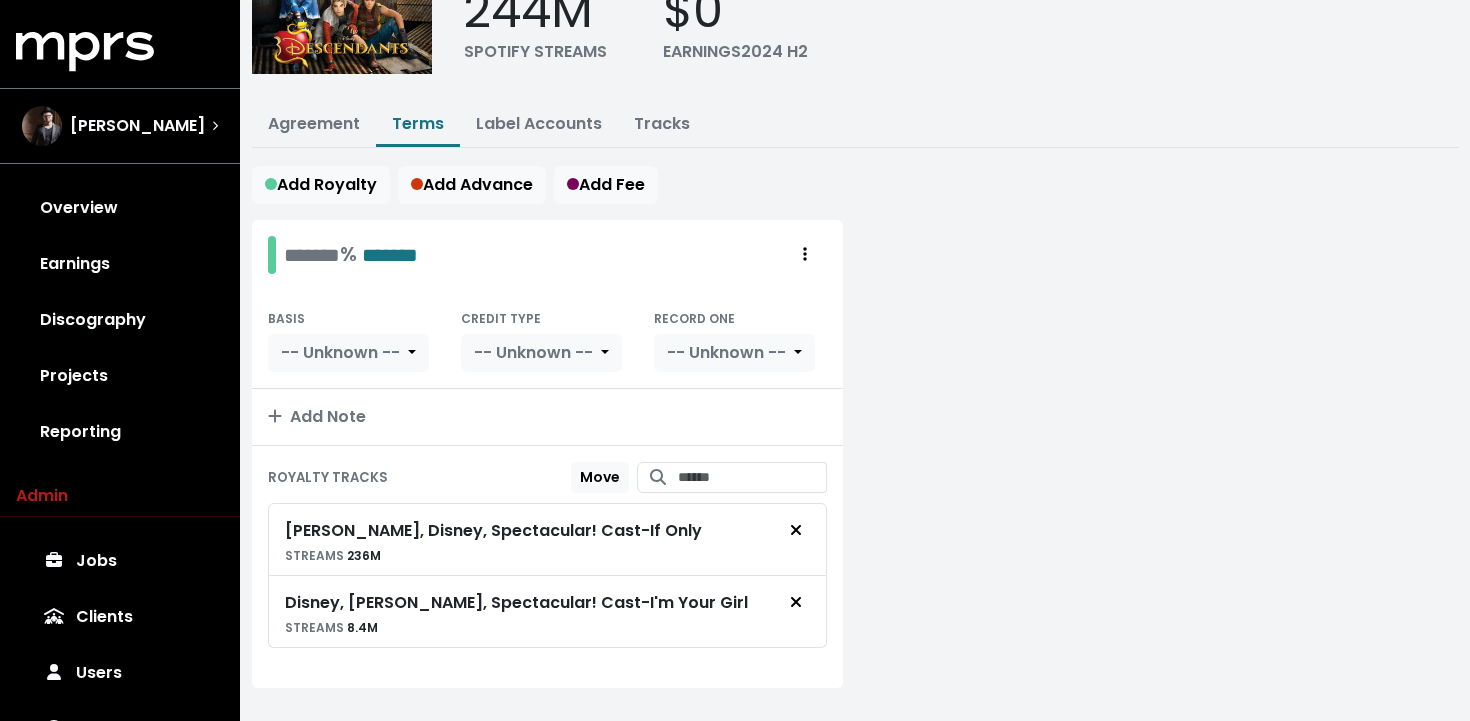 scroll, scrollTop: 0, scrollLeft: 0, axis: both 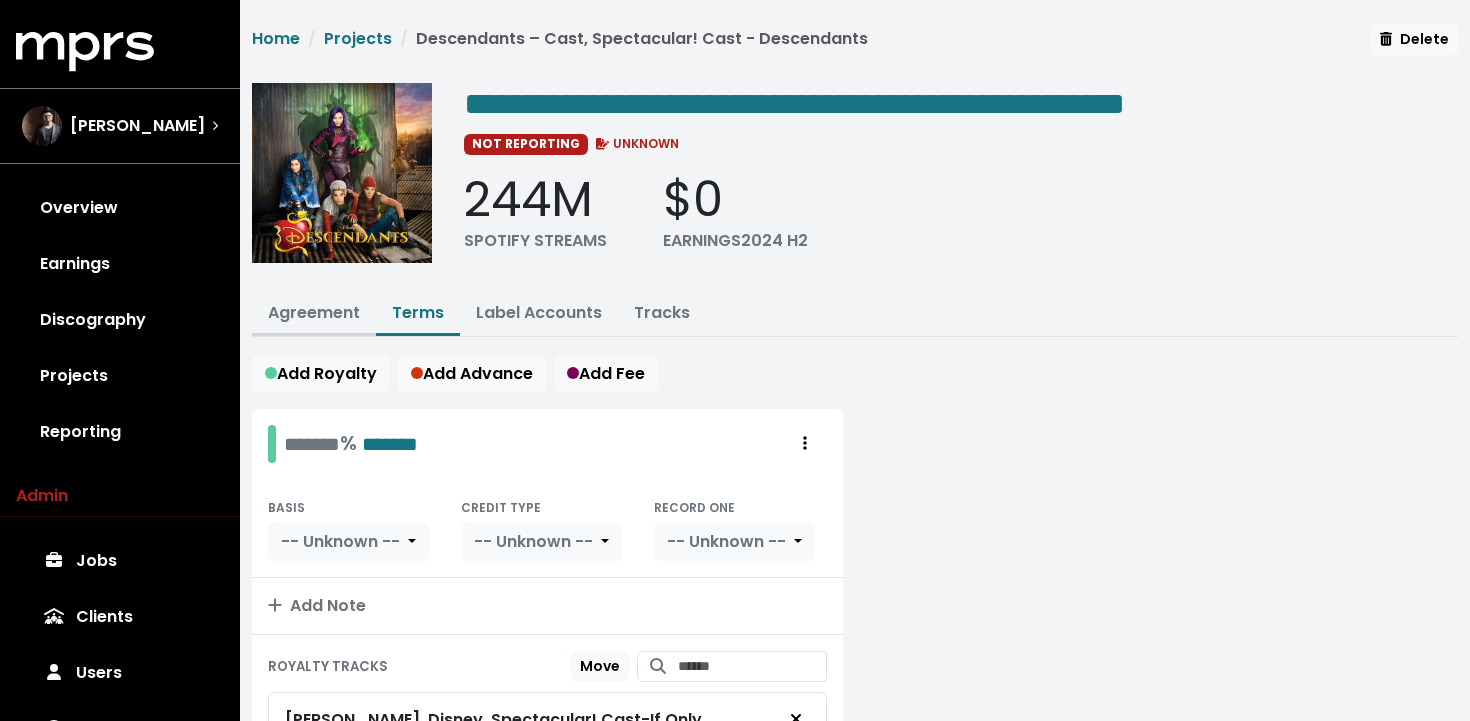 click on "Agreement" at bounding box center (314, 312) 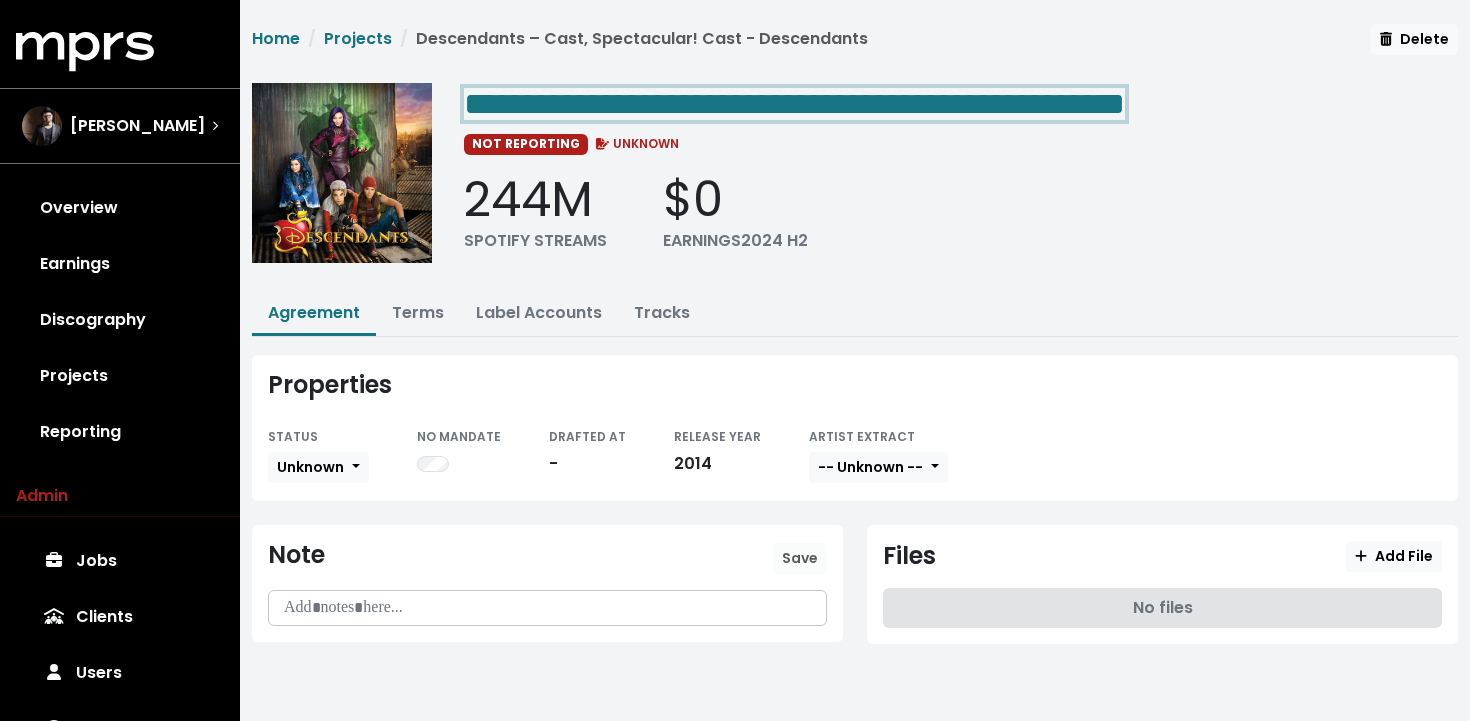 click on "**********" at bounding box center [794, 104] 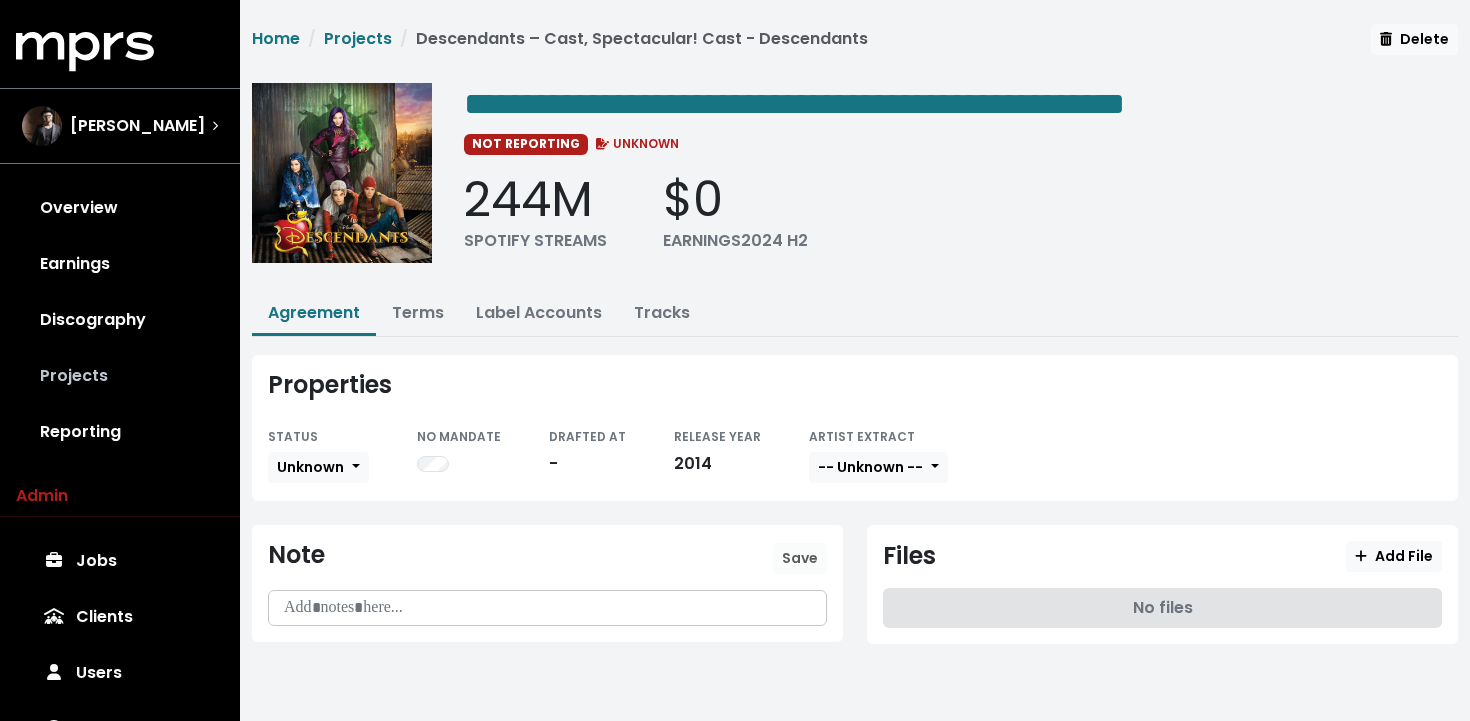 click on "Projects" at bounding box center [120, 376] 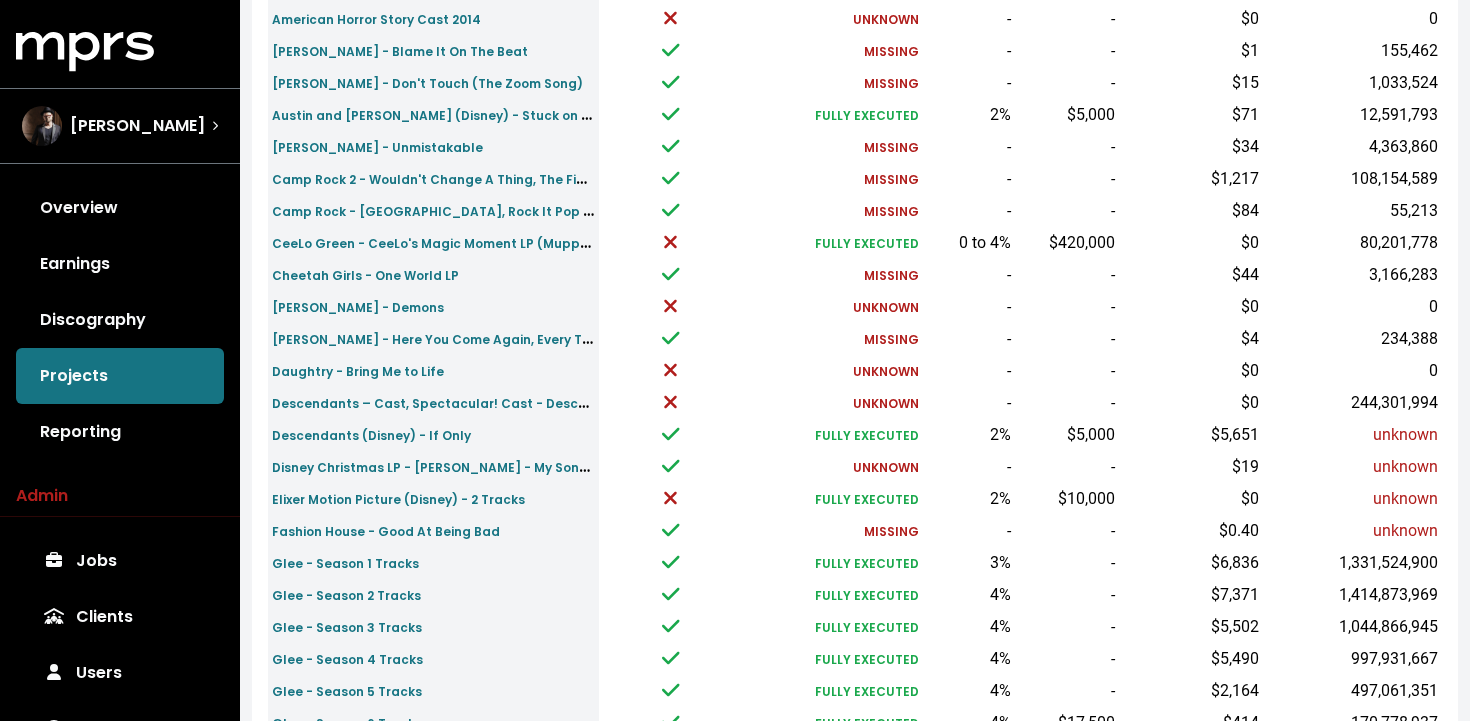 scroll, scrollTop: 372, scrollLeft: 0, axis: vertical 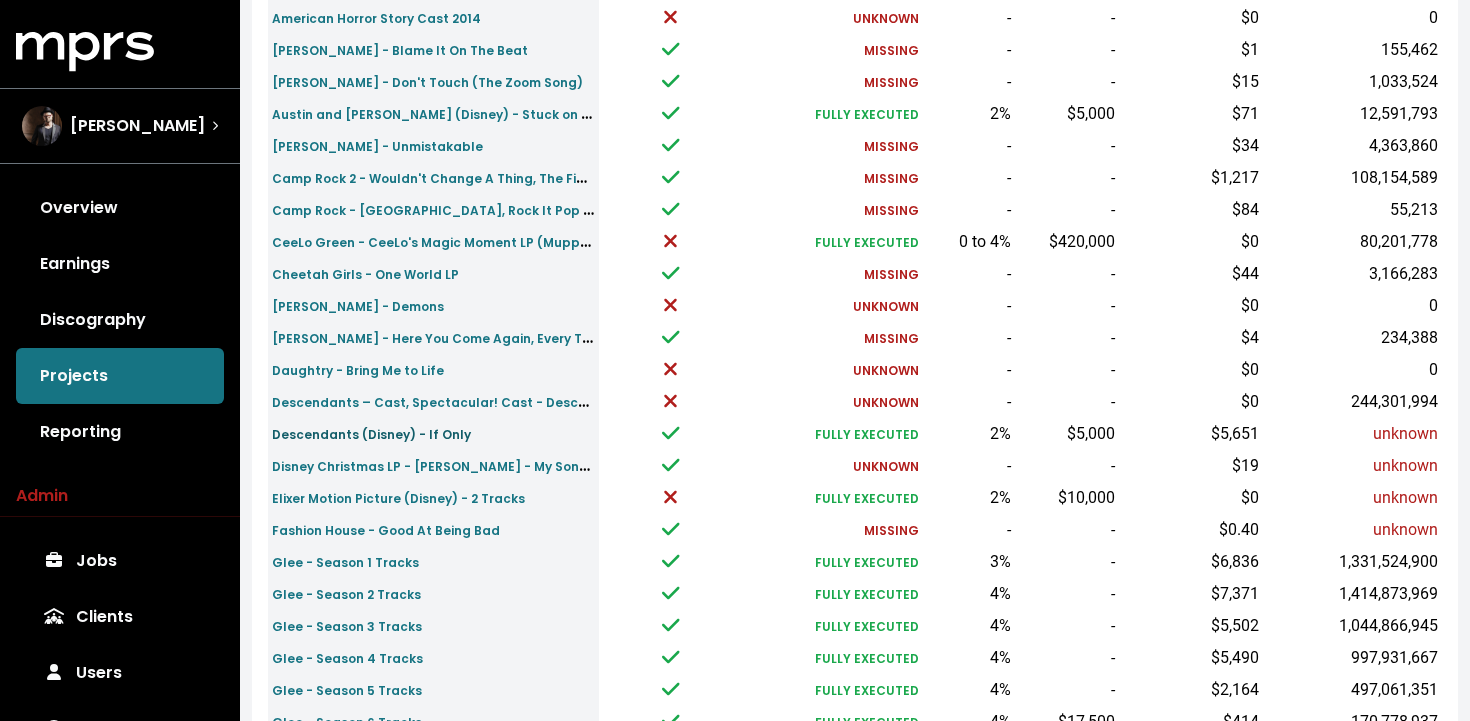 click on "Descendants (Disney) - If Only" at bounding box center [371, 434] 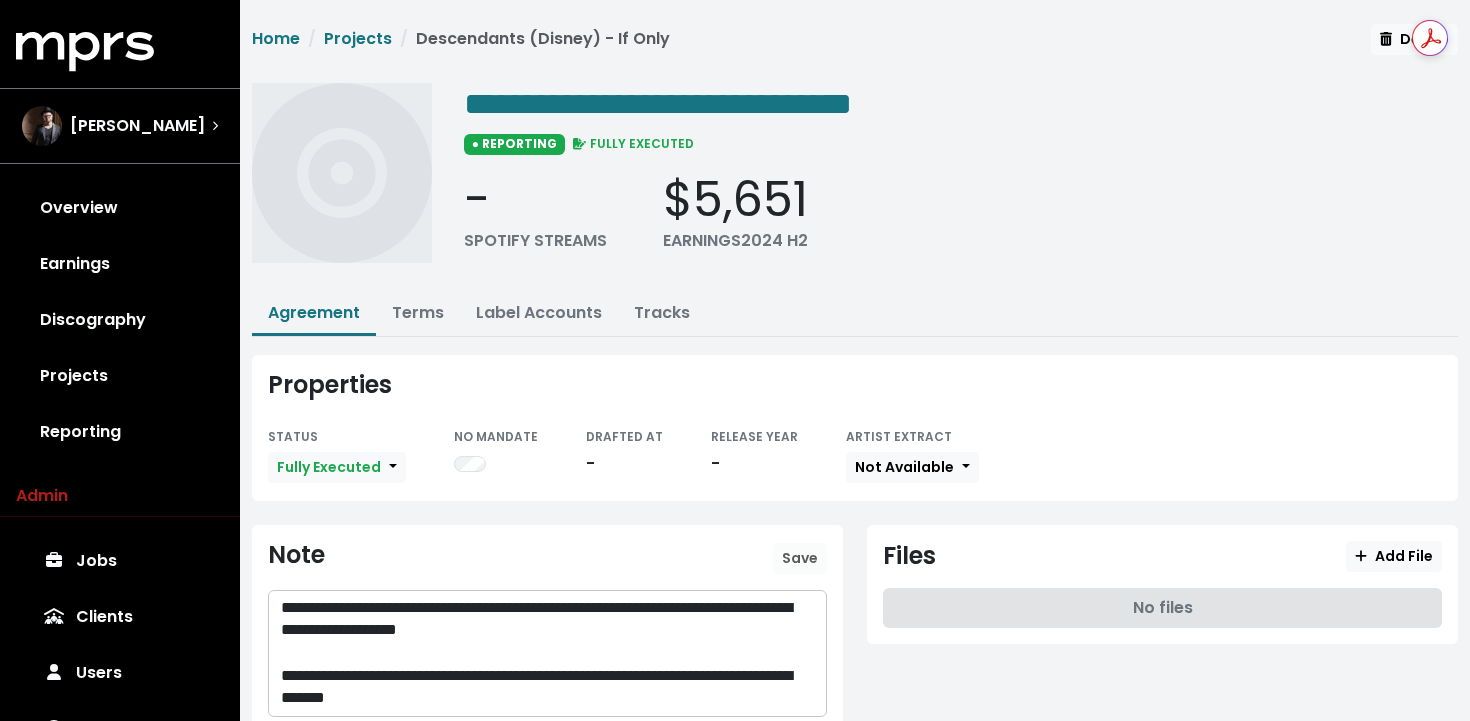 scroll, scrollTop: 65, scrollLeft: 0, axis: vertical 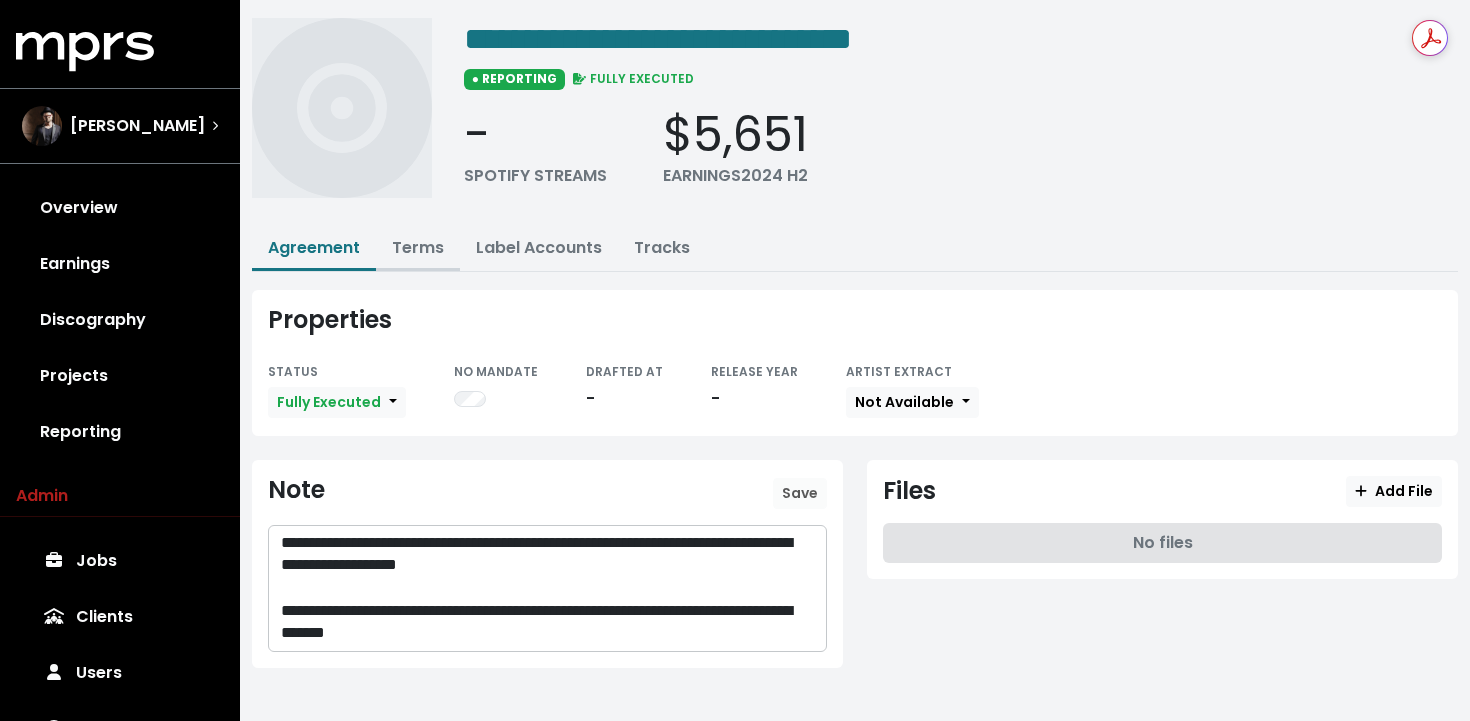 click on "Terms" at bounding box center [418, 247] 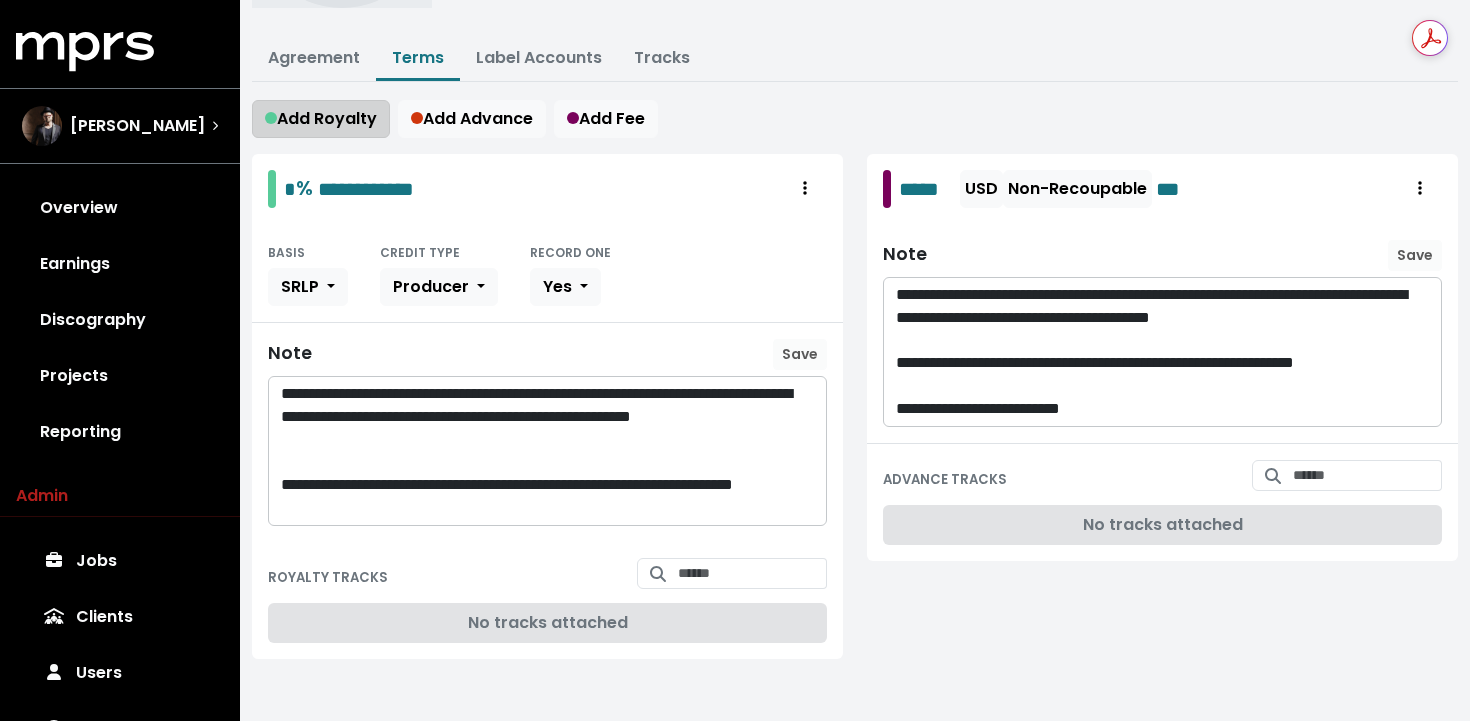 scroll, scrollTop: 258, scrollLeft: 0, axis: vertical 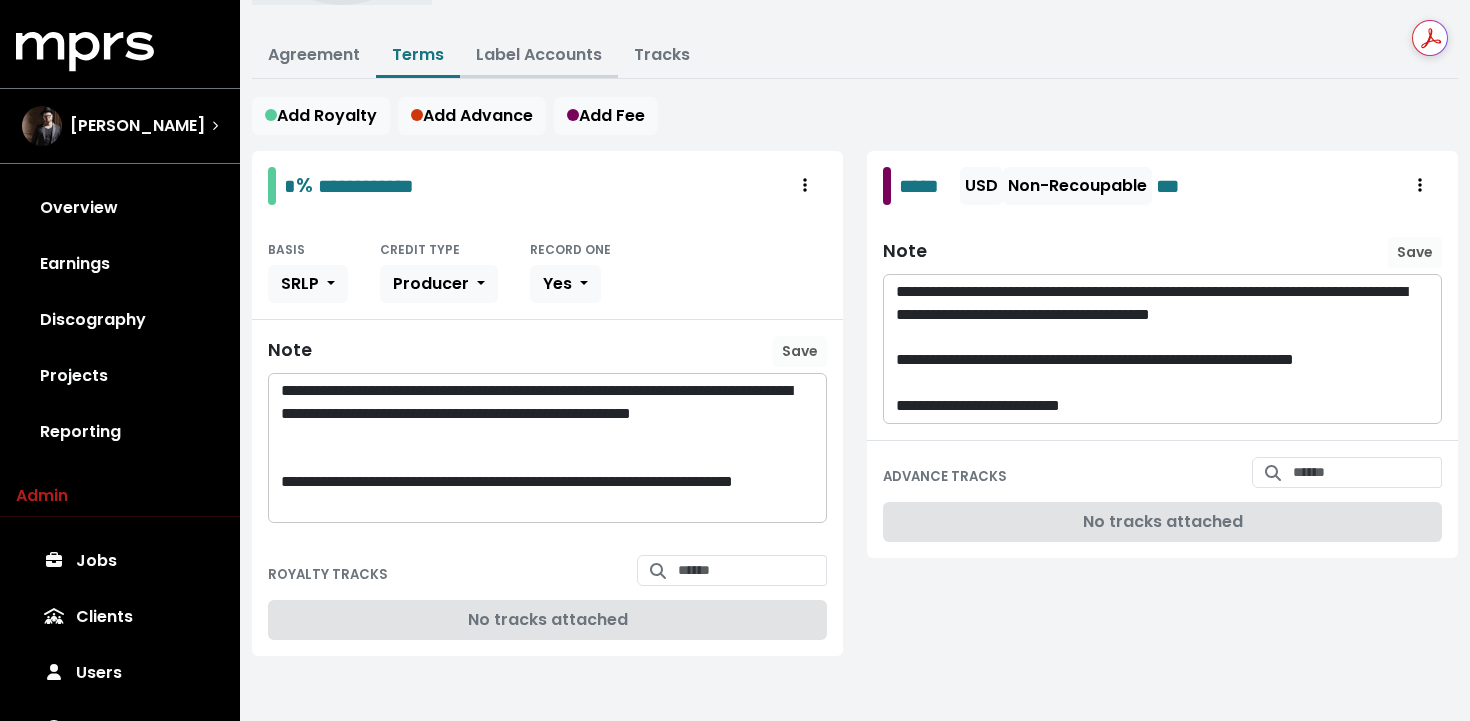 click on "Label Accounts" at bounding box center [539, 54] 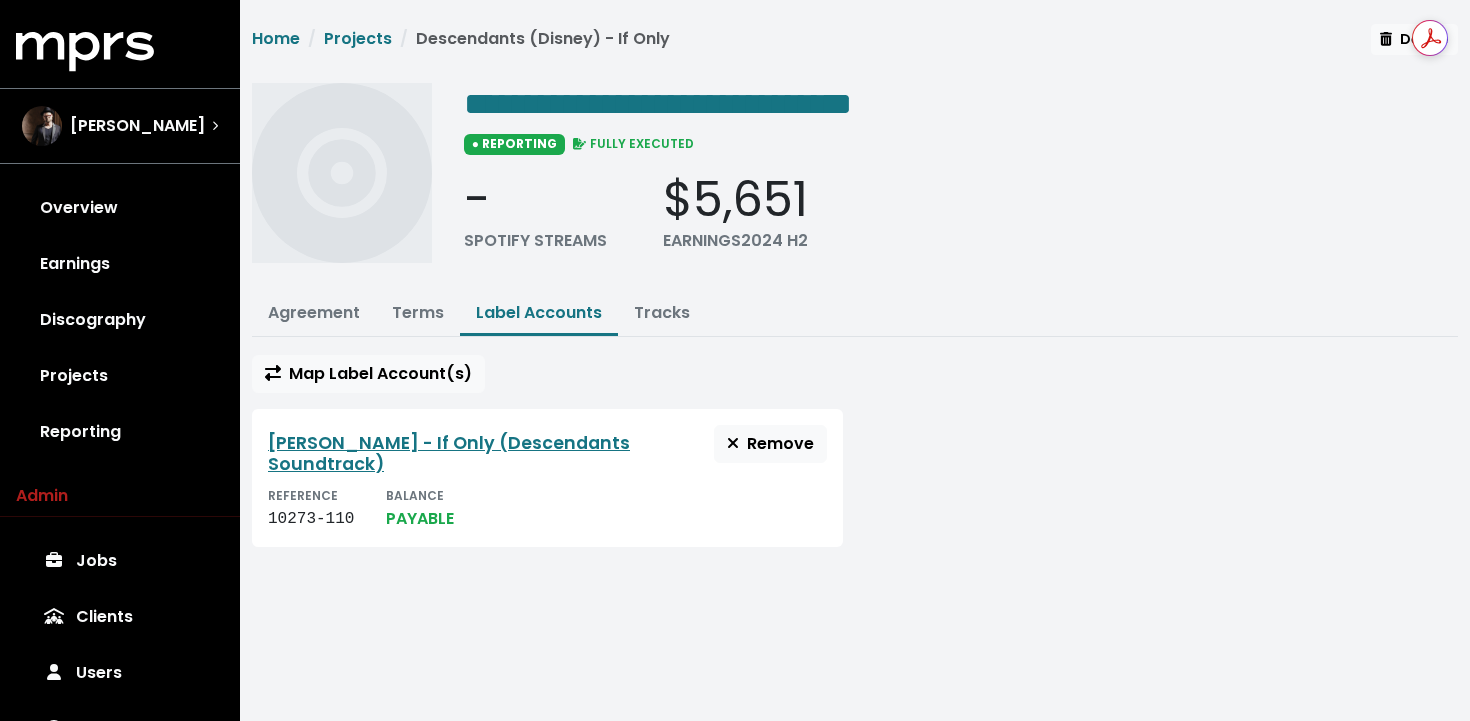 scroll, scrollTop: 0, scrollLeft: 0, axis: both 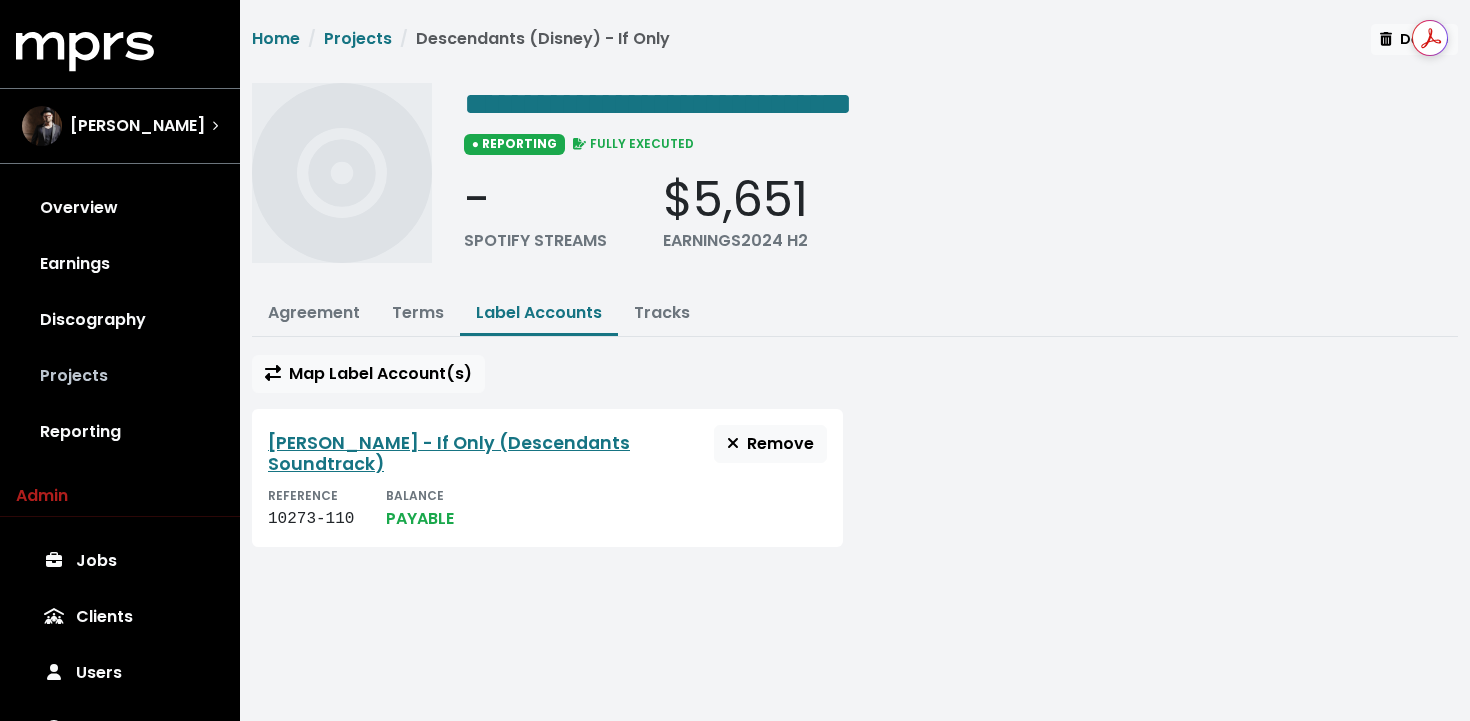 click on "Projects" at bounding box center [120, 376] 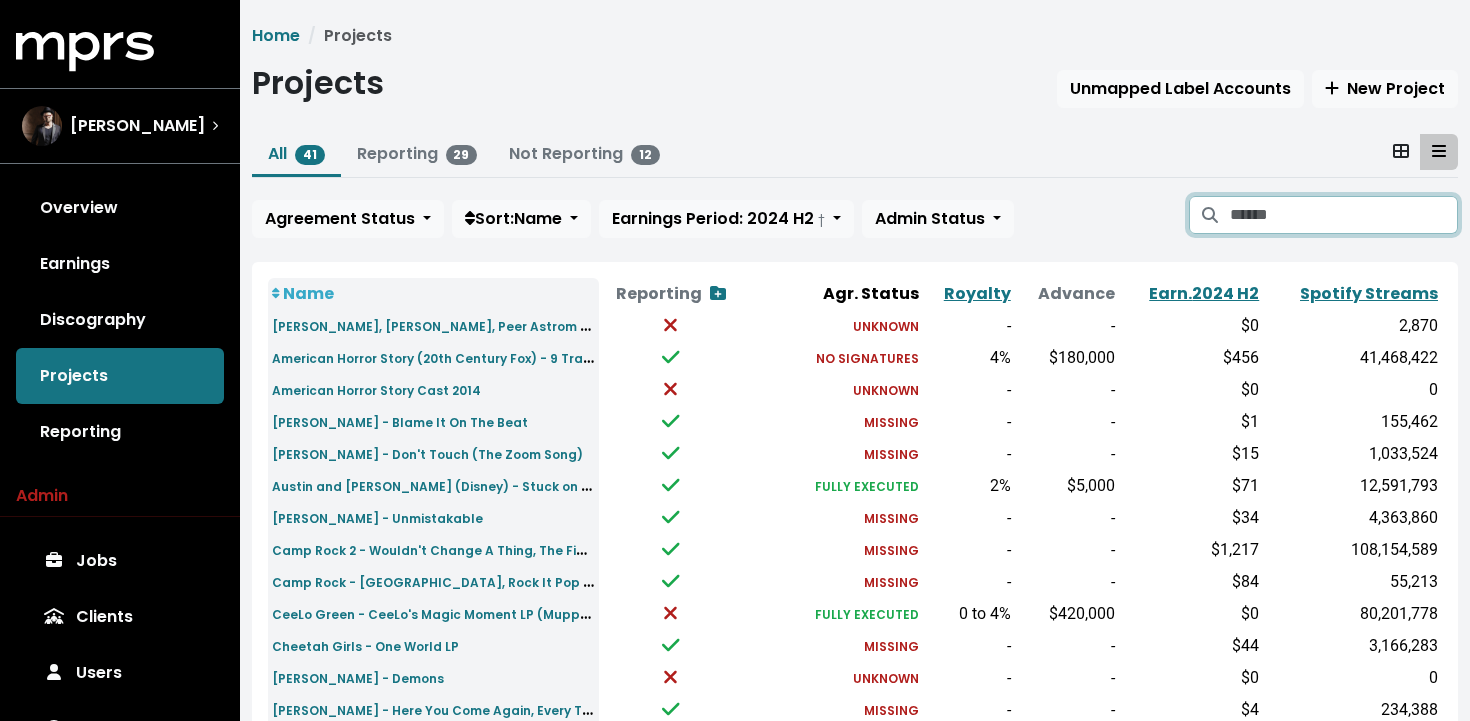 click at bounding box center [1344, 215] 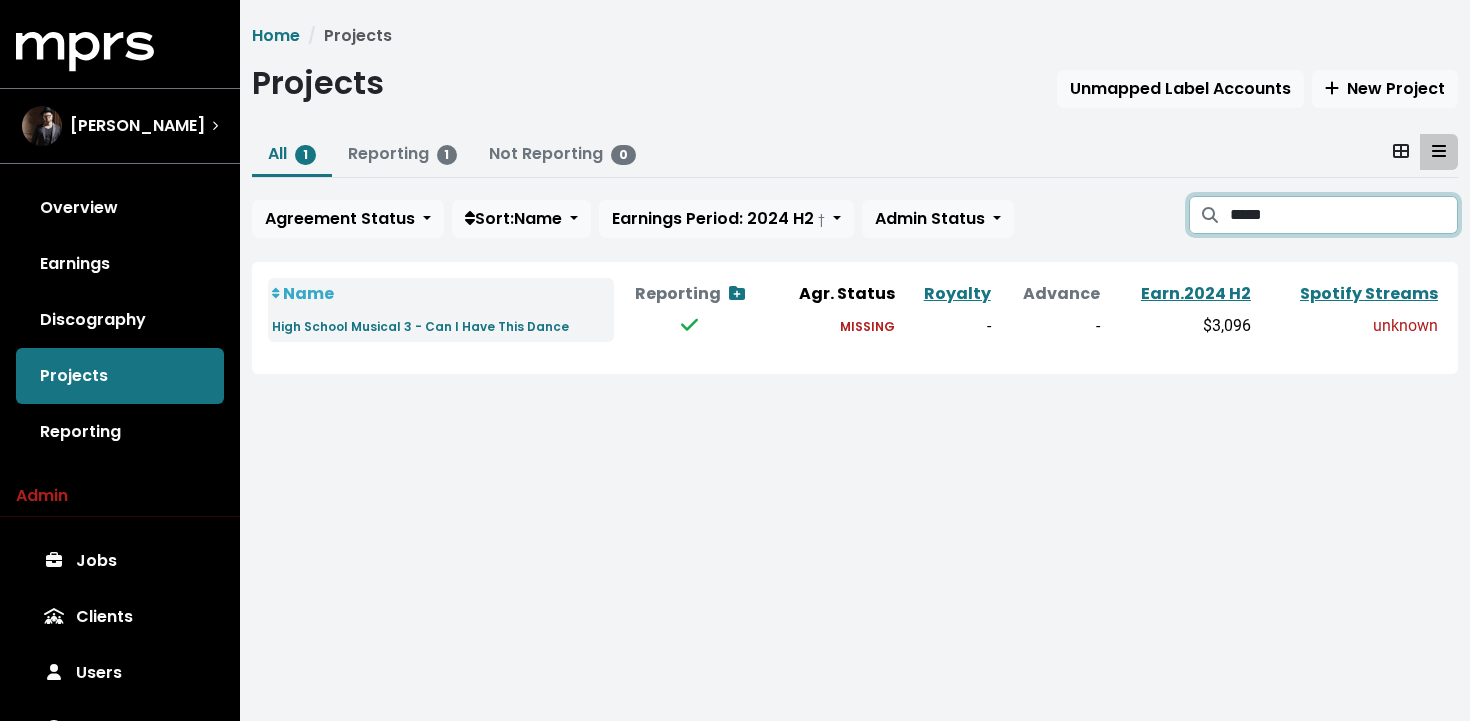 type on "*****" 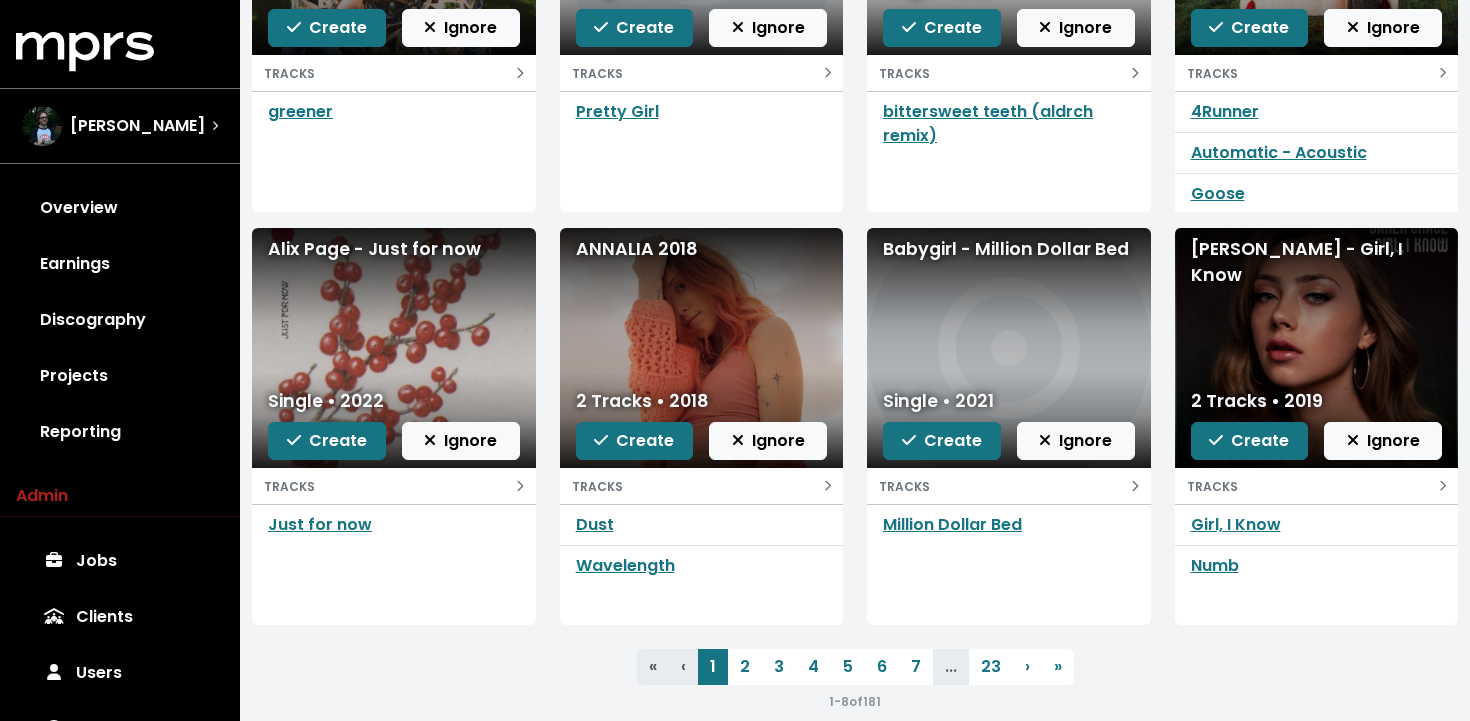 scroll, scrollTop: 410, scrollLeft: 0, axis: vertical 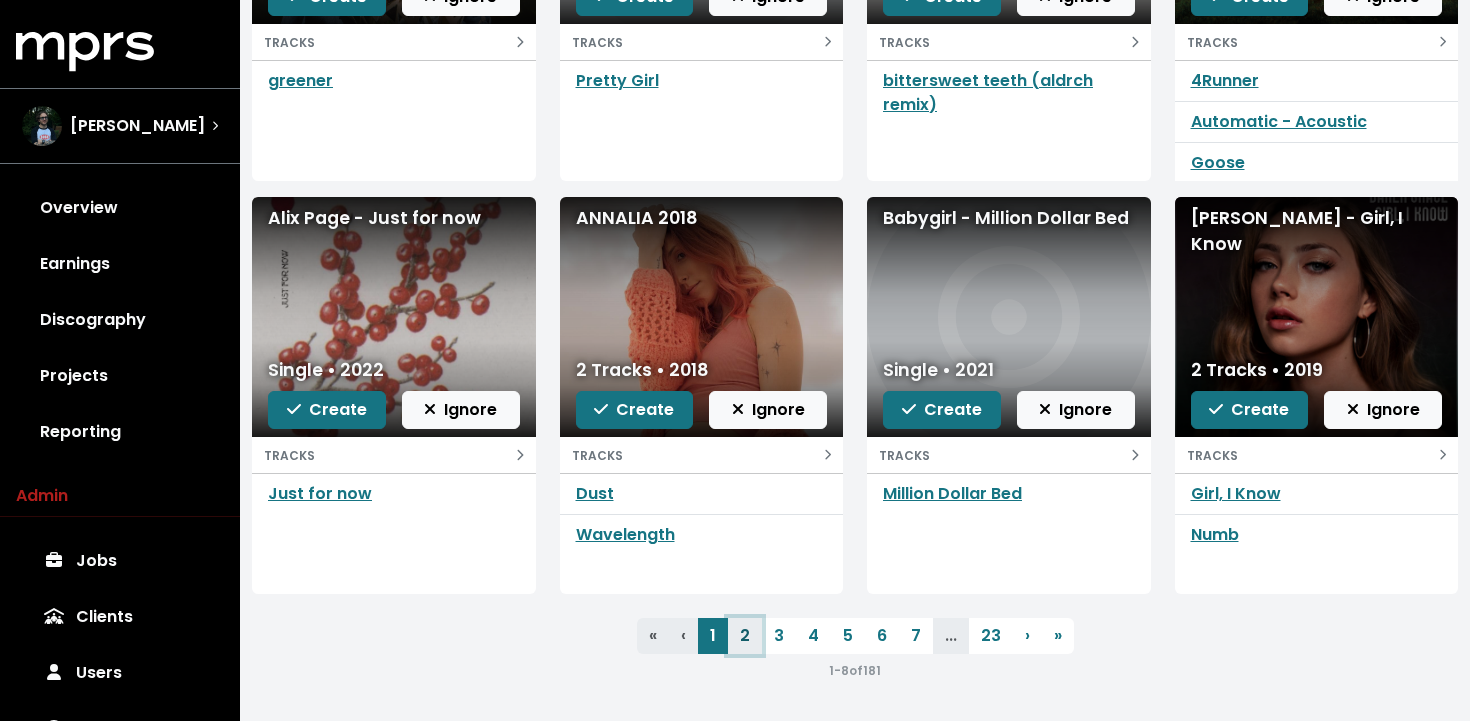 click on "2" at bounding box center [745, 636] 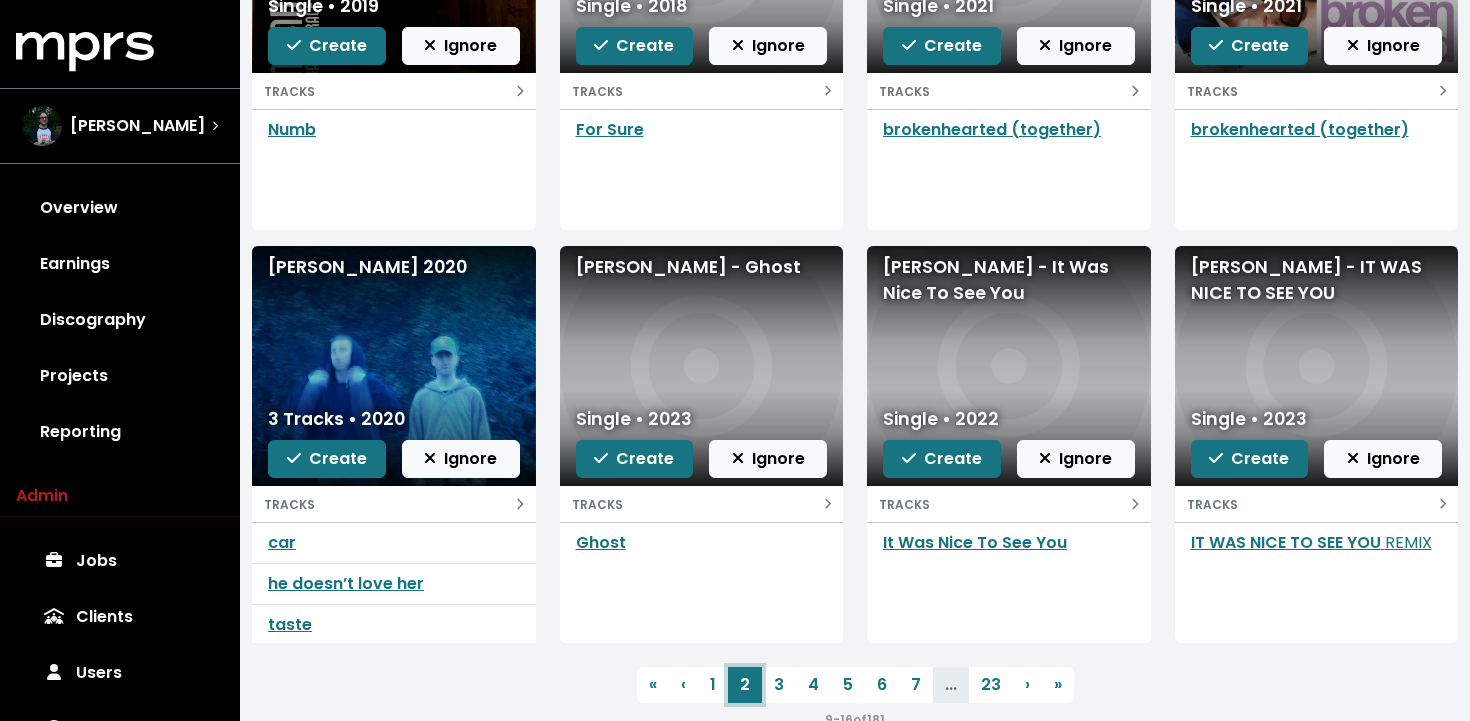 scroll, scrollTop: 362, scrollLeft: 0, axis: vertical 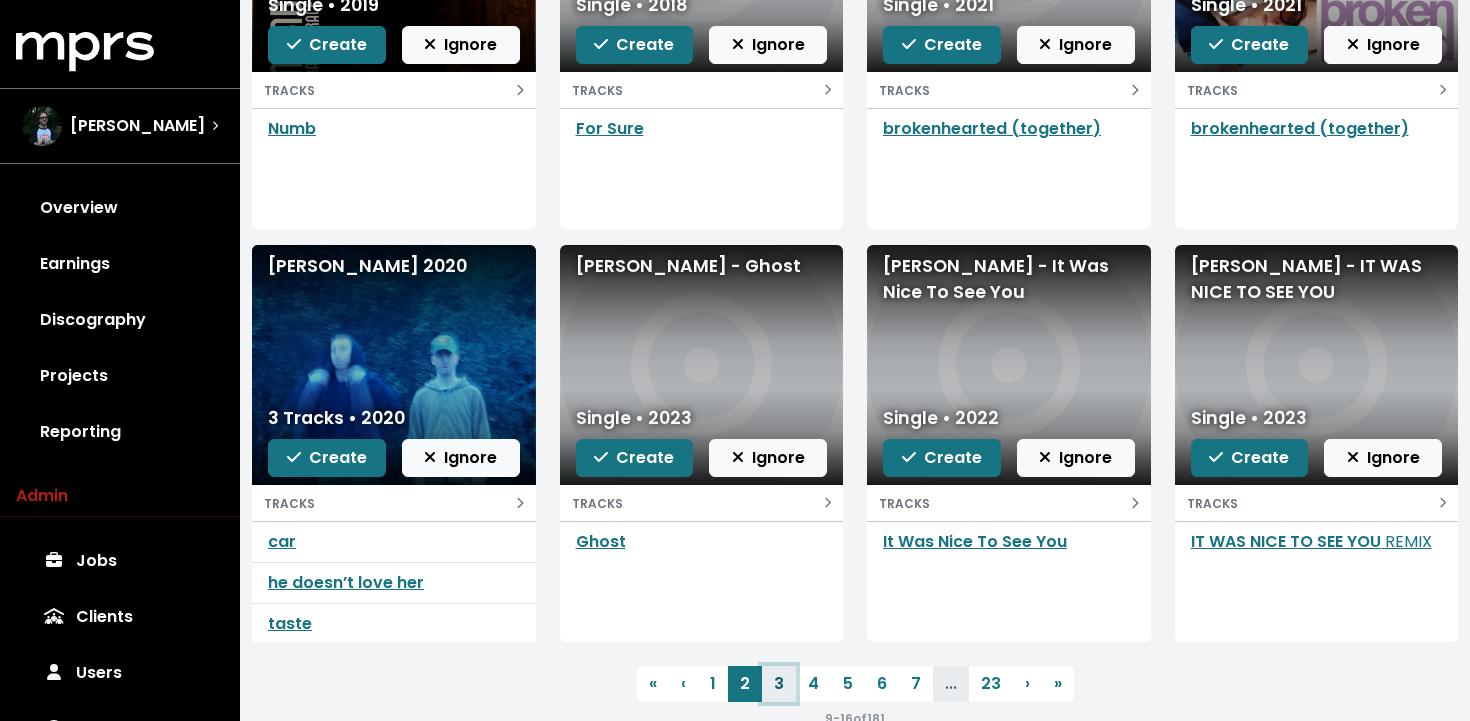 click on "3" at bounding box center [779, 684] 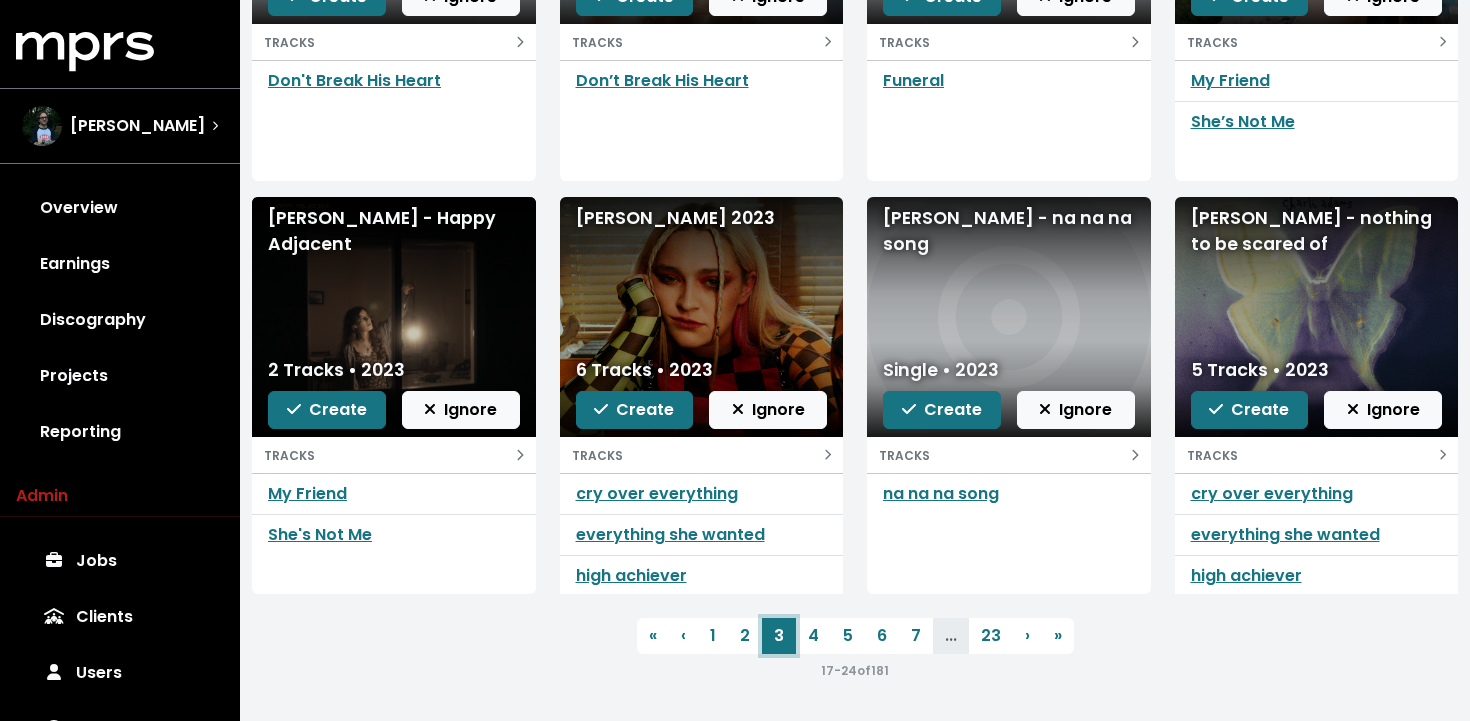 scroll, scrollTop: 0, scrollLeft: 0, axis: both 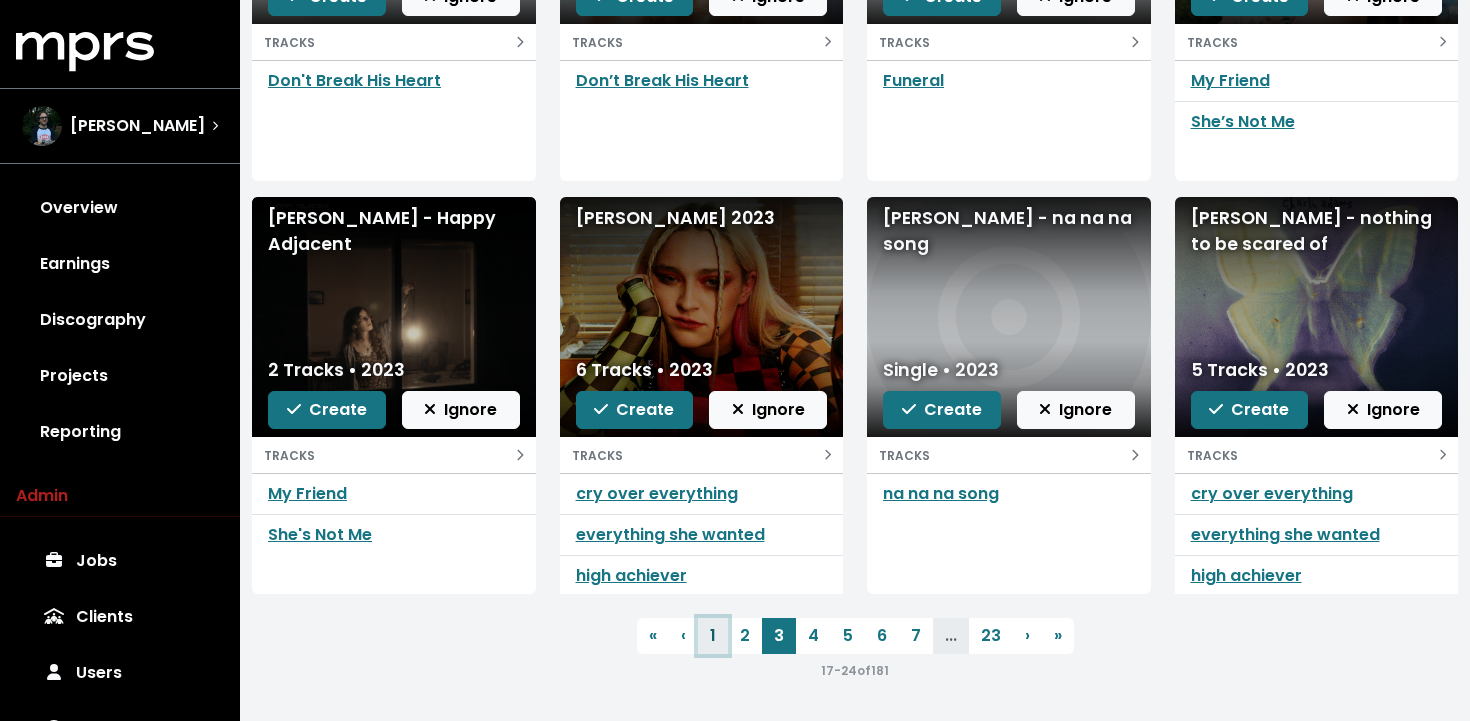 click on "1" at bounding box center (713, 636) 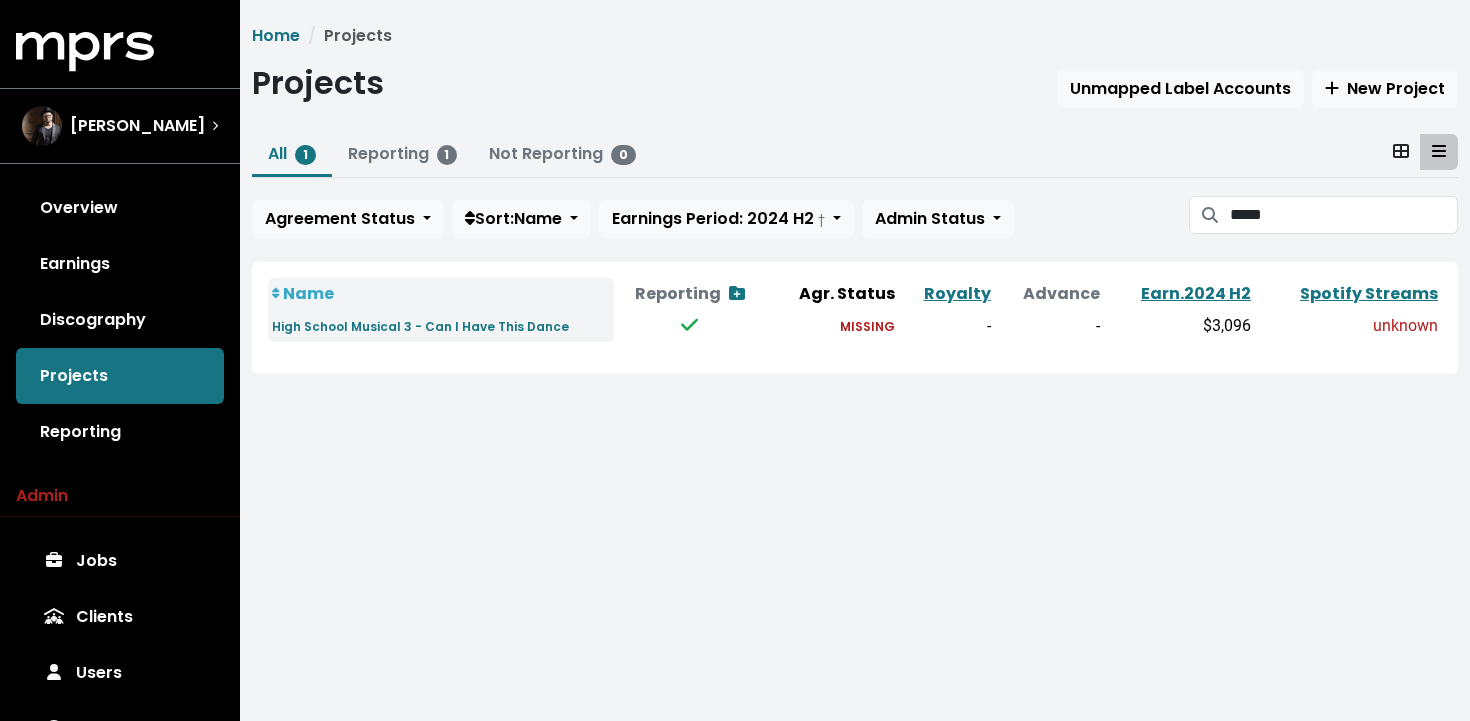 scroll, scrollTop: 0, scrollLeft: 0, axis: both 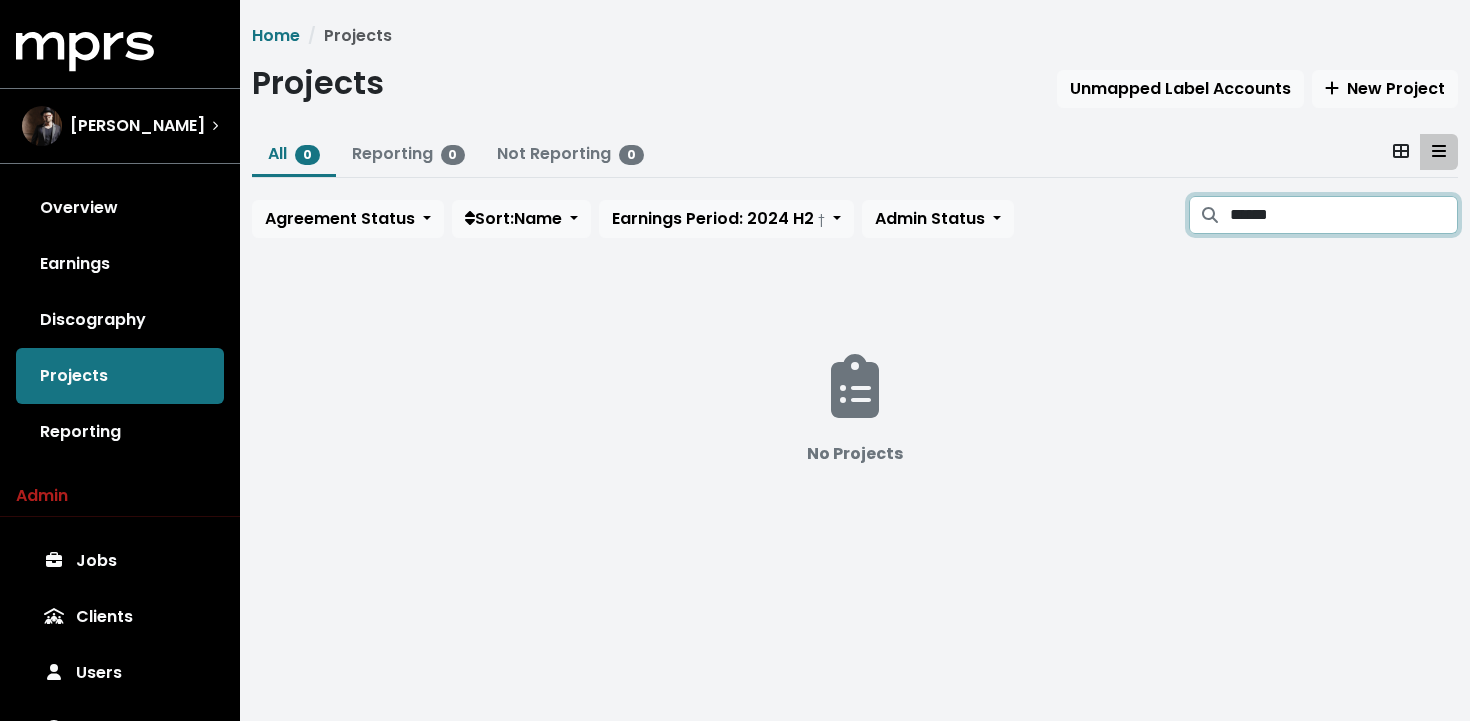click on "******" at bounding box center (1344, 215) 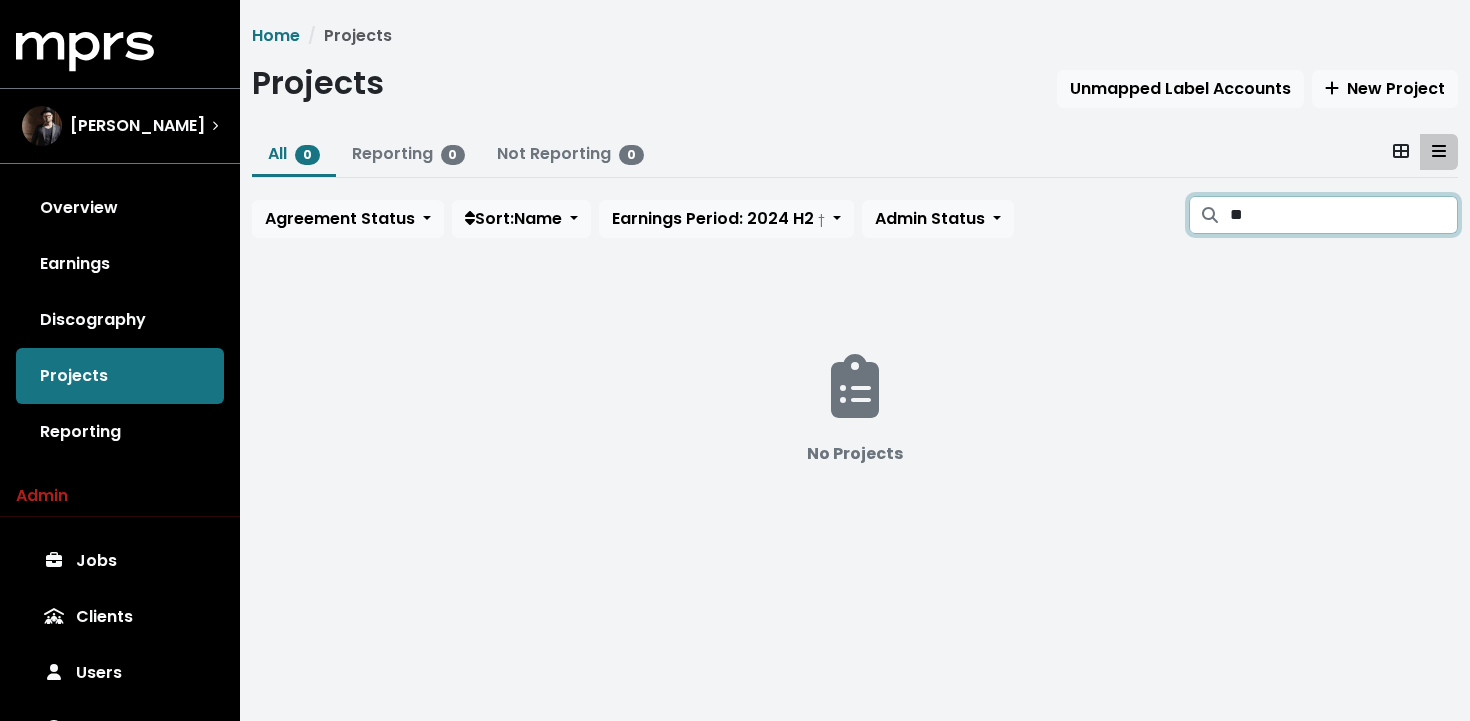 type on "*" 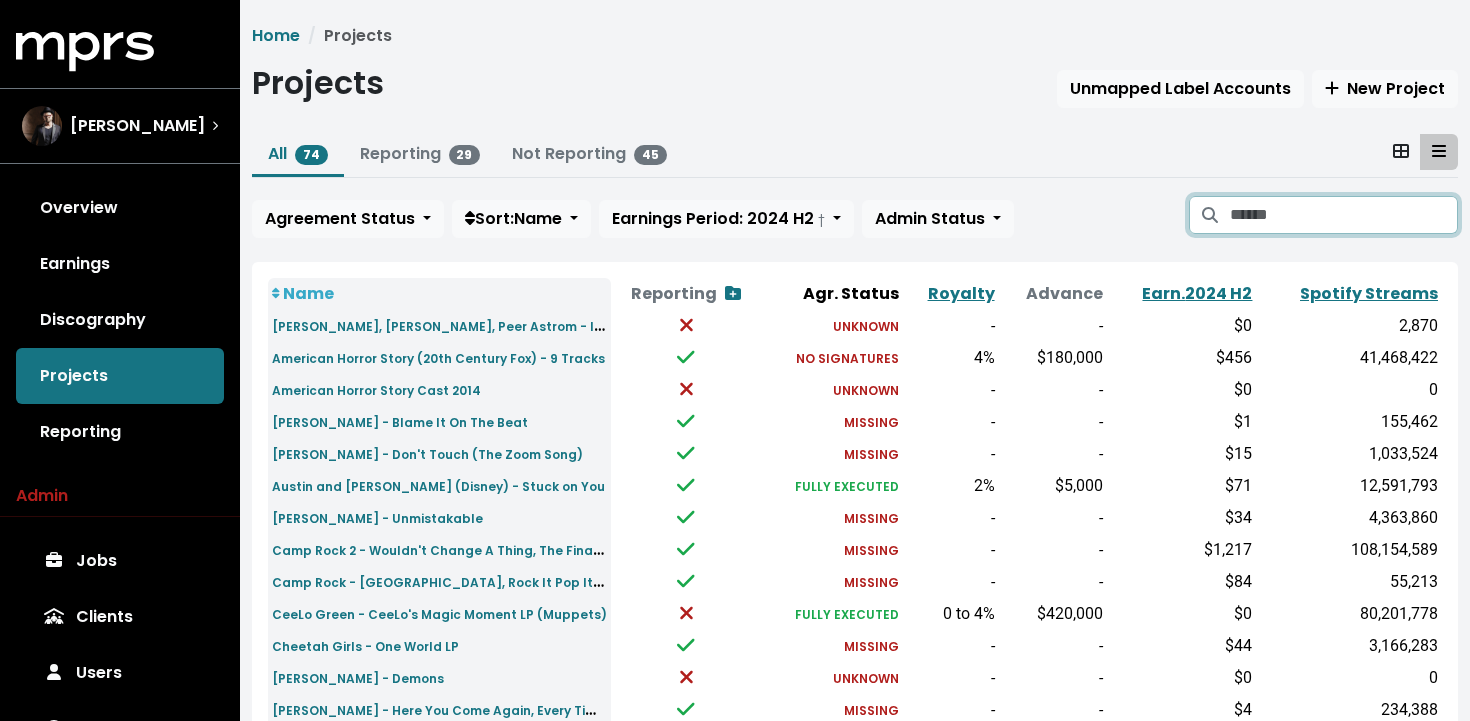 click at bounding box center (1344, 215) 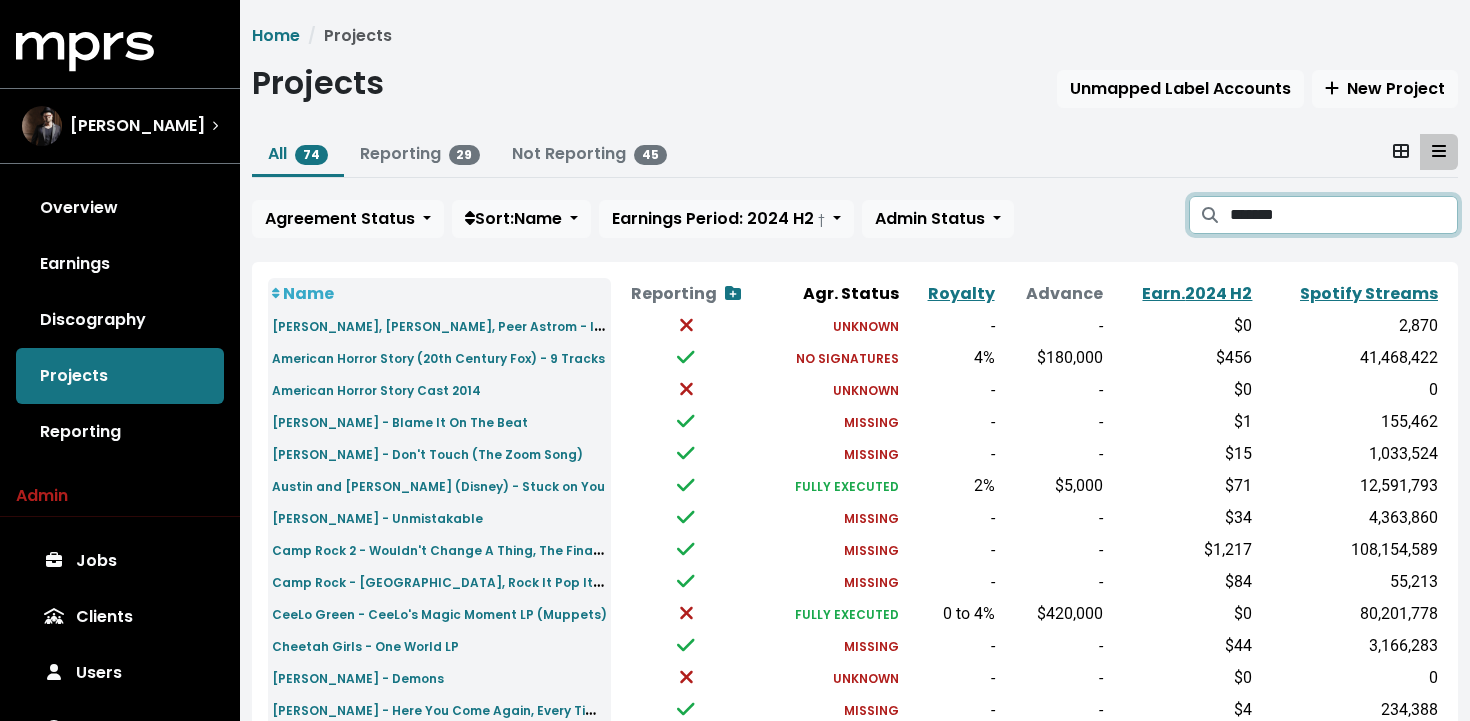 type on "*******" 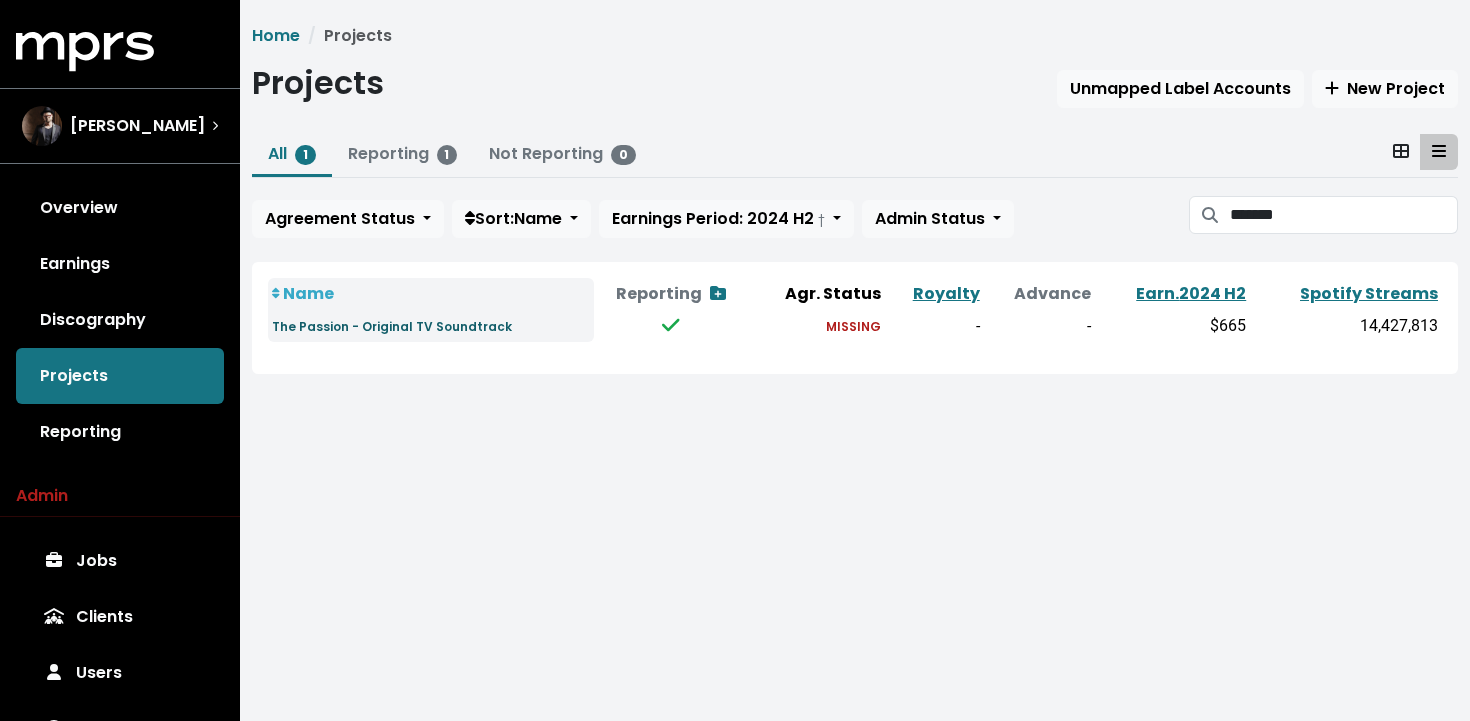 click on "The Passion - Original TV Soundtrack" at bounding box center (392, 326) 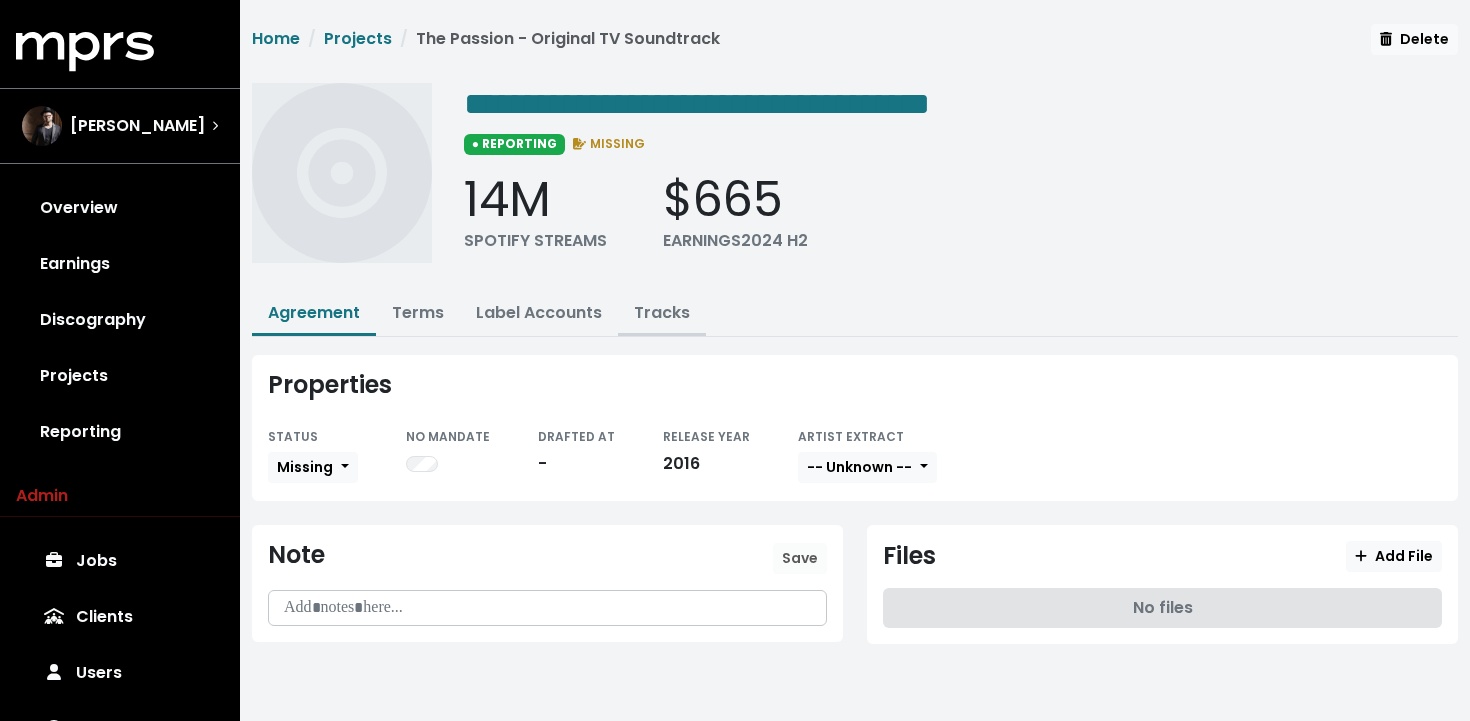 click on "Tracks" at bounding box center [662, 314] 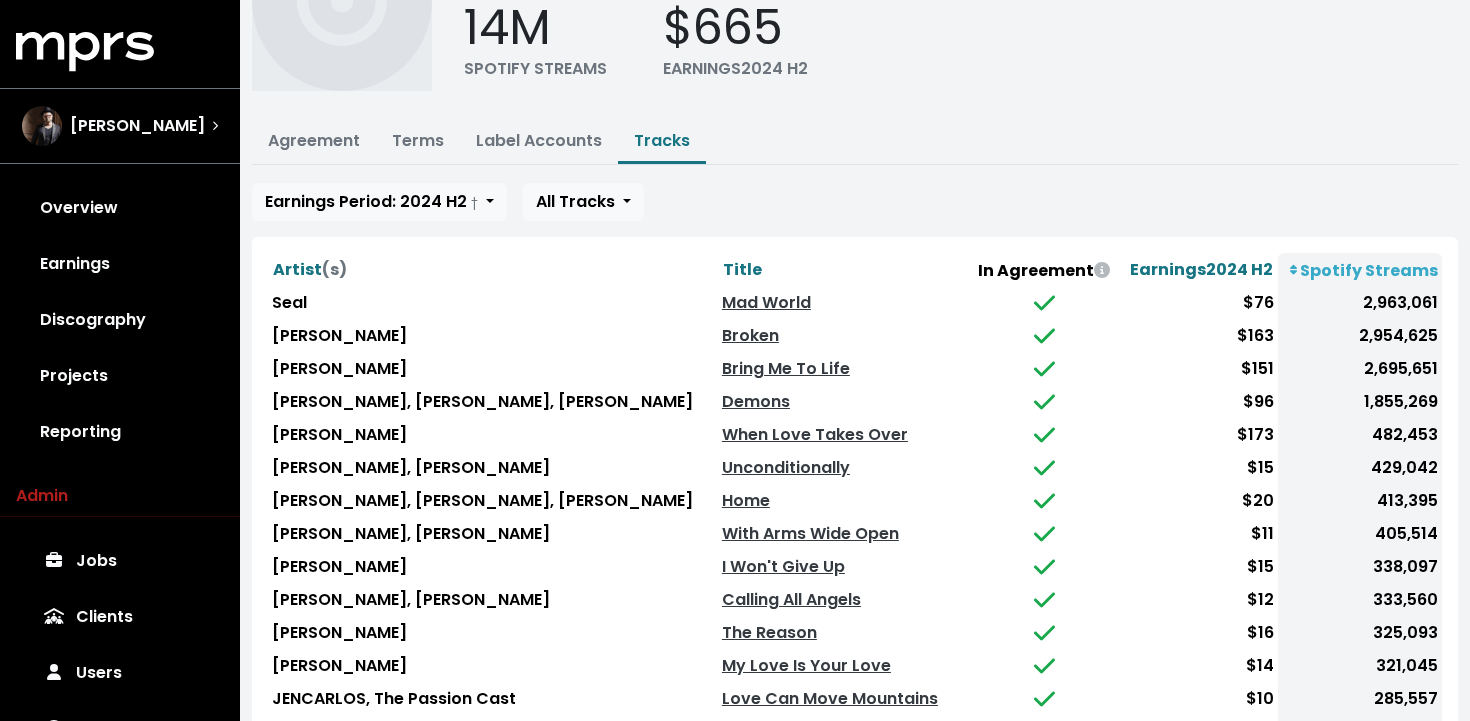 scroll, scrollTop: 231, scrollLeft: 0, axis: vertical 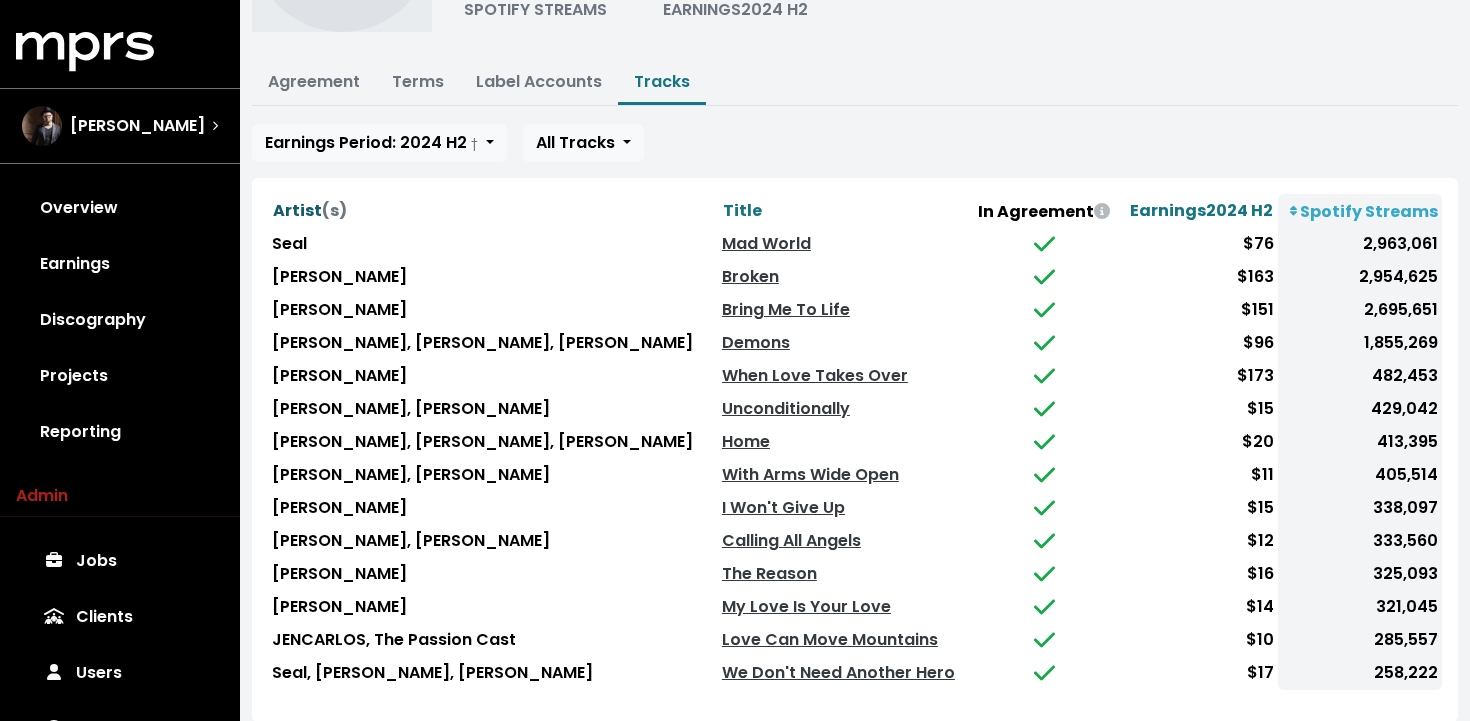 click on "Artist (s)" at bounding box center [310, 210] 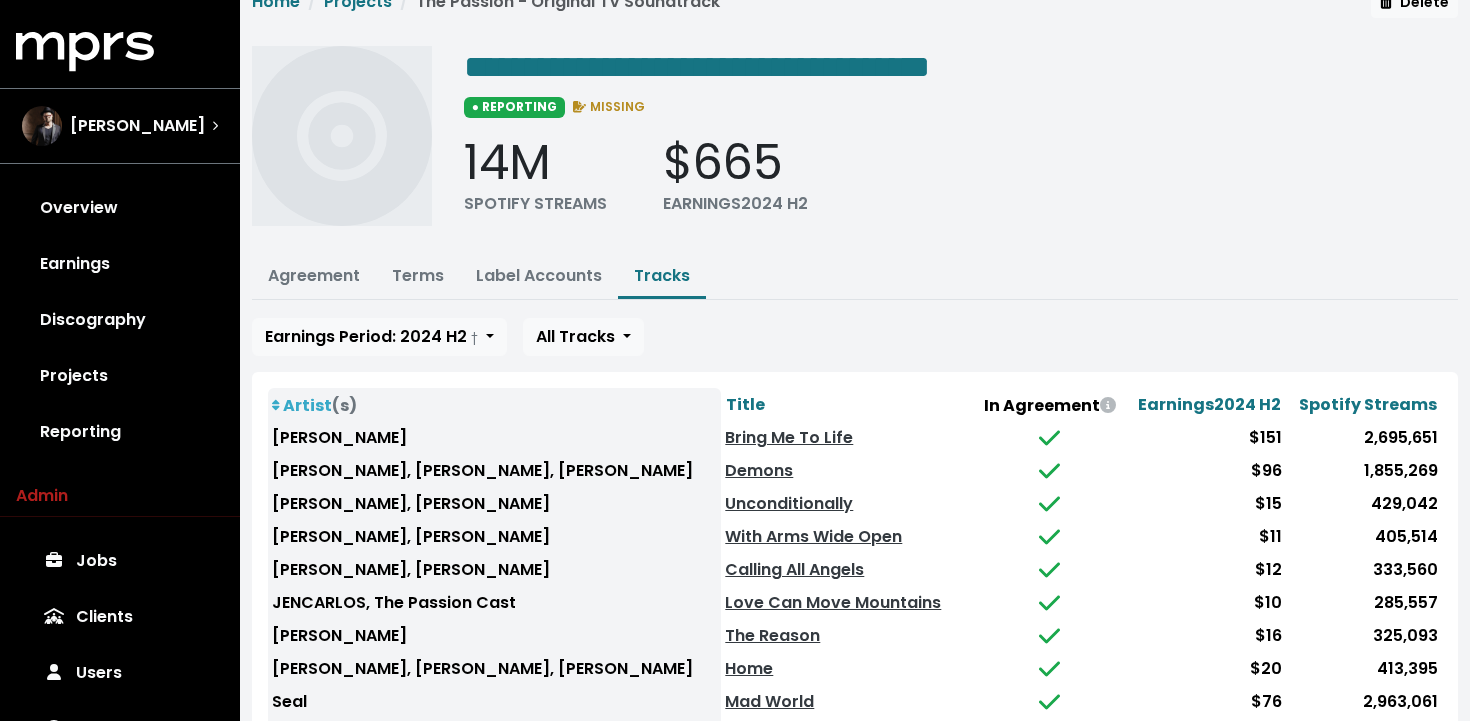 scroll, scrollTop: 0, scrollLeft: 0, axis: both 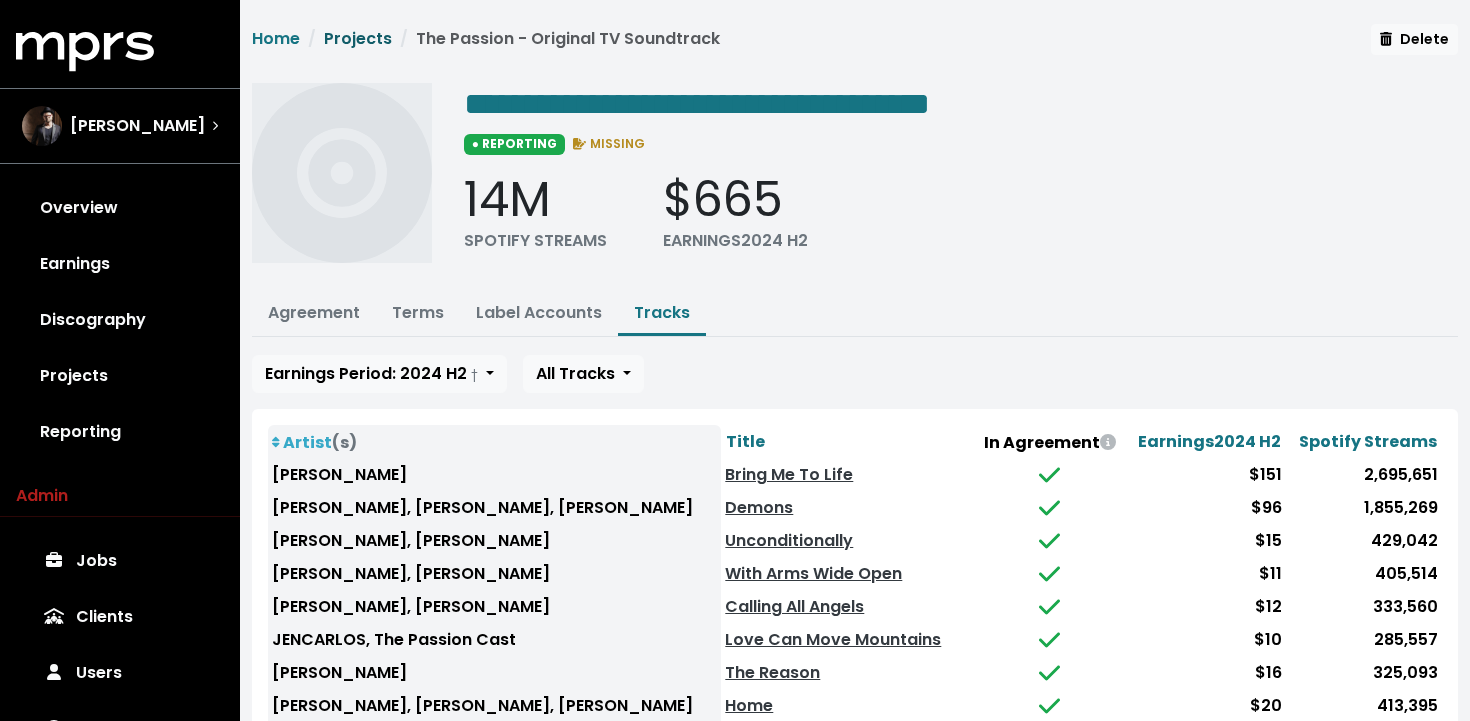 click on "Projects" at bounding box center (358, 38) 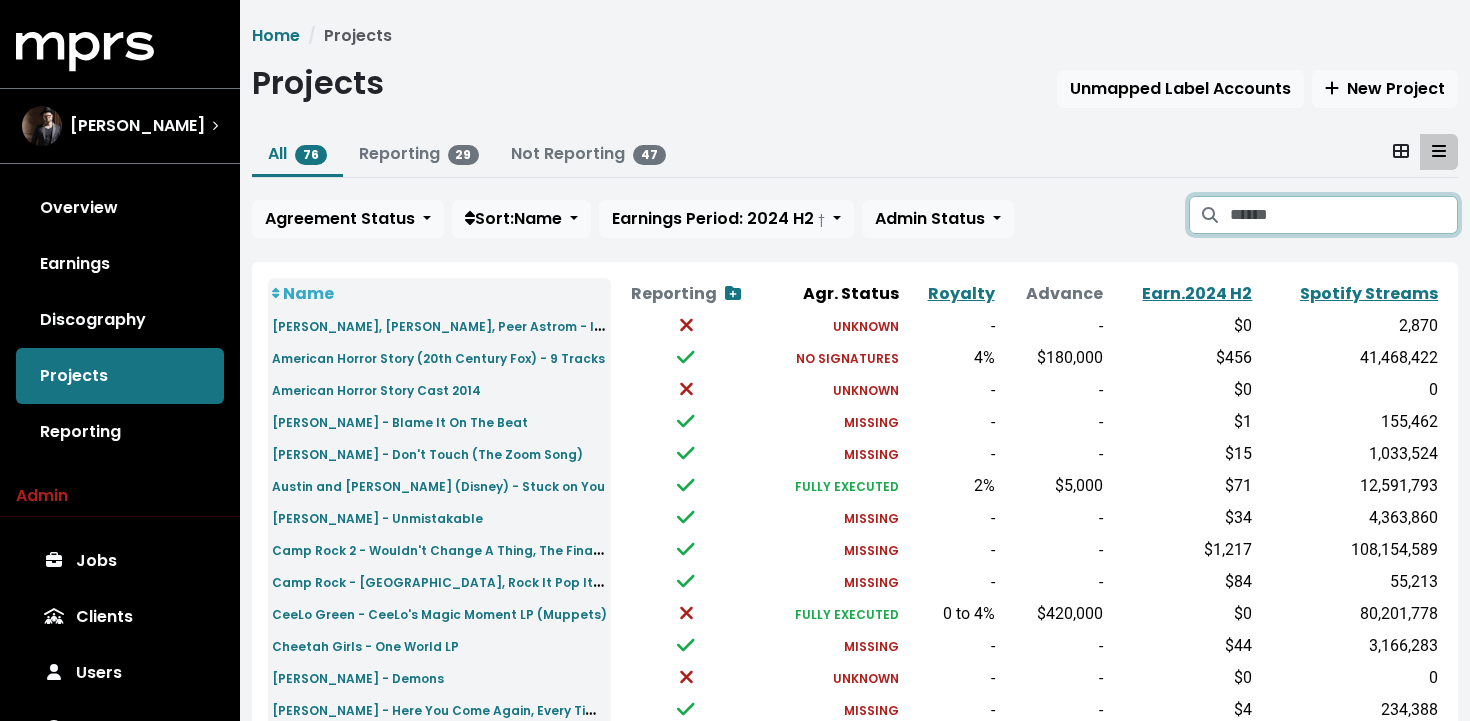 click at bounding box center [1344, 215] 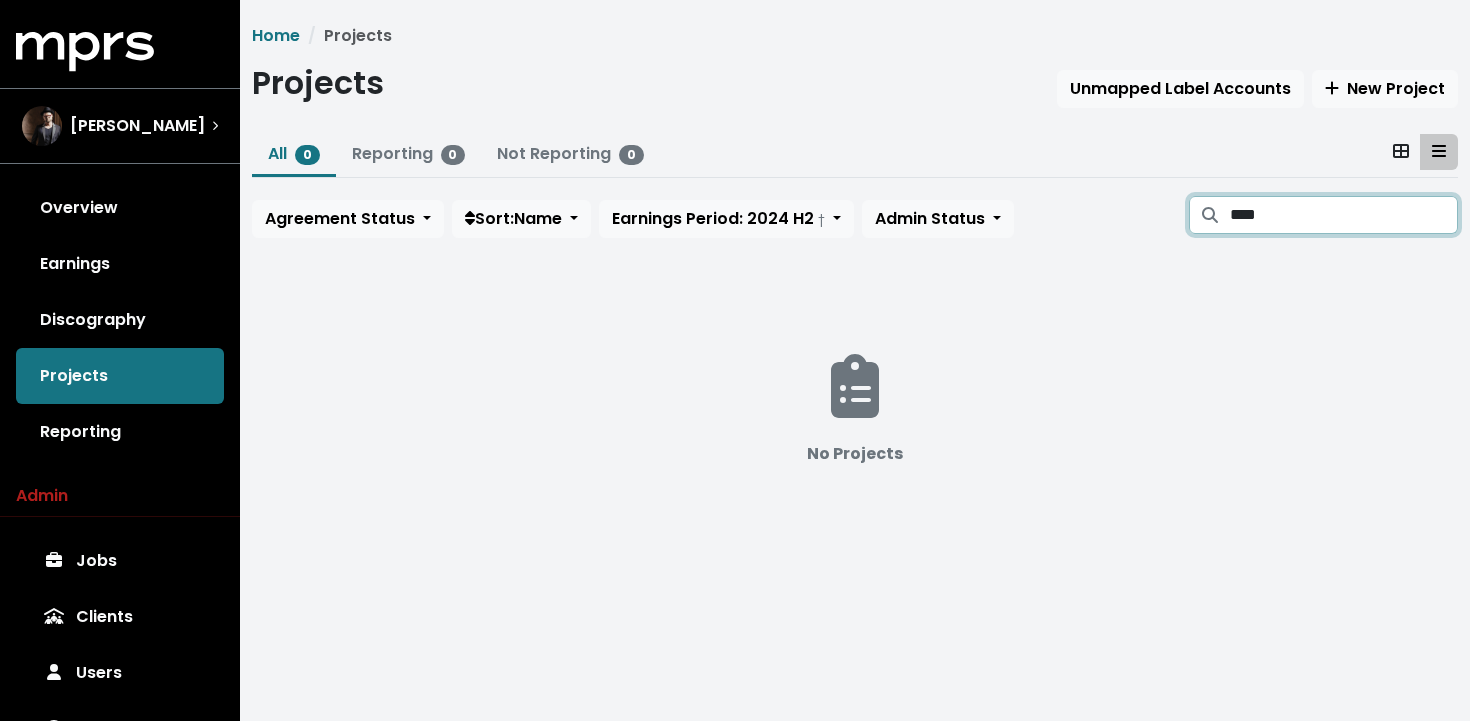type on "****" 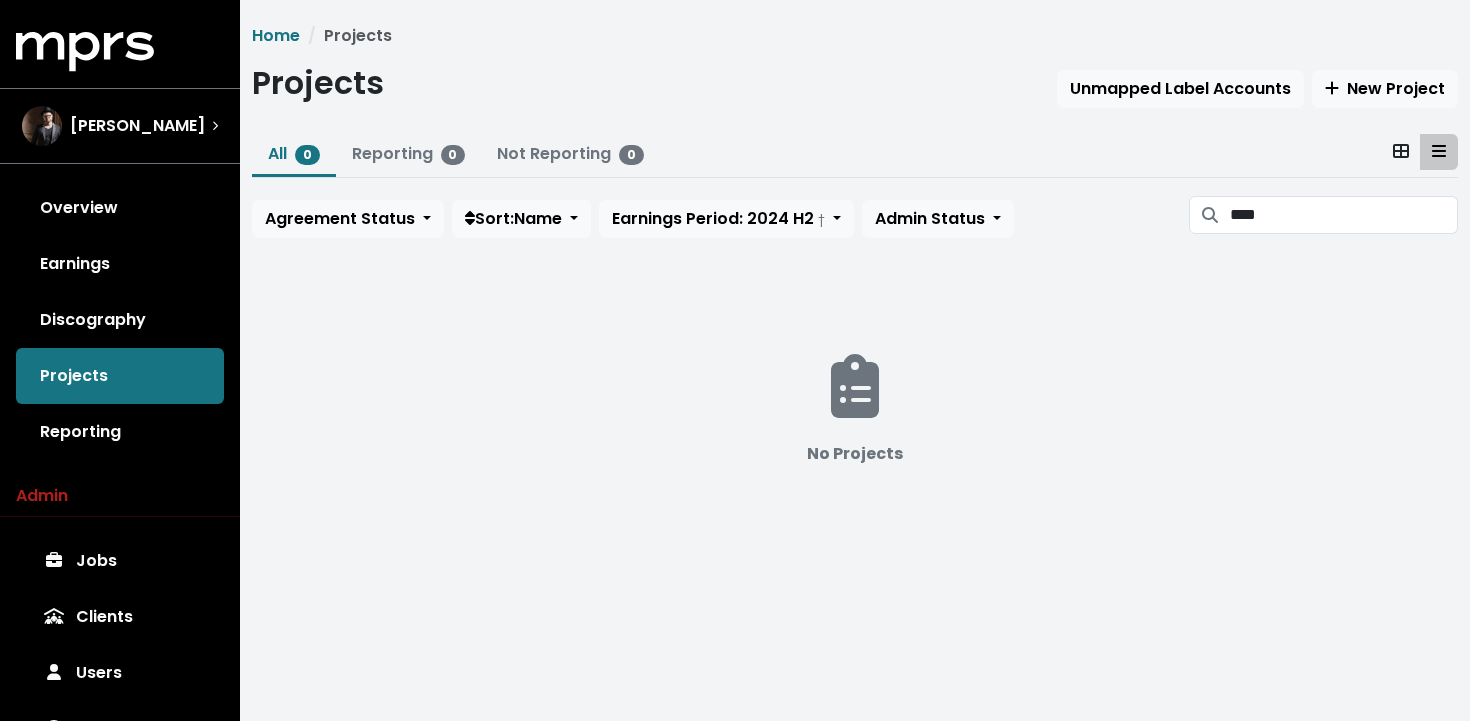 scroll, scrollTop: 0, scrollLeft: 0, axis: both 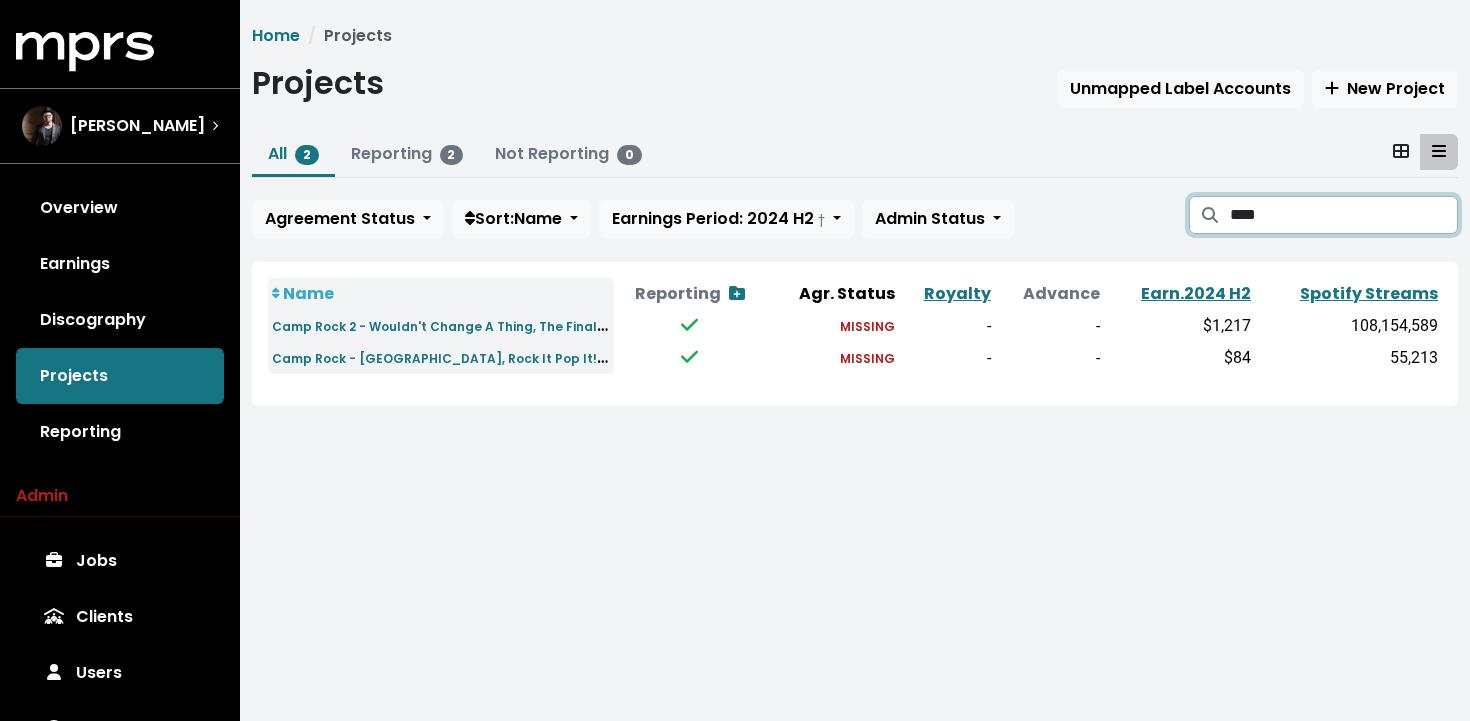drag, startPoint x: 1281, startPoint y: 219, endPoint x: 1177, endPoint y: 224, distance: 104.120125 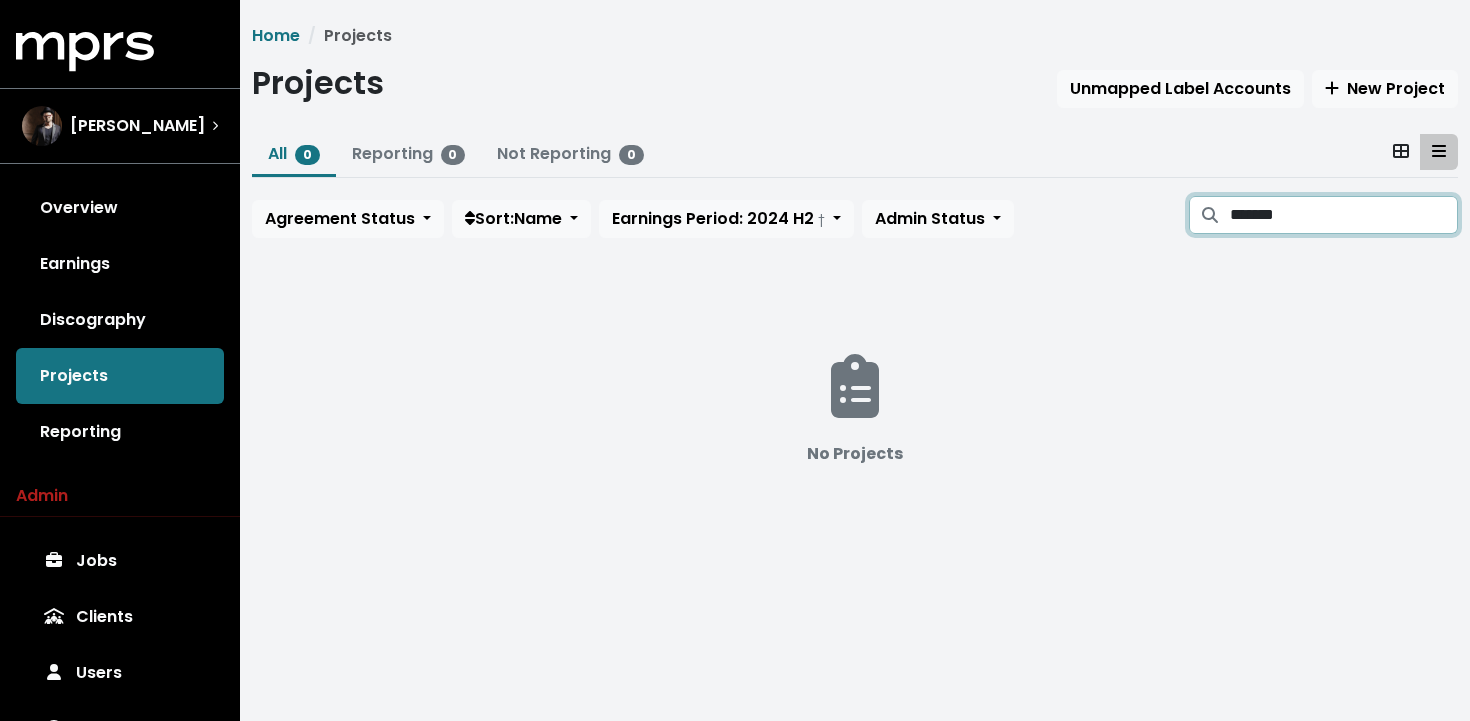 drag, startPoint x: 1324, startPoint y: 218, endPoint x: 1106, endPoint y: 199, distance: 218.82642 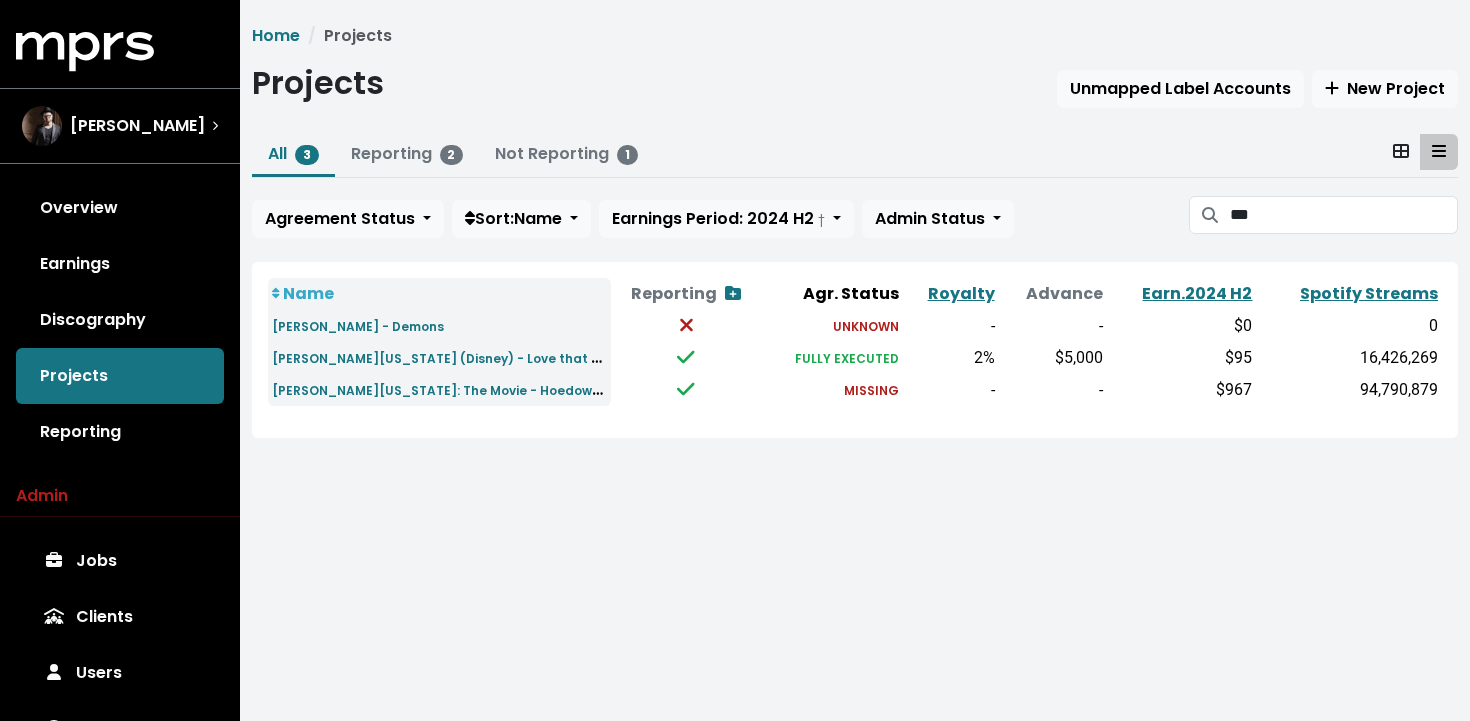 click on "All 3 Reporting 2 Not Reporting 1 Agreement Status   Sort:  Name Earnings Period: 2024 H2   † Admin Status ***" at bounding box center [855, 190] 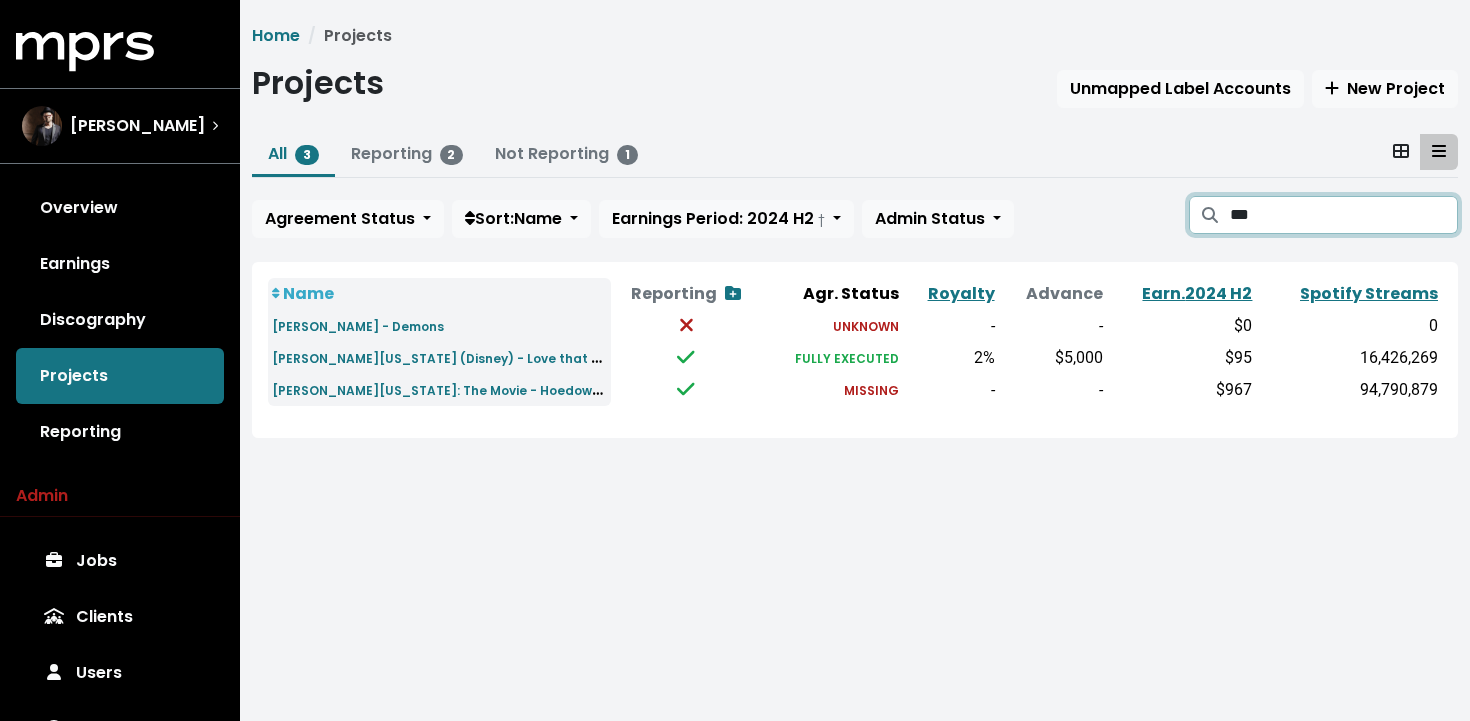 drag, startPoint x: 1284, startPoint y: 216, endPoint x: 1067, endPoint y: 203, distance: 217.38905 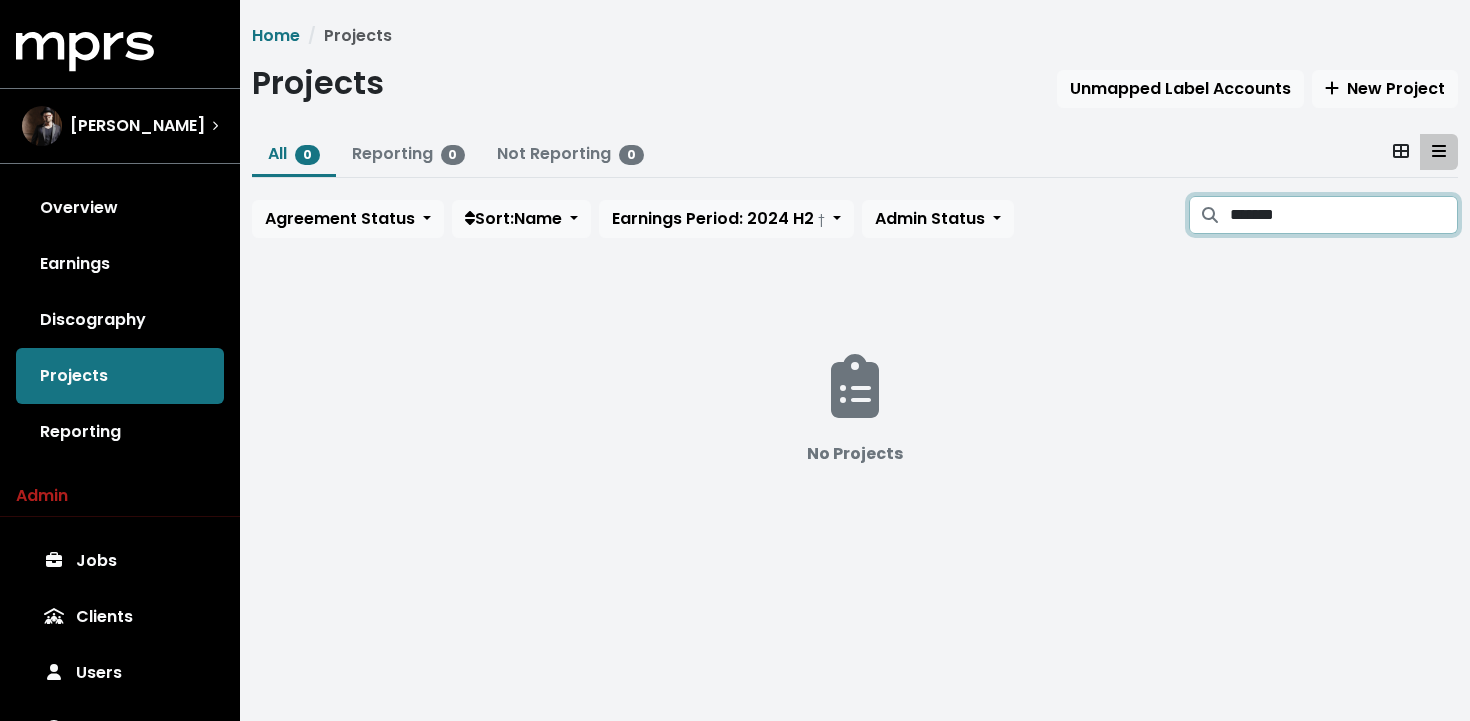 drag, startPoint x: 1305, startPoint y: 225, endPoint x: 1193, endPoint y: 217, distance: 112.28535 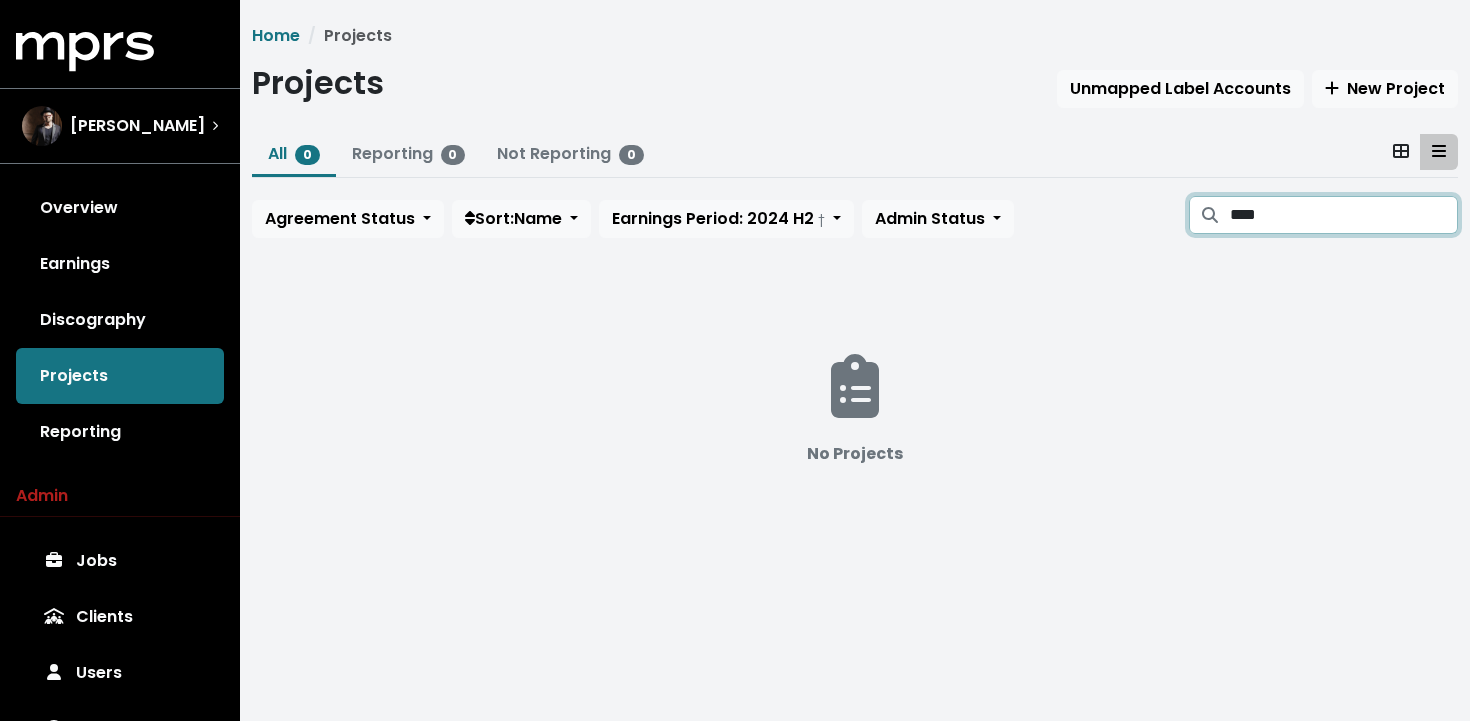 drag, startPoint x: 1266, startPoint y: 205, endPoint x: 1130, endPoint y: 215, distance: 136.36716 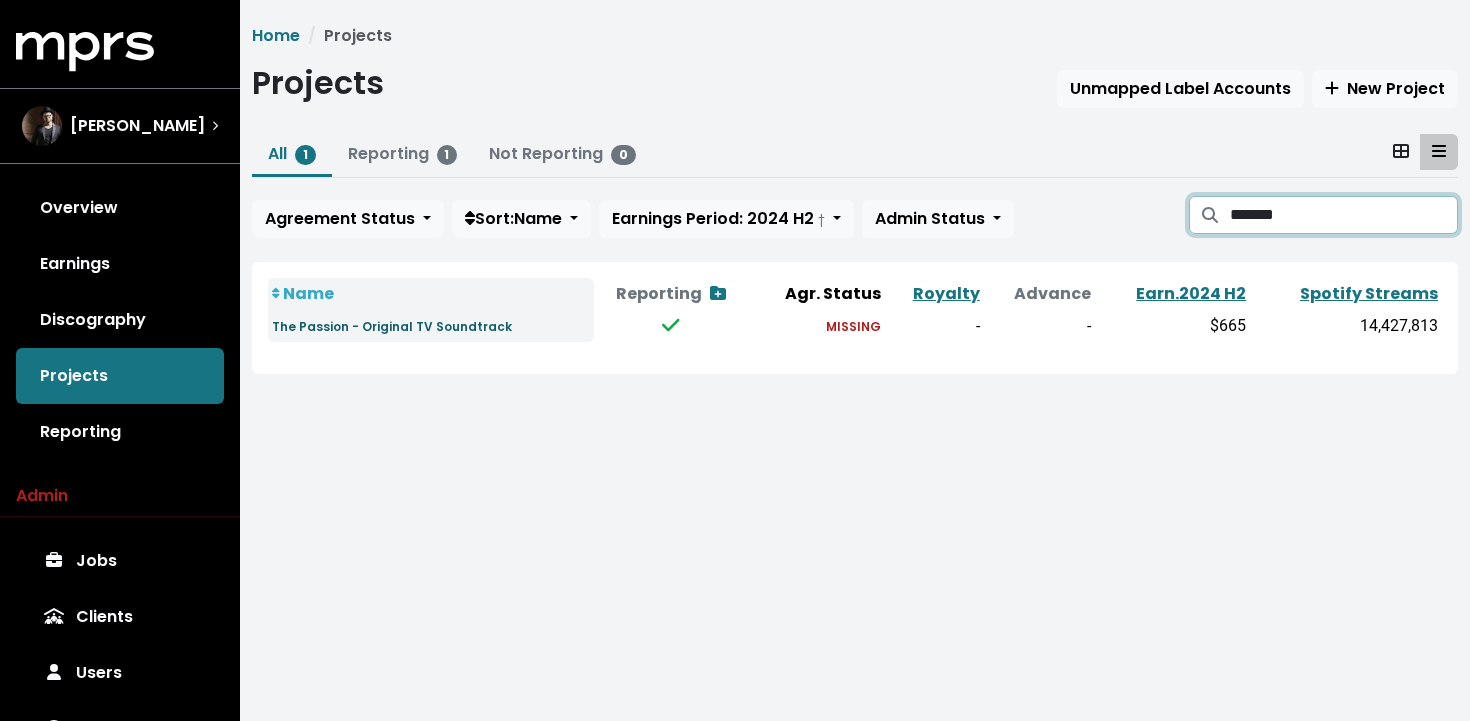 type on "*******" 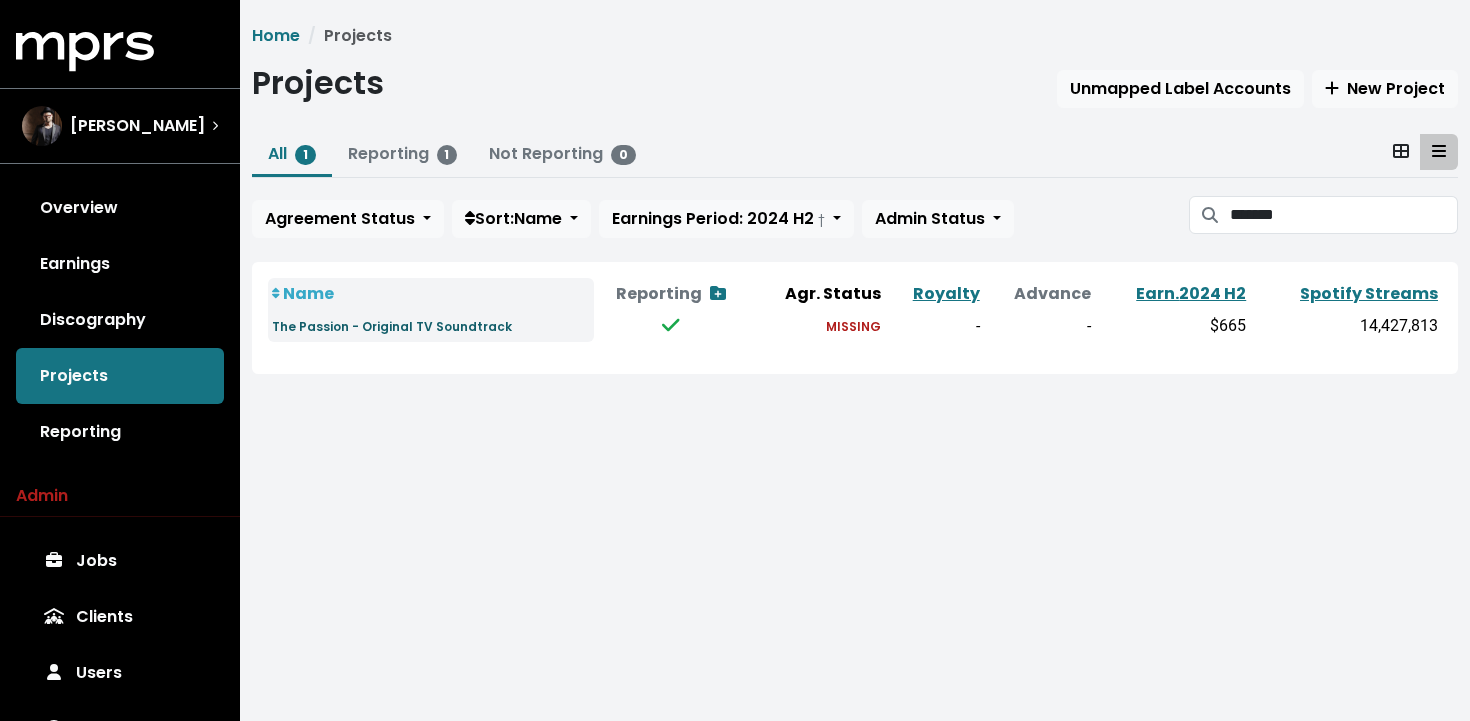 click on "The Passion - Original TV Soundtrack" at bounding box center (392, 326) 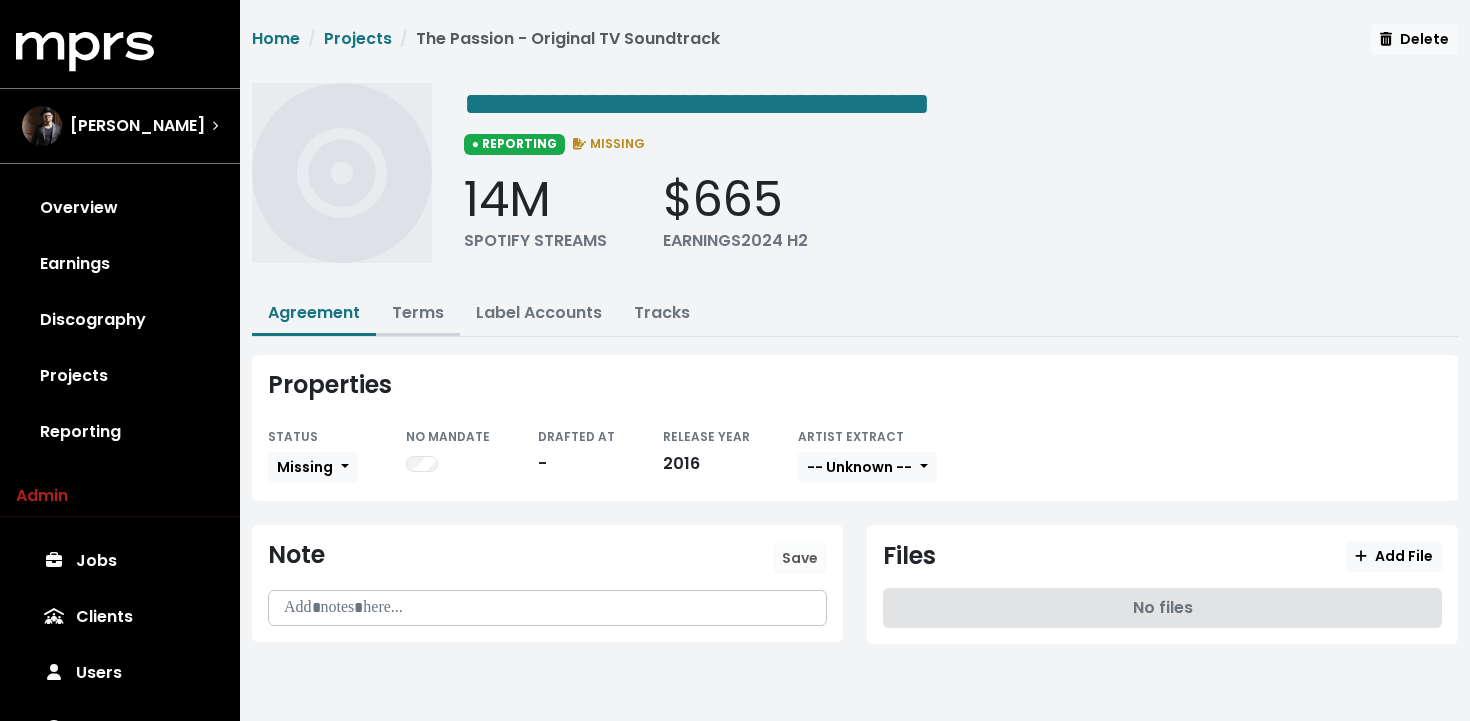 click on "Terms" at bounding box center (418, 312) 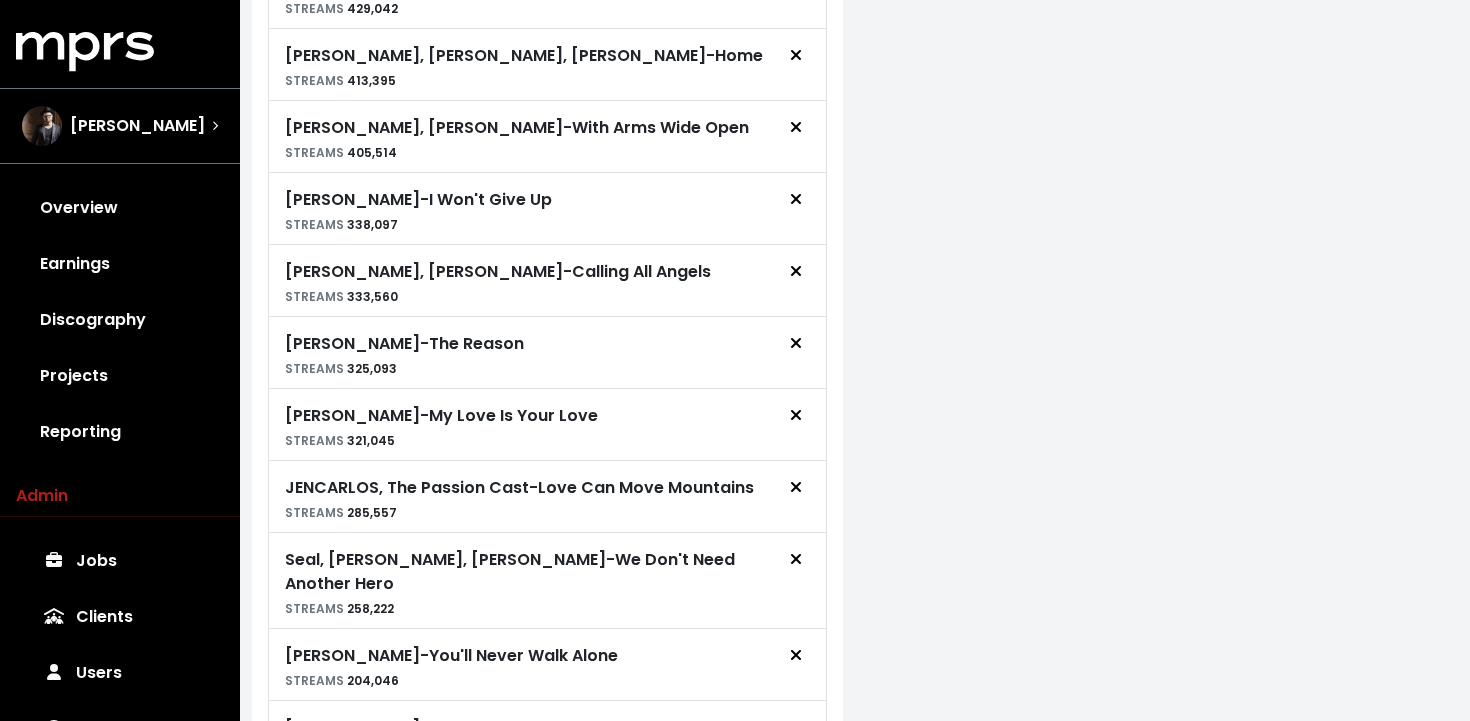 scroll, scrollTop: 1140, scrollLeft: 0, axis: vertical 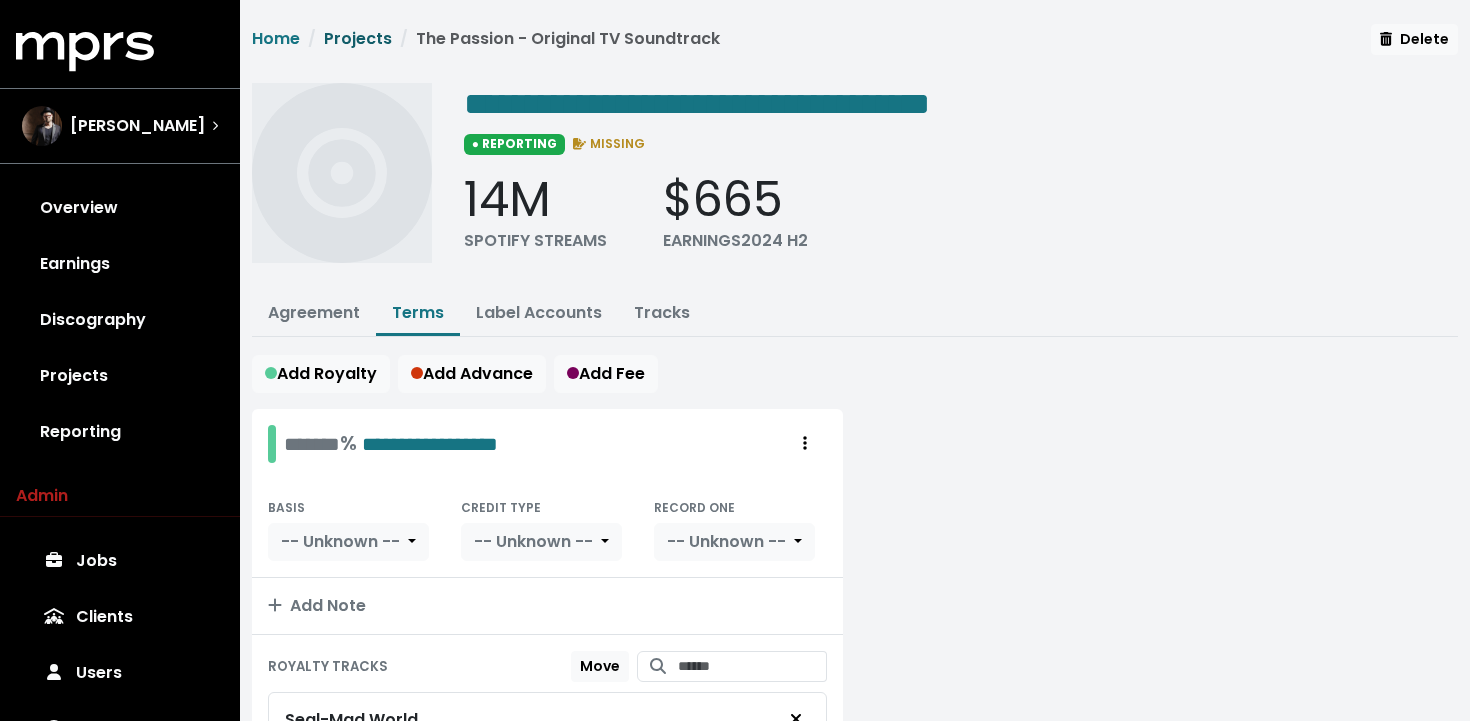 click on "Projects" at bounding box center [358, 38] 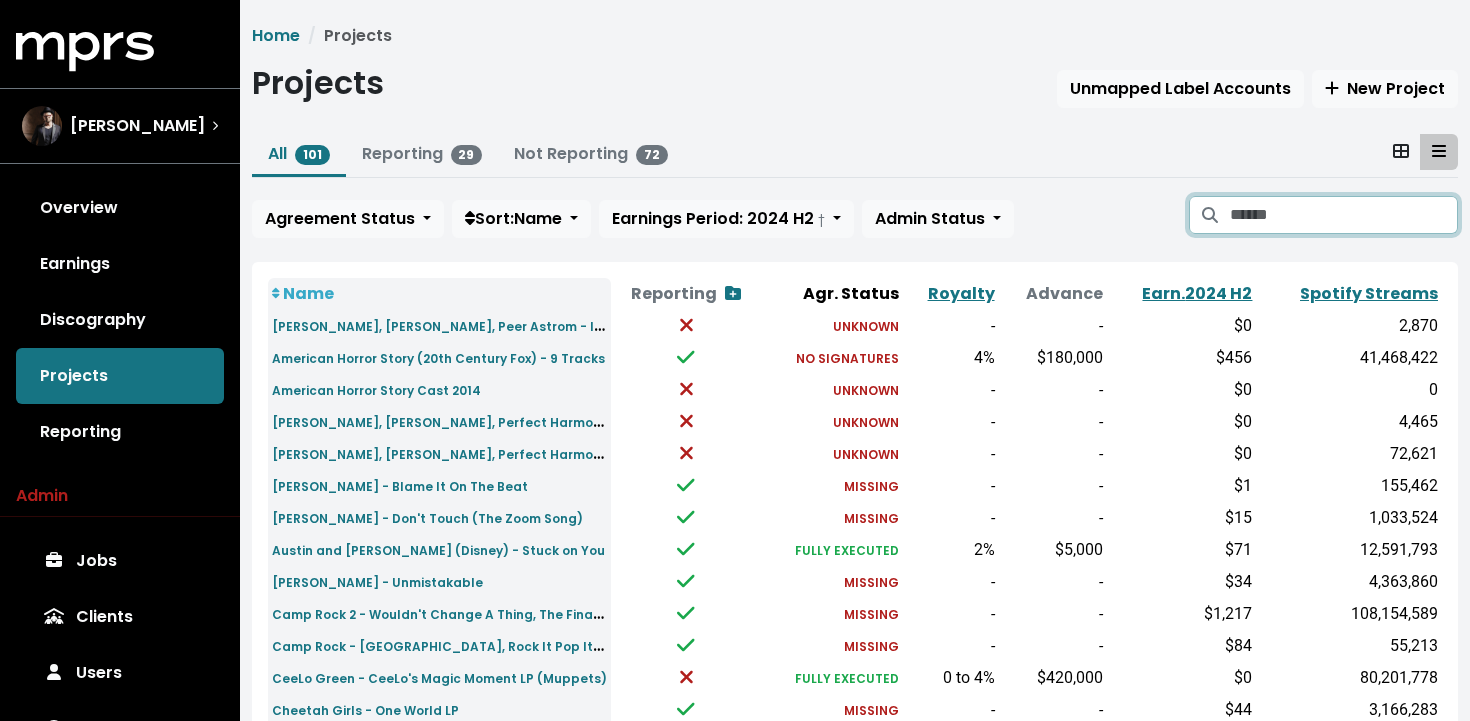 click at bounding box center (1344, 215) 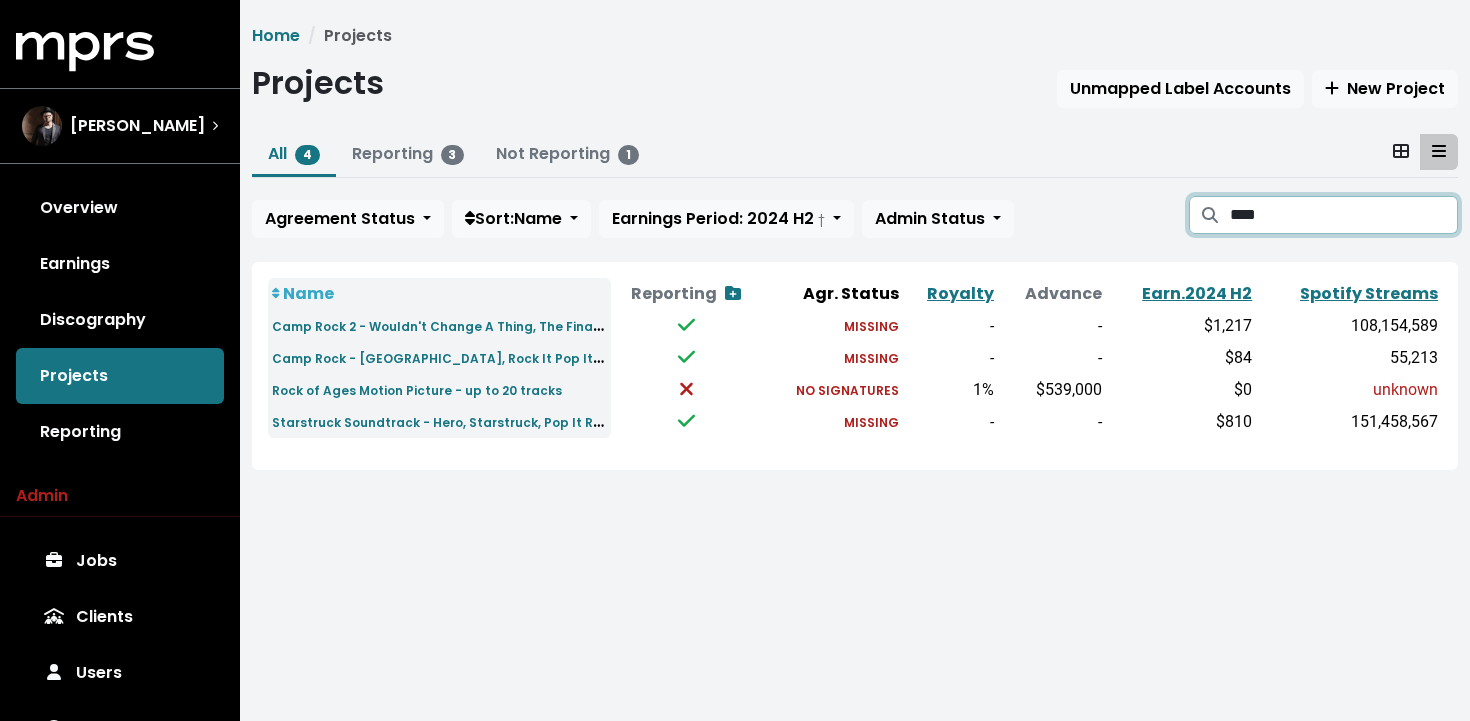 drag, startPoint x: 1282, startPoint y: 216, endPoint x: 1161, endPoint y: 210, distance: 121.14867 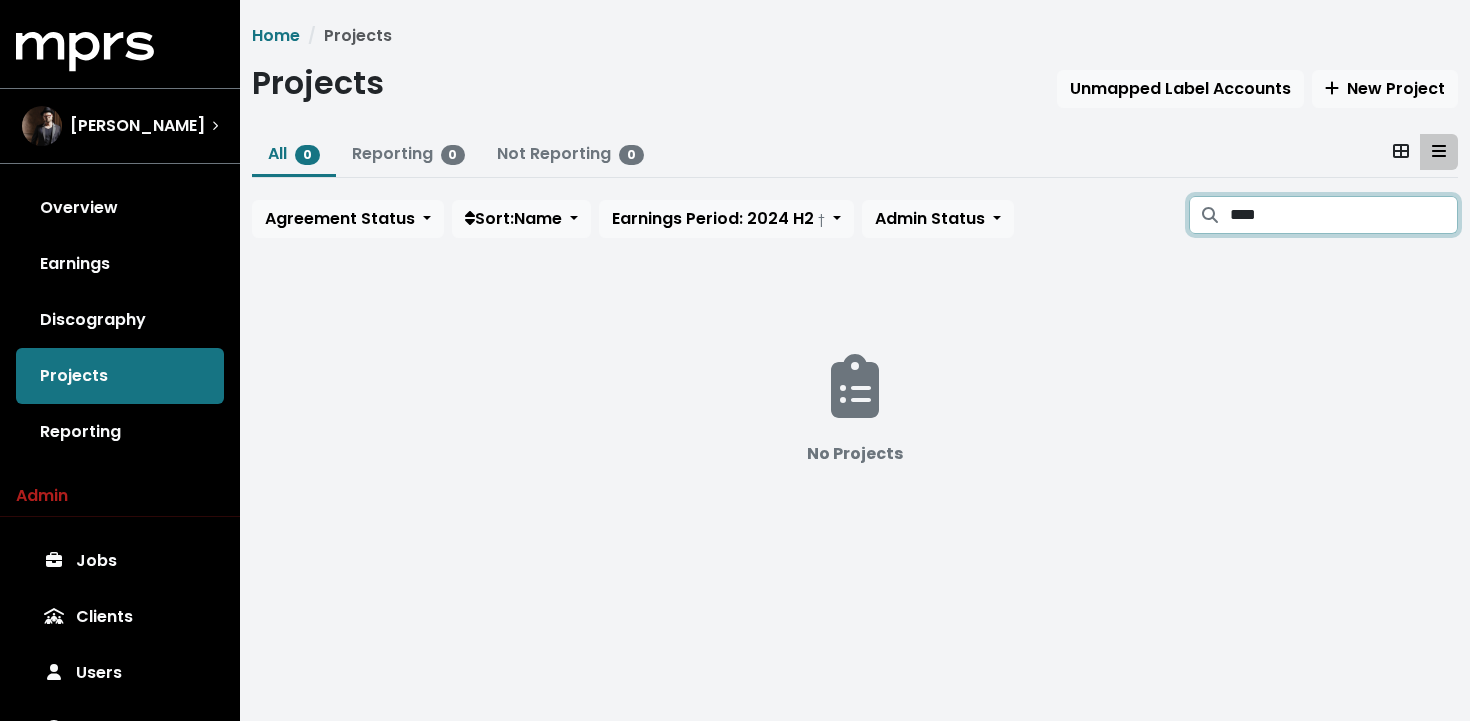 drag, startPoint x: 1292, startPoint y: 222, endPoint x: 1152, endPoint y: 205, distance: 141.02837 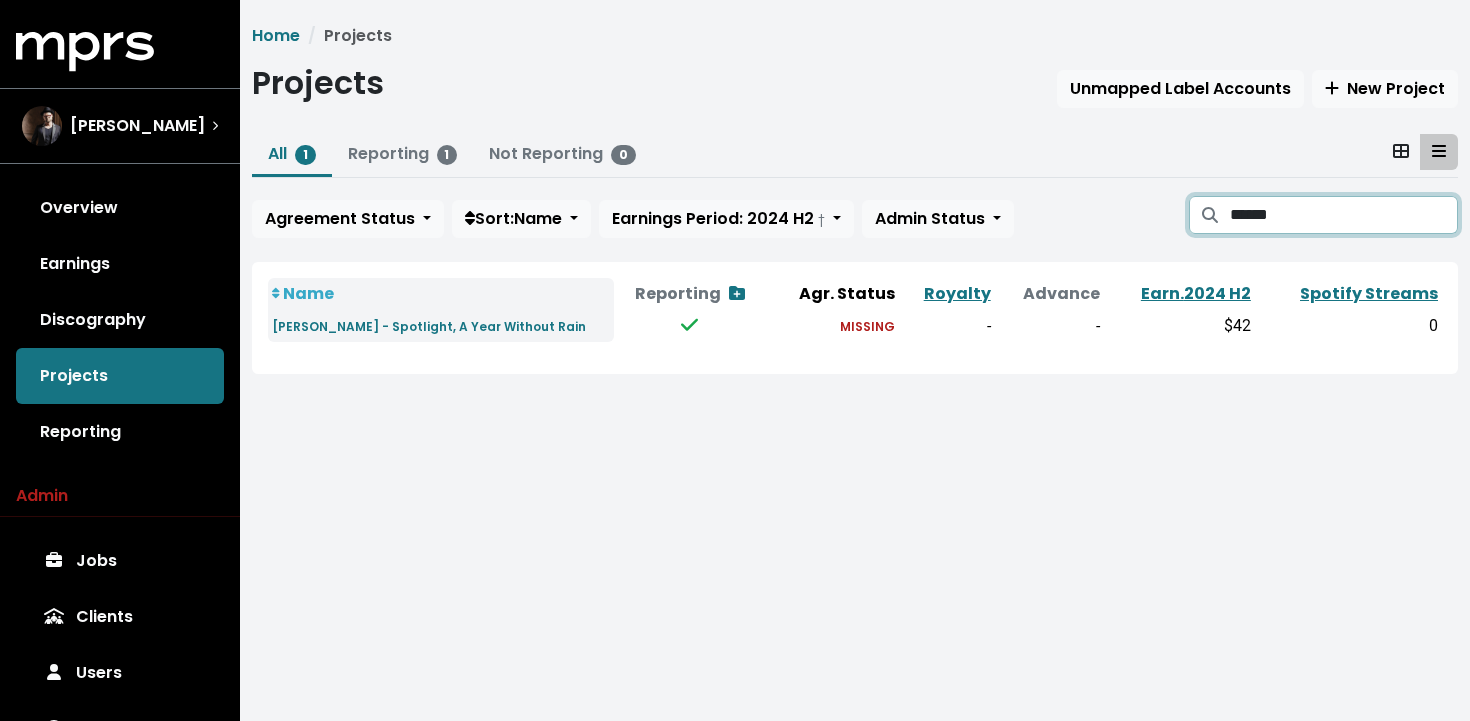 drag, startPoint x: 1286, startPoint y: 222, endPoint x: 1197, endPoint y: 223, distance: 89.005615 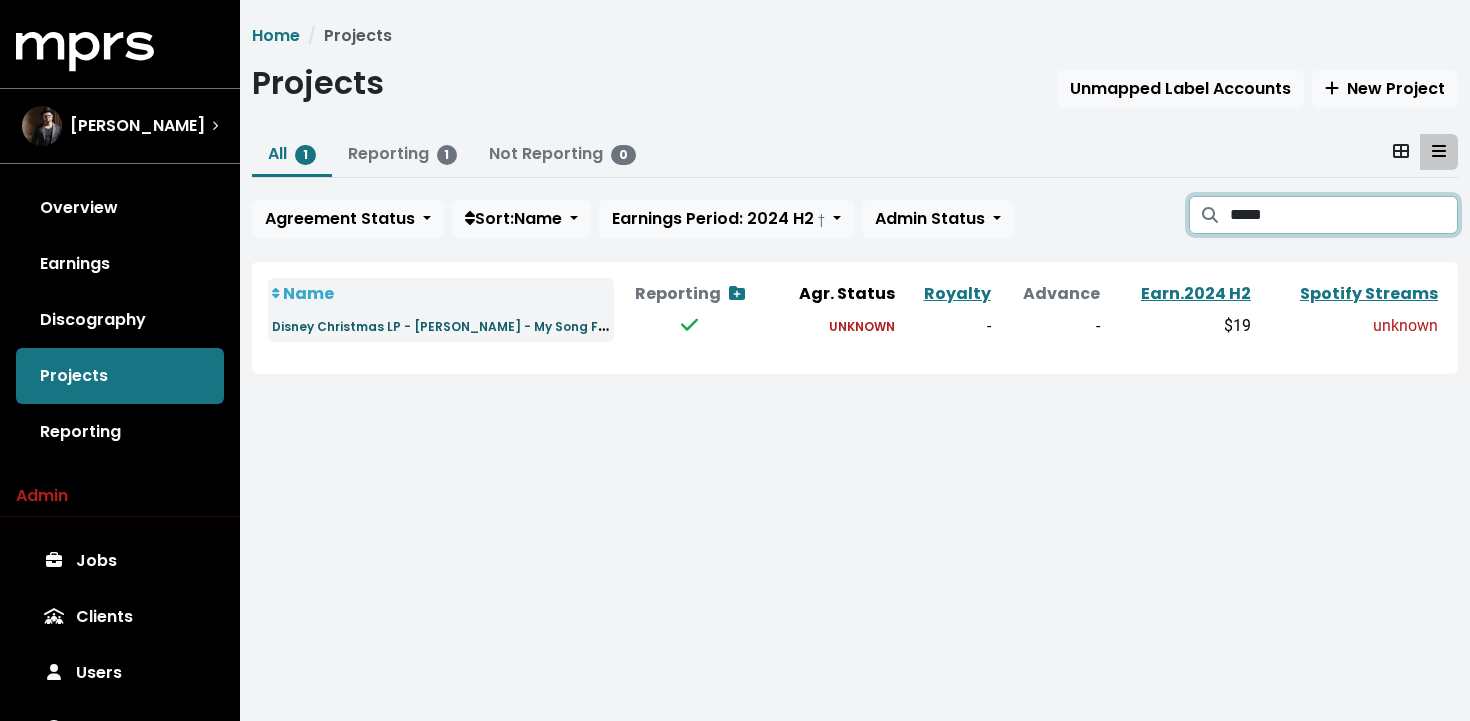 type on "*****" 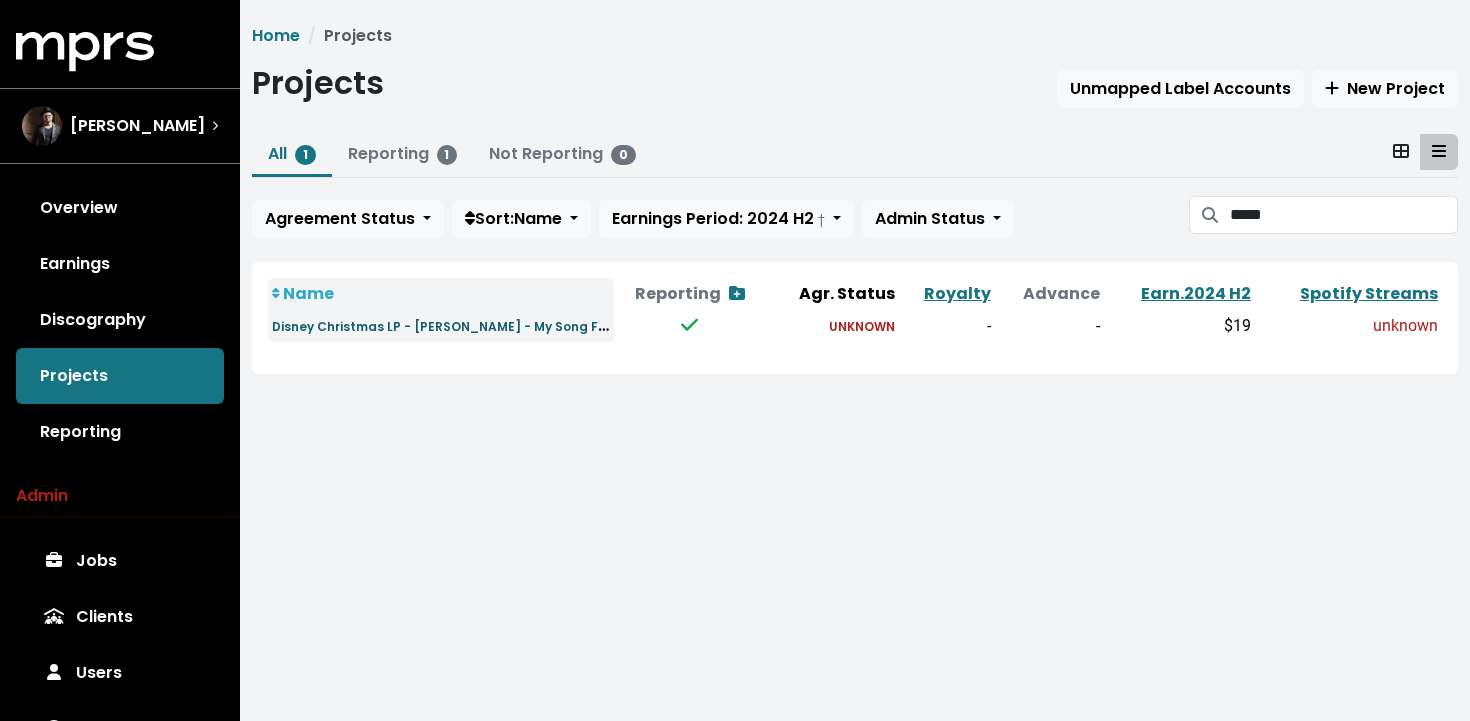 click on "Disney Christmas LP - [PERSON_NAME] - My Song For You" at bounding box center [455, 325] 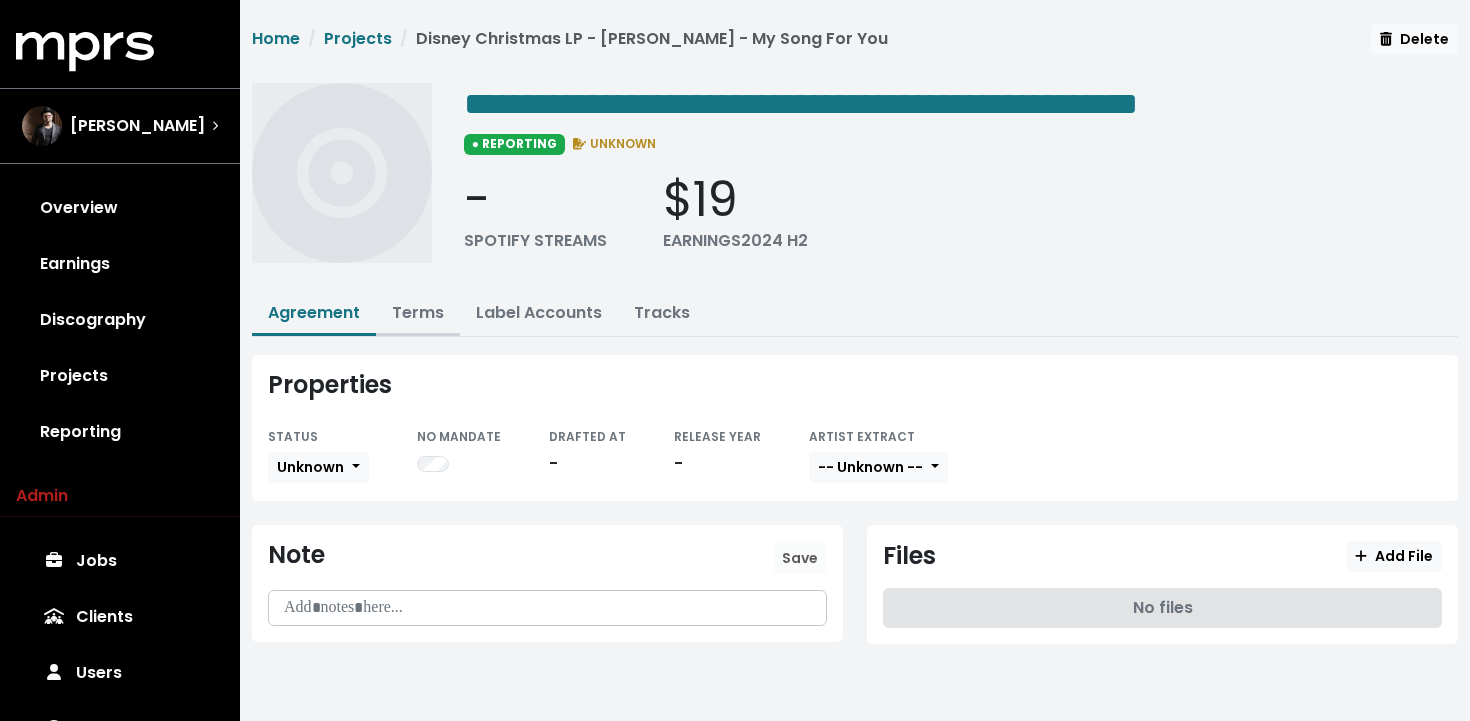 click on "Terms" at bounding box center [418, 312] 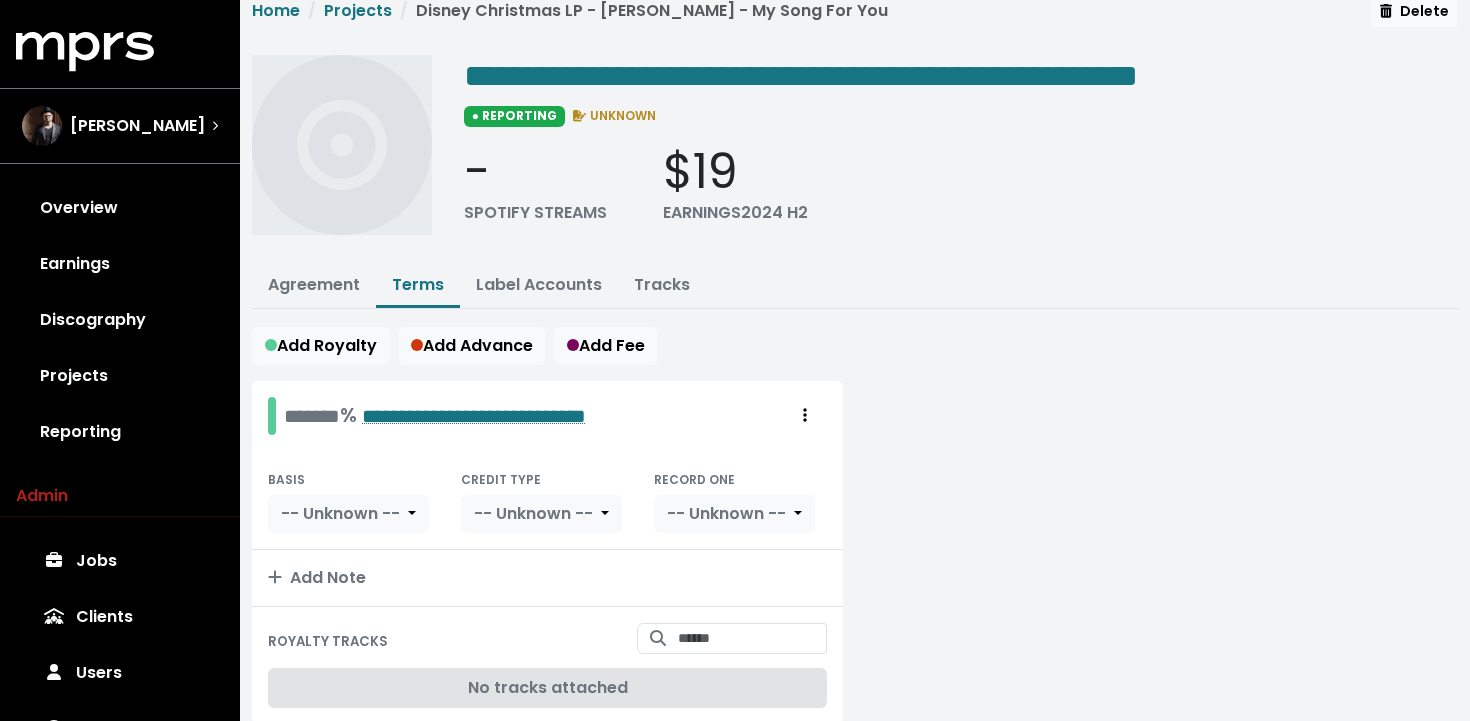 scroll, scrollTop: 0, scrollLeft: 0, axis: both 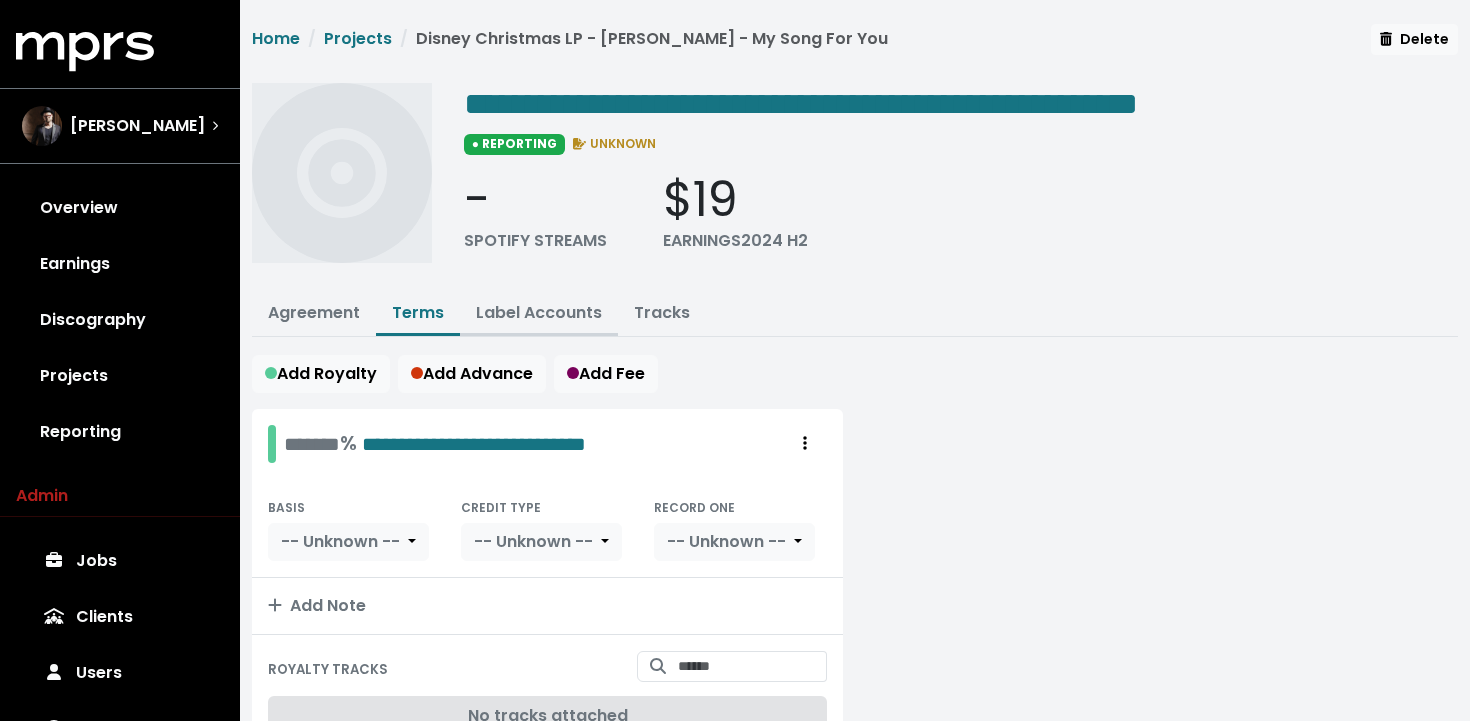 click on "Label Accounts" at bounding box center (539, 314) 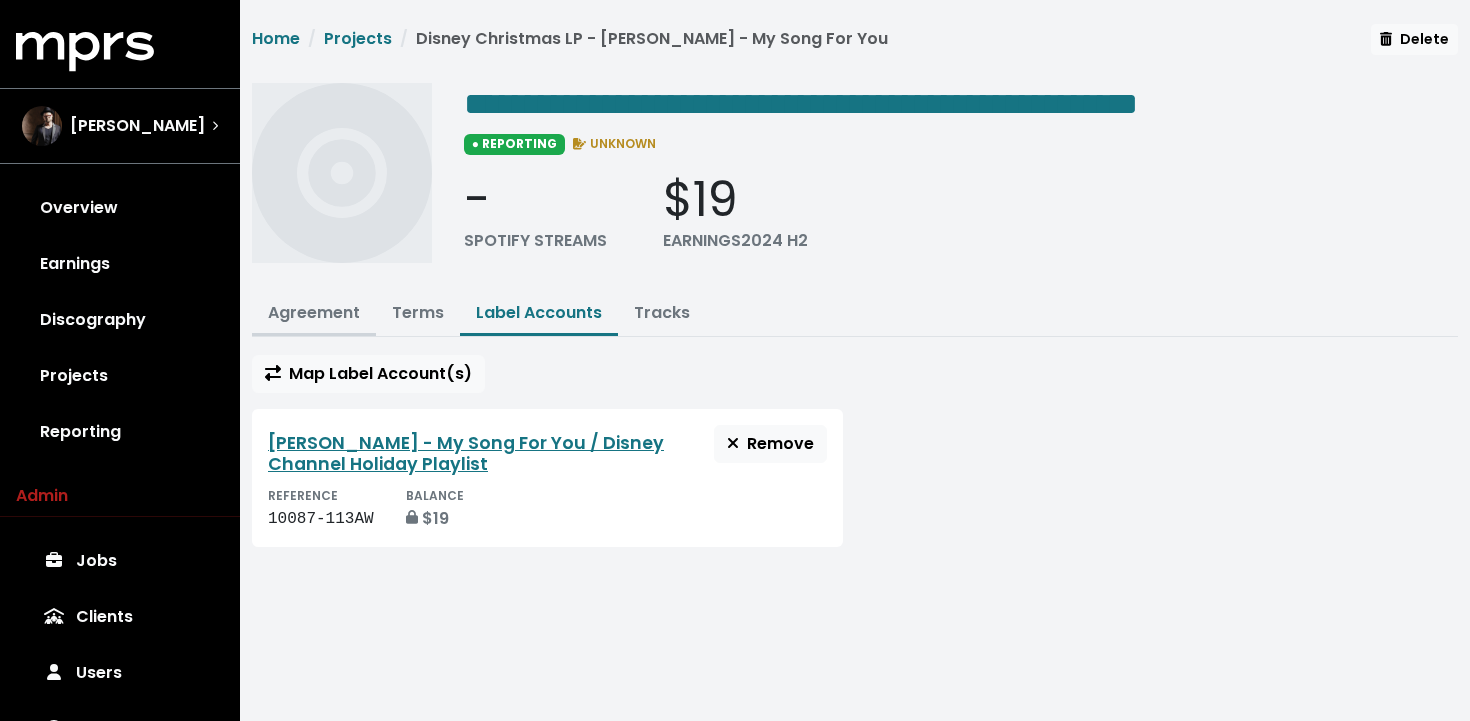 click on "Agreement" at bounding box center [314, 312] 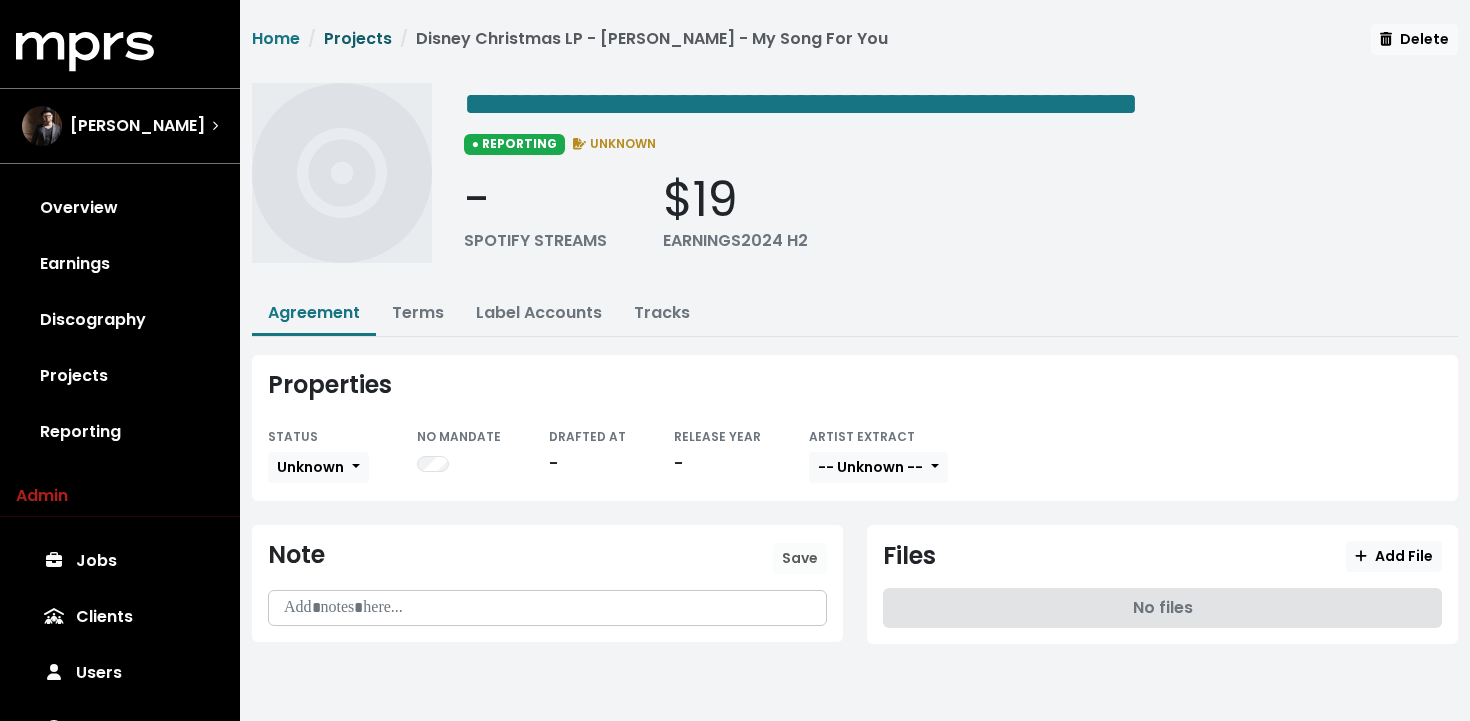 click on "Projects" at bounding box center (358, 38) 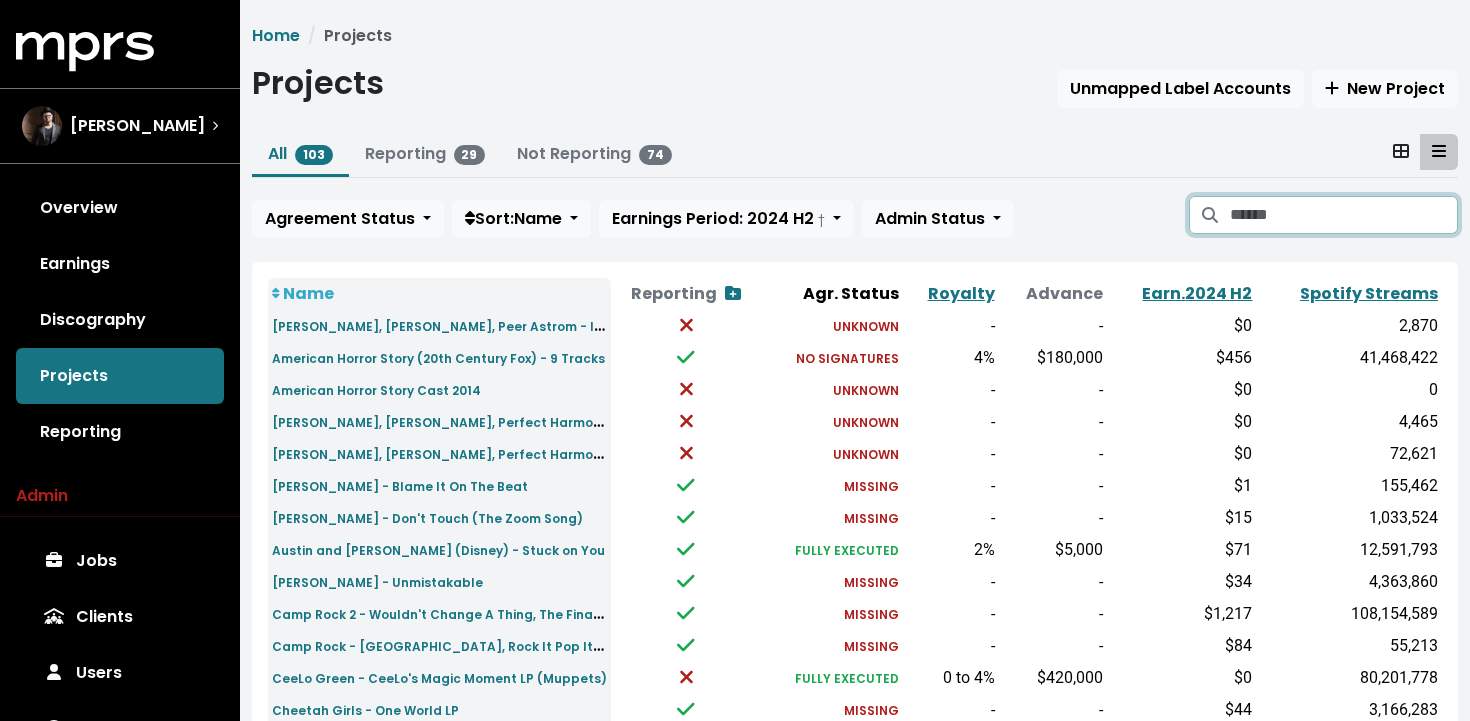 click at bounding box center (1344, 215) 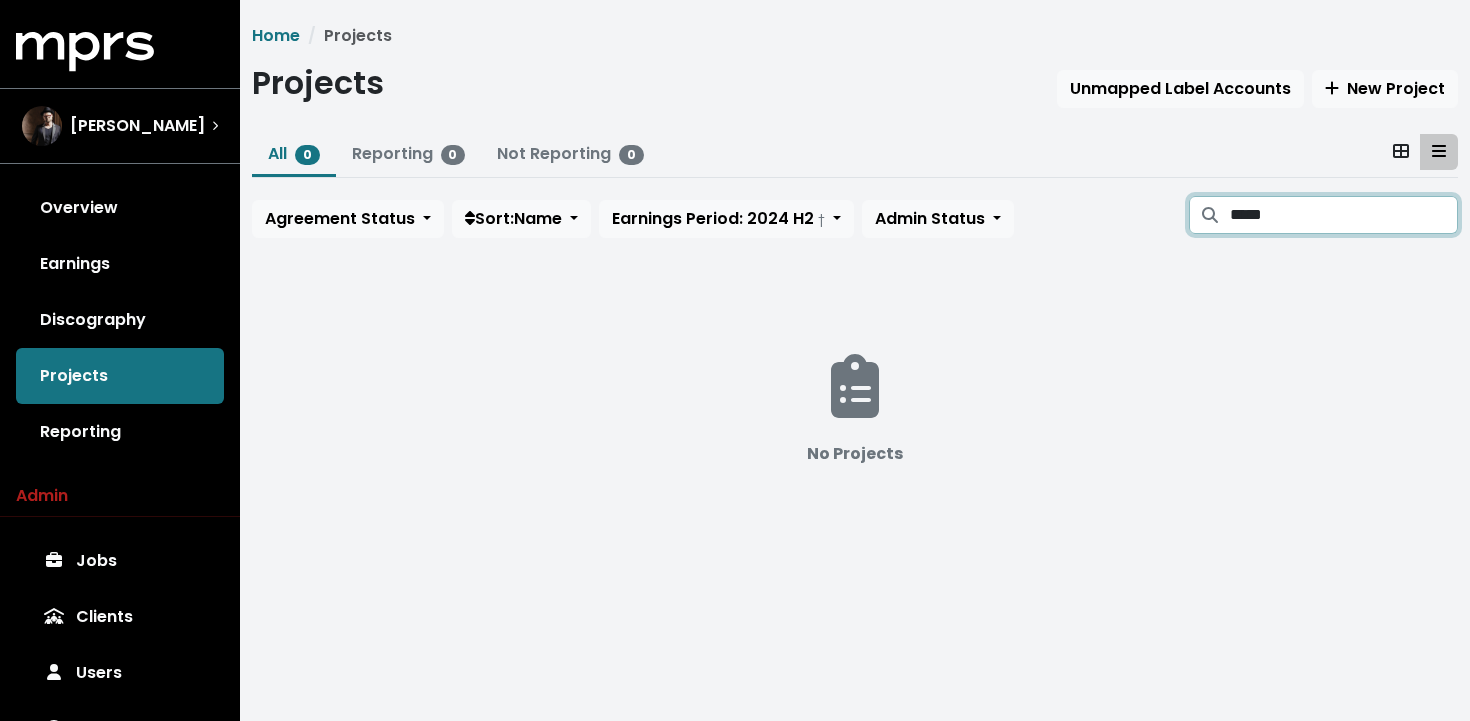 drag, startPoint x: 1276, startPoint y: 226, endPoint x: 1106, endPoint y: 208, distance: 170.95029 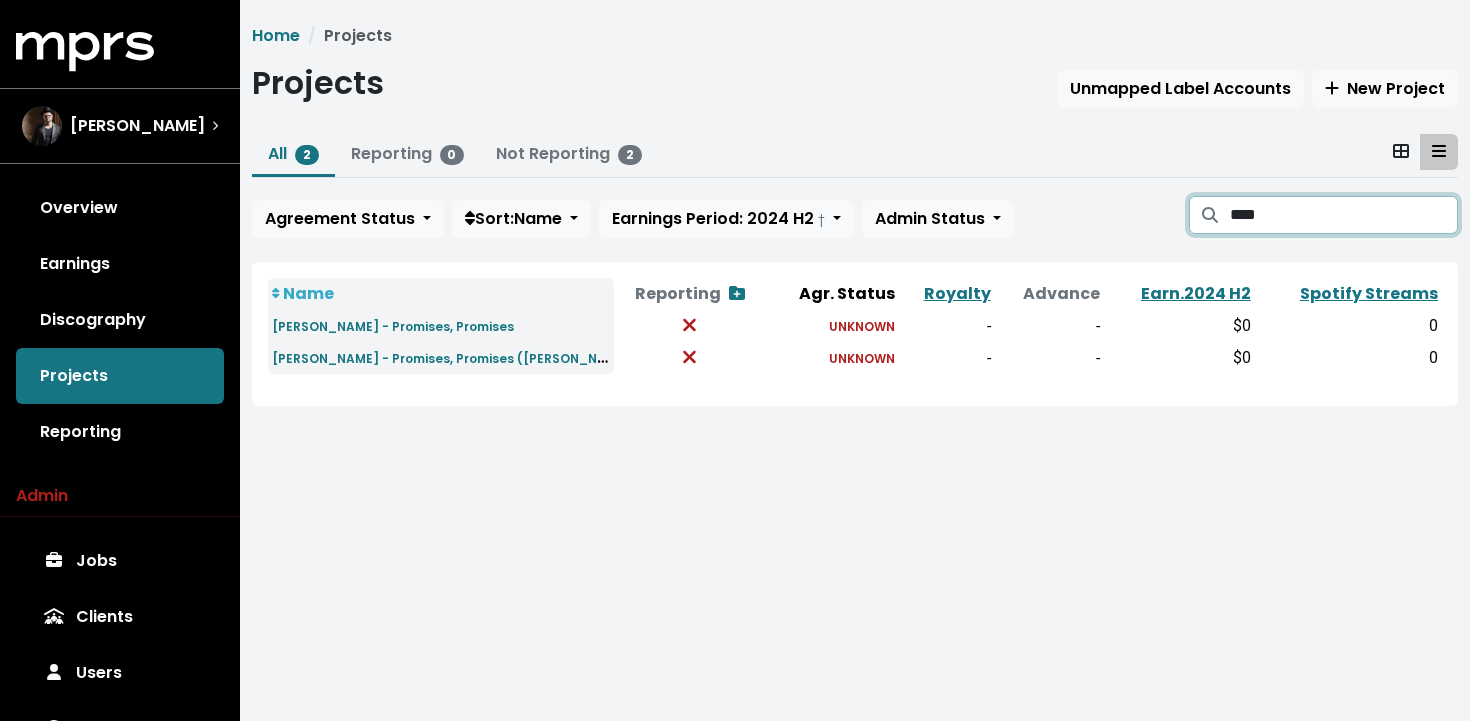 drag, startPoint x: 1275, startPoint y: 216, endPoint x: 1151, endPoint y: 230, distance: 124.78782 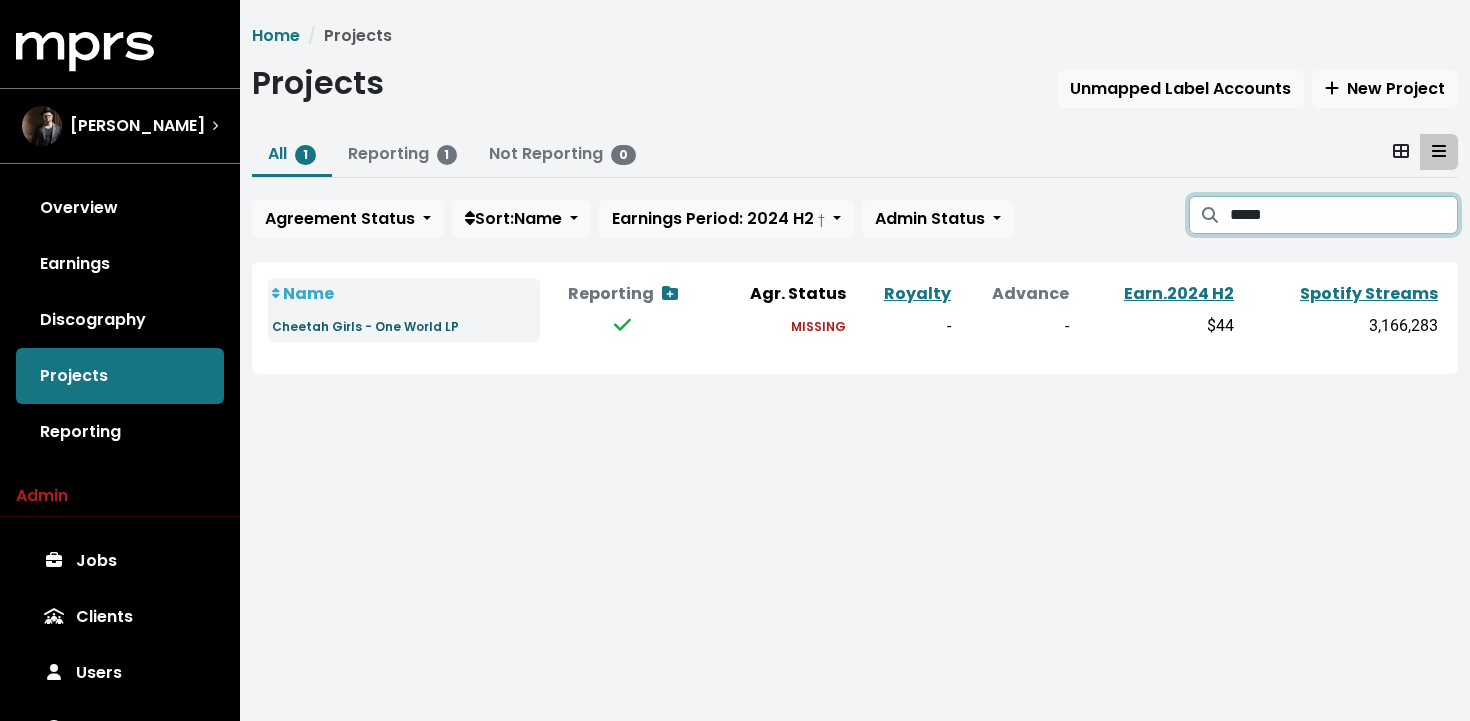 type on "*****" 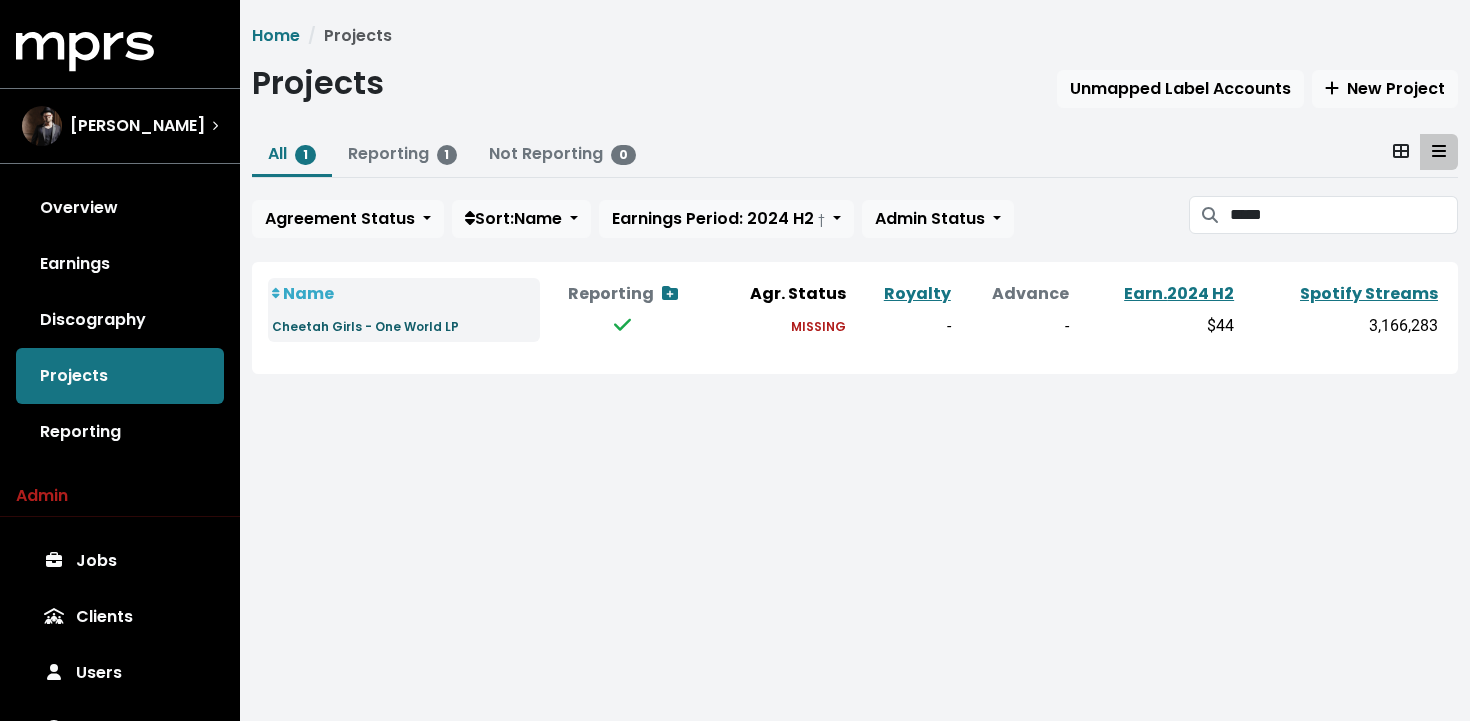 click on "Cheetah Girls - One World LP" at bounding box center [365, 326] 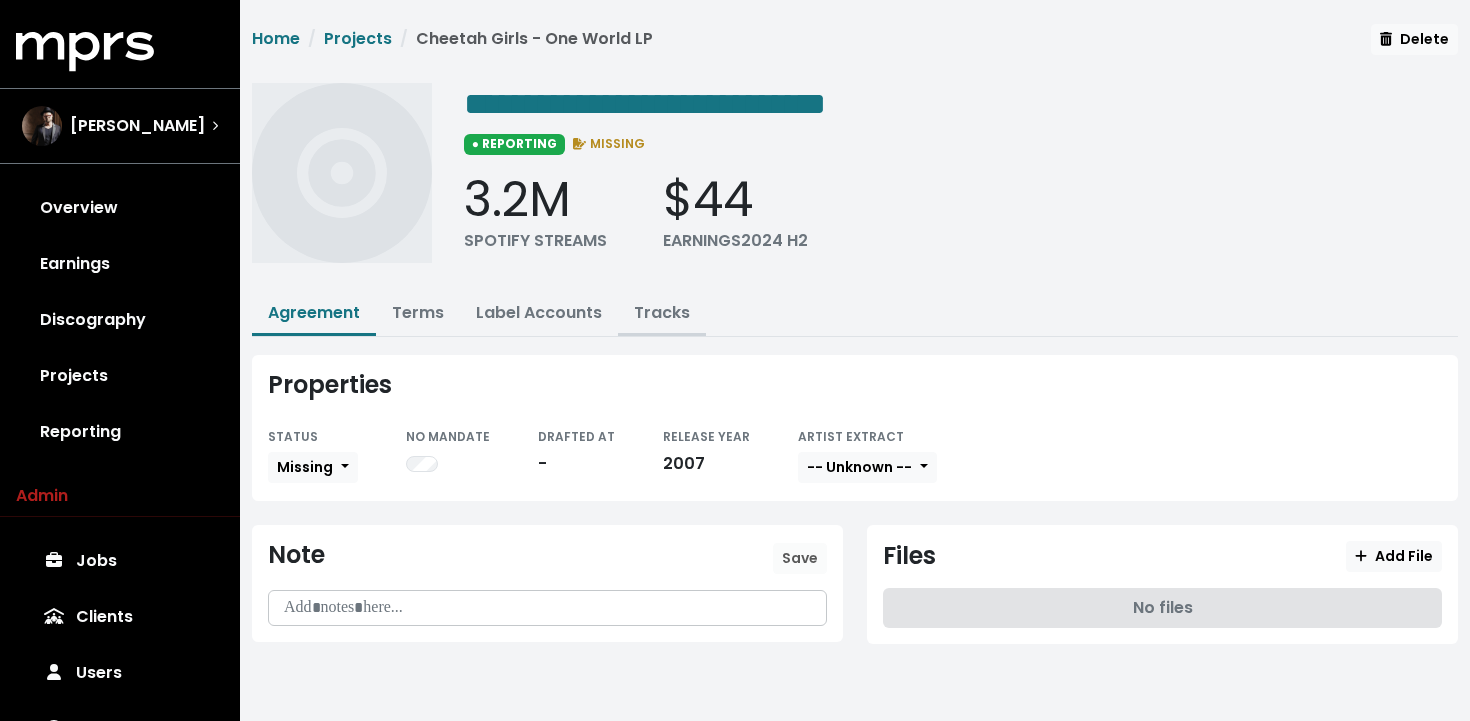 click on "Tracks" at bounding box center [662, 312] 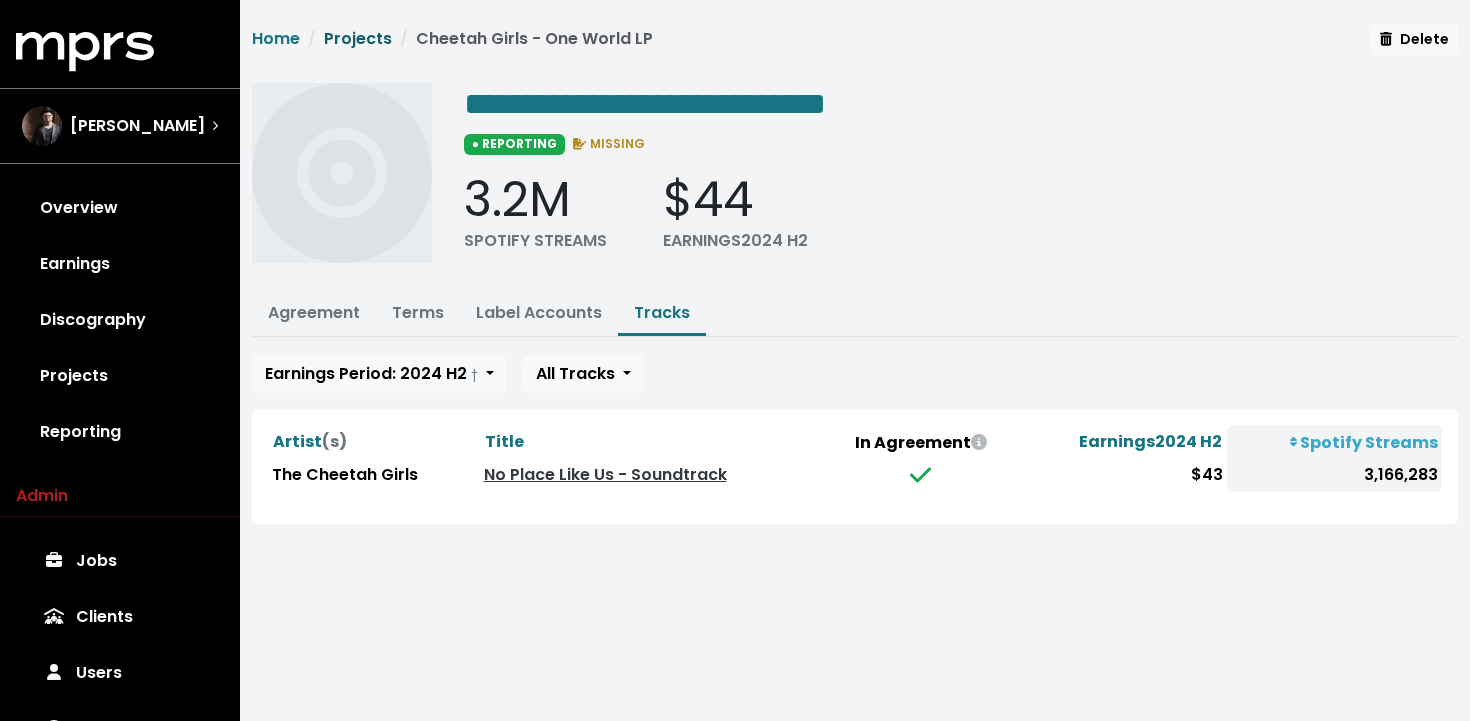 click on "Projects" at bounding box center (358, 38) 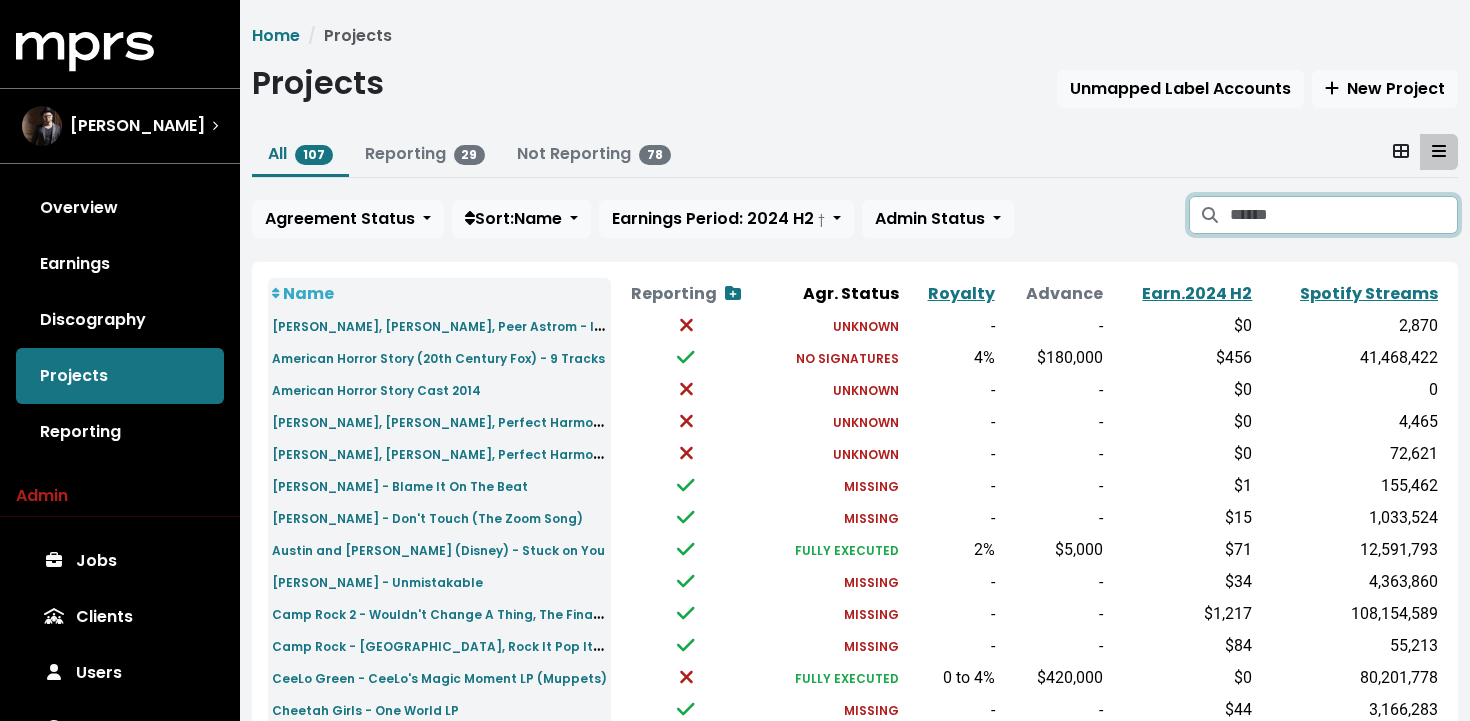 click at bounding box center [1344, 215] 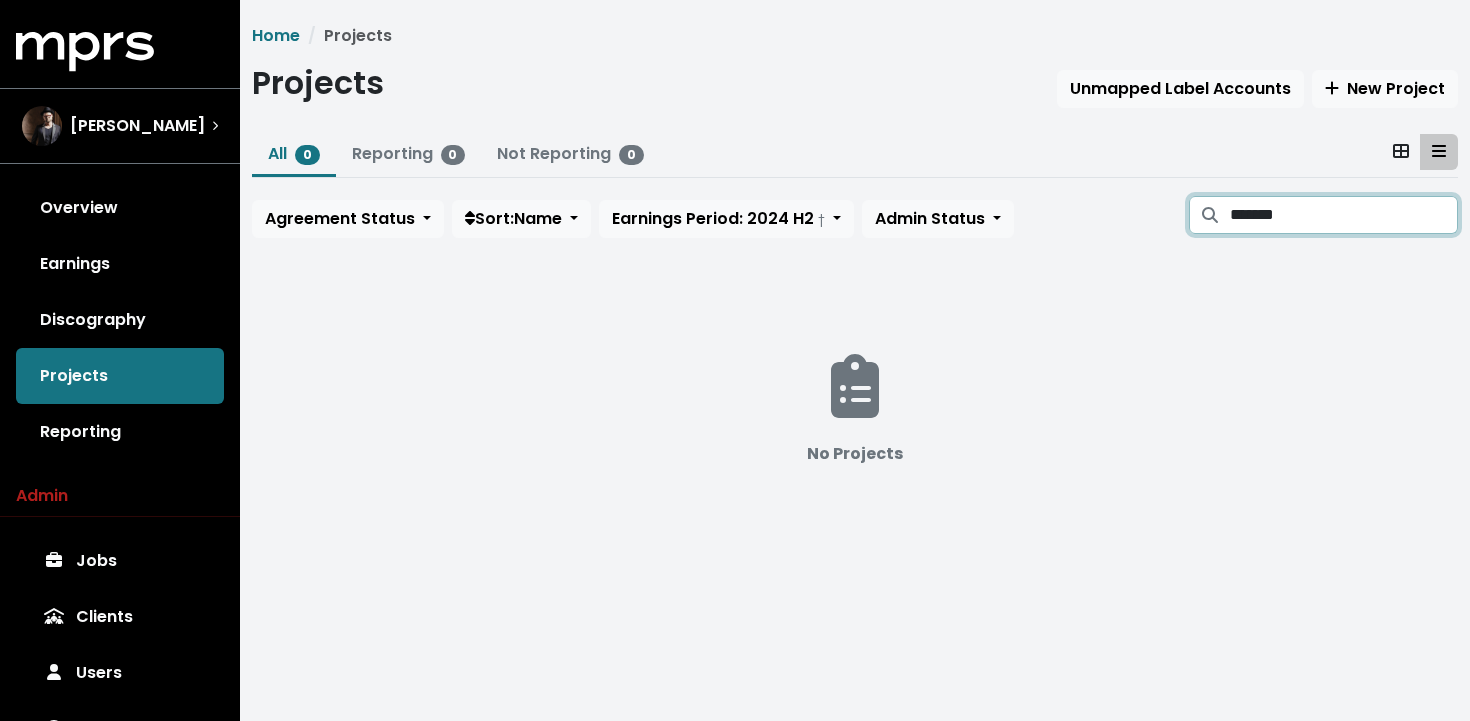 drag, startPoint x: 1336, startPoint y: 214, endPoint x: 1005, endPoint y: 167, distance: 334.32022 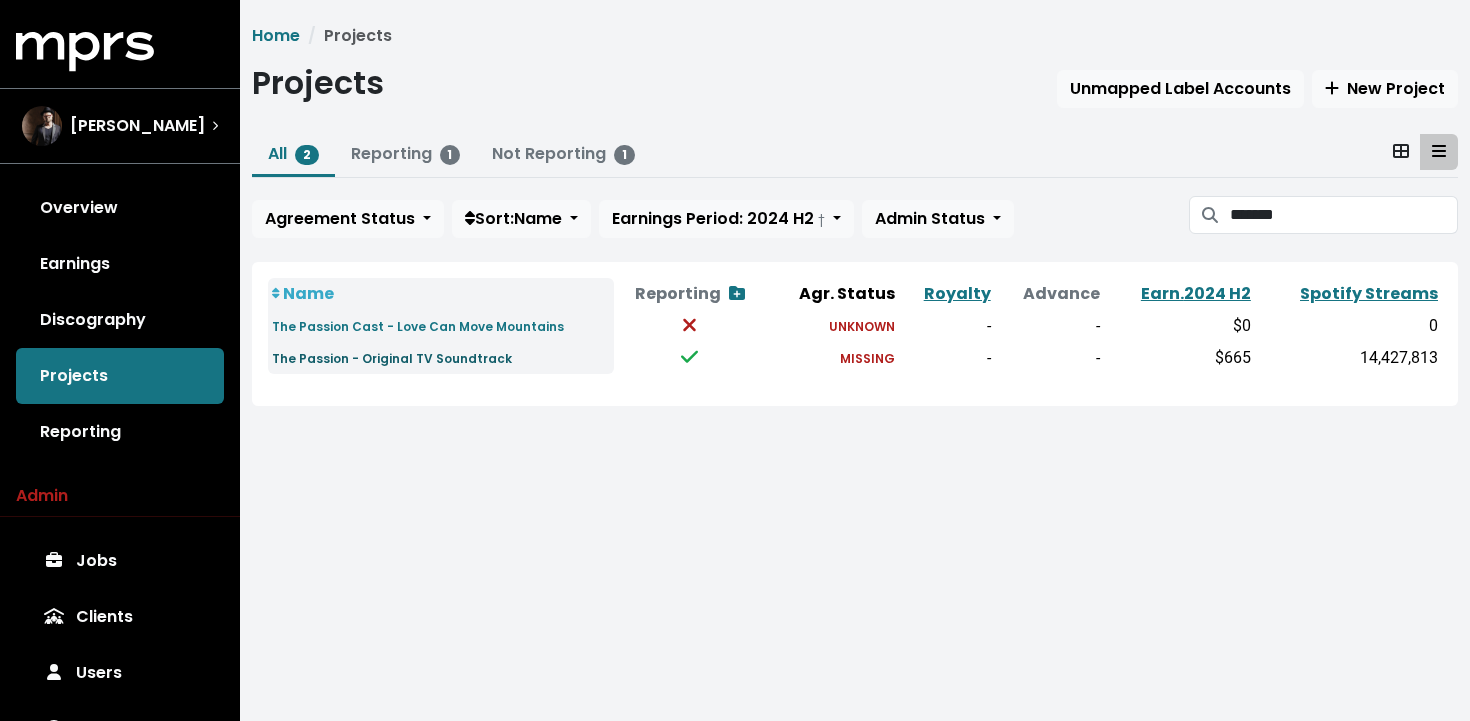 click on "The Passion - Original TV Soundtrack" at bounding box center [392, 358] 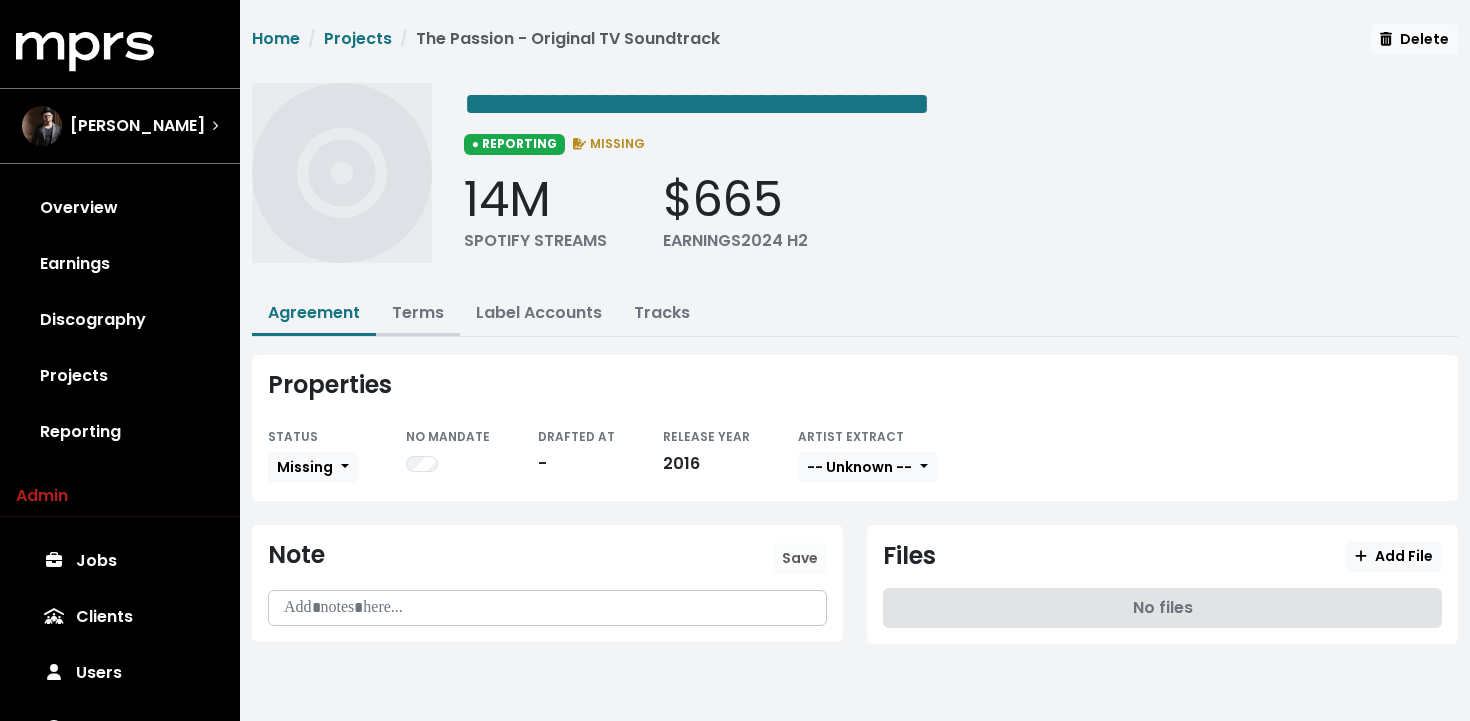 click on "Terms" at bounding box center (418, 312) 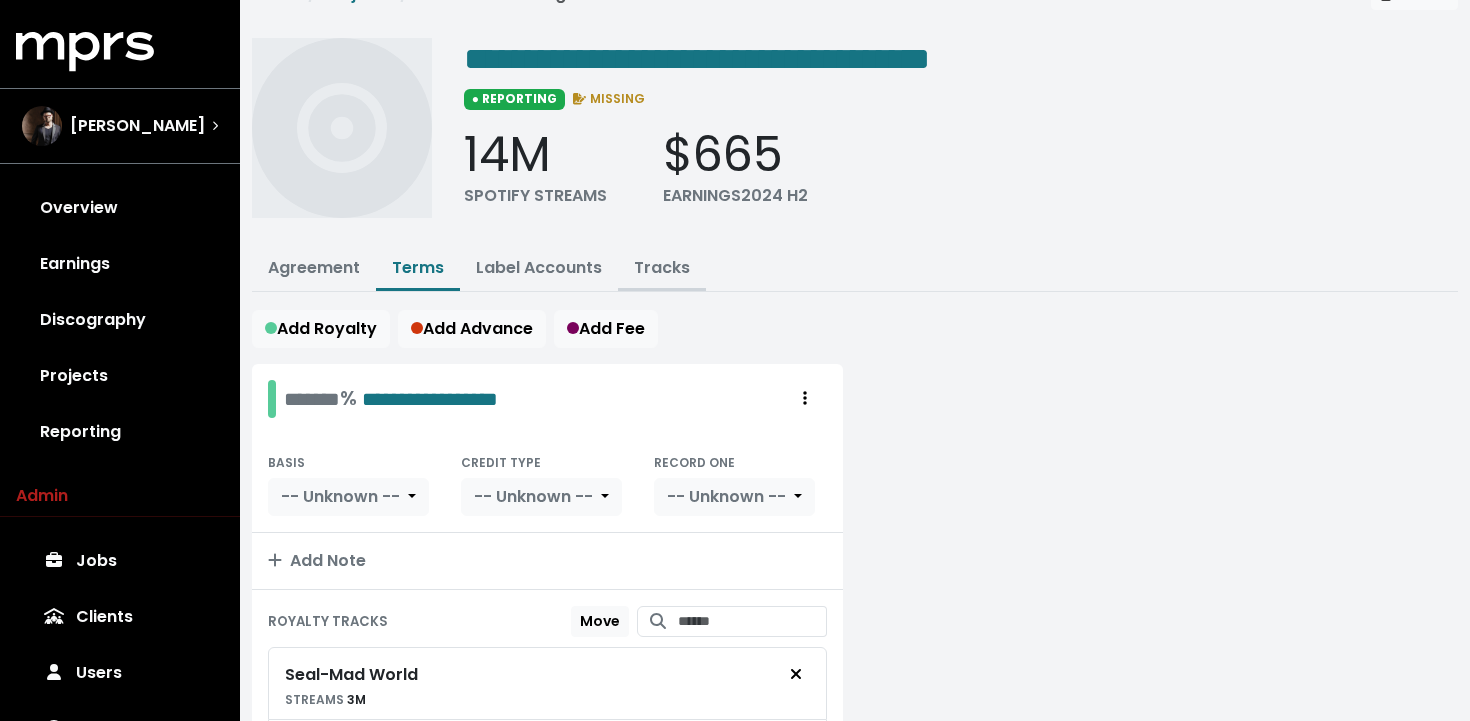 click on "Tracks" at bounding box center [662, 267] 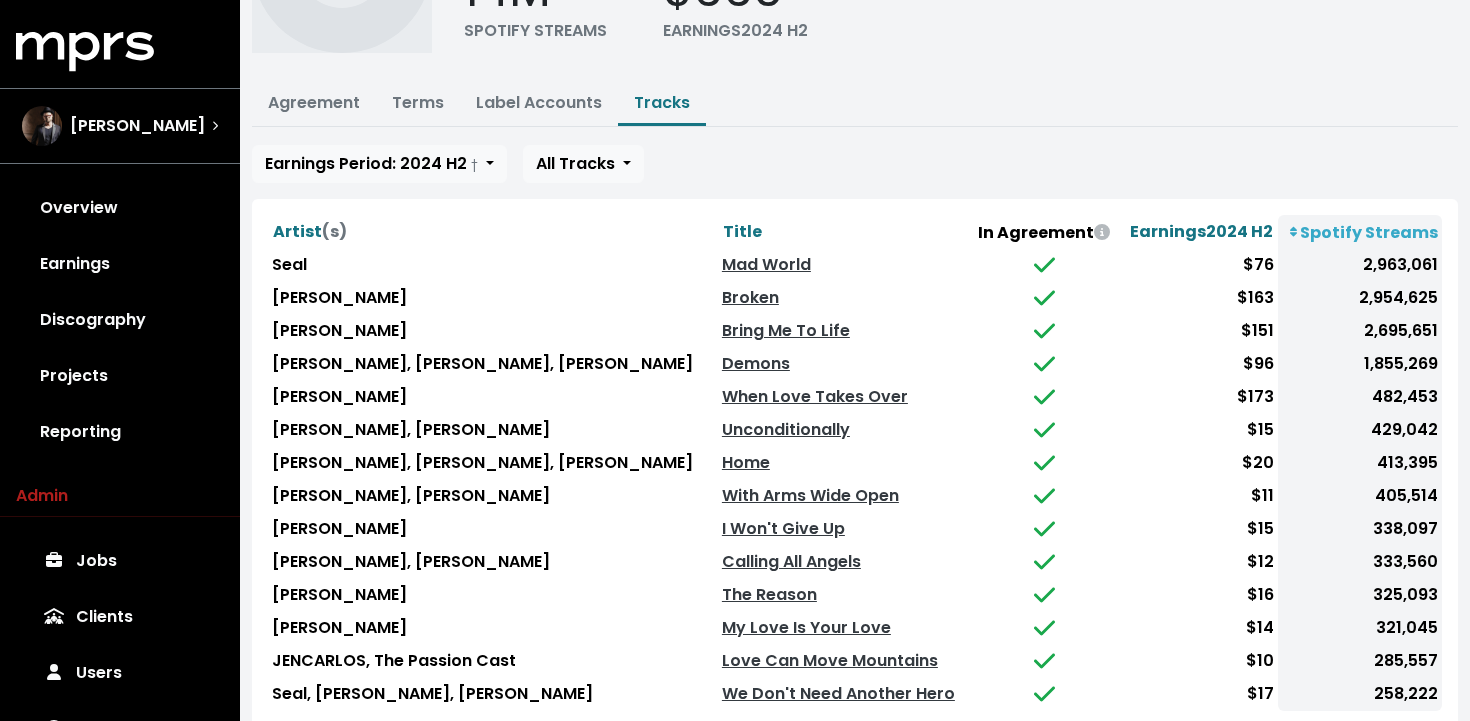 scroll, scrollTop: 212, scrollLeft: 0, axis: vertical 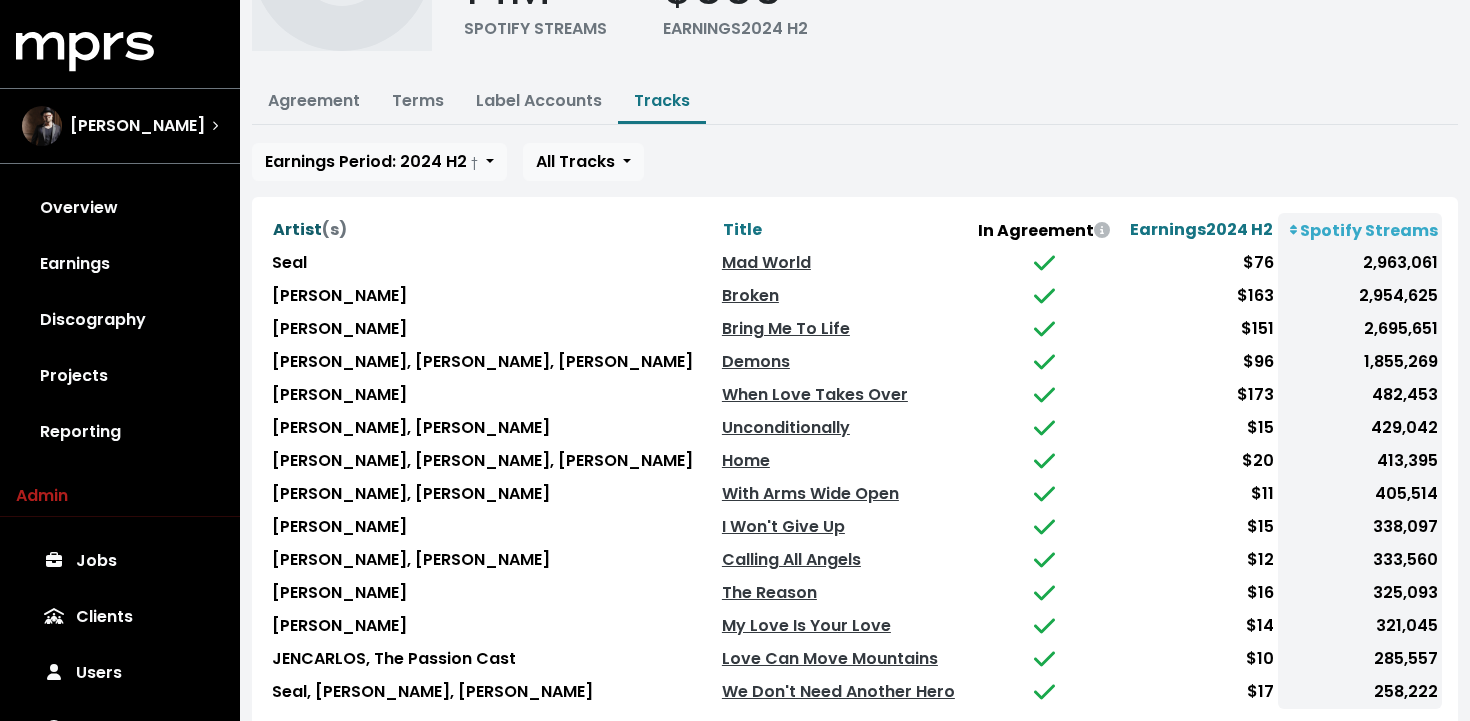 click on "Artist (s)" at bounding box center [310, 229] 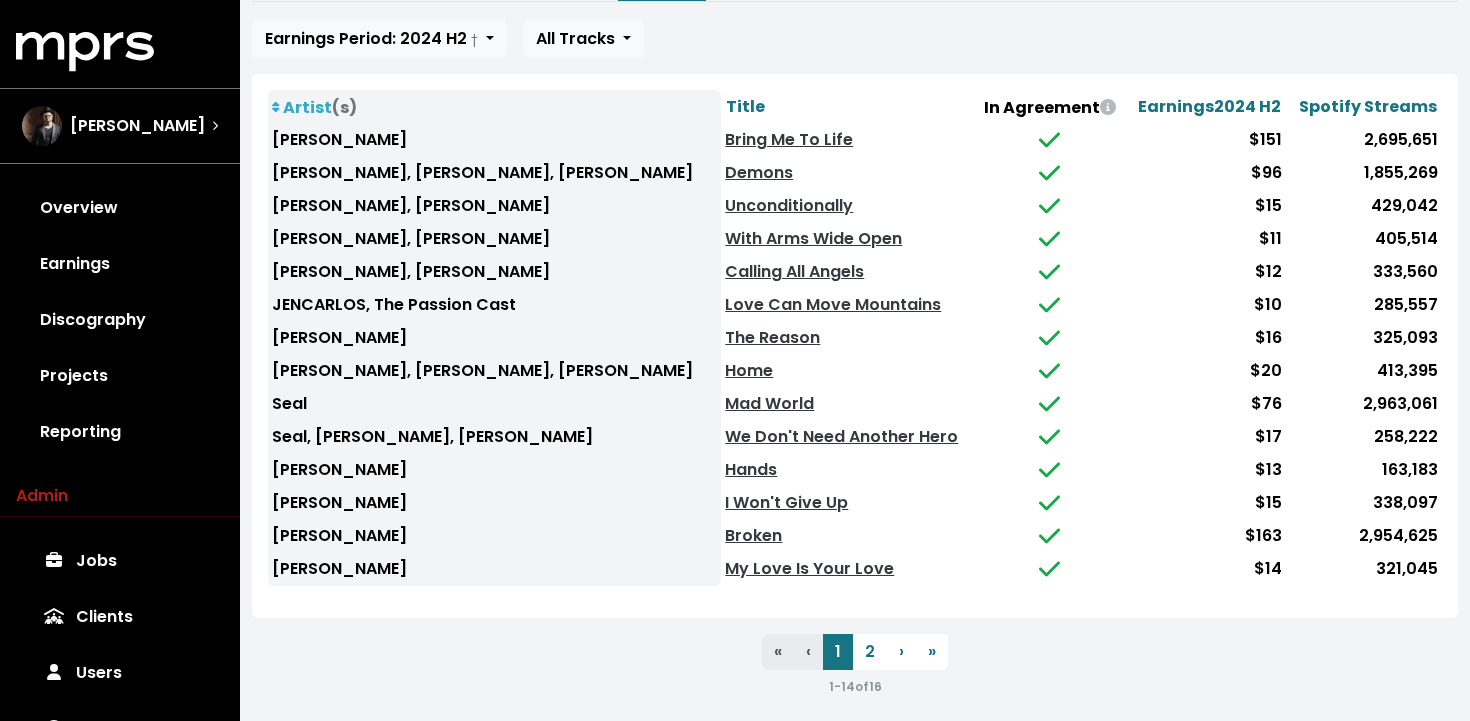 scroll, scrollTop: 339, scrollLeft: 0, axis: vertical 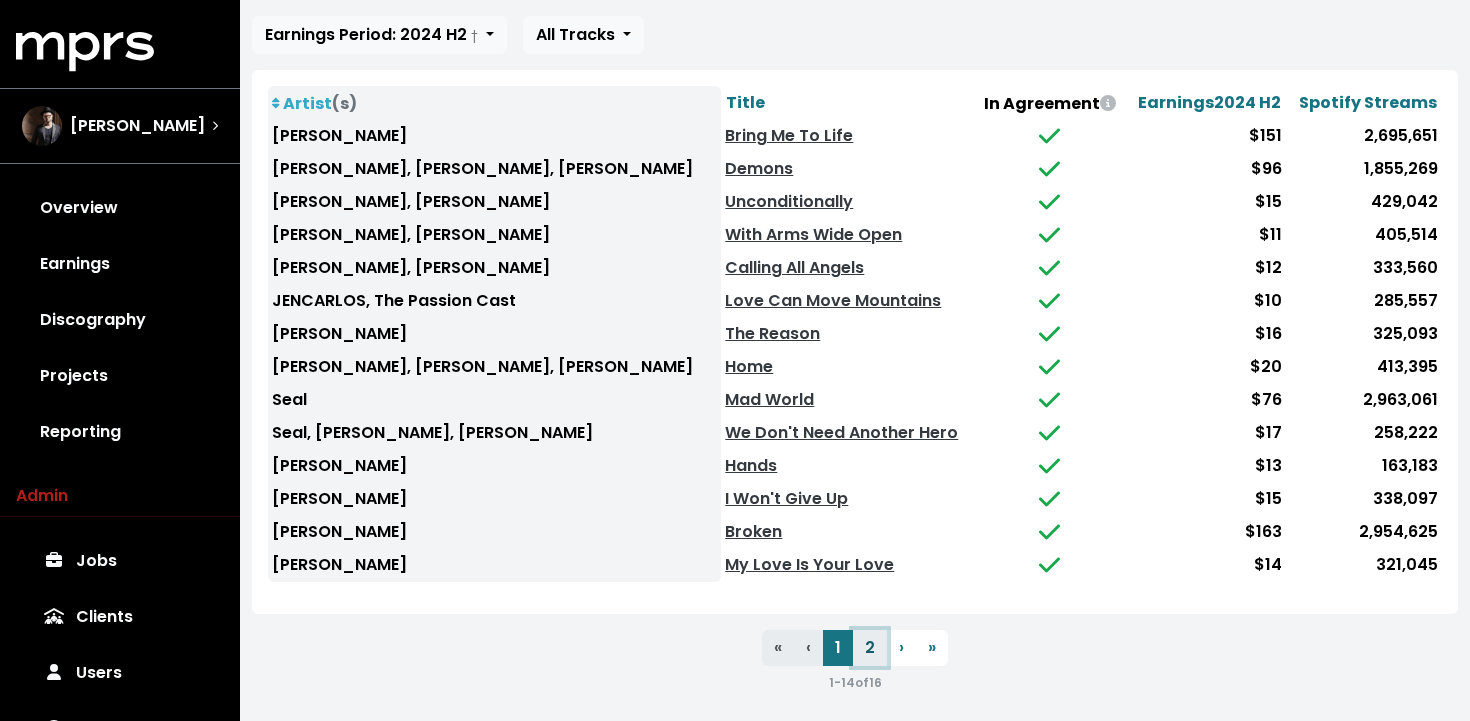 click on "2" at bounding box center (870, 648) 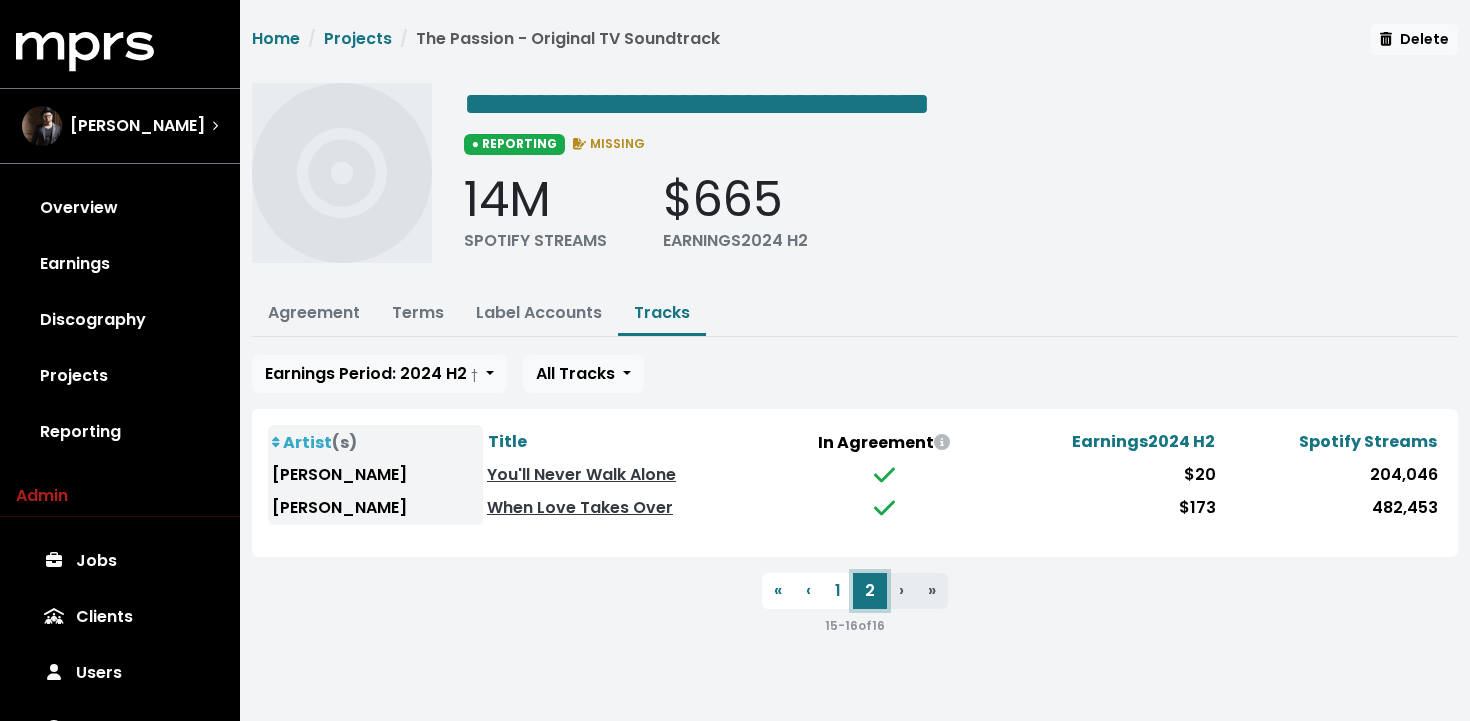 scroll, scrollTop: 0, scrollLeft: 0, axis: both 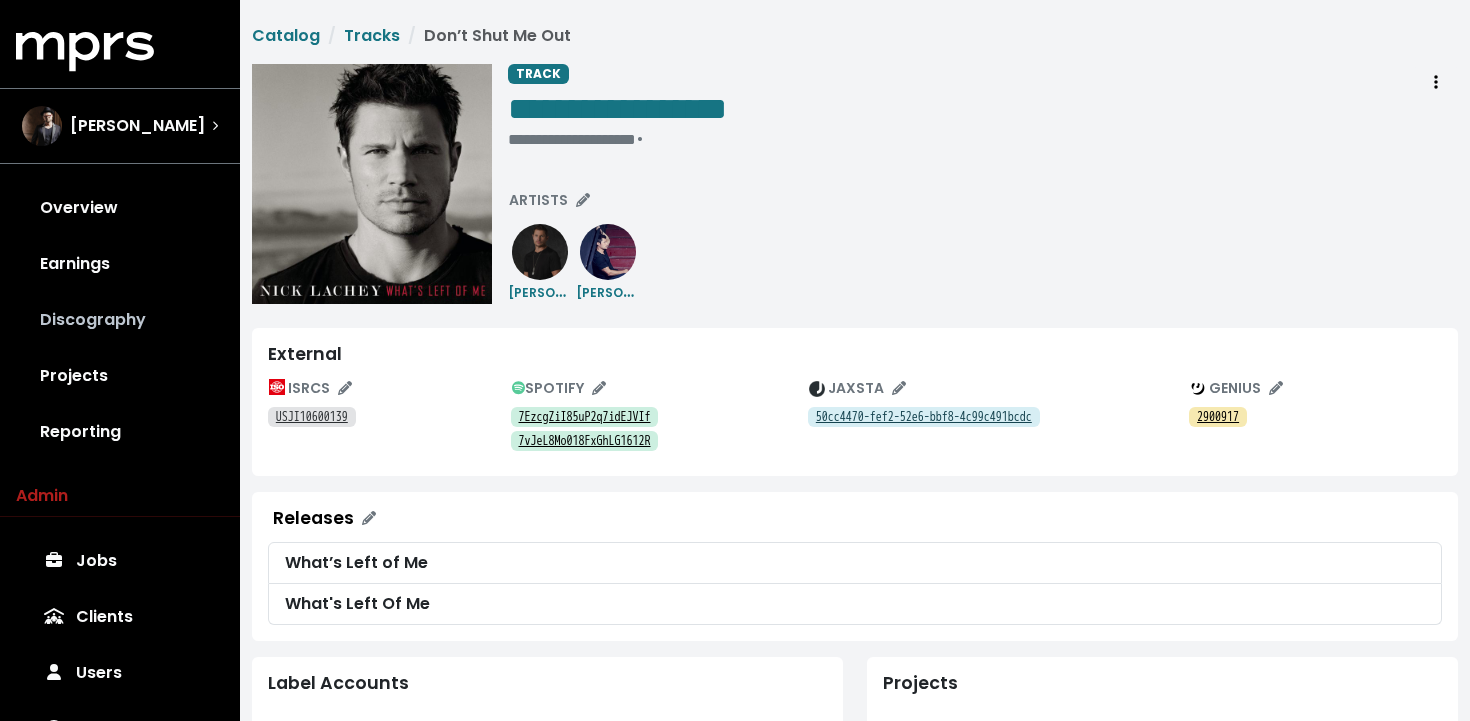 click on "Discography" at bounding box center (120, 320) 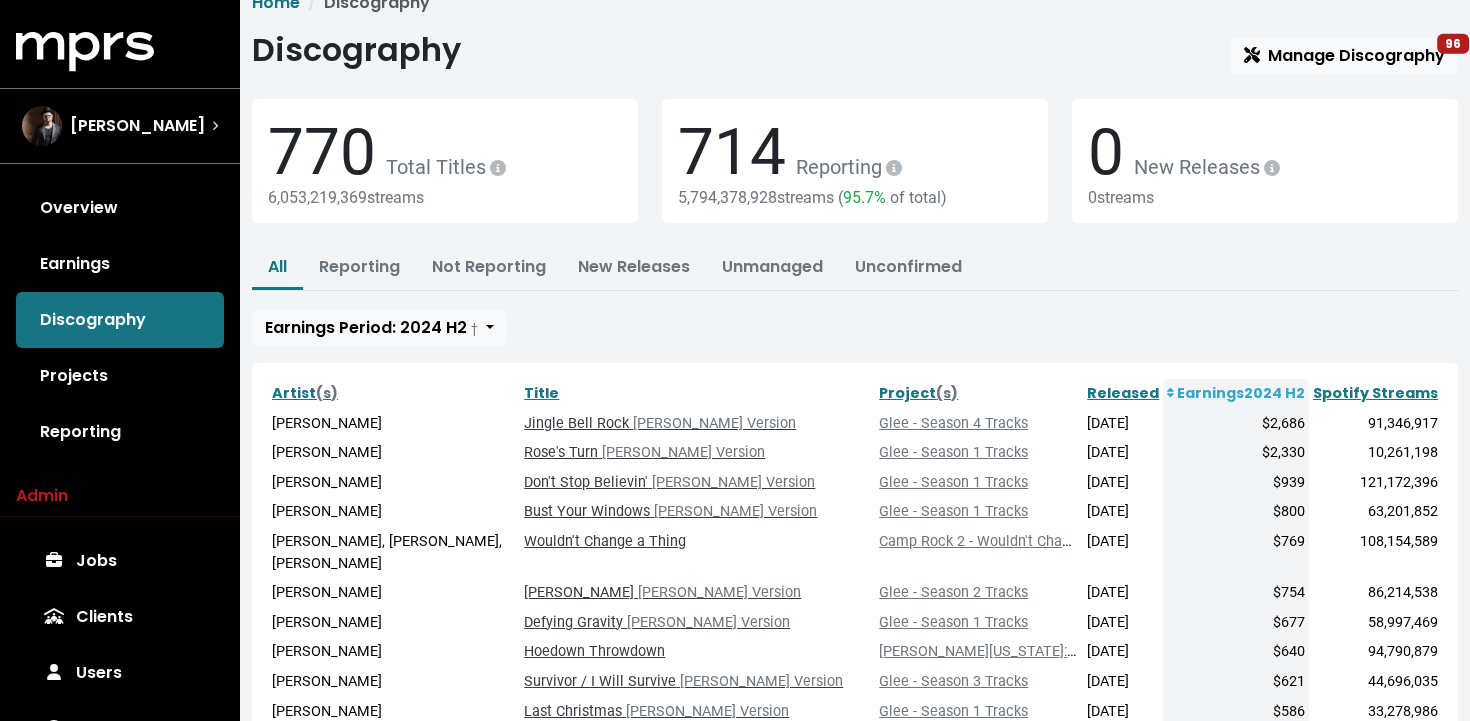 scroll, scrollTop: 40, scrollLeft: 0, axis: vertical 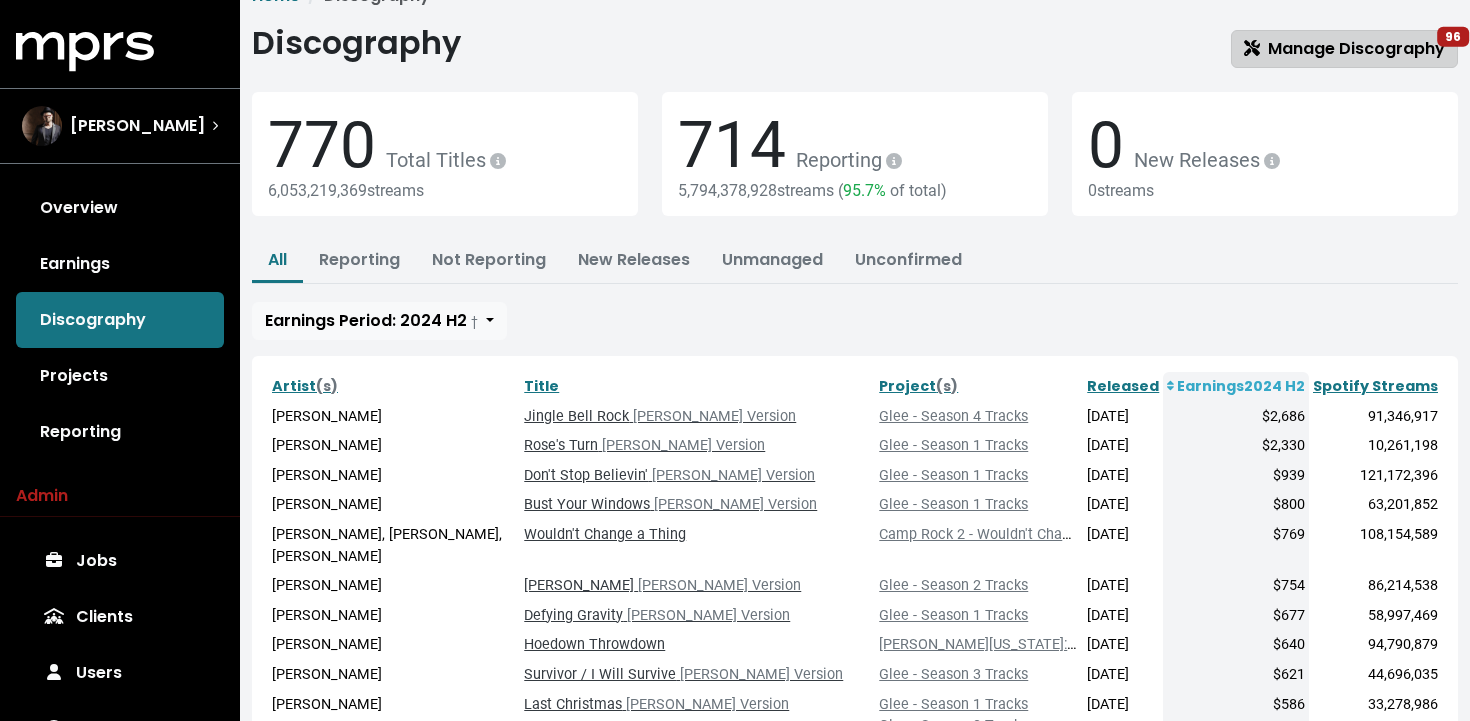 click on "Manage Discography 96" at bounding box center (1344, 48) 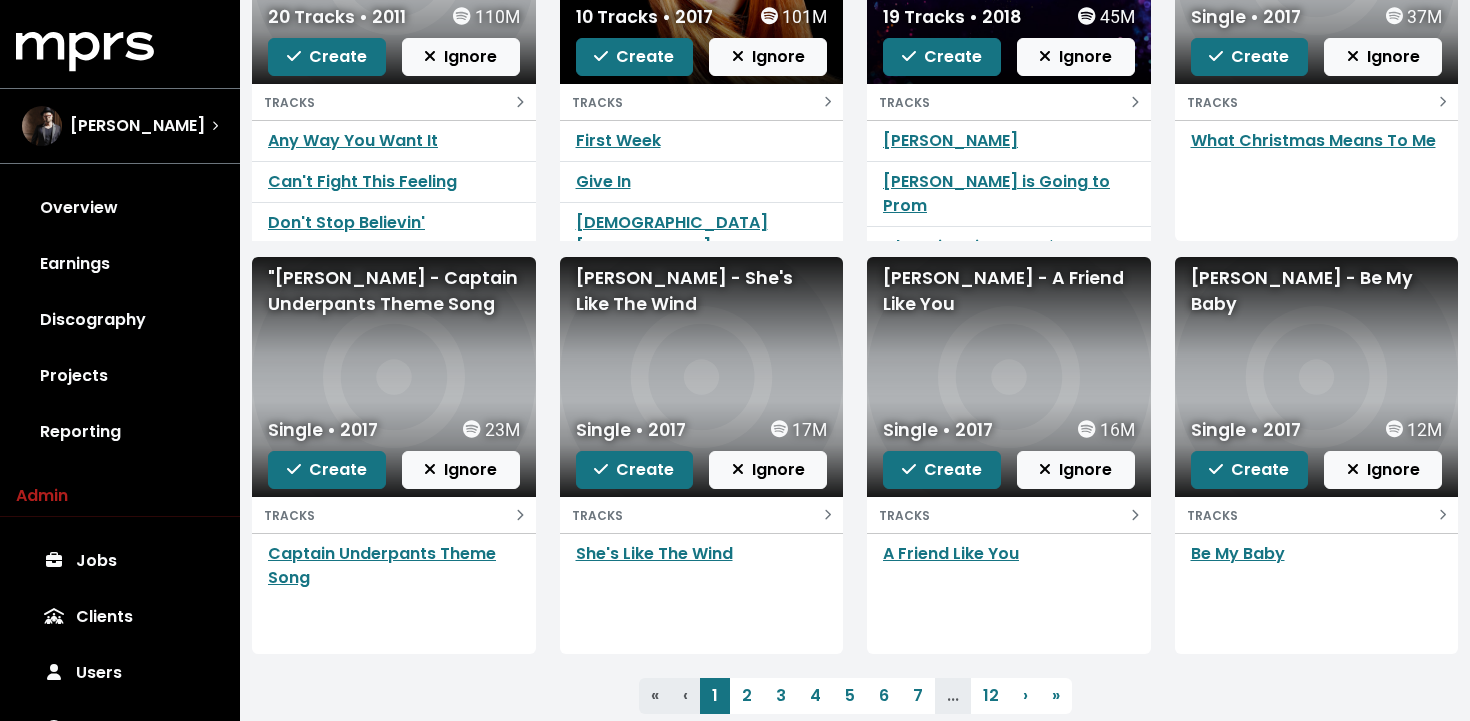 scroll, scrollTop: 464, scrollLeft: 0, axis: vertical 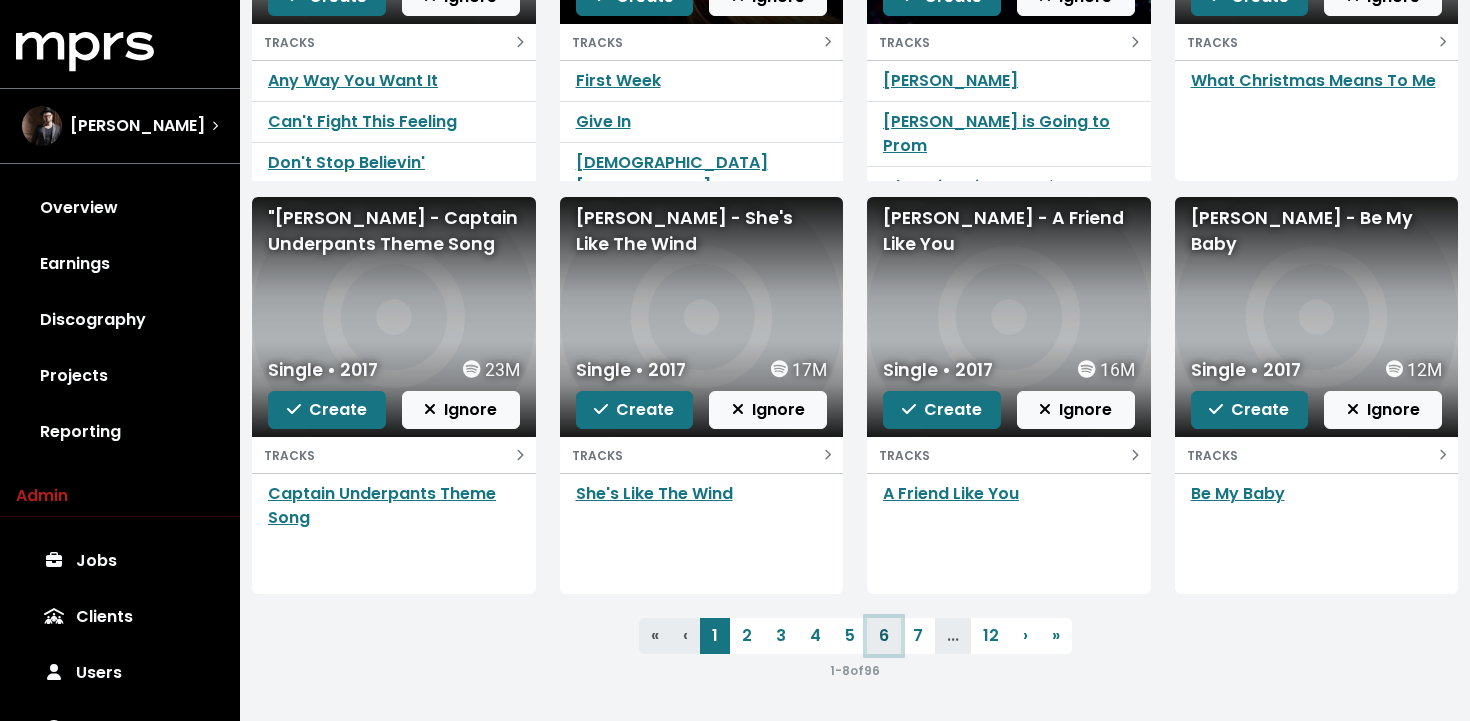 click on "6" at bounding box center (884, 636) 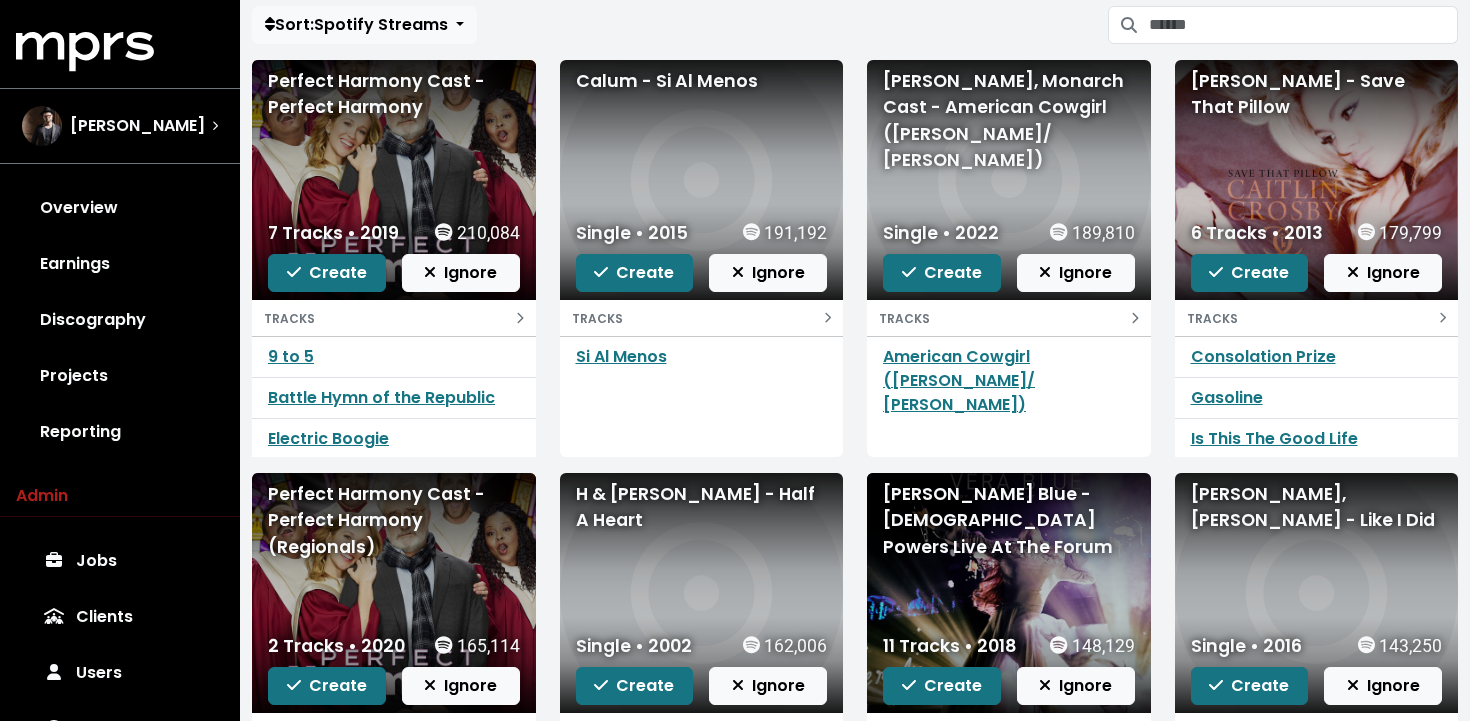 scroll, scrollTop: 464, scrollLeft: 0, axis: vertical 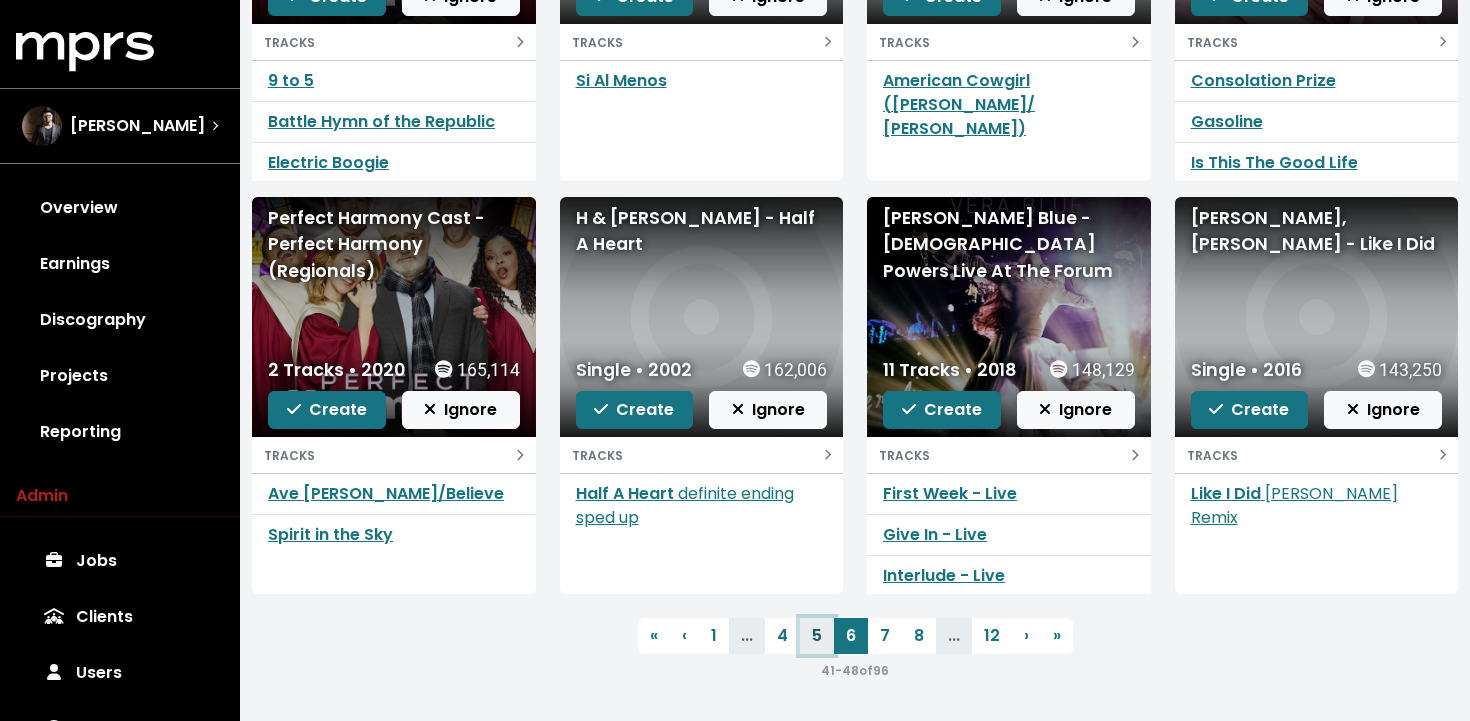 click on "5" at bounding box center [817, 636] 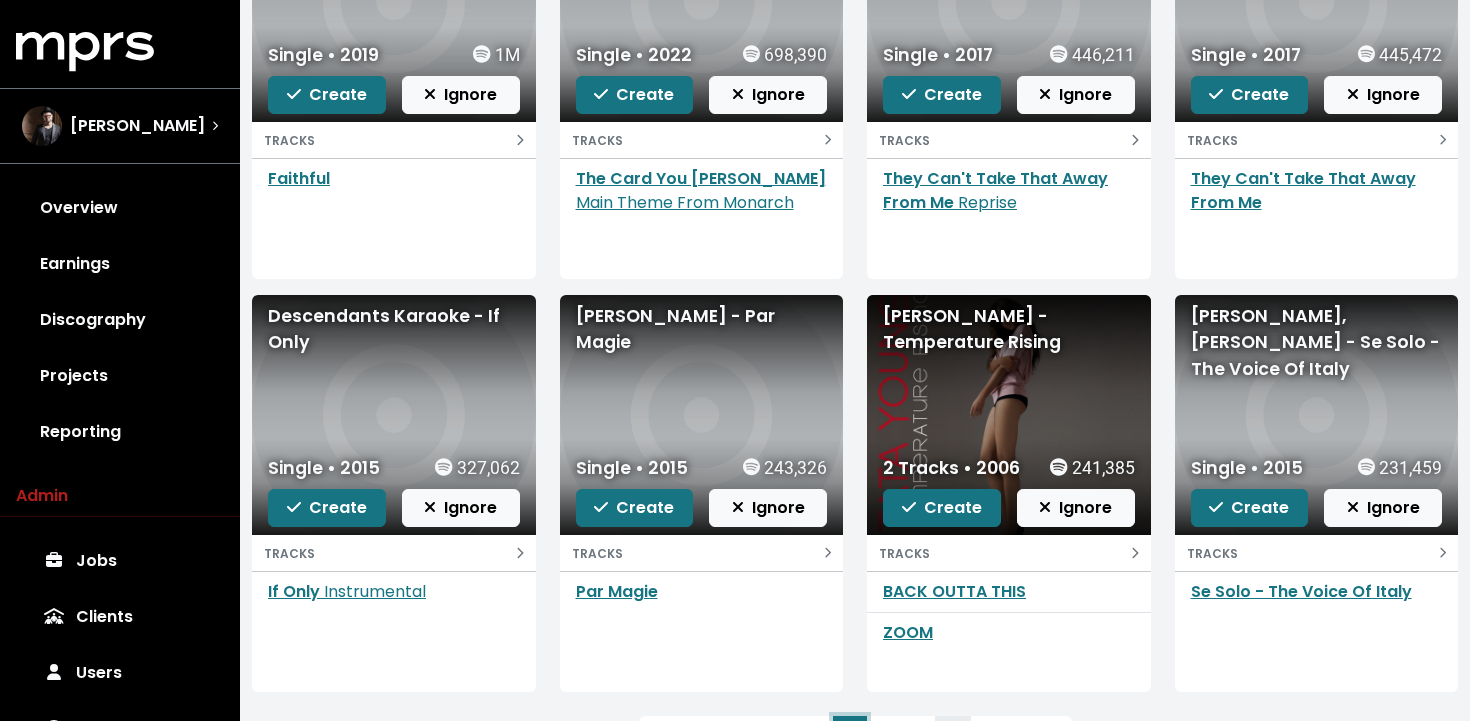 scroll, scrollTop: 464, scrollLeft: 0, axis: vertical 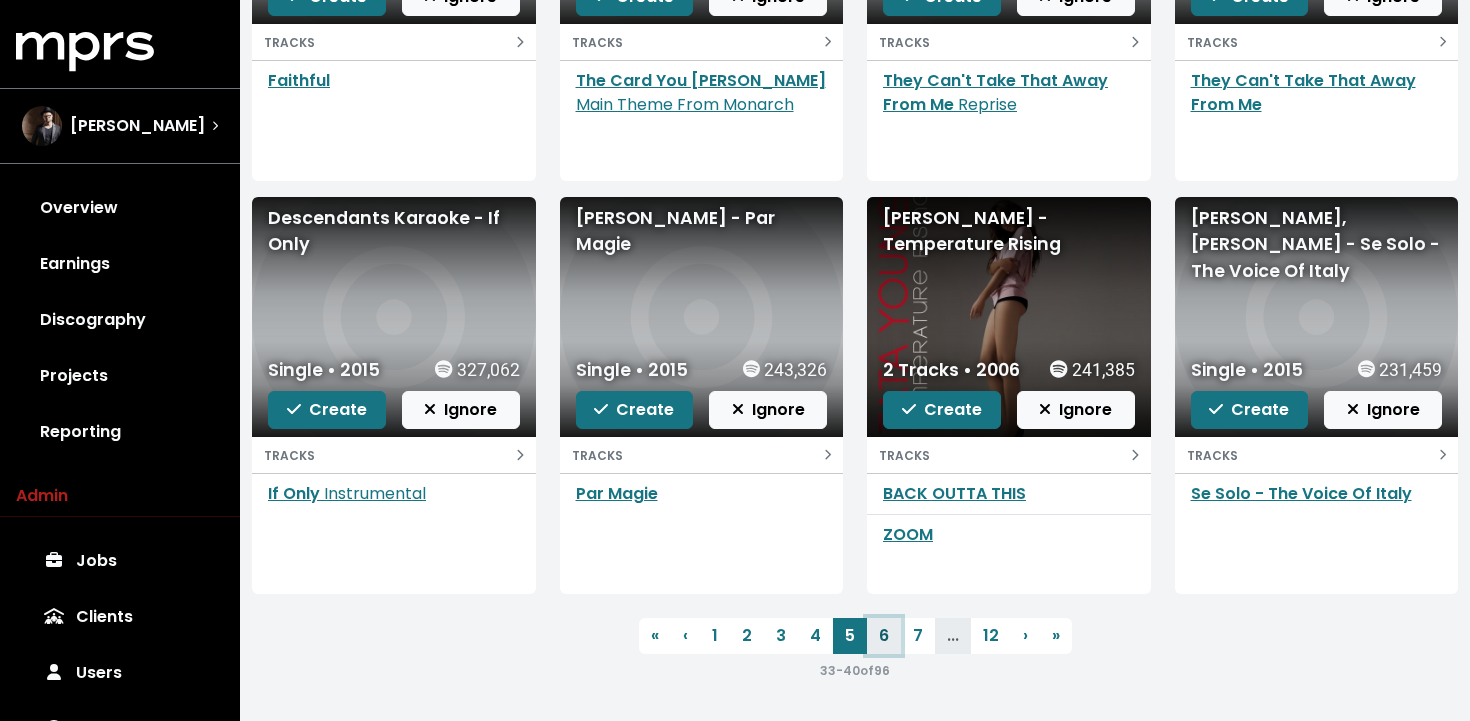click on "6" at bounding box center (884, 636) 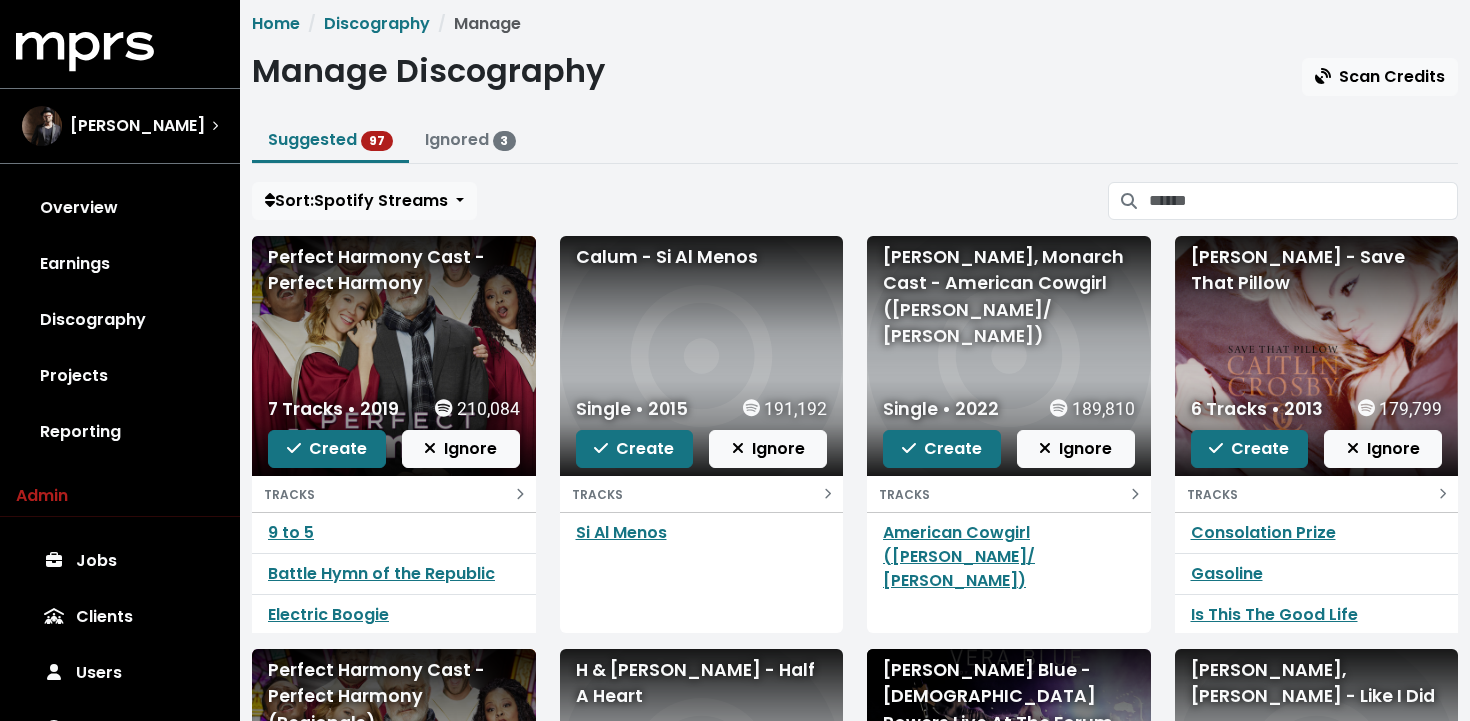 scroll, scrollTop: 0, scrollLeft: 0, axis: both 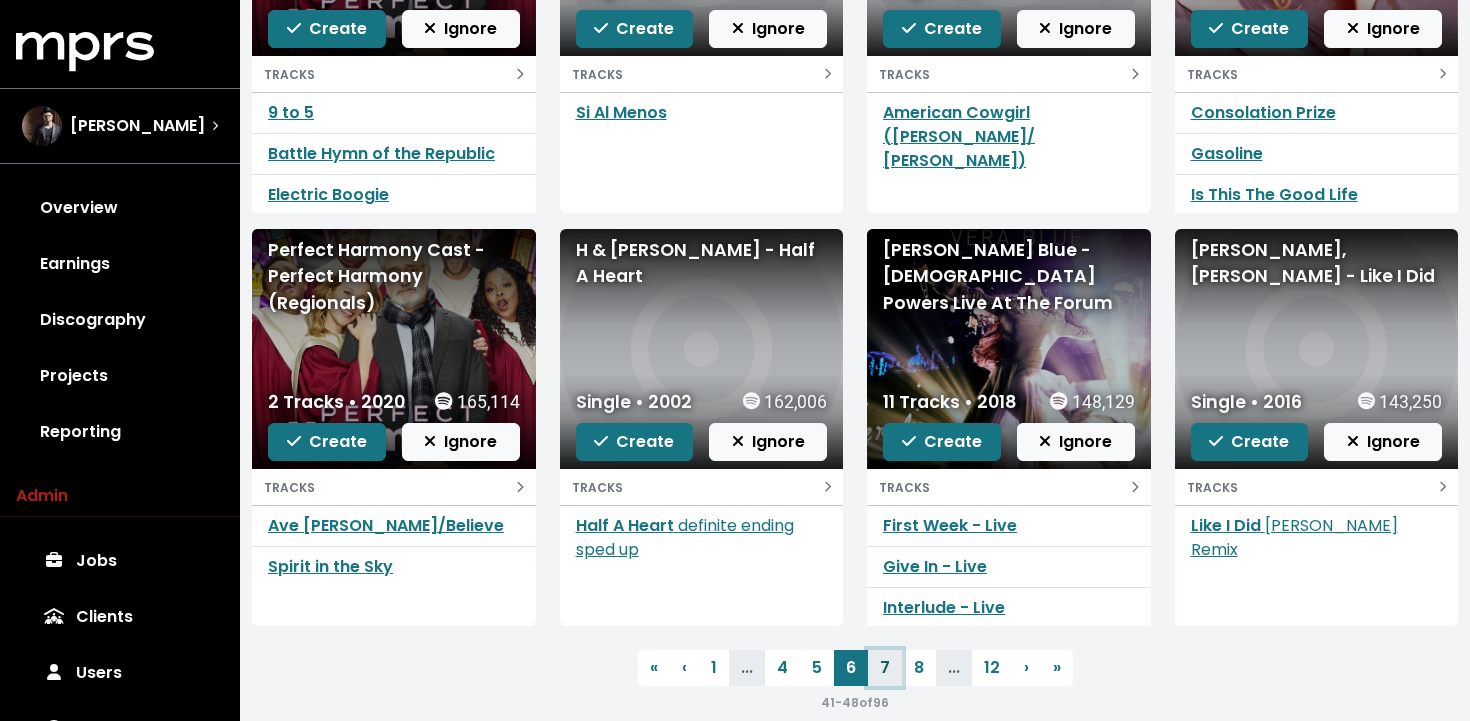 click on "7" at bounding box center [885, 668] 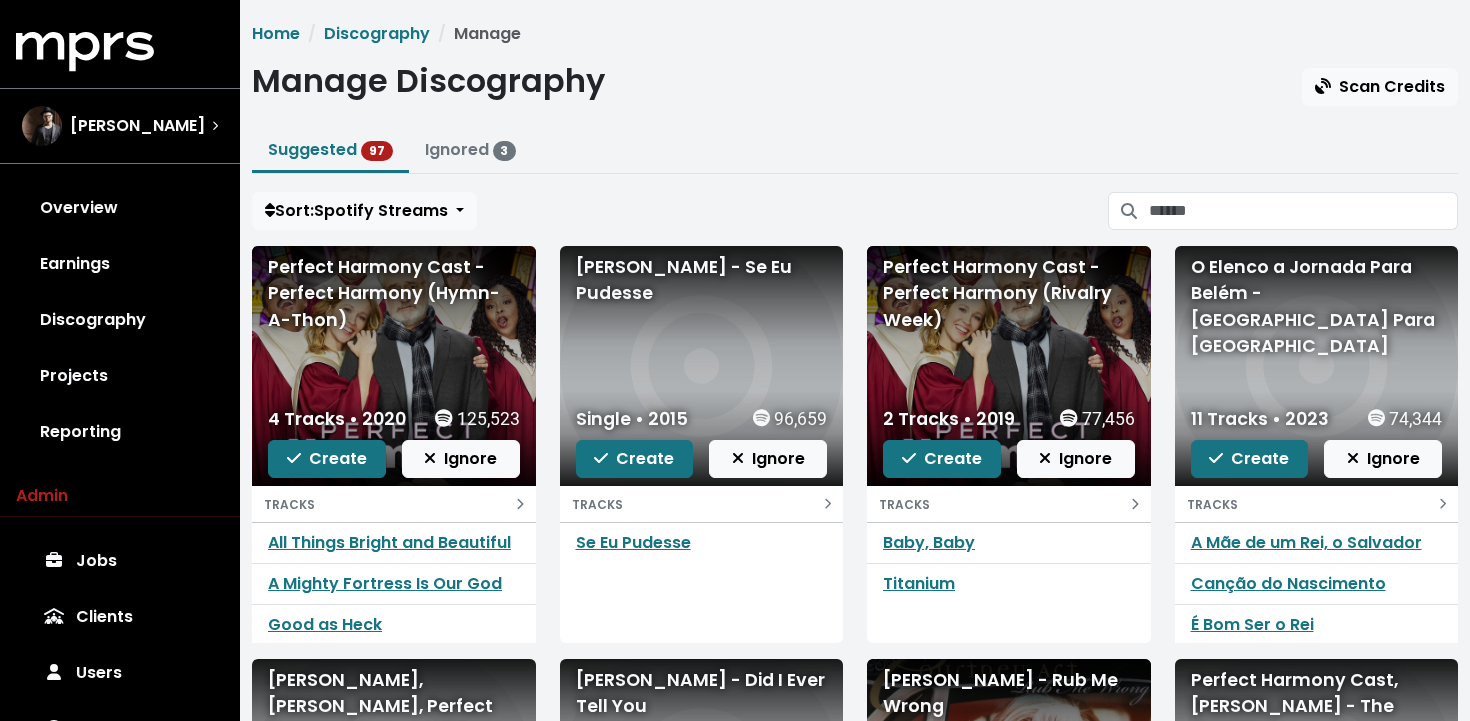 scroll, scrollTop: 0, scrollLeft: 0, axis: both 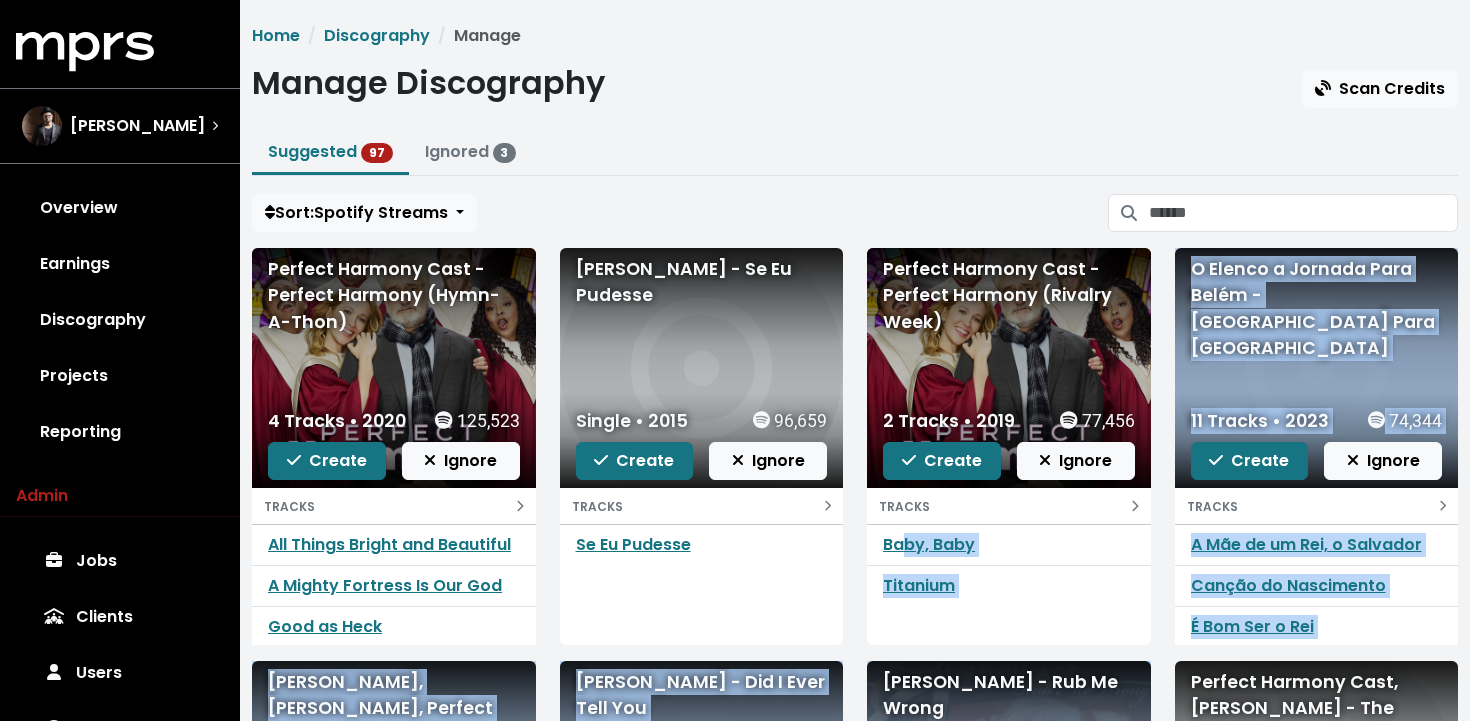 drag, startPoint x: 885, startPoint y: 668, endPoint x: 958, endPoint y: 564, distance: 127.06297 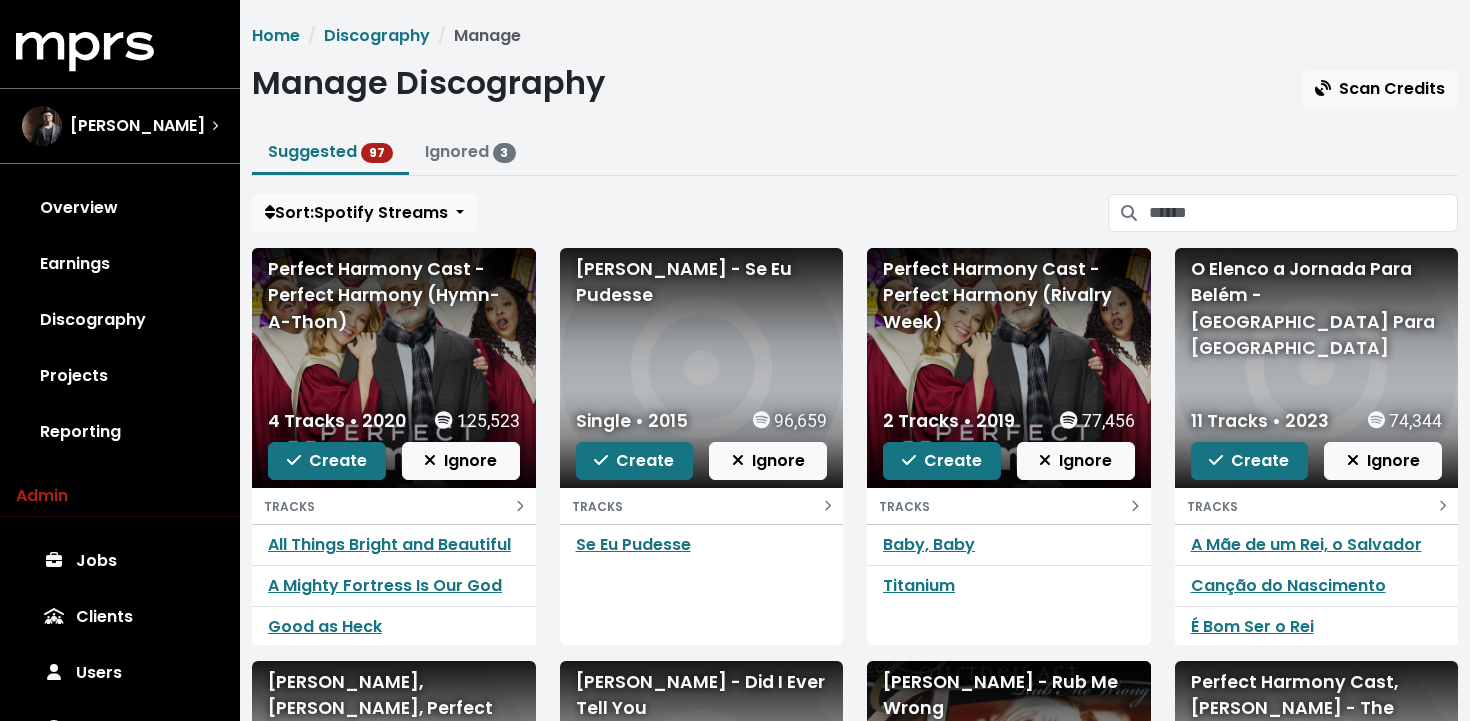click on "Home Discography Manage Manage Discography Scan Credits Suggested   97 Ignored   3   Sort:  Spotify Streams Perfect Harmony Cast - Perfect Harmony (Hymn-A-Thon) 4 Tracks • 2020   125,523 Create Ignore TRACKS All Things Bright and Beautiful A Mighty Fortress Is Our God Good as Heck Great Is Thy Faithfulness Carolina Deslandes - Se Eu Pudesse Single • 2015   96,659 Create Ignore TRACKS Se Eu Pudesse Perfect Harmony Cast - Perfect Harmony (Rivalry Week) 2 Tracks • 2019   77,456 Create Ignore TRACKS Baby, Baby Titanium O Elenco a Jornada Para Belém - Jornada Para Belém 11 Tracks • 2023   74,344 Create Ignore TRACKS A Mãe de um Rei, o Salvador Canção do Nascimento É Bom Ser o Rei Está no Meu Sangue Jornada para Belém Anna Camp, Geno Segers, Perfect Harmony Cast, + 3 Others - Hallelujah/Eye of the Tiger Single • 2019   72,621 Create Ignore TRACKS Hallelujah/Eye of the Tiger Nick Lachey - Did I Ever Tell You Single • 2006   56,402 Create Ignore TRACKS Did I Ever Tell You 2 Tracks • 2004" at bounding box center (855, 585) 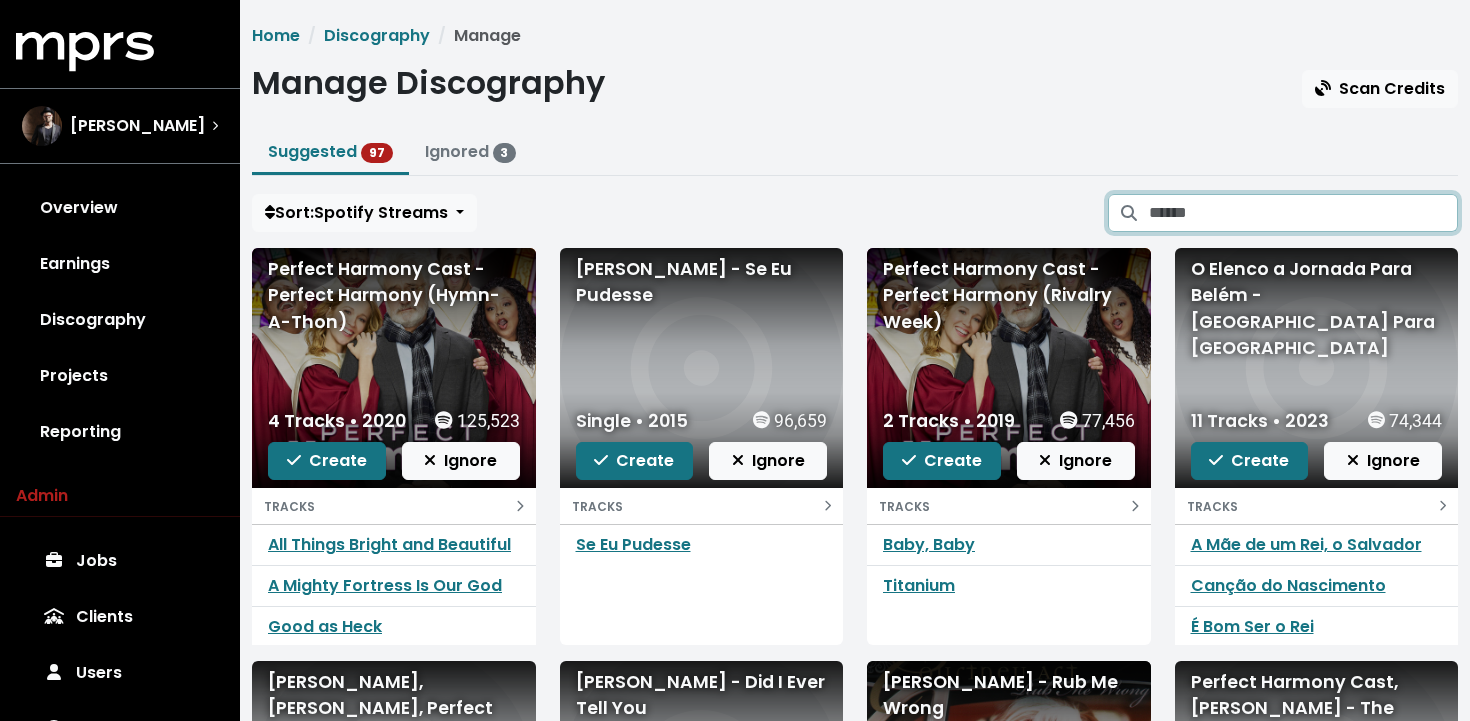 click at bounding box center [1303, 213] 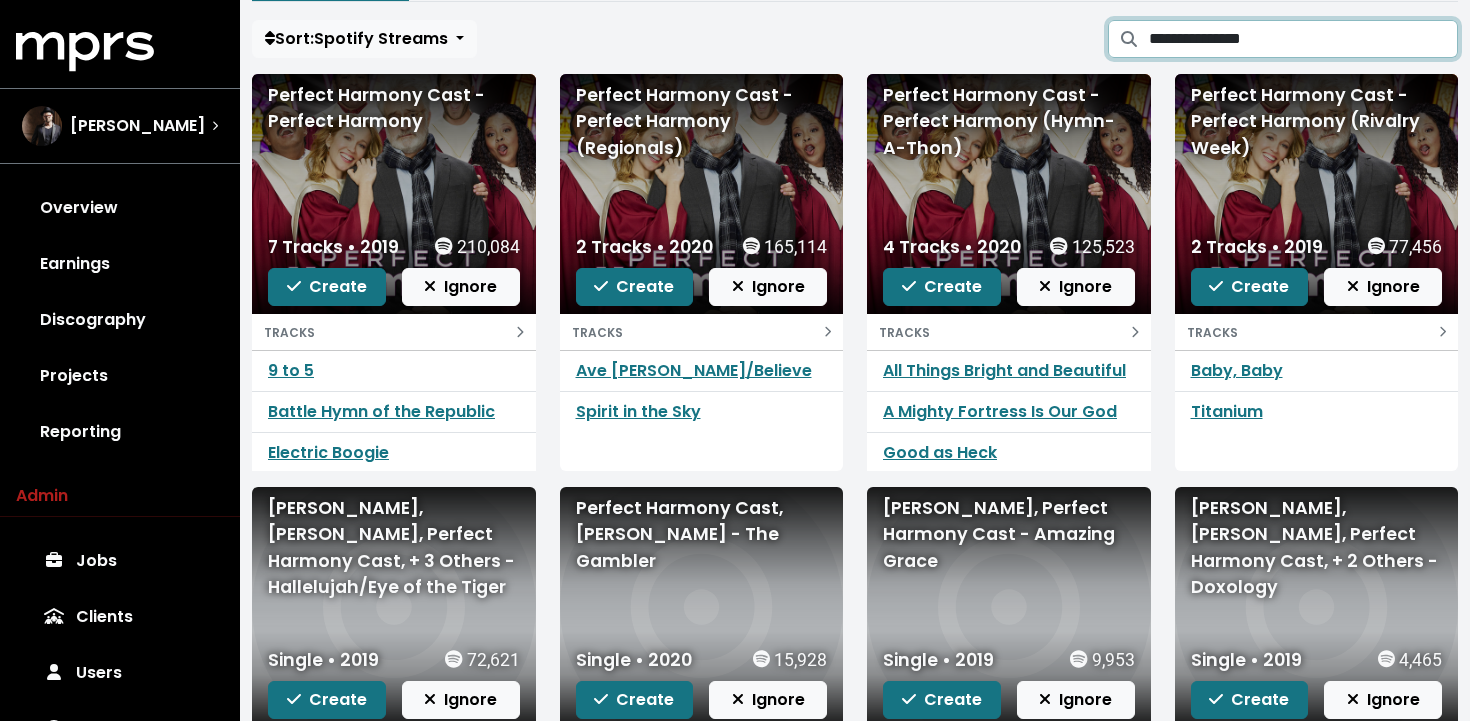 scroll, scrollTop: 164, scrollLeft: 0, axis: vertical 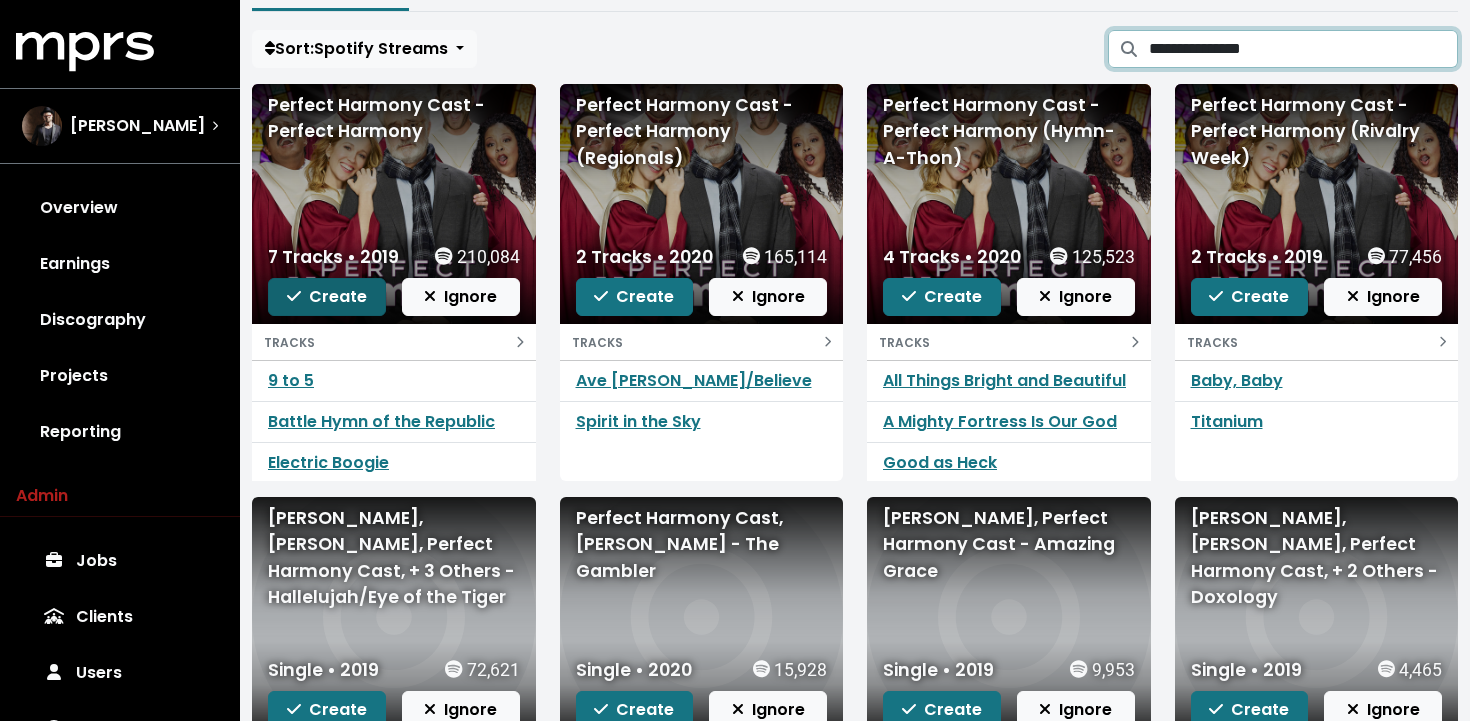 type on "**********" 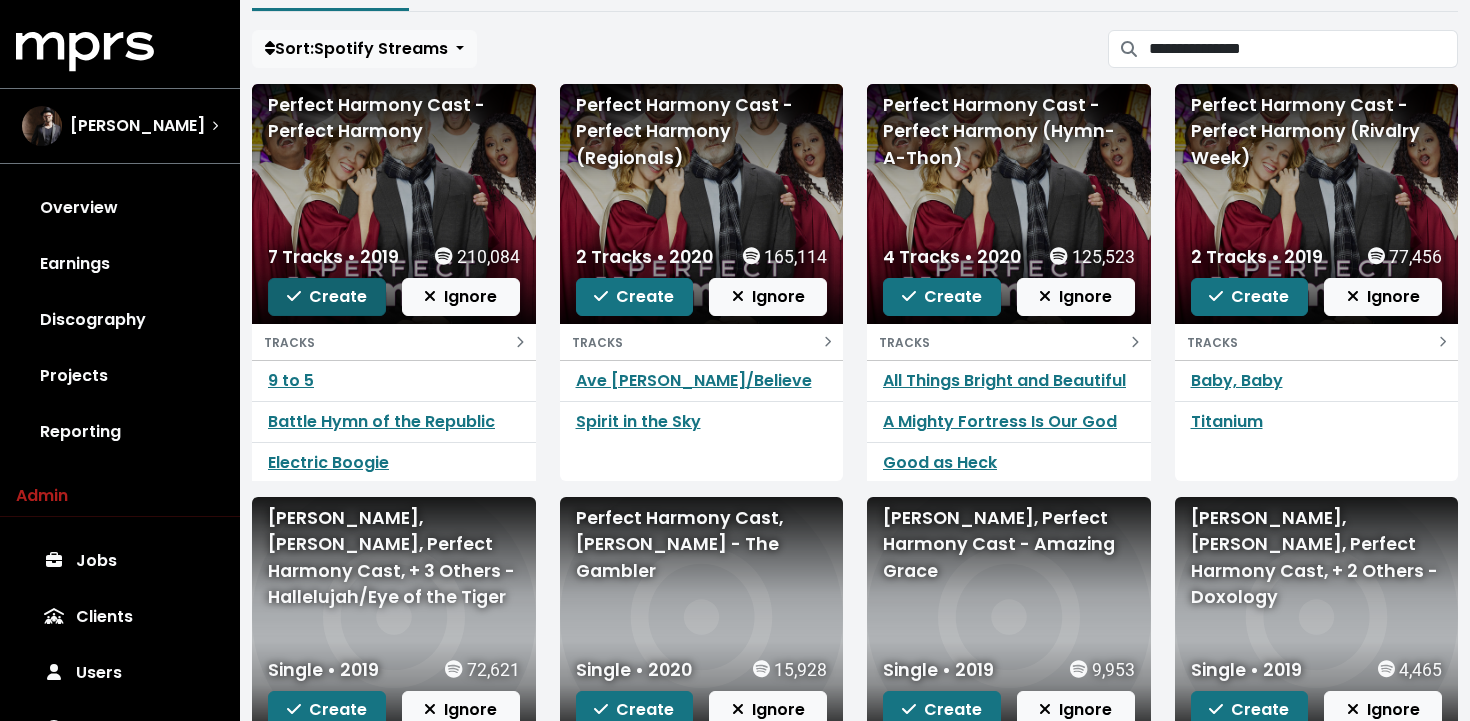 click on "Create" at bounding box center [327, 297] 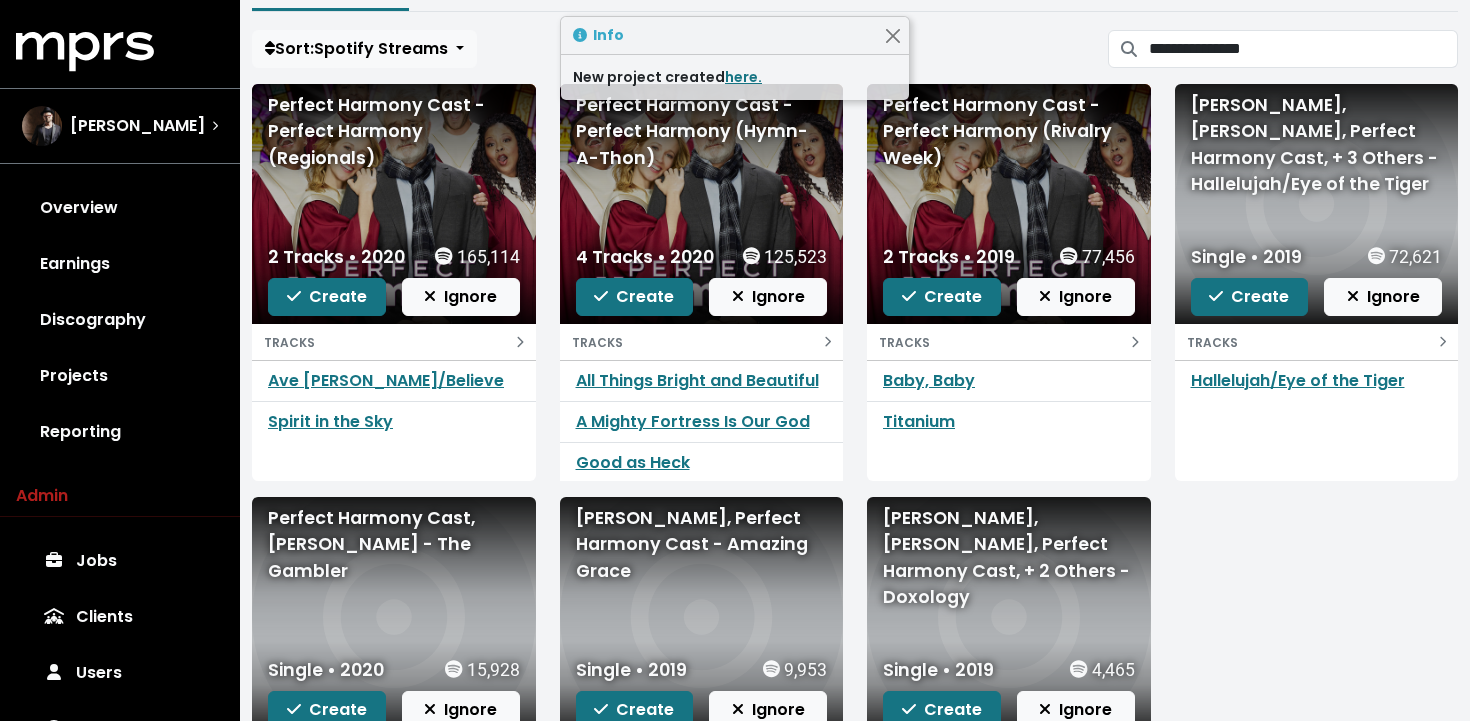 click on "Create" at bounding box center [327, 297] 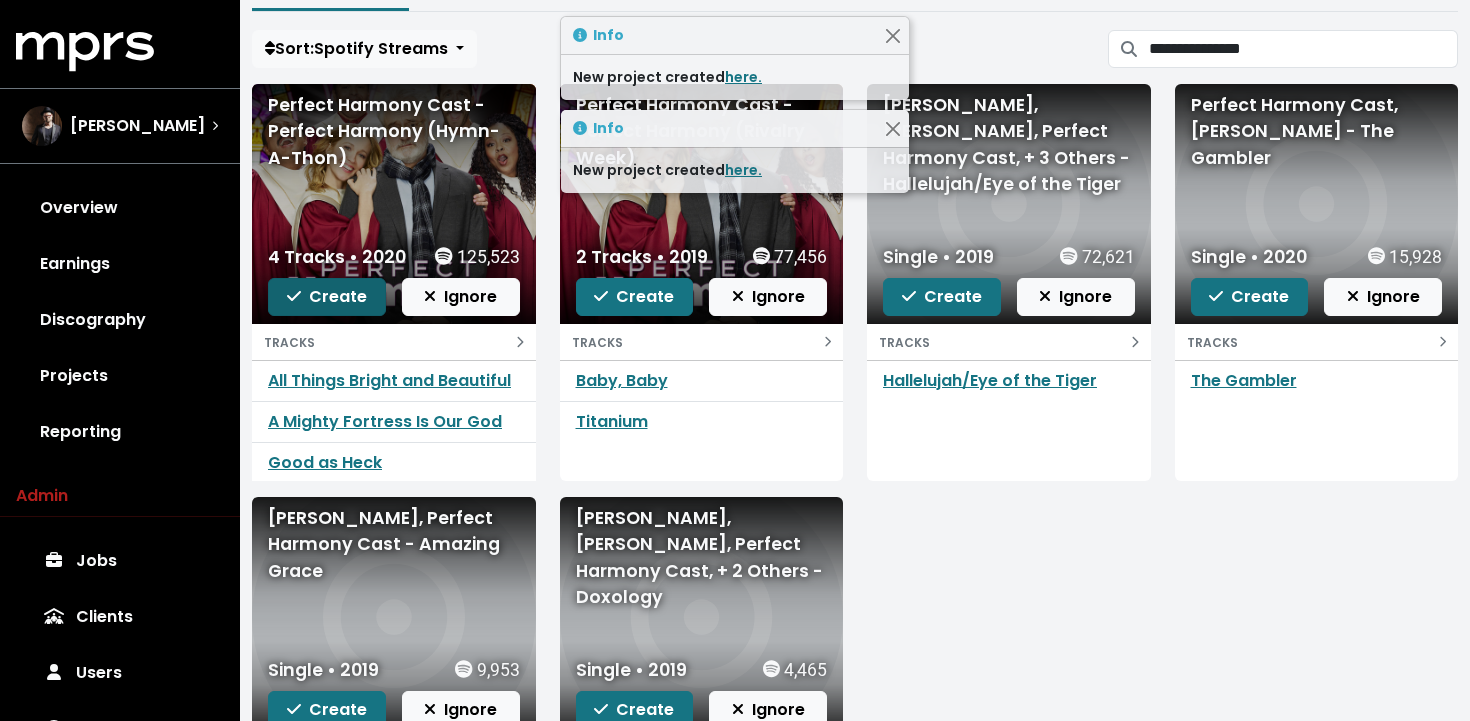 click on "Create" at bounding box center (327, 296) 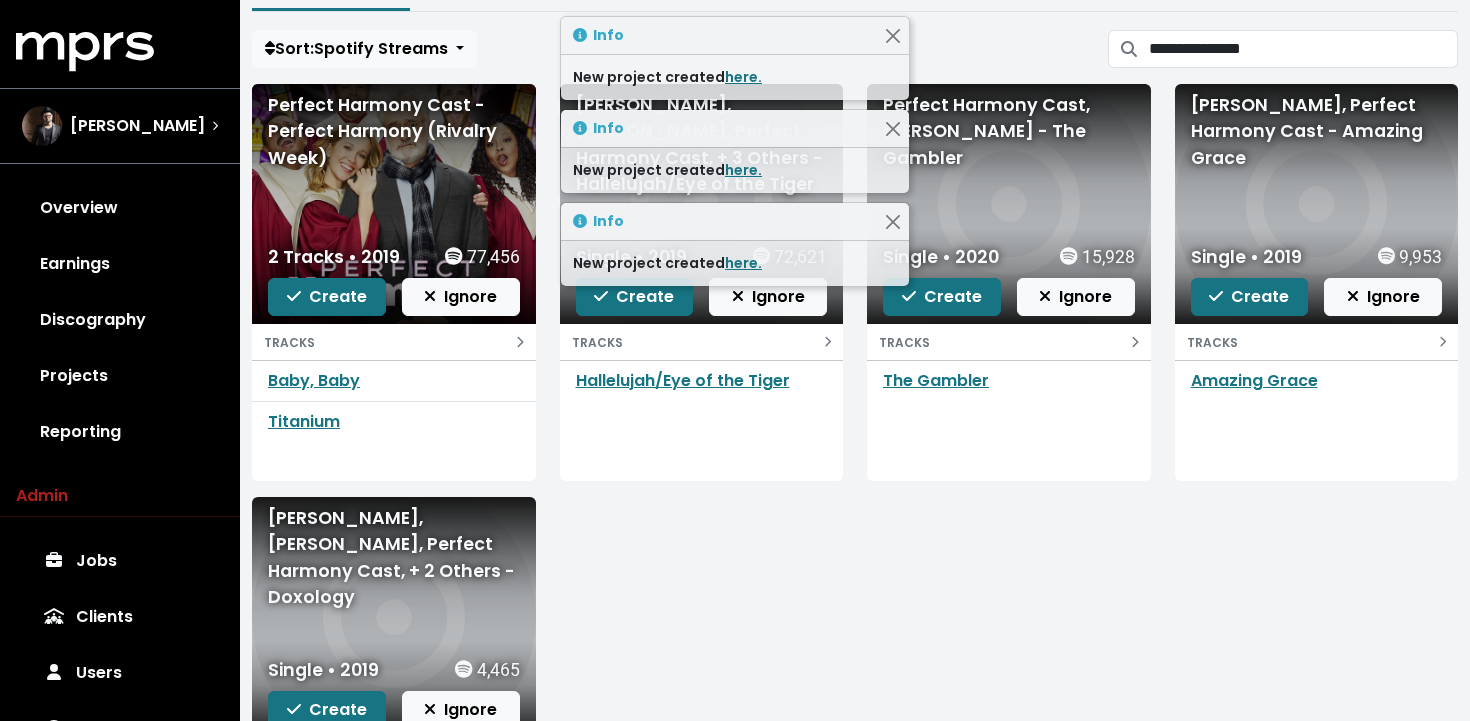 click on "Create" at bounding box center (327, 296) 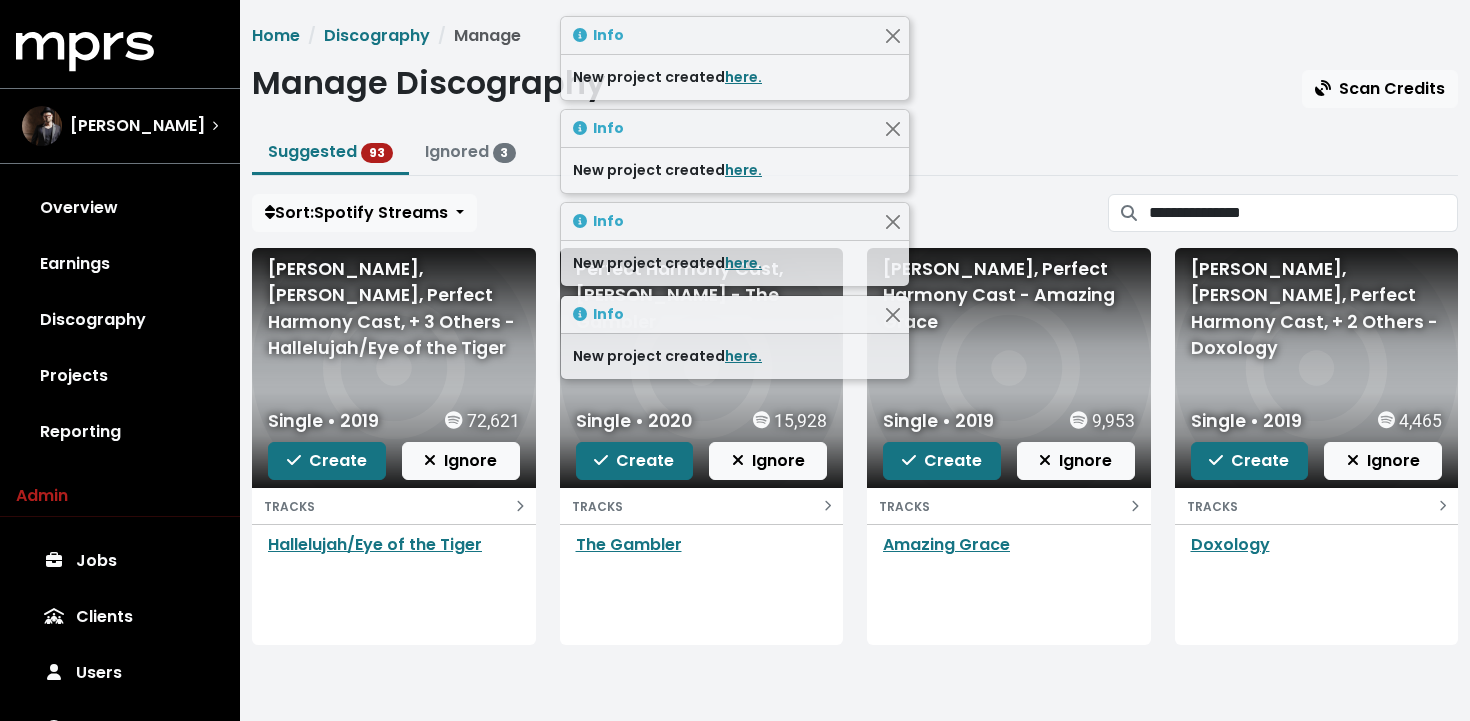 scroll, scrollTop: 0, scrollLeft: 0, axis: both 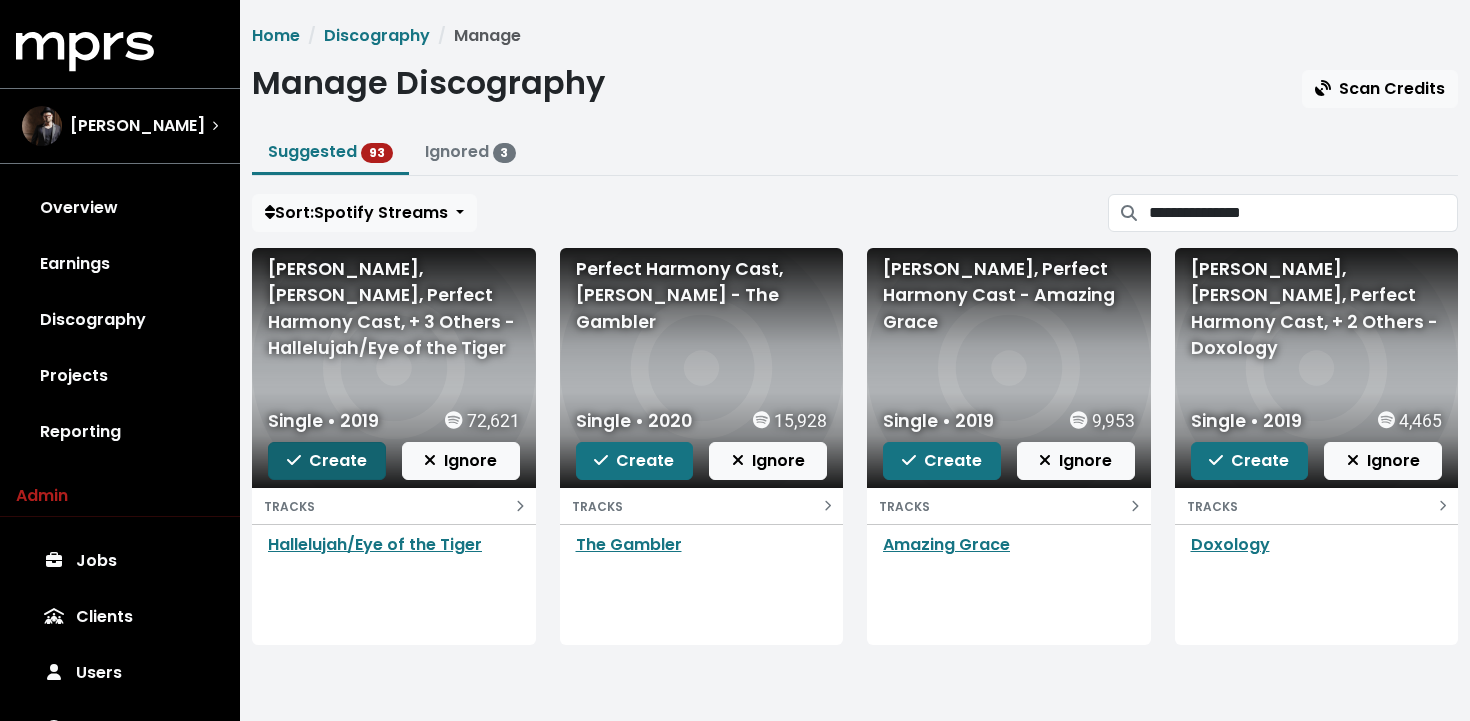 click on "Create" at bounding box center [327, 460] 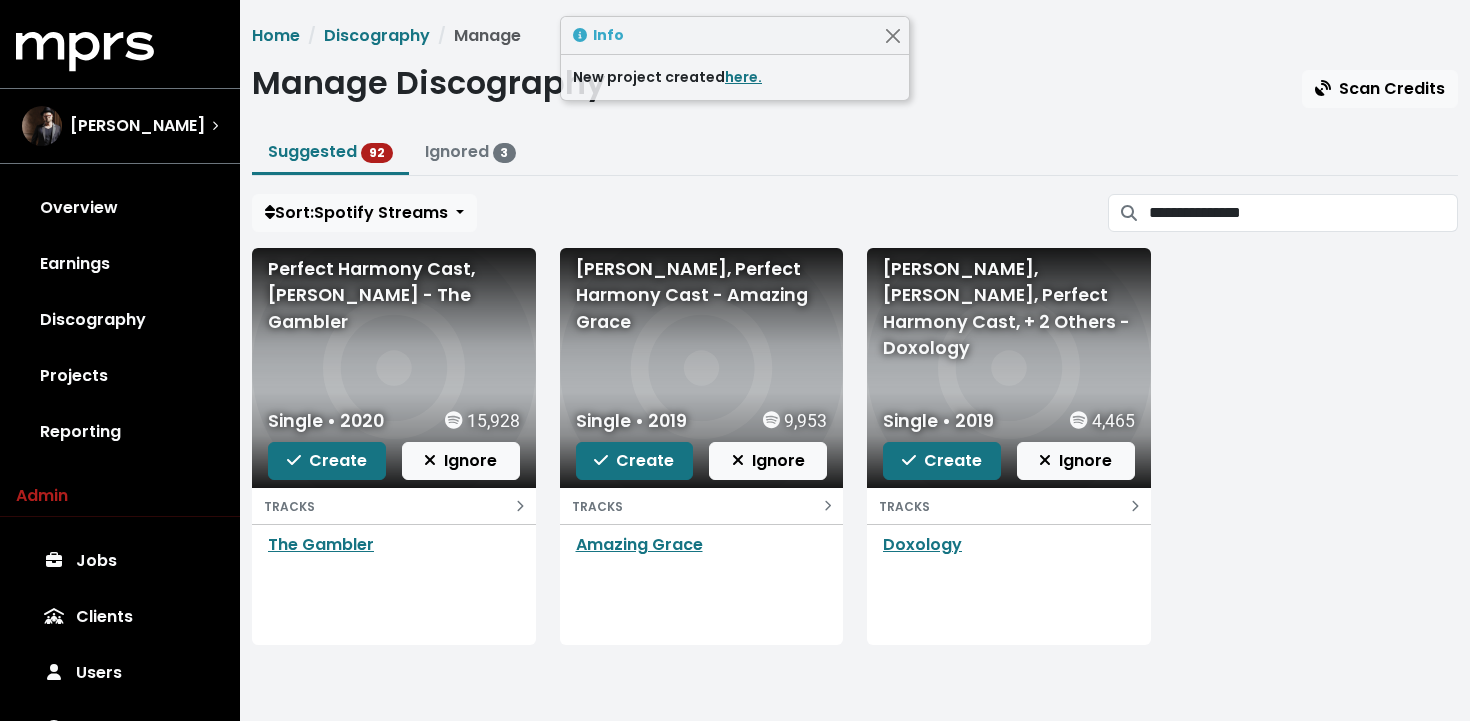 click on "Create" at bounding box center [327, 460] 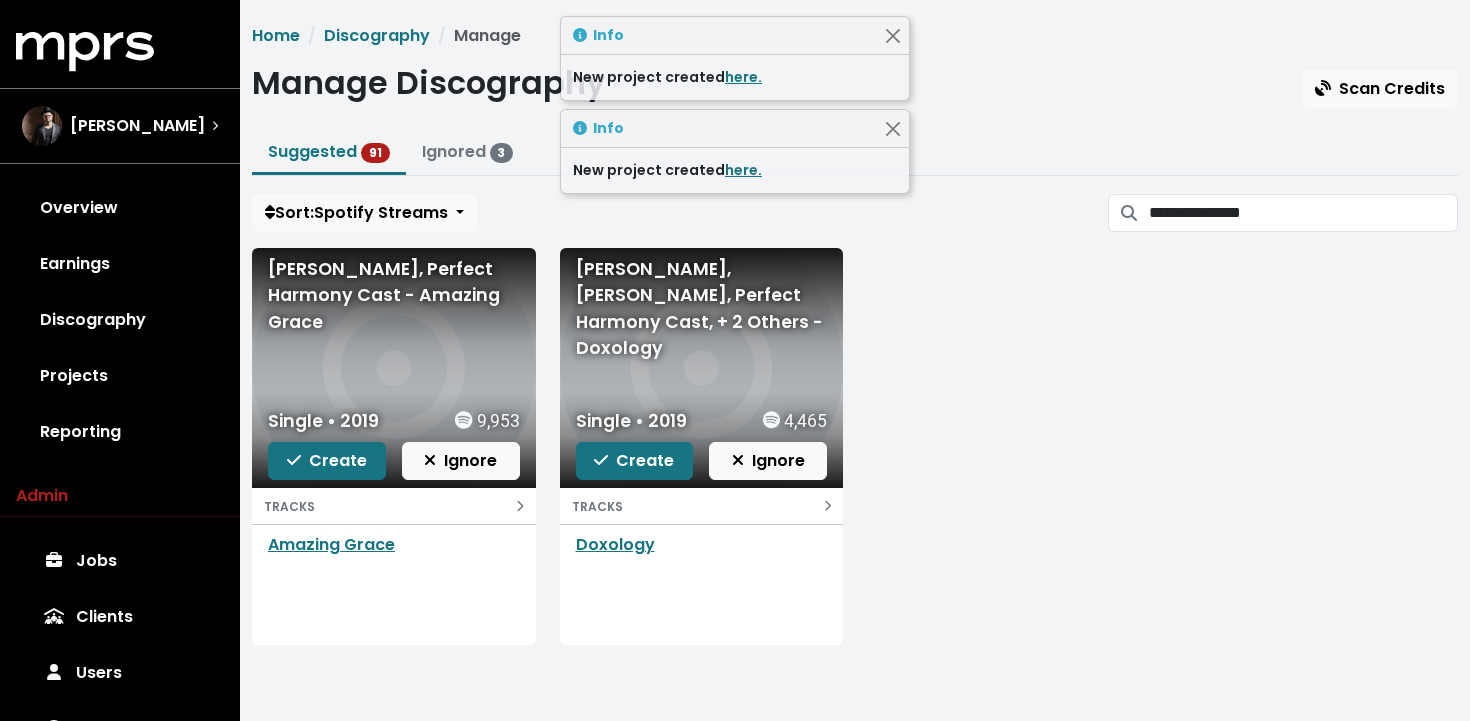 click on "Create" at bounding box center (327, 460) 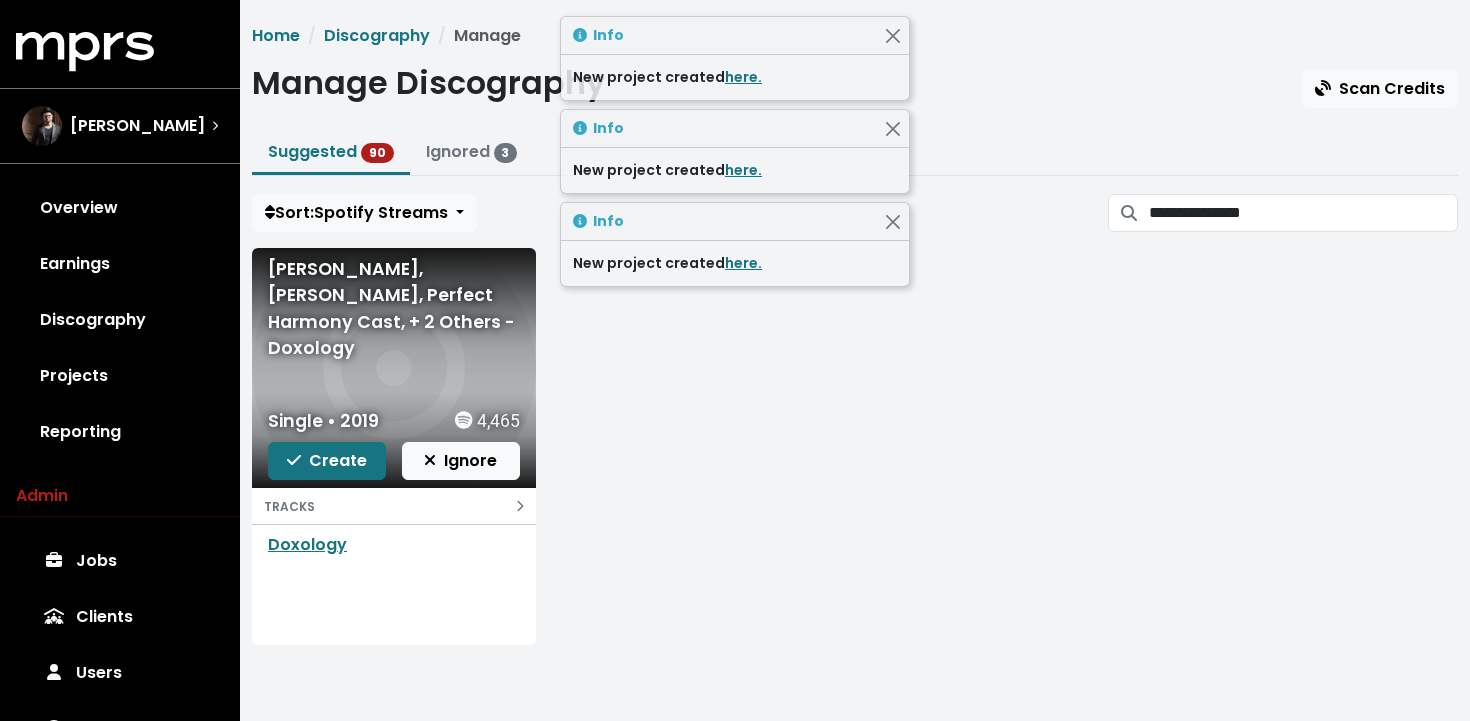 click on "Create" at bounding box center (327, 460) 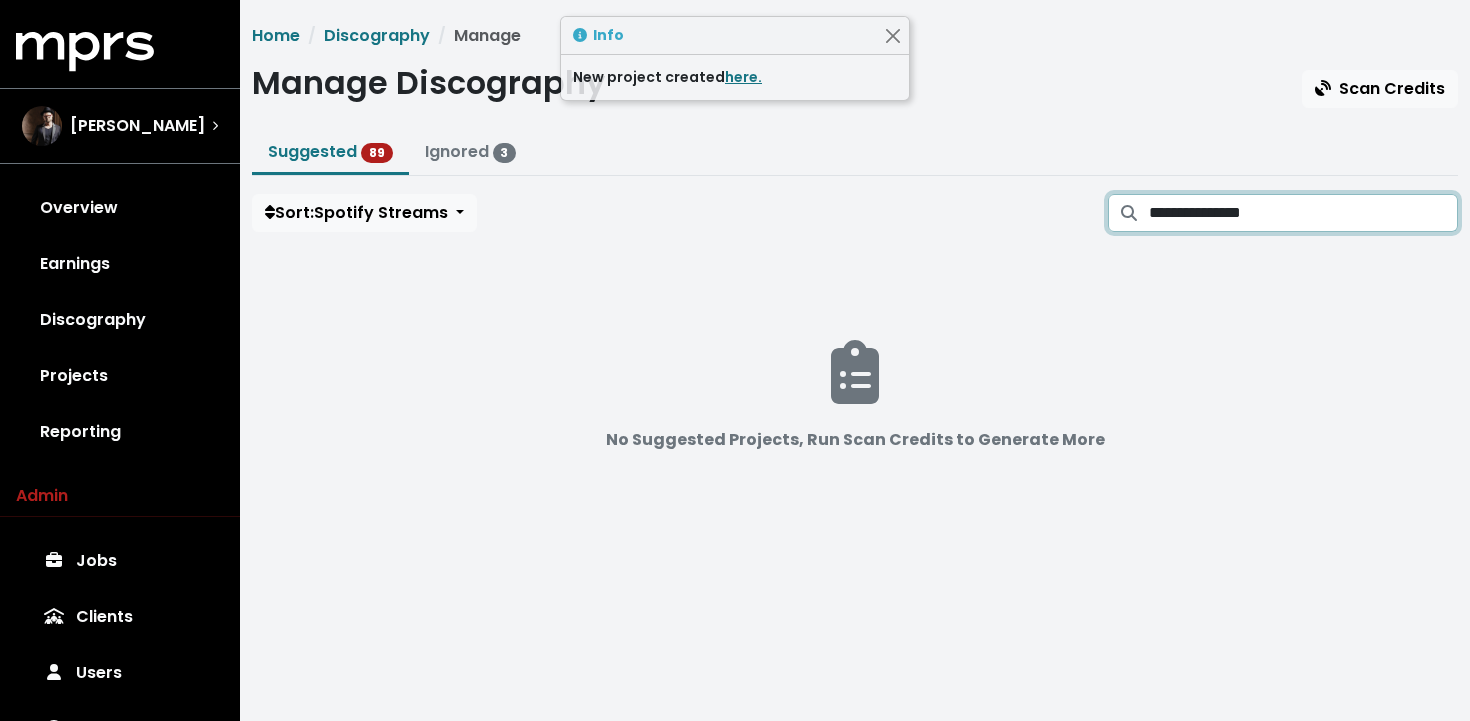 click on "**********" at bounding box center (1303, 213) 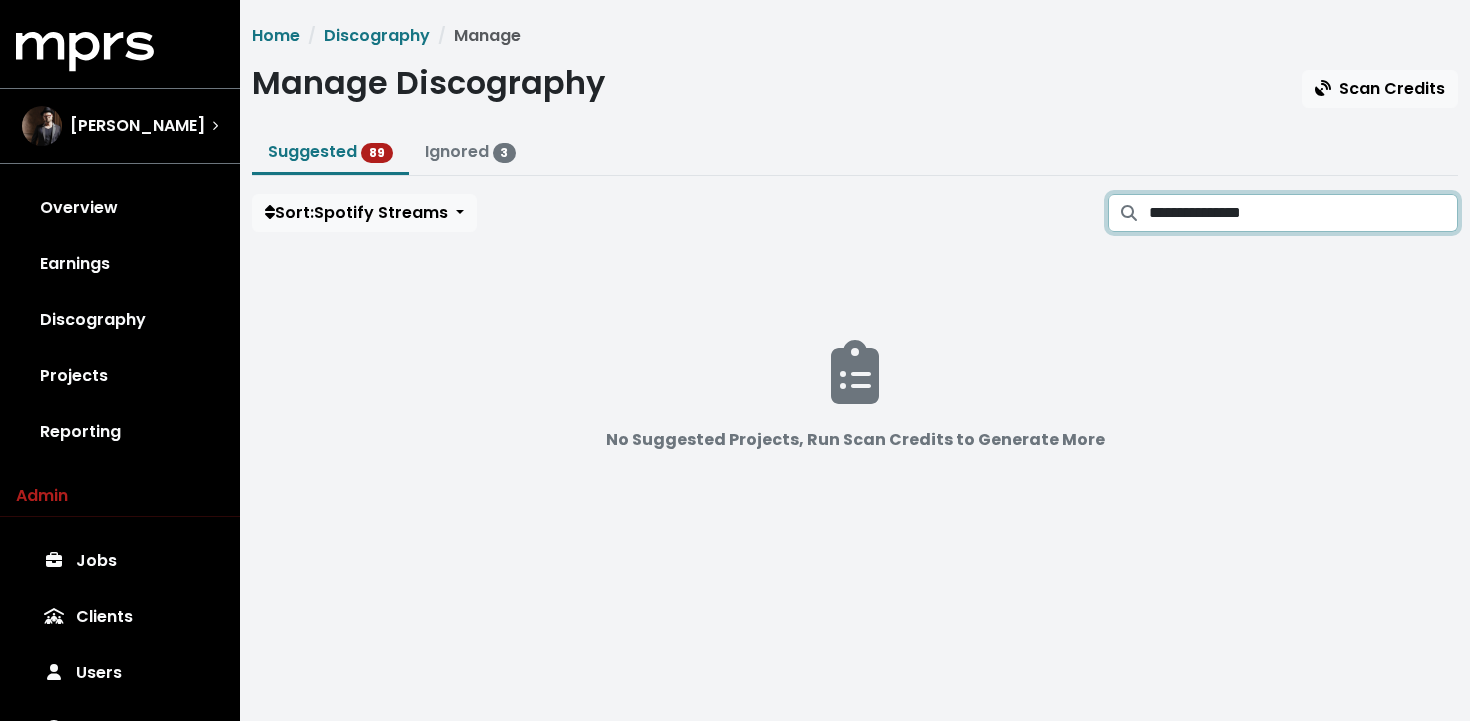 click on "**********" at bounding box center (1303, 213) 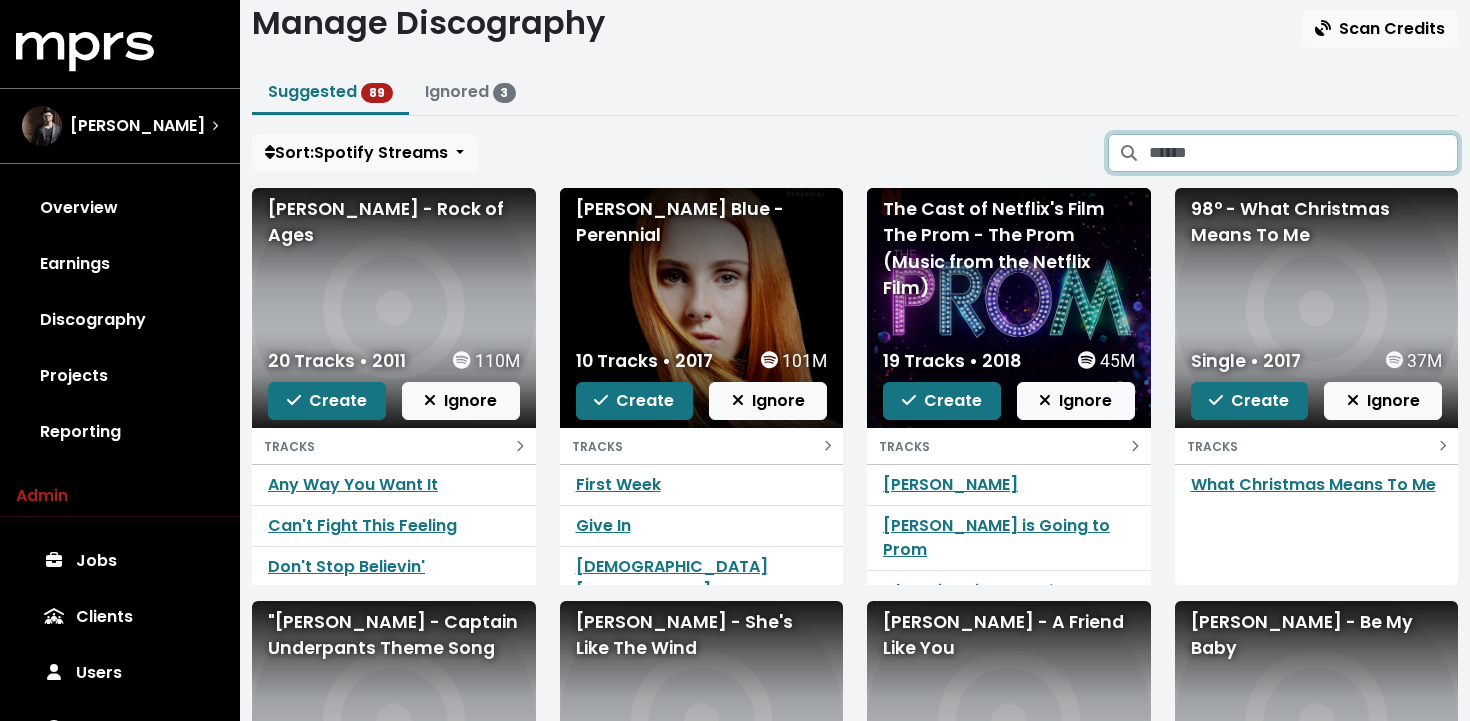 scroll, scrollTop: 0, scrollLeft: 0, axis: both 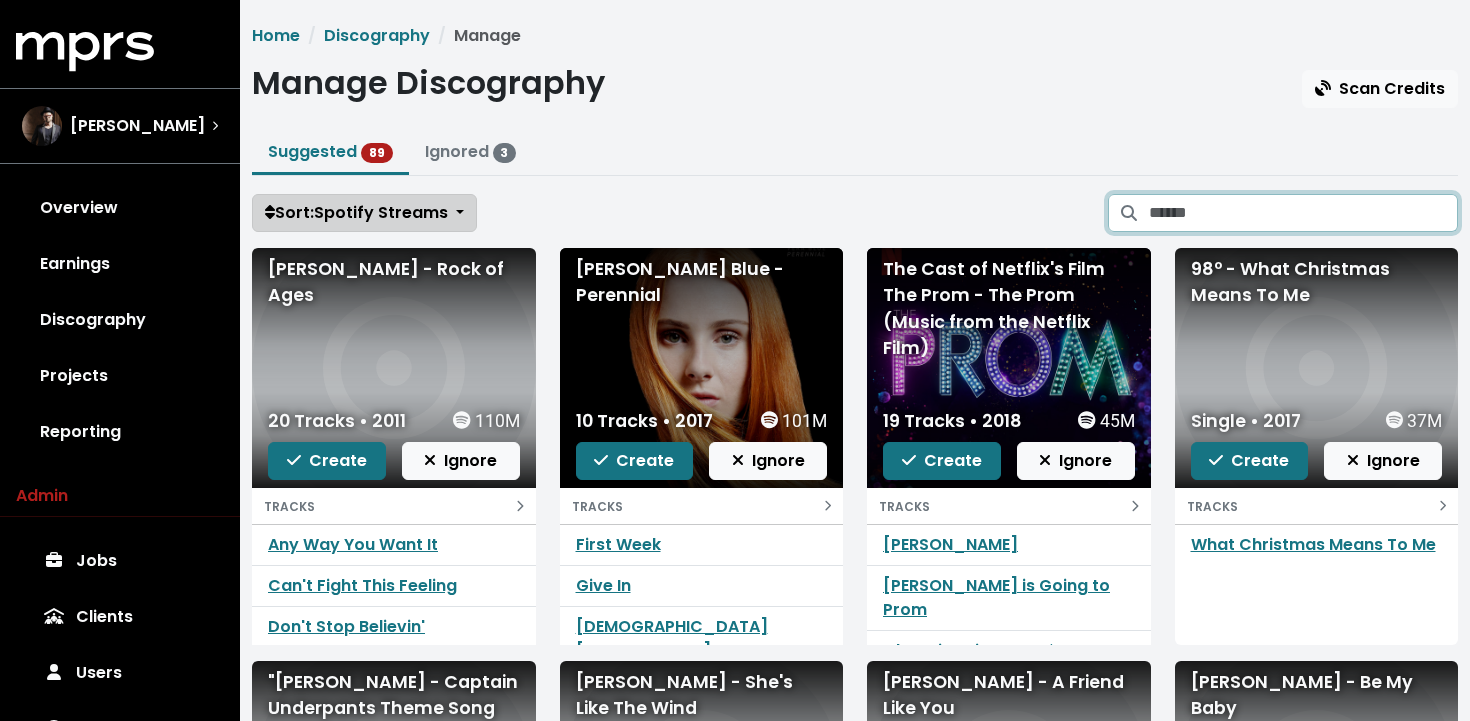 type 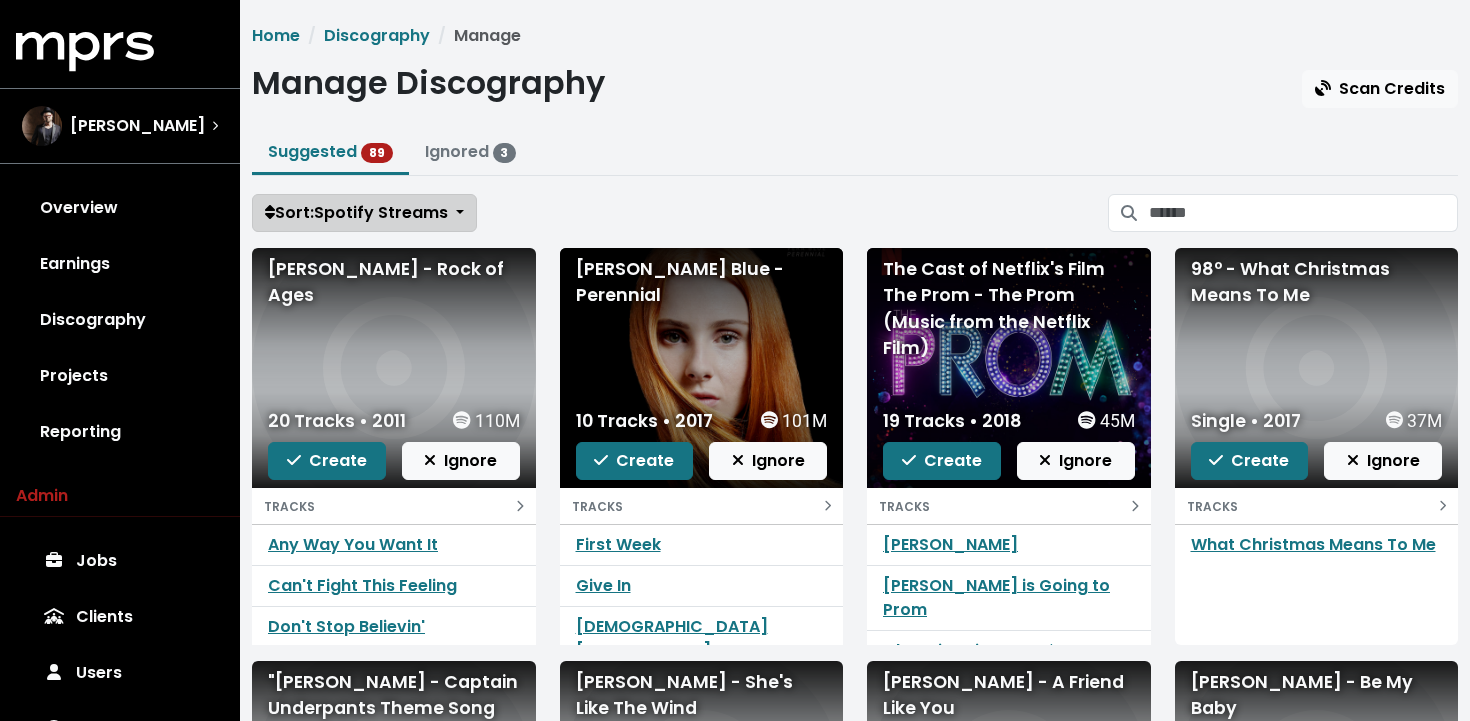 click on "Sort:  Spotify Streams" at bounding box center [356, 212] 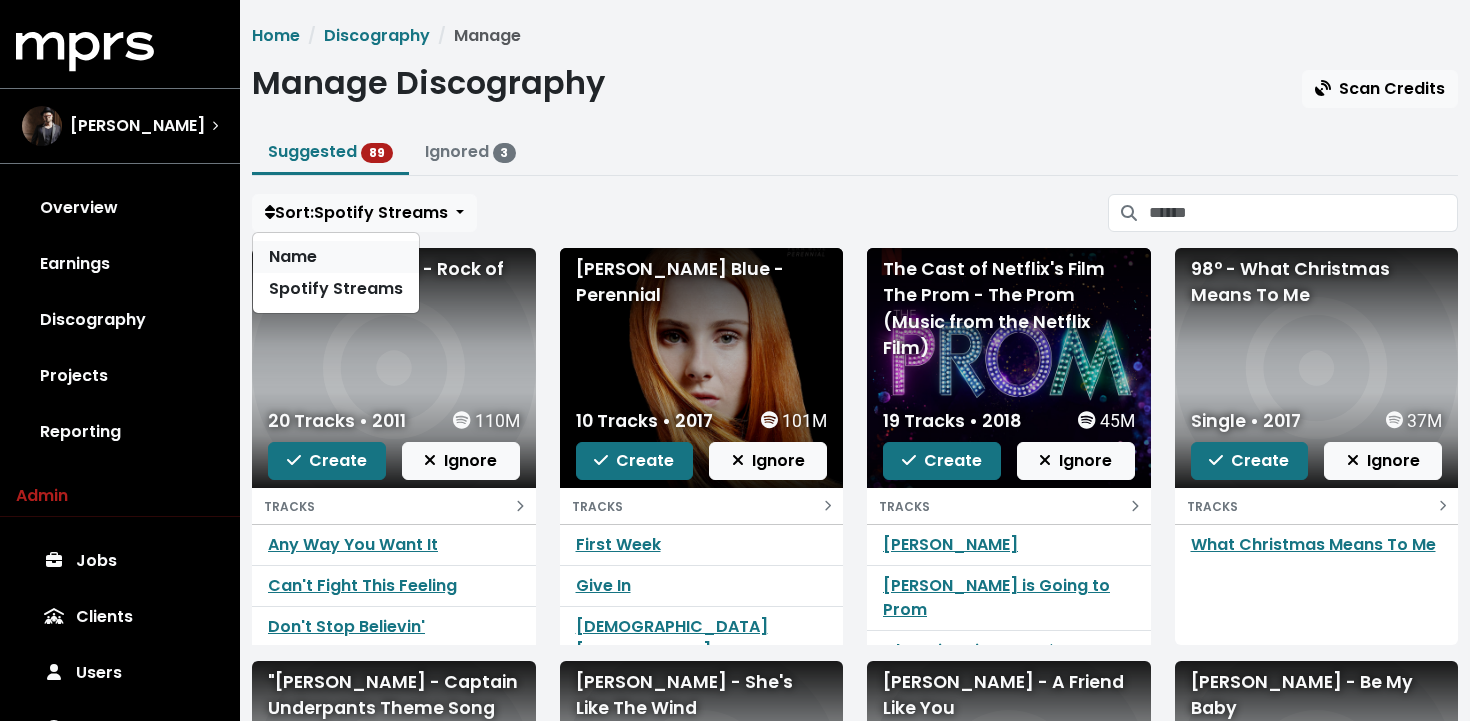 click on "Name" at bounding box center [336, 257] 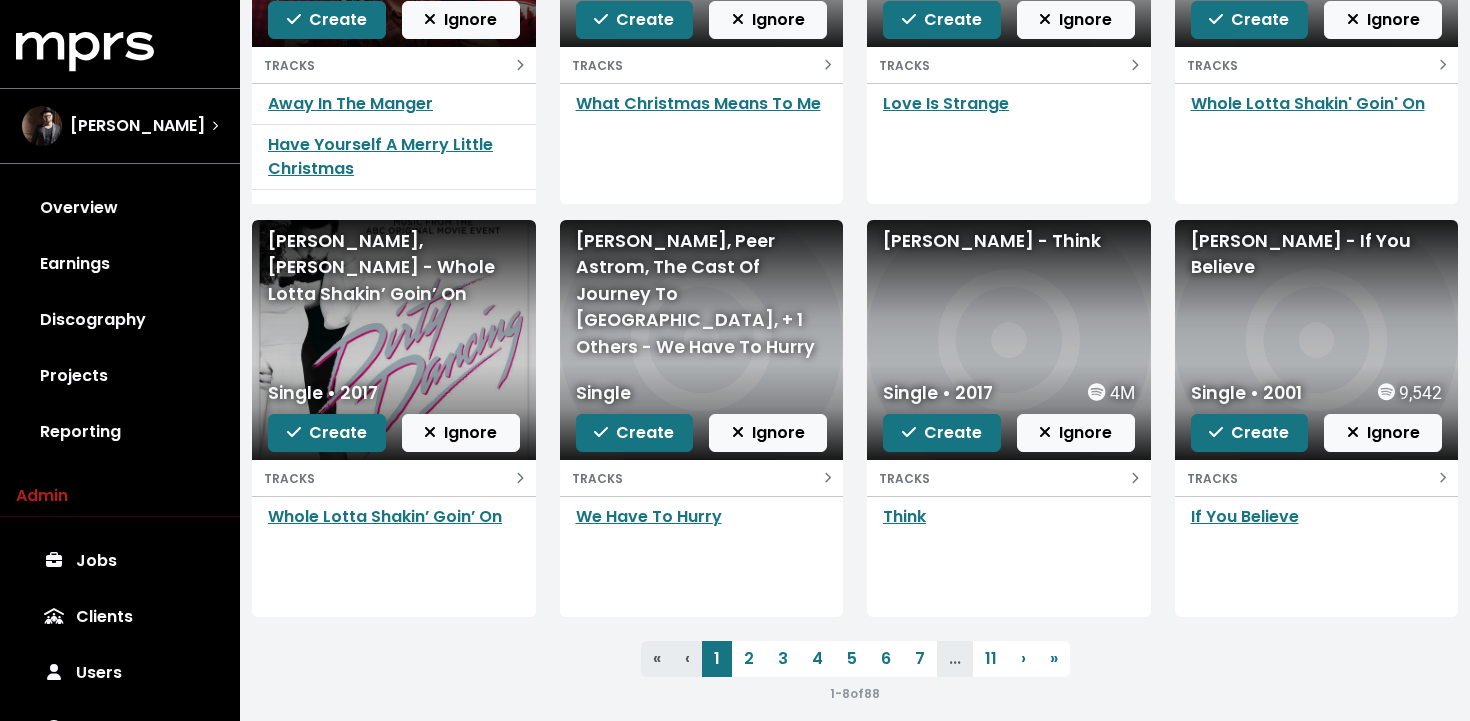scroll, scrollTop: 464, scrollLeft: 0, axis: vertical 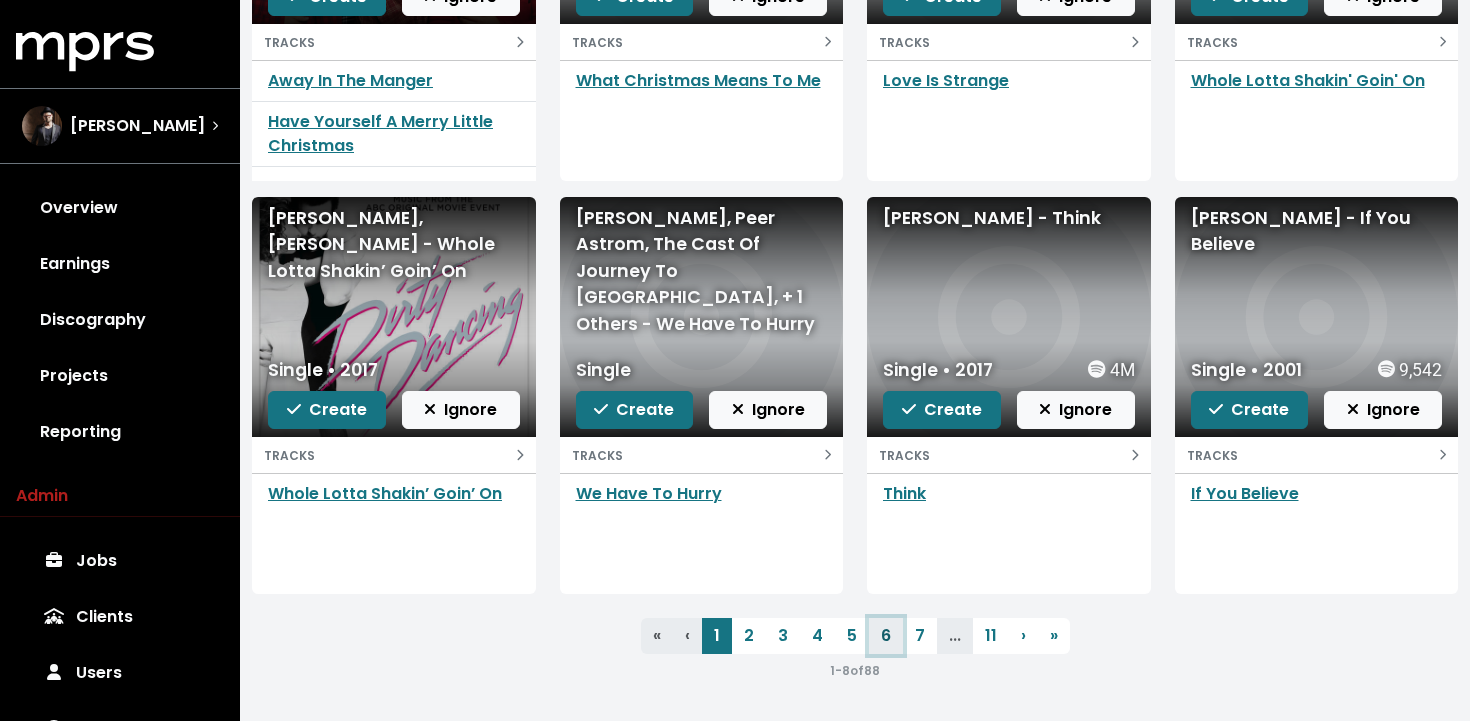 click on "6" at bounding box center [886, 636] 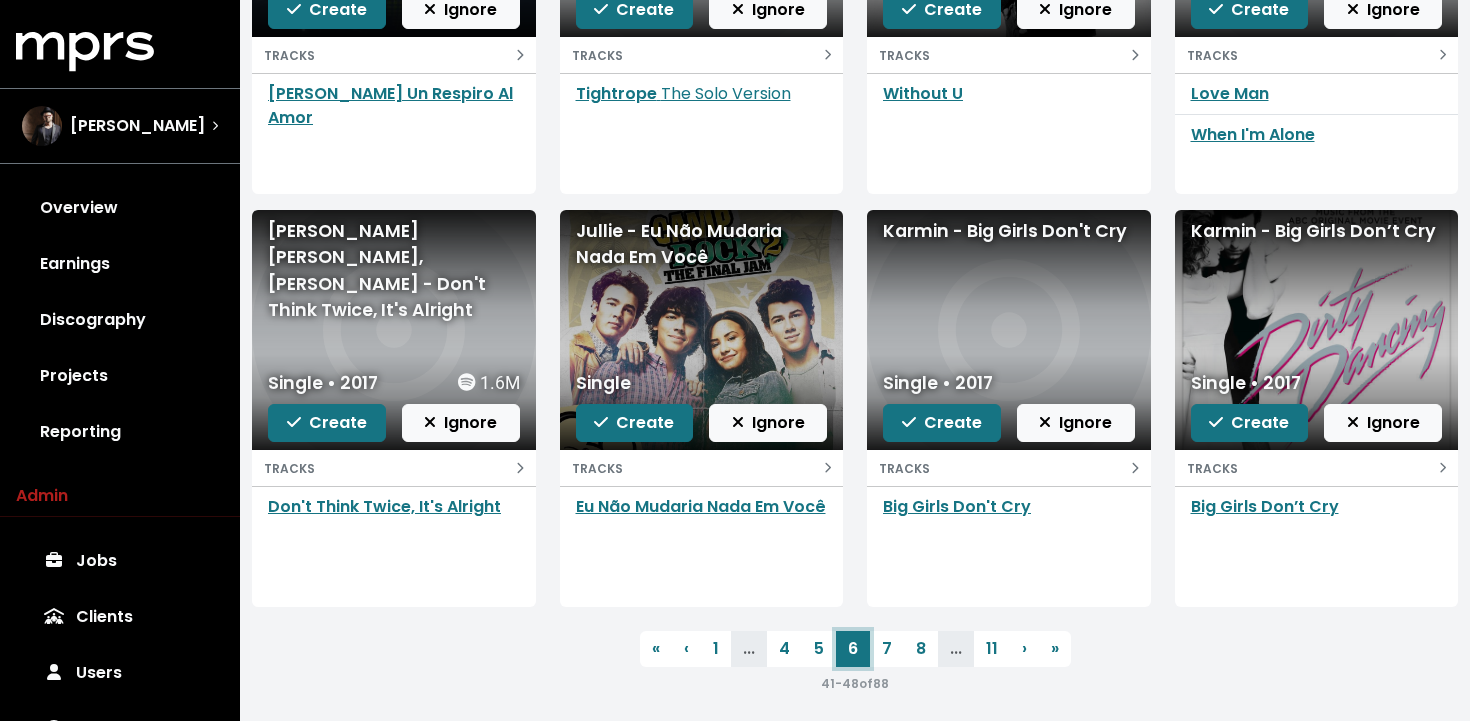 scroll, scrollTop: 457, scrollLeft: 0, axis: vertical 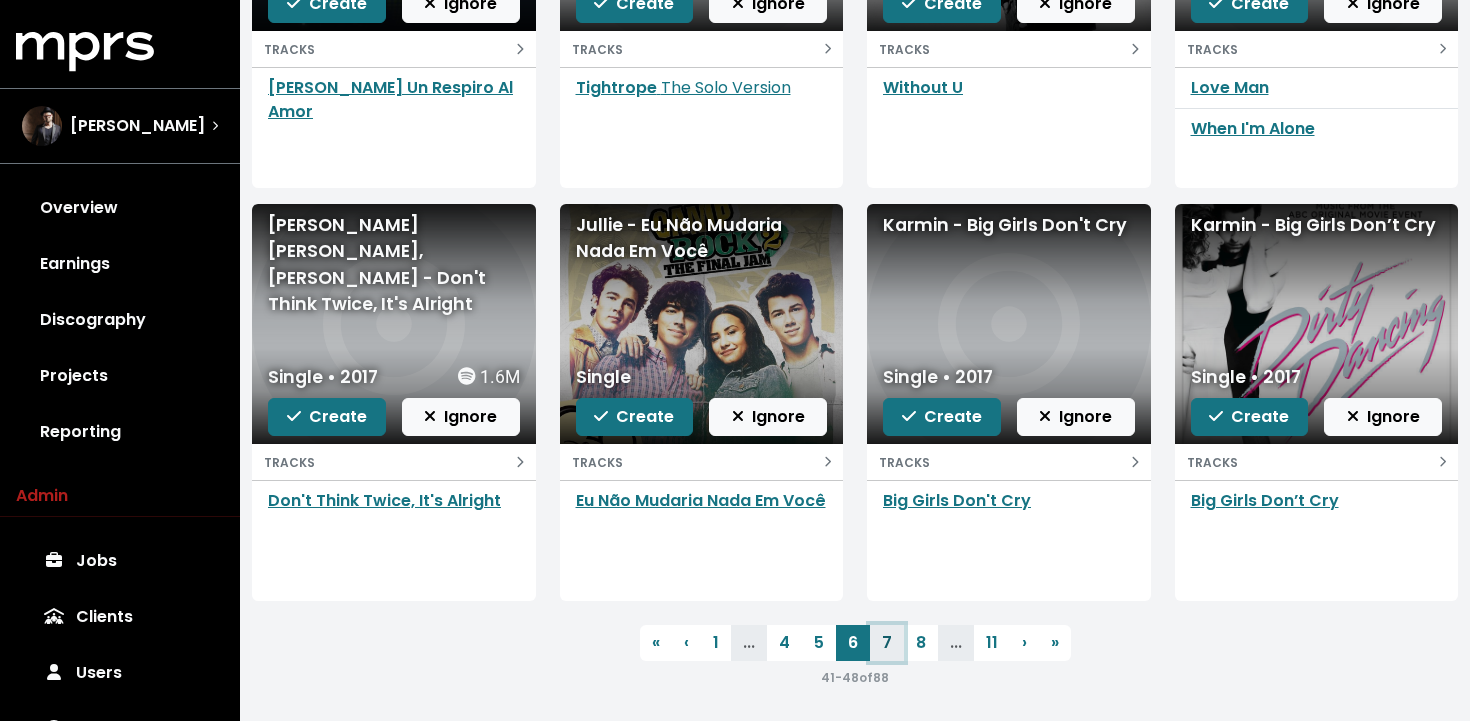 click on "7" at bounding box center (887, 643) 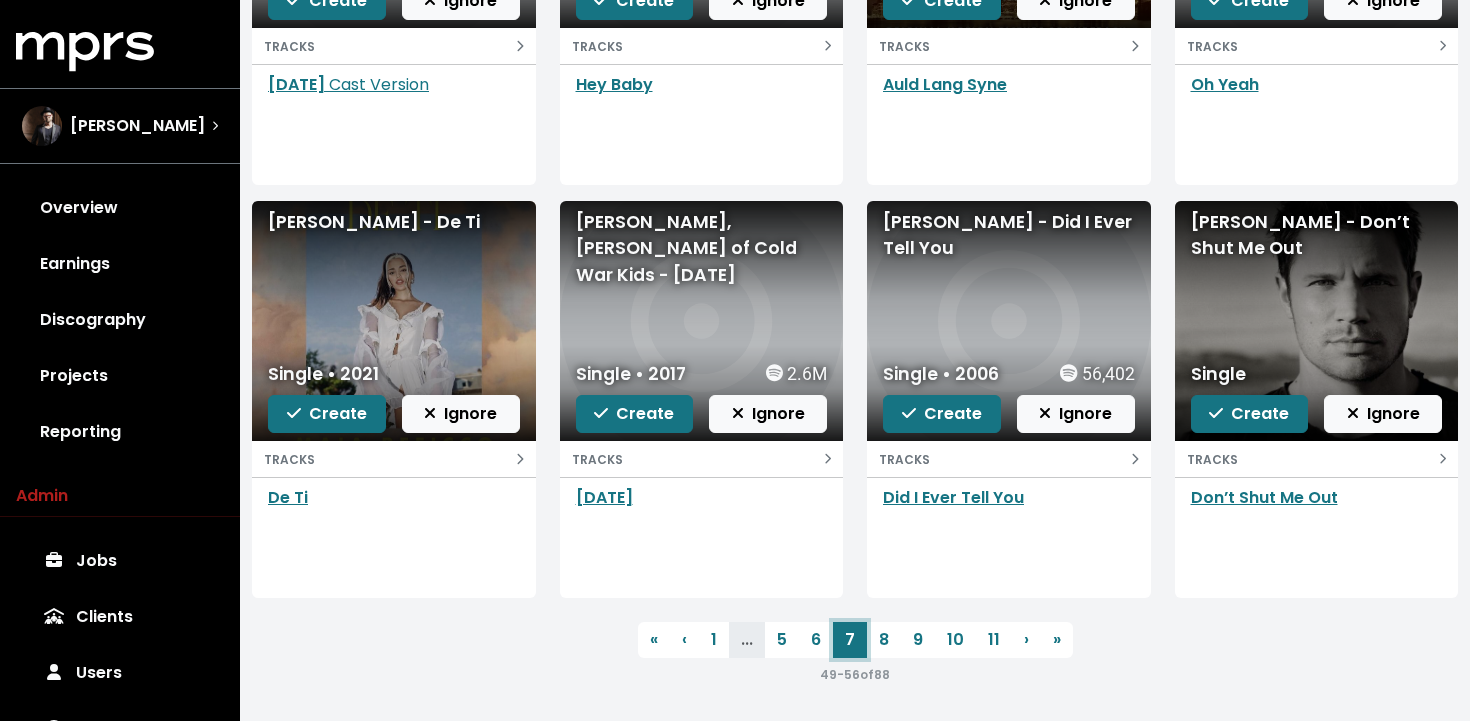 scroll, scrollTop: 464, scrollLeft: 0, axis: vertical 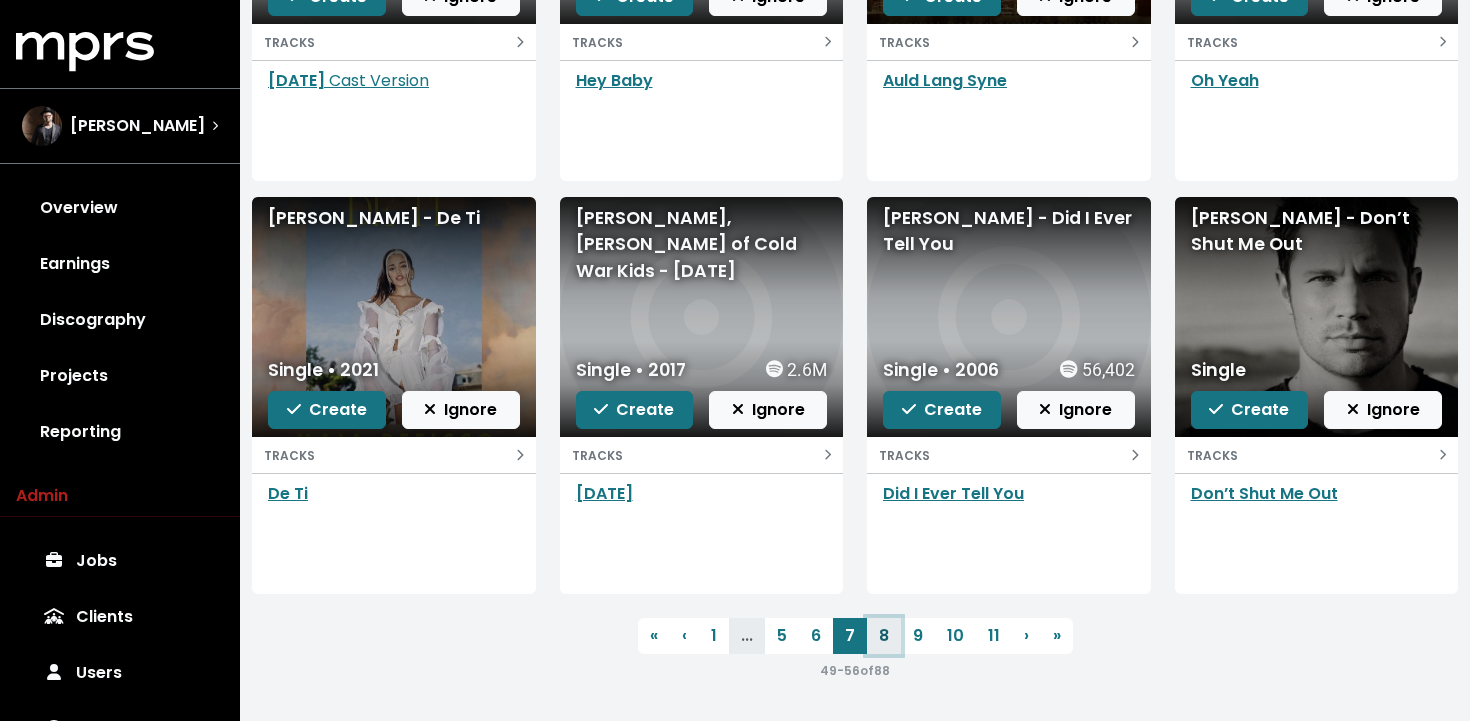 click on "8" at bounding box center (884, 636) 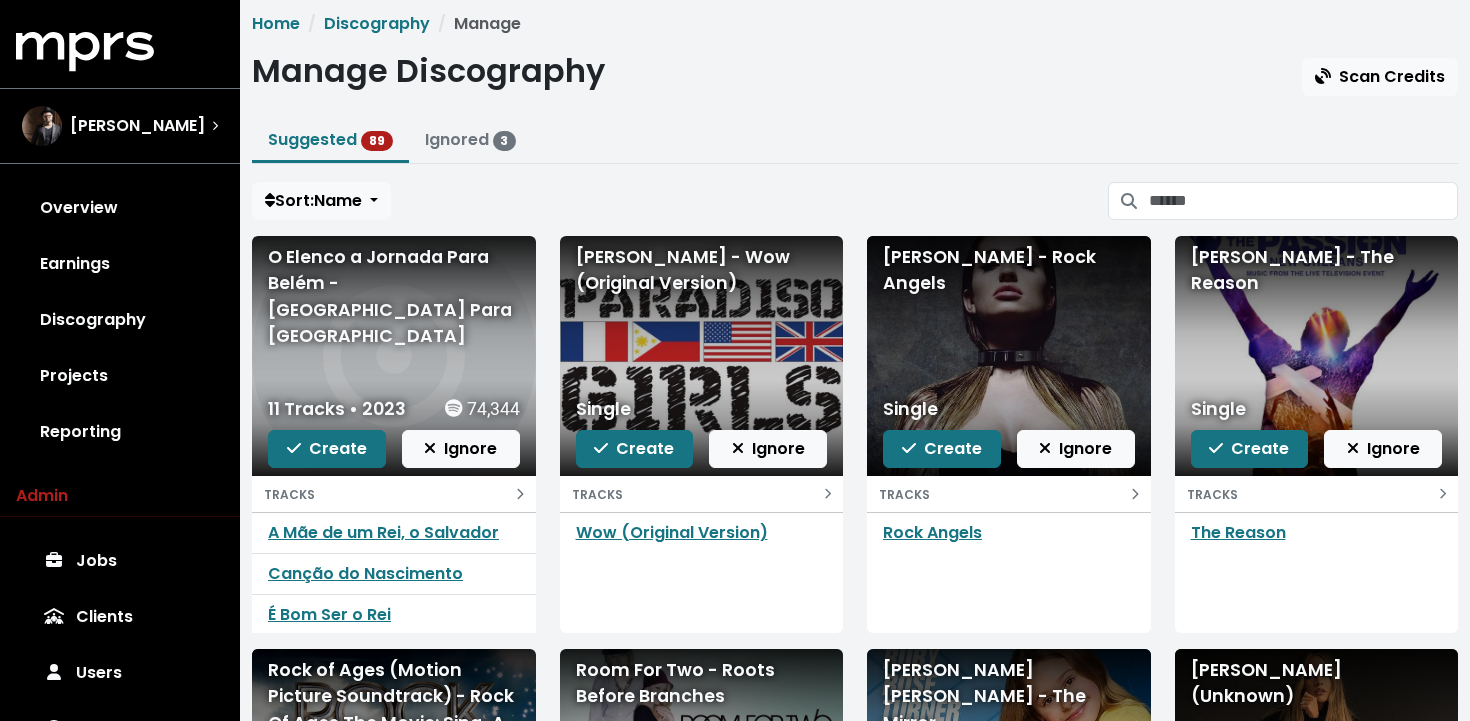 scroll, scrollTop: 0, scrollLeft: 0, axis: both 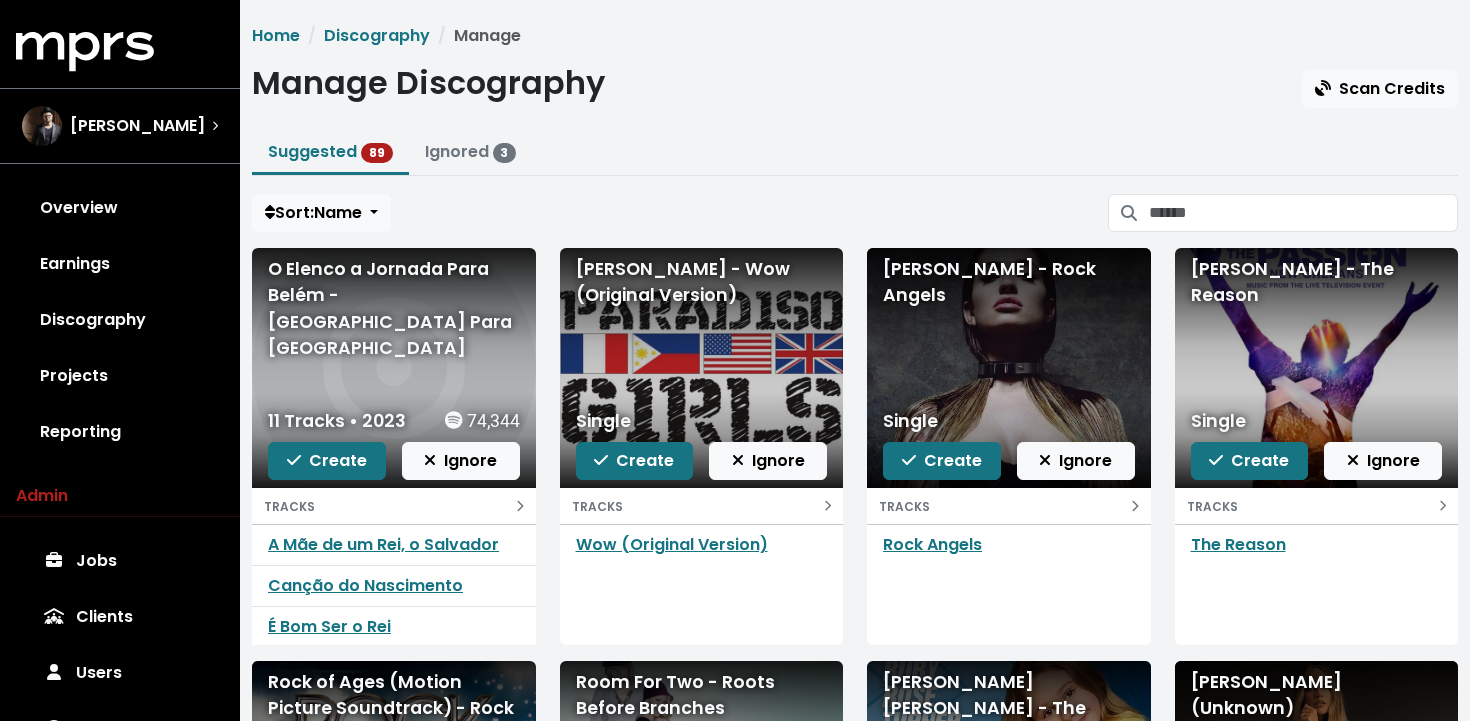 click on "Suggested   89 Ignored   3" at bounding box center (855, 154) 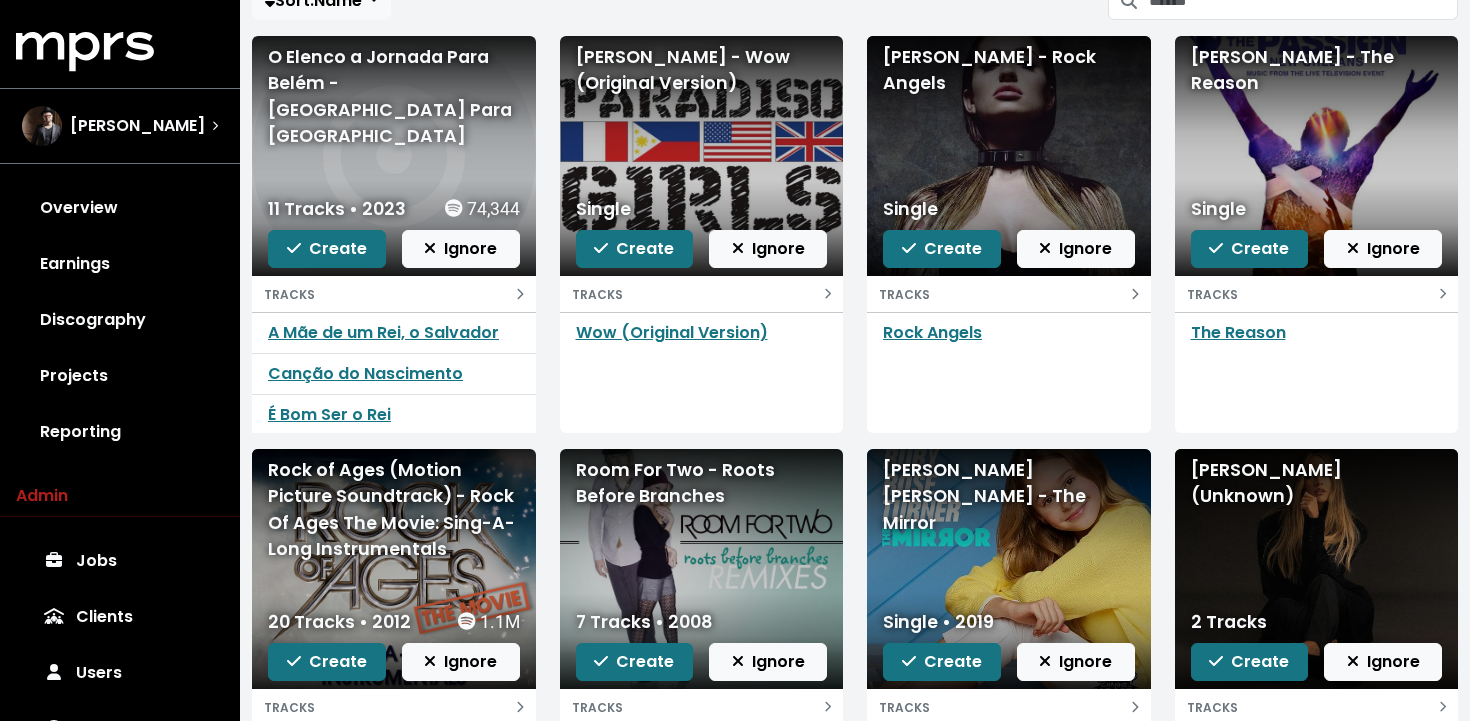 scroll, scrollTop: 219, scrollLeft: 0, axis: vertical 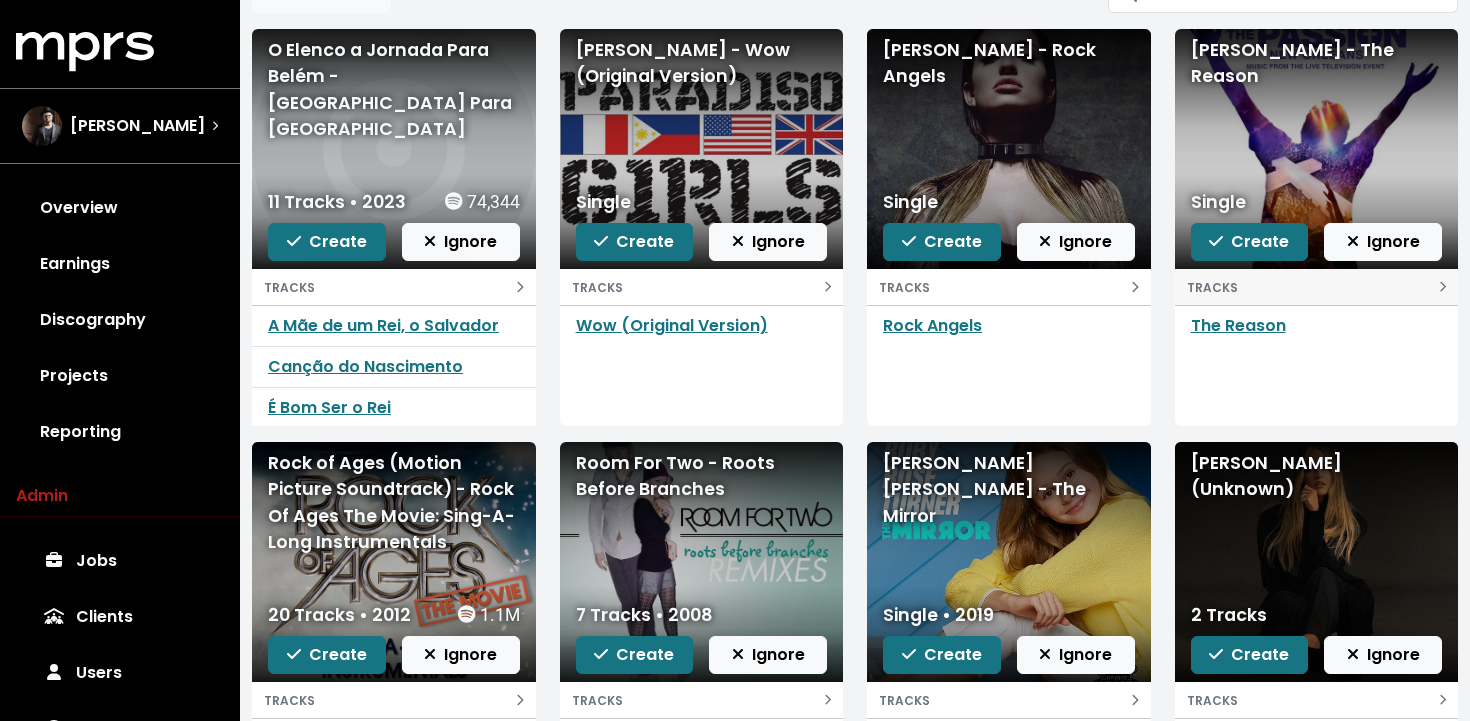 click on "TRACKS" at bounding box center (1317, 287) 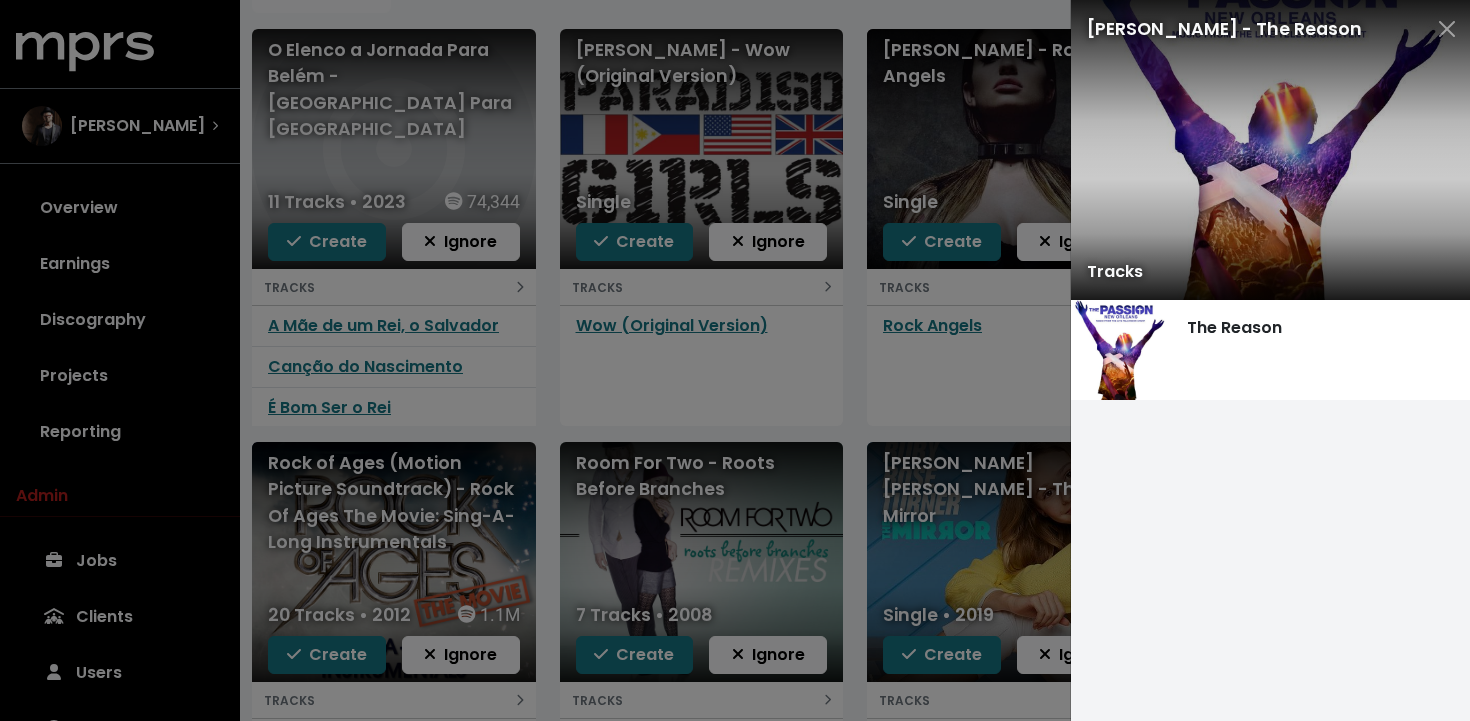 click at bounding box center [735, 360] 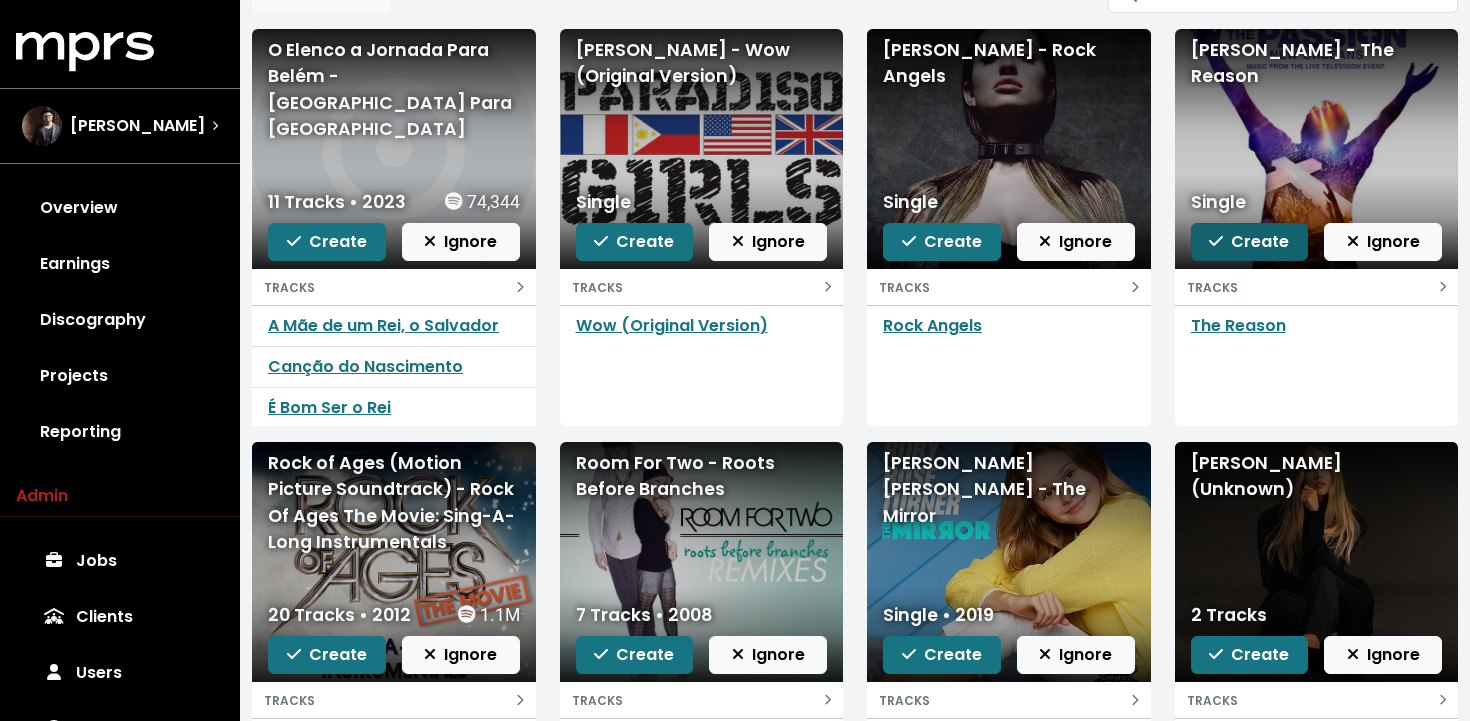click on "Create" at bounding box center (1249, 241) 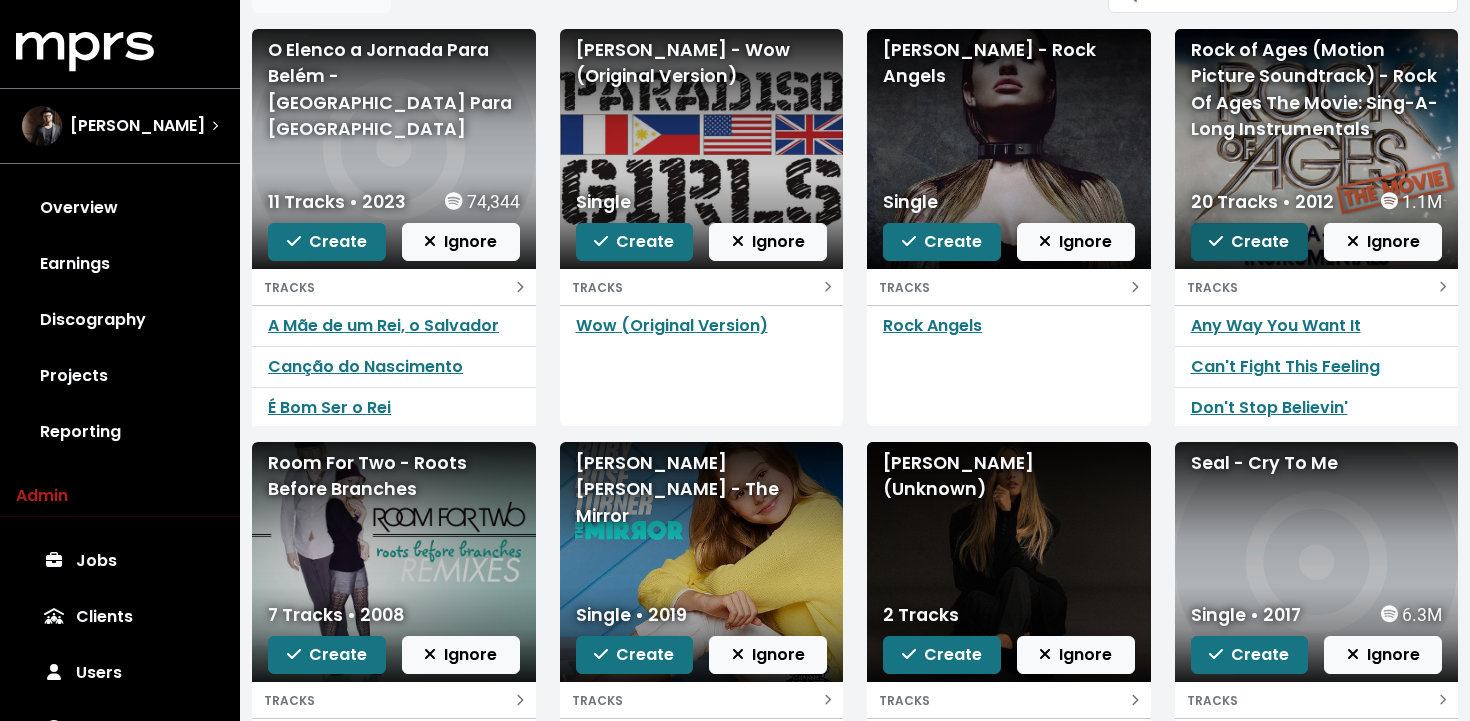 click on "Create" at bounding box center (1249, 241) 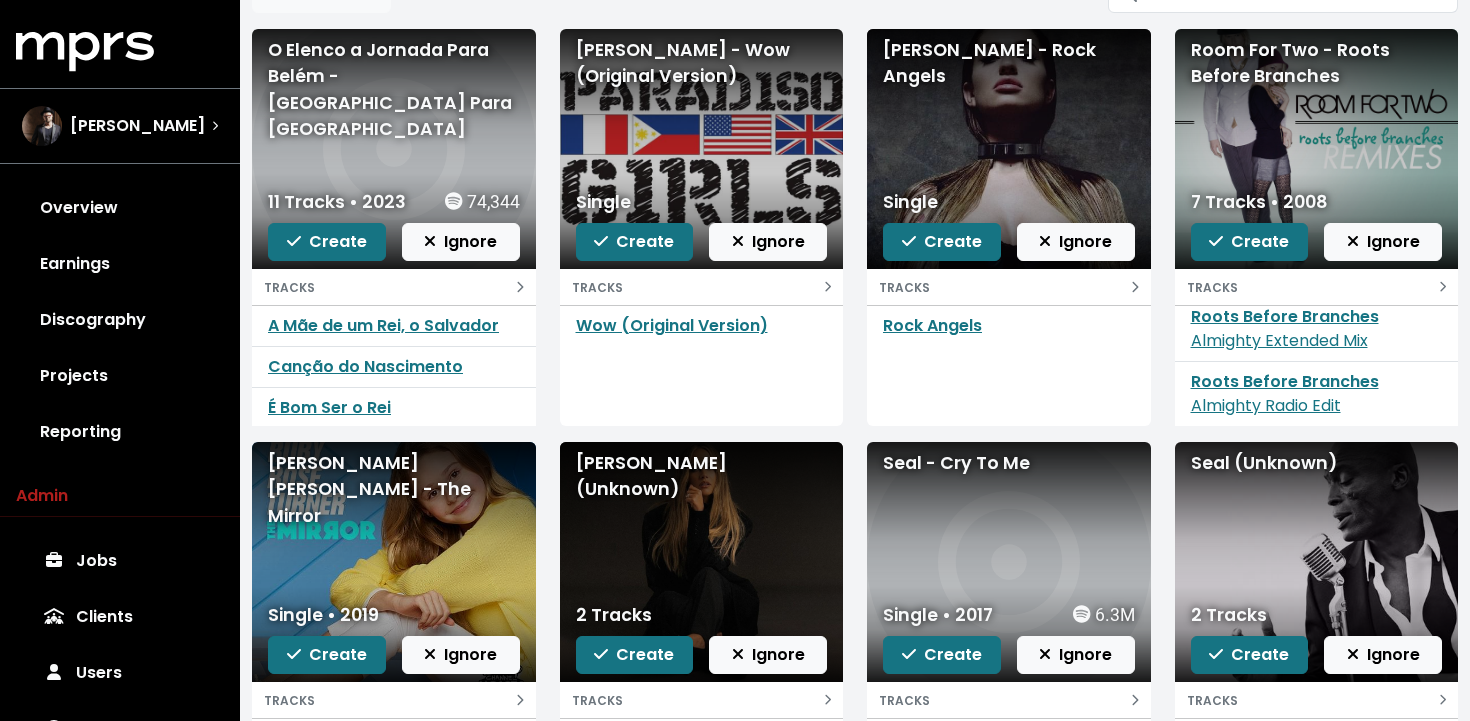scroll, scrollTop: 0, scrollLeft: 0, axis: both 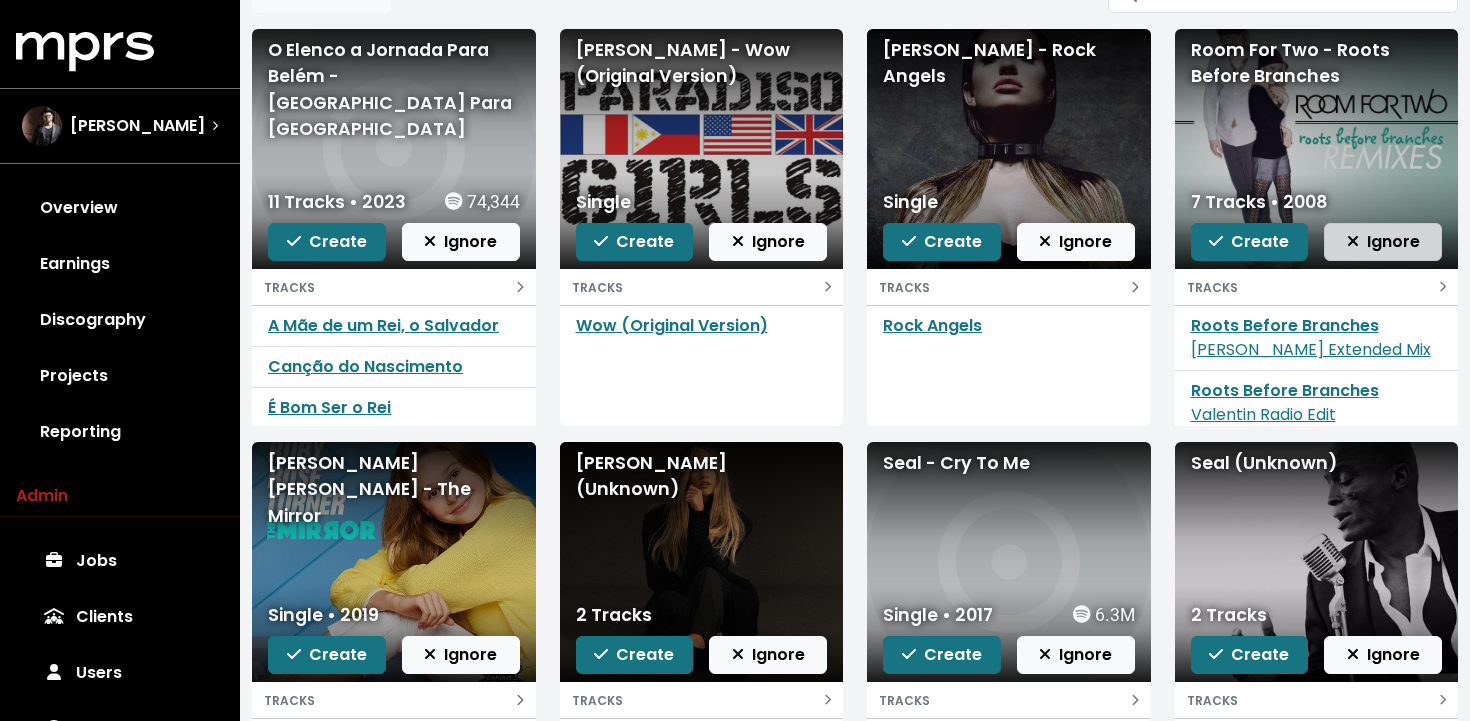 click on "Ignore" at bounding box center [1383, 241] 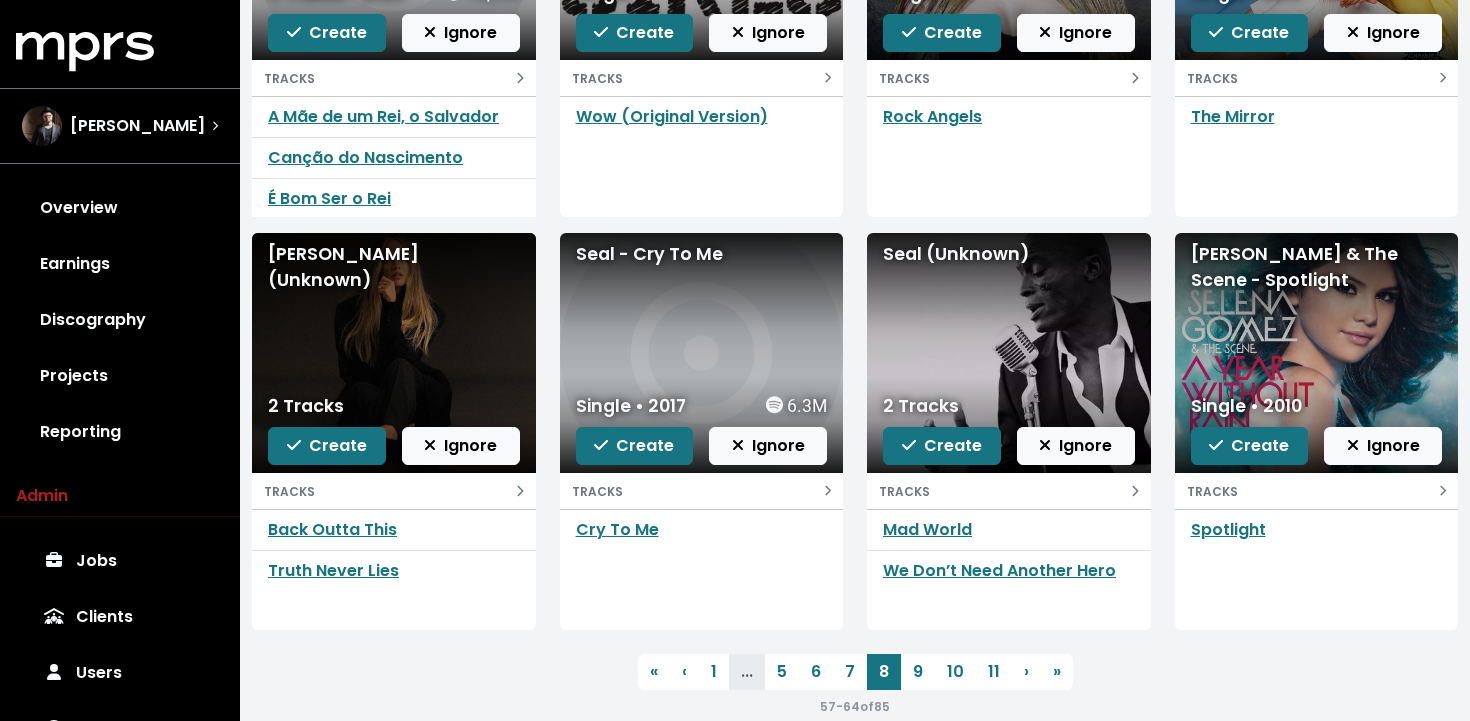 scroll, scrollTop: 430, scrollLeft: 0, axis: vertical 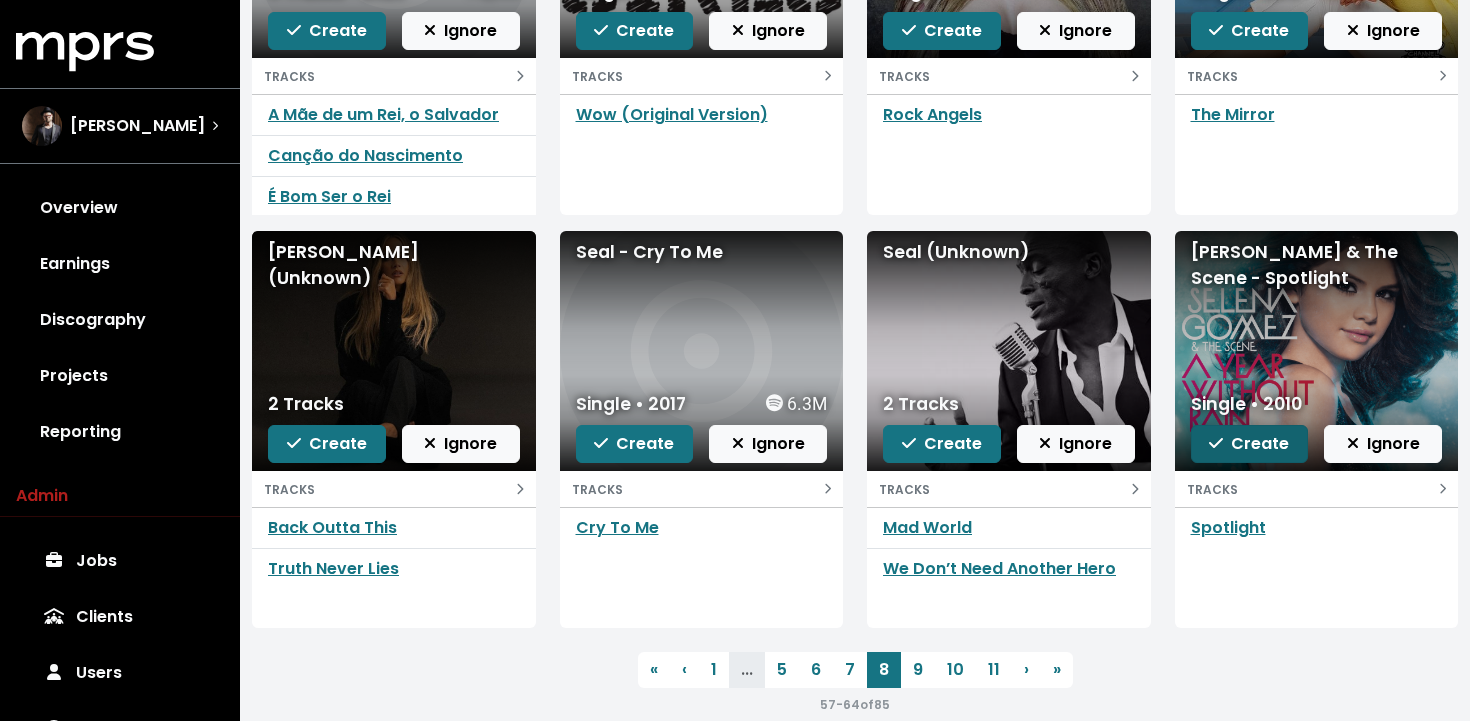 click on "Create" at bounding box center (1249, 443) 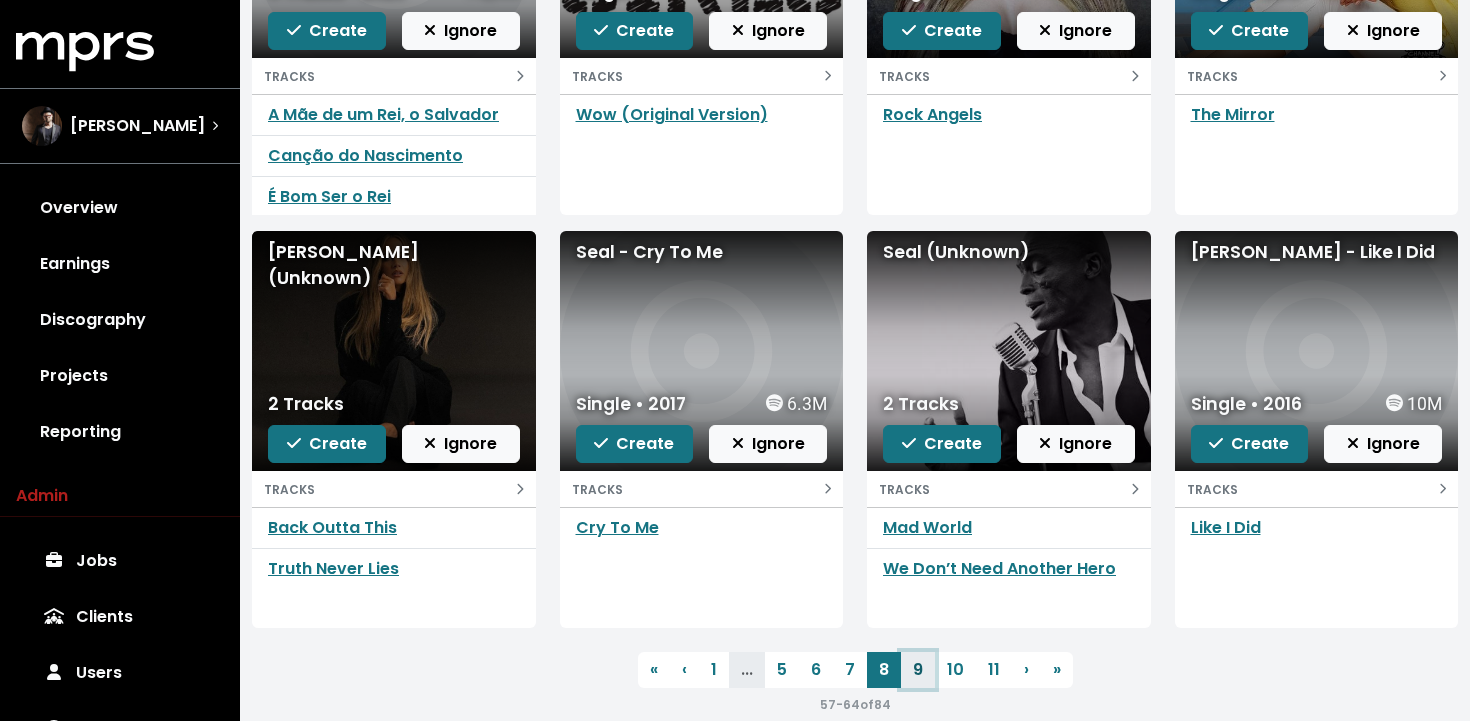 click on "9" at bounding box center [918, 670] 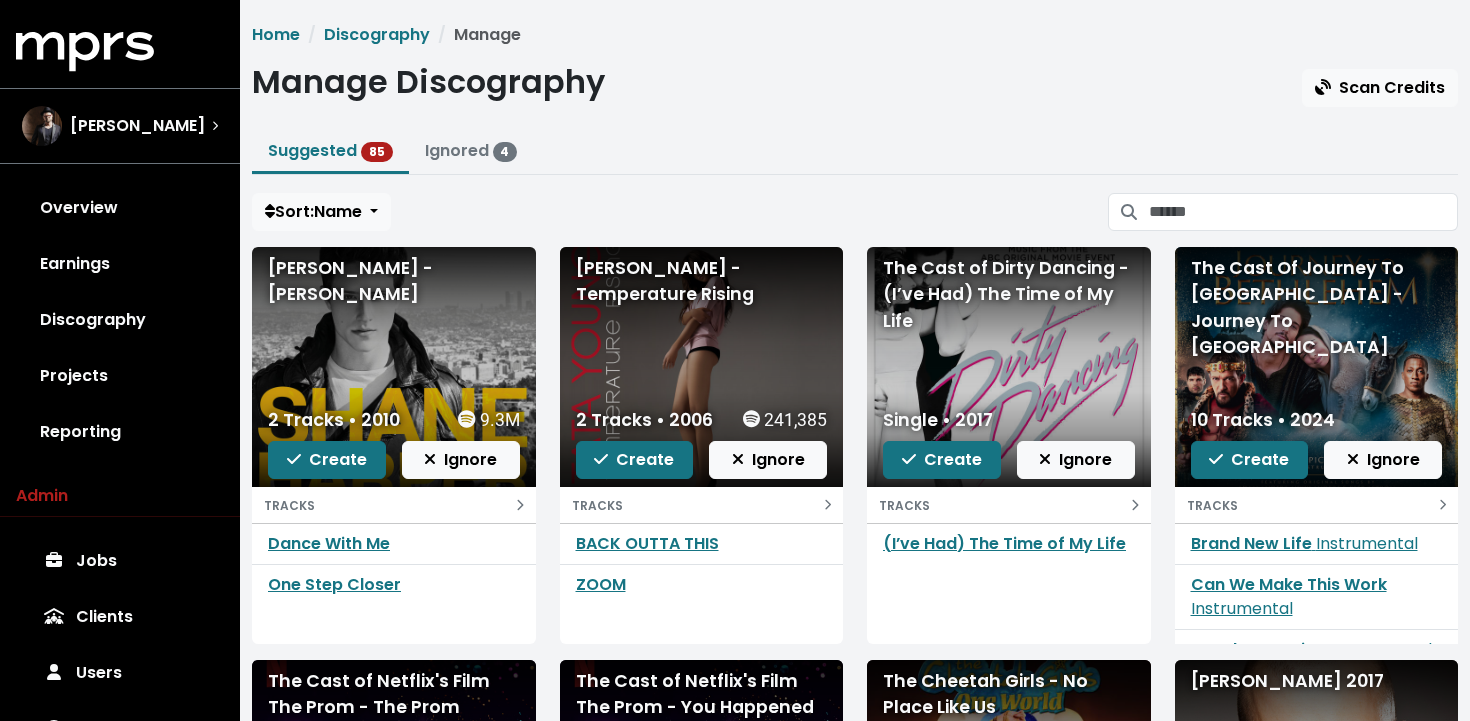 scroll, scrollTop: 0, scrollLeft: 0, axis: both 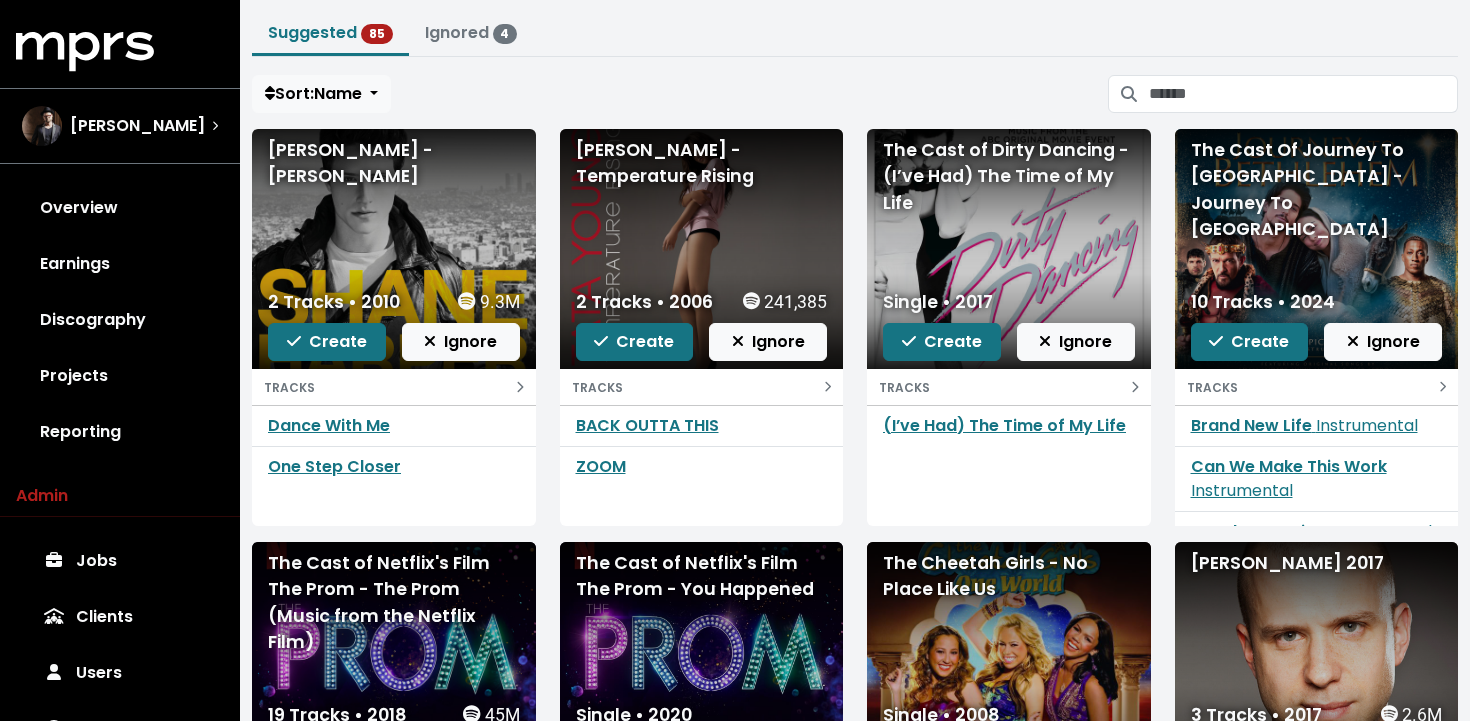click on "The Cast of Dirty Dancing - (I’ve Had) The Time of My Life" at bounding box center [1009, 176] 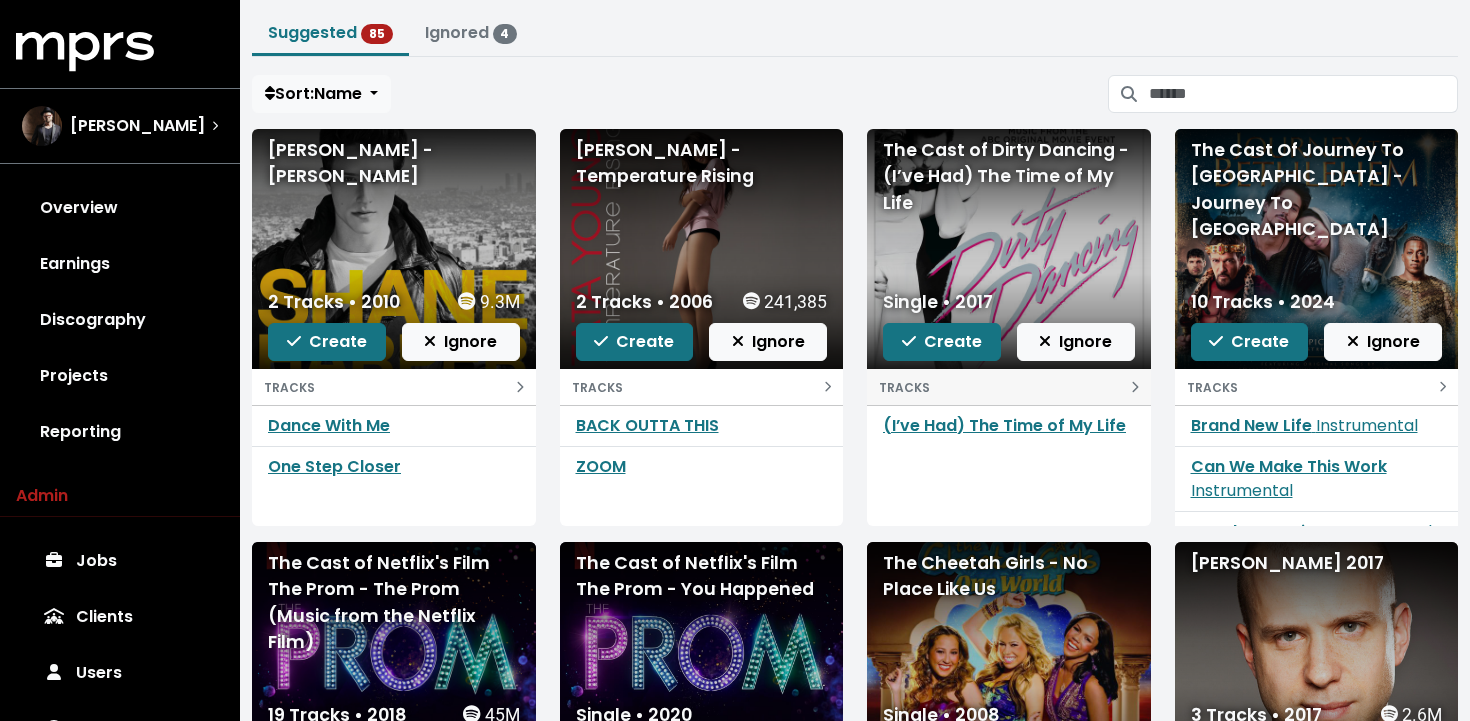 click on "TRACKS" at bounding box center (1009, 387) 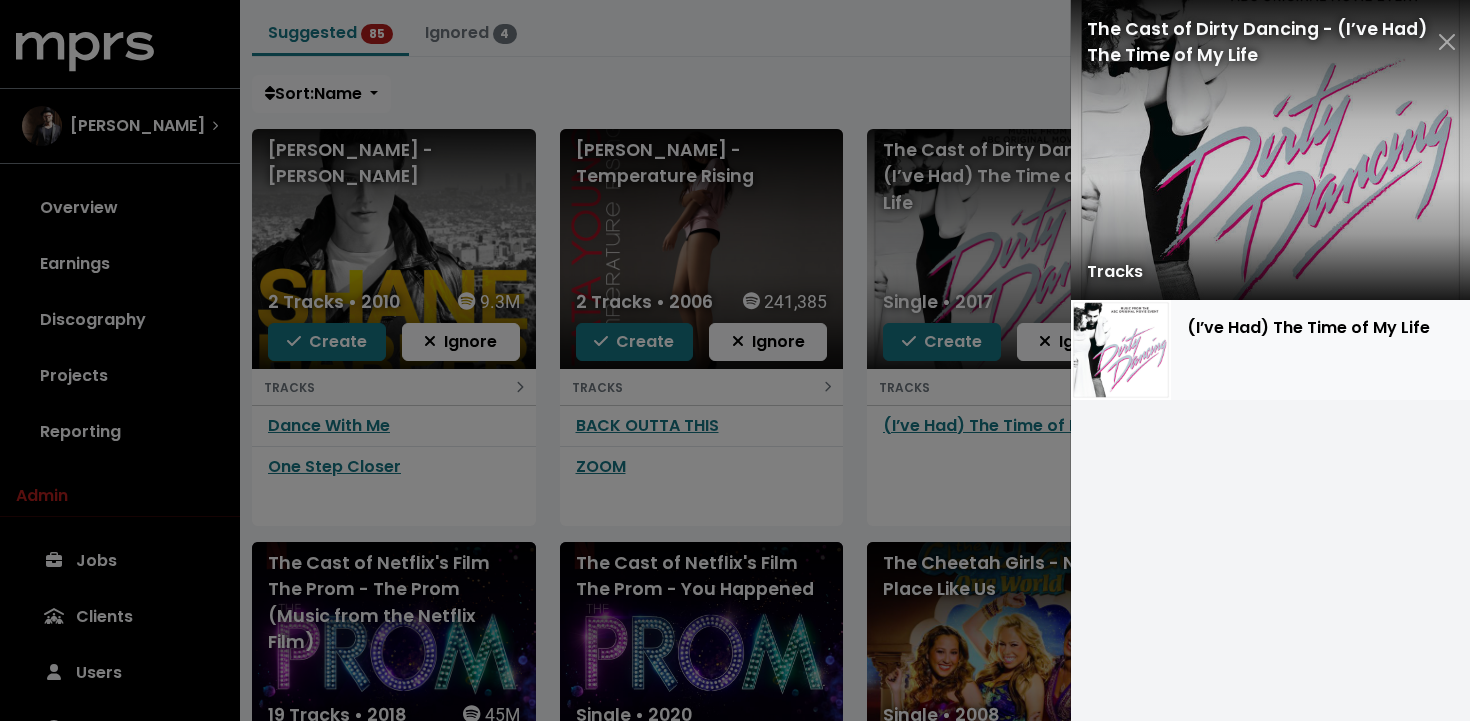 click at bounding box center [1121, 350] 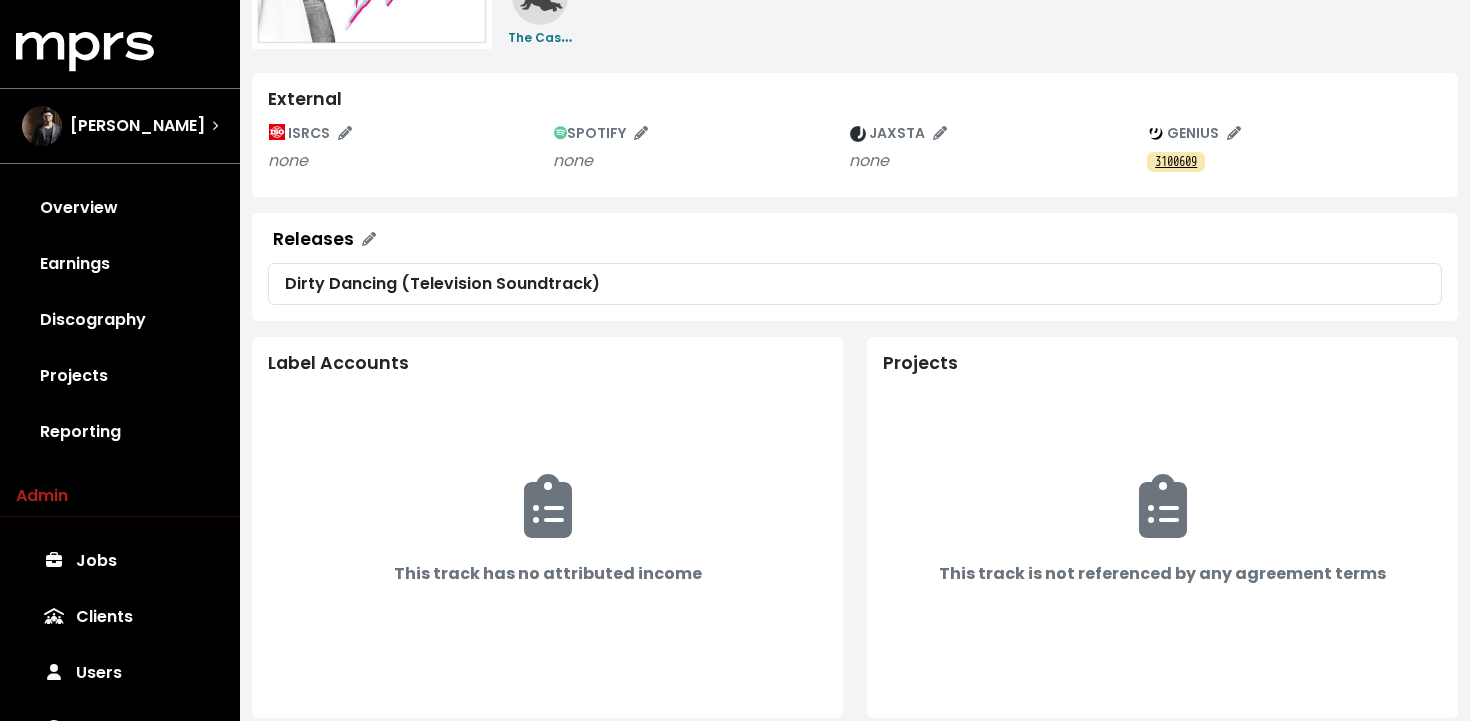 scroll, scrollTop: 0, scrollLeft: 0, axis: both 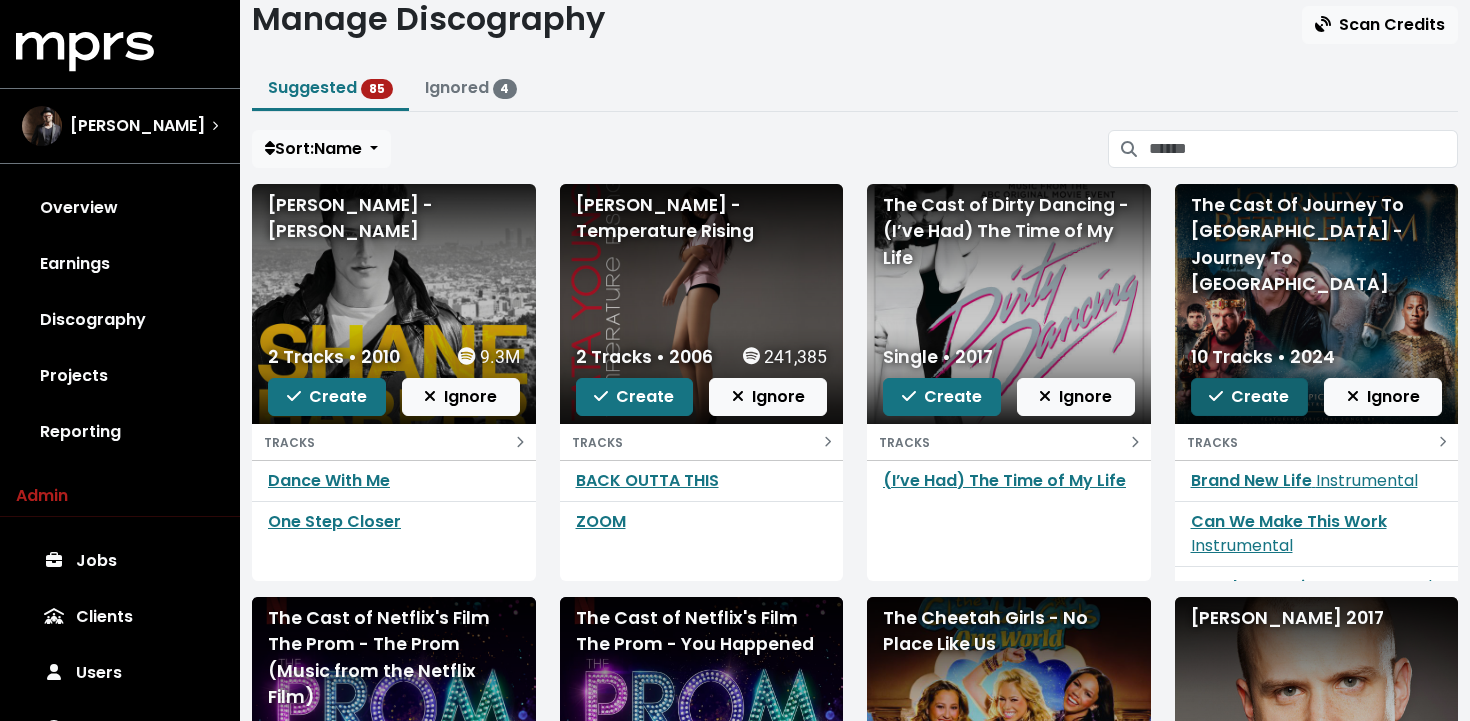 click on "Create" at bounding box center (1249, 396) 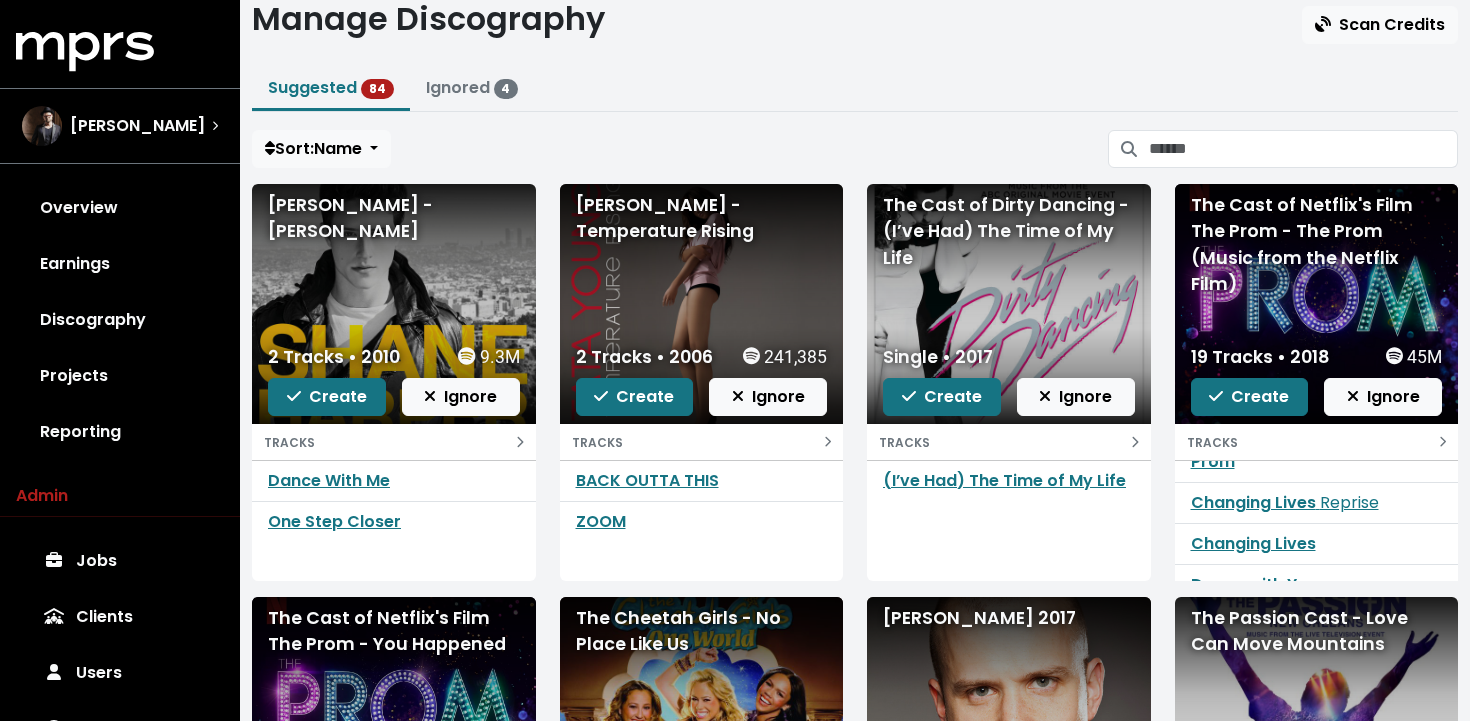 scroll, scrollTop: 0, scrollLeft: 0, axis: both 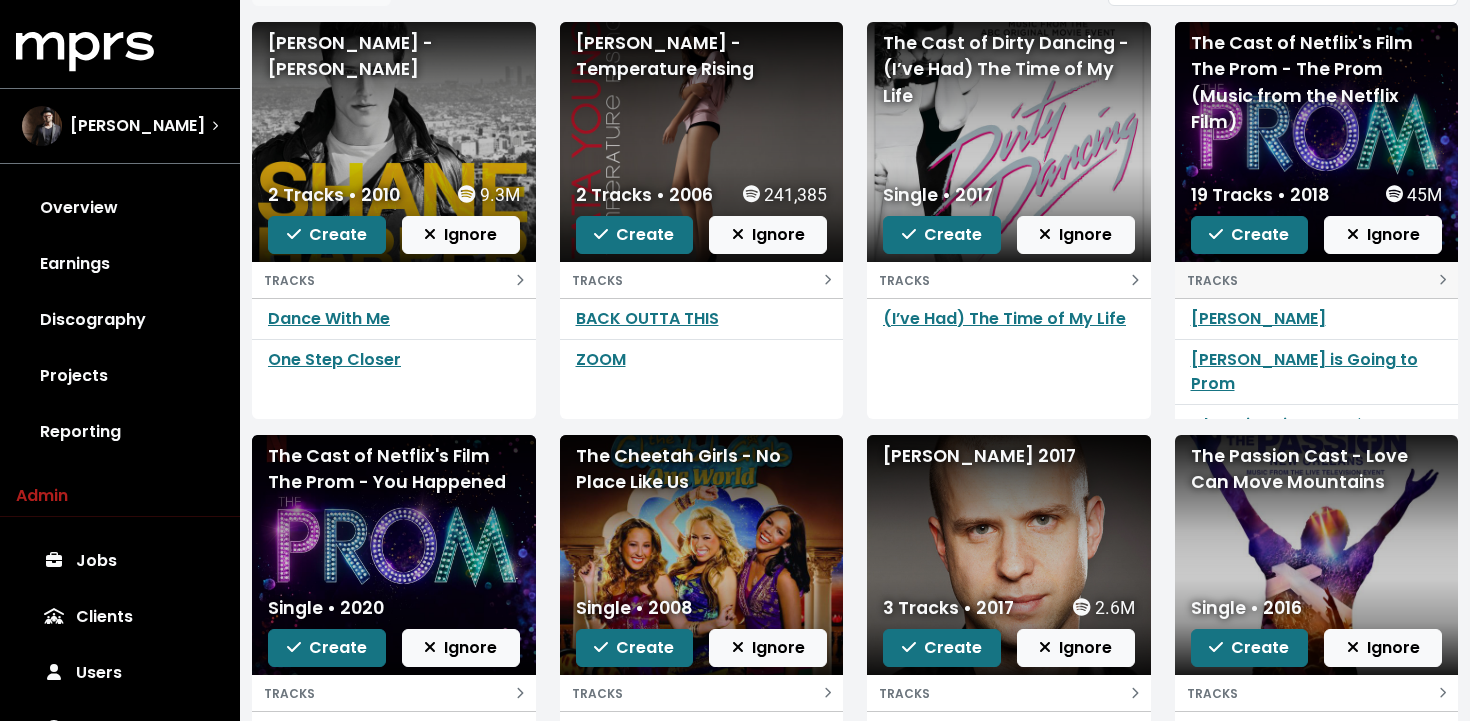 click on "TRACKS" at bounding box center (1212, 280) 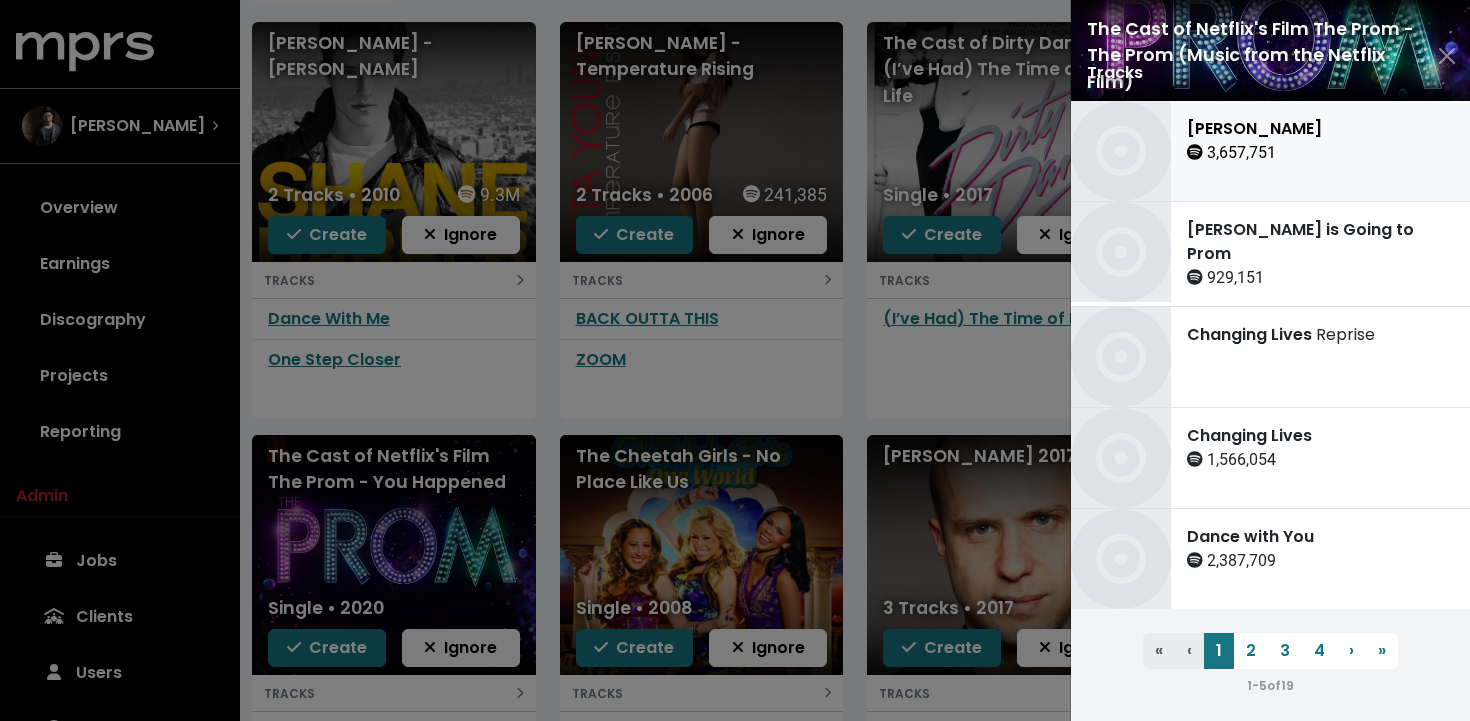 click on "Alyssa Greene   3,657,751" at bounding box center [1254, 151] 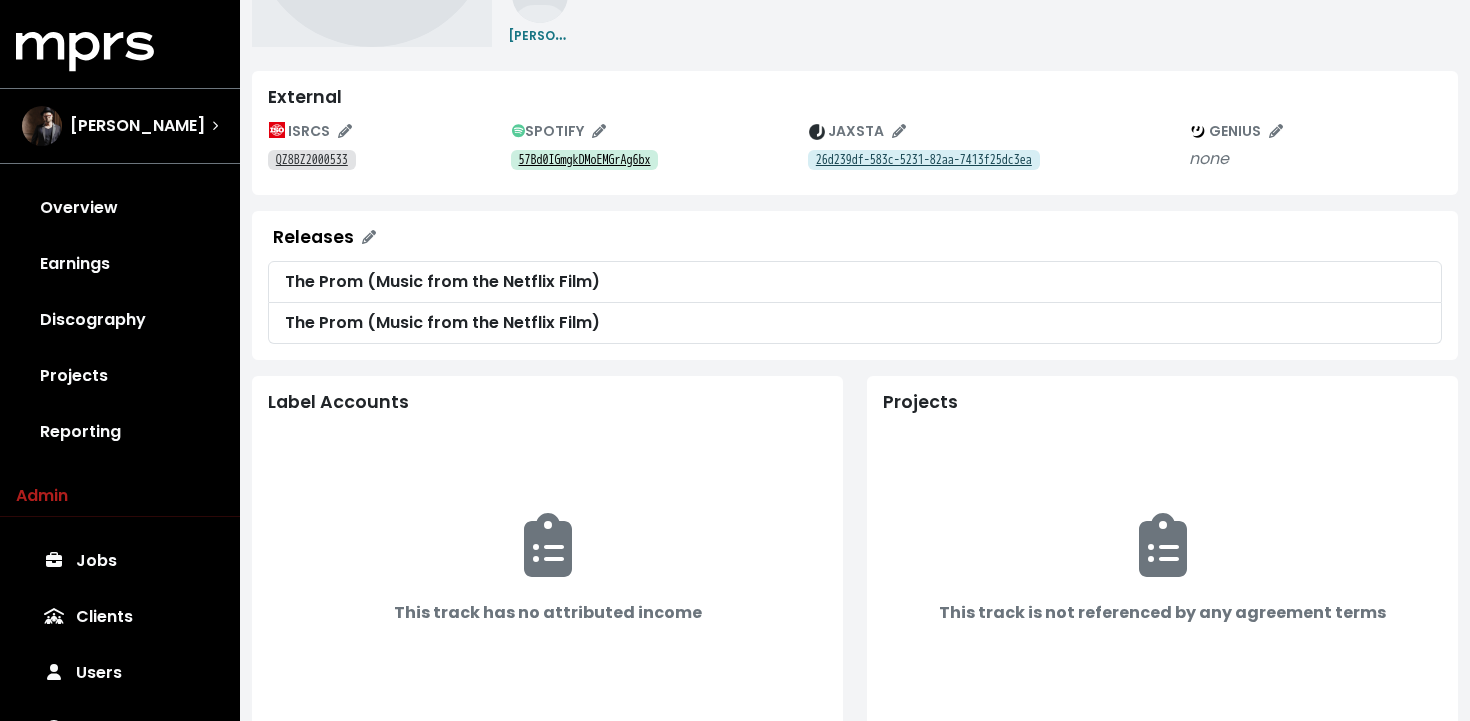 scroll, scrollTop: 0, scrollLeft: 0, axis: both 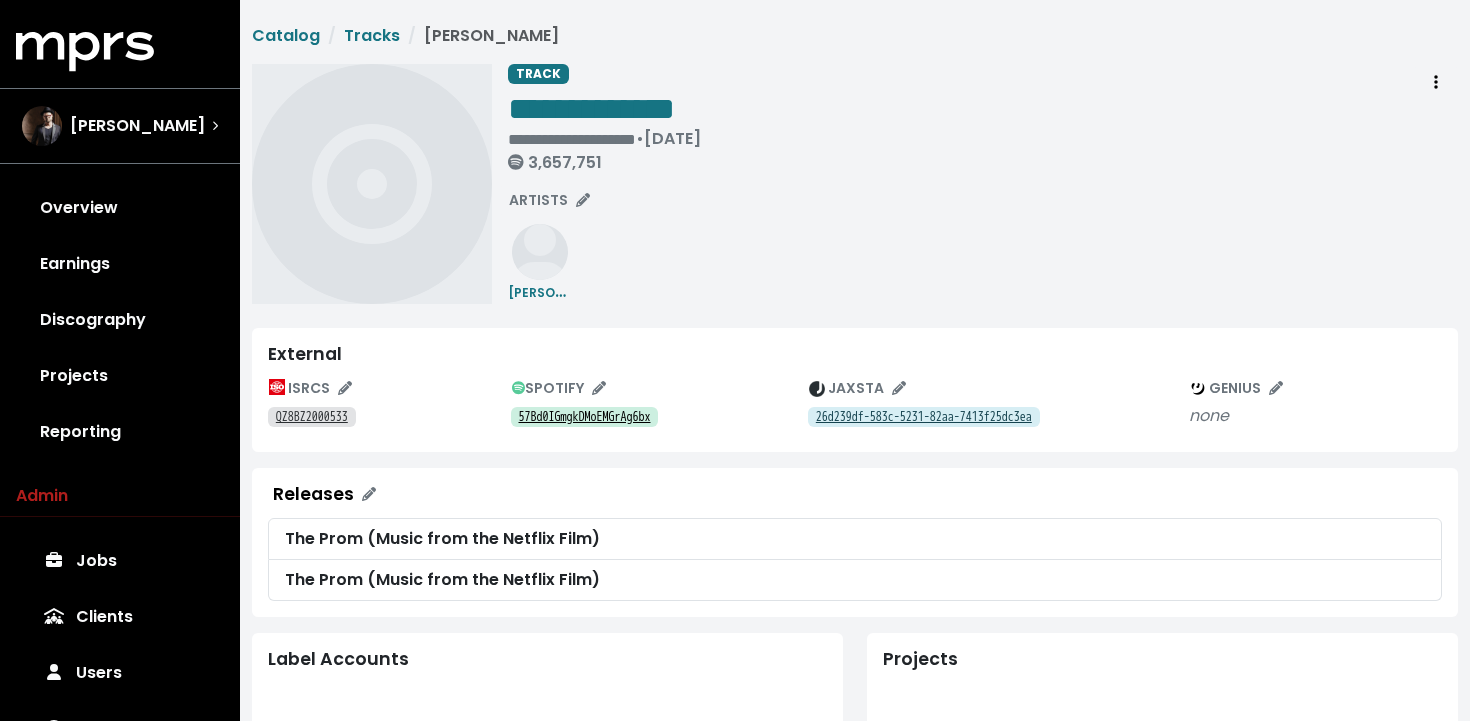 click on "57Bd0IGmgkDMoEMGrAg6bx" at bounding box center [585, 417] 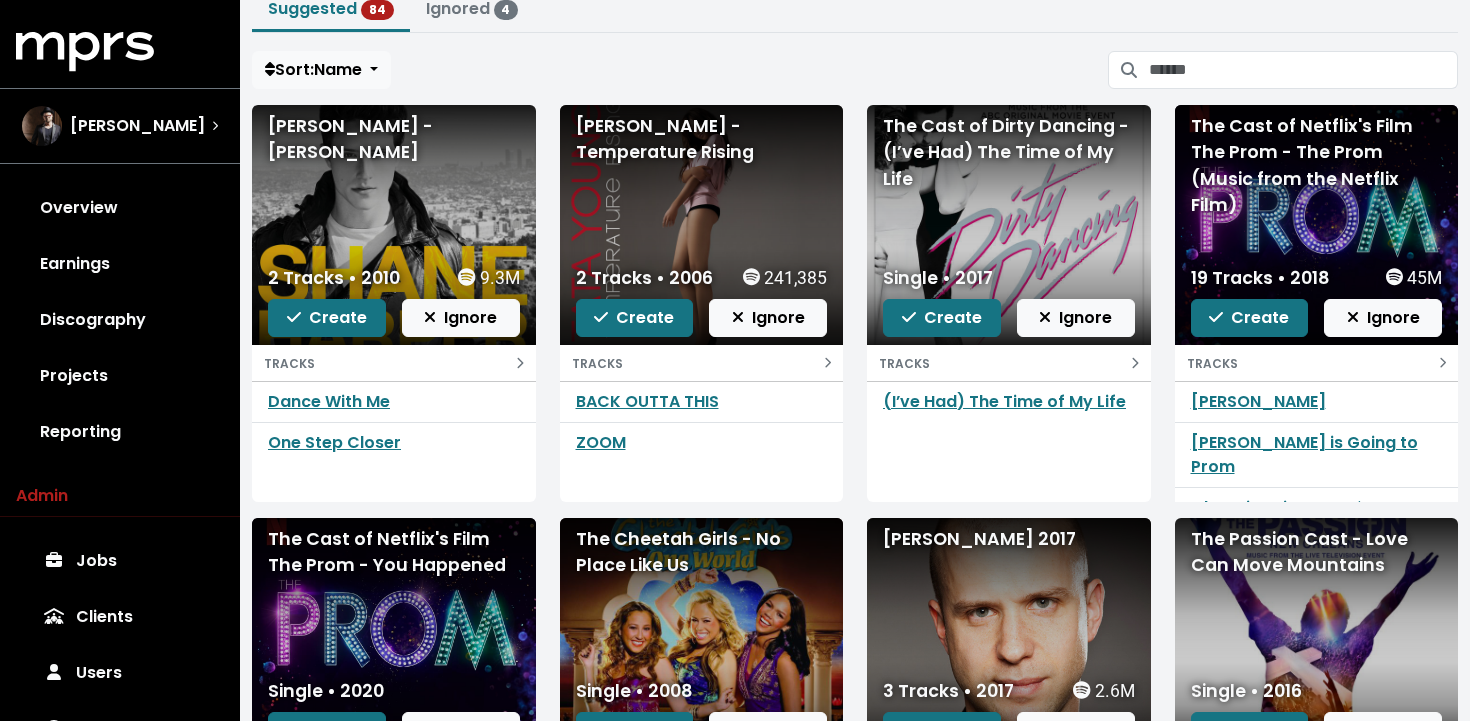 scroll, scrollTop: 148, scrollLeft: 0, axis: vertical 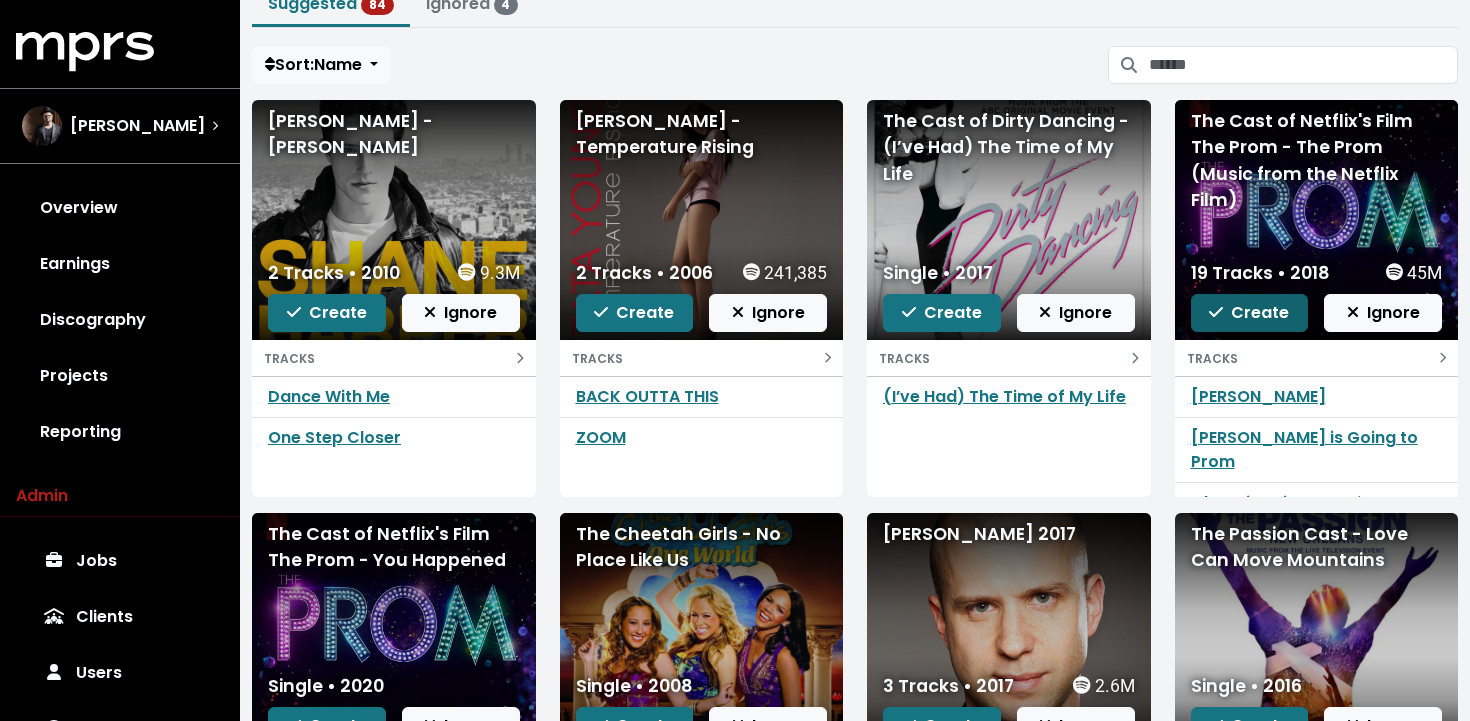 click on "Create" at bounding box center (1249, 312) 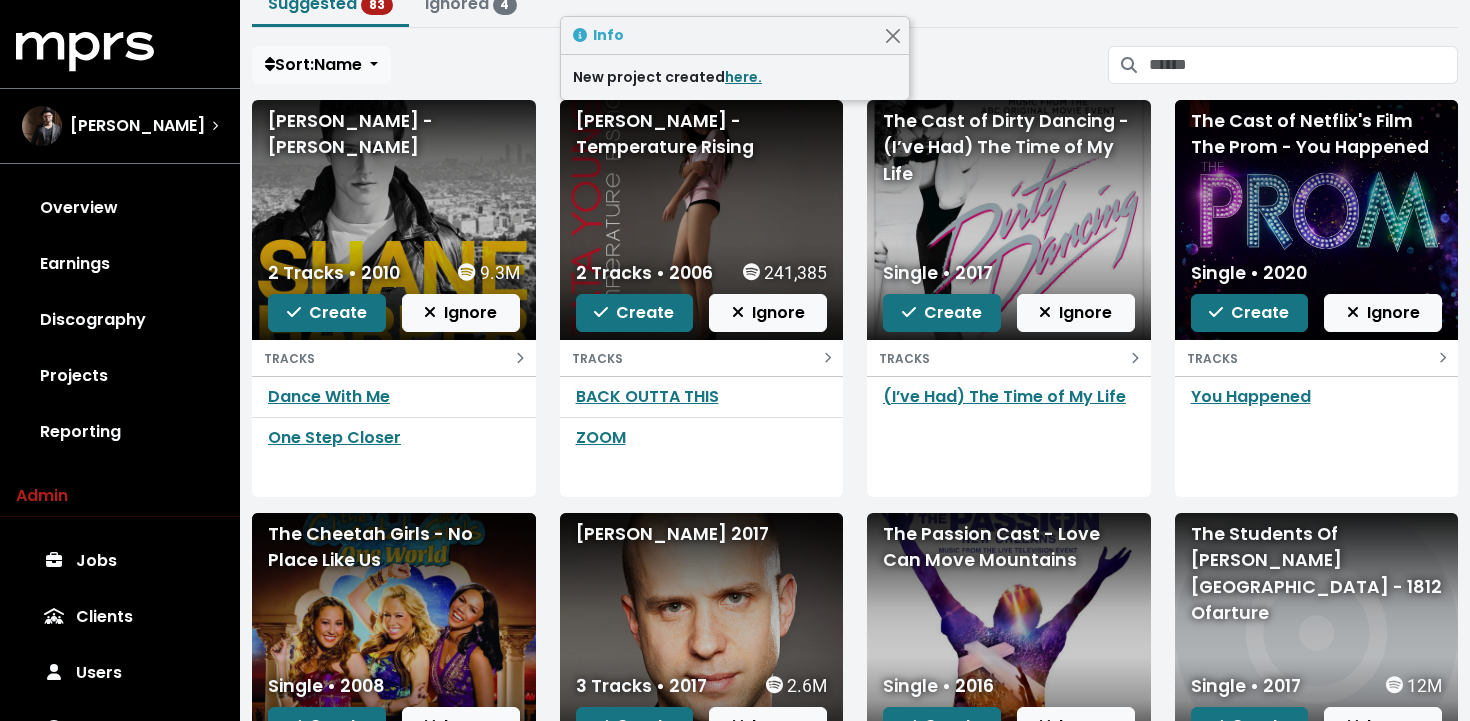 click on "Create" at bounding box center (1249, 312) 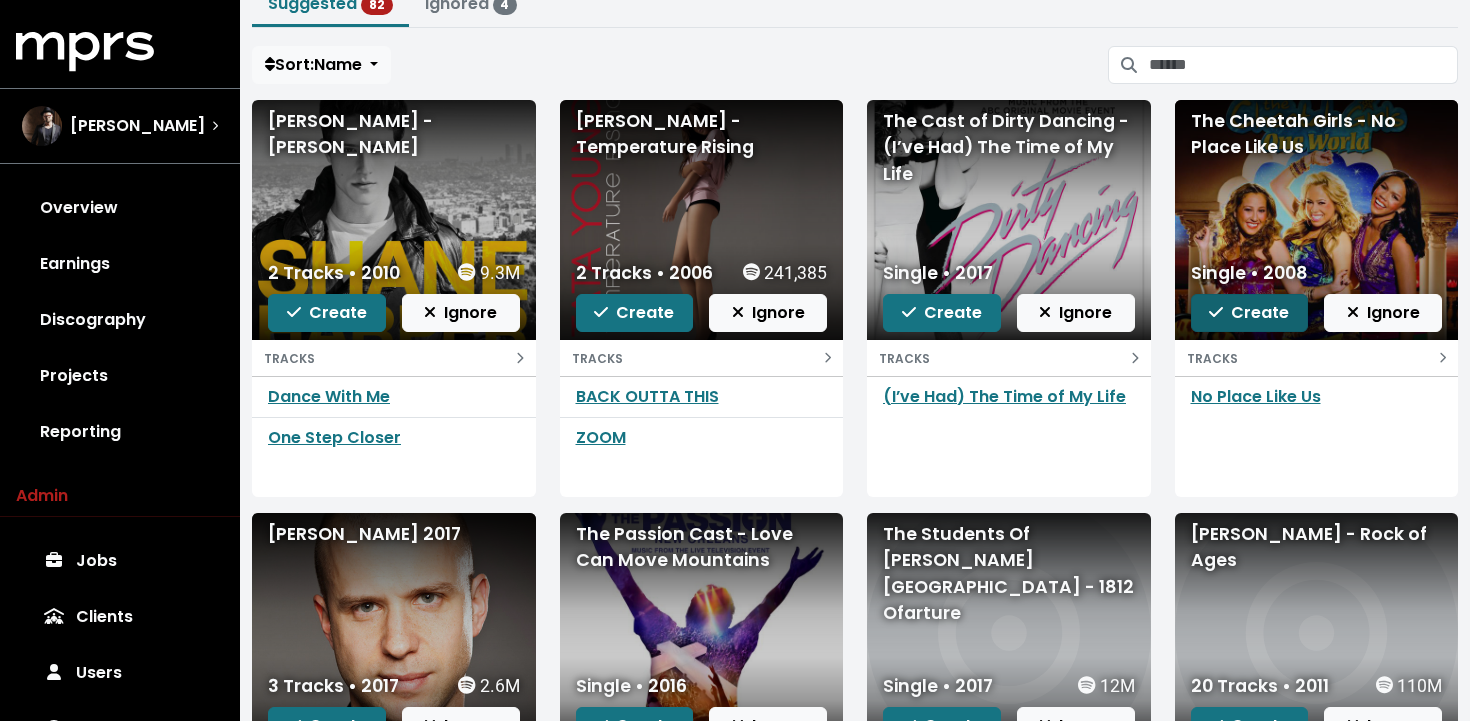 click on "Create" at bounding box center [1249, 312] 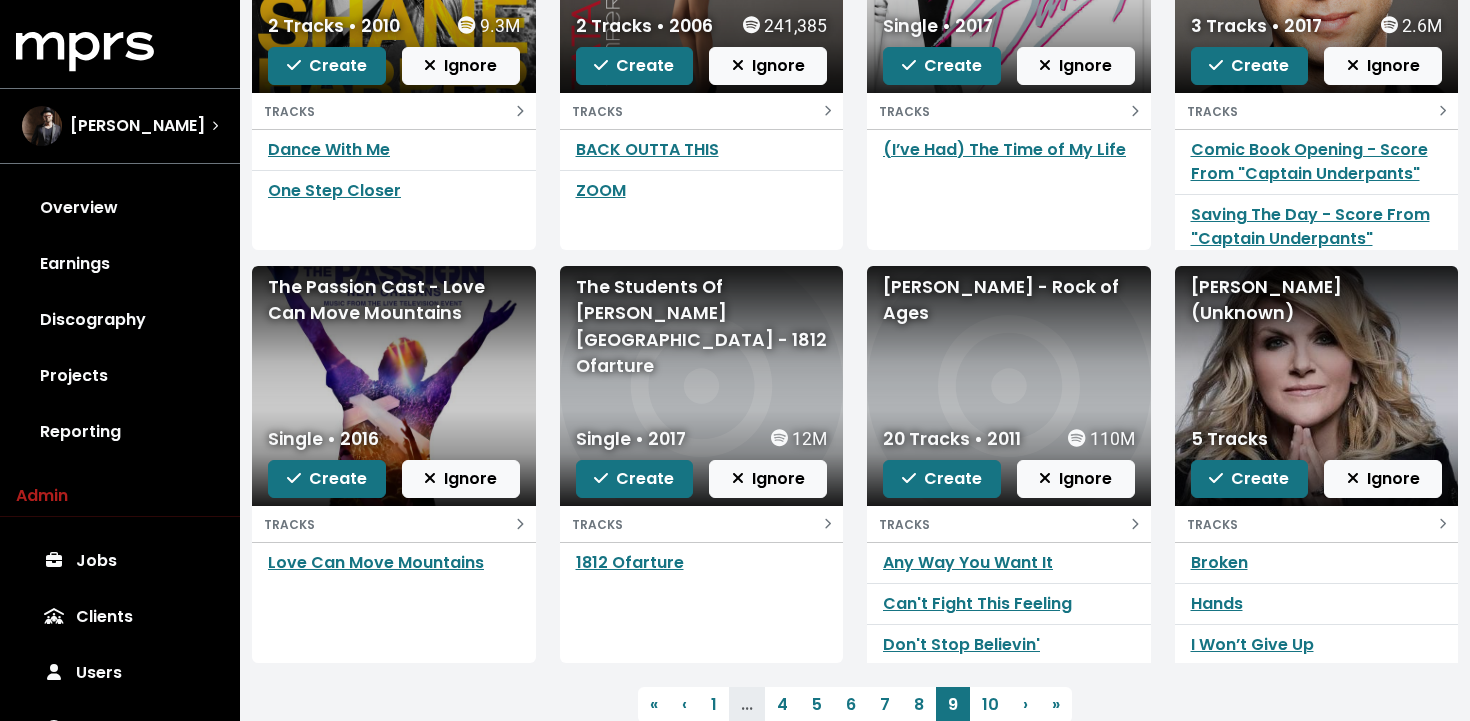 scroll, scrollTop: 396, scrollLeft: 0, axis: vertical 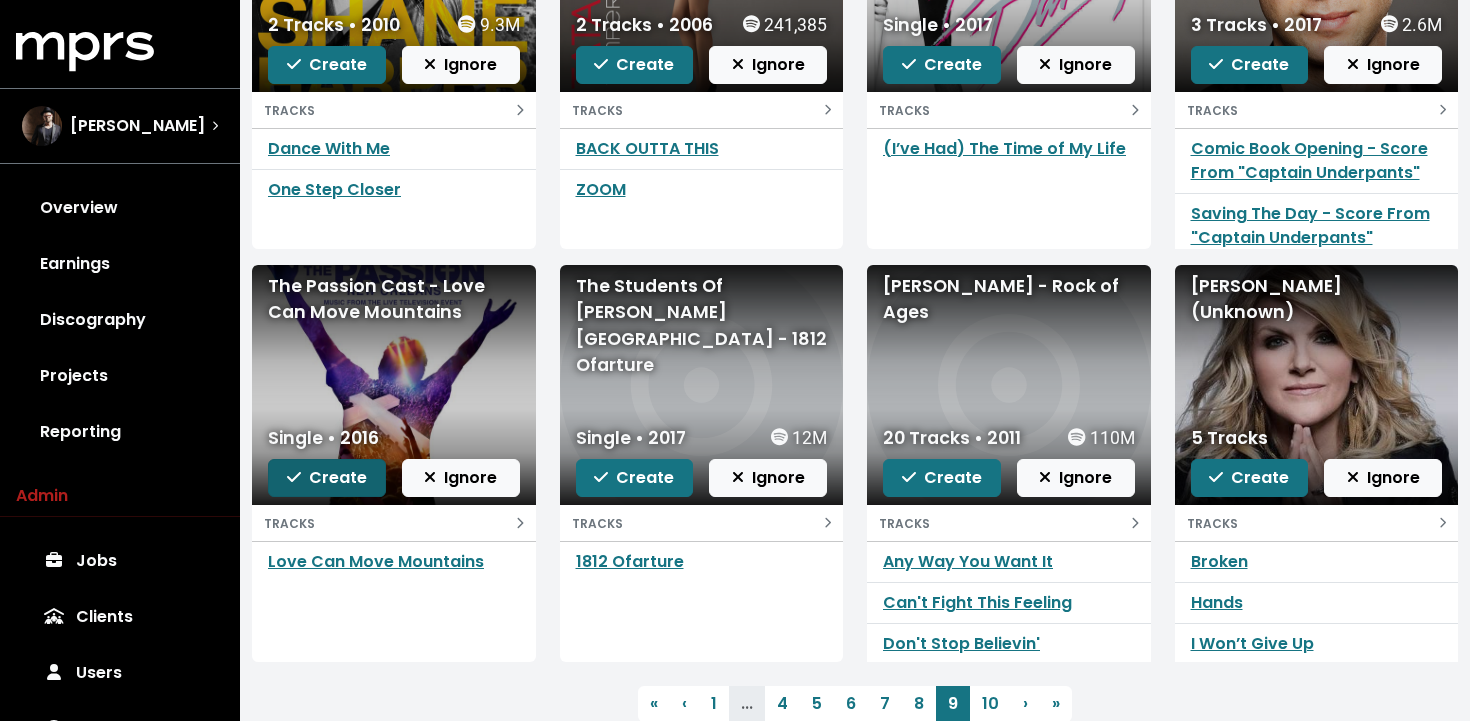 click on "Create" at bounding box center [327, 477] 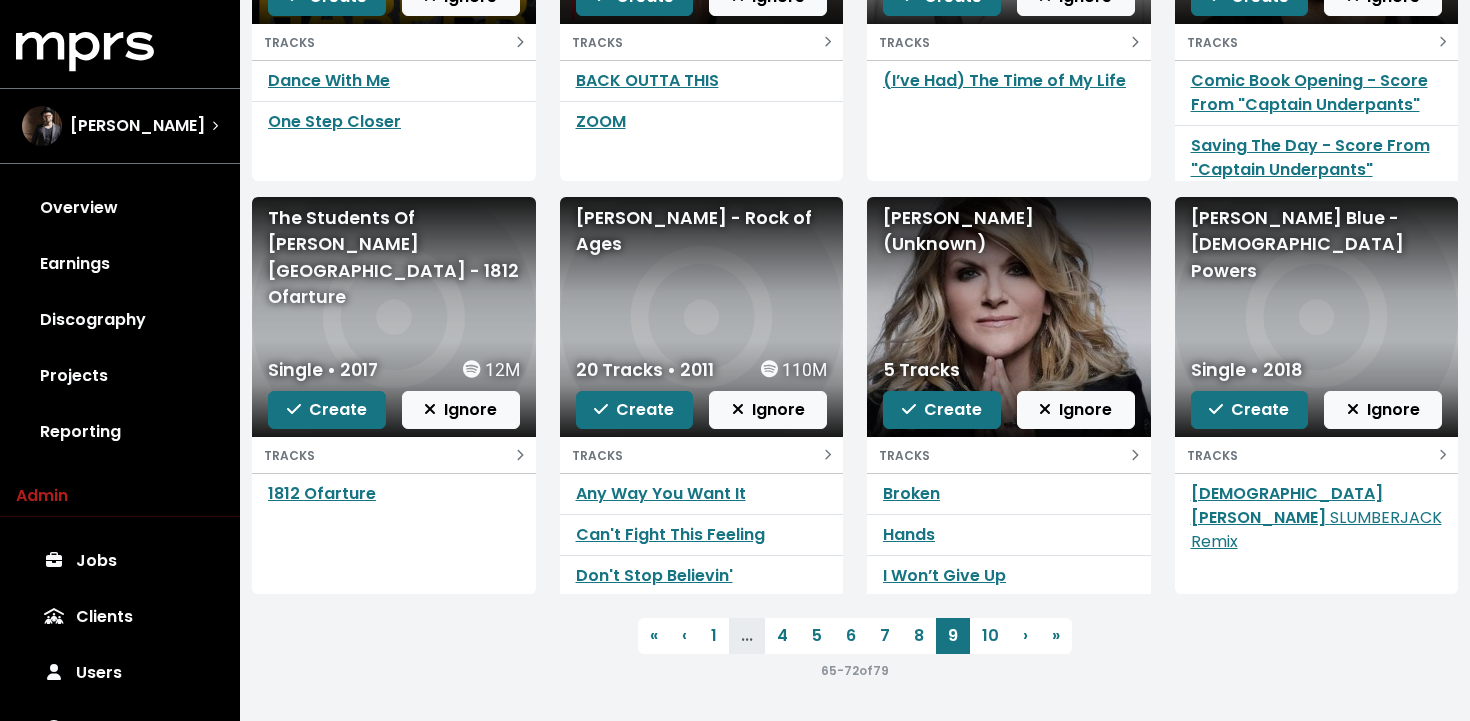 scroll, scrollTop: 464, scrollLeft: 0, axis: vertical 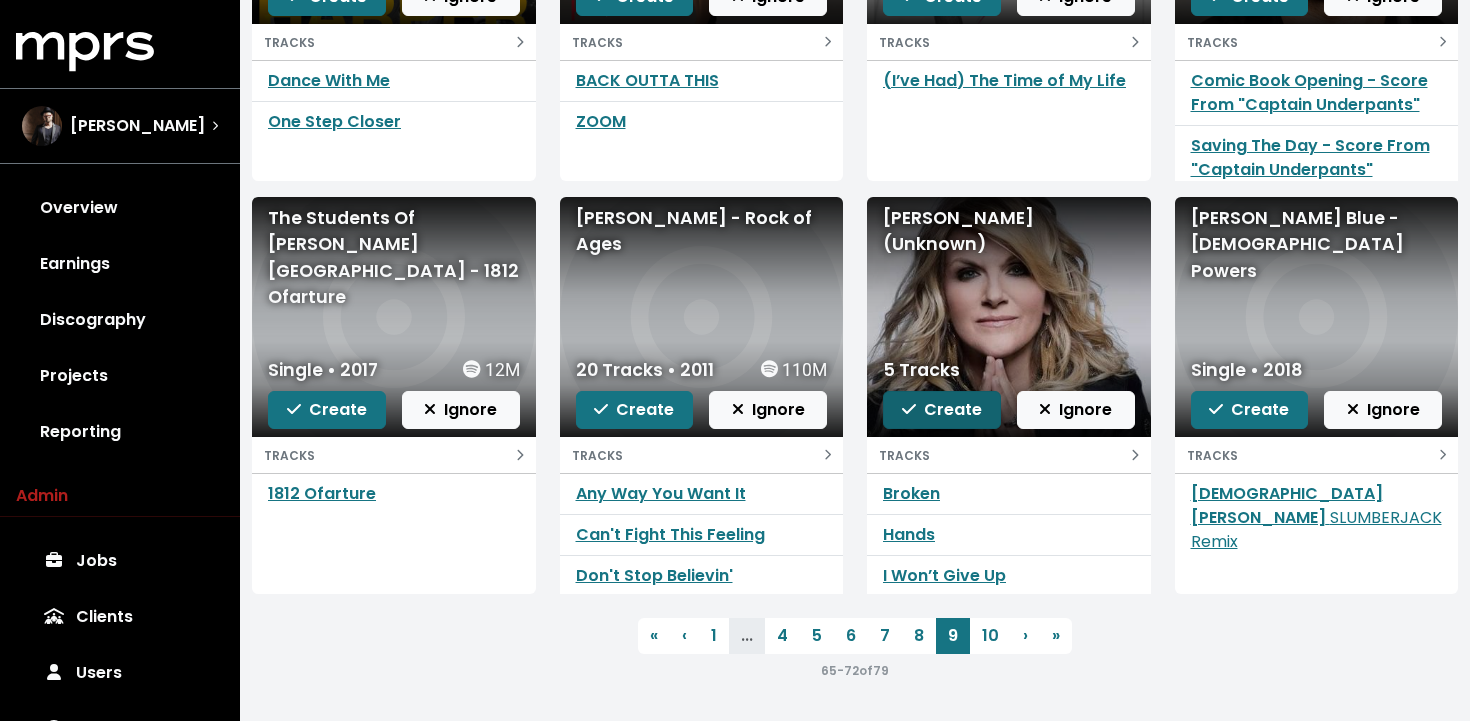 click on "Create" at bounding box center (942, 409) 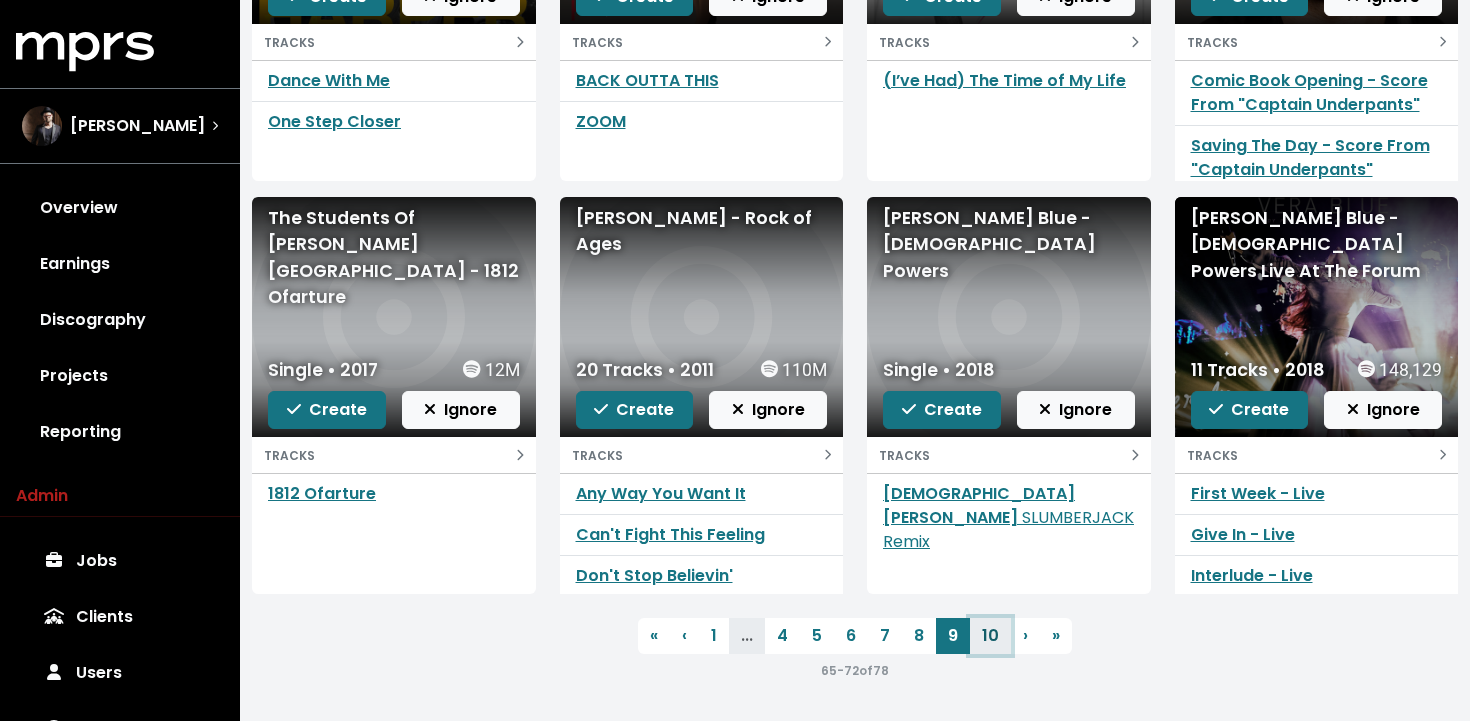 click on "10" at bounding box center (990, 636) 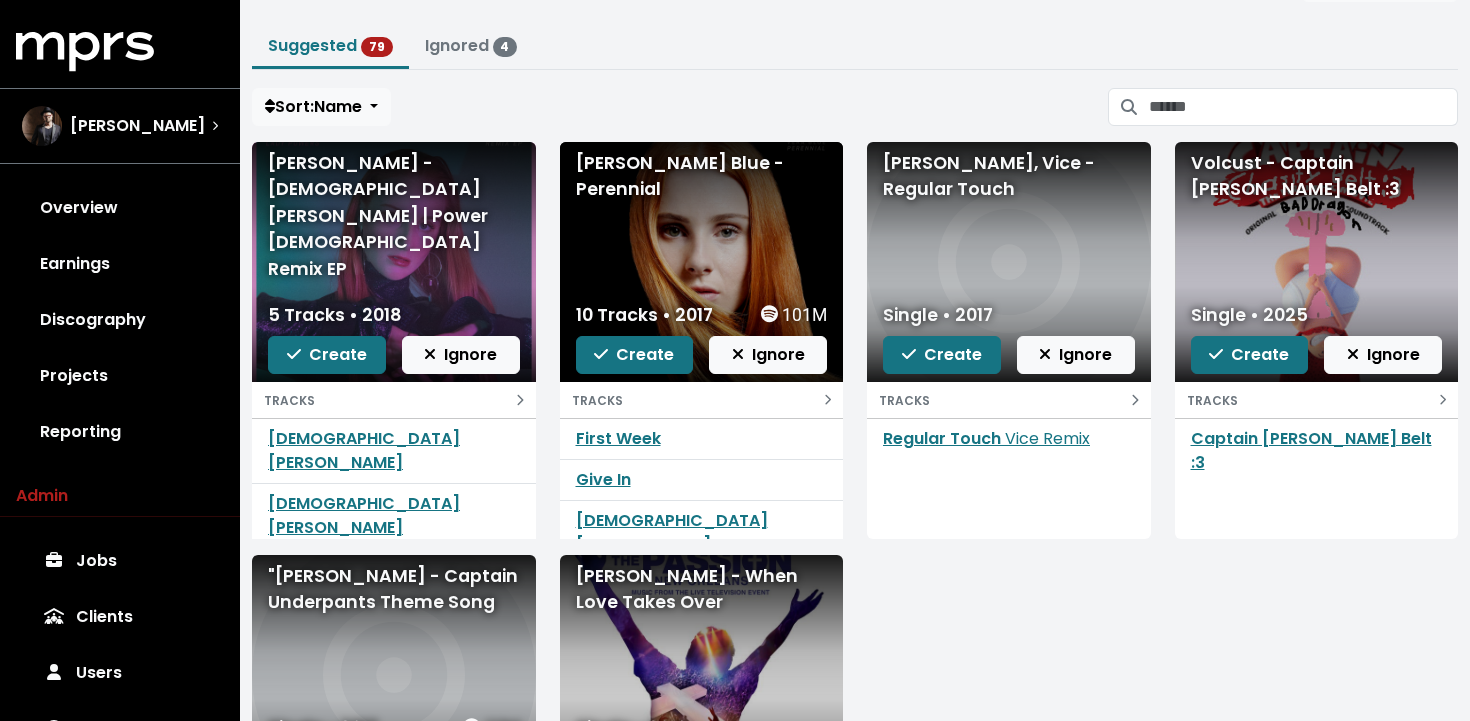 scroll, scrollTop: 104, scrollLeft: 0, axis: vertical 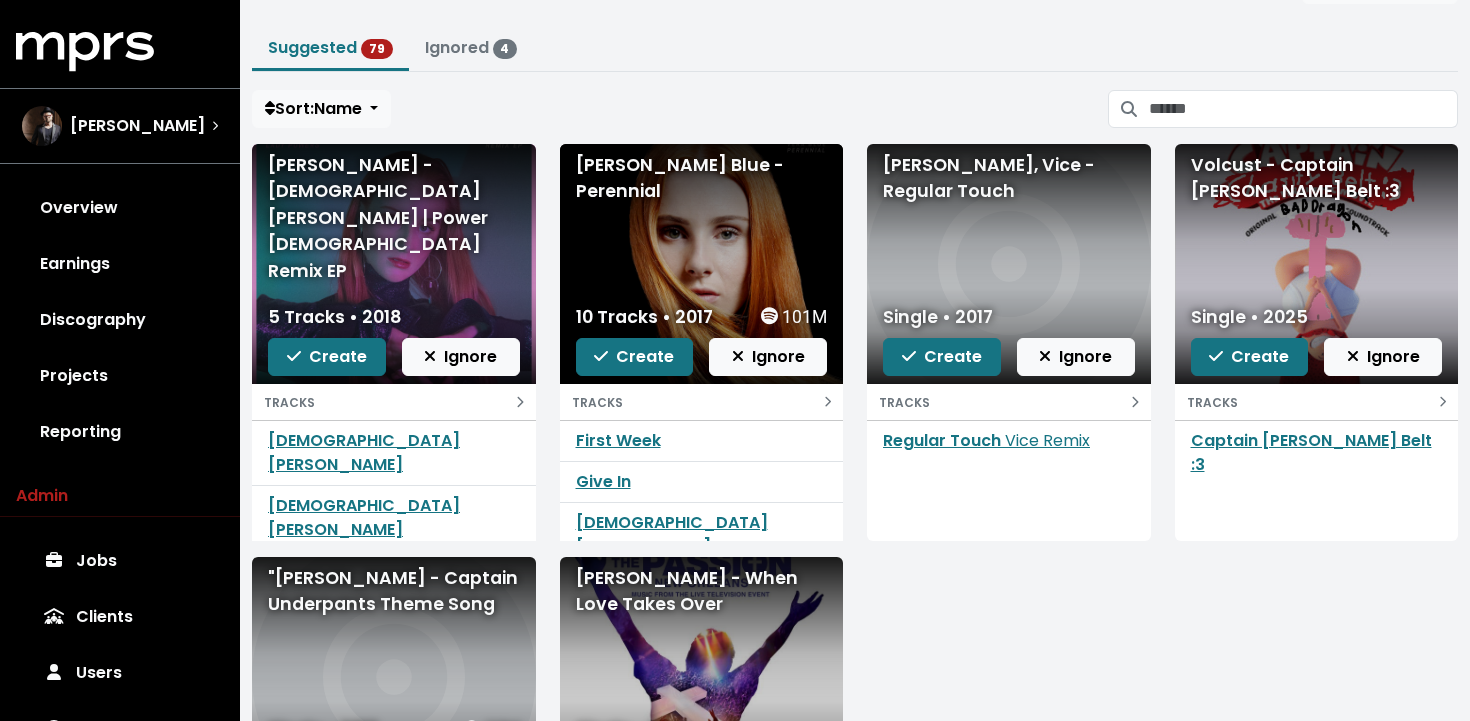 click on "Volcust - Captain Chasity Belt :3" at bounding box center (1317, 264) 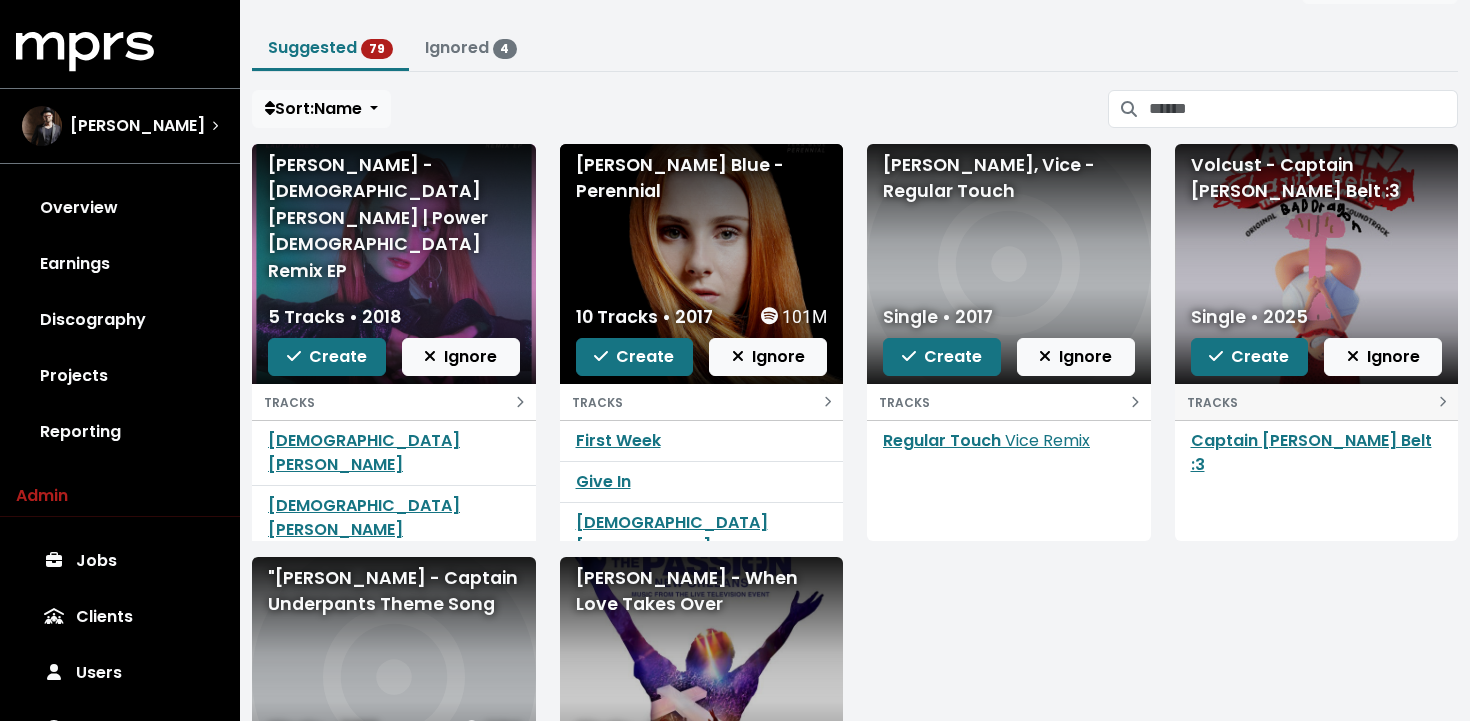 click on "TRACKS" at bounding box center [1317, 402] 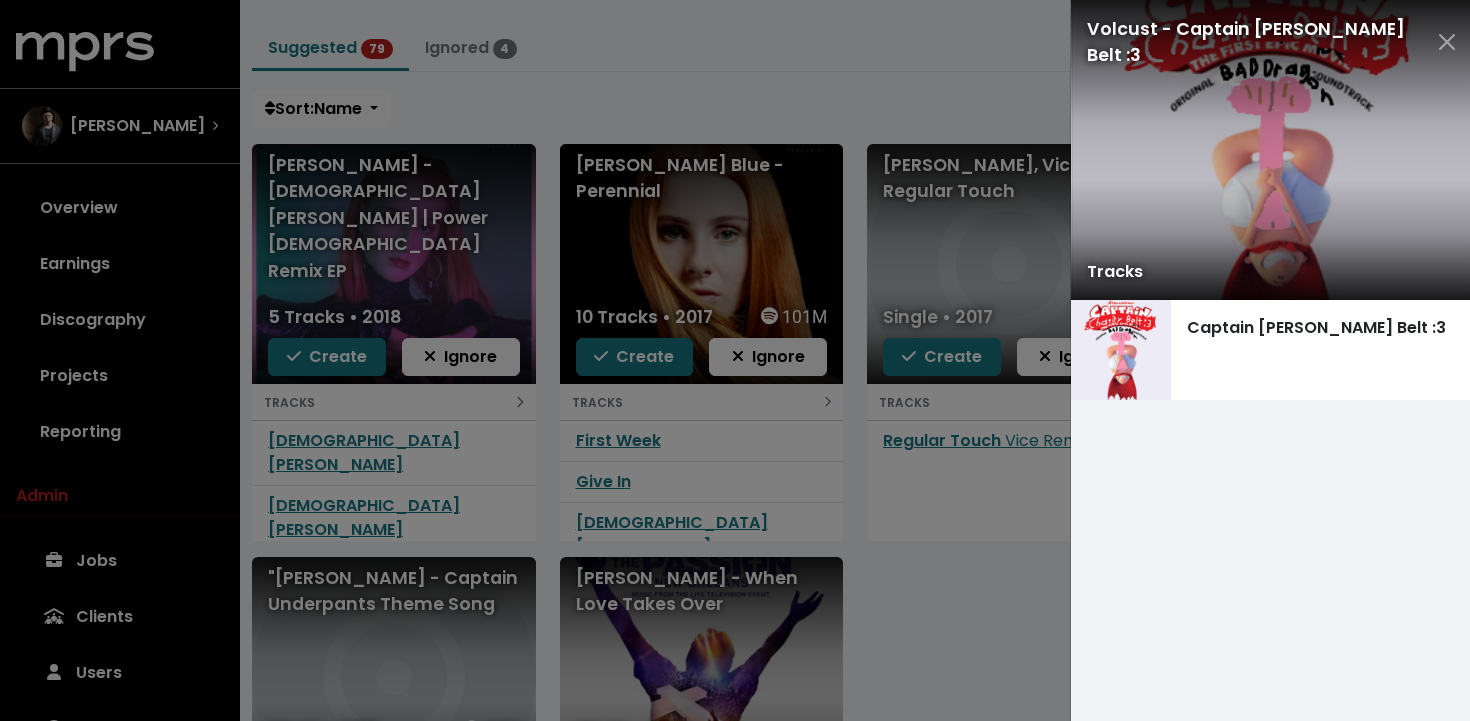 click at bounding box center [735, 360] 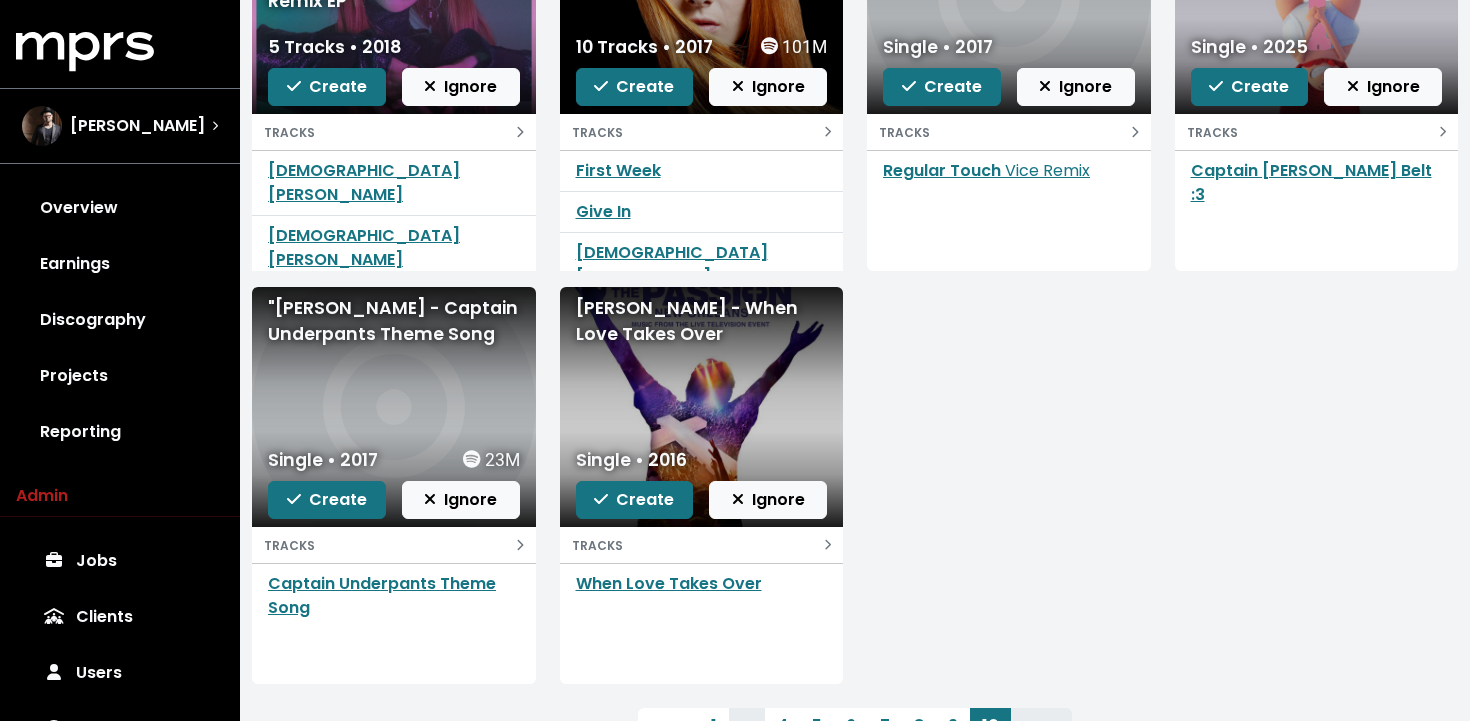 scroll, scrollTop: 375, scrollLeft: 0, axis: vertical 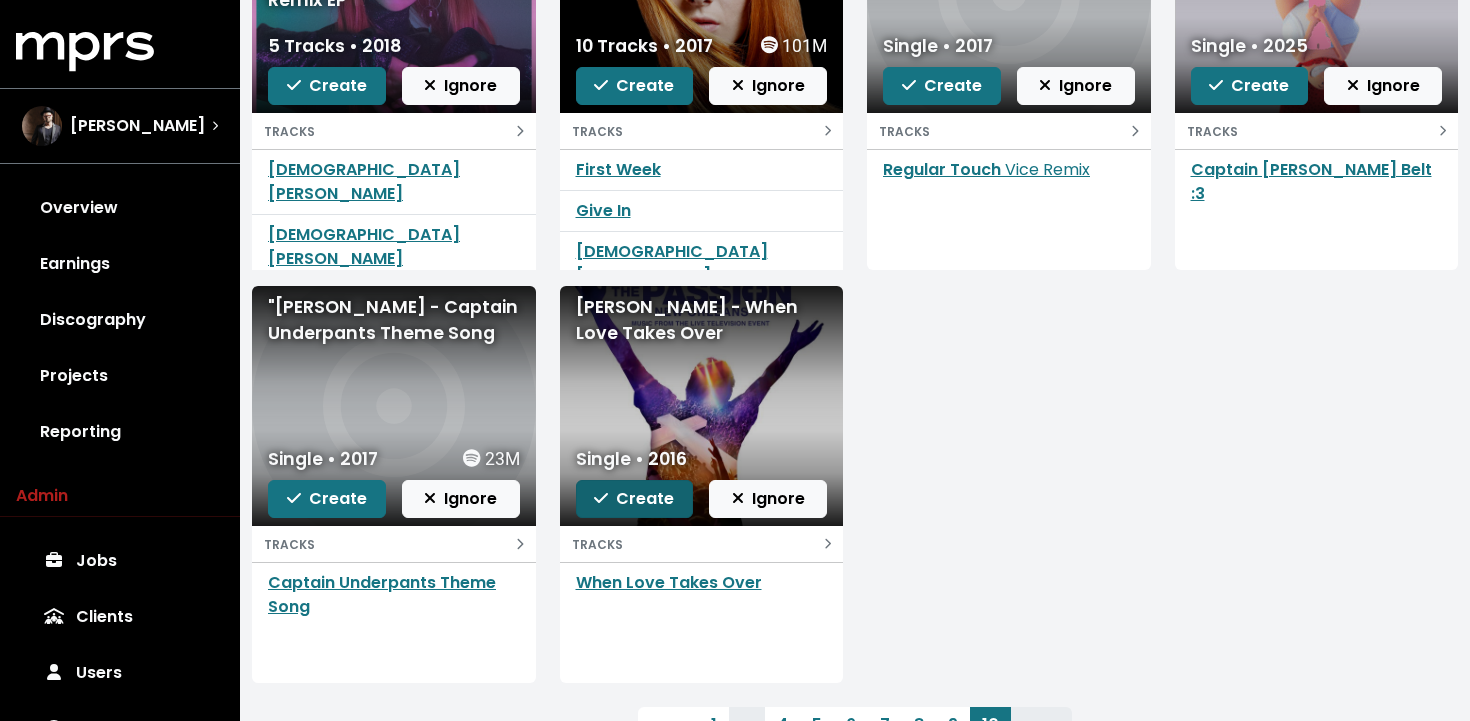 click on "Create" at bounding box center (634, 498) 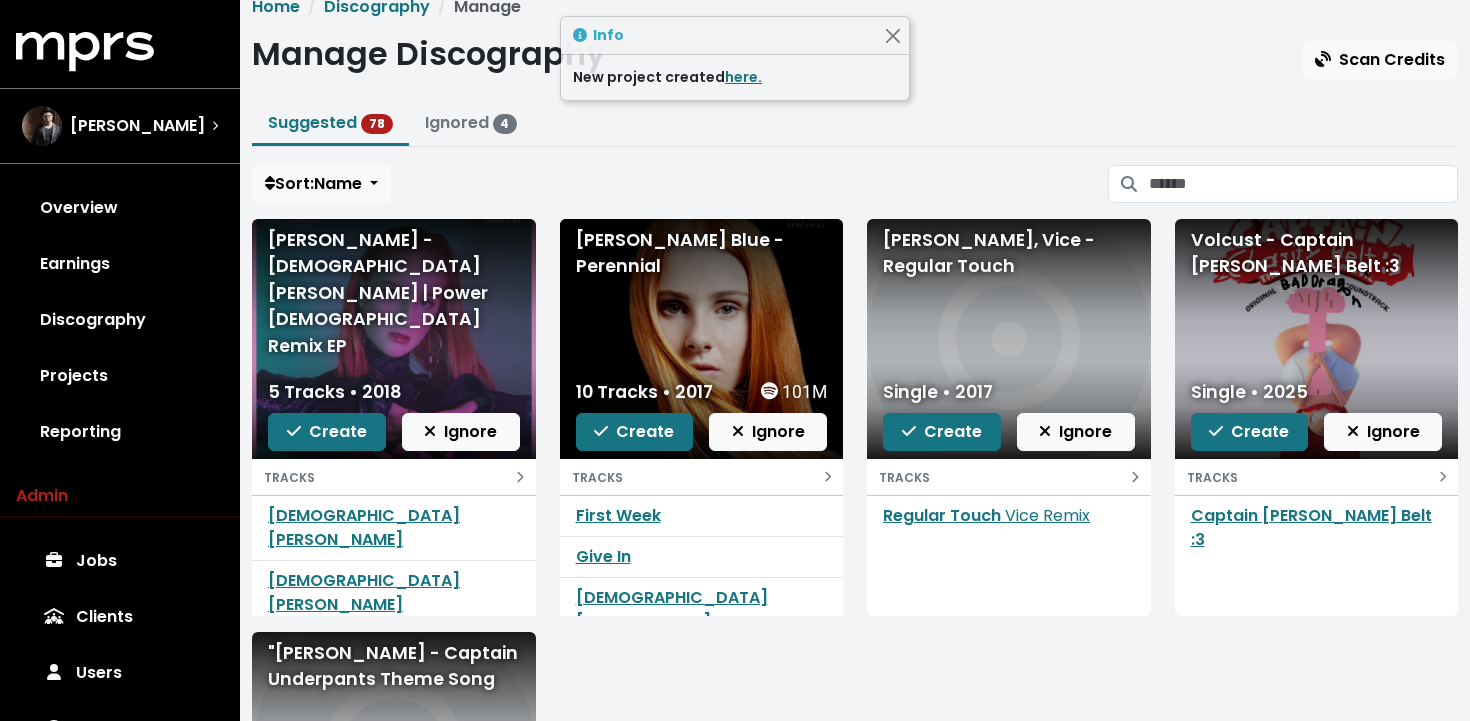 scroll, scrollTop: 5, scrollLeft: 0, axis: vertical 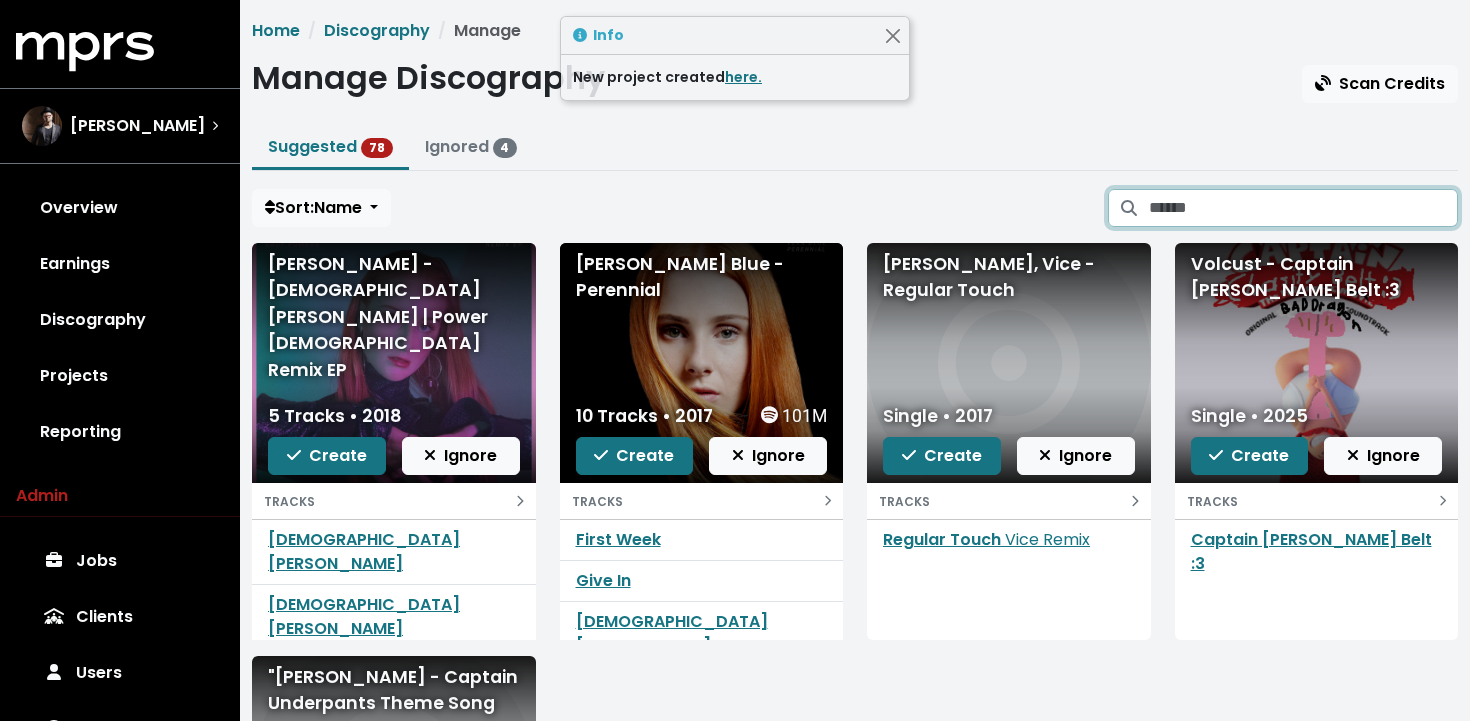 click at bounding box center [1303, 208] 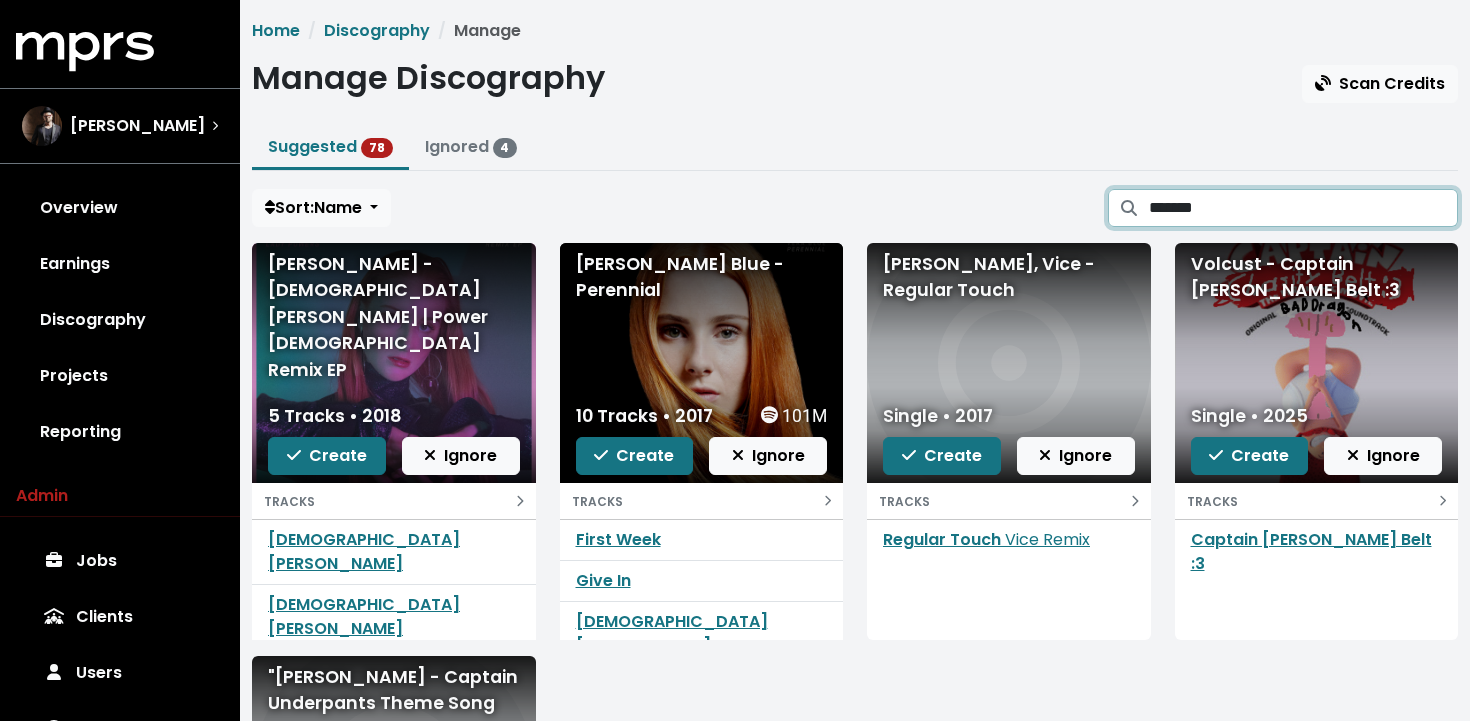scroll, scrollTop: 0, scrollLeft: 0, axis: both 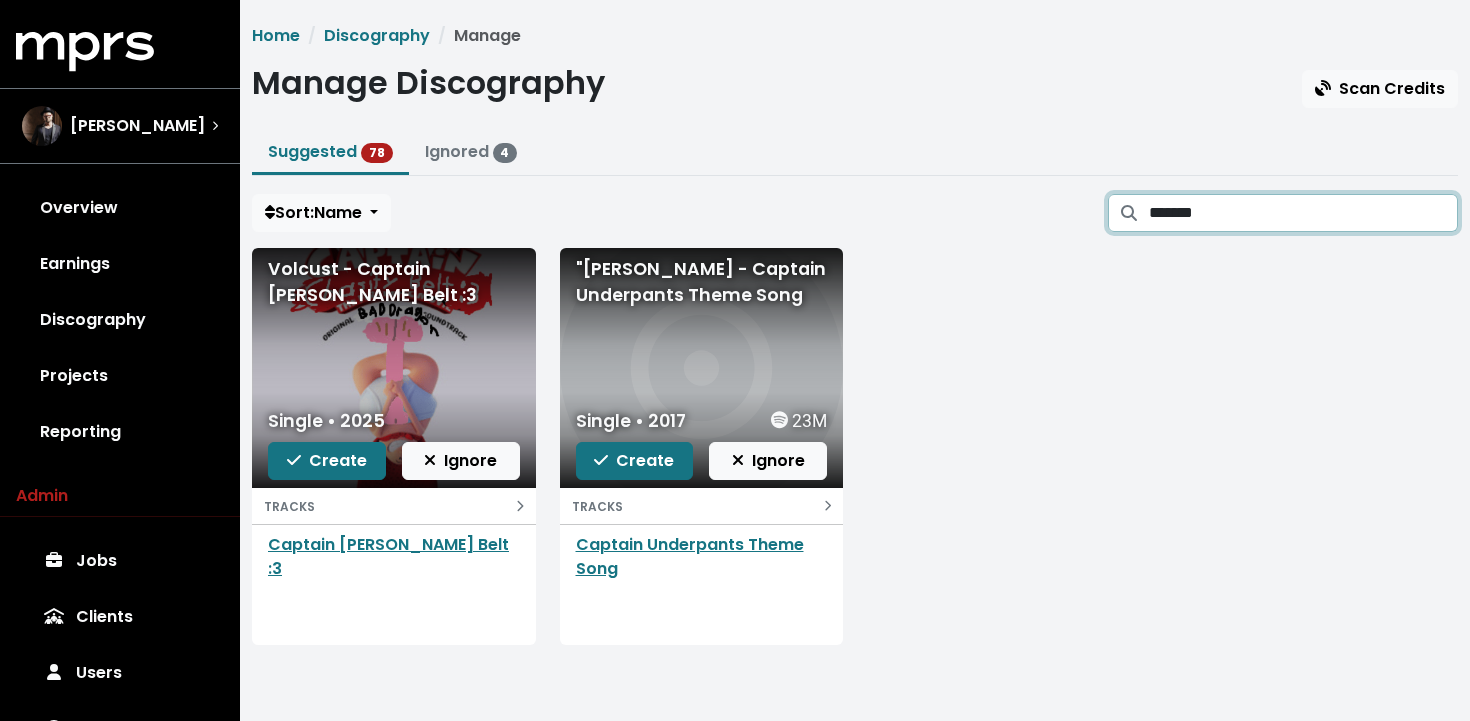 drag, startPoint x: 1239, startPoint y: 218, endPoint x: 1101, endPoint y: 201, distance: 139.04315 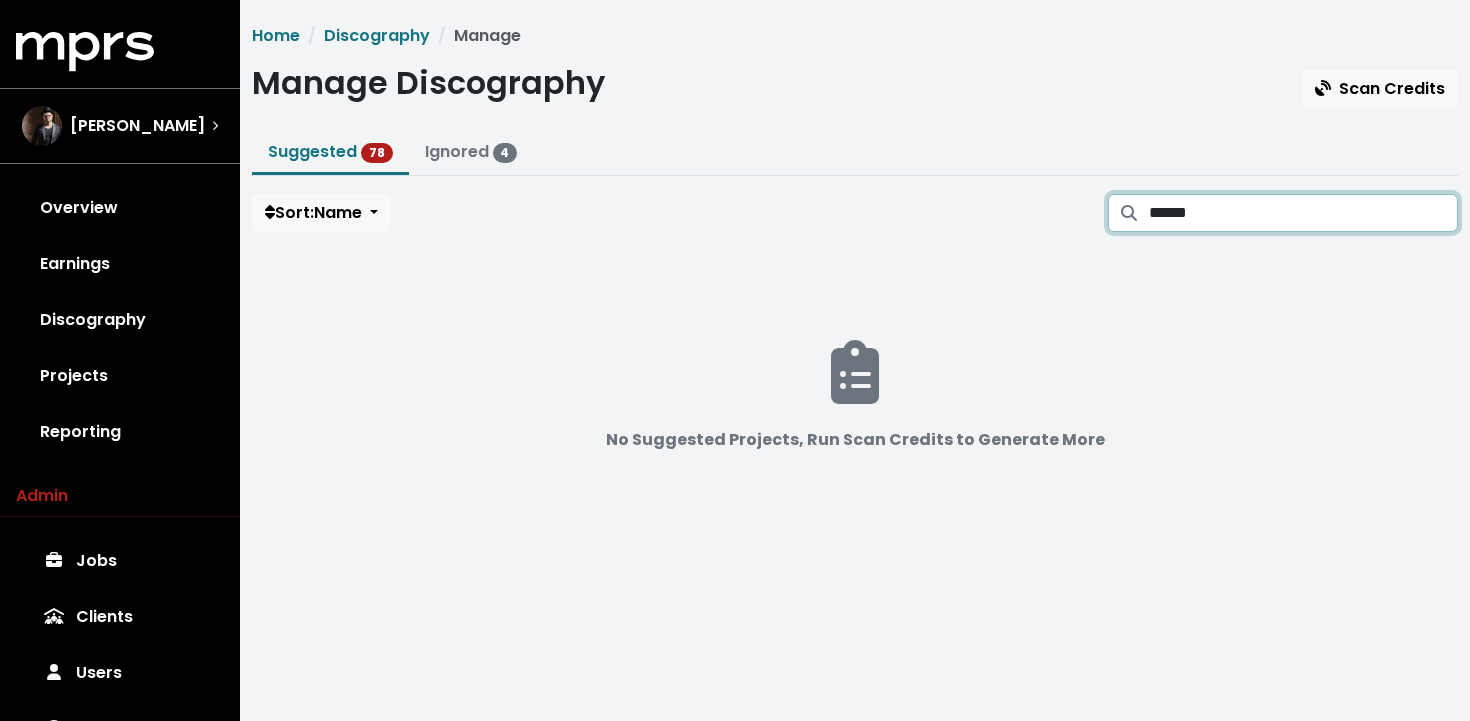 type on "*****" 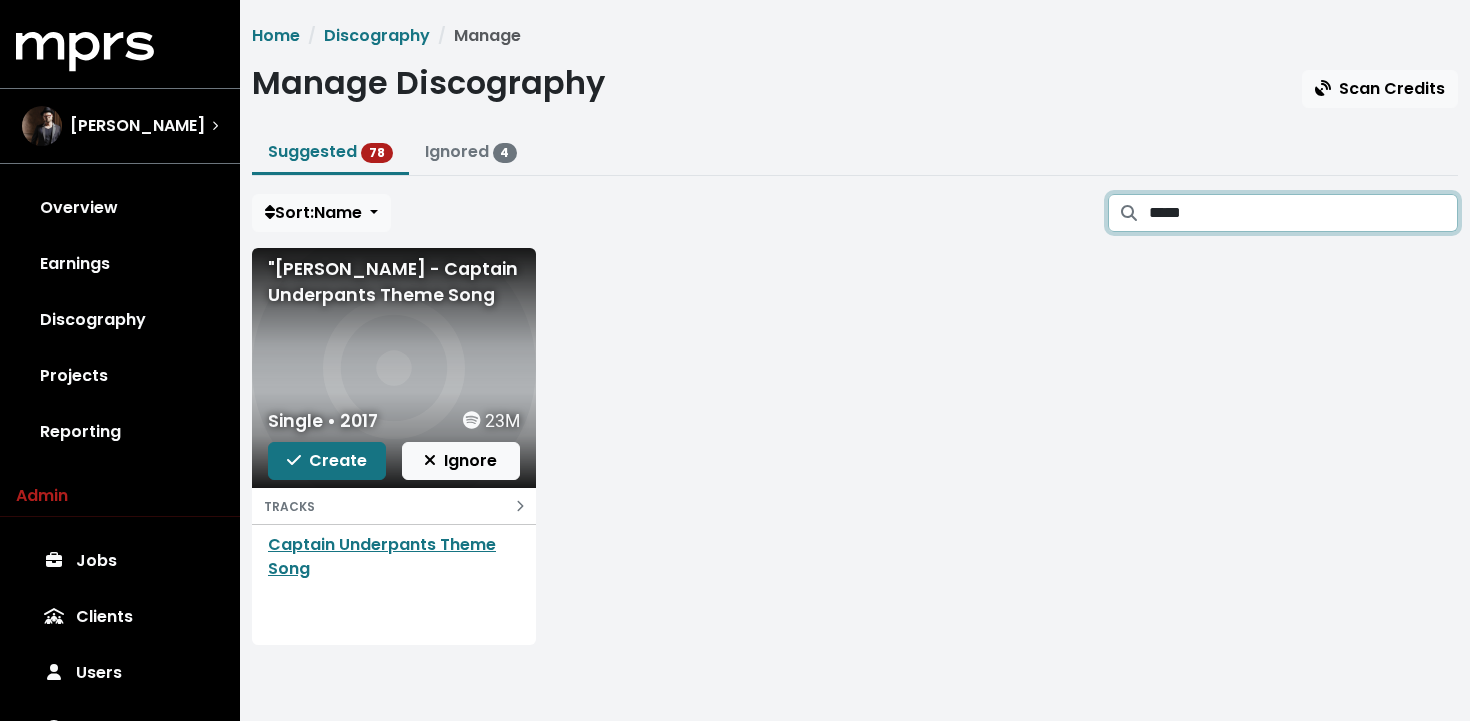 click on "*****" at bounding box center [1303, 213] 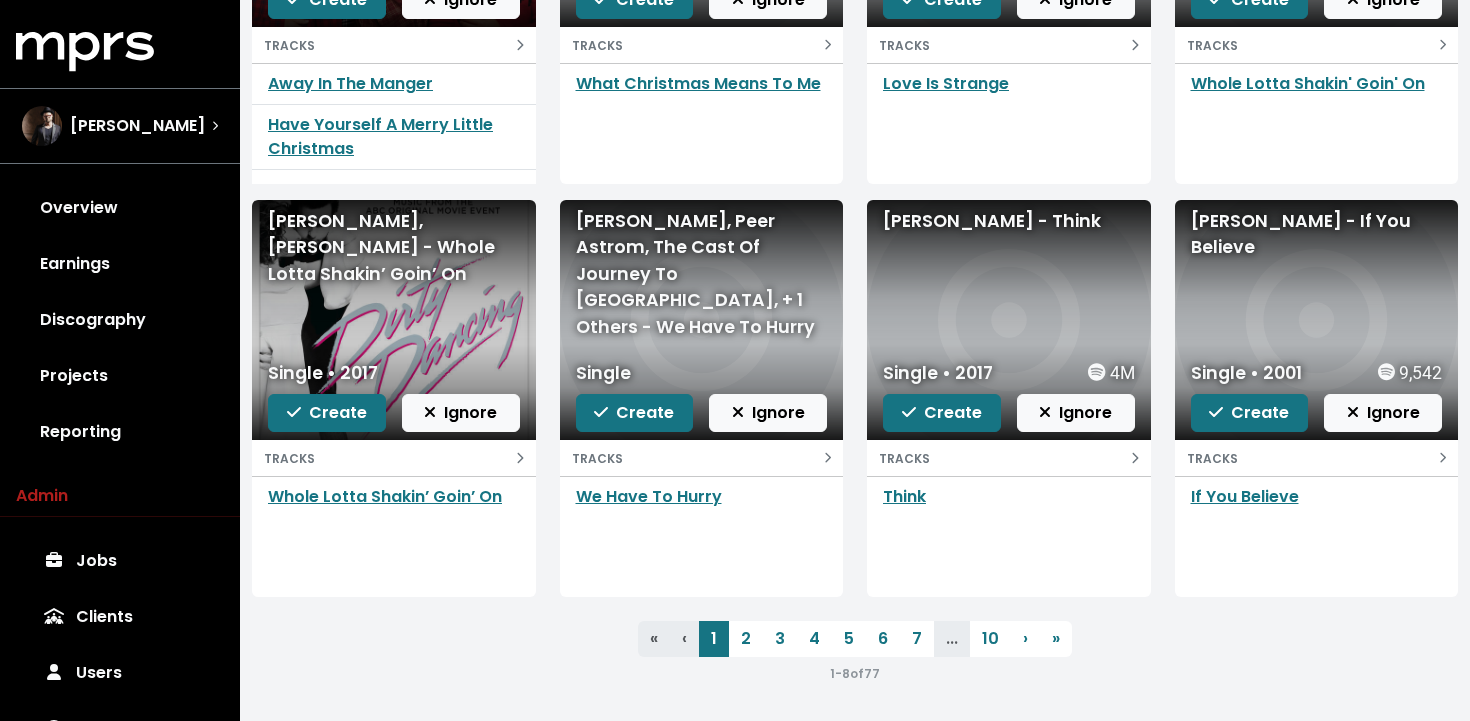 scroll, scrollTop: 464, scrollLeft: 0, axis: vertical 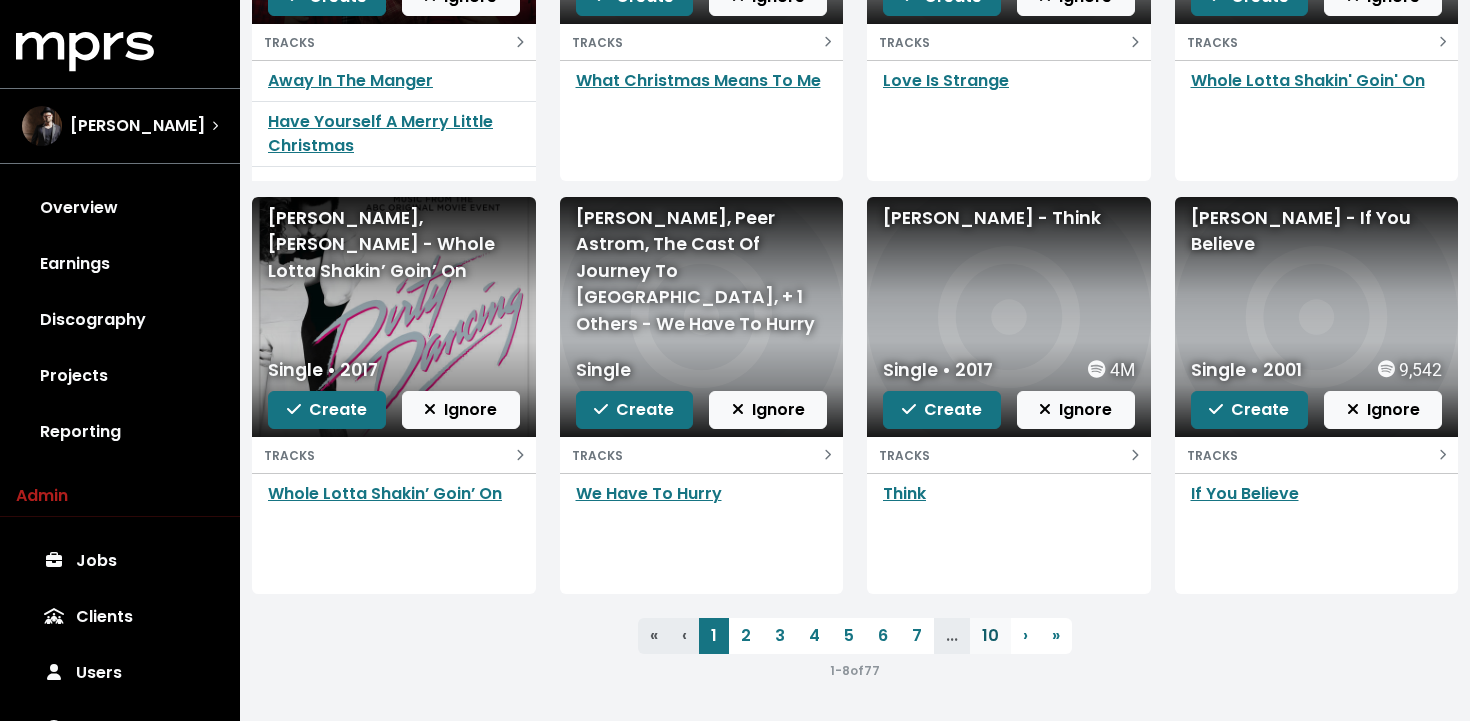 type 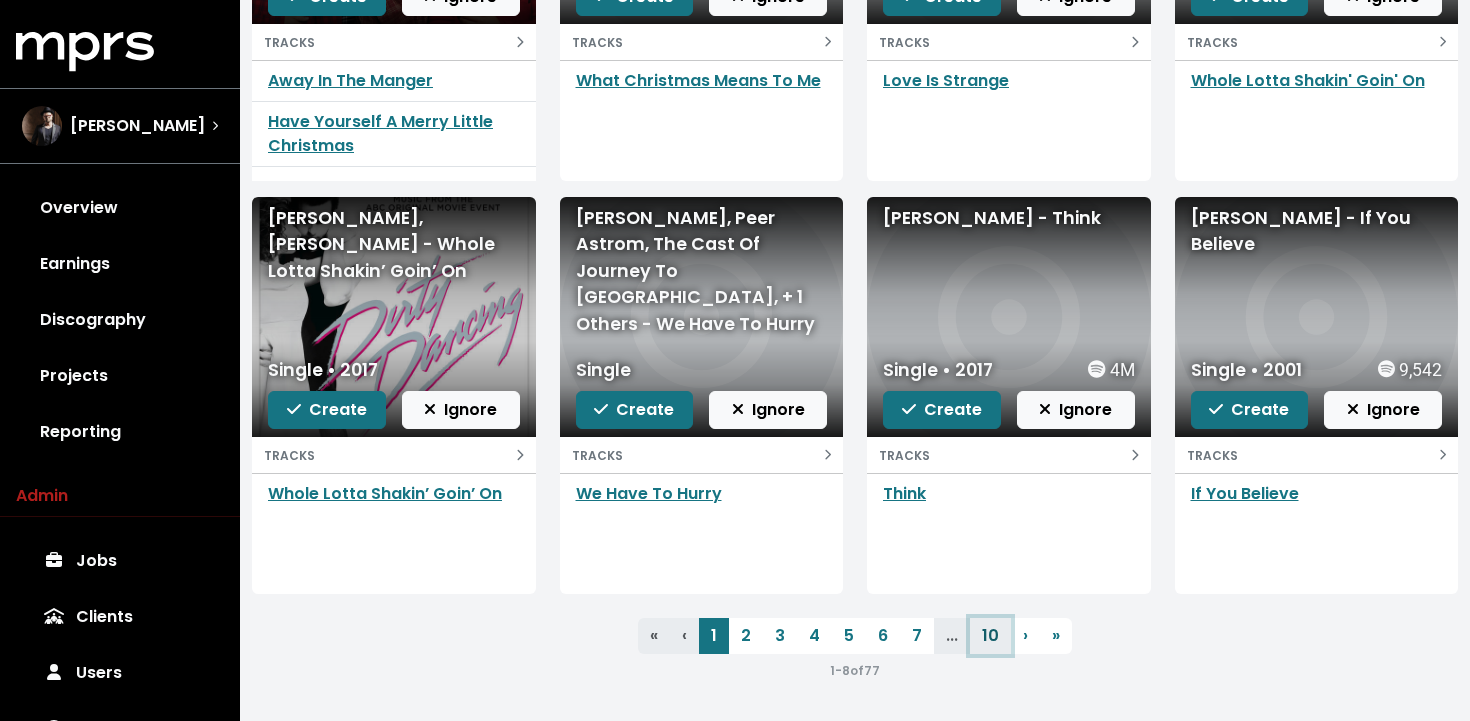 click on "10" at bounding box center (990, 636) 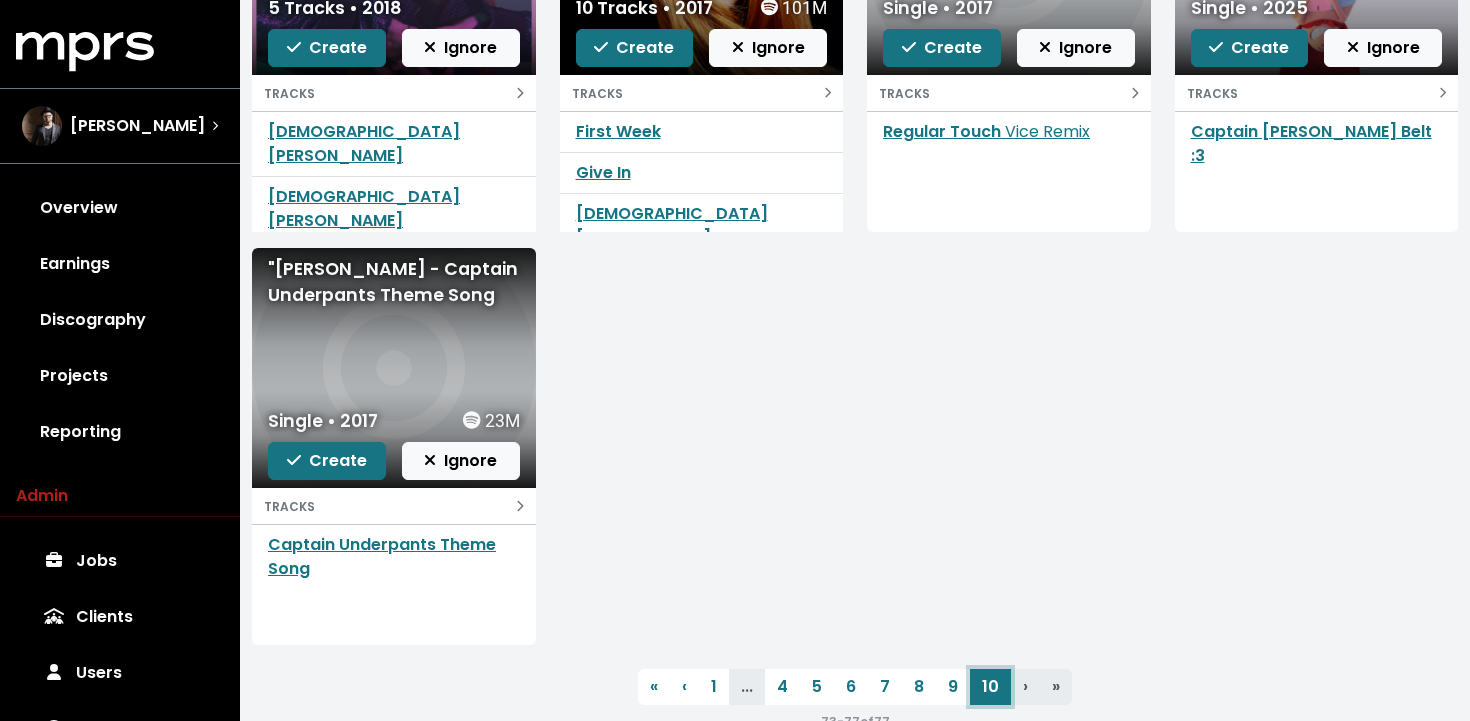 scroll, scrollTop: 464, scrollLeft: 0, axis: vertical 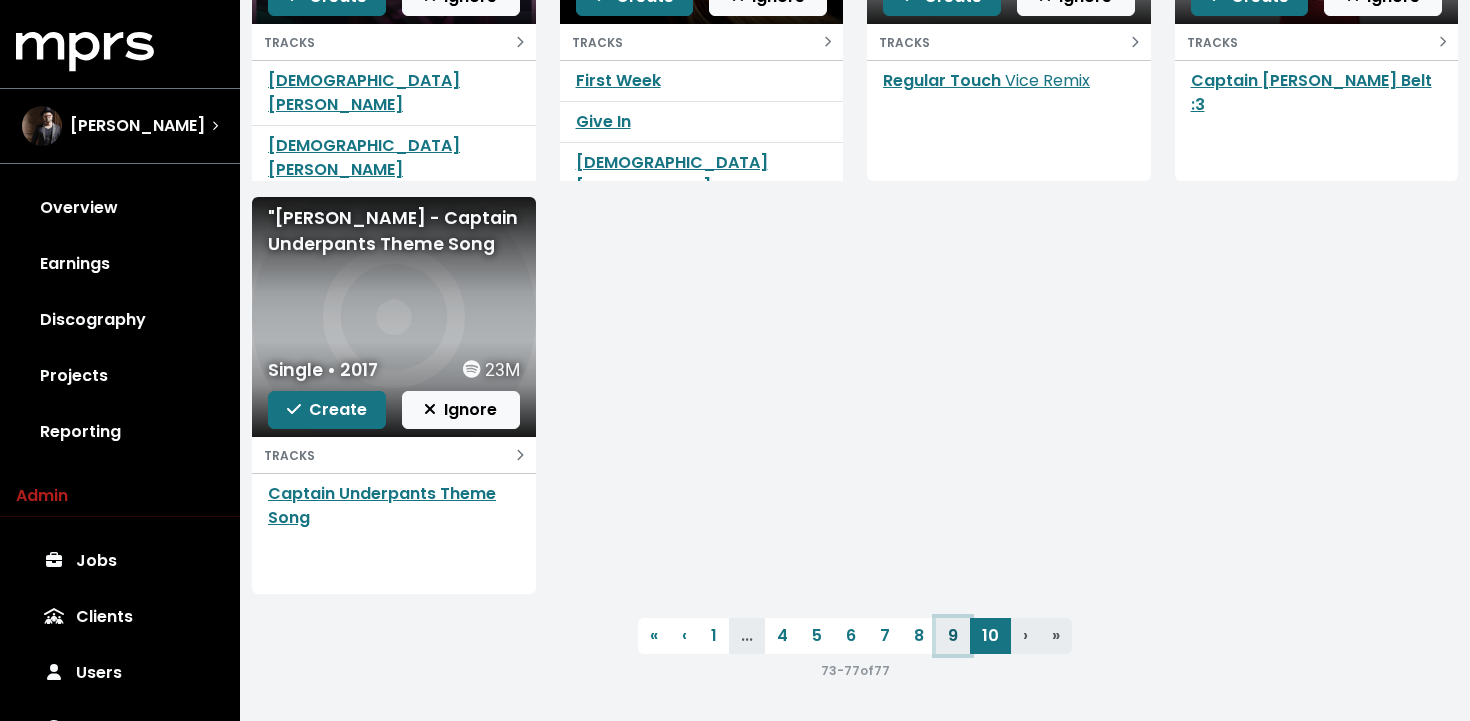 click on "9" at bounding box center [953, 636] 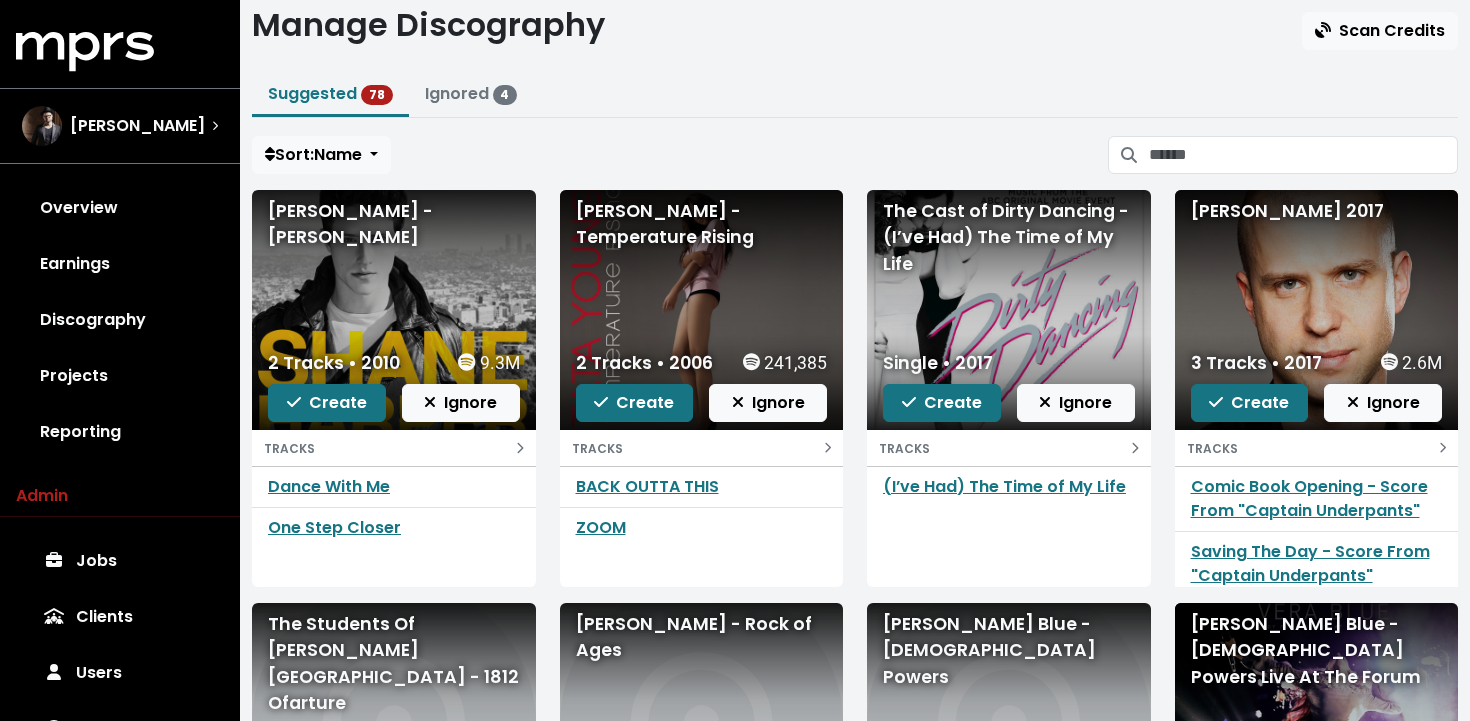 scroll, scrollTop: 64, scrollLeft: 0, axis: vertical 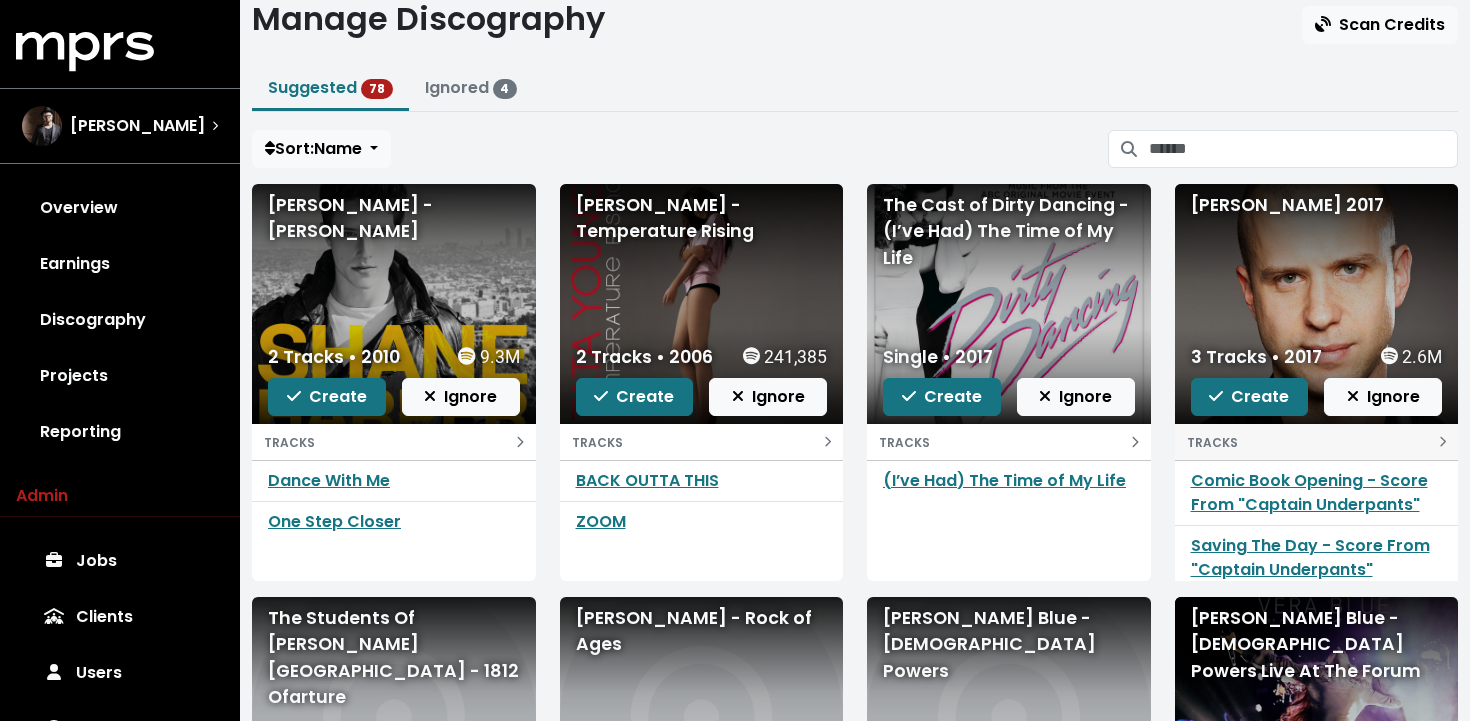 click on "TRACKS" at bounding box center (1317, 442) 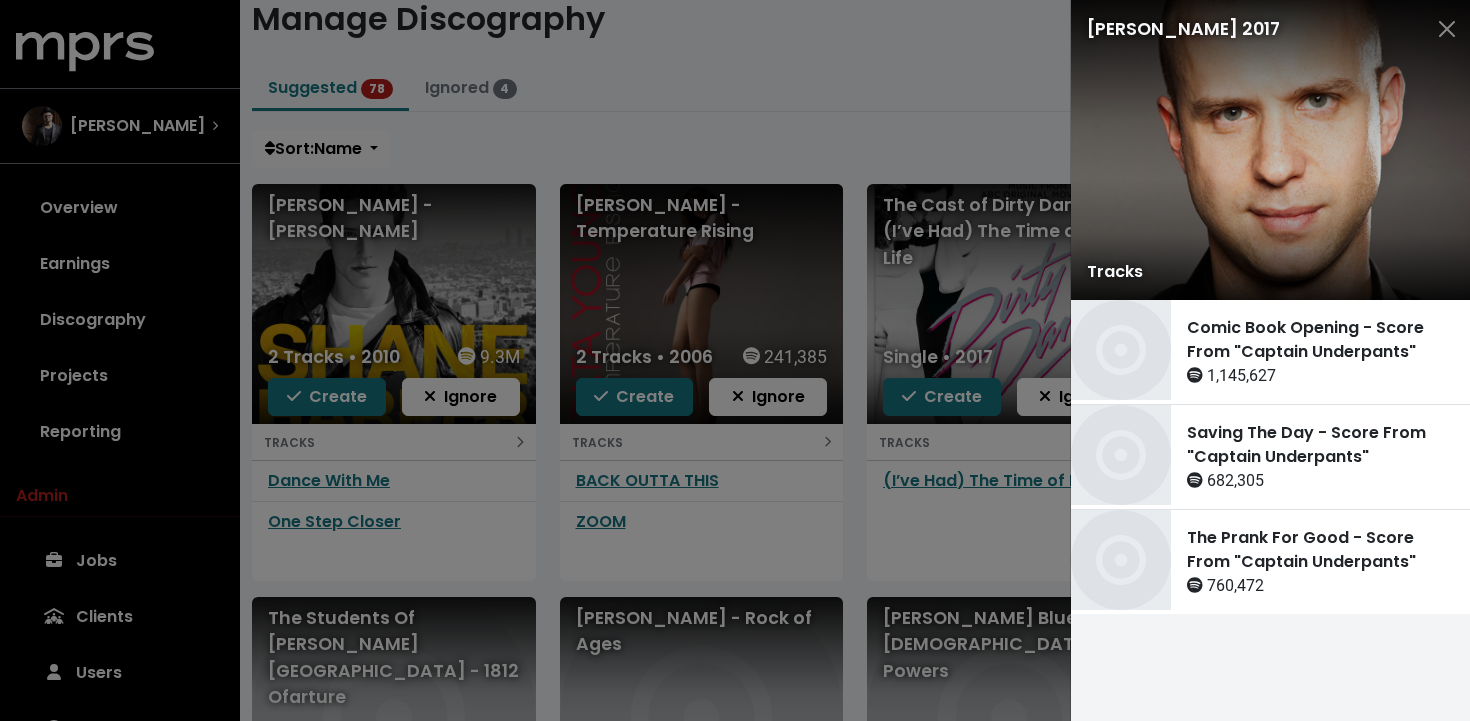 click on "Theodore Shapiro 2017" at bounding box center [1259, 29] 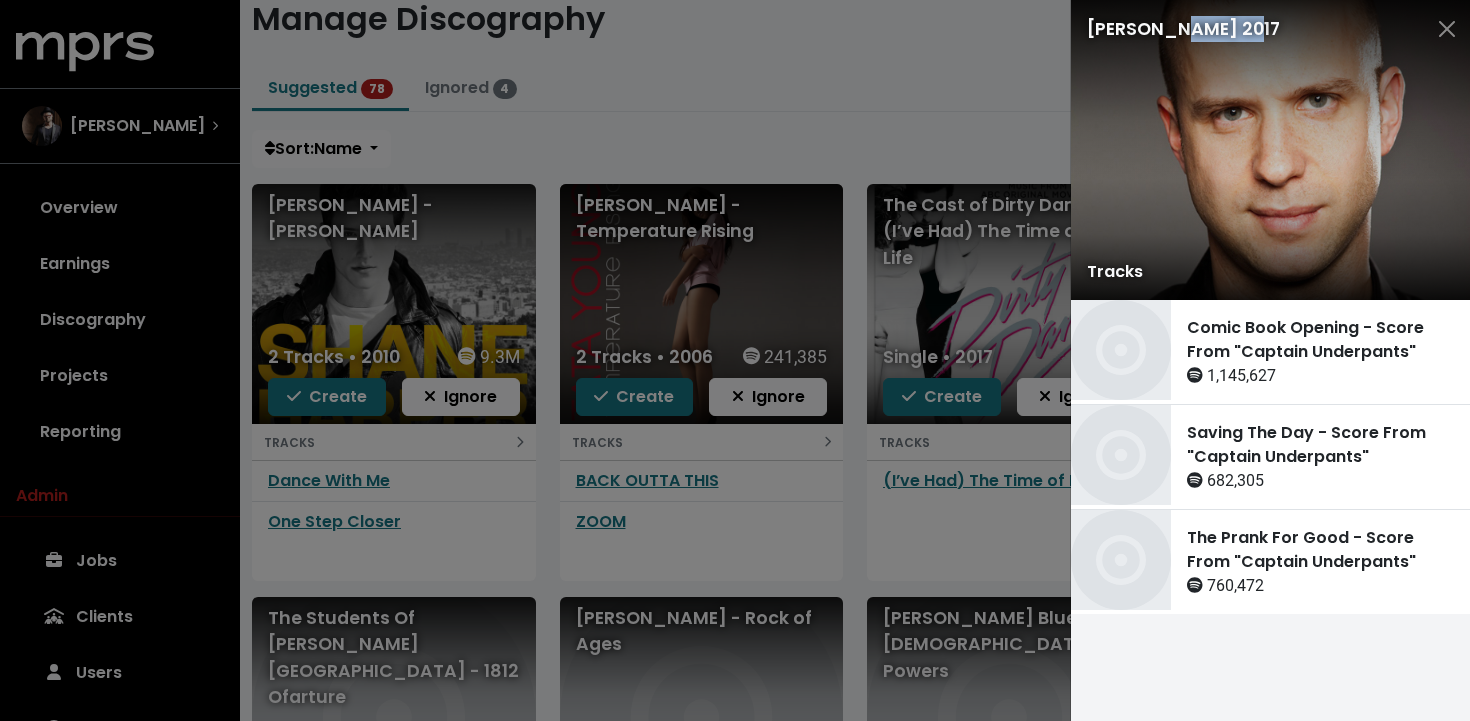 click on "Theodore Shapiro 2017" at bounding box center (1259, 29) 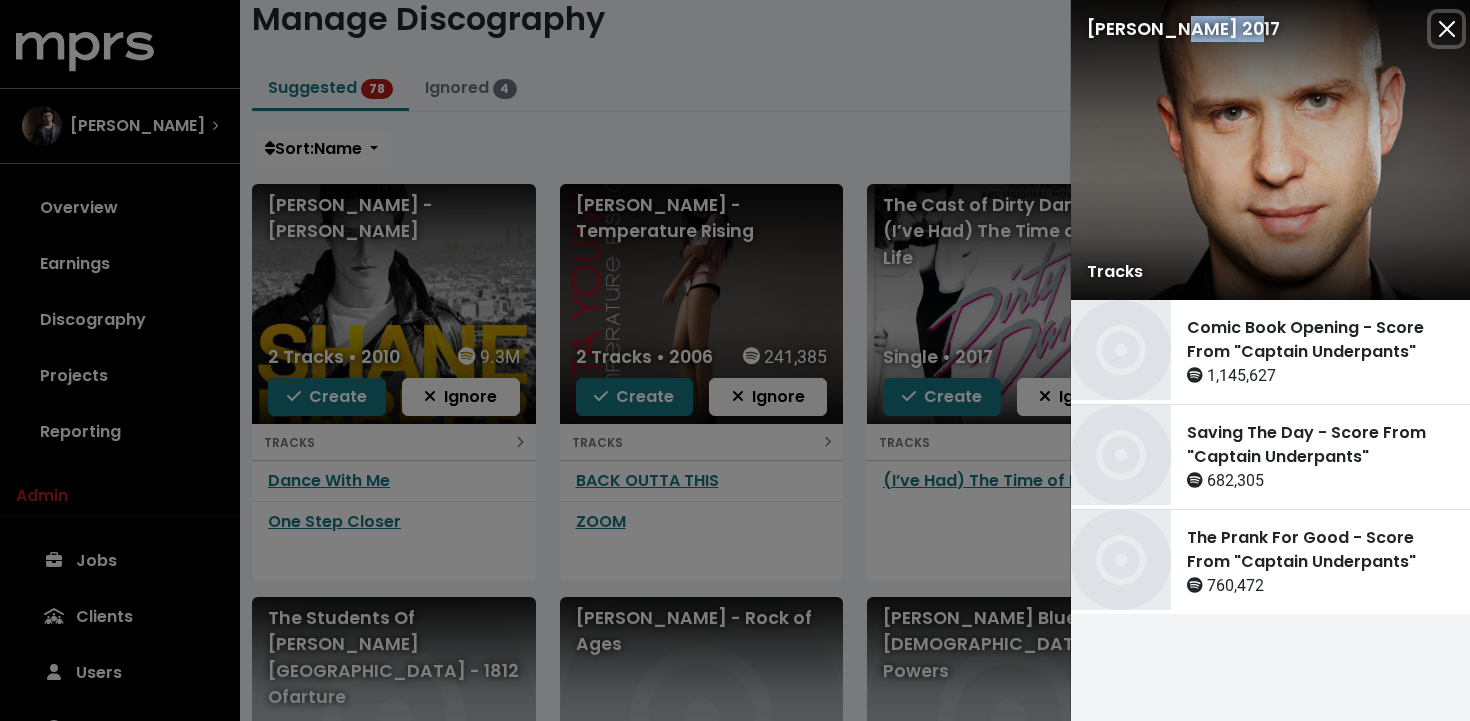 click at bounding box center [1446, 29] 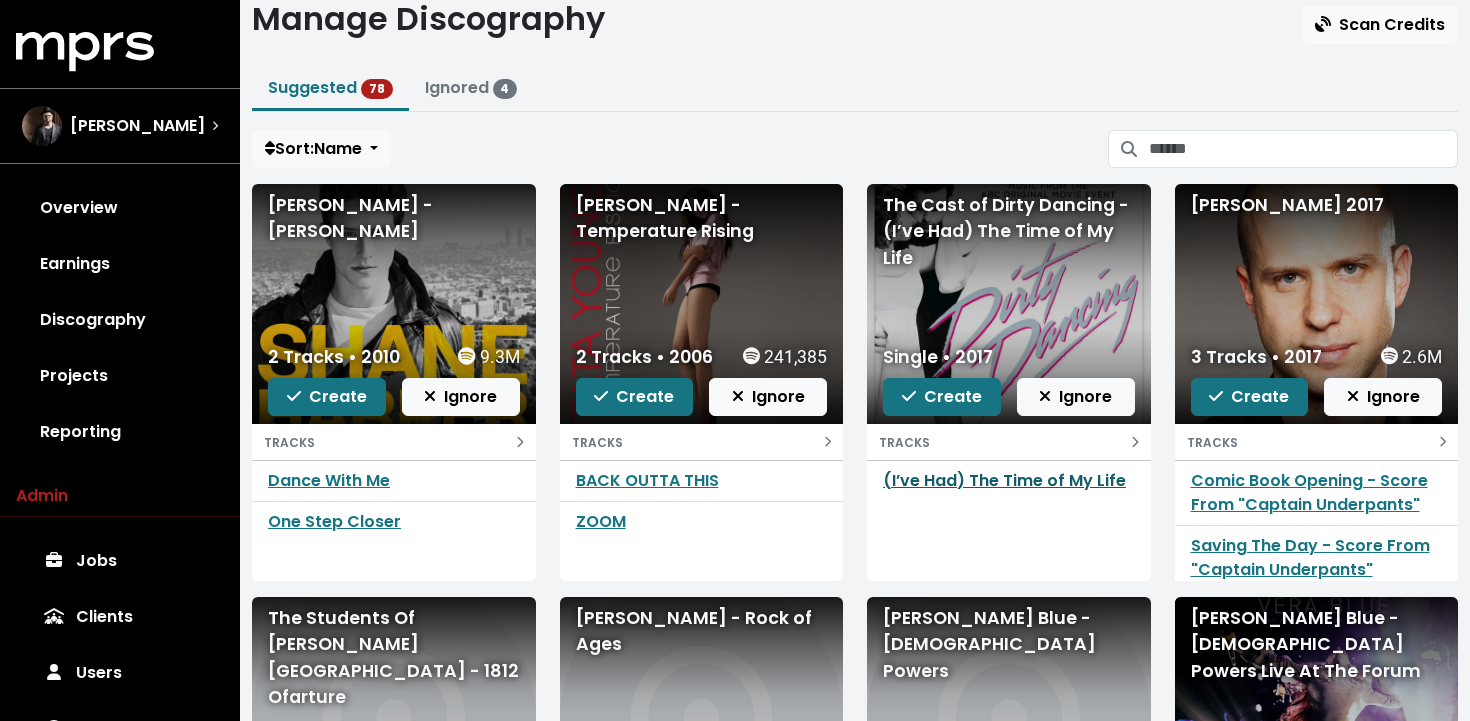 click on "(I’ve Had) The Time of My Life" at bounding box center (1004, 480) 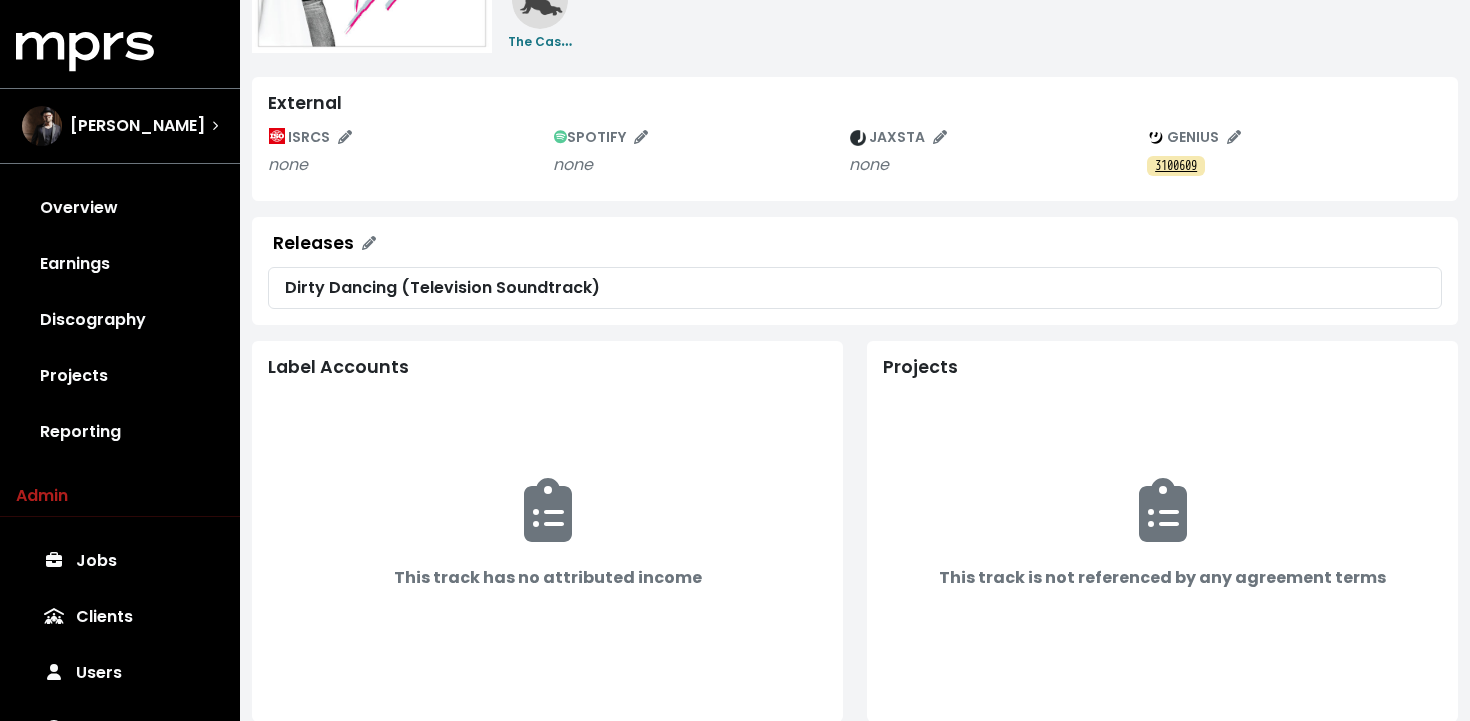 scroll, scrollTop: 0, scrollLeft: 0, axis: both 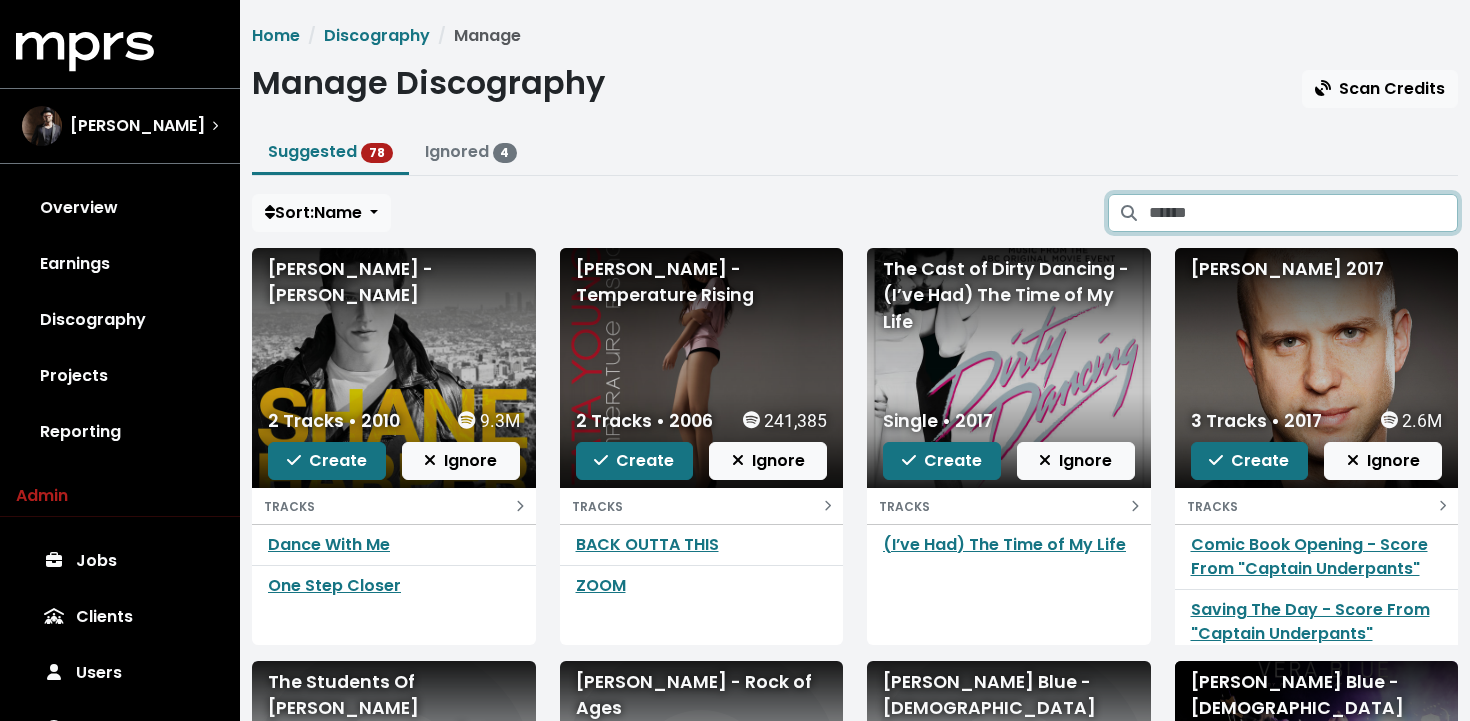 click at bounding box center [1303, 213] 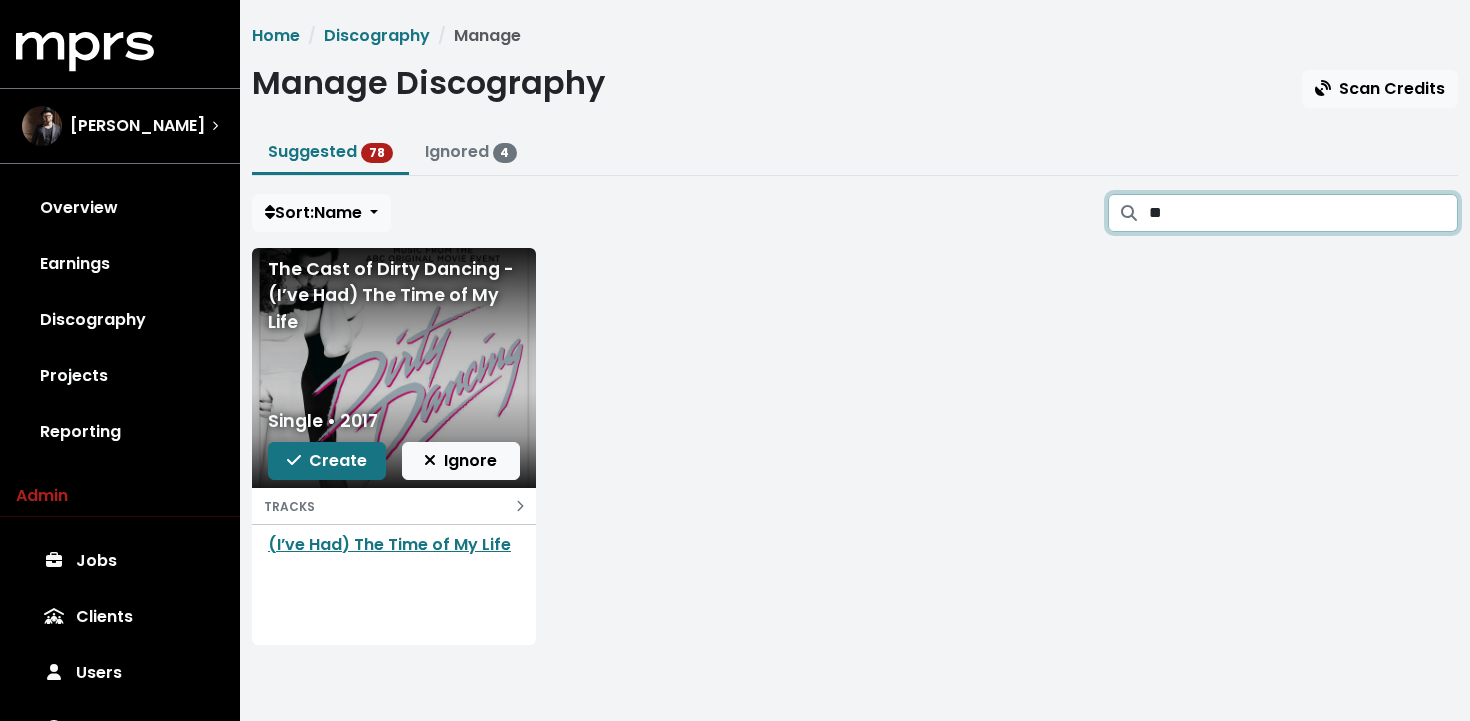 type on "*" 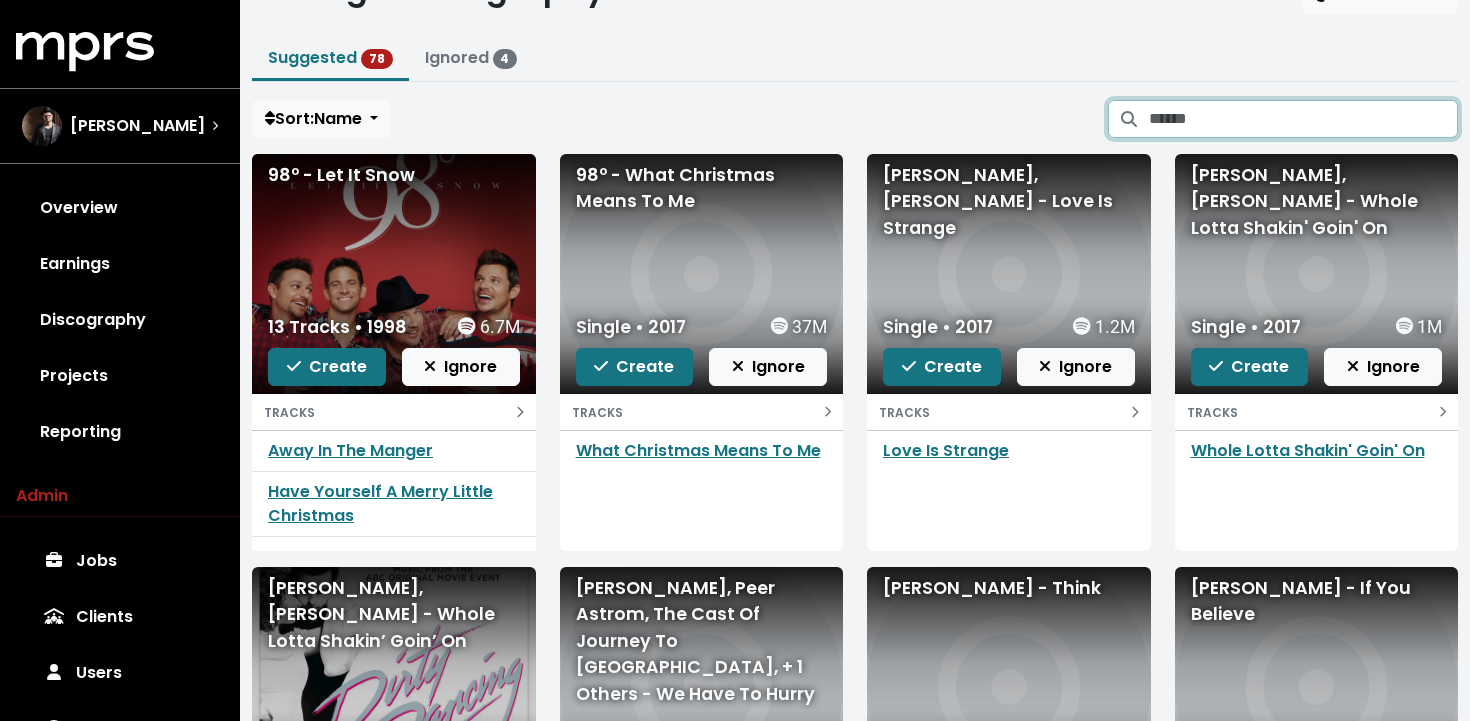 scroll, scrollTop: 96, scrollLeft: 0, axis: vertical 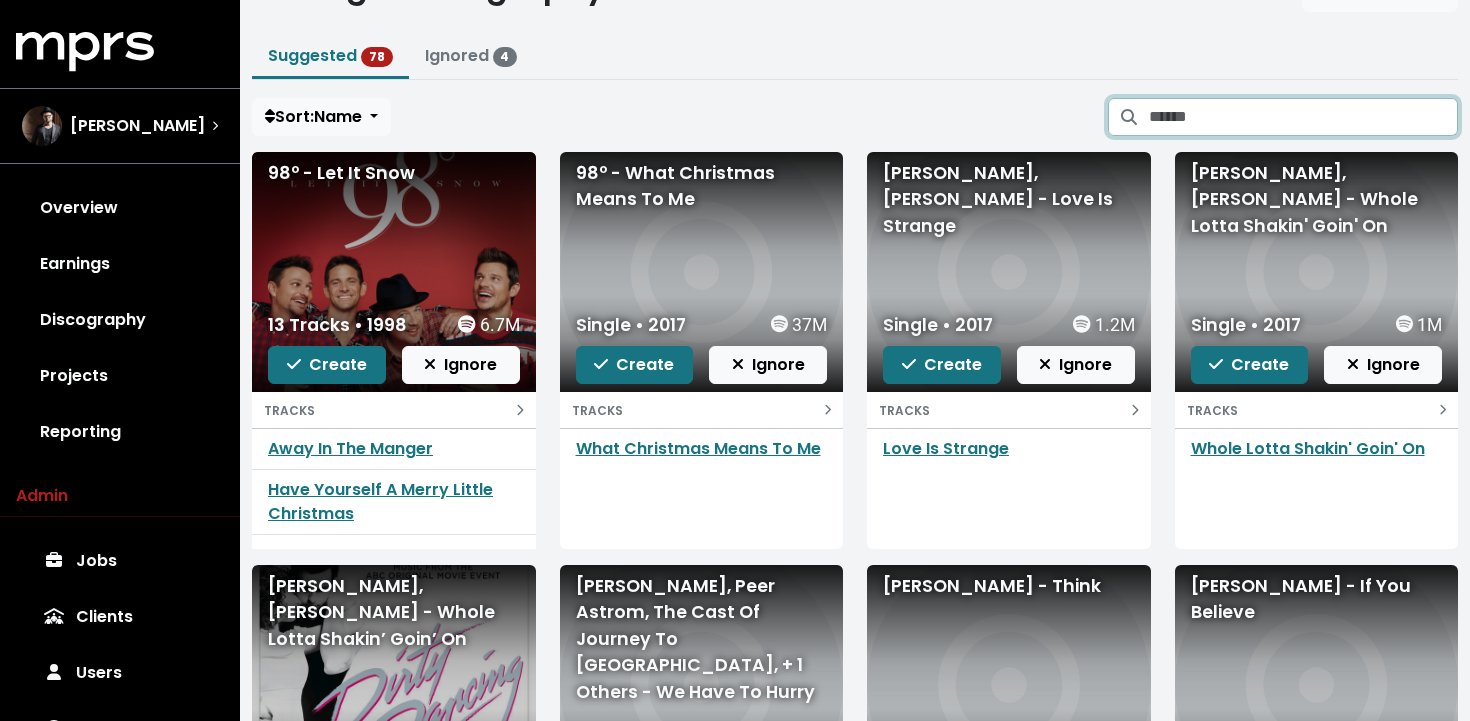 click at bounding box center (1303, 117) 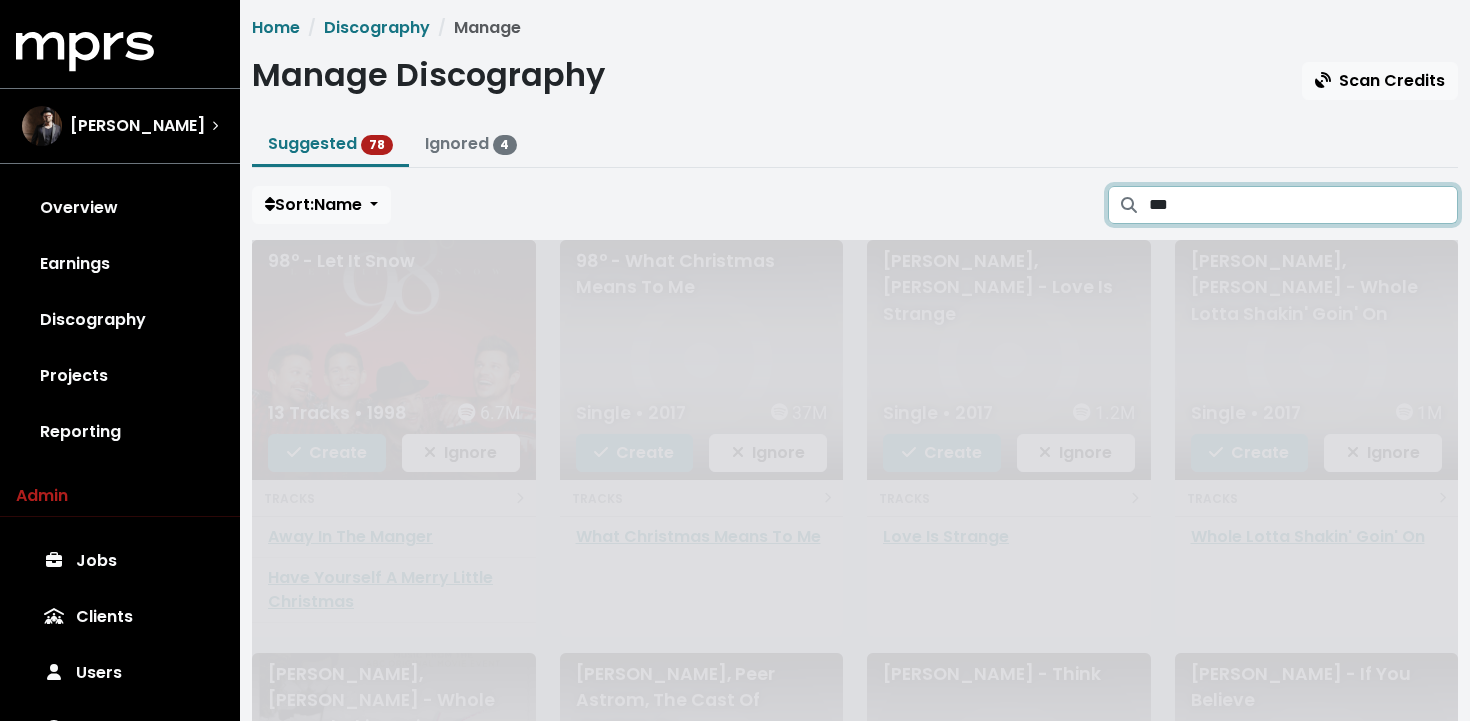 scroll, scrollTop: 0, scrollLeft: 0, axis: both 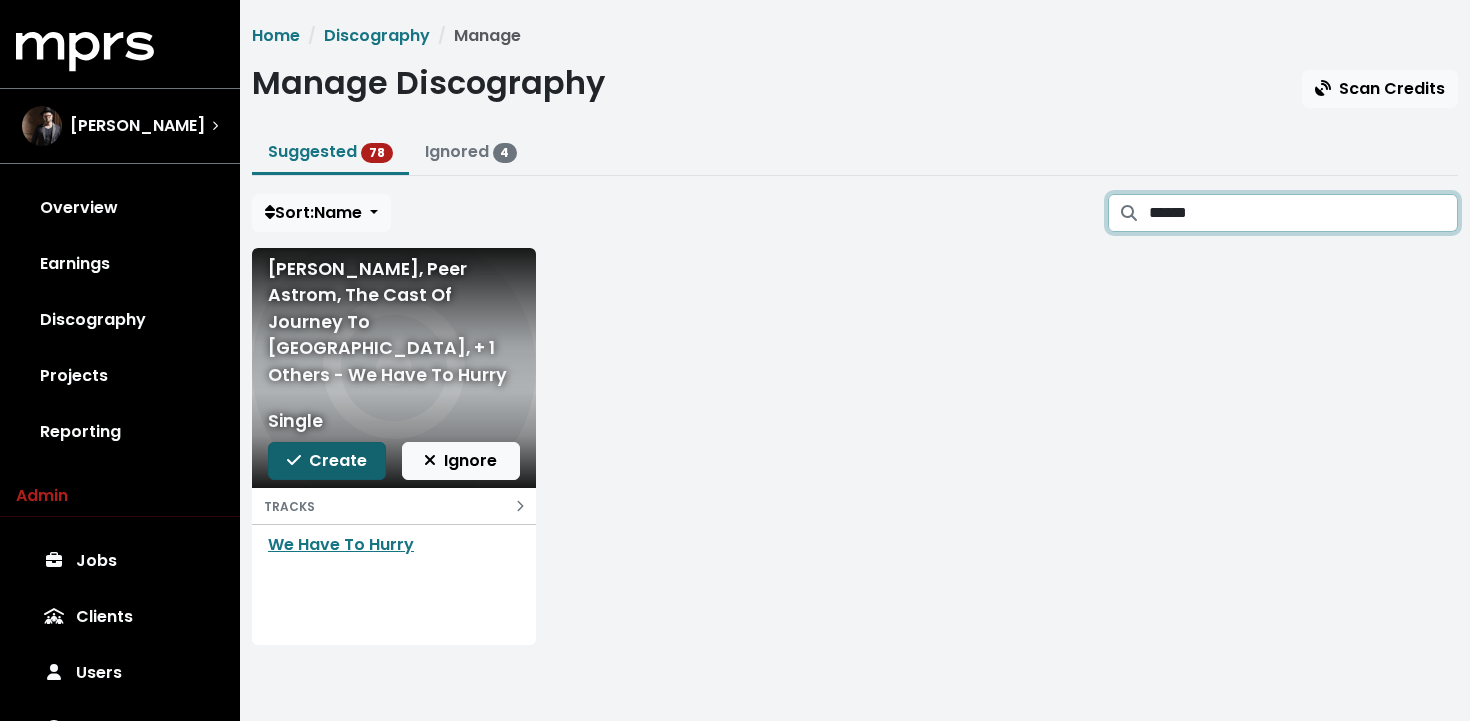 type on "******" 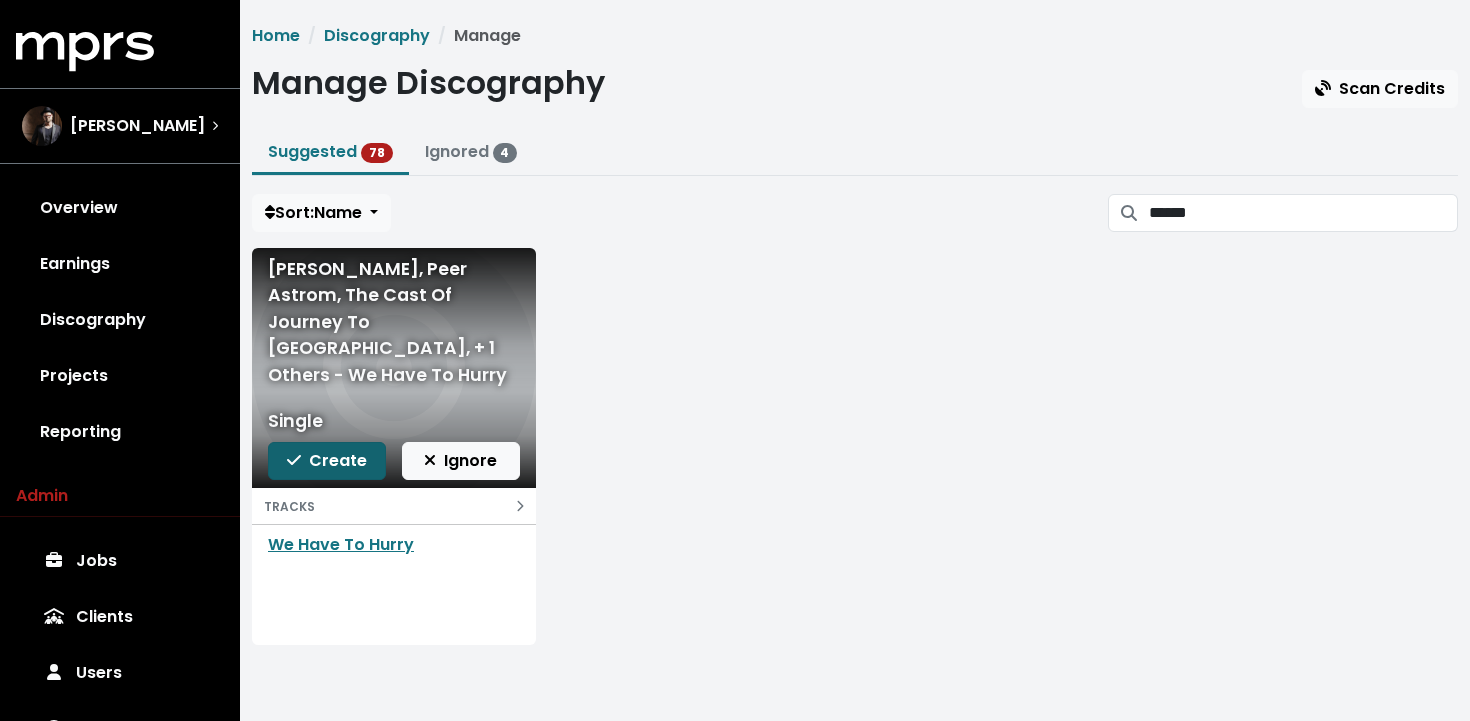 click on "Create" at bounding box center (327, 460) 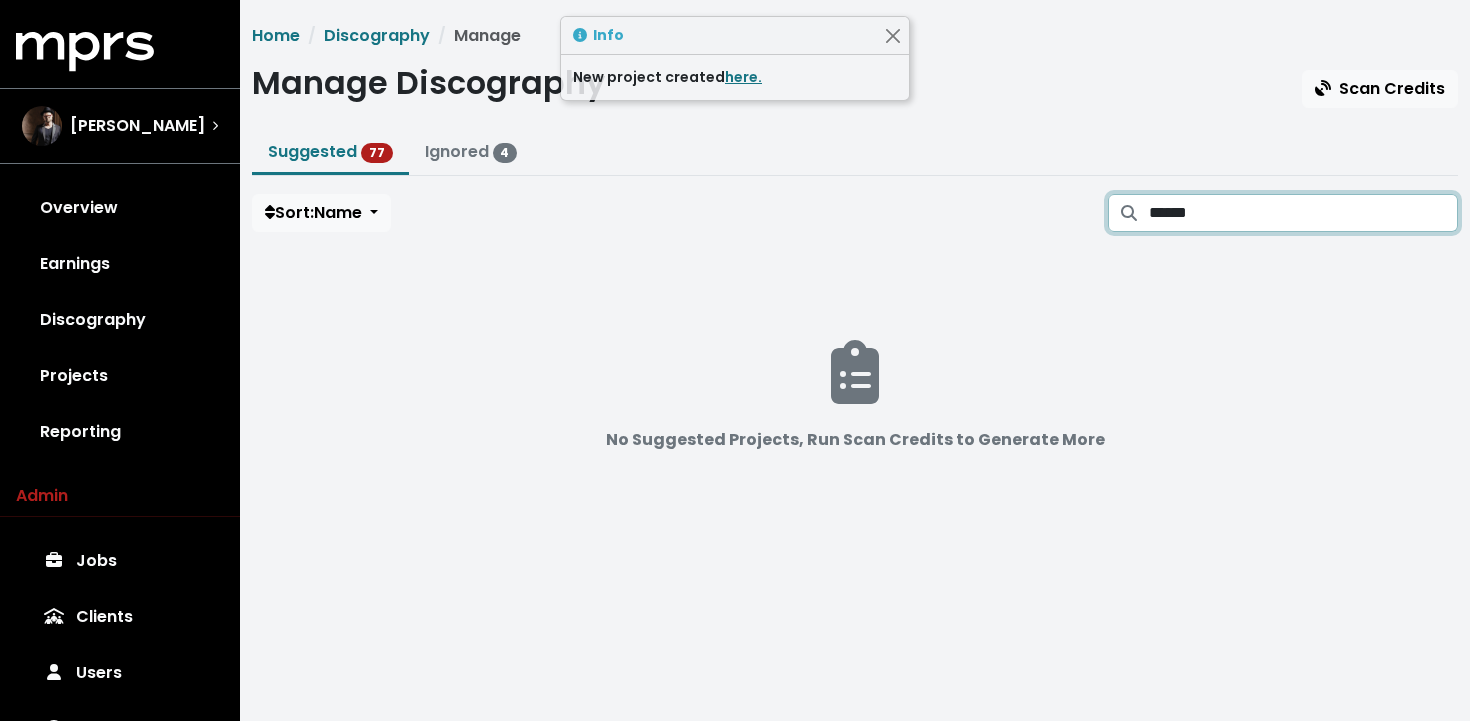 drag, startPoint x: 1239, startPoint y: 204, endPoint x: 1105, endPoint y: 197, distance: 134.18271 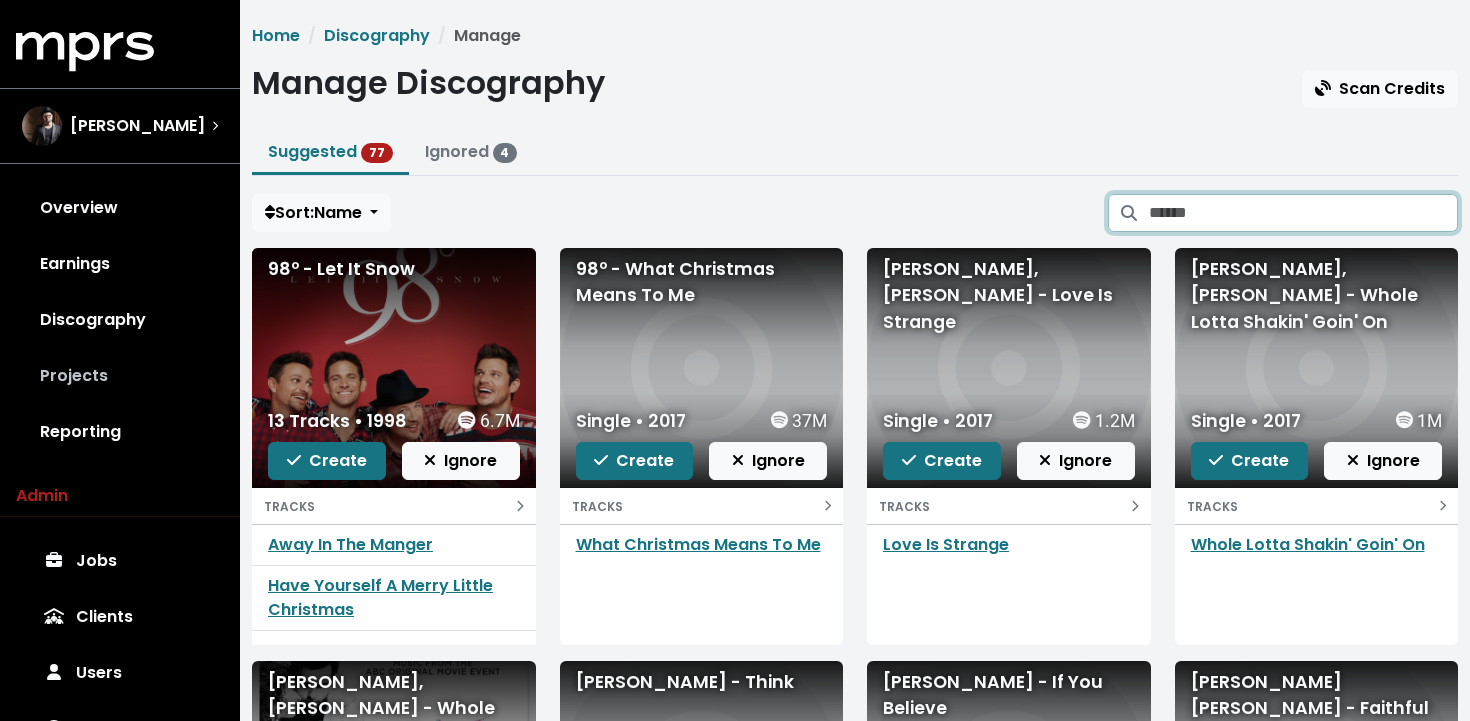 type 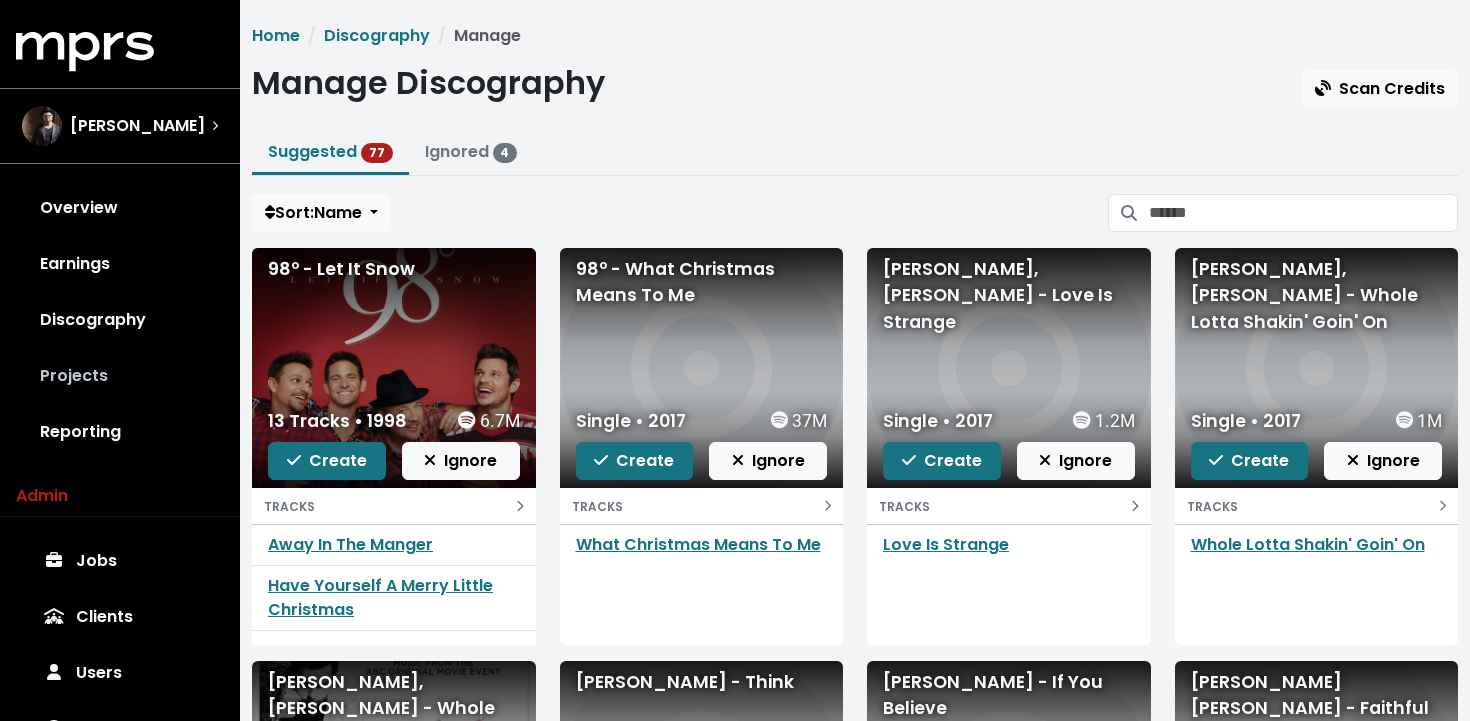 click on "Projects" at bounding box center (120, 376) 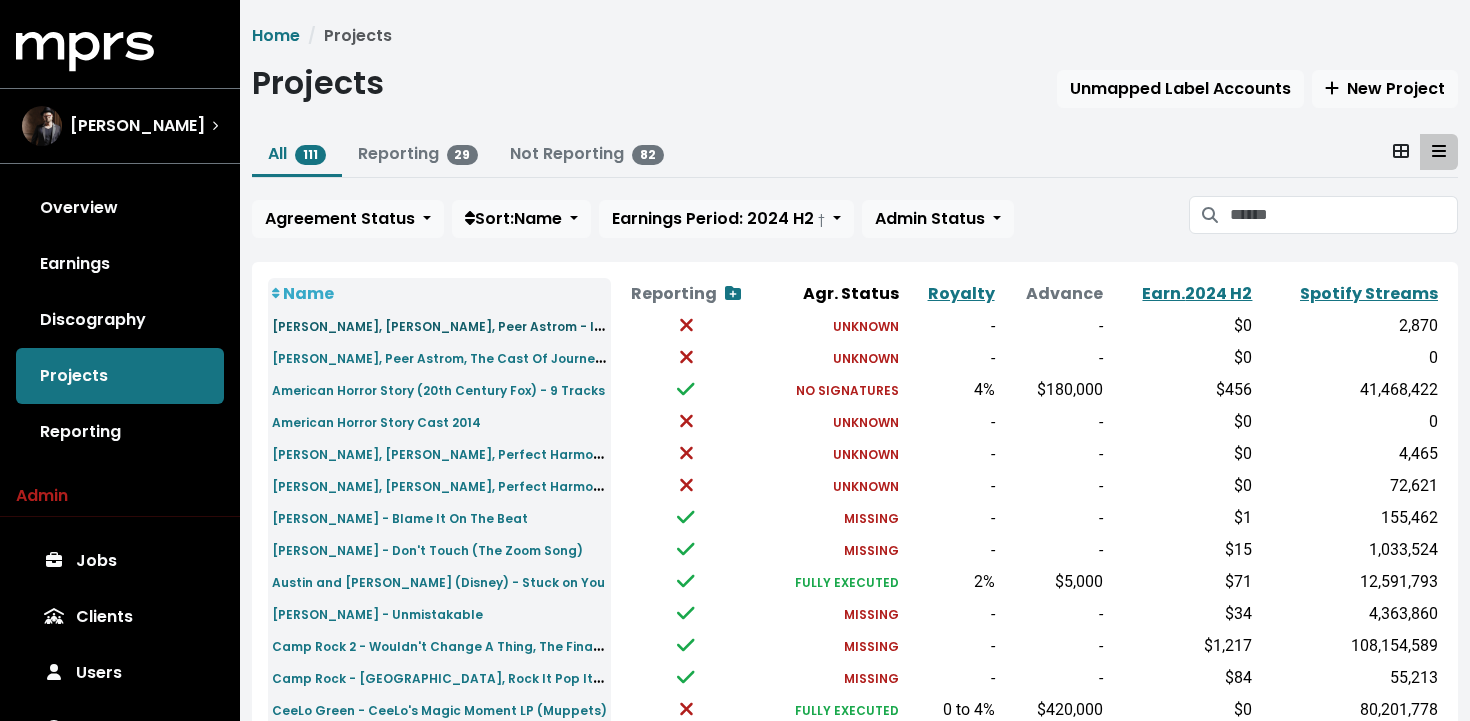 click on "Adam Anders, Nikki Hassman, Peer Astrom - If Only" at bounding box center (452, 325) 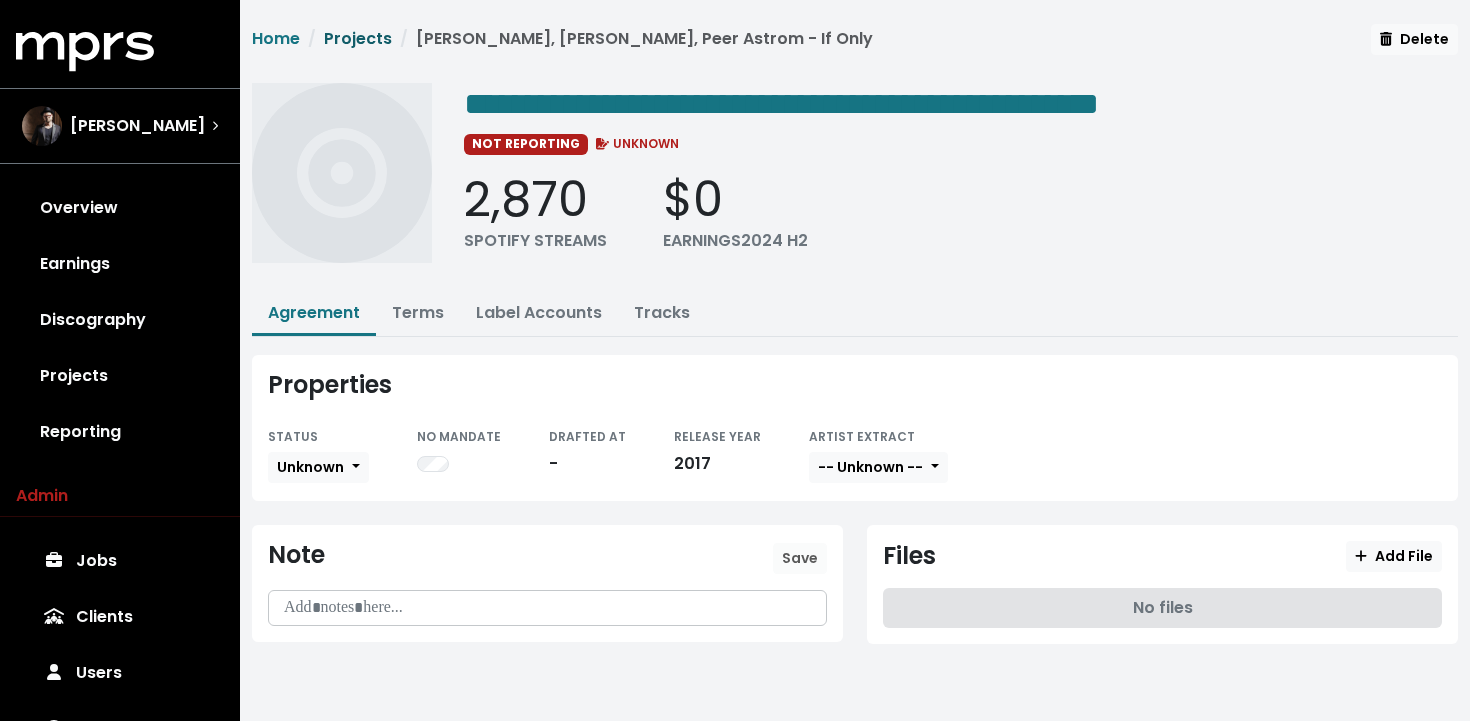 click on "Projects" at bounding box center [358, 38] 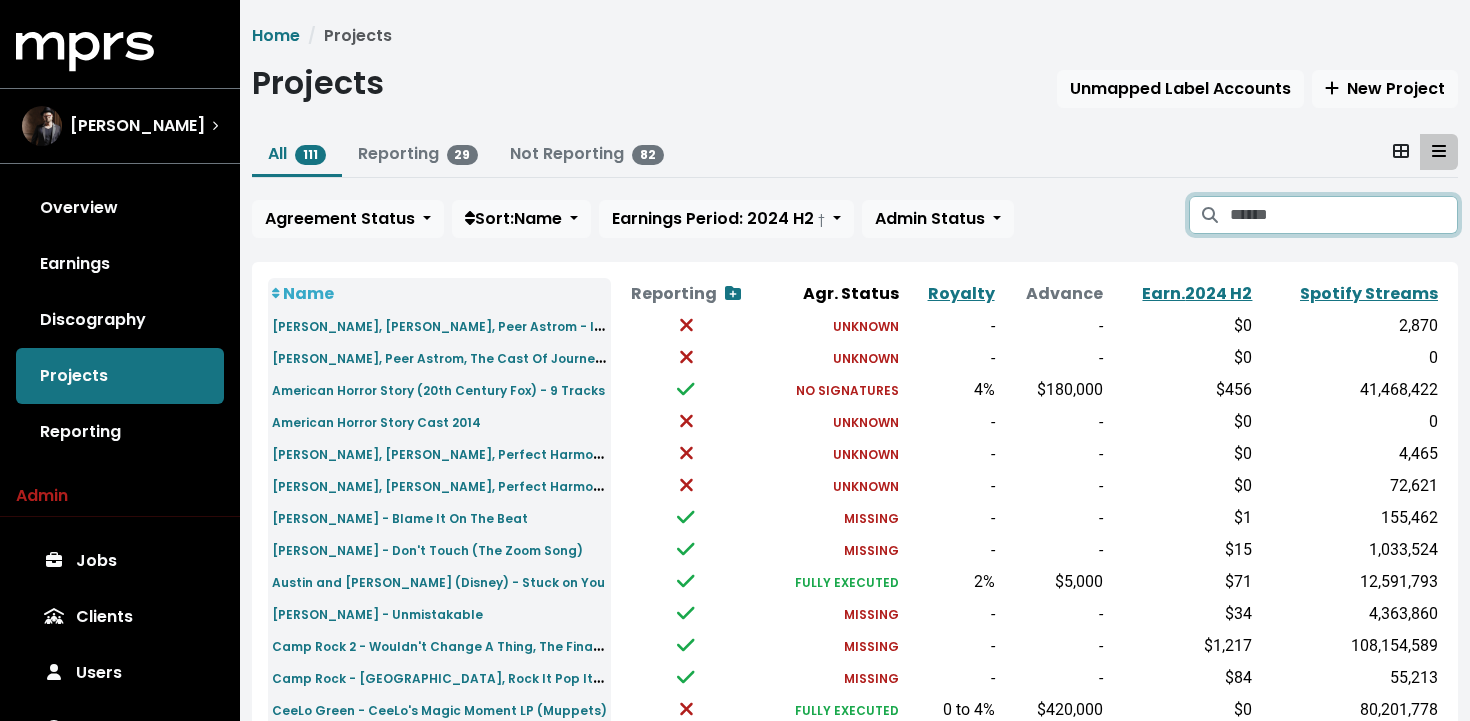 click at bounding box center [1344, 215] 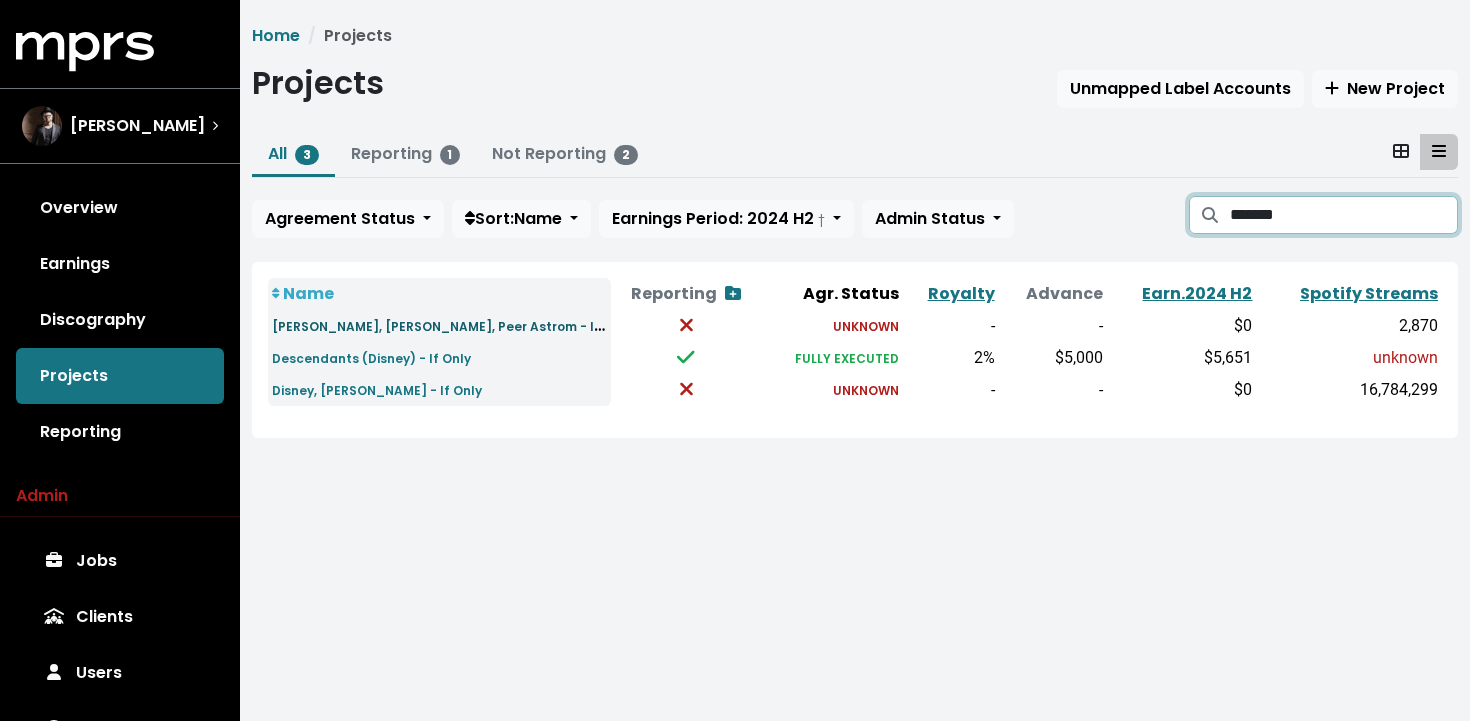type on "*******" 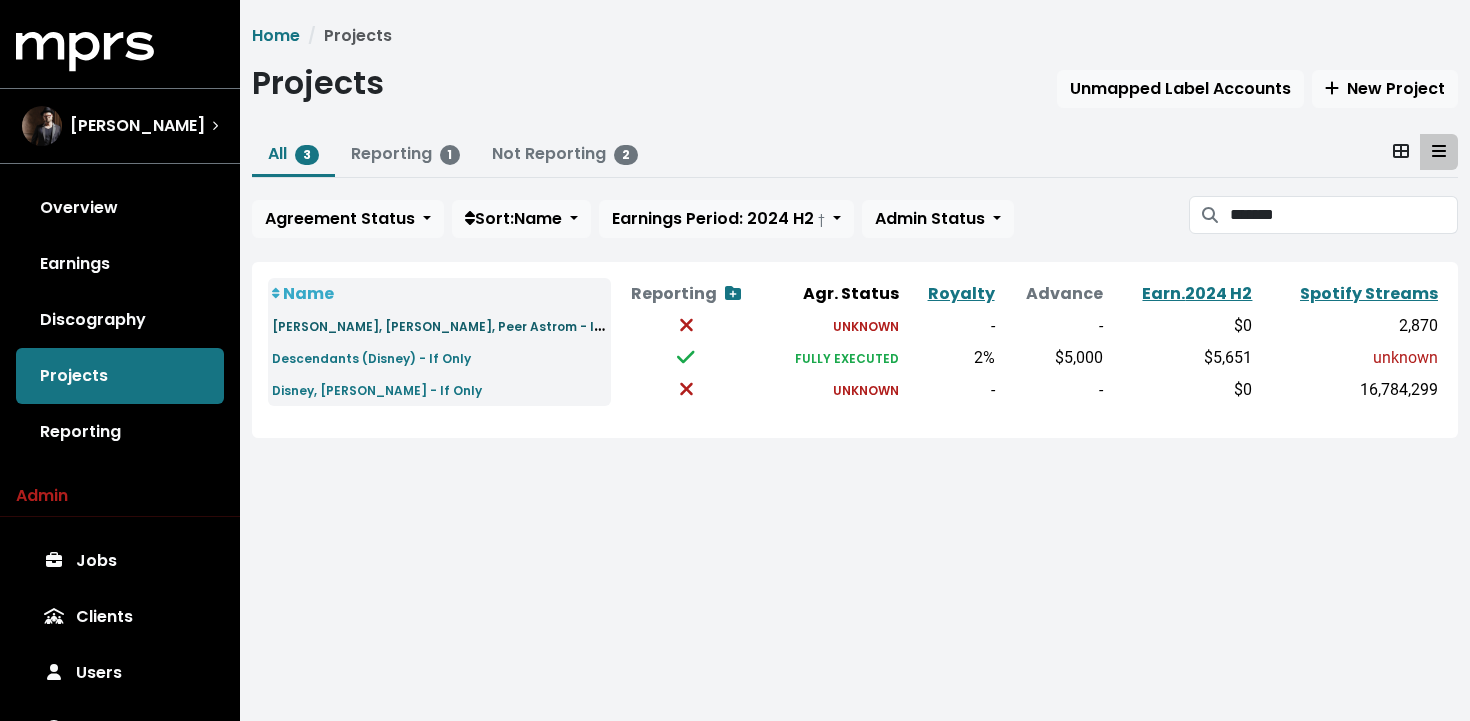 click on "Adam Anders, Nikki Hassman, Peer Astrom - If Only" at bounding box center [452, 325] 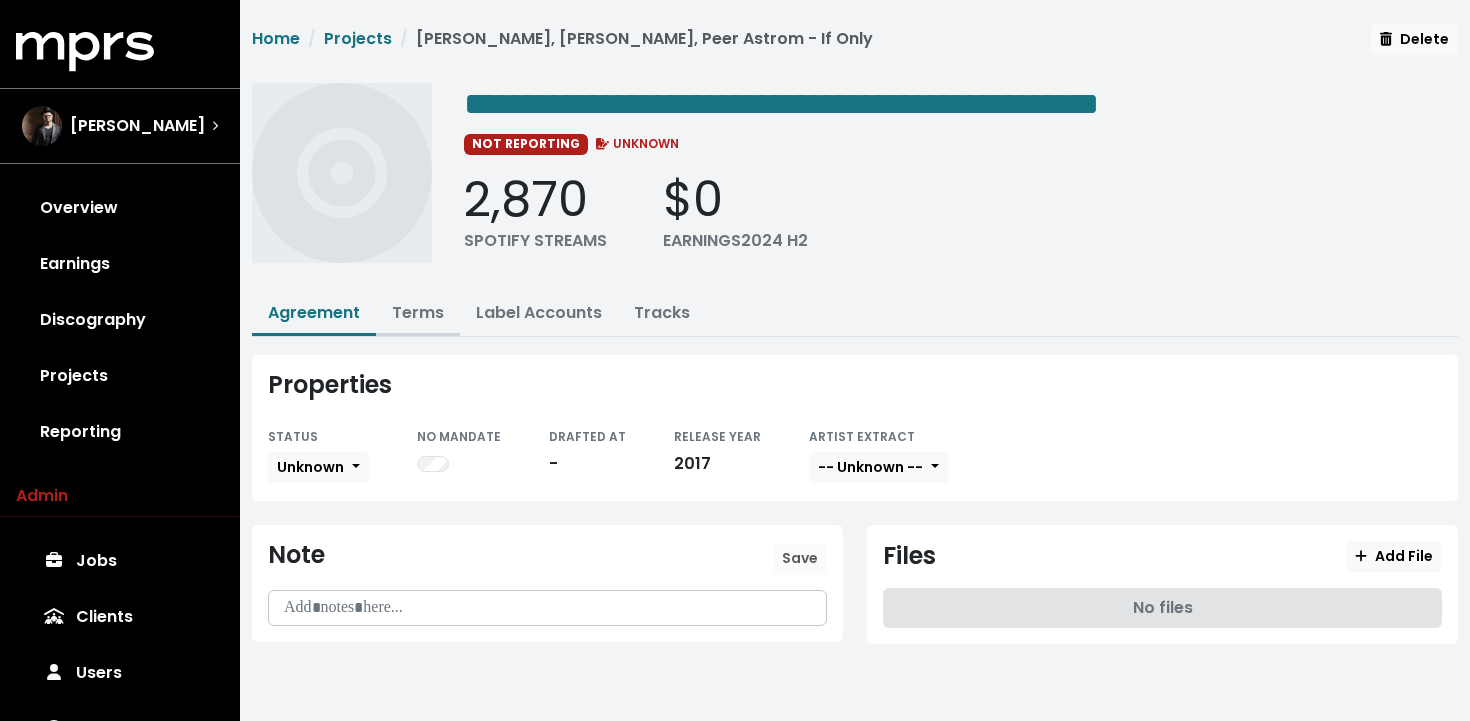 click on "Terms" at bounding box center [418, 312] 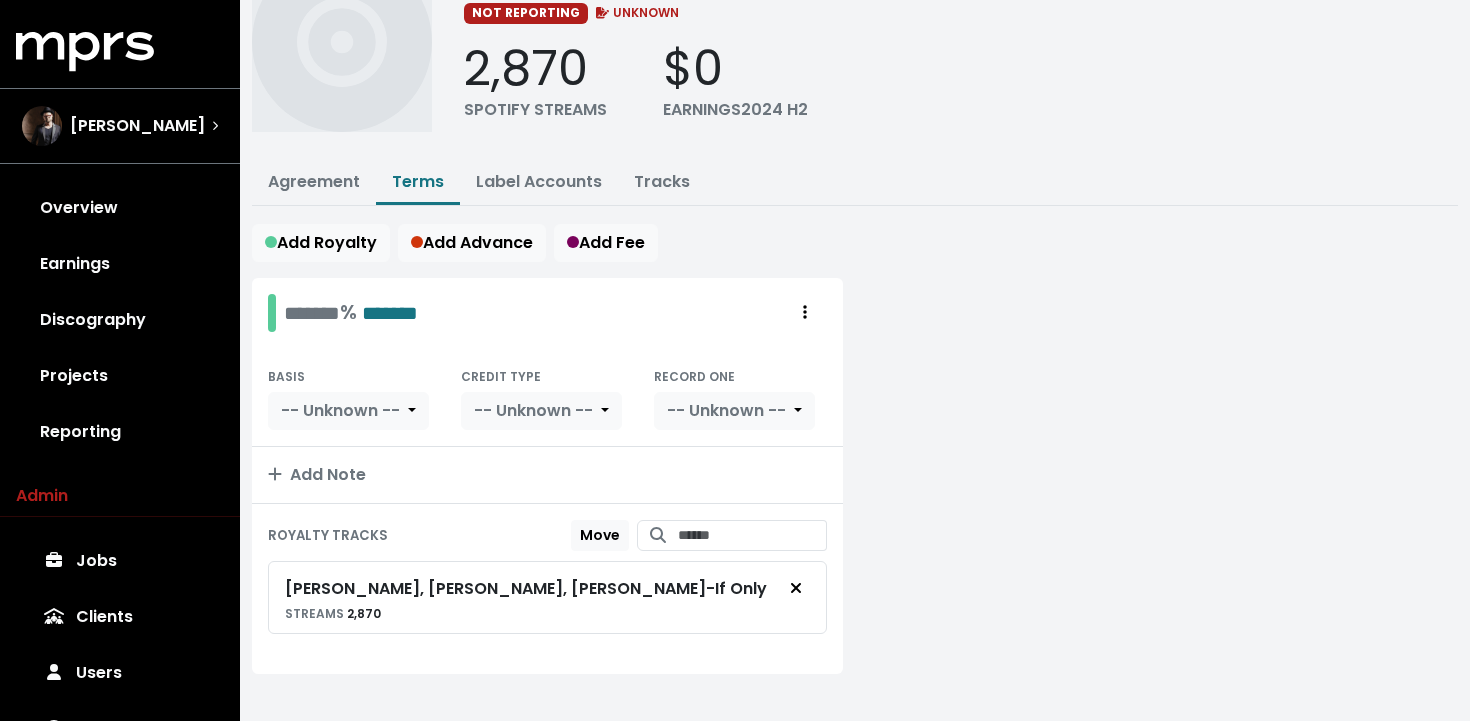 scroll, scrollTop: 153, scrollLeft: 0, axis: vertical 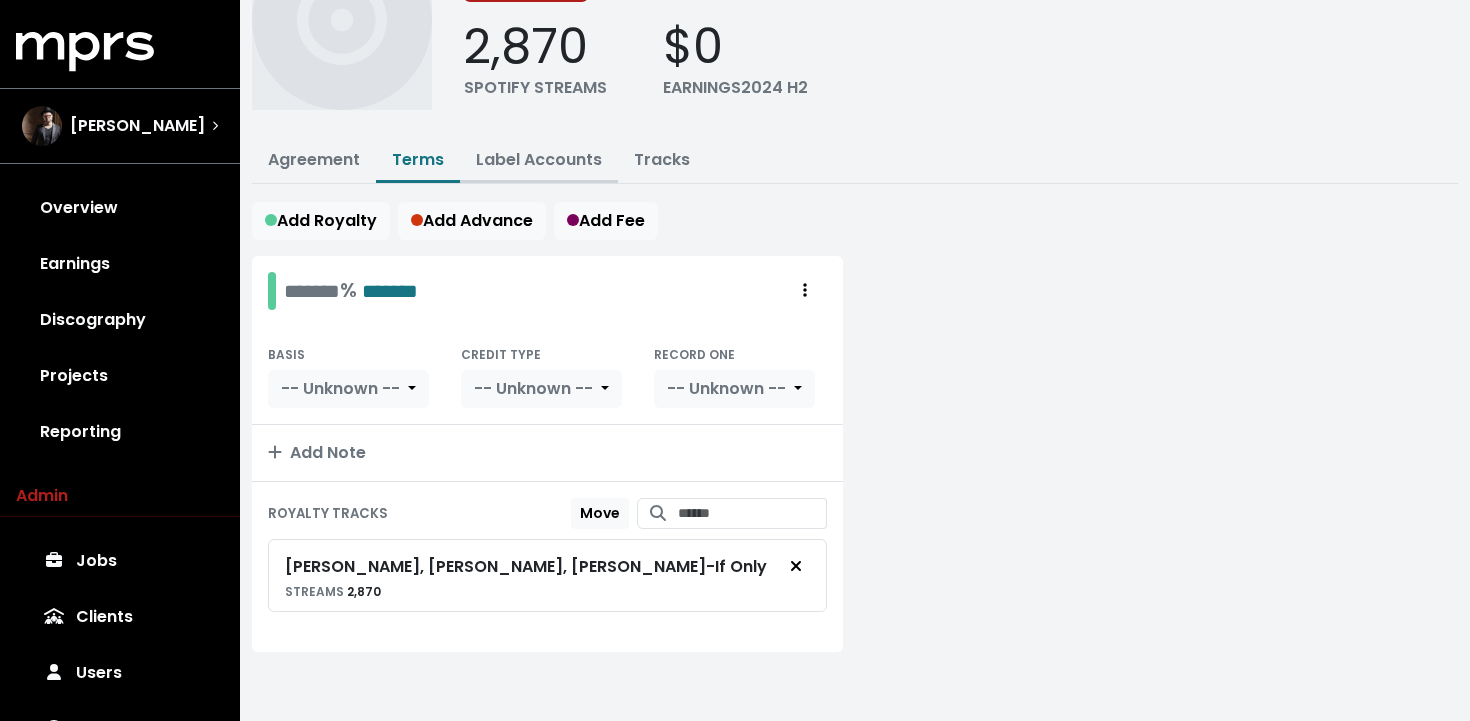 click on "Label Accounts" at bounding box center (539, 159) 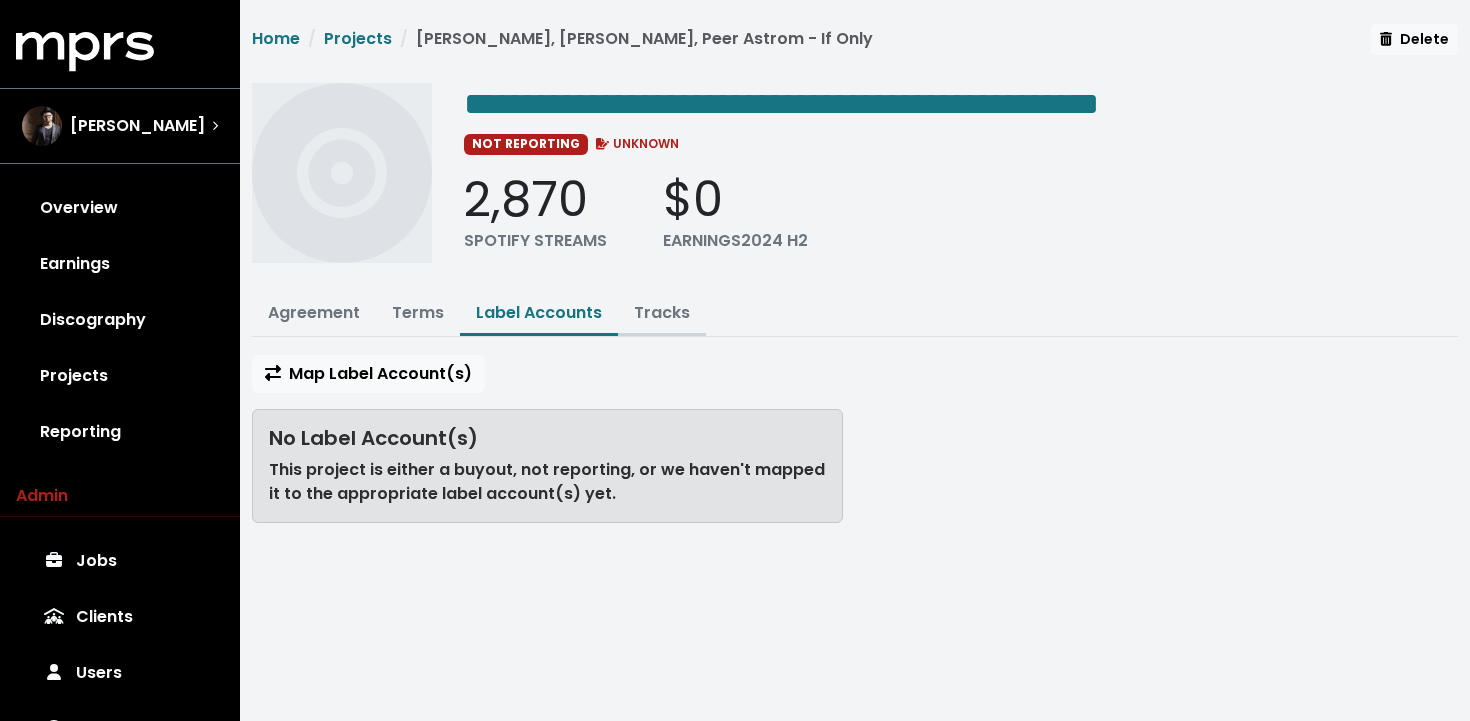 click on "Tracks" at bounding box center [662, 314] 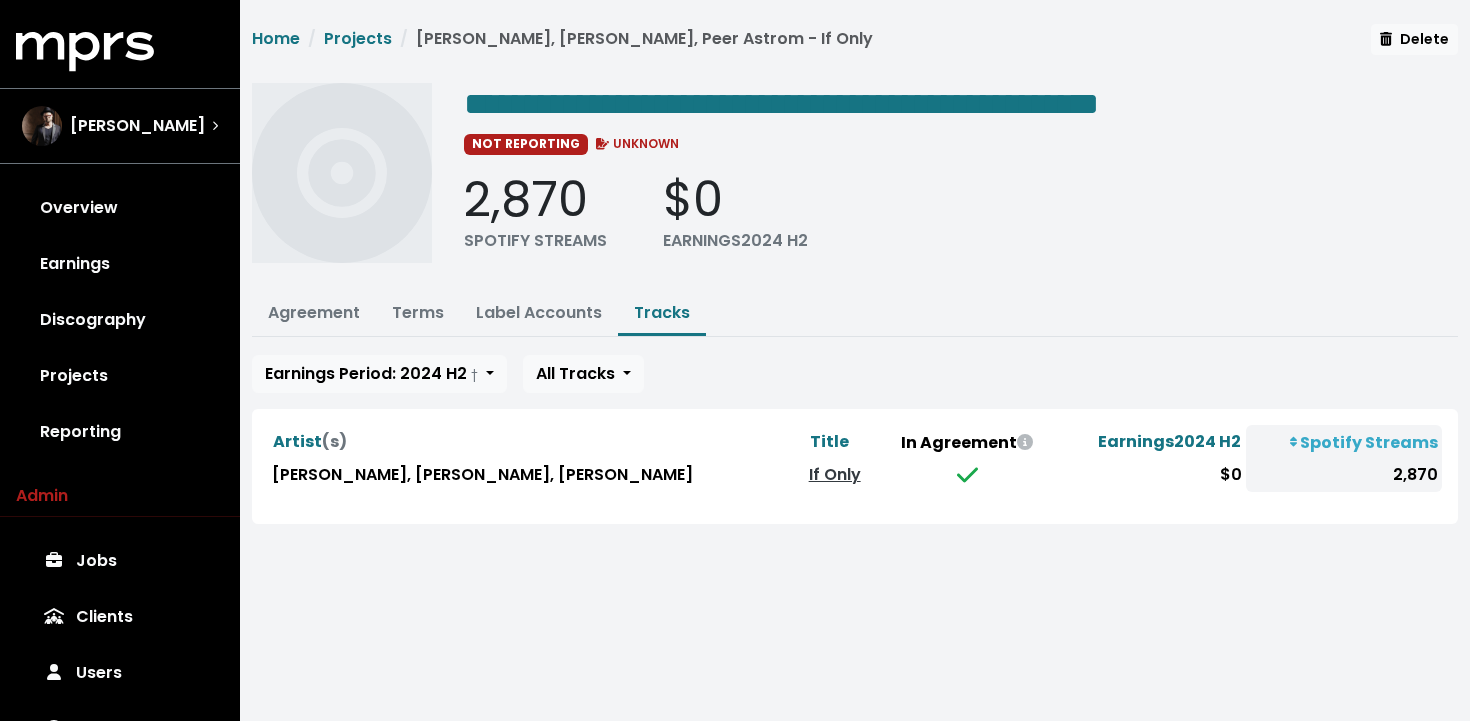 click on "Adam Anders, Peer Astrom, Nikki Hassman" at bounding box center [536, 475] 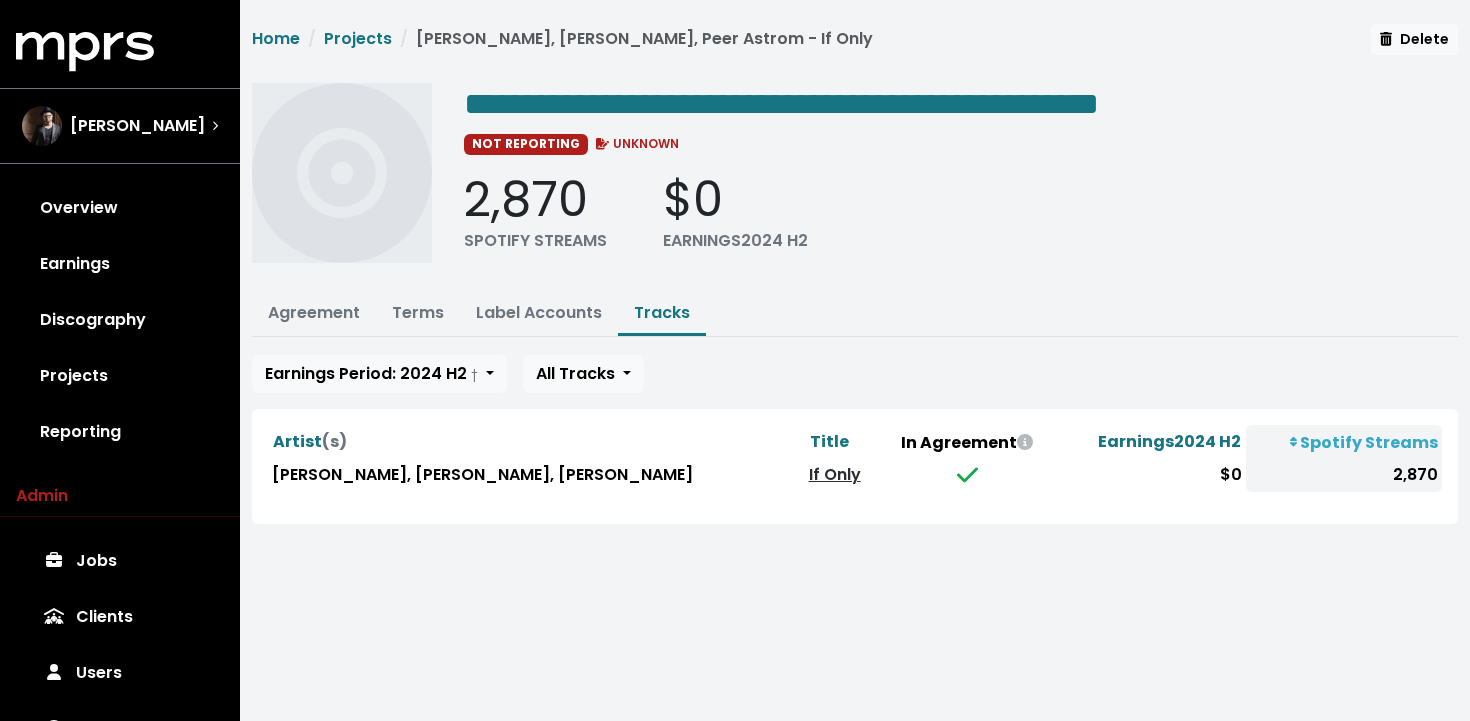 click on "If Only" at bounding box center [835, 474] 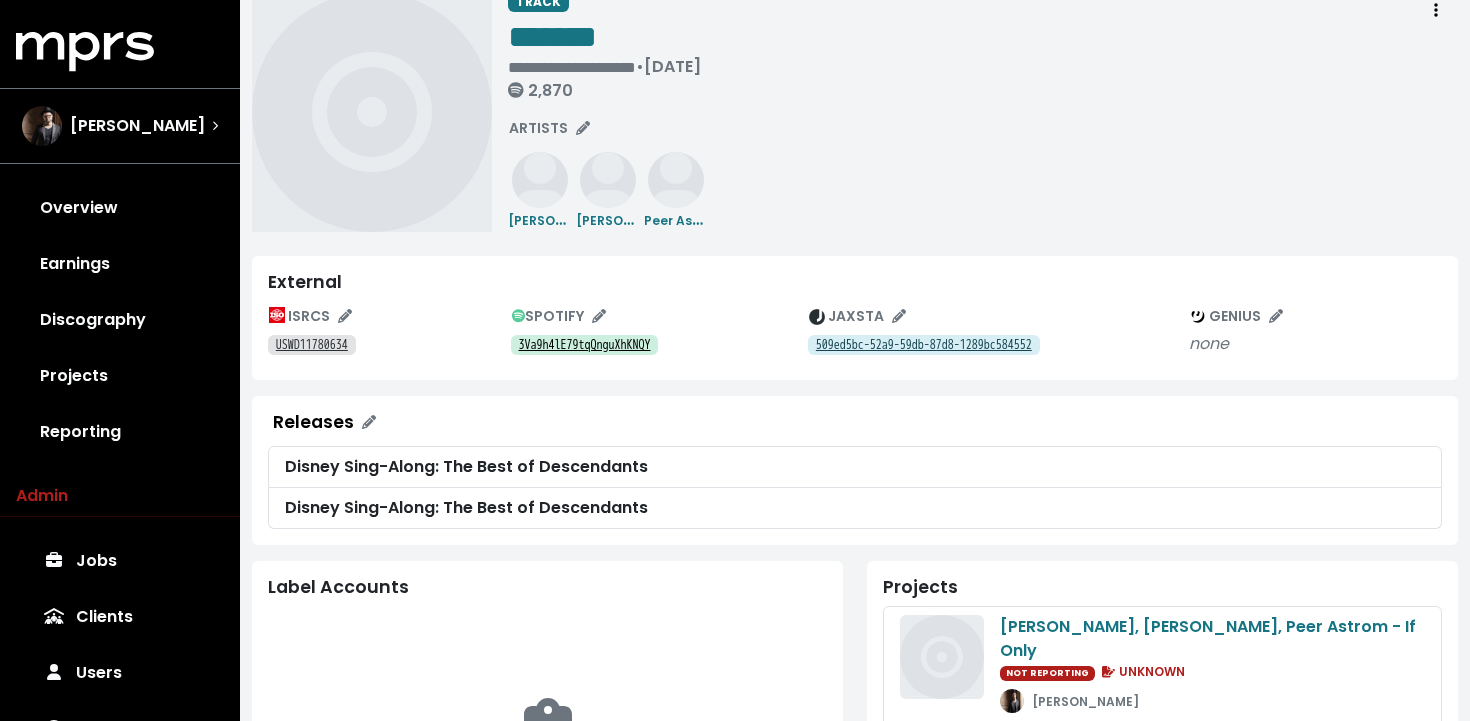 scroll, scrollTop: 74, scrollLeft: 0, axis: vertical 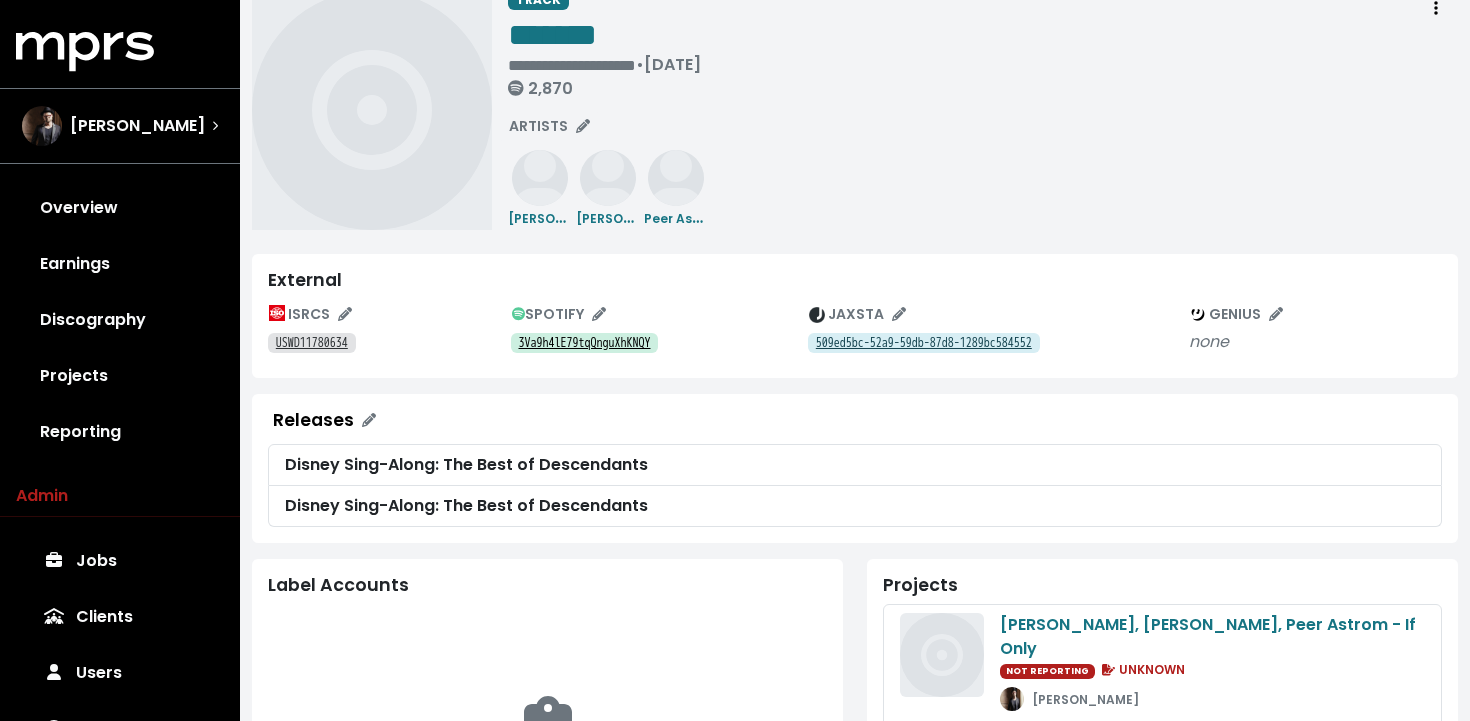click on "3Va9h4lE79tqQnguXhKNQY" at bounding box center (585, 343) 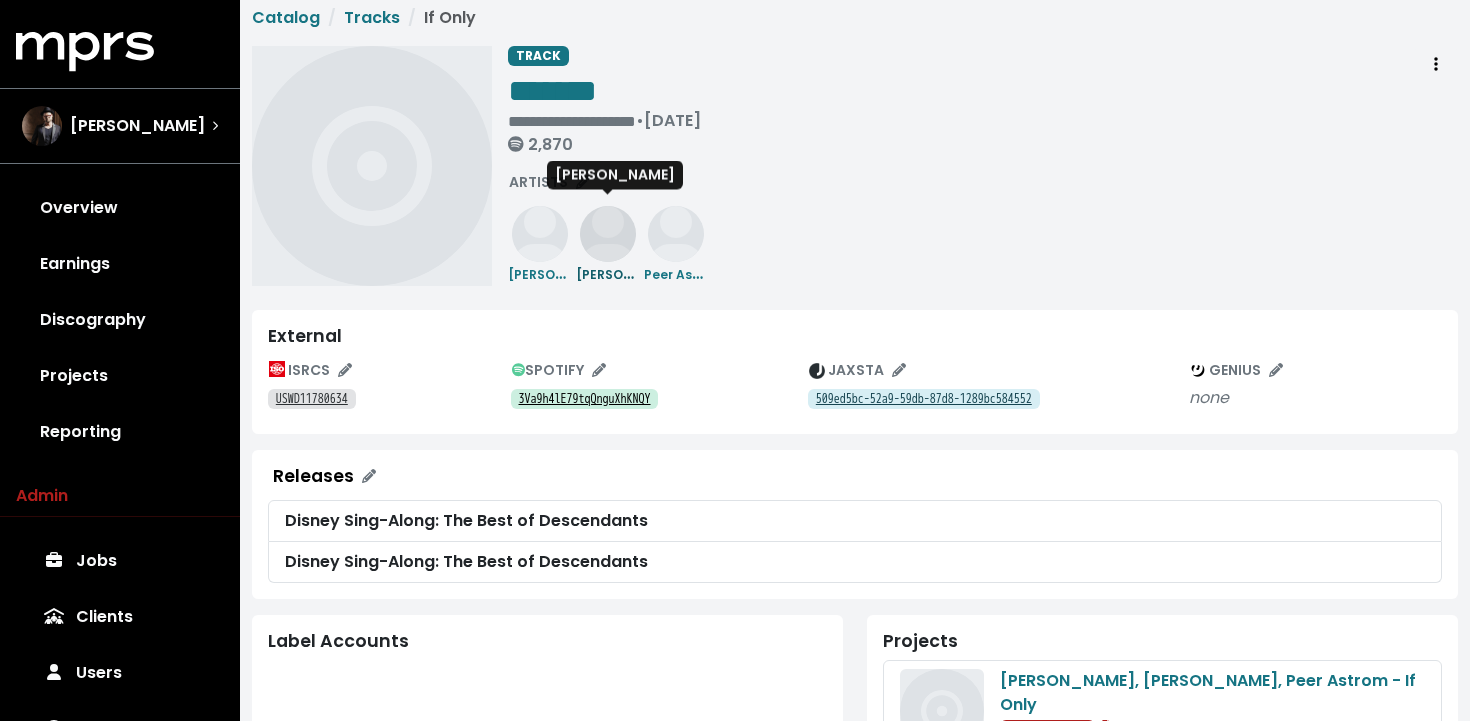 scroll, scrollTop: 0, scrollLeft: 0, axis: both 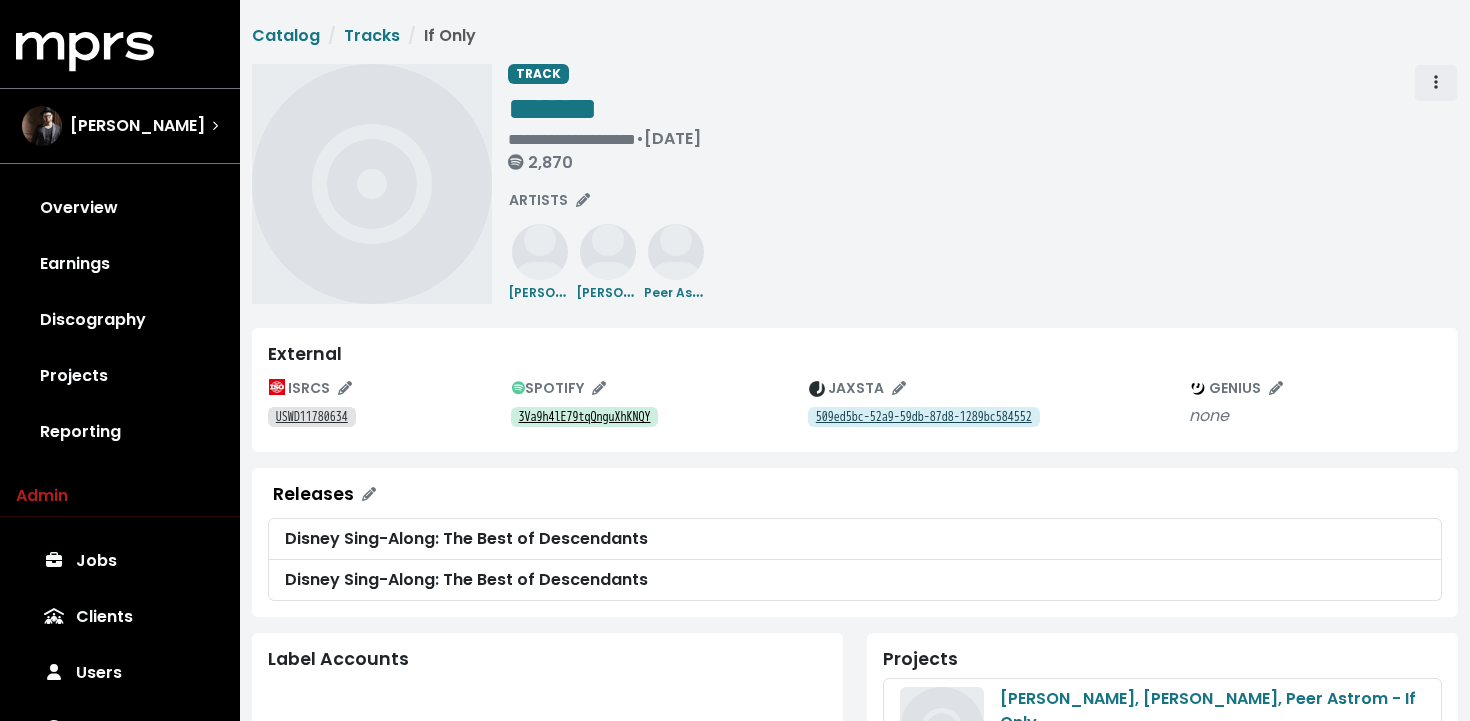 click at bounding box center (1436, 83) 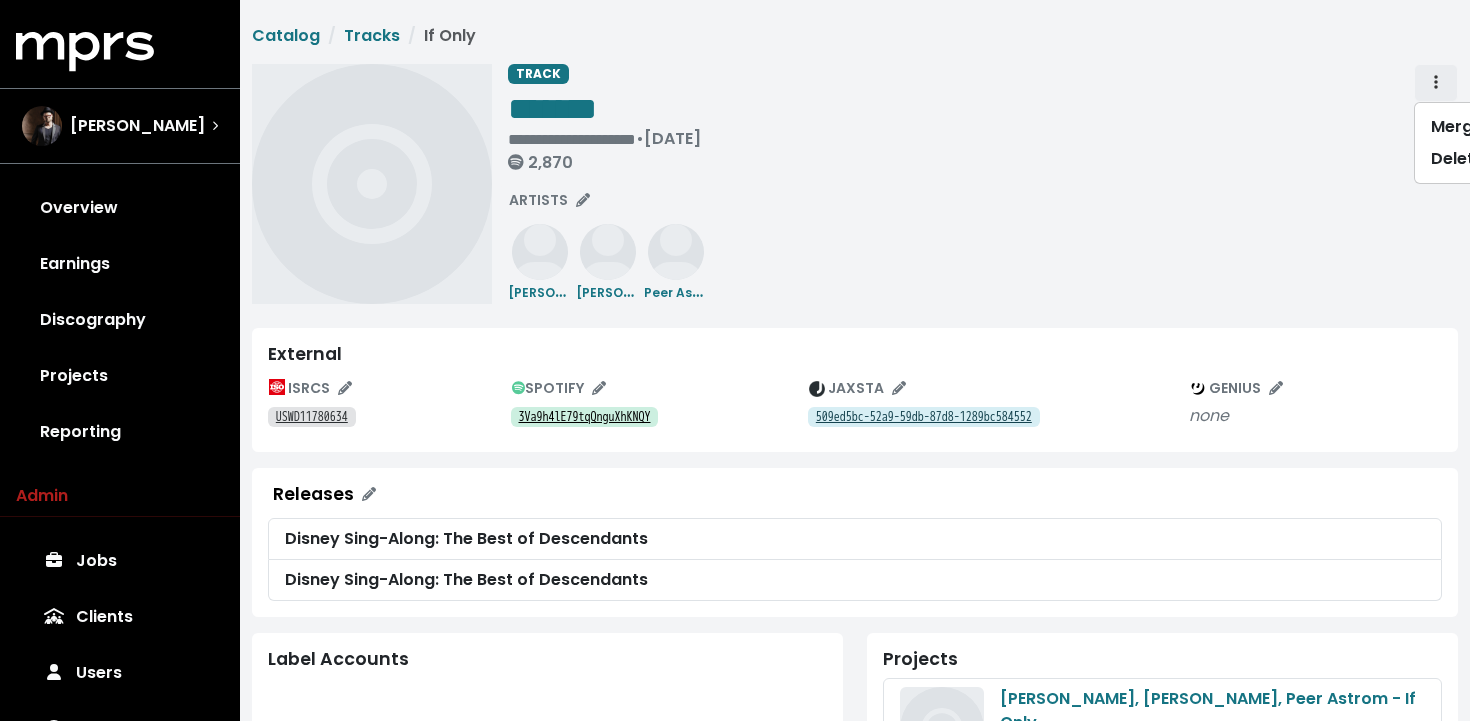 scroll, scrollTop: 0, scrollLeft: 104, axis: horizontal 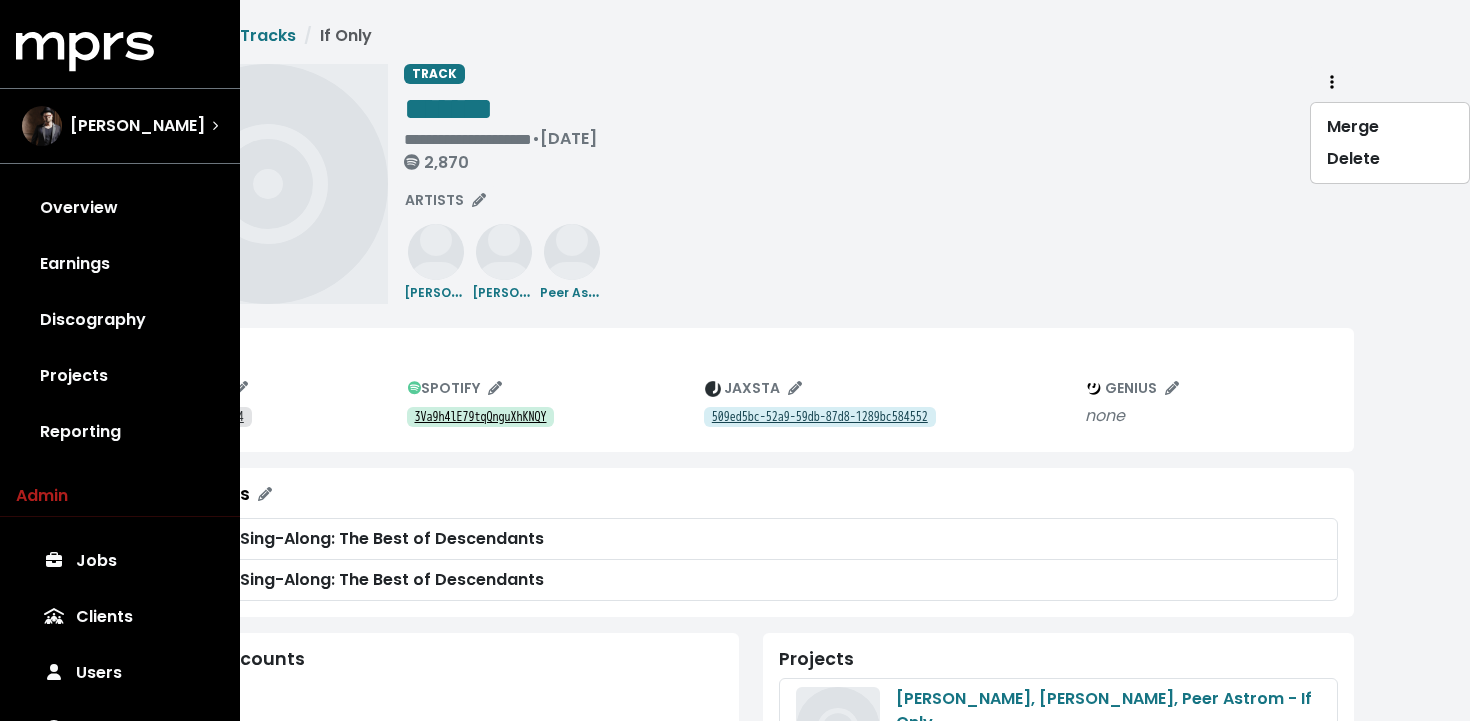 click on "**********" at bounding box center (879, 122) 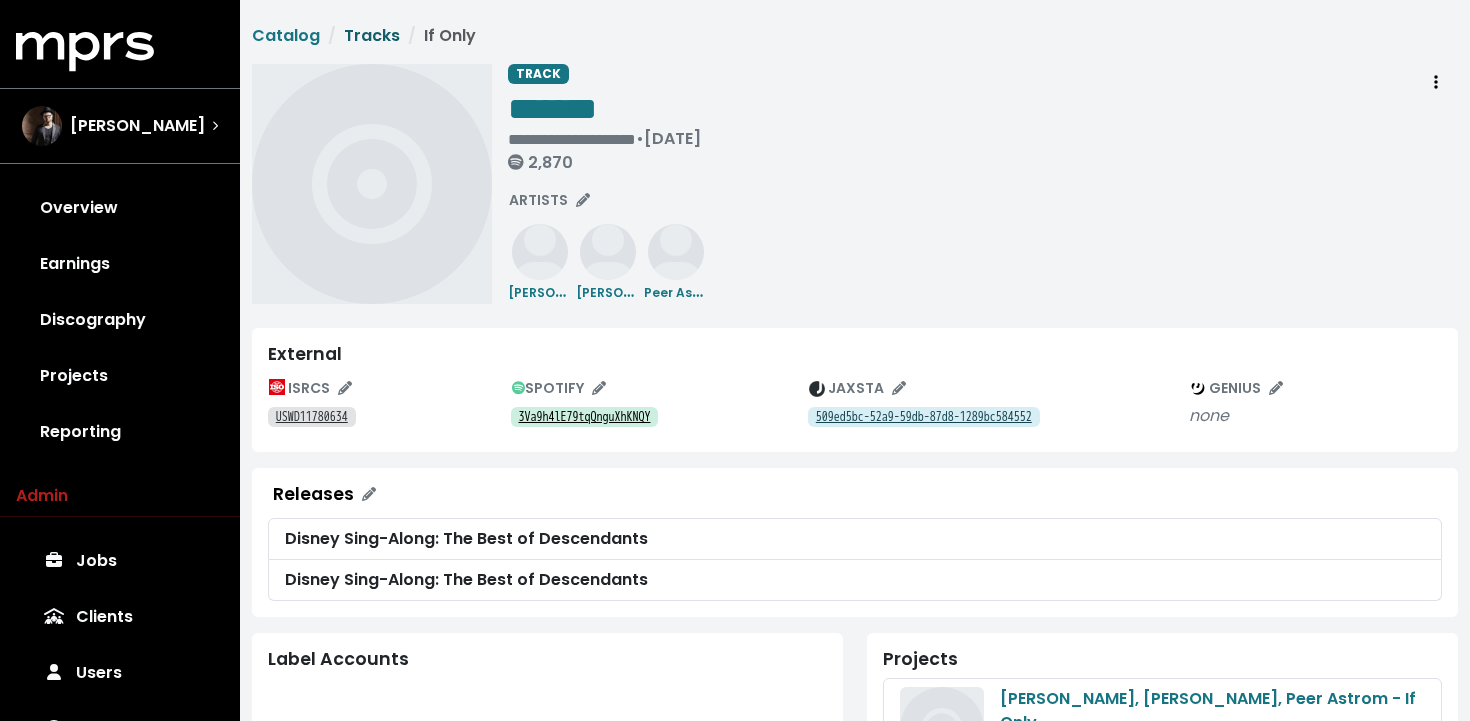 click on "Tracks" at bounding box center [372, 35] 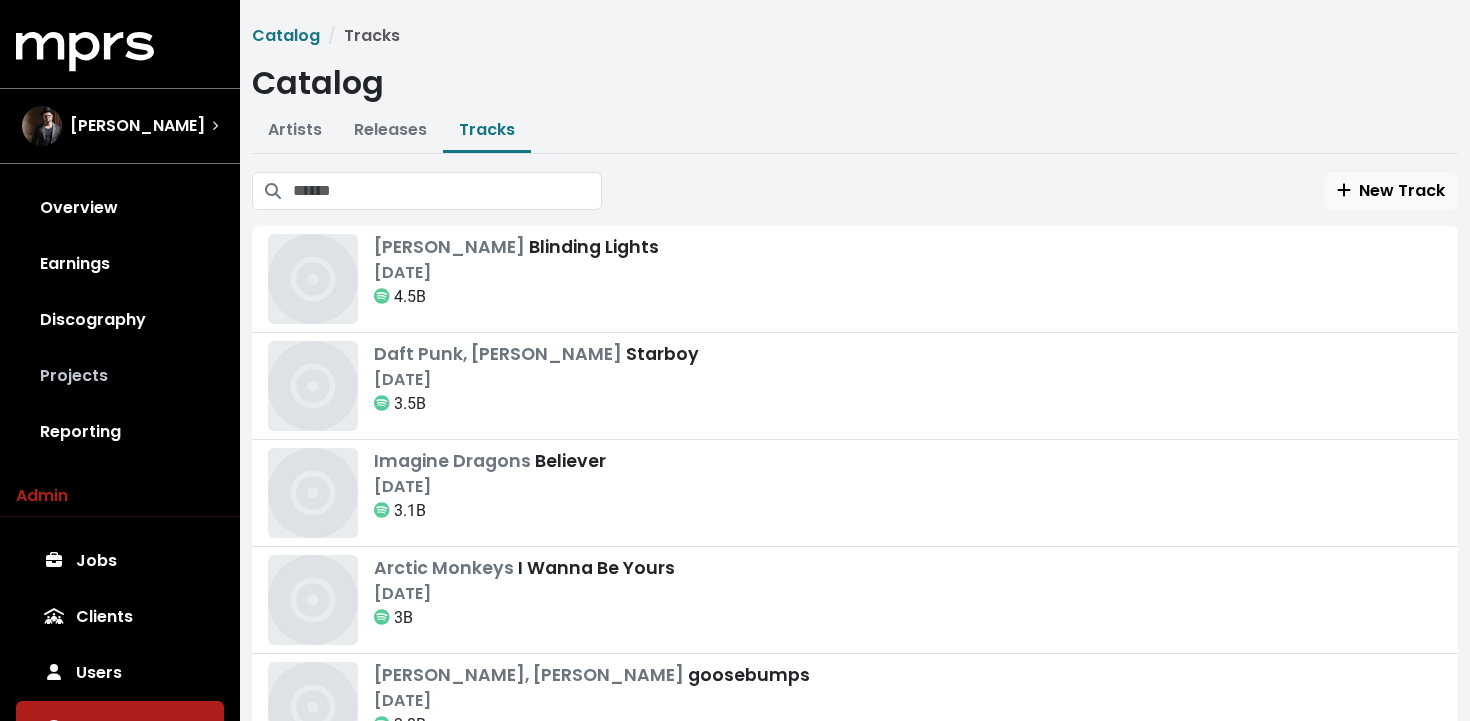 click on "Projects" at bounding box center (120, 376) 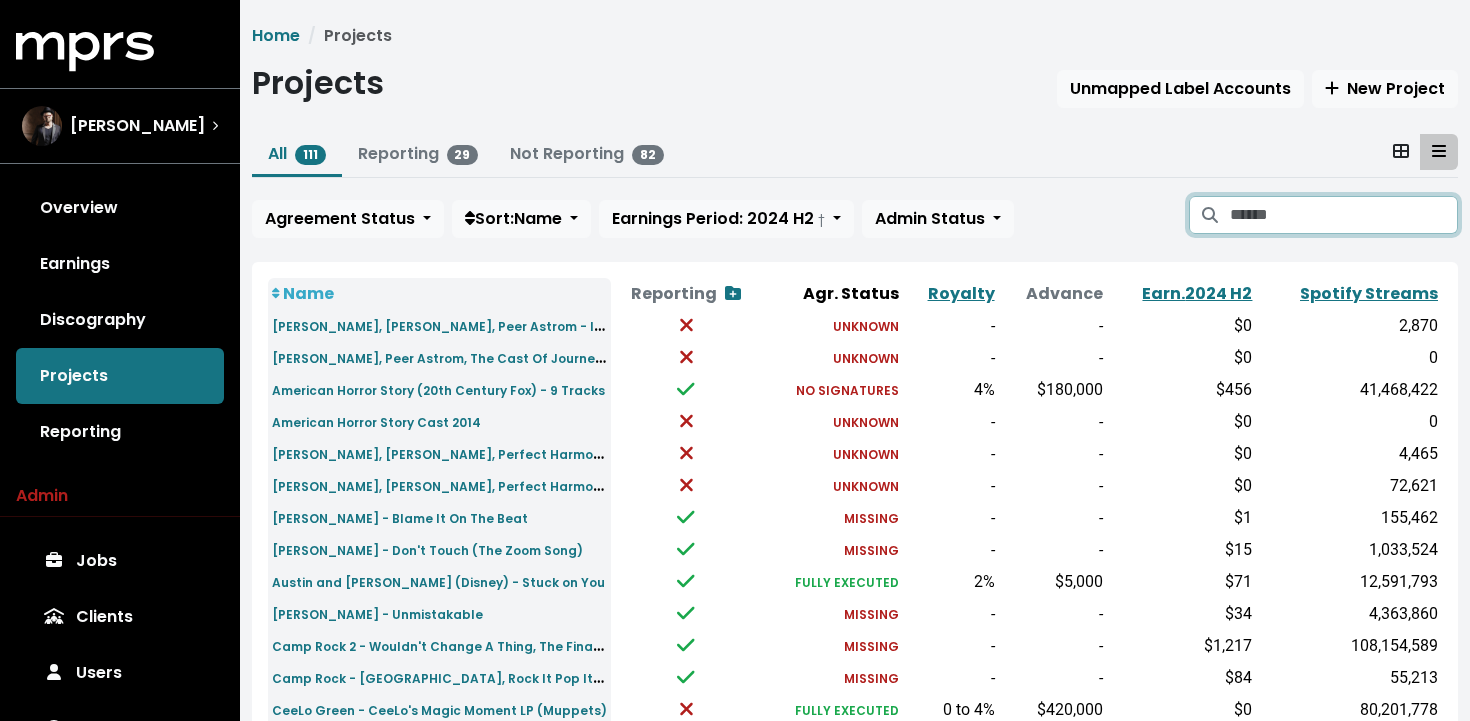 click at bounding box center (1344, 215) 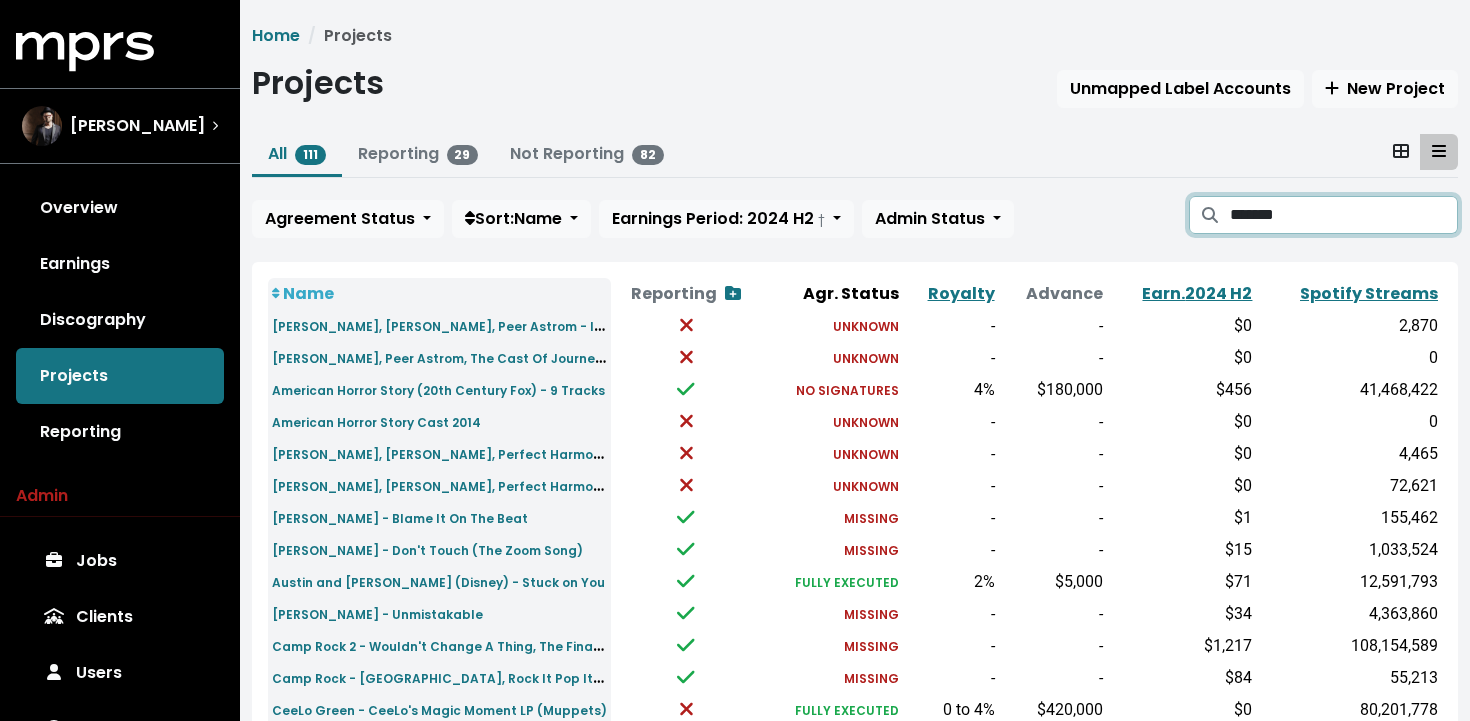 type on "*******" 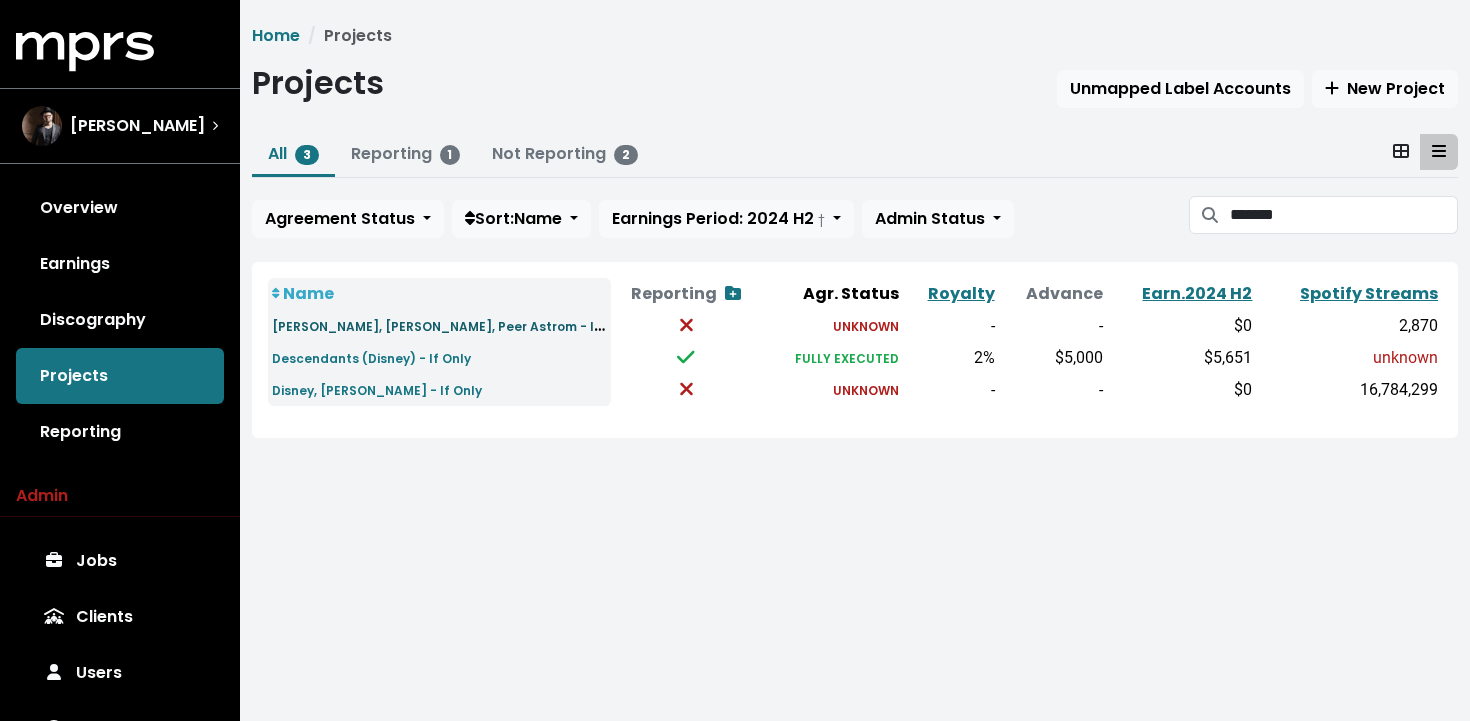 click on "Adam Anders, Nikki Hassman, Peer Astrom - If Only" at bounding box center [452, 325] 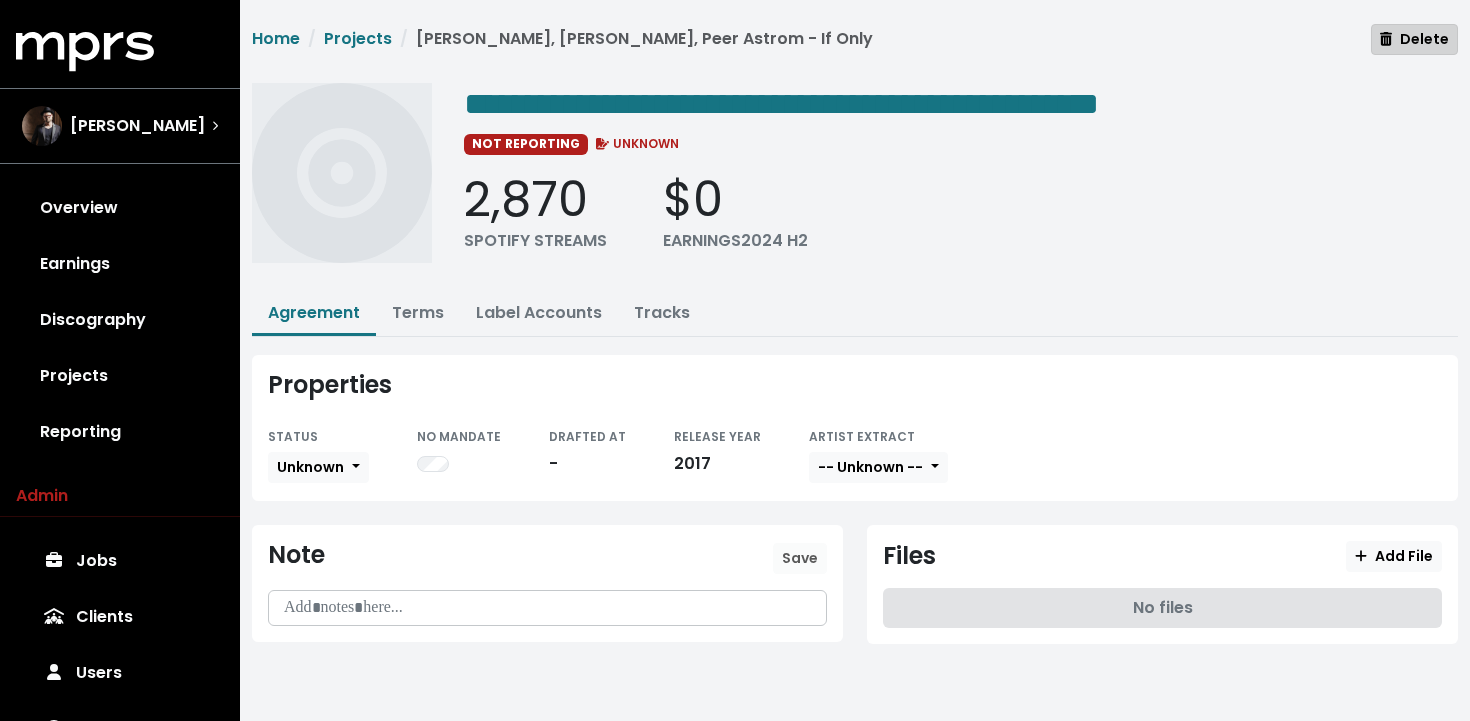 click on "Delete" at bounding box center (1414, 39) 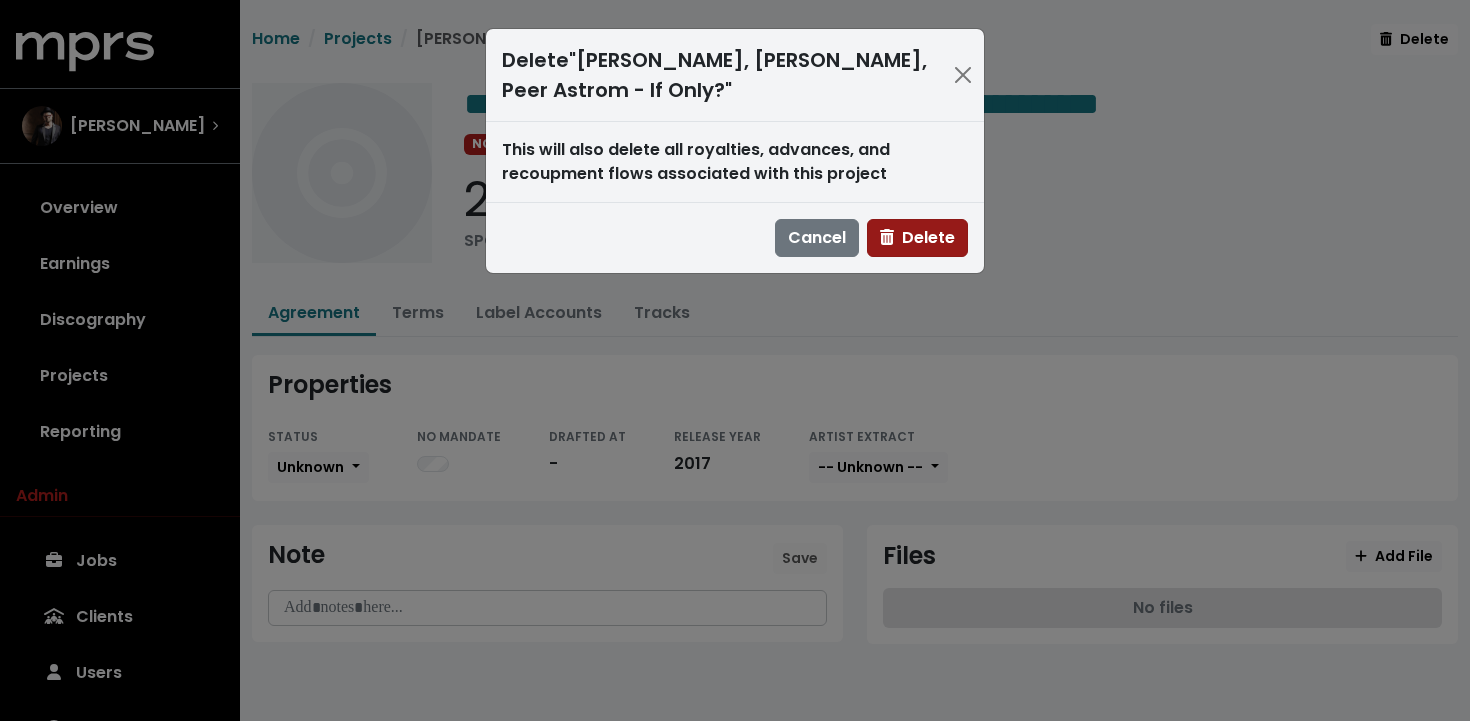 click on "Delete" at bounding box center (917, 237) 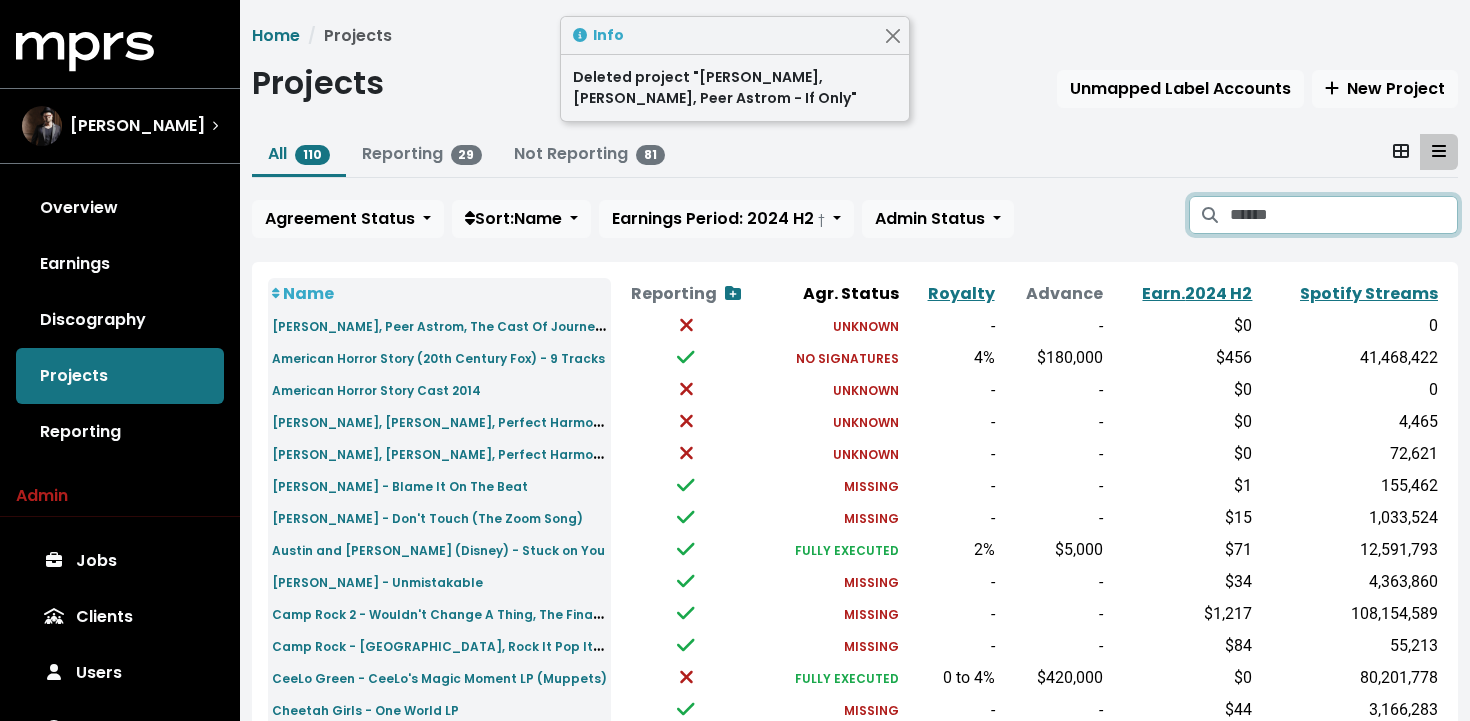 click at bounding box center (1344, 215) 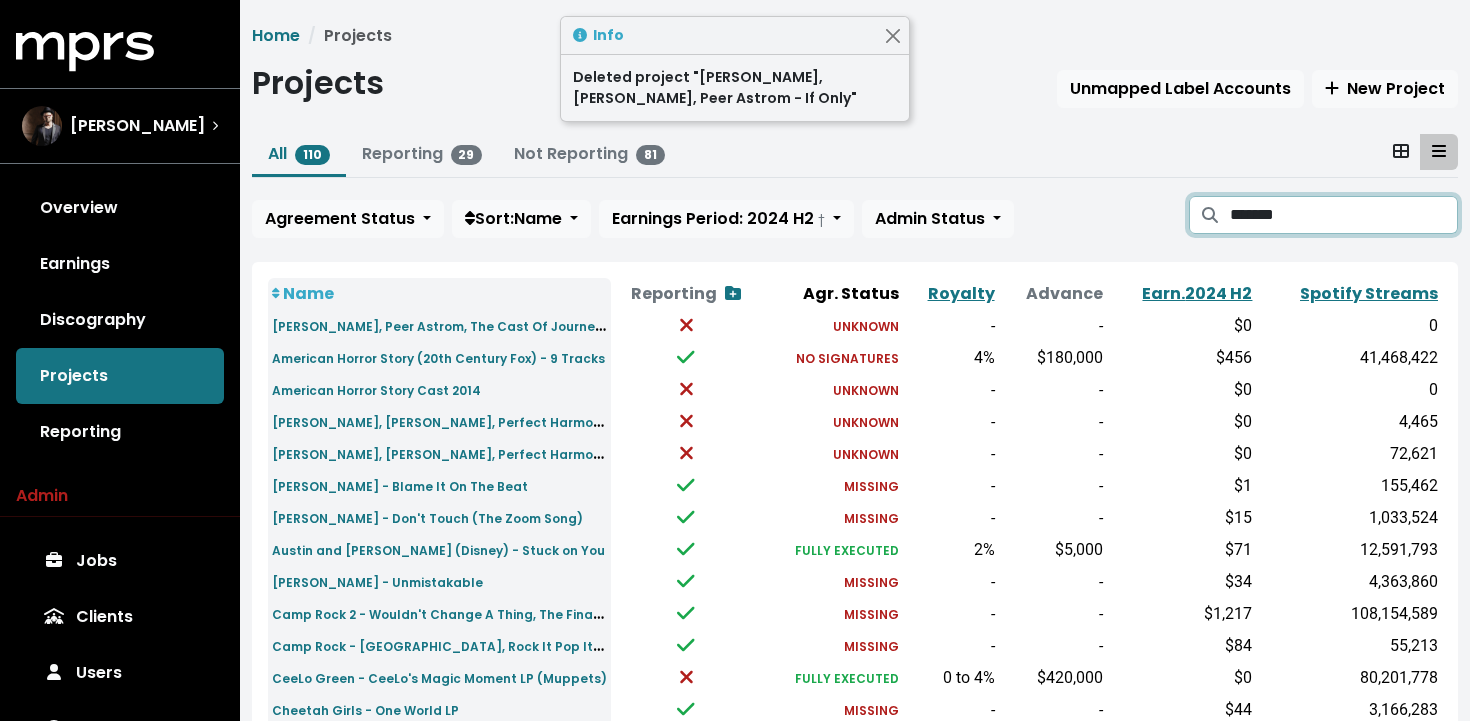 type on "*******" 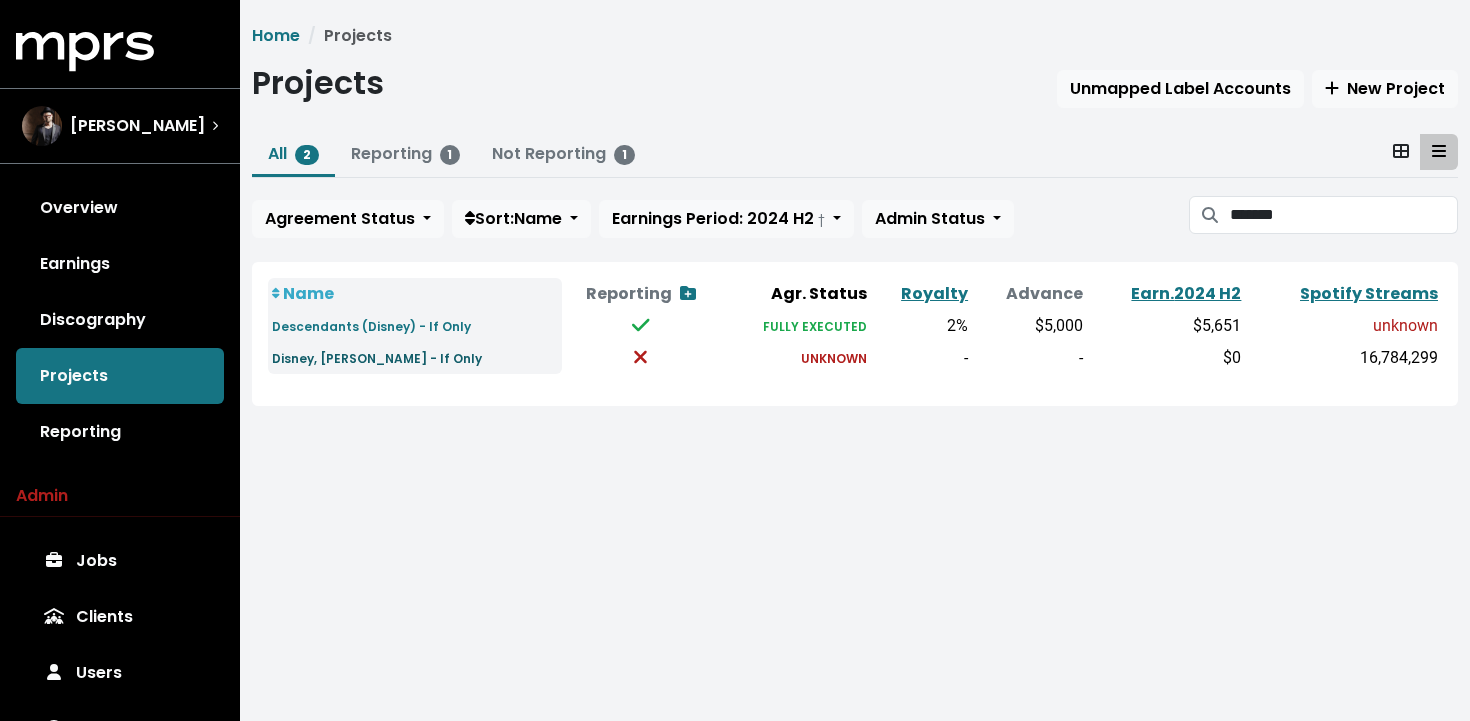 click on "Disney, Dove Cameron - If Only" at bounding box center (377, 358) 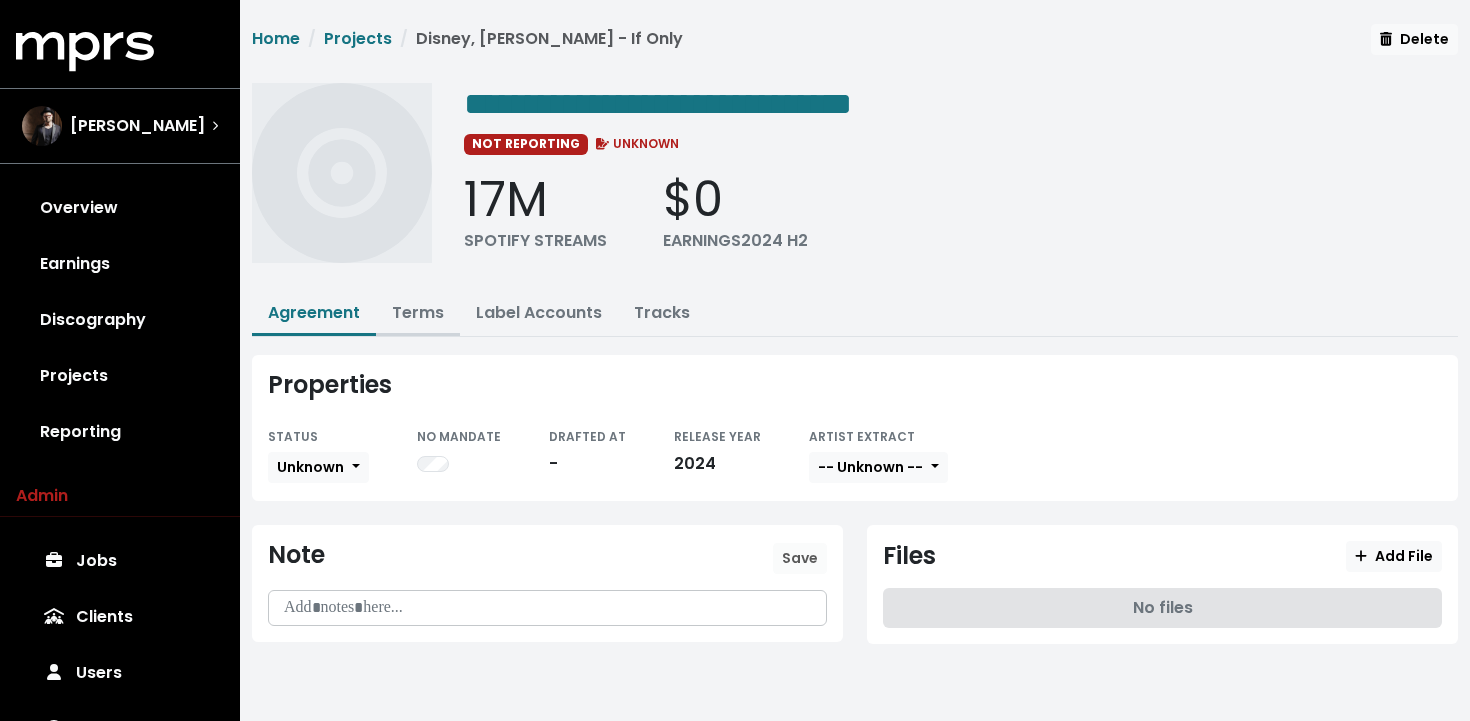 click on "Terms" at bounding box center (418, 312) 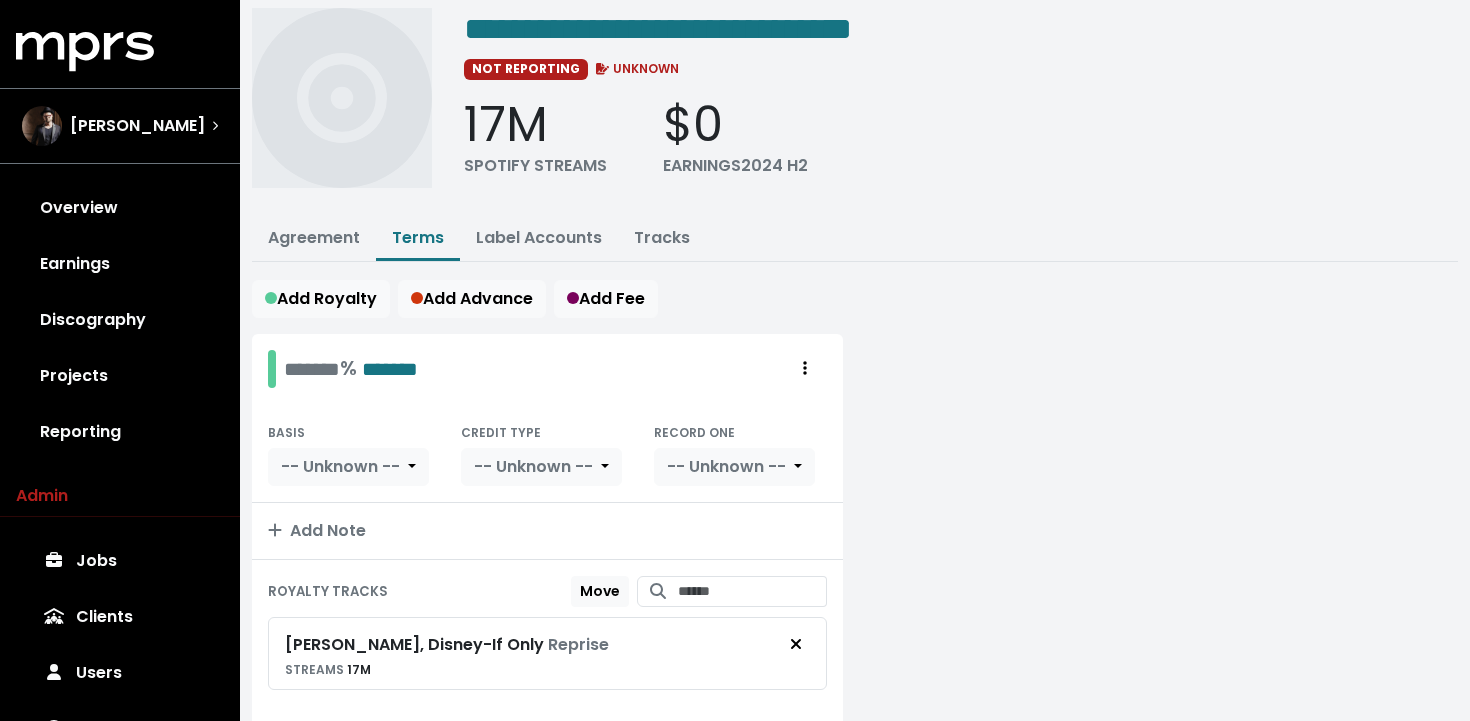 scroll, scrollTop: 153, scrollLeft: 0, axis: vertical 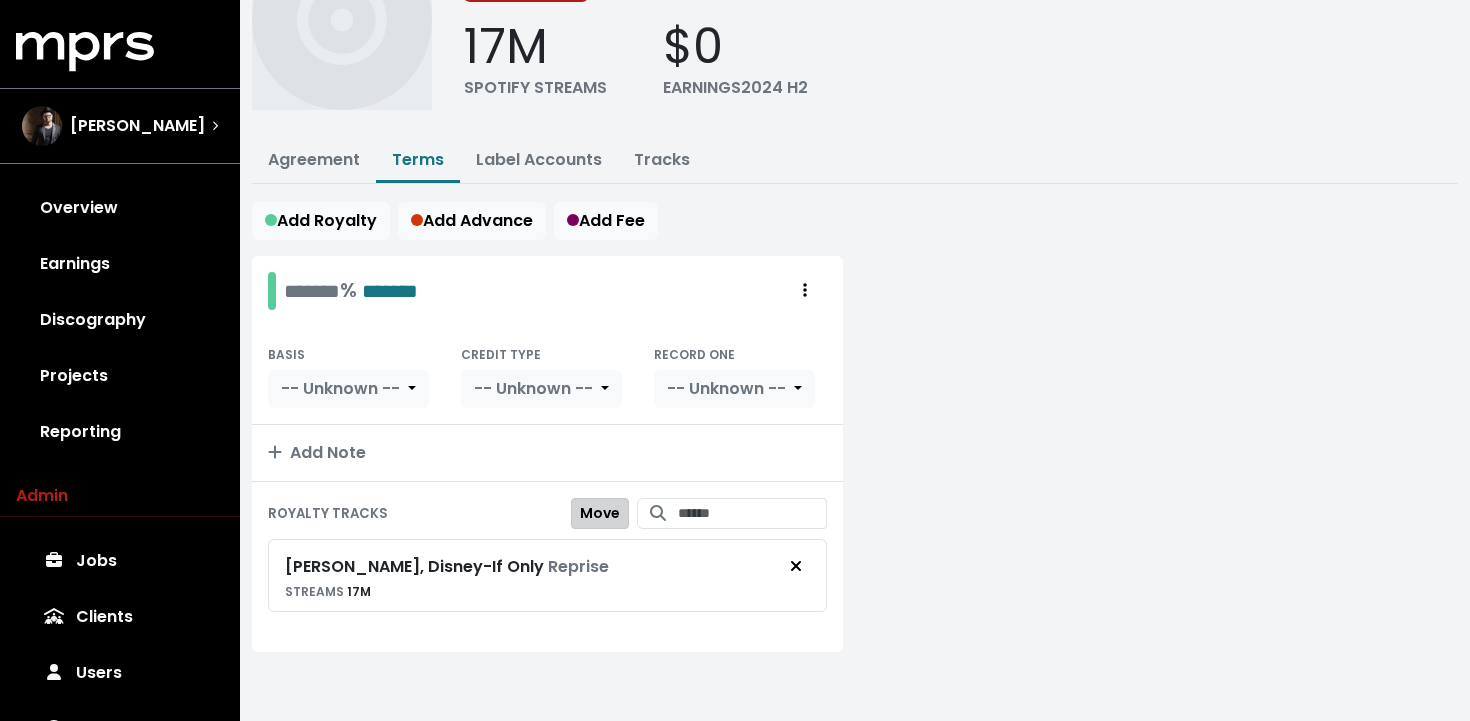 click on "Move" at bounding box center [600, 513] 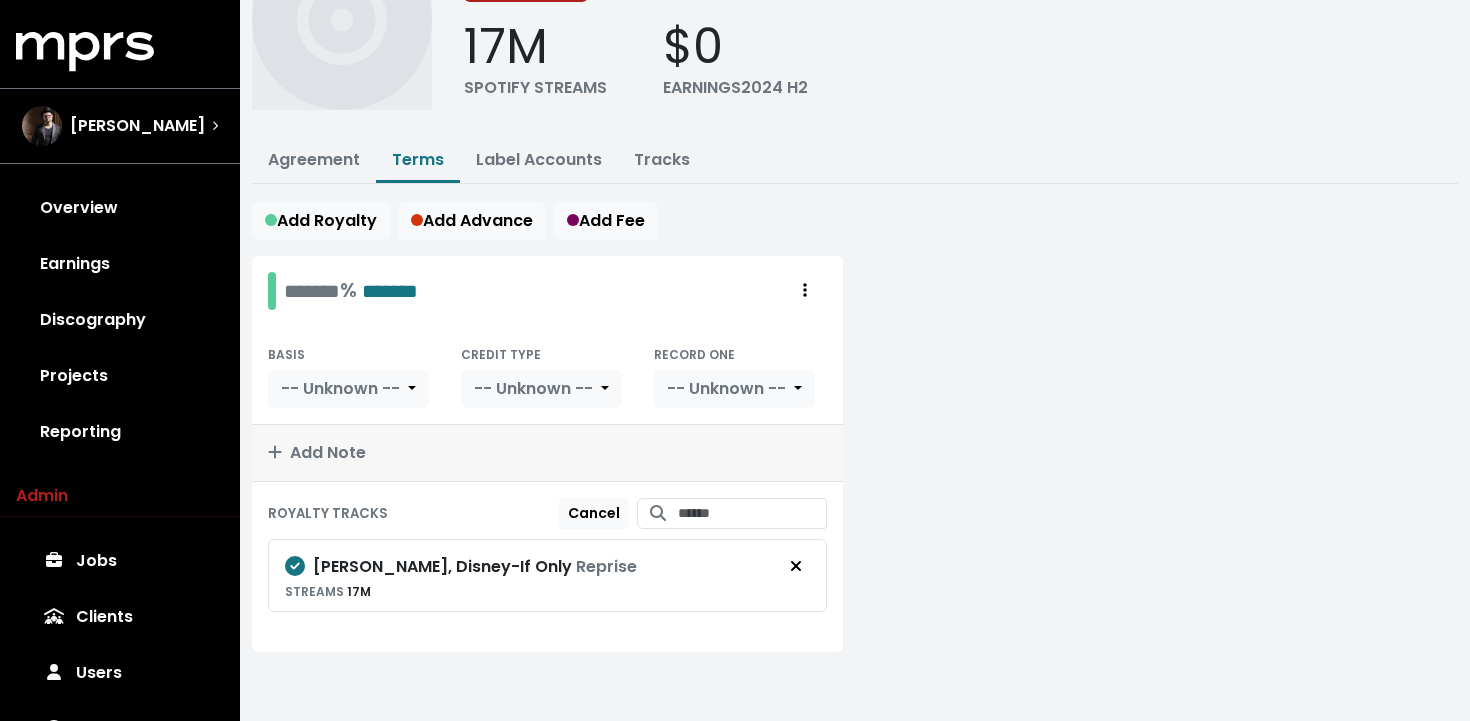 click on "Add Note" at bounding box center (547, 453) 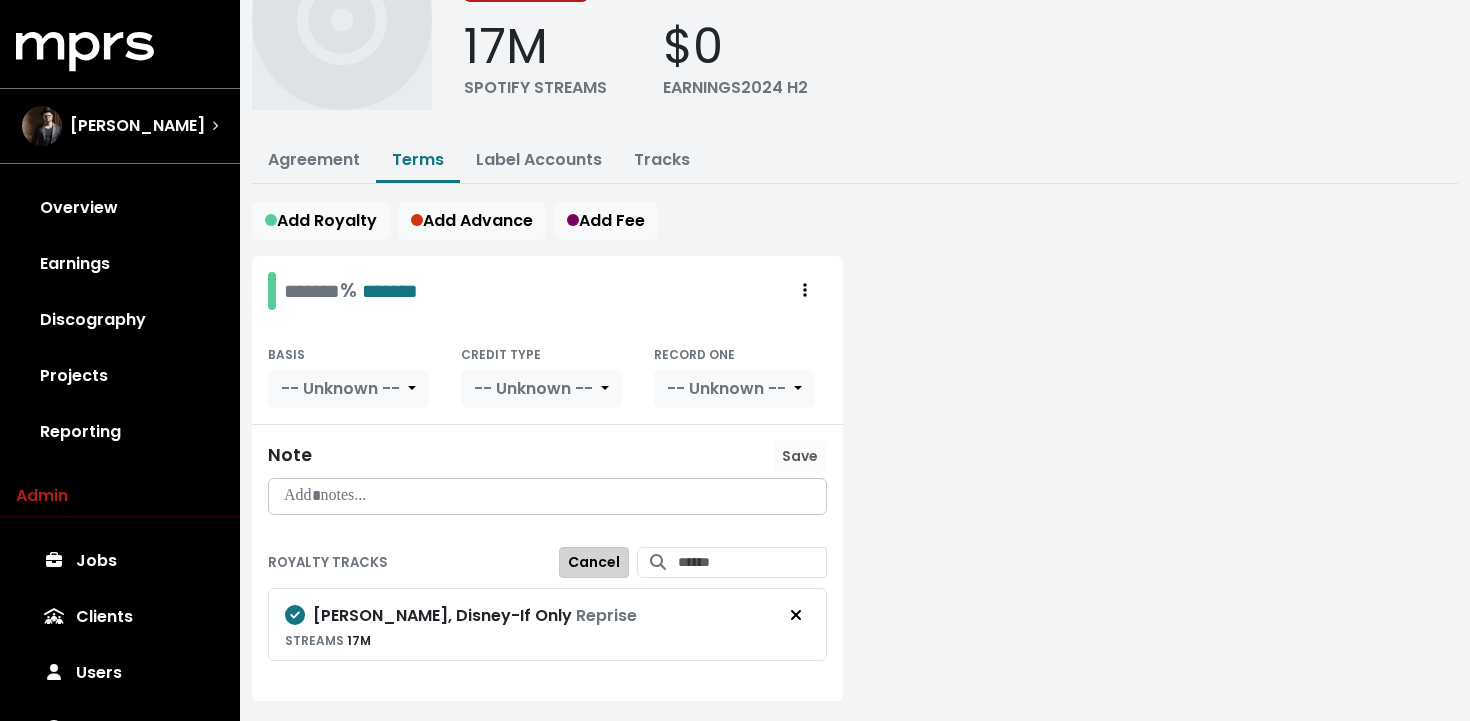 click on "Cancel" at bounding box center (594, 562) 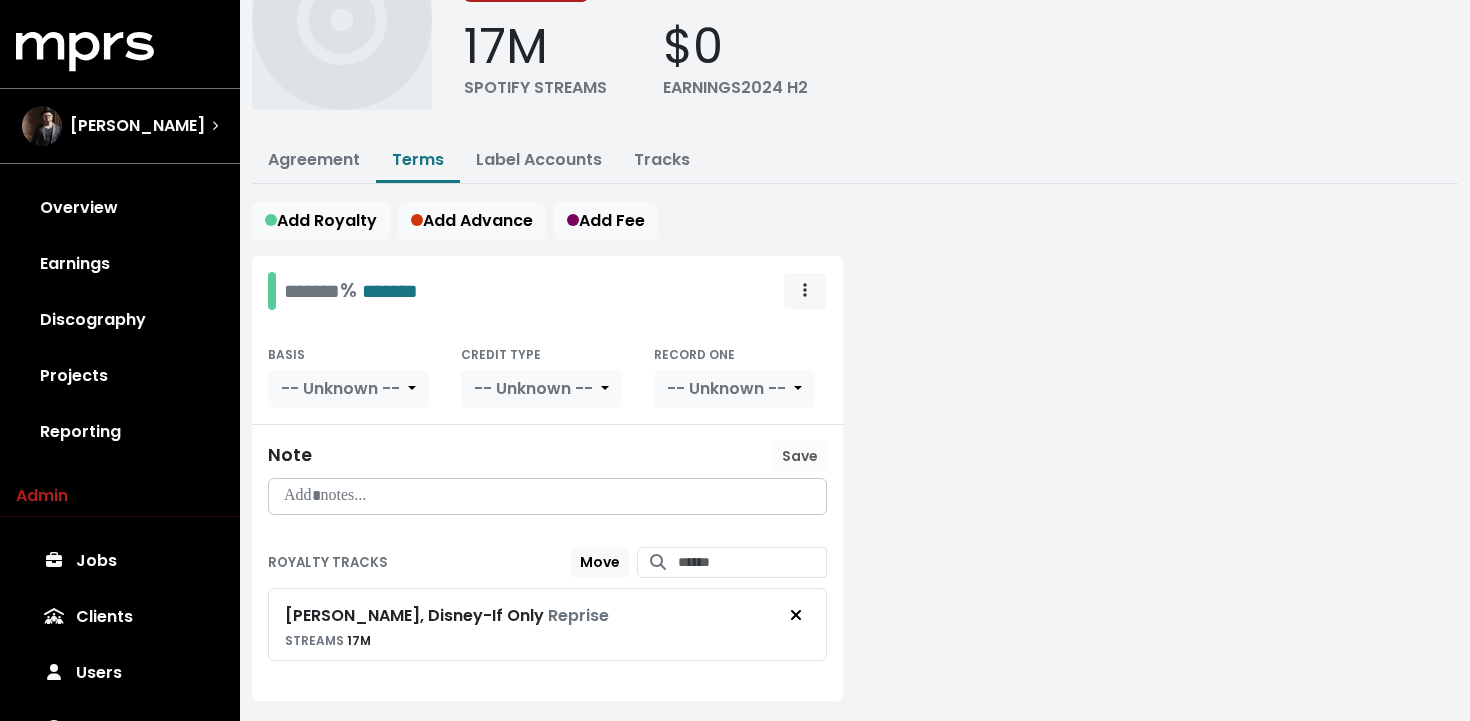 click at bounding box center (805, 291) 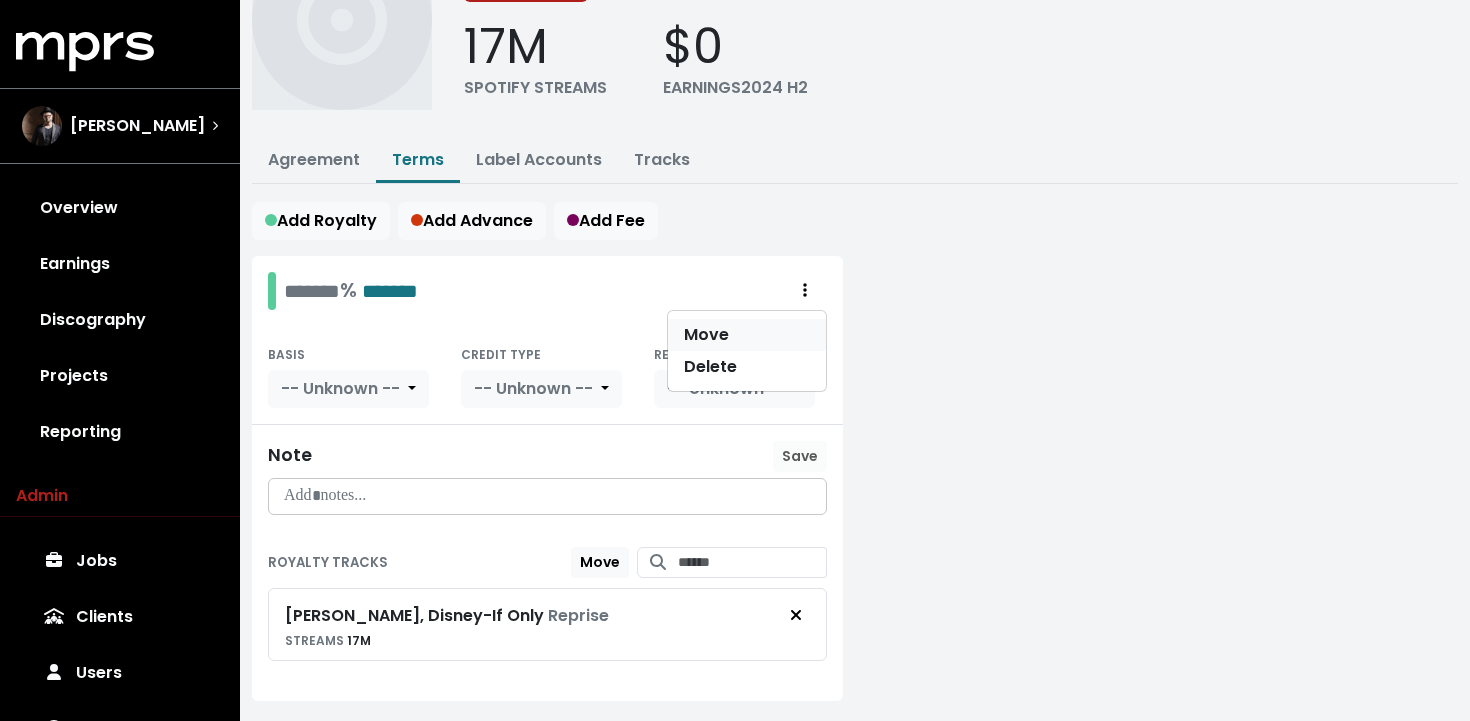 click on "Move" at bounding box center (747, 335) 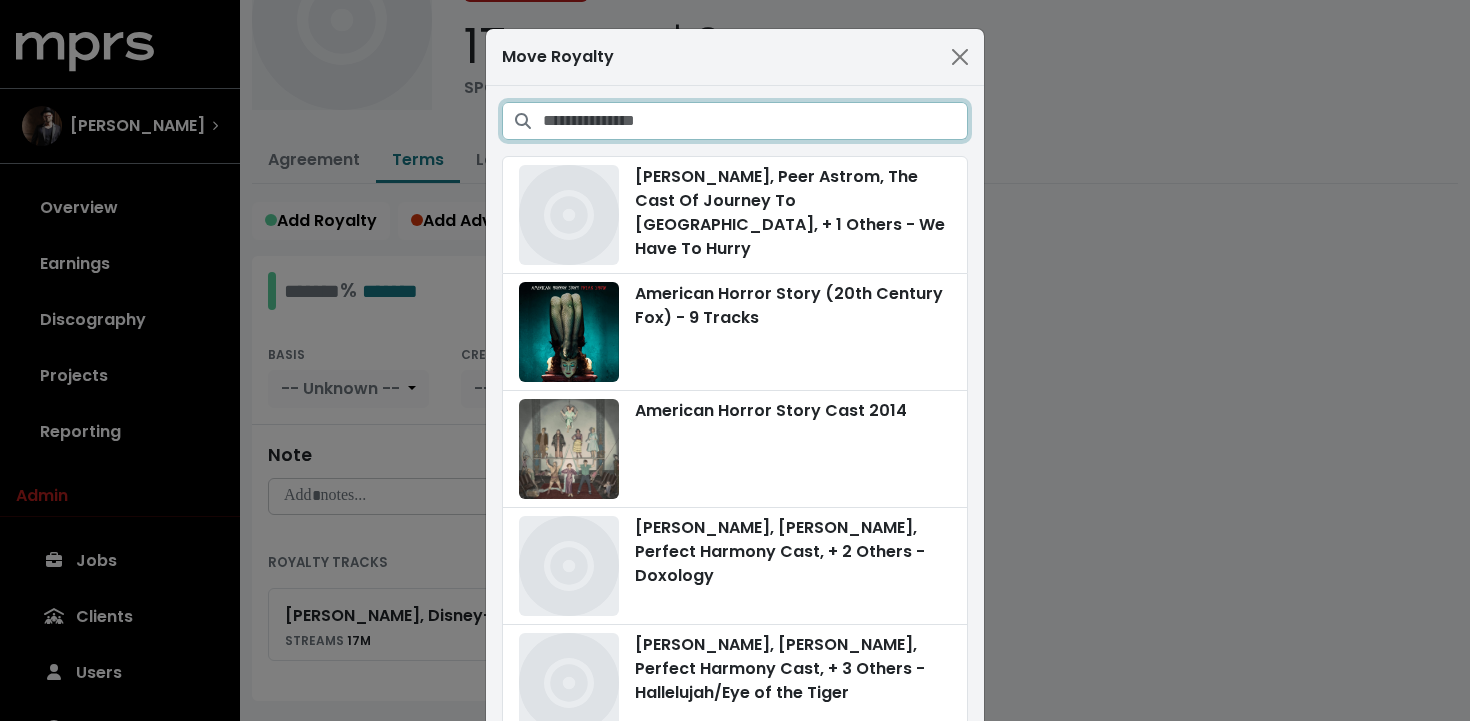 click at bounding box center [755, 121] 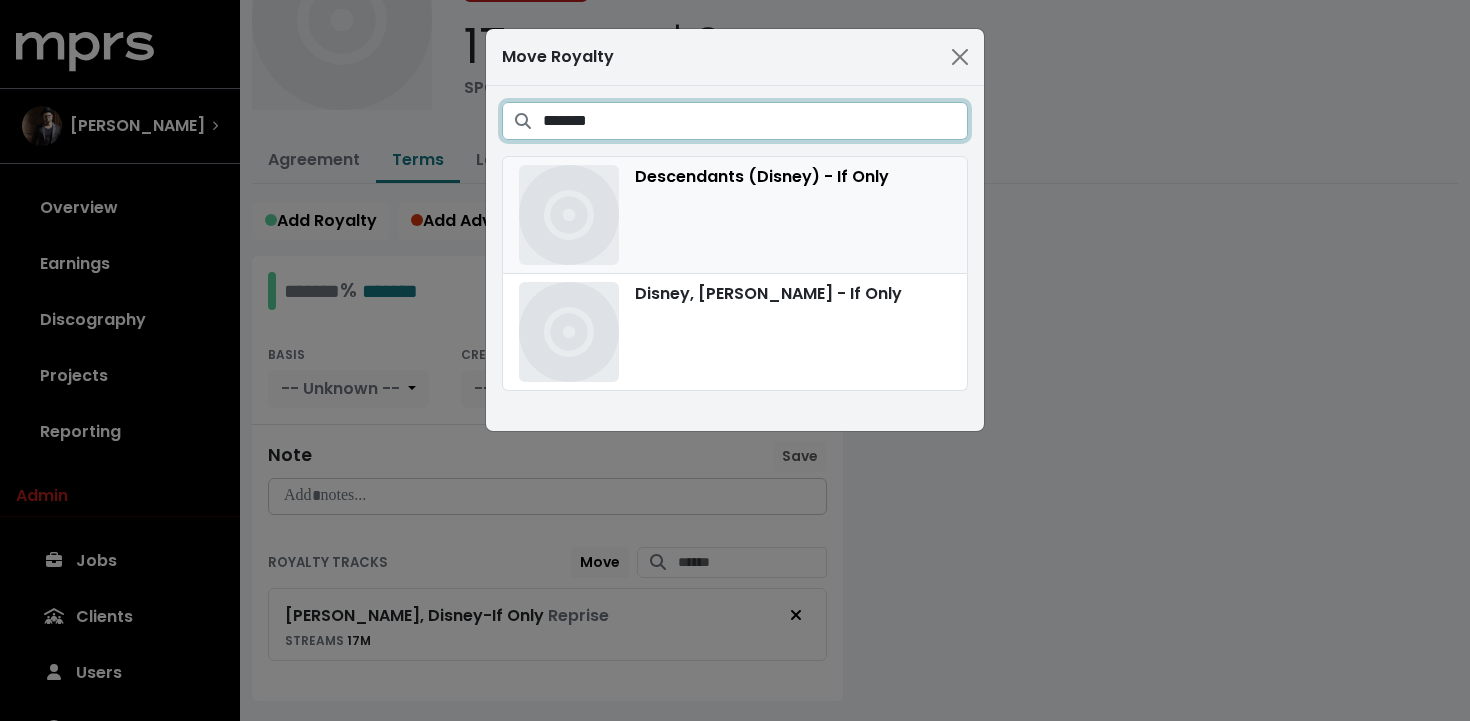 type on "*******" 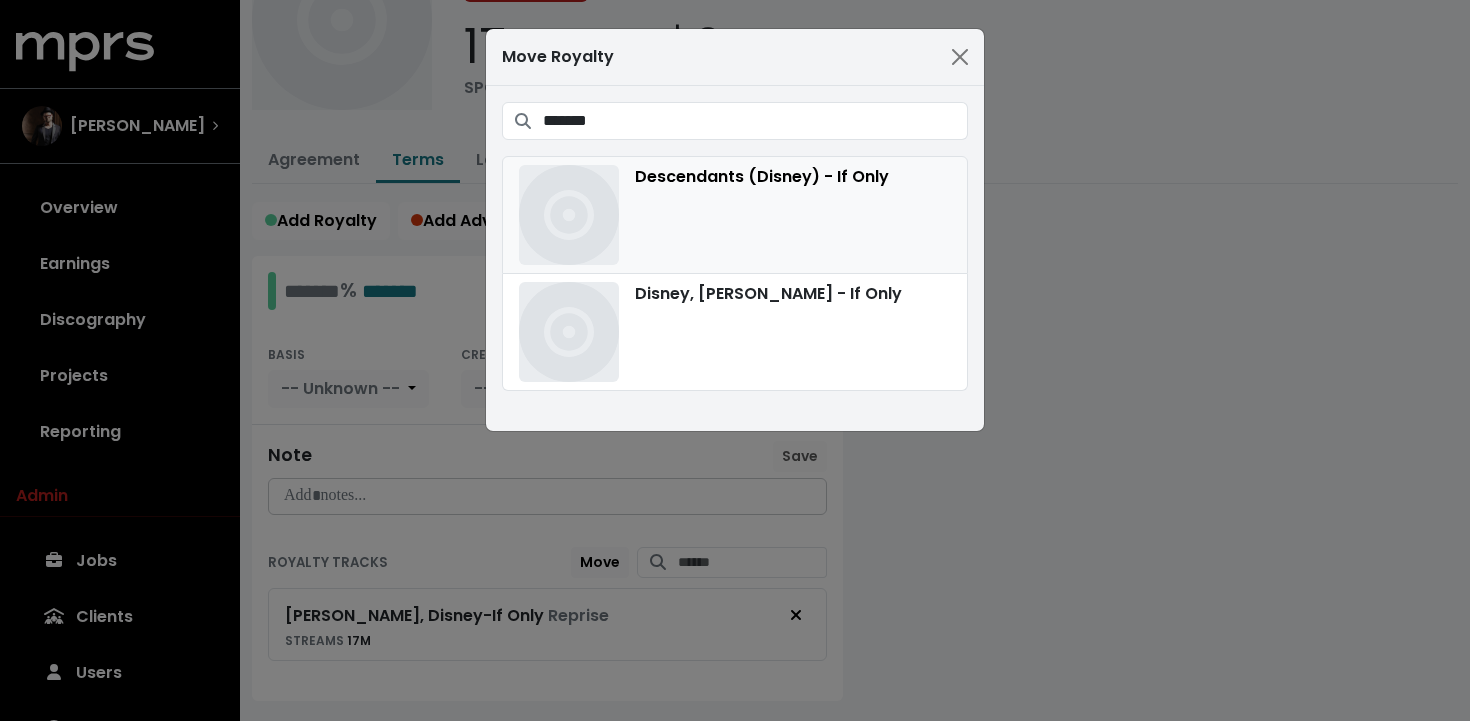 click at bounding box center (569, 215) 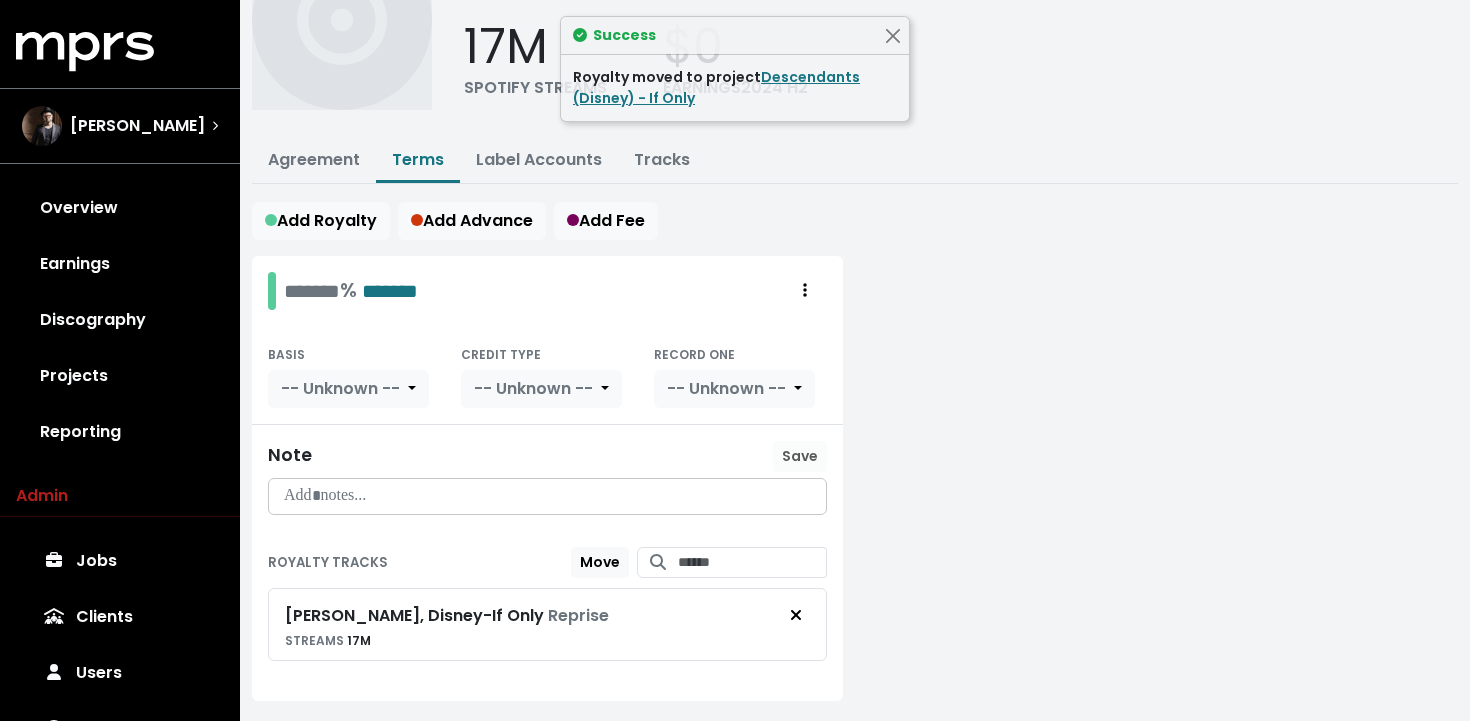 scroll, scrollTop: 0, scrollLeft: 0, axis: both 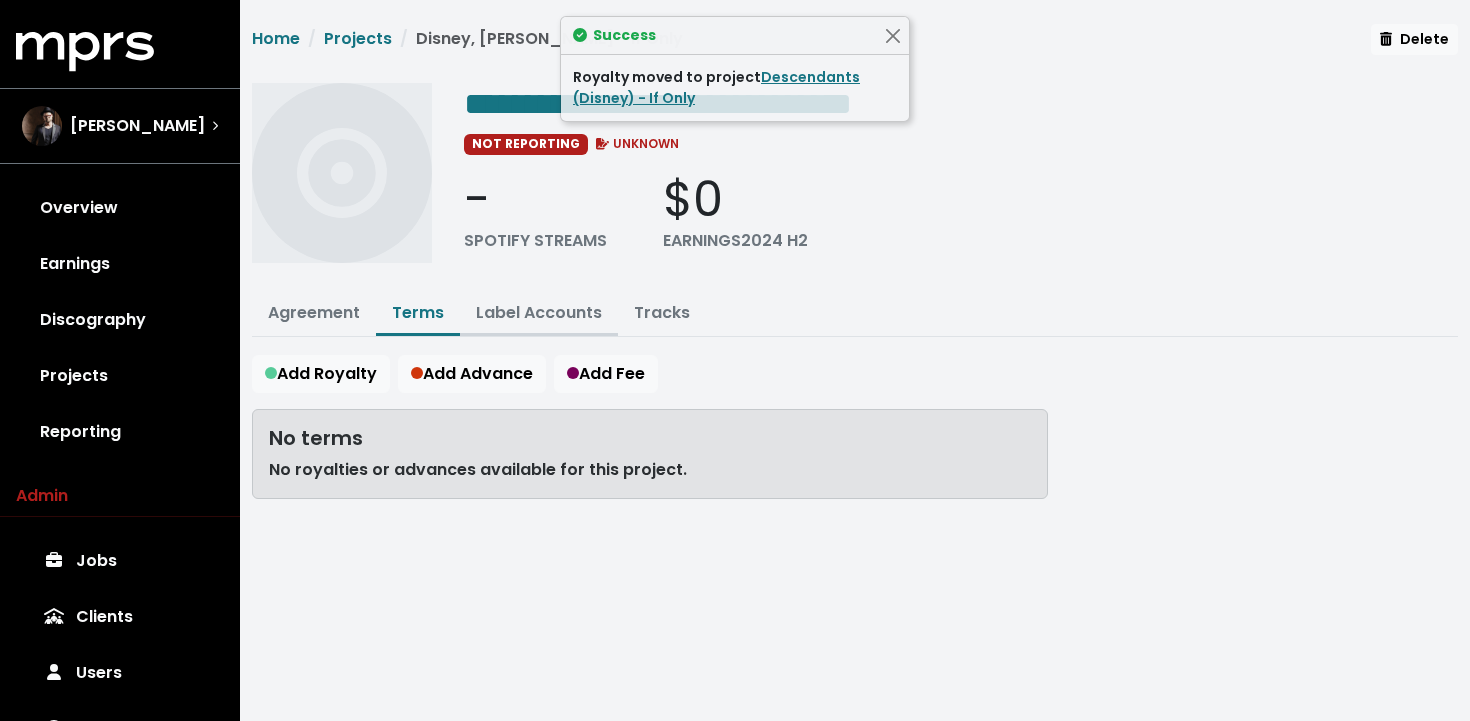 click on "Label Accounts" at bounding box center (539, 312) 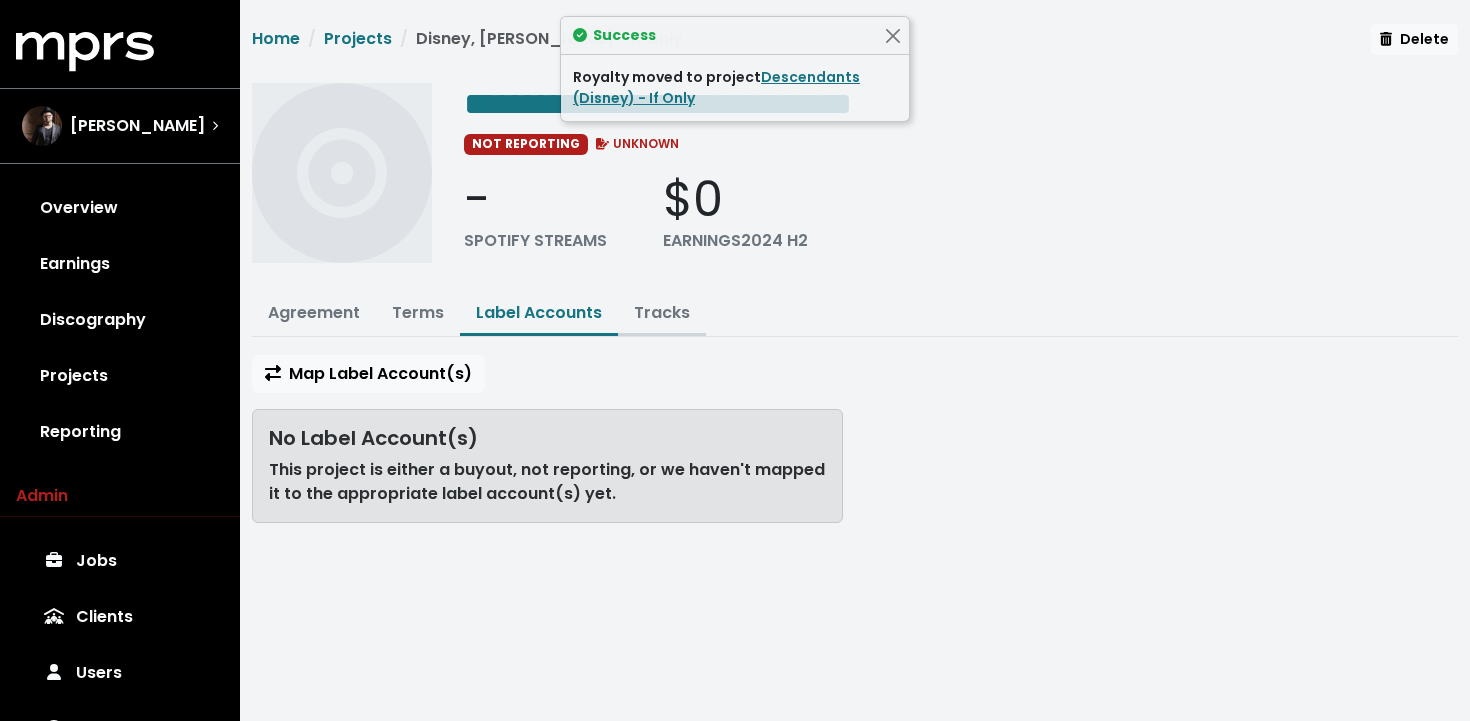click on "Tracks" at bounding box center (662, 312) 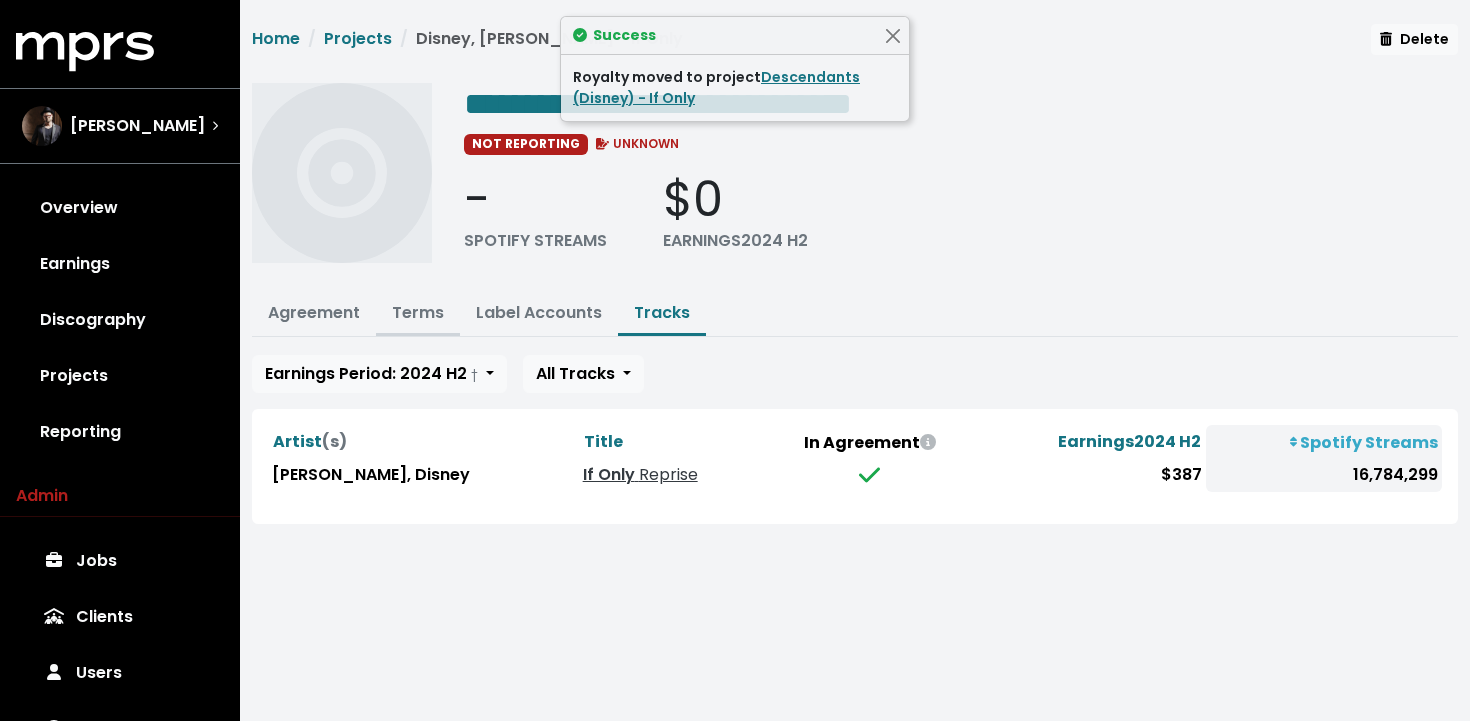 click on "Terms" at bounding box center [418, 314] 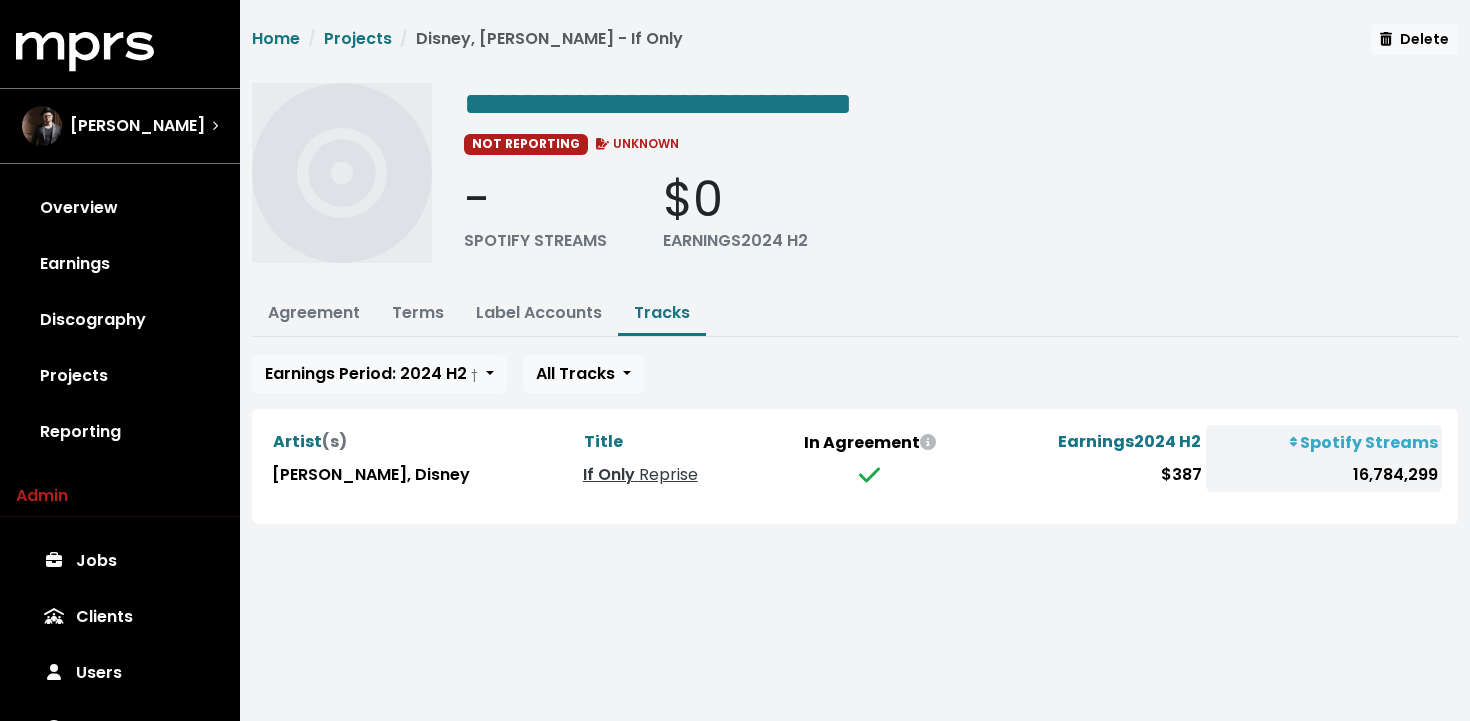 click on "Artist (s)" at bounding box center (423, 442) 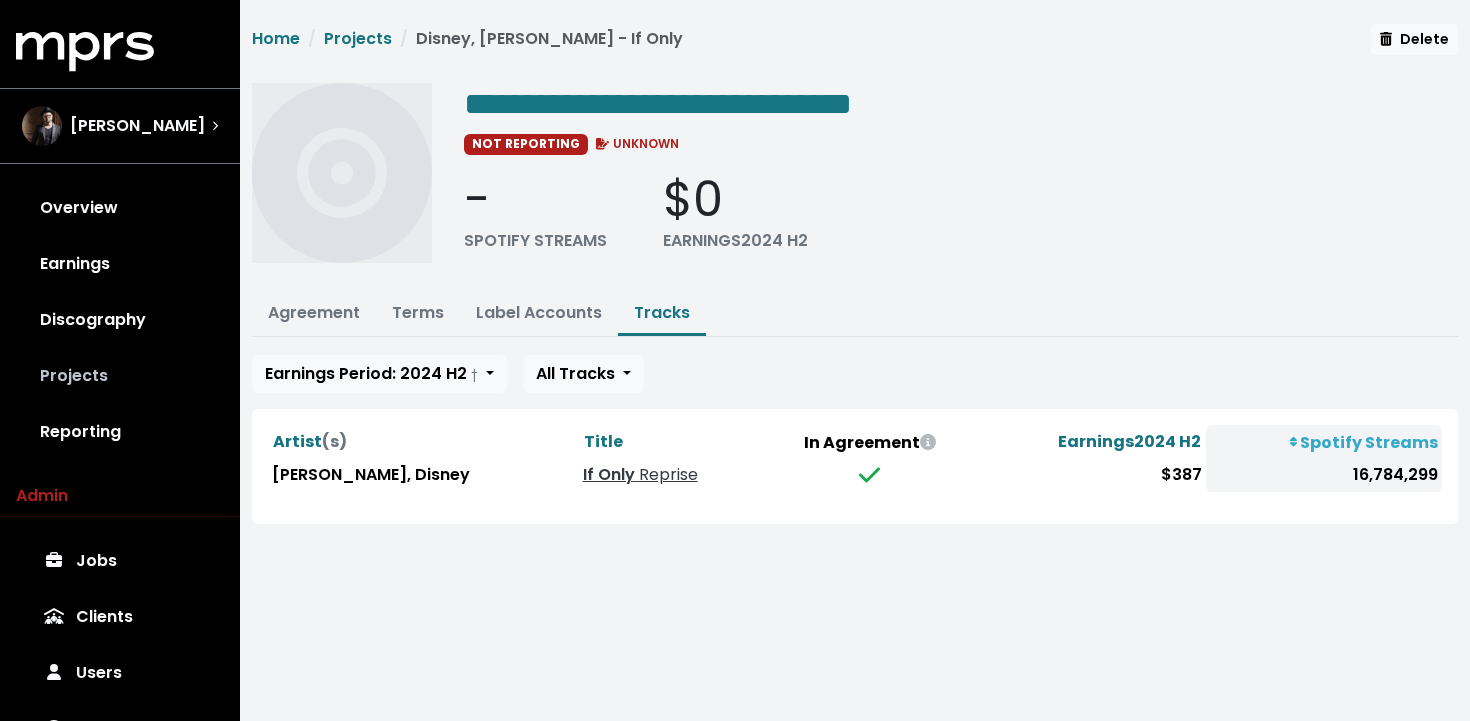 click on "Projects" at bounding box center (120, 376) 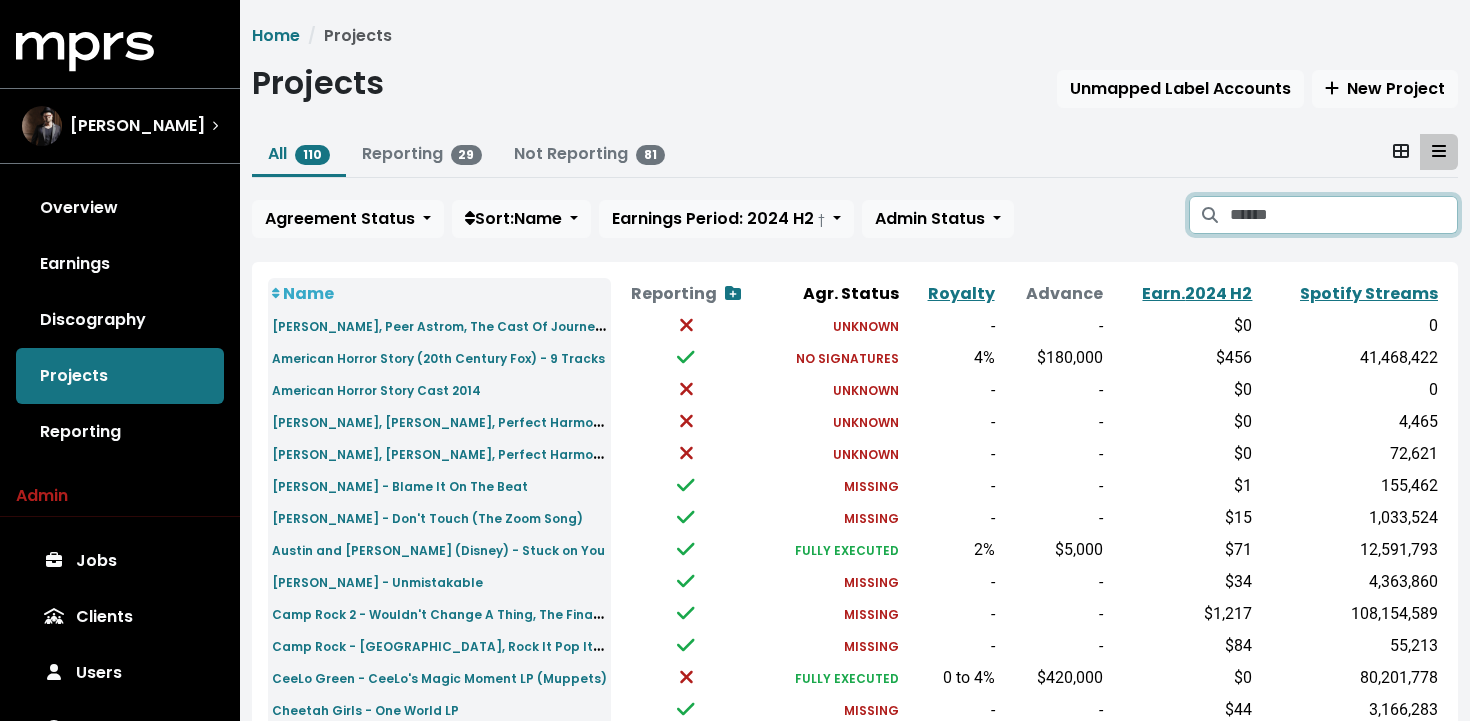 click at bounding box center (1344, 215) 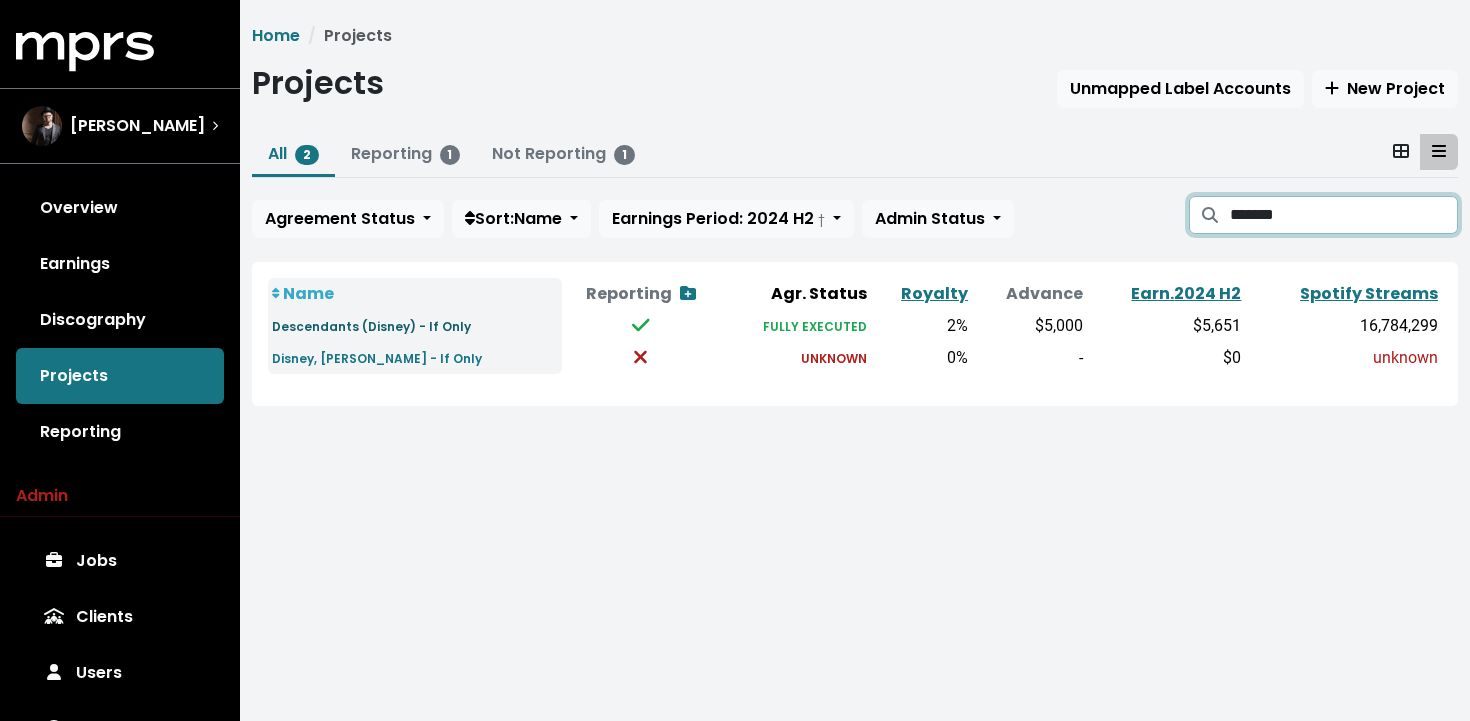 type on "*******" 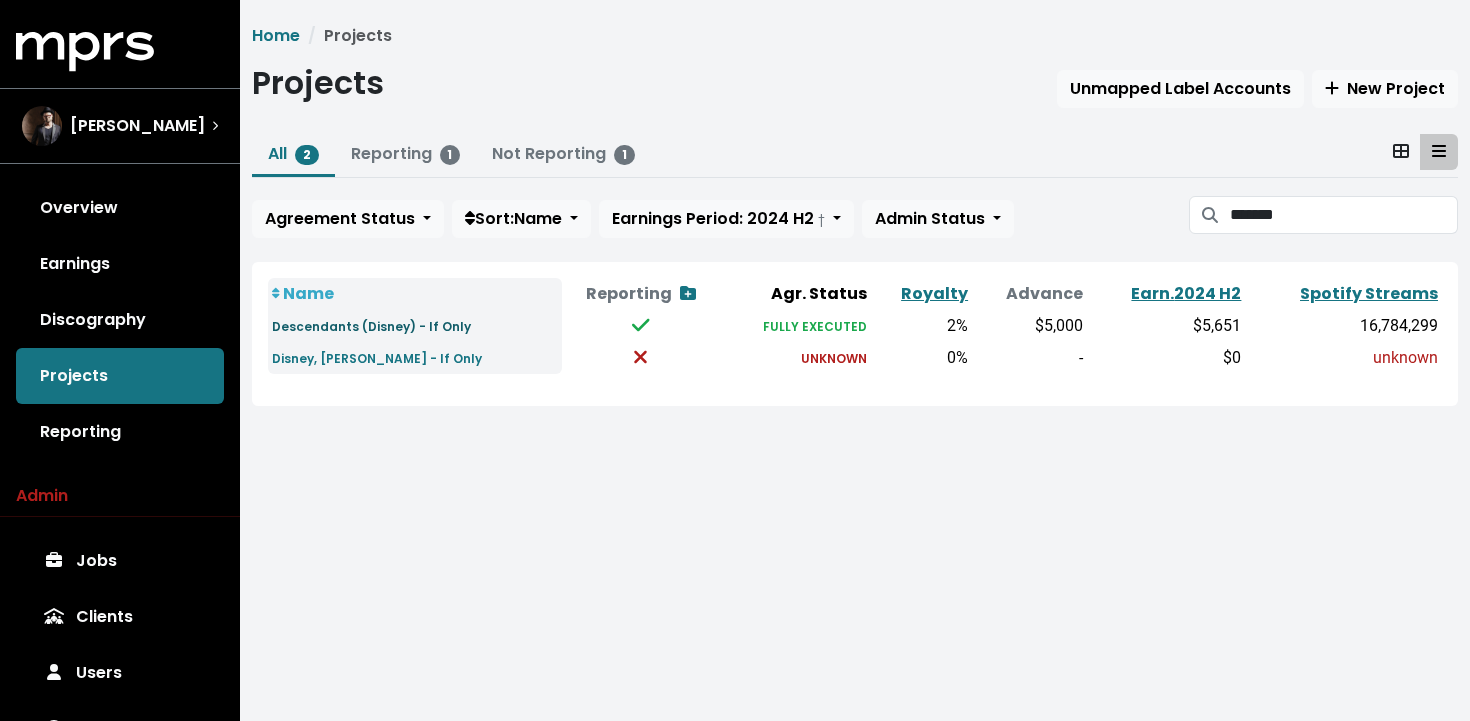click on "Descendants (Disney) - If Only" at bounding box center [371, 326] 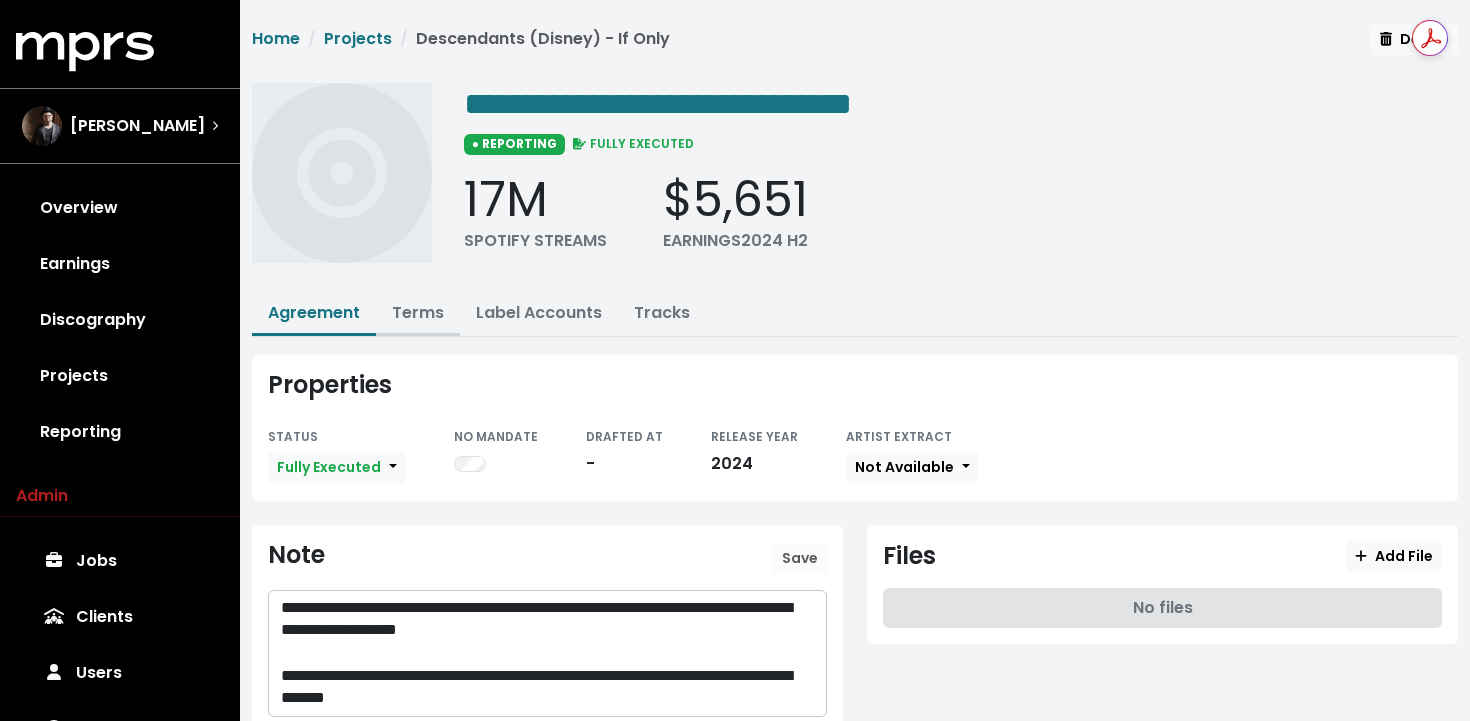 click on "Terms" at bounding box center (418, 312) 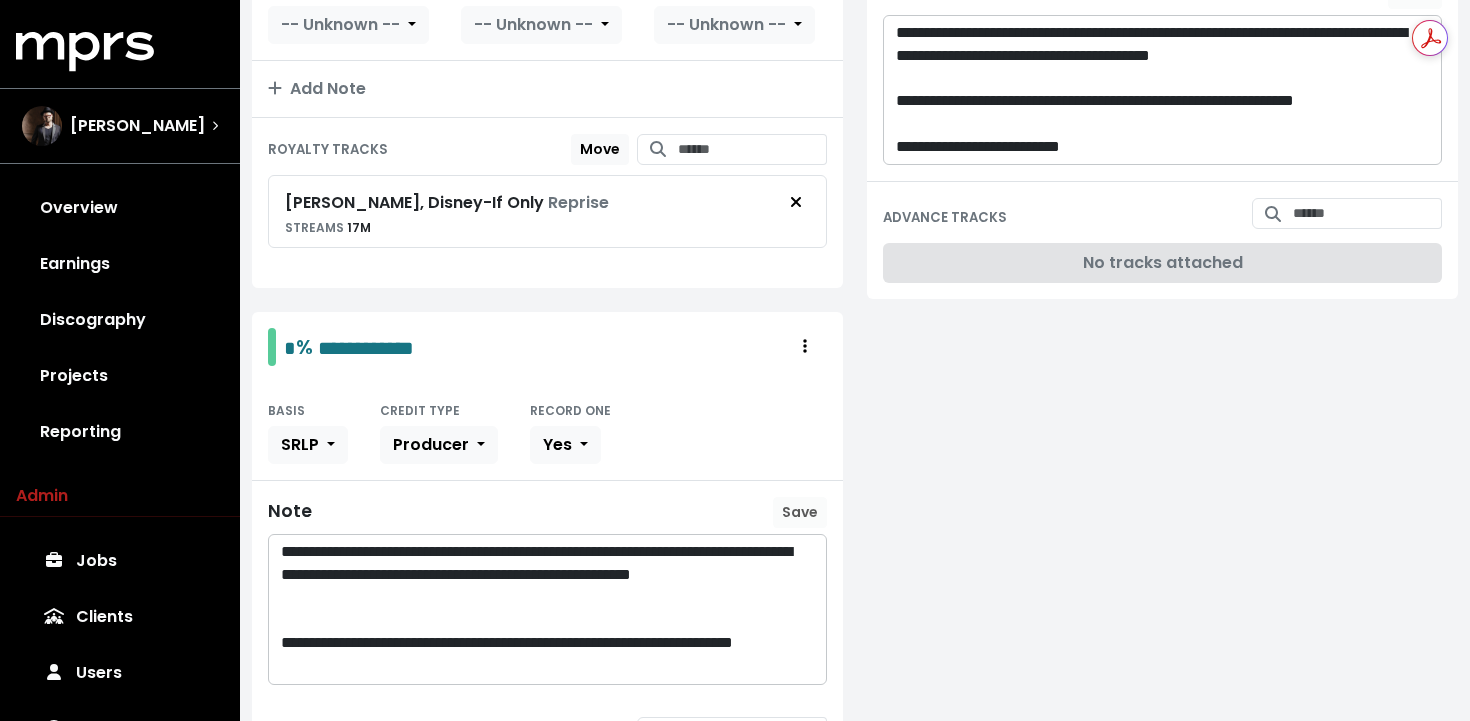 scroll, scrollTop: 511, scrollLeft: 0, axis: vertical 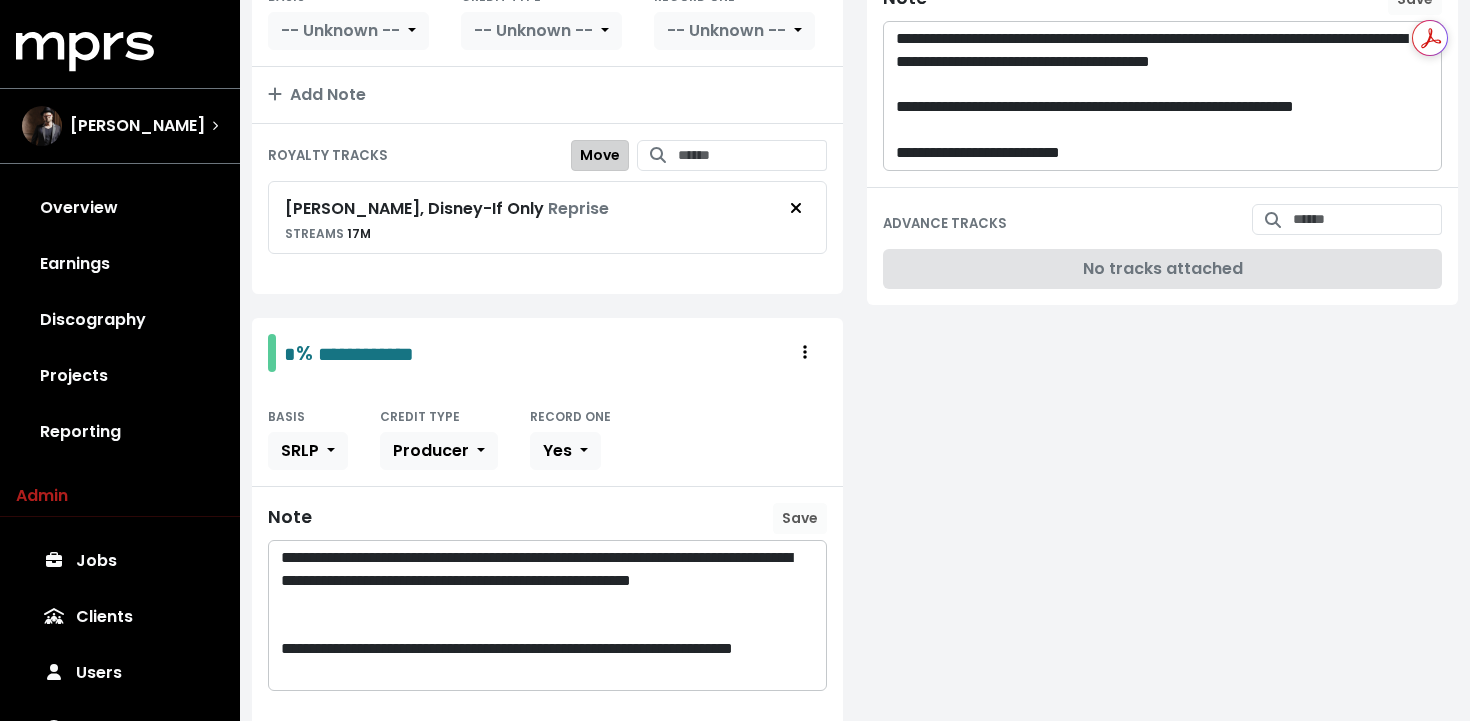 click on "Move" at bounding box center (600, 155) 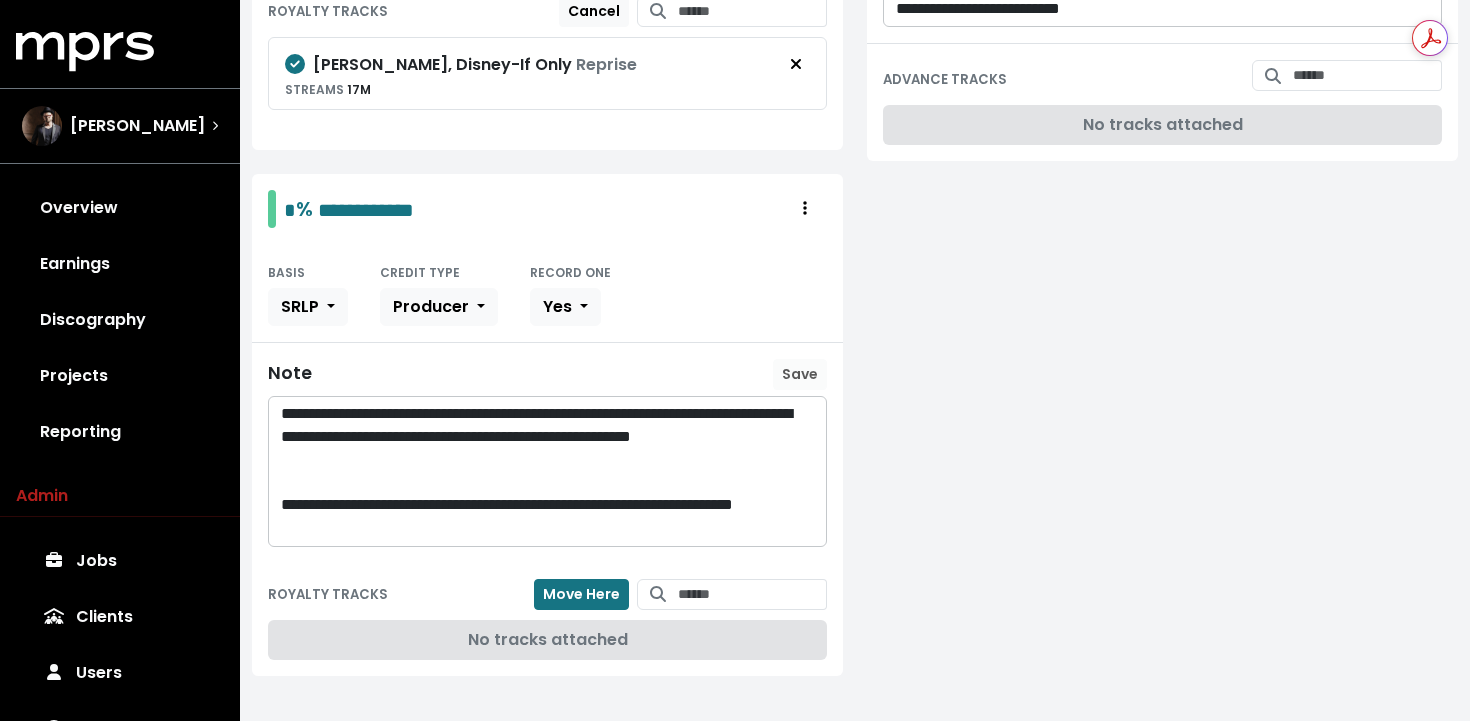 scroll, scrollTop: 677, scrollLeft: 0, axis: vertical 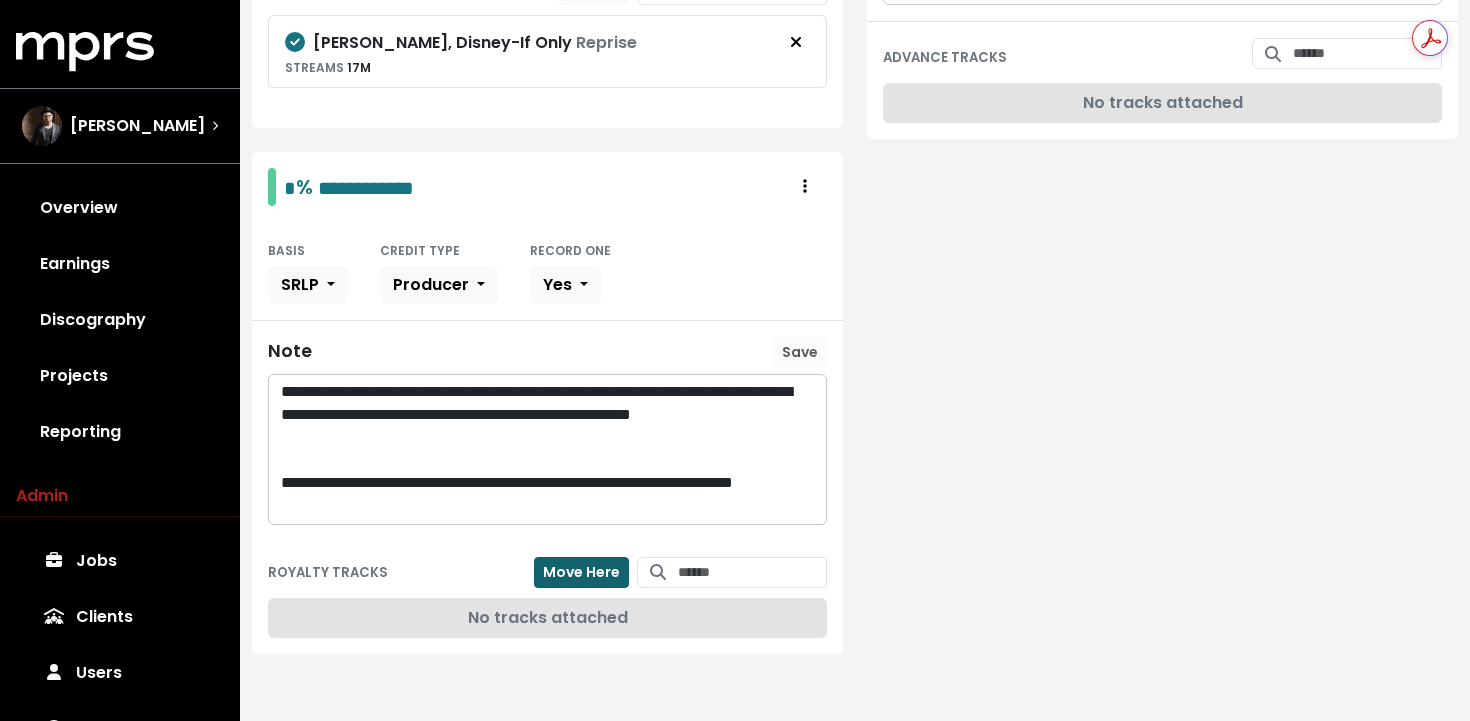 click on "Move Here" at bounding box center [581, 572] 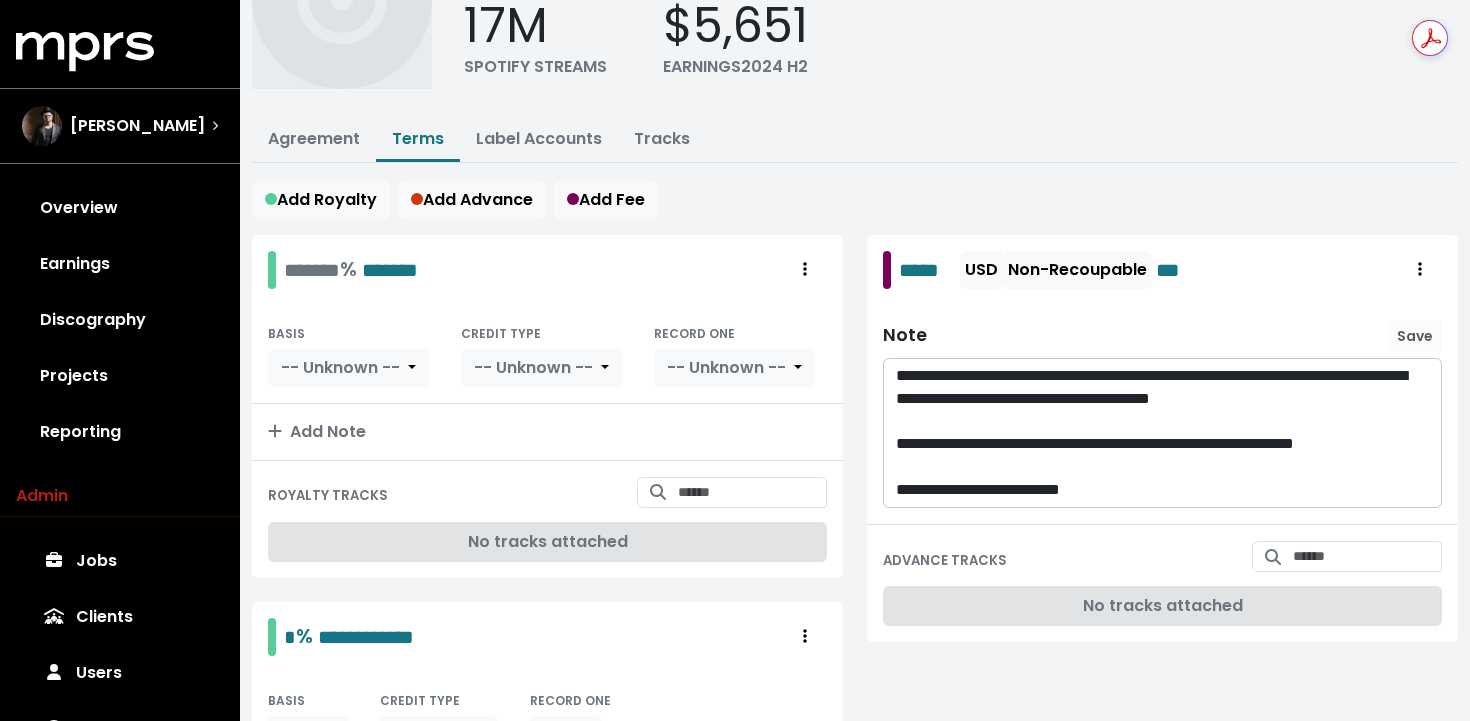 scroll, scrollTop: 169, scrollLeft: 0, axis: vertical 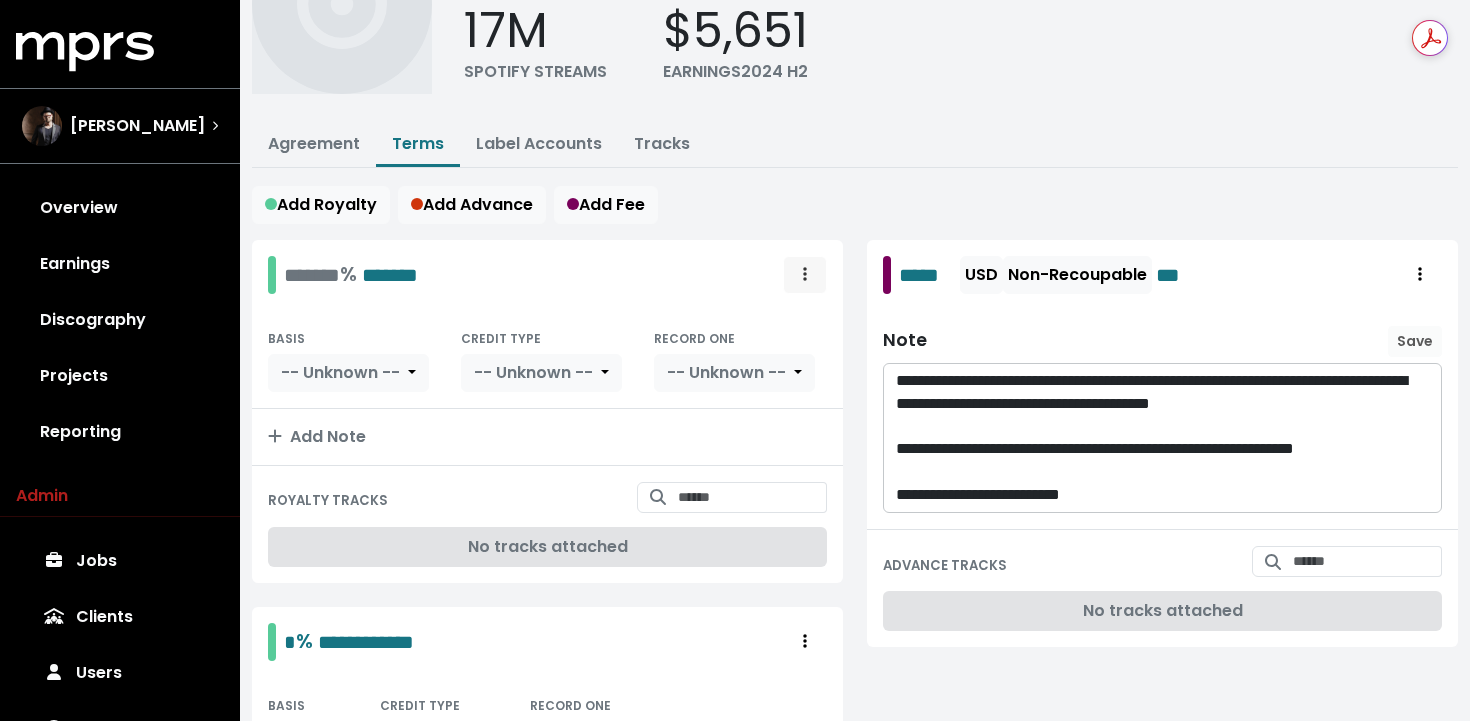 click at bounding box center [805, 275] 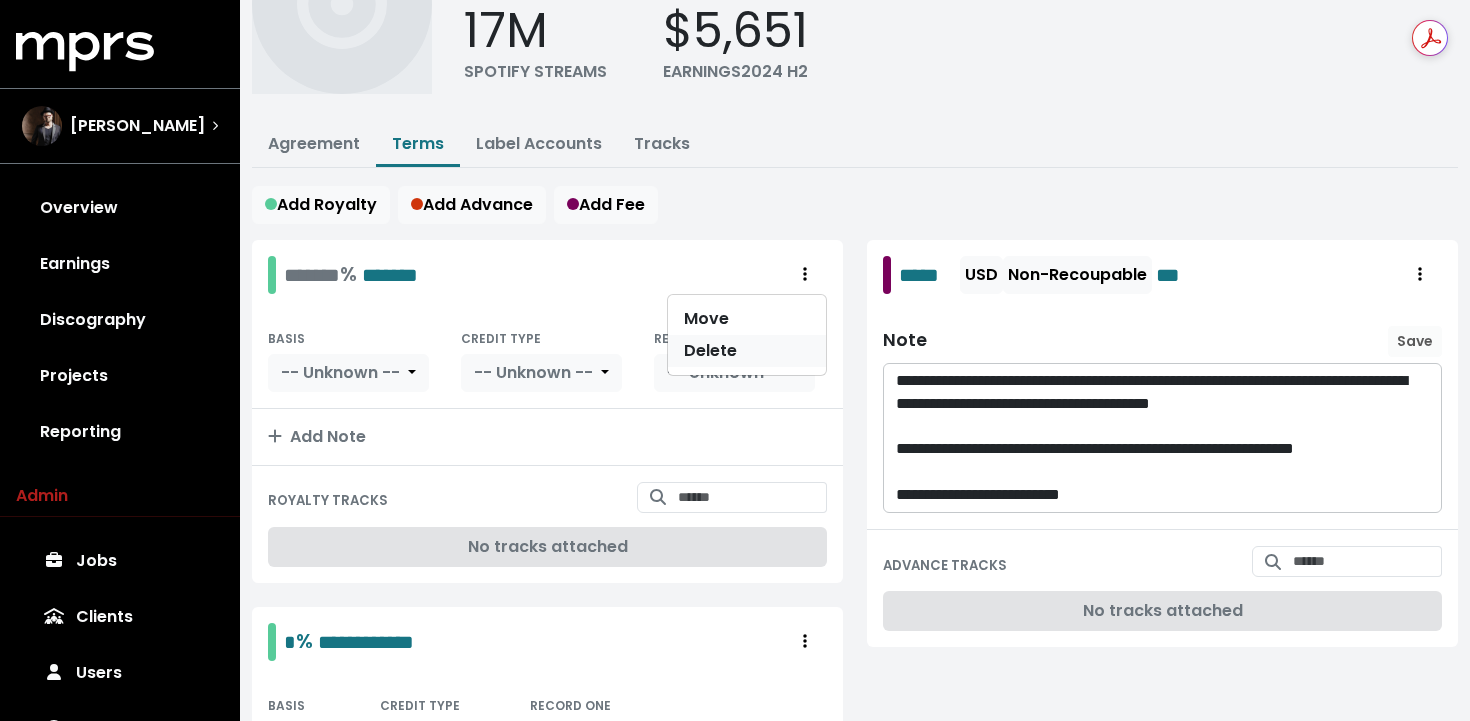 click on "Delete" at bounding box center [747, 351] 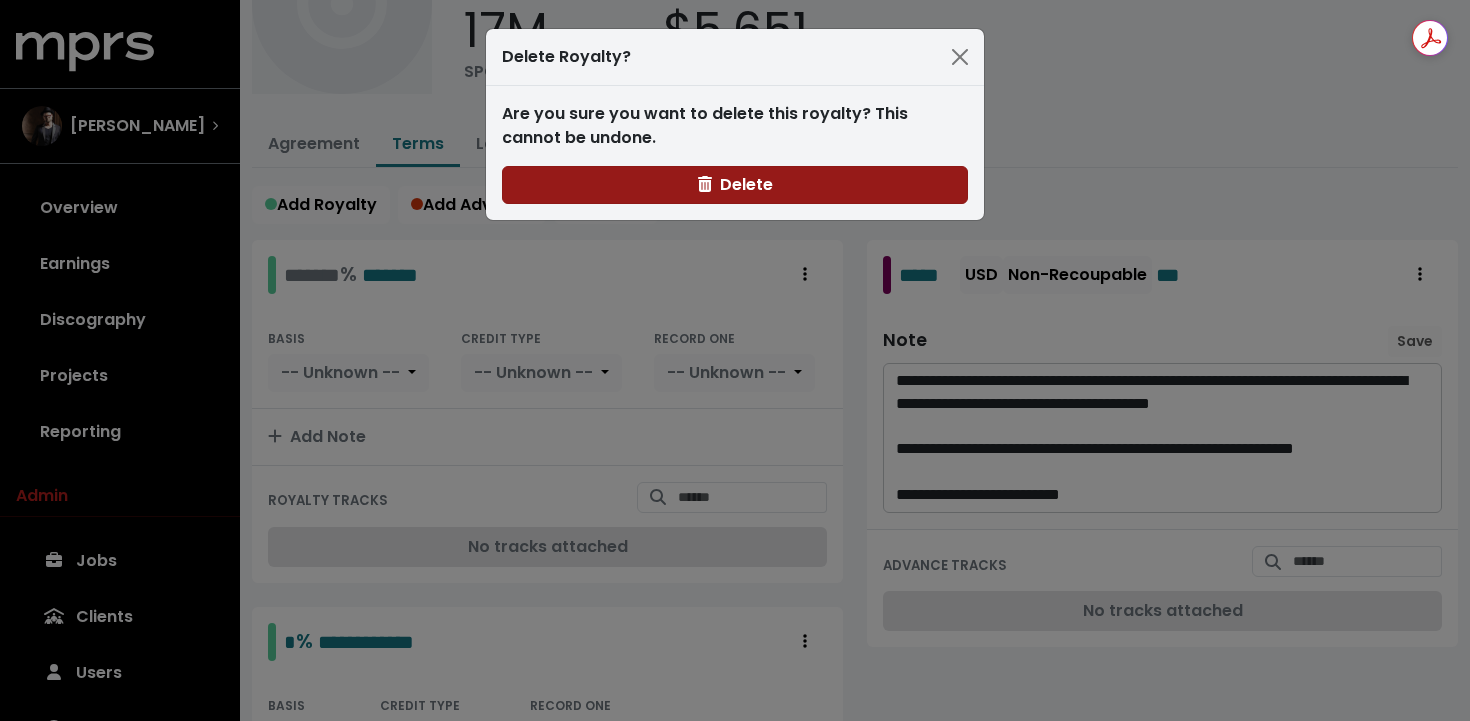 click on "Delete" at bounding box center [735, 184] 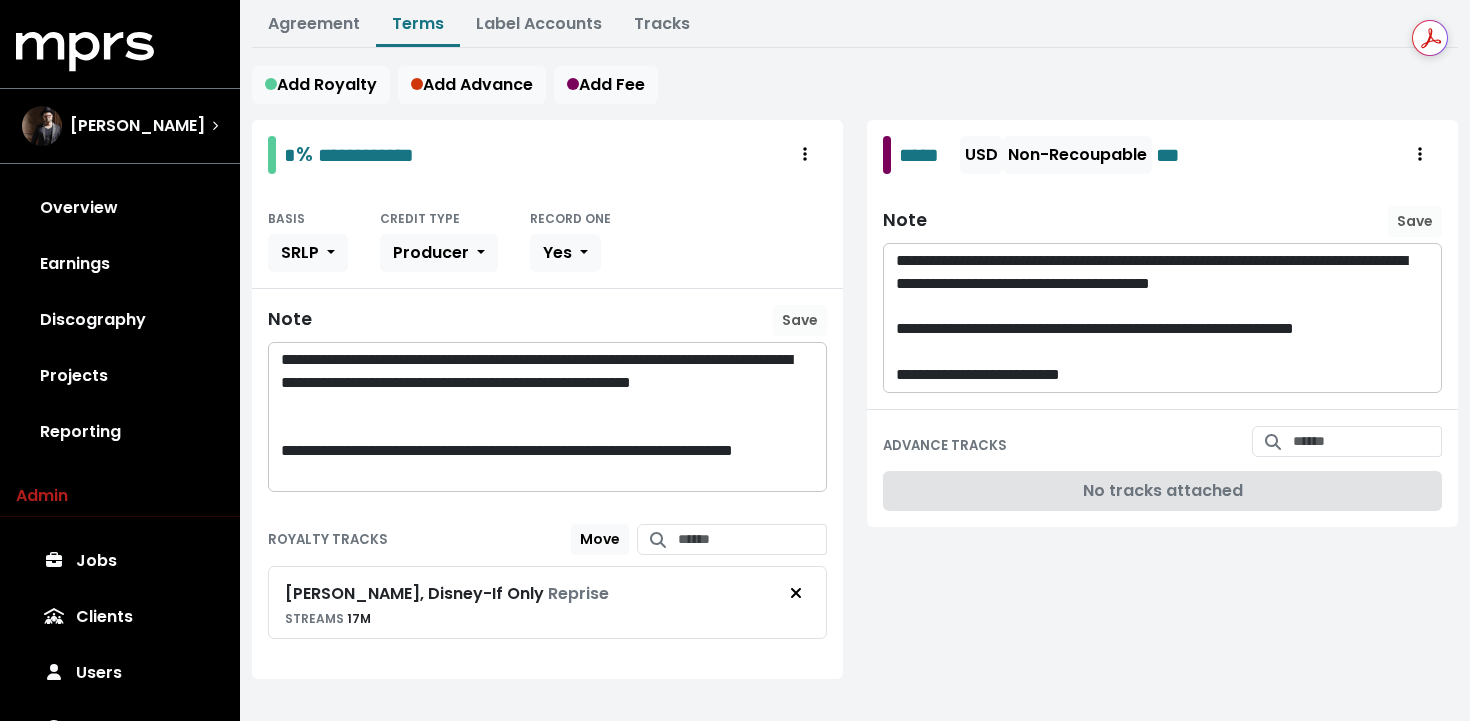 scroll, scrollTop: 284, scrollLeft: 0, axis: vertical 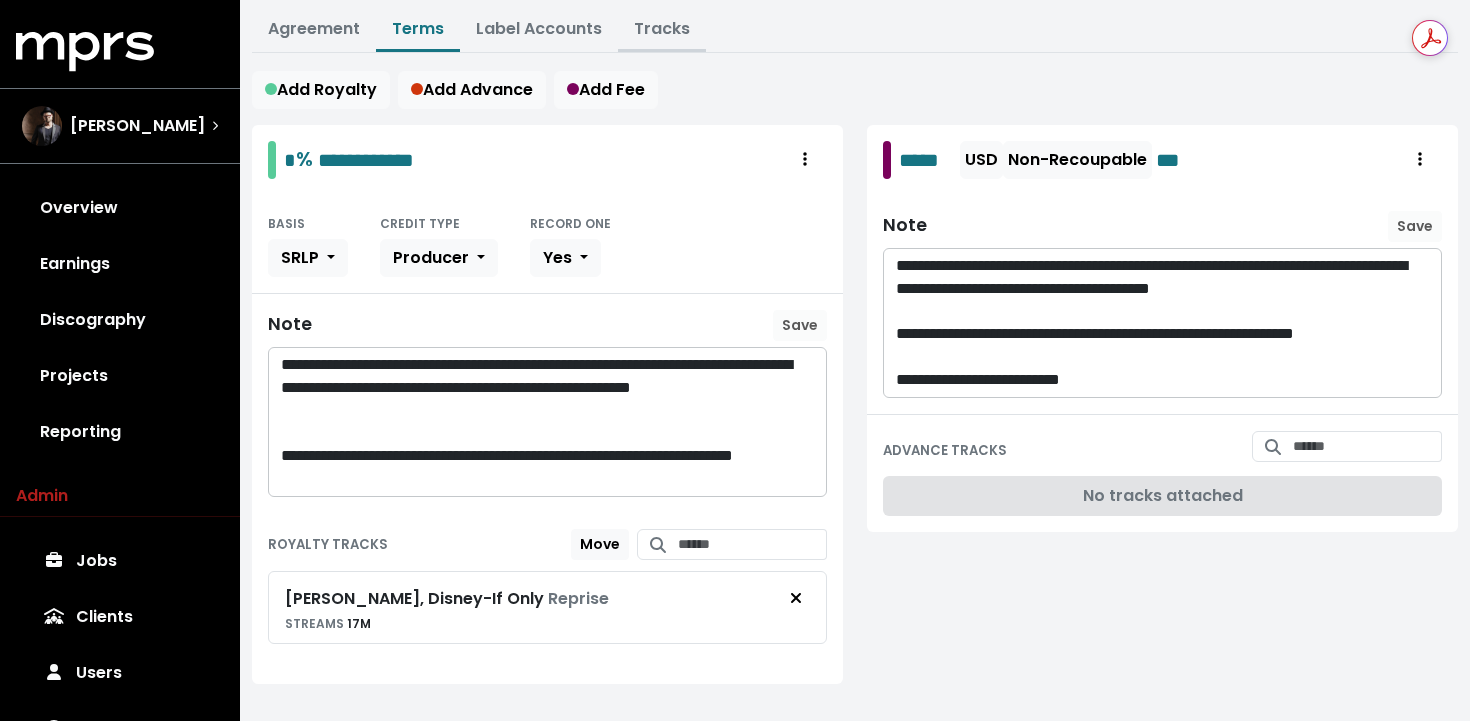 click on "Tracks" at bounding box center [662, 28] 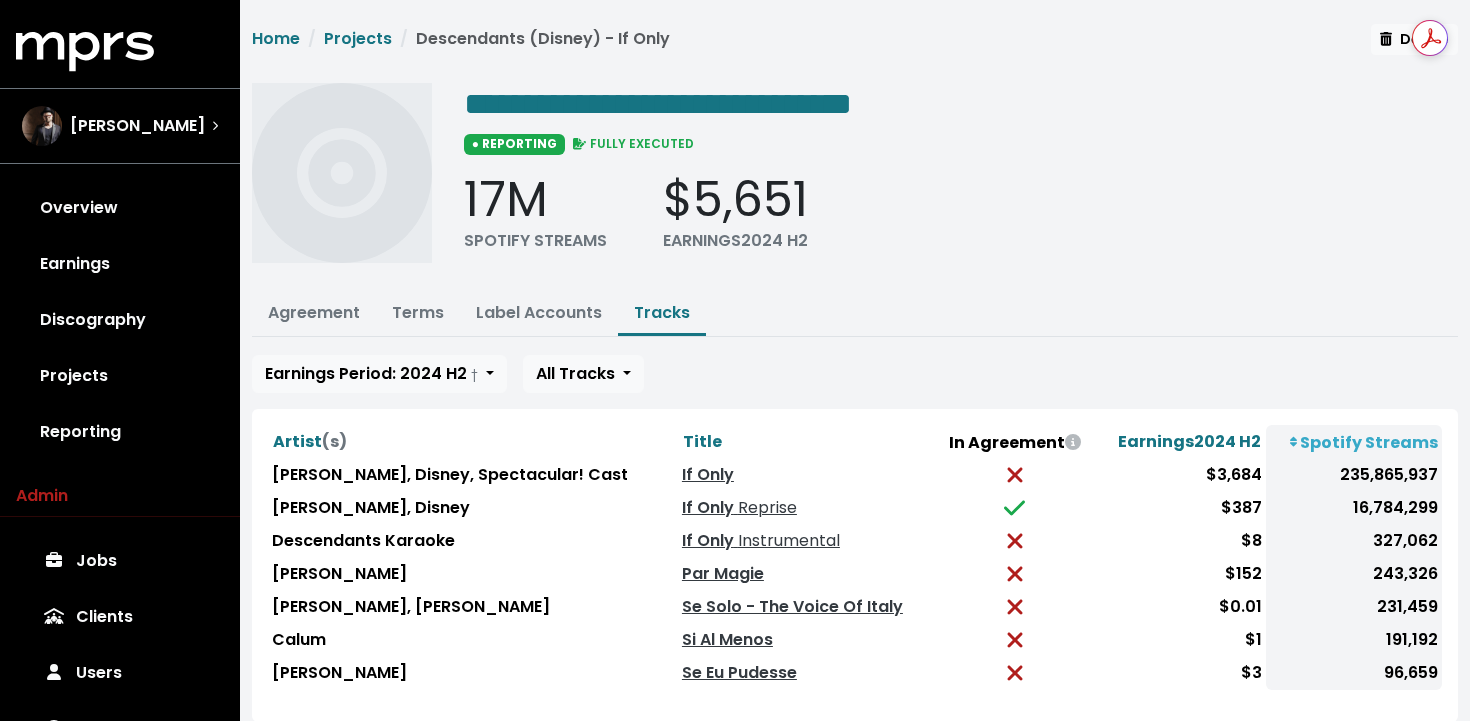 scroll, scrollTop: 43, scrollLeft: 0, axis: vertical 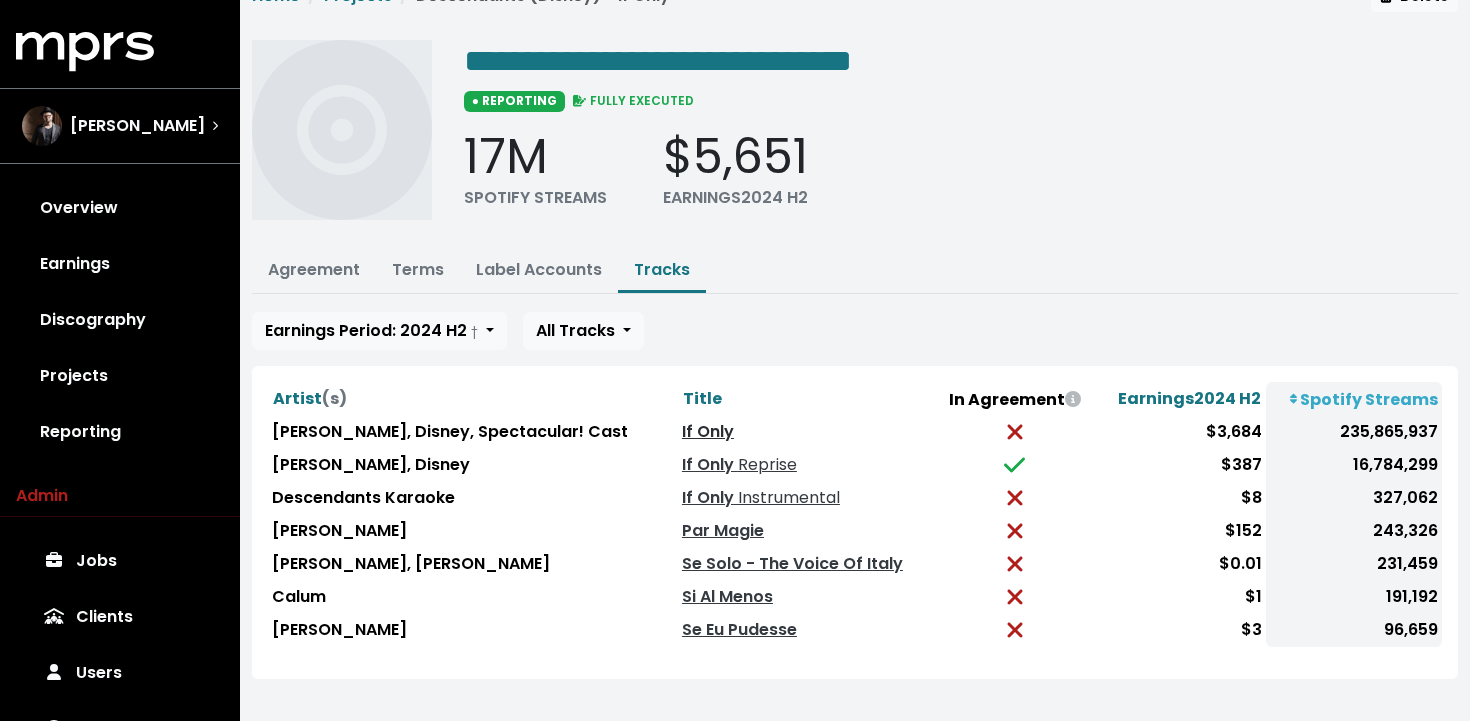 click on "If Only" at bounding box center (708, 431) 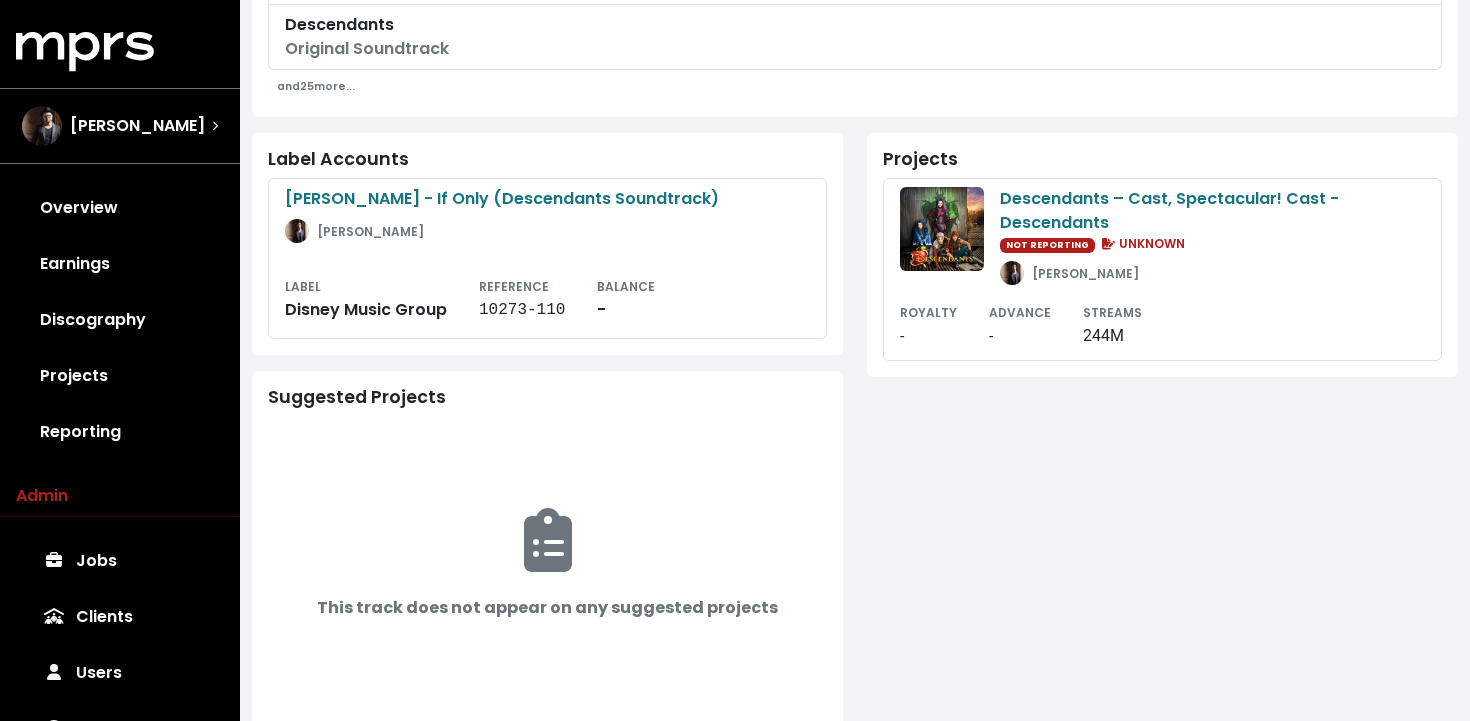 scroll, scrollTop: 940, scrollLeft: 0, axis: vertical 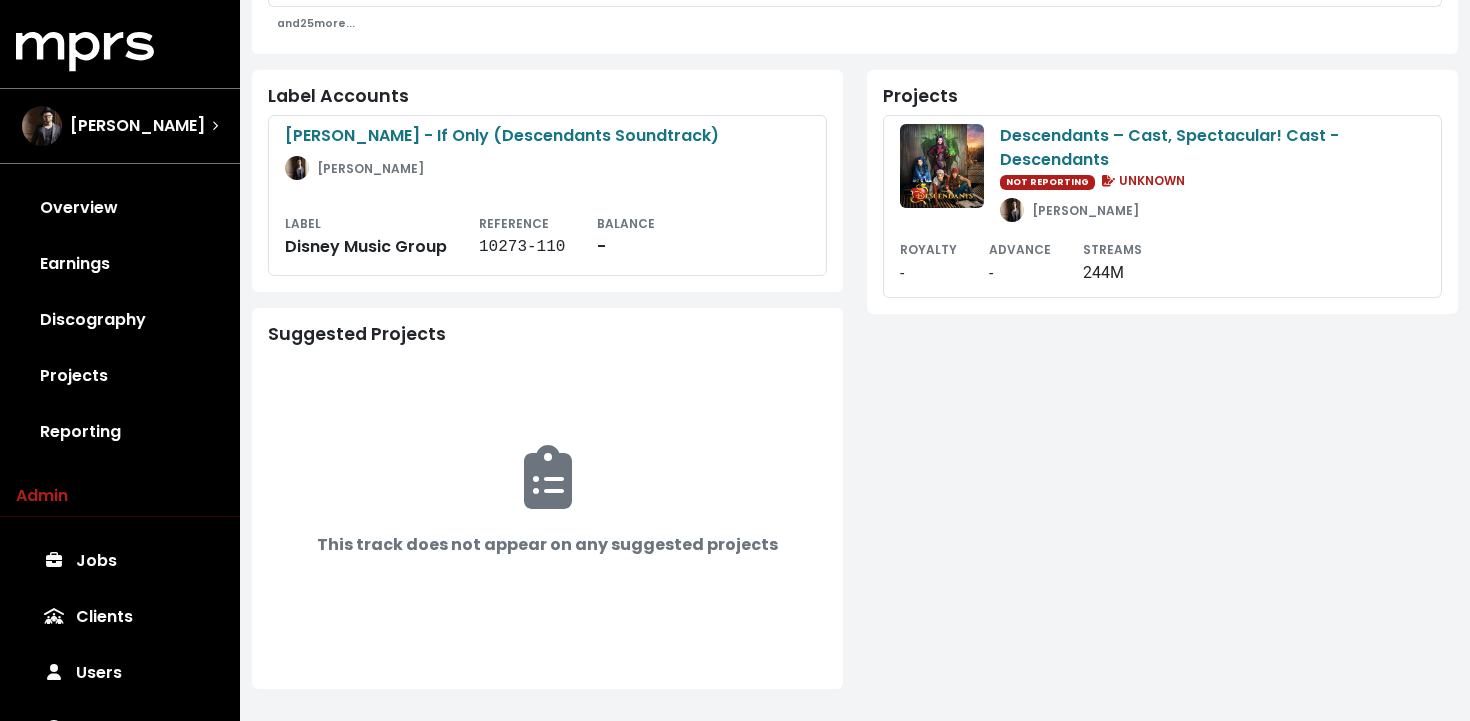 click 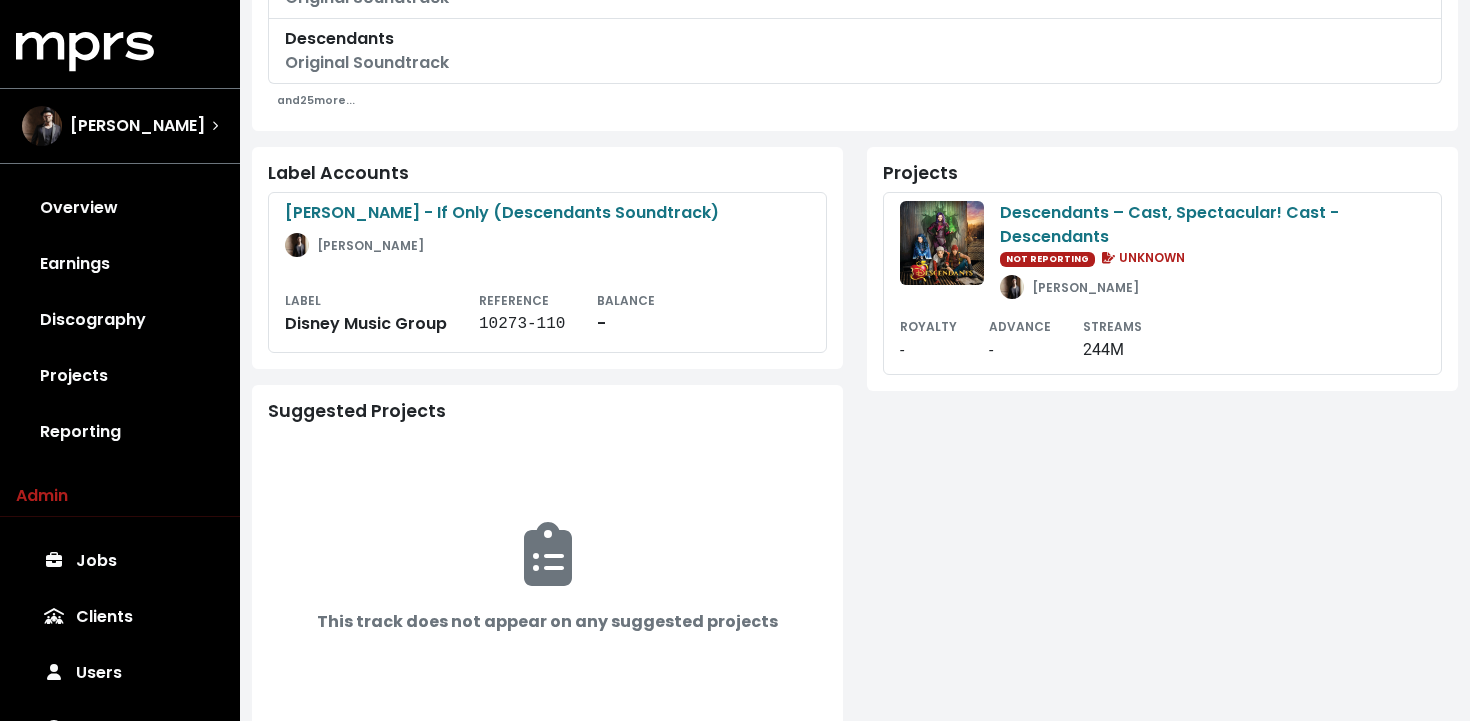 scroll, scrollTop: 865, scrollLeft: 0, axis: vertical 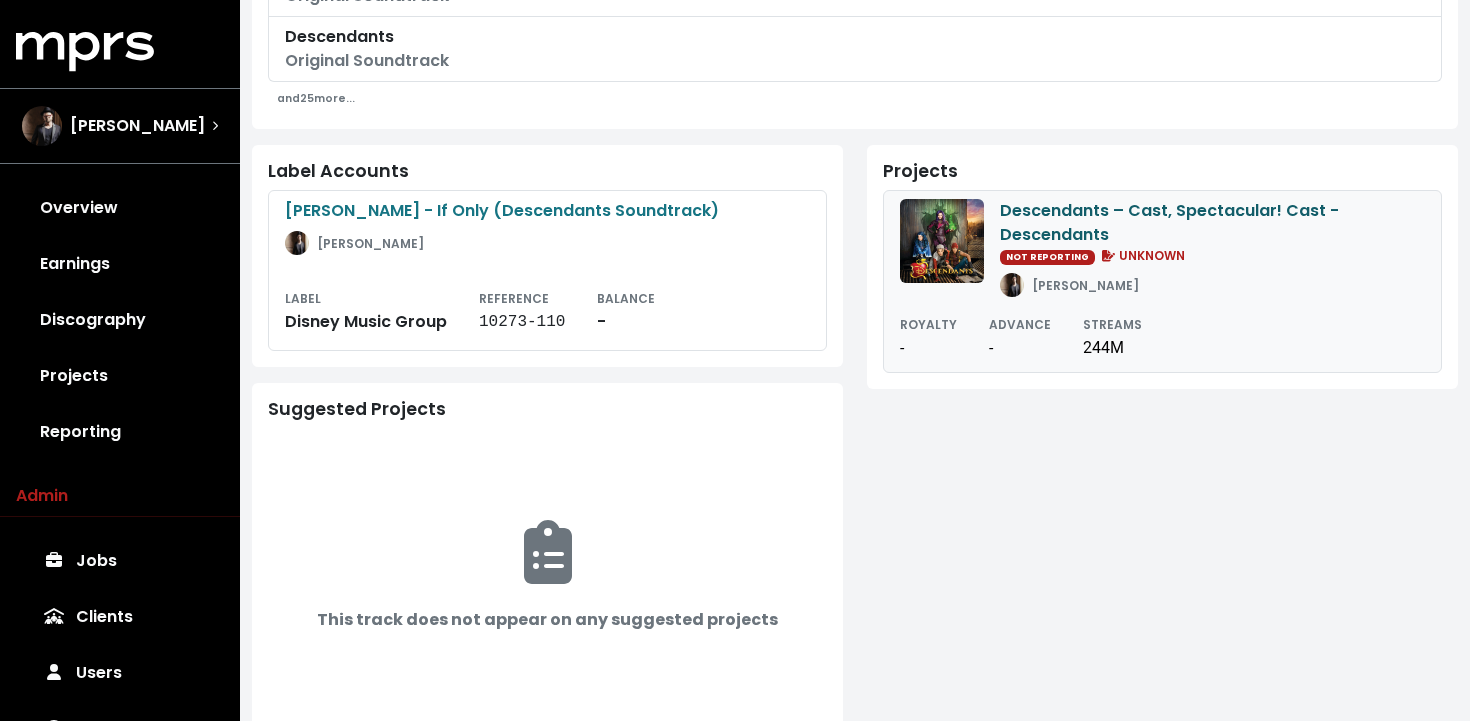 click on "Descendants – Cast, Spectacular! Cast - Descendants" at bounding box center (1212, 223) 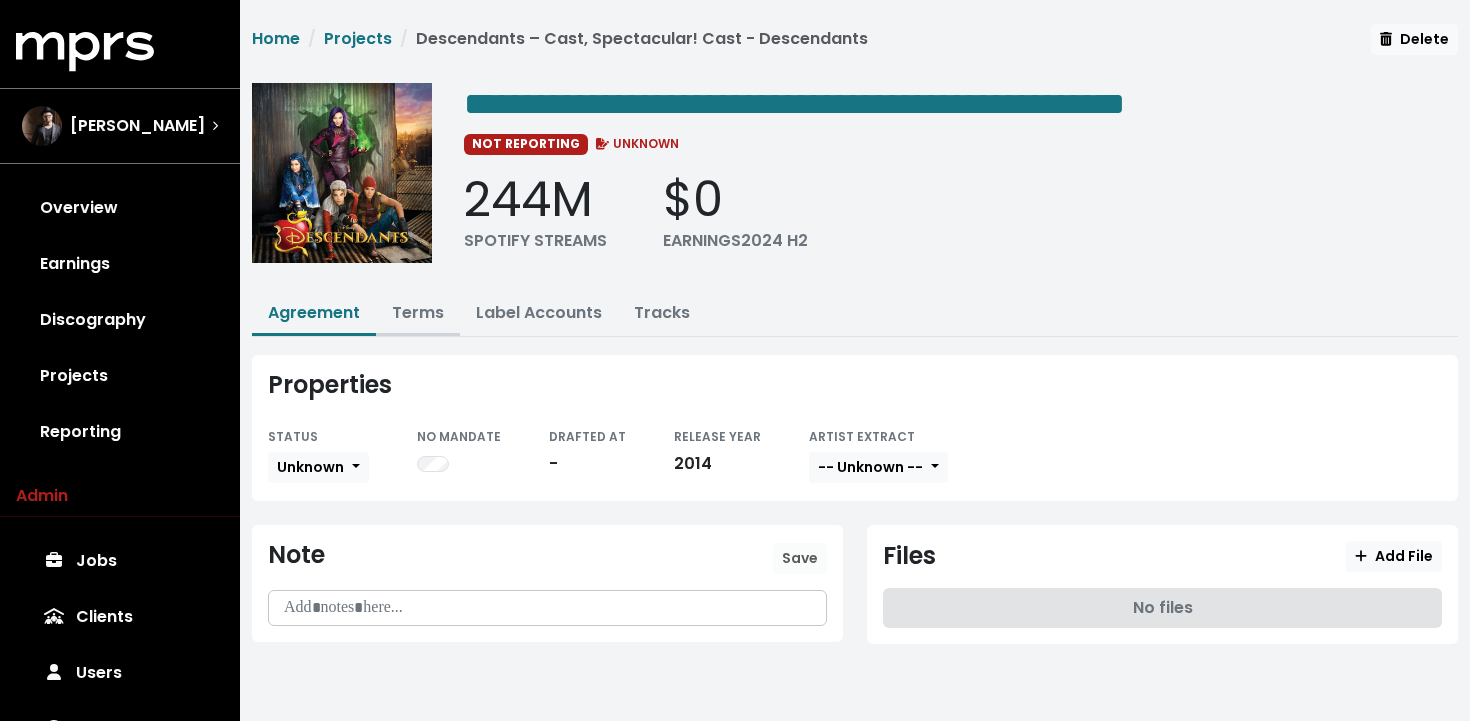 click on "Terms" at bounding box center (418, 312) 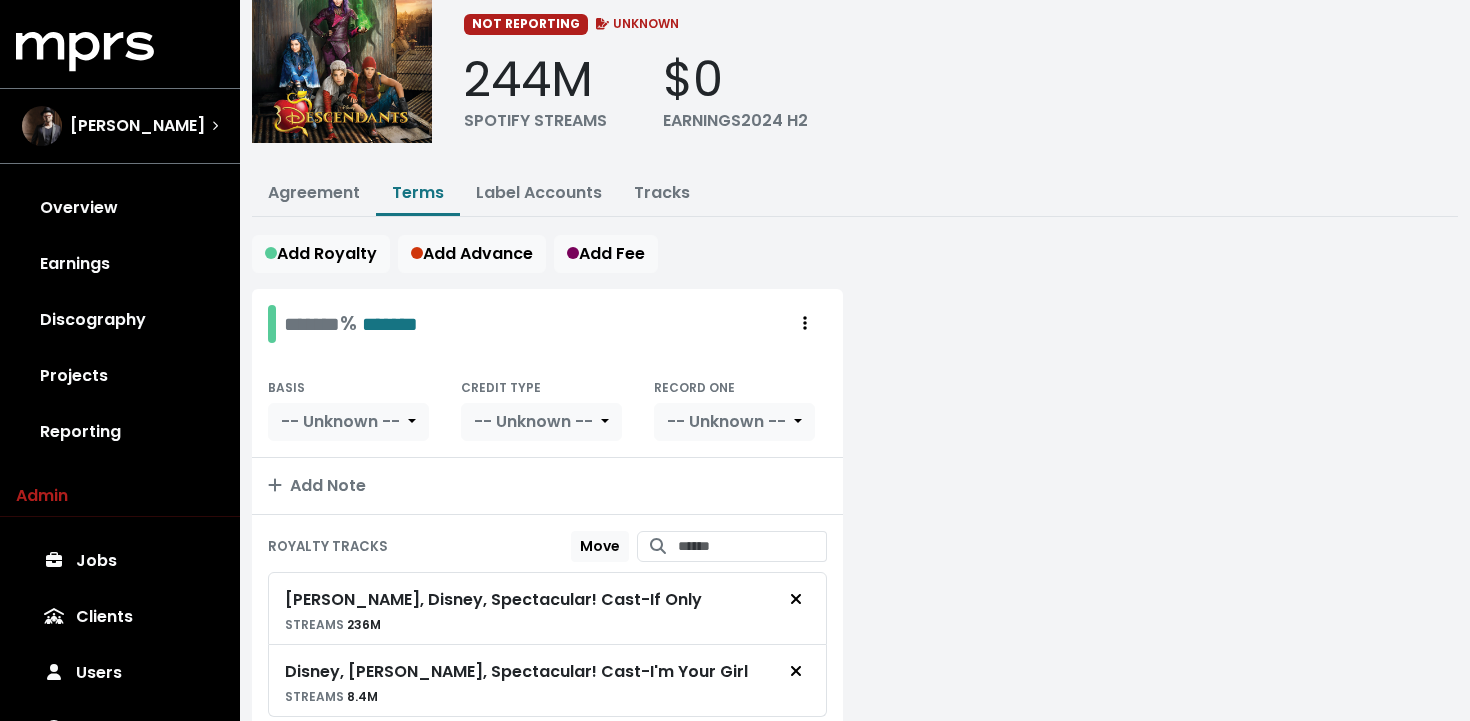 scroll, scrollTop: 0, scrollLeft: 0, axis: both 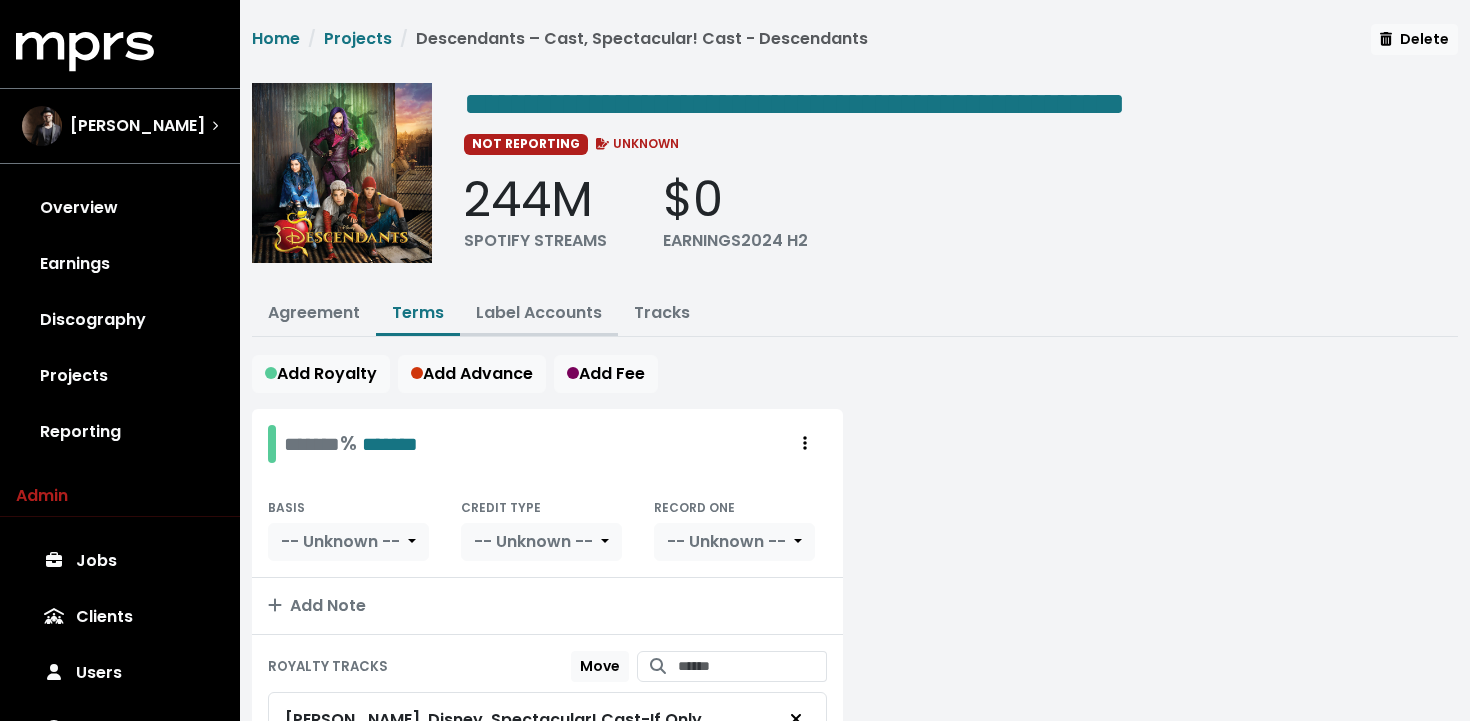 click on "Label Accounts" at bounding box center (539, 312) 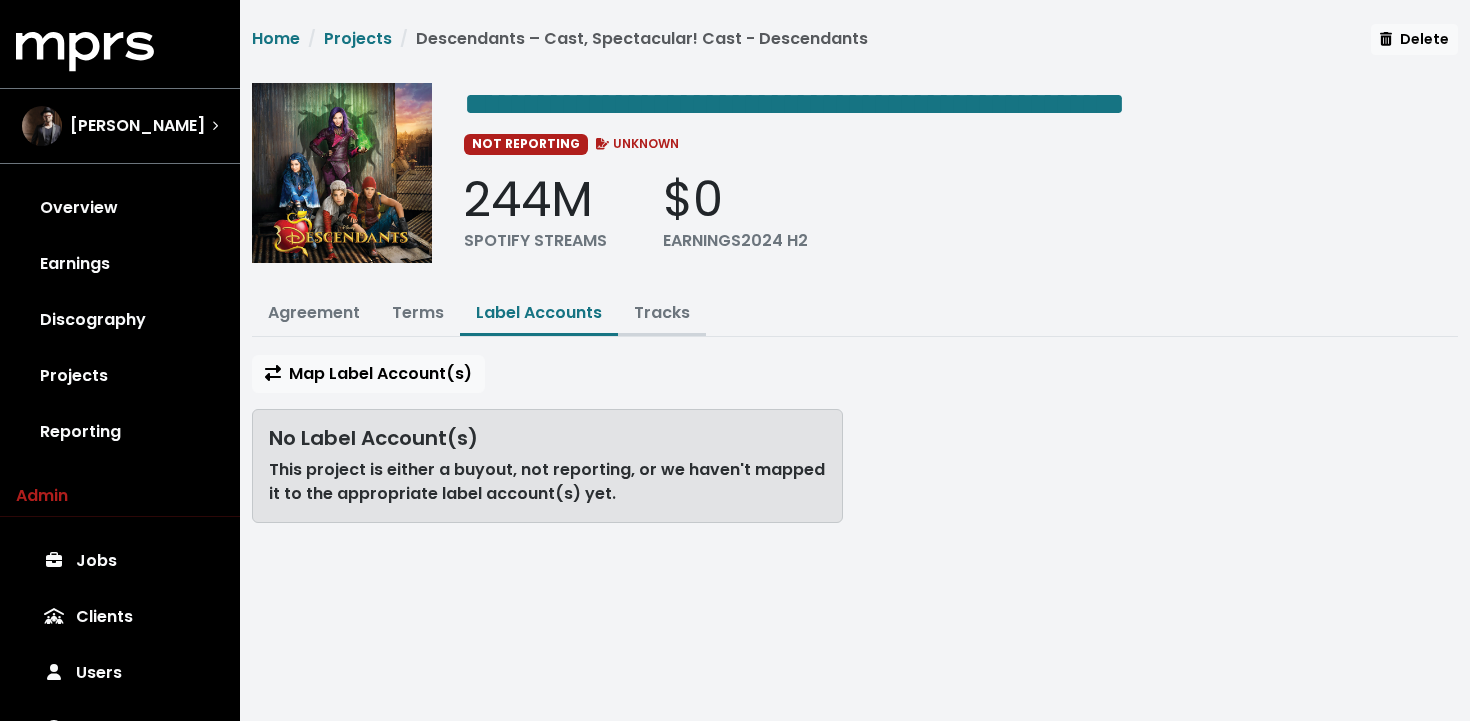 click on "Tracks" at bounding box center (662, 312) 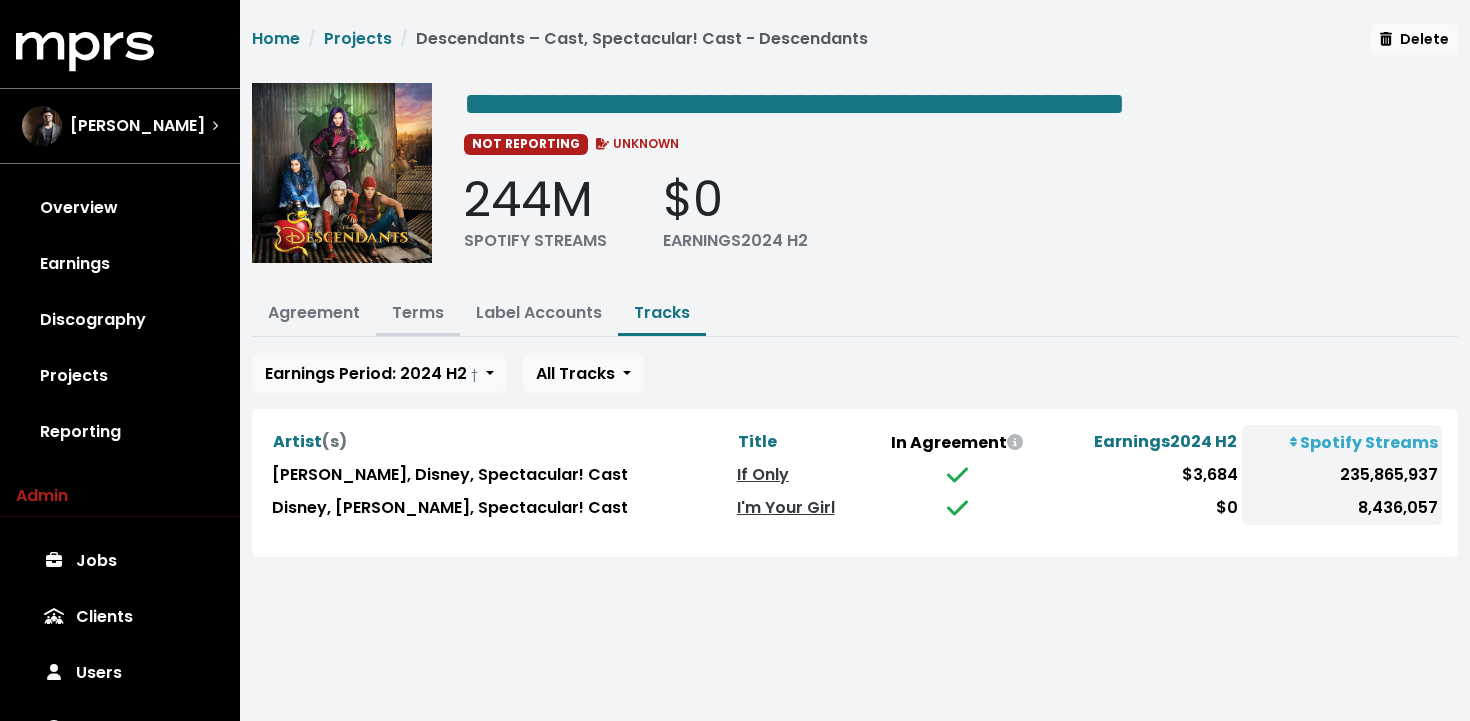 click on "Terms" at bounding box center (418, 312) 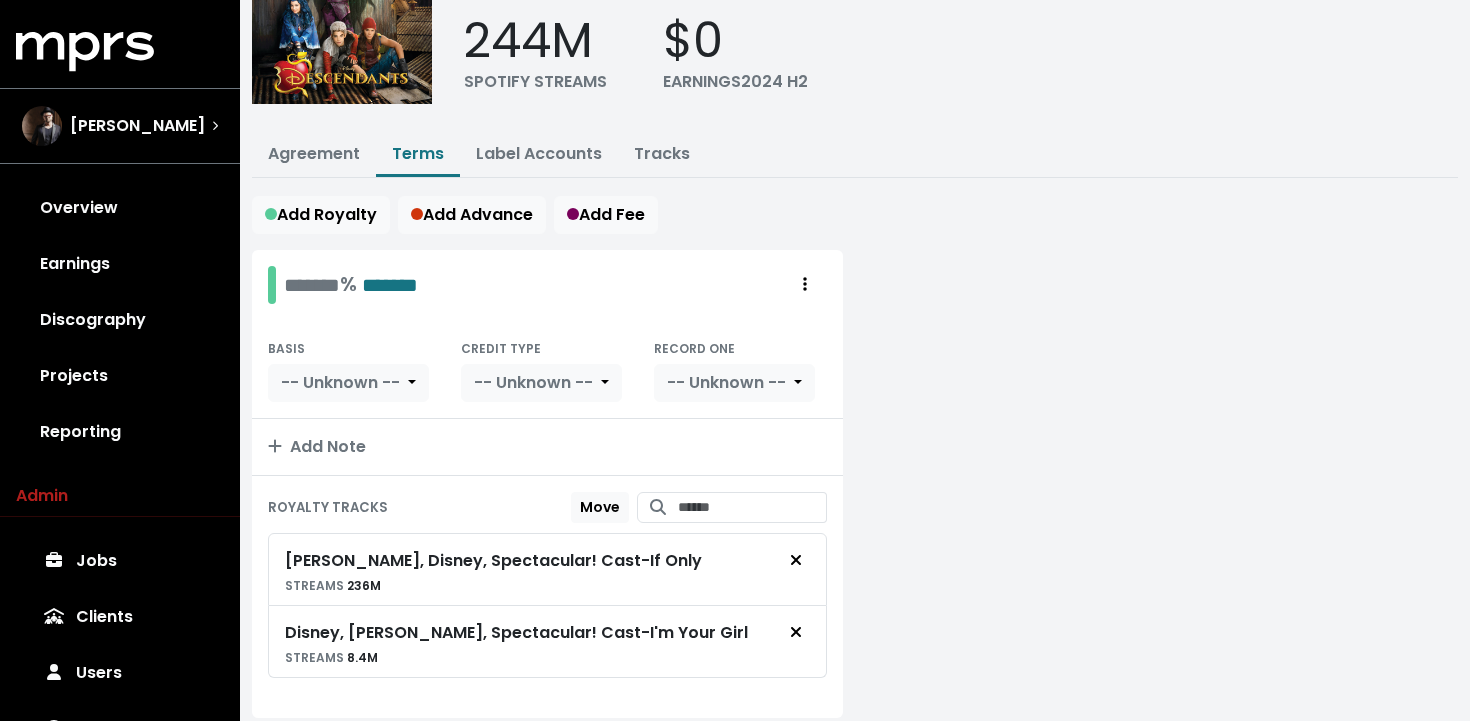 scroll, scrollTop: 0, scrollLeft: 0, axis: both 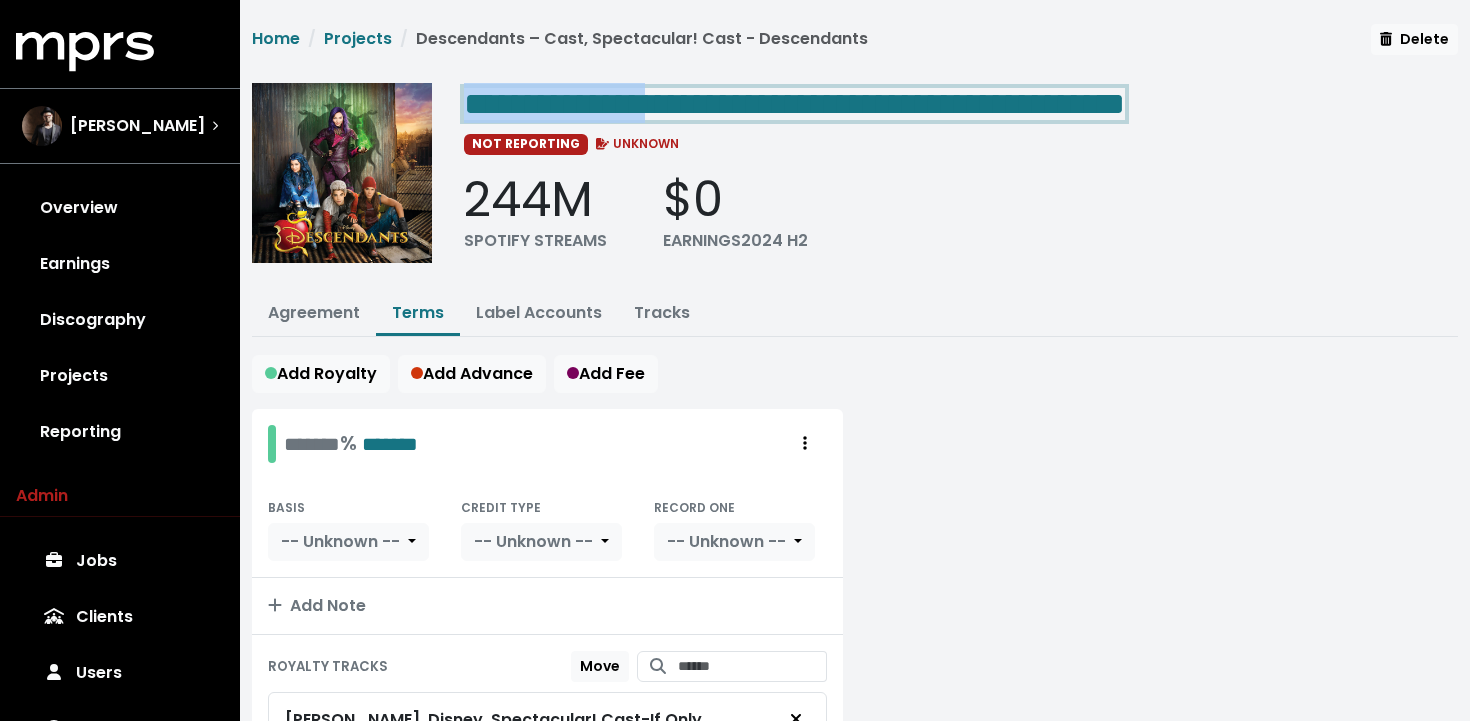 click on "**********" at bounding box center [794, 104] 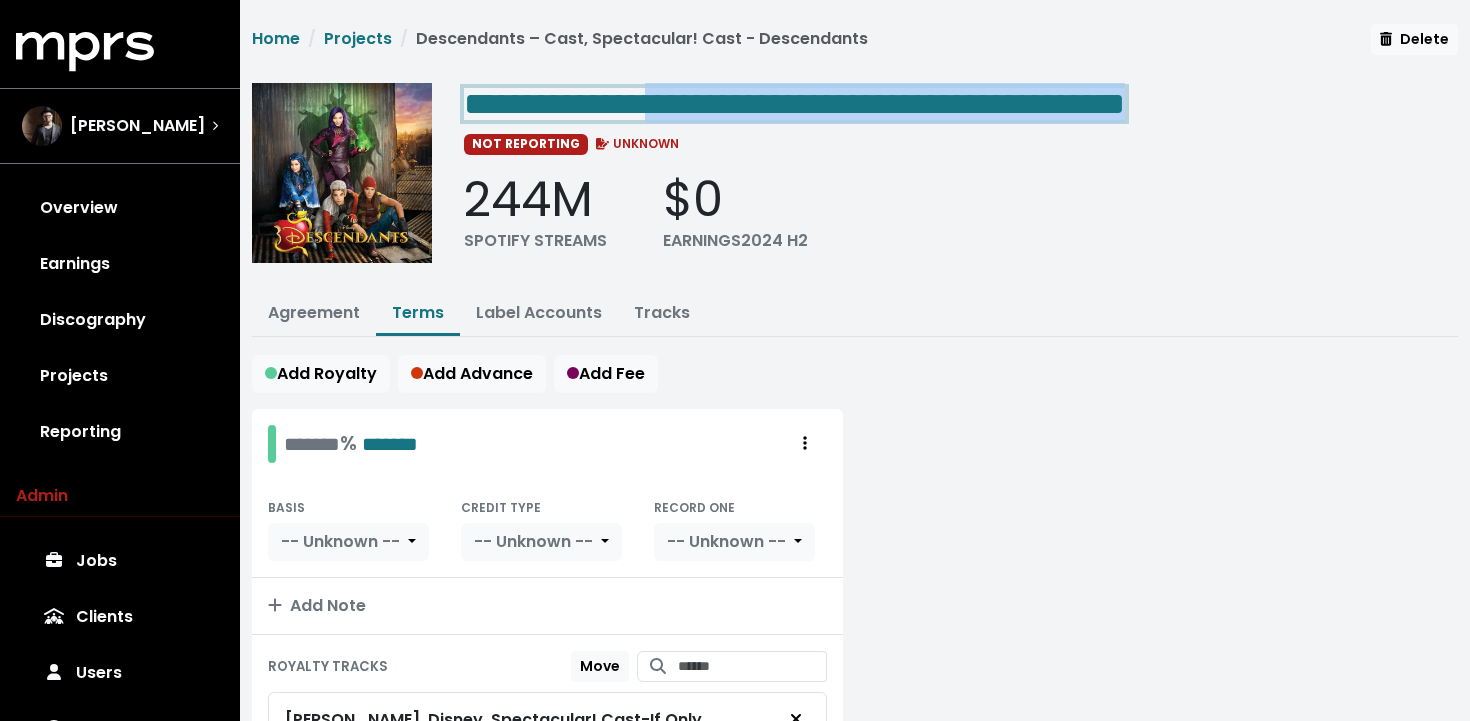 drag, startPoint x: 721, startPoint y: 98, endPoint x: 1367, endPoint y: 138, distance: 647.2372 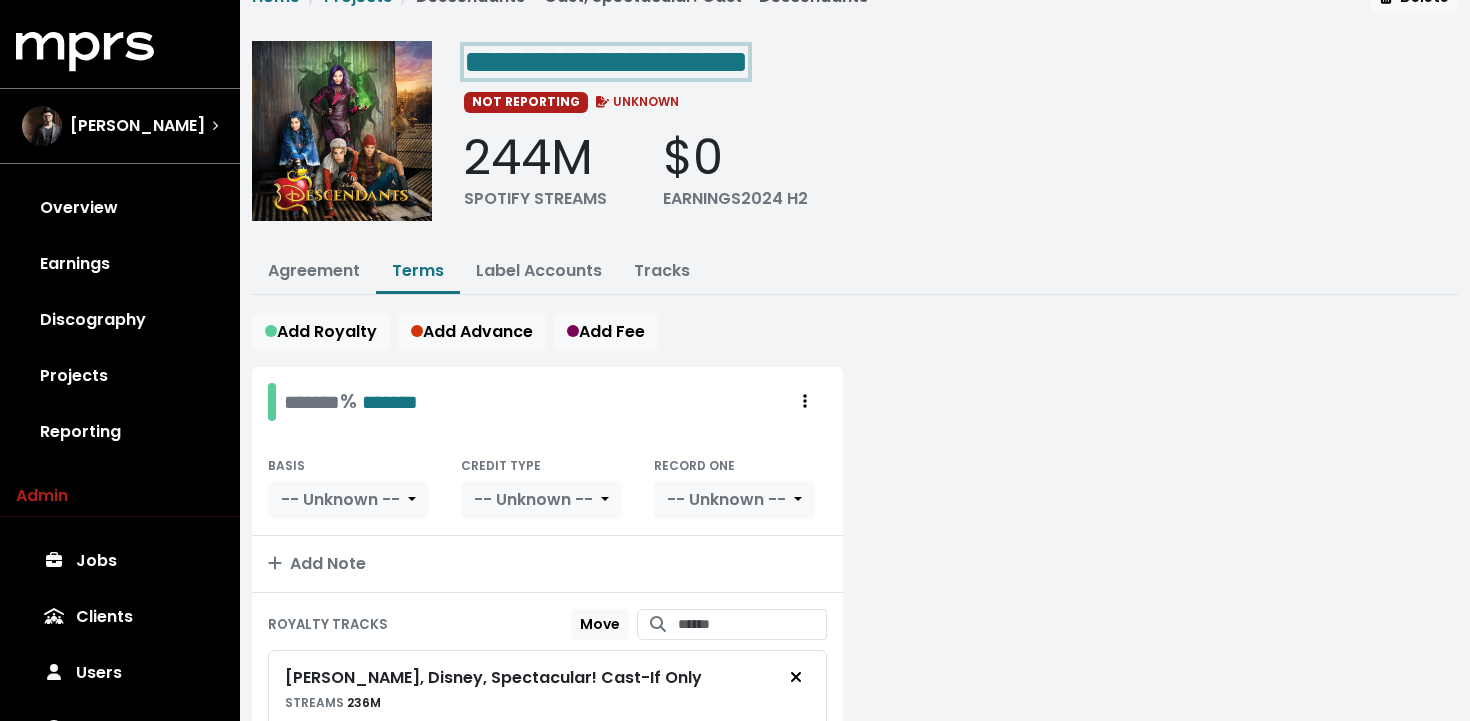 scroll, scrollTop: 0, scrollLeft: 0, axis: both 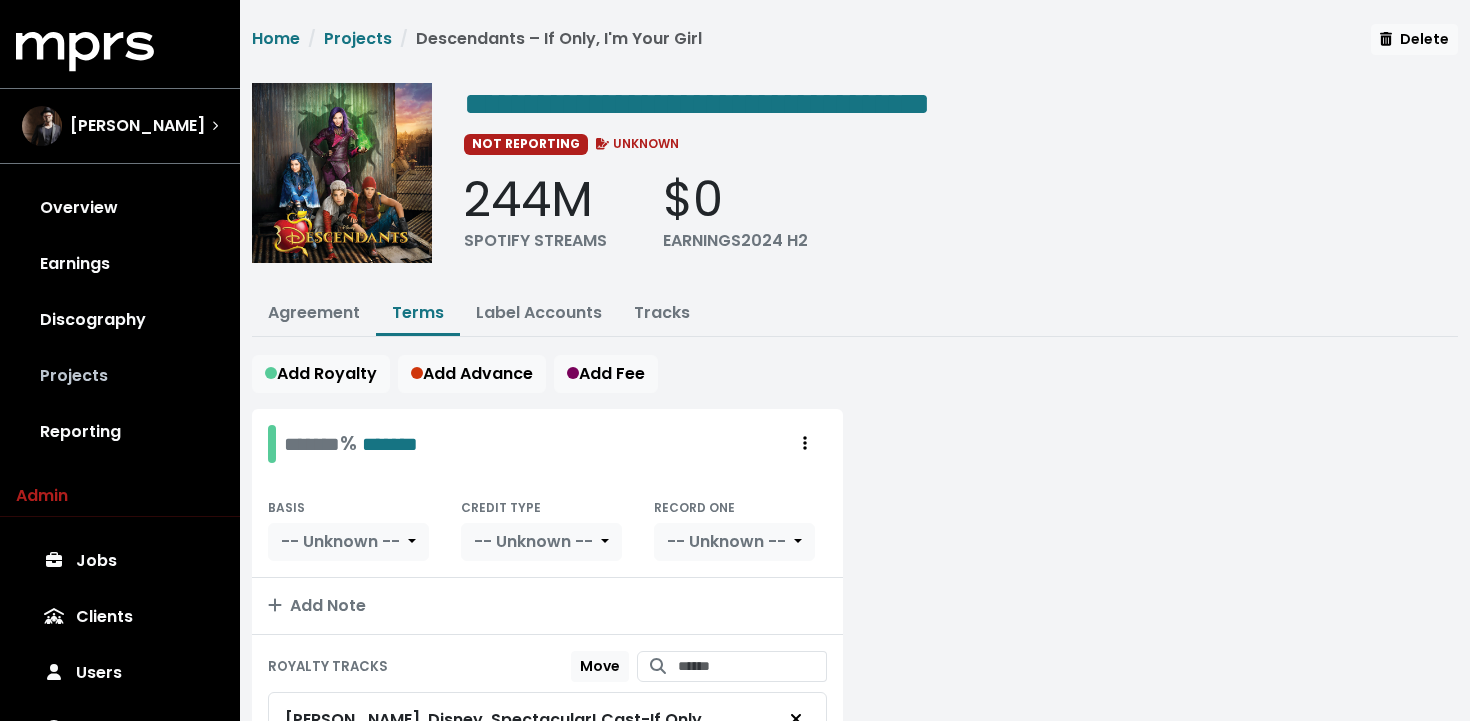 click on "Projects" at bounding box center (120, 376) 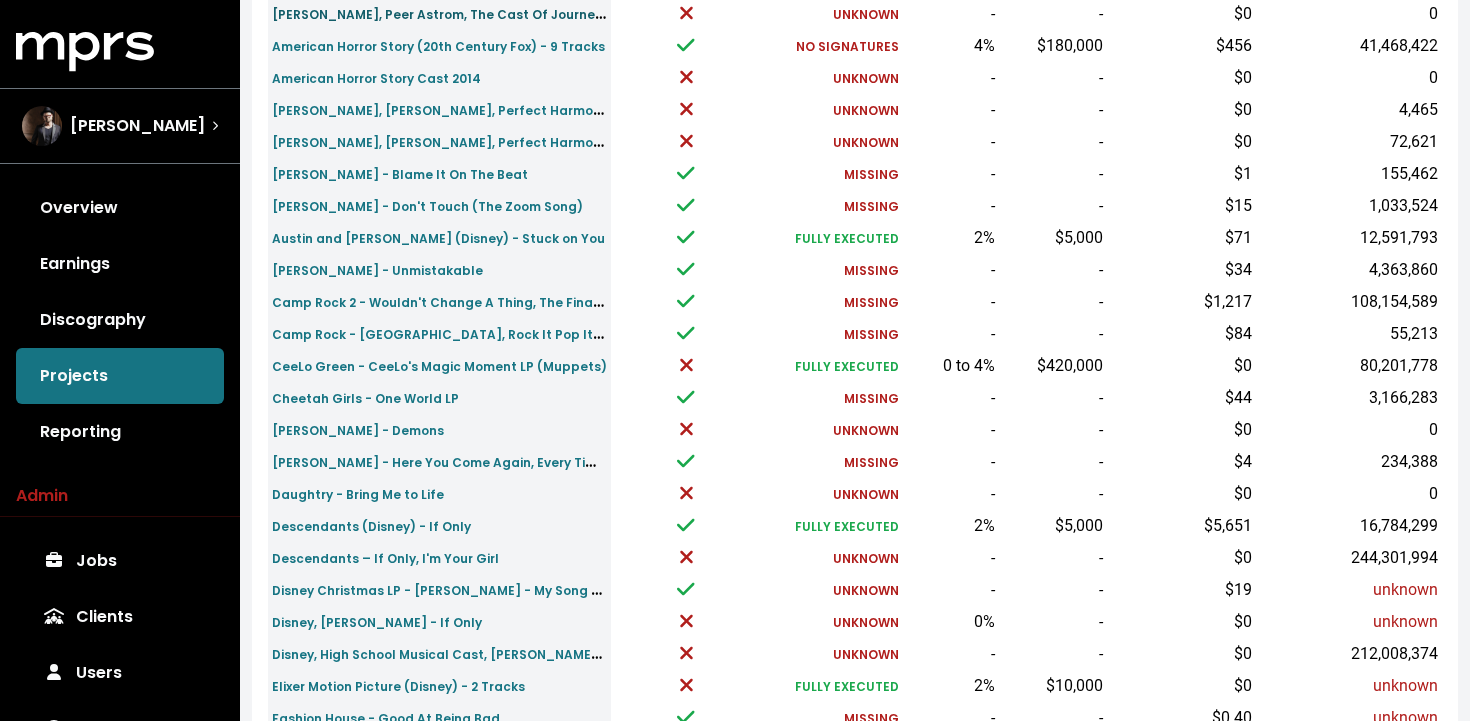 scroll, scrollTop: 314, scrollLeft: 0, axis: vertical 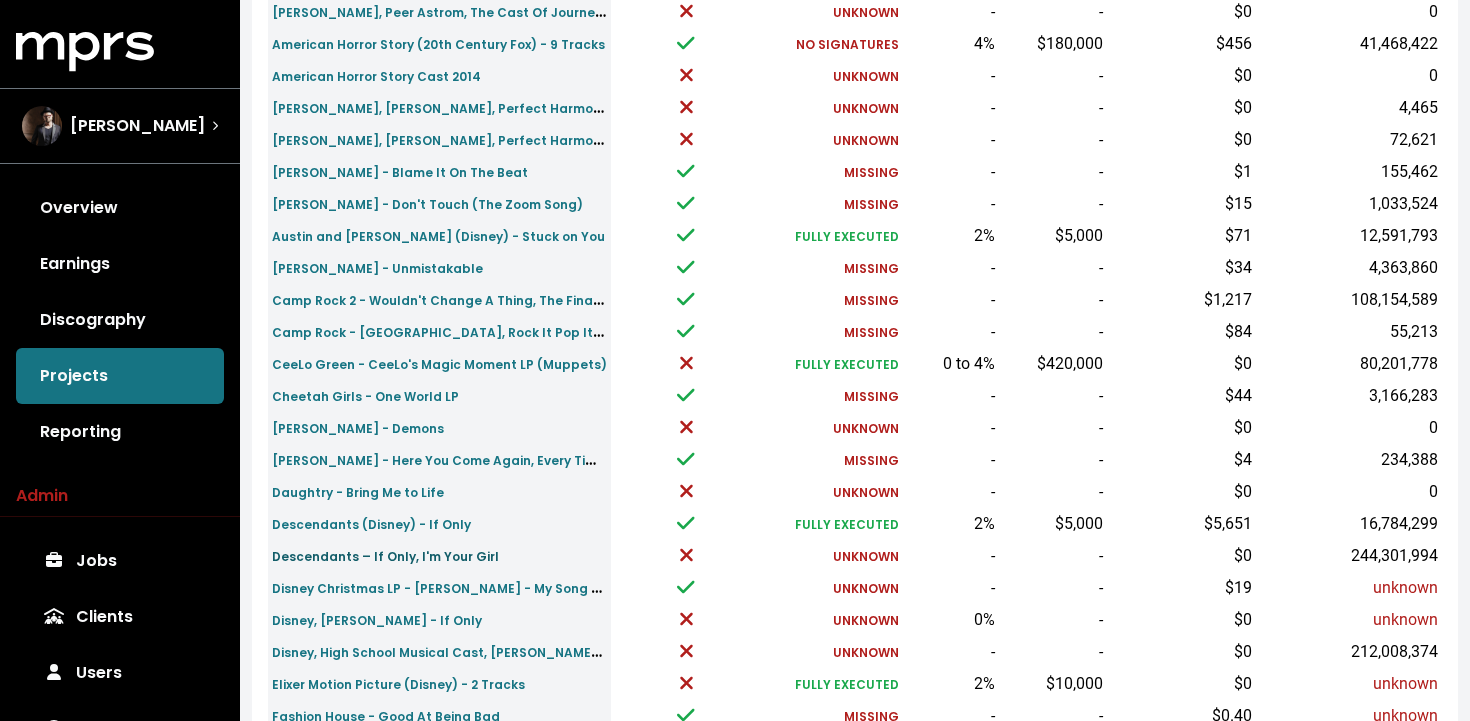 click on "Descendants – If Only, I'm Your Girl" at bounding box center (385, 556) 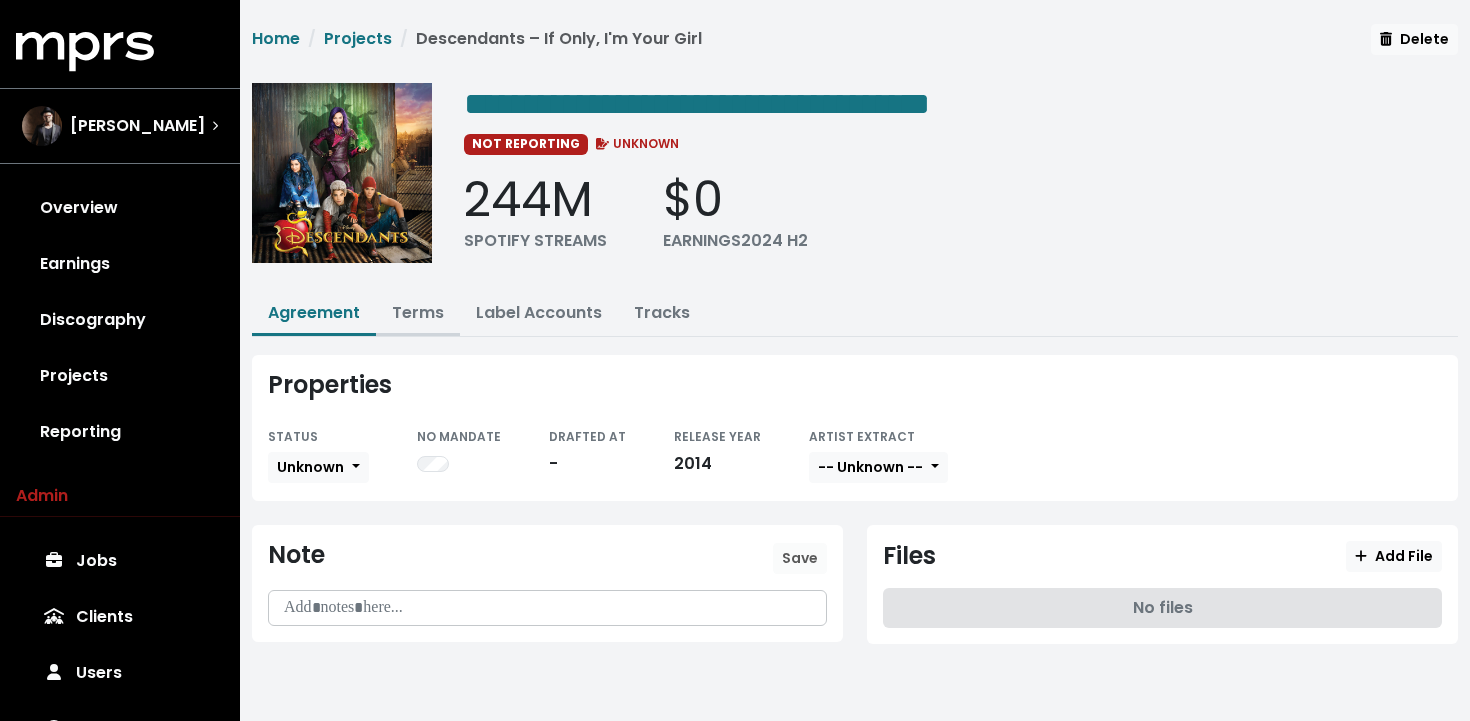 click on "Terms" at bounding box center (418, 312) 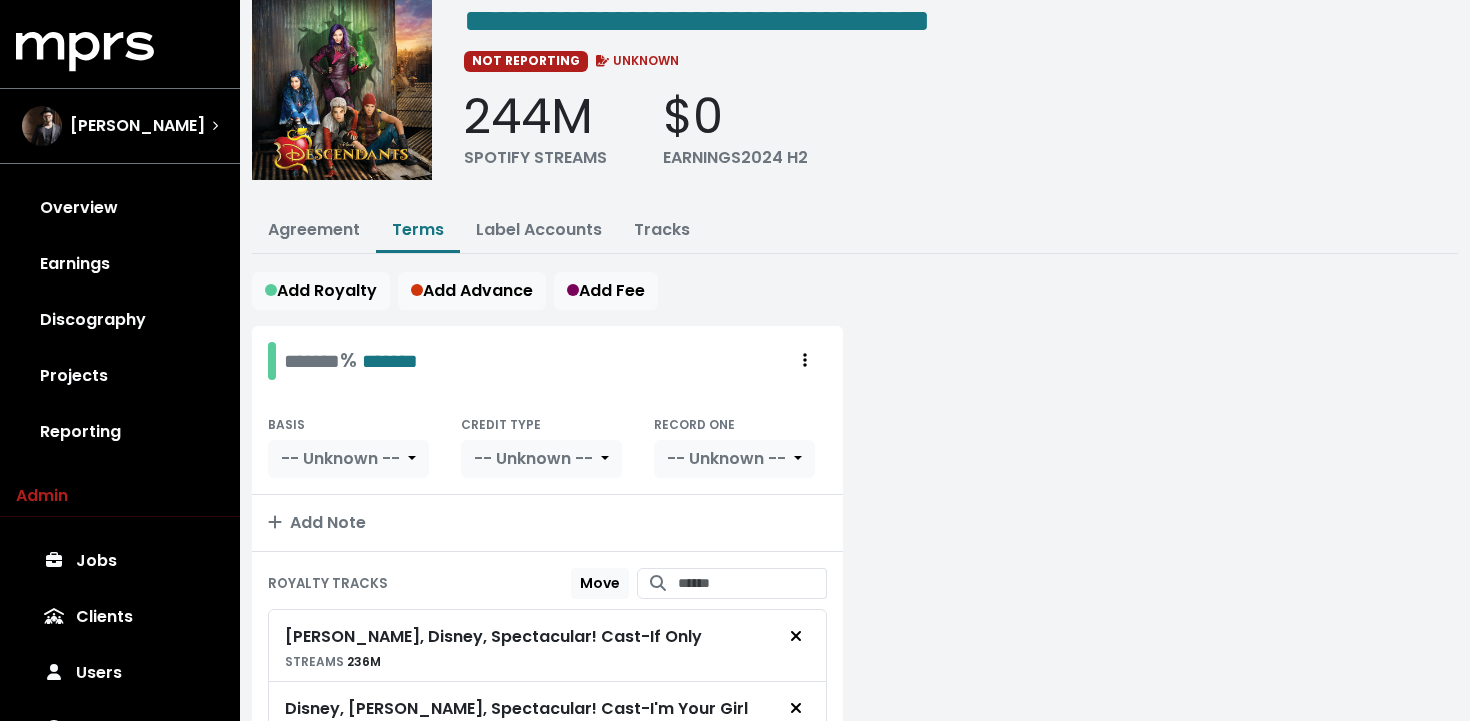 scroll, scrollTop: 225, scrollLeft: 0, axis: vertical 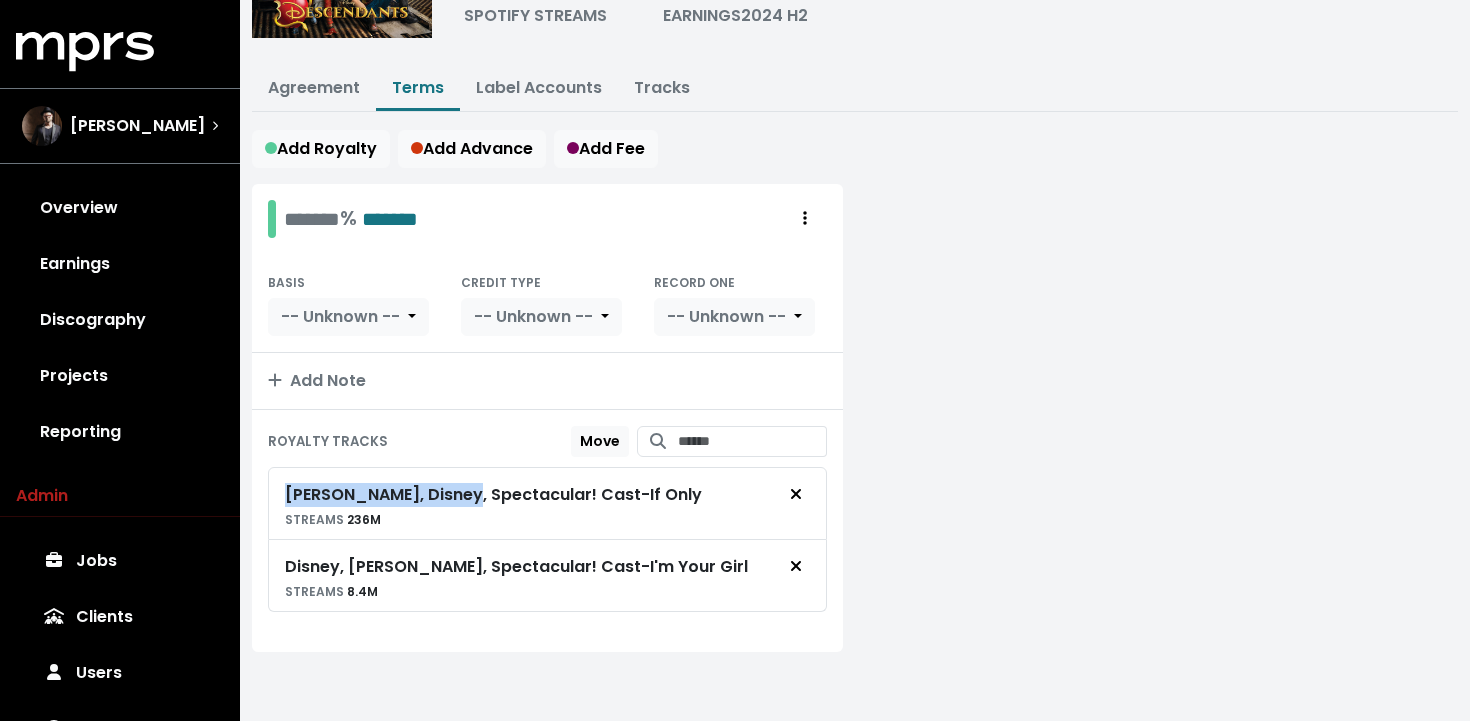 drag, startPoint x: 285, startPoint y: 494, endPoint x: 472, endPoint y: 500, distance: 187.09624 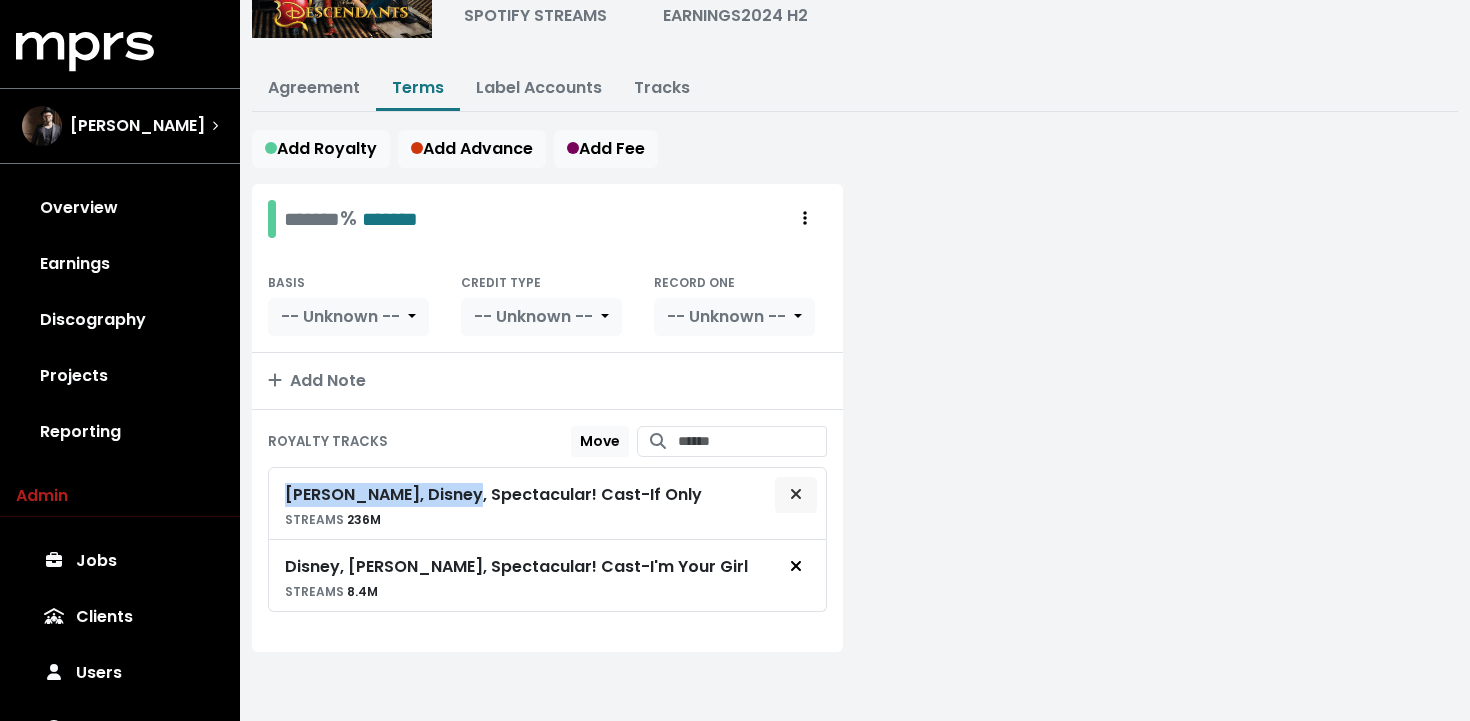 click at bounding box center (796, 495) 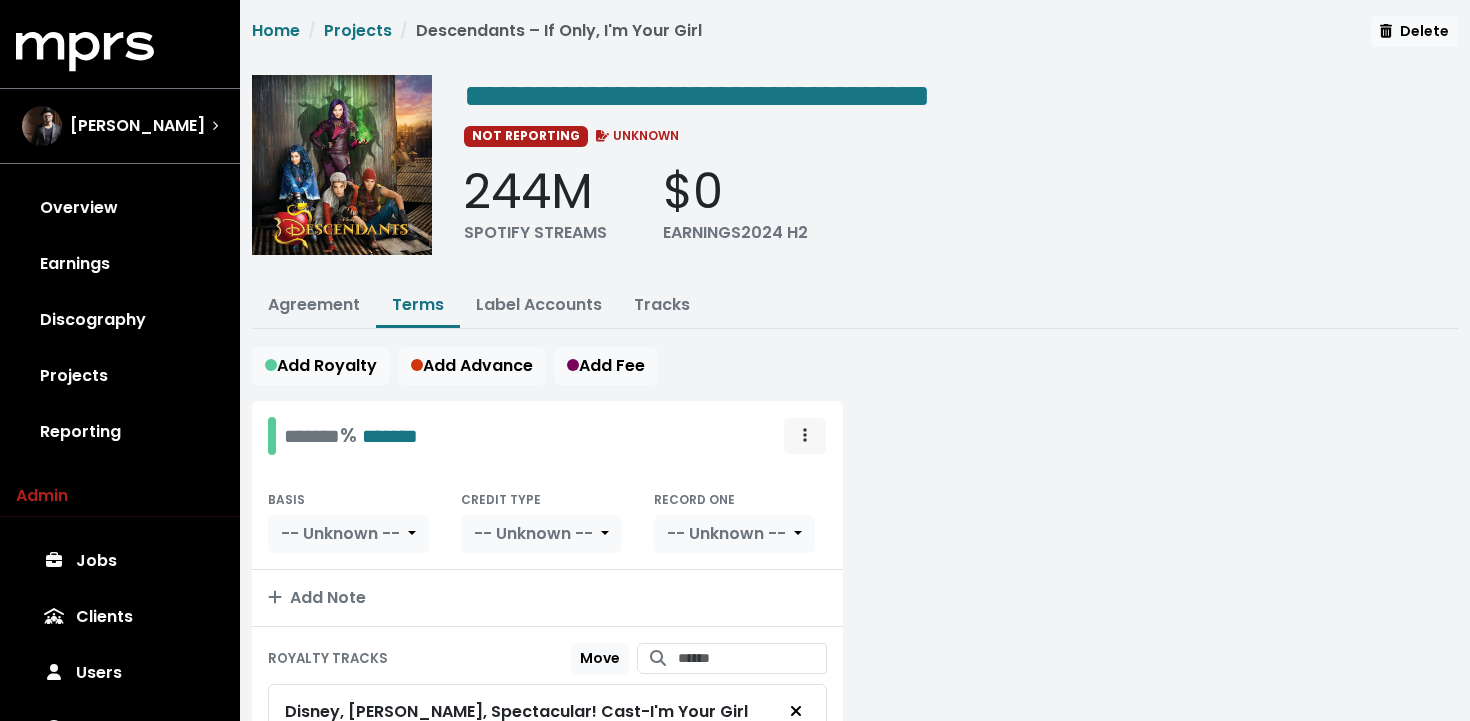 scroll, scrollTop: 0, scrollLeft: 0, axis: both 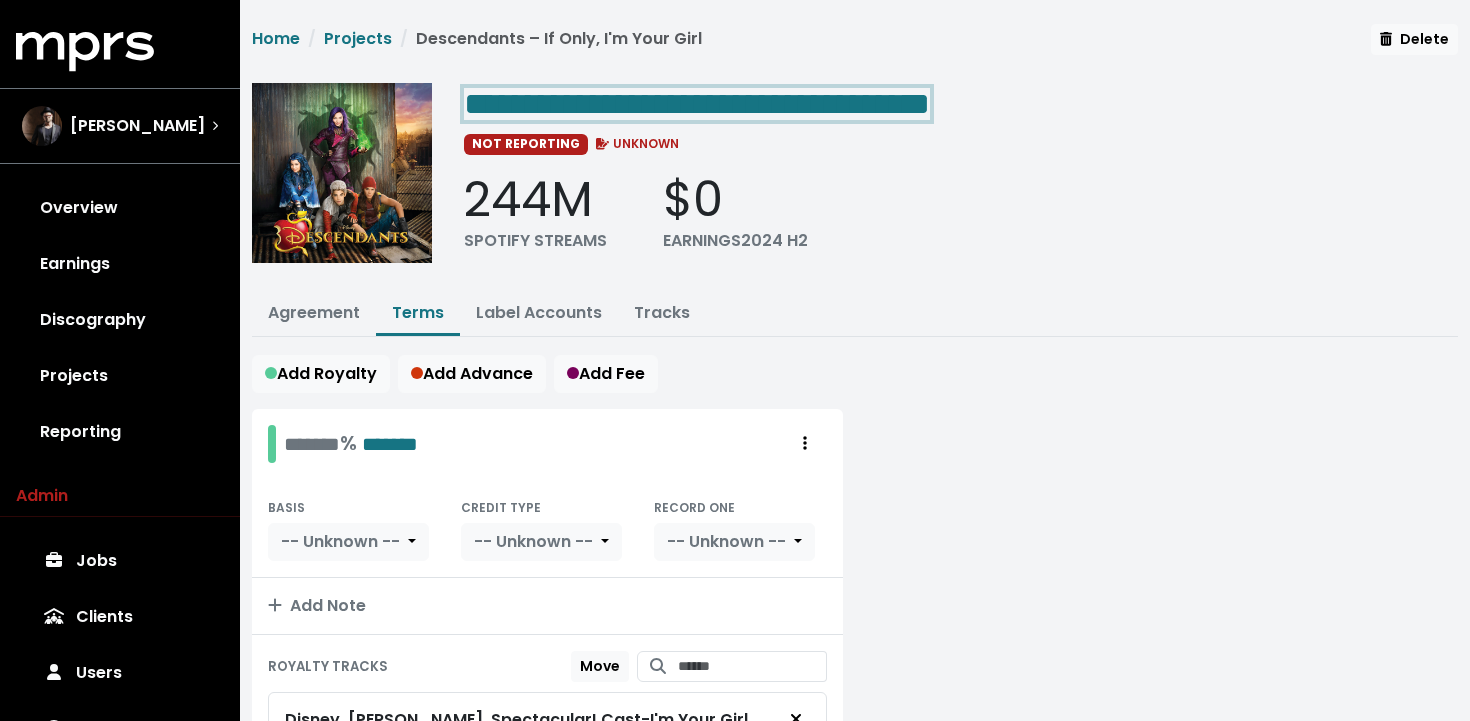 click on "**********" at bounding box center (697, 104) 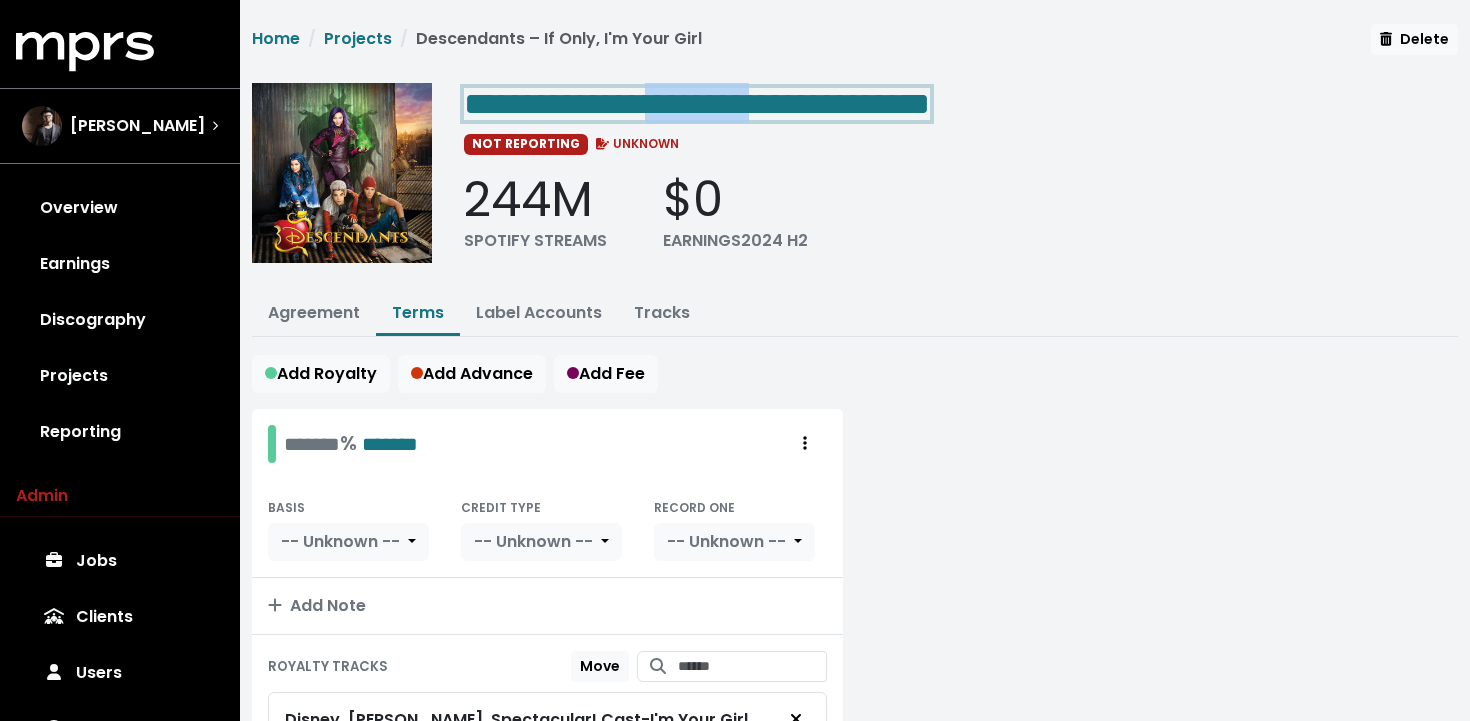drag, startPoint x: 828, startPoint y: 96, endPoint x: 718, endPoint y: 87, distance: 110.36757 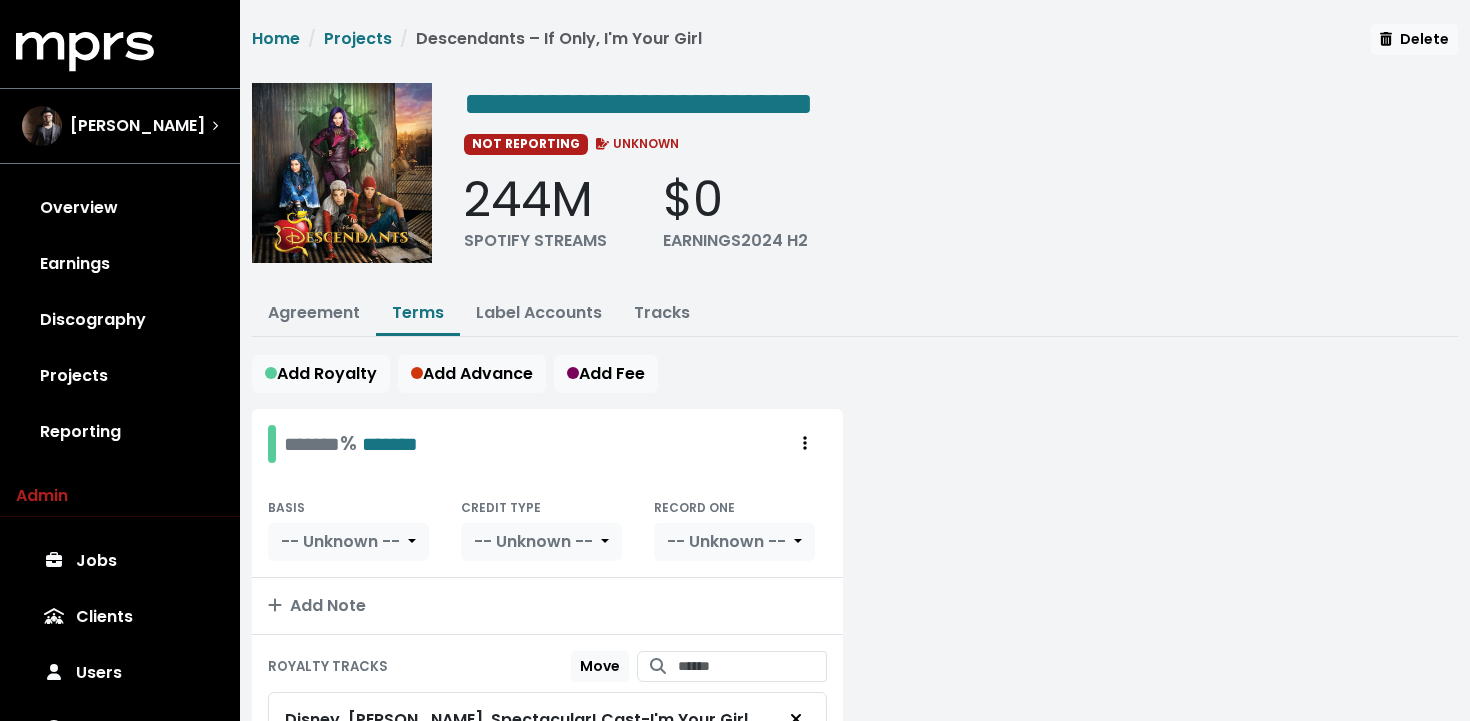 click on "**********" at bounding box center [961, 180] 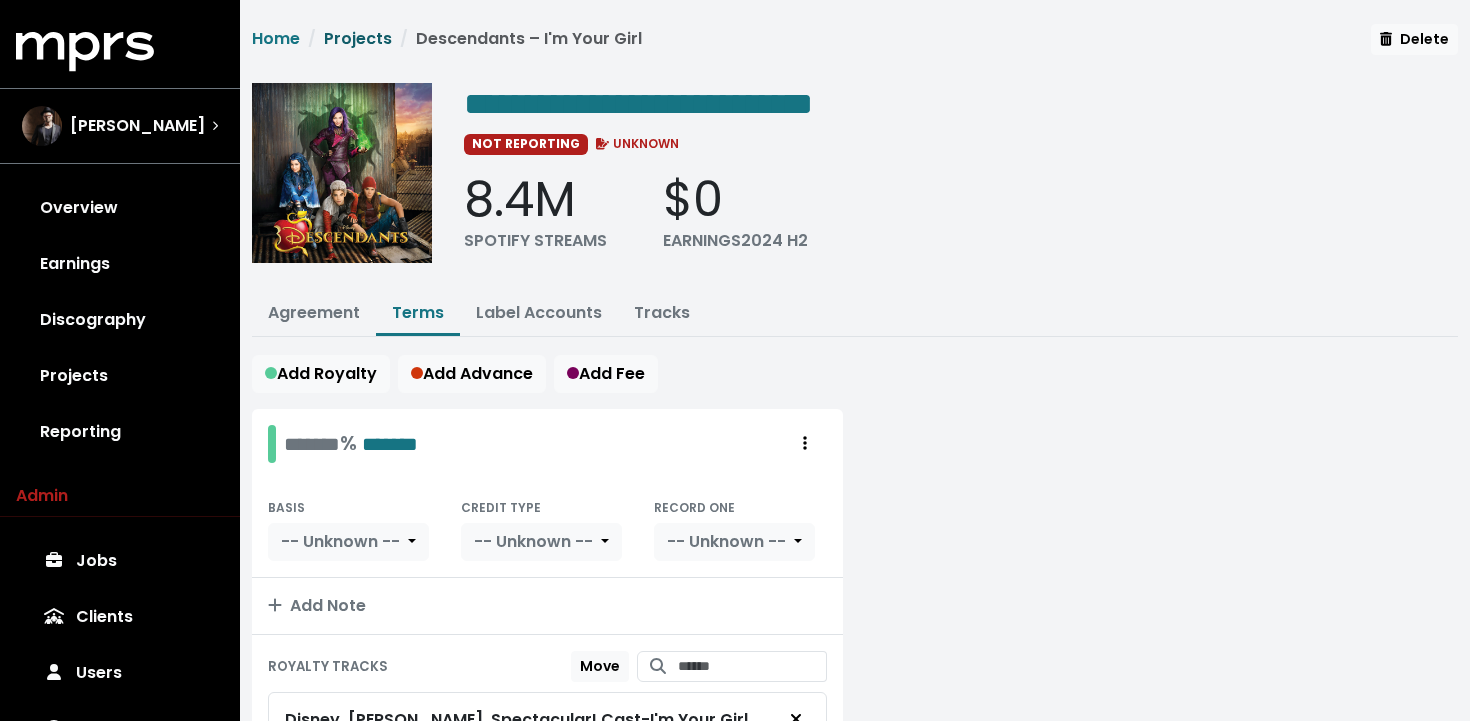 click on "Projects" at bounding box center (358, 38) 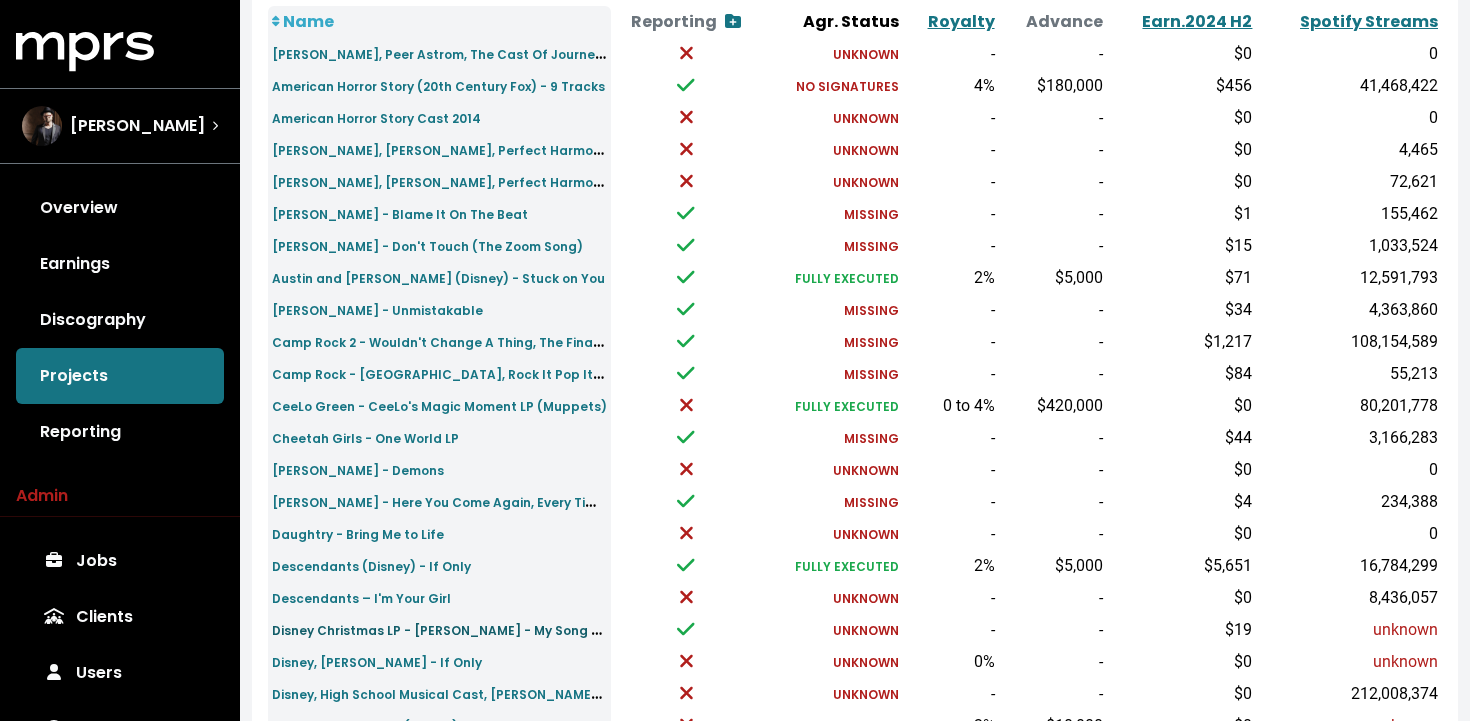 scroll, scrollTop: 303, scrollLeft: 0, axis: vertical 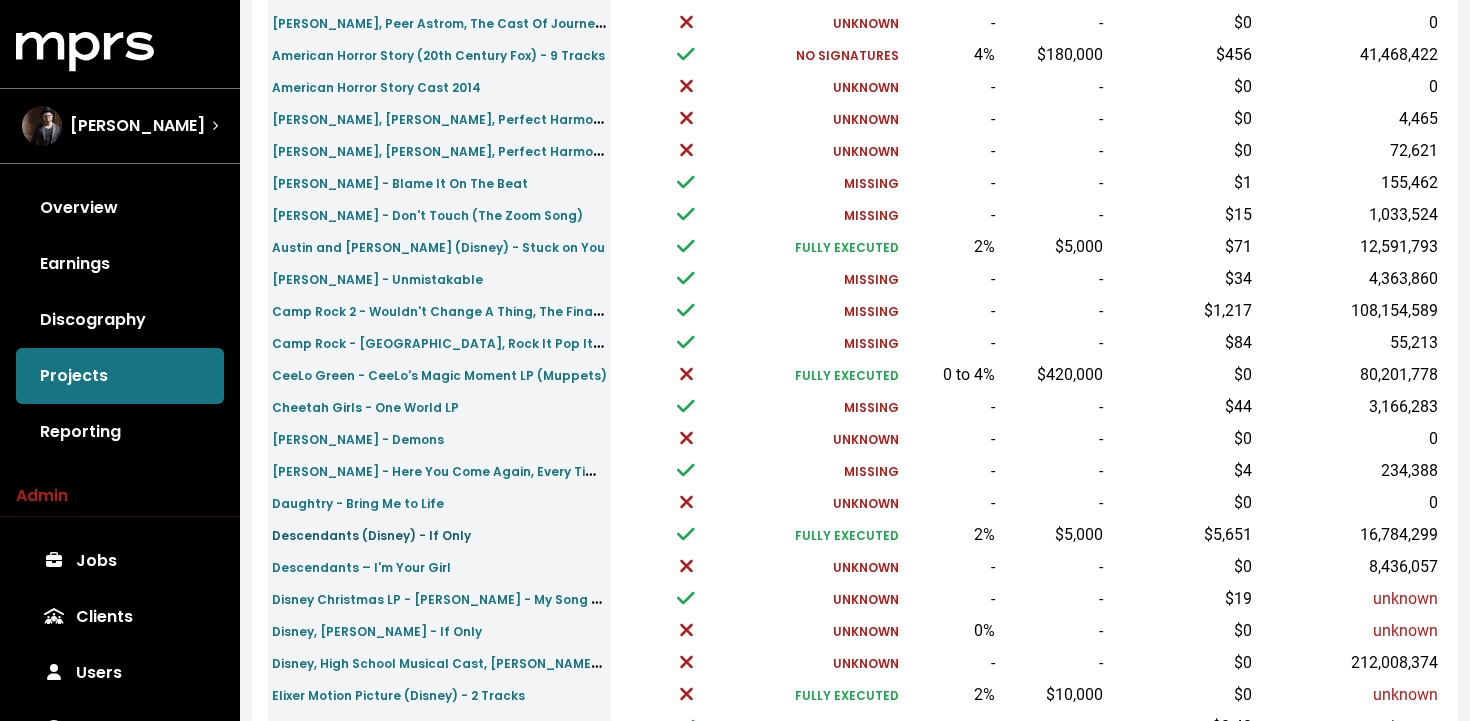 click on "Descendants (Disney) - If Only" at bounding box center [371, 535] 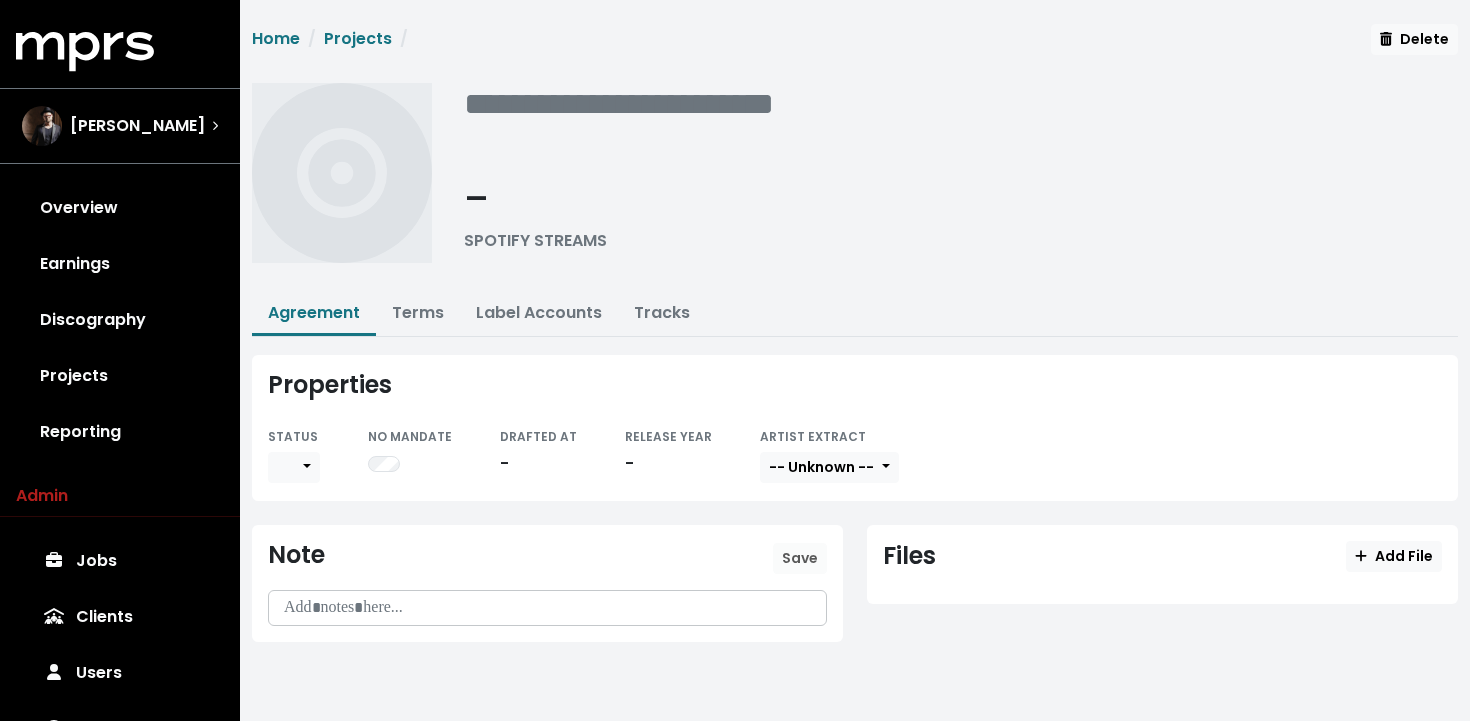 scroll, scrollTop: 0, scrollLeft: 0, axis: both 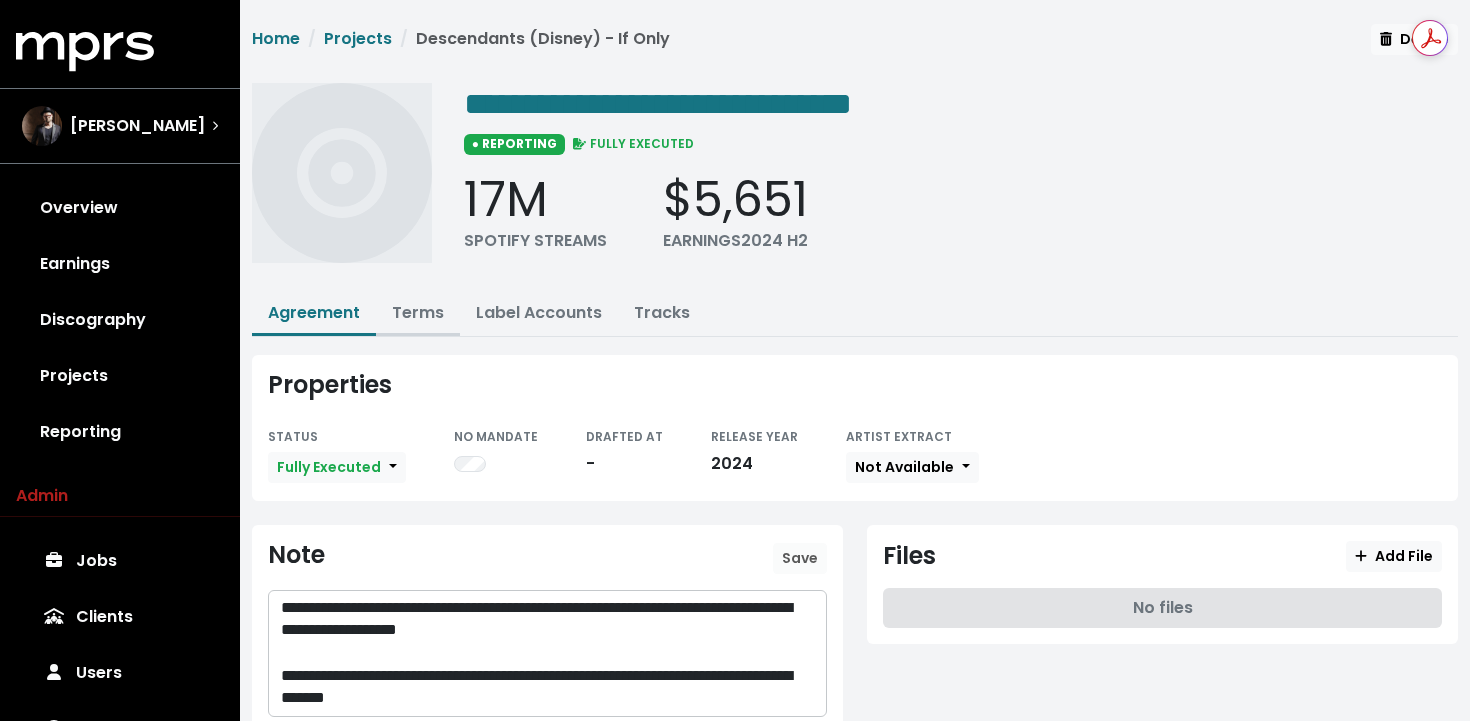 click on "Terms" at bounding box center (418, 312) 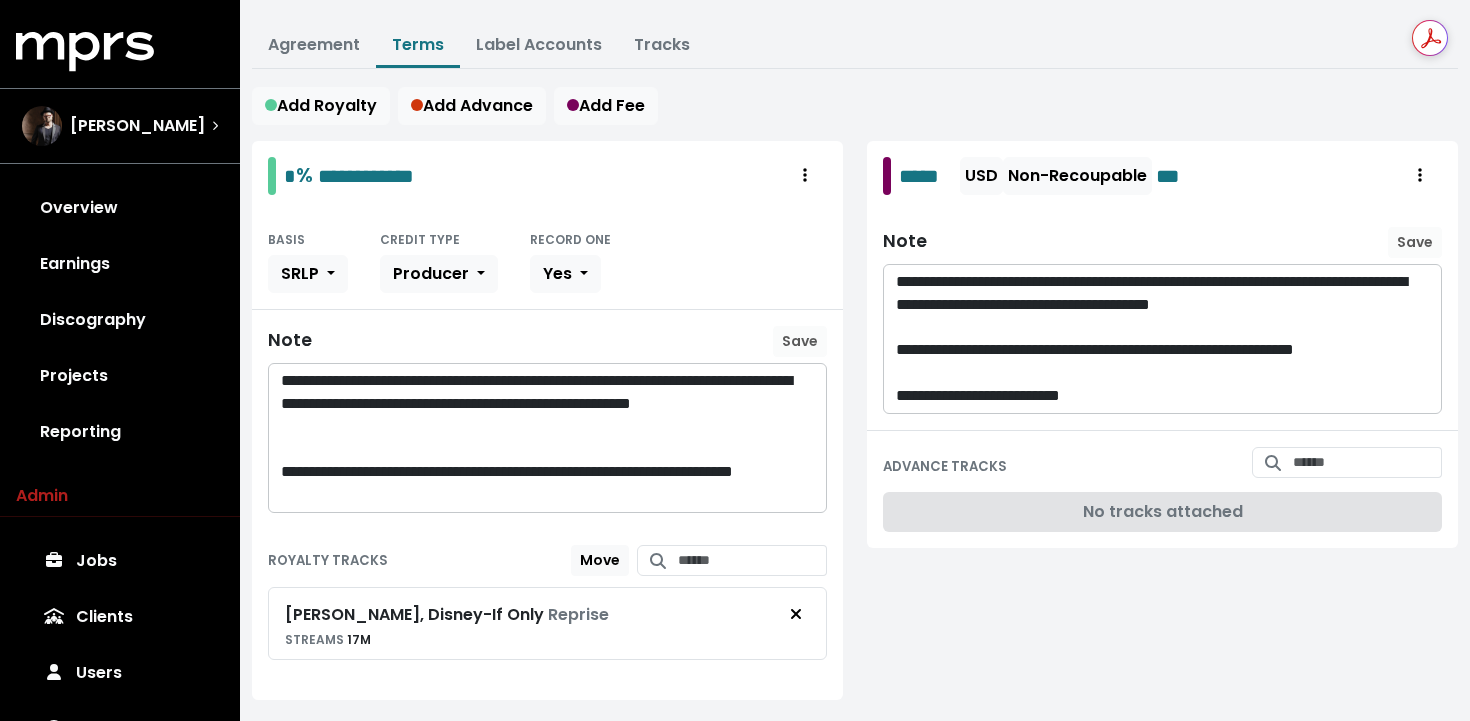 scroll, scrollTop: 315, scrollLeft: 0, axis: vertical 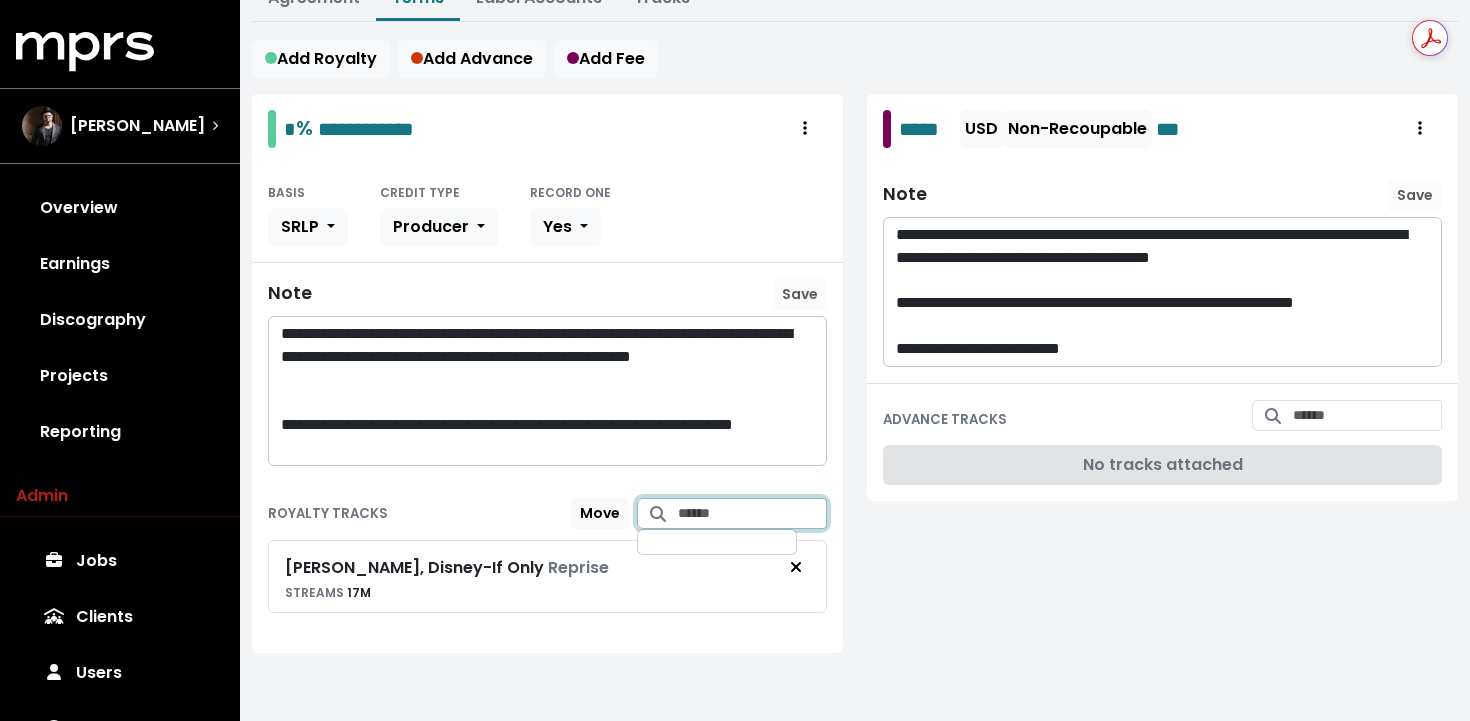 click at bounding box center [752, 513] 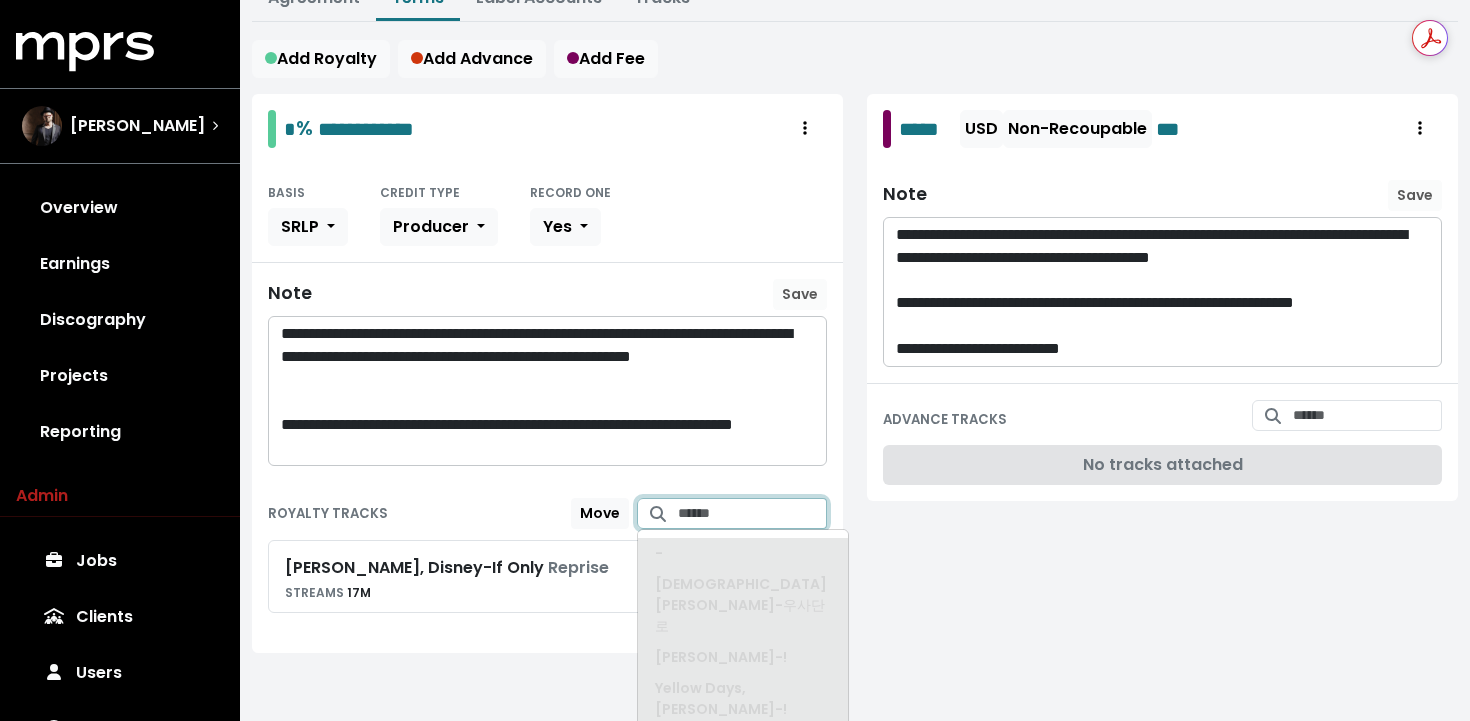 paste on "**********" 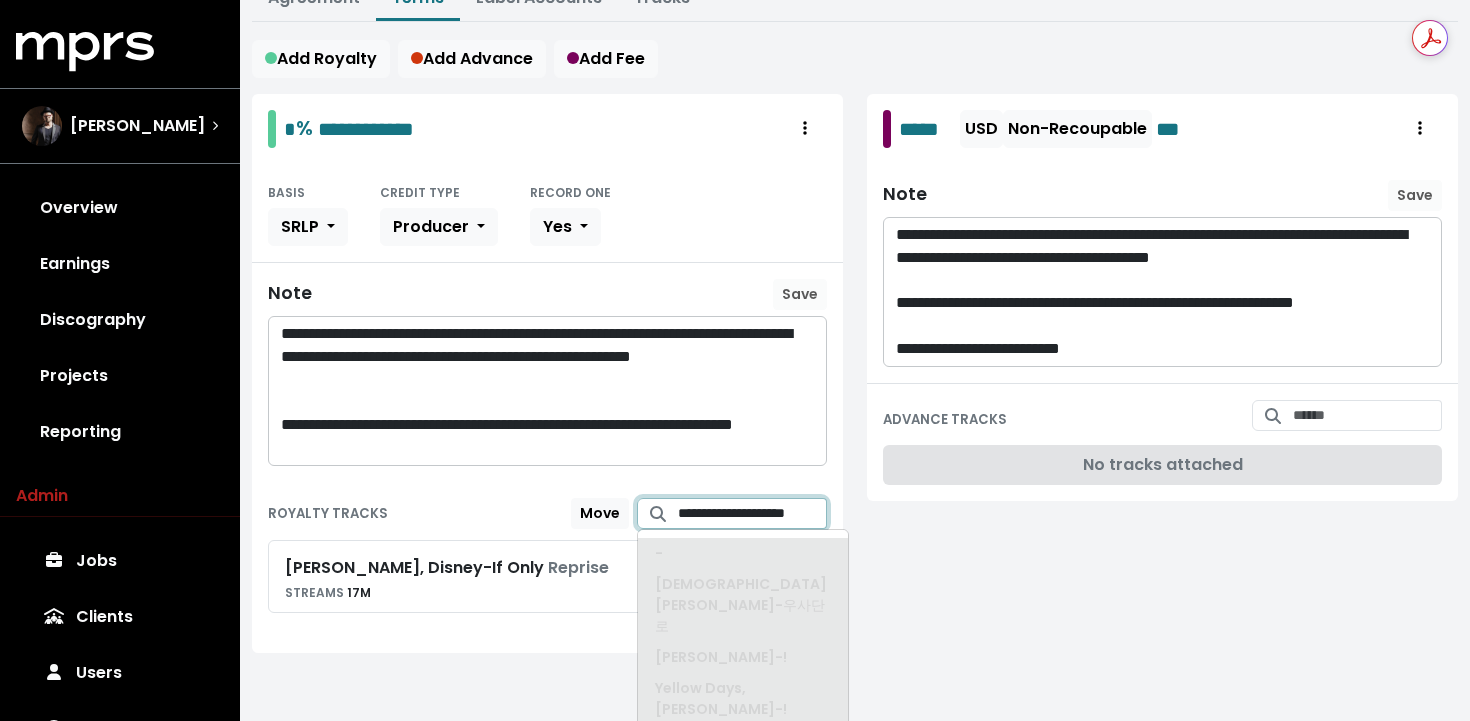 scroll, scrollTop: 0, scrollLeft: 20, axis: horizontal 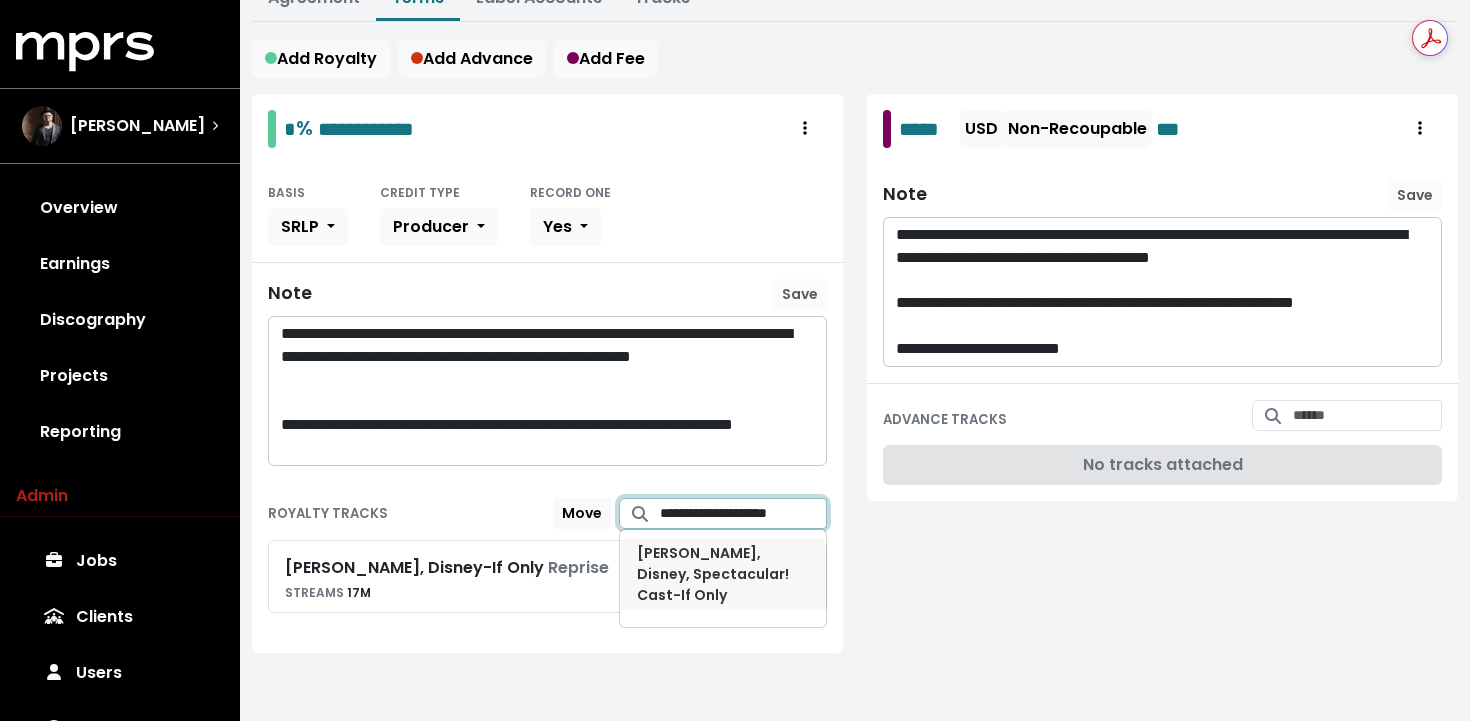 type on "**********" 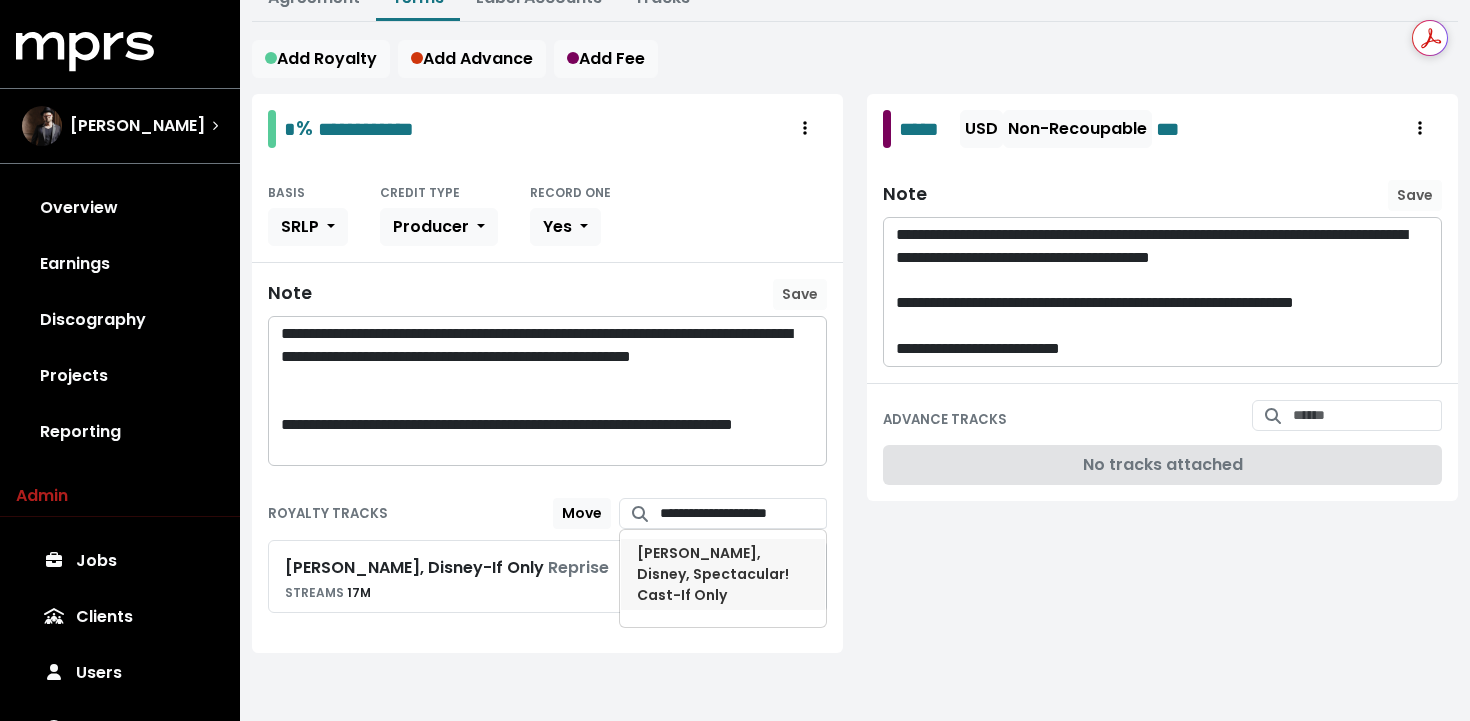 scroll, scrollTop: 0, scrollLeft: 0, axis: both 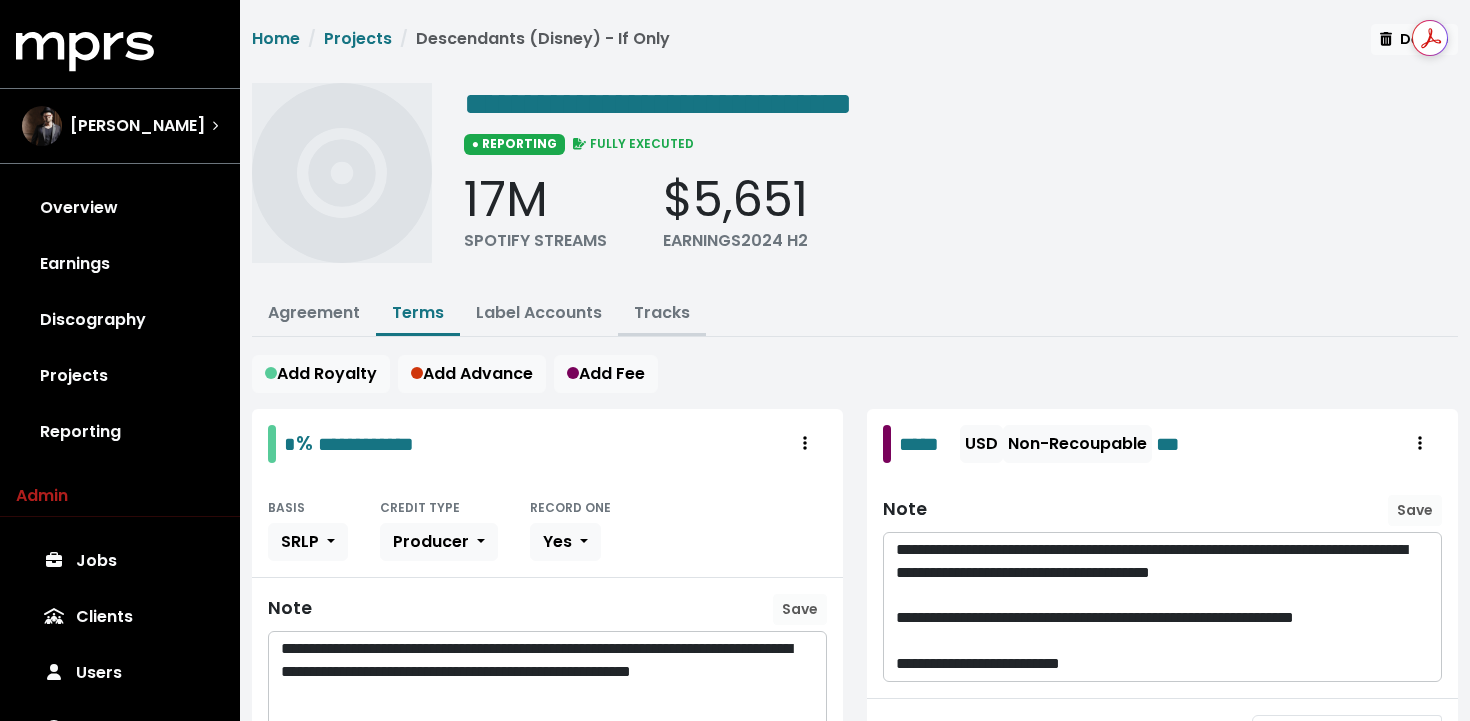 click on "Tracks" at bounding box center [662, 312] 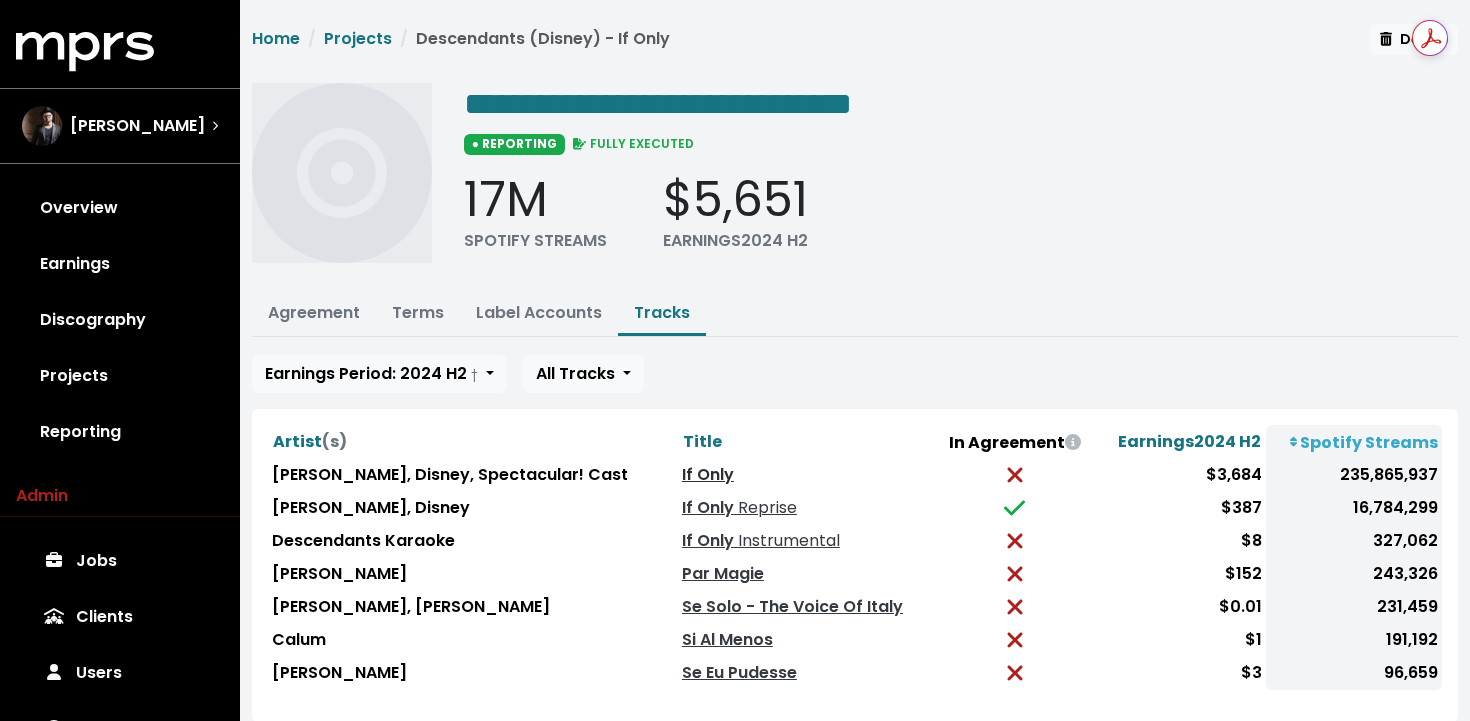 click on "If Only" at bounding box center [708, 474] 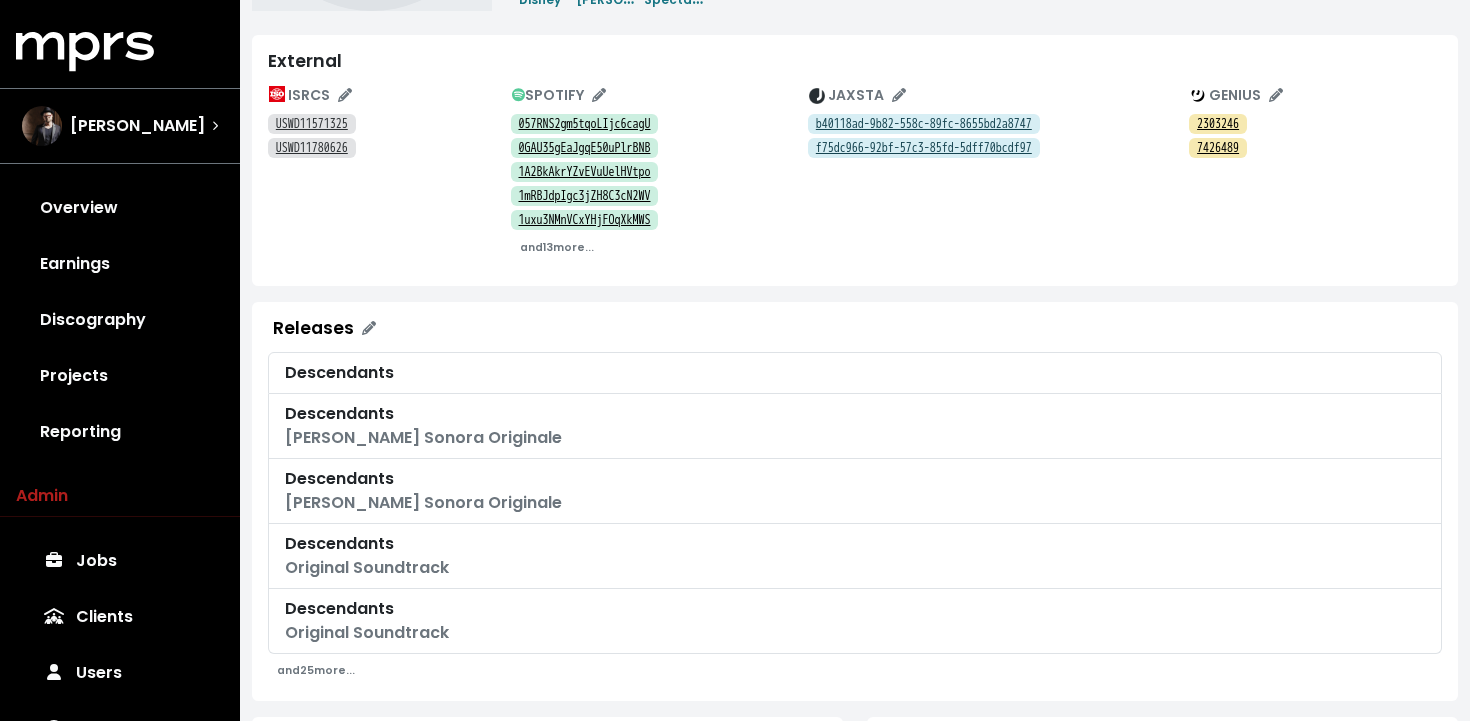 scroll, scrollTop: 0, scrollLeft: 0, axis: both 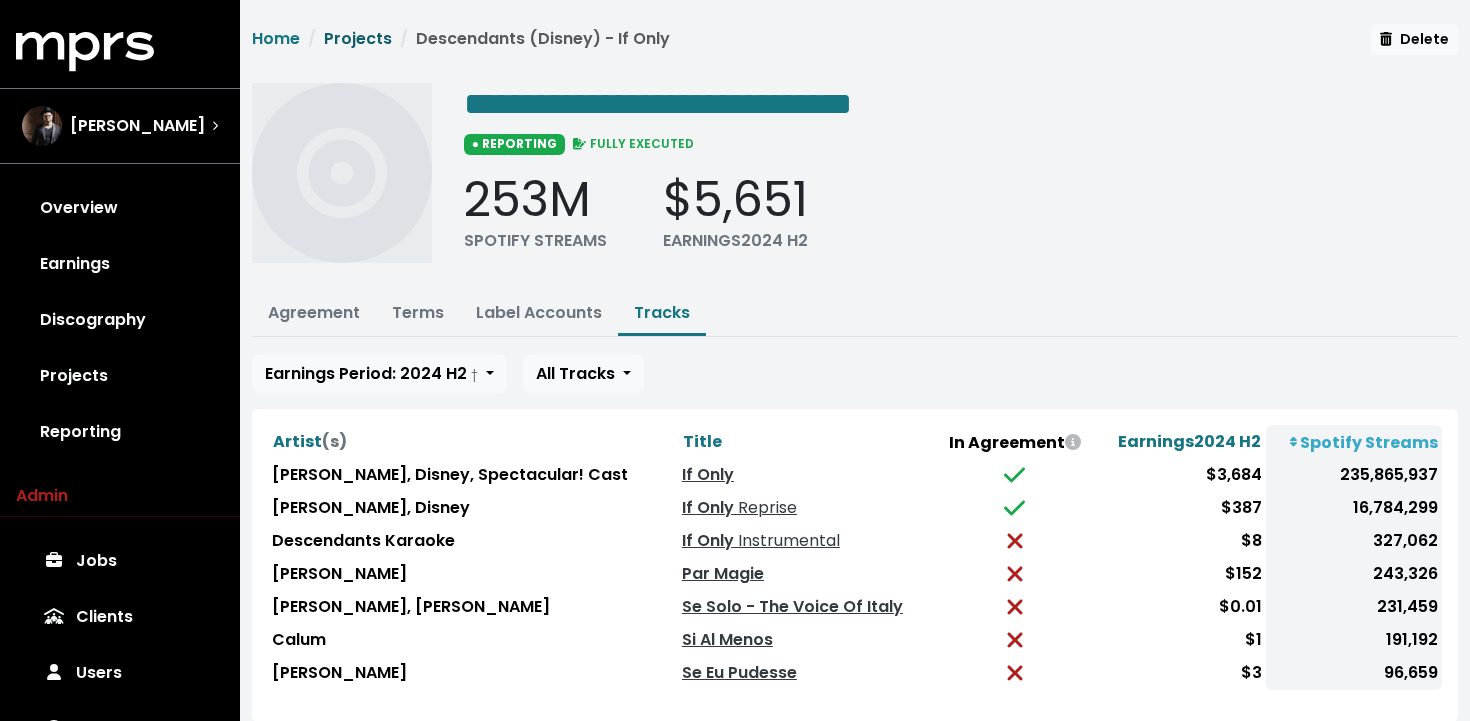 click on "Projects" at bounding box center [358, 38] 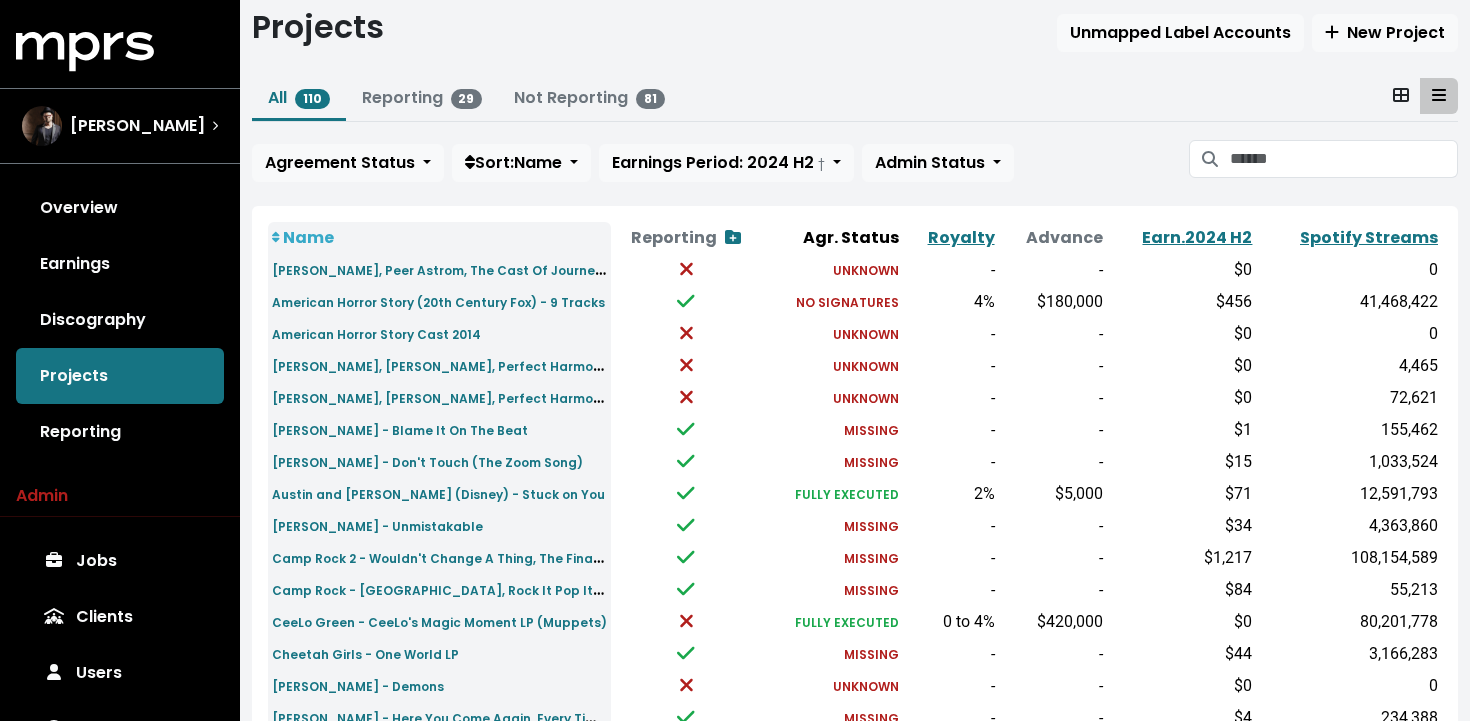scroll, scrollTop: 57, scrollLeft: 0, axis: vertical 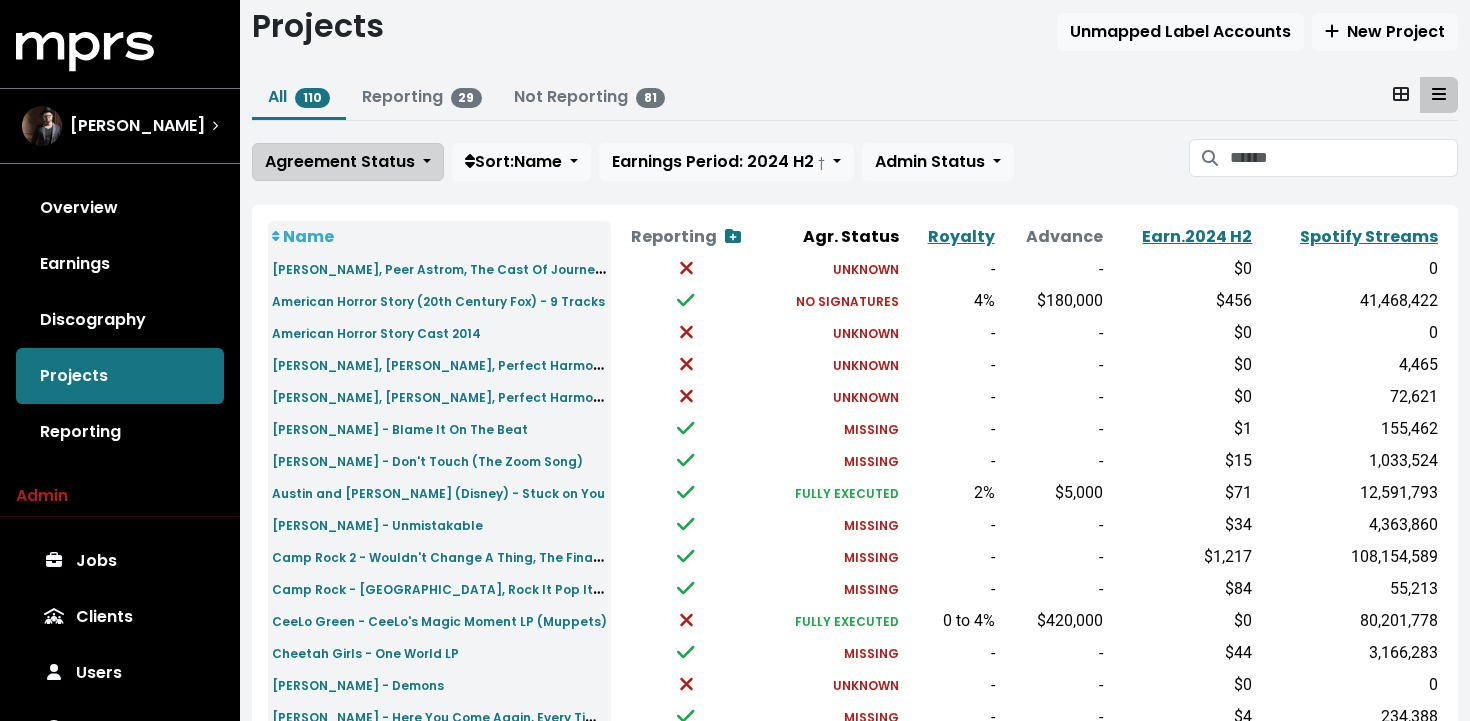 click on "Agreement Status" at bounding box center (340, 161) 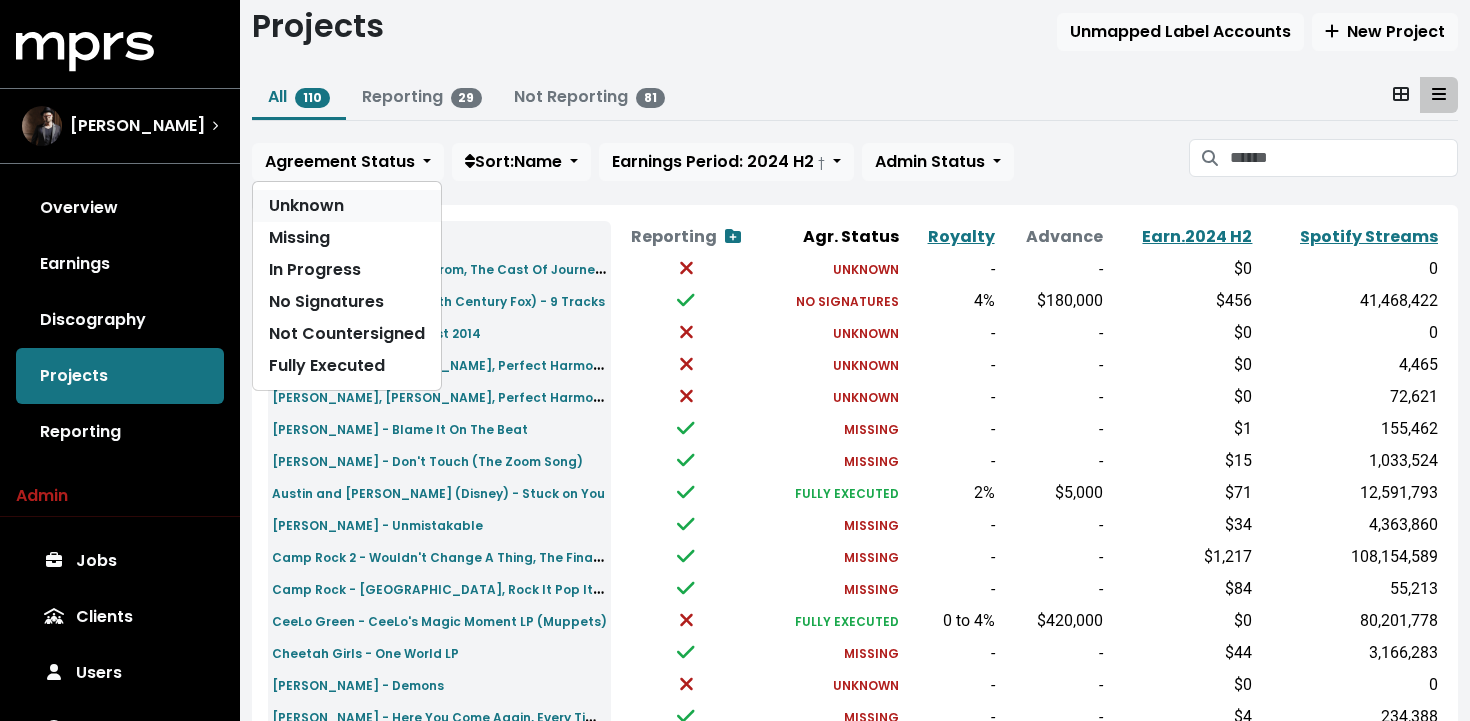 click on "Unknown" at bounding box center [347, 206] 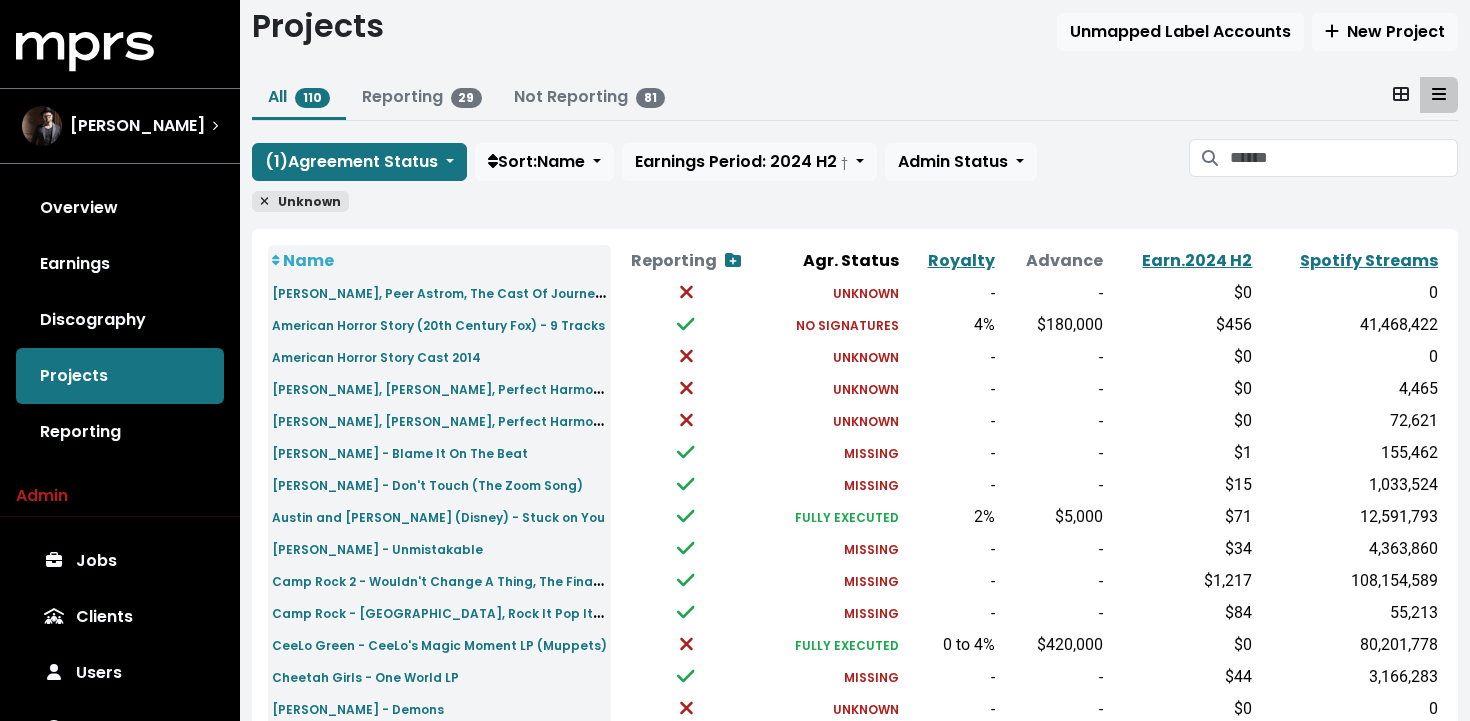 scroll, scrollTop: 0, scrollLeft: 0, axis: both 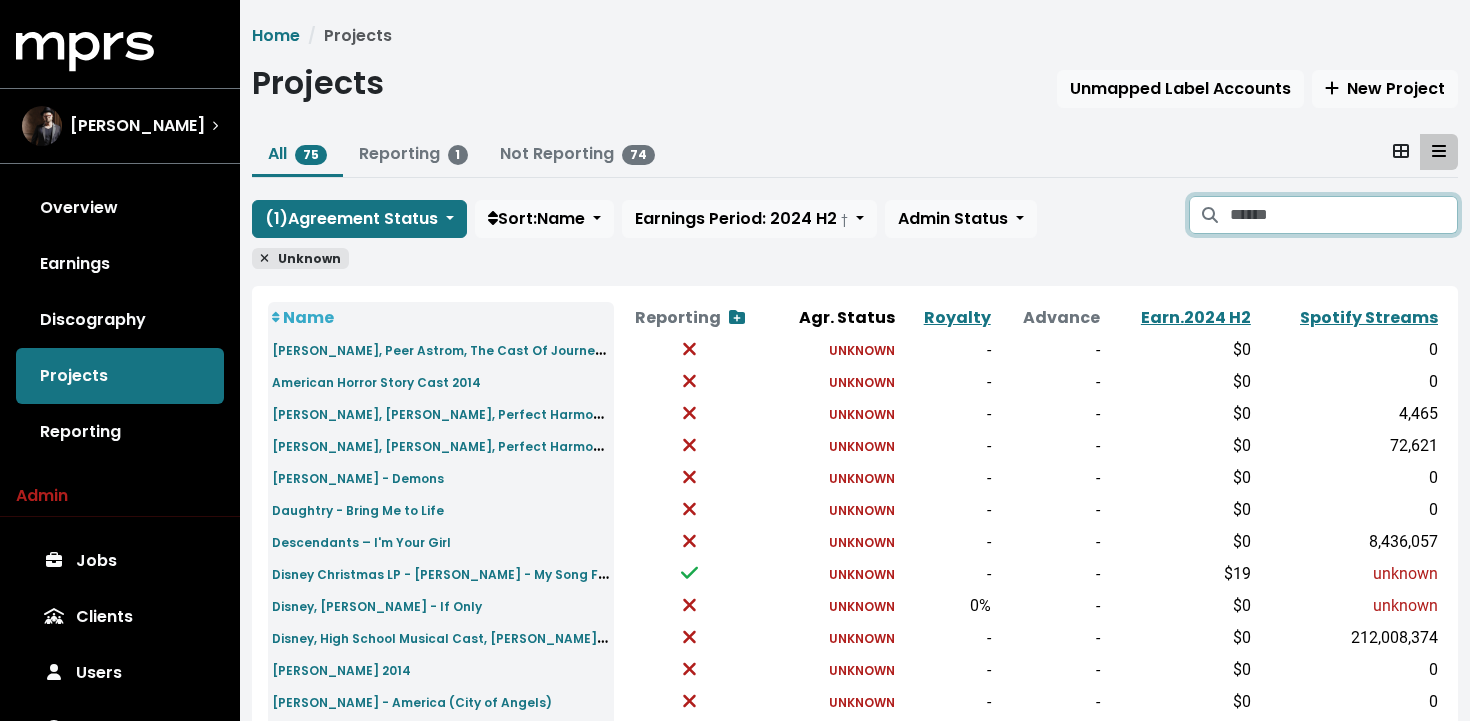 click at bounding box center (1344, 215) 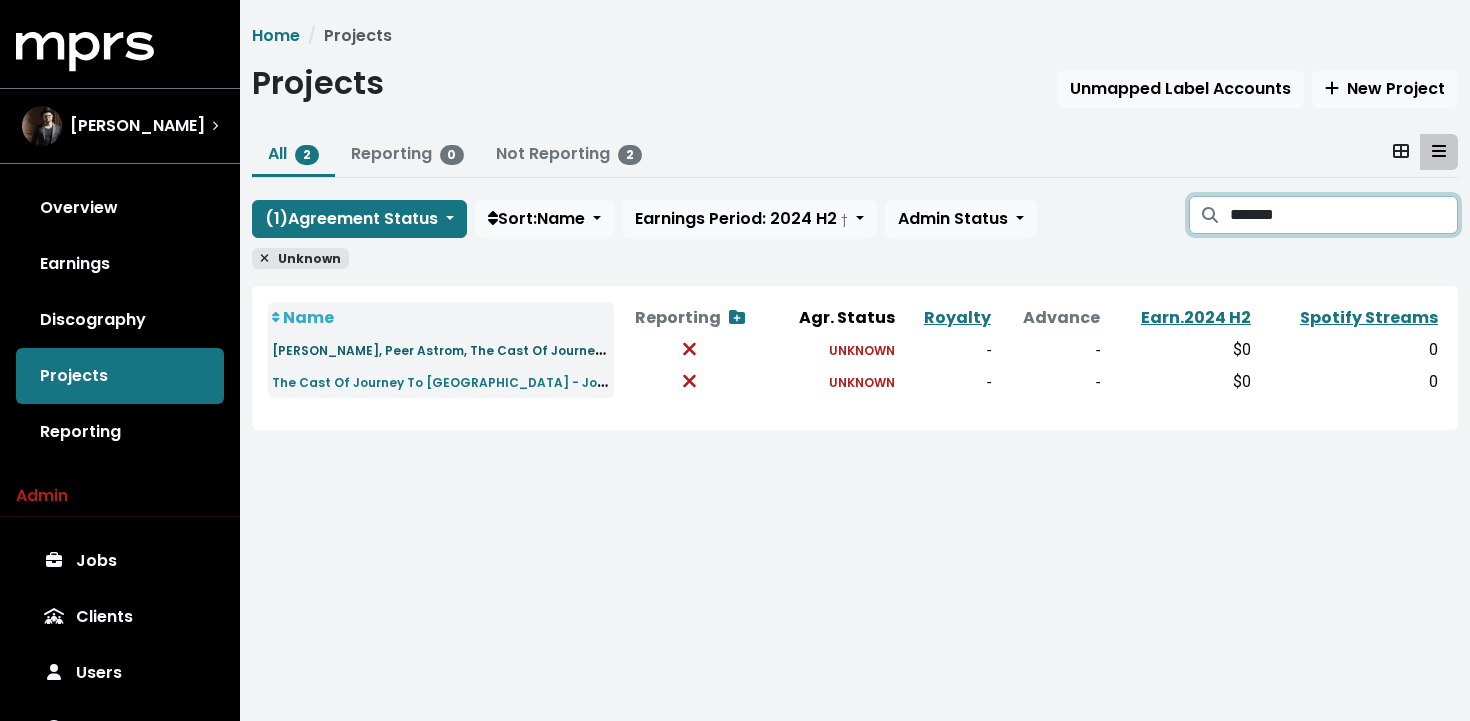 type on "*******" 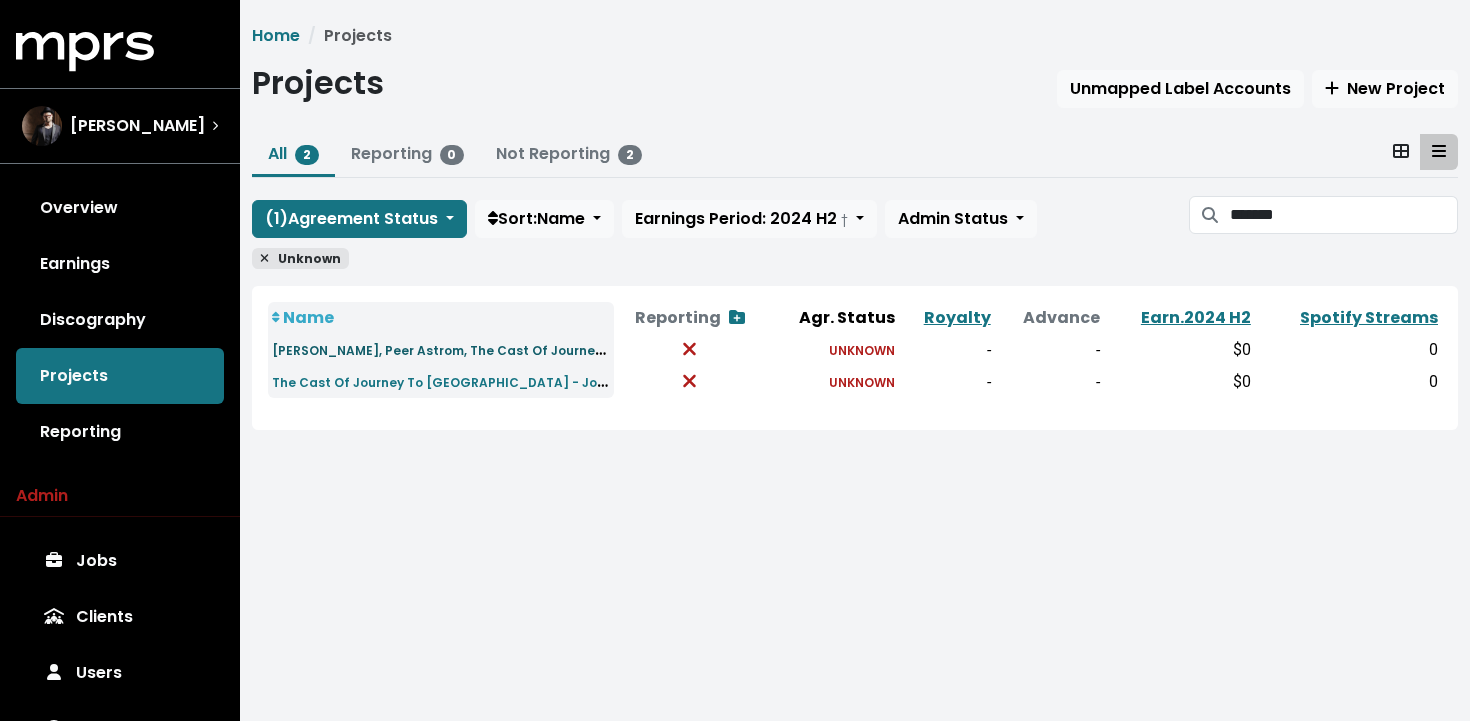 click on "Adam Anders, Peer Astrom, The Cast Of Journey To Bethlehem, + 1 Others - We Have To Hurry" at bounding box center (616, 349) 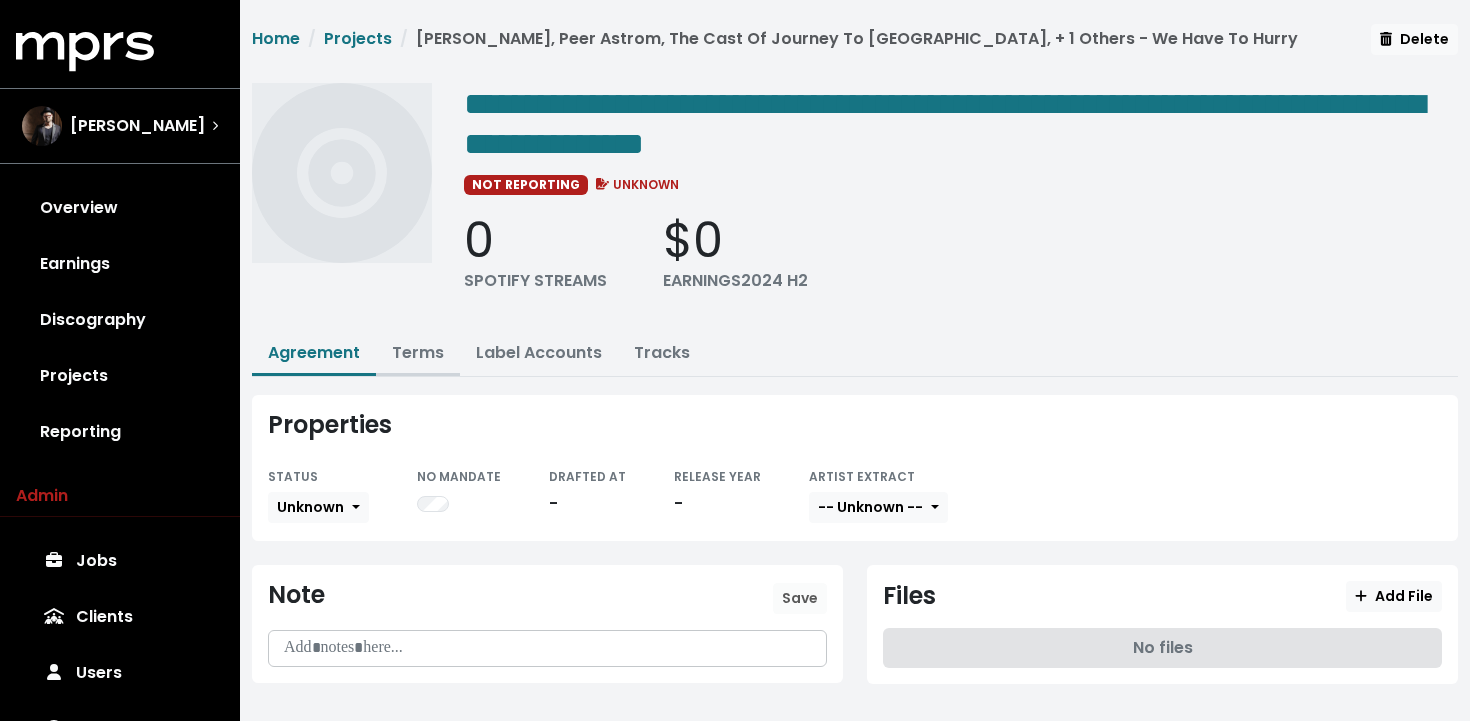 click on "Terms" at bounding box center (418, 352) 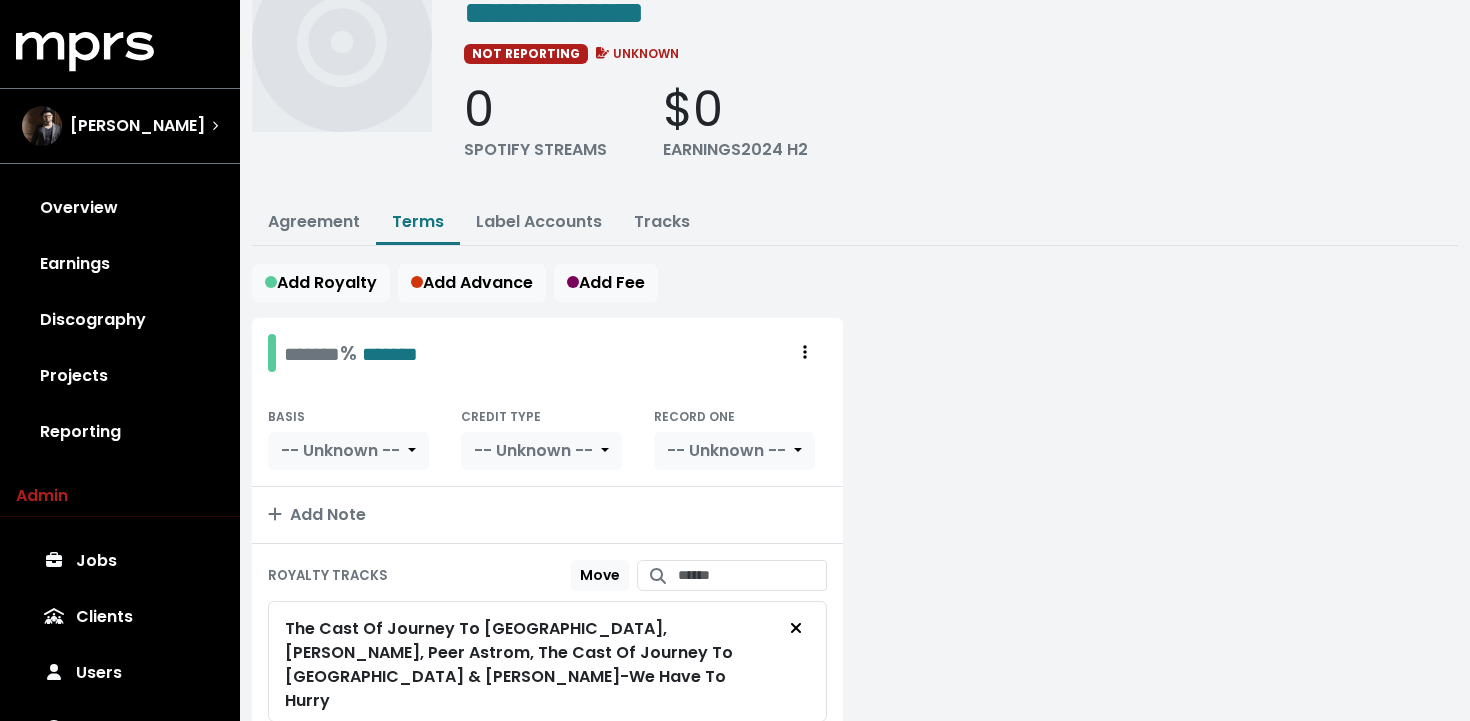 scroll, scrollTop: 215, scrollLeft: 0, axis: vertical 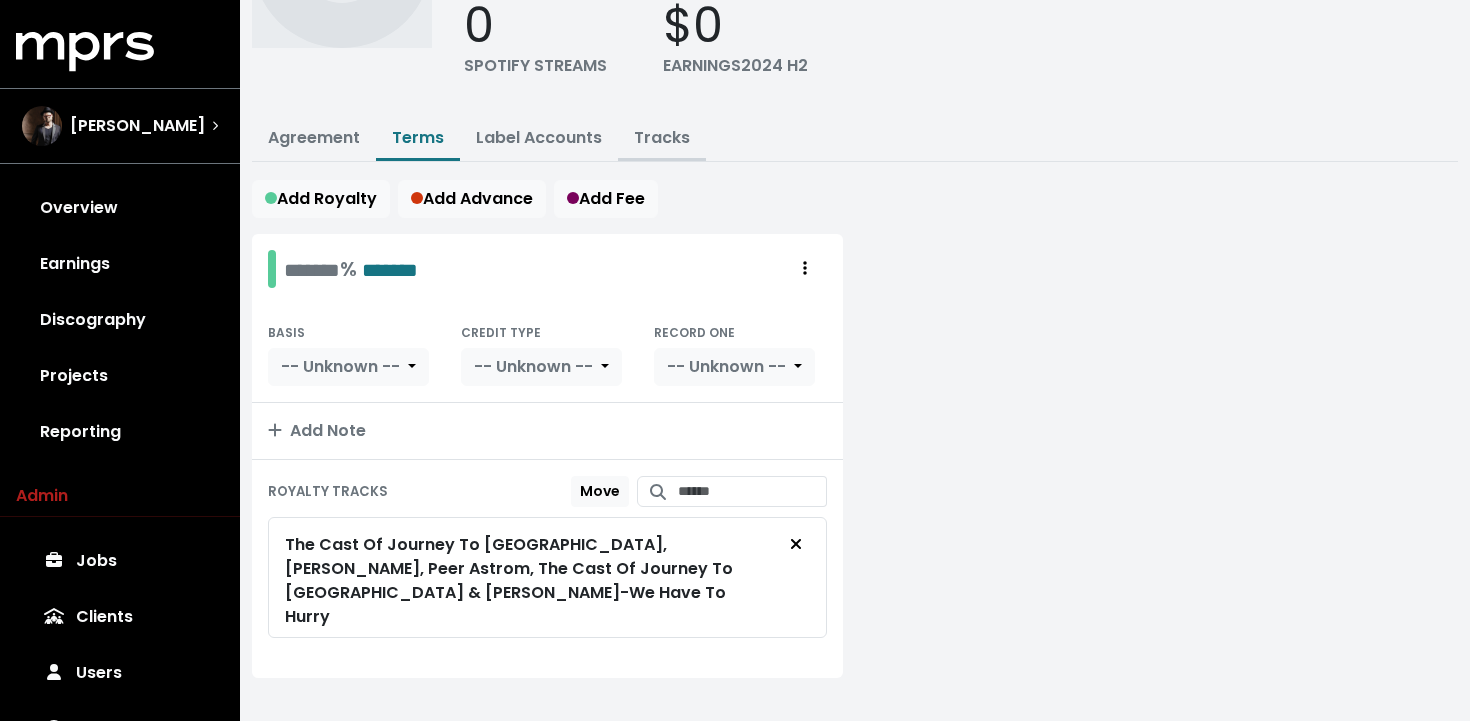 click on "Tracks" at bounding box center [662, 137] 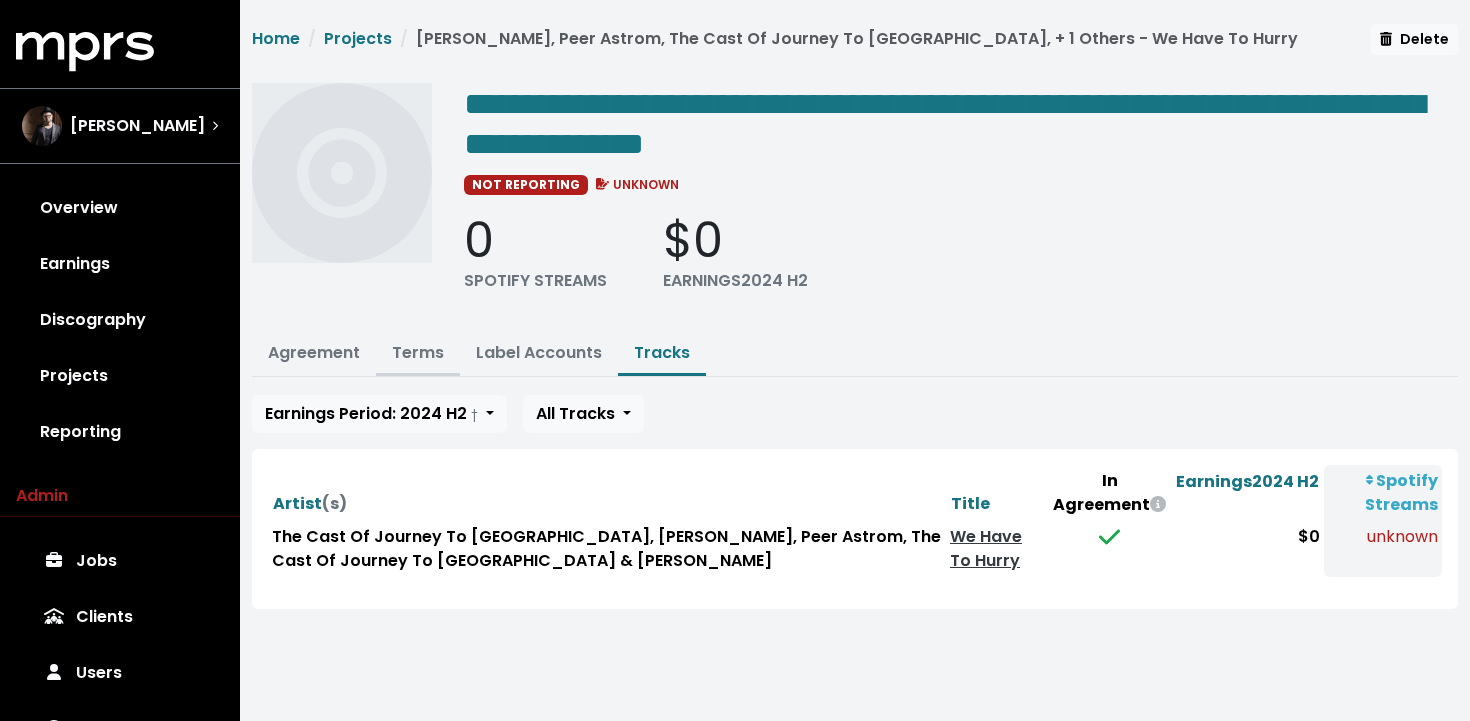 click on "Terms" at bounding box center [418, 352] 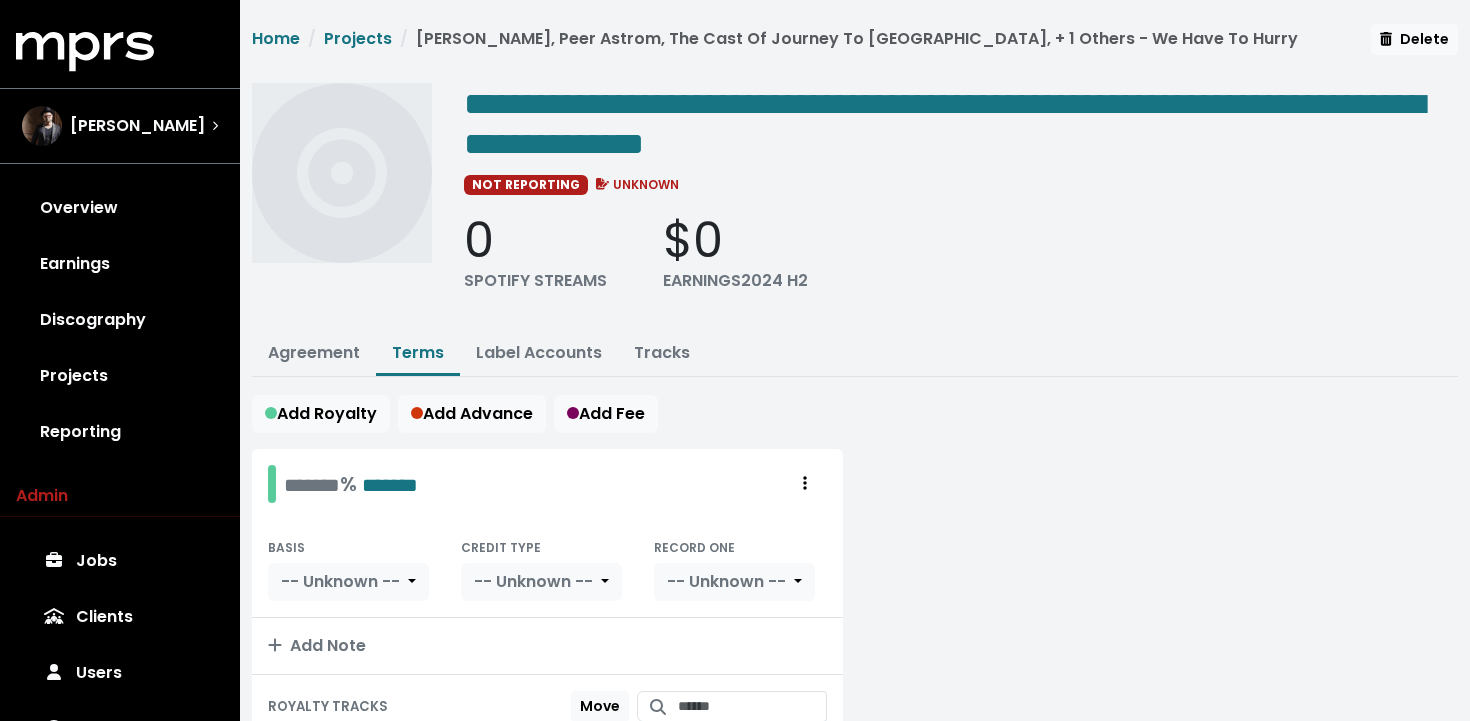 scroll, scrollTop: 215, scrollLeft: 0, axis: vertical 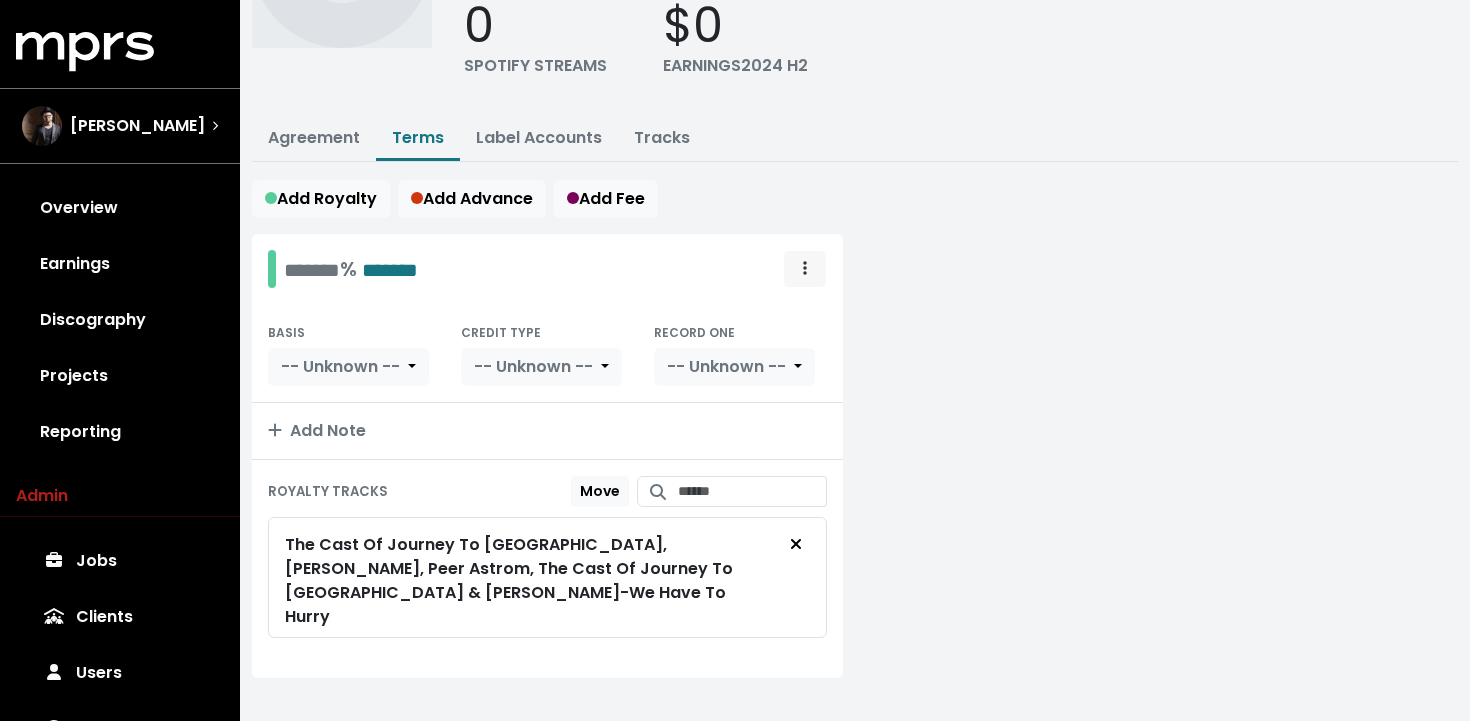 click at bounding box center [805, 269] 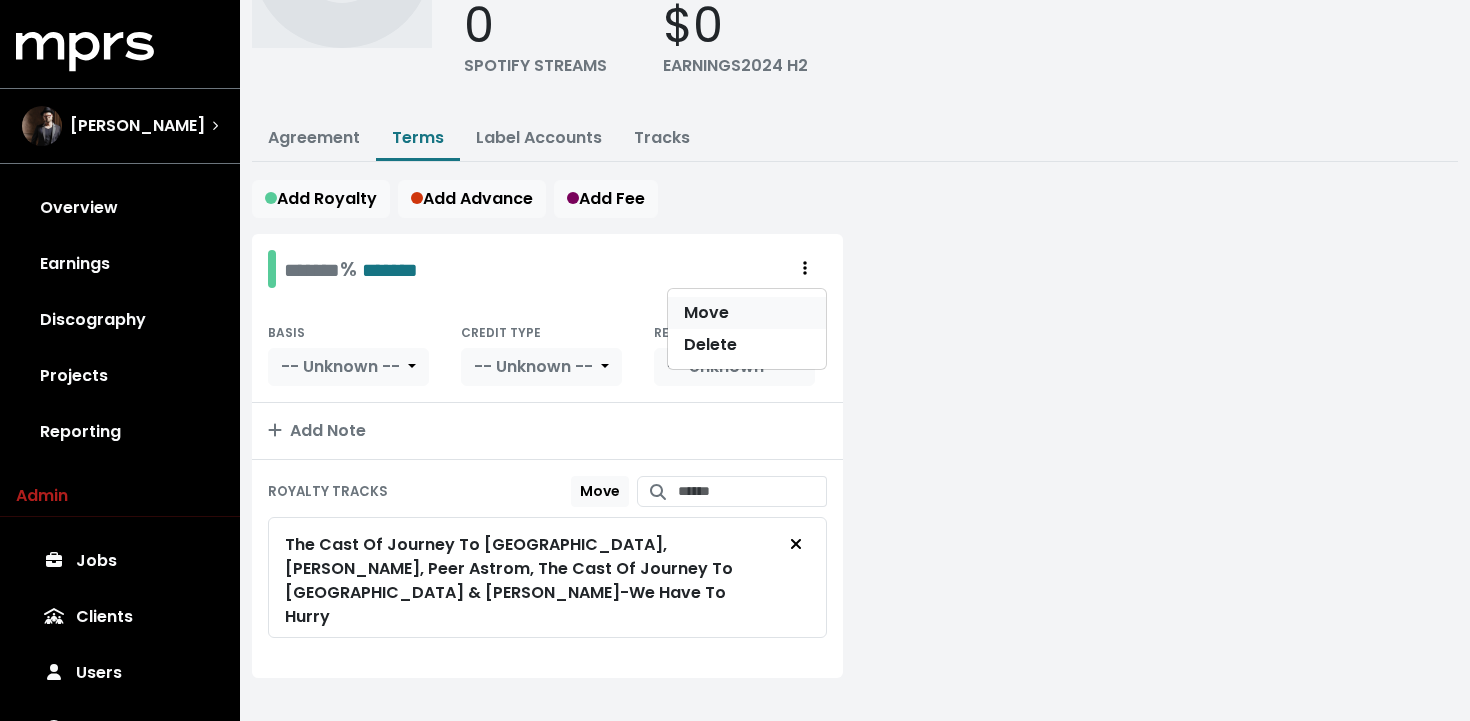 click on "Move" at bounding box center (747, 313) 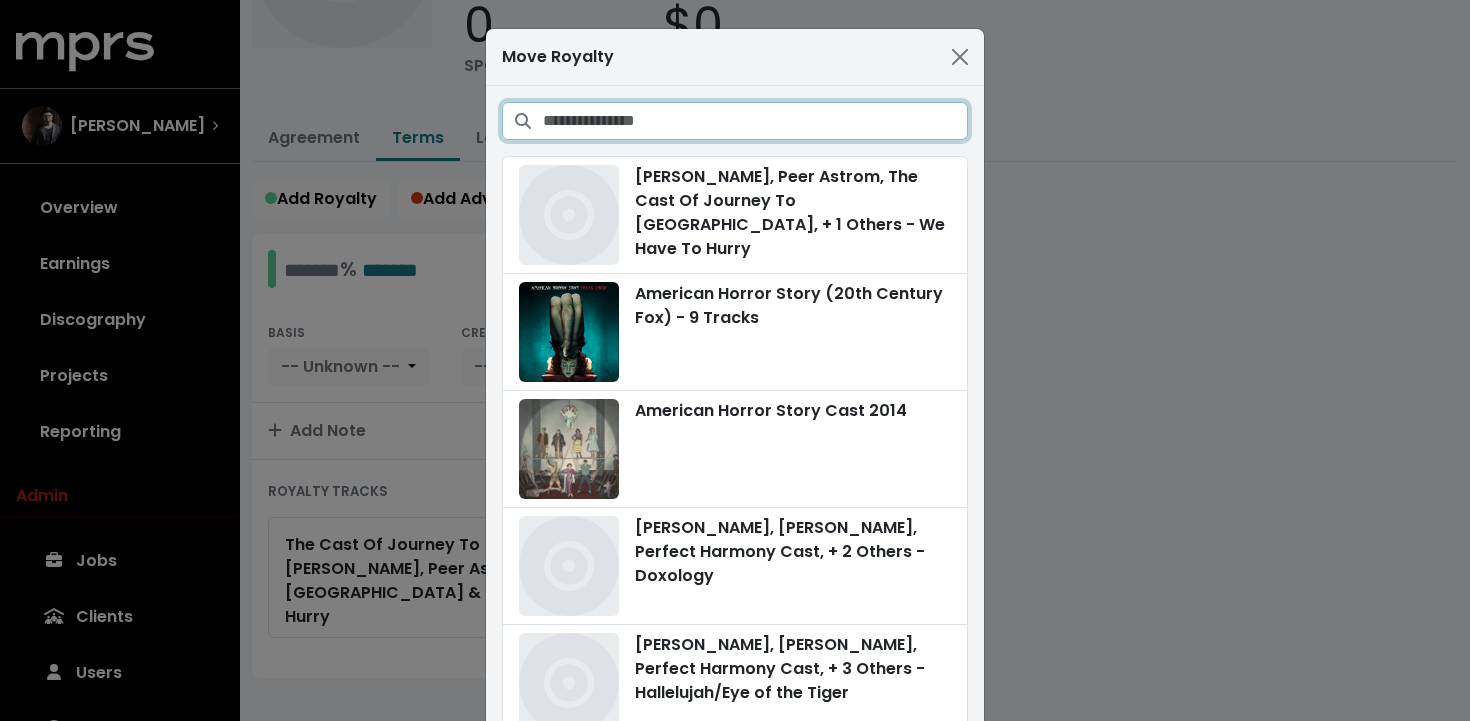click at bounding box center [755, 121] 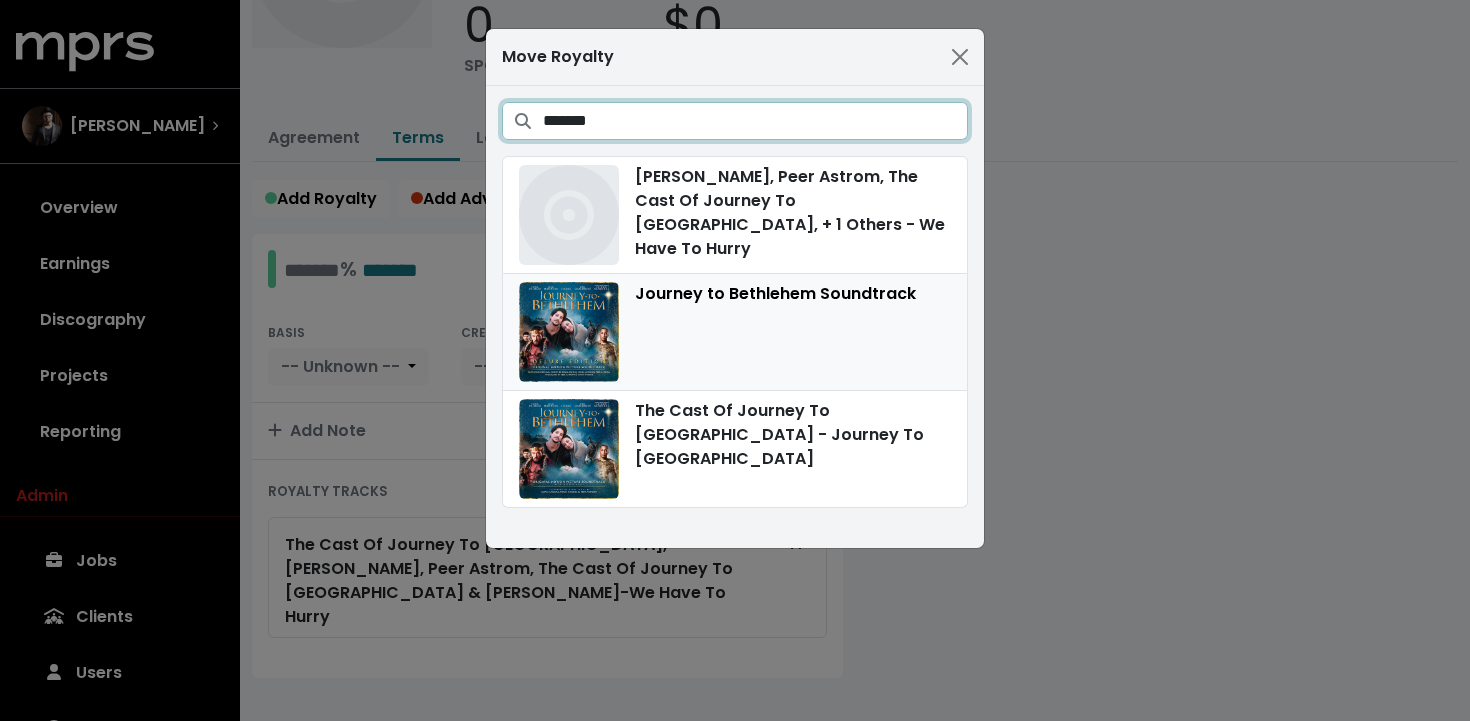 type on "*******" 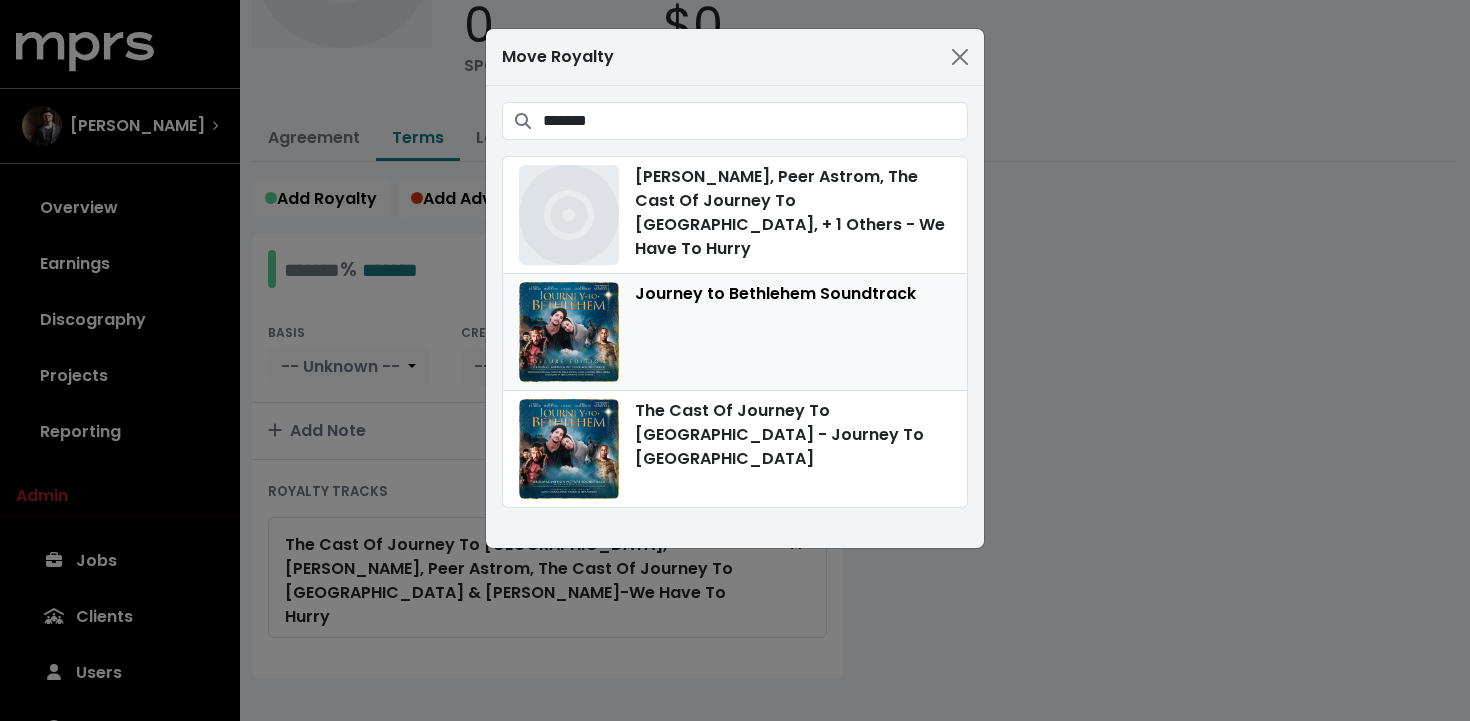 click on "Journey to Bethlehem Soundtrack" at bounding box center [735, 332] 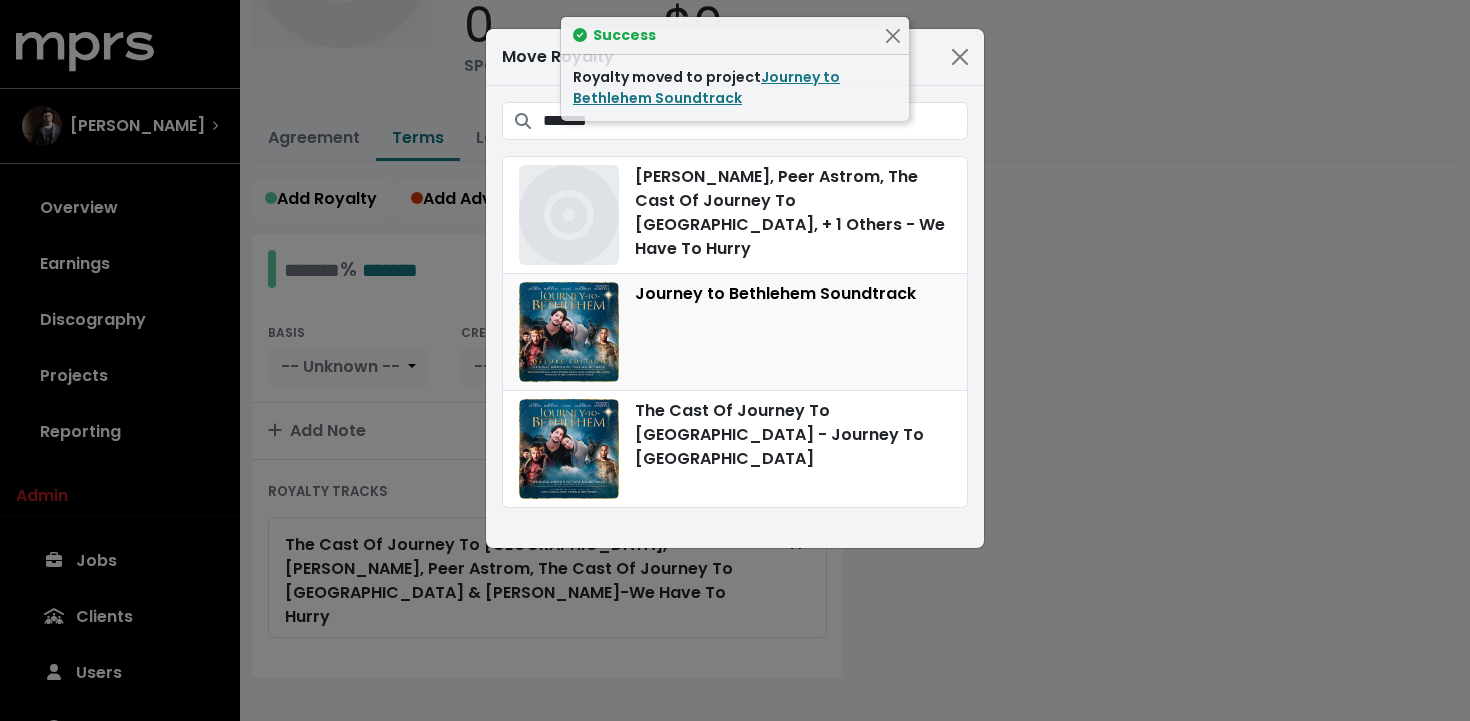 scroll, scrollTop: 0, scrollLeft: 0, axis: both 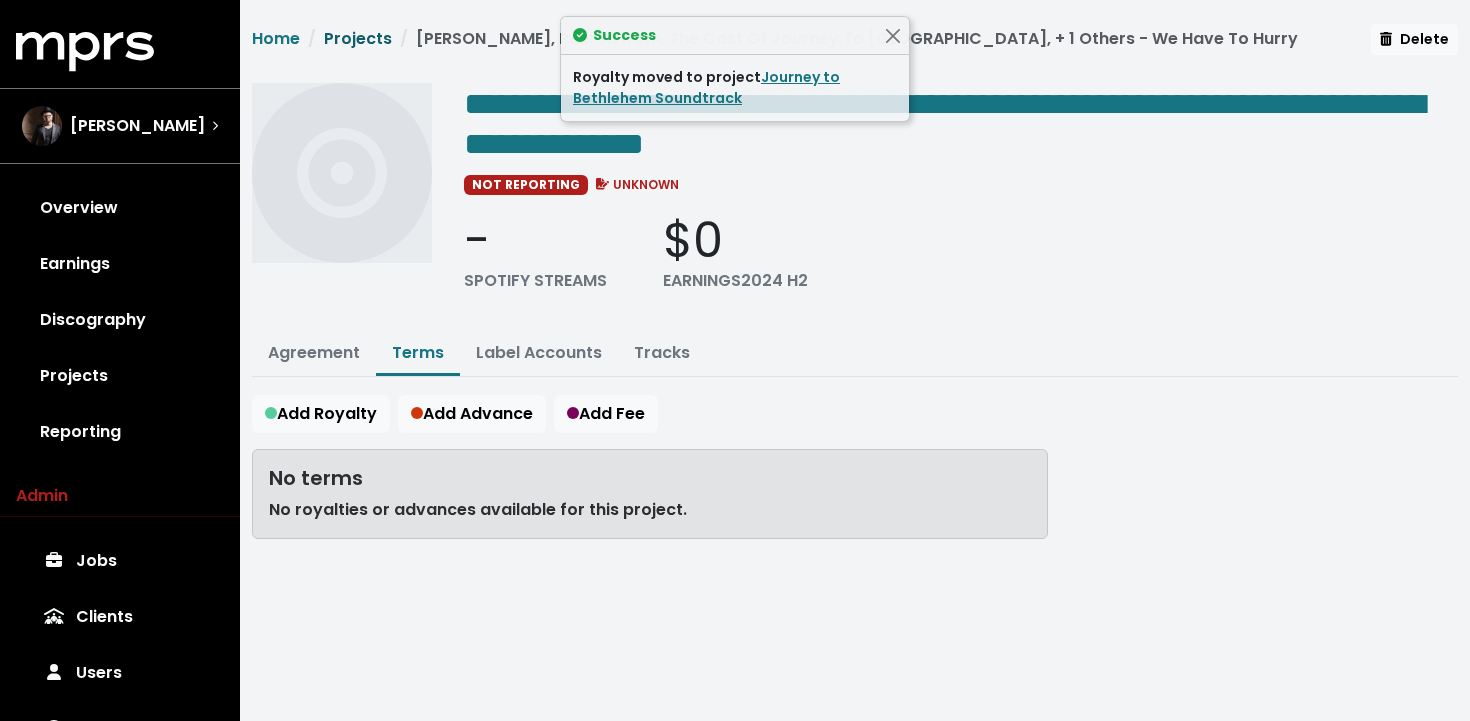 click on "Projects" at bounding box center [358, 38] 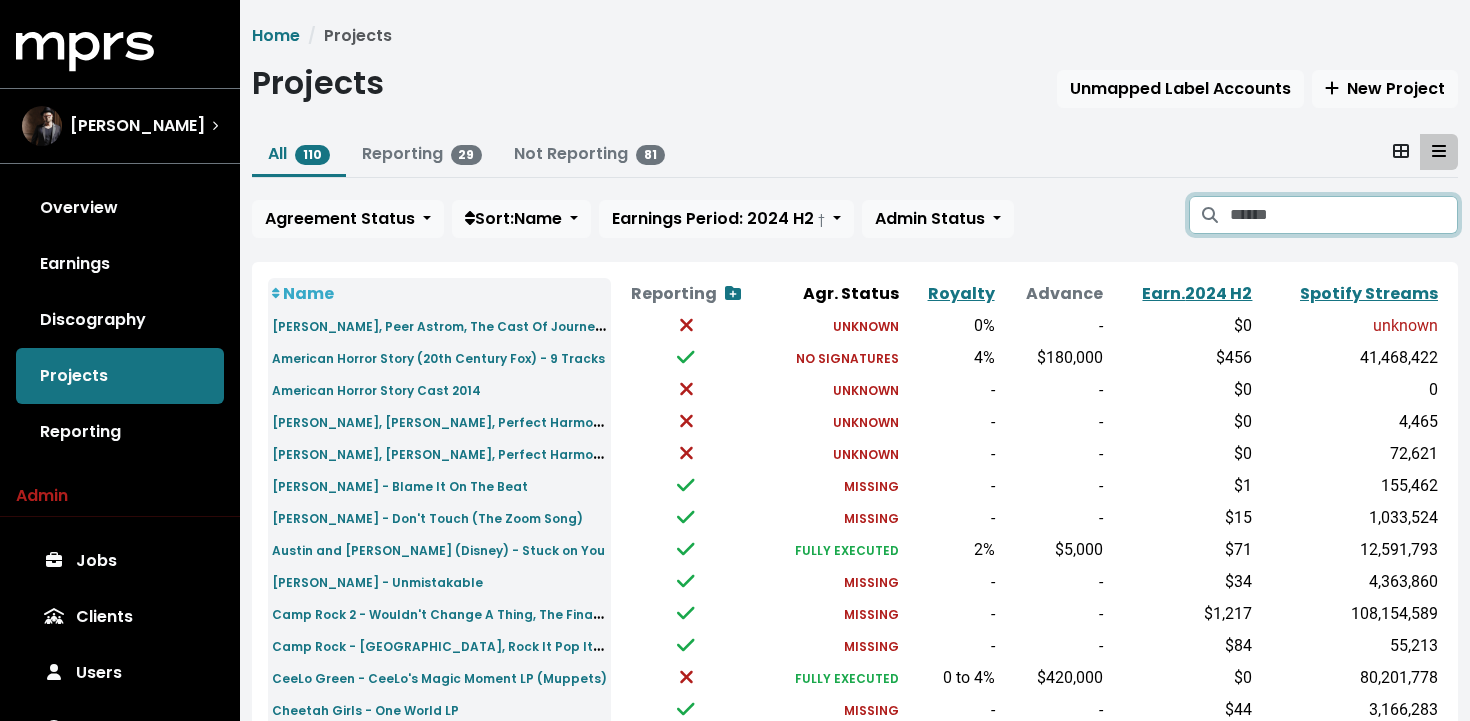 click at bounding box center (1344, 215) 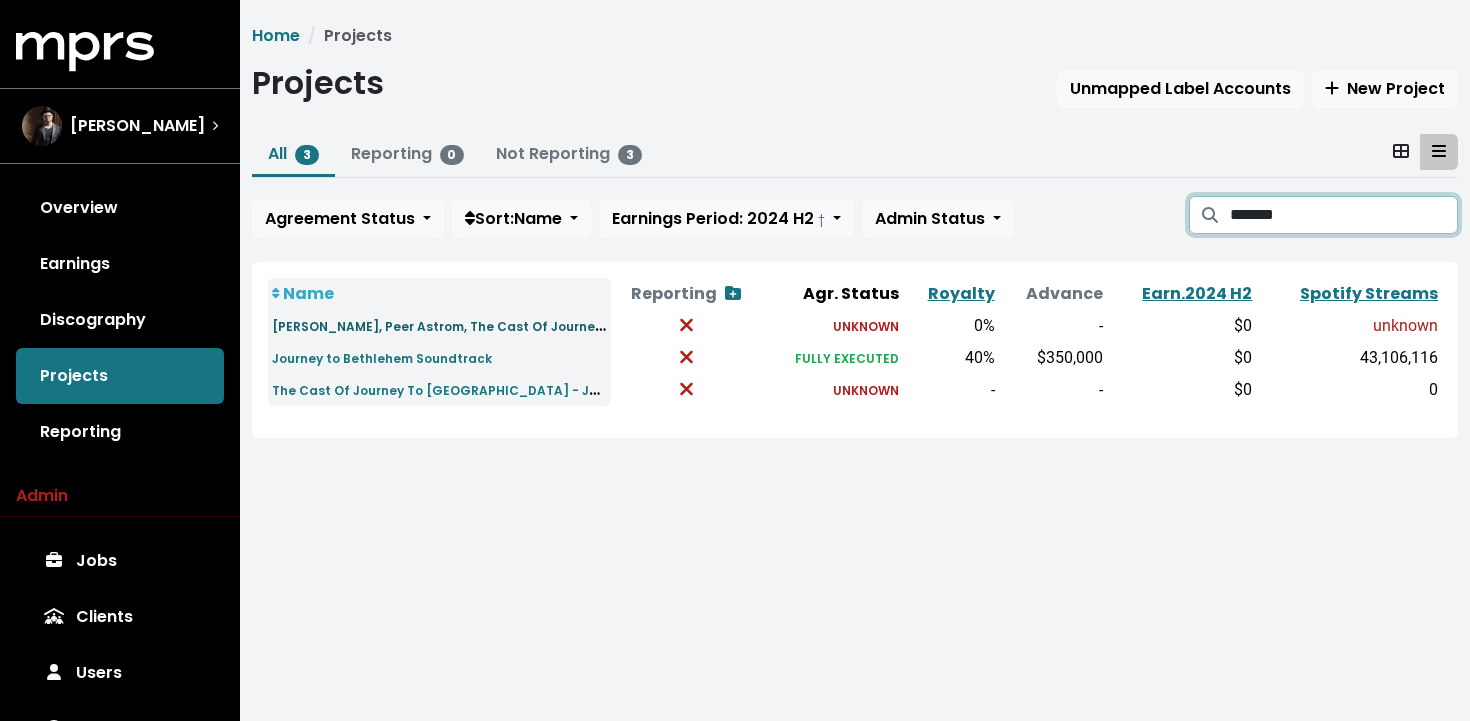 type on "*******" 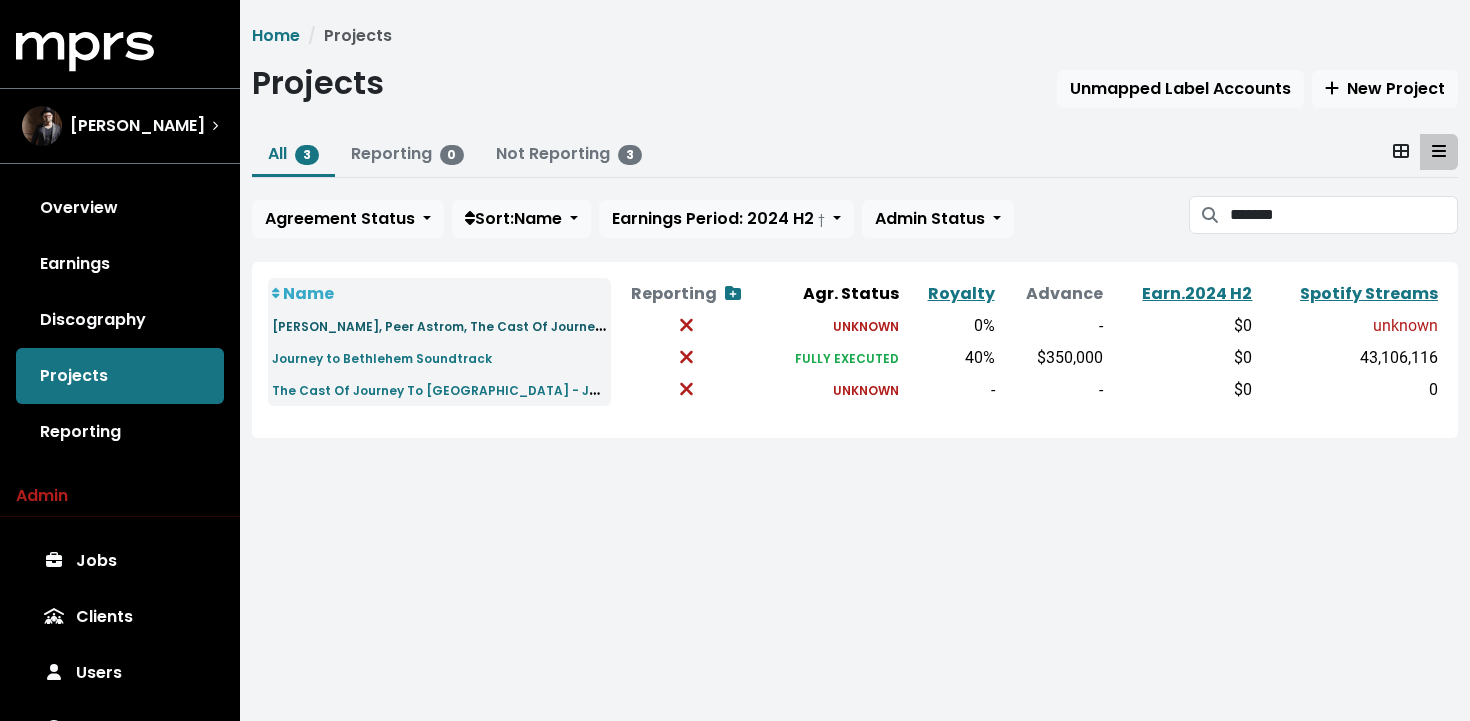 click on "Adam Anders, Peer Astrom, The Cast Of Journey To Bethlehem, + 1 Others - We Have To Hurry" at bounding box center (616, 325) 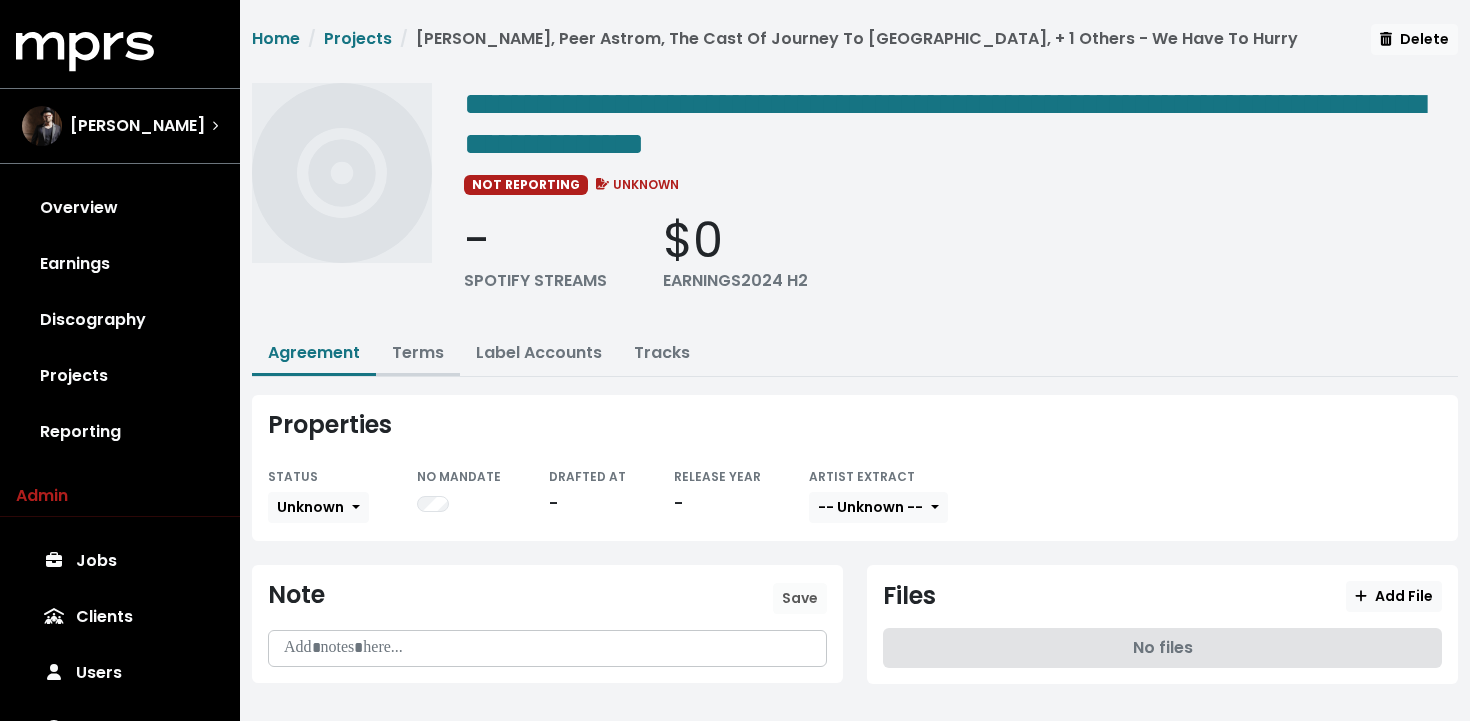 click on "Terms" at bounding box center (418, 352) 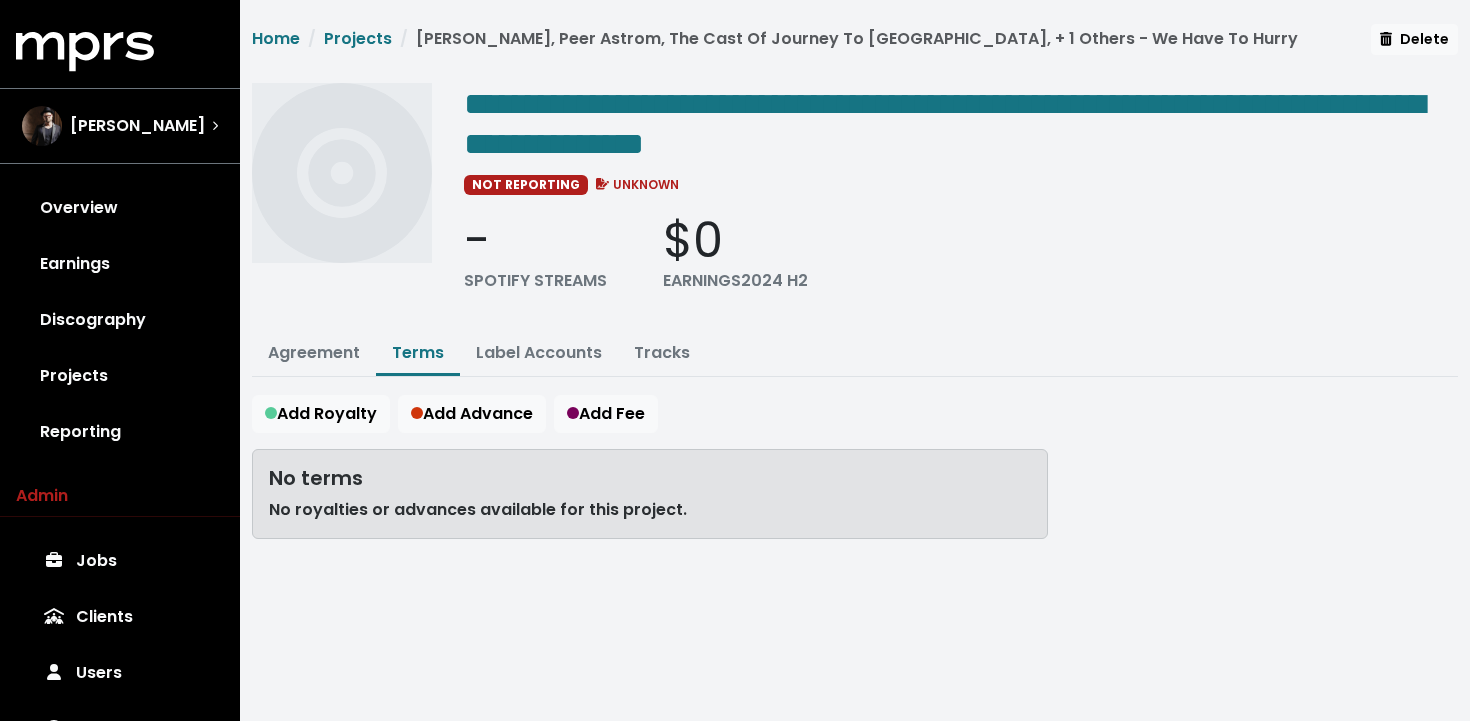 click on "**********" at bounding box center (855, 297) 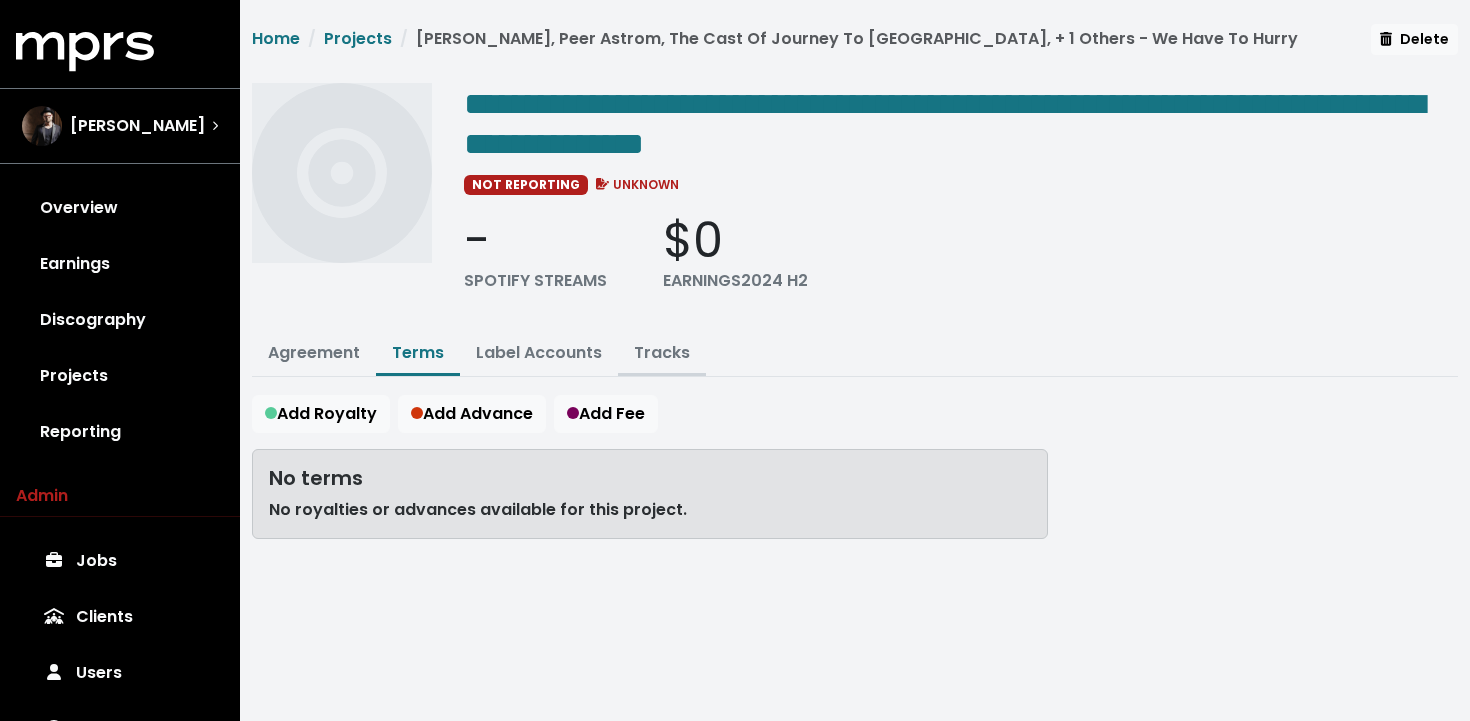 click on "Tracks" at bounding box center (662, 352) 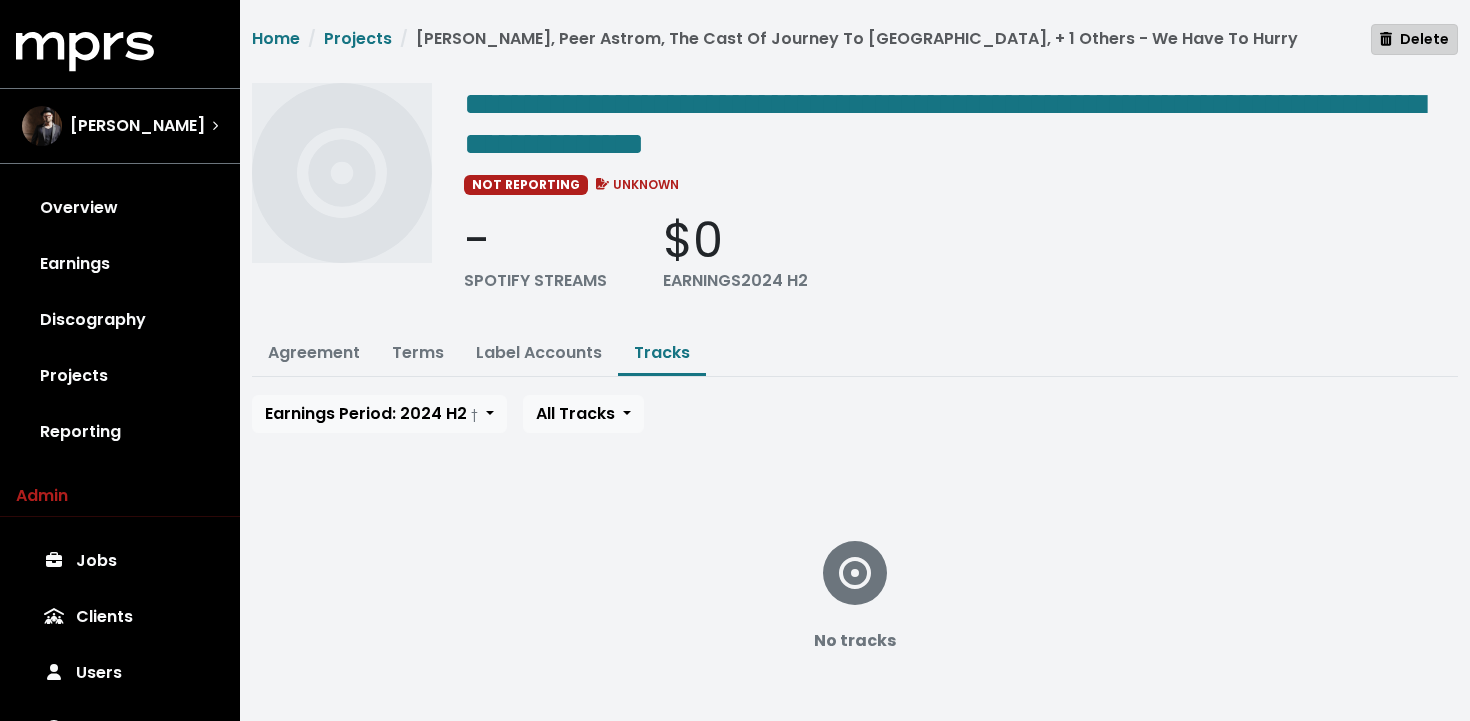 click on "Delete" at bounding box center [1414, 39] 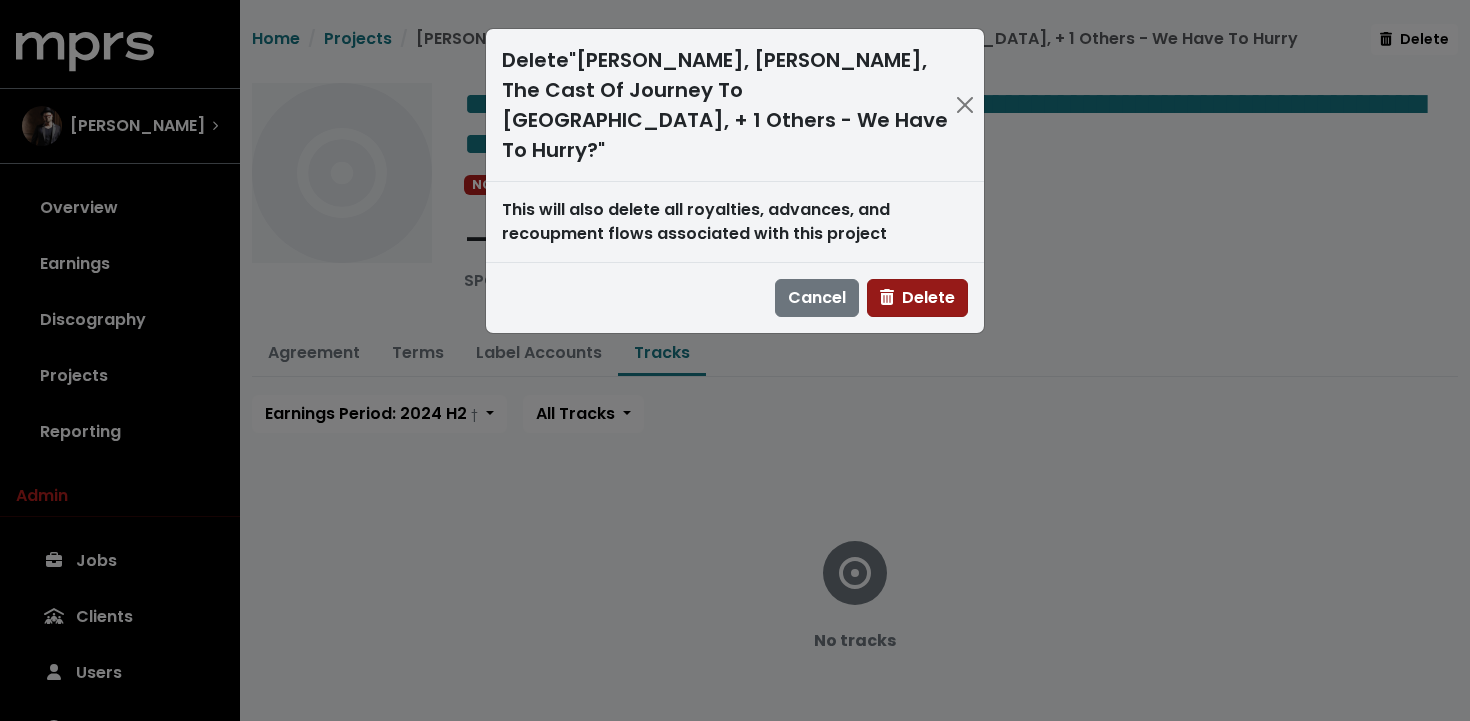 click on "Delete" at bounding box center (917, 297) 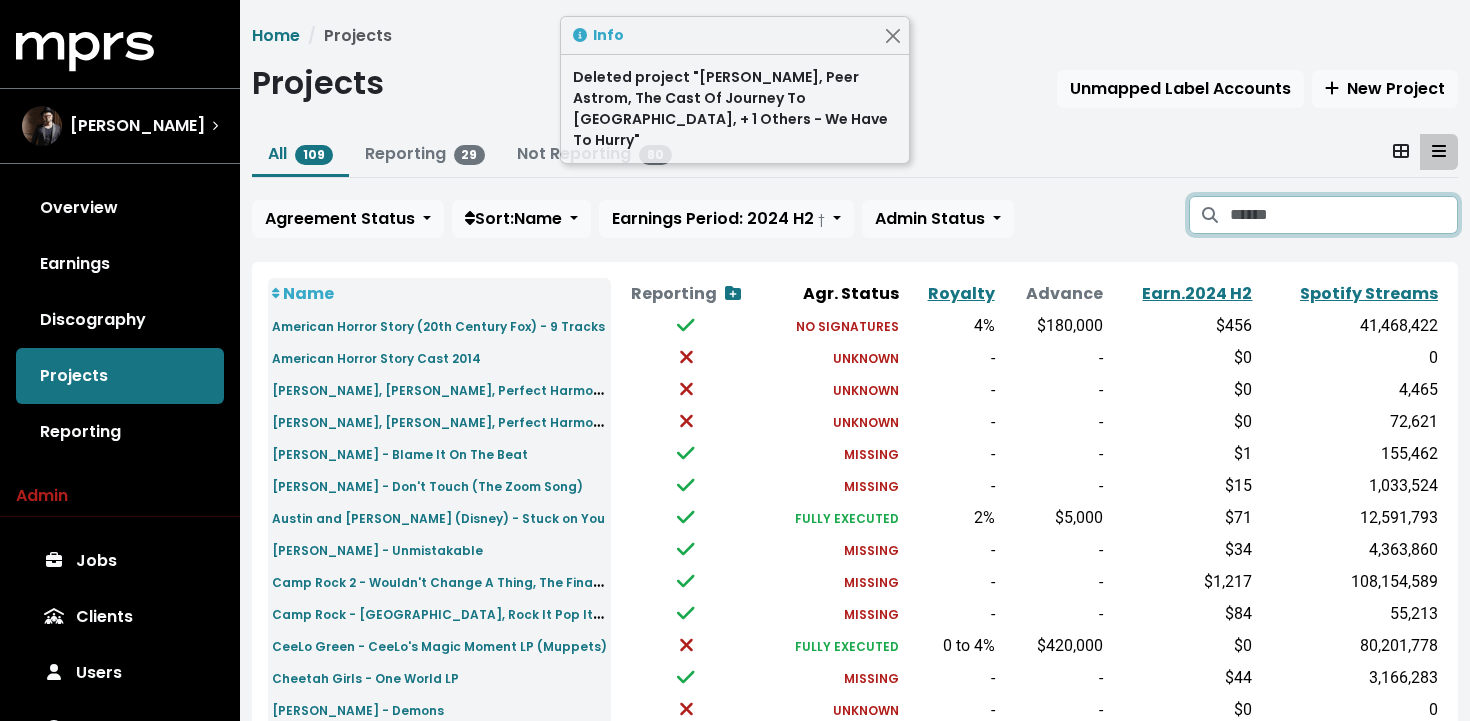 click at bounding box center (1344, 215) 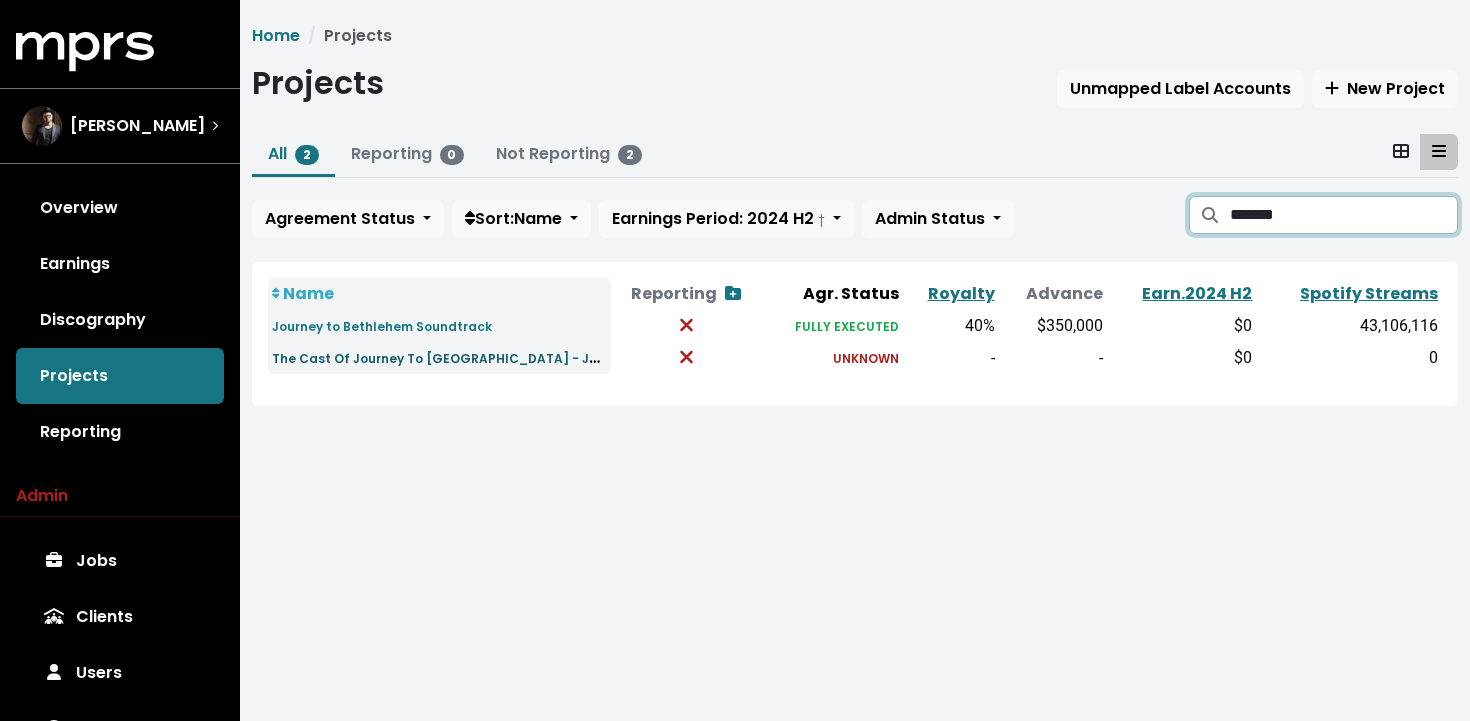type on "*******" 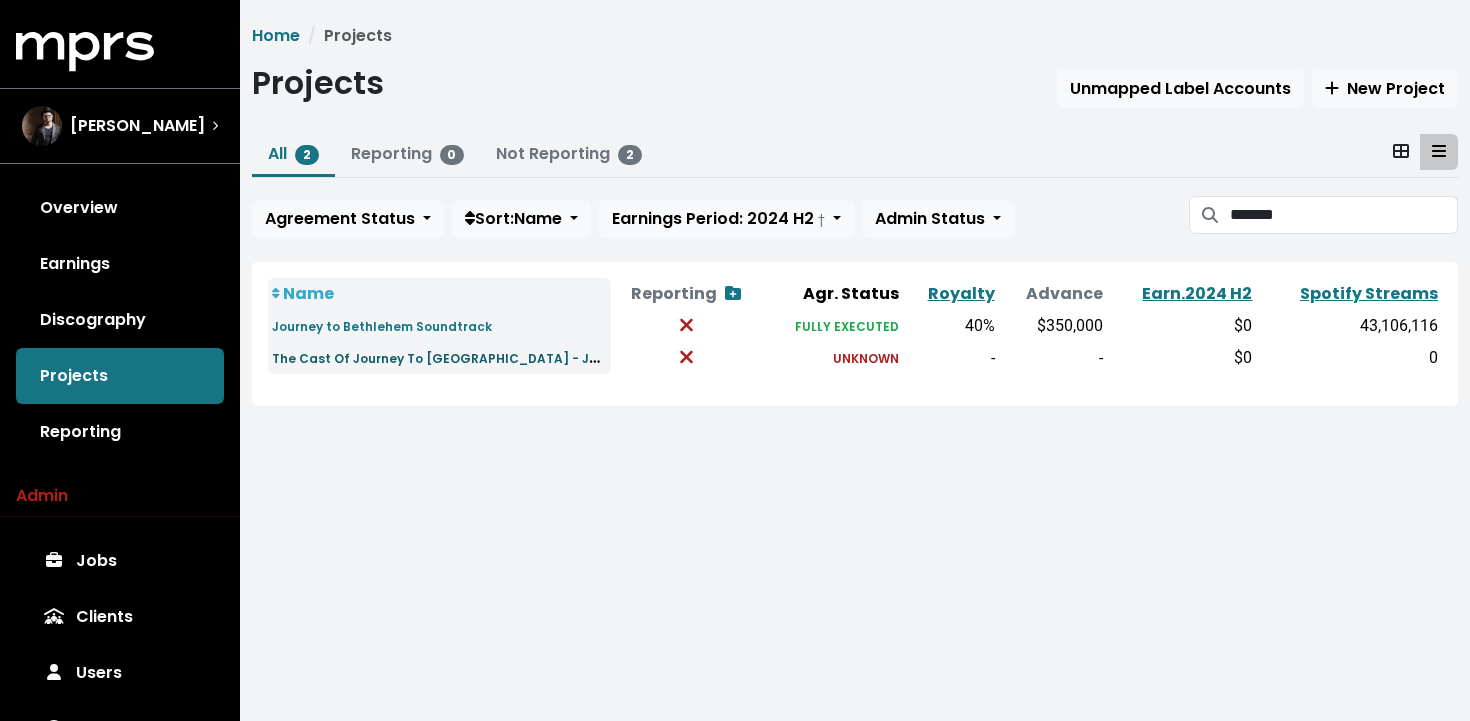 click on "The Cast Of Journey To Bethlehem - Journey To Bethlehem" at bounding box center (535, 357) 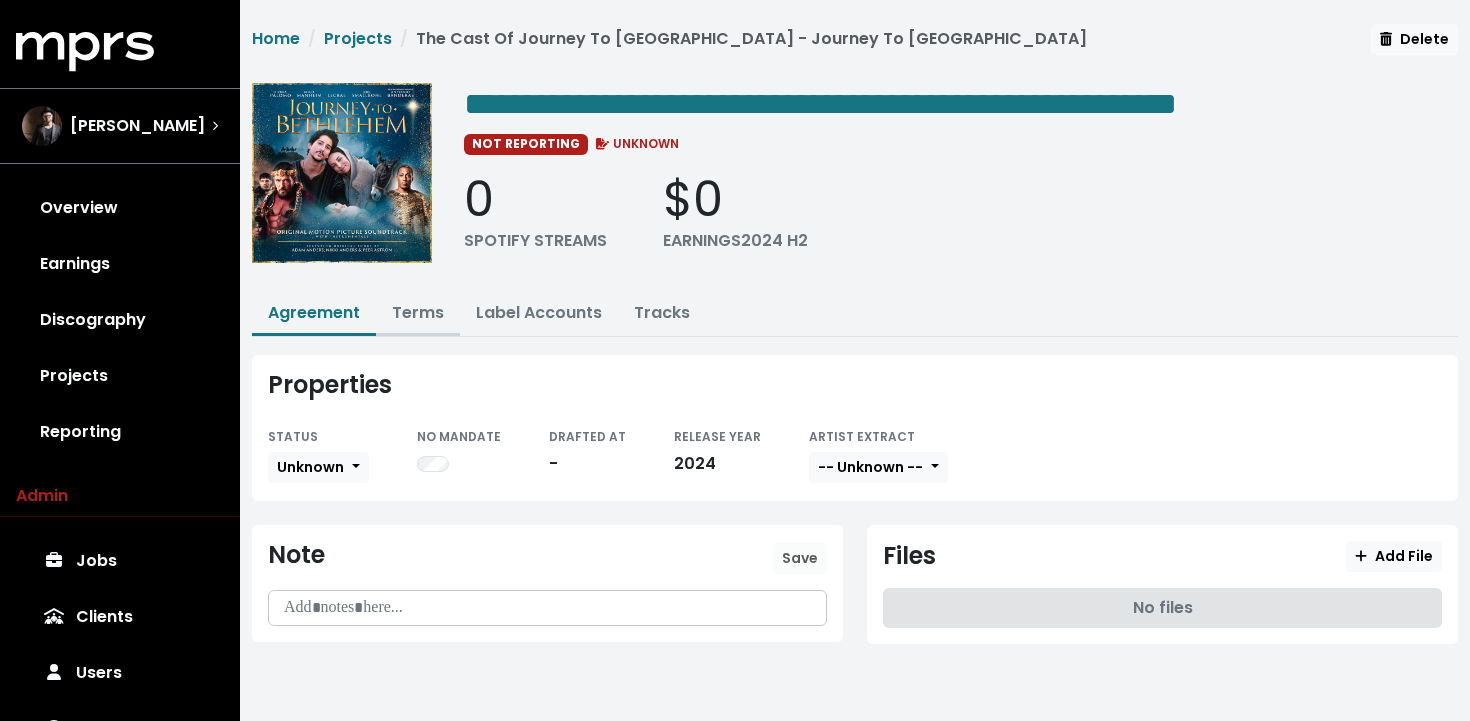 click on "Terms" at bounding box center (418, 312) 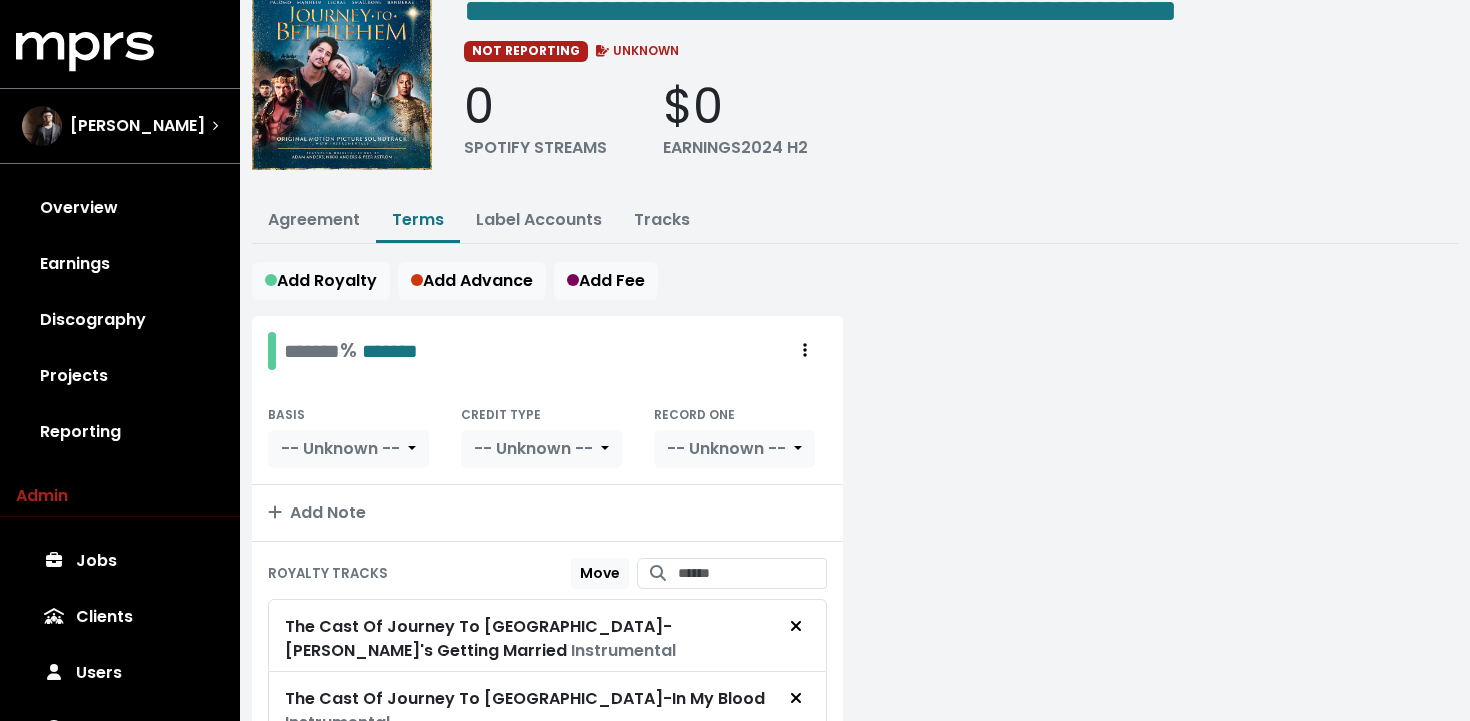 scroll, scrollTop: 86, scrollLeft: 0, axis: vertical 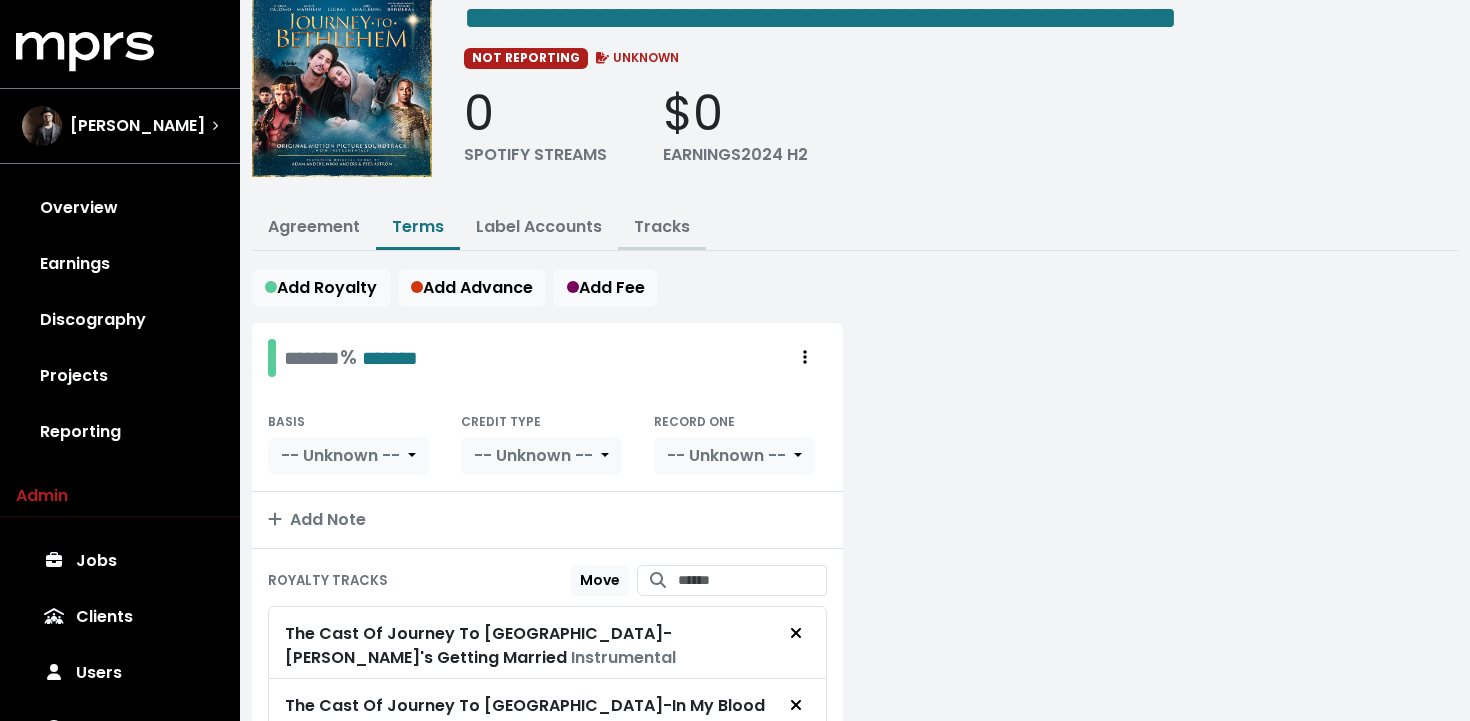 click on "Tracks" at bounding box center [662, 226] 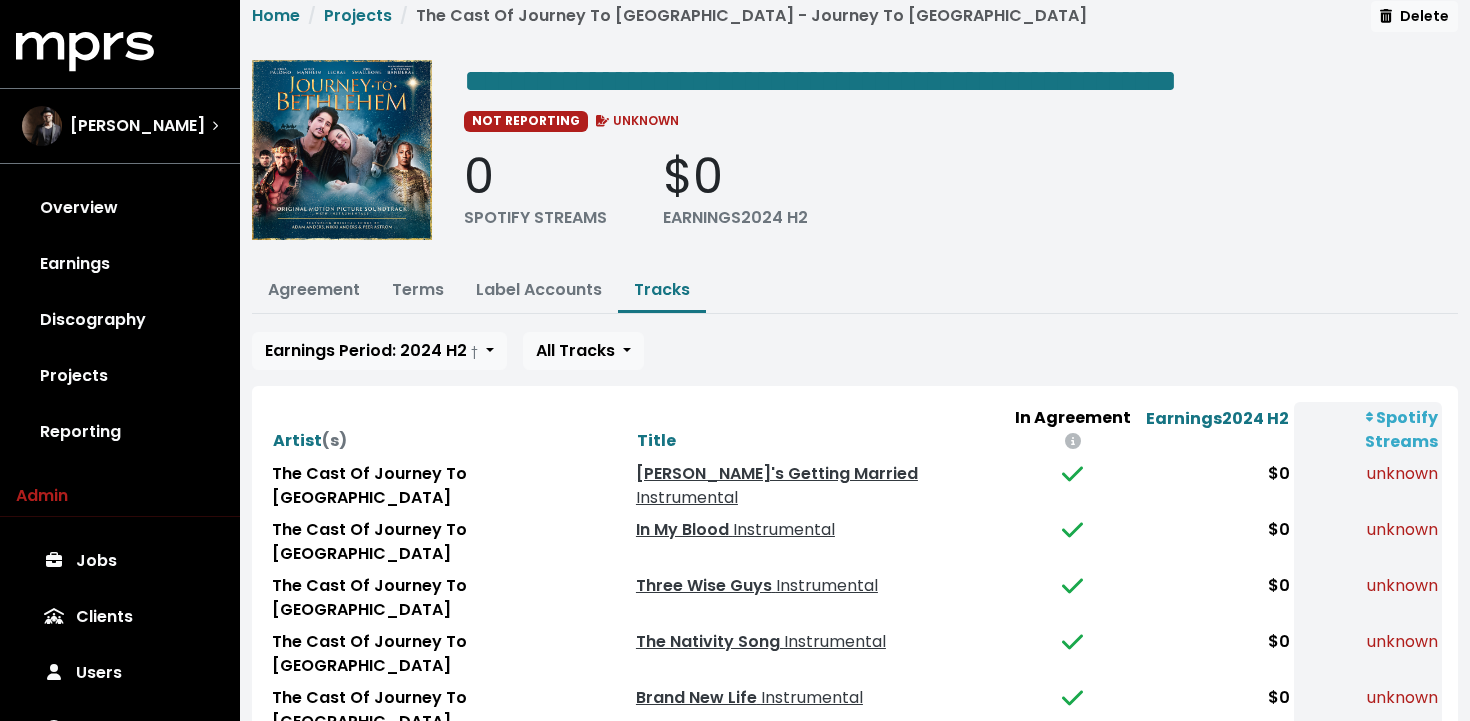 scroll, scrollTop: 0, scrollLeft: 0, axis: both 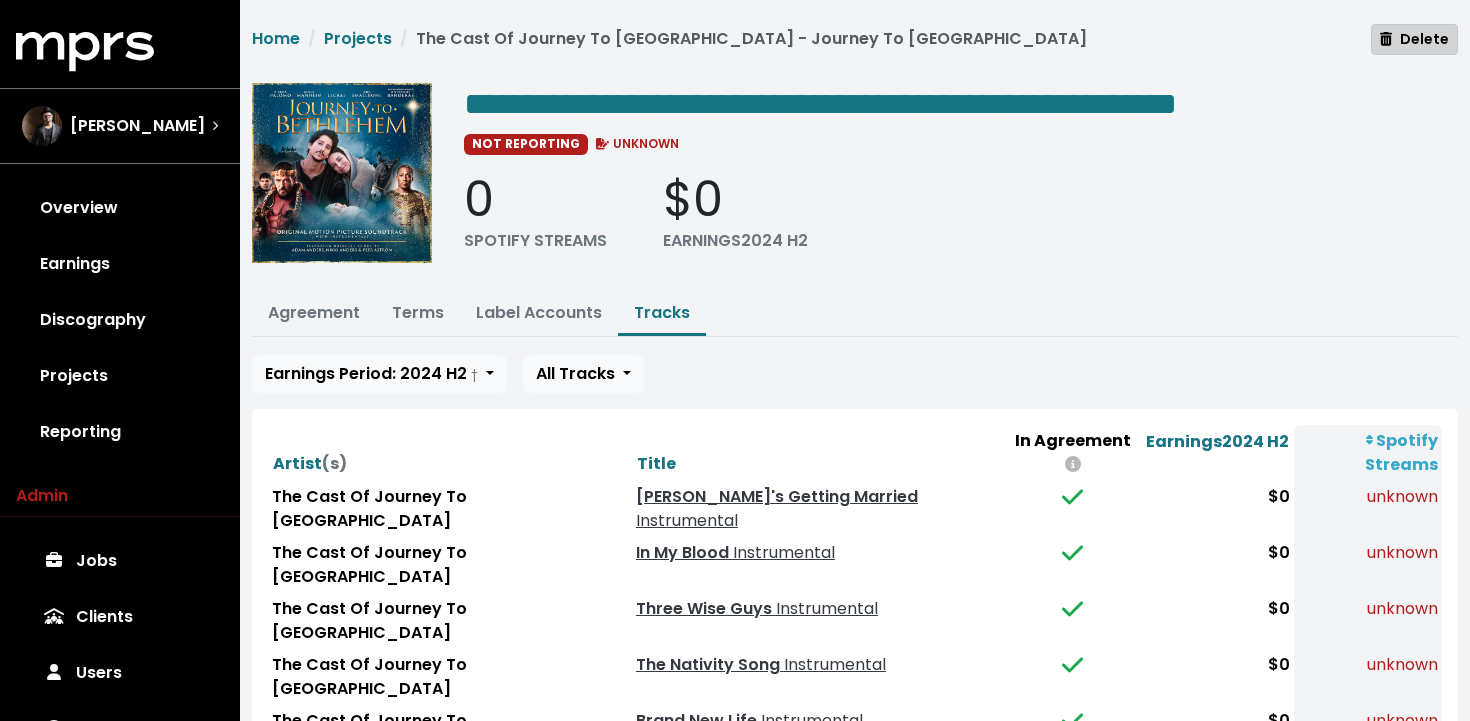 click on "Delete" at bounding box center [1414, 39] 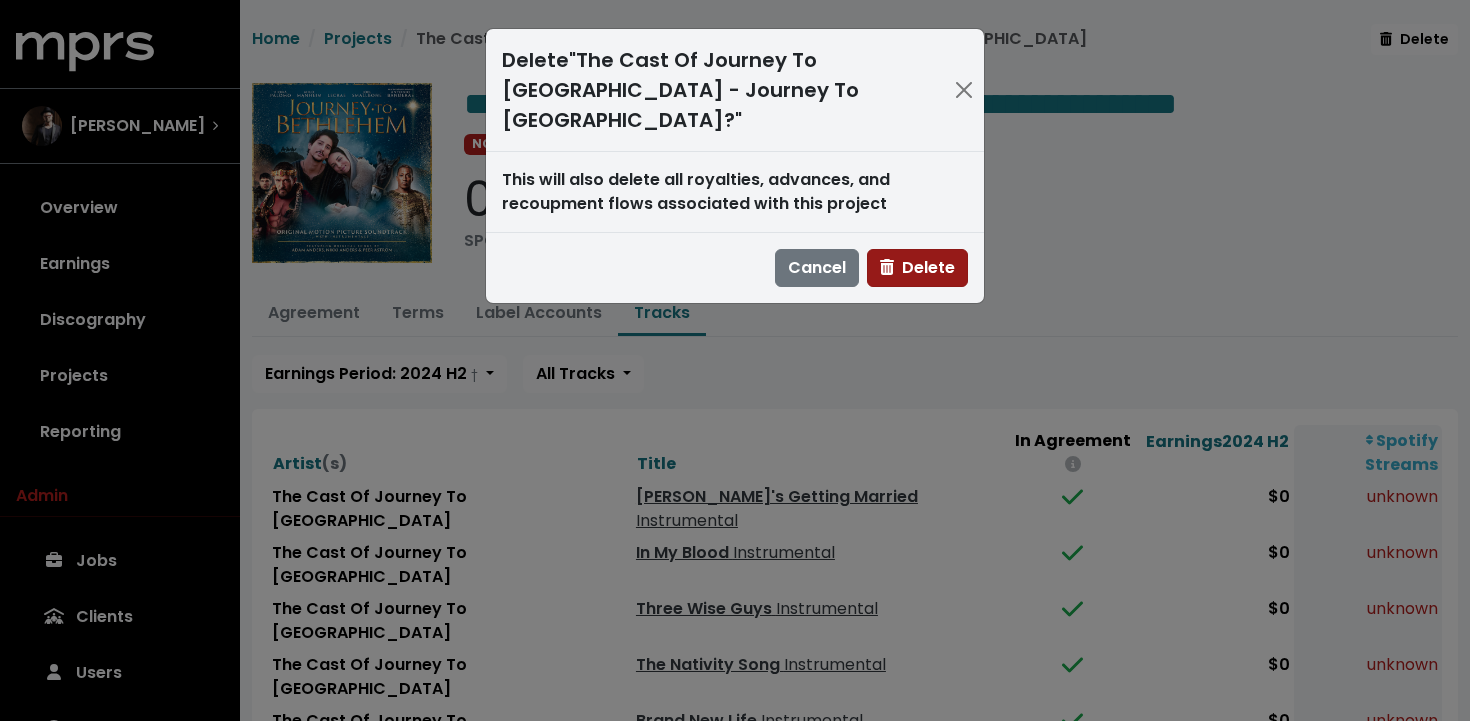 click on "Delete" at bounding box center [917, 267] 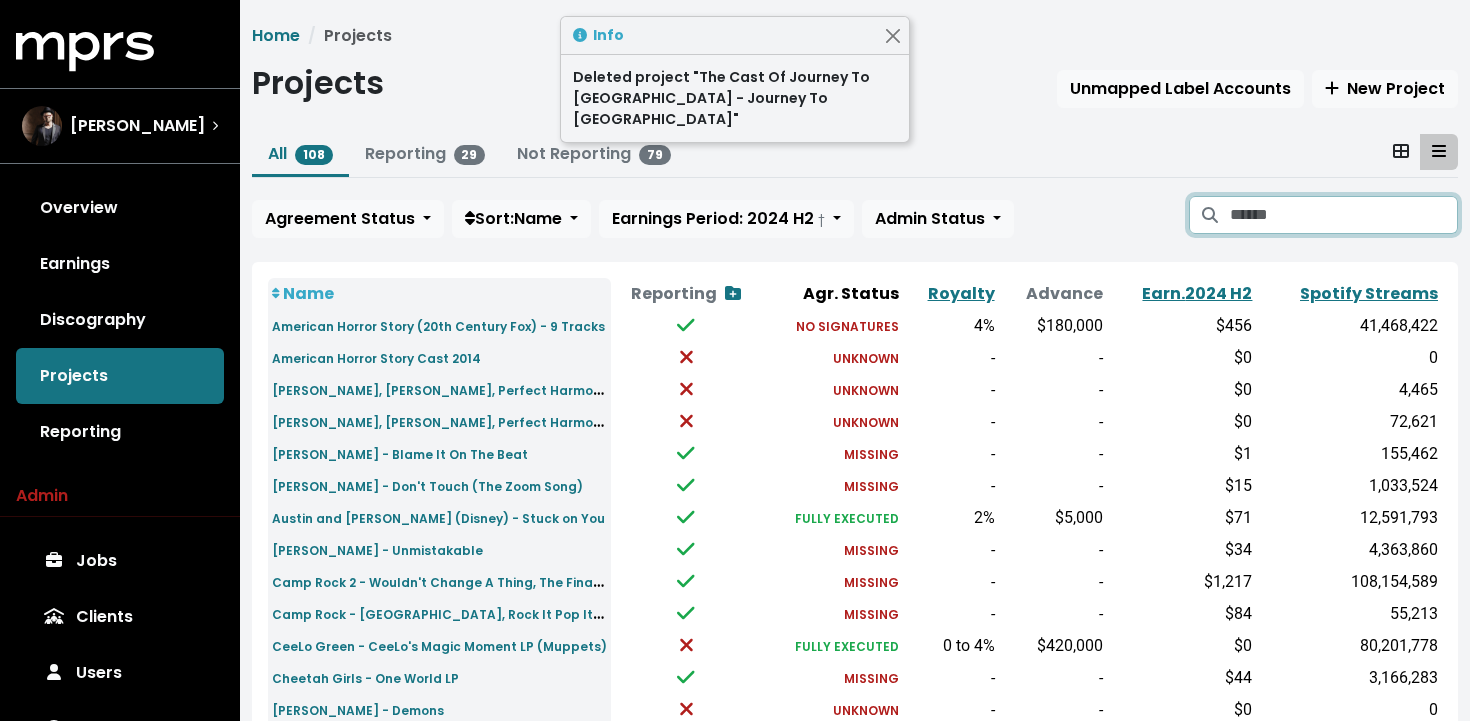 click at bounding box center [1344, 215] 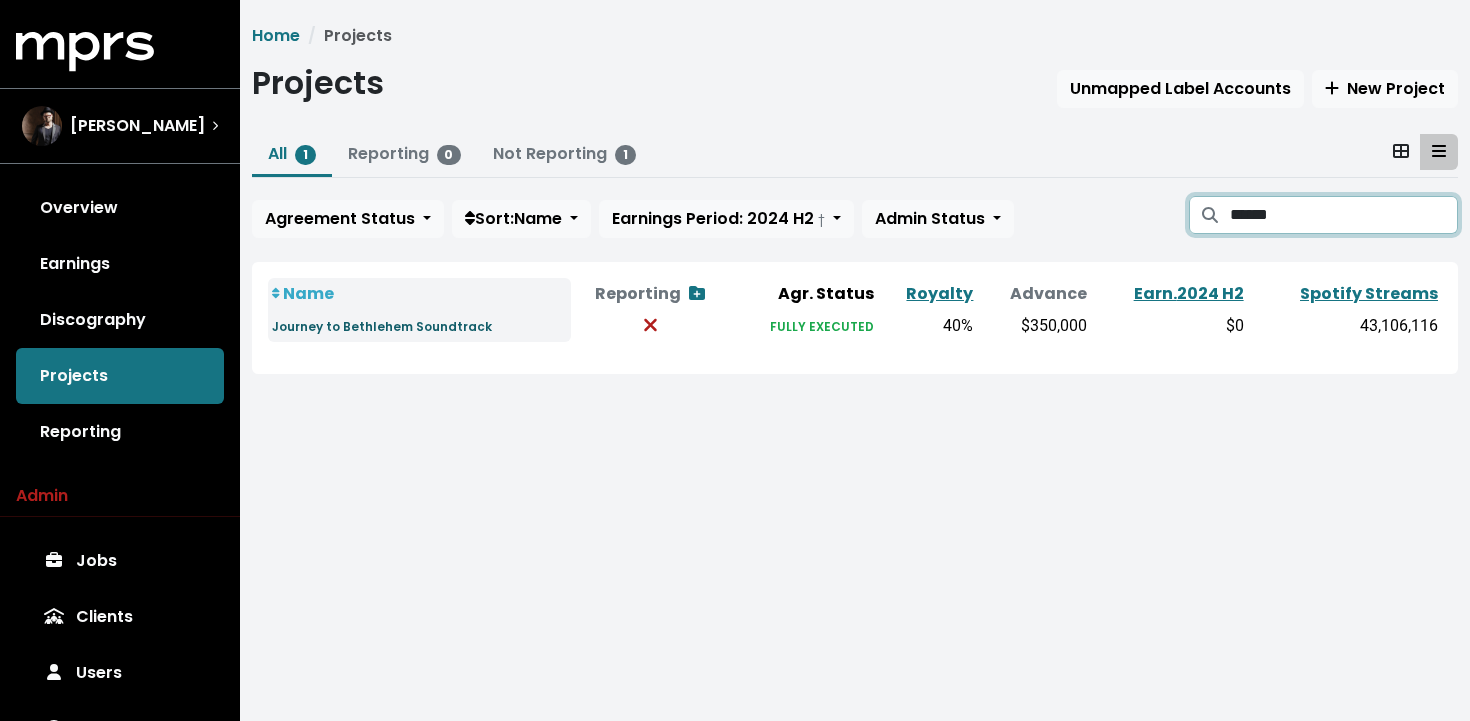 type on "******" 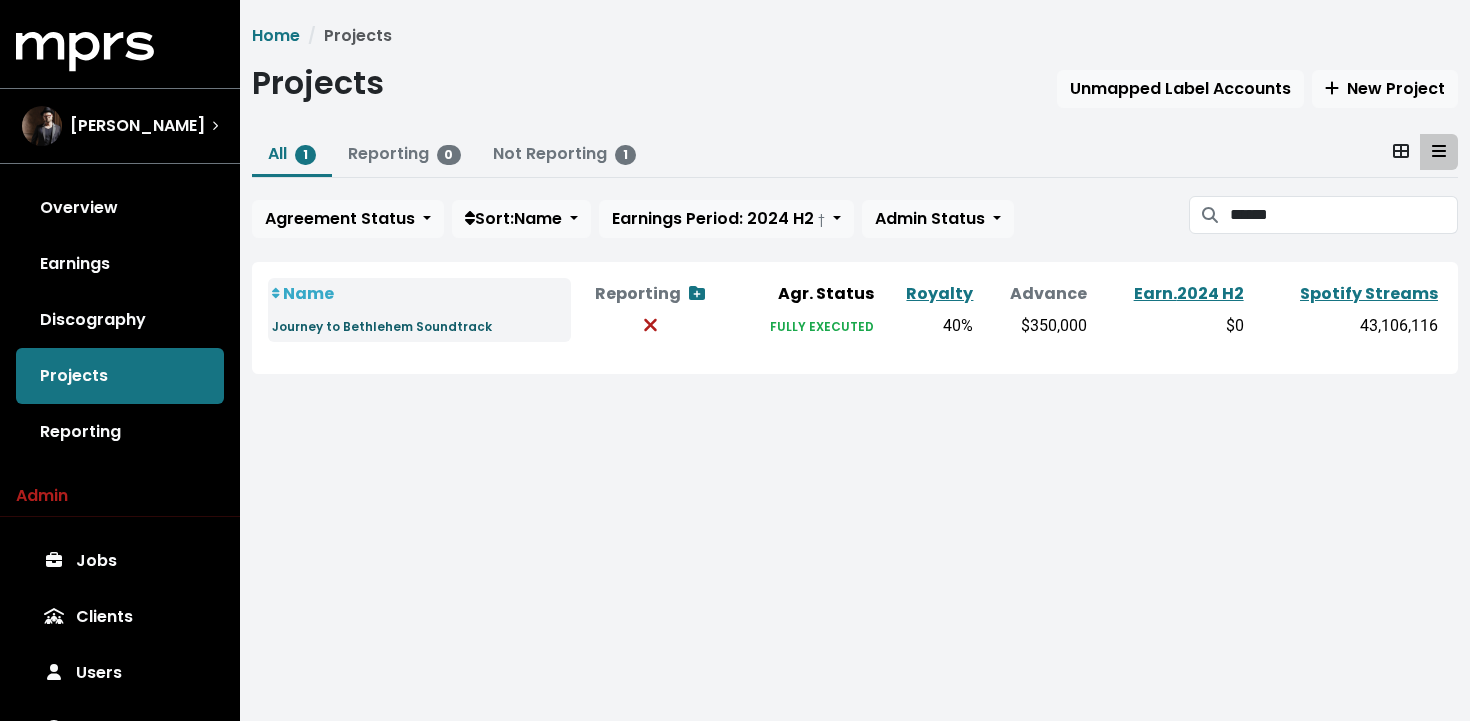 click on "Journey to Bethlehem Soundtrack" at bounding box center [382, 326] 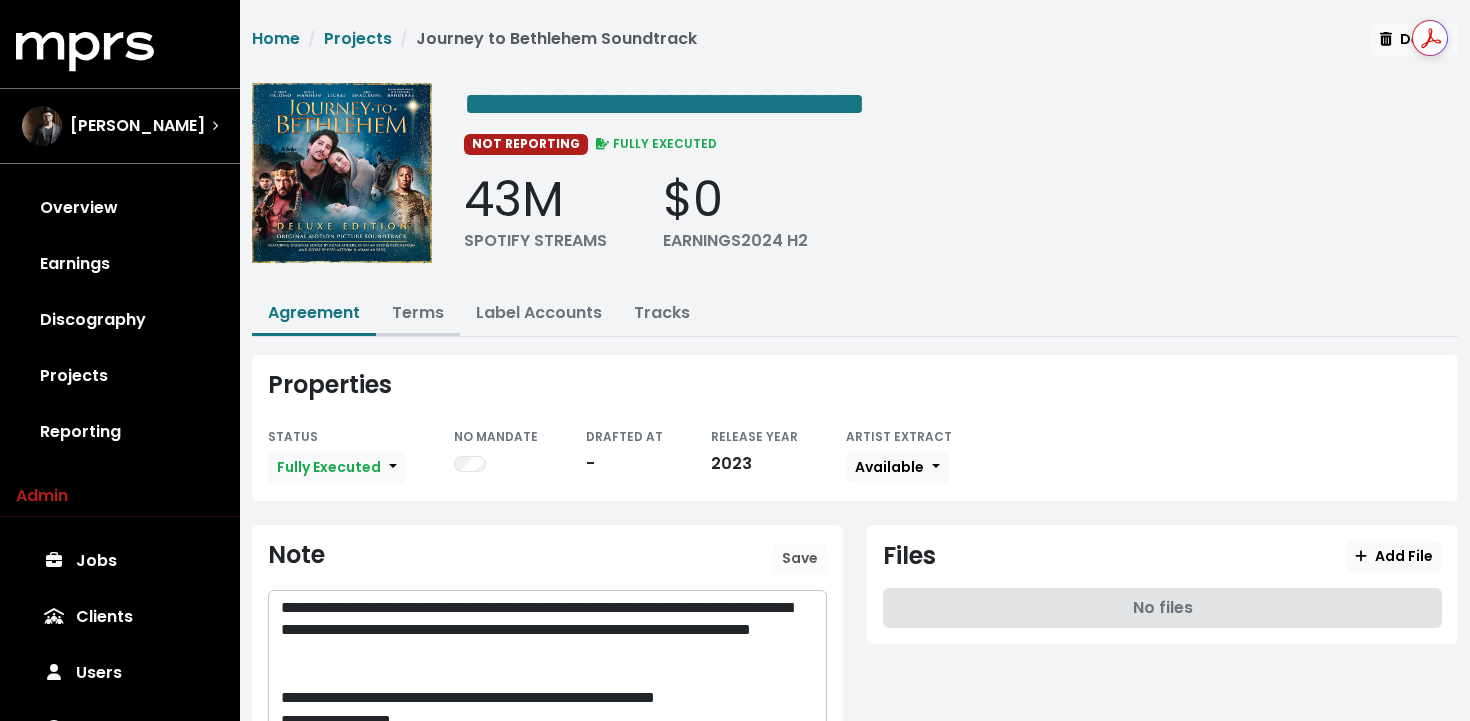 click on "Terms" at bounding box center [418, 312] 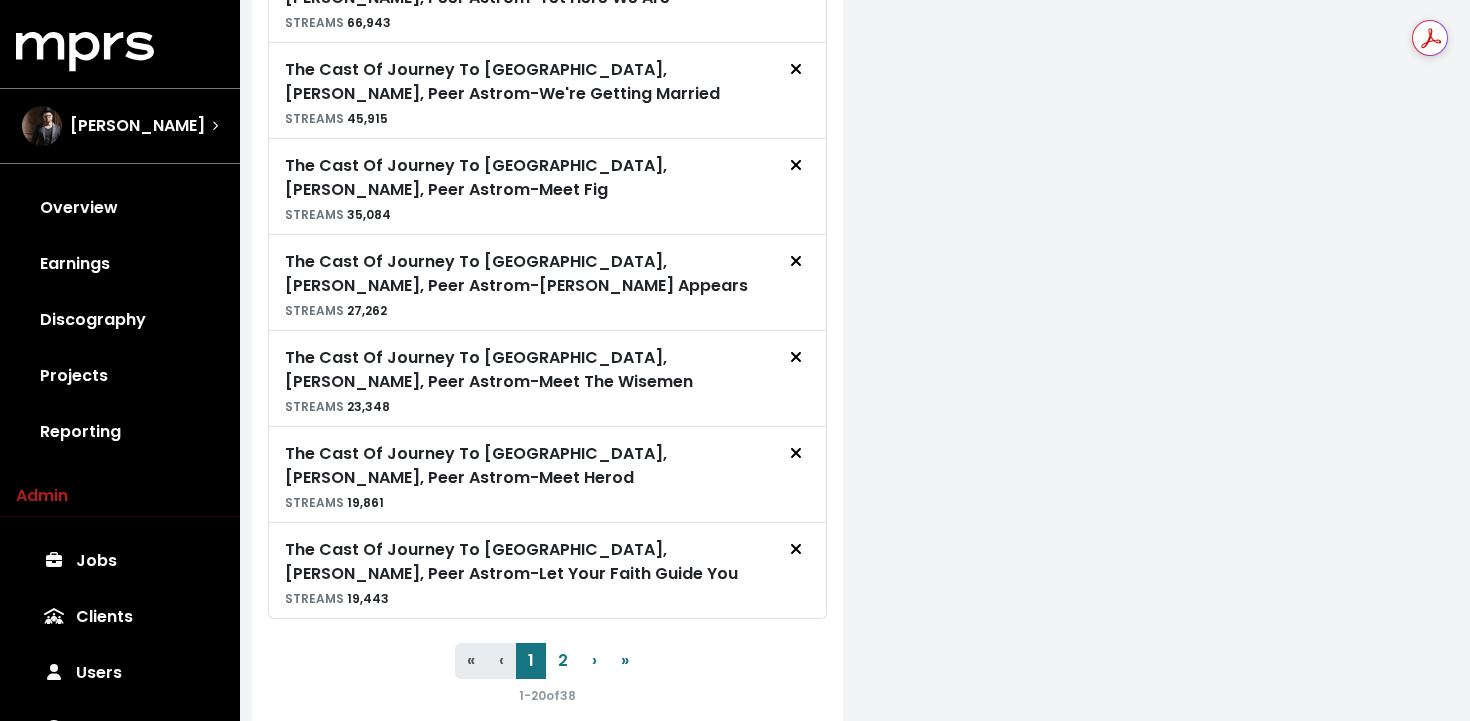 scroll, scrollTop: 2885, scrollLeft: 0, axis: vertical 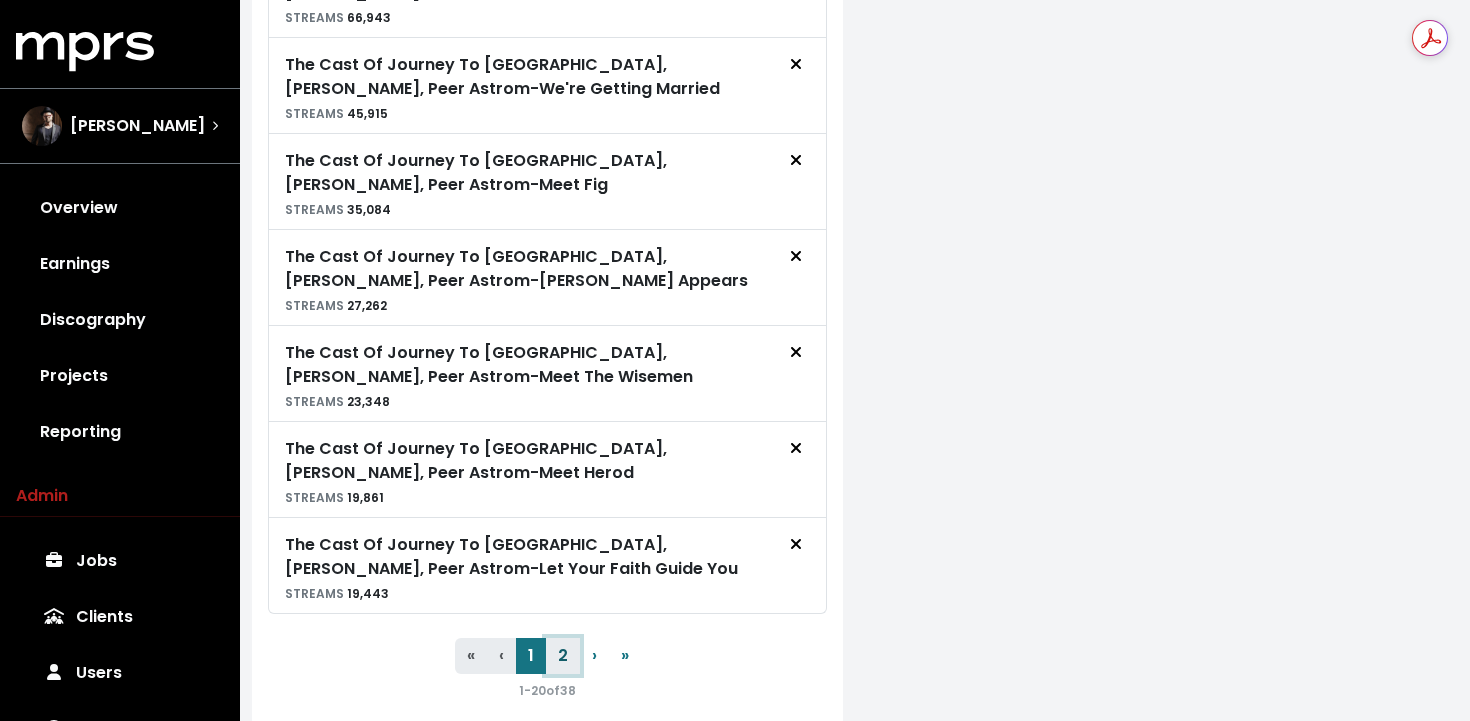click on "2" at bounding box center [563, 656] 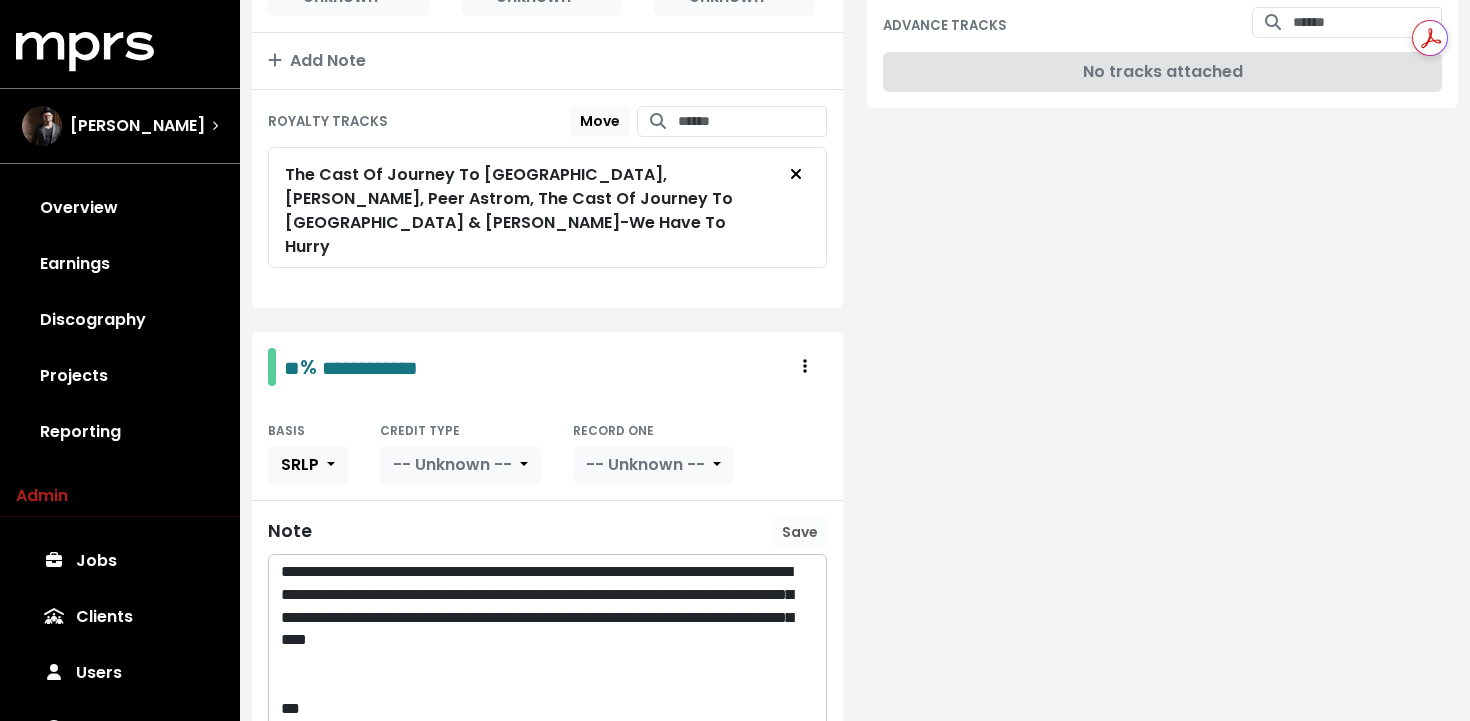 scroll, scrollTop: 470, scrollLeft: 0, axis: vertical 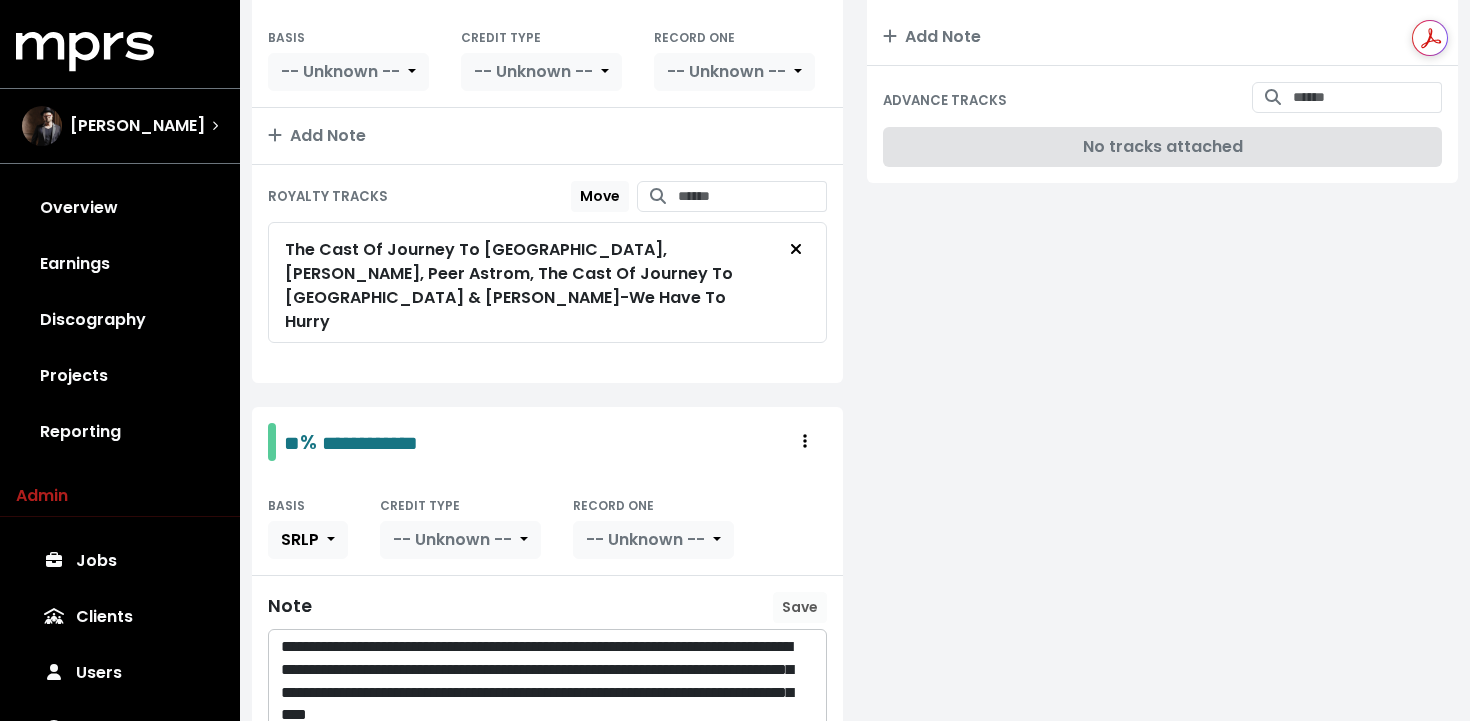 click on "The Cast Of Journey To Bethlehem, Adam Anders, Peer Astrom, The Cast Of Journey To Bethlehem & Adam Anders  -  We Have To Hurry" at bounding box center (529, 286) 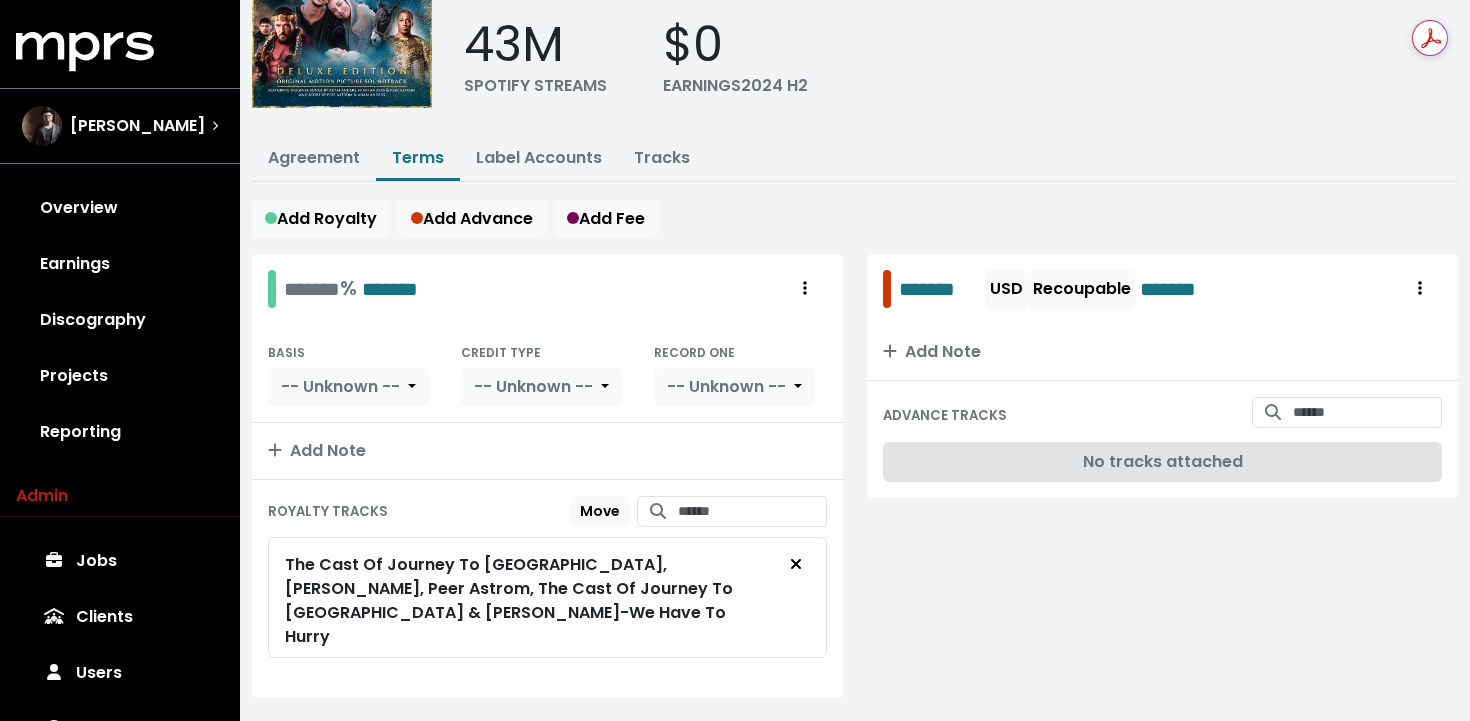 scroll, scrollTop: 0, scrollLeft: 0, axis: both 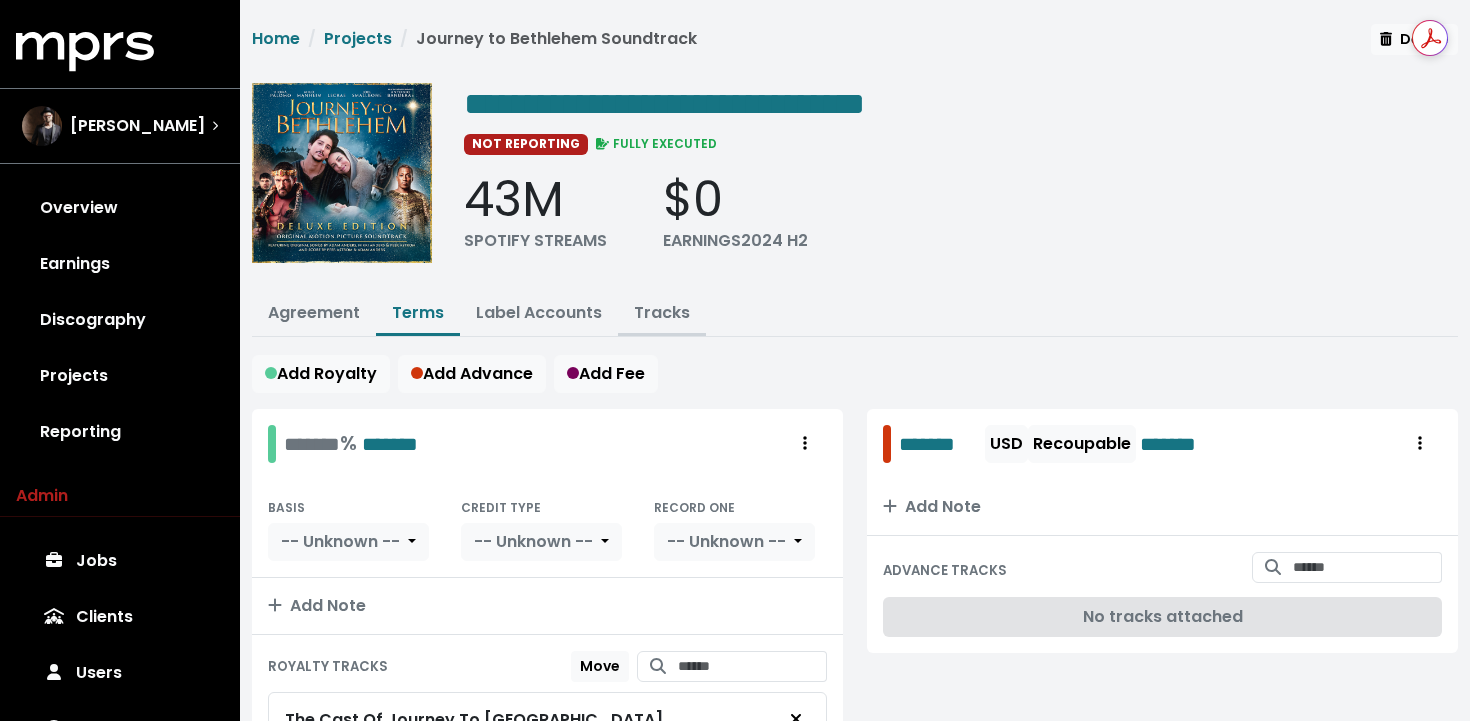 click on "Tracks" at bounding box center (662, 312) 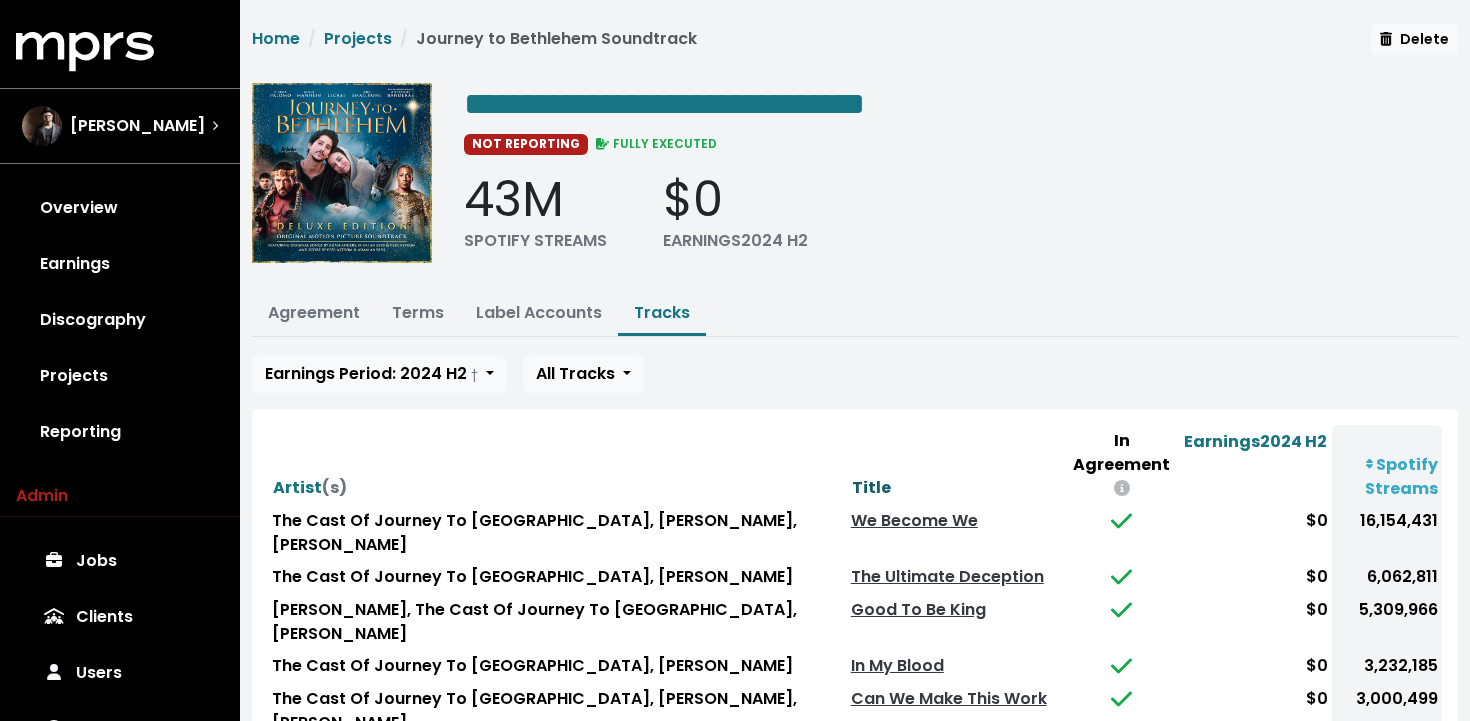 click on "Title" at bounding box center (871, 487) 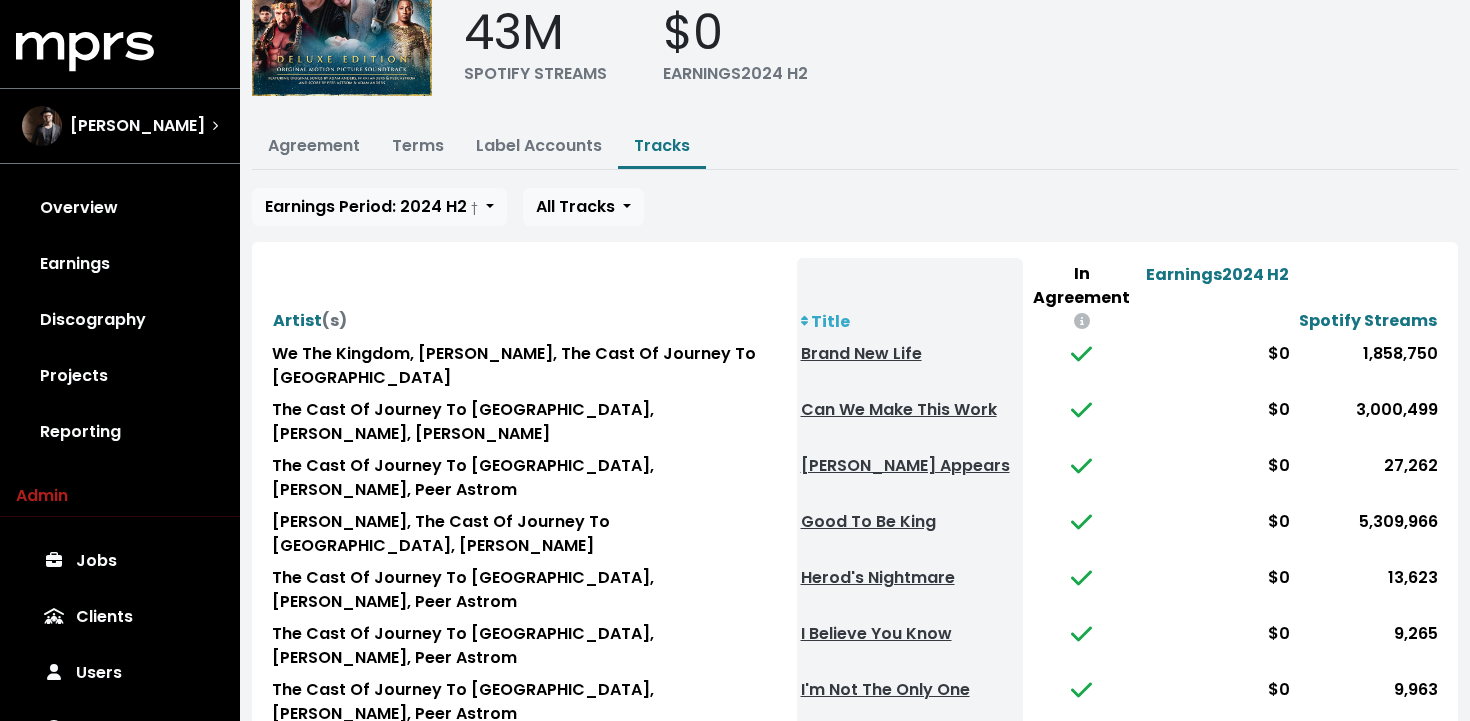 scroll, scrollTop: 505, scrollLeft: 0, axis: vertical 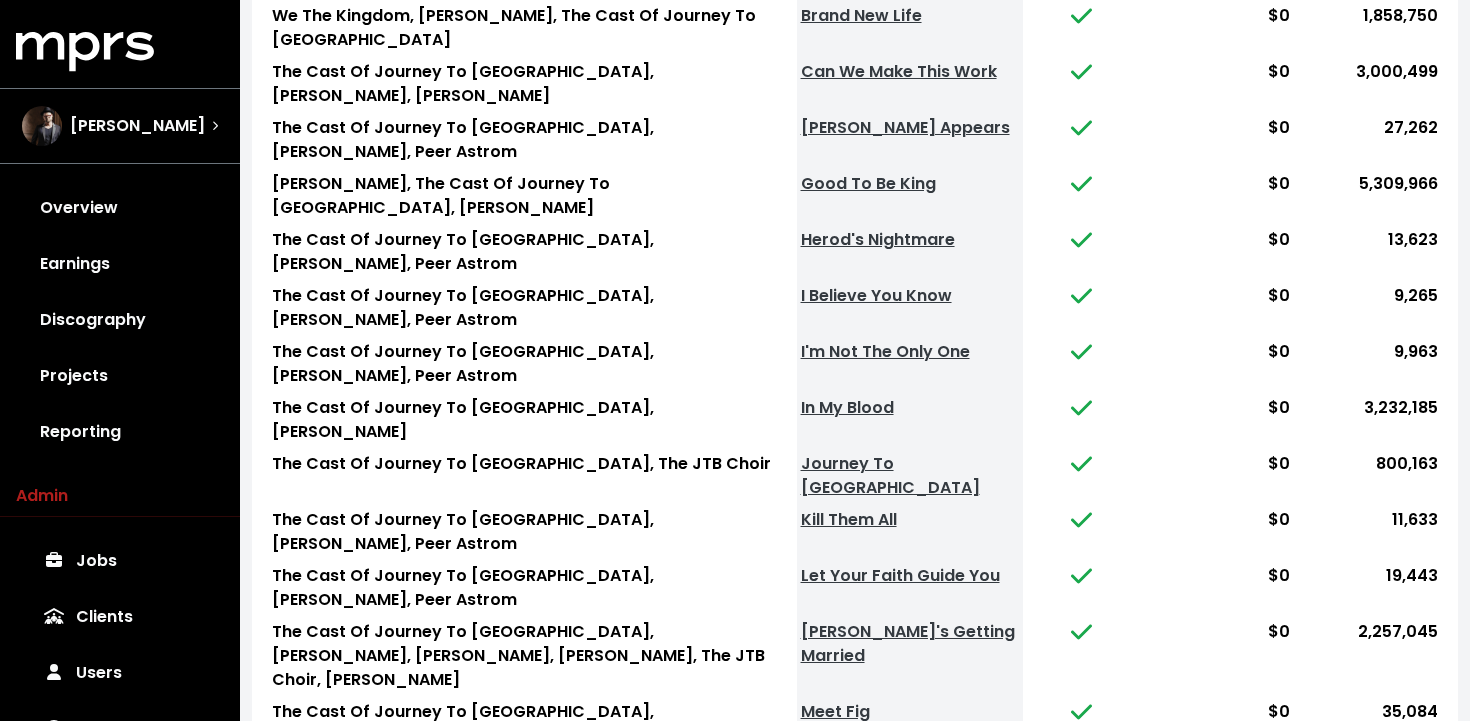 click on "3" at bounding box center [887, 874] 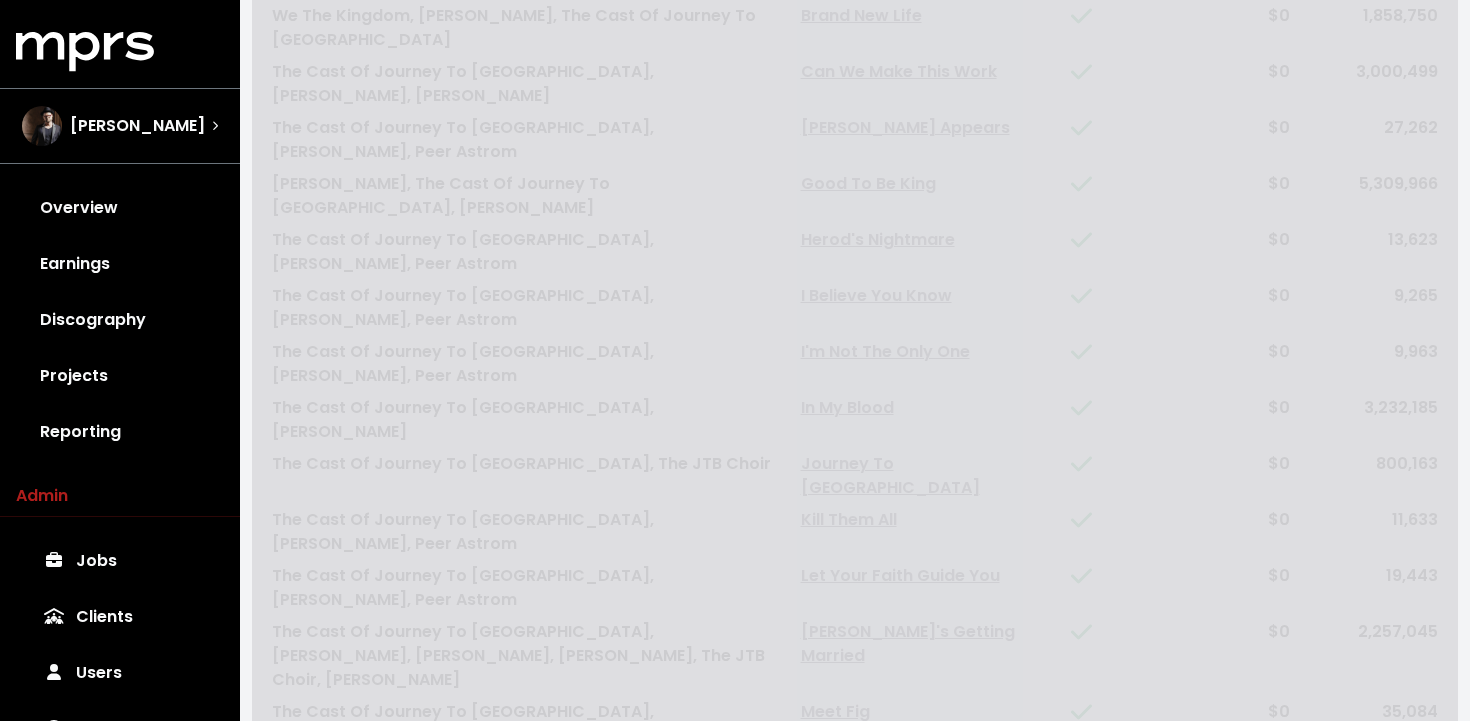 scroll, scrollTop: 384, scrollLeft: 0, axis: vertical 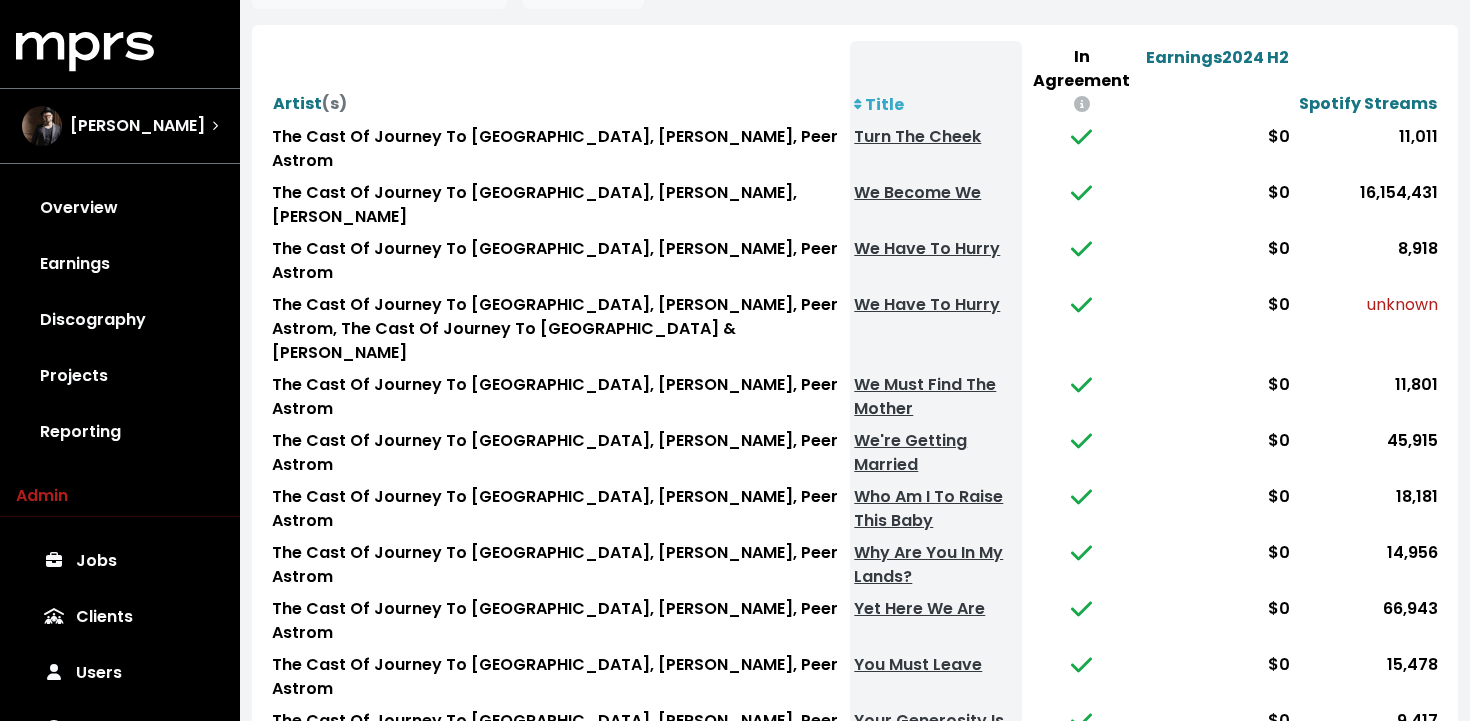 click on "The Cast Of Journey To Bethlehem, Adam Anders, Peer Astrom, The Cast Of Journey To Bethlehem & Adam Anders" at bounding box center (559, 329) 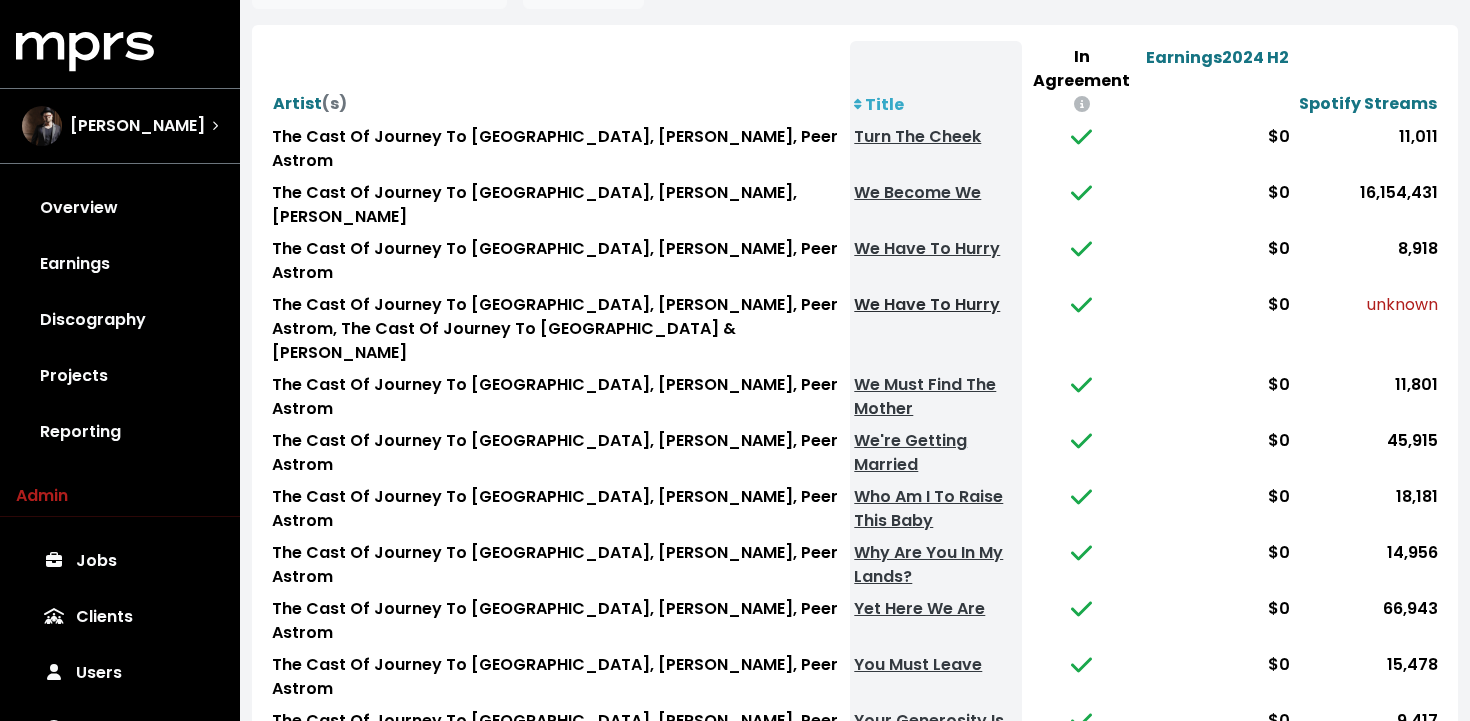 click on "We Have To Hurry" at bounding box center [927, 304] 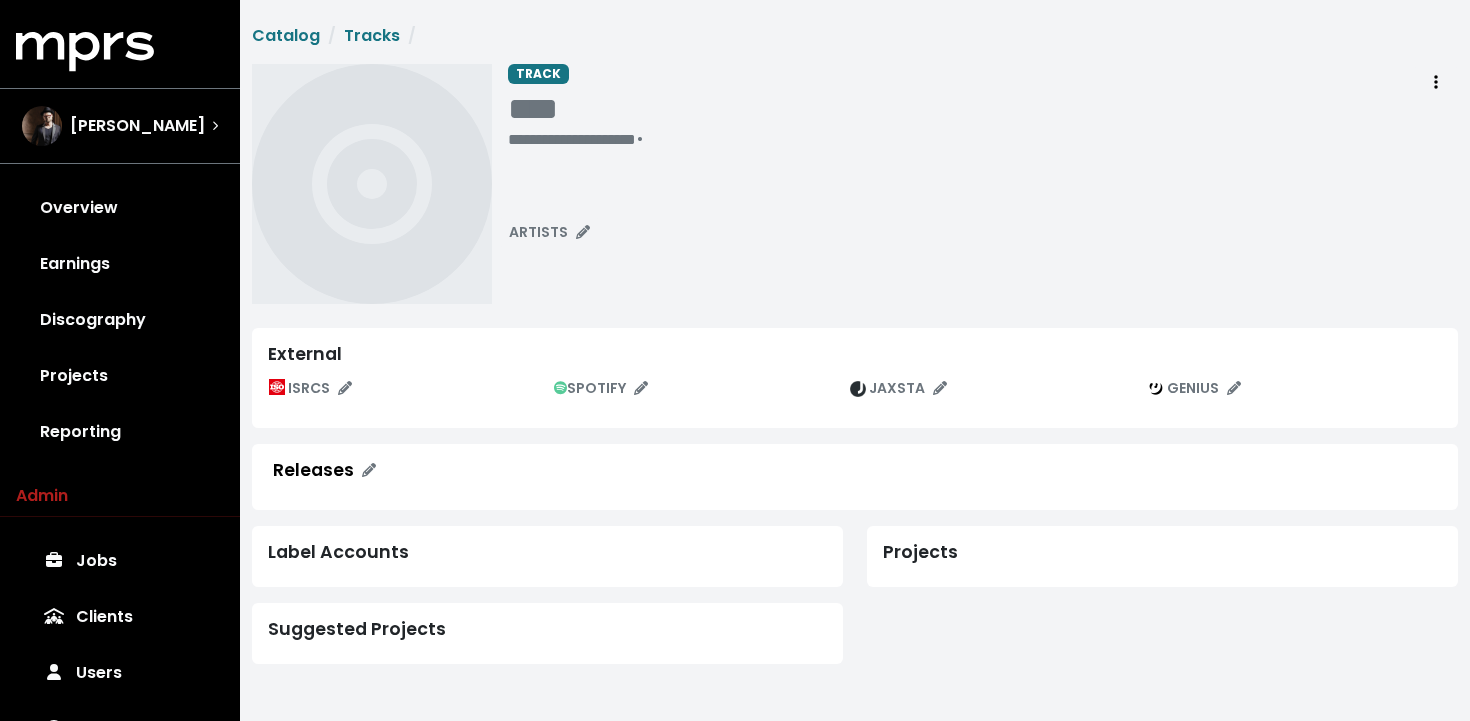 scroll, scrollTop: 0, scrollLeft: 0, axis: both 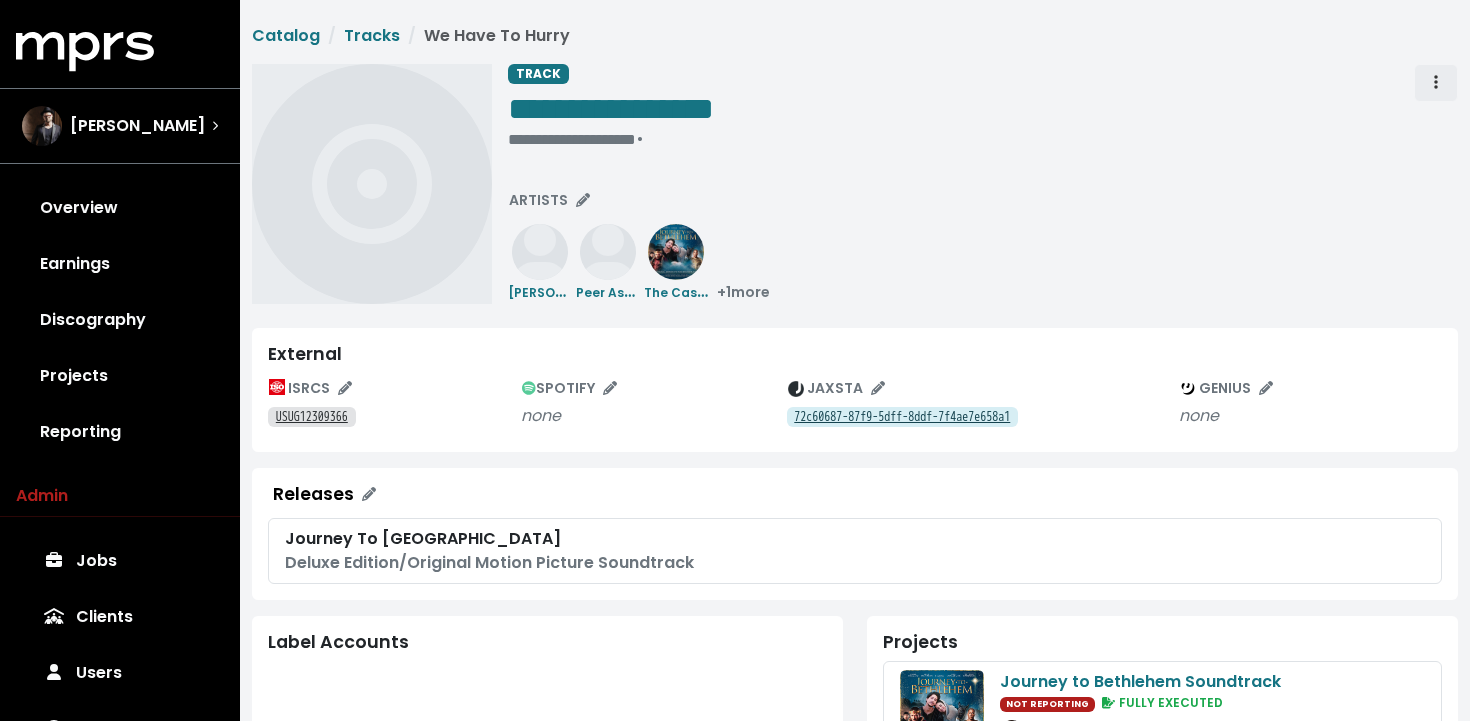 click at bounding box center [1436, 83] 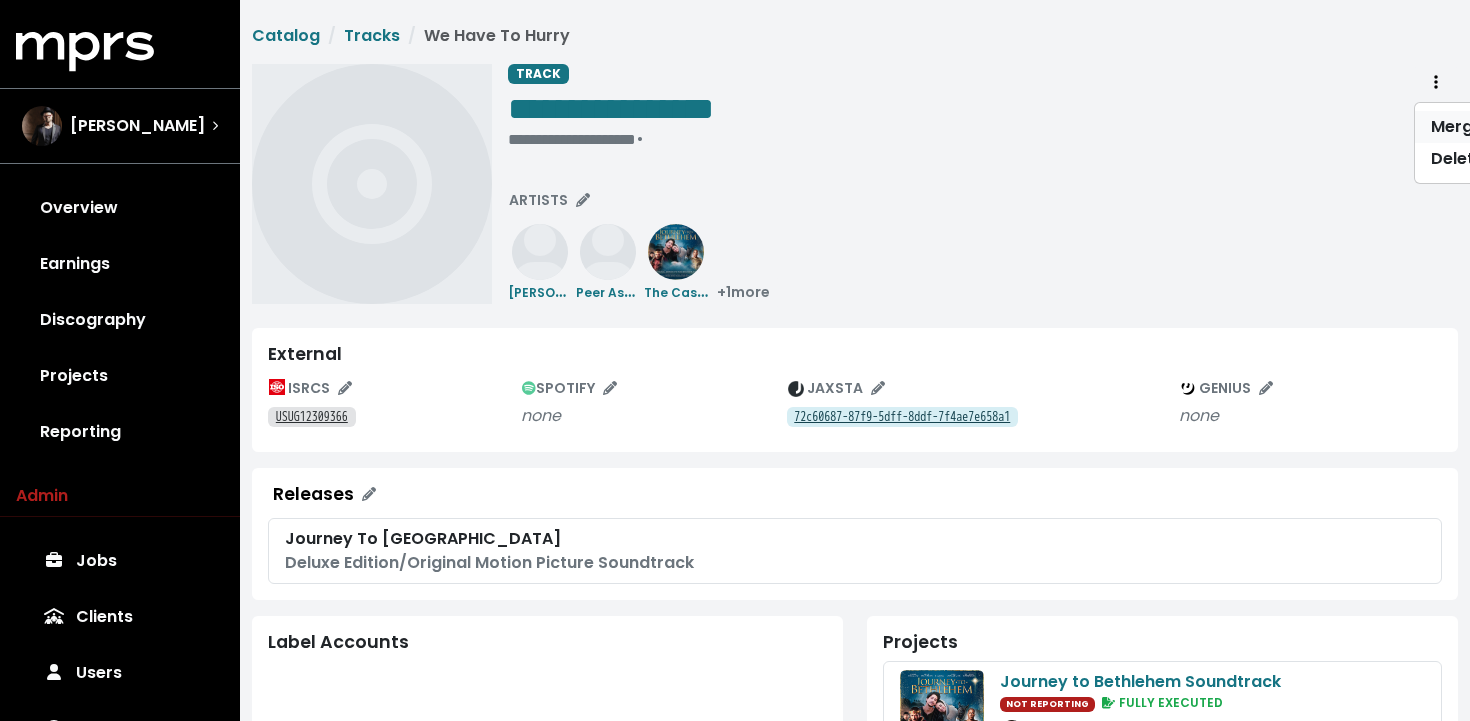 click on "Merge" at bounding box center (1494, 127) 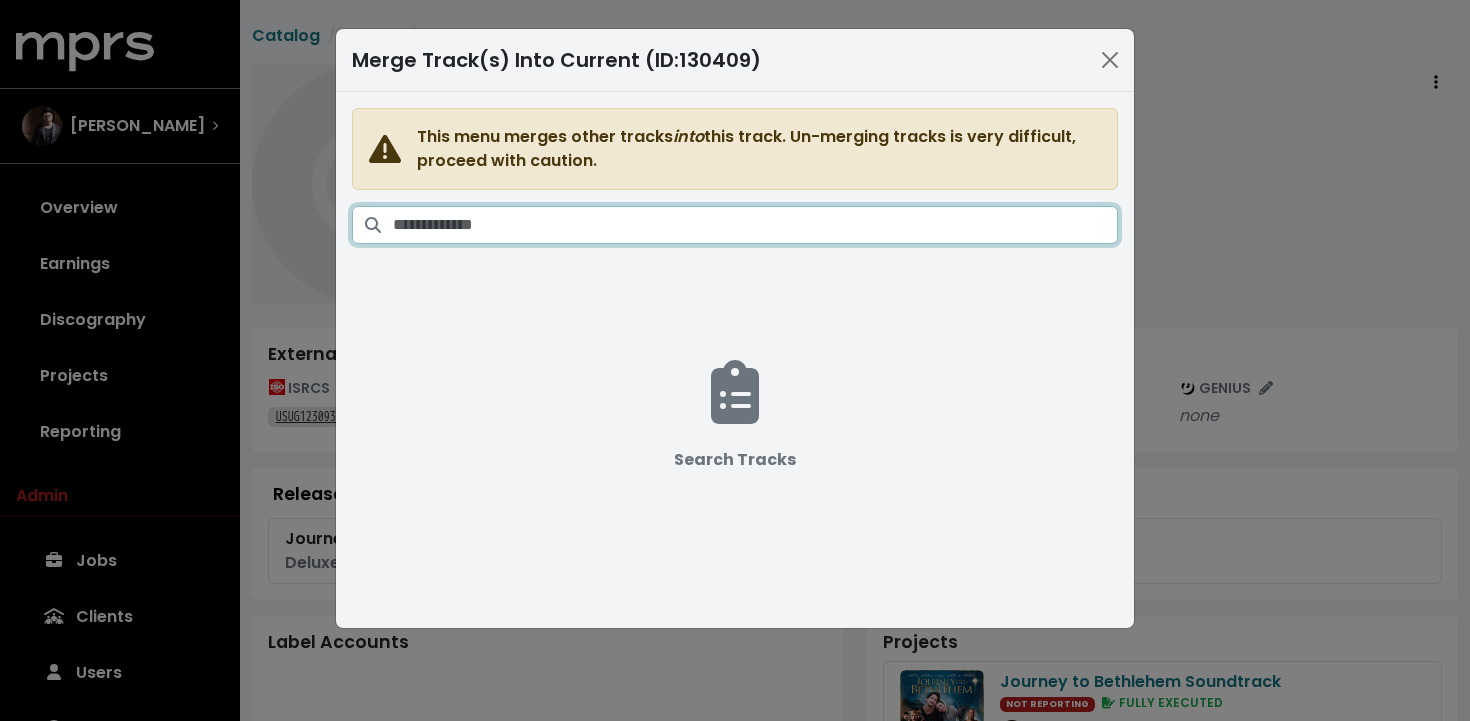 click at bounding box center [755, 225] 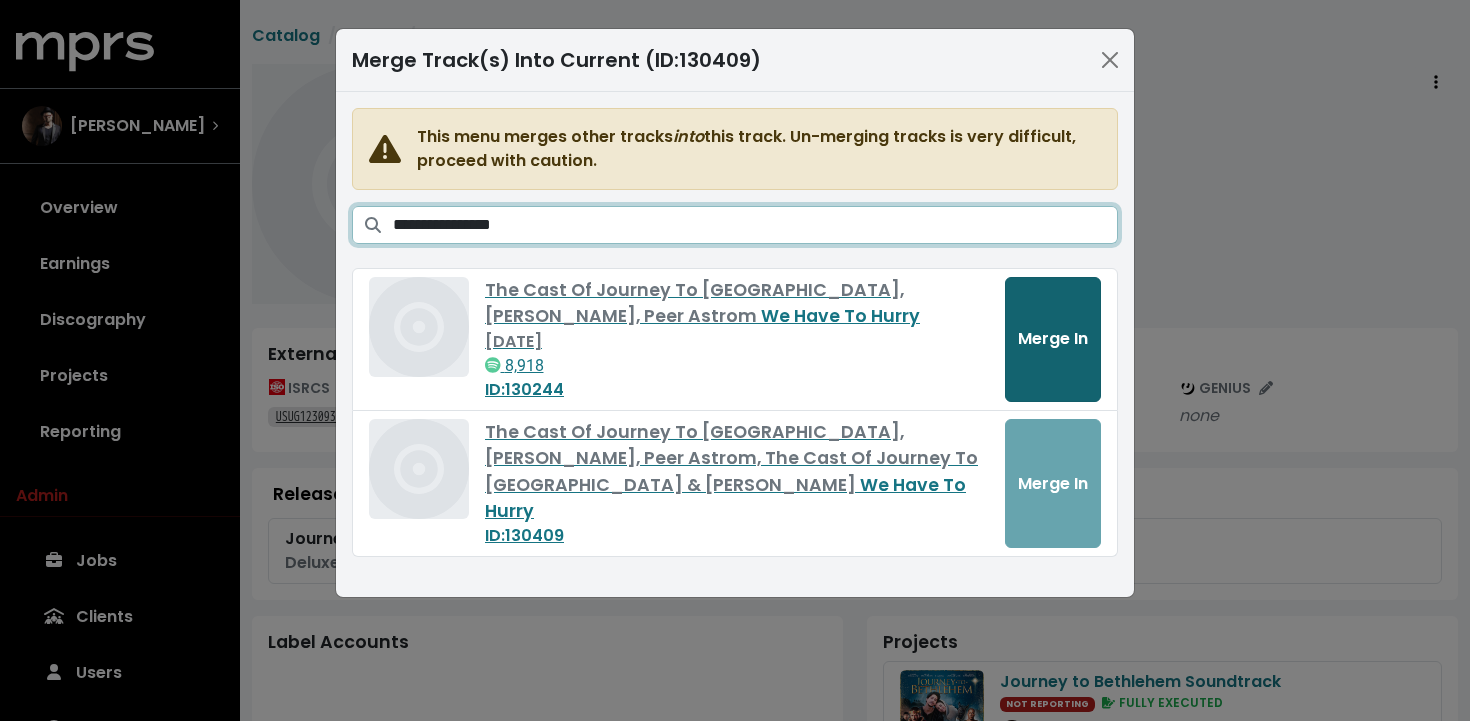 type on "**********" 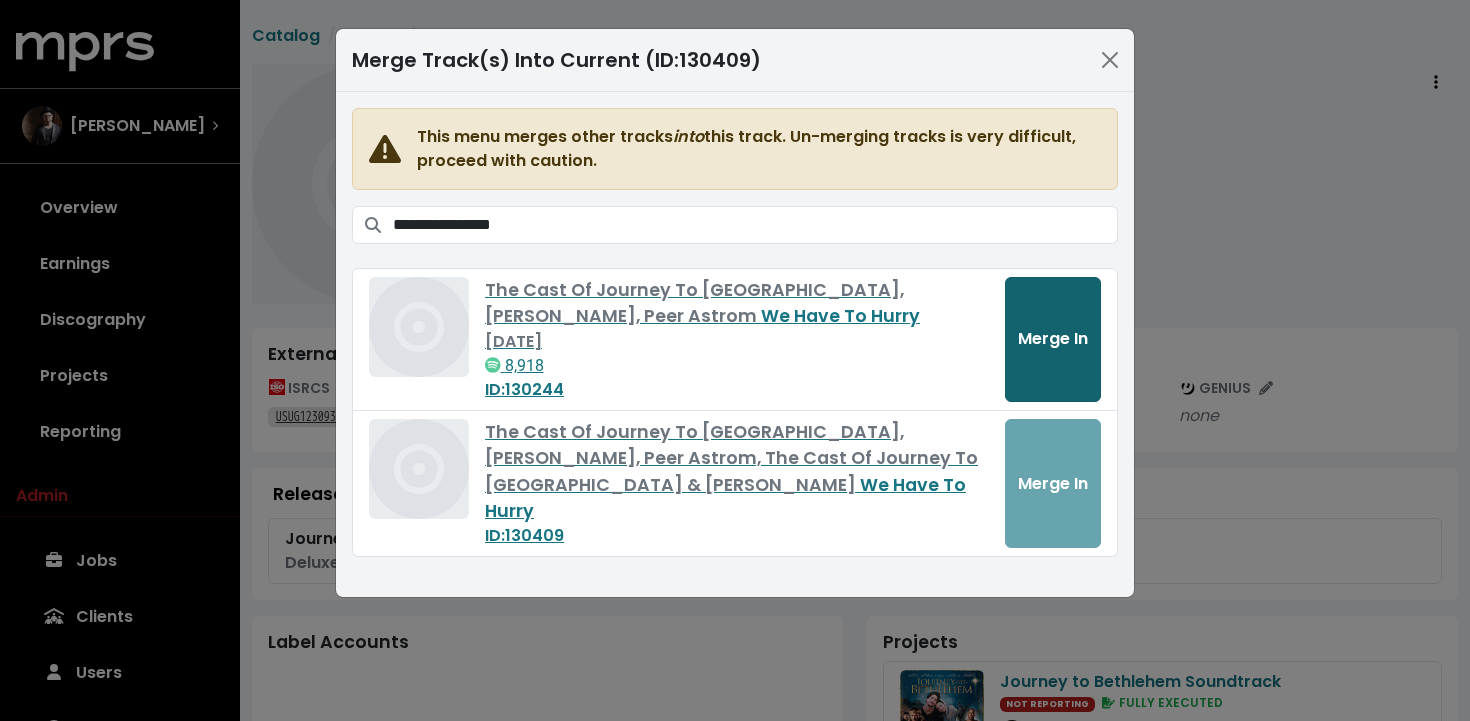 click on "Merge In" at bounding box center (1053, 338) 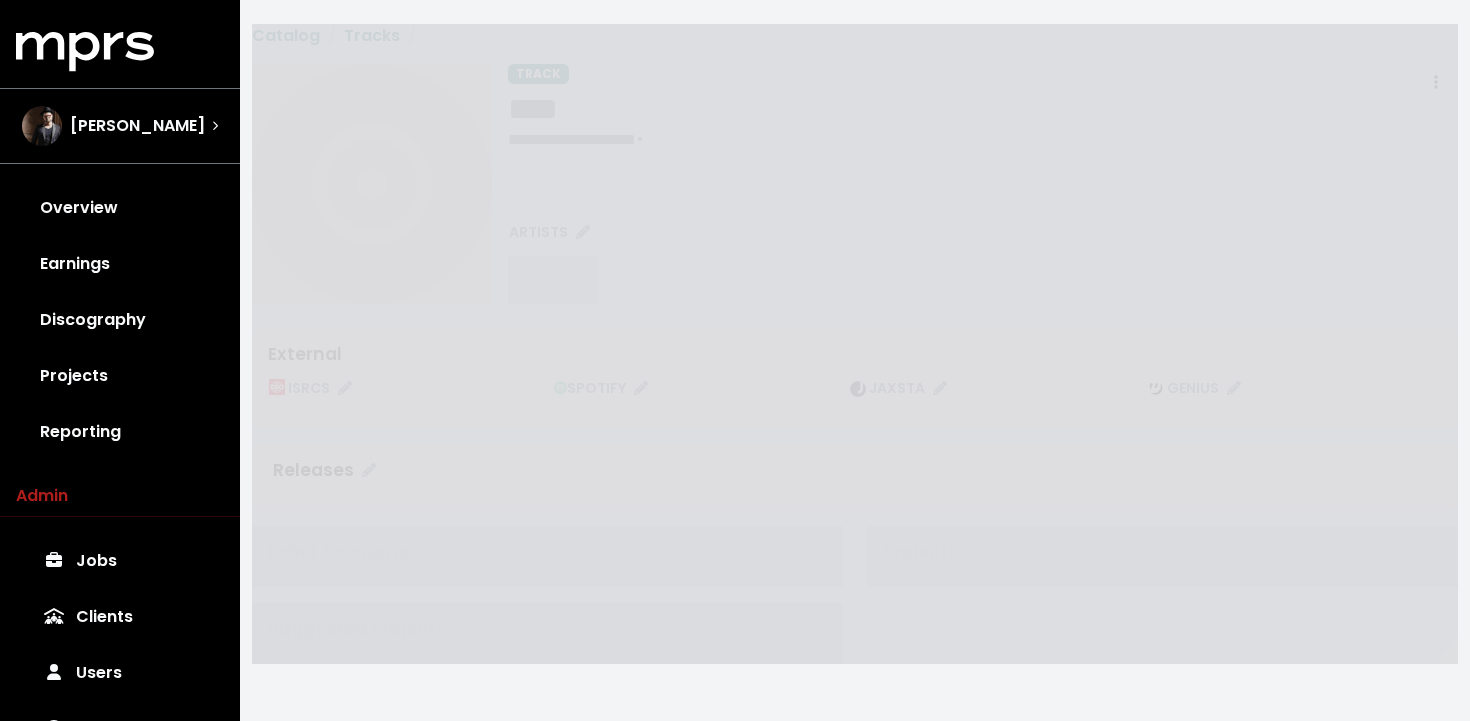scroll, scrollTop: 0, scrollLeft: 0, axis: both 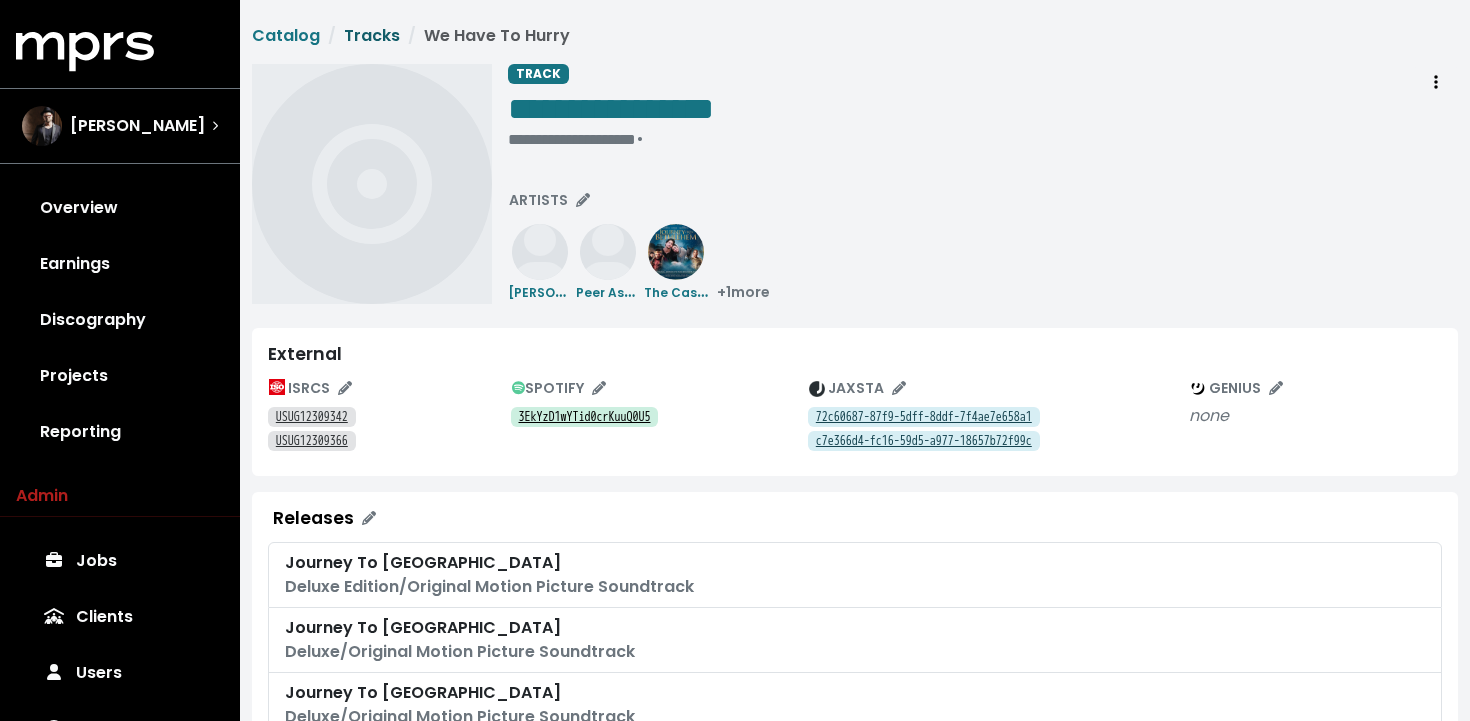 click on "Tracks" at bounding box center (372, 35) 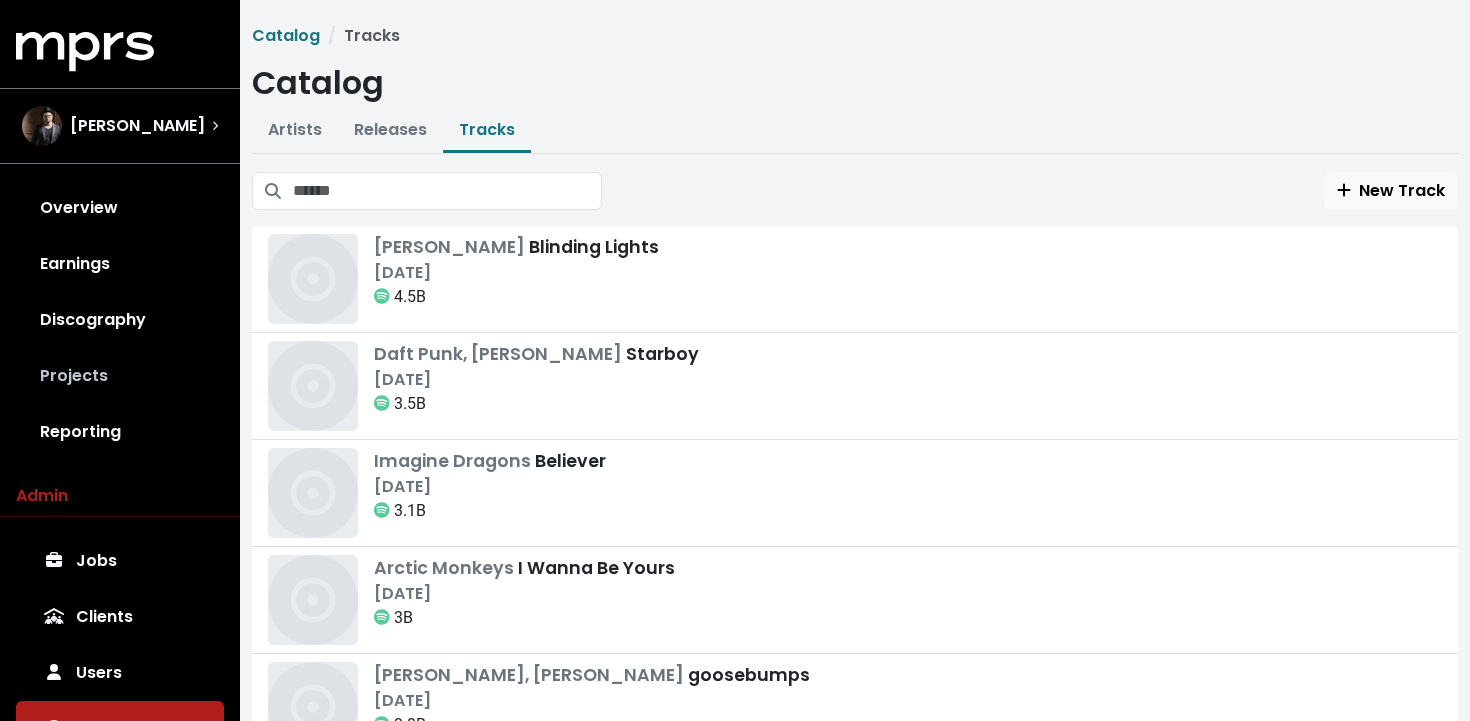click on "Projects" at bounding box center [120, 376] 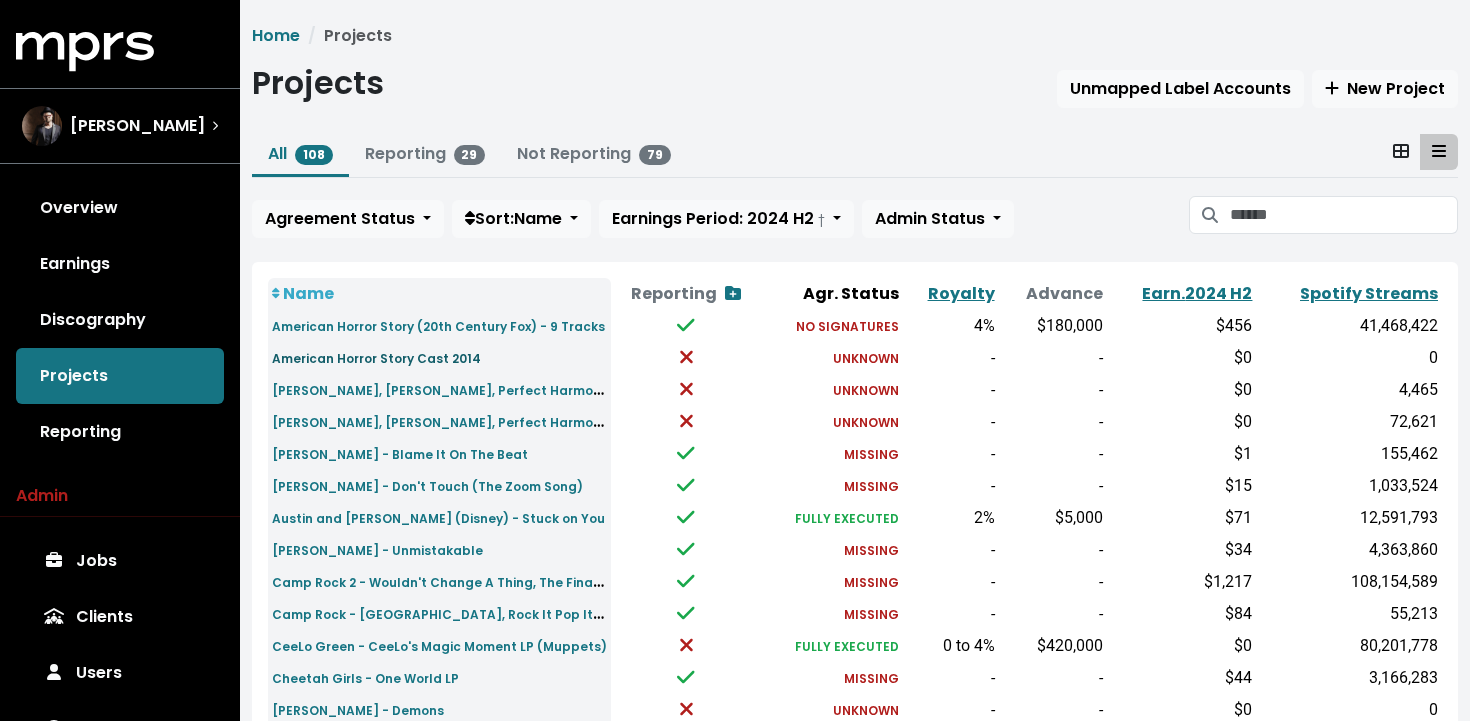 click on "American Horror Story Cast 2014" at bounding box center (376, 358) 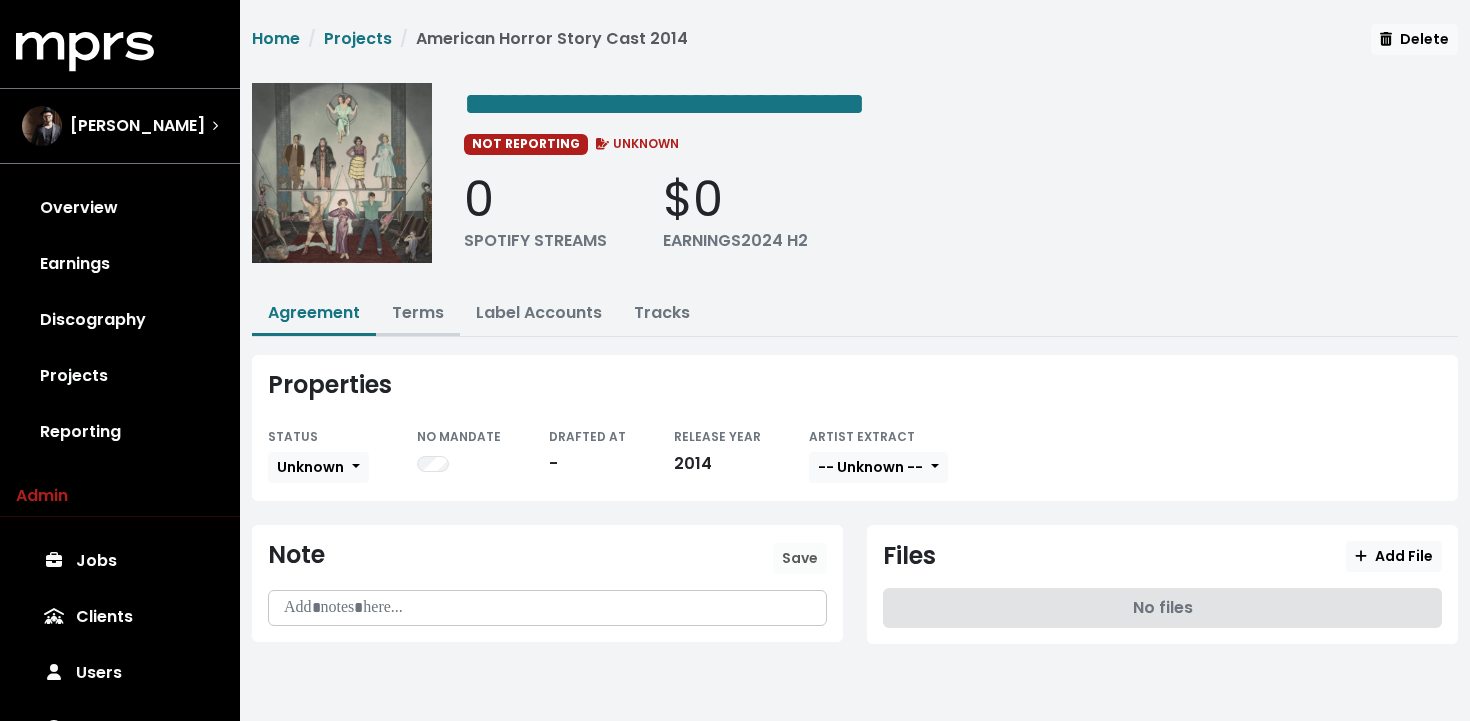 click on "Terms" at bounding box center [418, 312] 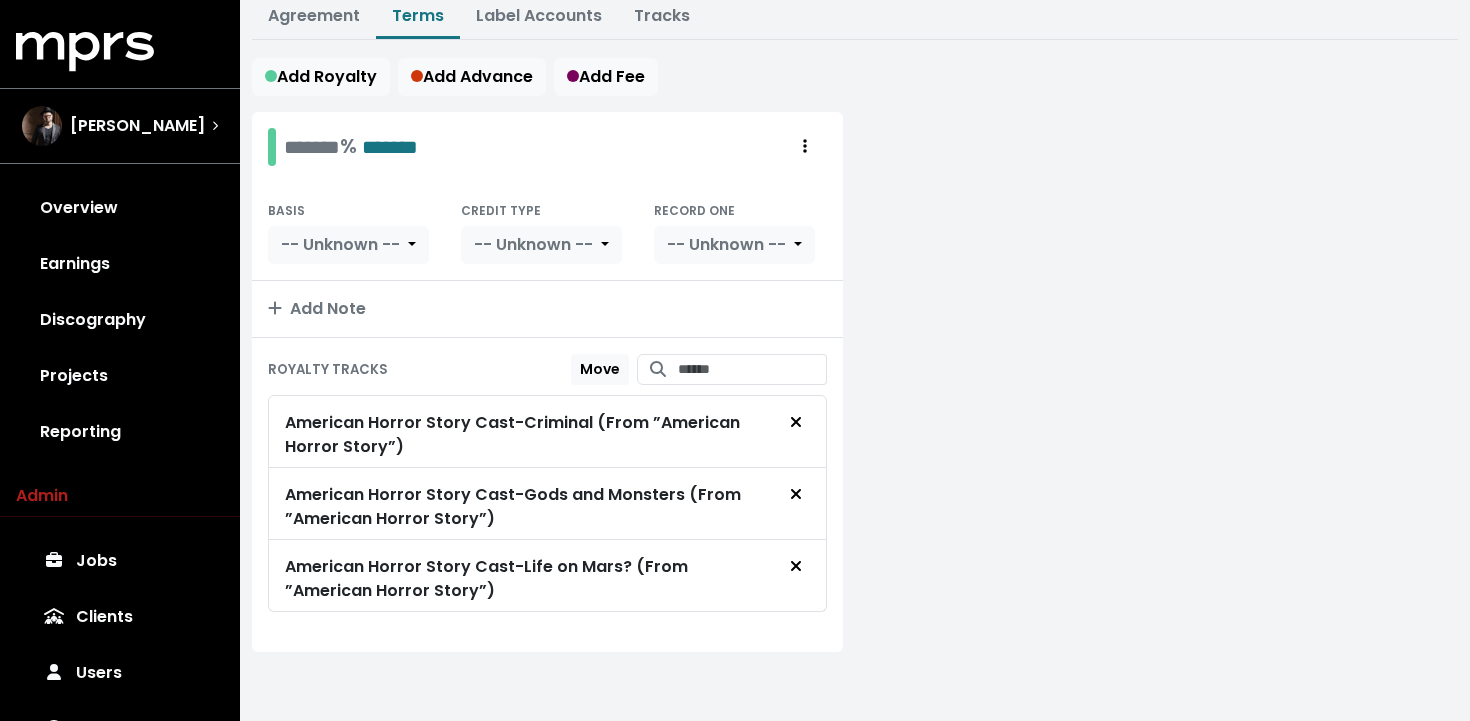 scroll, scrollTop: 239, scrollLeft: 0, axis: vertical 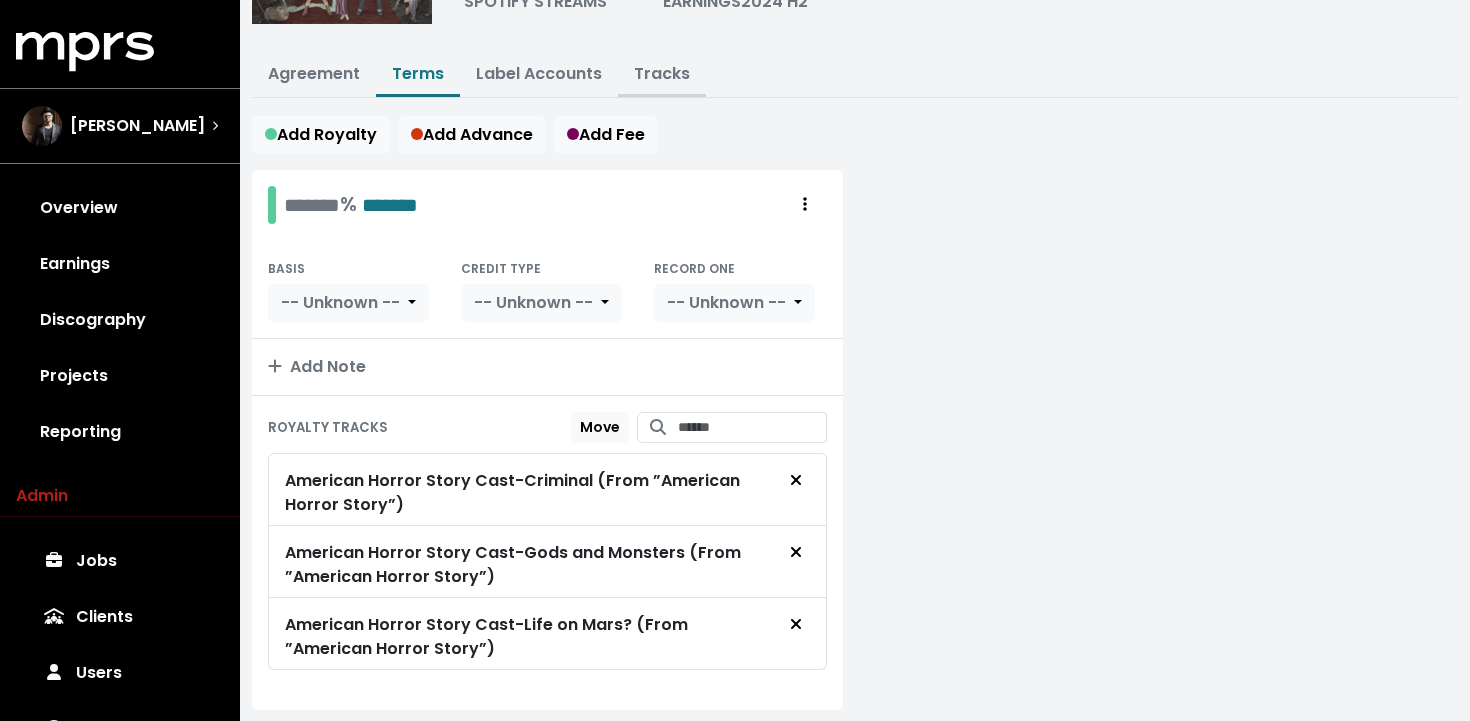 click on "Tracks" at bounding box center (662, 73) 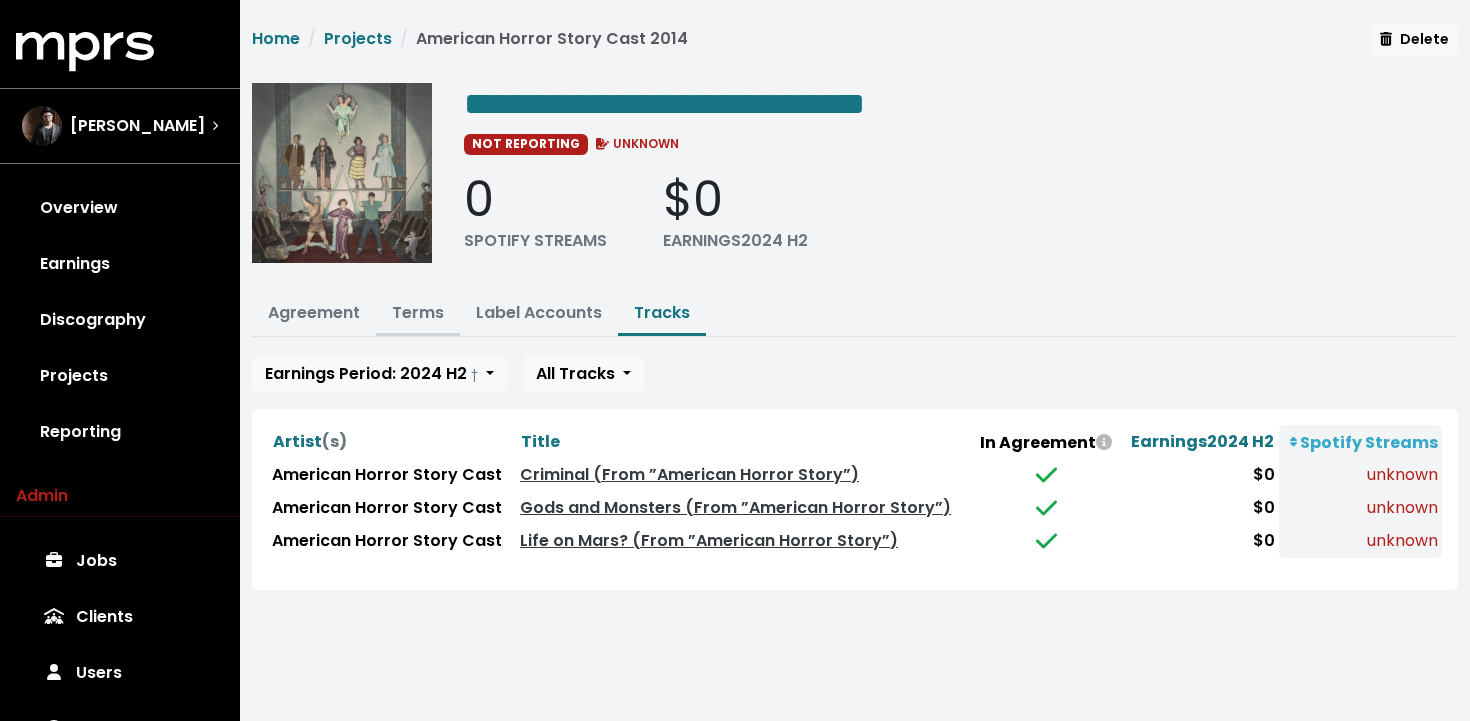 click on "Terms" at bounding box center (418, 312) 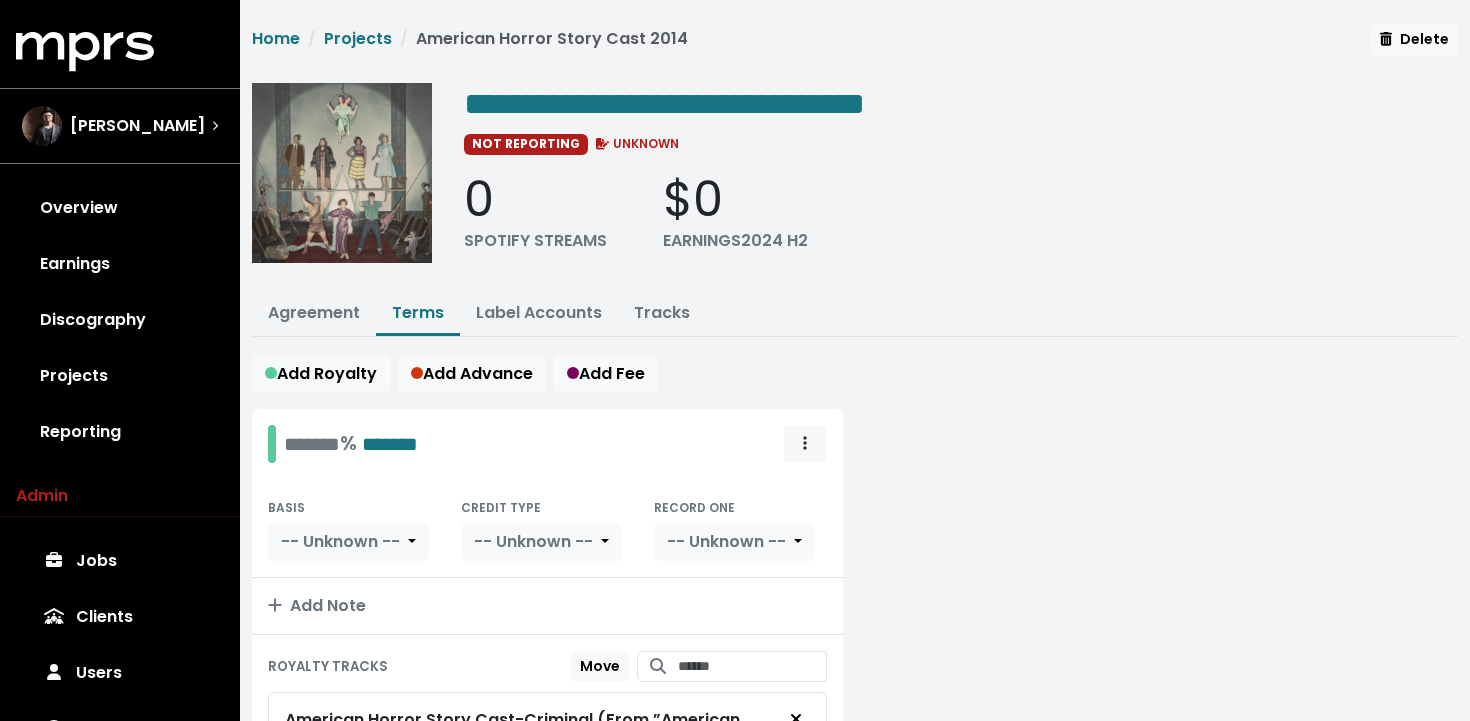 click at bounding box center [805, 444] 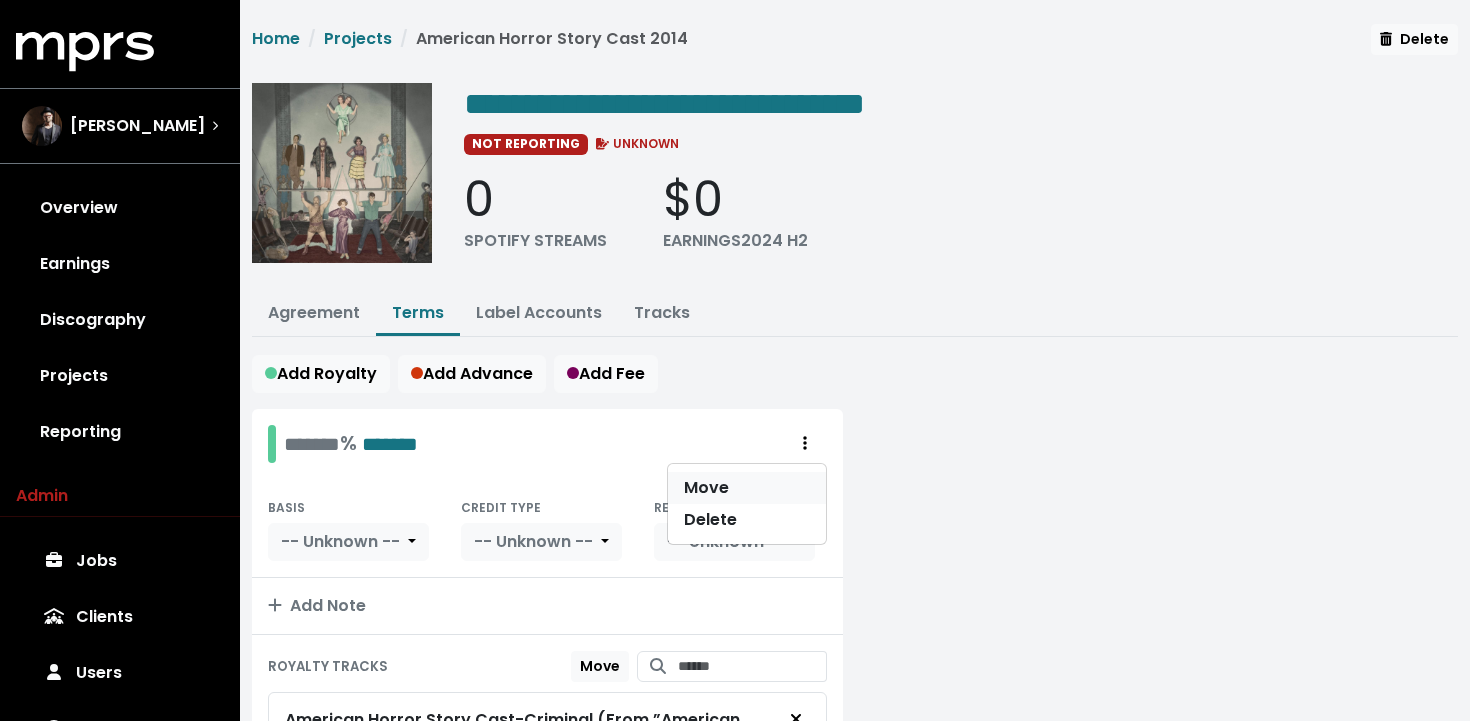 click on "Move" at bounding box center [747, 488] 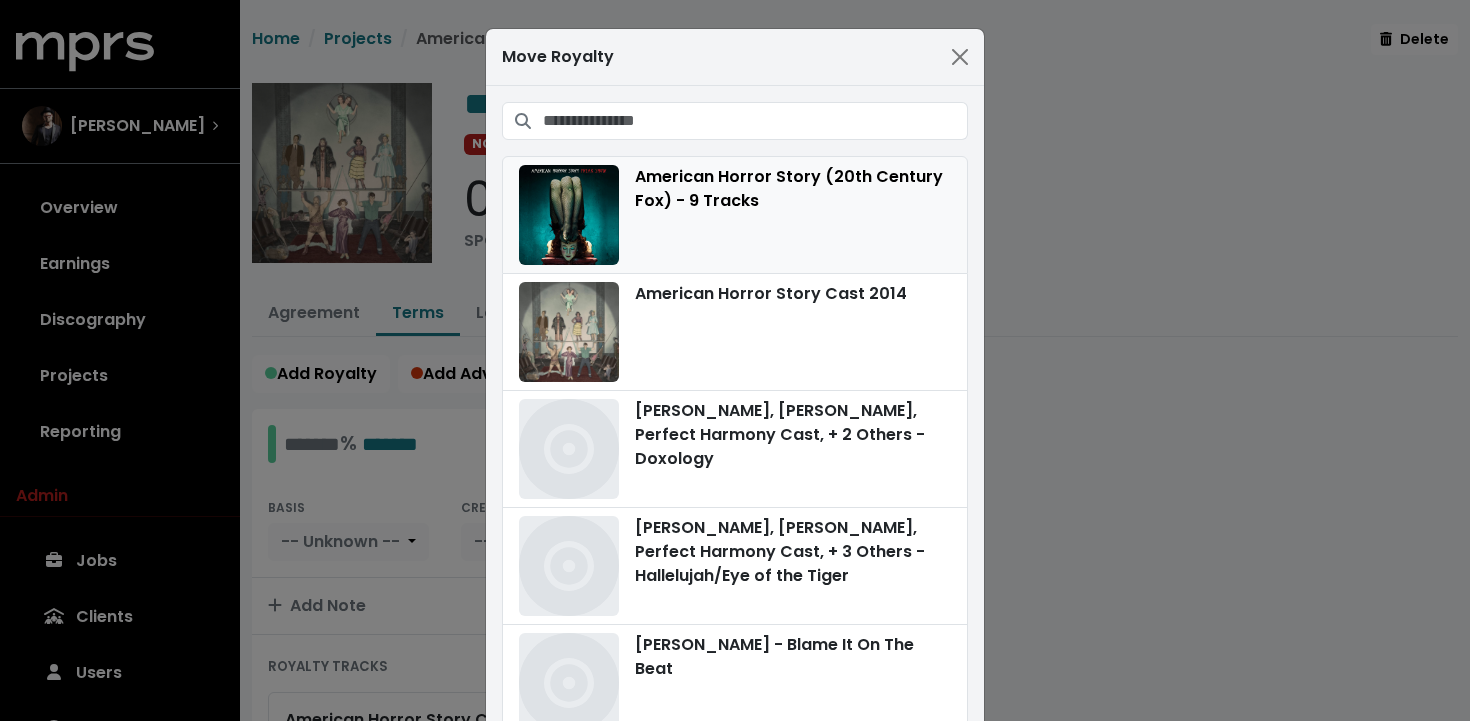 click on "American Horror Story (20th Century Fox) - 9 Tracks" at bounding box center [735, 215] 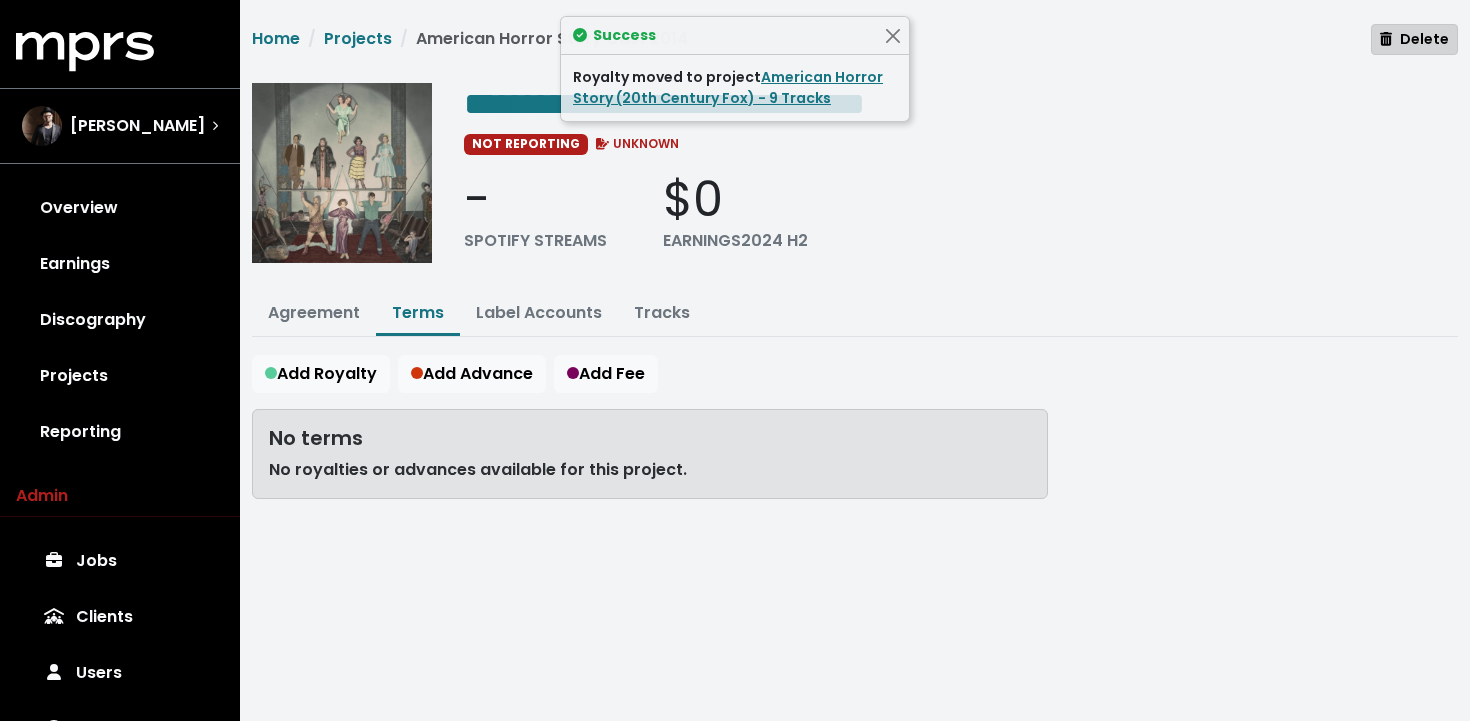 click on "Delete" at bounding box center (1414, 39) 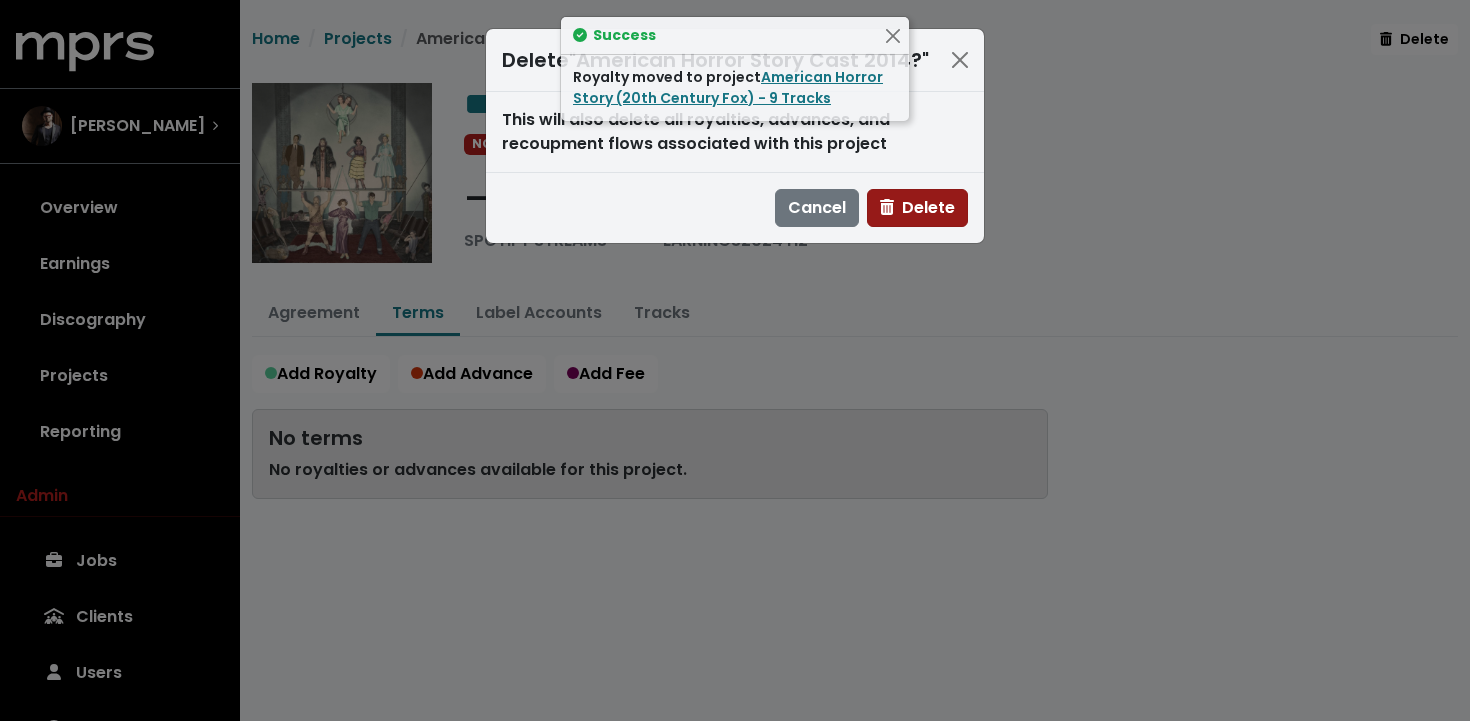 click on "Delete" at bounding box center [917, 207] 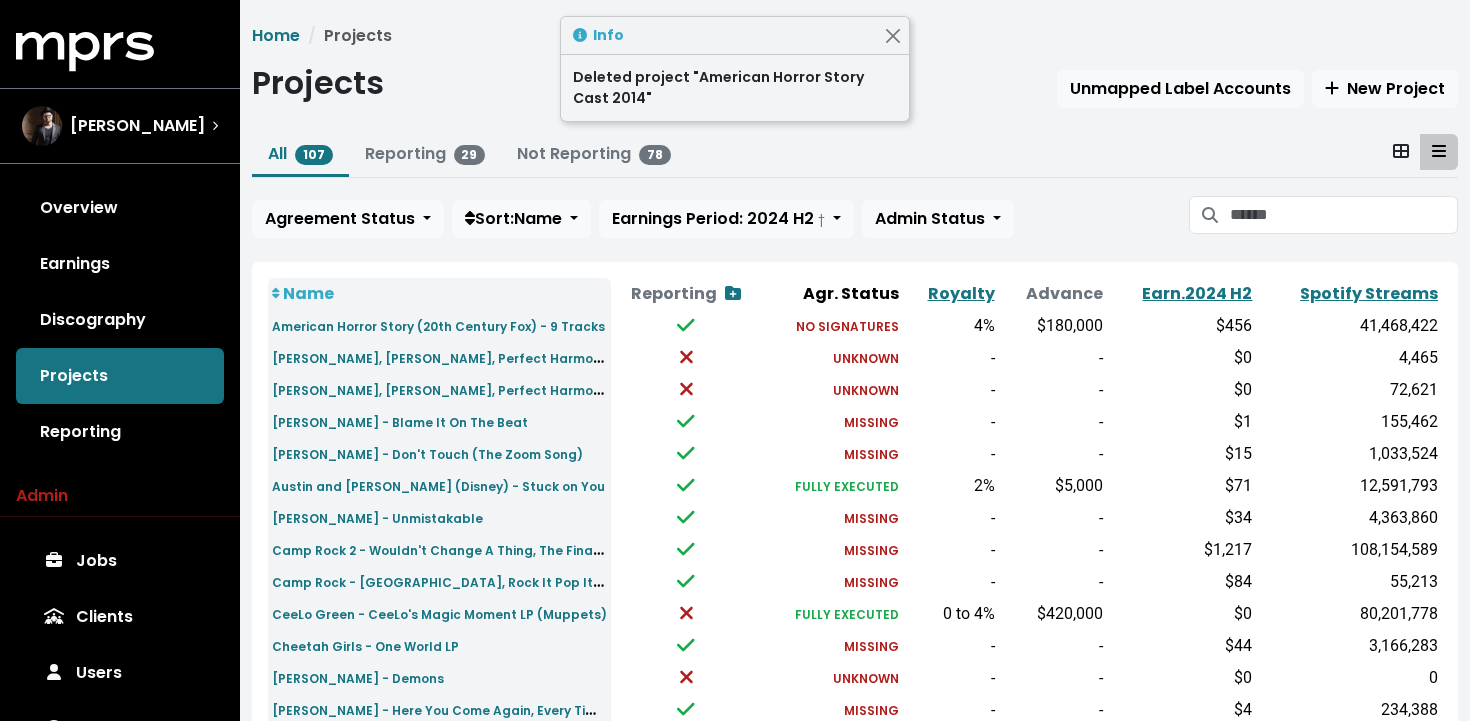 click on "Projects" at bounding box center (346, 36) 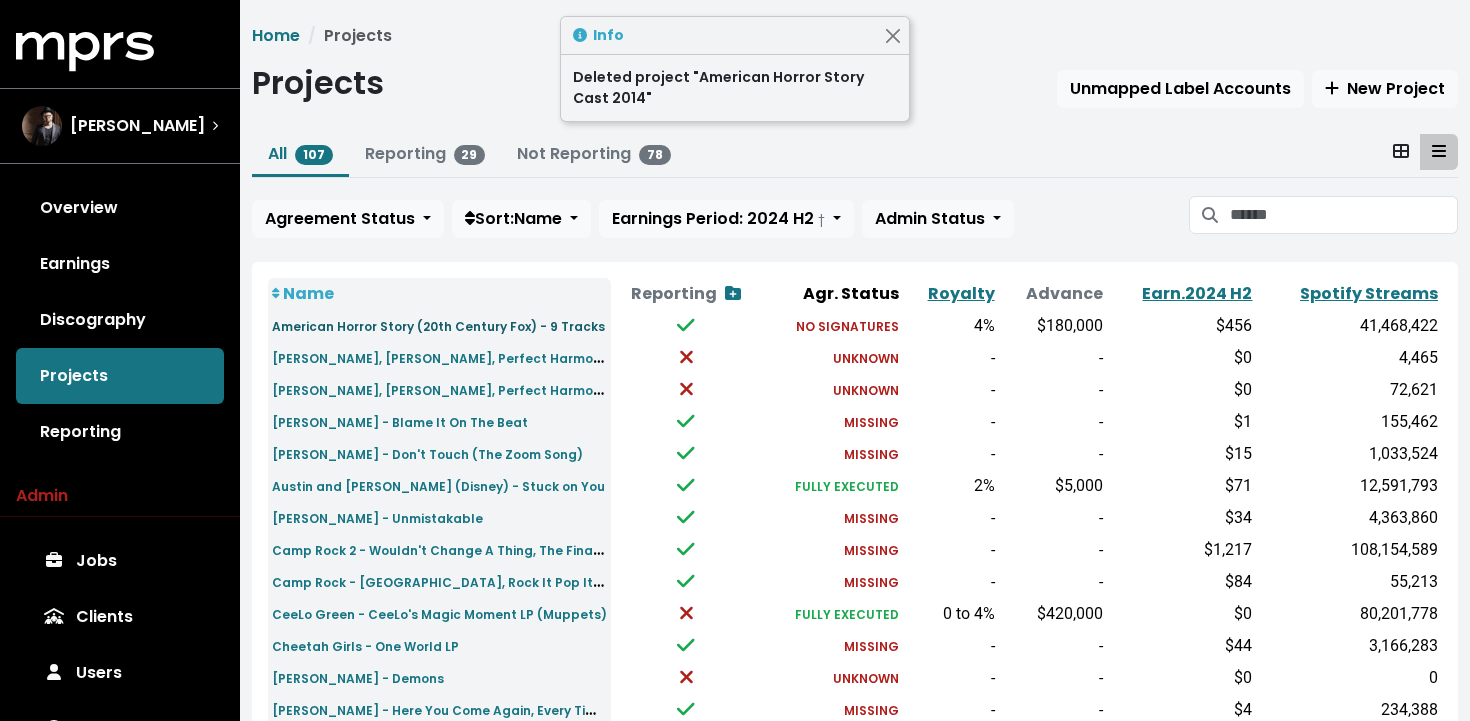 click on "American Horror Story (20th Century Fox) - 9 Tracks" at bounding box center (438, 326) 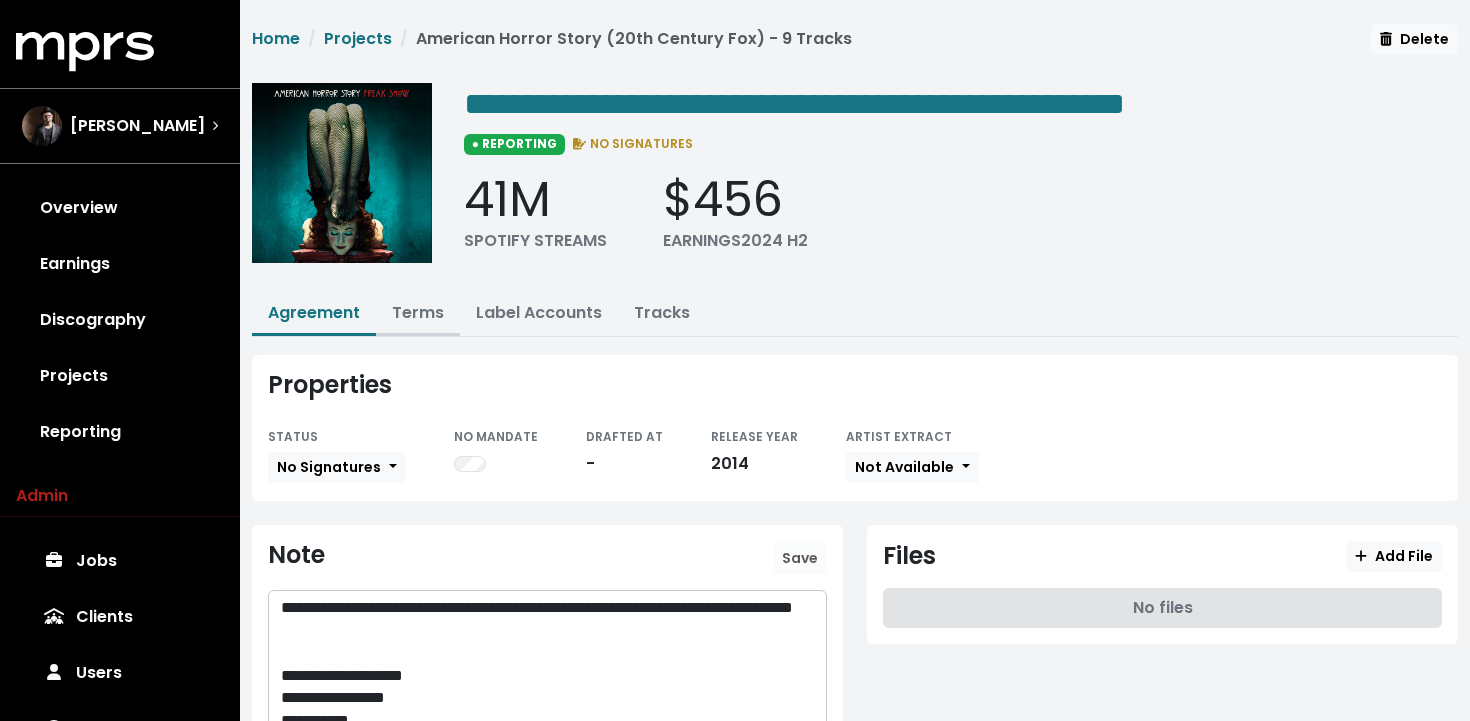 click on "Terms" at bounding box center (418, 312) 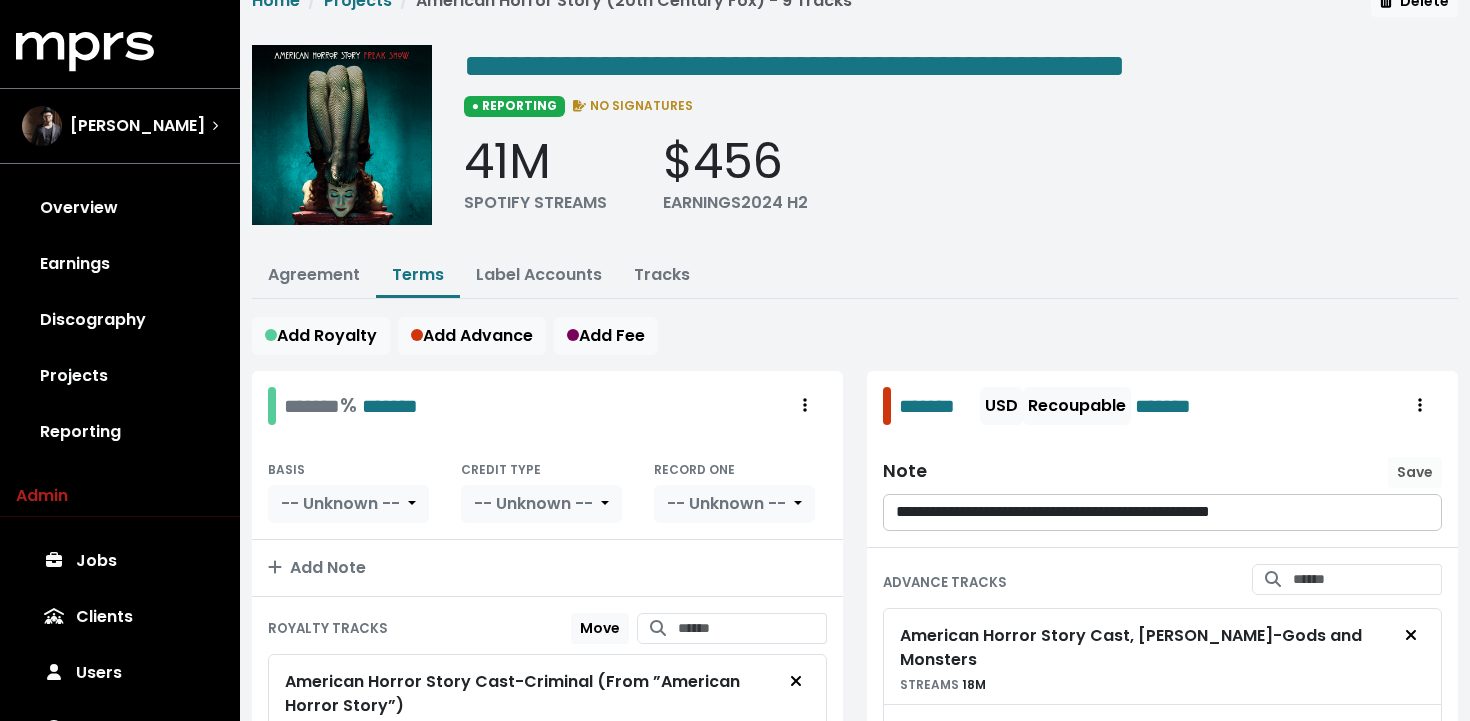 scroll, scrollTop: 0, scrollLeft: 0, axis: both 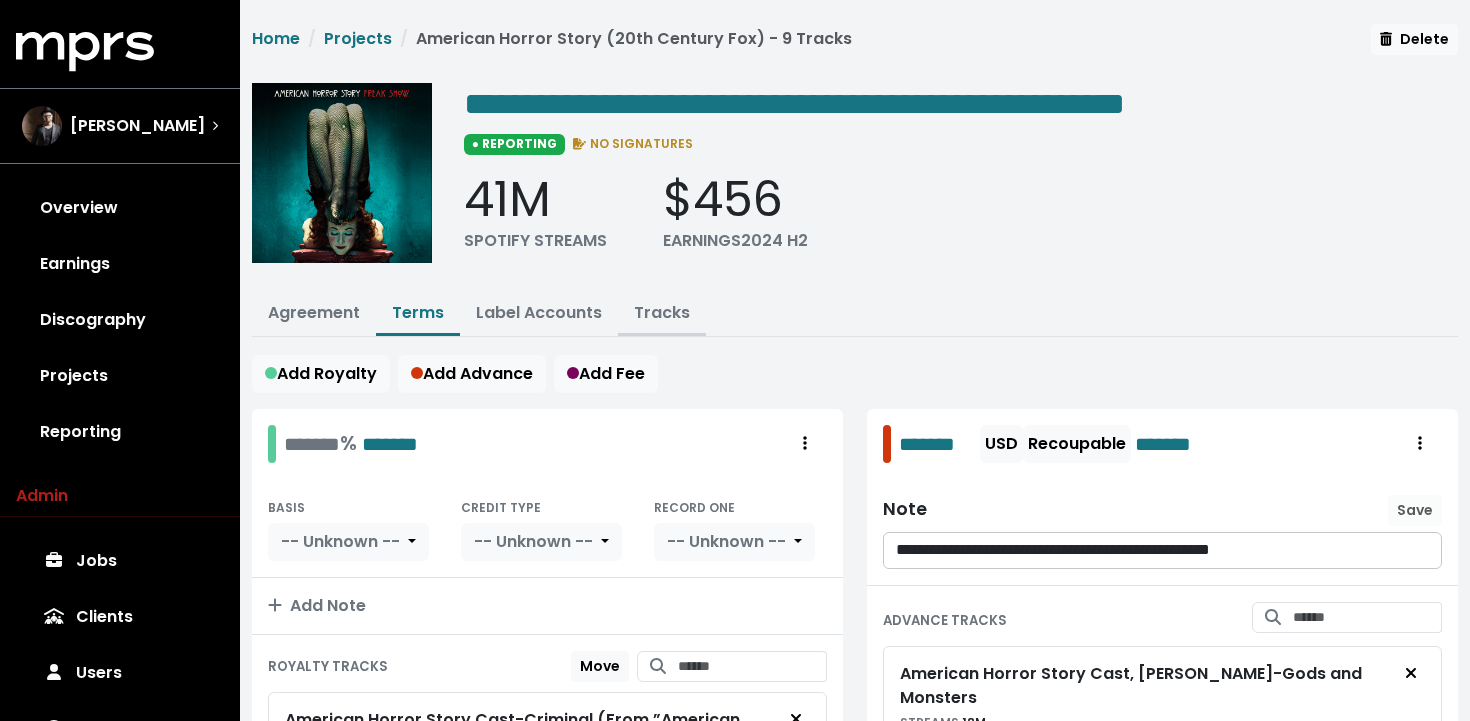 click on "Tracks" at bounding box center [662, 312] 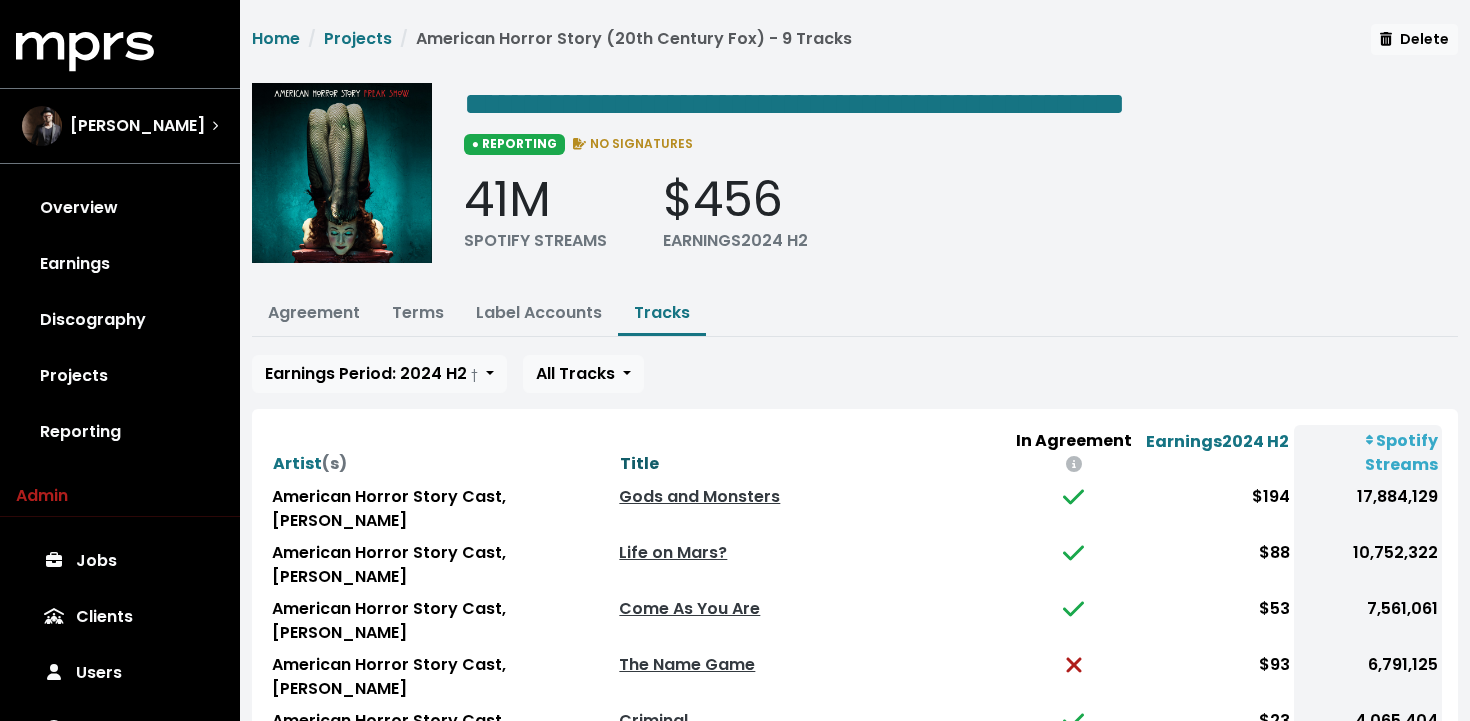 click on "Title" at bounding box center [639, 464] 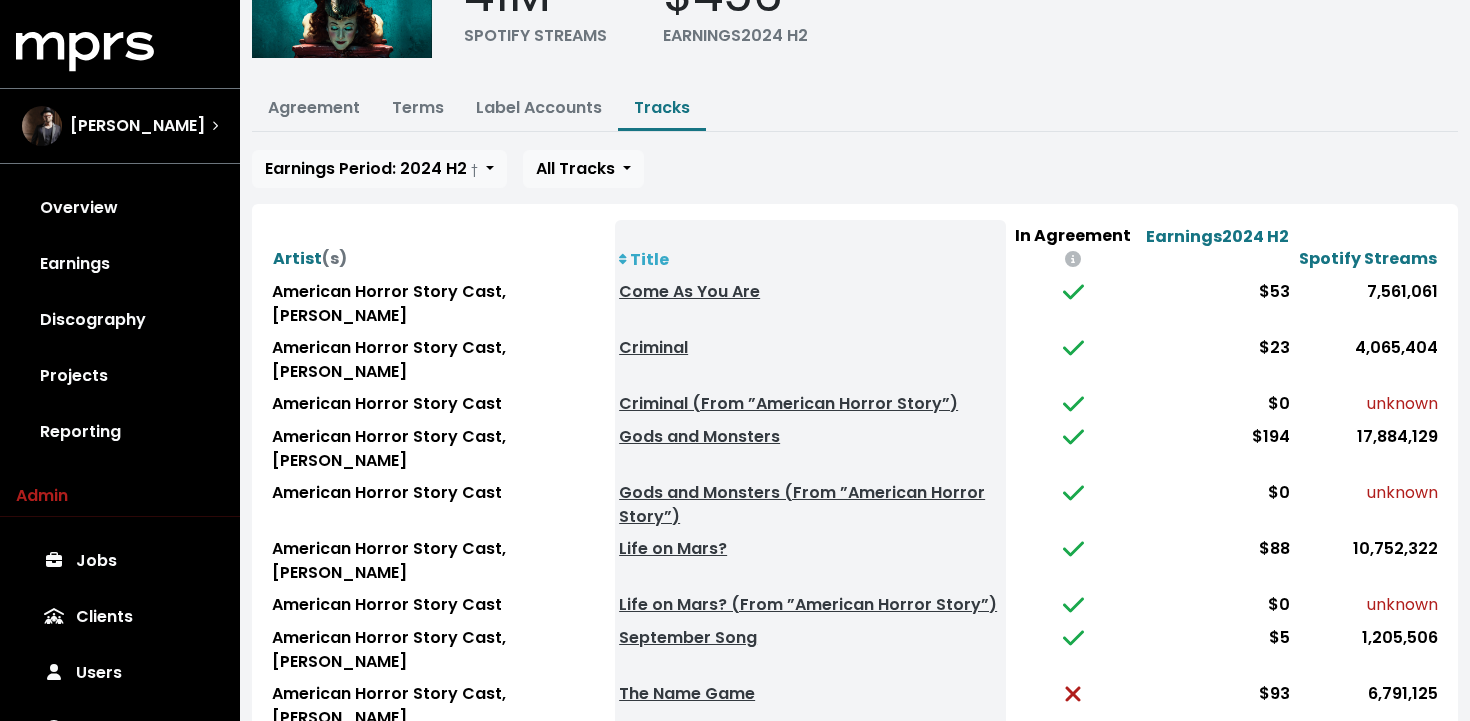 scroll, scrollTop: 204, scrollLeft: 0, axis: vertical 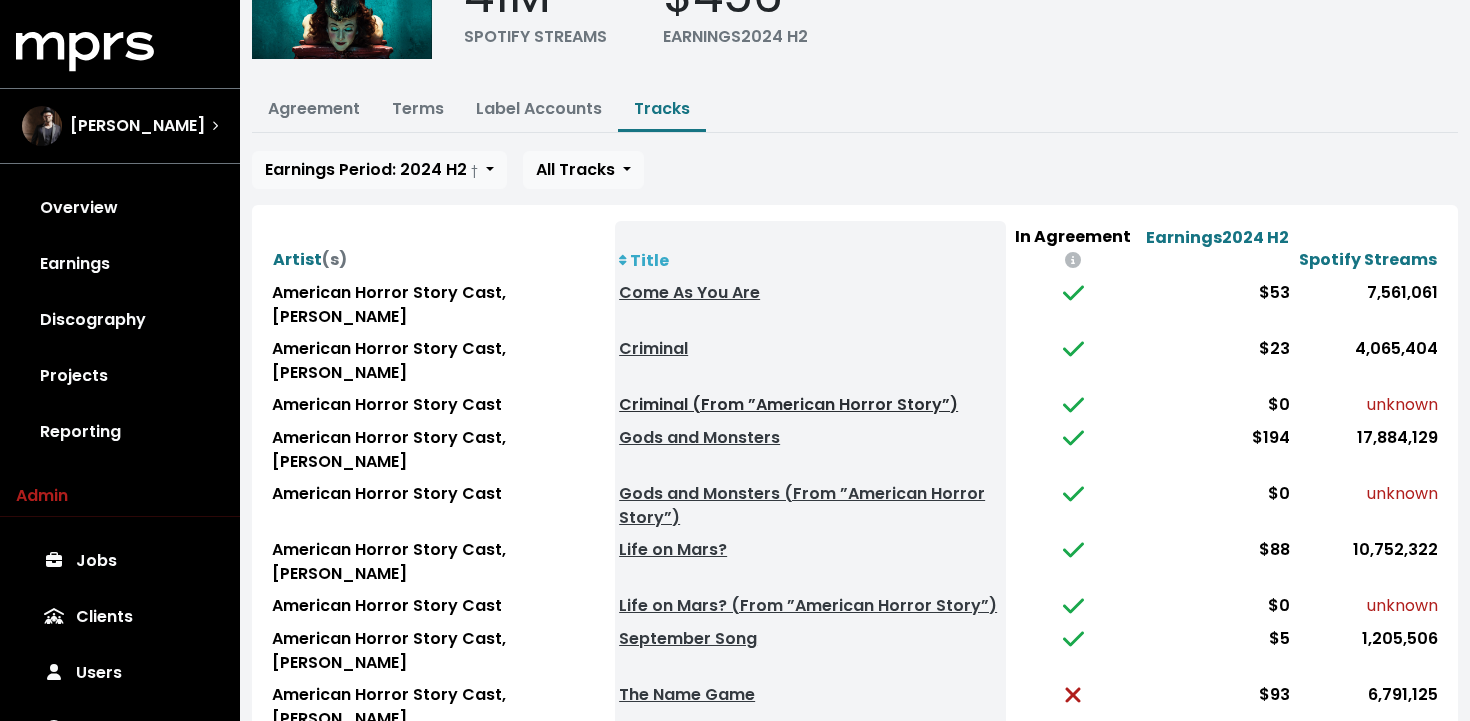 click on "Criminal (From ”American Horror Story”)" at bounding box center [788, 404] 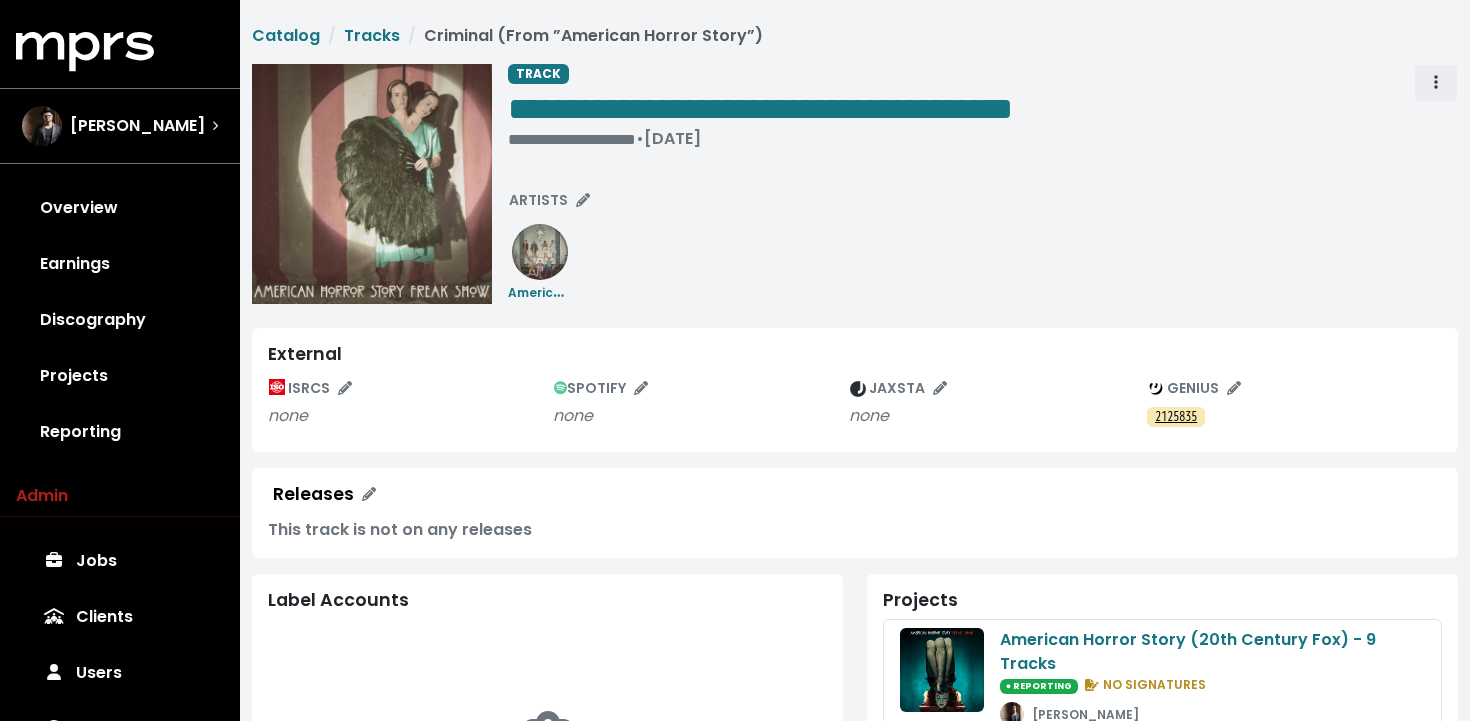 click at bounding box center (1436, 83) 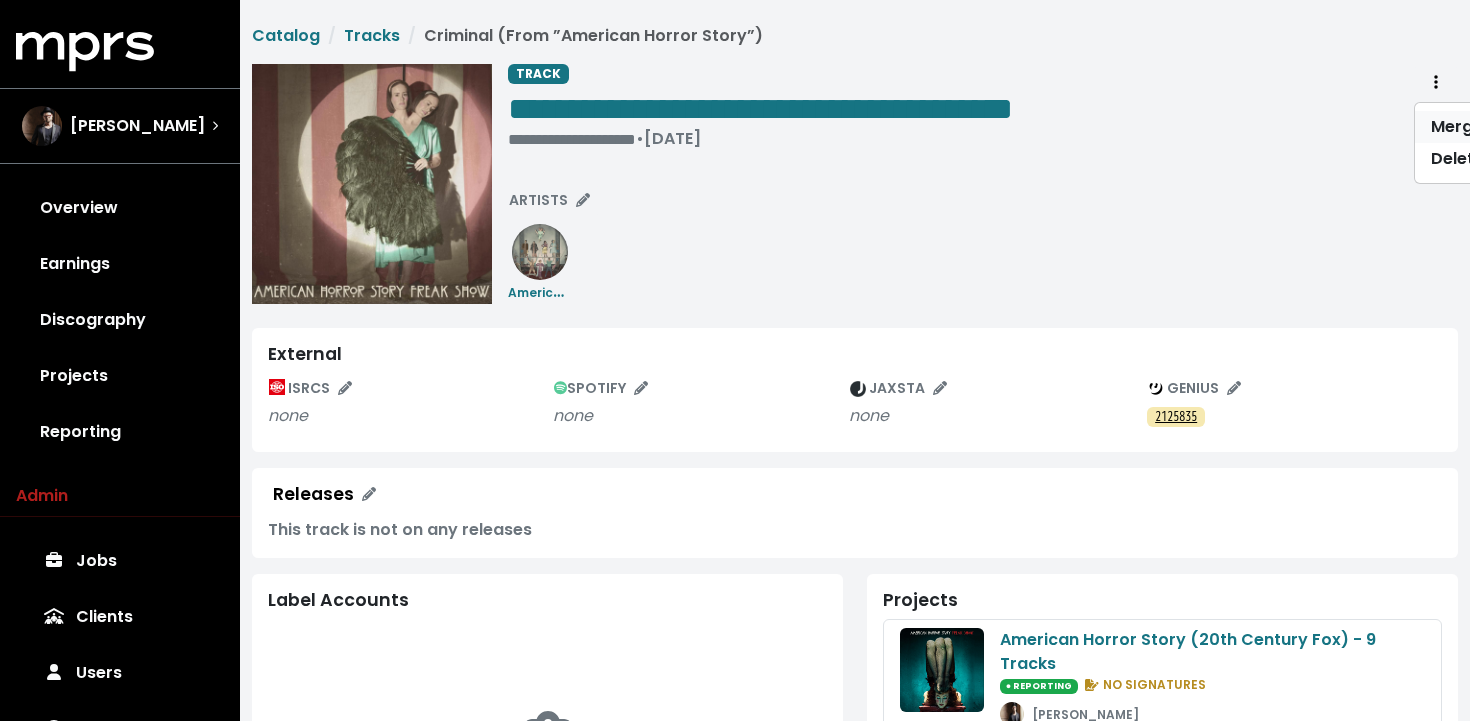 click on "Merge" at bounding box center (1494, 127) 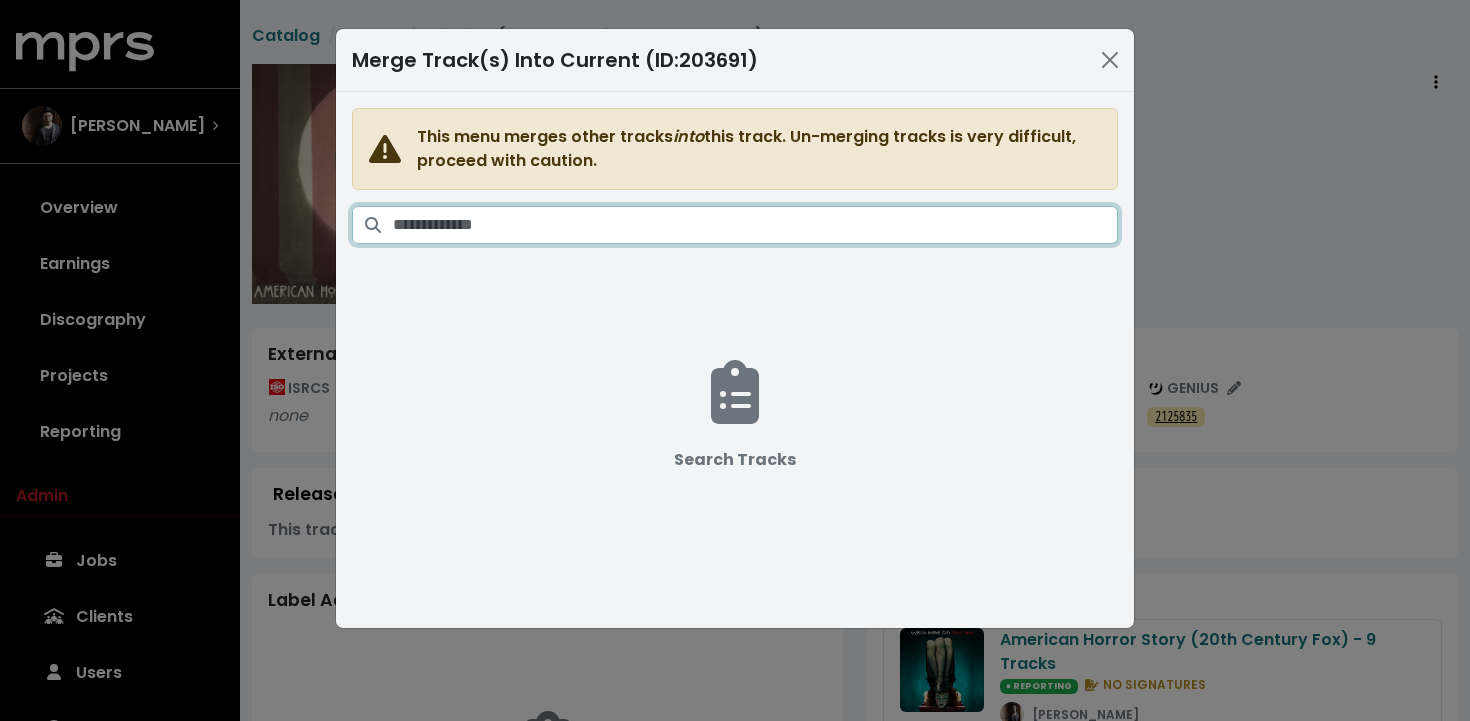 click at bounding box center [755, 225] 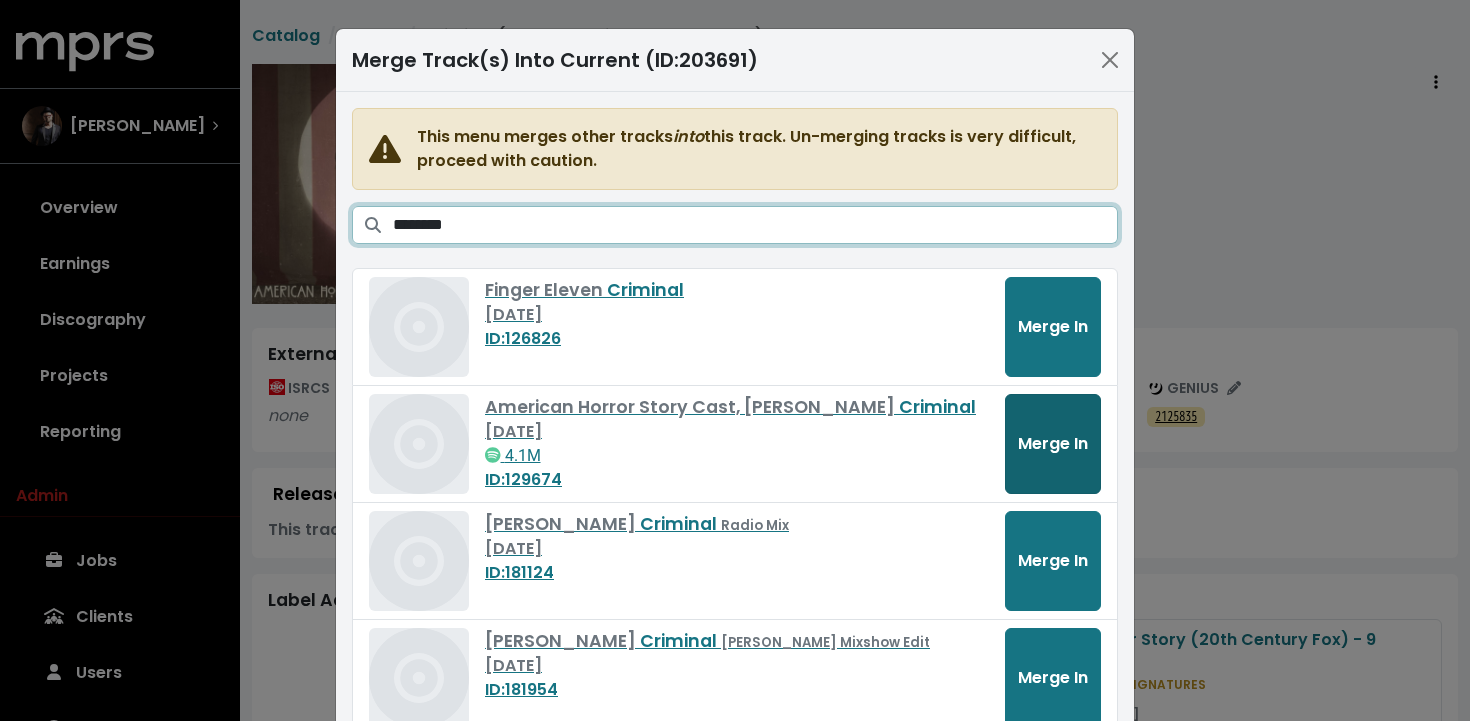 type on "********" 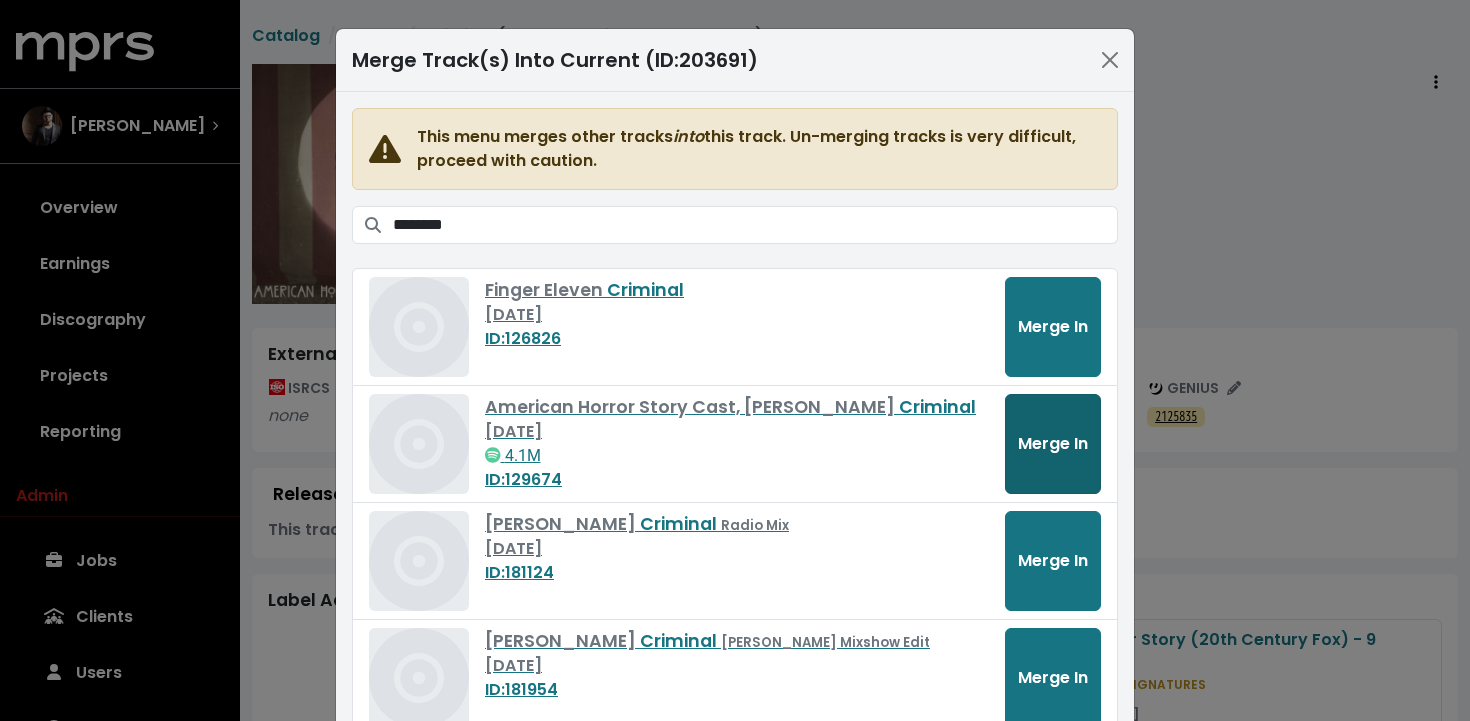 click on "Merge In" at bounding box center [1053, 443] 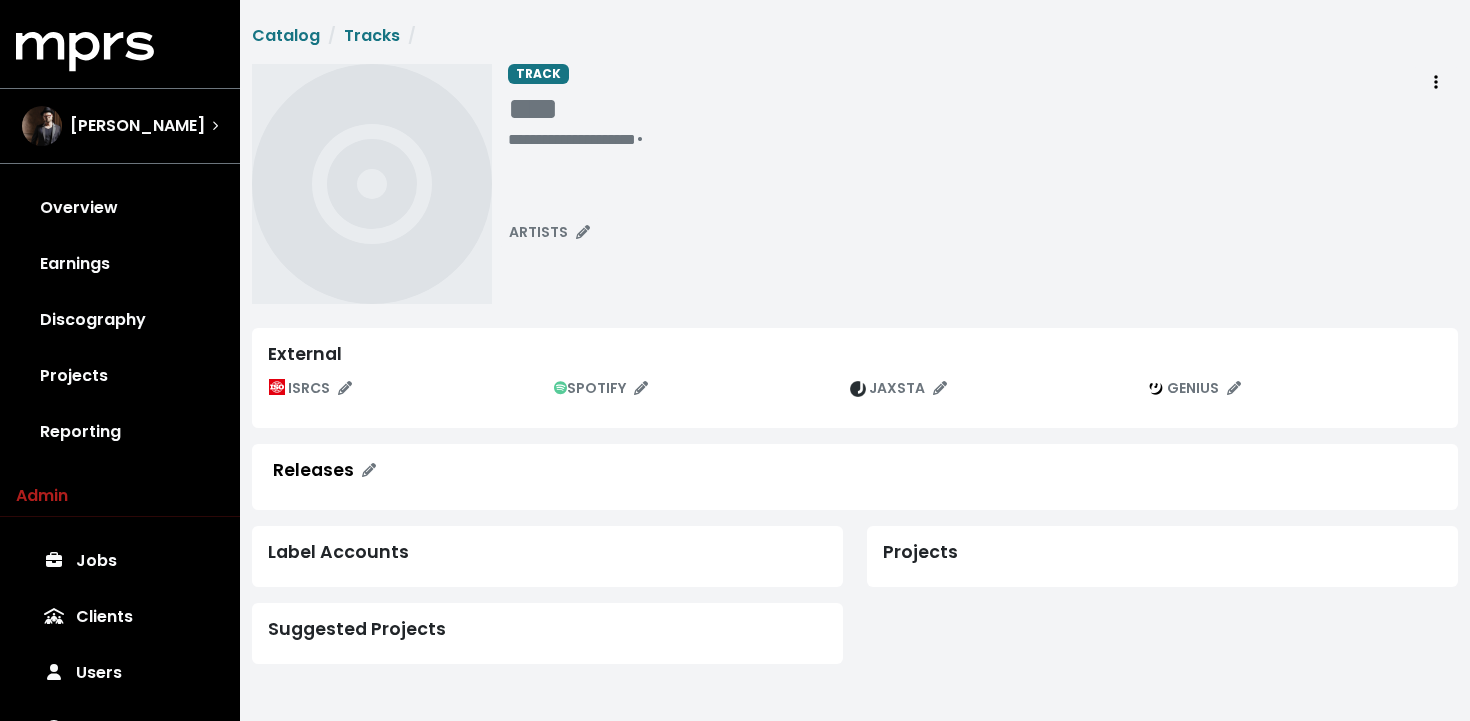 scroll, scrollTop: 0, scrollLeft: 0, axis: both 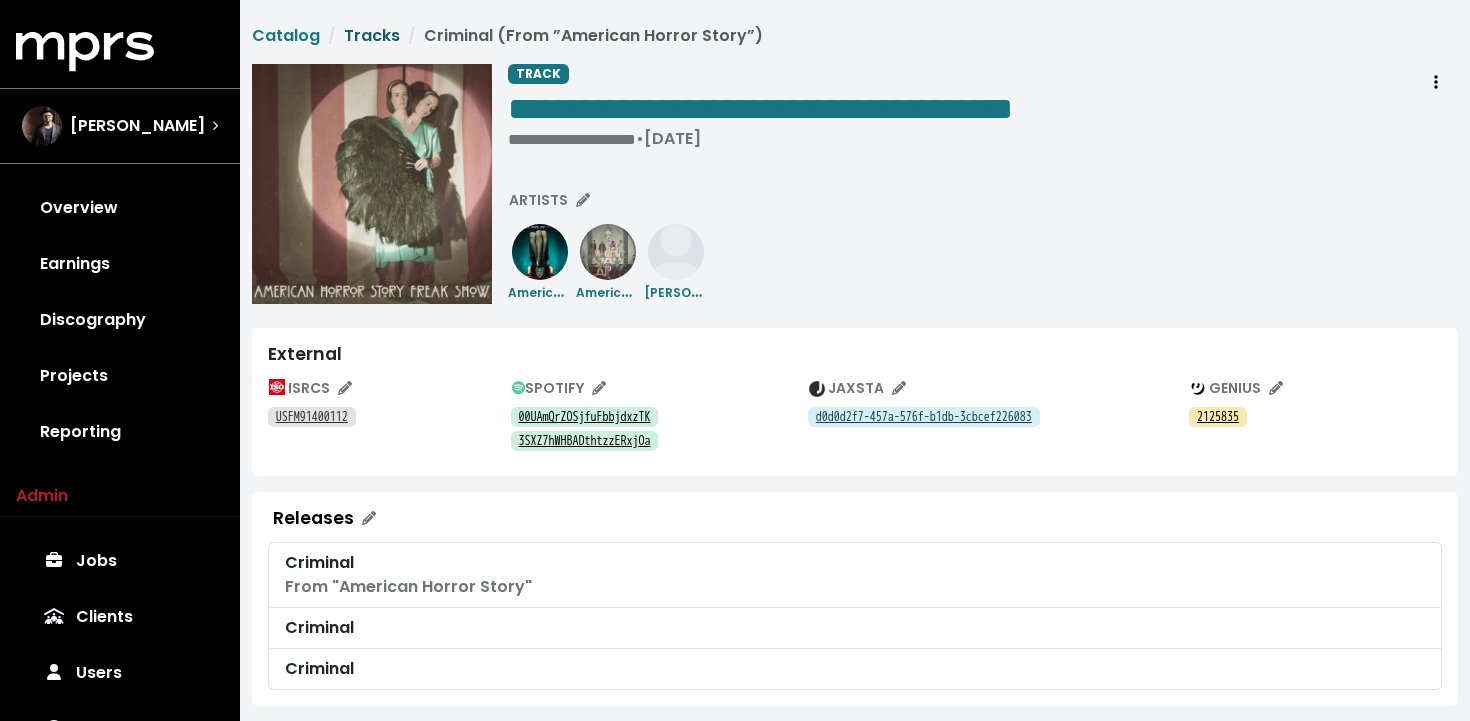 click on "Tracks" at bounding box center [372, 35] 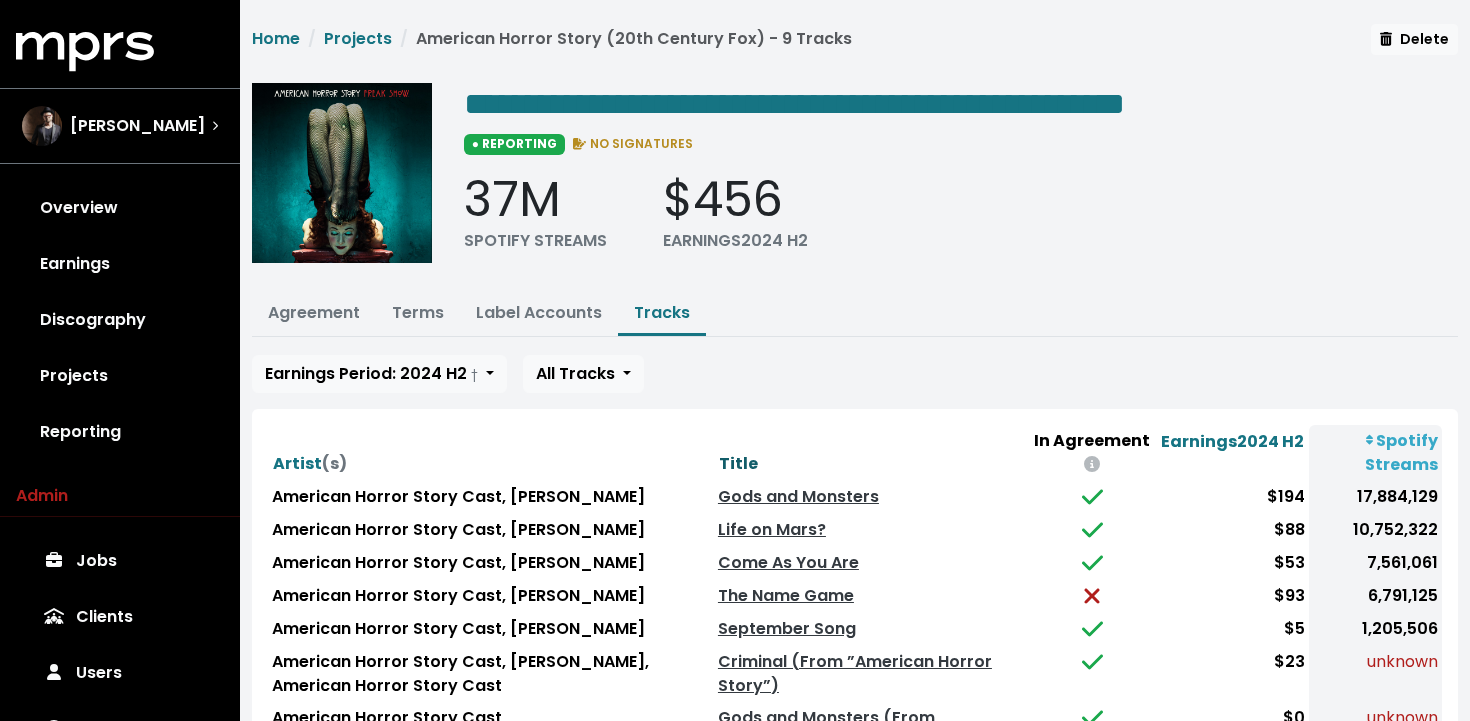 click on "Title" at bounding box center (738, 463) 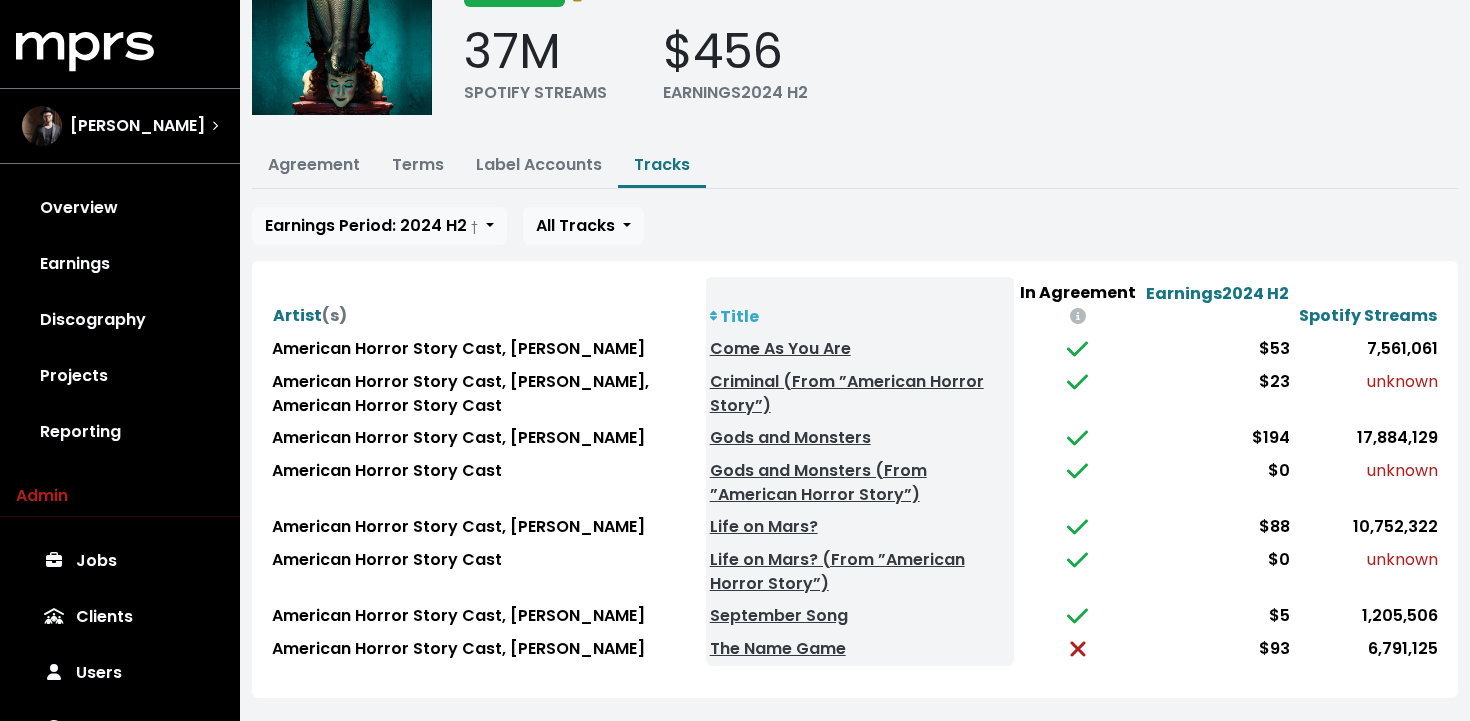 scroll, scrollTop: 168, scrollLeft: 0, axis: vertical 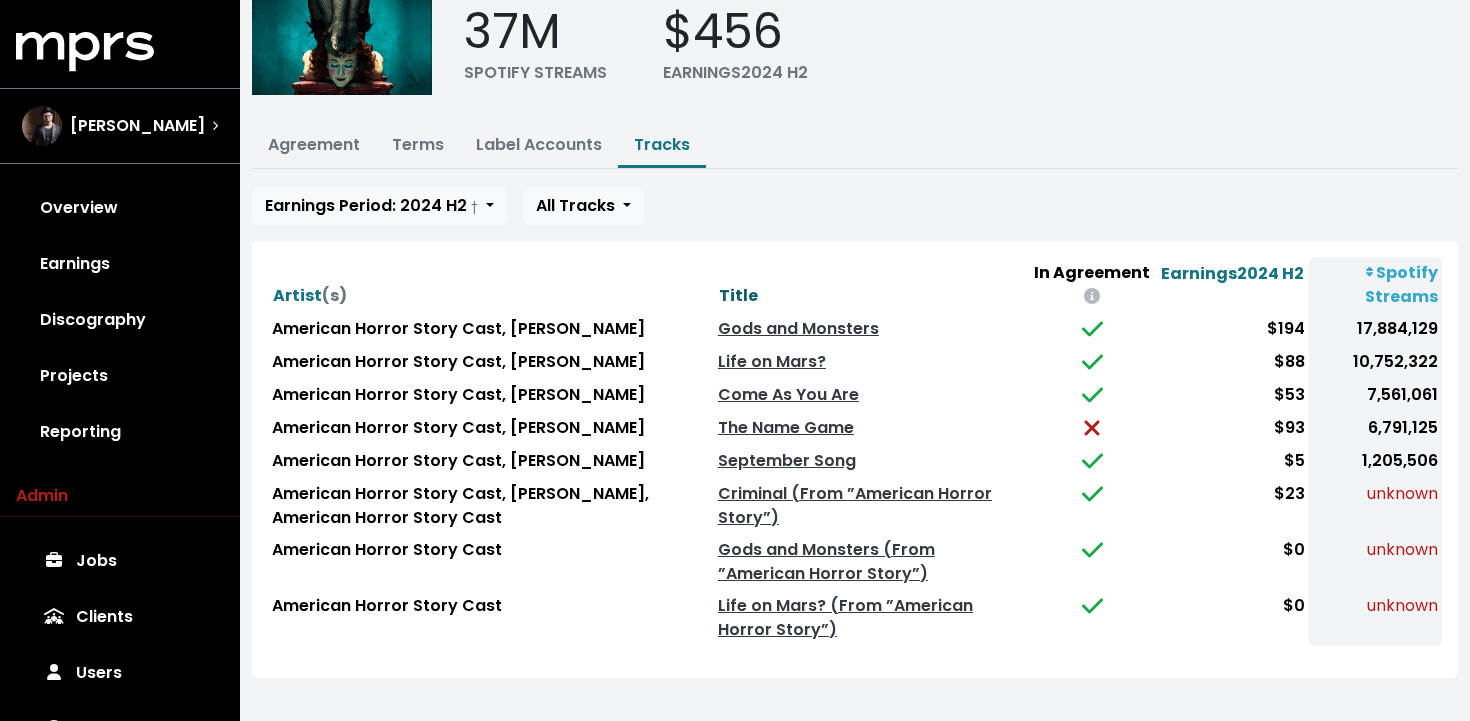 click on "Title" at bounding box center [738, 295] 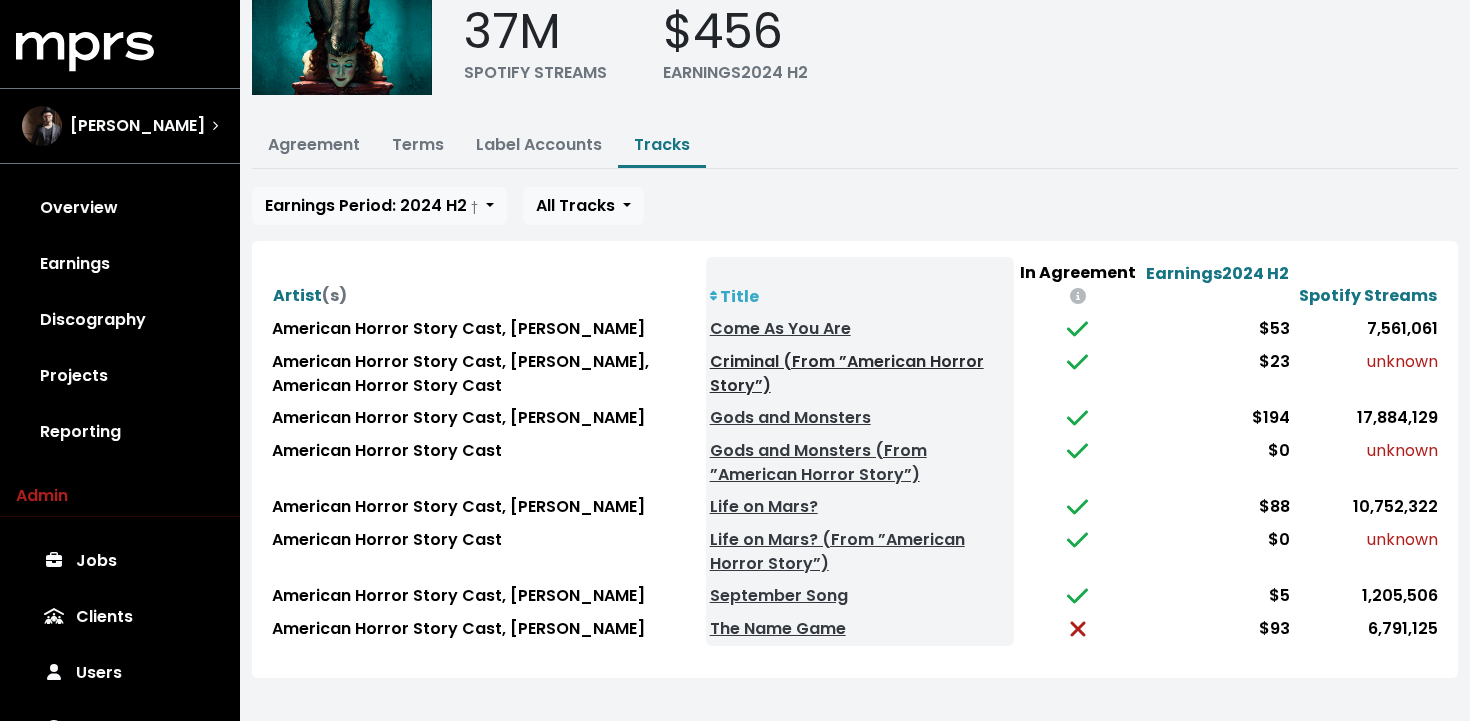 click on "Criminal (From ”American Horror Story”)" at bounding box center (847, 373) 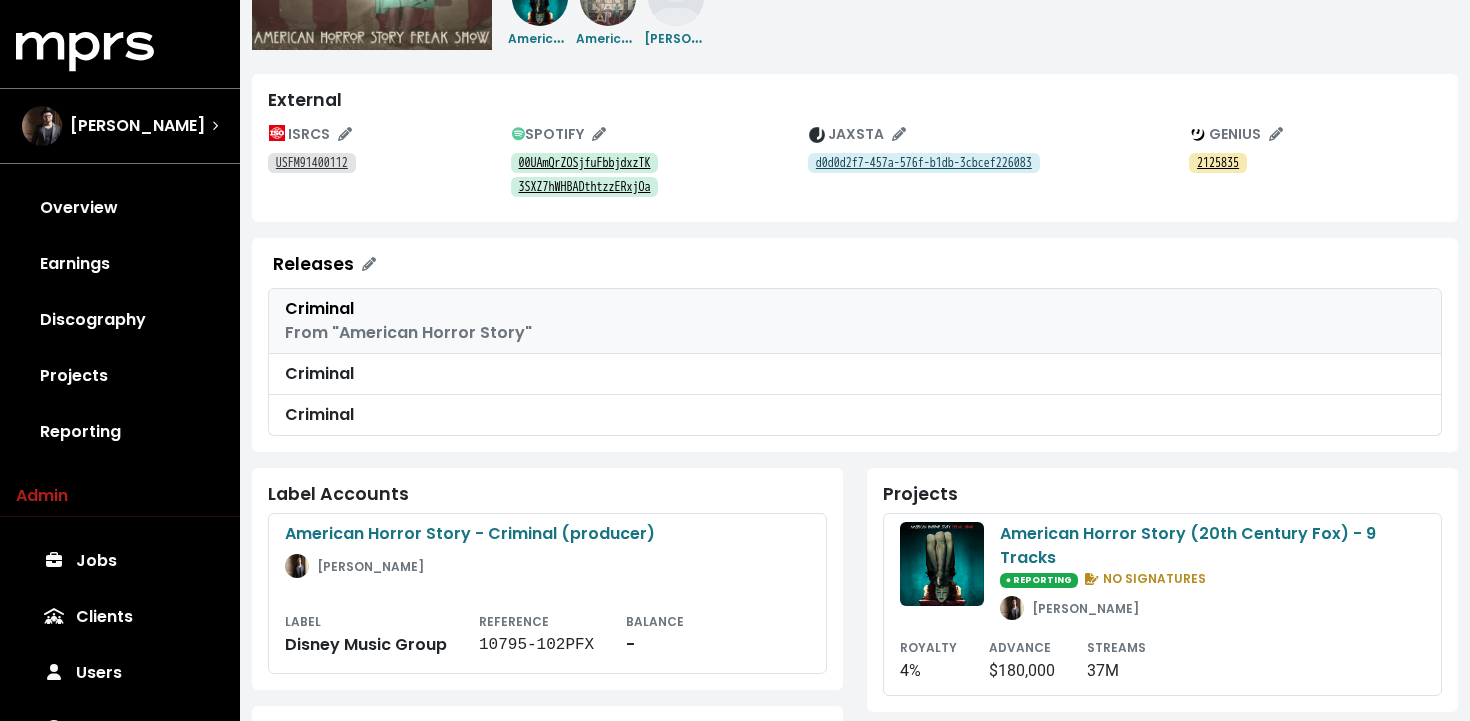 scroll, scrollTop: 252, scrollLeft: 0, axis: vertical 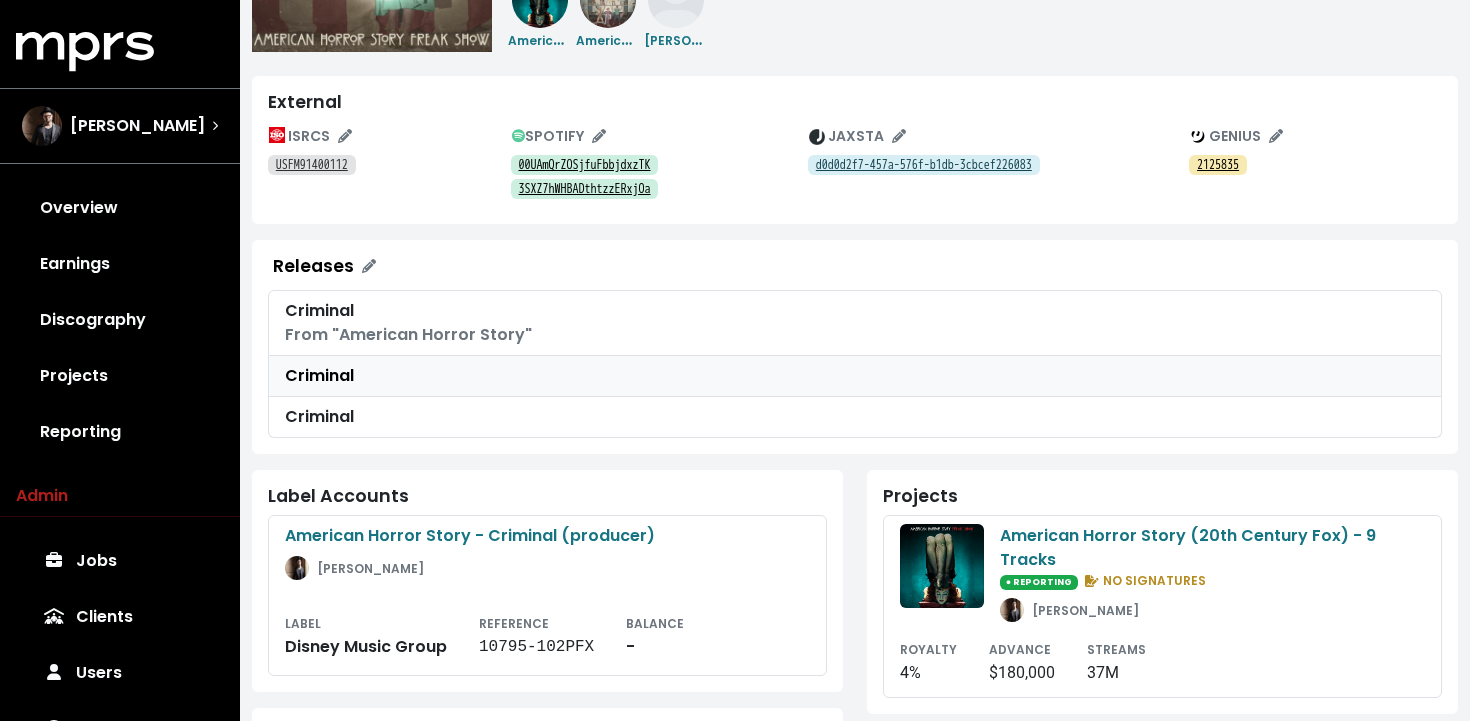 click on "Criminal" at bounding box center (855, 376) 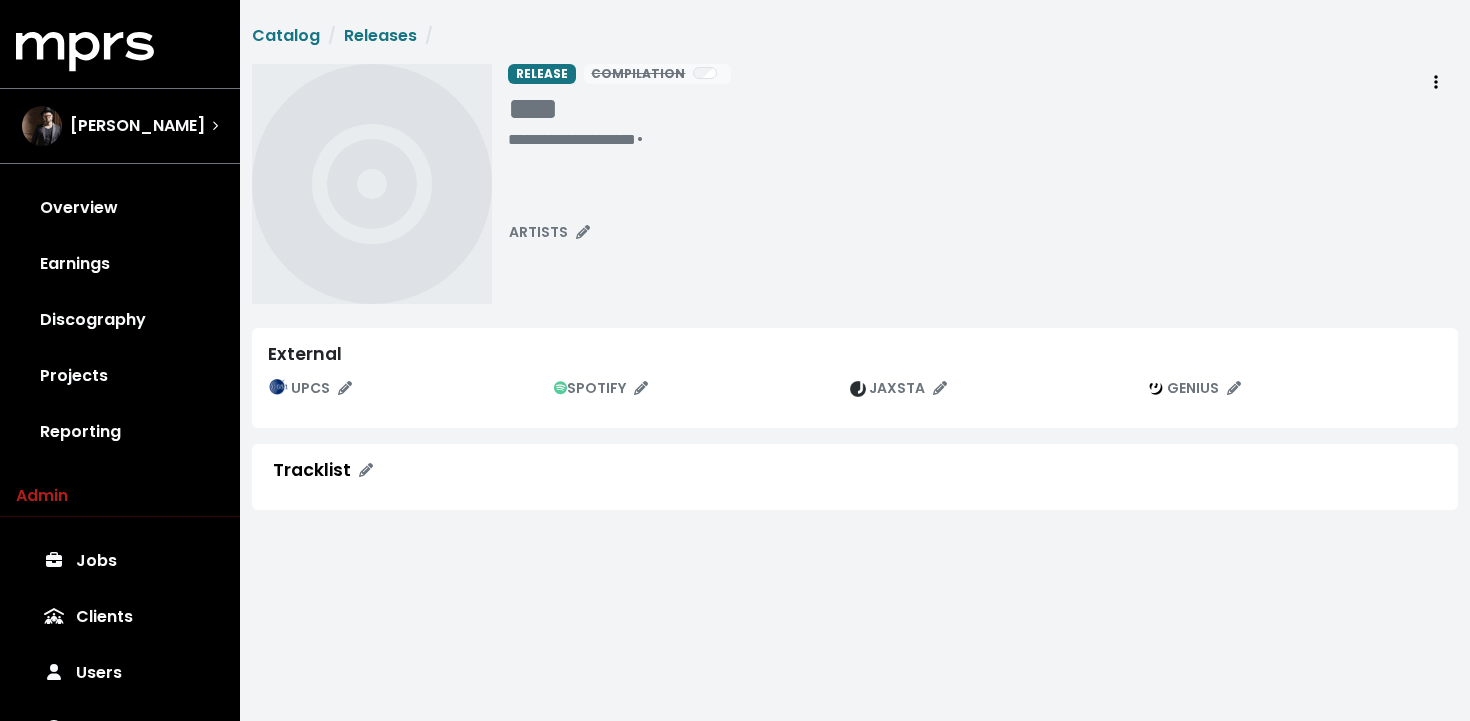 scroll, scrollTop: 0, scrollLeft: 0, axis: both 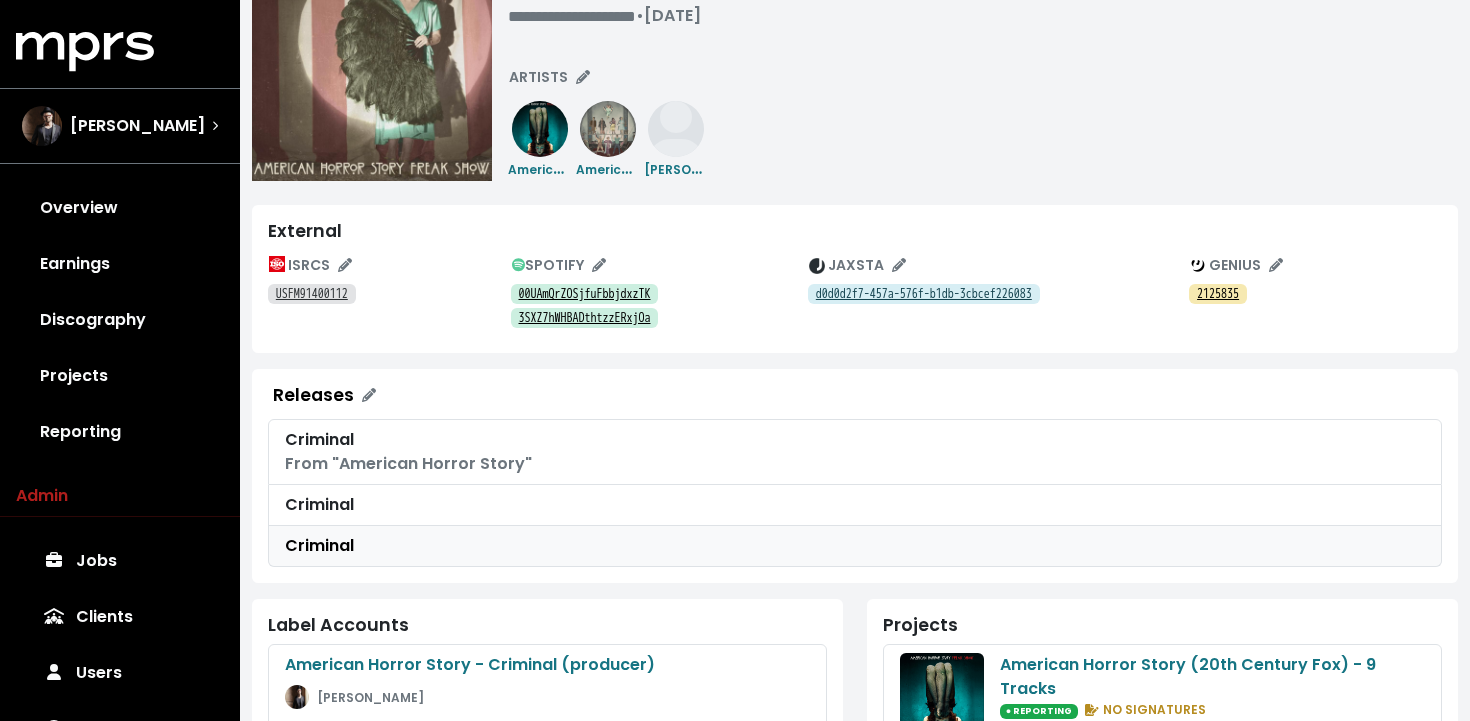 click on "Criminal" at bounding box center [855, 546] 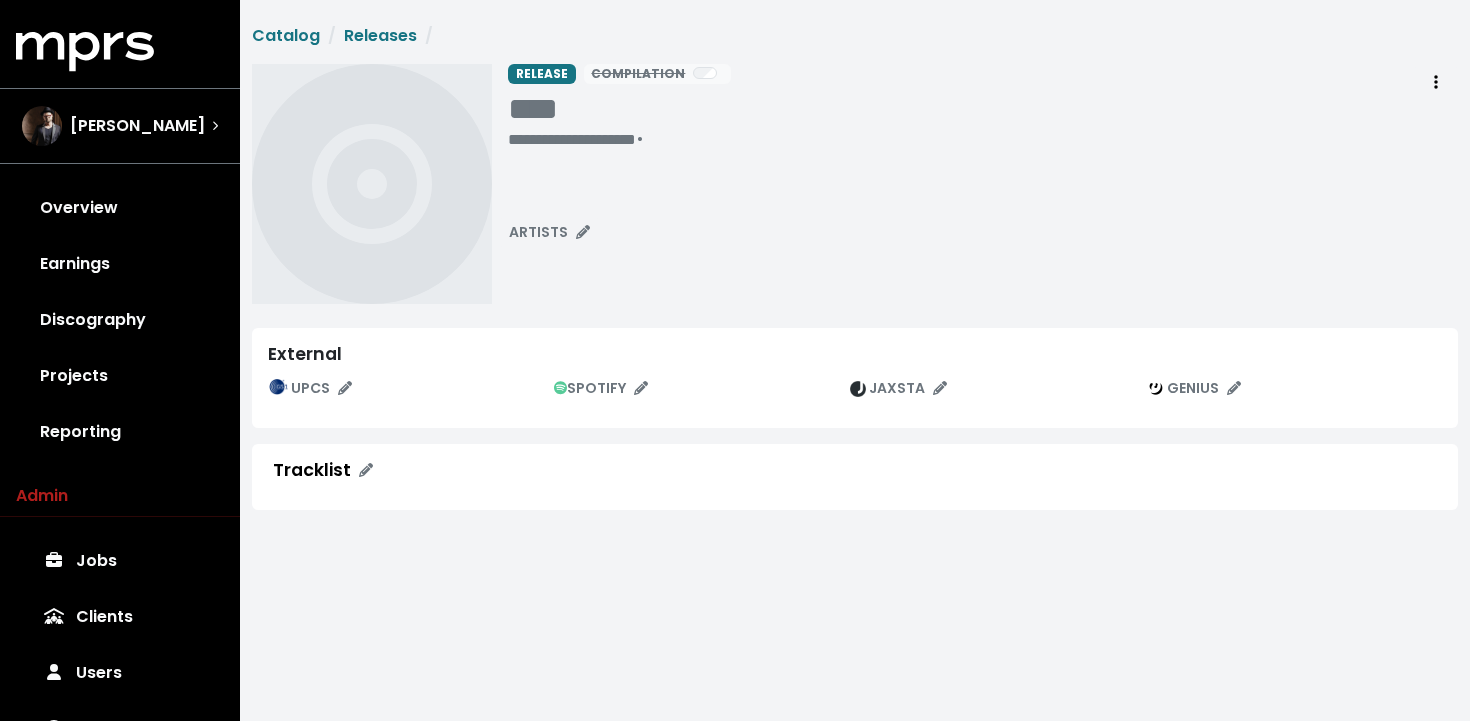 scroll, scrollTop: 0, scrollLeft: 0, axis: both 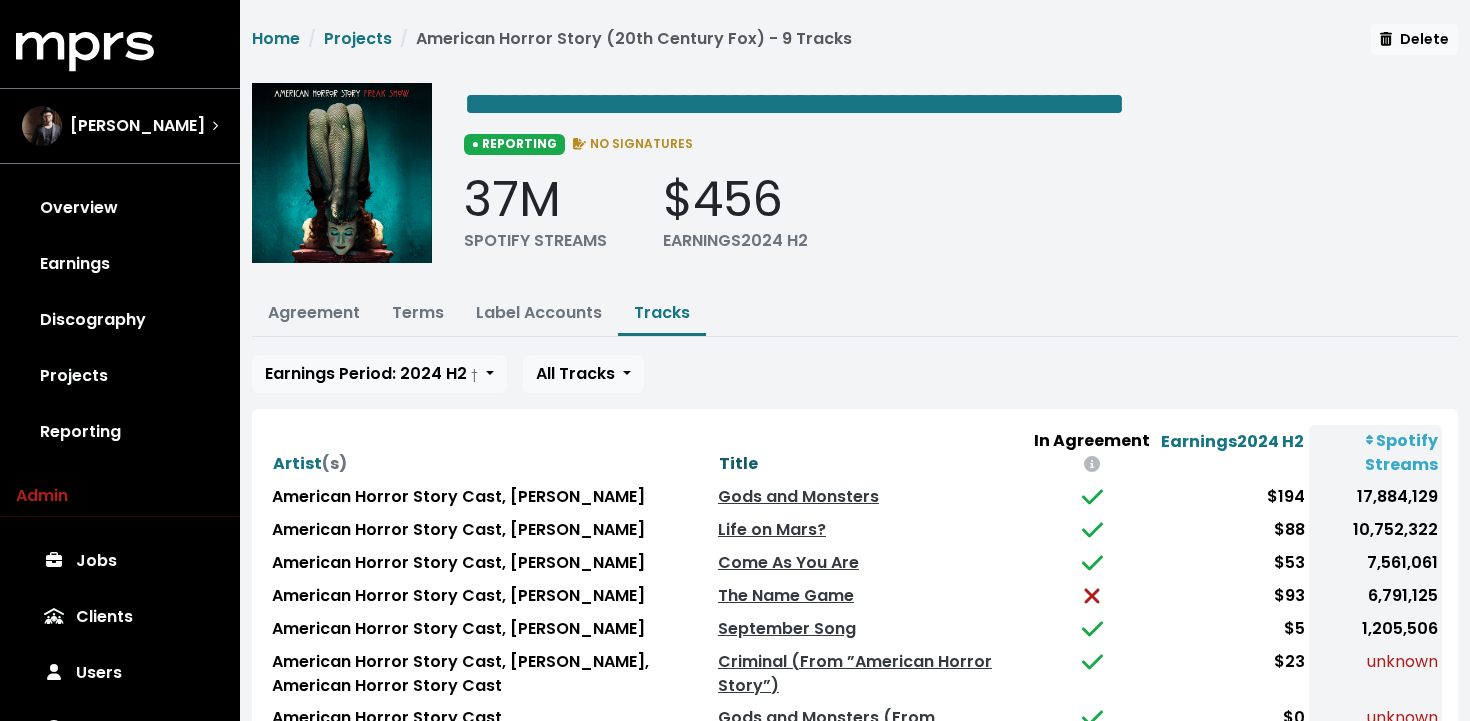 click on "Title" at bounding box center [738, 463] 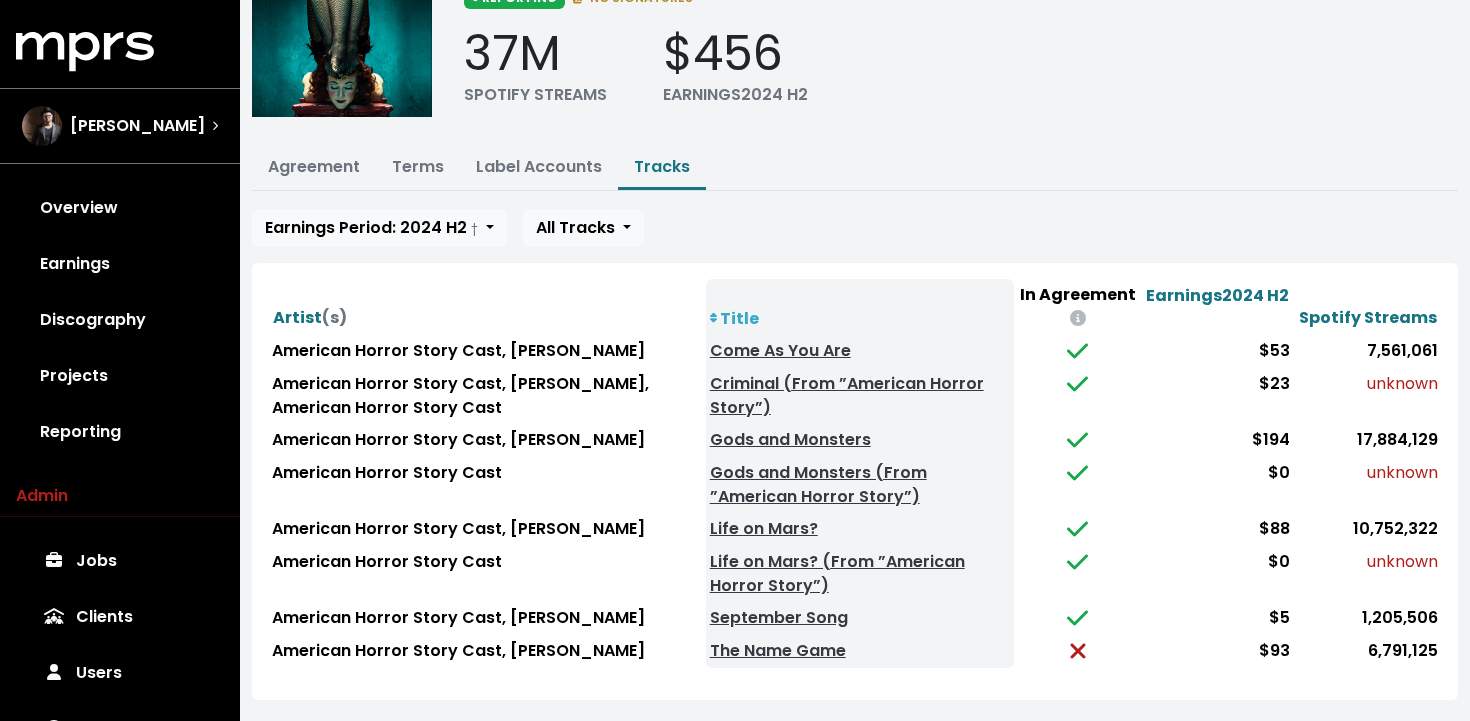 scroll, scrollTop: 168, scrollLeft: 0, axis: vertical 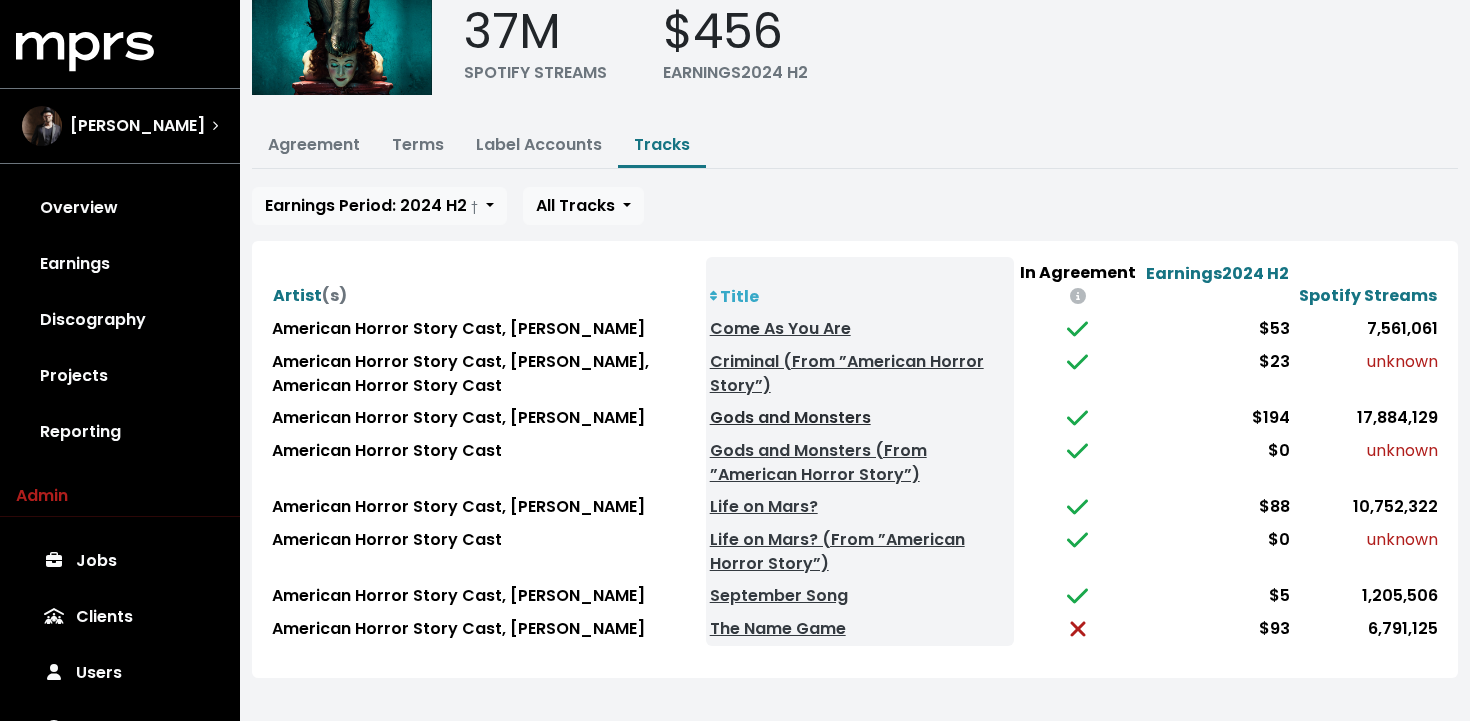 click on "Gods and Monsters" at bounding box center [790, 417] 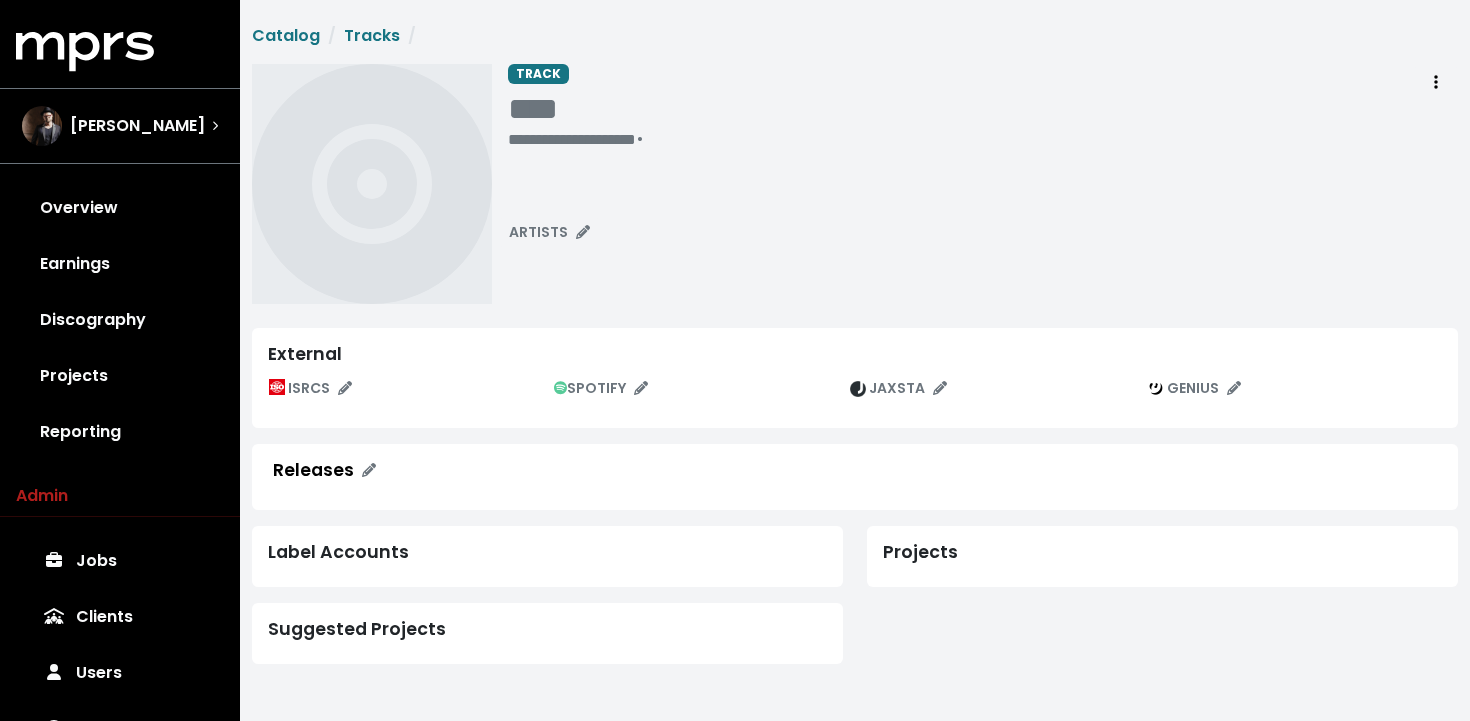 scroll, scrollTop: 0, scrollLeft: 0, axis: both 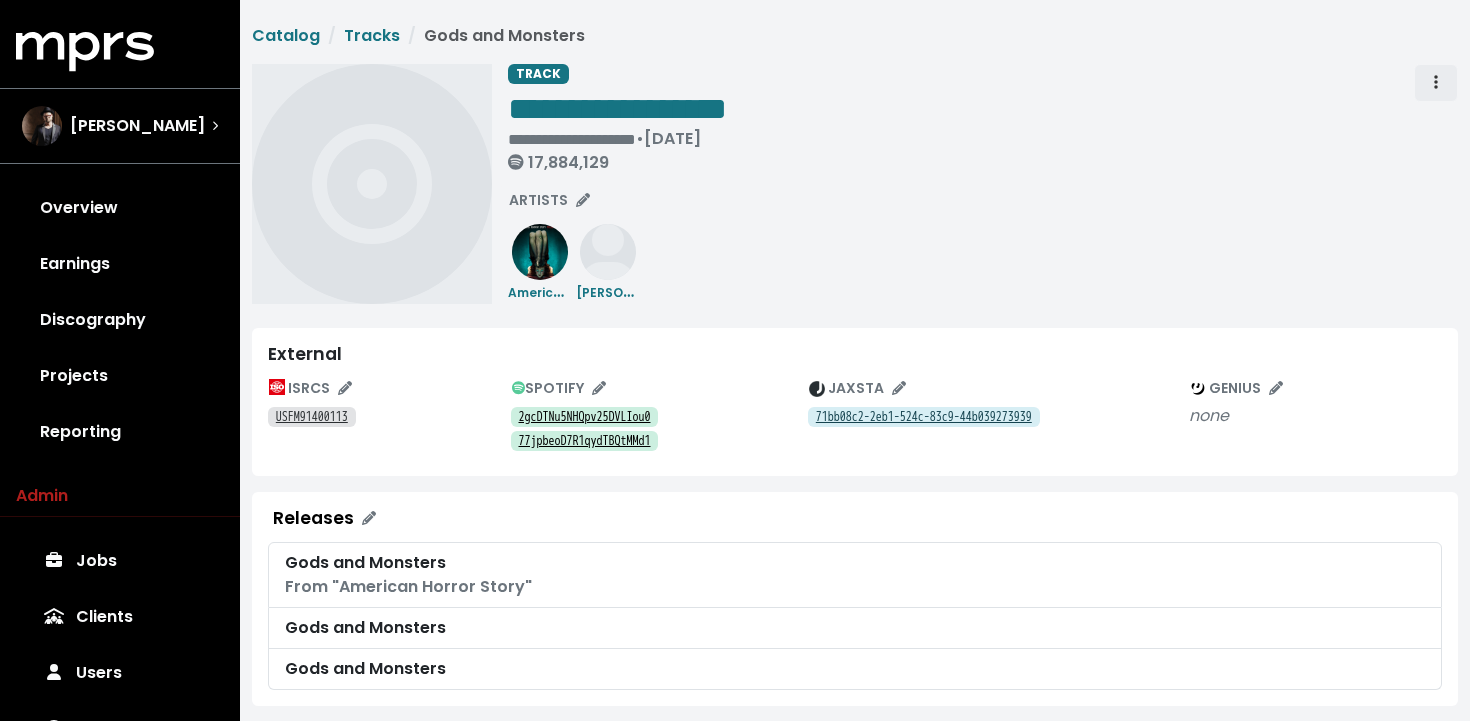 click at bounding box center (1436, 83) 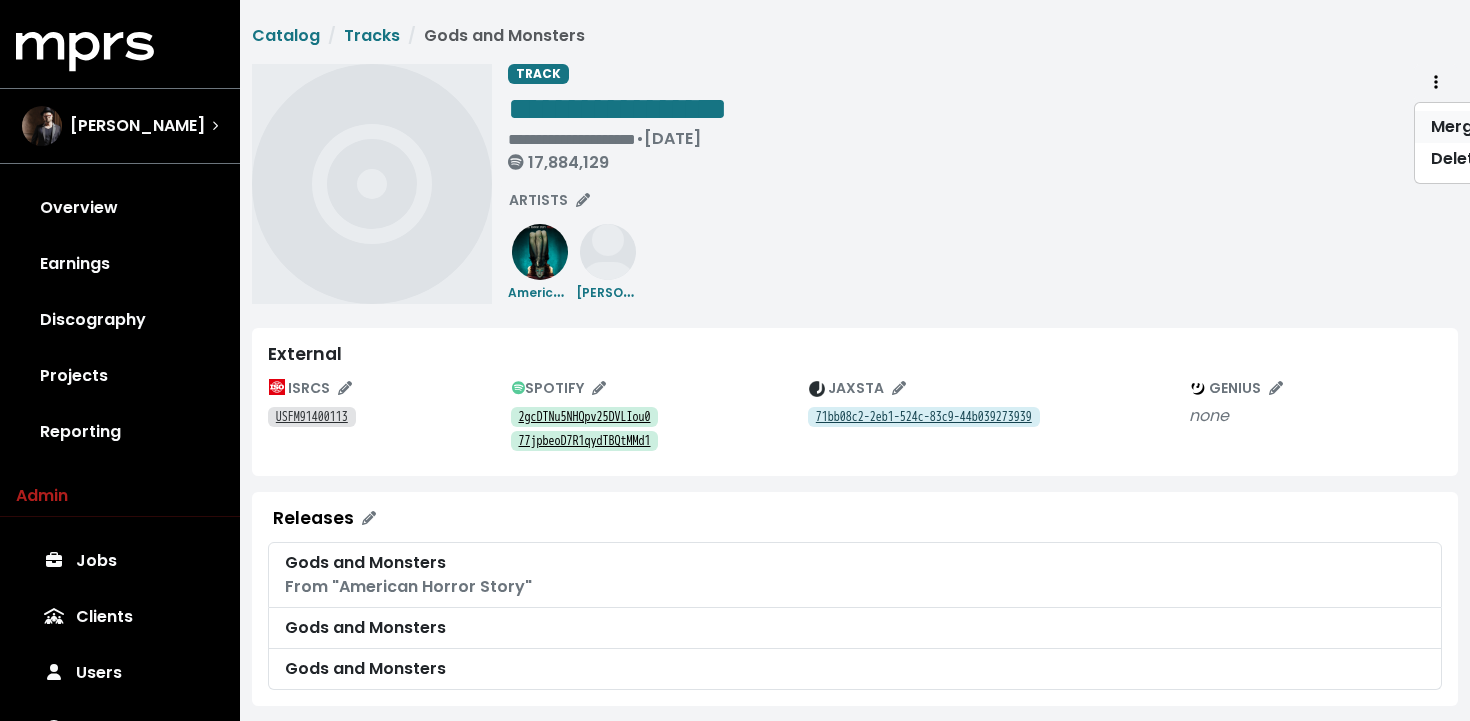 click on "Merge" at bounding box center [1494, 127] 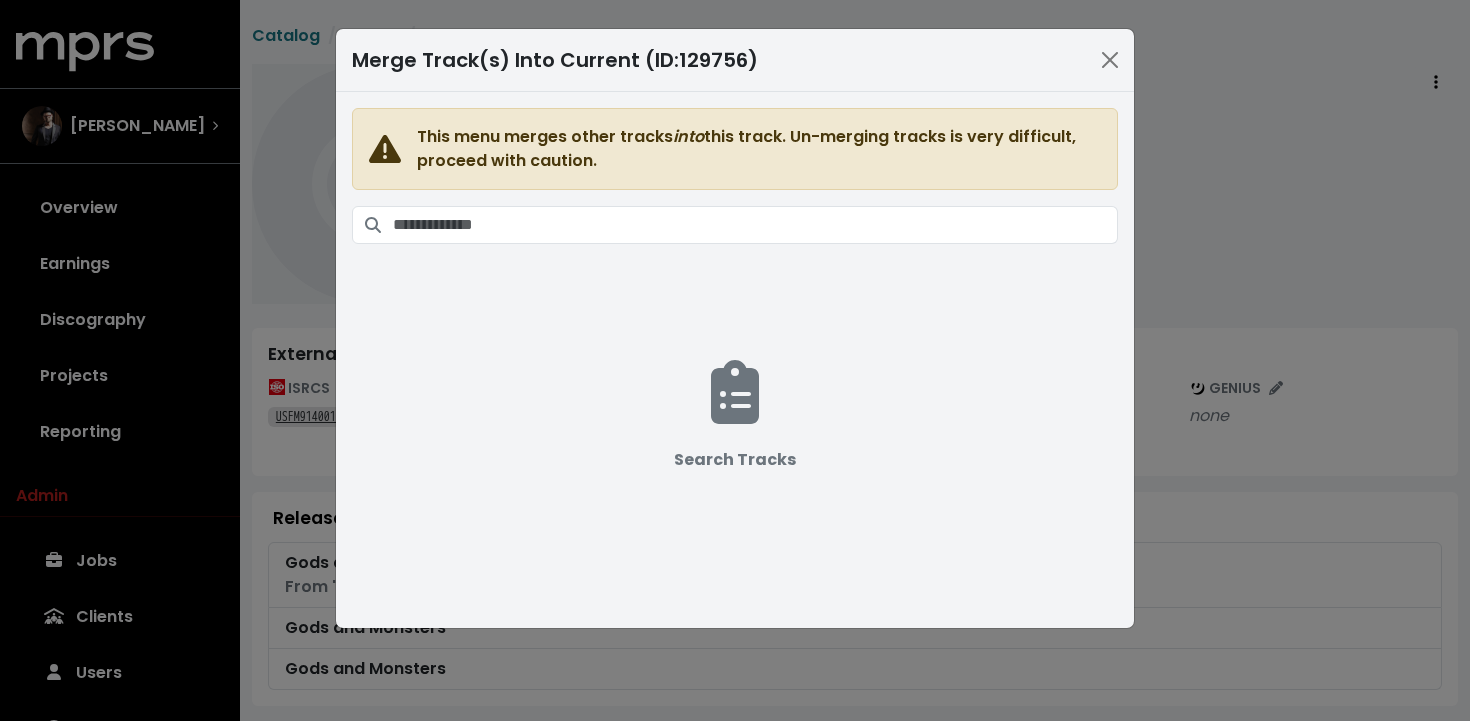 click on "This menu merges other tracks  into  this track. Un-merging tracks is very difficult, proceed with caution. Search Tracks" at bounding box center [735, 348] 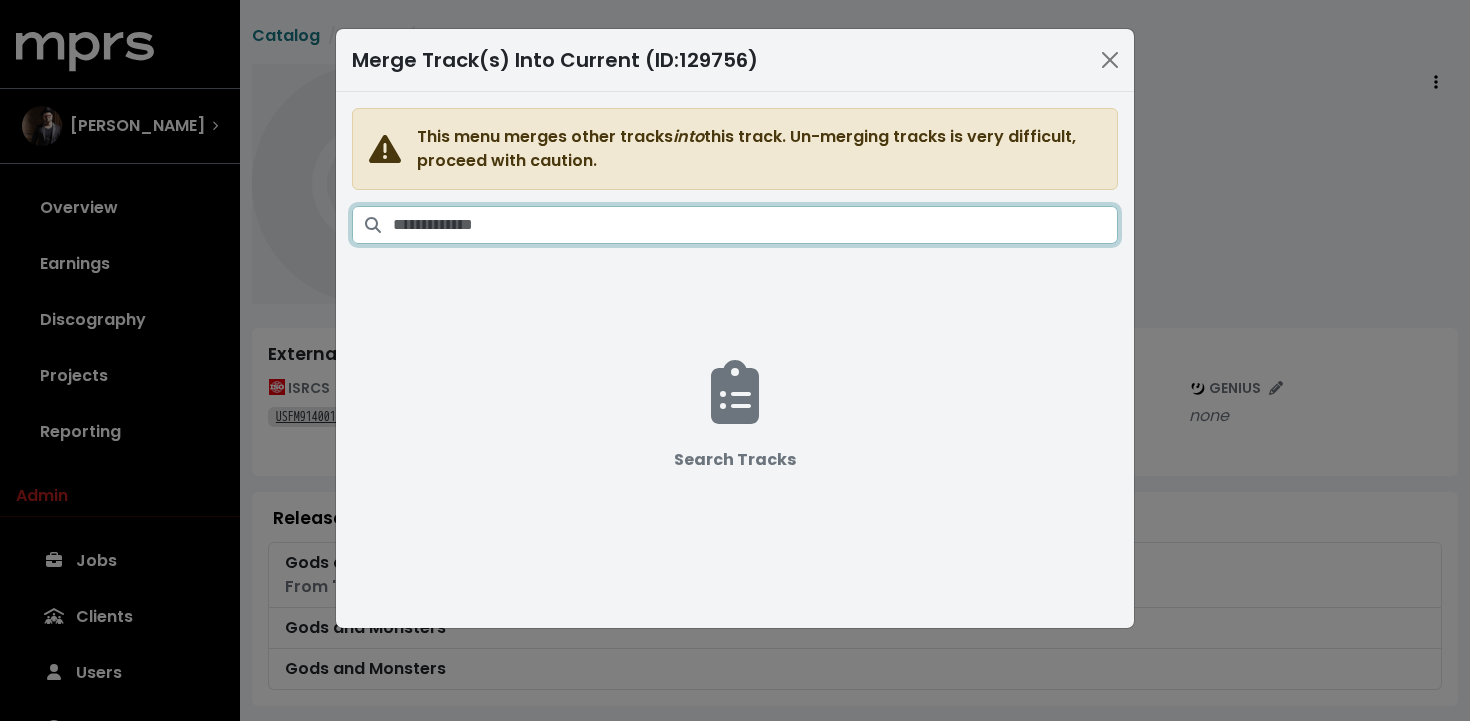 click at bounding box center [755, 225] 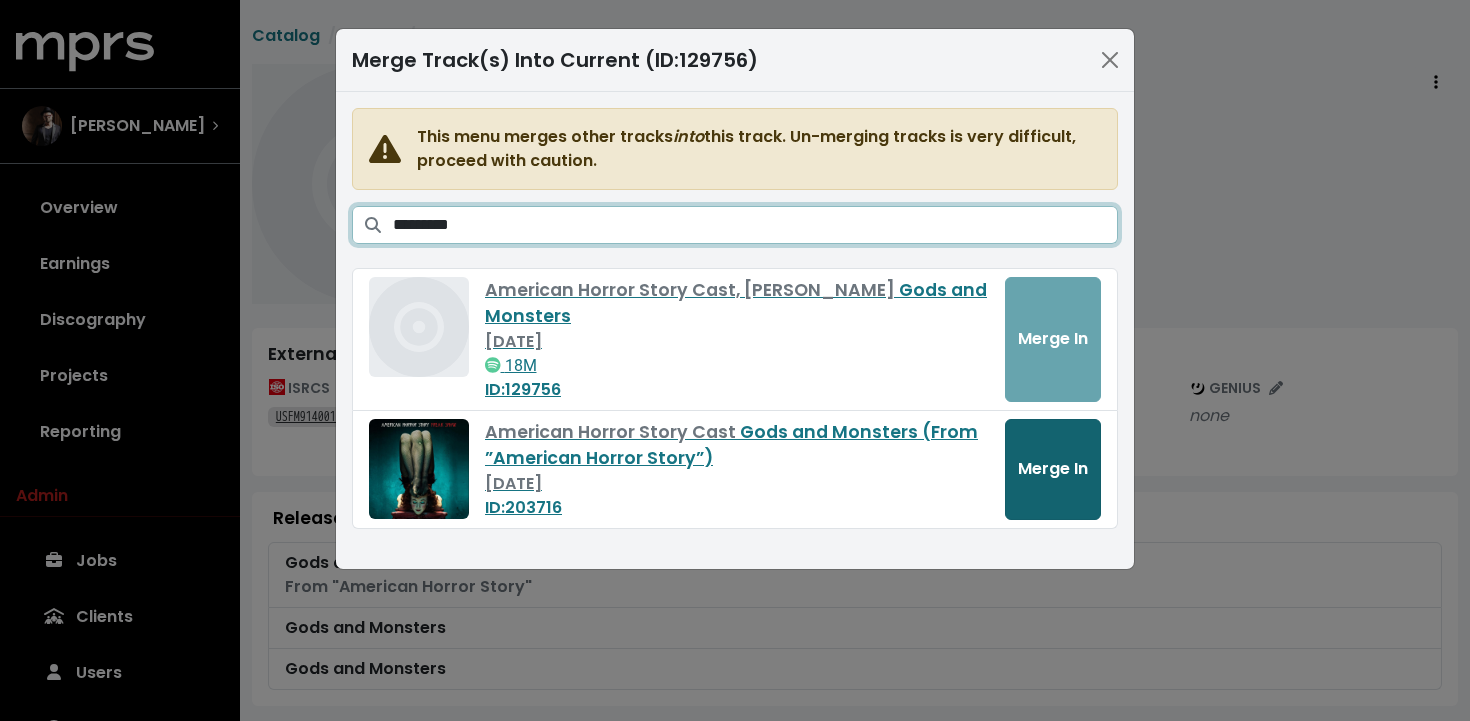 type on "********" 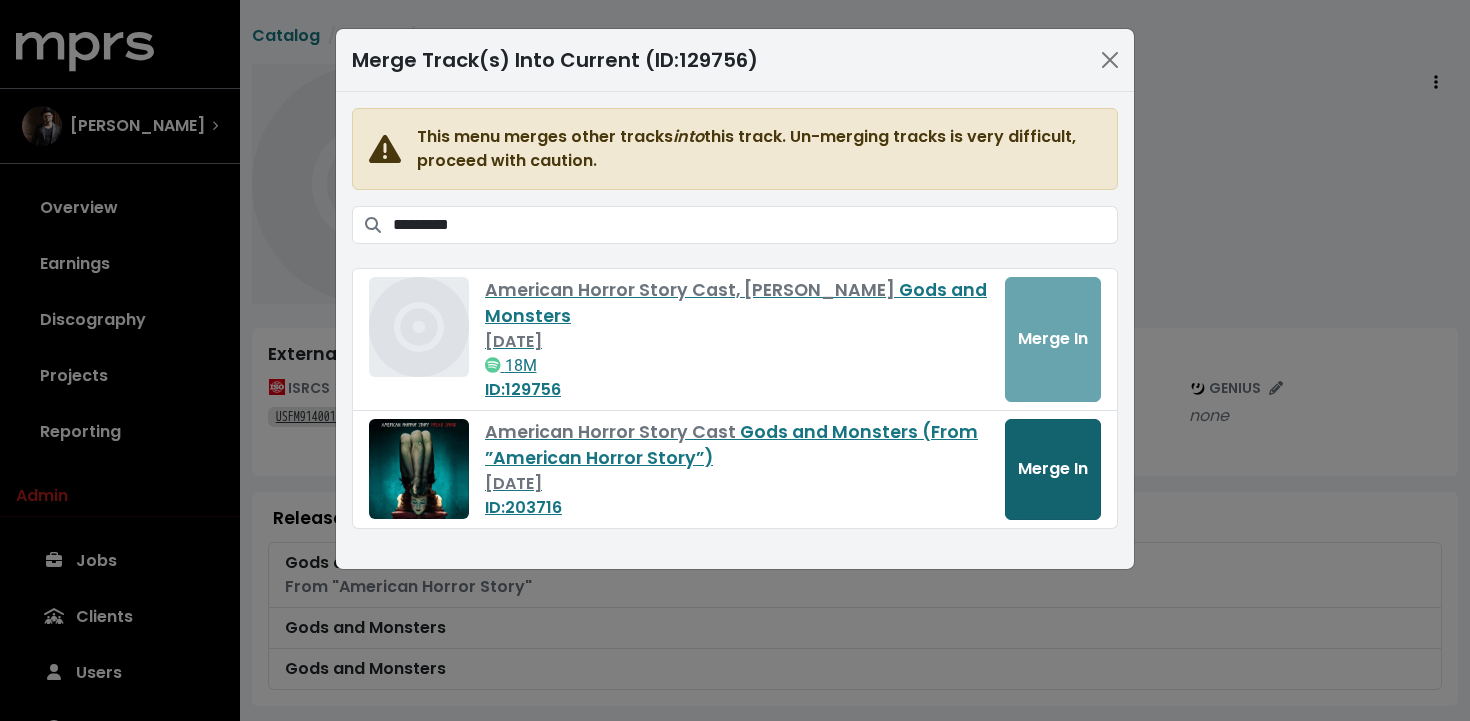 click on "Merge In" at bounding box center [1053, 468] 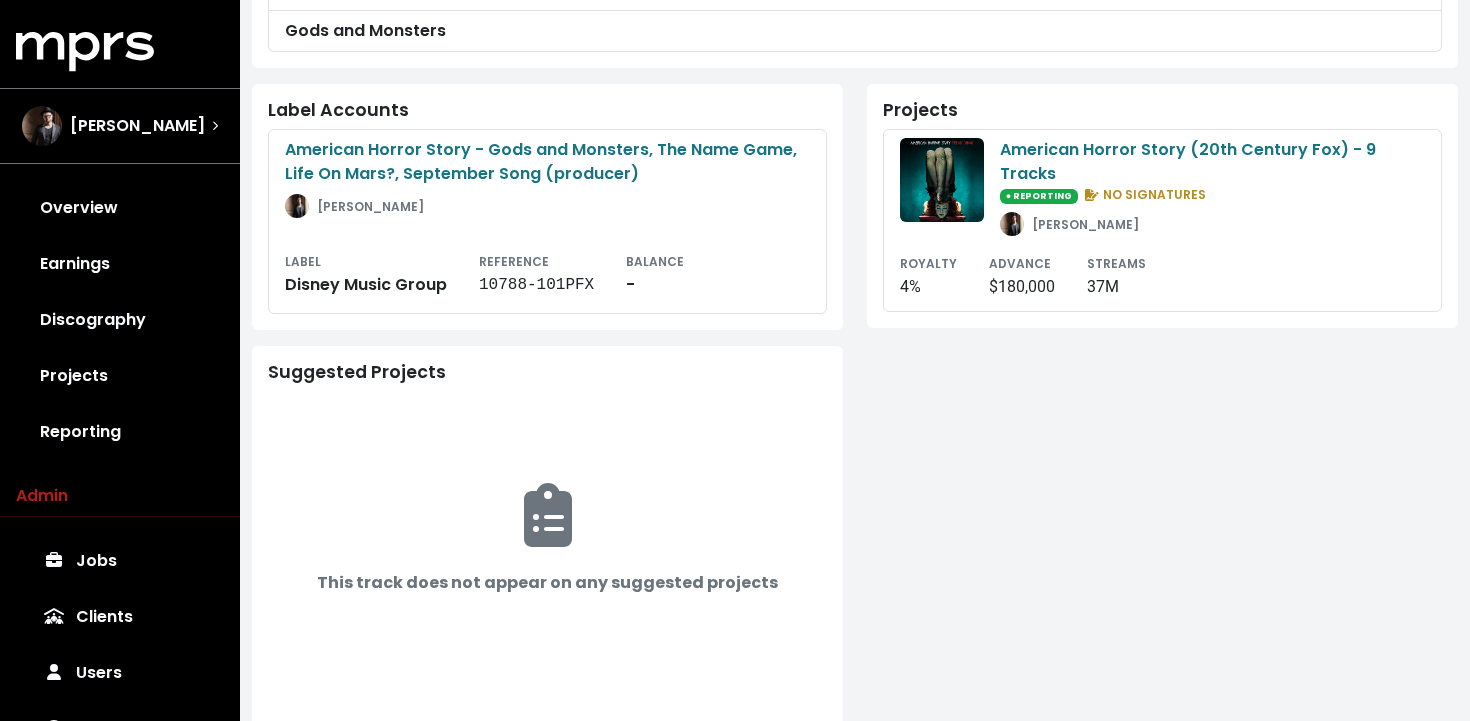 scroll, scrollTop: 676, scrollLeft: 0, axis: vertical 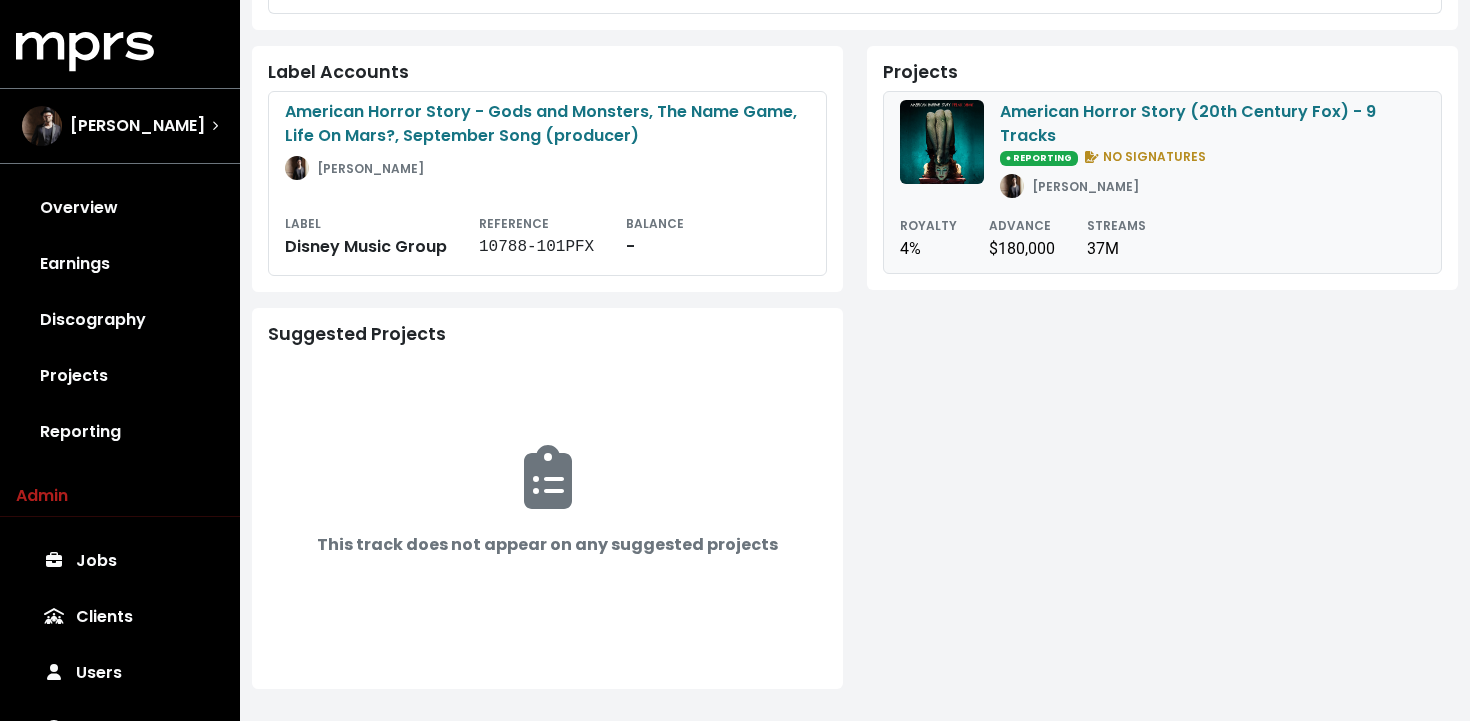 click on "● REPORTING   NO SIGNATURES" at bounding box center (1212, 157) 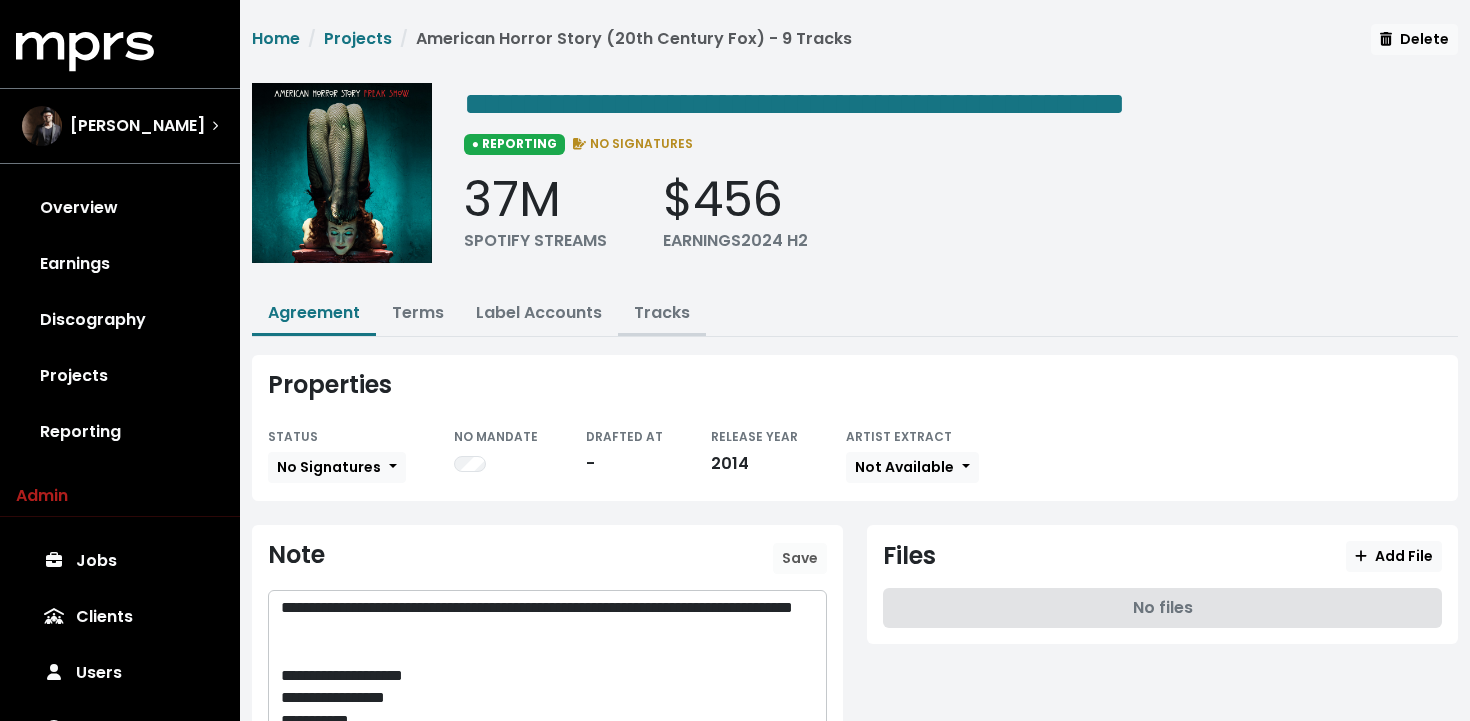 click on "Tracks" at bounding box center (662, 312) 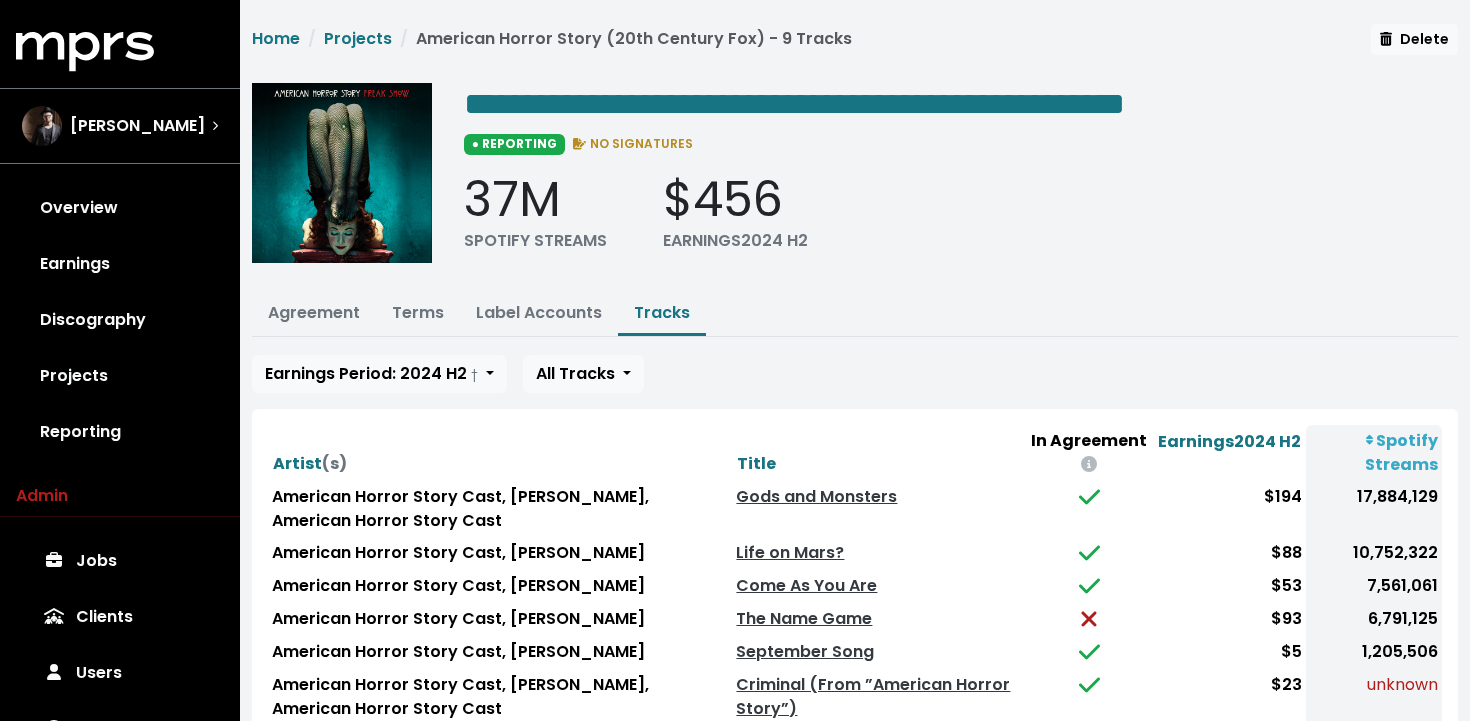 click on "Title" at bounding box center (878, 453) 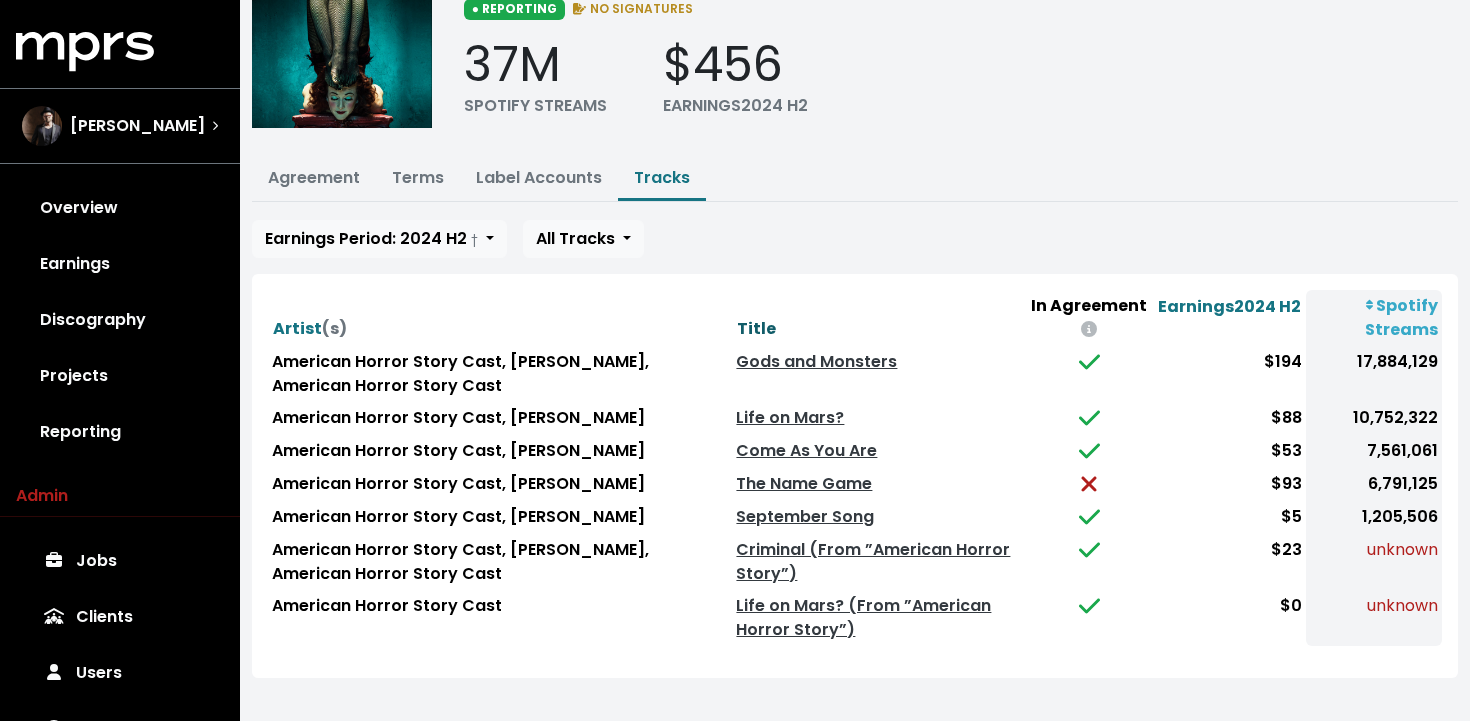 click on "Title" at bounding box center (756, 328) 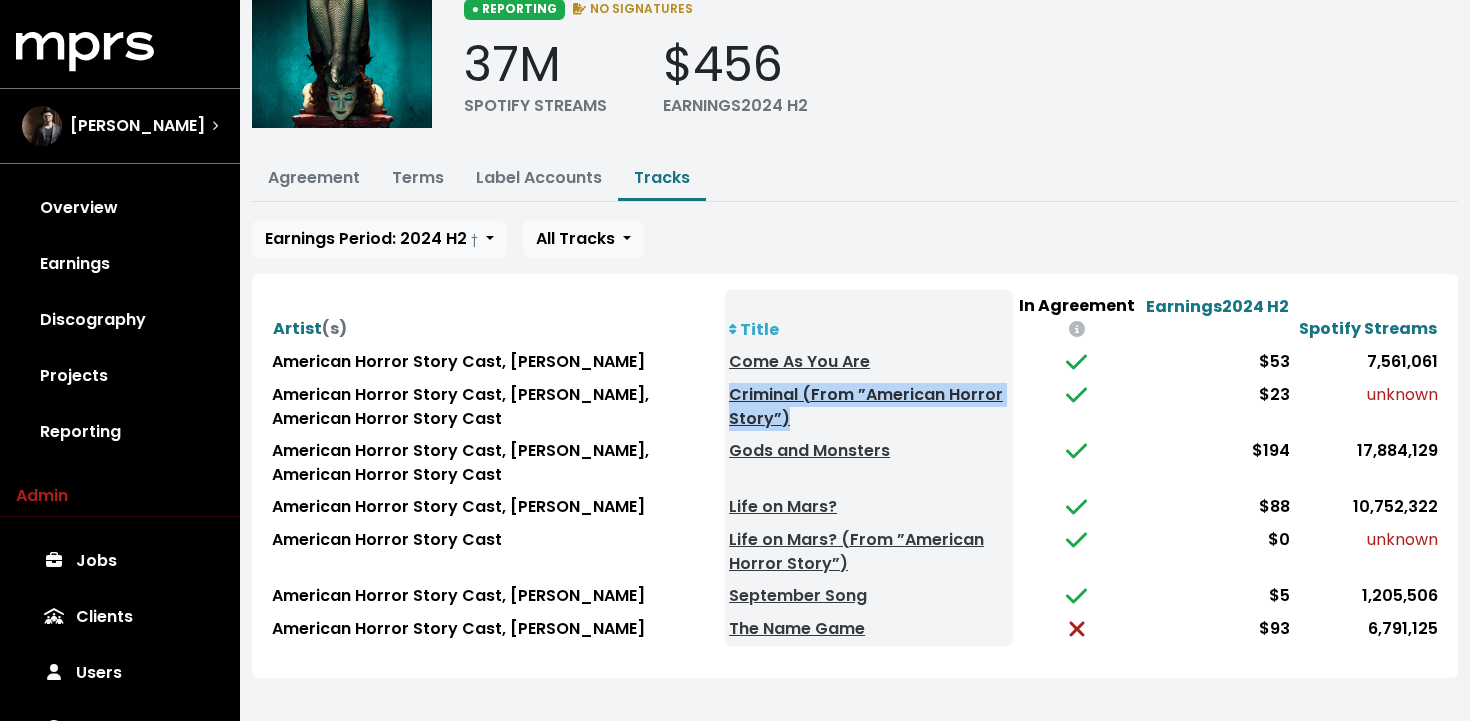 drag, startPoint x: 815, startPoint y: 417, endPoint x: 729, endPoint y: 391, distance: 89.84431 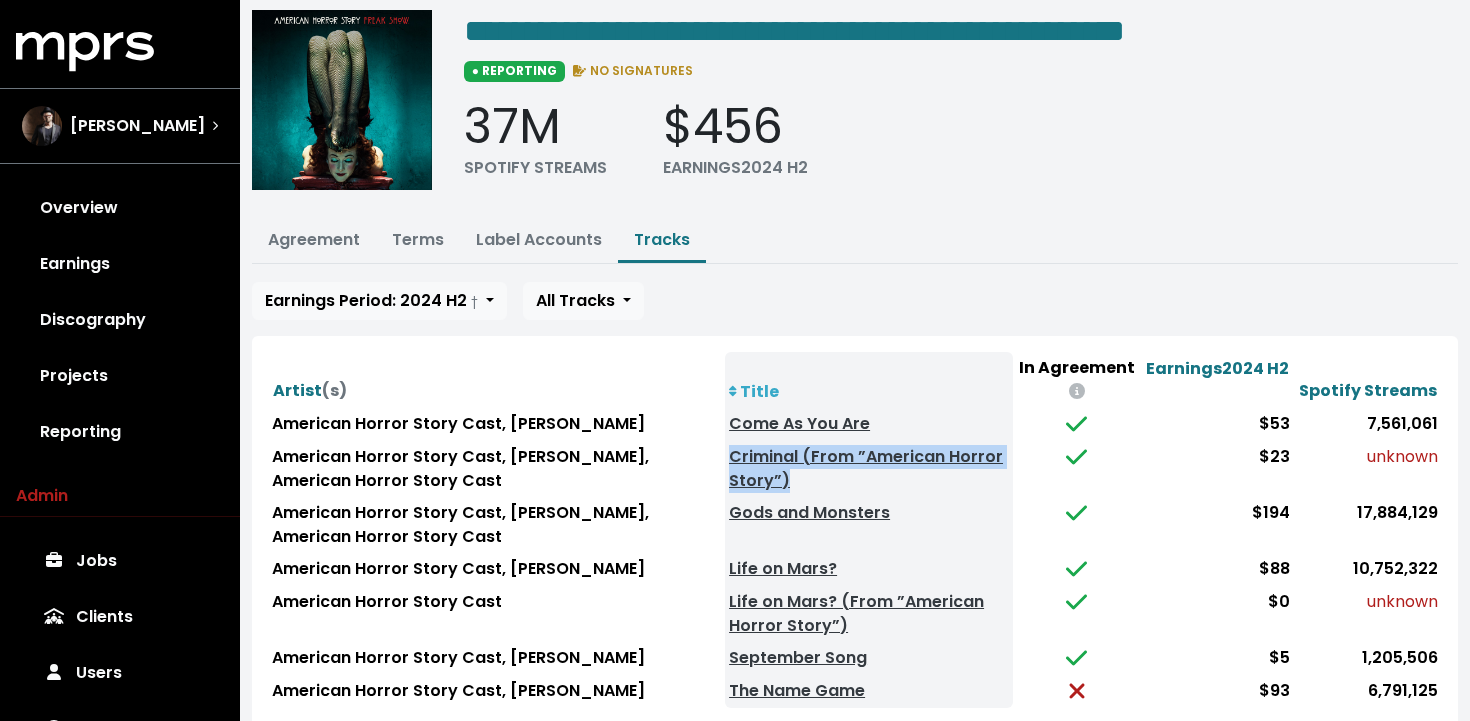 scroll, scrollTop: 135, scrollLeft: 0, axis: vertical 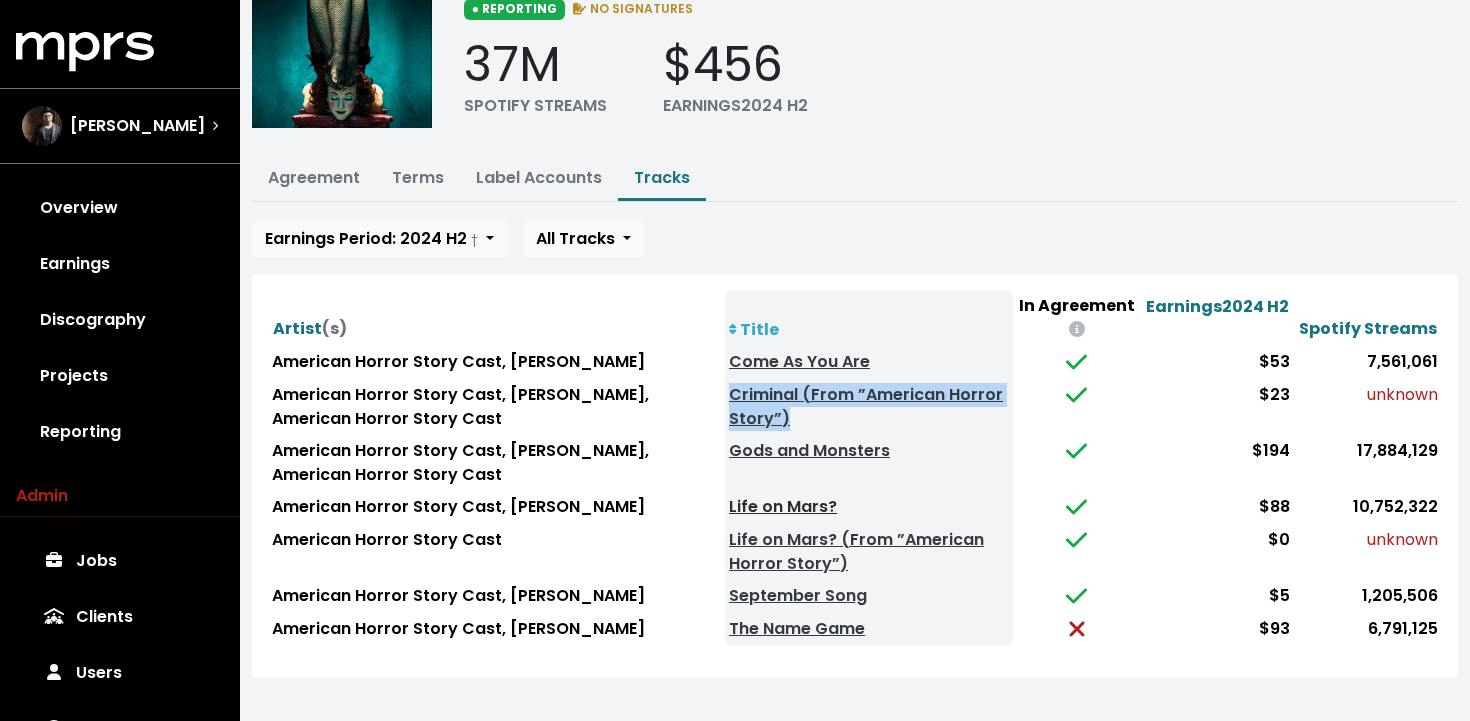 click on "Life on Mars?" at bounding box center [783, 506] 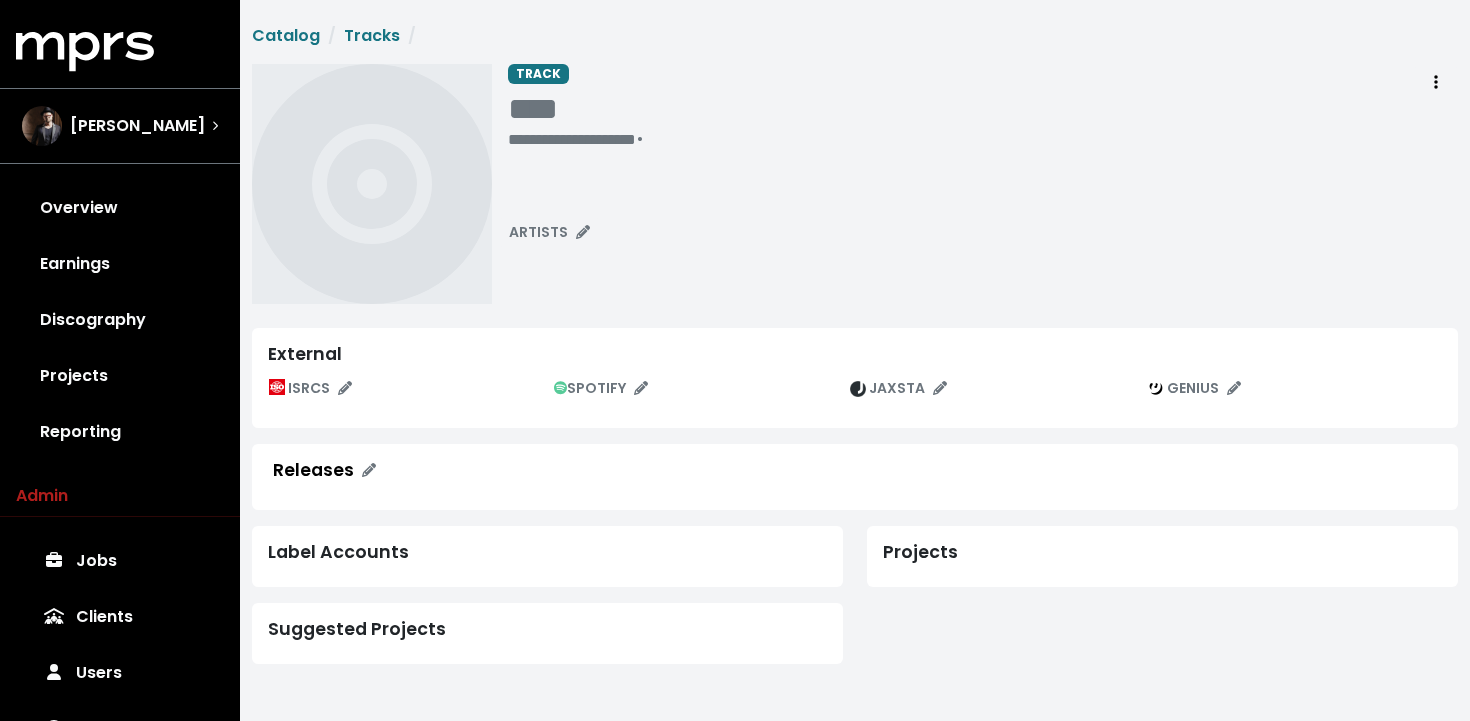 scroll, scrollTop: 0, scrollLeft: 0, axis: both 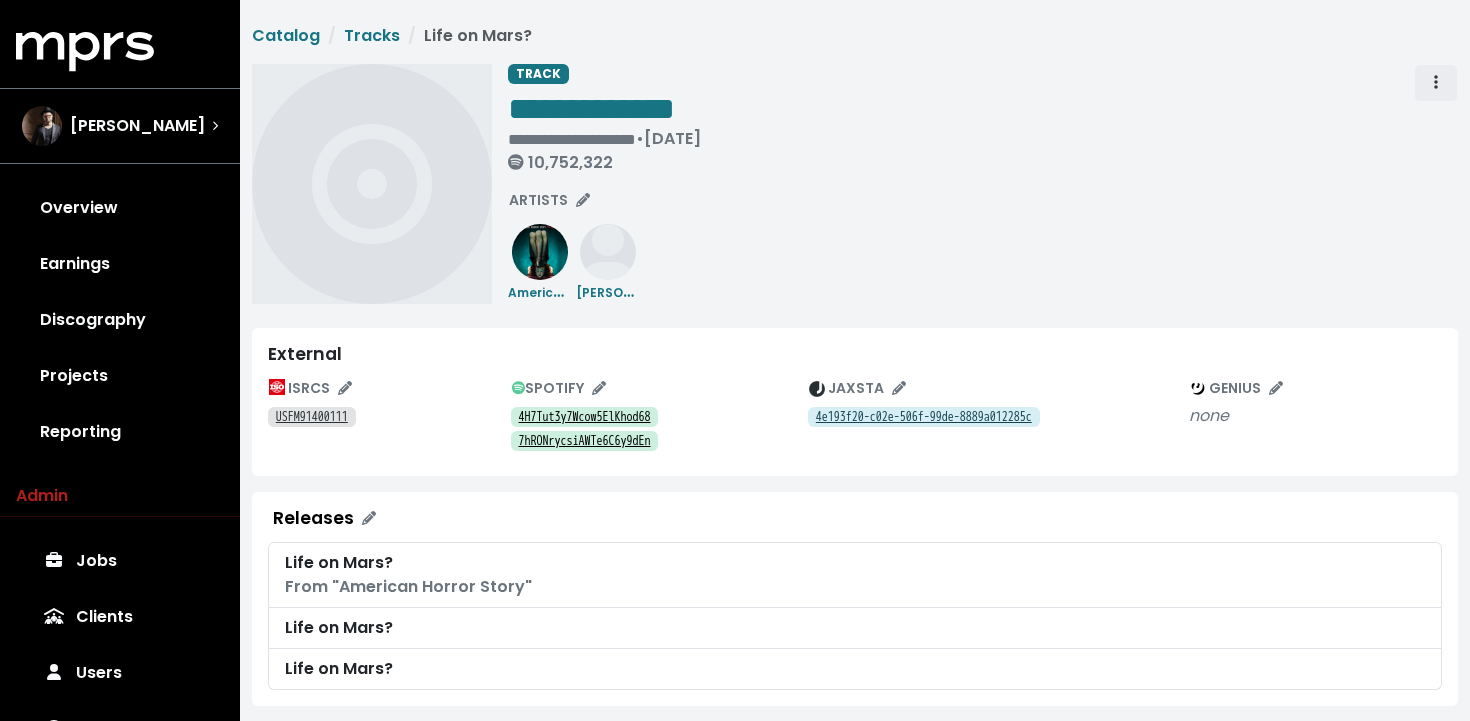 click at bounding box center [1436, 83] 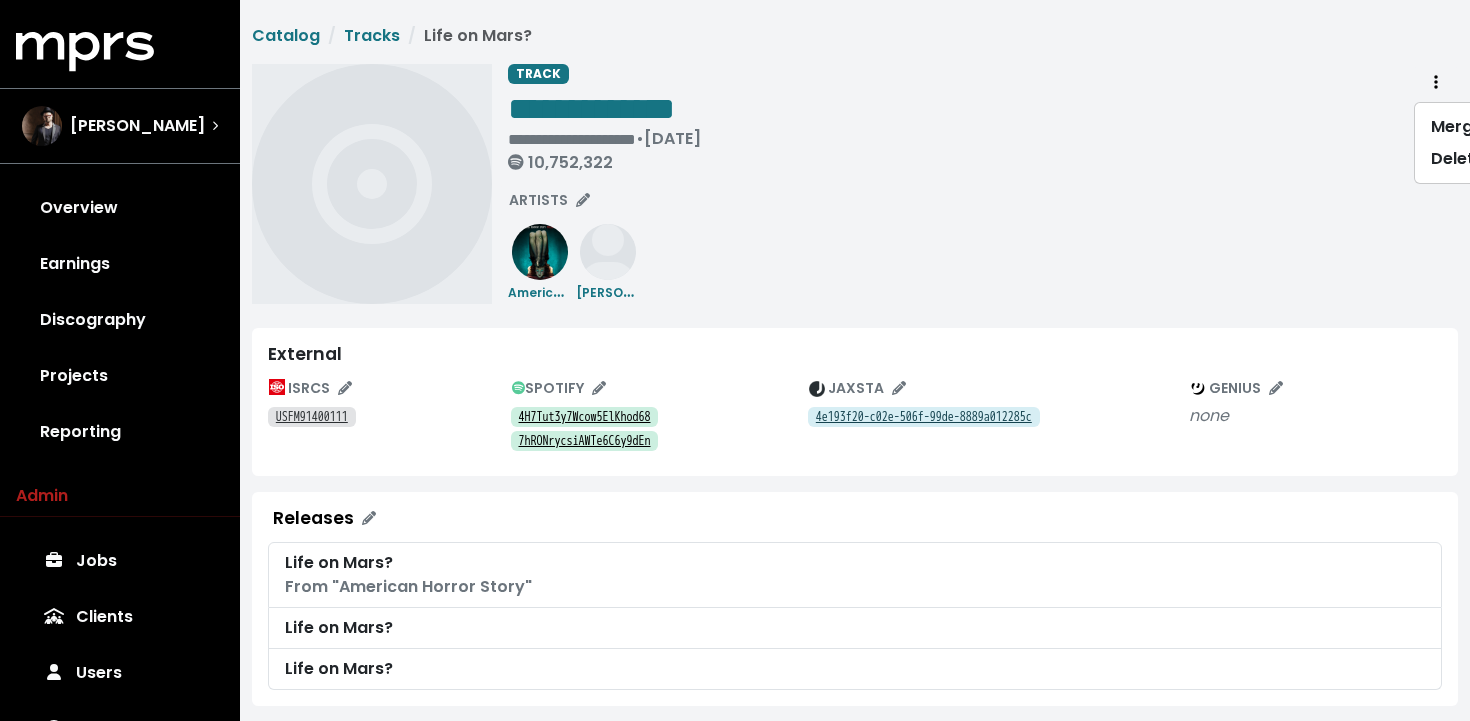 click on "Merge Delete" at bounding box center [1494, 143] 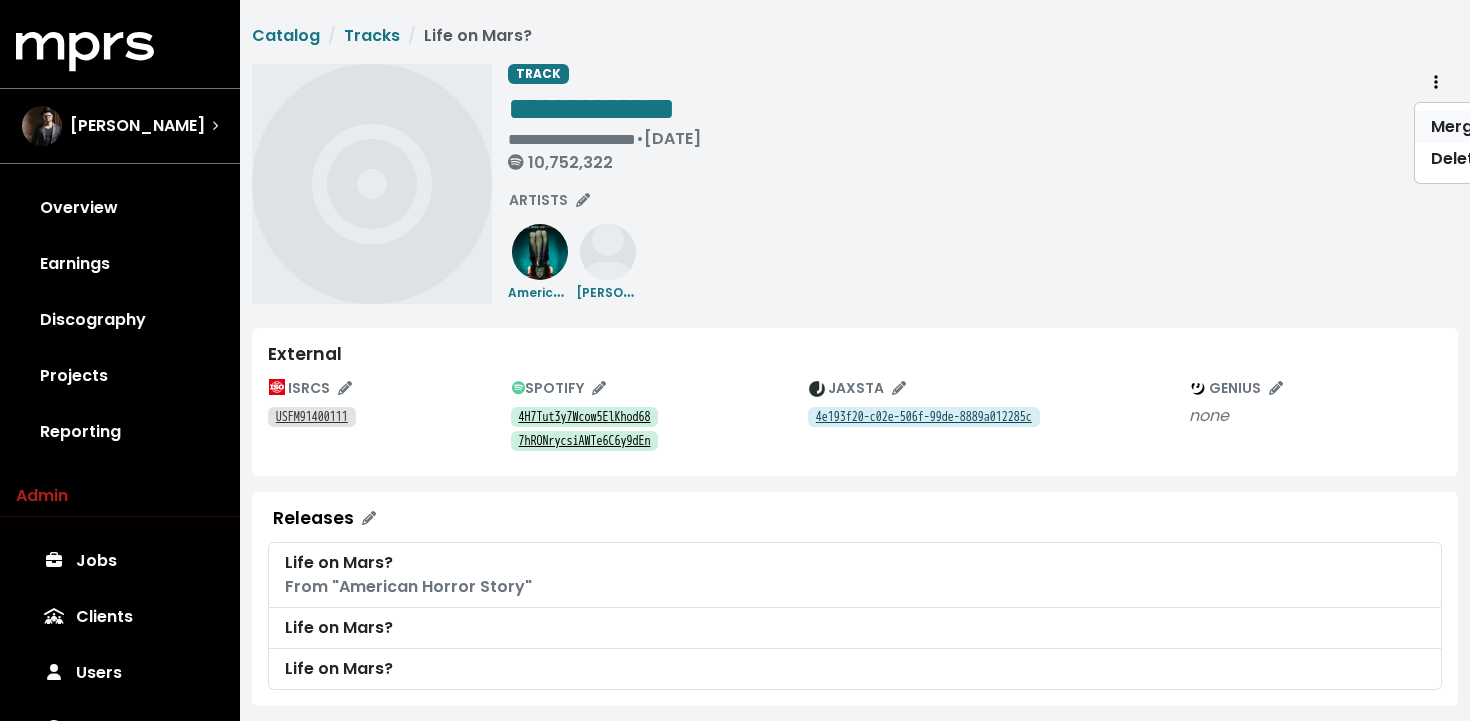 click on "Merge" at bounding box center (1494, 127) 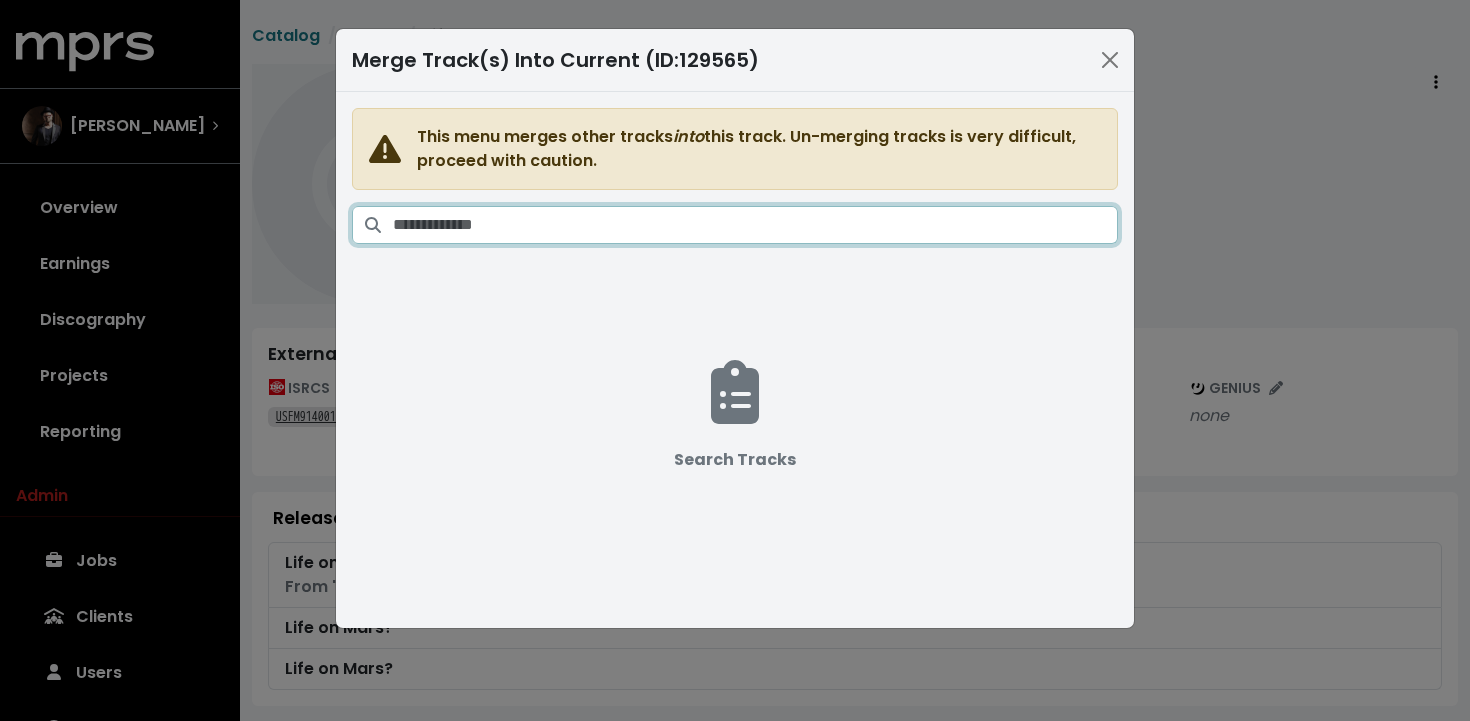 click at bounding box center (755, 225) 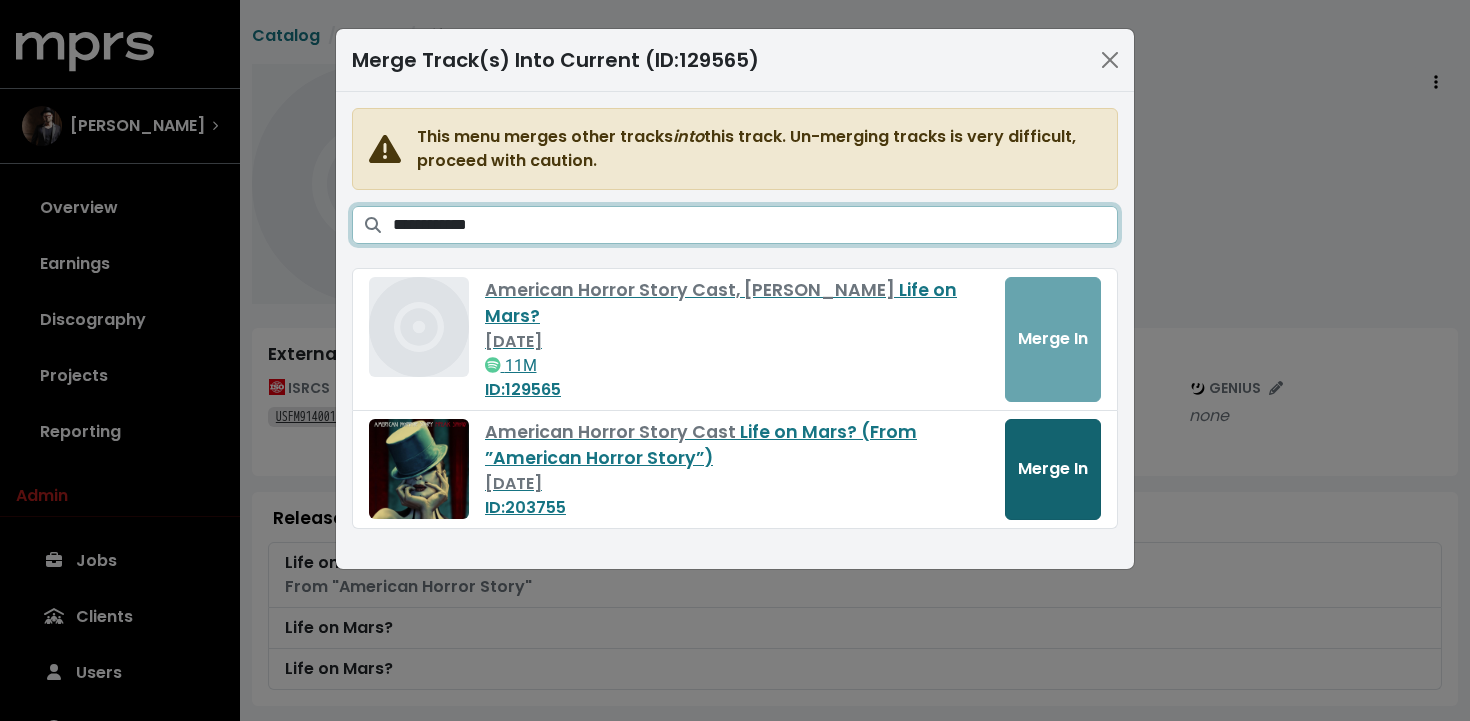 type on "**********" 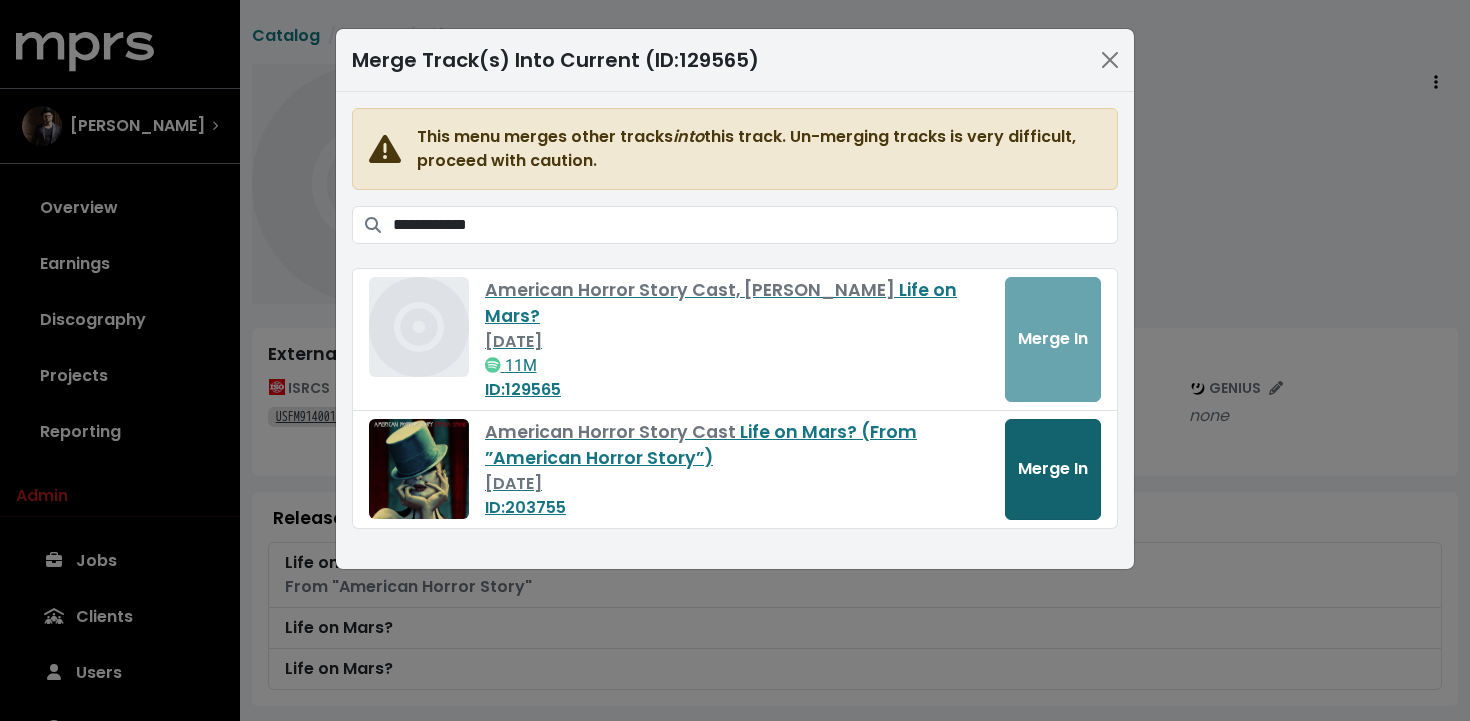 click on "Merge In" at bounding box center (1053, 468) 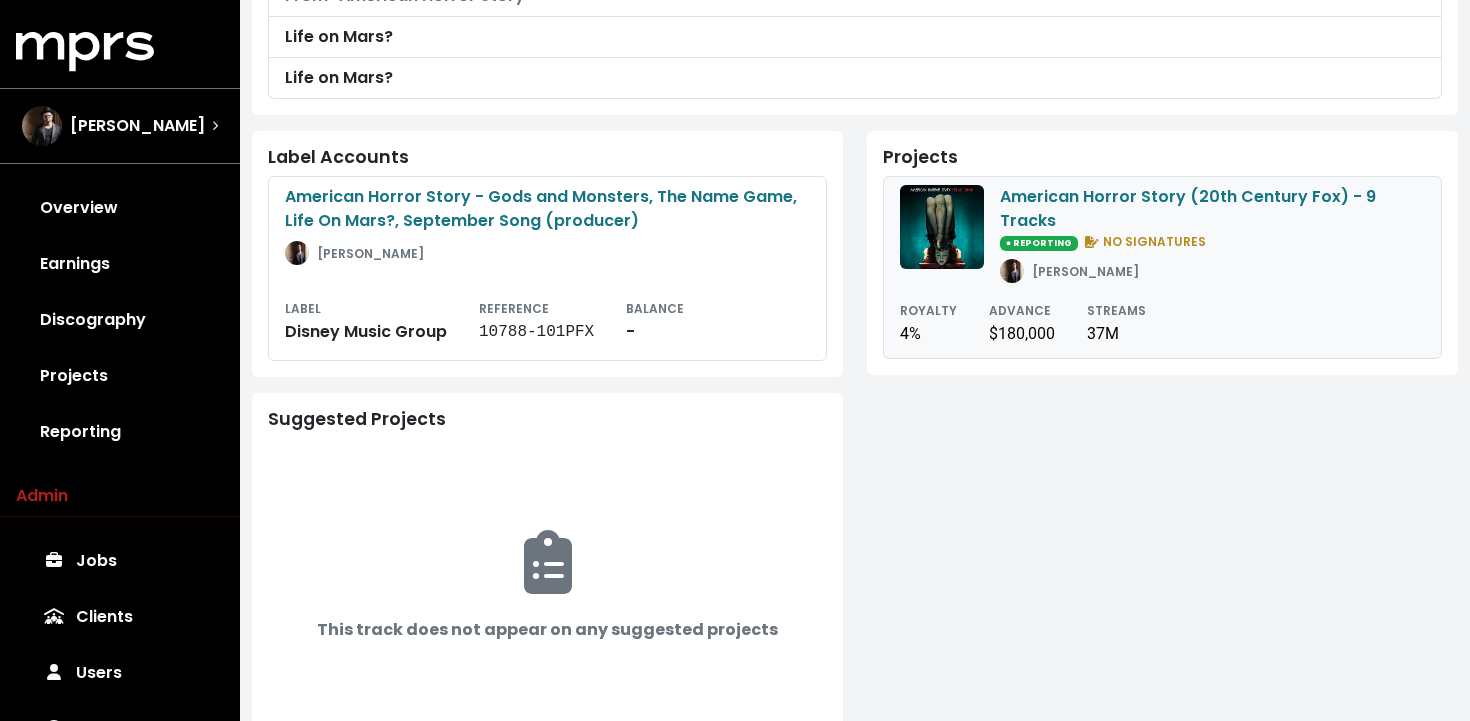 scroll, scrollTop: 616, scrollLeft: 0, axis: vertical 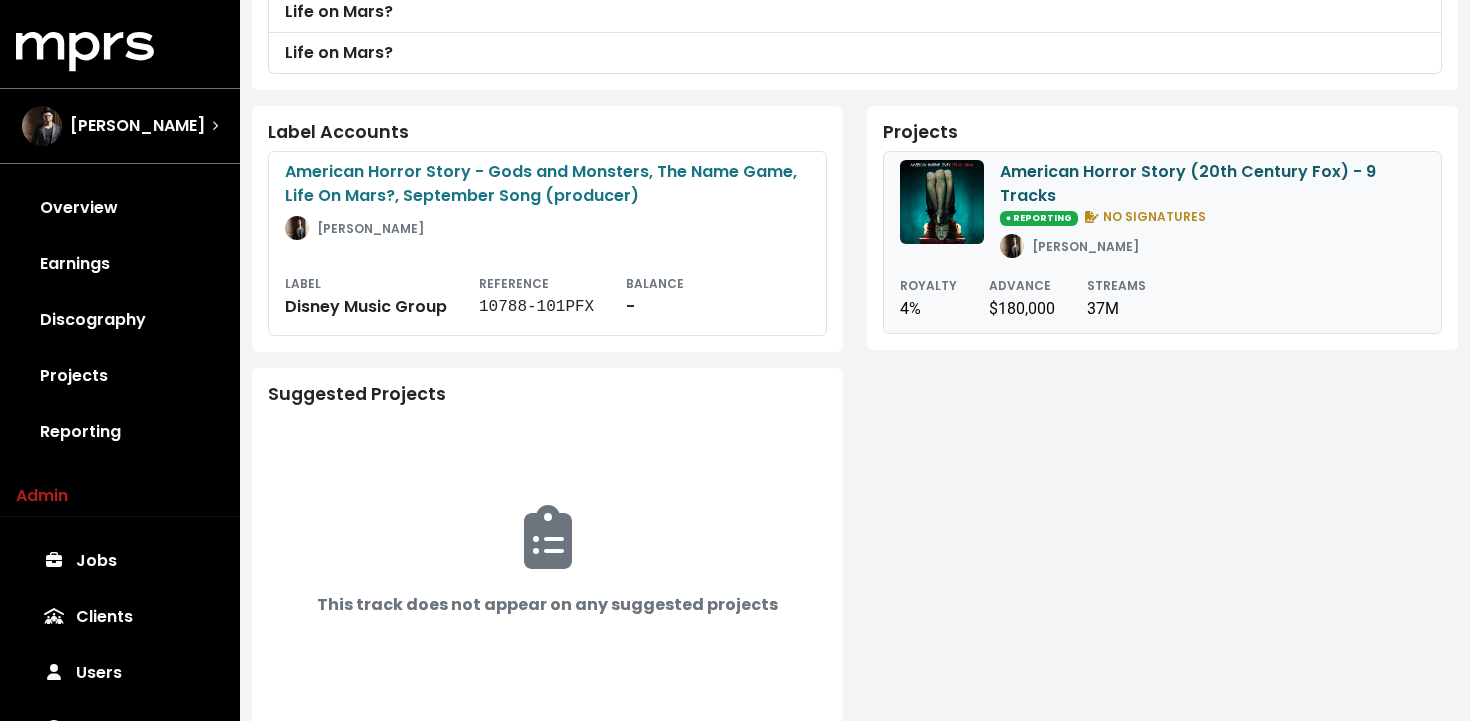 click on "American Horror Story (20th Century Fox) - 9 Tracks" at bounding box center (1212, 184) 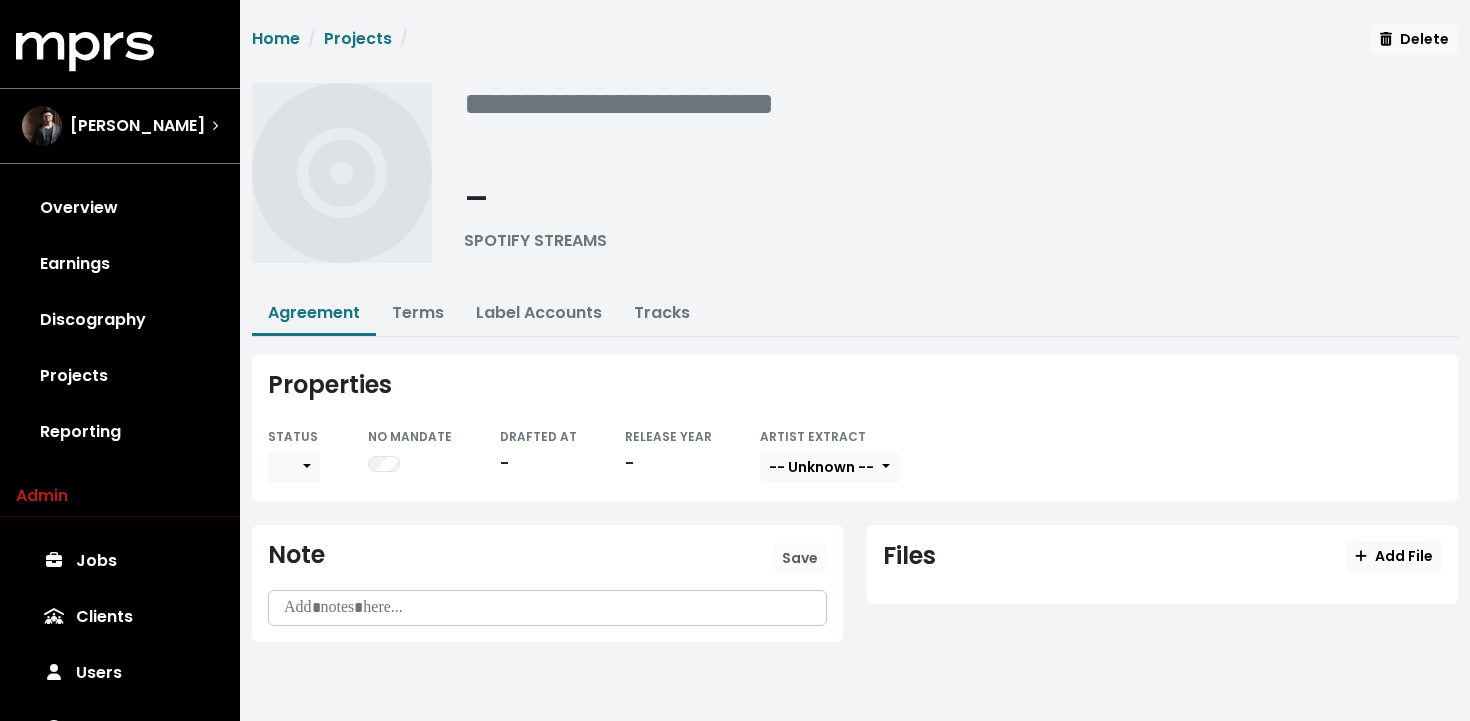 scroll, scrollTop: 0, scrollLeft: 0, axis: both 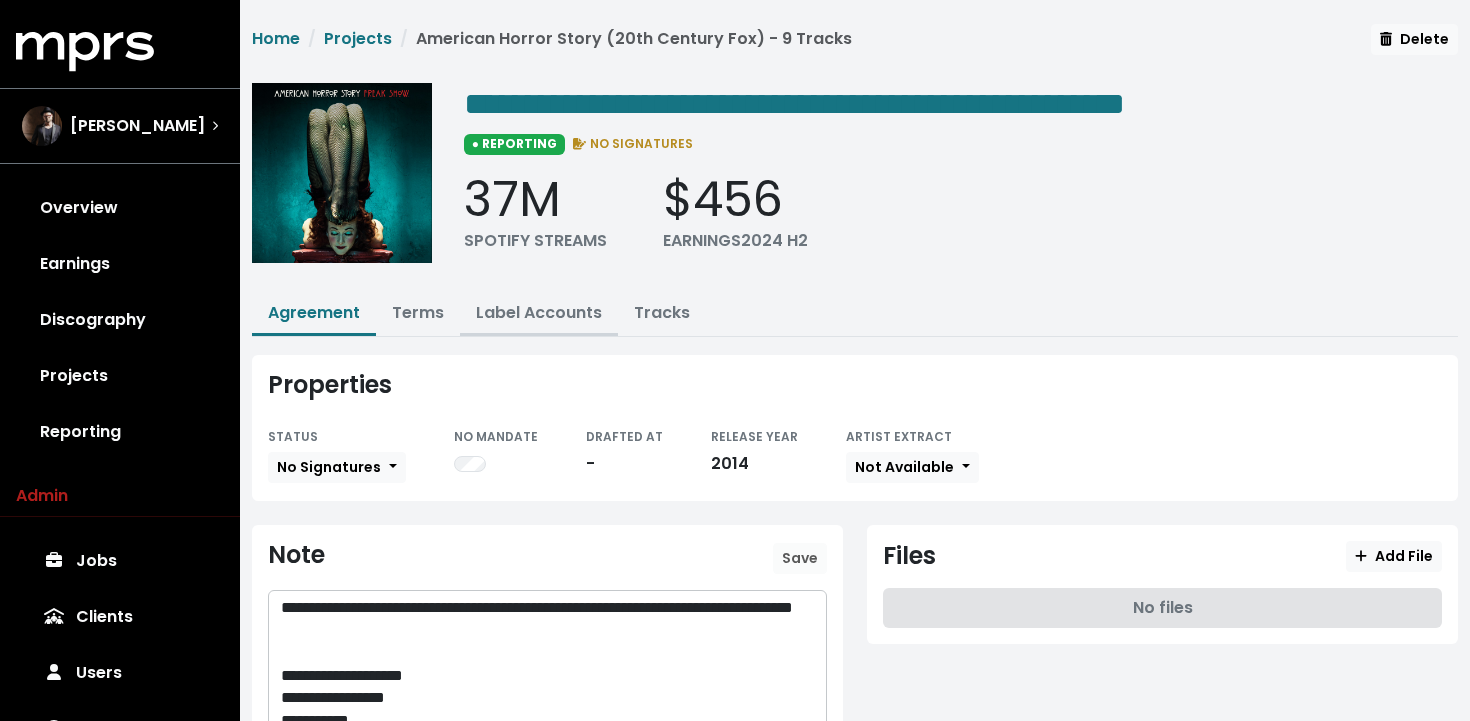 click on "Label Accounts" at bounding box center (539, 312) 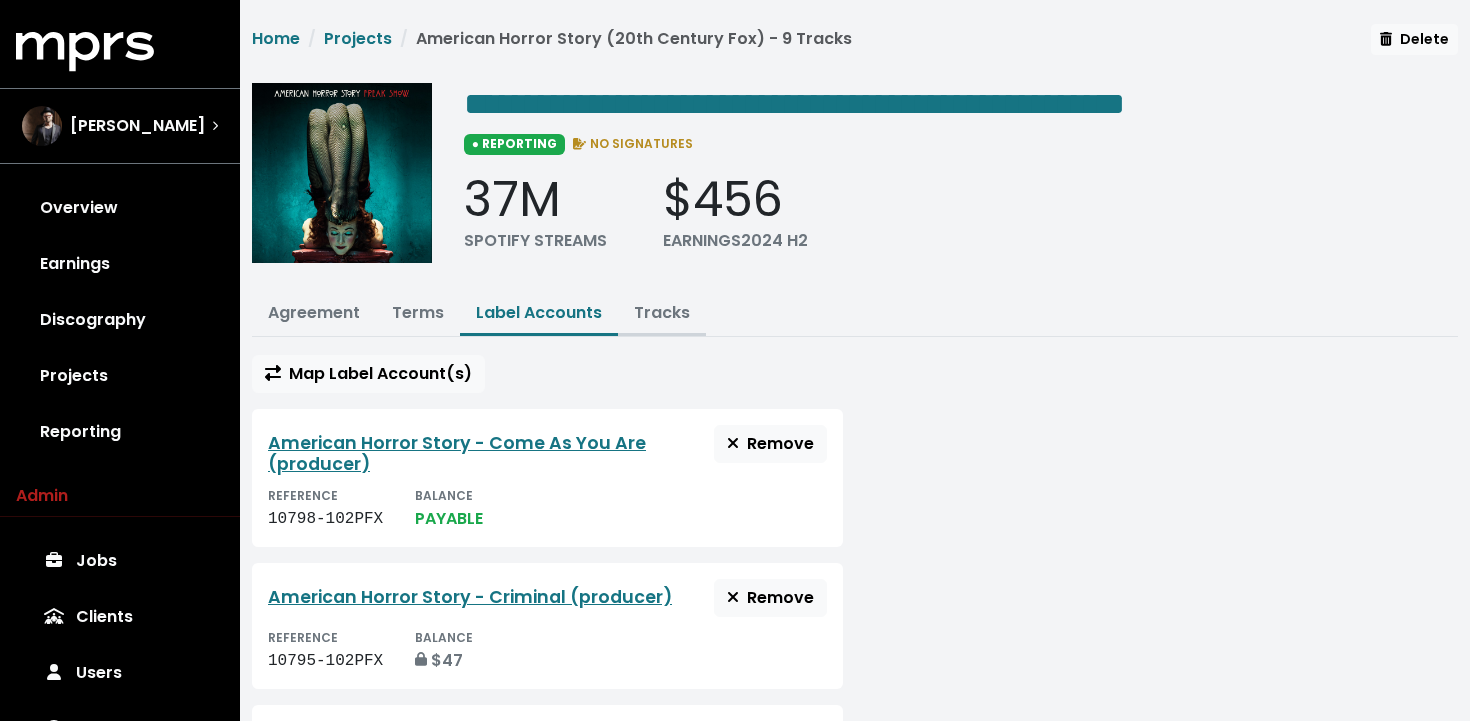 click on "Tracks" at bounding box center [662, 312] 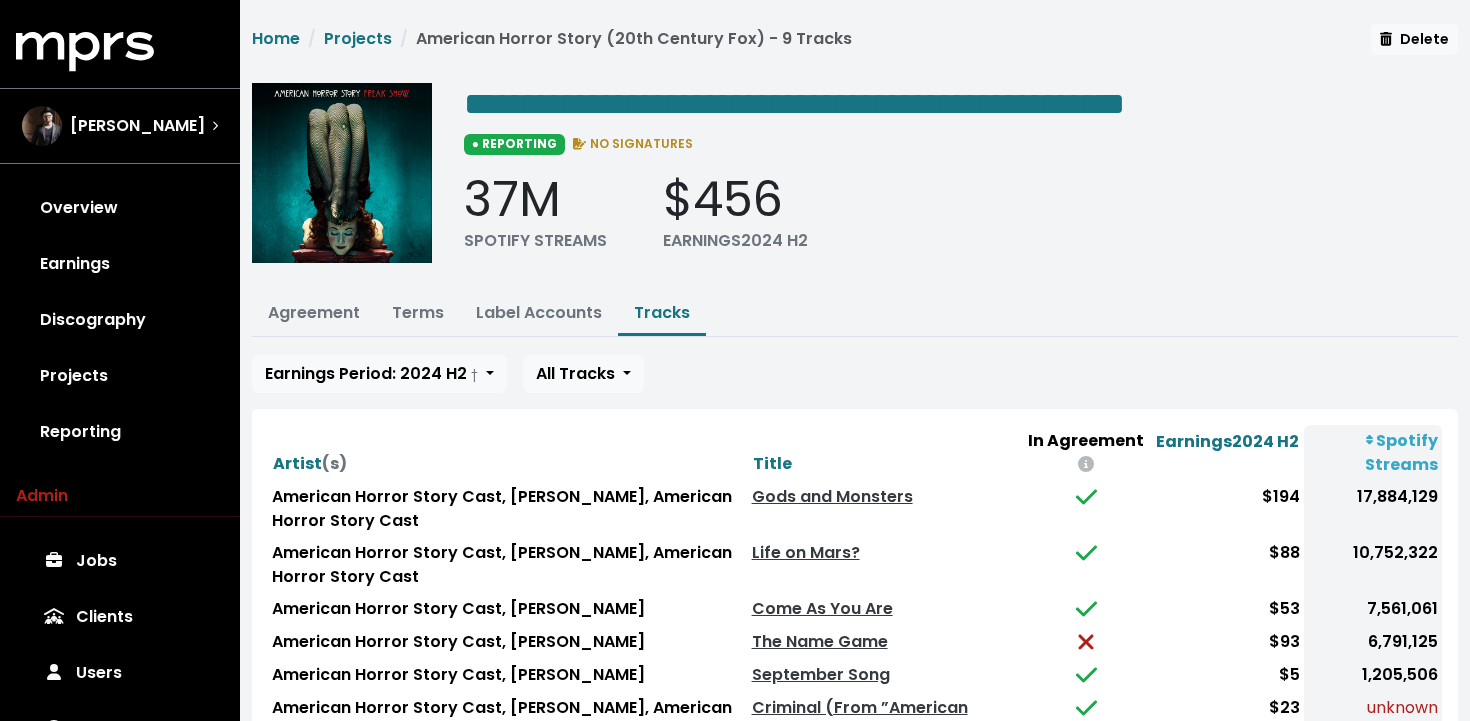 scroll, scrollTop: 103, scrollLeft: 0, axis: vertical 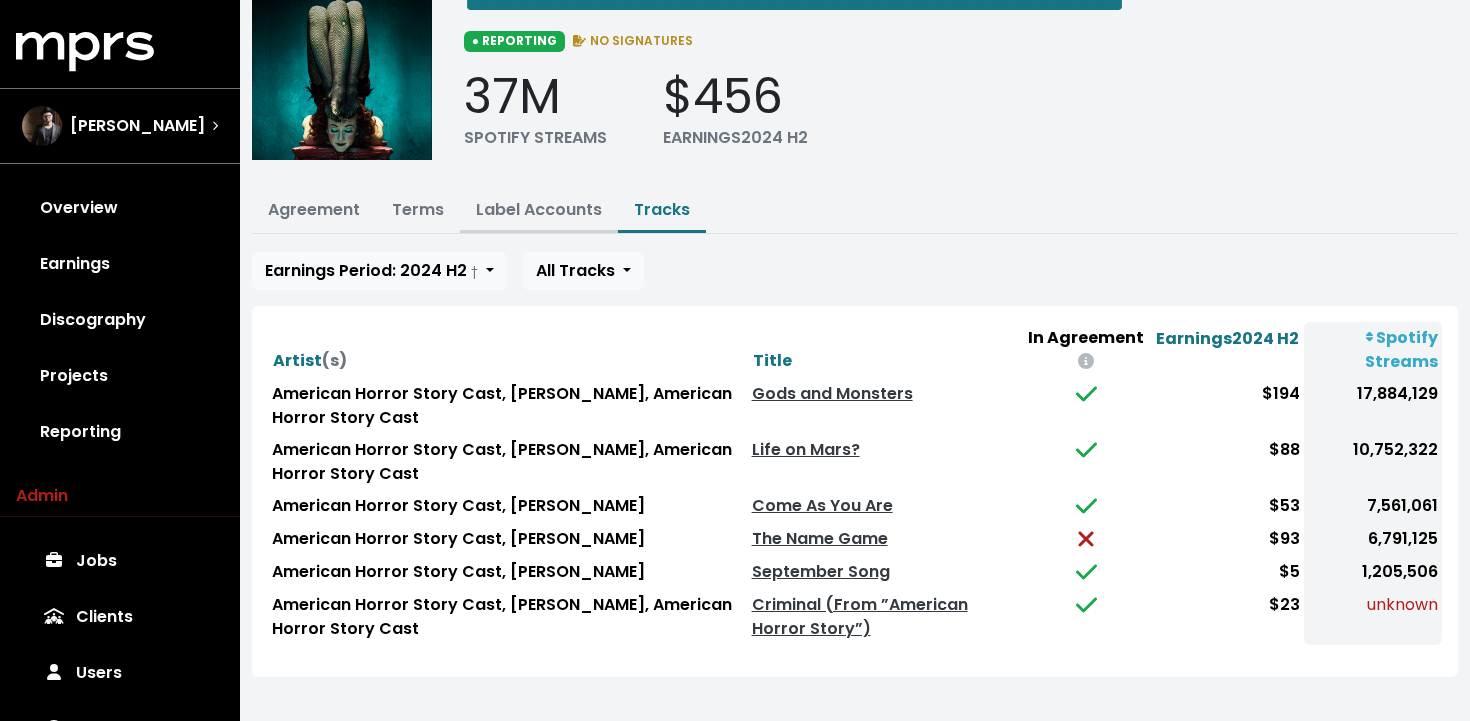 click on "Label Accounts" at bounding box center (539, 209) 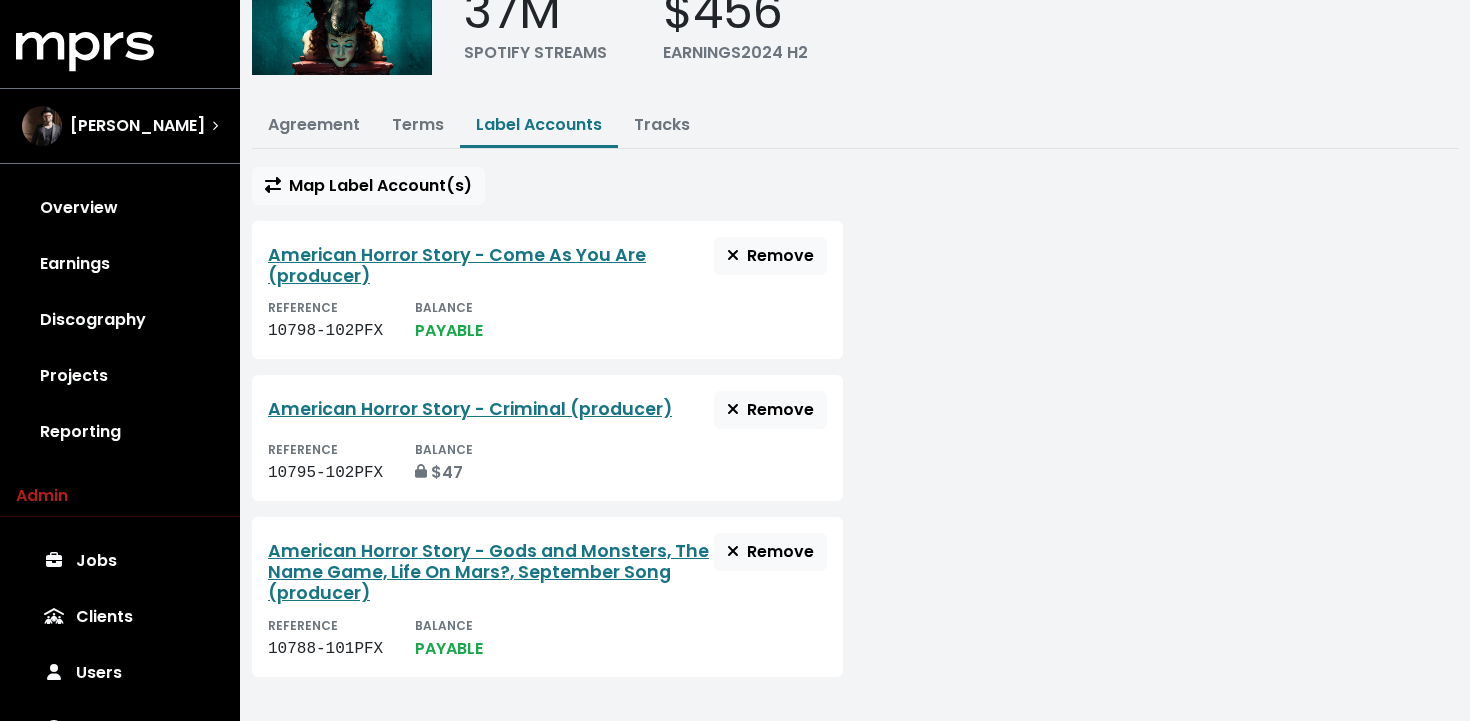 scroll, scrollTop: 189, scrollLeft: 0, axis: vertical 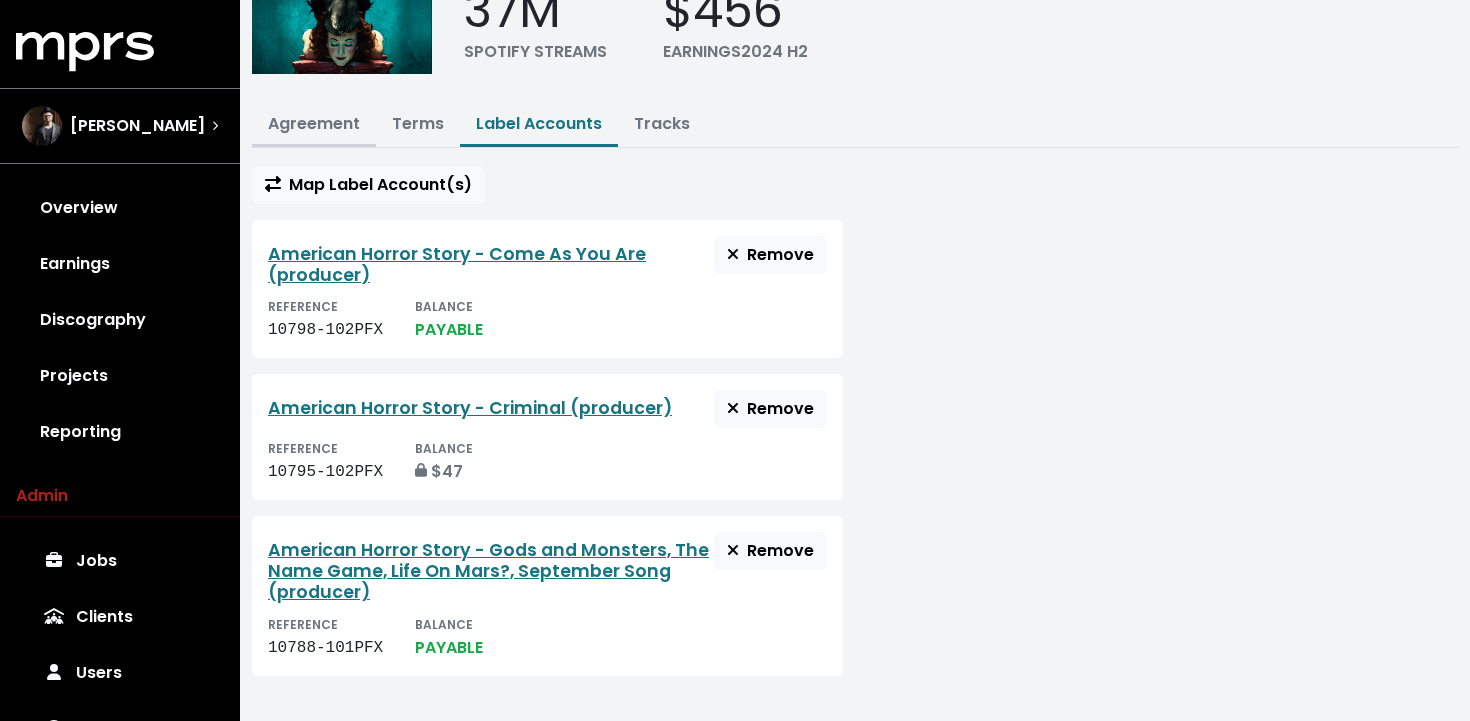 click on "Agreement" at bounding box center (314, 123) 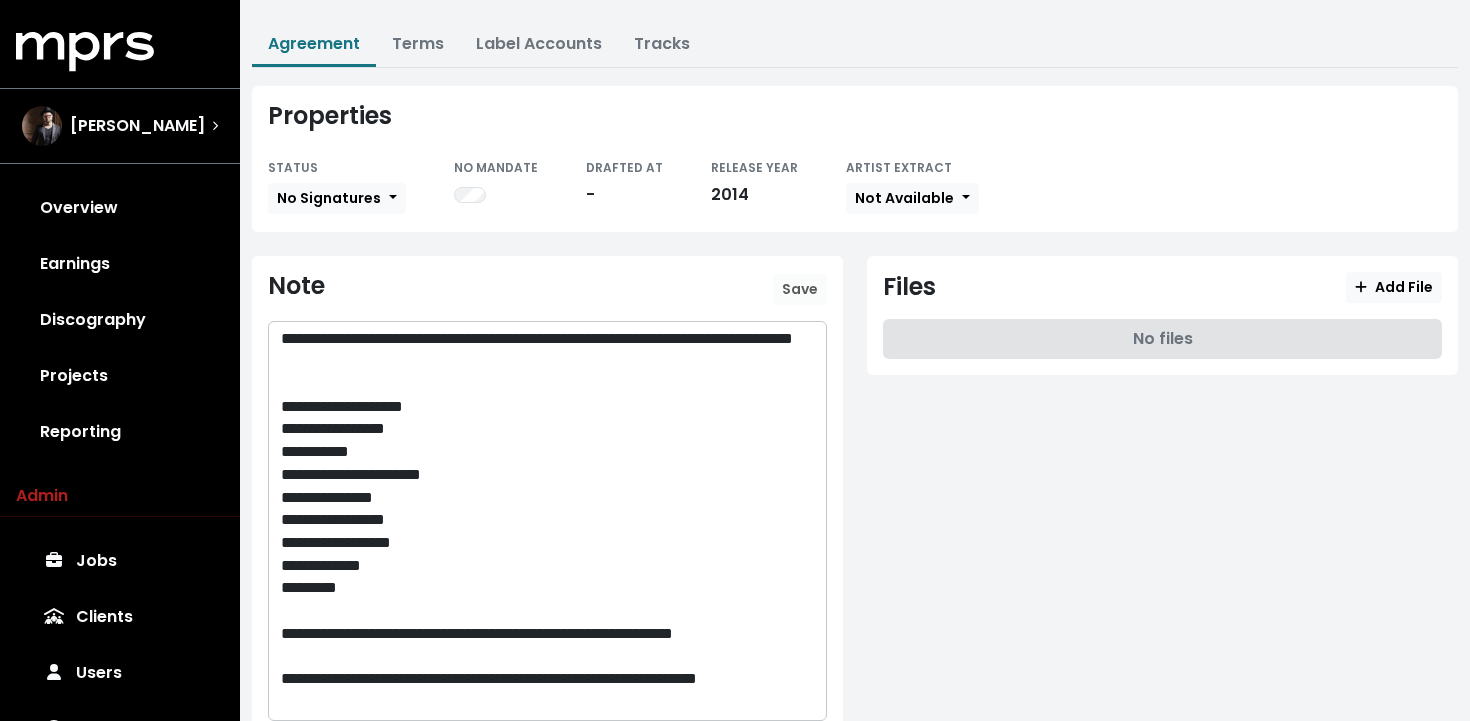scroll, scrollTop: 235, scrollLeft: 0, axis: vertical 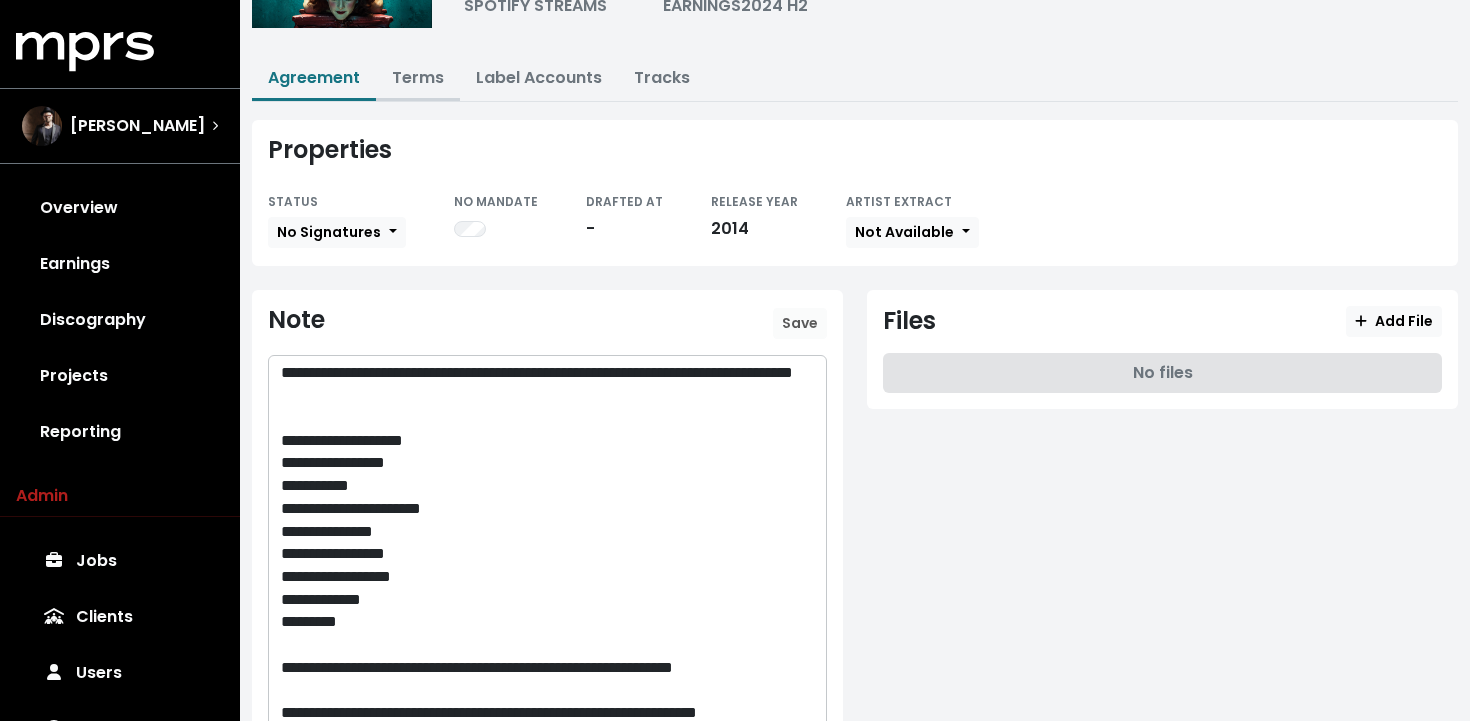 click on "Terms" at bounding box center (418, 77) 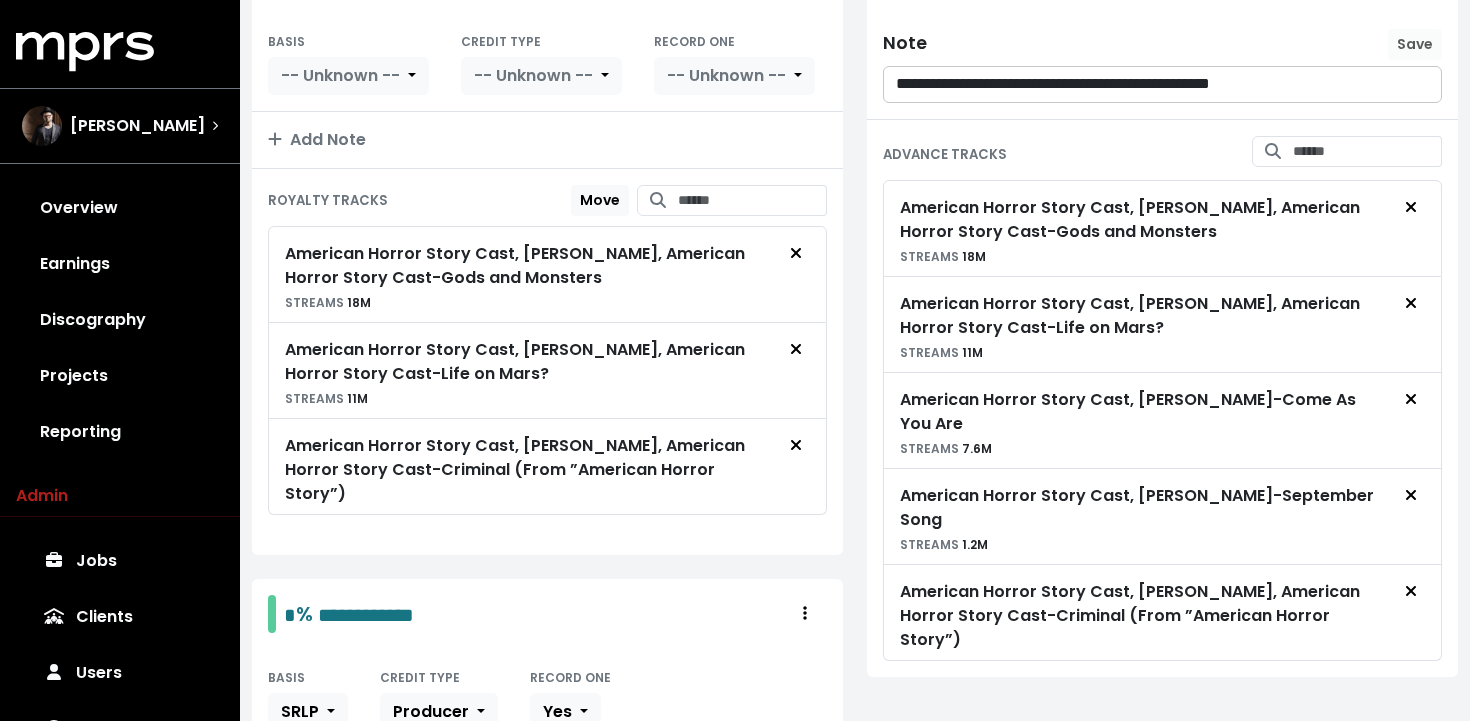 scroll, scrollTop: 436, scrollLeft: 0, axis: vertical 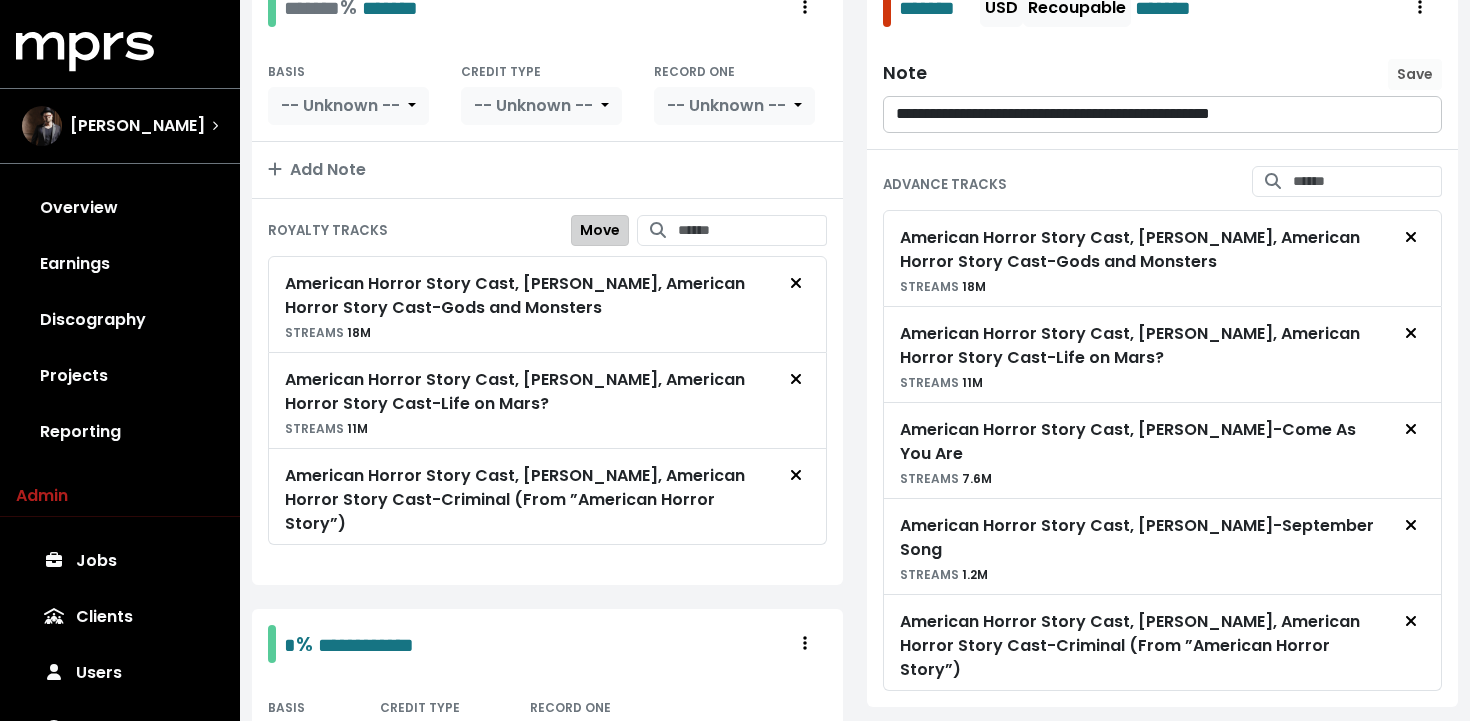click on "Move" at bounding box center (600, 230) 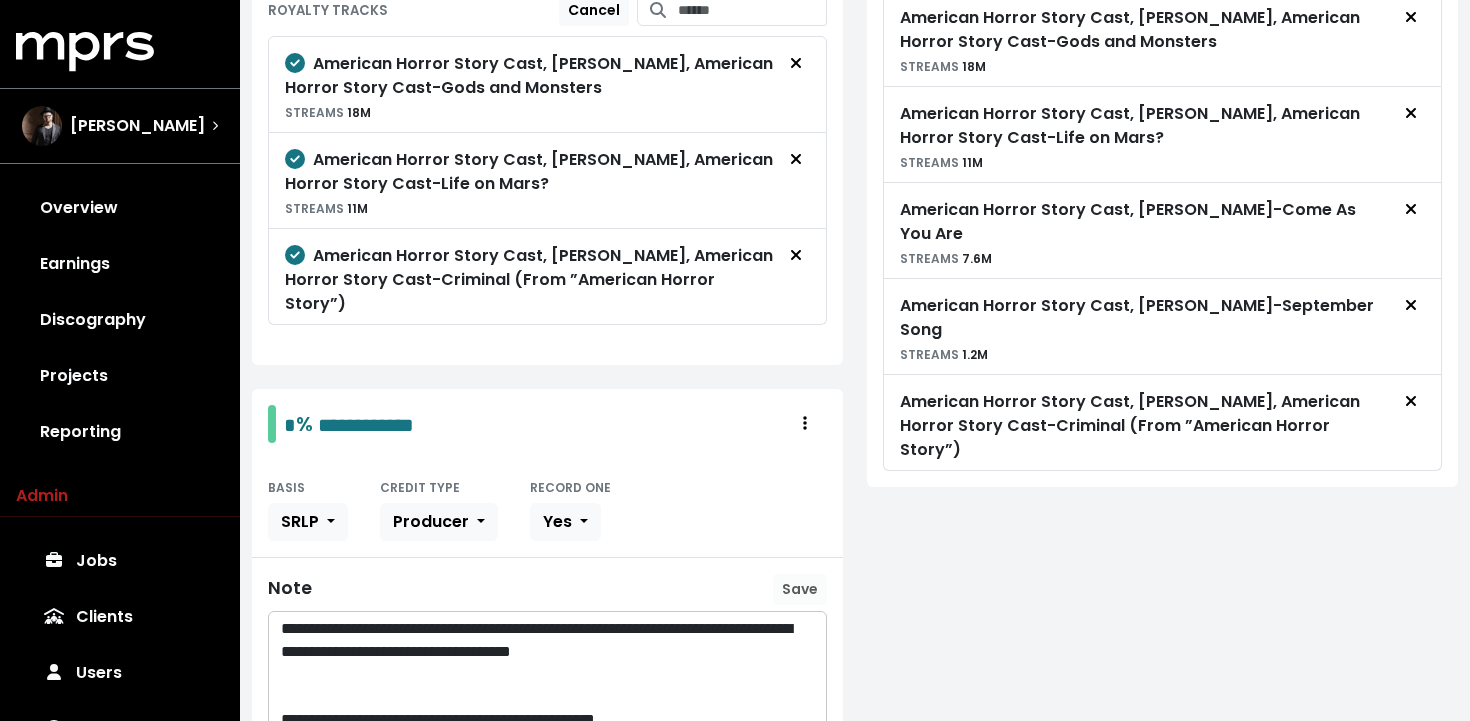 scroll, scrollTop: 878, scrollLeft: 0, axis: vertical 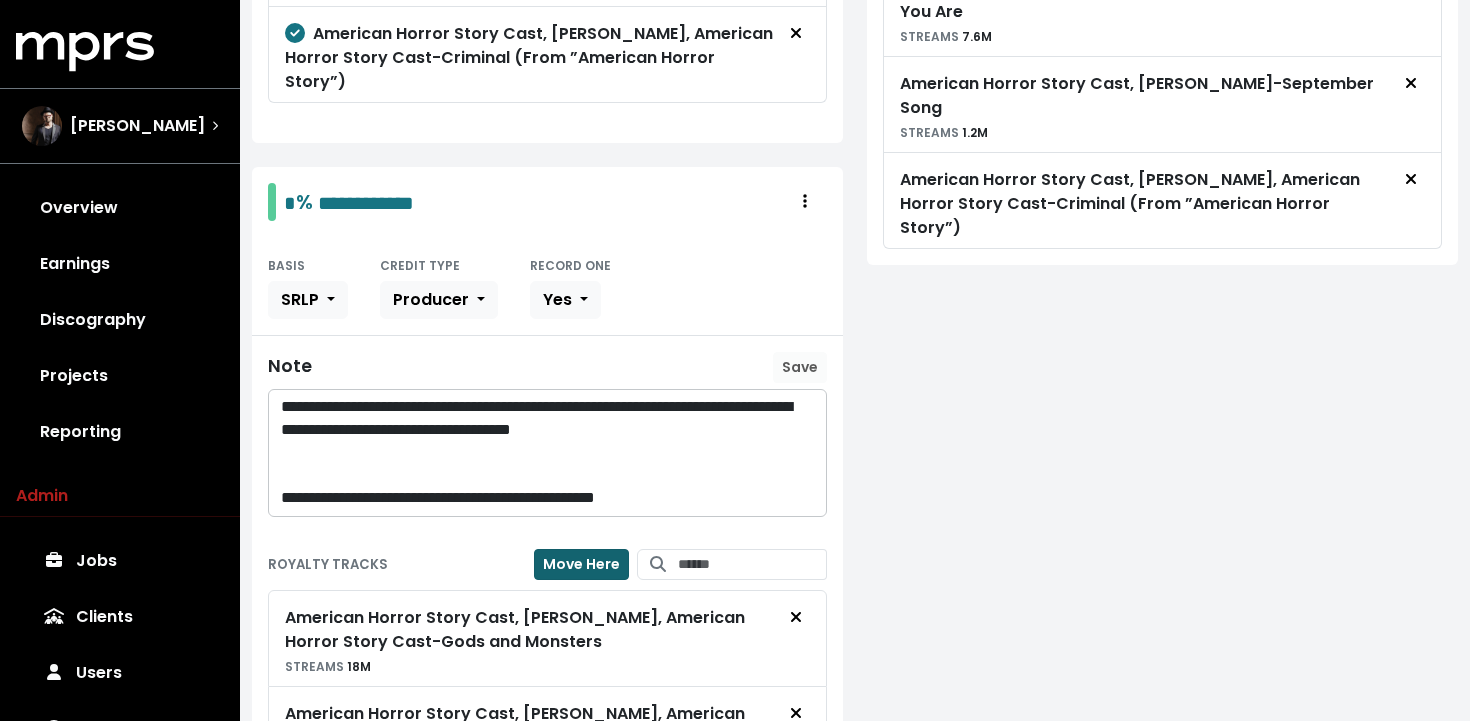 click on "Move Here" at bounding box center (581, 564) 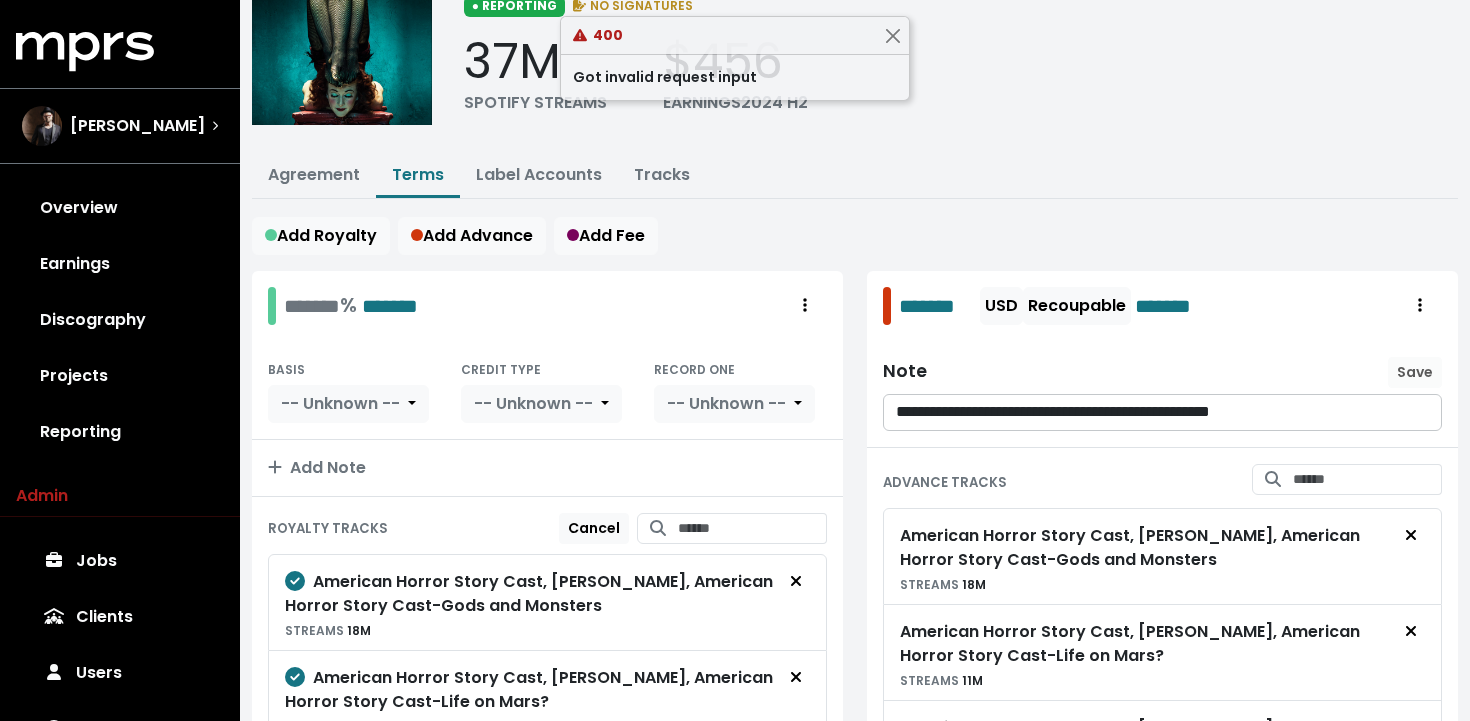 scroll, scrollTop: 137, scrollLeft: 0, axis: vertical 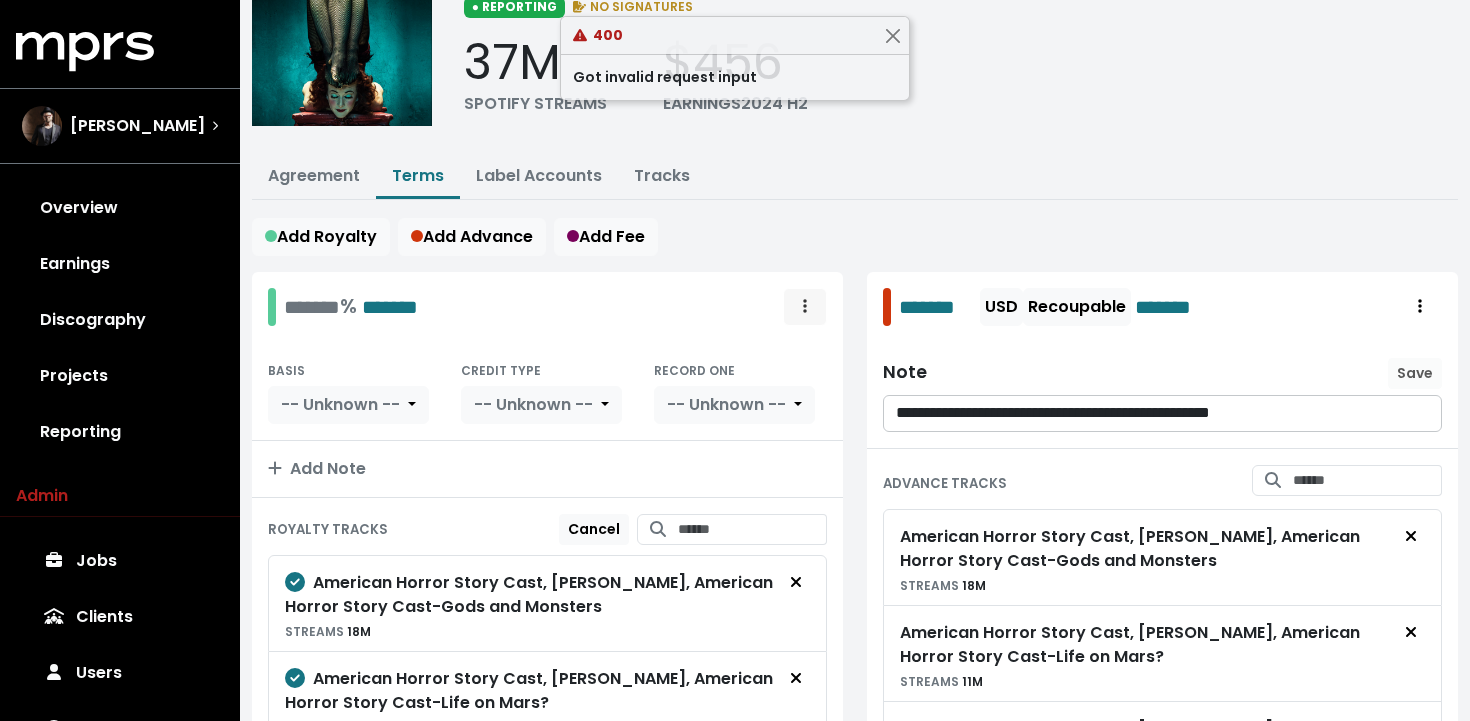 click at bounding box center [805, 306] 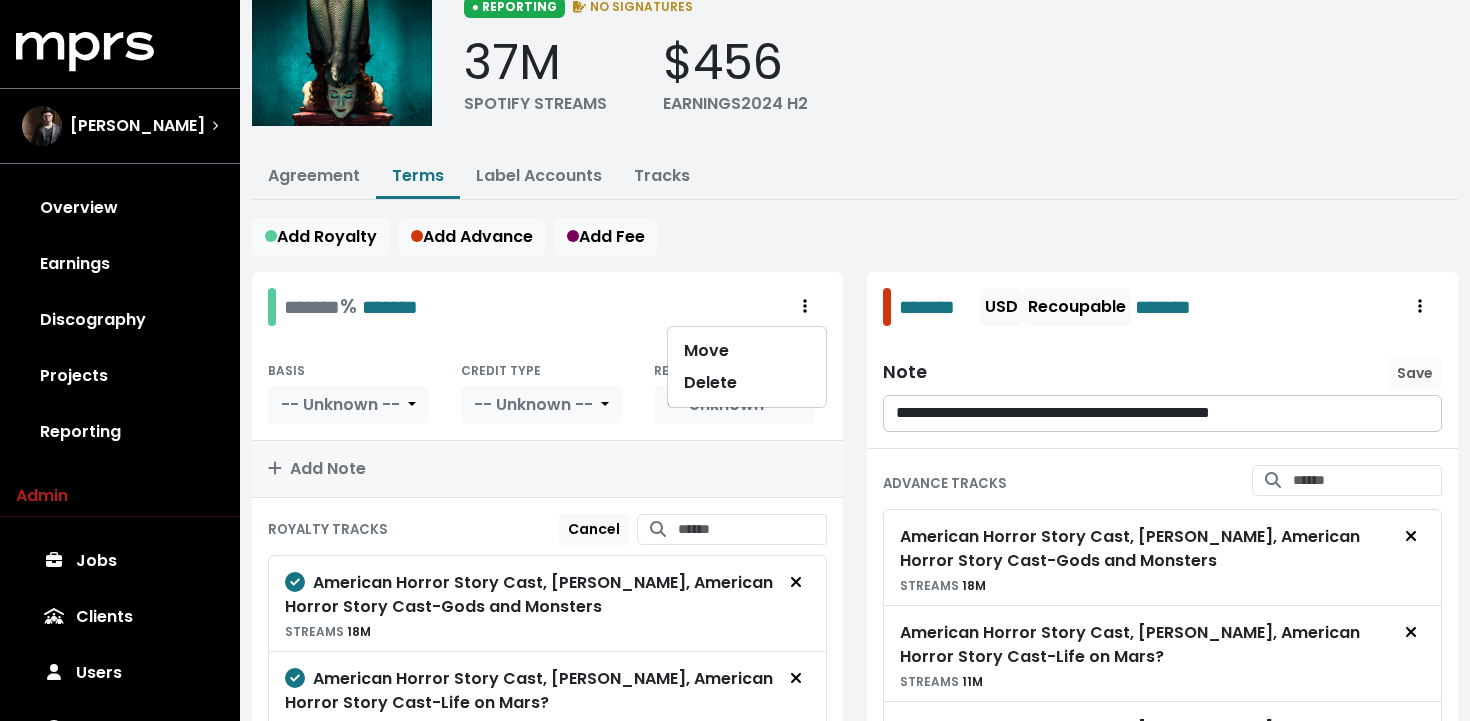 click on "Add Note" at bounding box center [547, 469] 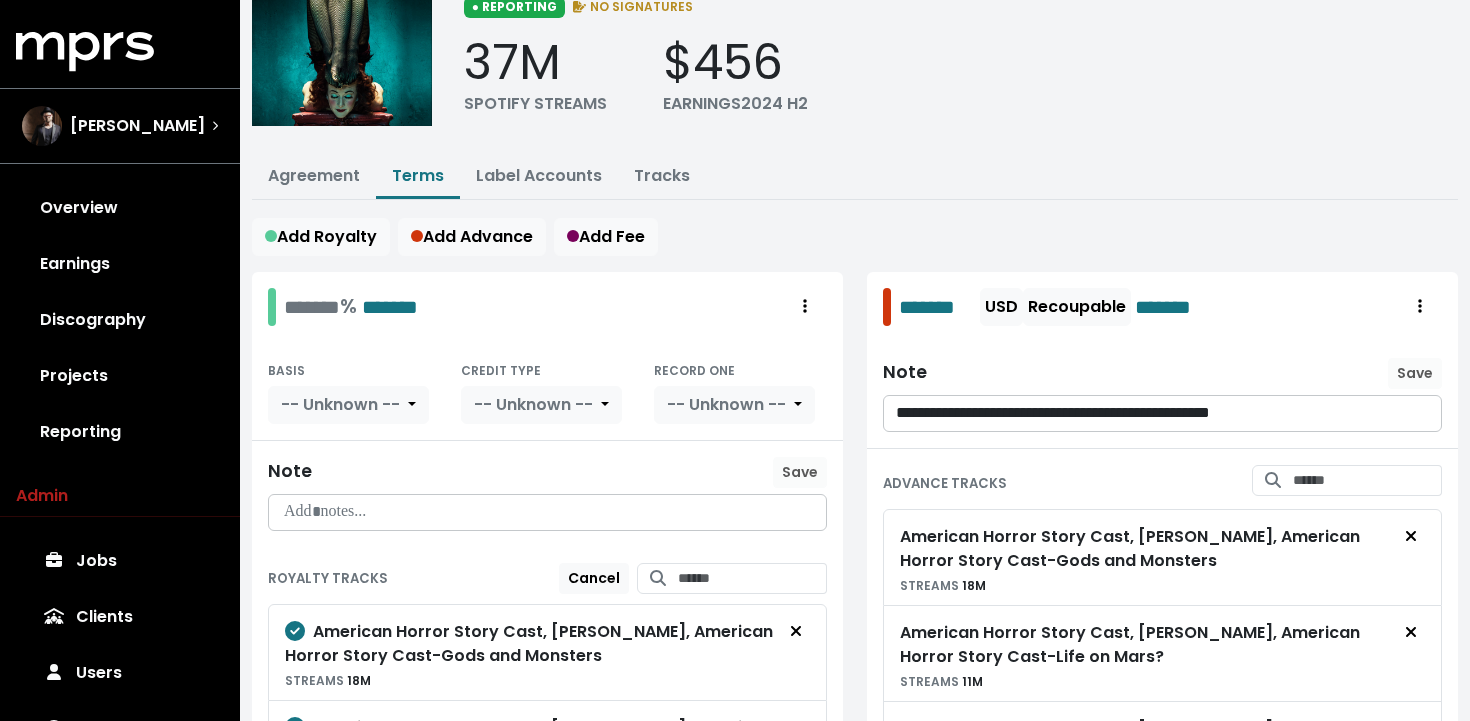 click on "Note Save" at bounding box center (547, 473) 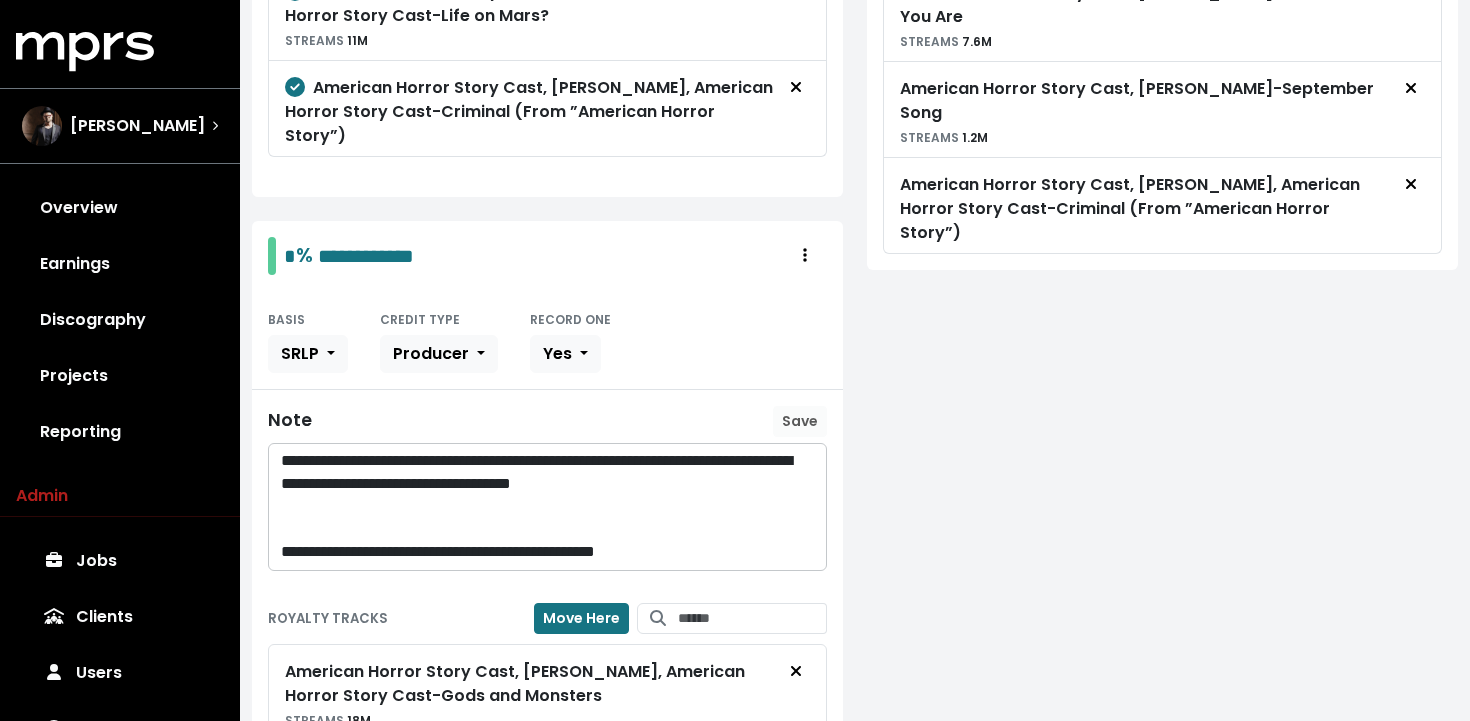 scroll, scrollTop: 877, scrollLeft: 0, axis: vertical 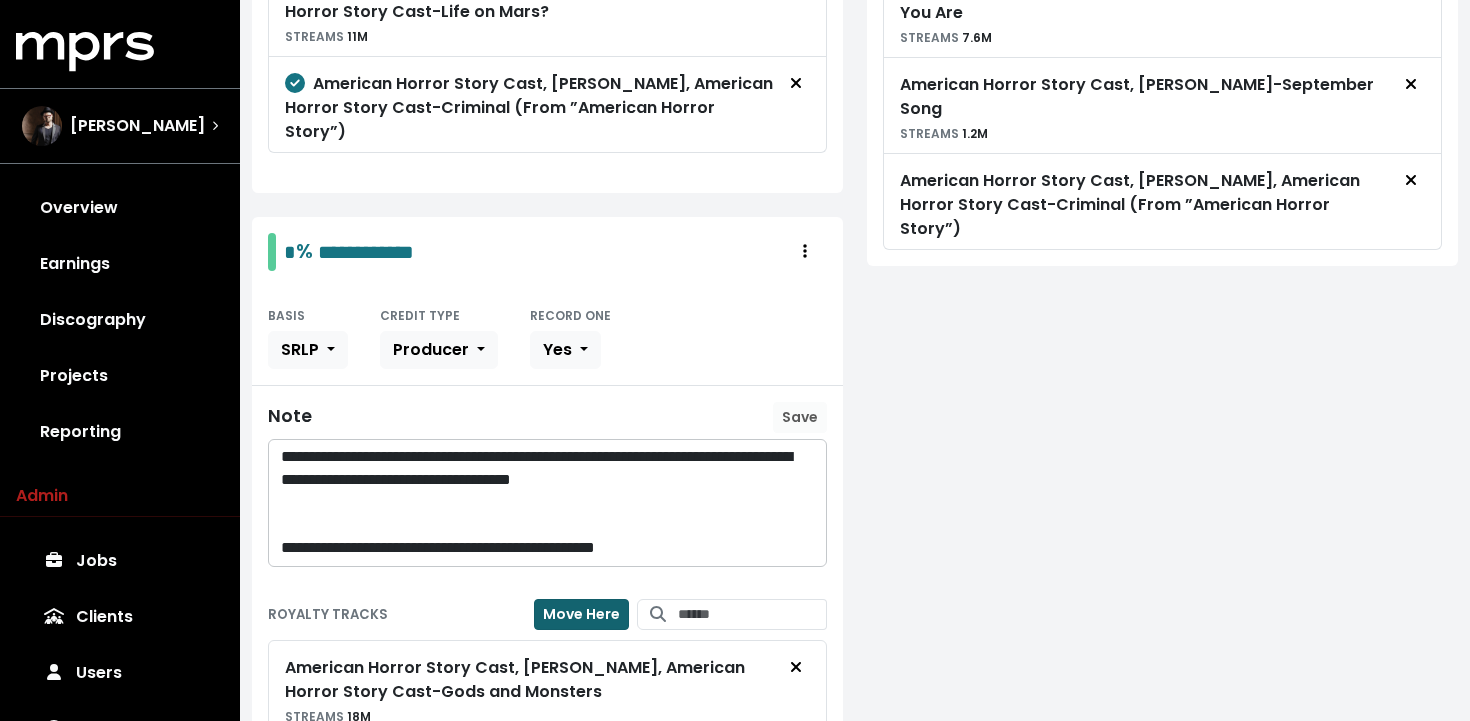click on "Move Here" at bounding box center (581, 614) 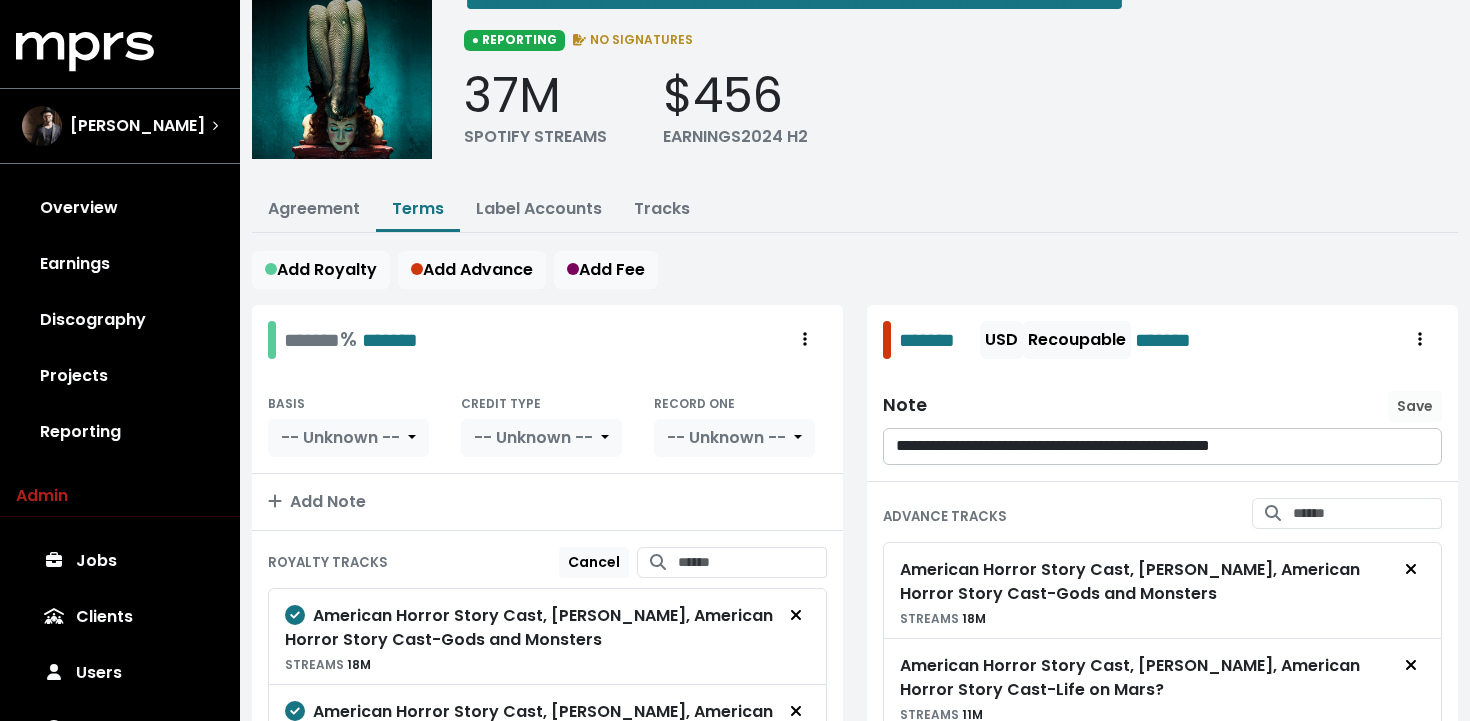 scroll, scrollTop: 28, scrollLeft: 0, axis: vertical 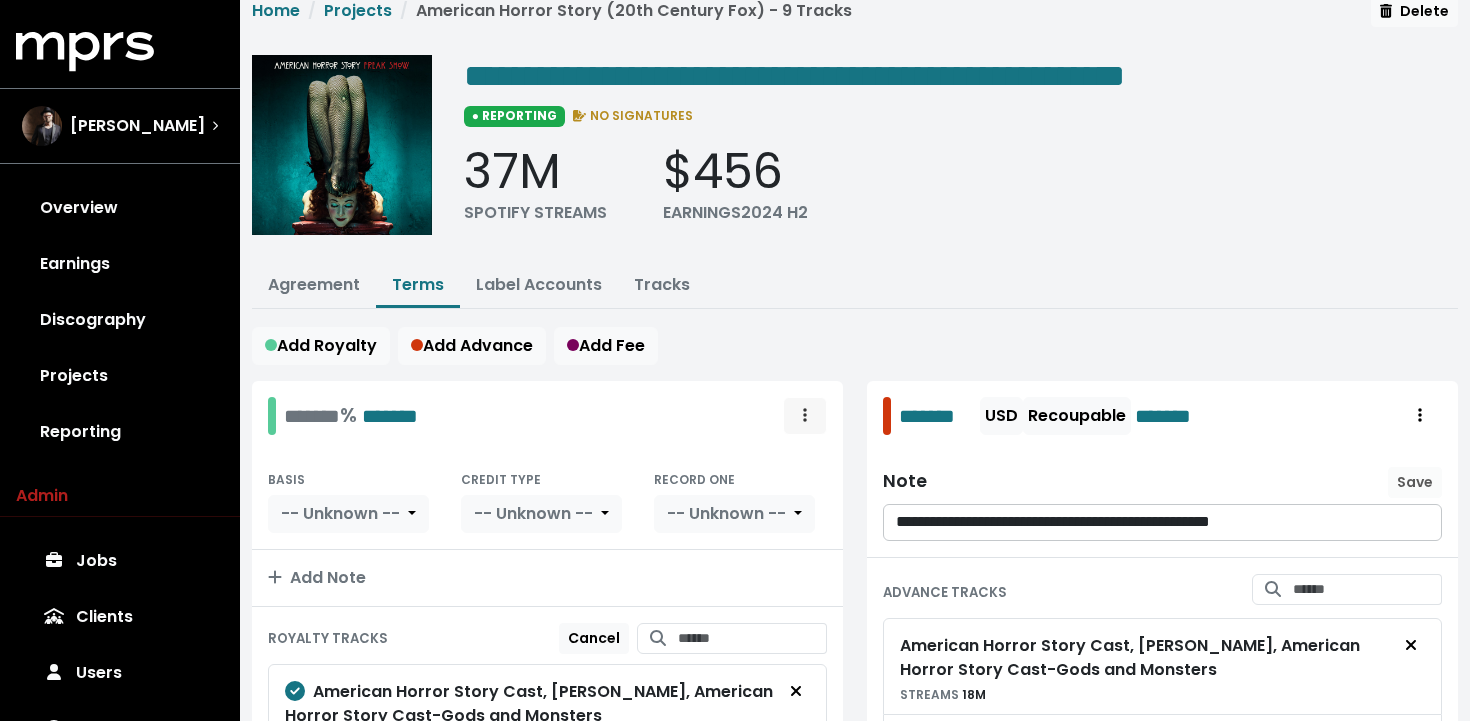click at bounding box center (805, 416) 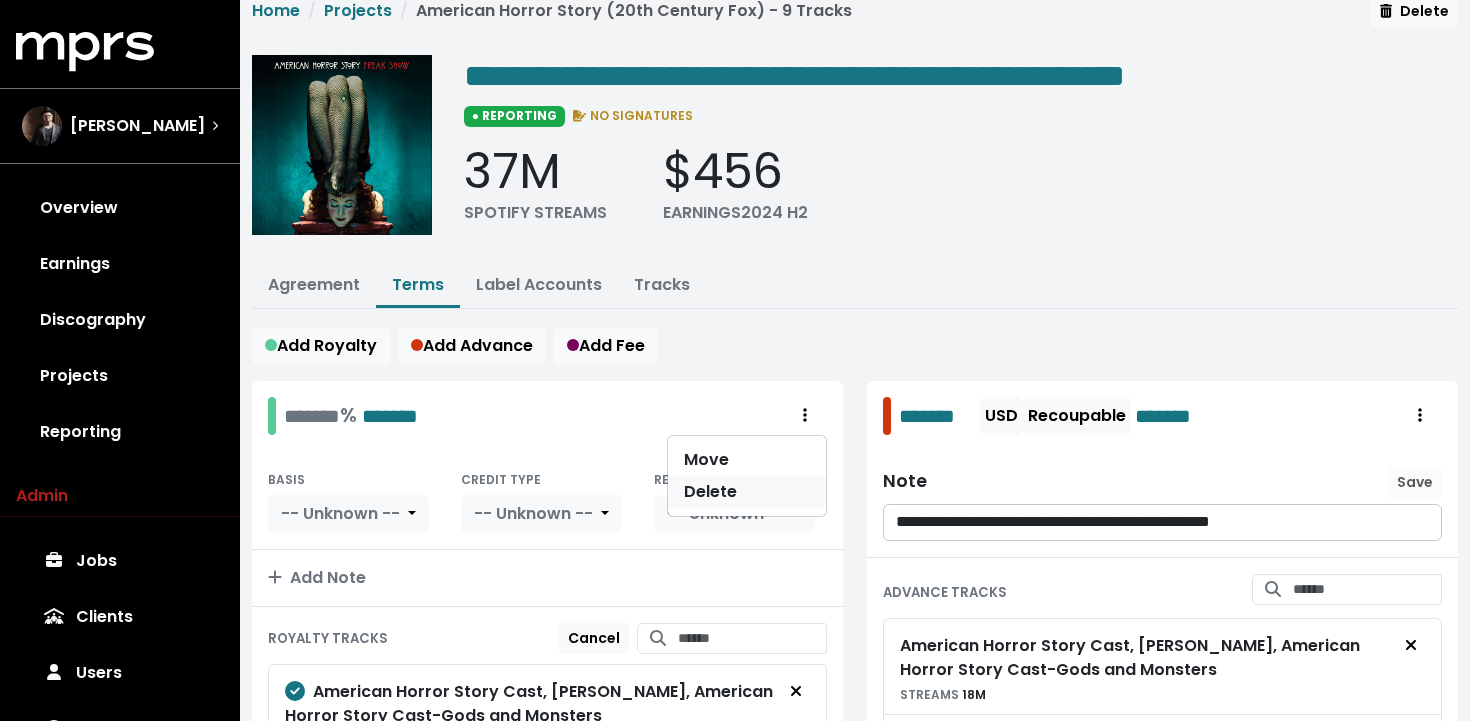 click on "Delete" at bounding box center [747, 492] 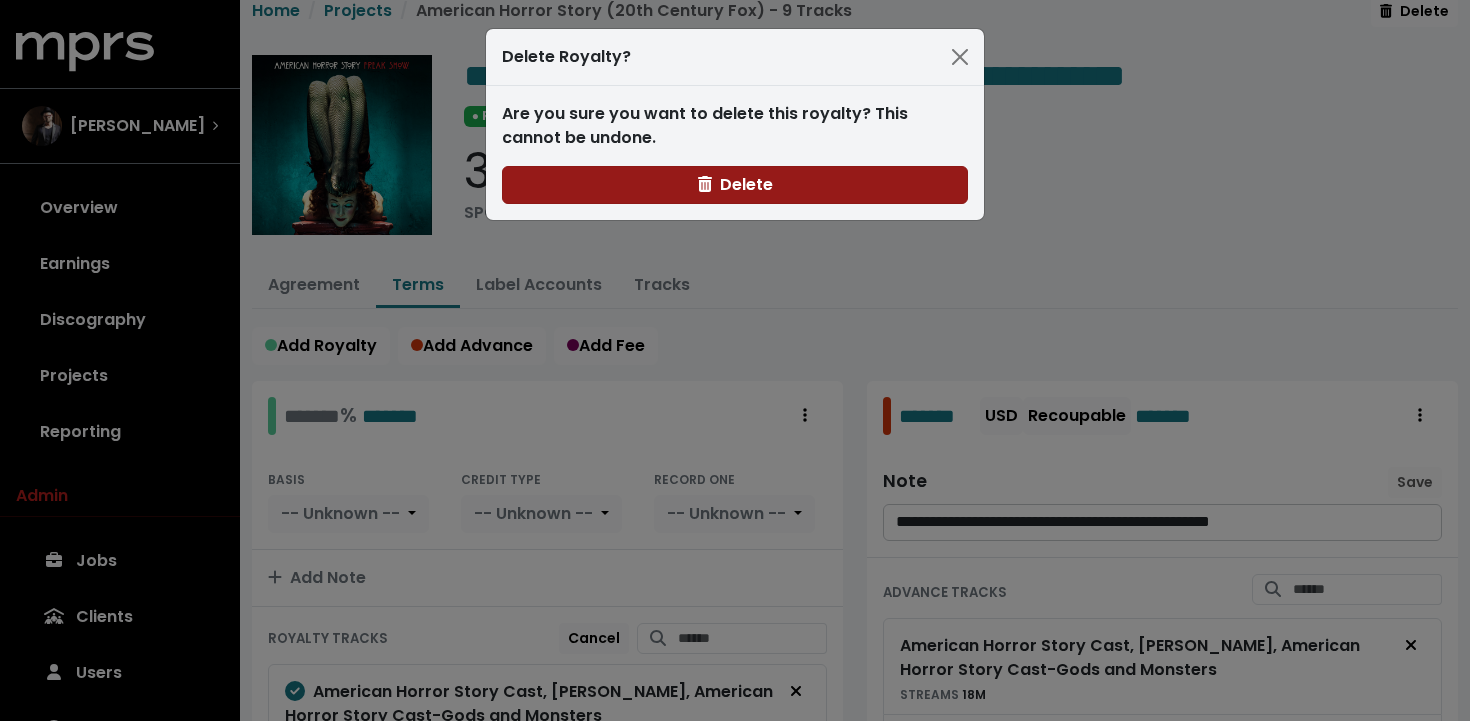 click on "Delete" at bounding box center (735, 185) 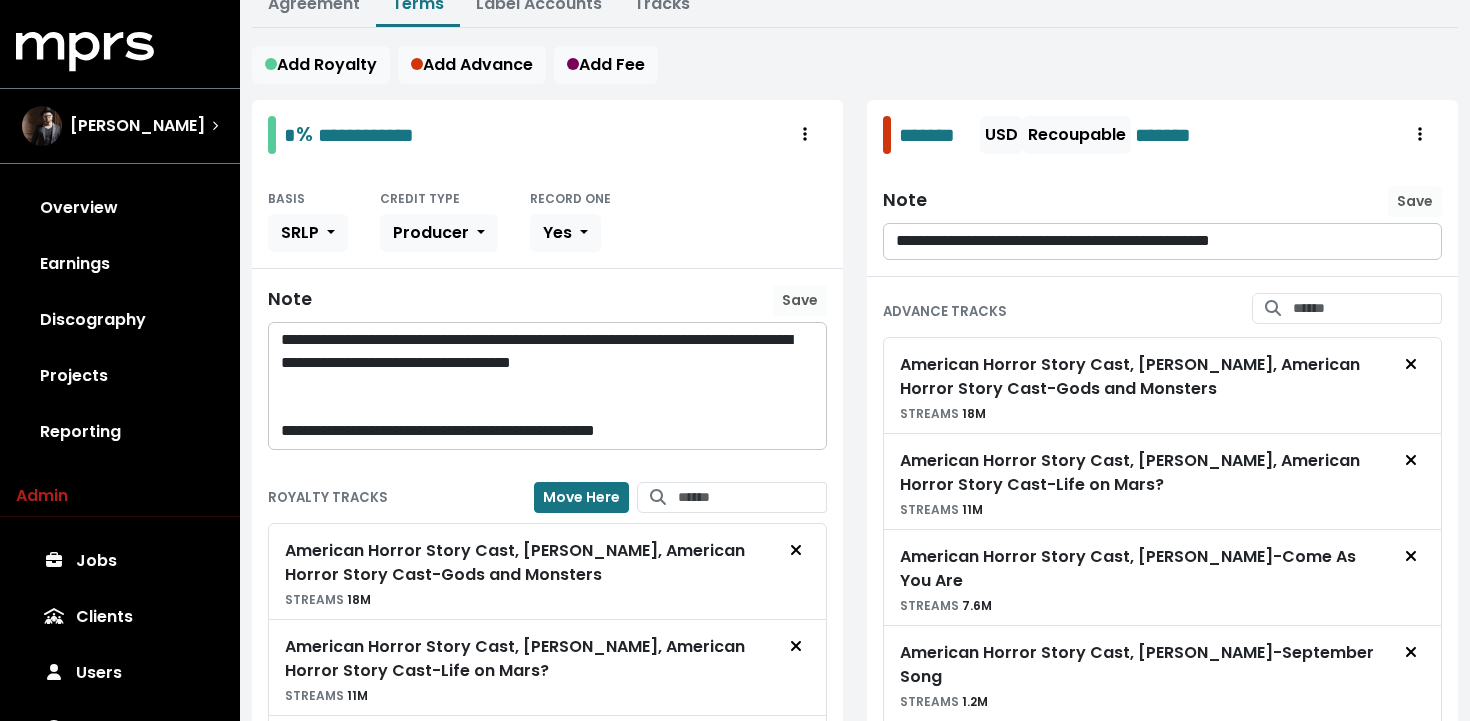 scroll, scrollTop: 310, scrollLeft: 0, axis: vertical 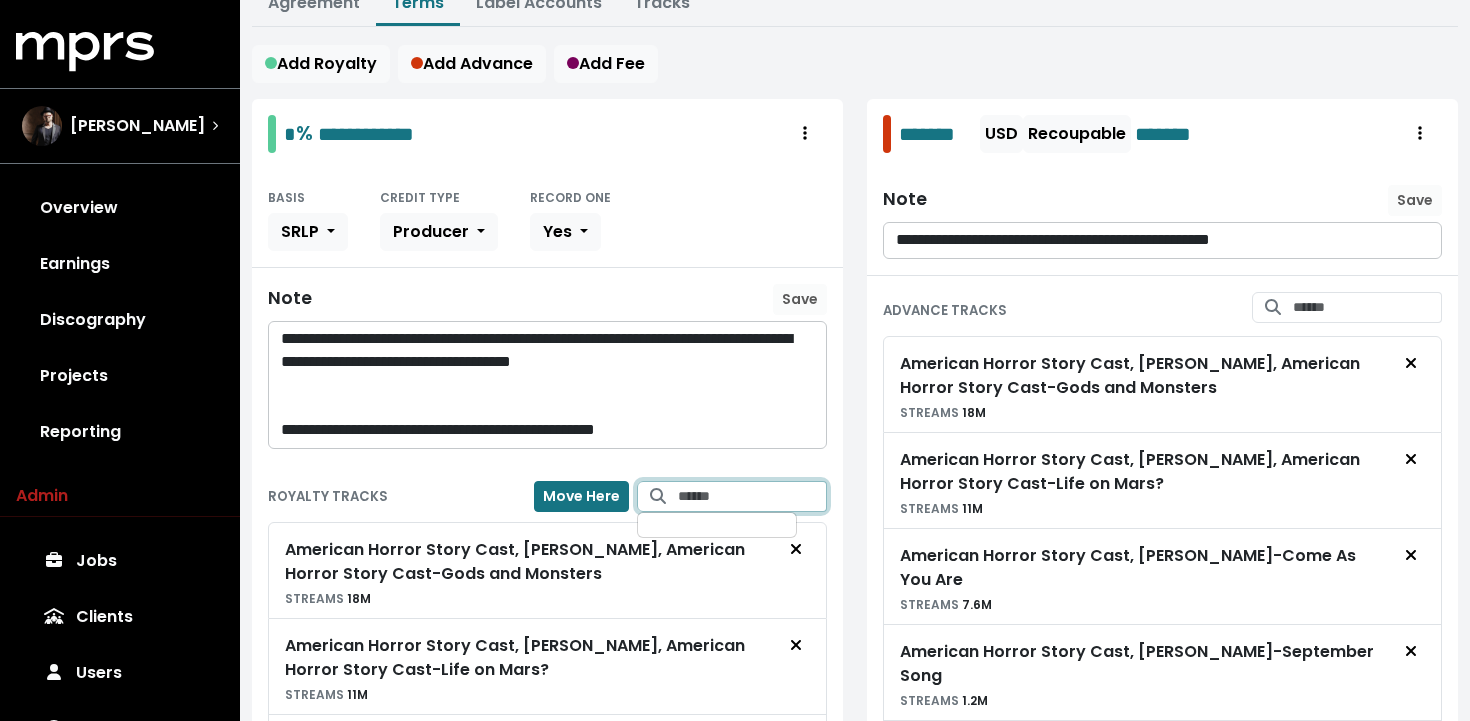 click at bounding box center [752, 496] 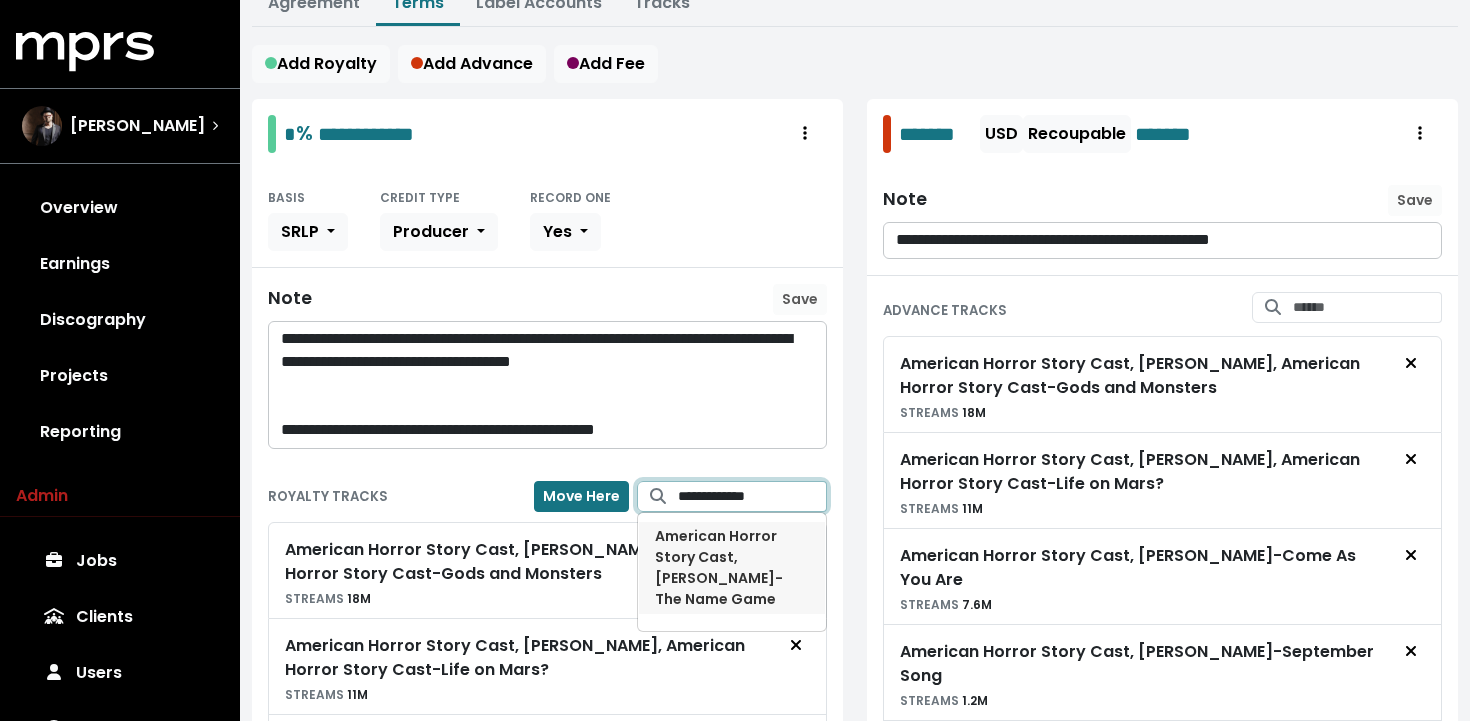 type on "**********" 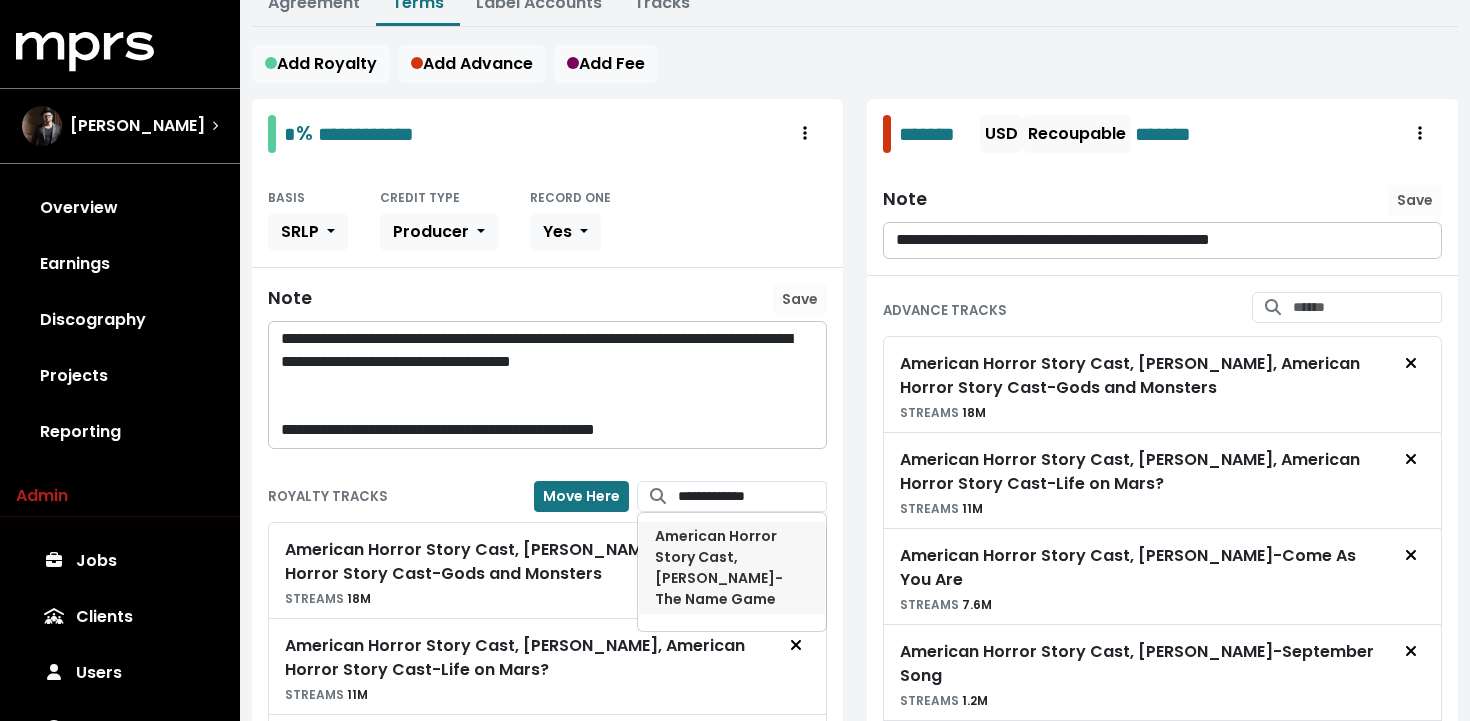 click on "American Horror Story Cast, Jessica Lange  -  The Name Game" at bounding box center [719, 567] 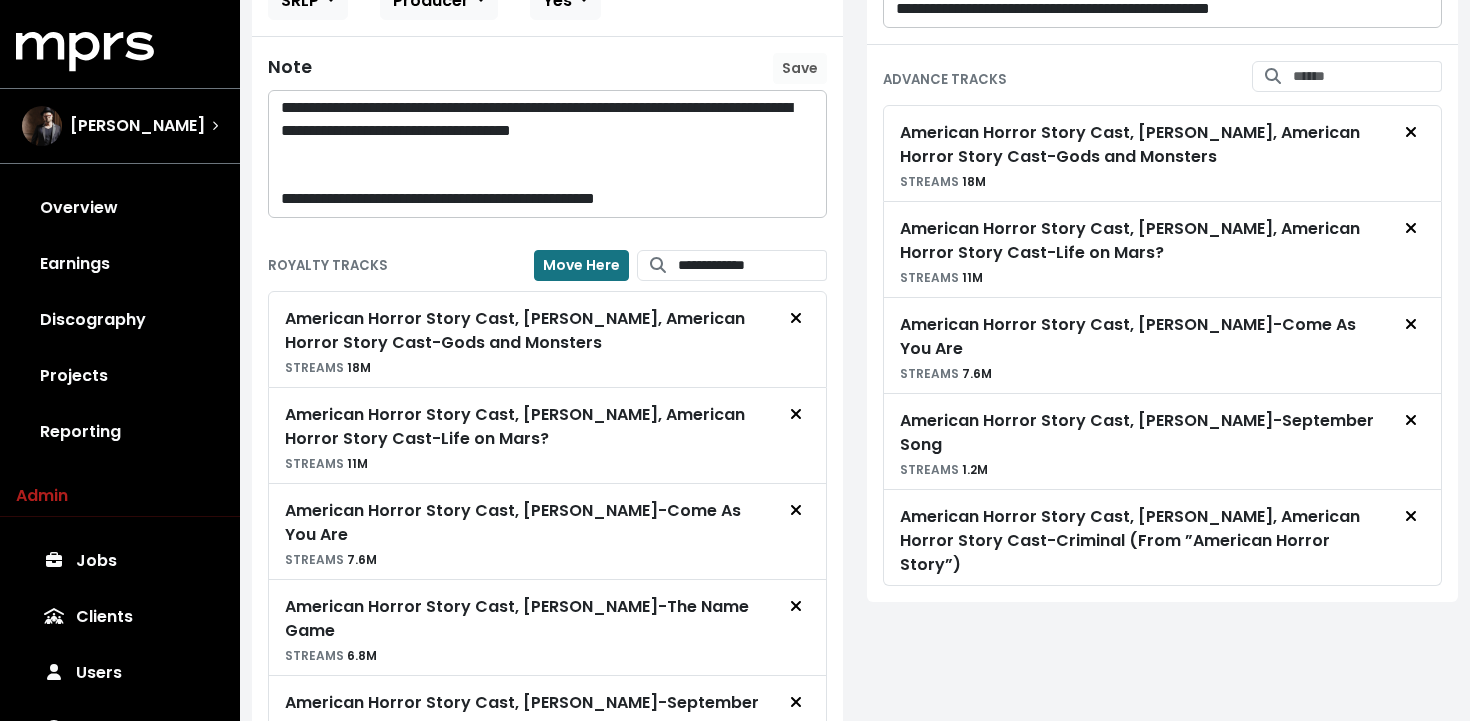 scroll, scrollTop: 0, scrollLeft: 0, axis: both 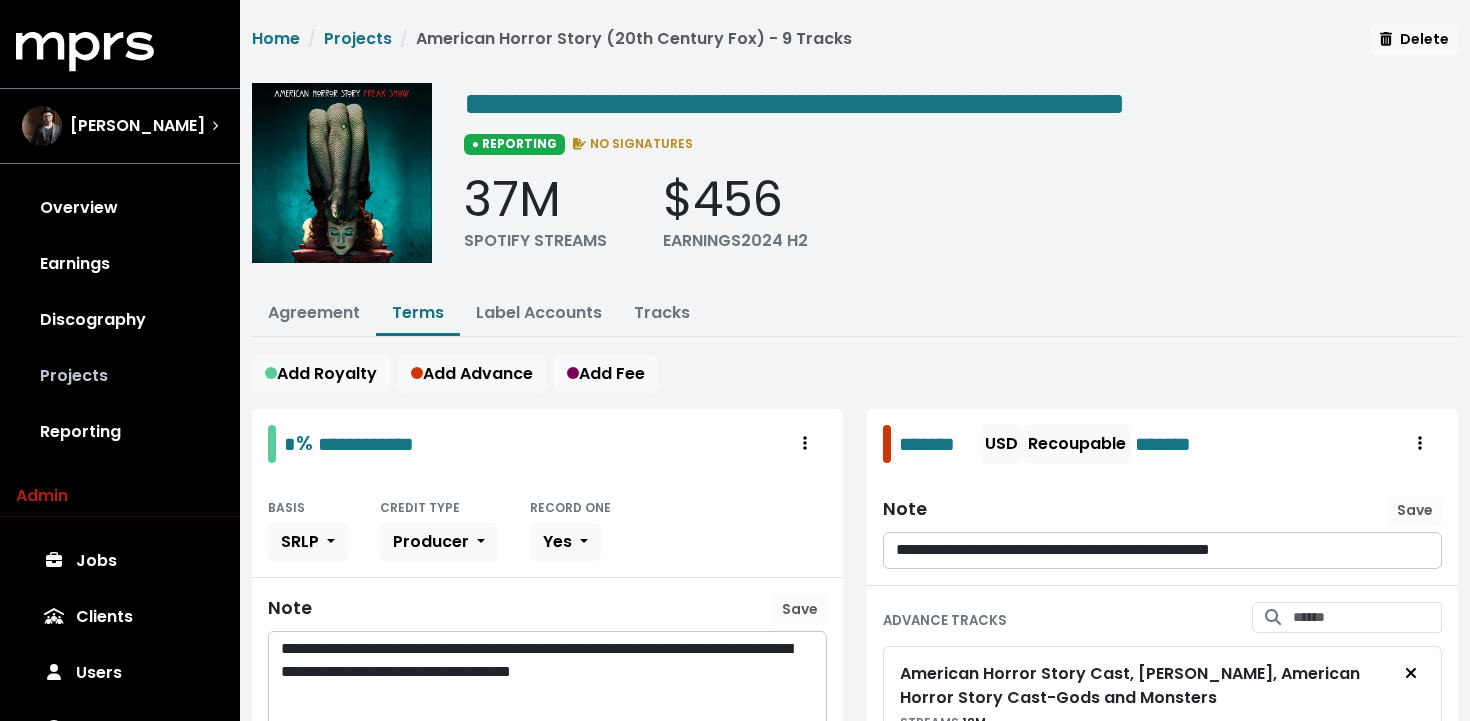 click on "Projects" at bounding box center (120, 376) 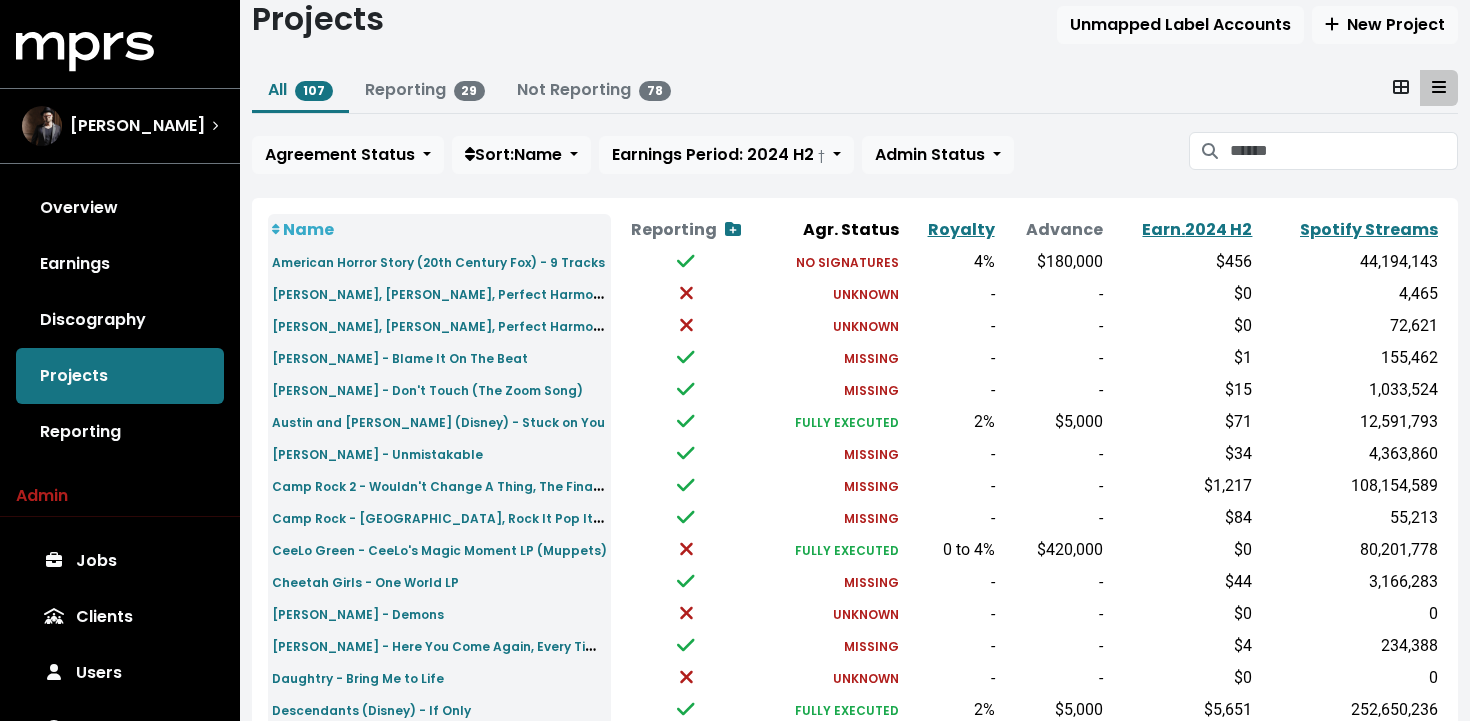 scroll, scrollTop: 67, scrollLeft: 0, axis: vertical 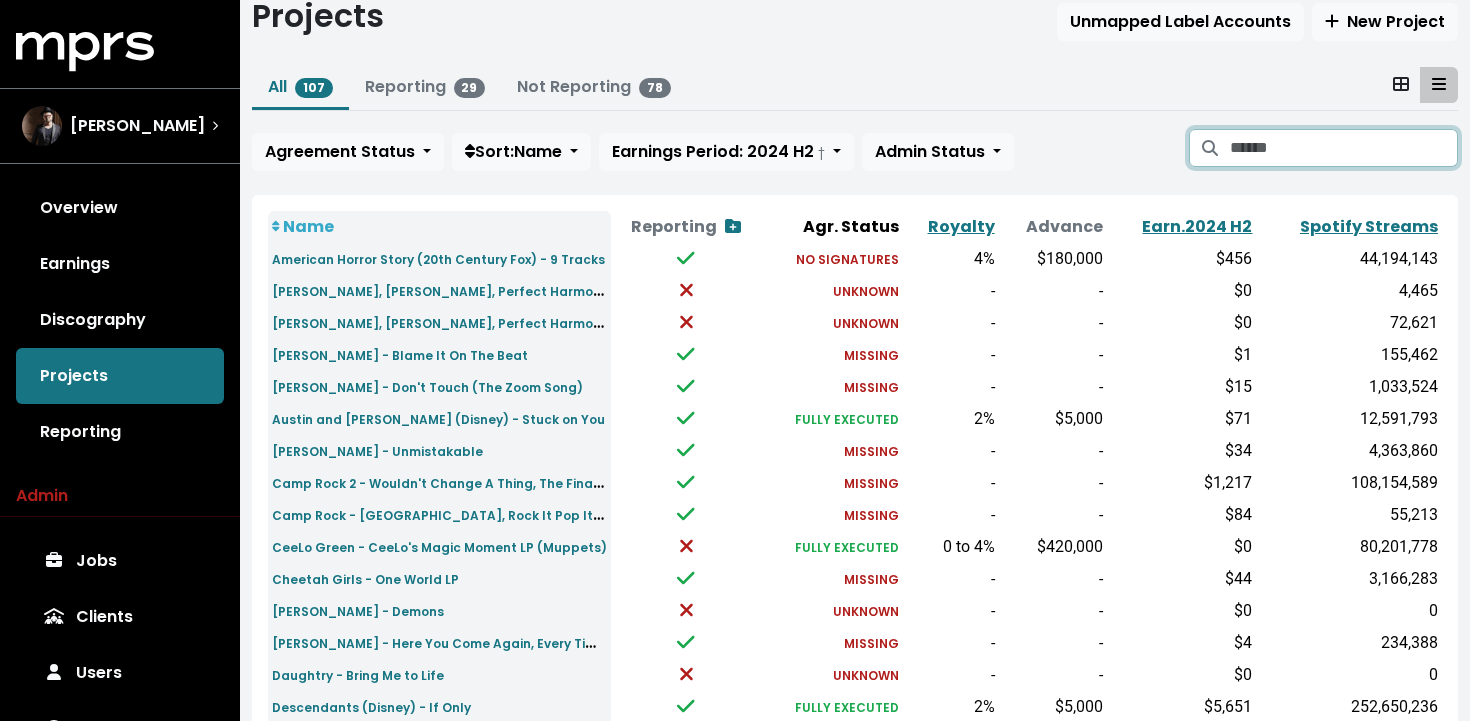 click at bounding box center (1344, 148) 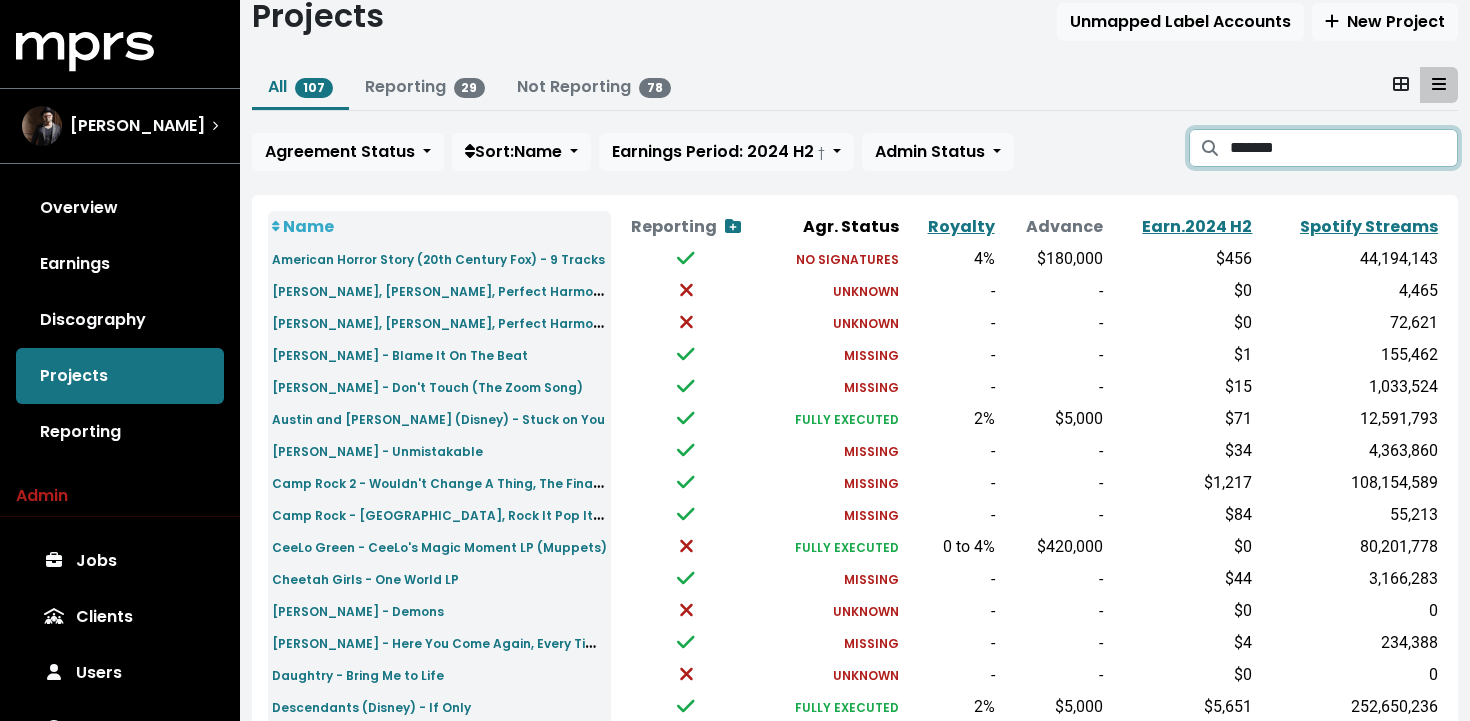 scroll, scrollTop: 21, scrollLeft: 0, axis: vertical 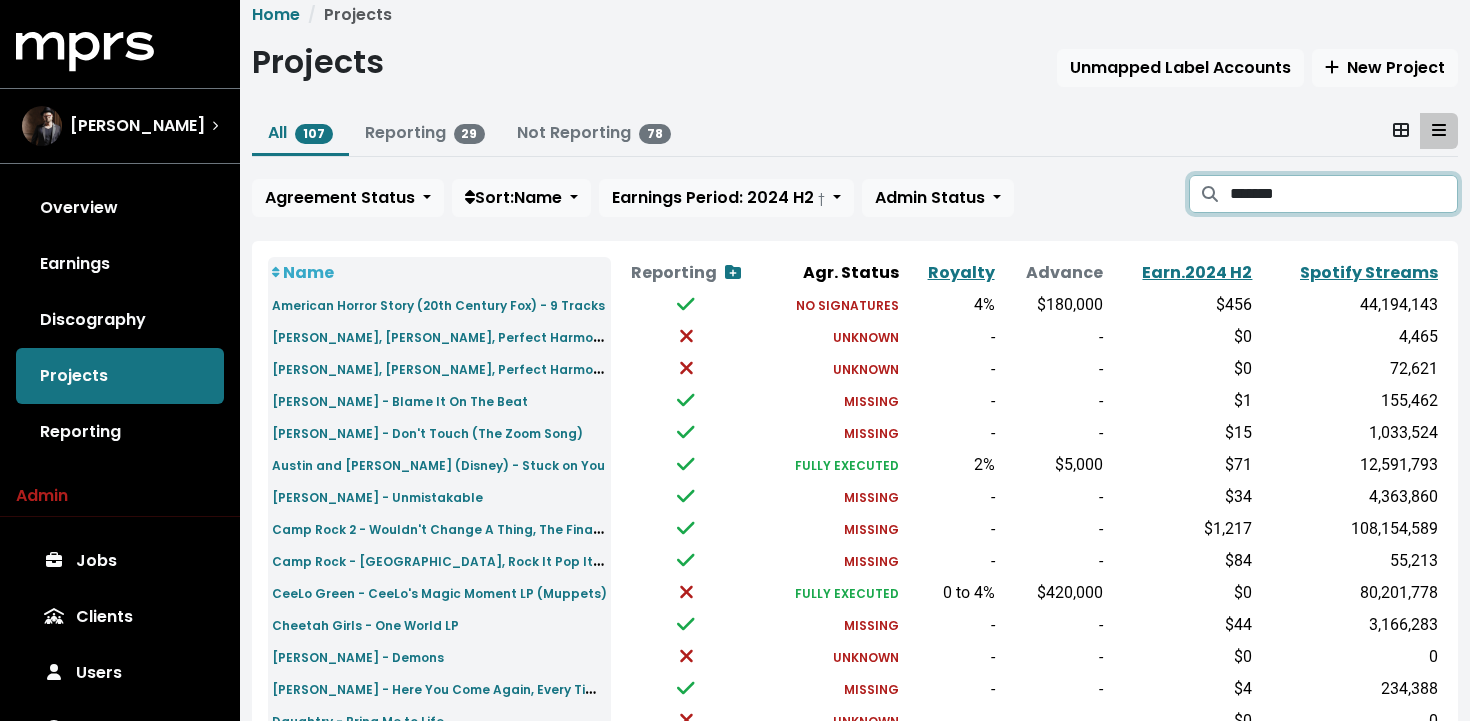 type on "*******" 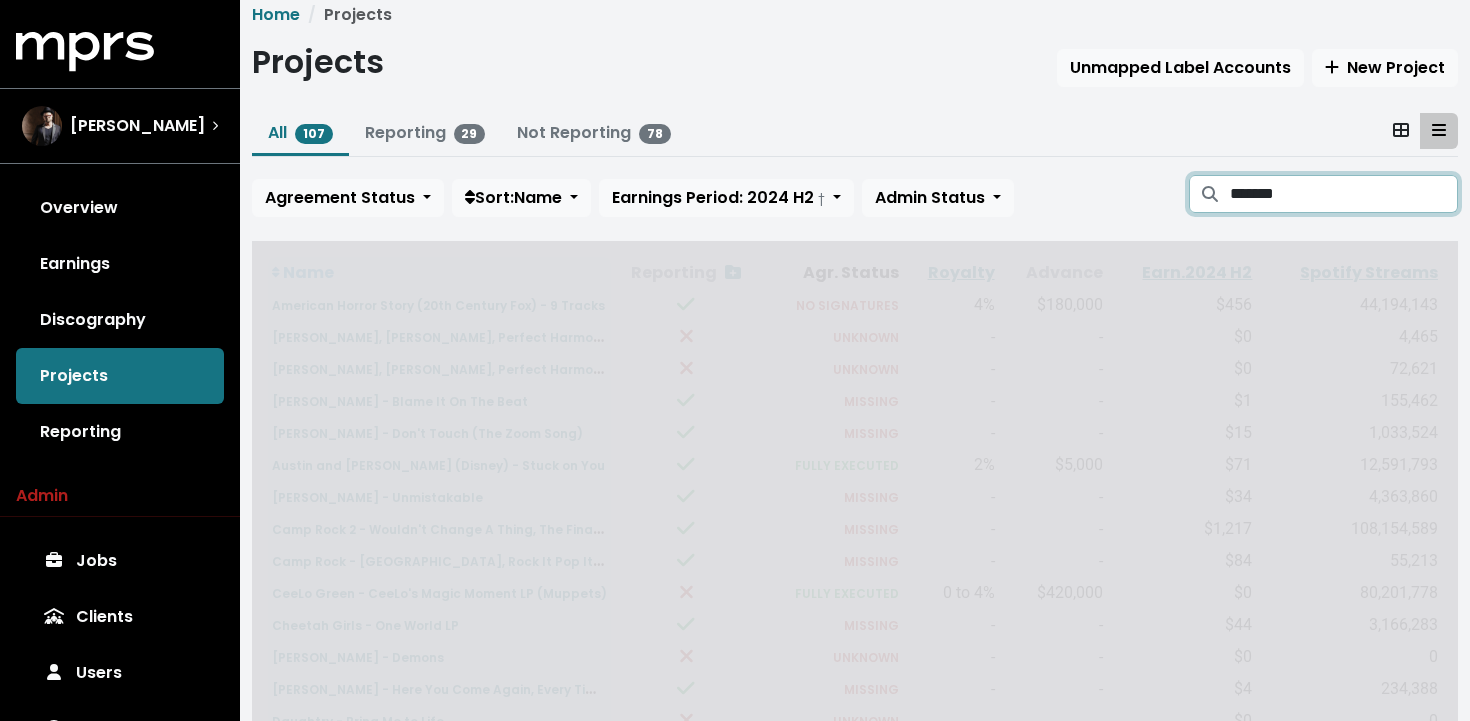 scroll, scrollTop: 0, scrollLeft: 0, axis: both 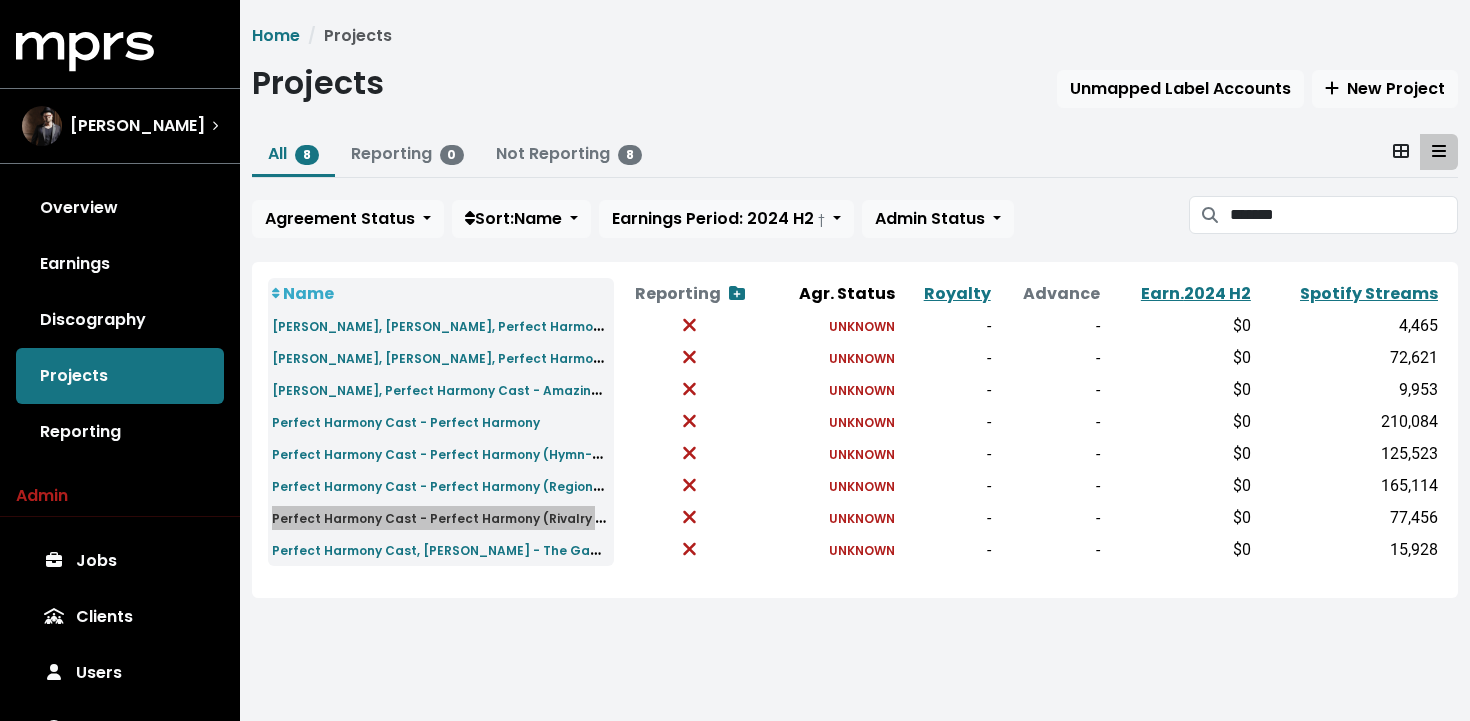 drag, startPoint x: 515, startPoint y: 551, endPoint x: 609, endPoint y: 28, distance: 531.38025 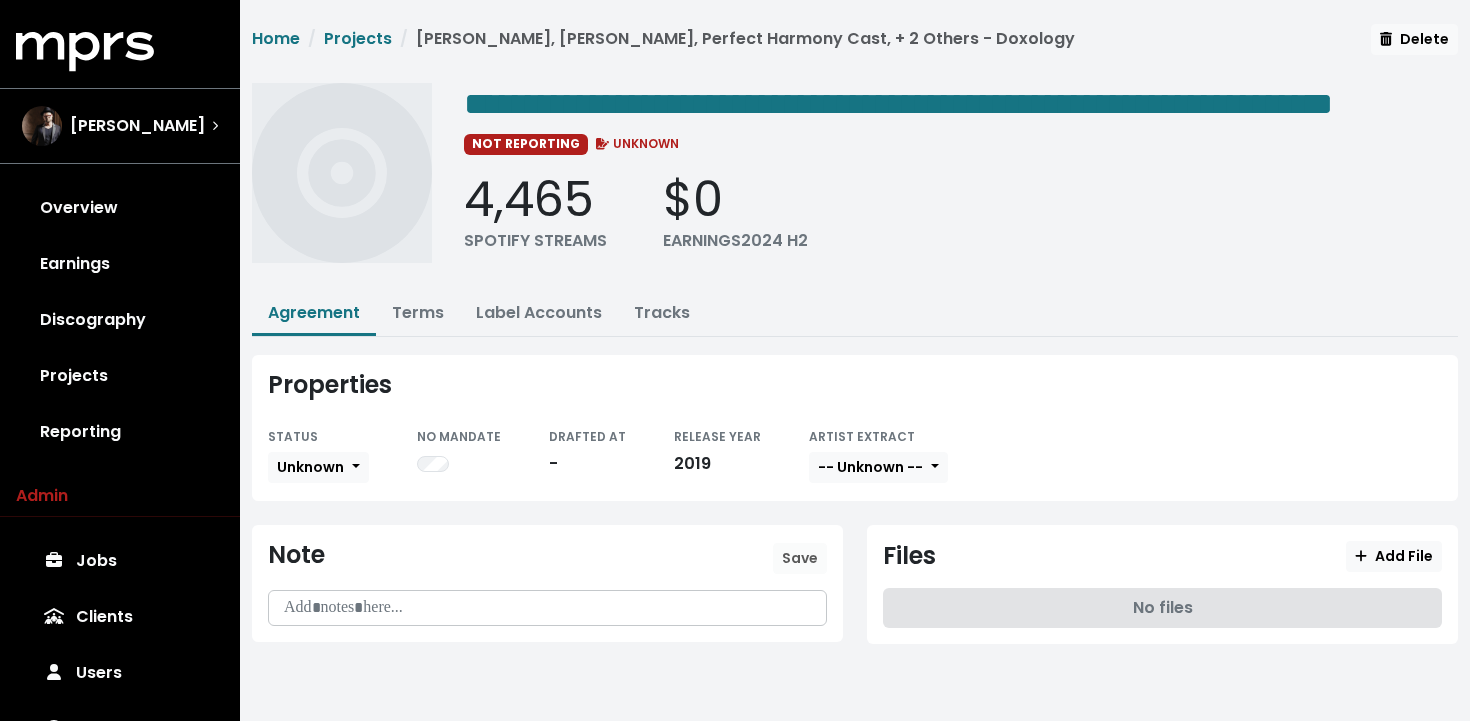 scroll, scrollTop: 0, scrollLeft: 0, axis: both 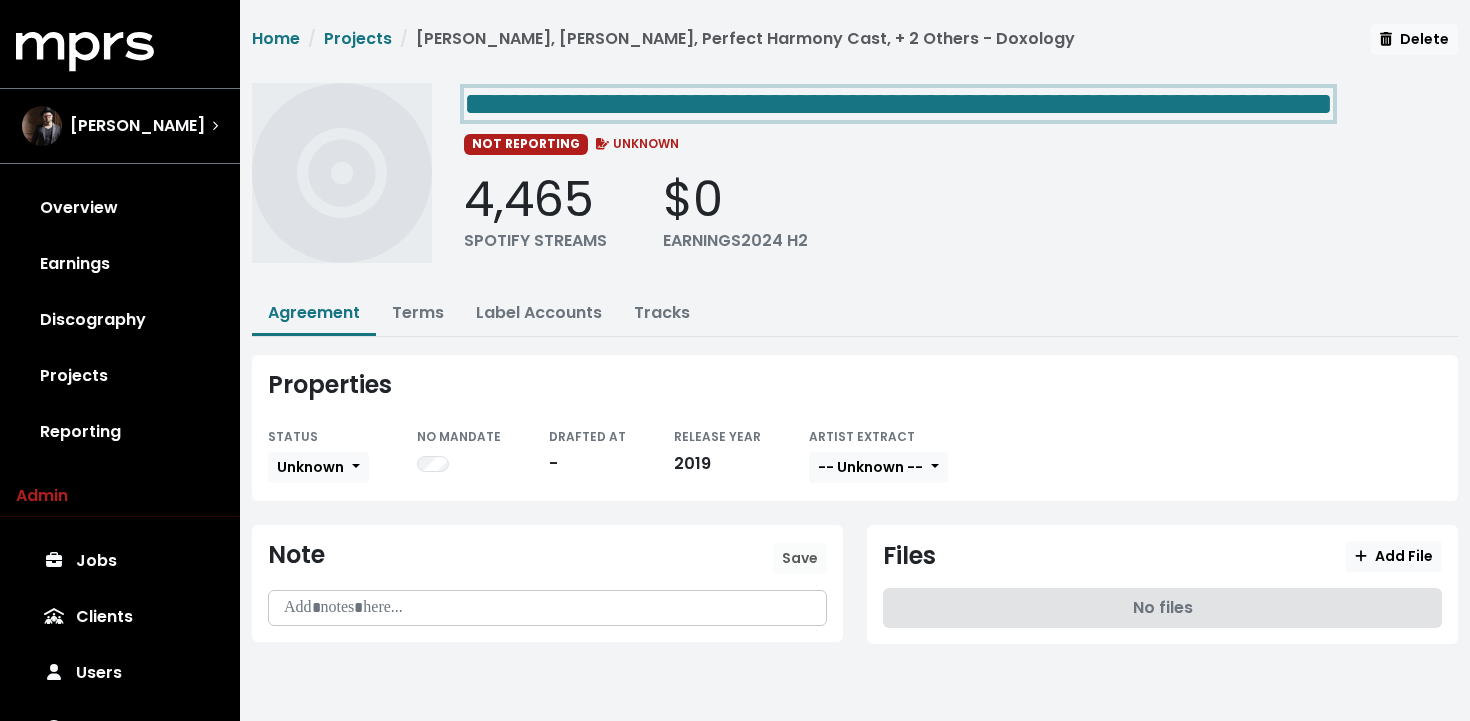 click on "**********" at bounding box center (898, 104) 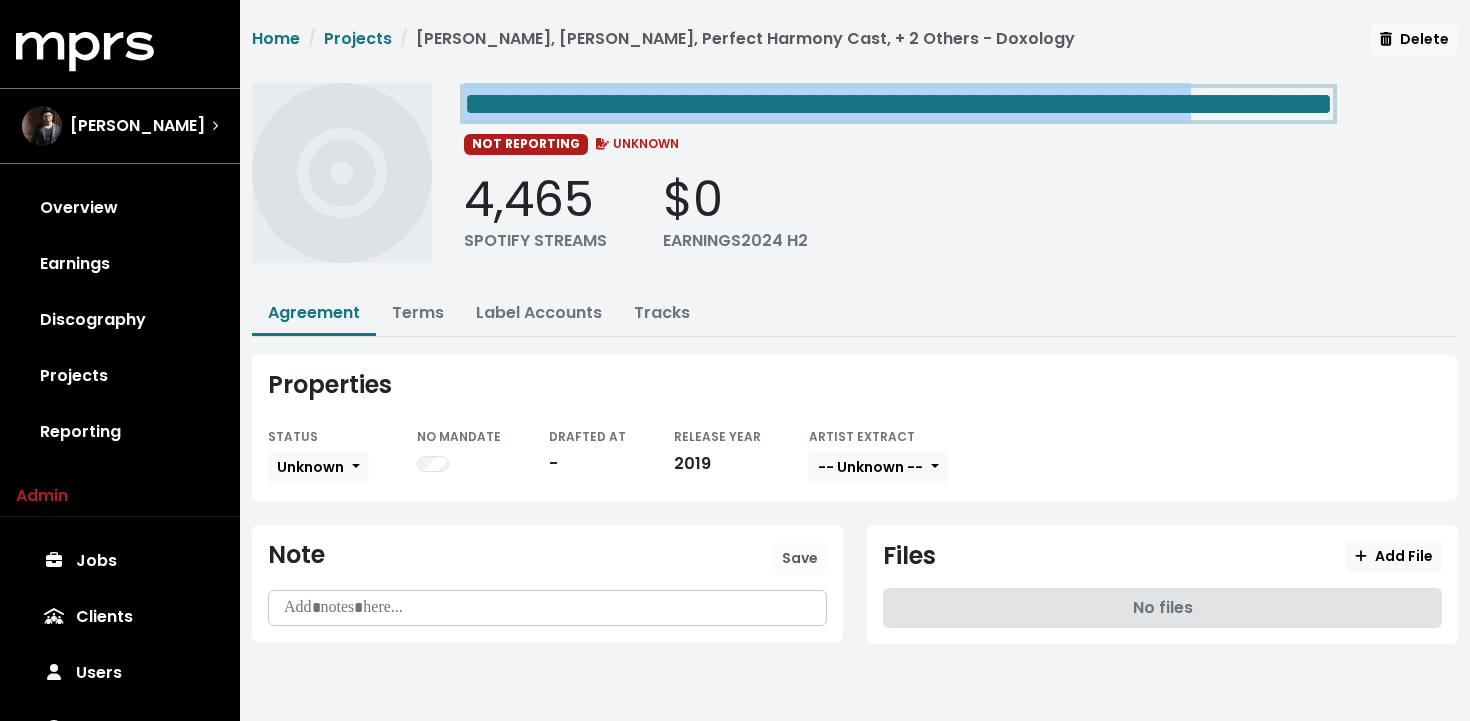 drag, startPoint x: 472, startPoint y: 99, endPoint x: 1426, endPoint y: 80, distance: 954.1892 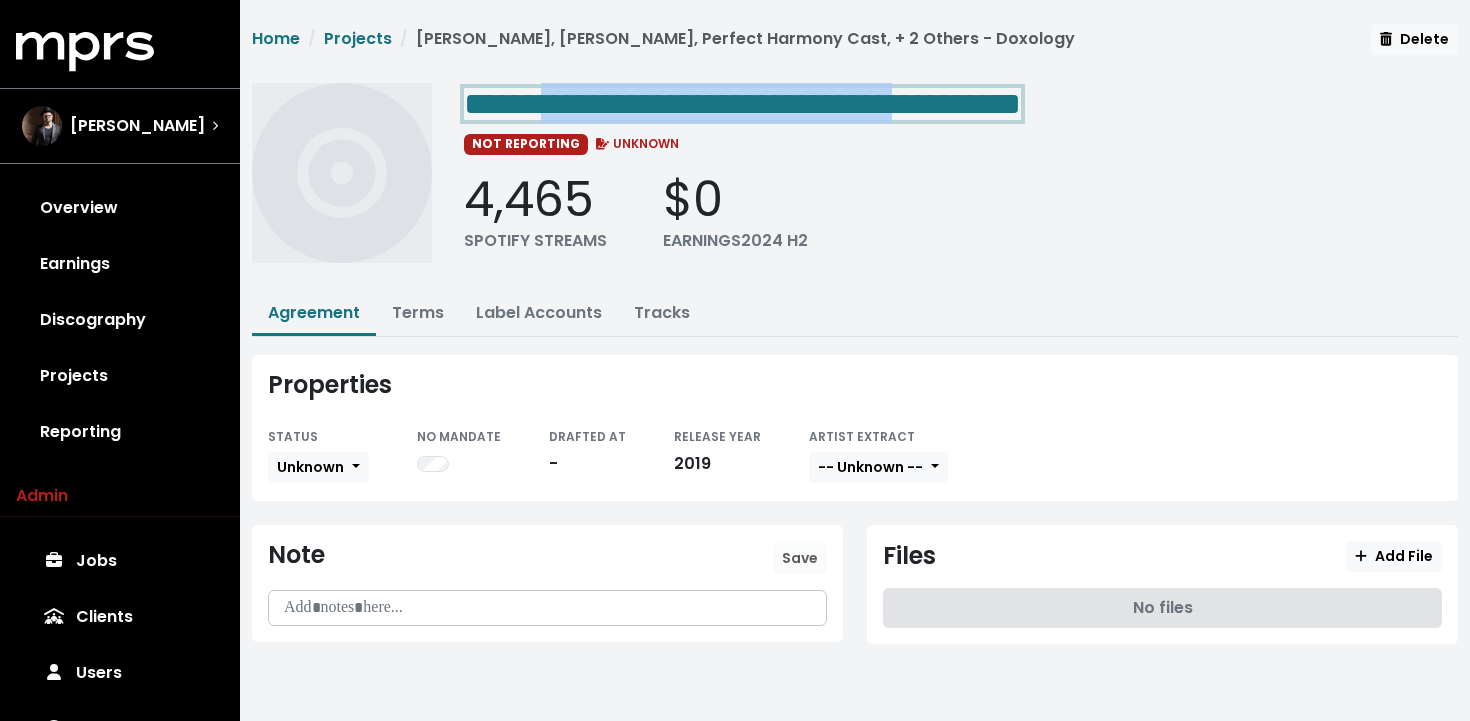 drag, startPoint x: 1006, startPoint y: 109, endPoint x: 564, endPoint y: 115, distance: 442.0407 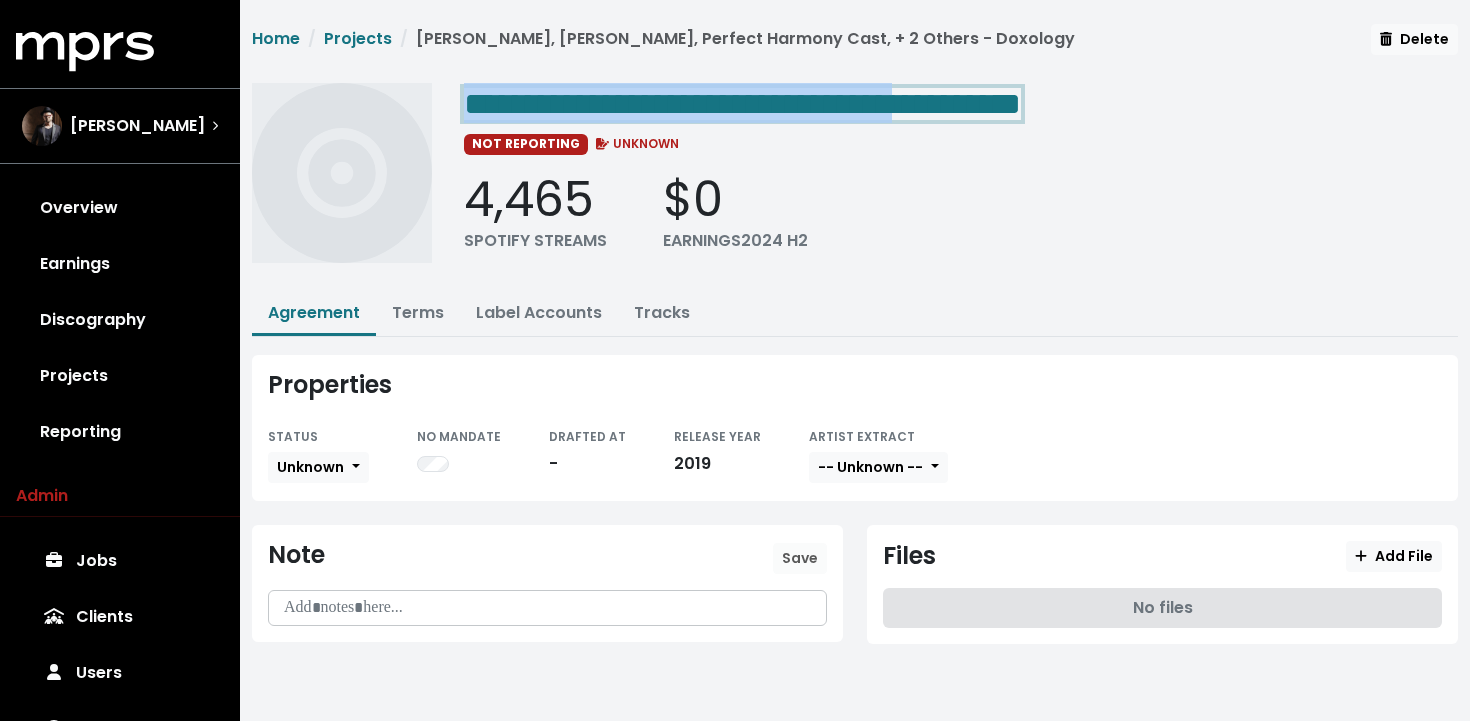 drag, startPoint x: 466, startPoint y: 94, endPoint x: 1006, endPoint y: 107, distance: 540.15643 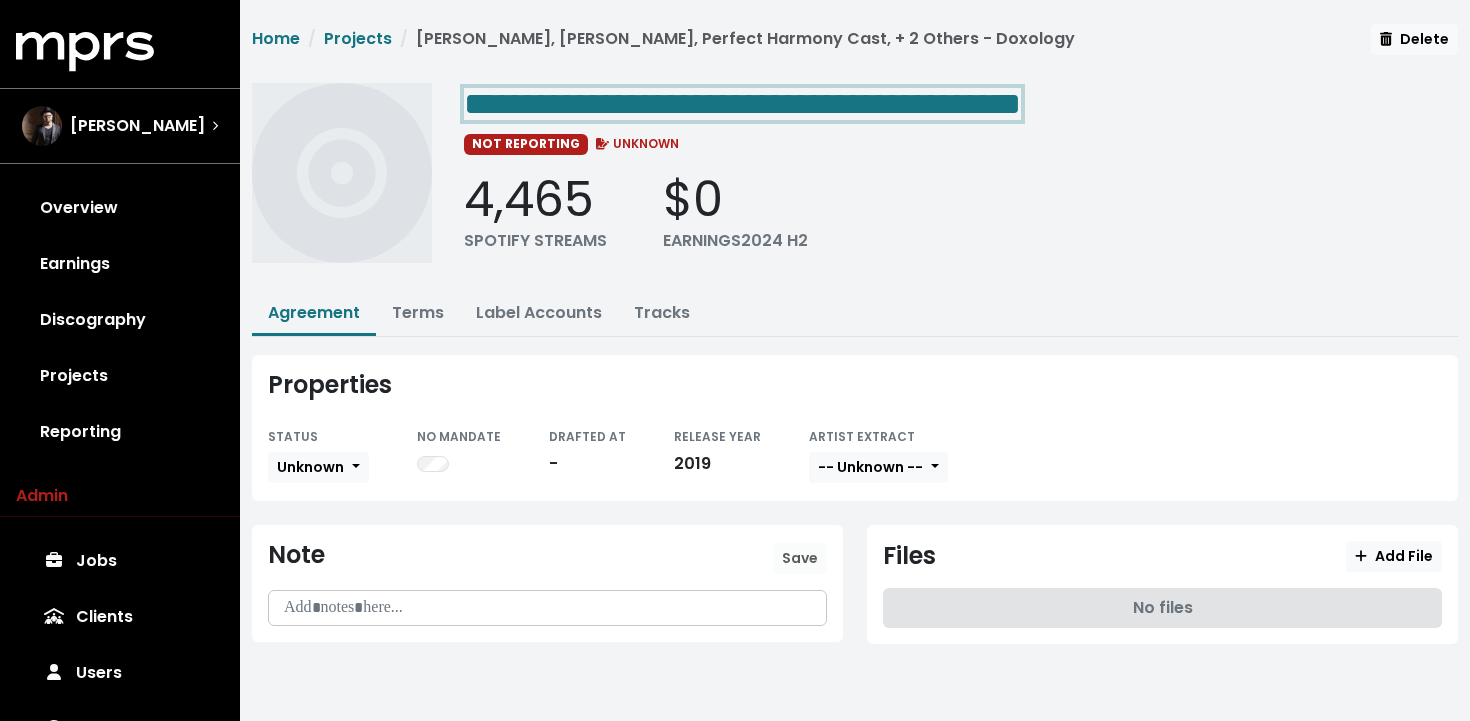 click on "**********" at bounding box center (742, 104) 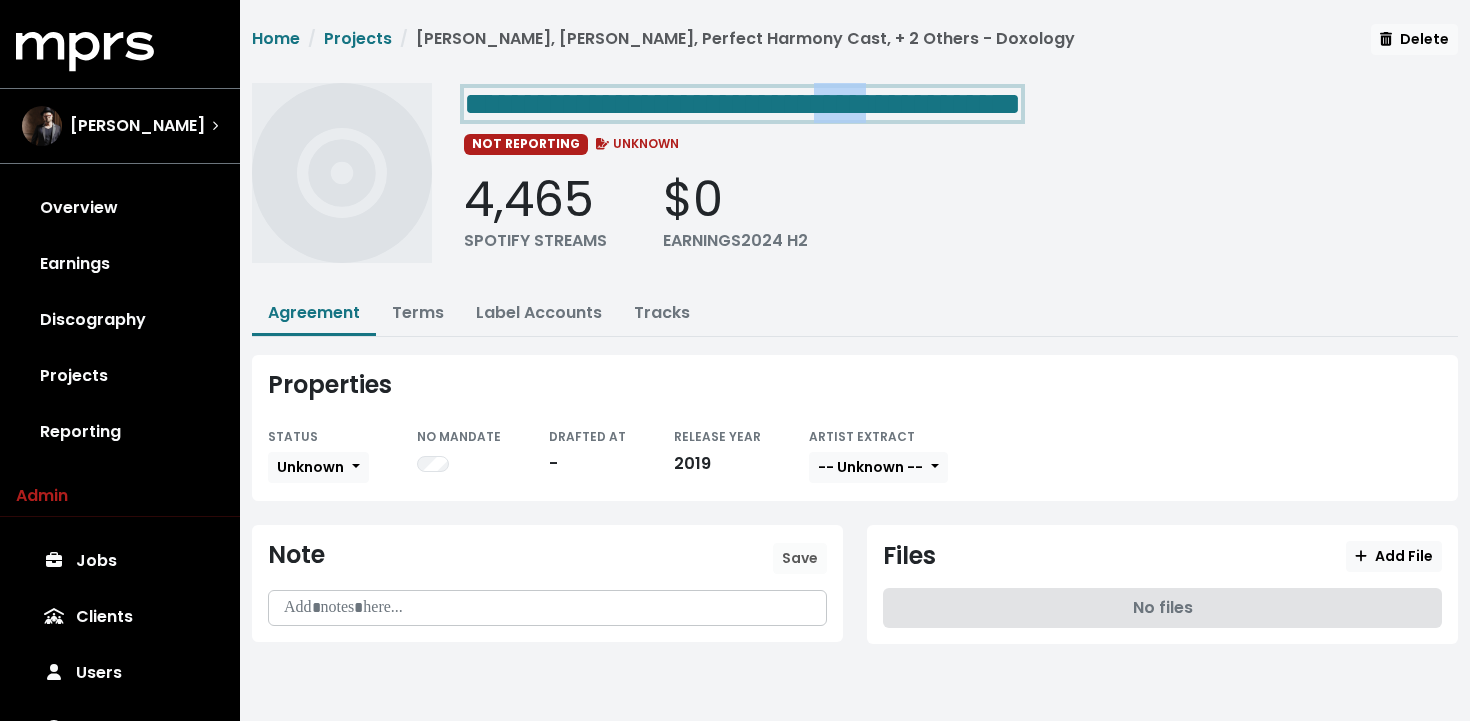 drag, startPoint x: 982, startPoint y: 102, endPoint x: 914, endPoint y: 98, distance: 68.117546 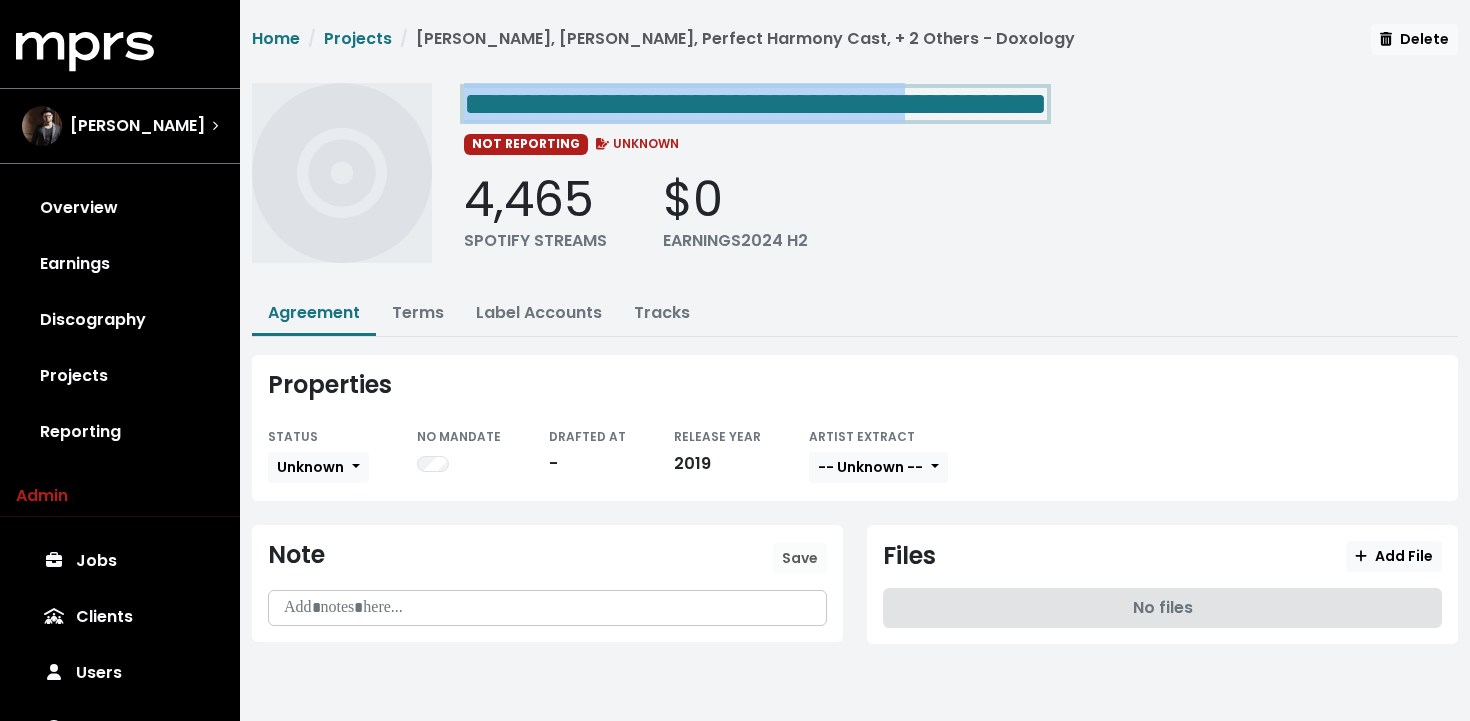 drag, startPoint x: 1035, startPoint y: 95, endPoint x: 405, endPoint y: 112, distance: 630.2293 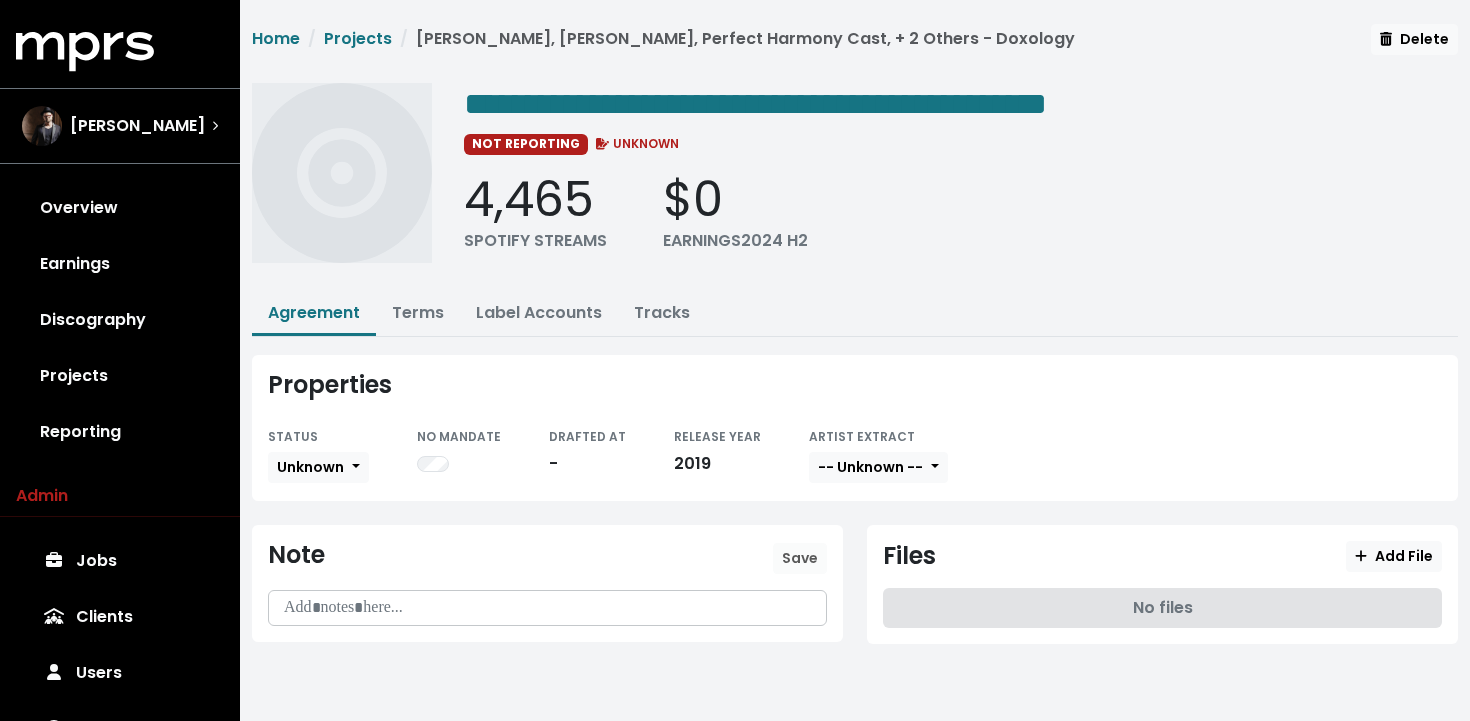 click on "4,465 SPOTIFY STREAMS $0 EARNINGS  2024 H2" at bounding box center (961, 212) 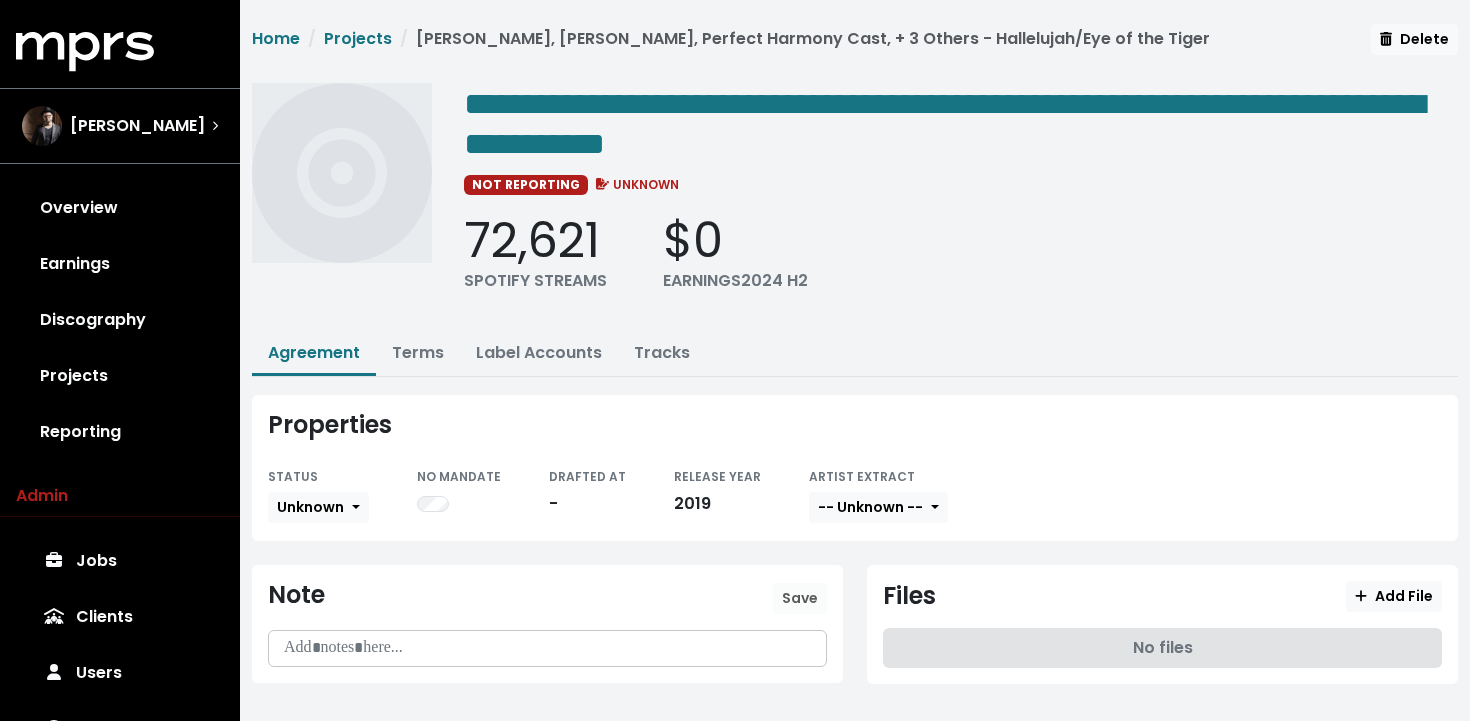 scroll, scrollTop: 0, scrollLeft: 0, axis: both 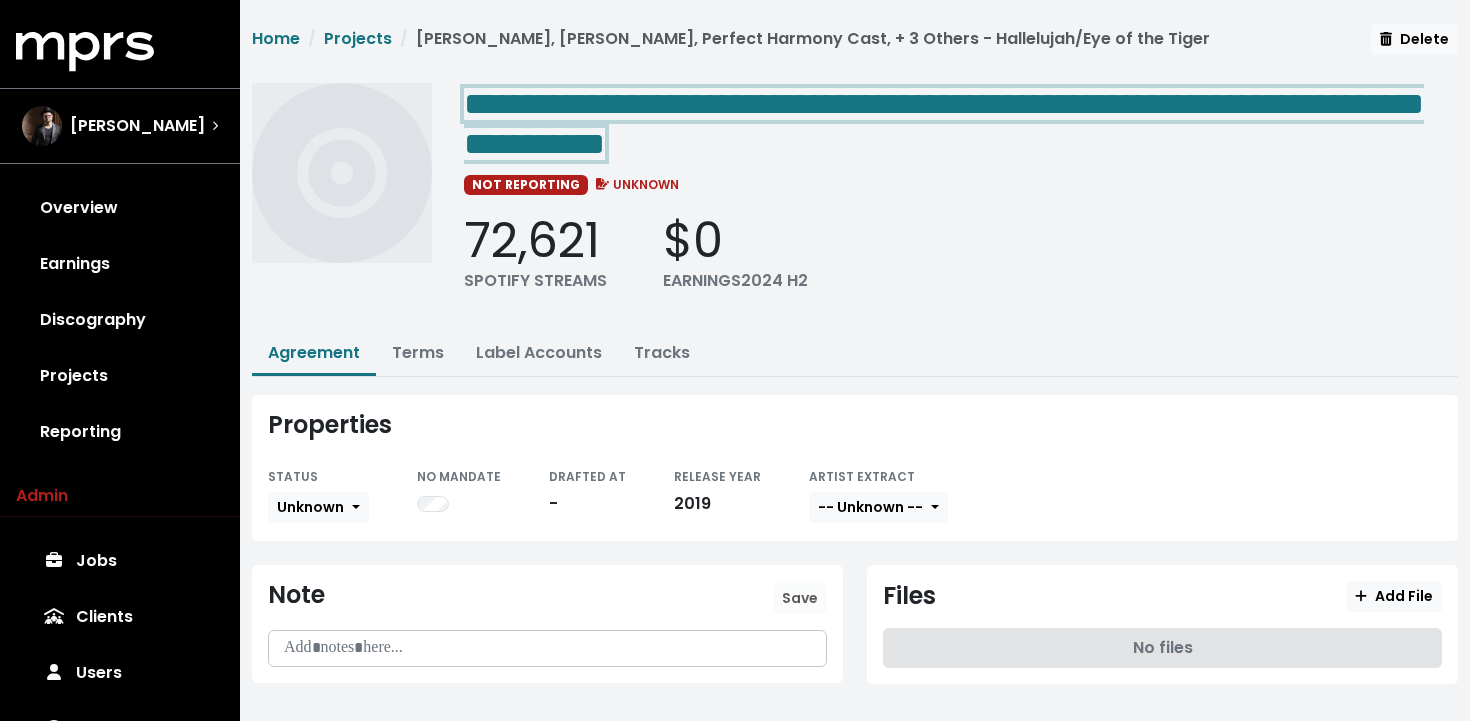click on "**********" at bounding box center [944, 124] 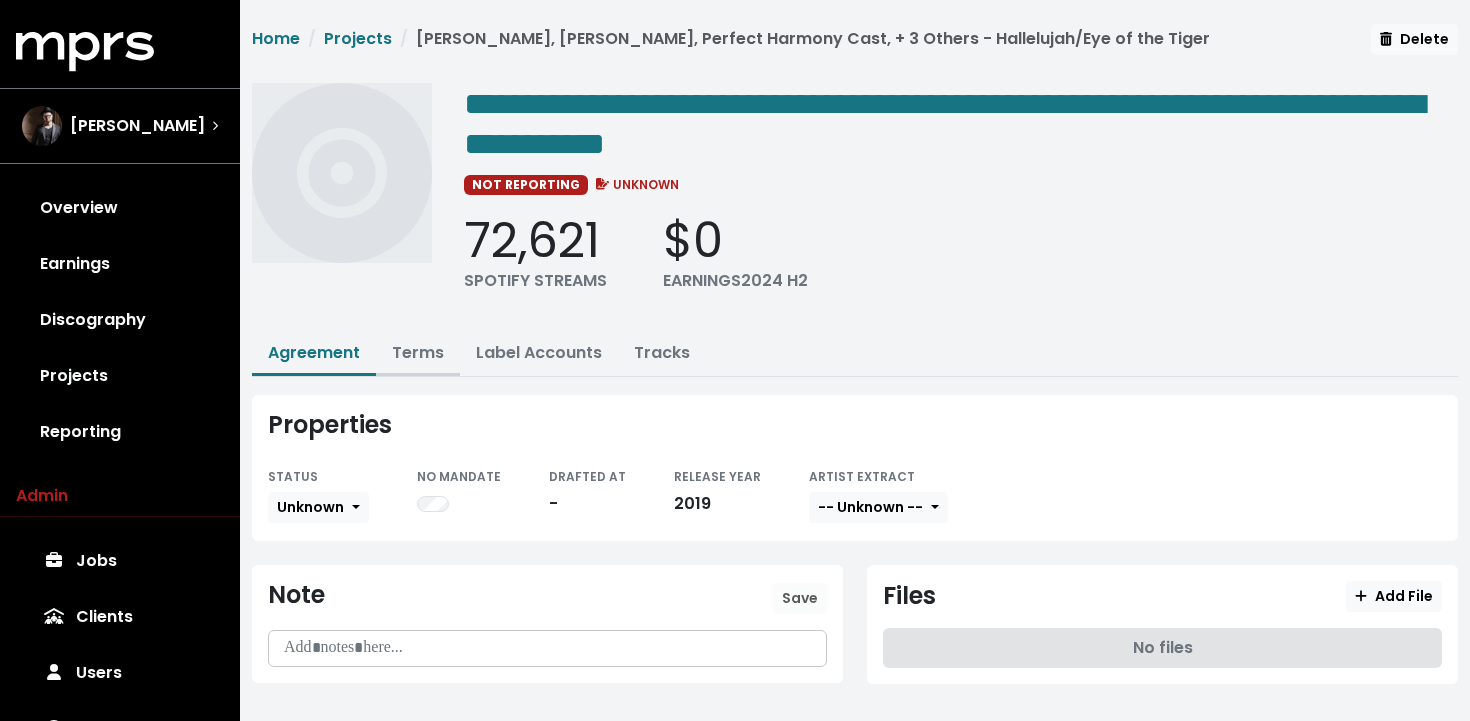 click on "Terms" at bounding box center [418, 352] 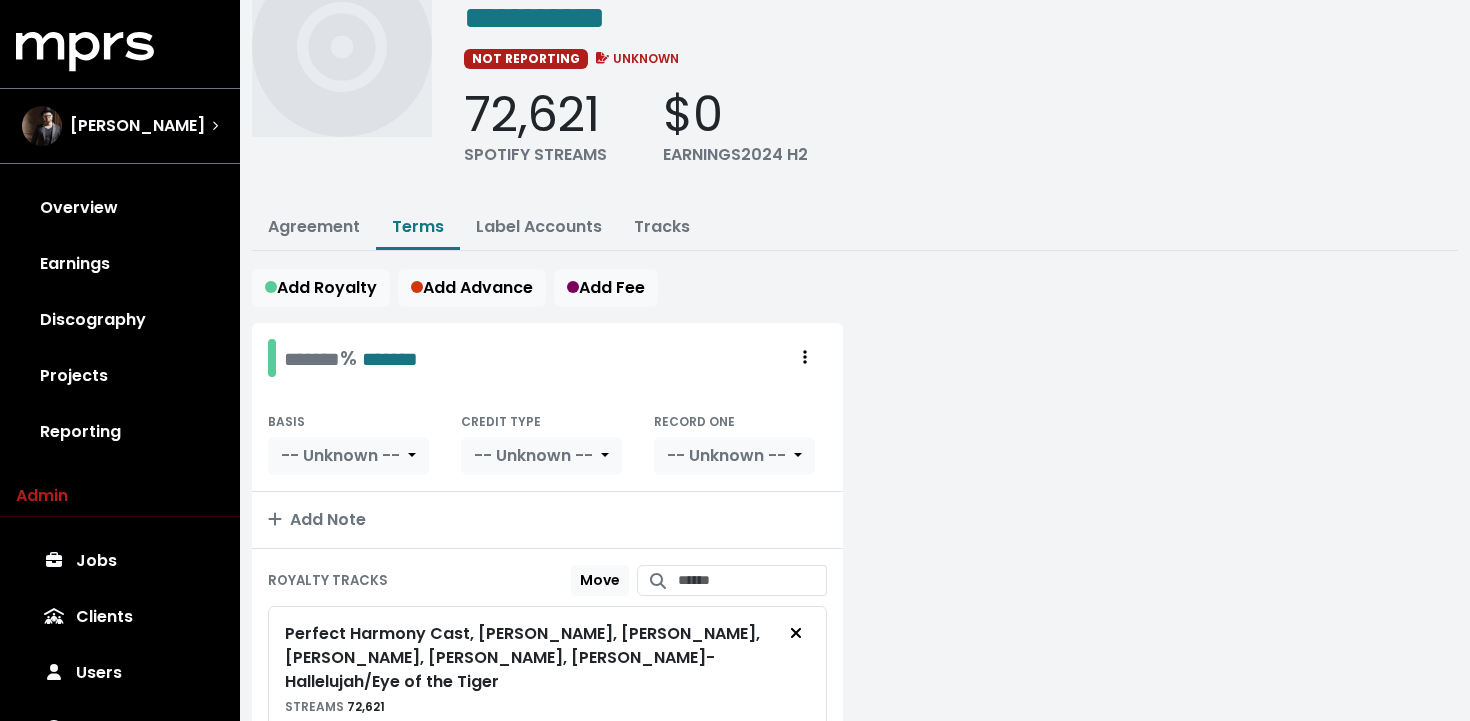 scroll, scrollTop: 0, scrollLeft: 0, axis: both 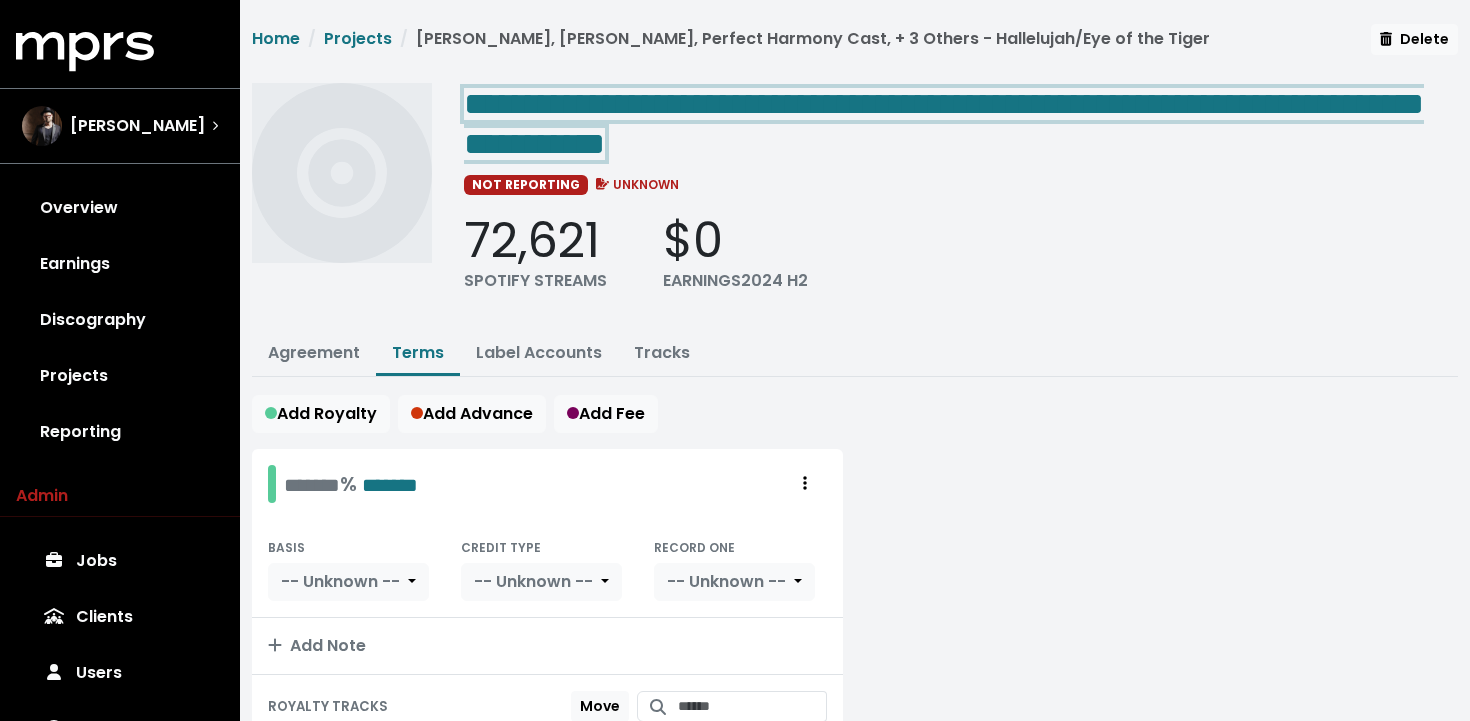 click on "**********" at bounding box center (944, 124) 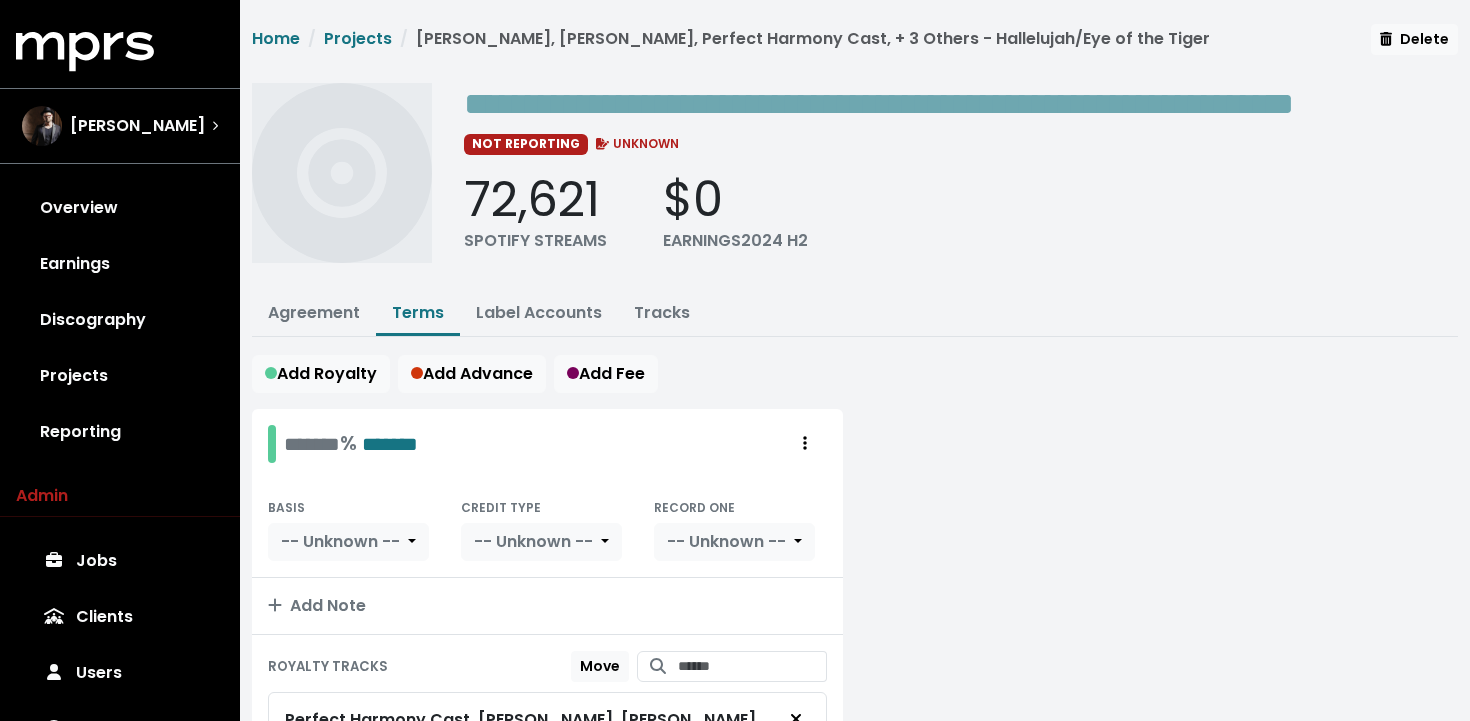 click on "72,621 SPOTIFY STREAMS $0 EARNINGS  2024 H2" at bounding box center (961, 212) 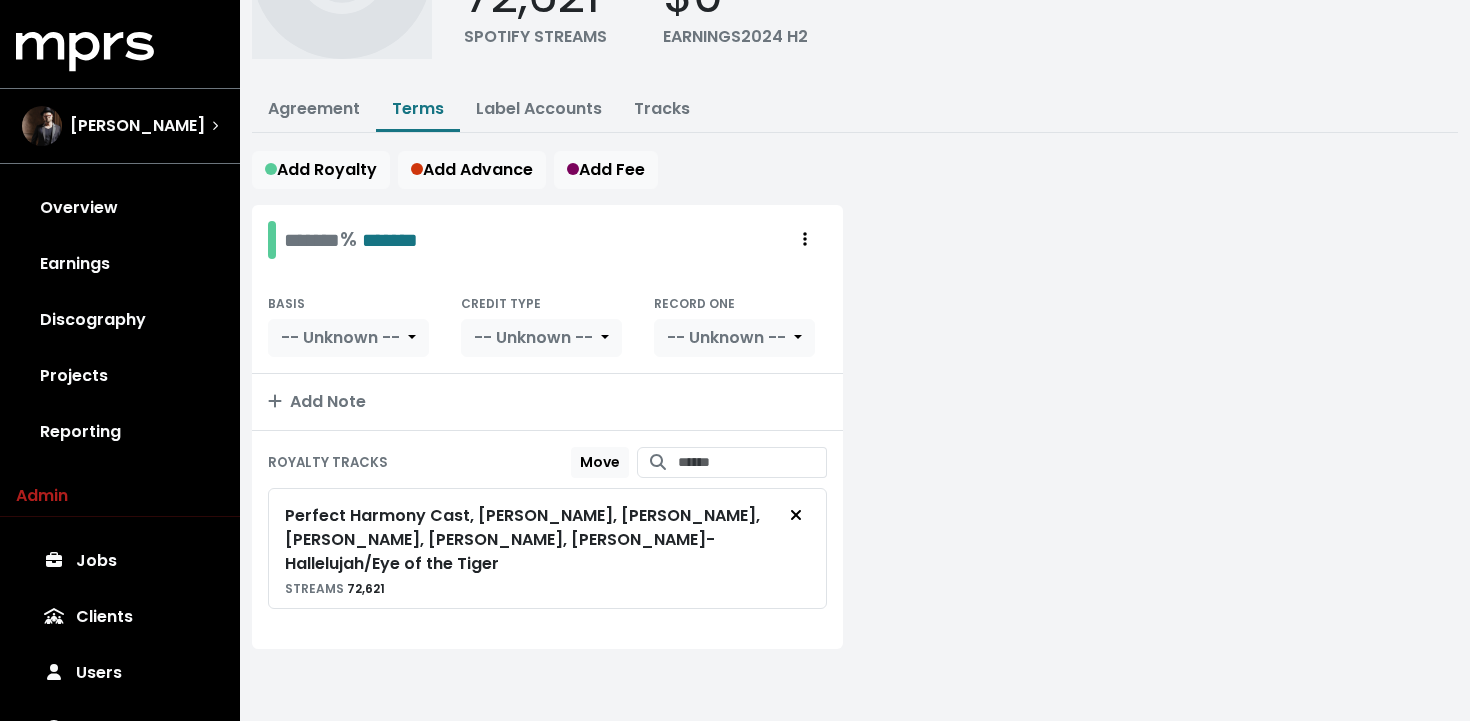 scroll, scrollTop: 0, scrollLeft: 0, axis: both 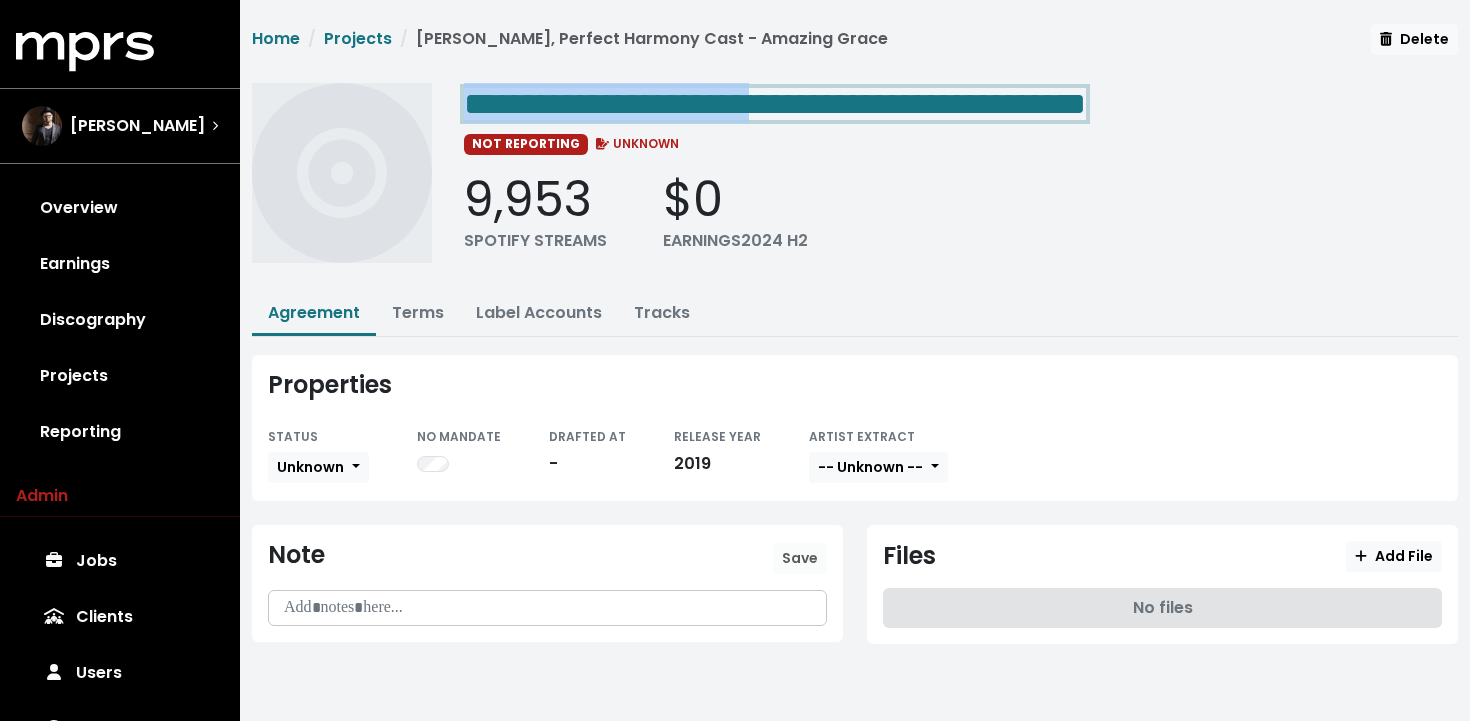 click on "**********" at bounding box center (775, 104) 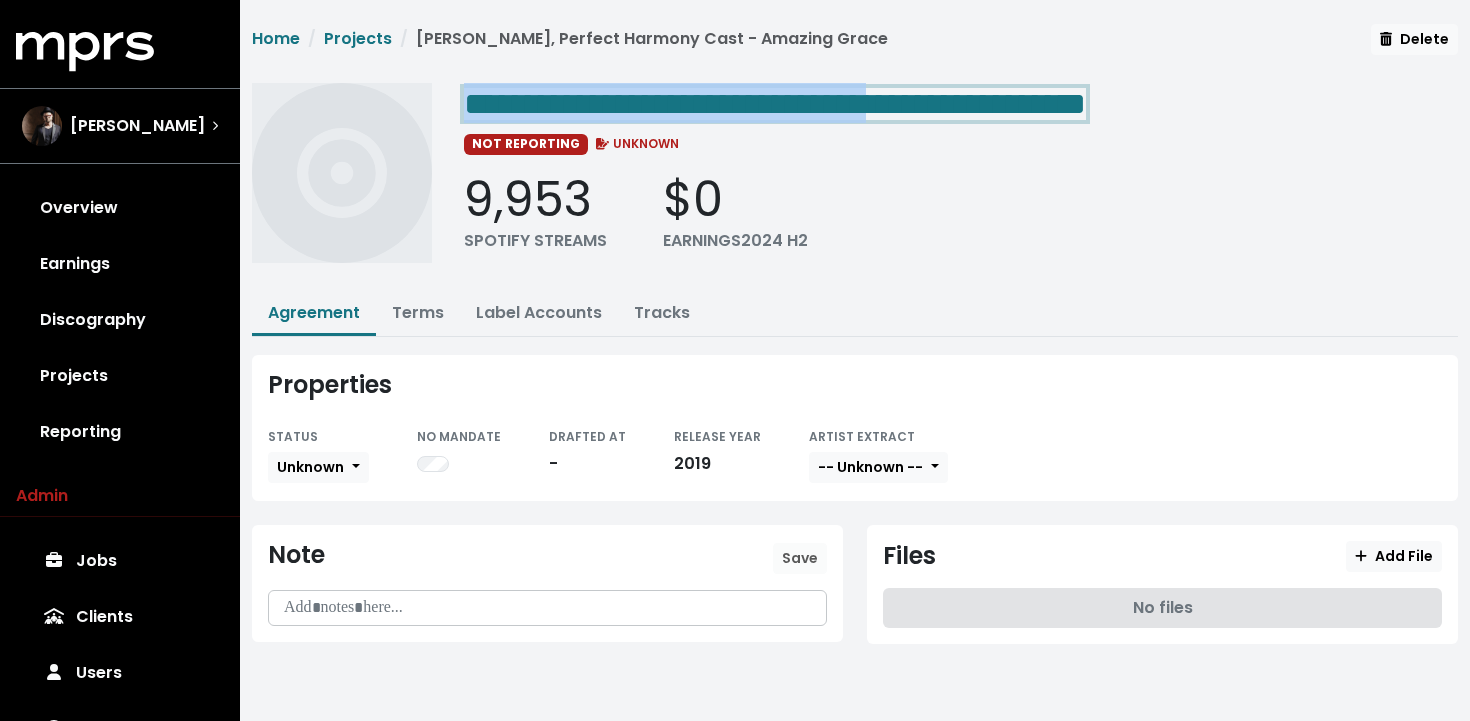 drag, startPoint x: 993, startPoint y: 100, endPoint x: 516, endPoint y: 38, distance: 481.01248 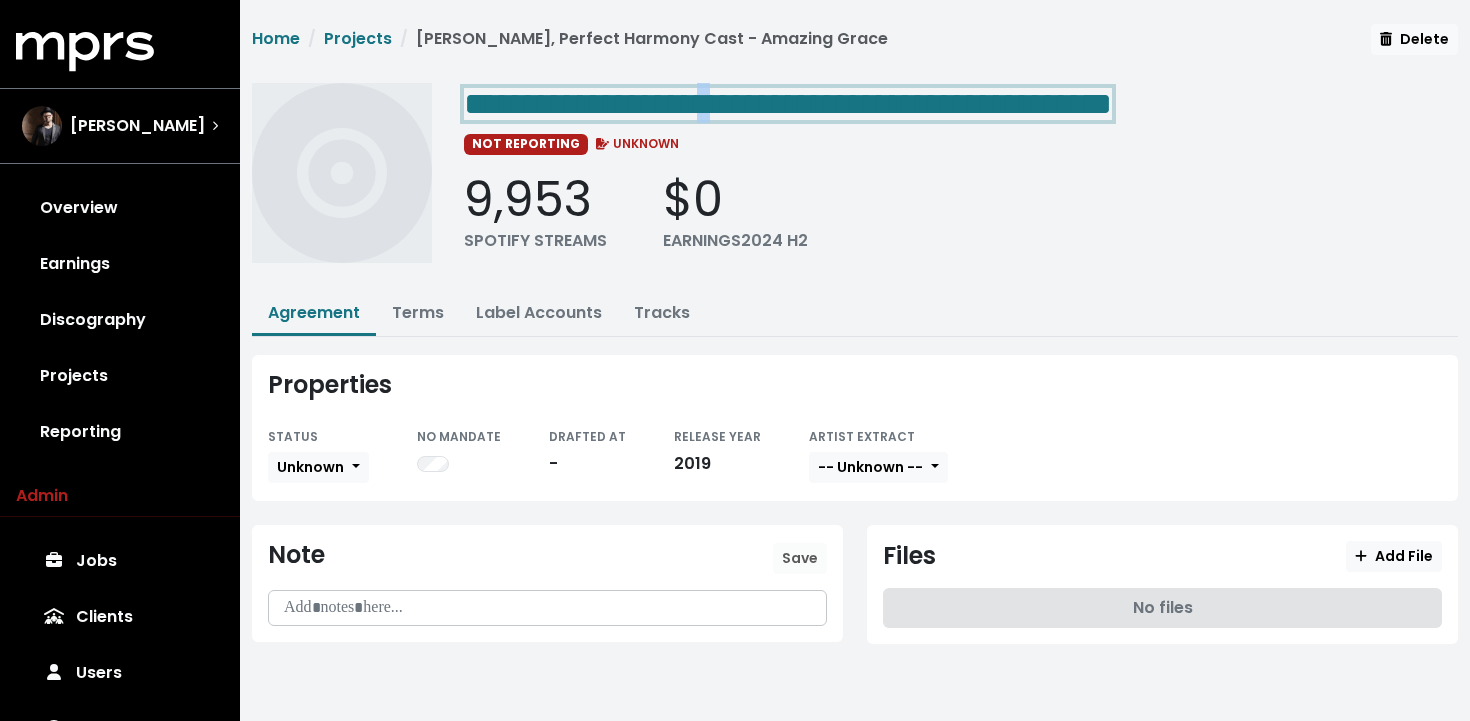 click on "**********" at bounding box center (788, 104) 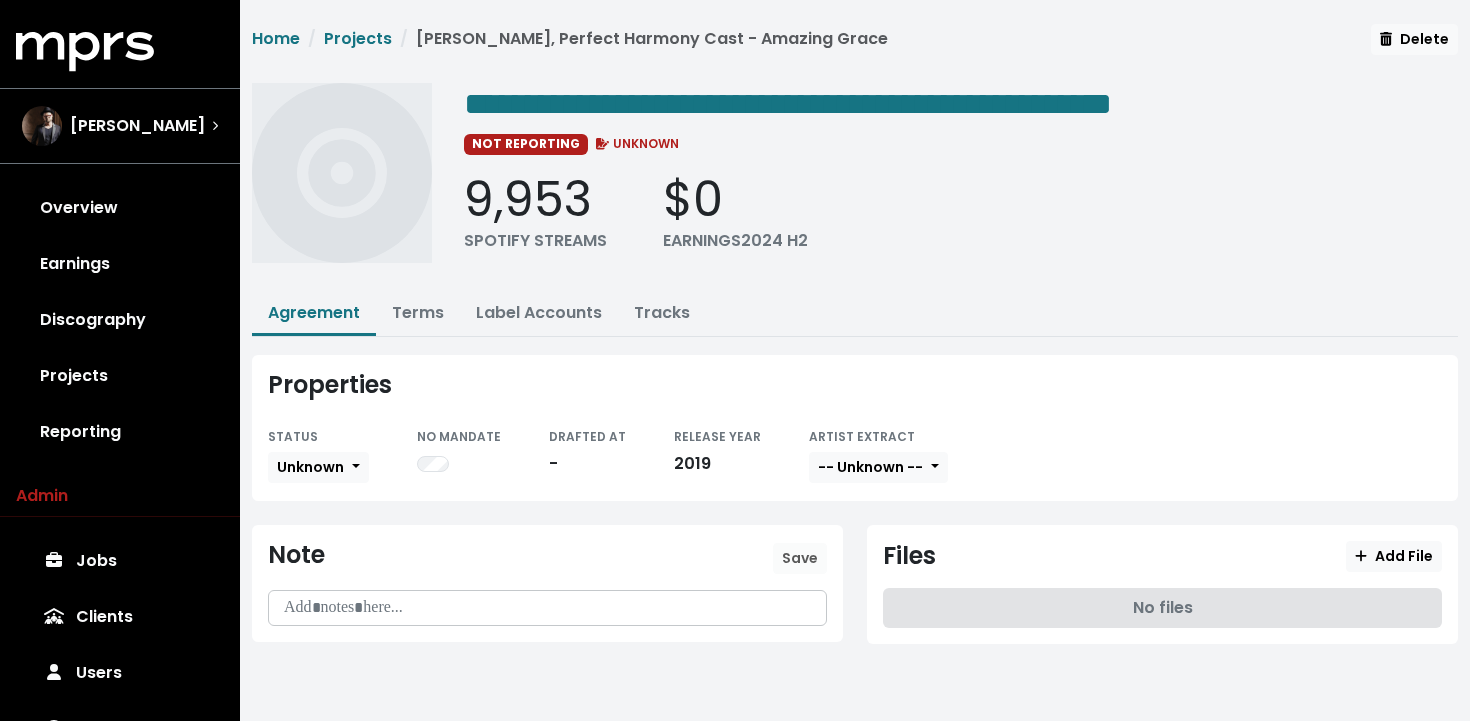 click on "**********" at bounding box center (961, 180) 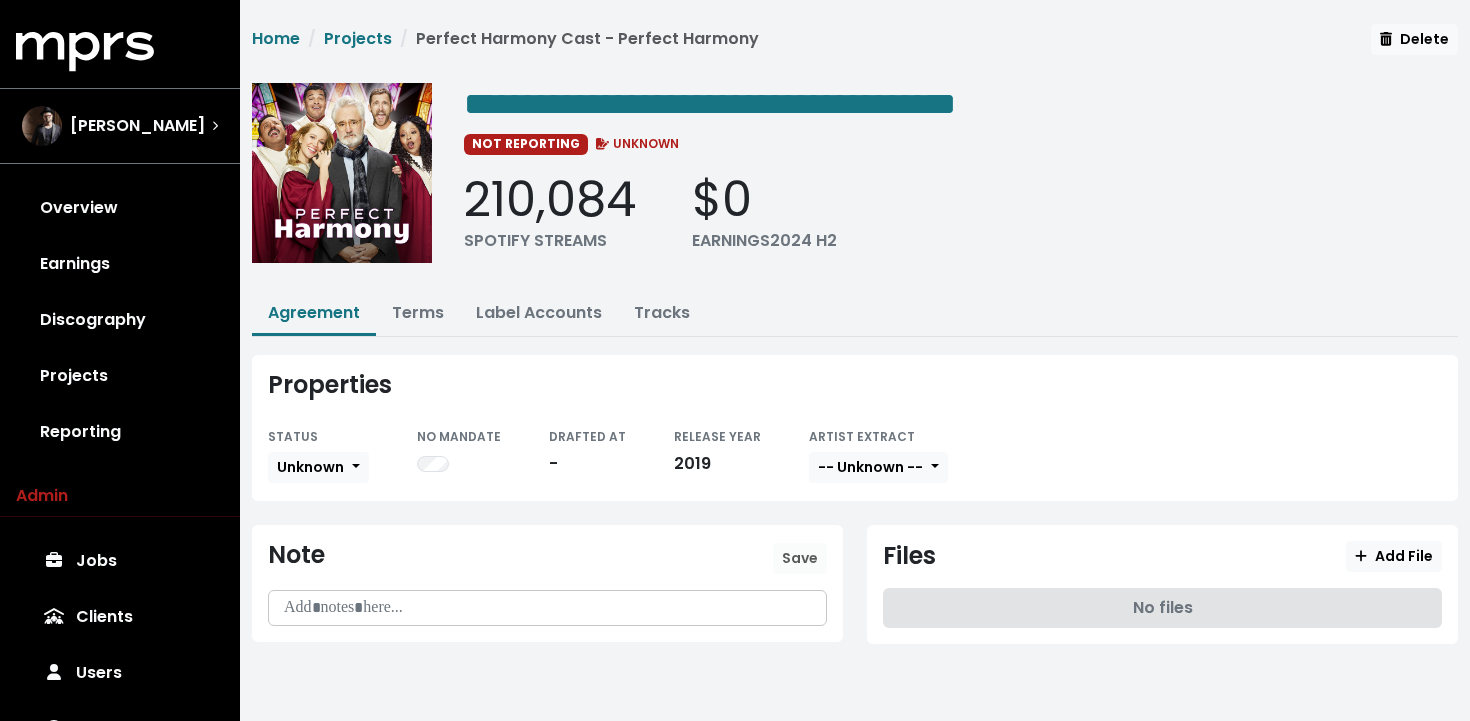 scroll, scrollTop: 0, scrollLeft: 0, axis: both 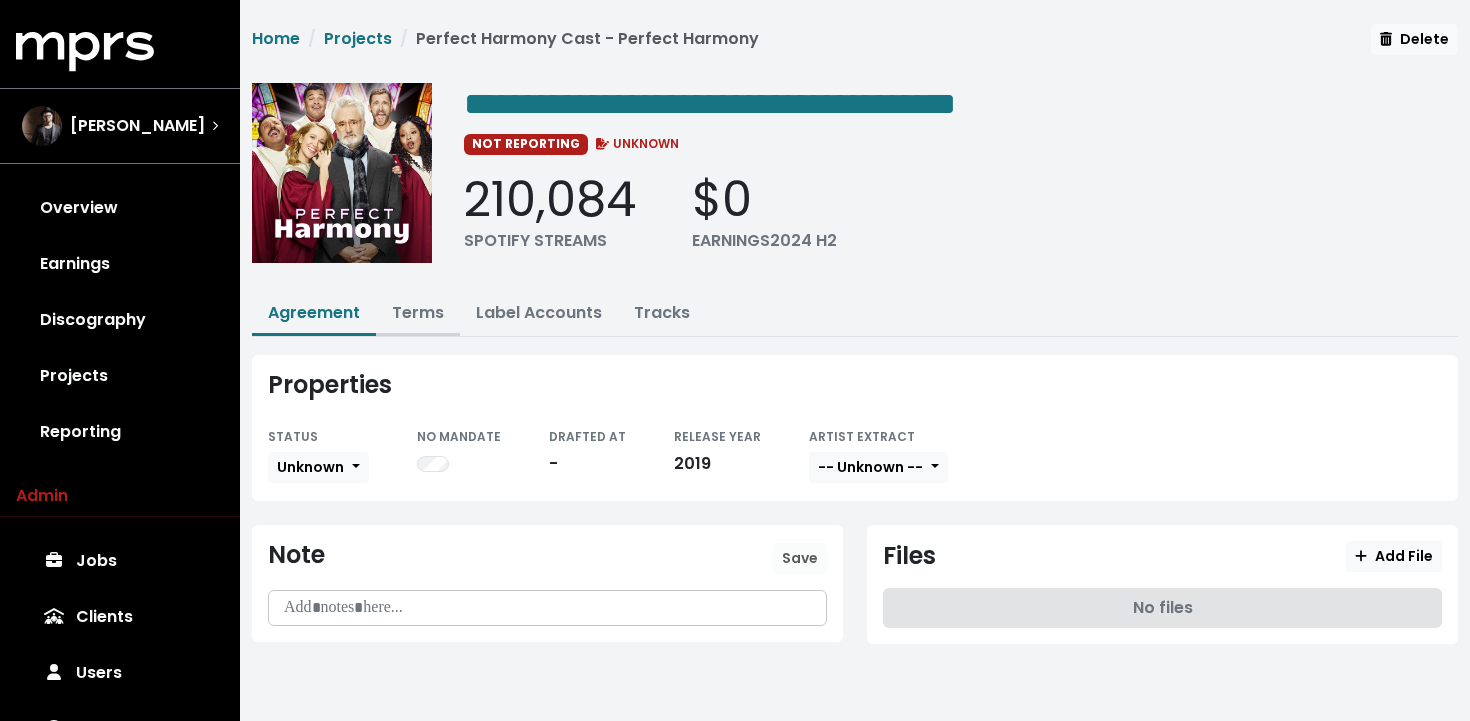 click on "Terms" at bounding box center (418, 312) 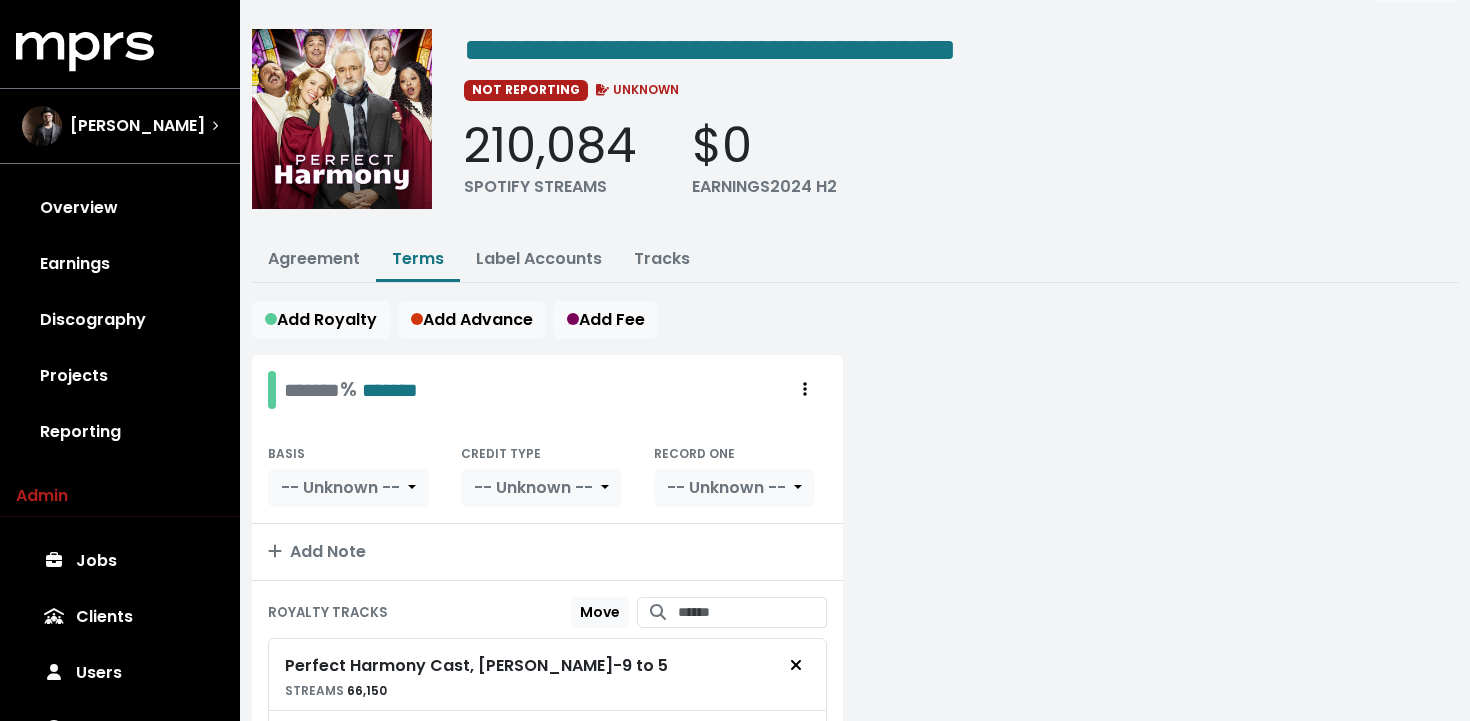 scroll, scrollTop: 0, scrollLeft: 0, axis: both 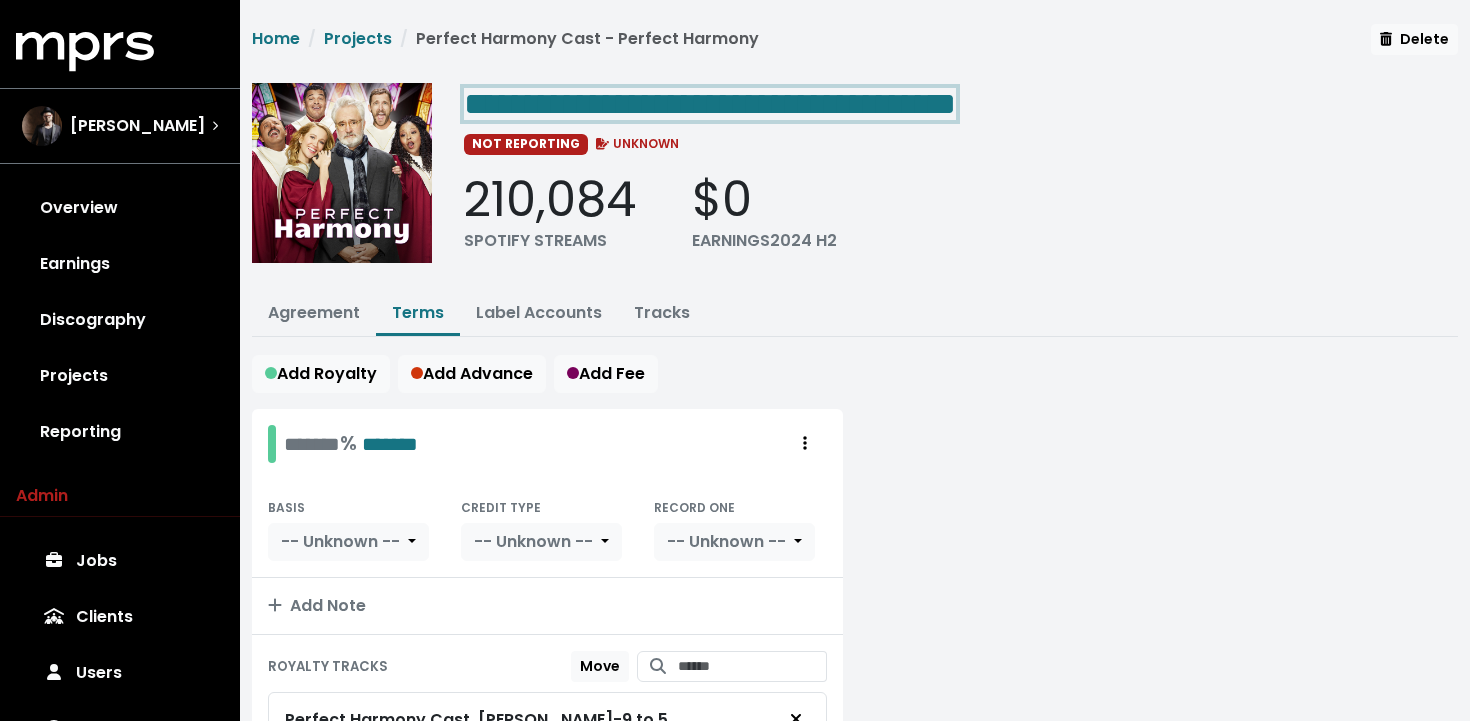 click on "**********" at bounding box center (710, 104) 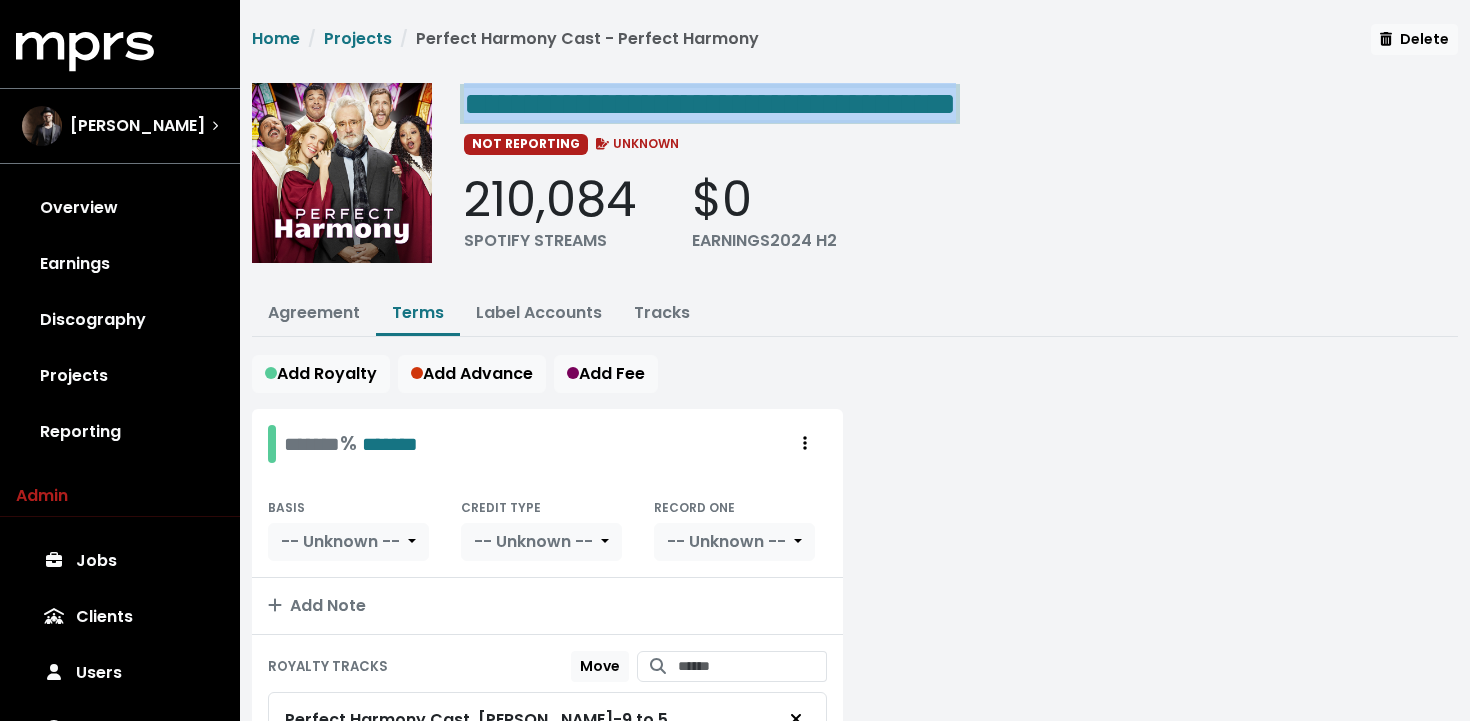 paste 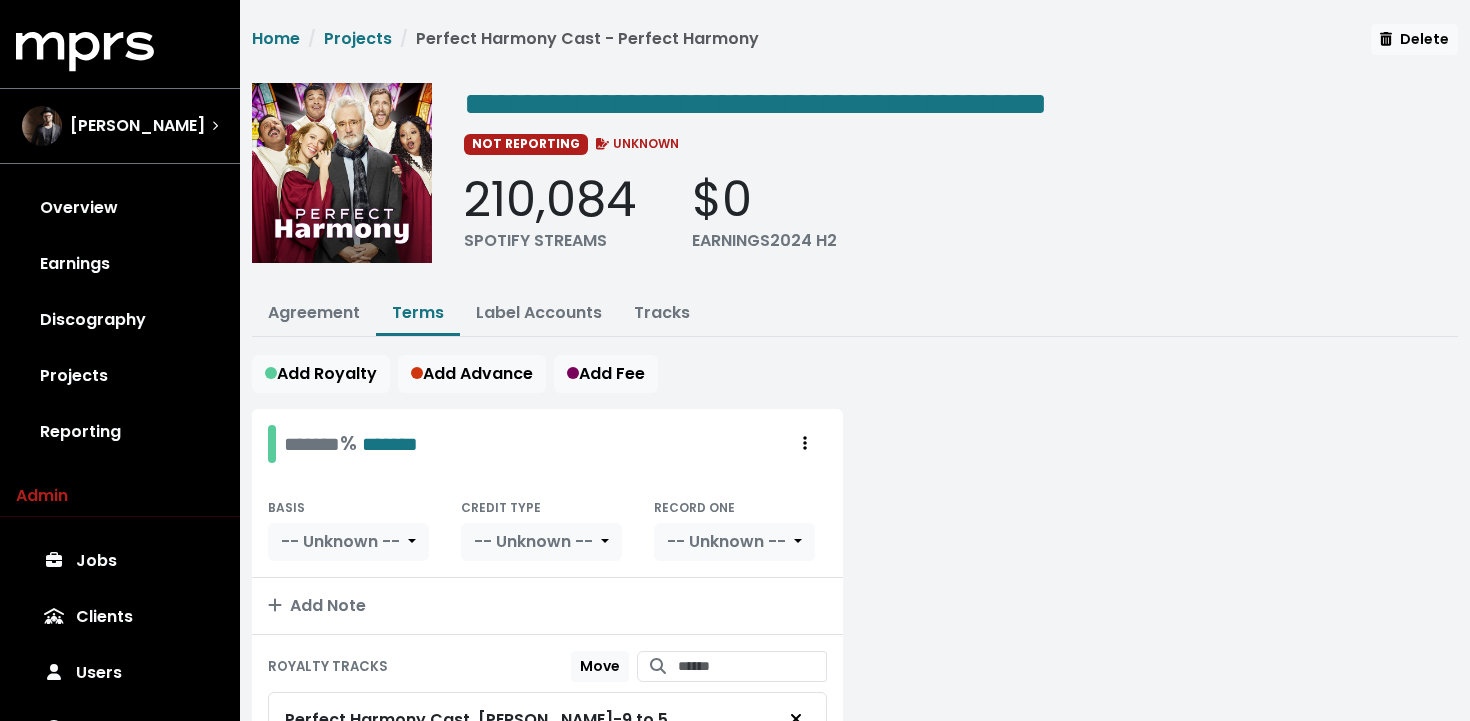click on "210,084 SPOTIFY STREAMS $0 EARNINGS  2024 H2" at bounding box center (961, 212) 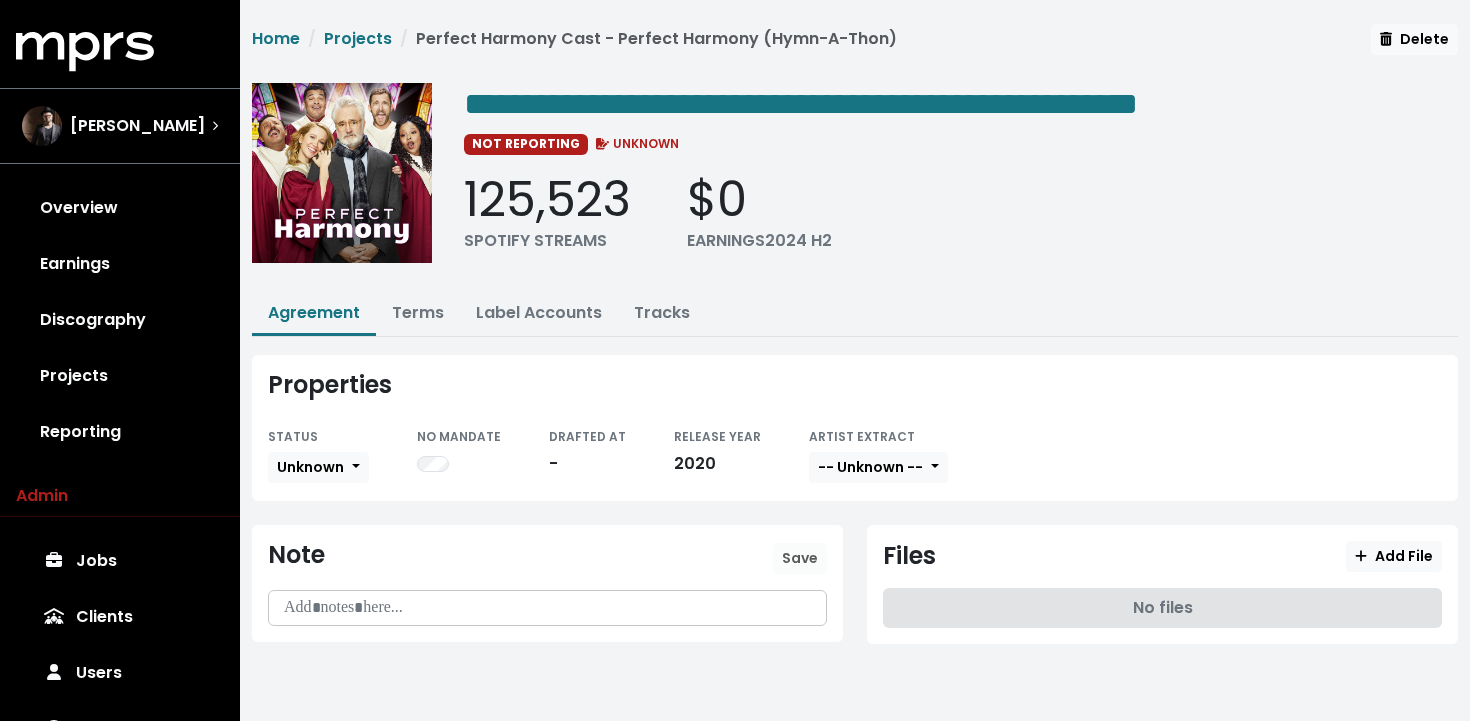 scroll, scrollTop: 0, scrollLeft: 0, axis: both 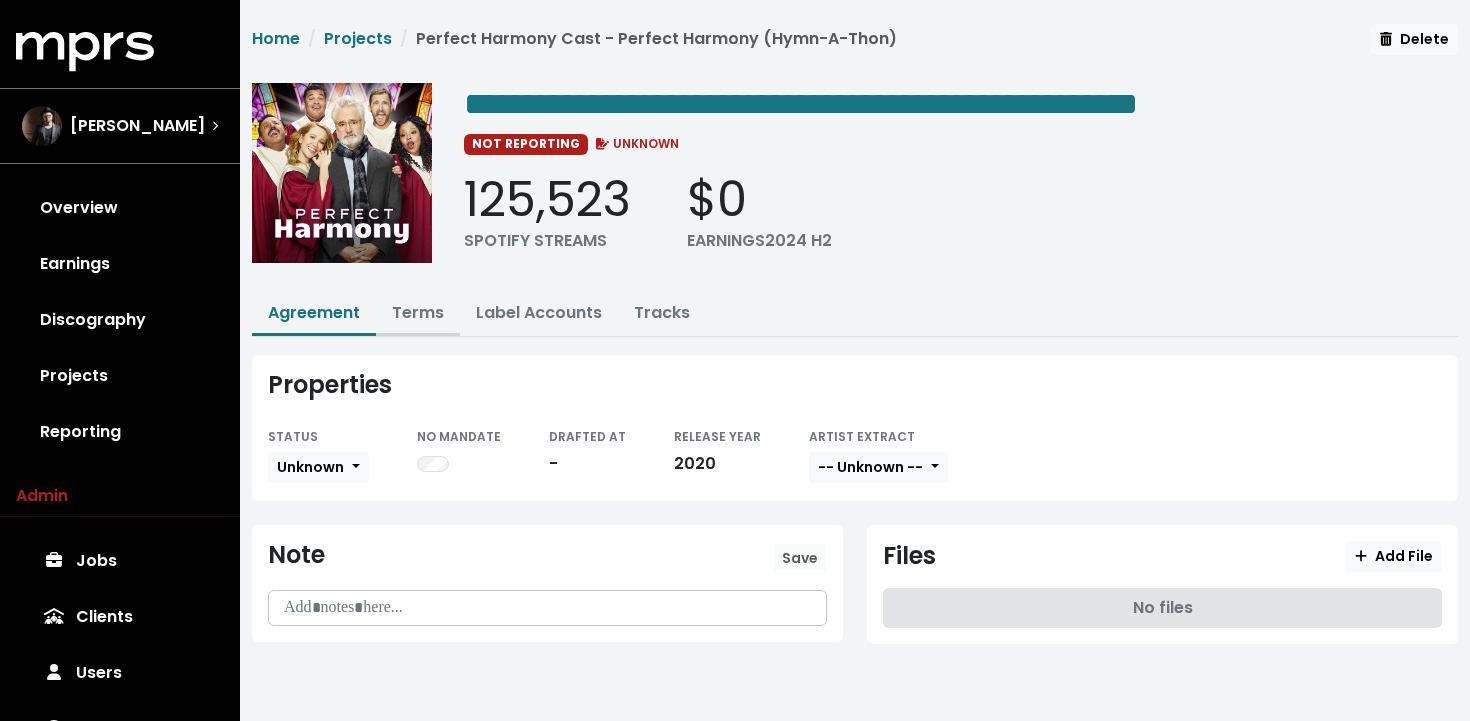 click on "Terms" at bounding box center (418, 314) 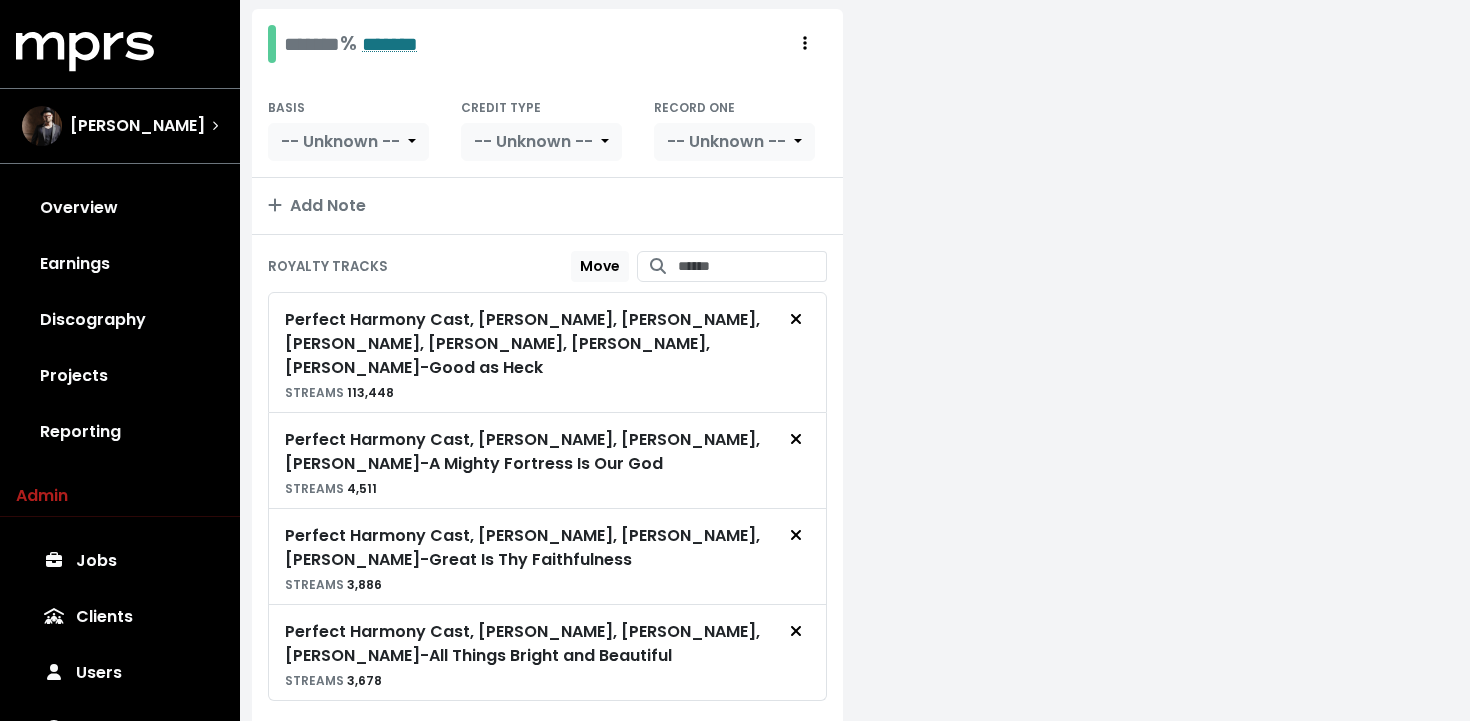 scroll, scrollTop: 0, scrollLeft: 0, axis: both 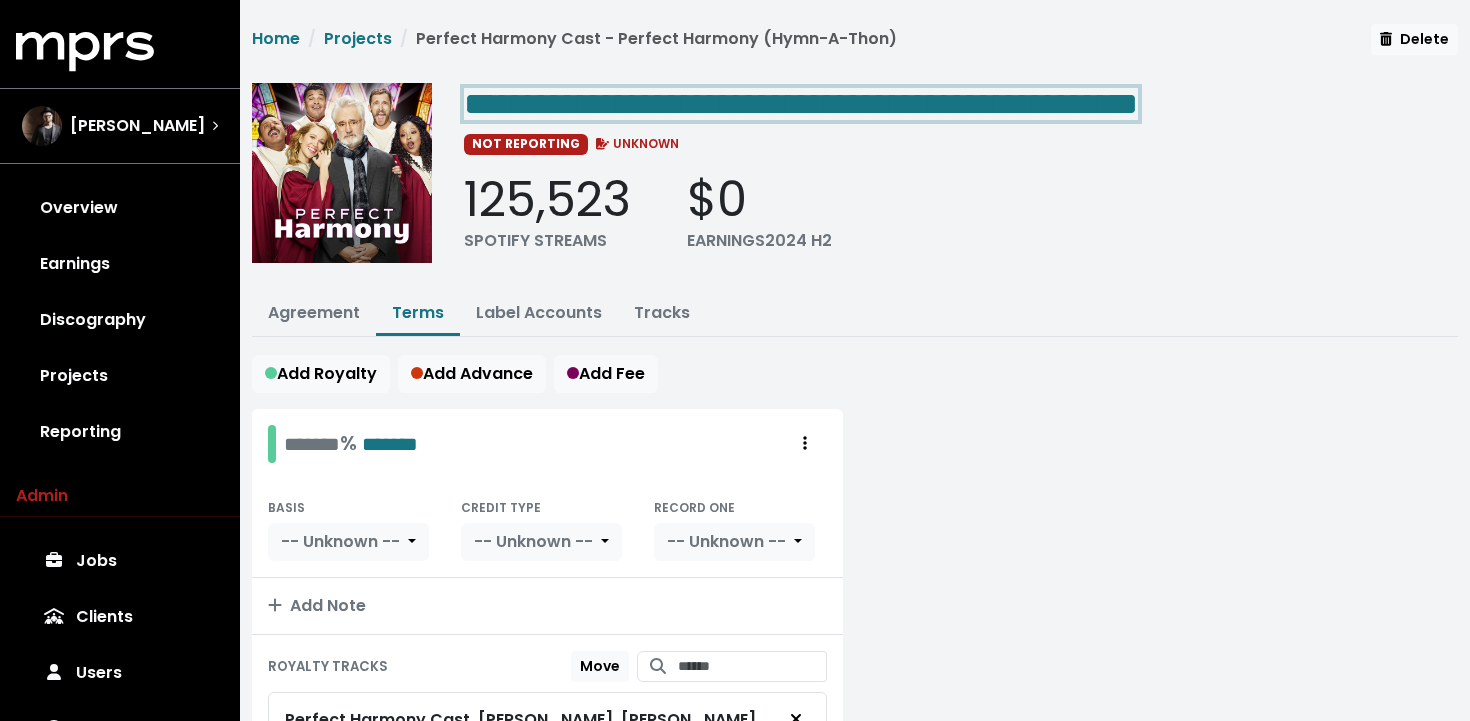 click on "**********" at bounding box center (801, 104) 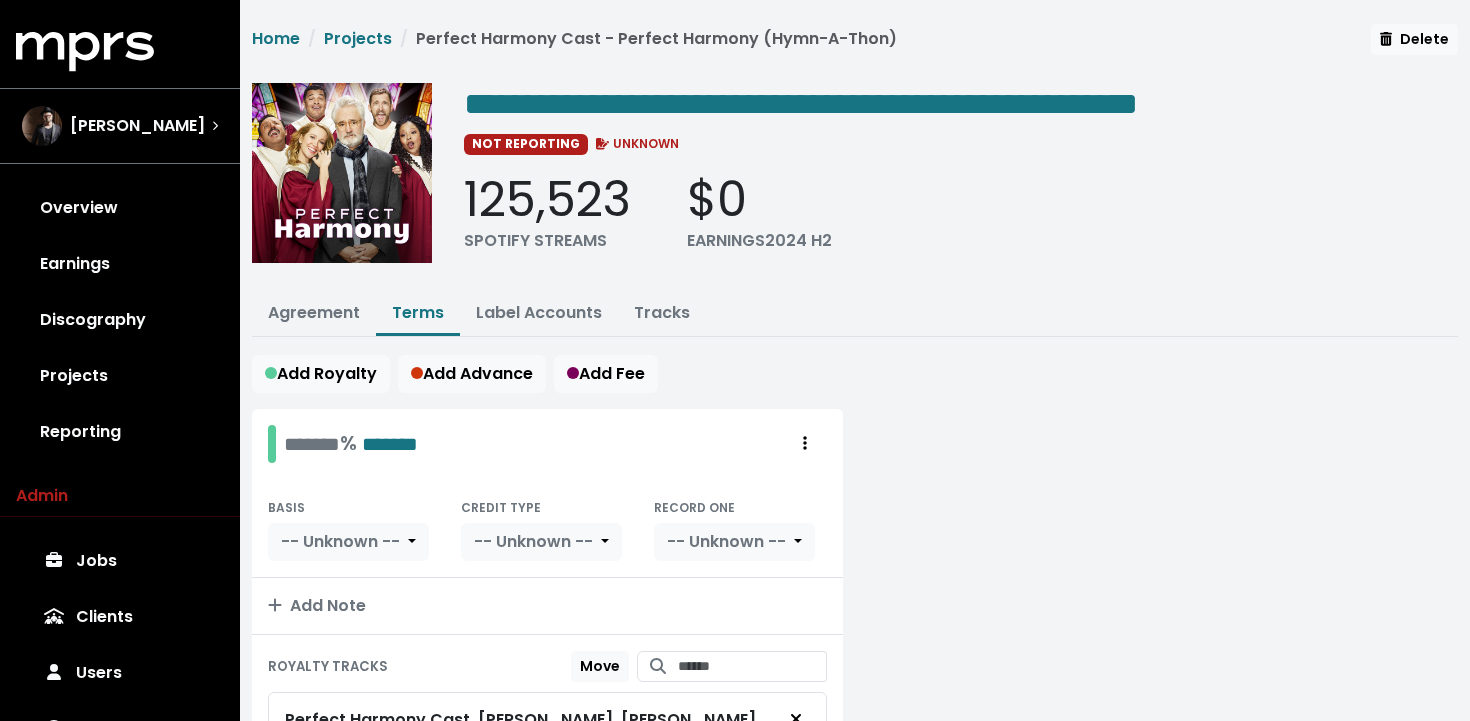 click on "NOT REPORTING   UNKNOWN" at bounding box center [961, 143] 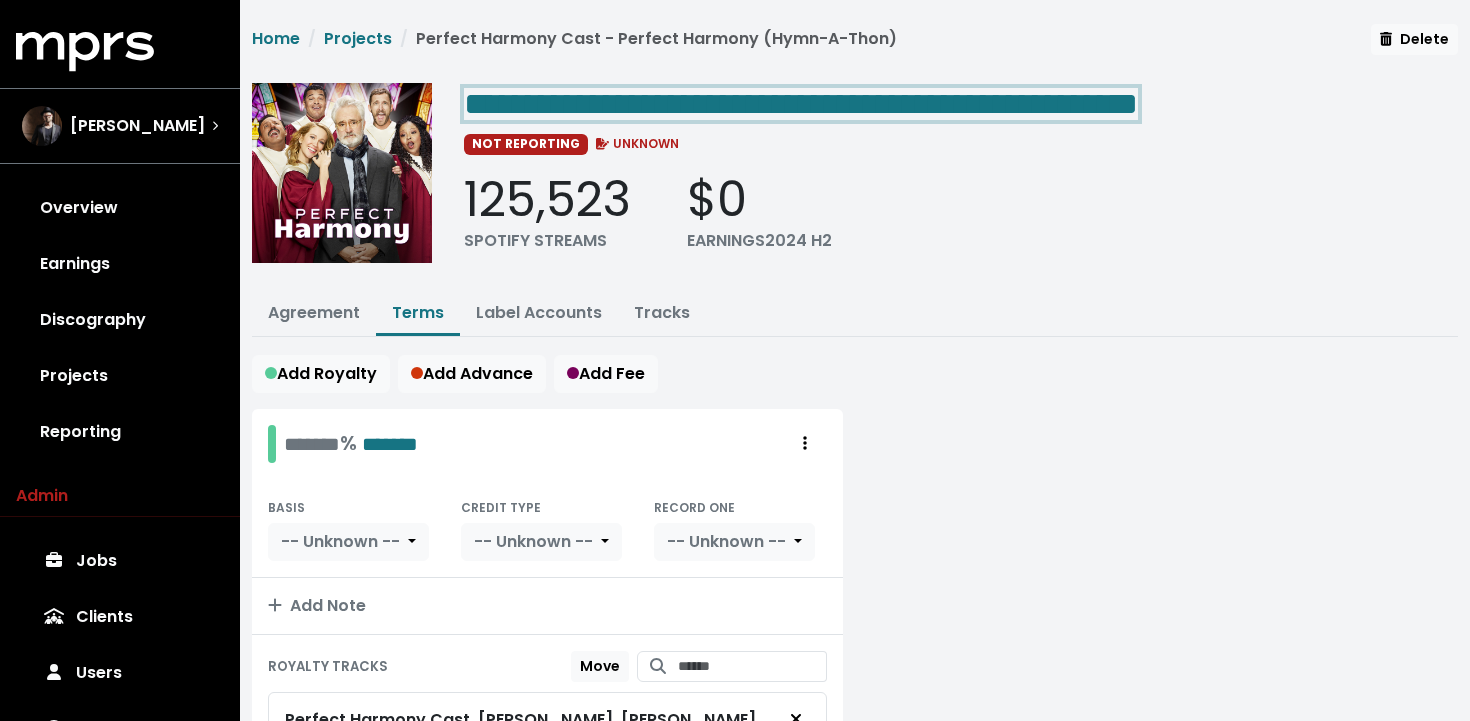 click on "**********" at bounding box center [801, 104] 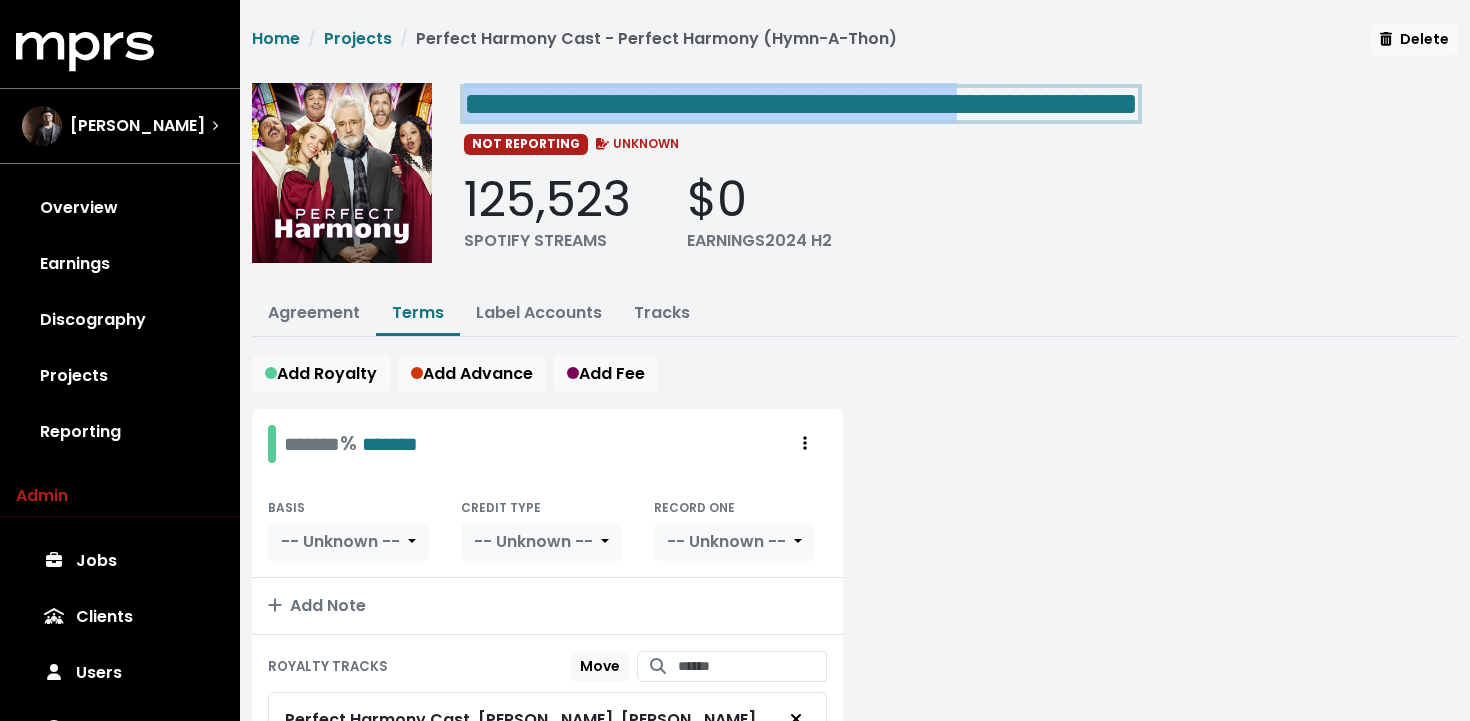 drag, startPoint x: 1127, startPoint y: 97, endPoint x: 455, endPoint y: 105, distance: 672.0476 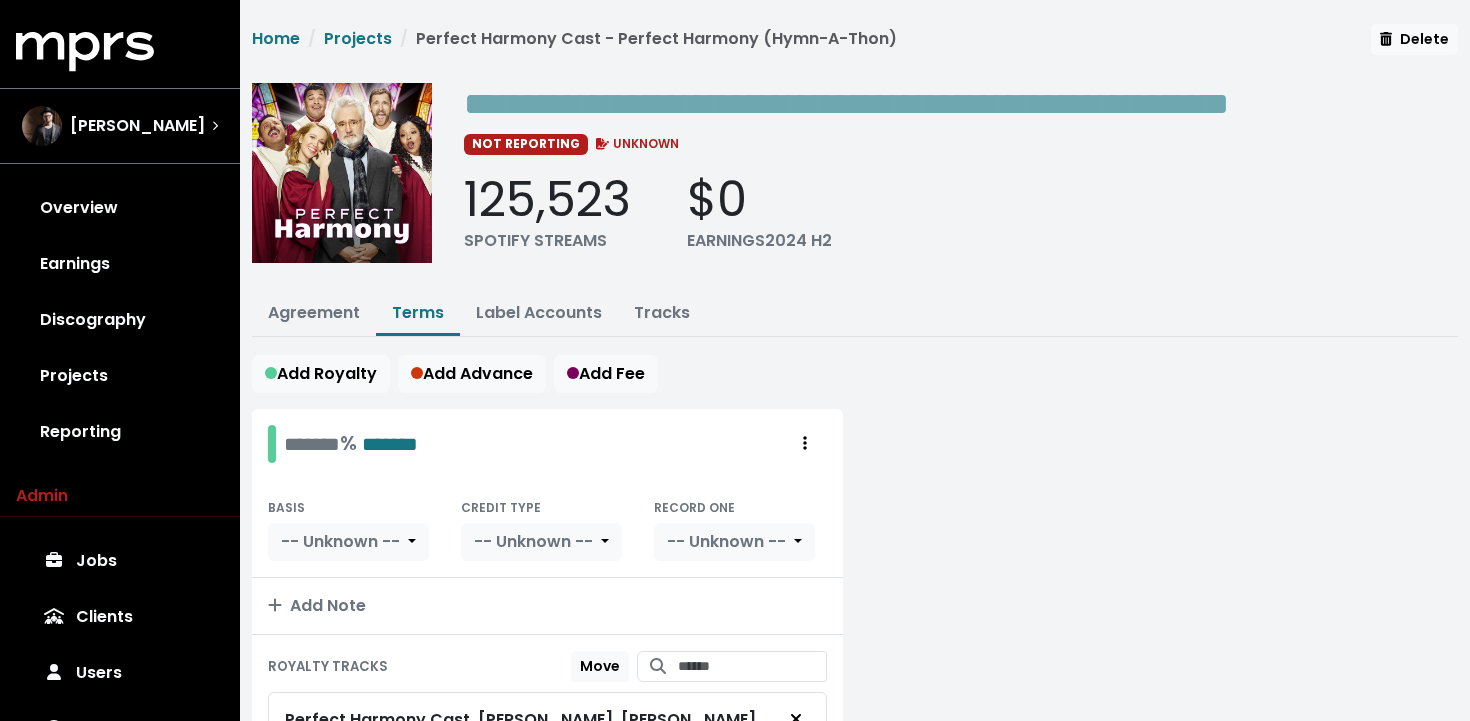 click at bounding box center (1162, 787) 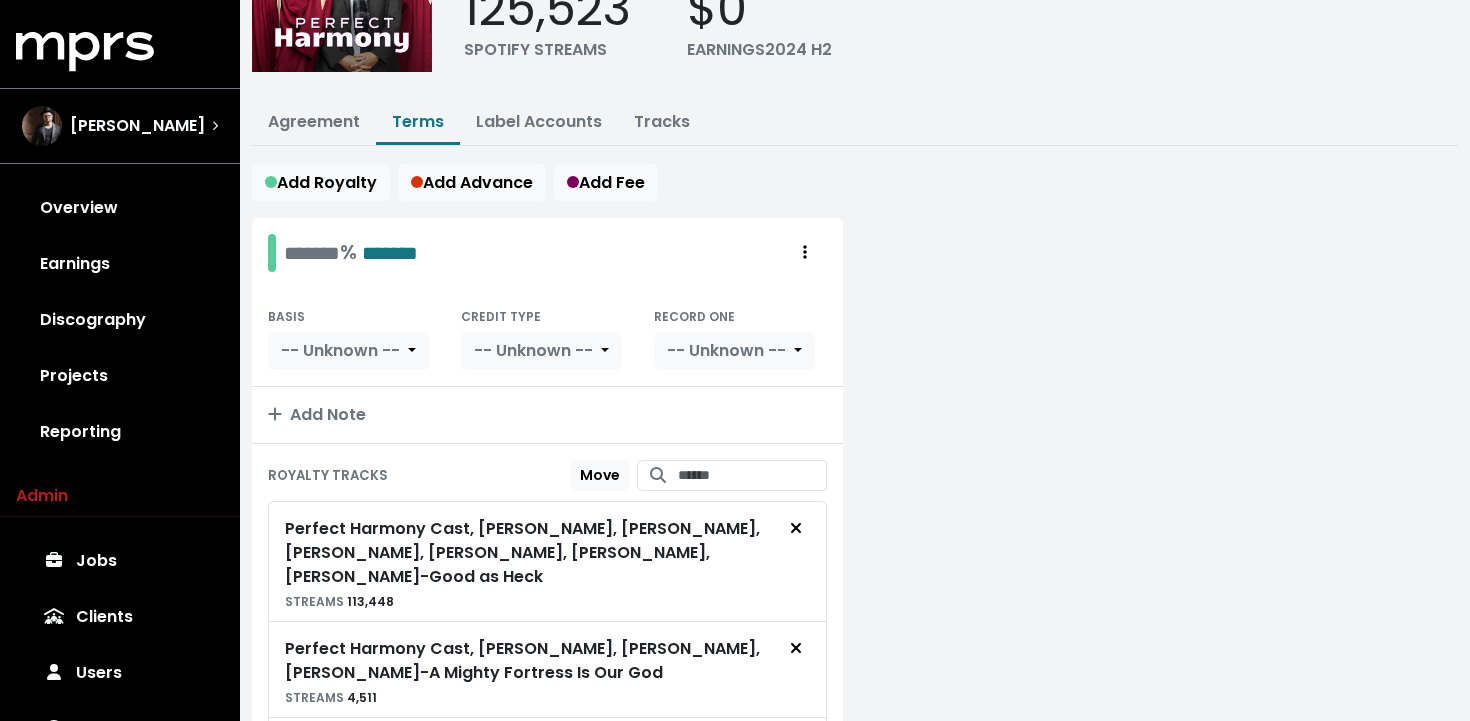 scroll, scrollTop: 0, scrollLeft: 0, axis: both 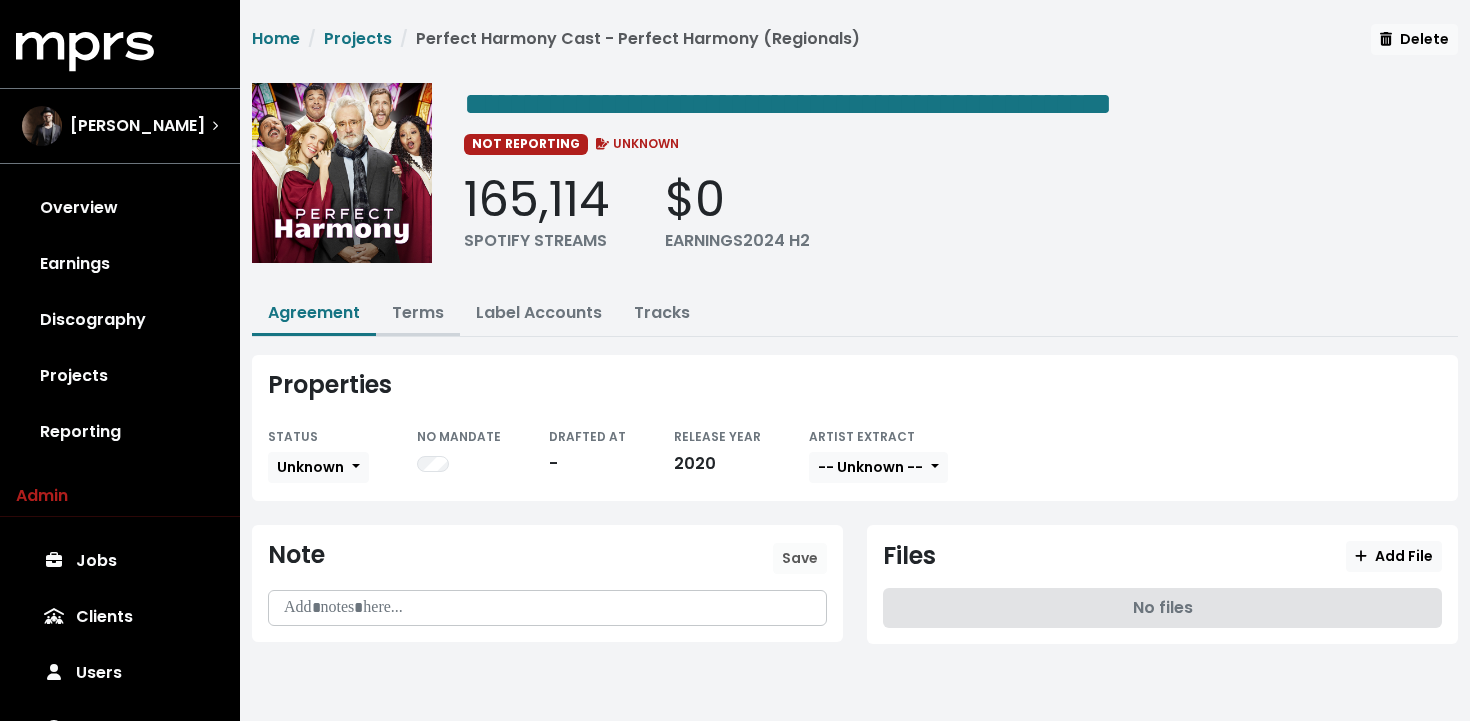 click on "Terms" at bounding box center (418, 312) 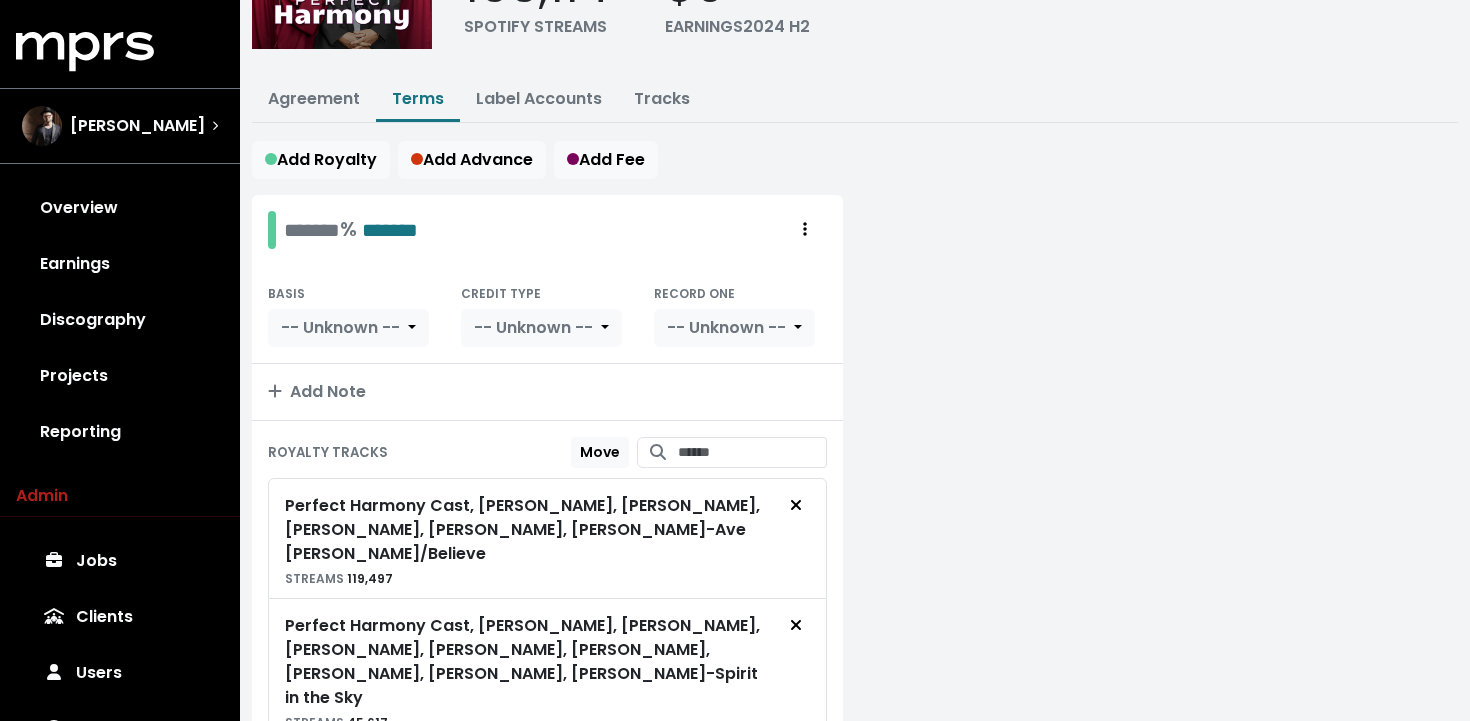 scroll, scrollTop: 0, scrollLeft: 0, axis: both 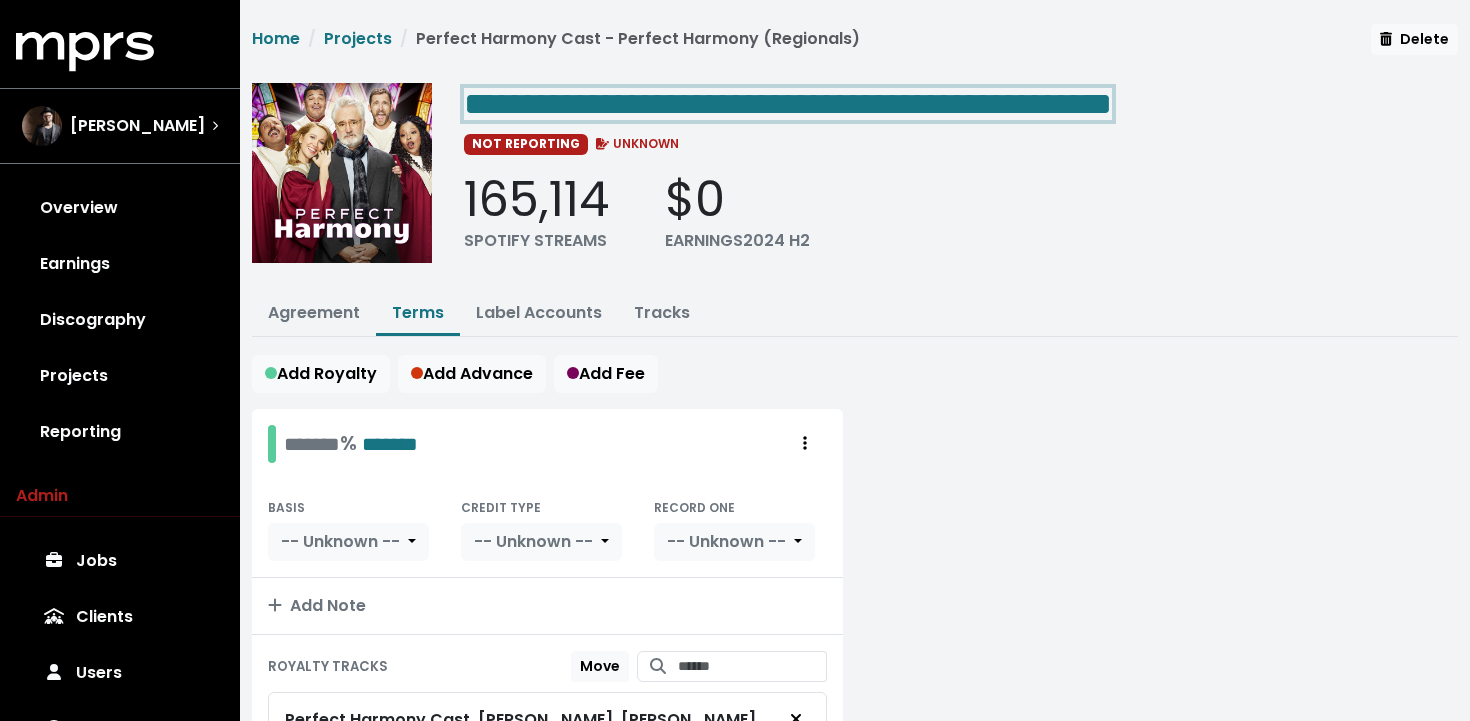 click on "**********" at bounding box center (788, 104) 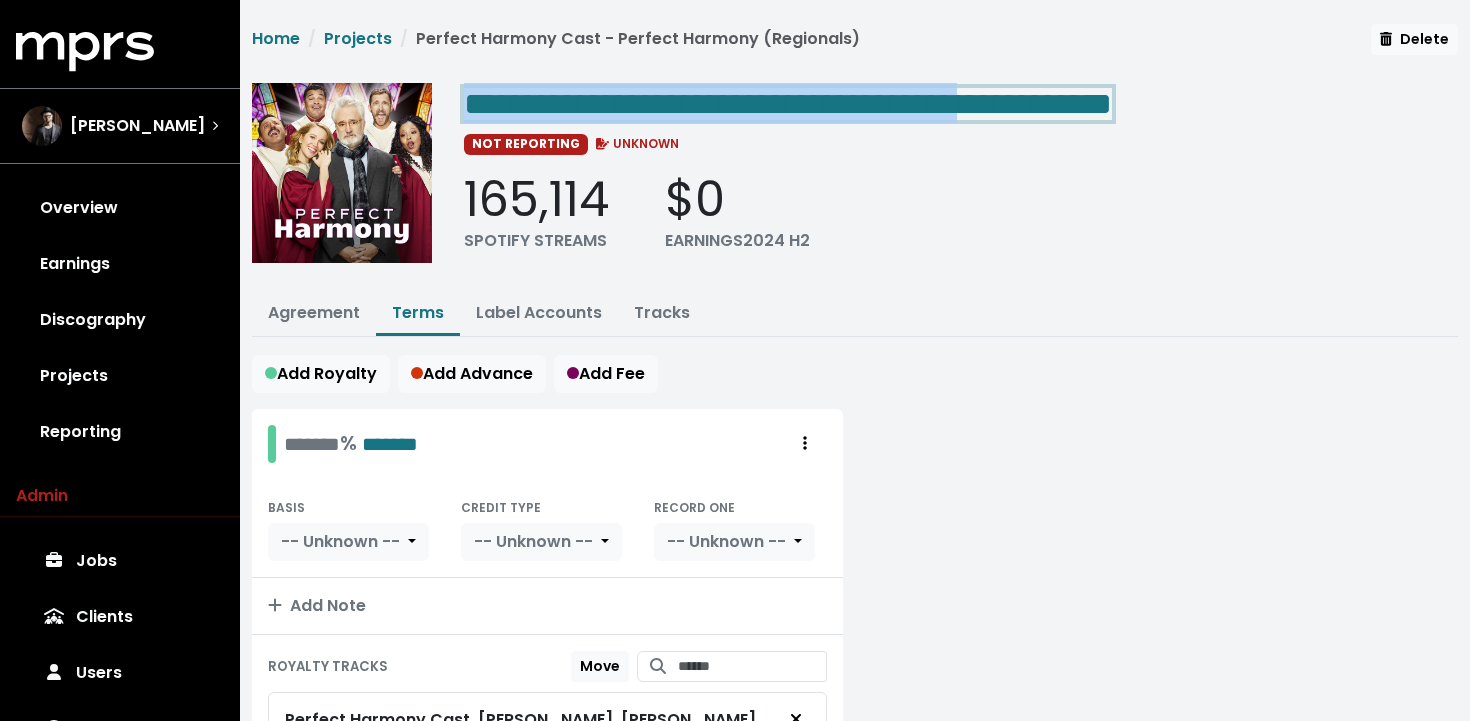 drag, startPoint x: 1127, startPoint y: 97, endPoint x: 446, endPoint y: 95, distance: 681.0029 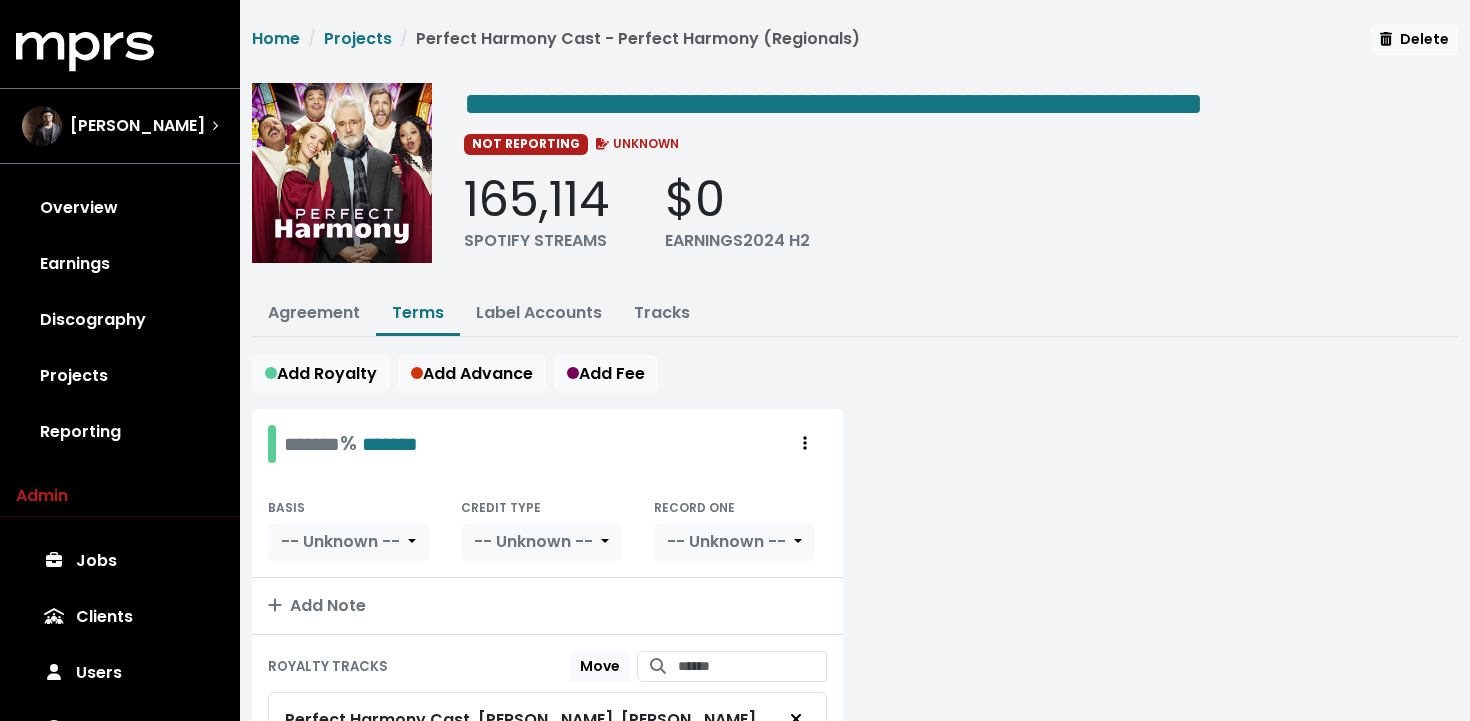 click on "165,114" at bounding box center (536, 200) 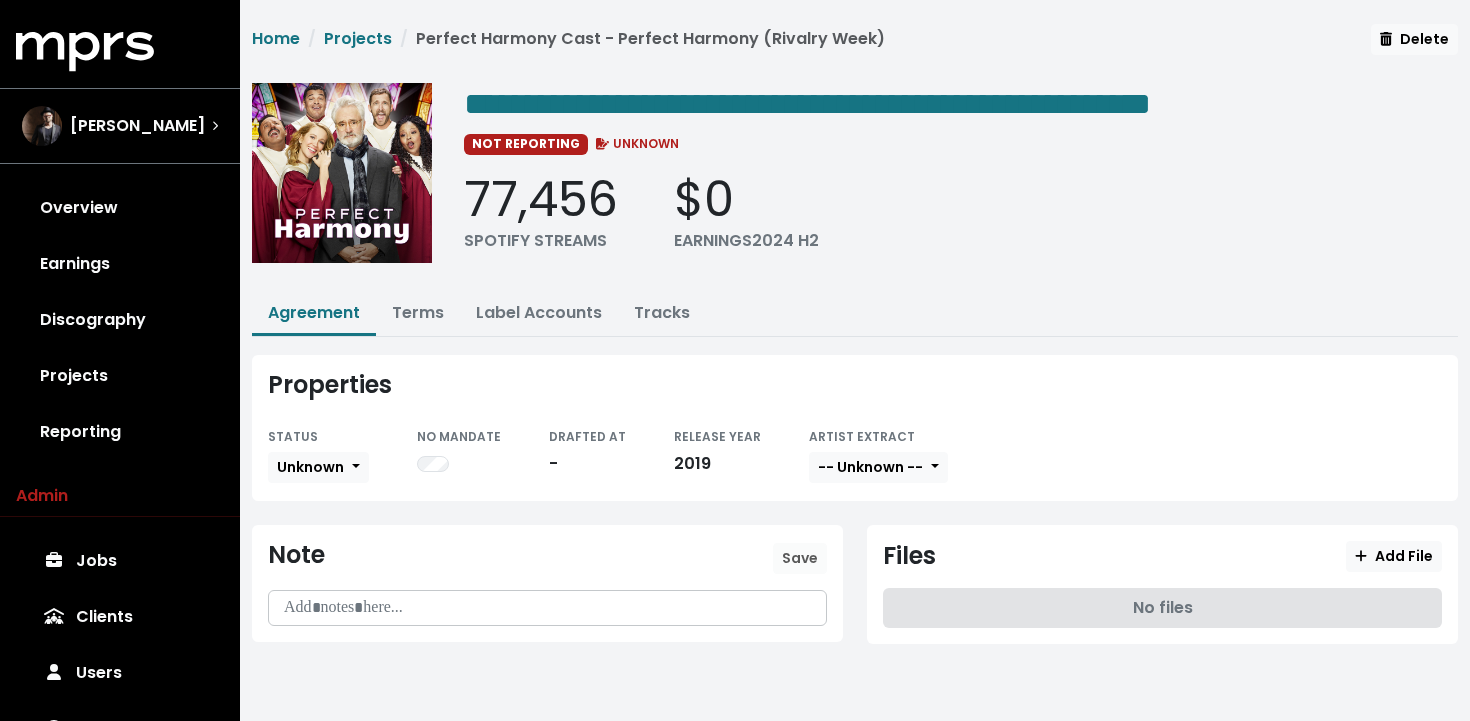 scroll, scrollTop: 0, scrollLeft: 0, axis: both 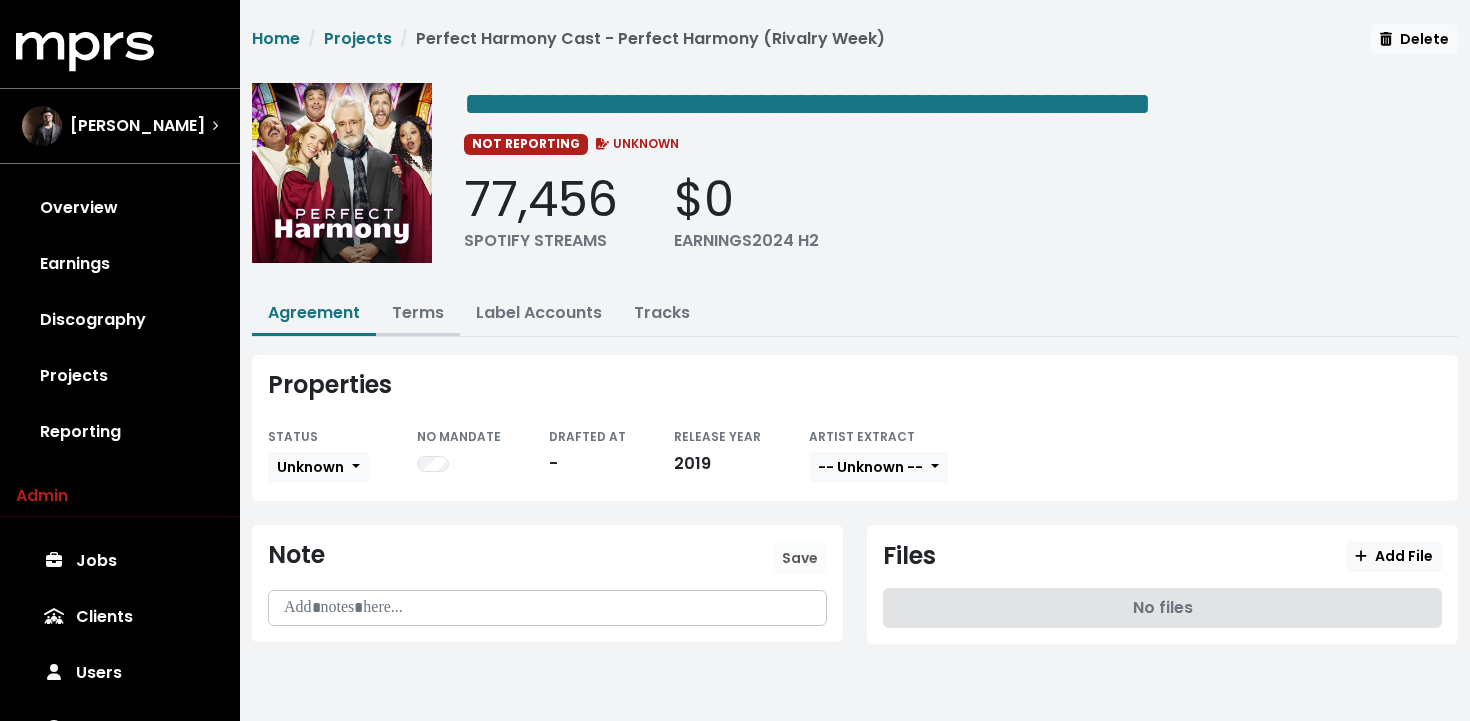 click on "Terms" at bounding box center [418, 312] 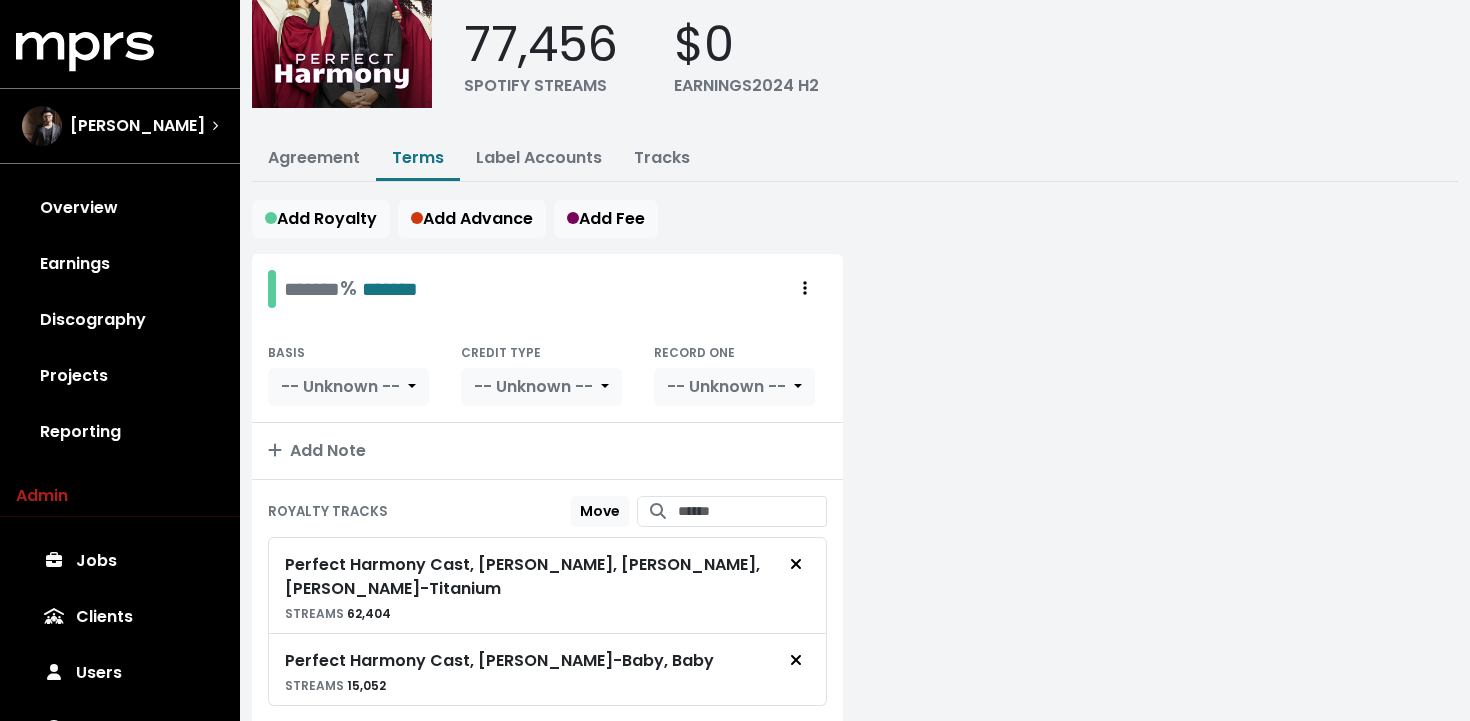scroll, scrollTop: 0, scrollLeft: 0, axis: both 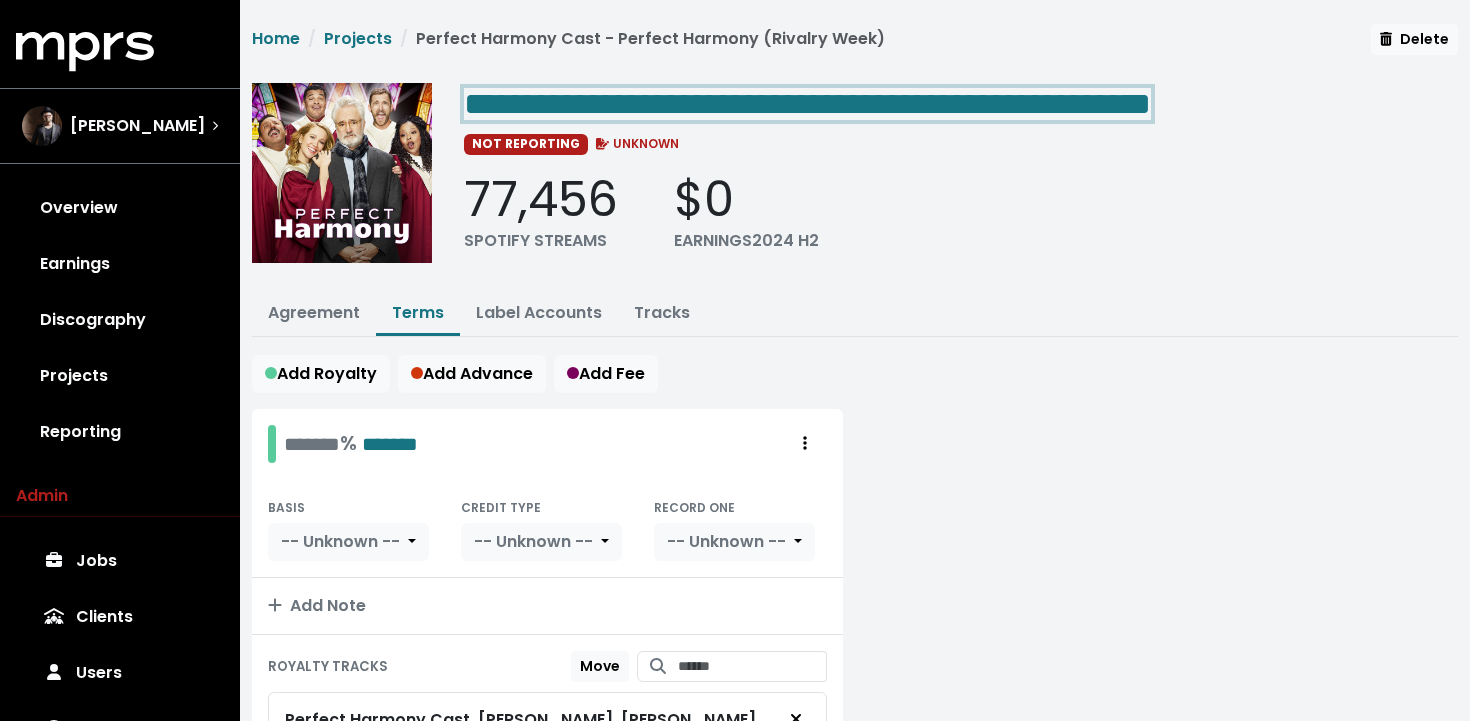 click on "**********" at bounding box center [807, 104] 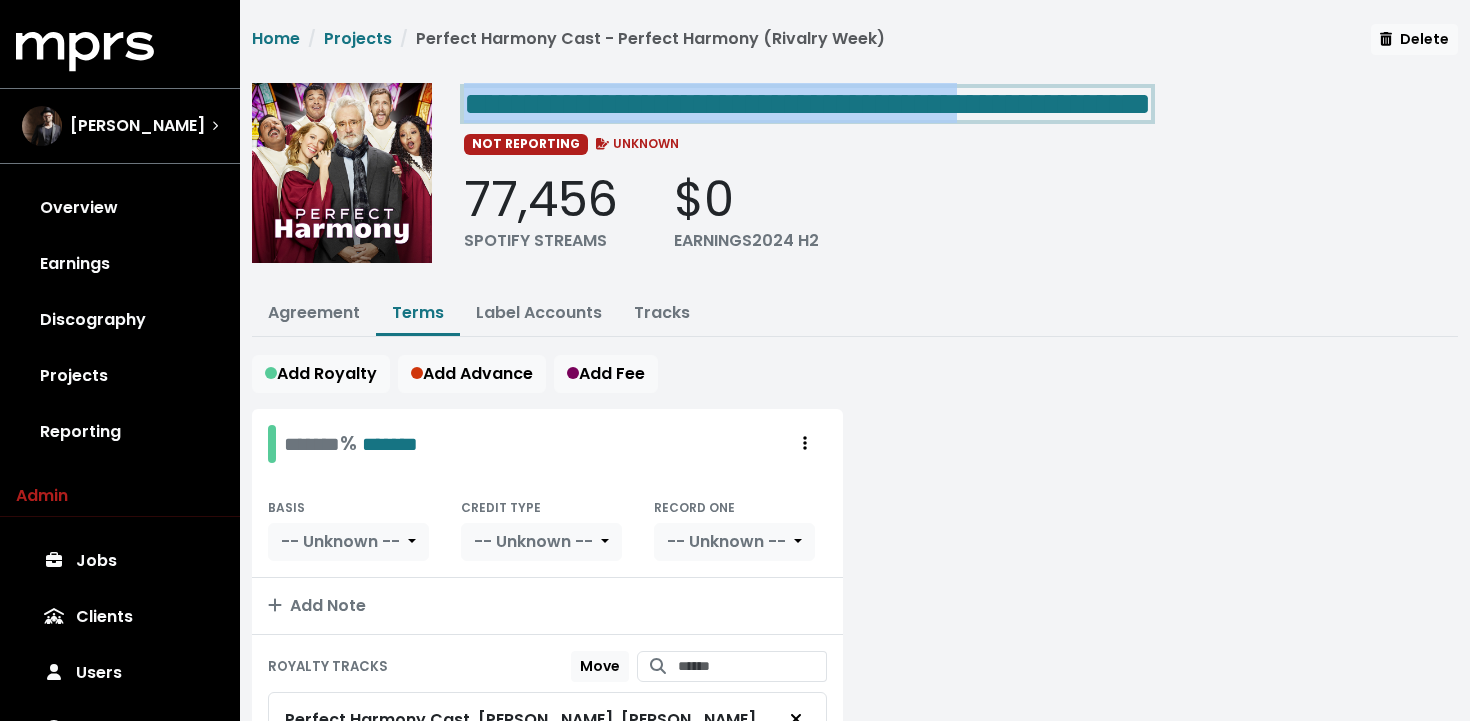 drag, startPoint x: 1120, startPoint y: 104, endPoint x: 451, endPoint y: 108, distance: 669.01196 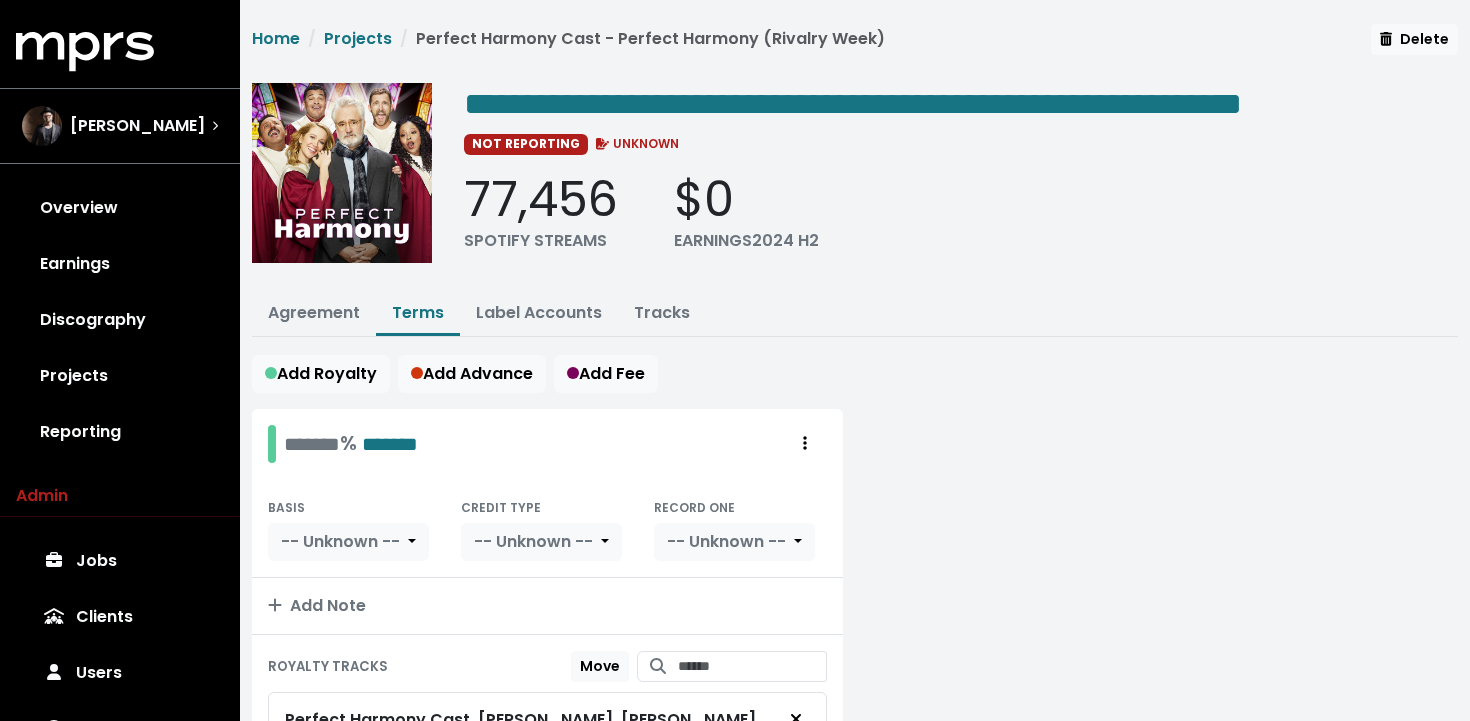 click on "**********" at bounding box center (961, 103) 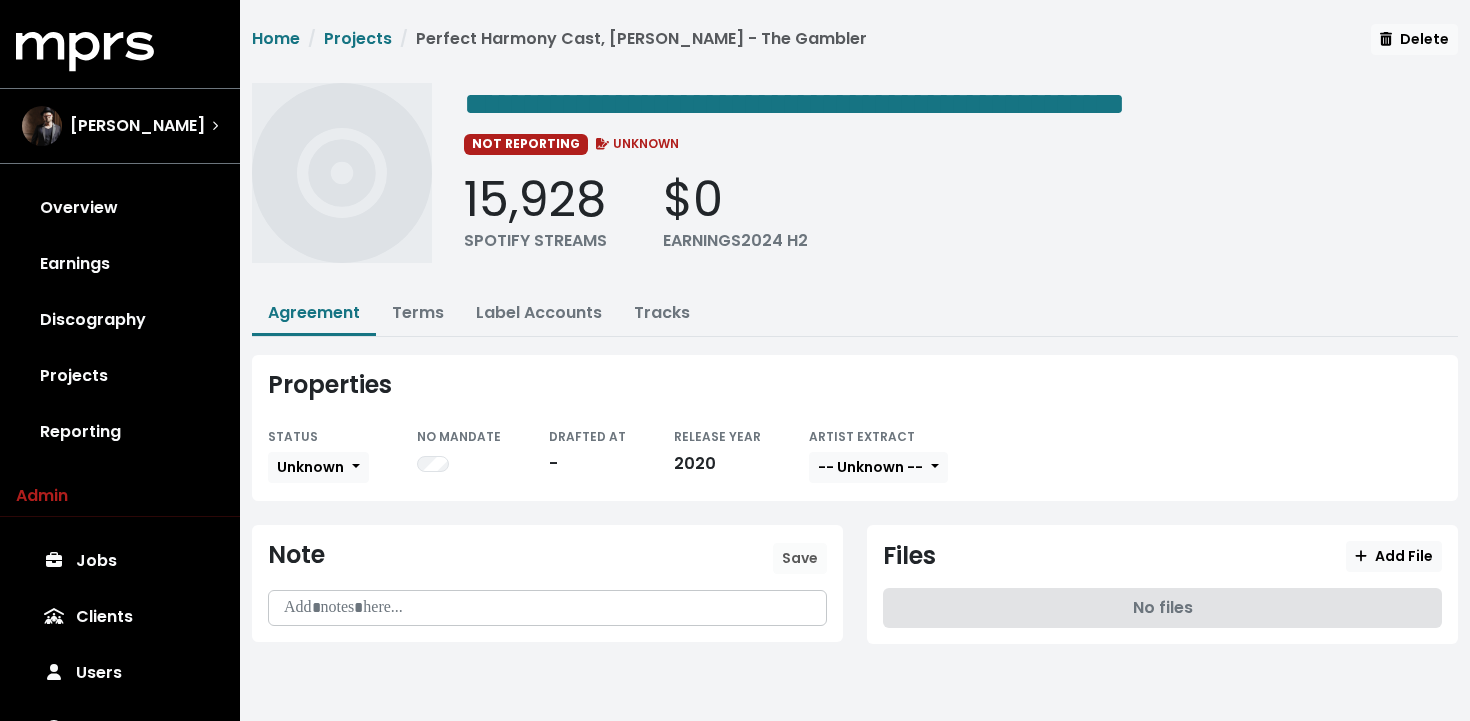 scroll, scrollTop: 0, scrollLeft: 0, axis: both 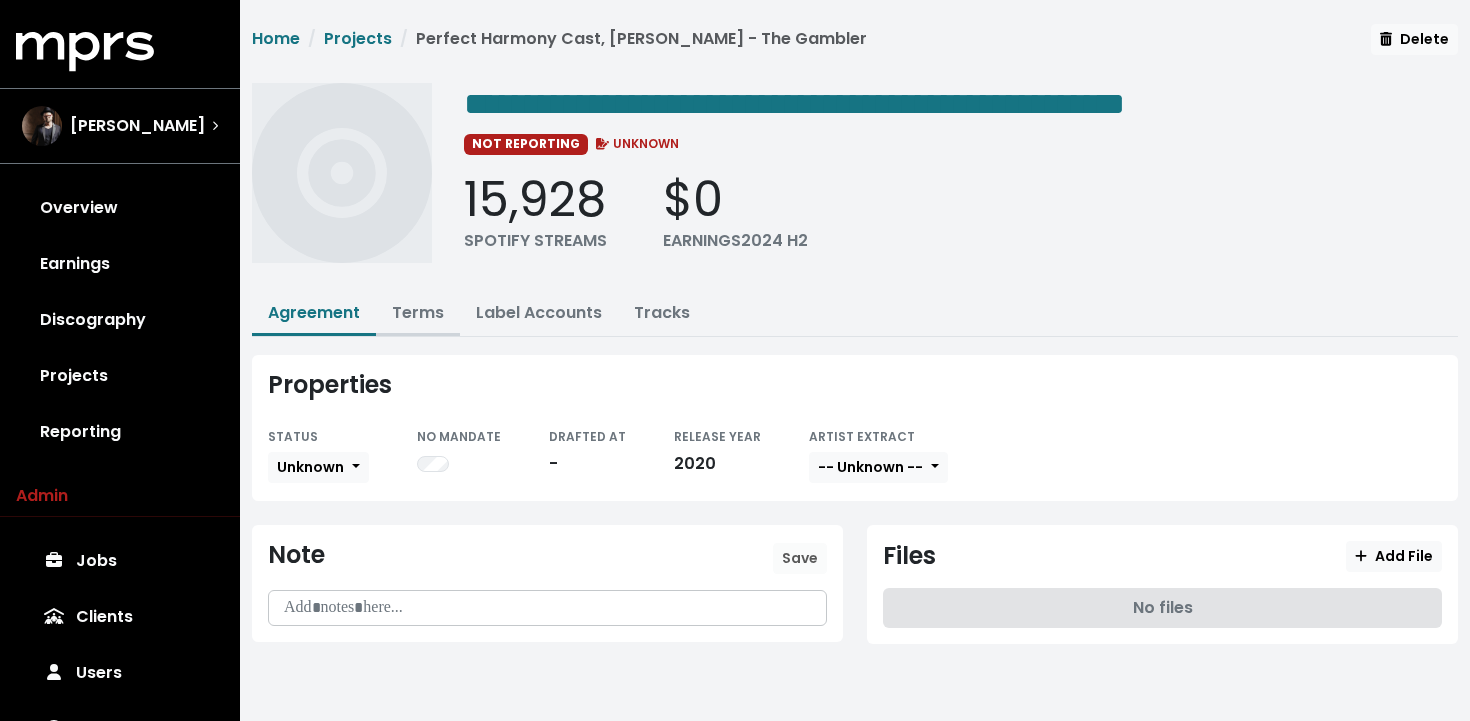 click on "Terms" at bounding box center (418, 312) 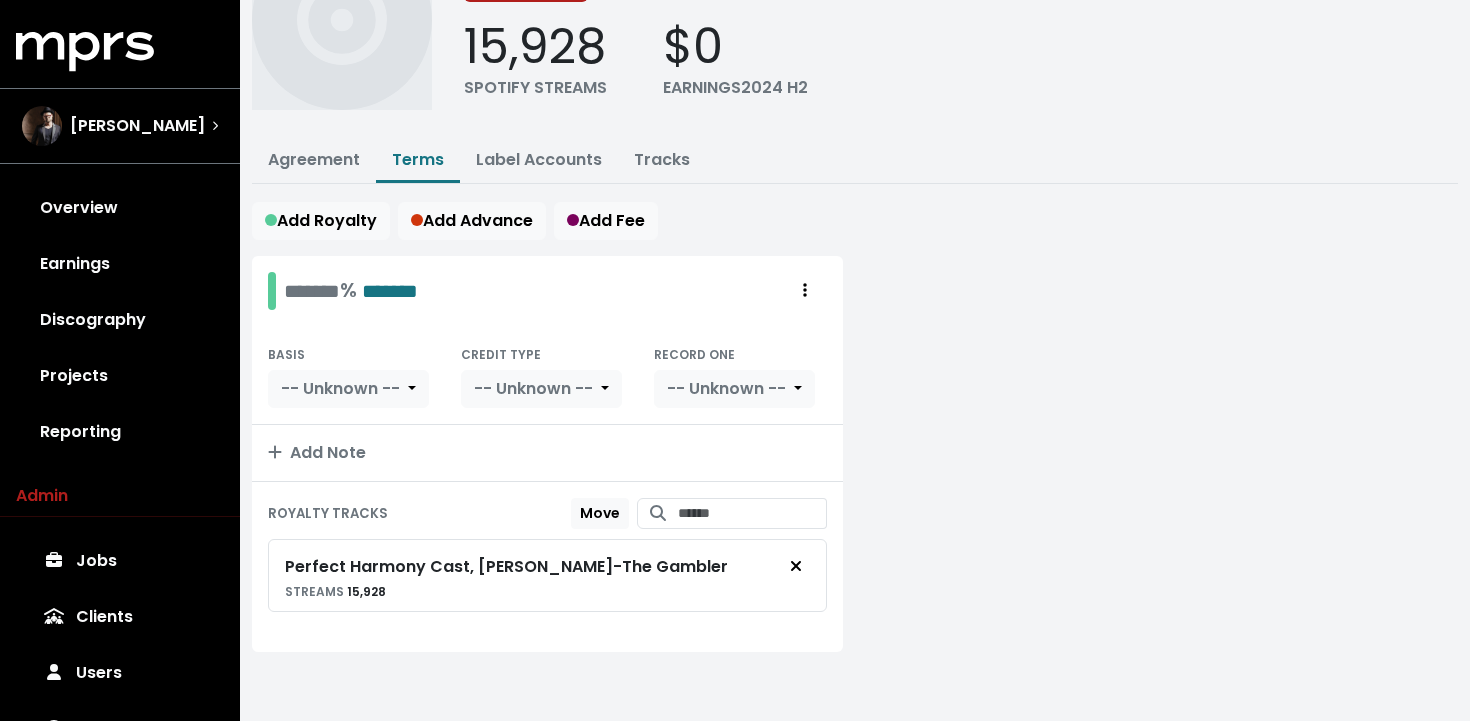 scroll, scrollTop: 0, scrollLeft: 0, axis: both 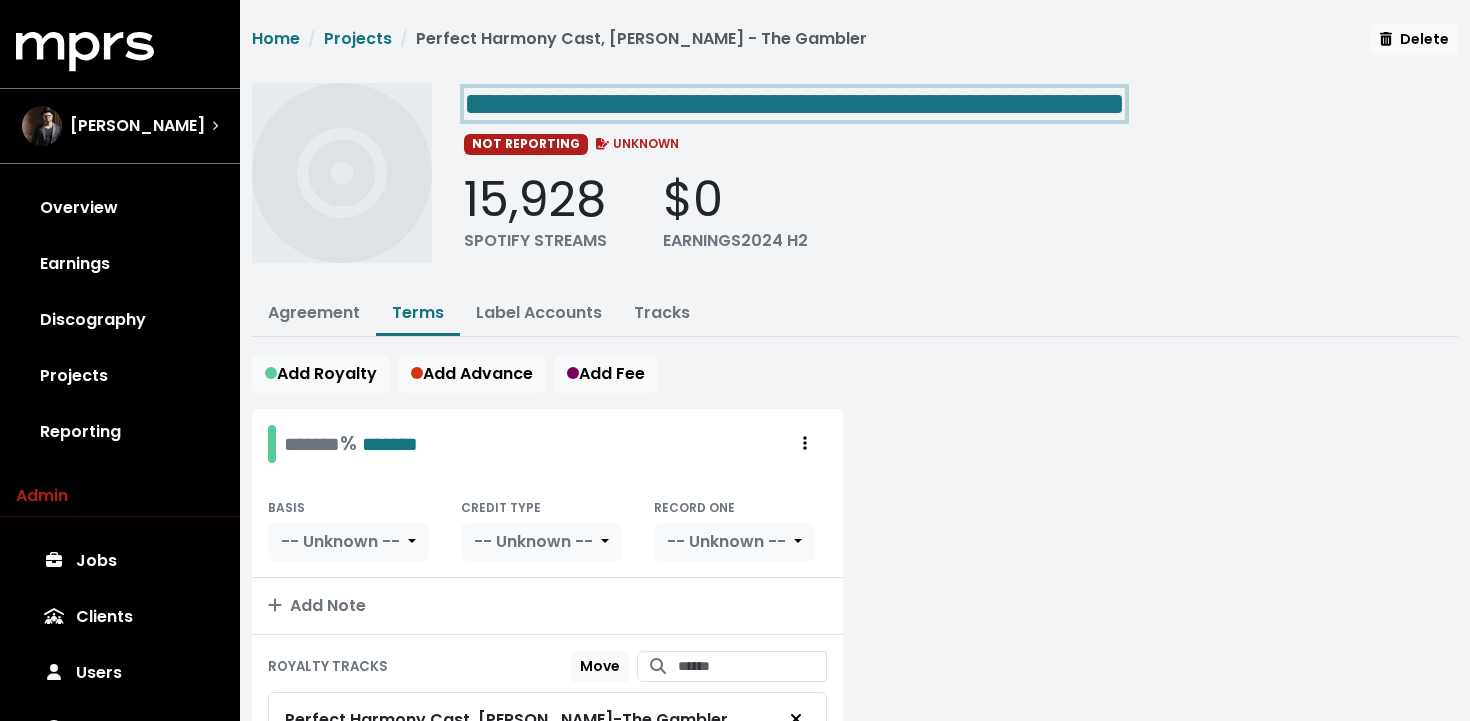 click on "**********" at bounding box center [794, 104] 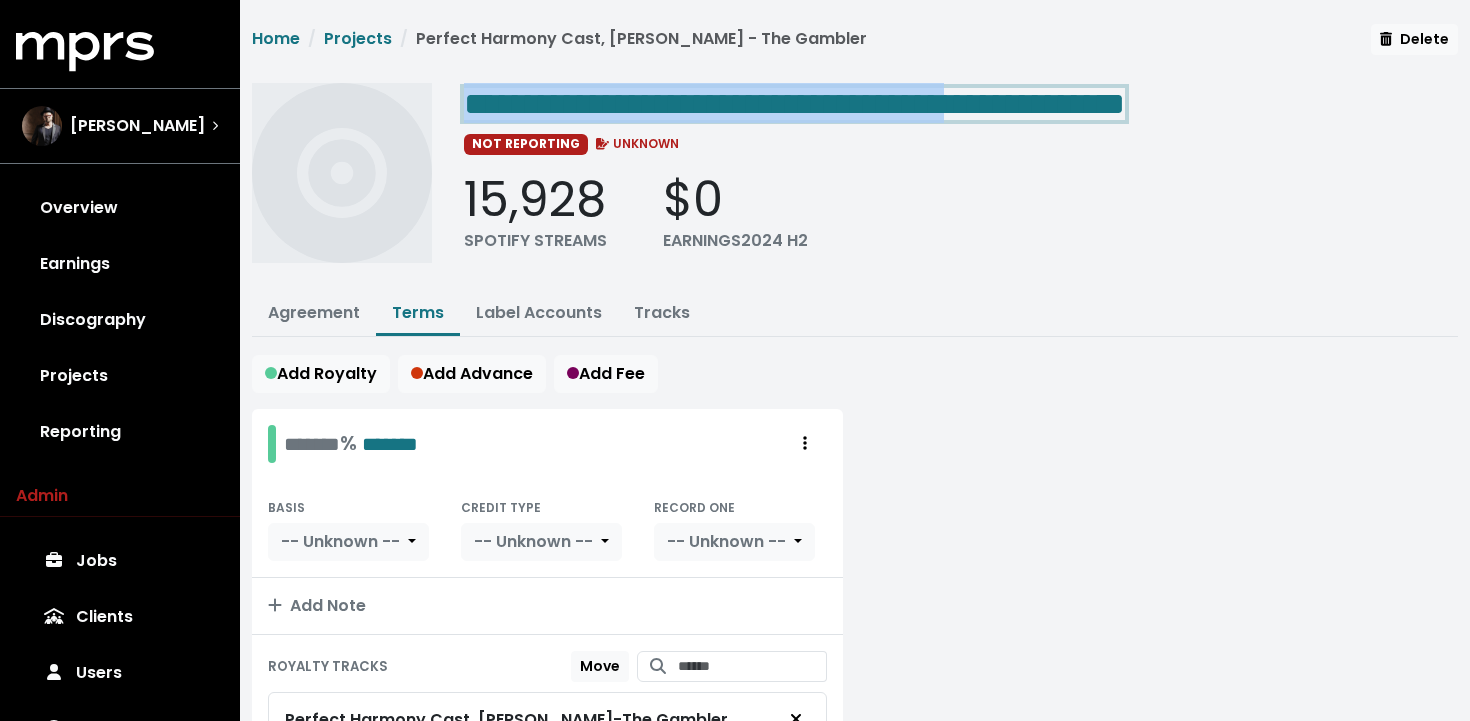 drag, startPoint x: 1081, startPoint y: 106, endPoint x: 450, endPoint y: 105, distance: 631.0008 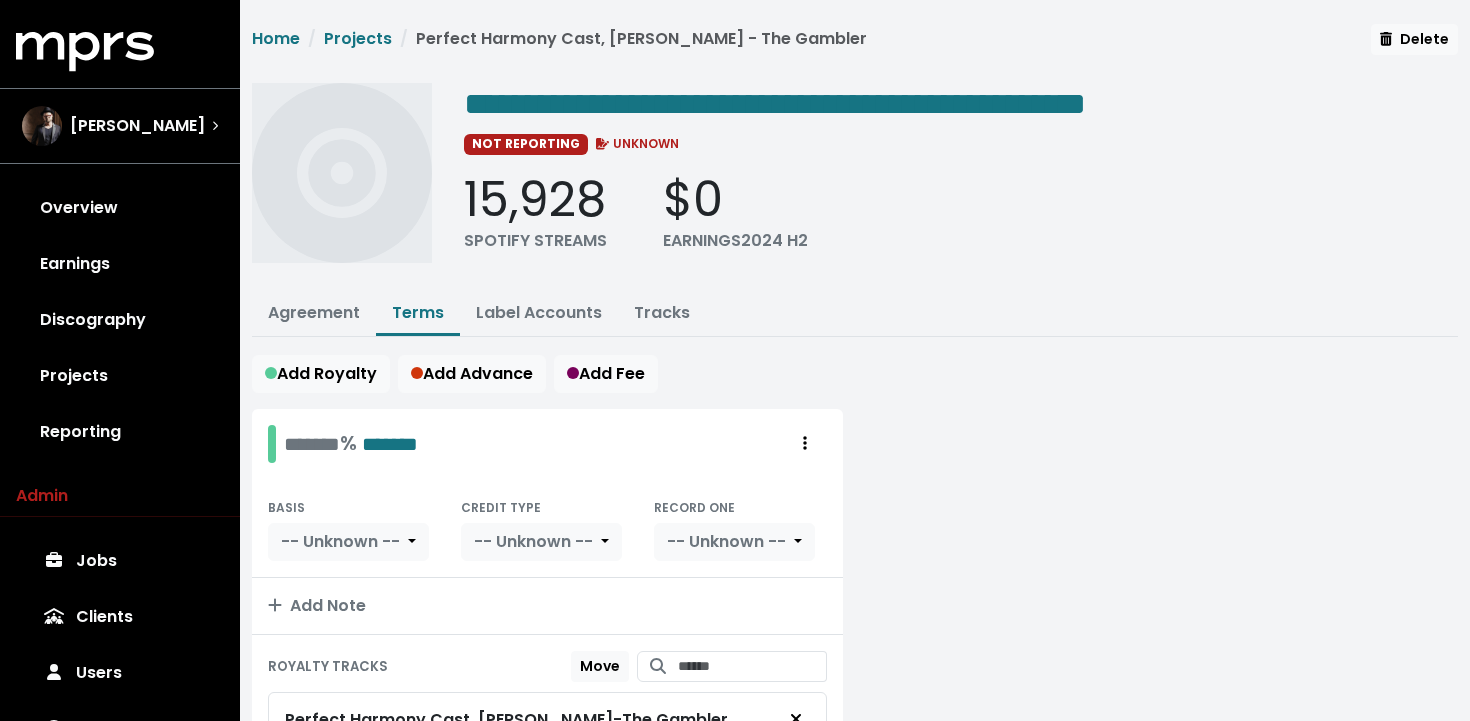 click on "15,928 SPOTIFY STREAMS $0 EARNINGS  2024 H2" at bounding box center [961, 212] 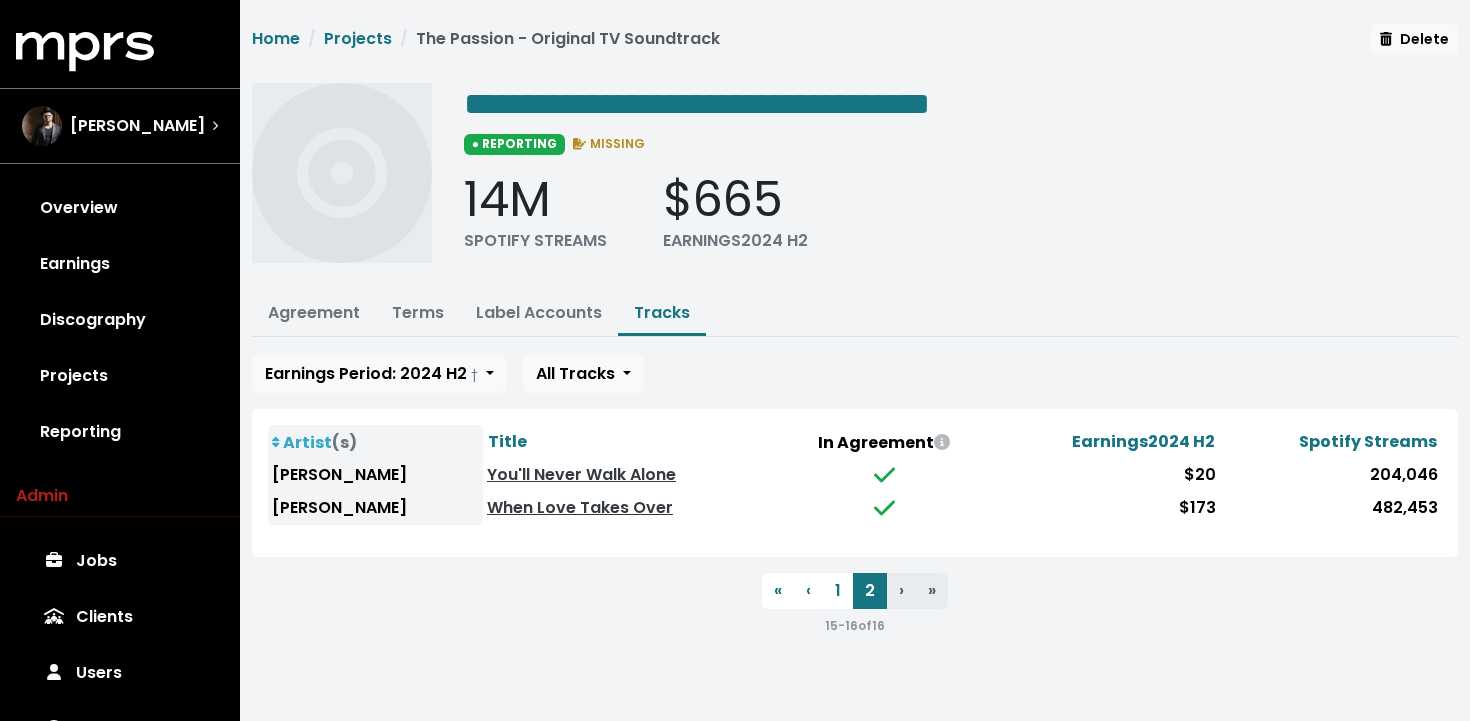 scroll, scrollTop: 0, scrollLeft: 0, axis: both 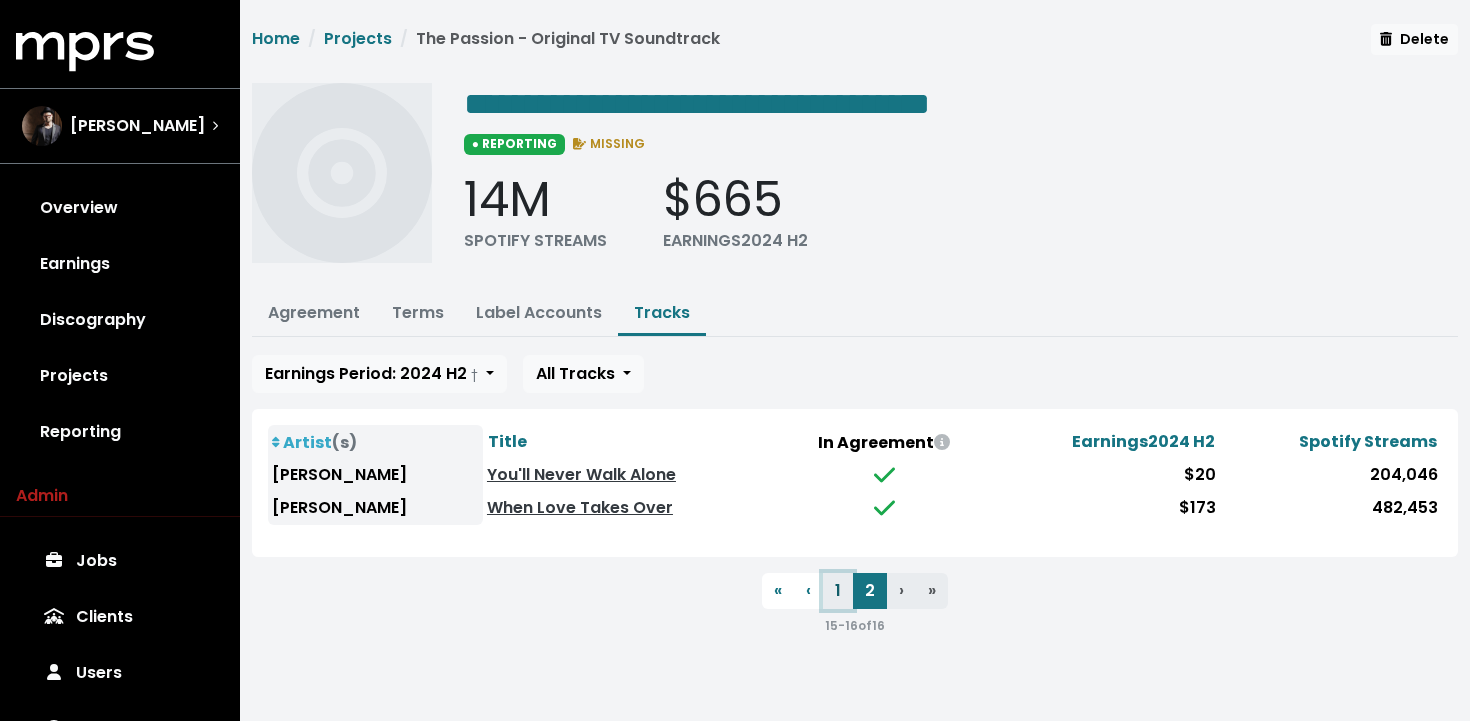 click on "1" at bounding box center (838, 591) 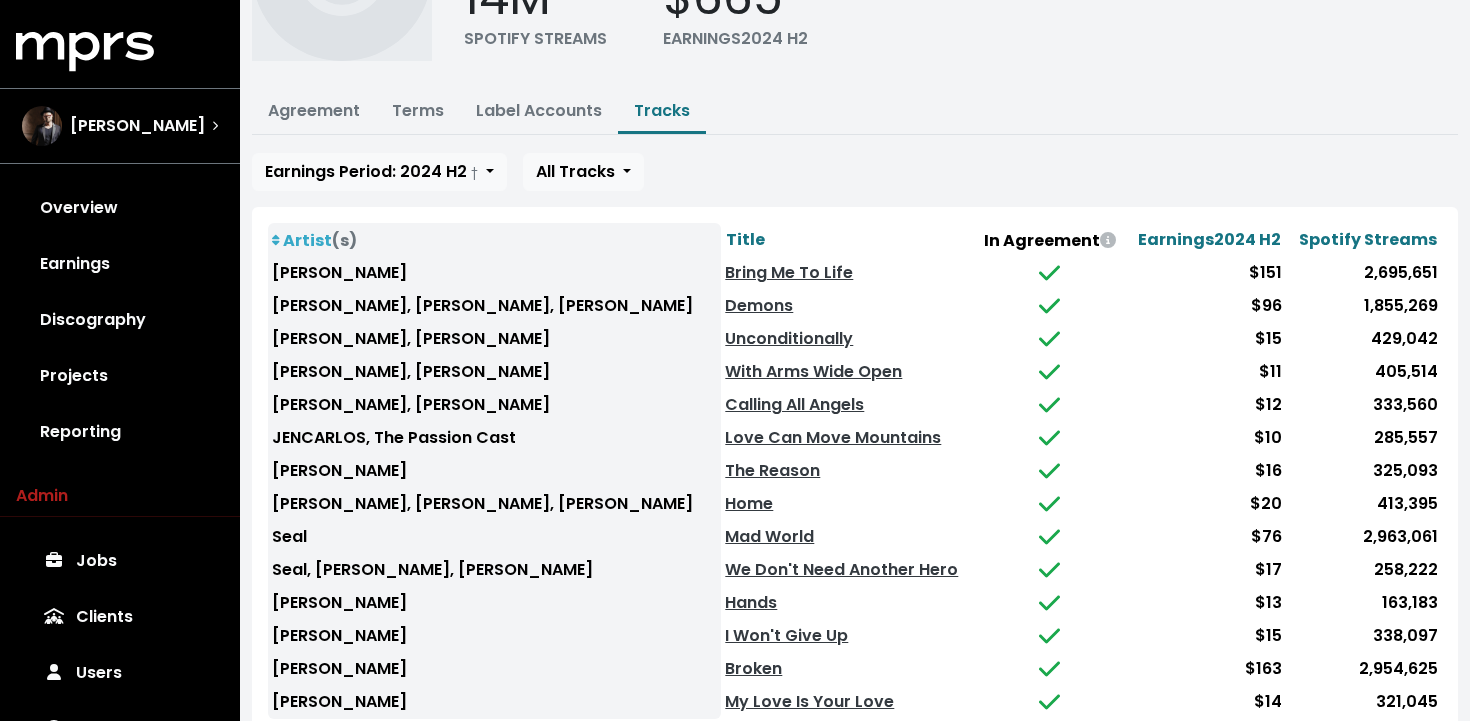 scroll, scrollTop: 0, scrollLeft: 0, axis: both 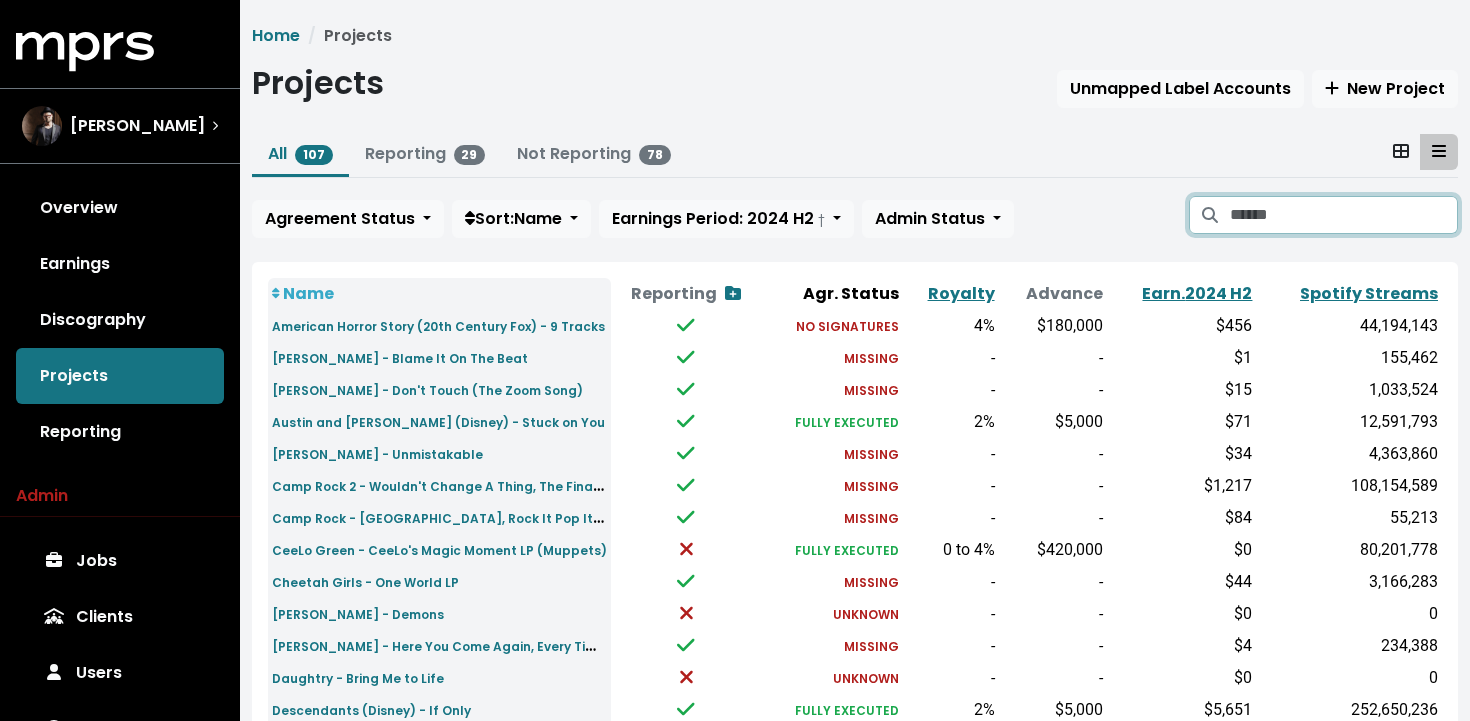 click at bounding box center (1344, 215) 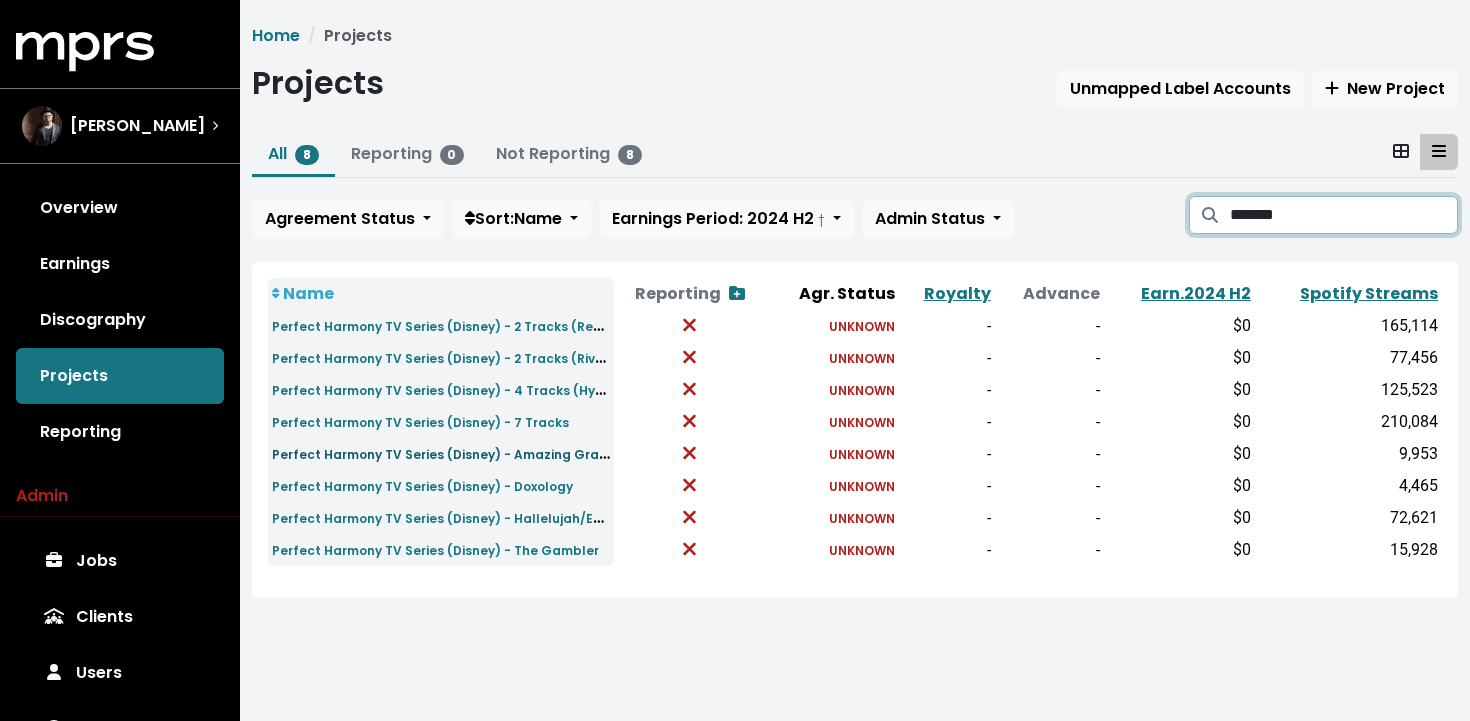 type on "*******" 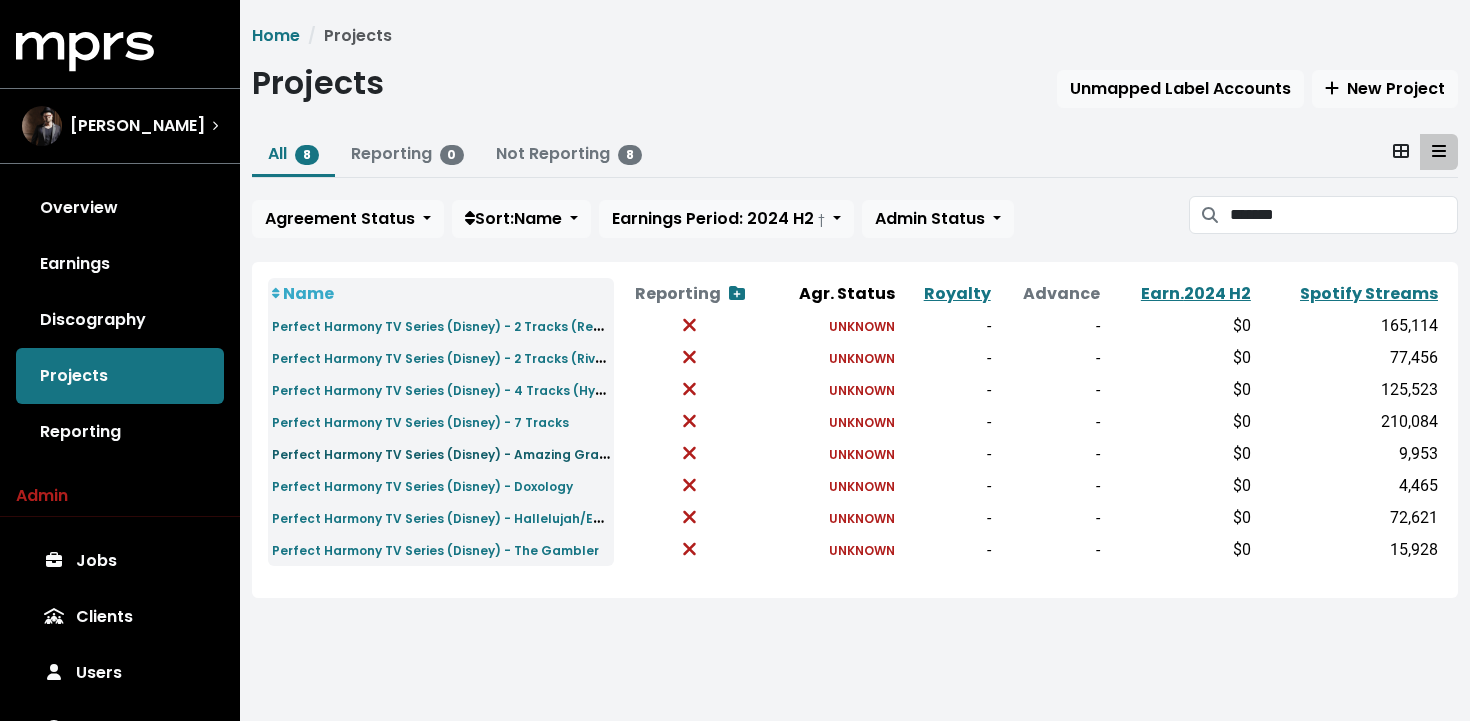 click on "Perfect Harmony TV Series (Disney) - Amazing Grace" at bounding box center [443, 453] 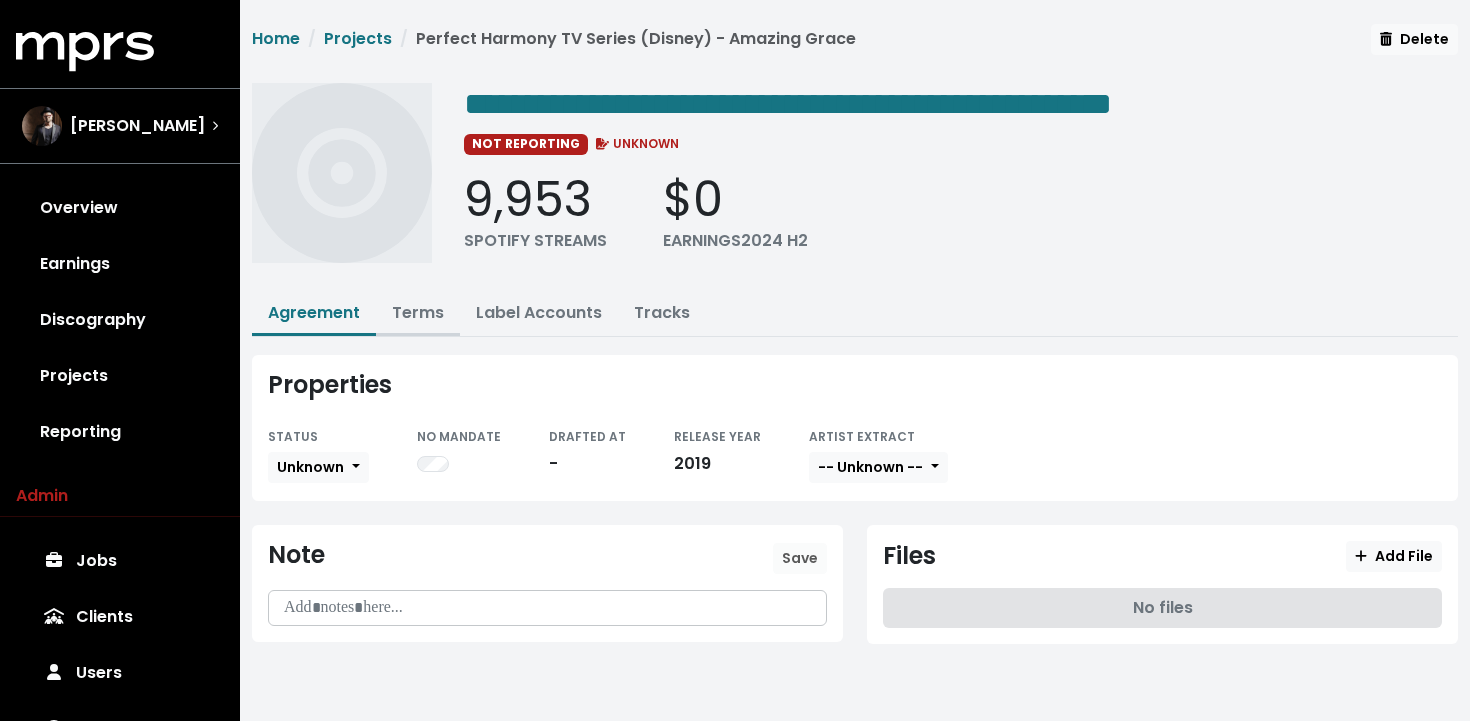 click on "Terms" at bounding box center (418, 312) 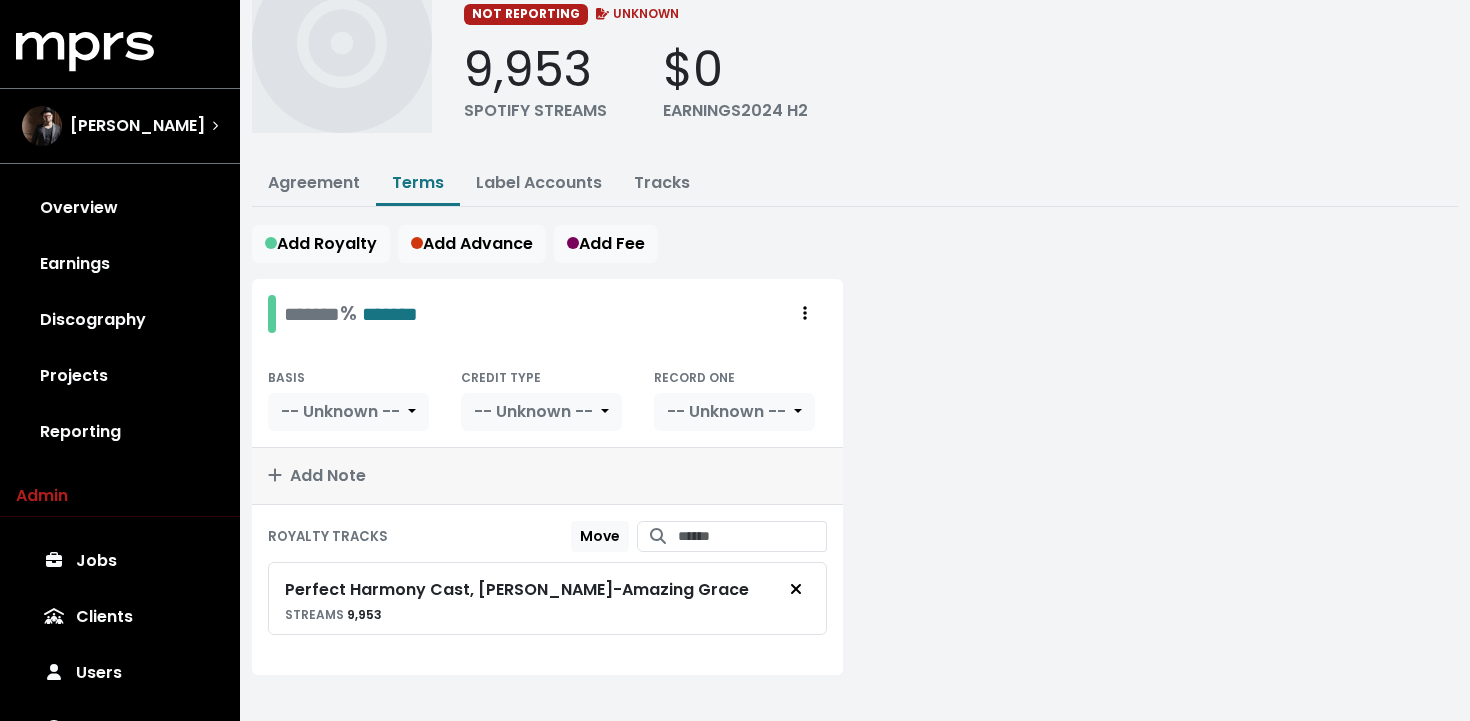 scroll, scrollTop: 153, scrollLeft: 0, axis: vertical 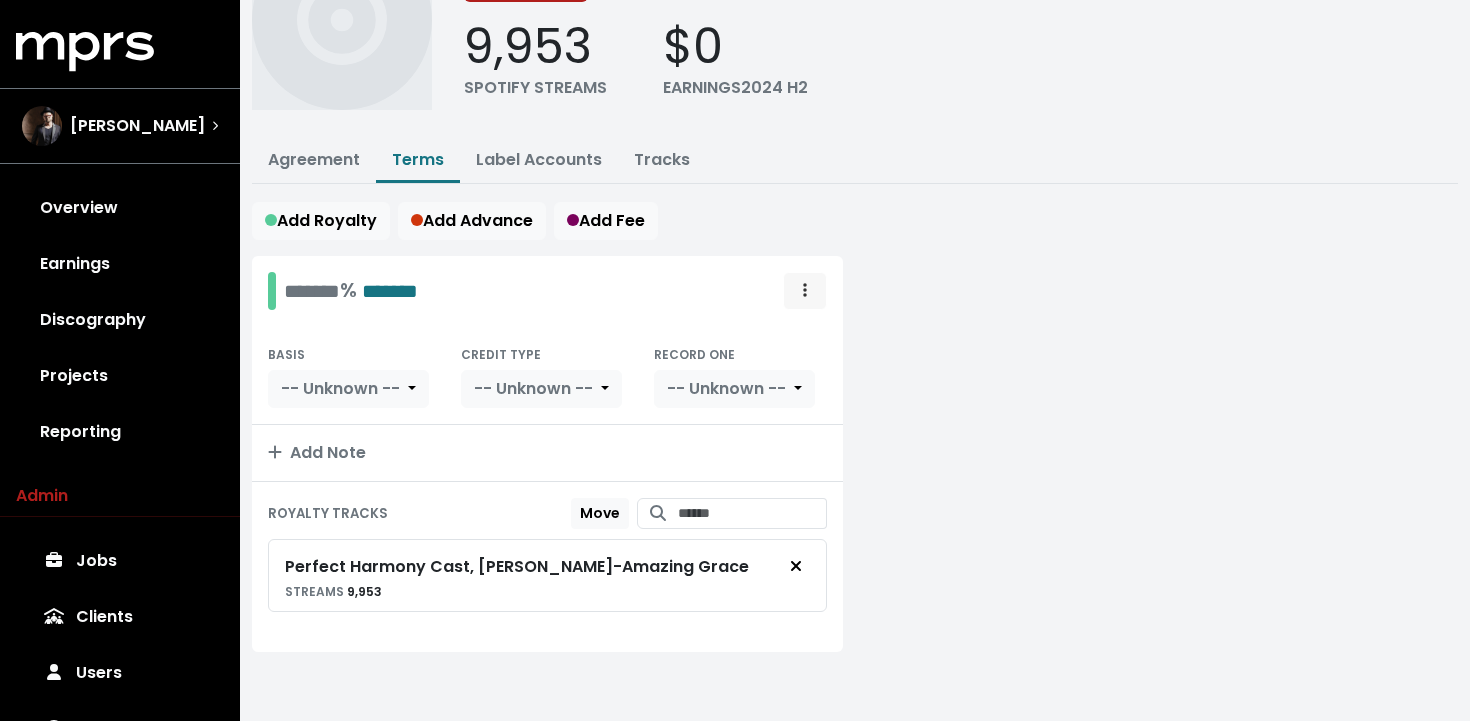 click at bounding box center [805, 291] 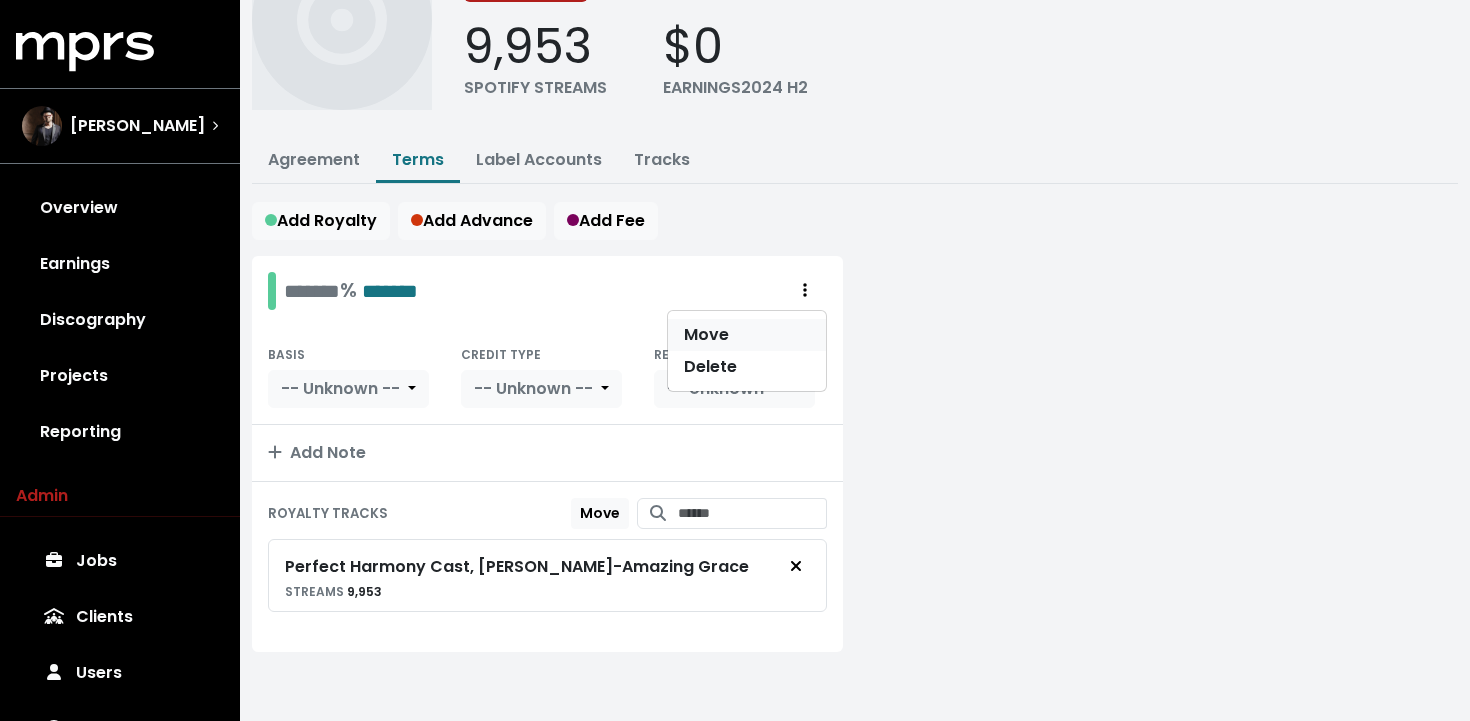 click on "Move" at bounding box center (747, 335) 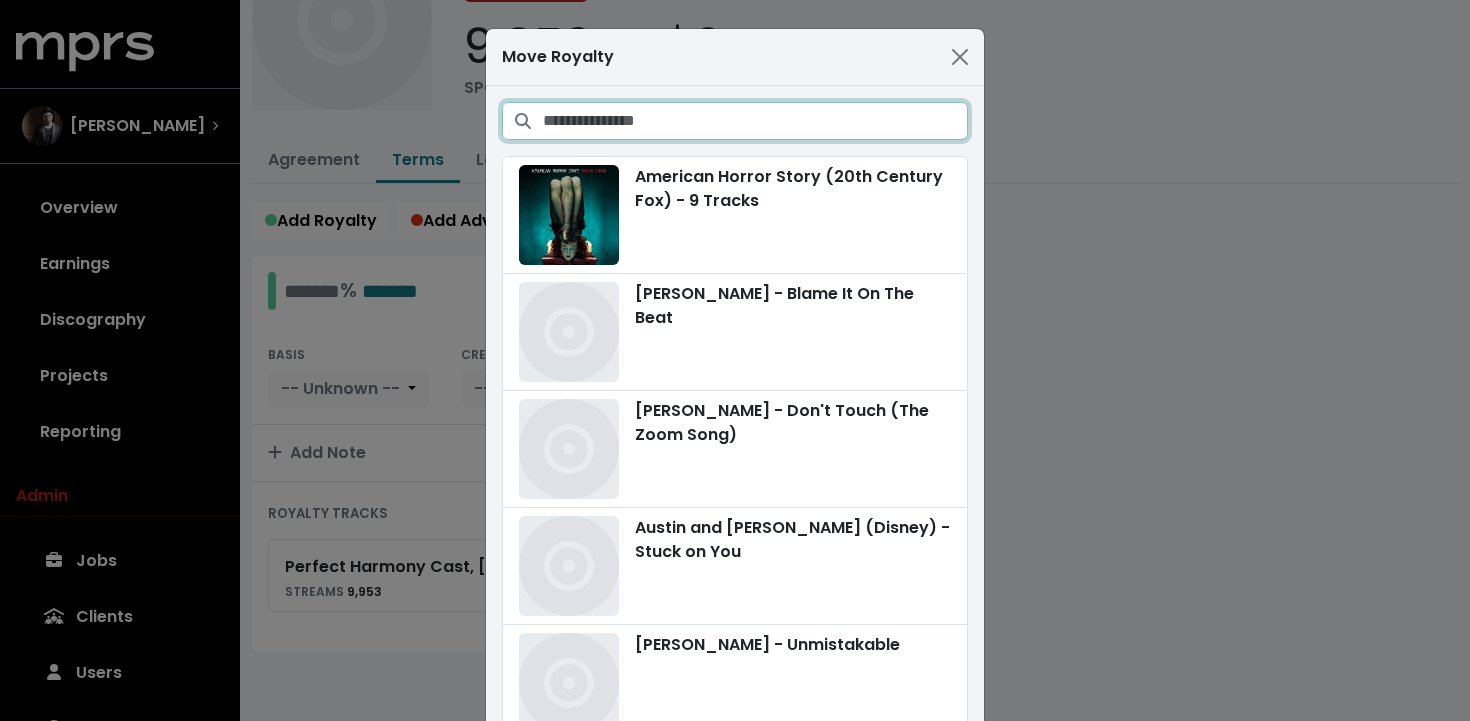click at bounding box center (755, 121) 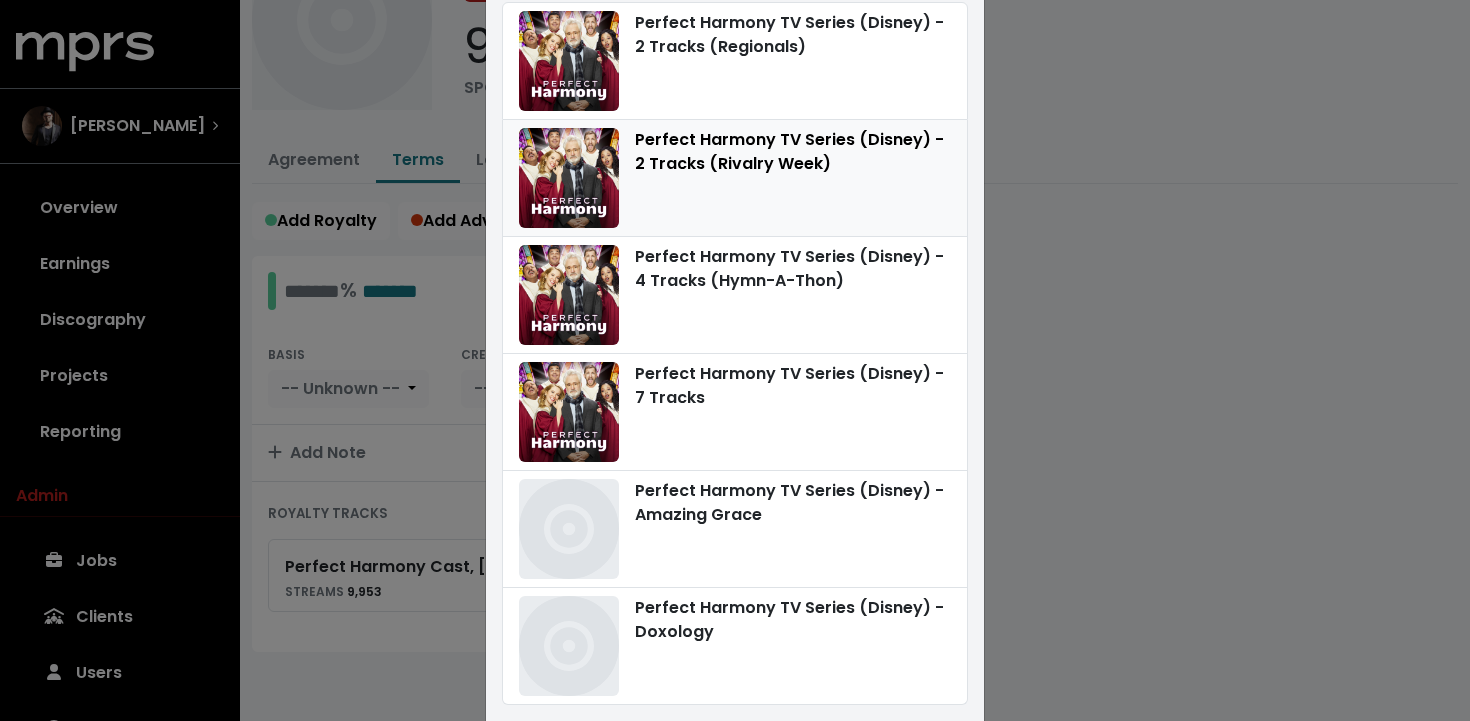scroll, scrollTop: 155, scrollLeft: 0, axis: vertical 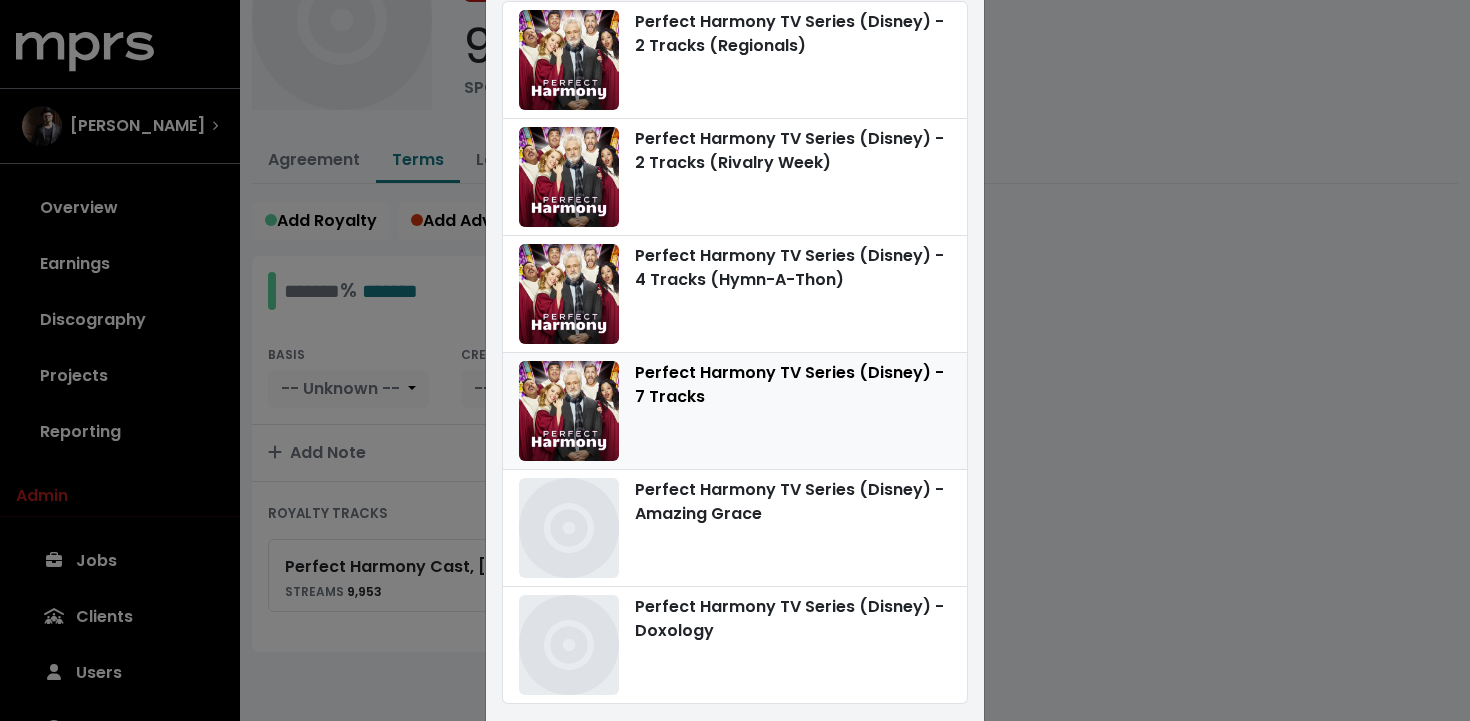 type on "**********" 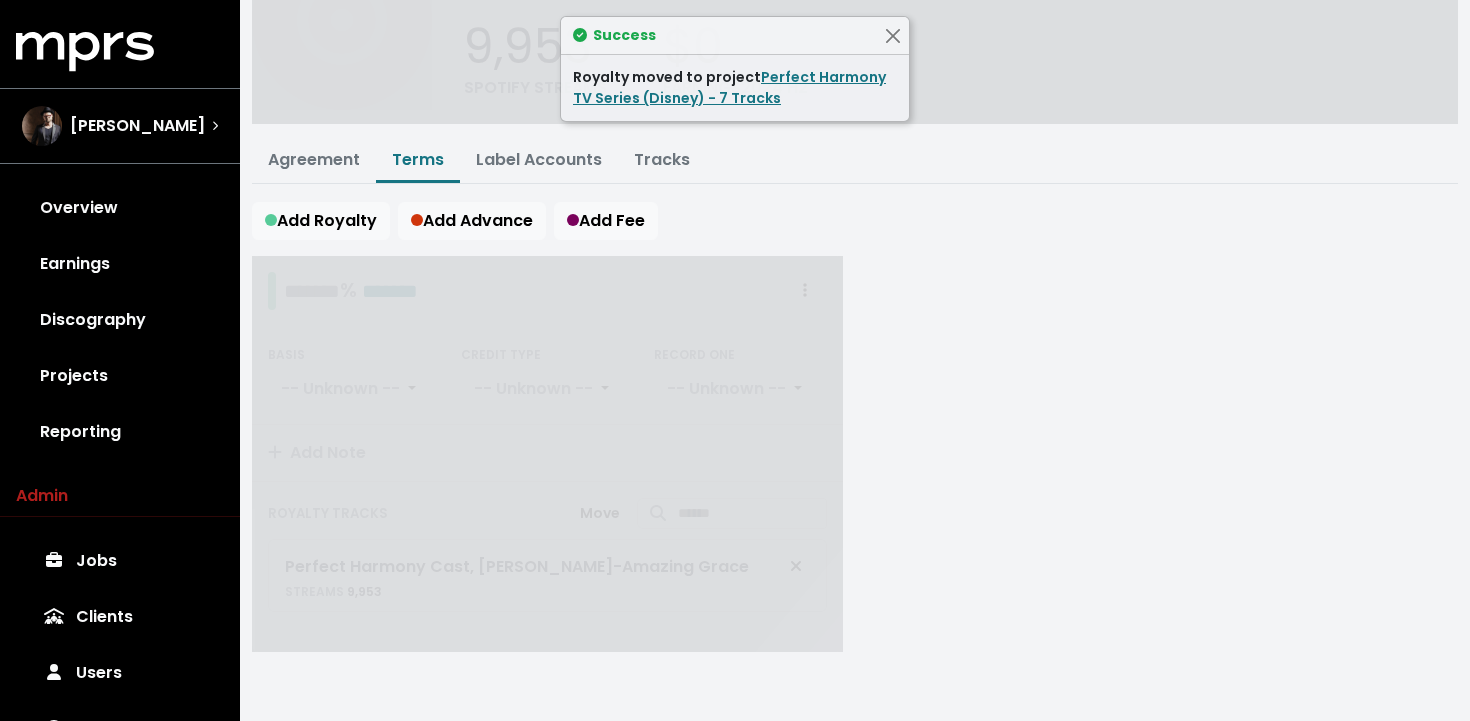 scroll, scrollTop: 0, scrollLeft: 0, axis: both 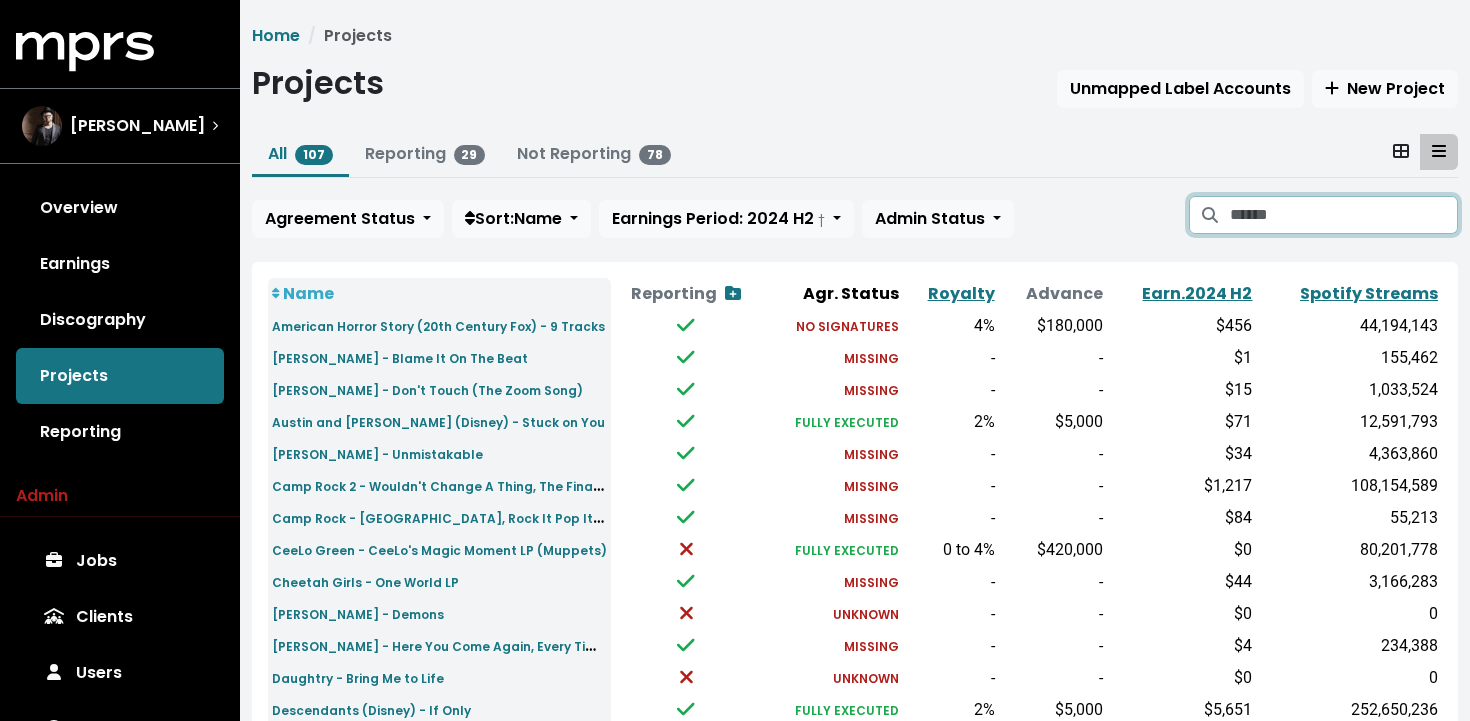 click at bounding box center [1344, 215] 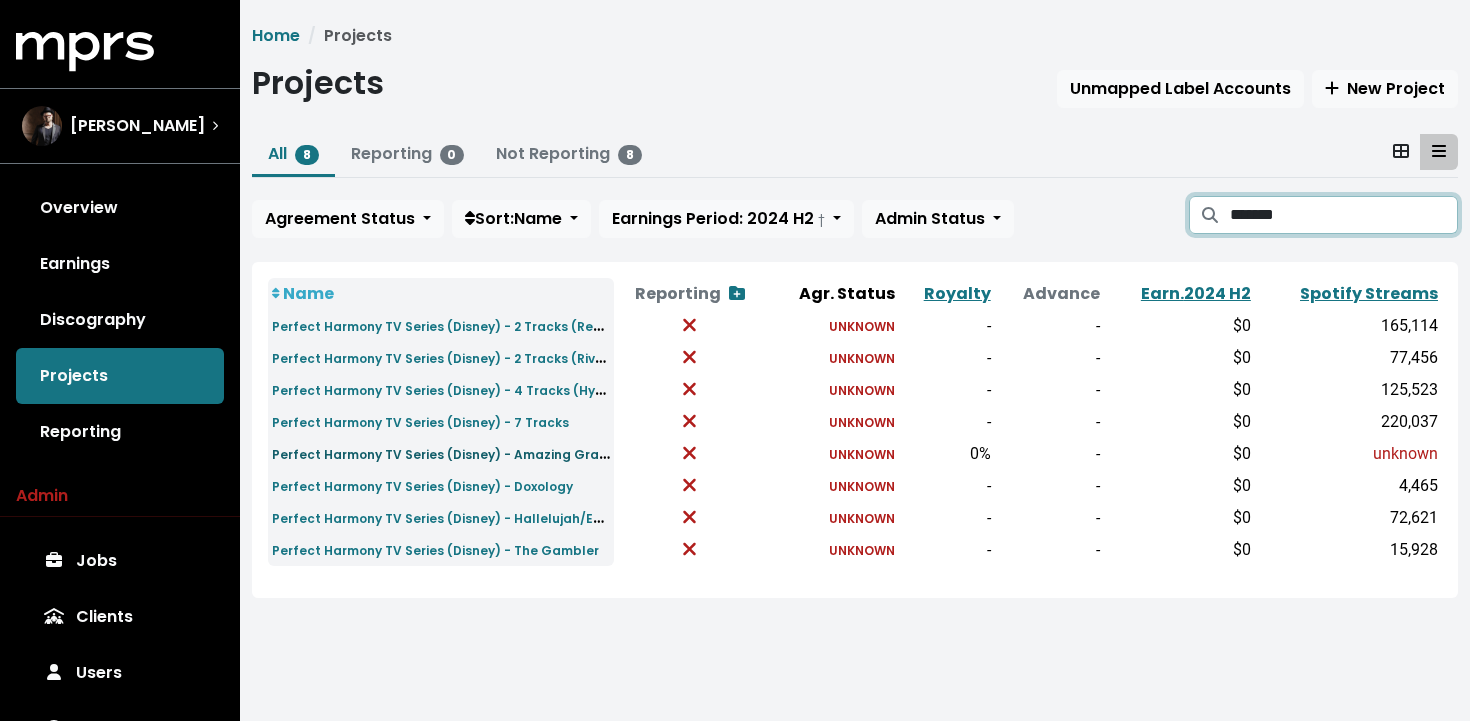type on "*******" 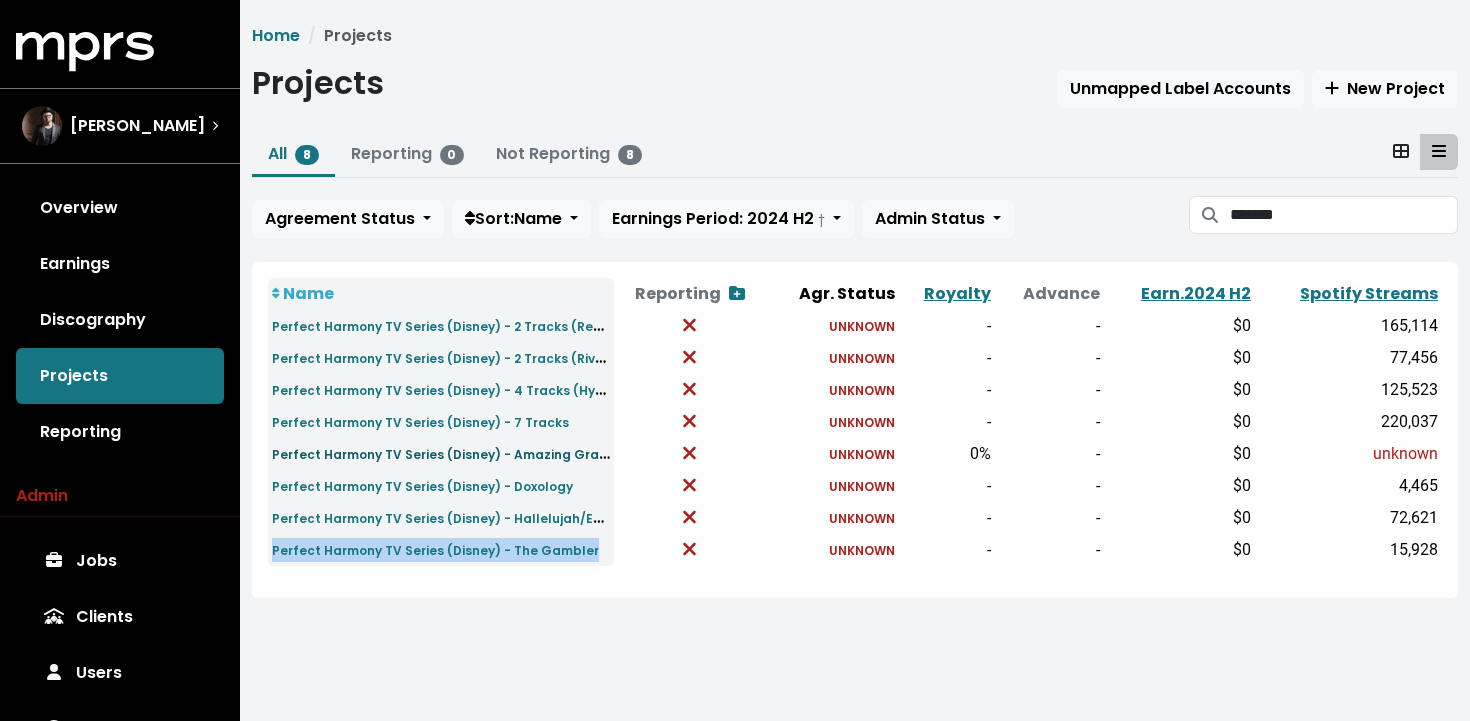 click on "Perfect Harmony TV Series (Disney) - Amazing Grace" at bounding box center [443, 453] 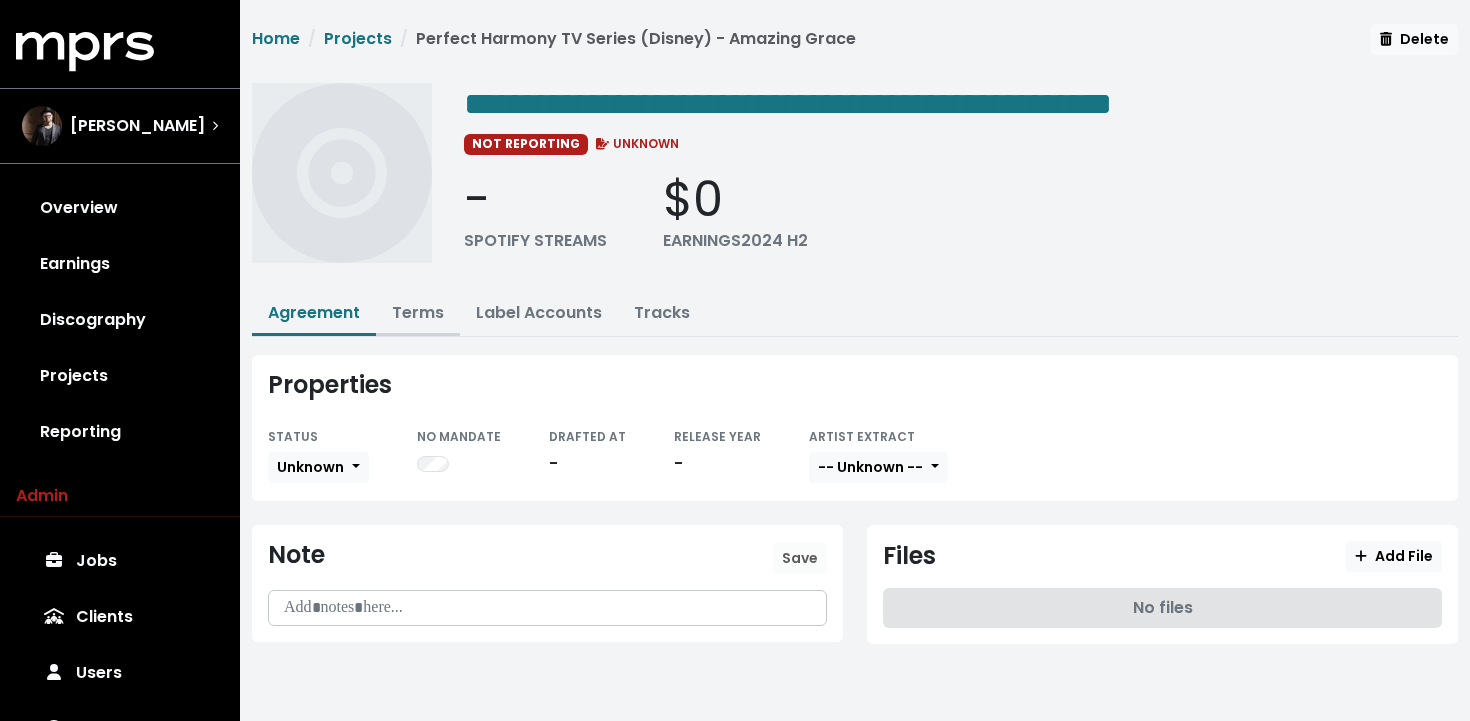 click on "Terms" at bounding box center (418, 312) 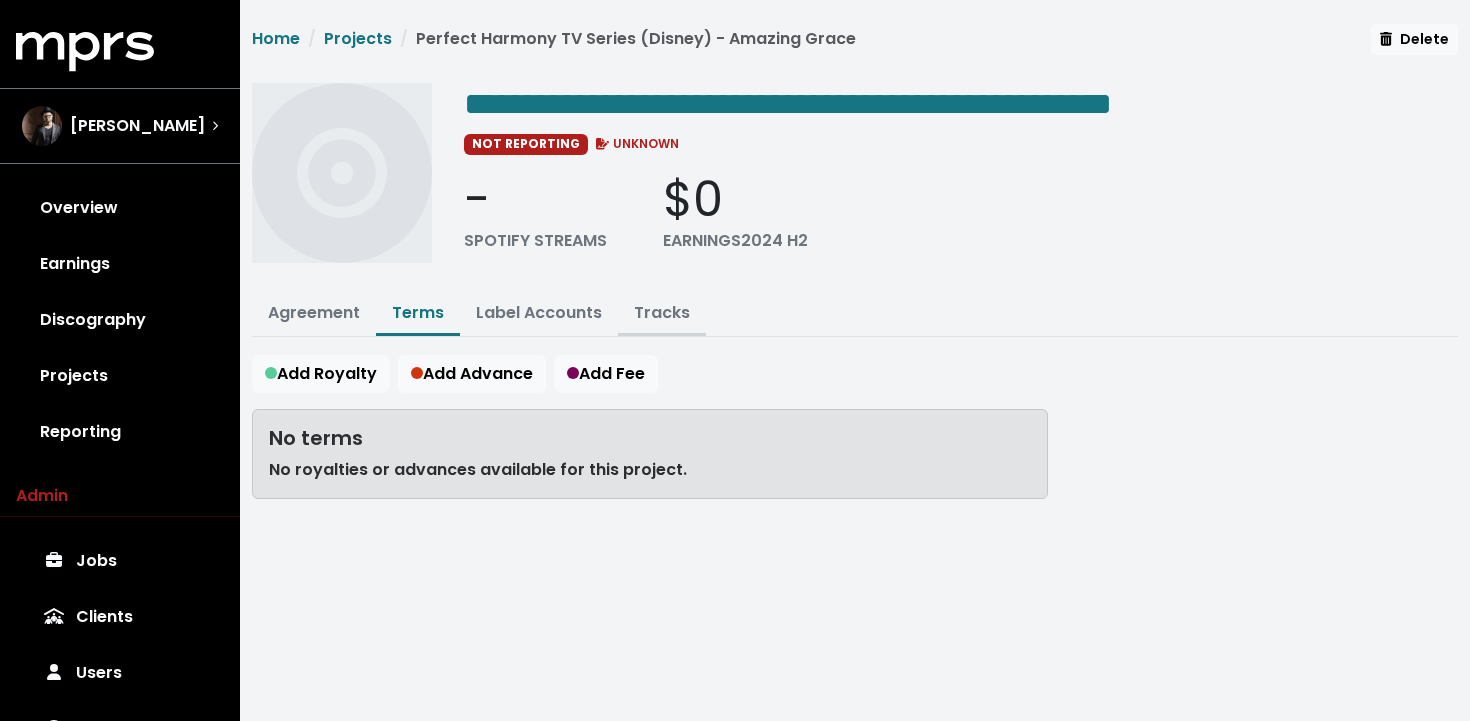 click on "Tracks" at bounding box center [662, 314] 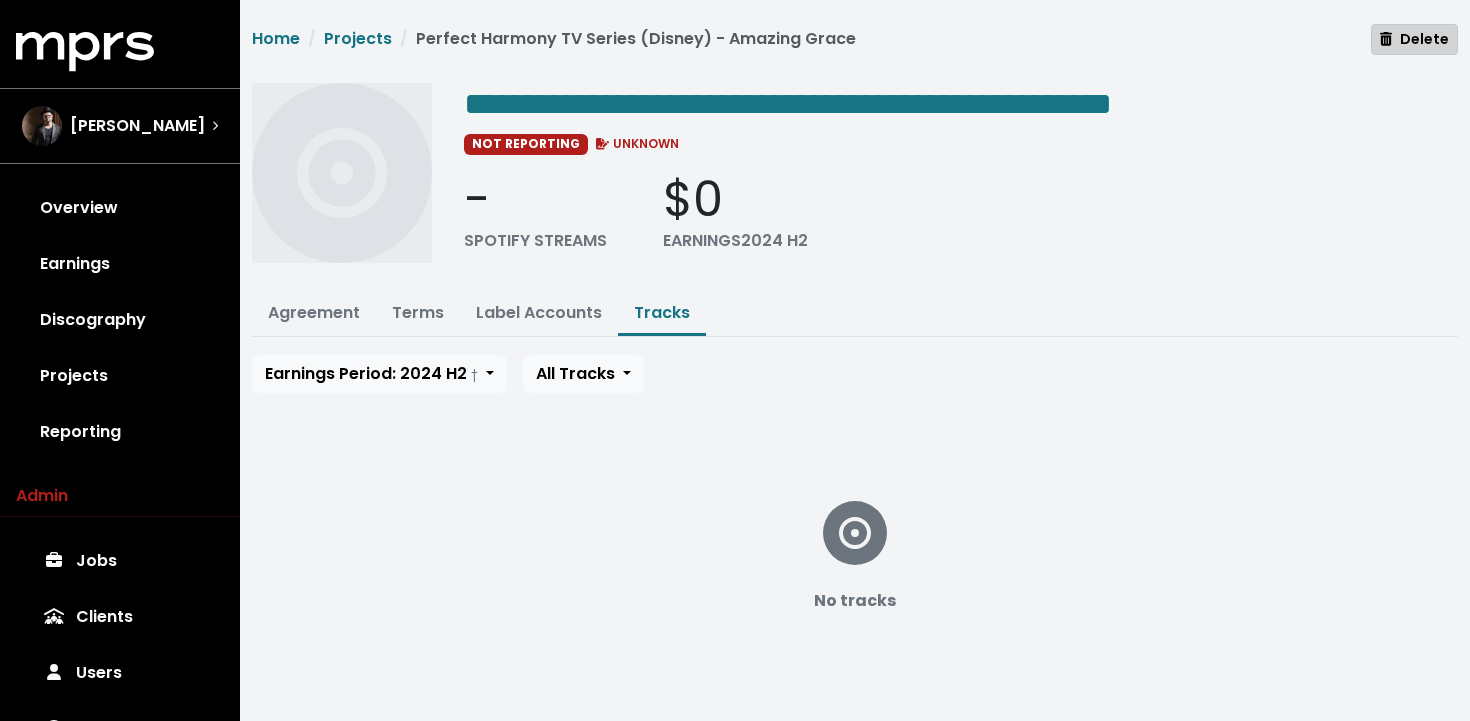 click on "Delete" at bounding box center [1414, 39] 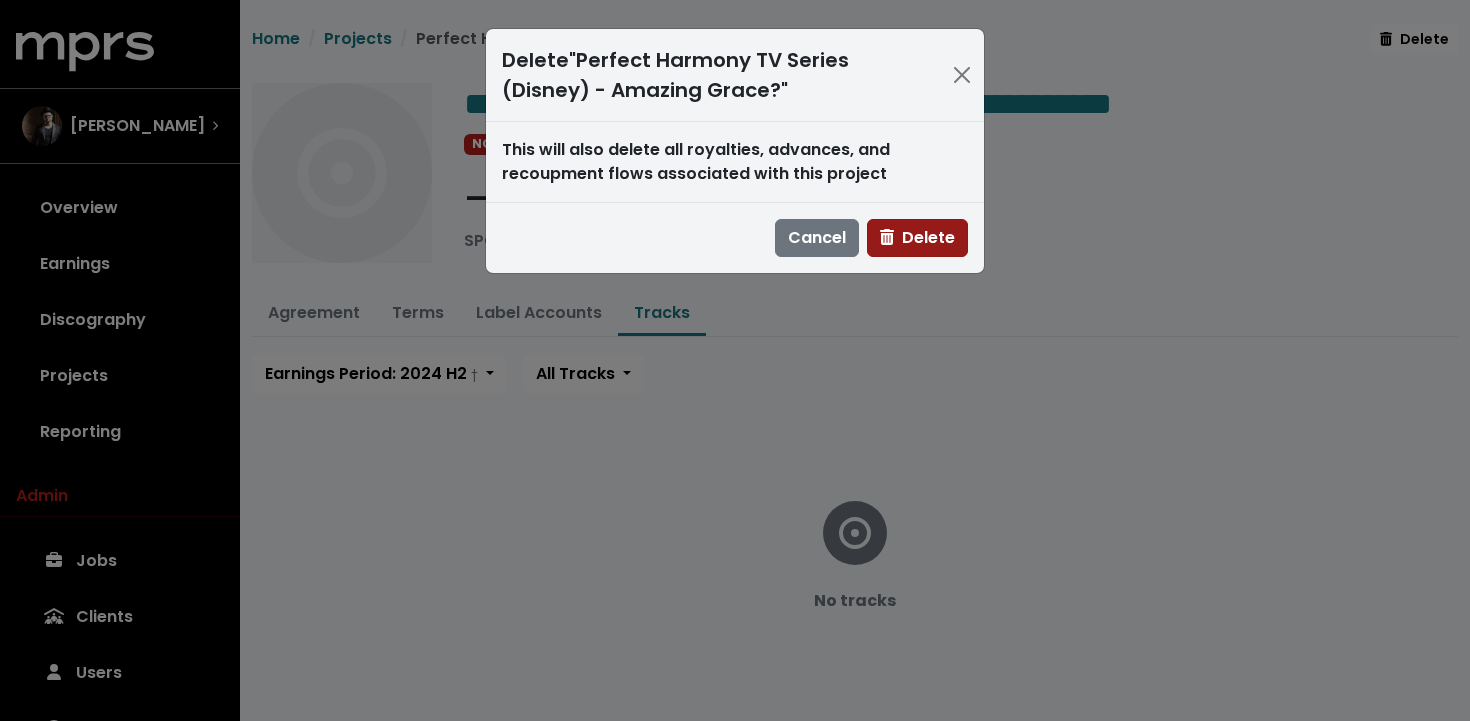 click on "Delete" at bounding box center (917, 238) 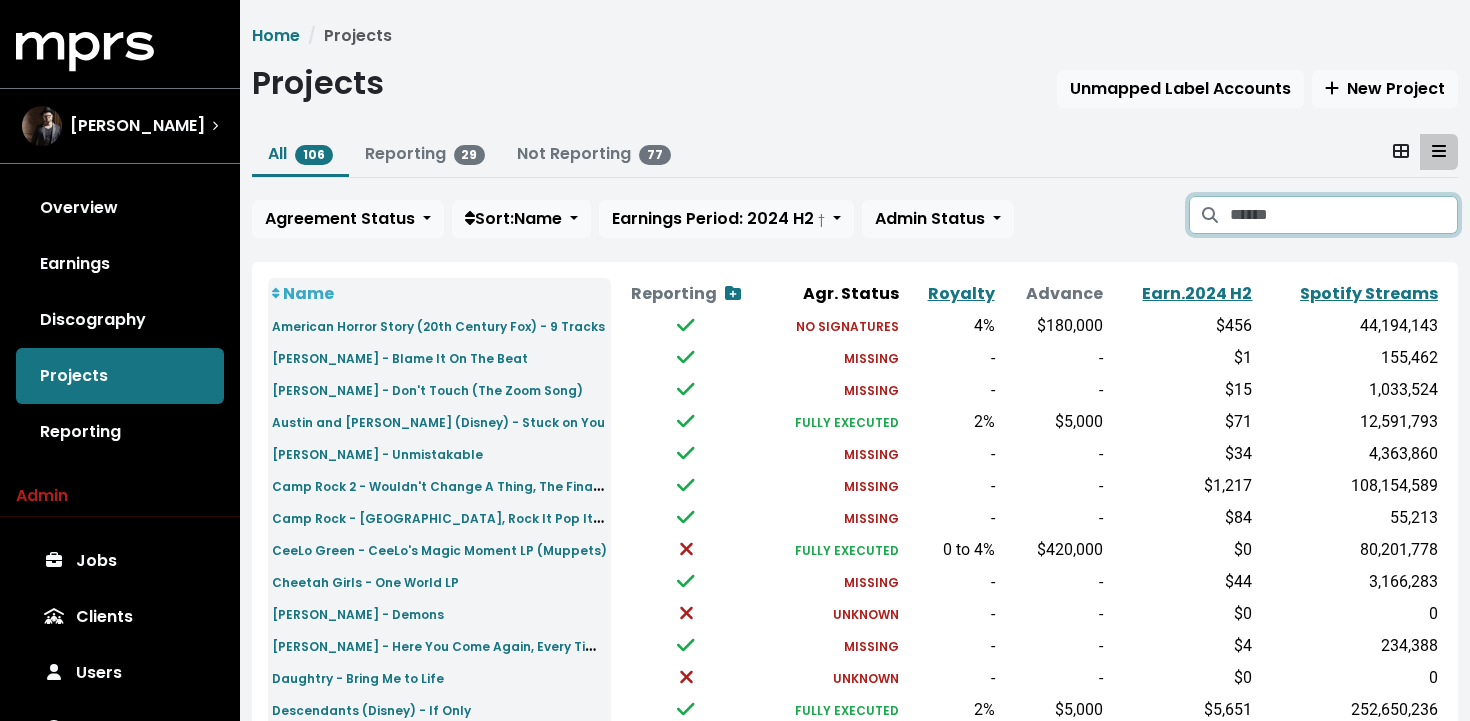 click at bounding box center [1344, 215] 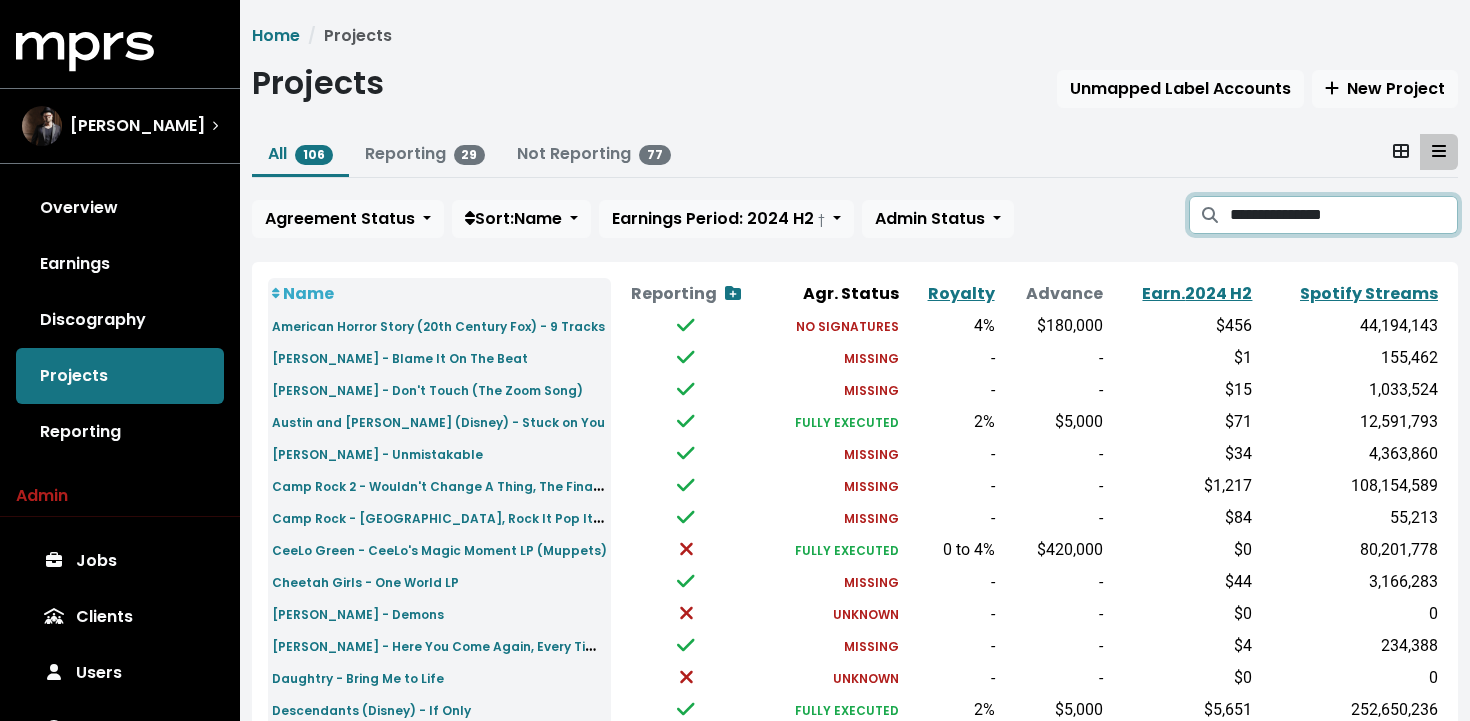 type on "**********" 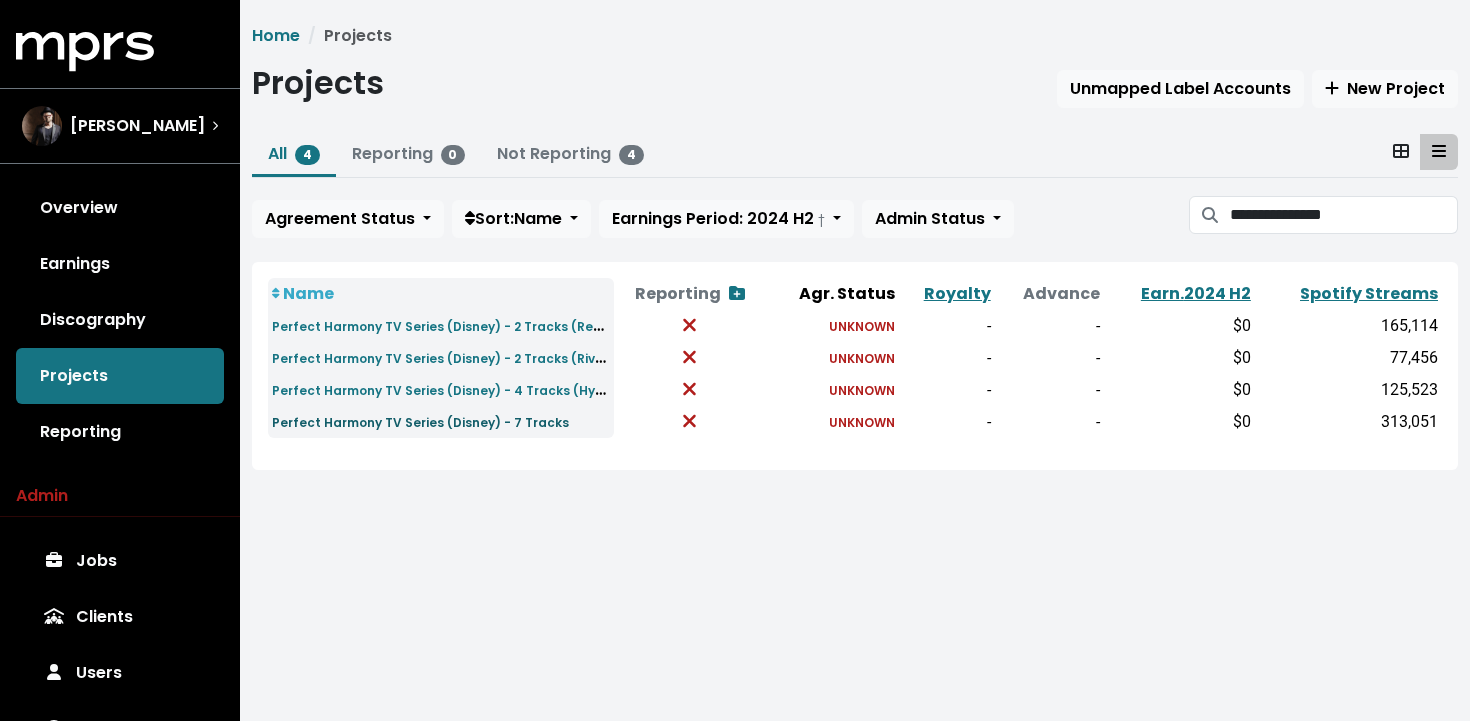 click on "Perfect Harmony TV Series (Disney) - 7 Tracks" at bounding box center (420, 422) 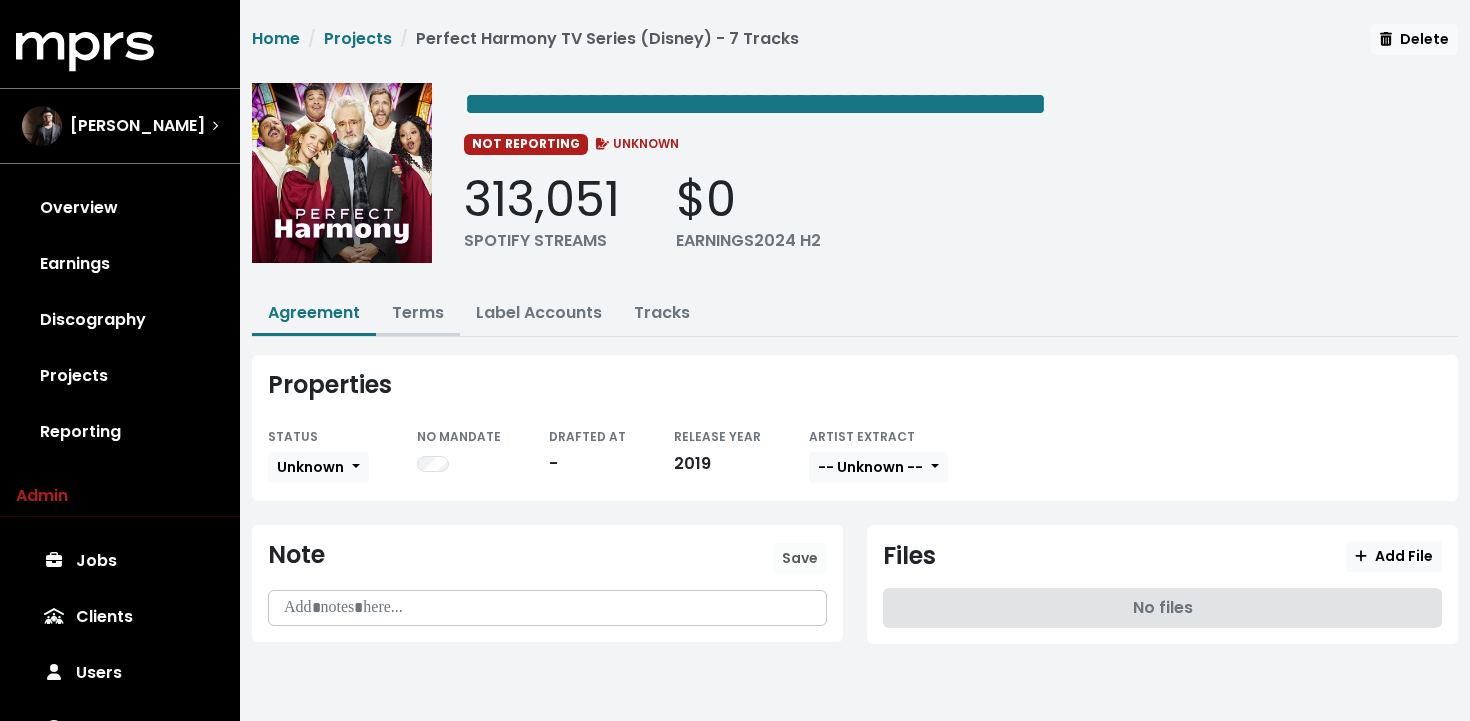 click on "Terms" at bounding box center [418, 312] 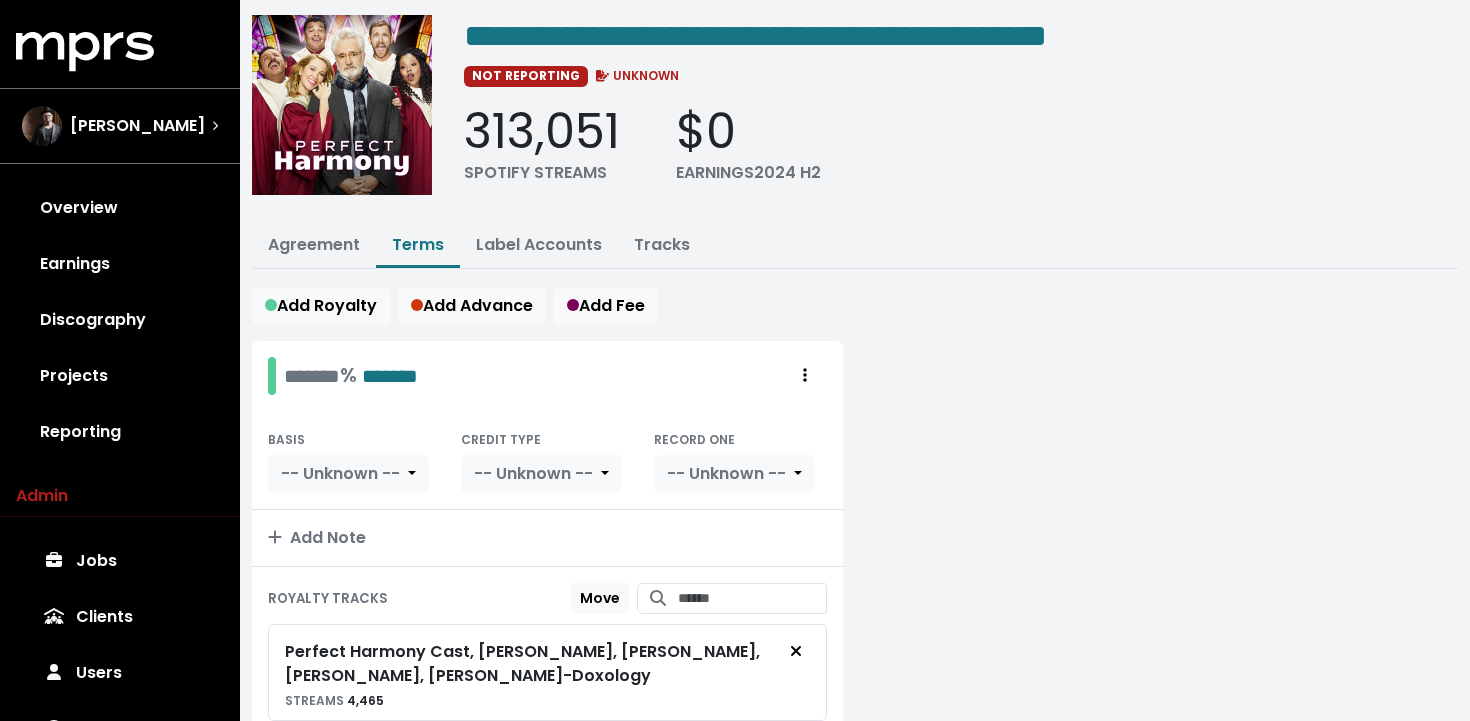 scroll, scrollTop: 0, scrollLeft: 0, axis: both 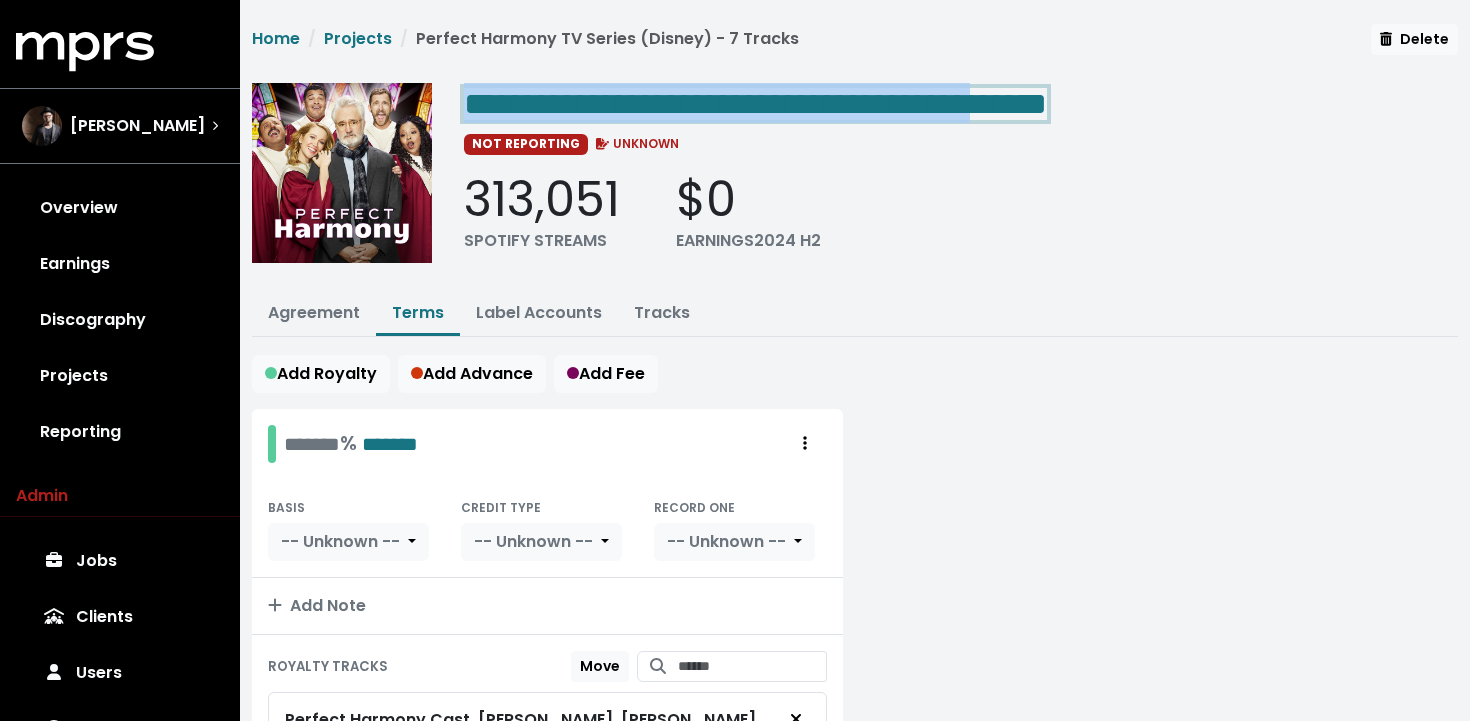 click on "**********" at bounding box center [755, 104] 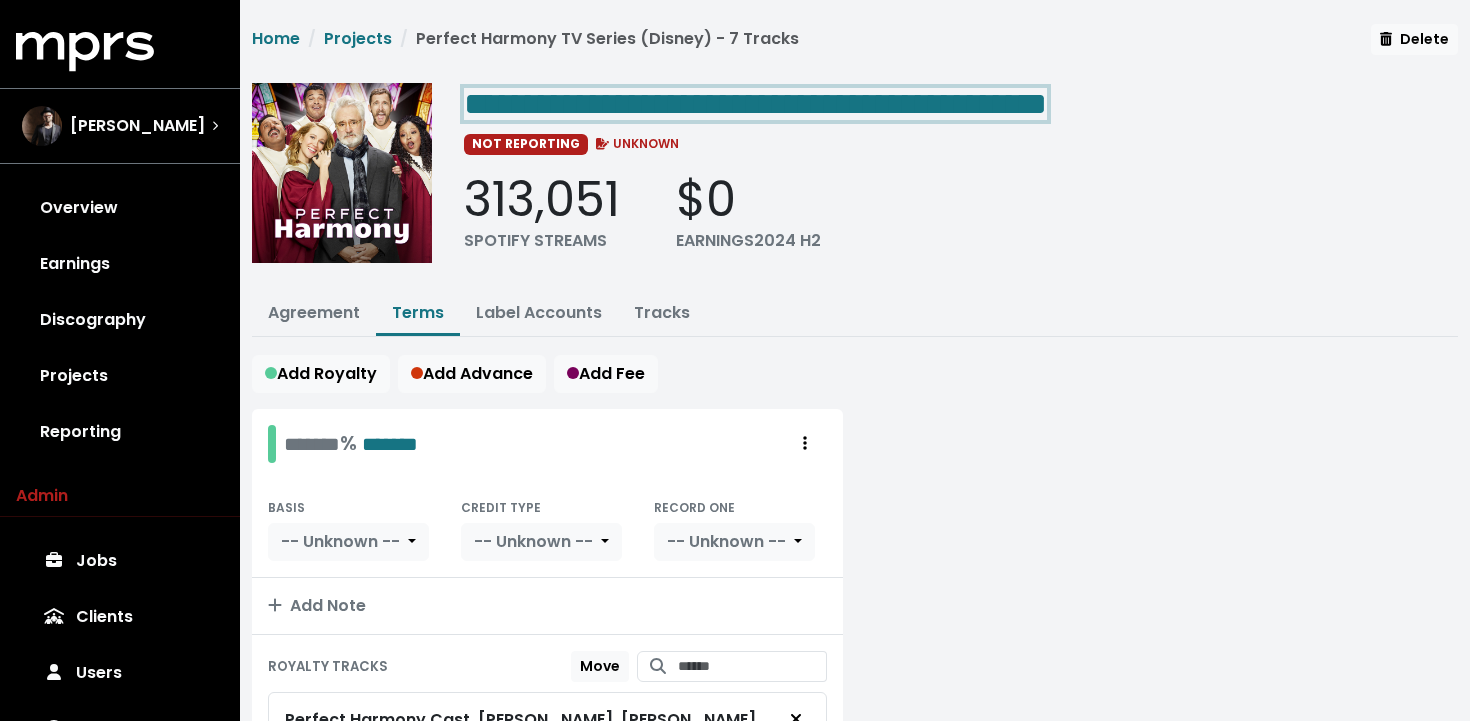 type 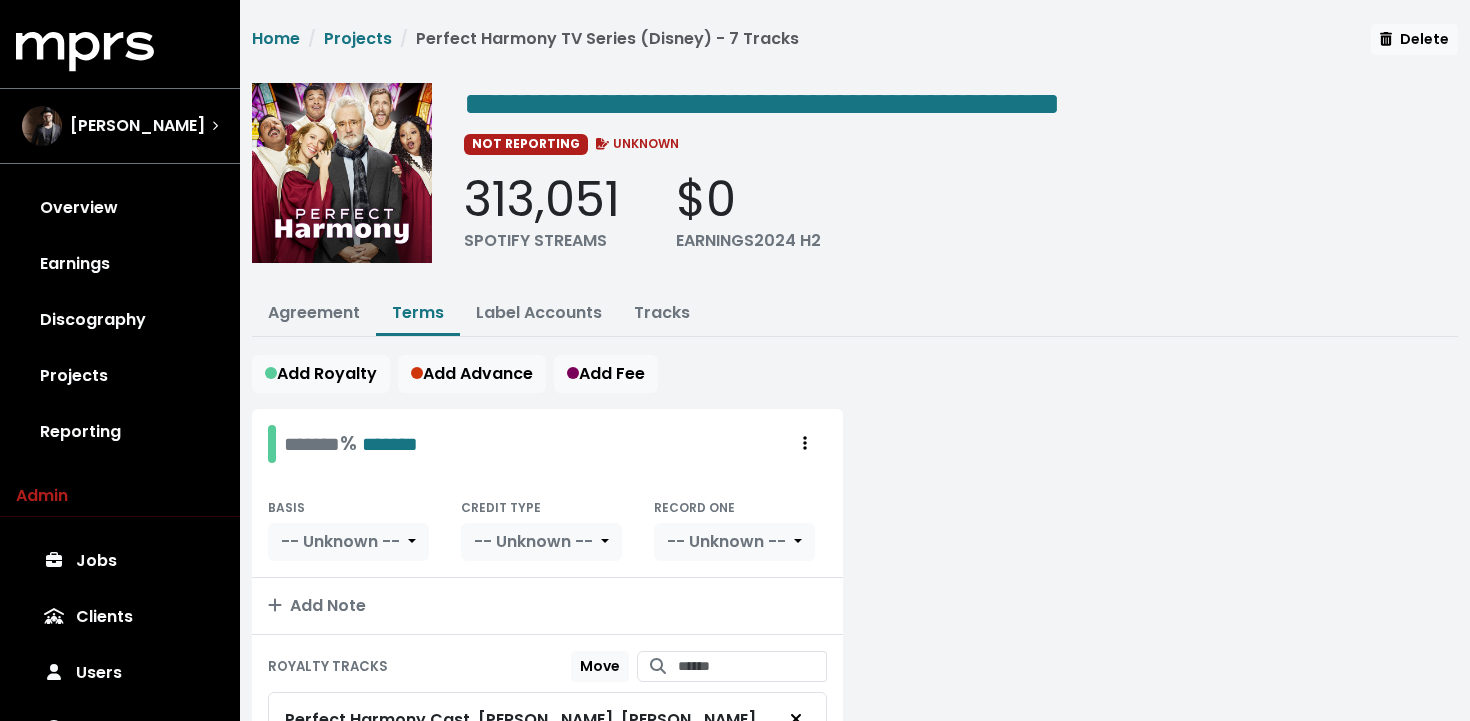 click on "**********" at bounding box center [961, 180] 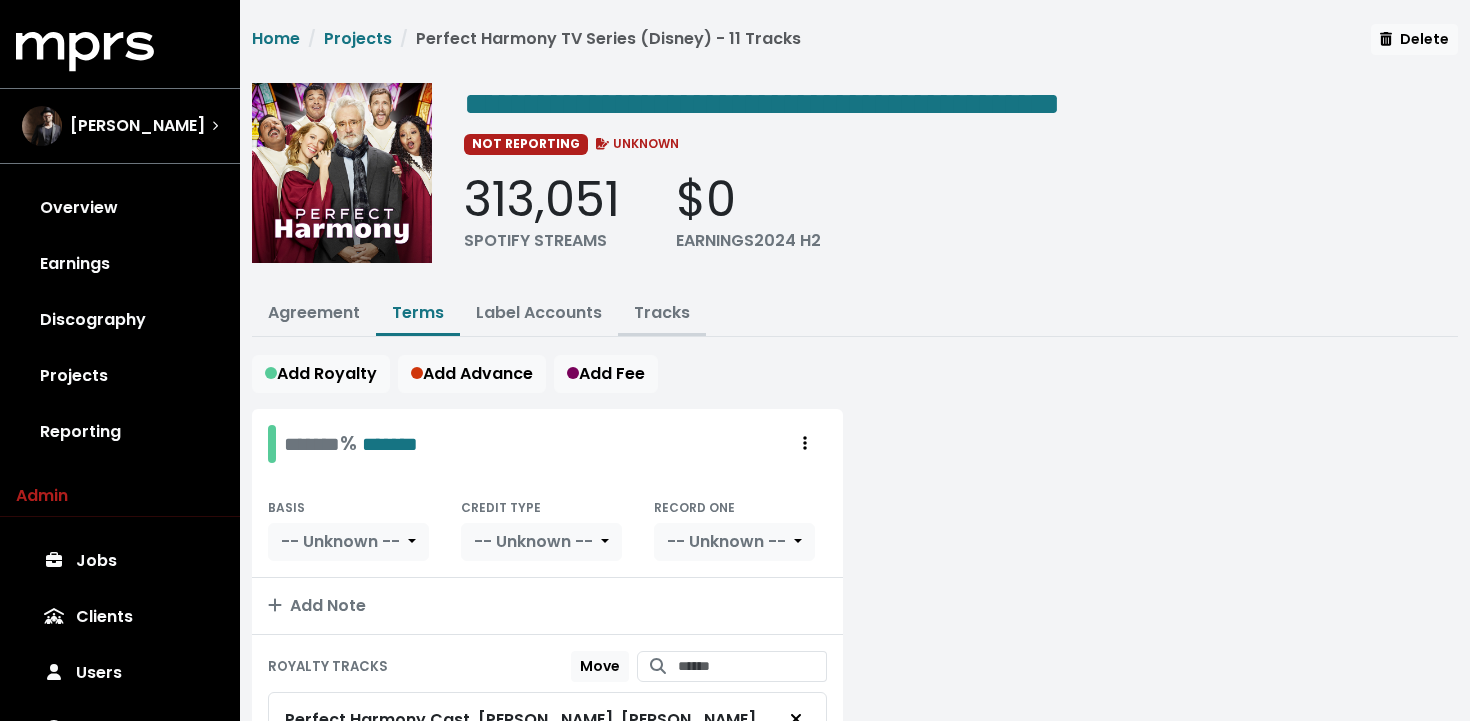 click on "Tracks" at bounding box center [662, 312] 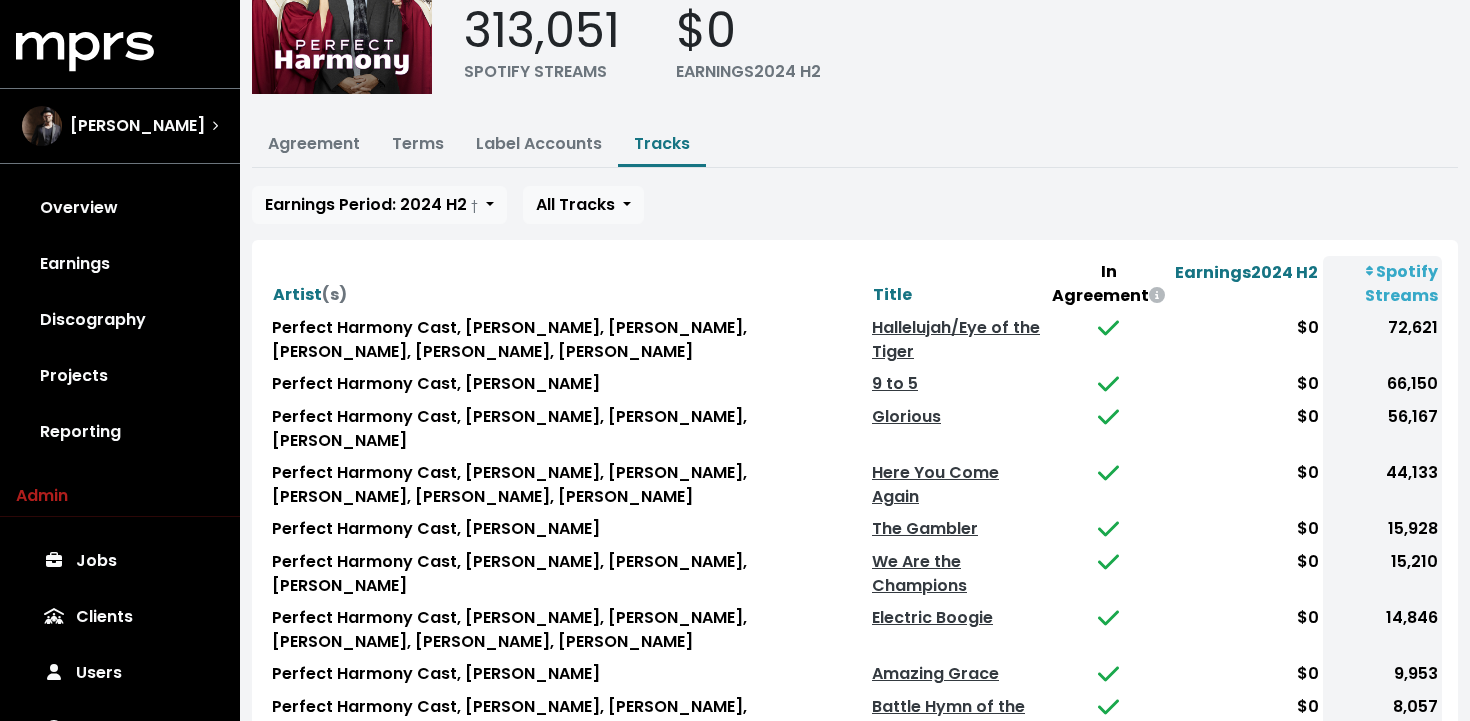 scroll, scrollTop: 0, scrollLeft: 0, axis: both 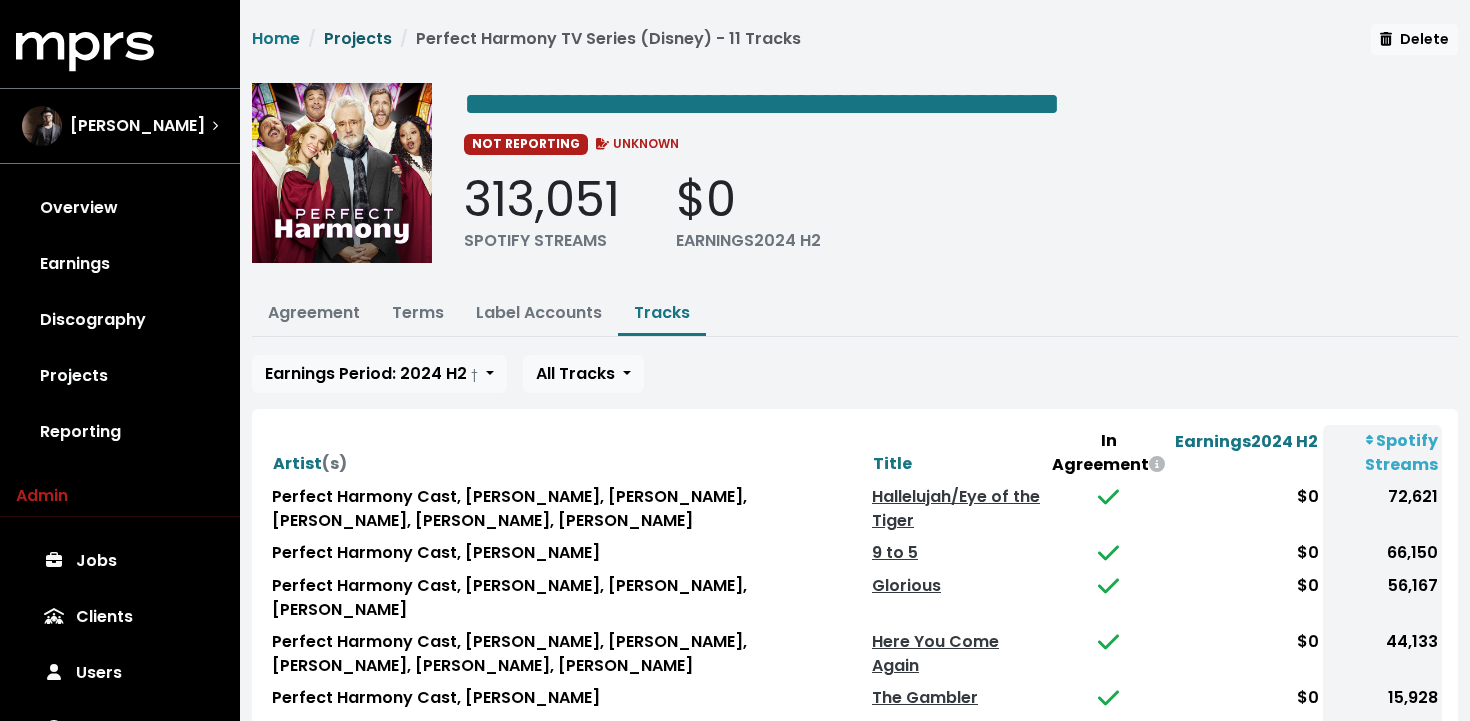 click on "Projects" at bounding box center [358, 38] 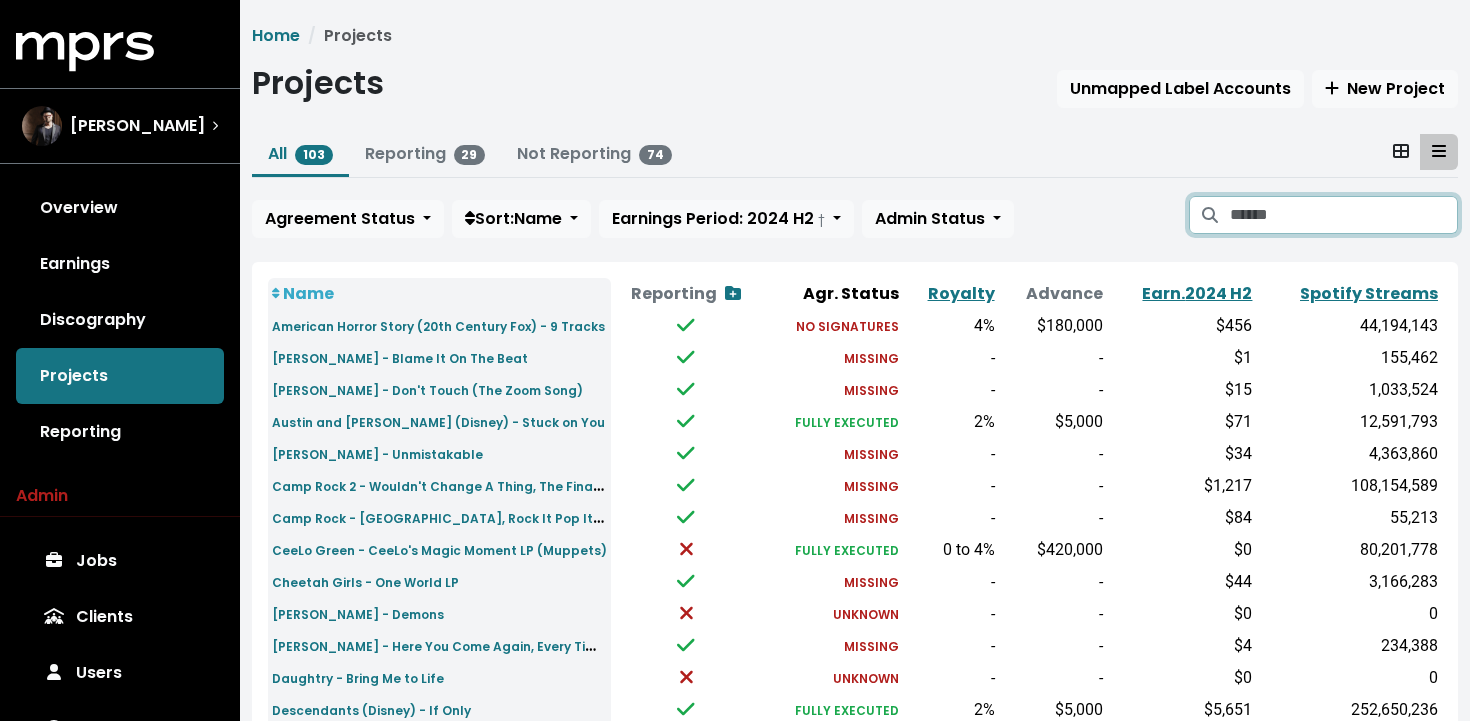 drag, startPoint x: 1253, startPoint y: 210, endPoint x: 1254, endPoint y: 191, distance: 19.026299 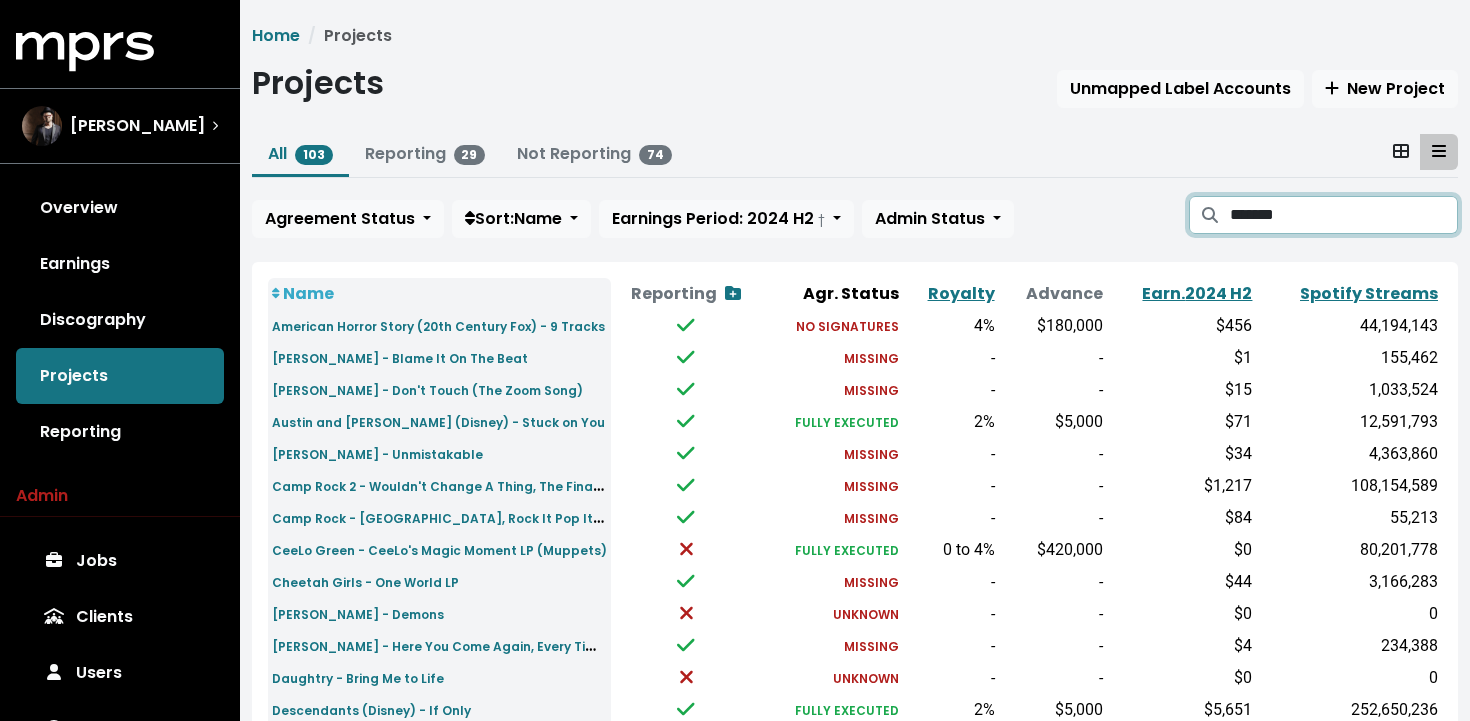 type on "*******" 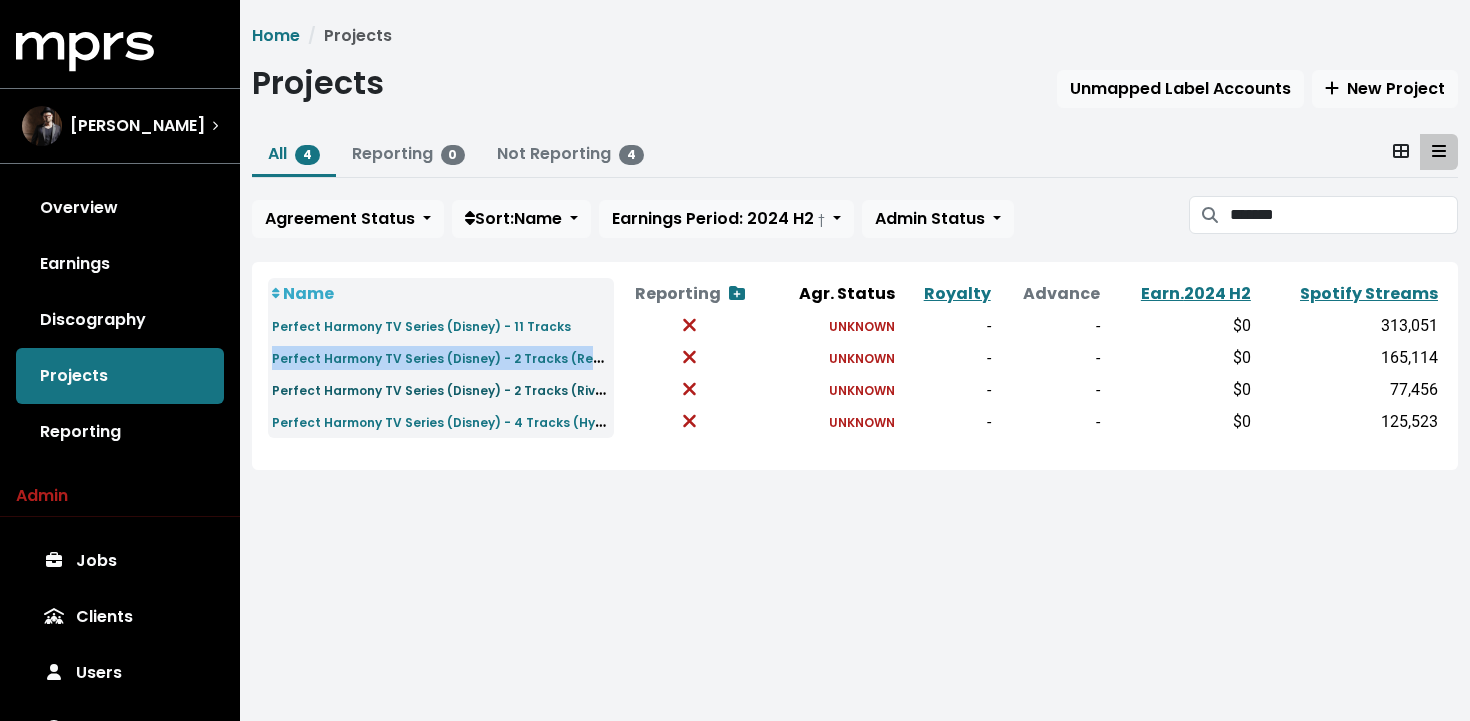 click on "Perfect Harmony TV Series (Disney) - 2 Tracks (Rivalry Week)" at bounding box center [468, 389] 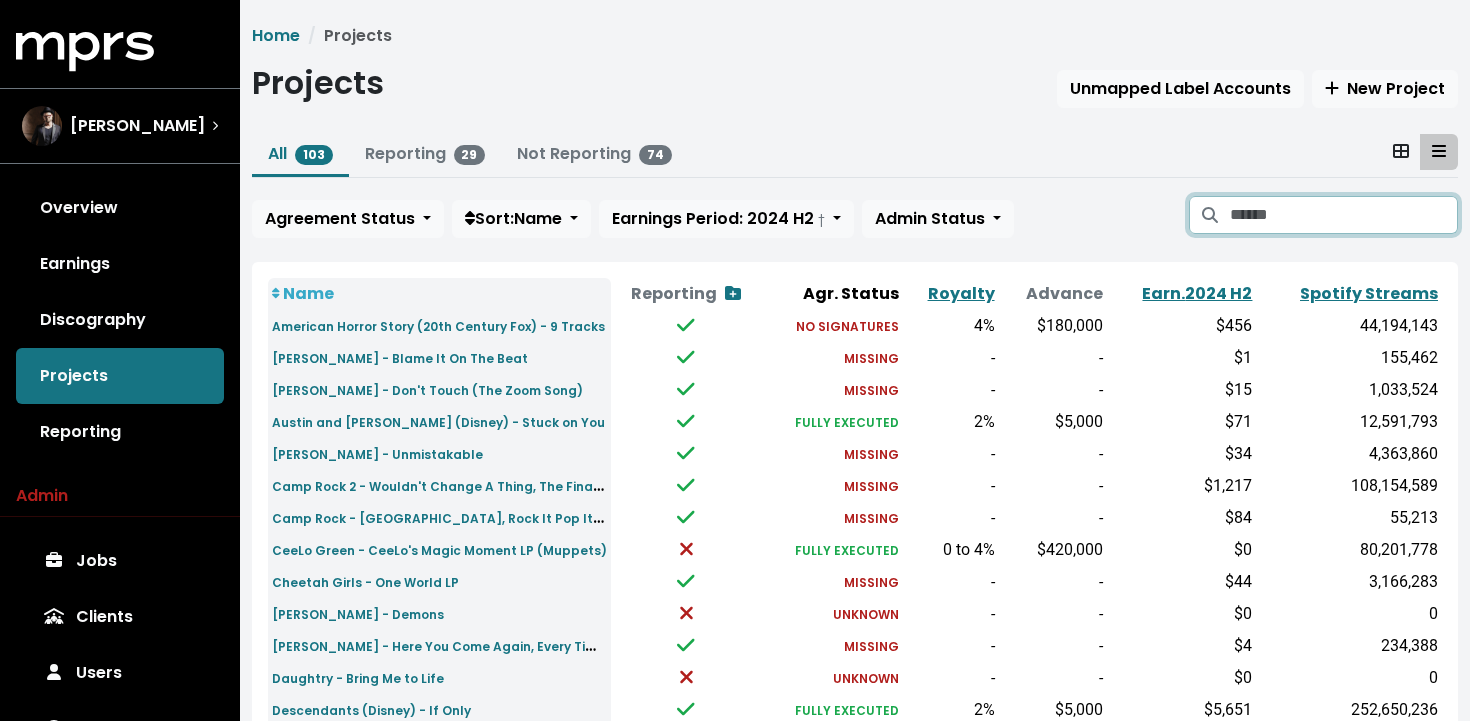 click at bounding box center [1344, 215] 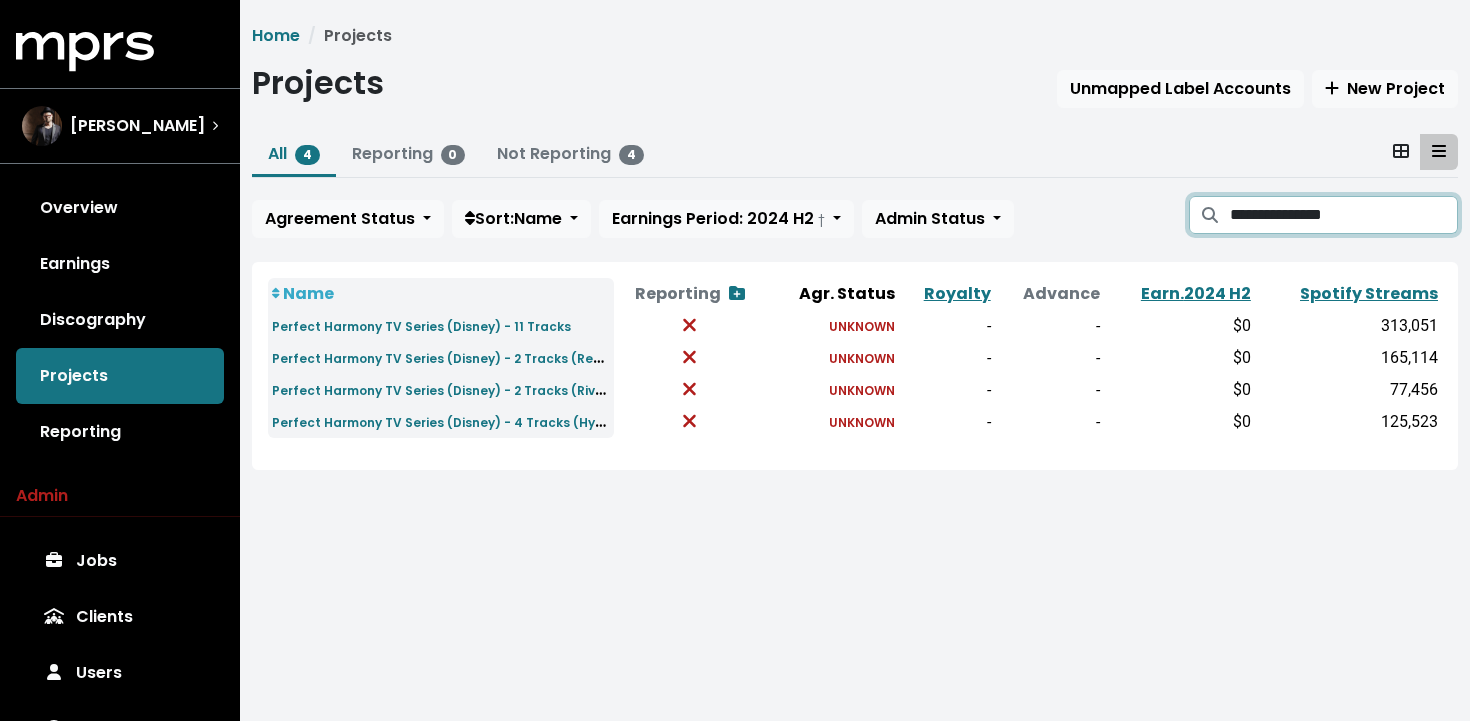 type on "**********" 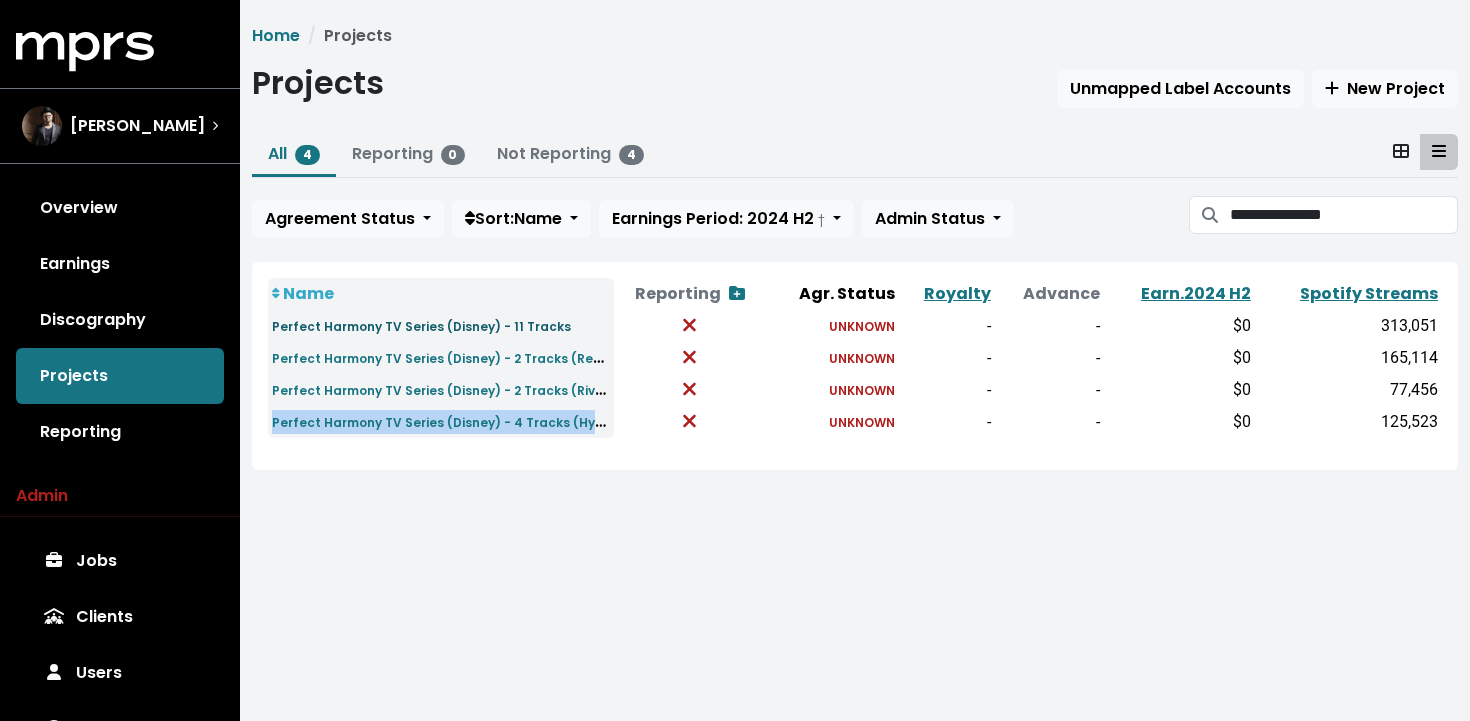 click on "Perfect Harmony TV Series (Disney) - 11 Tracks" at bounding box center [421, 326] 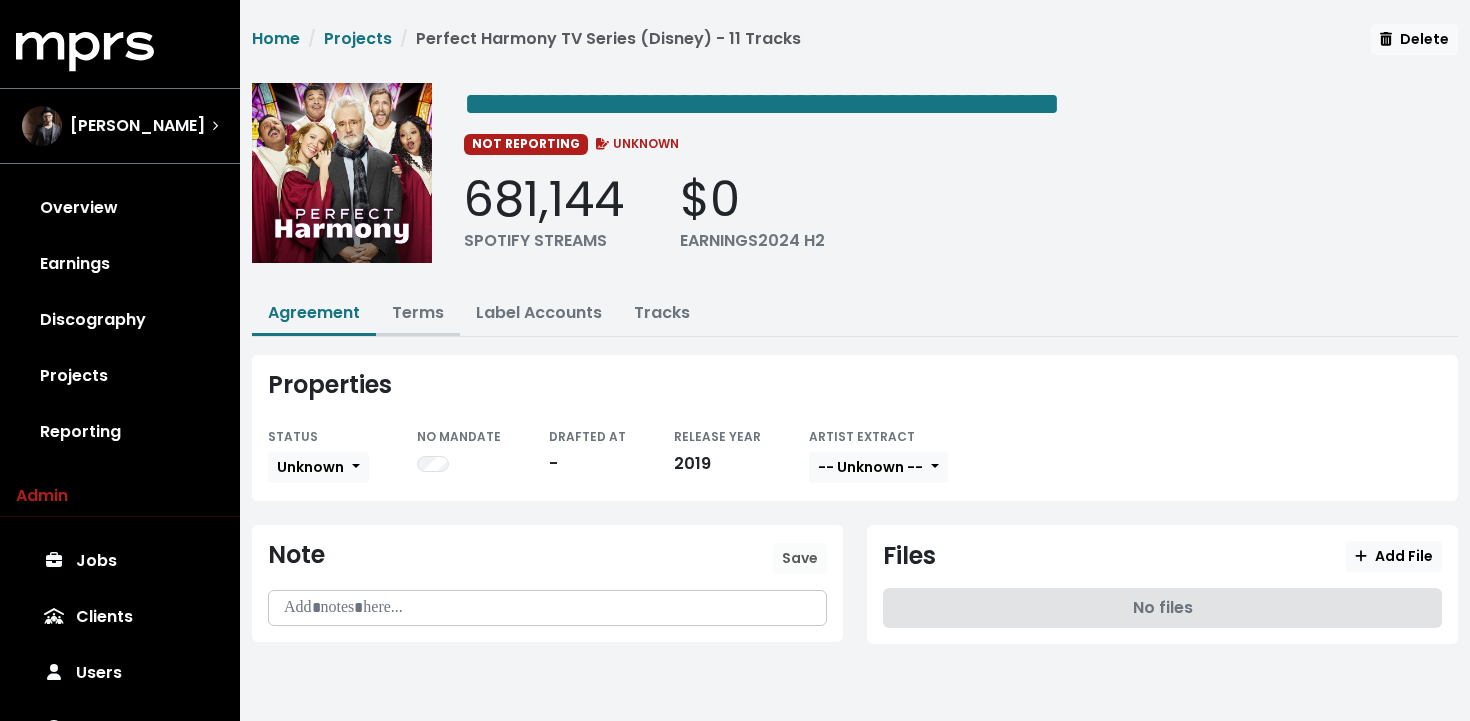 click on "Terms" at bounding box center (418, 314) 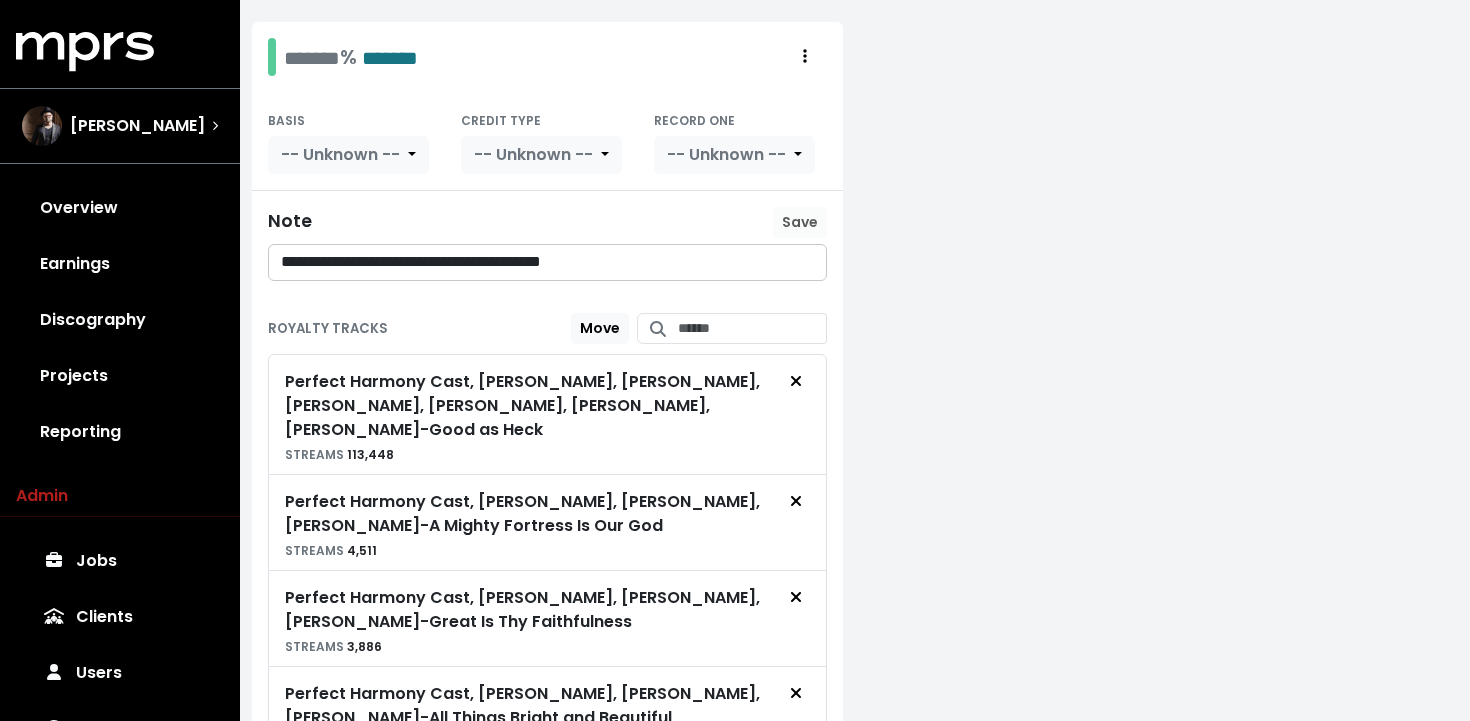 scroll, scrollTop: 2397, scrollLeft: 0, axis: vertical 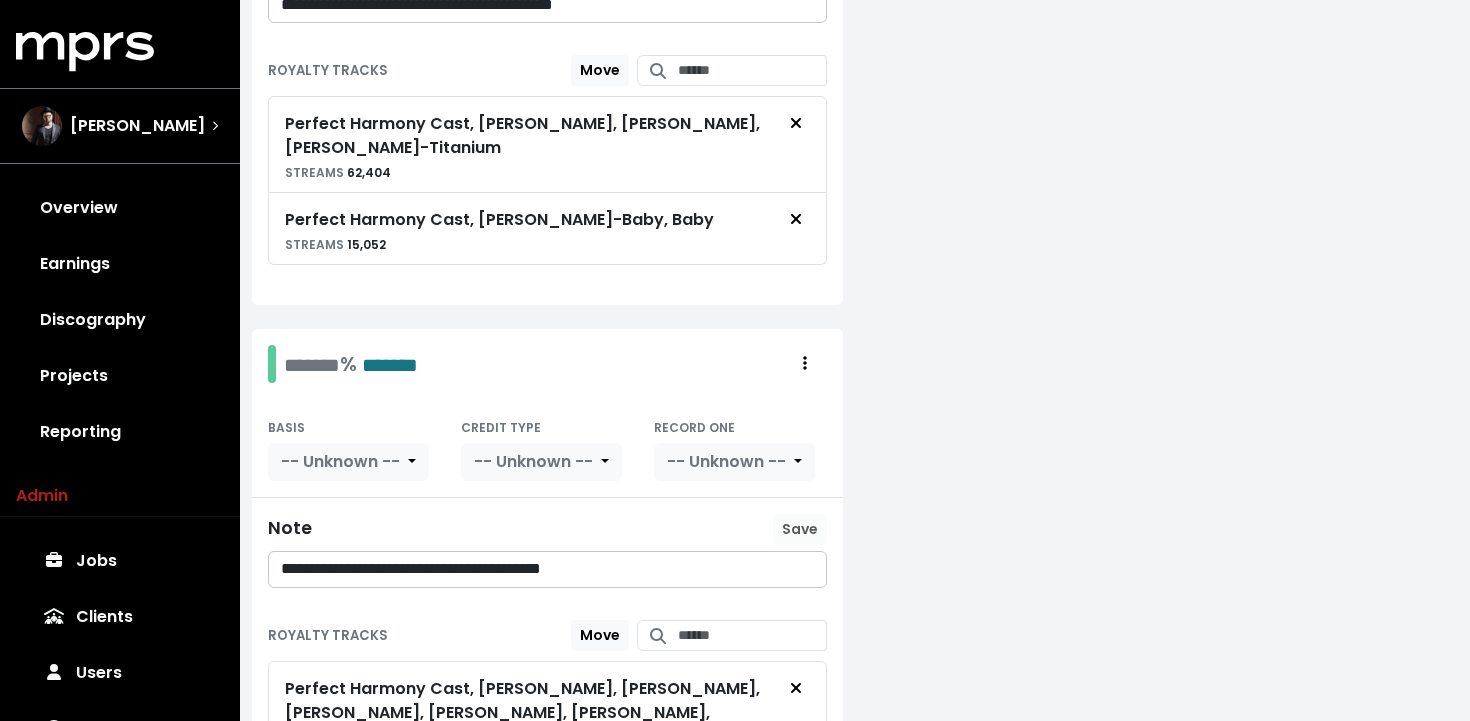 click on "**********" at bounding box center (547, 569) 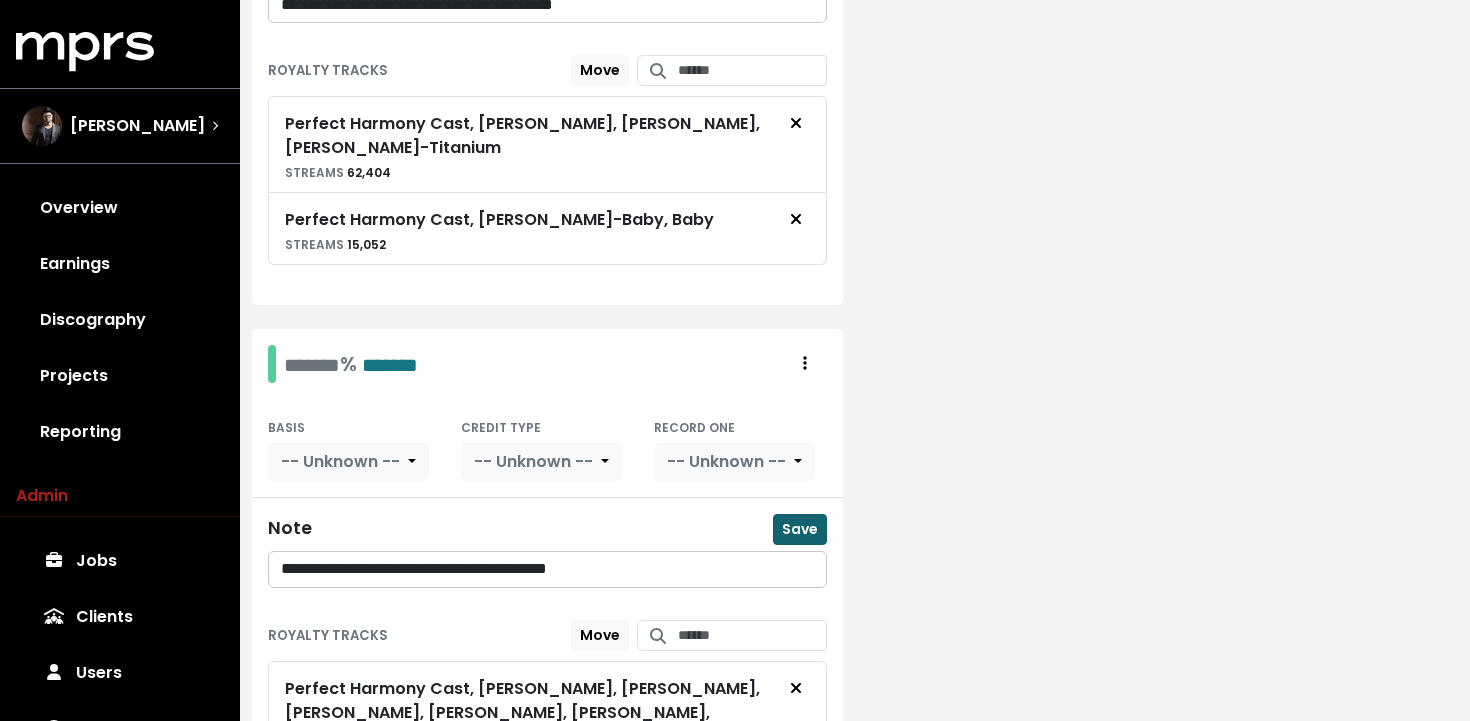 click on "Save" at bounding box center (800, 529) 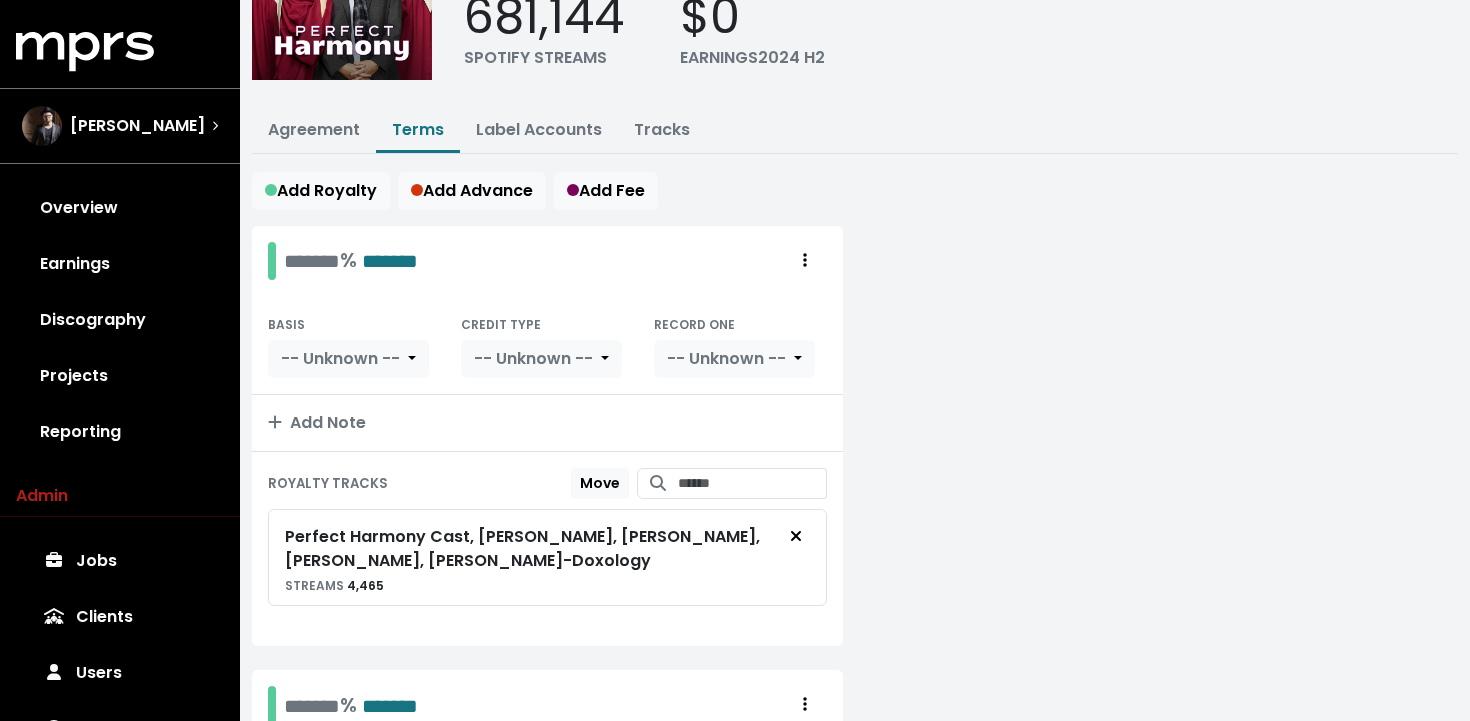 scroll, scrollTop: 0, scrollLeft: 0, axis: both 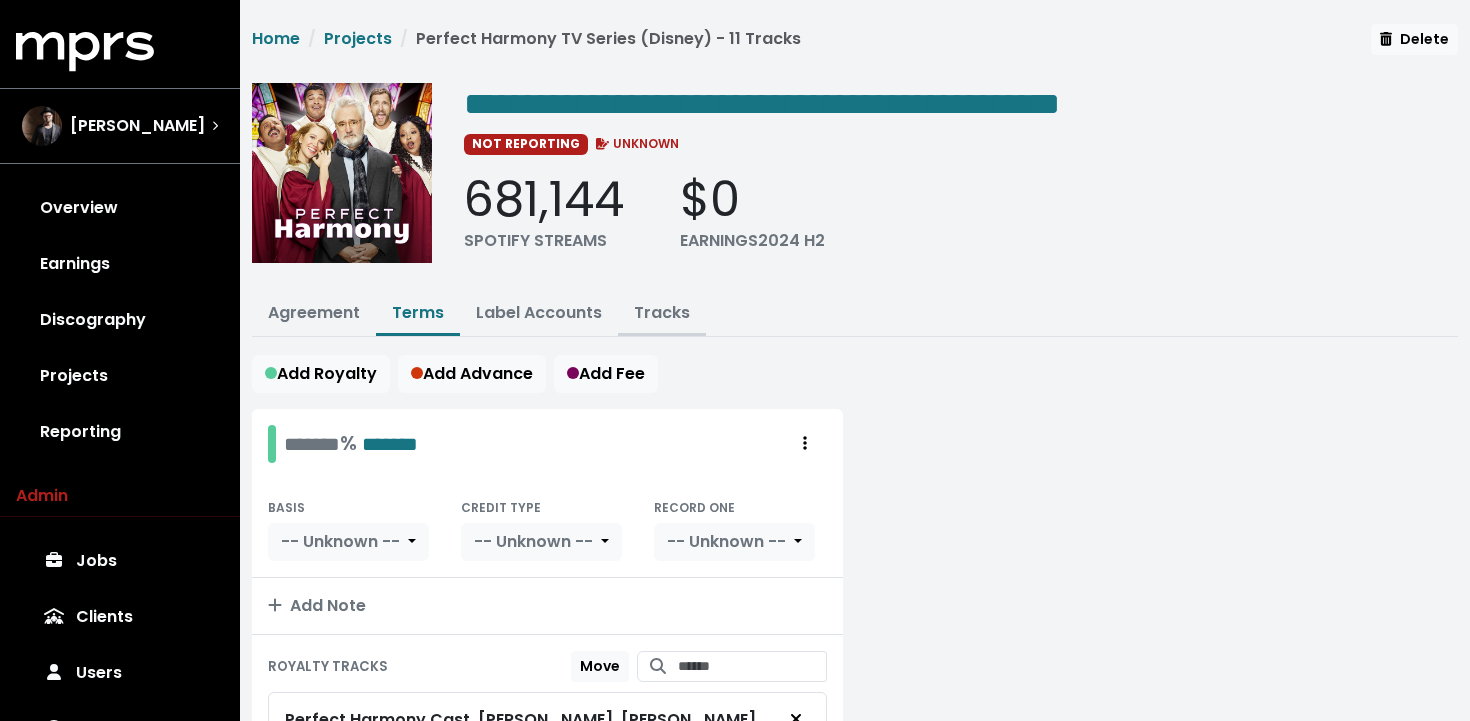 click on "Tracks" at bounding box center [662, 312] 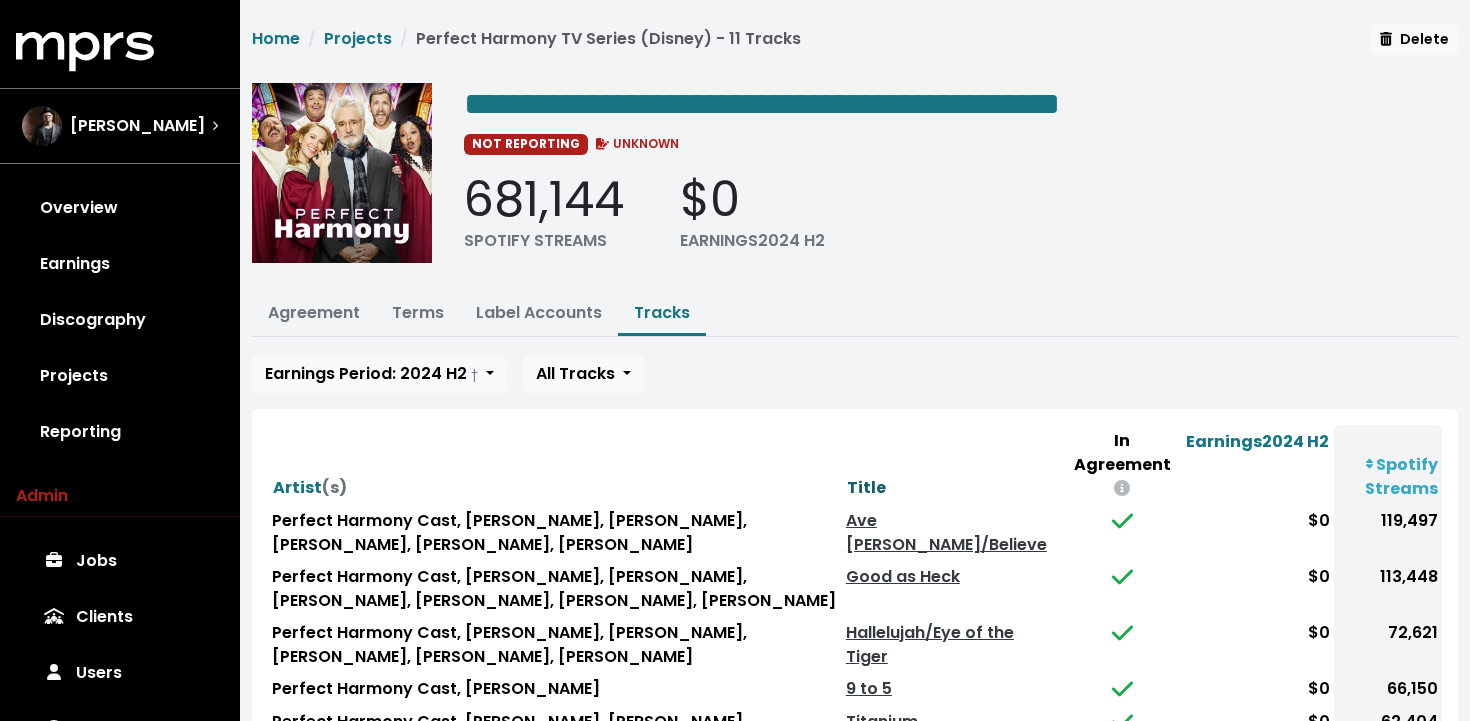 click on "Title" at bounding box center [866, 487] 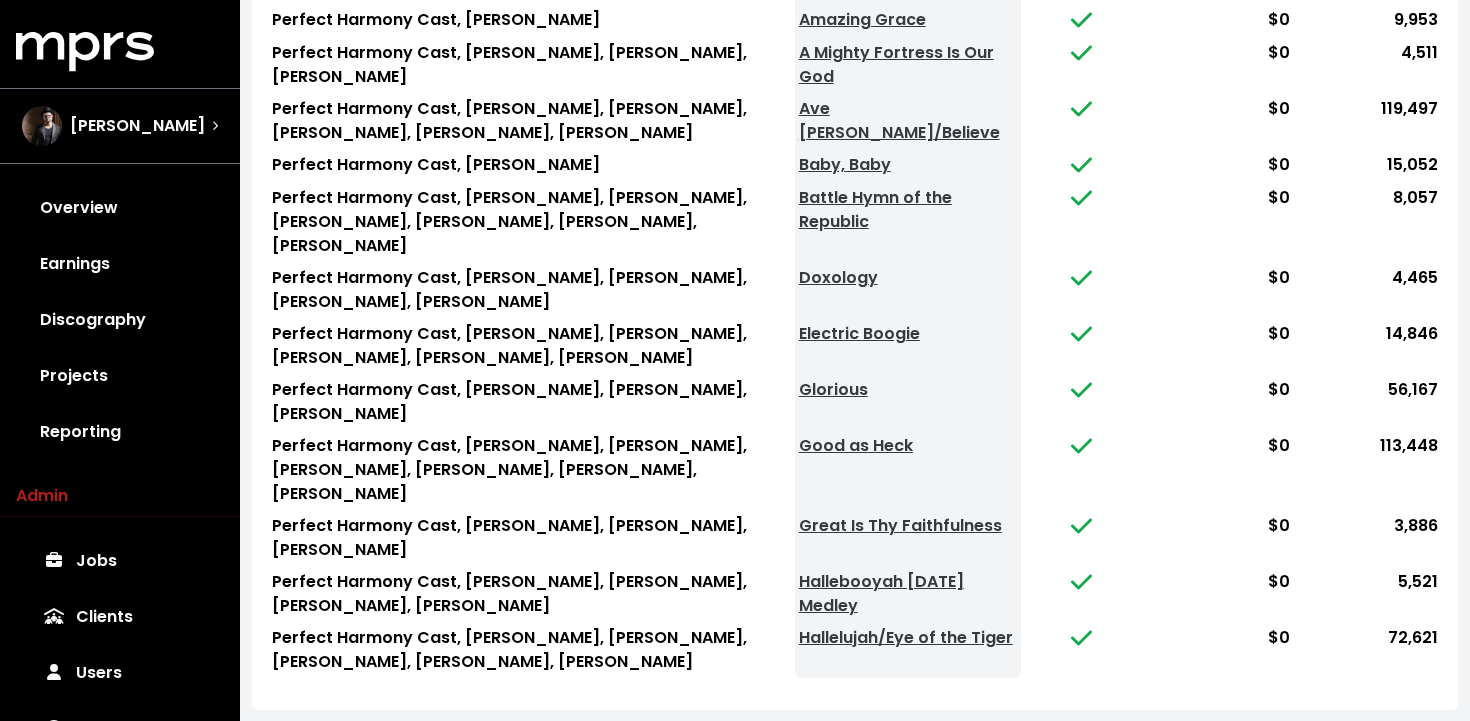 scroll, scrollTop: 599, scrollLeft: 0, axis: vertical 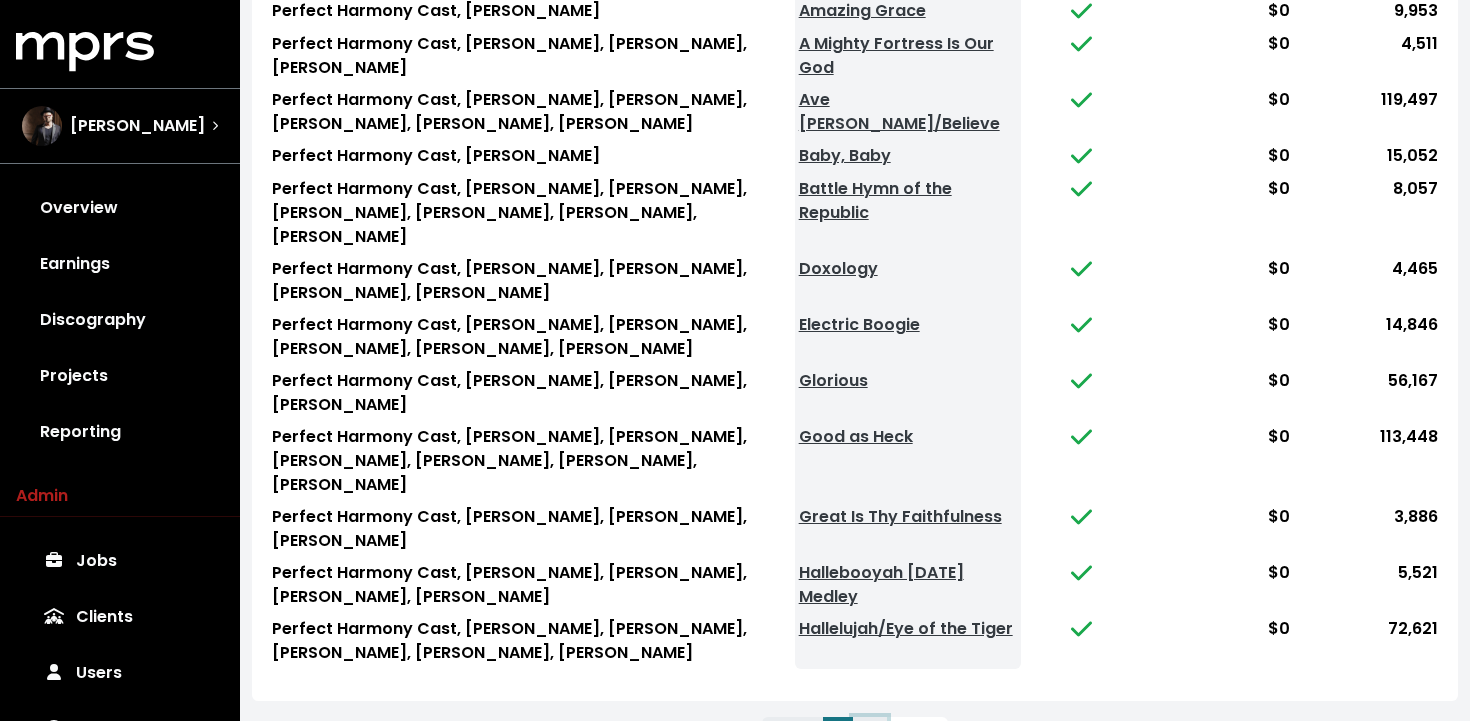 click on "2" at bounding box center (870, 735) 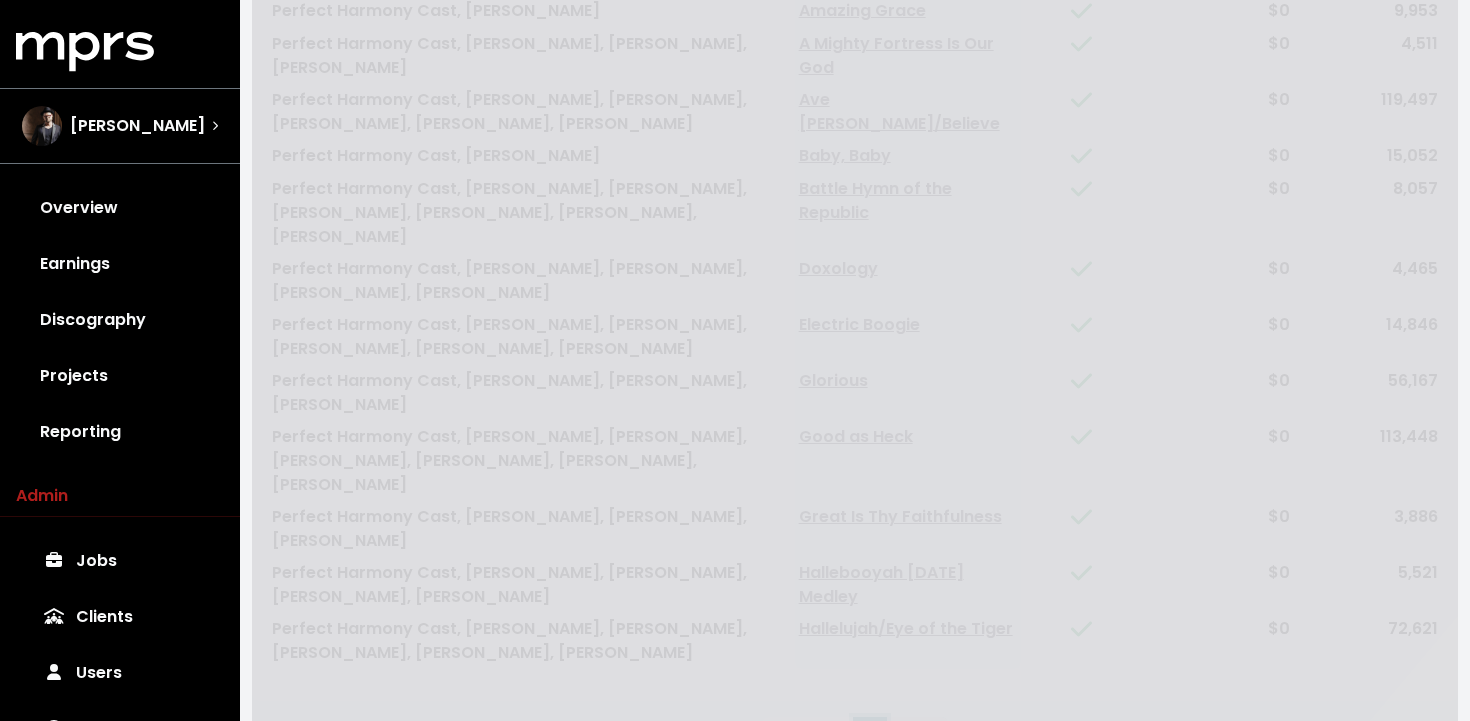 scroll, scrollTop: 190, scrollLeft: 0, axis: vertical 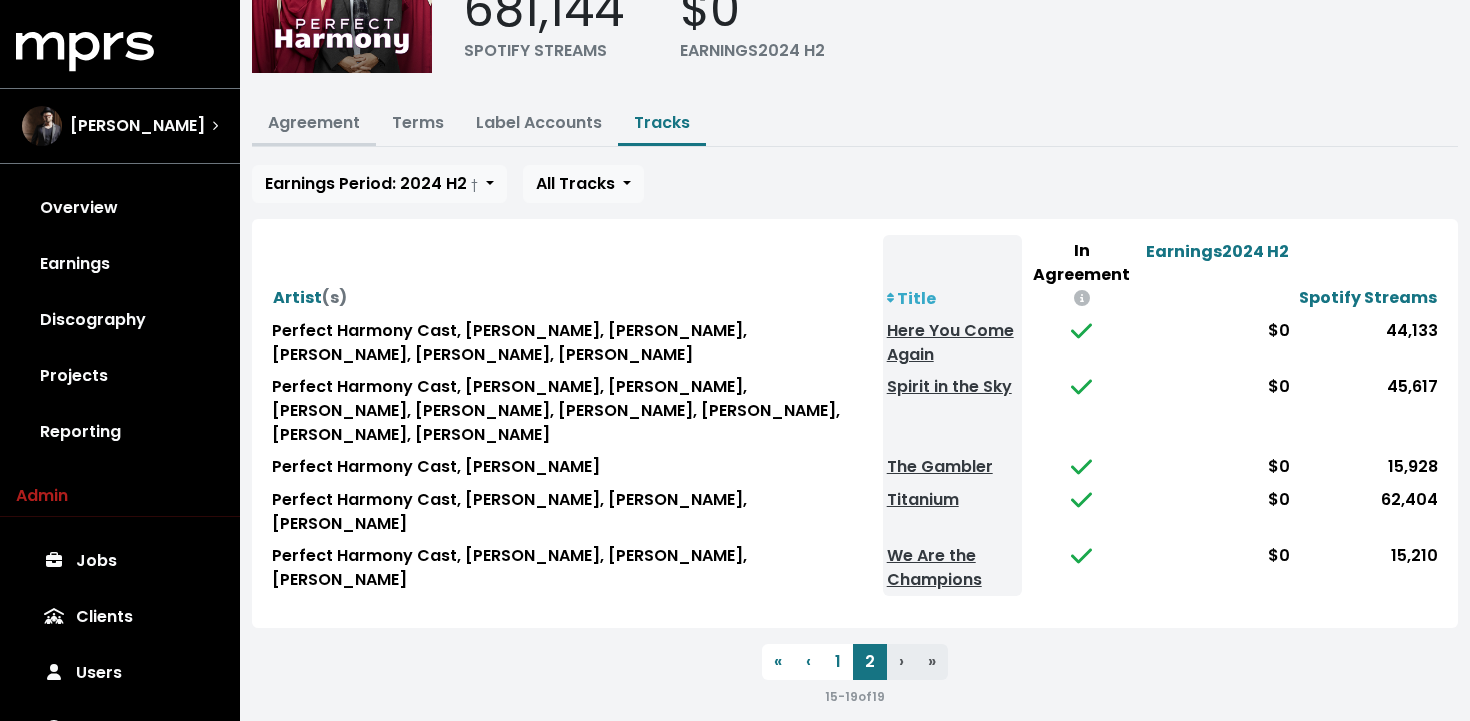 click on "Agreement" at bounding box center [314, 122] 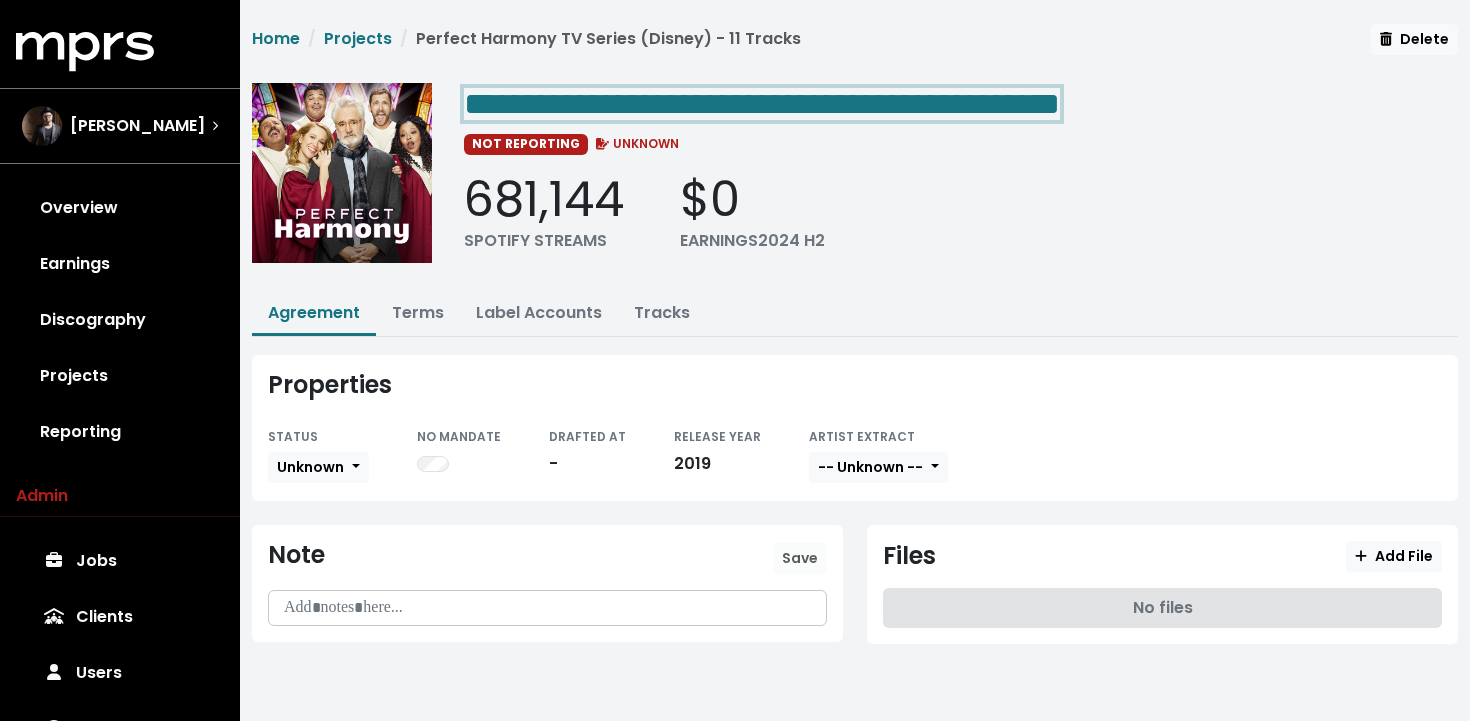 click on "**********" at bounding box center [762, 104] 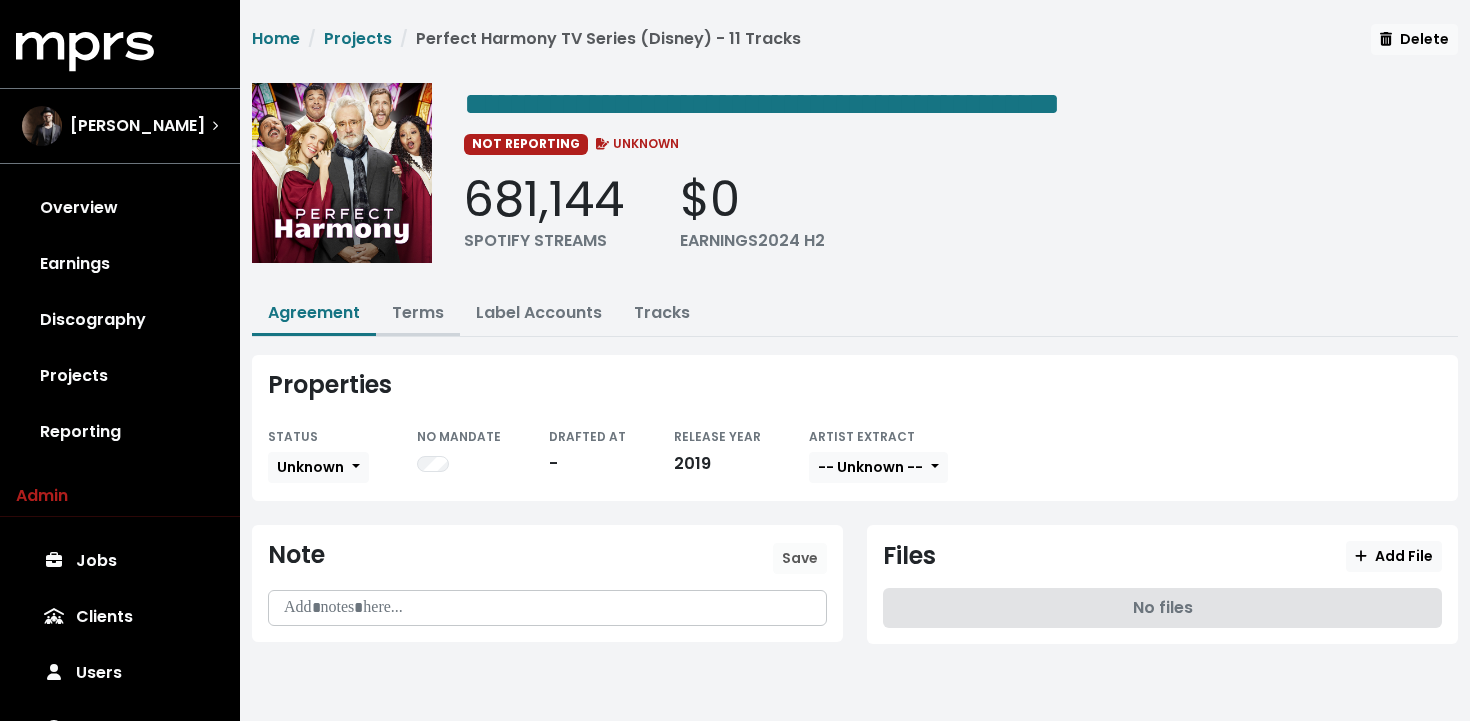click on "Terms" at bounding box center (418, 312) 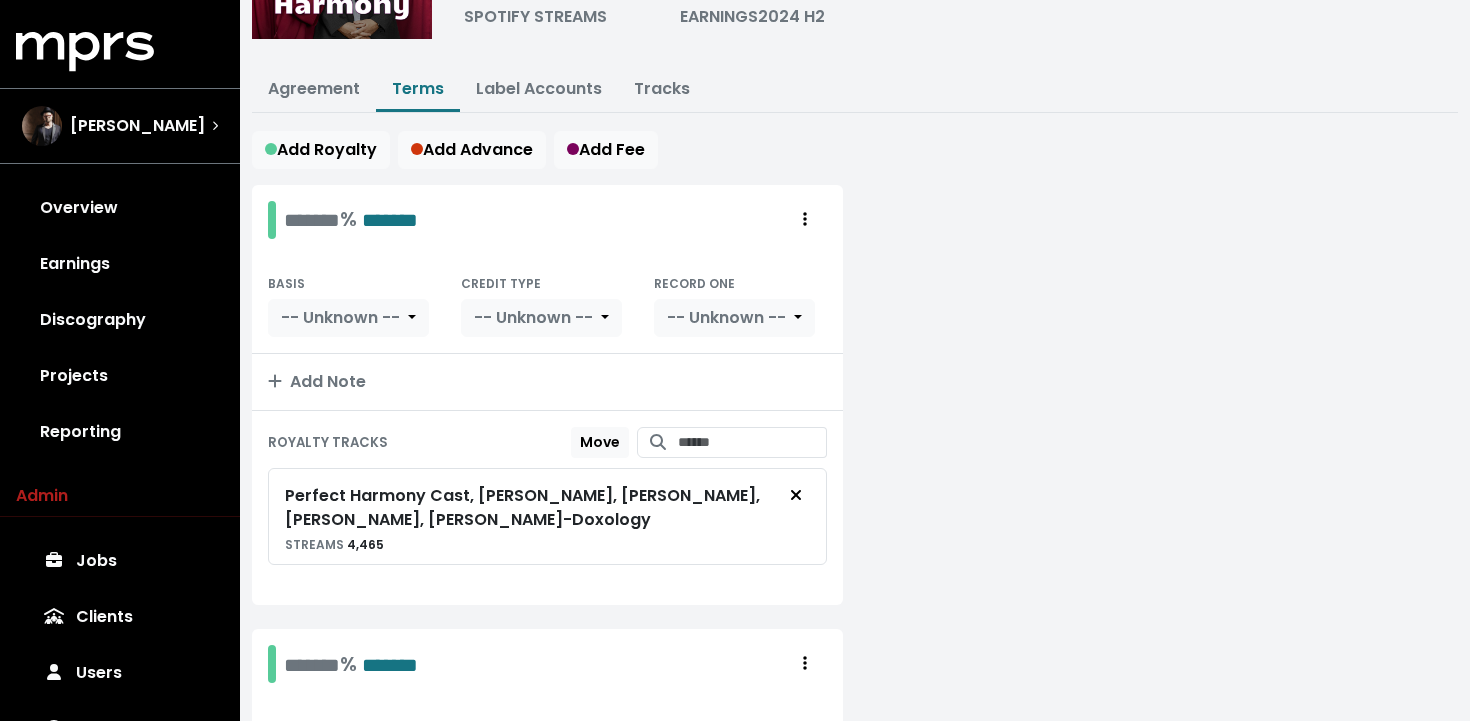 scroll, scrollTop: 0, scrollLeft: 0, axis: both 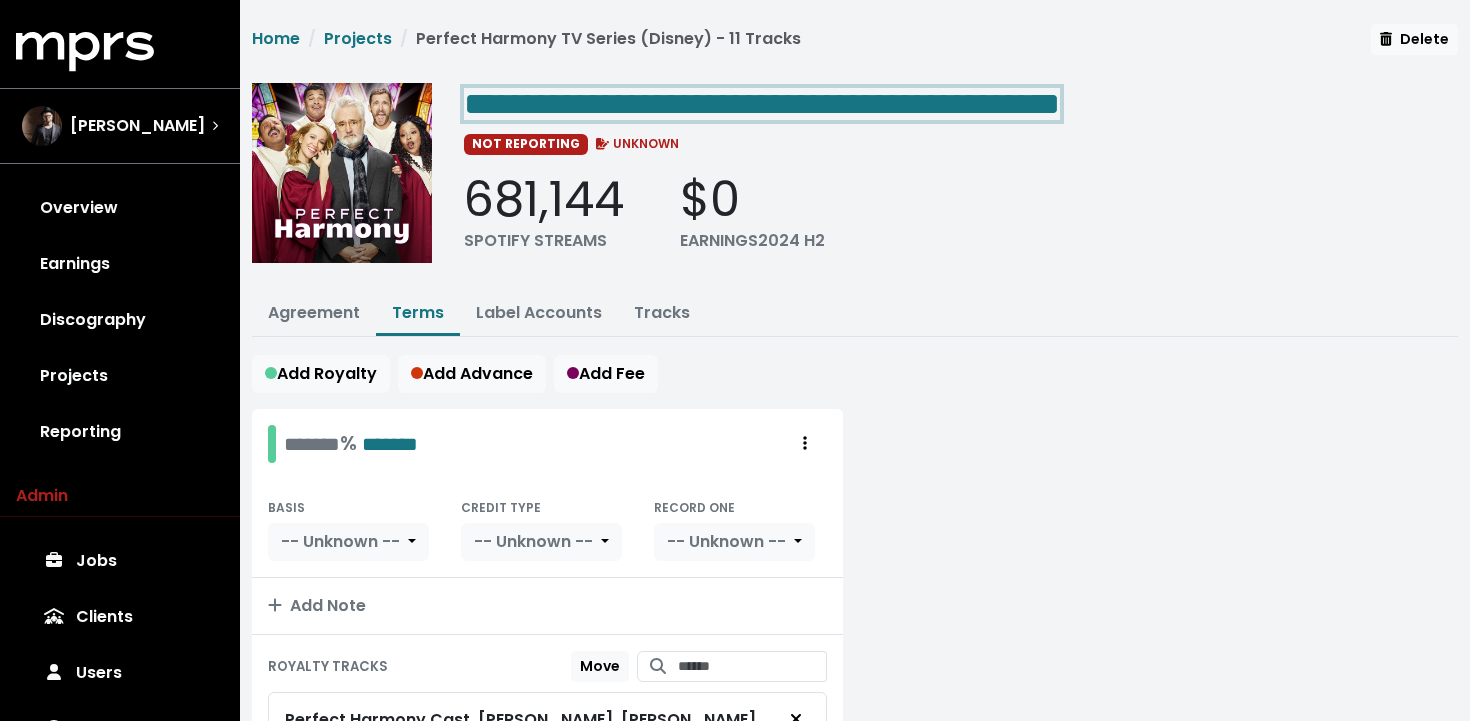 click on "**********" at bounding box center (762, 104) 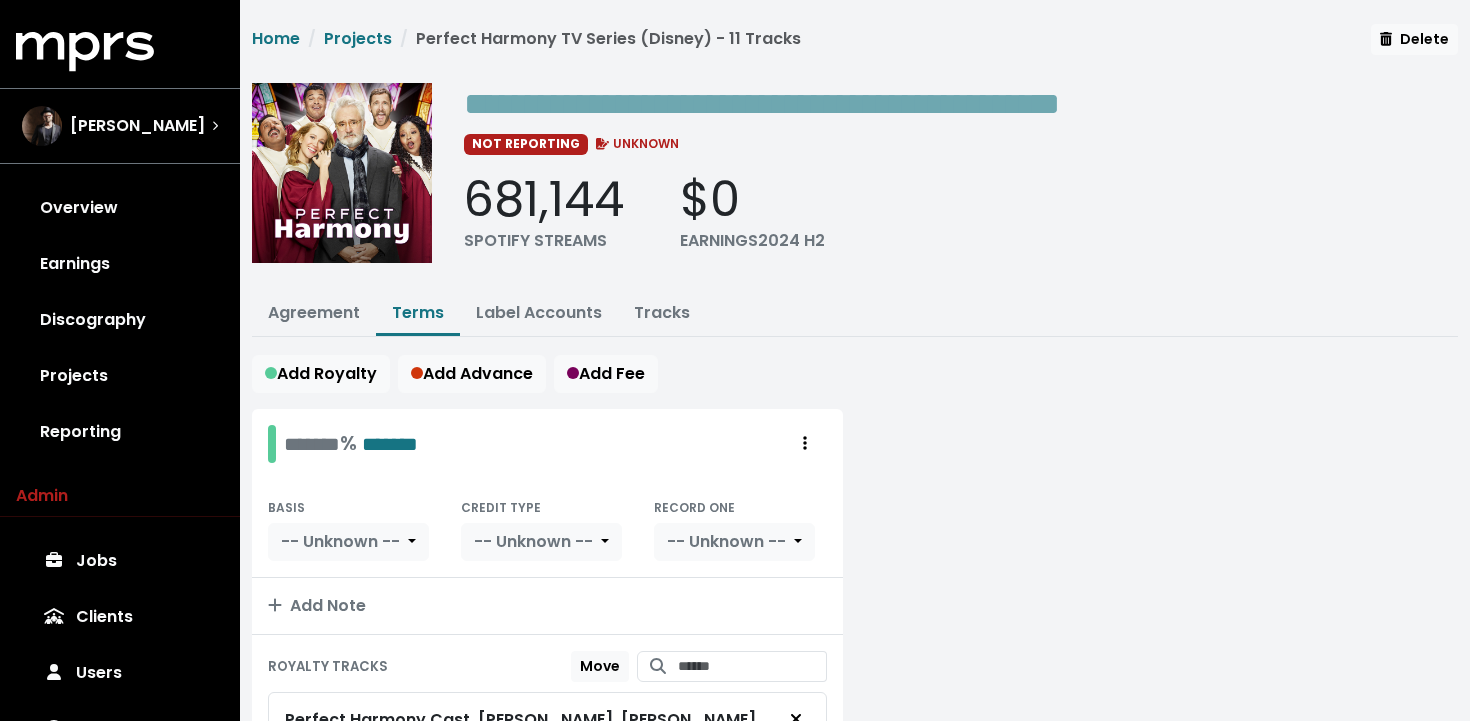 click on "681,144 SPOTIFY STREAMS $0 EARNINGS  2024 H2" at bounding box center [961, 212] 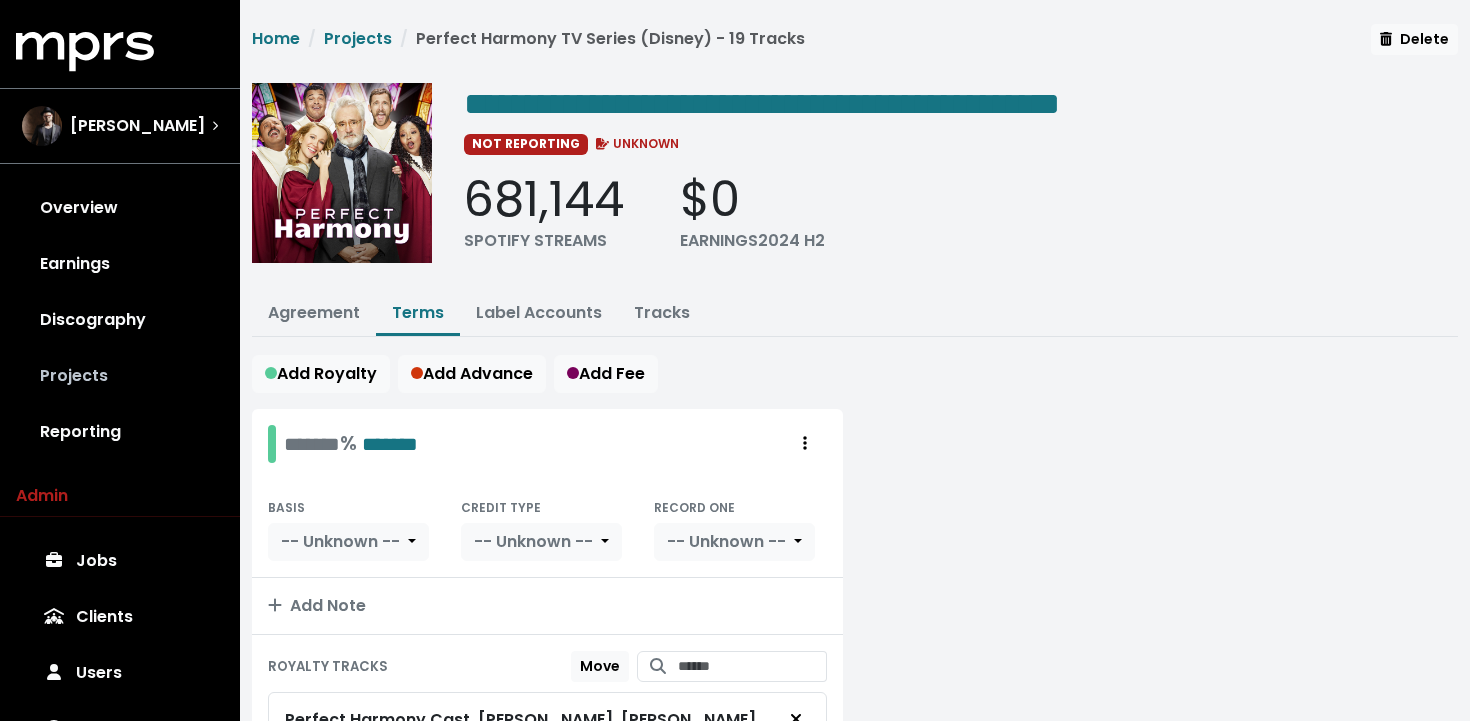 click on "Projects" at bounding box center (120, 376) 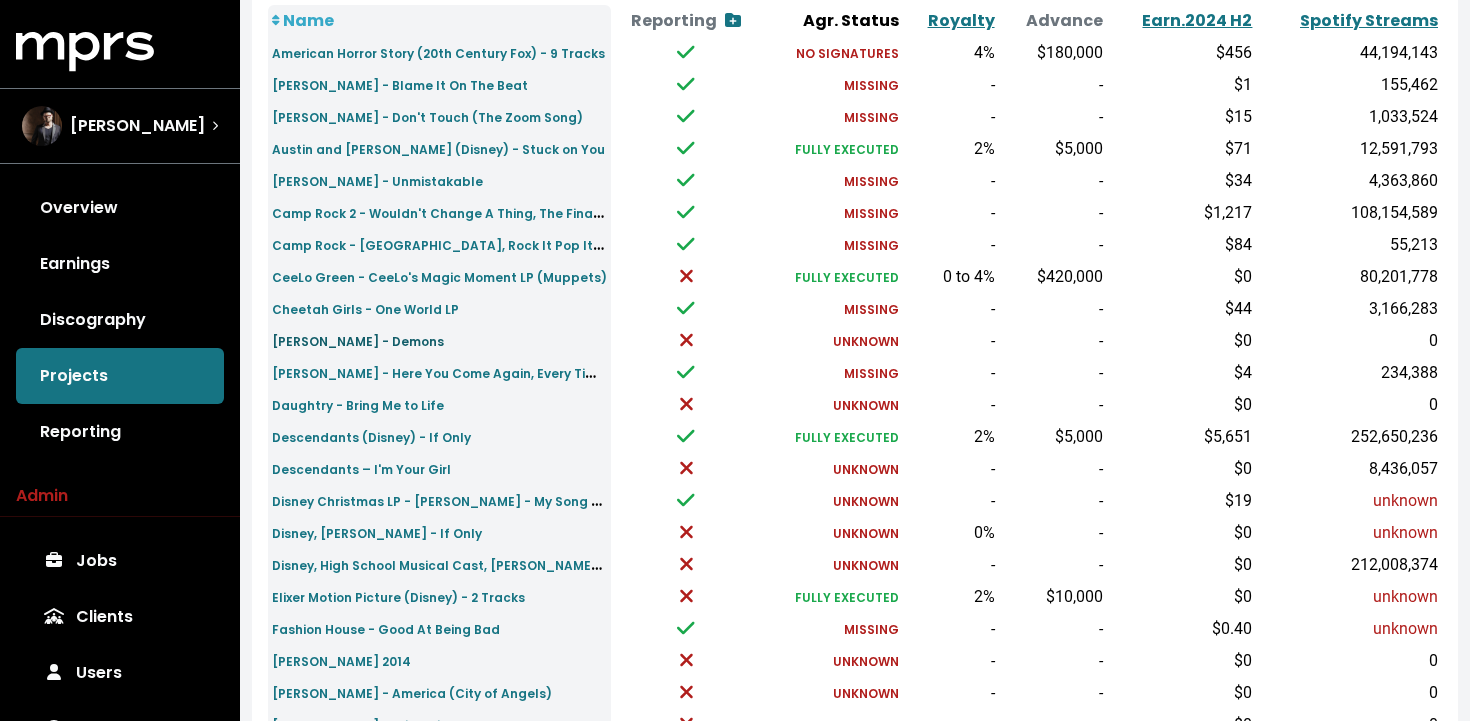 scroll, scrollTop: 276, scrollLeft: 0, axis: vertical 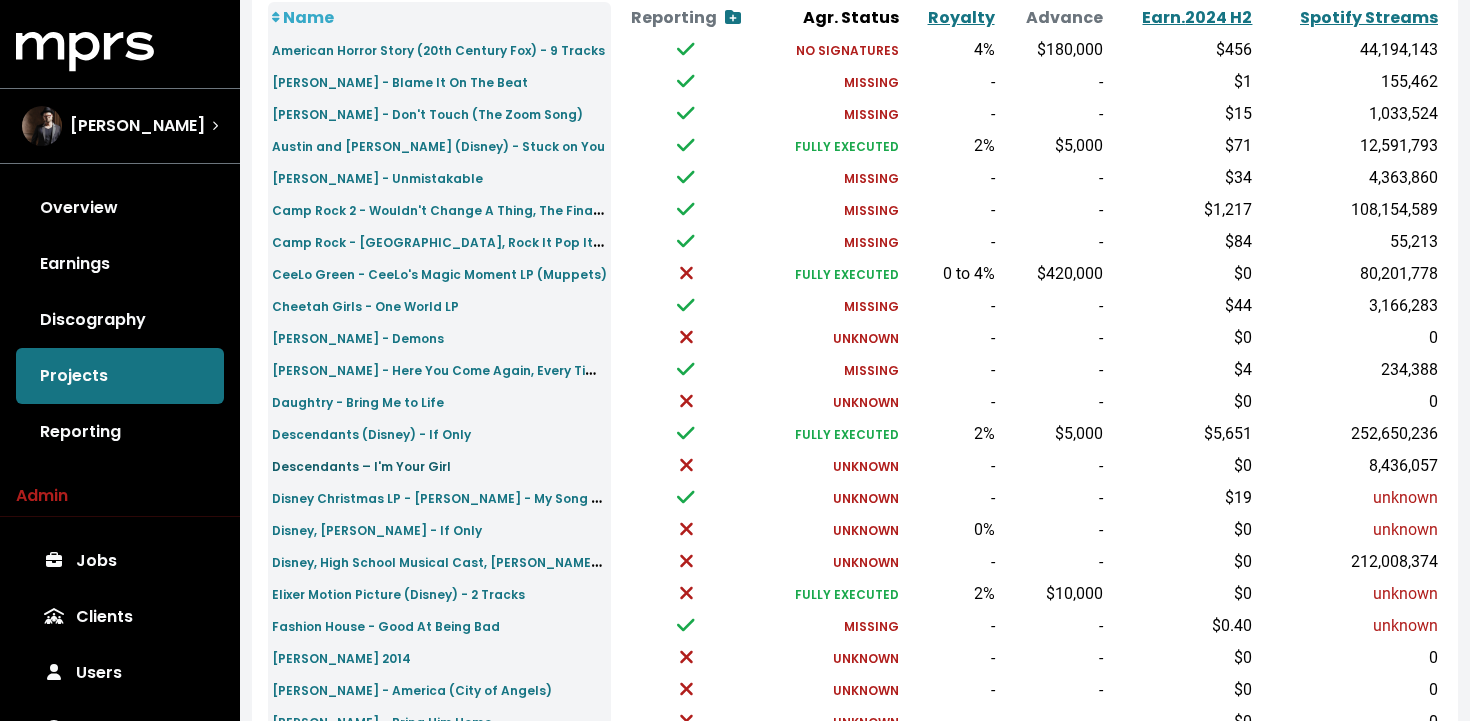 click on "Descendants – I'm Your Girl" at bounding box center (361, 466) 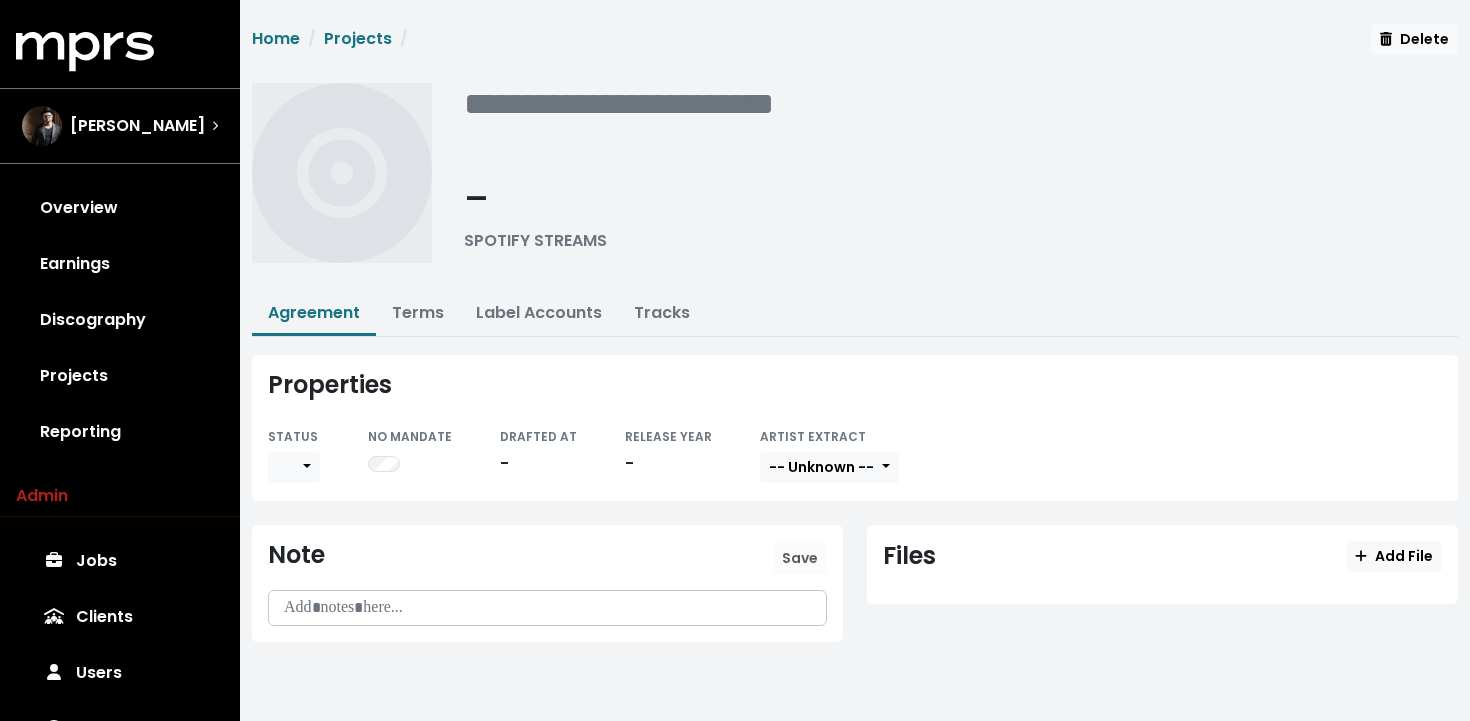 scroll, scrollTop: 0, scrollLeft: 0, axis: both 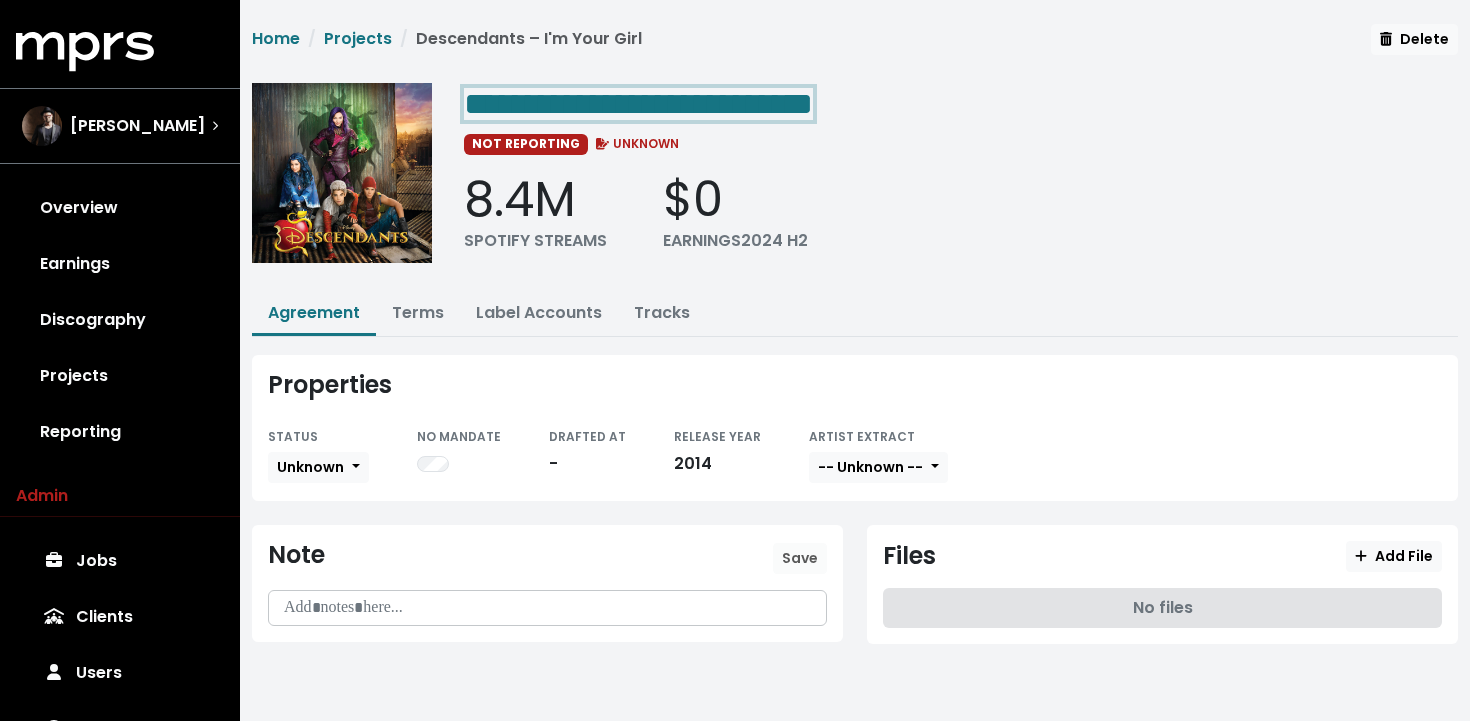 click on "**********" at bounding box center [638, 104] 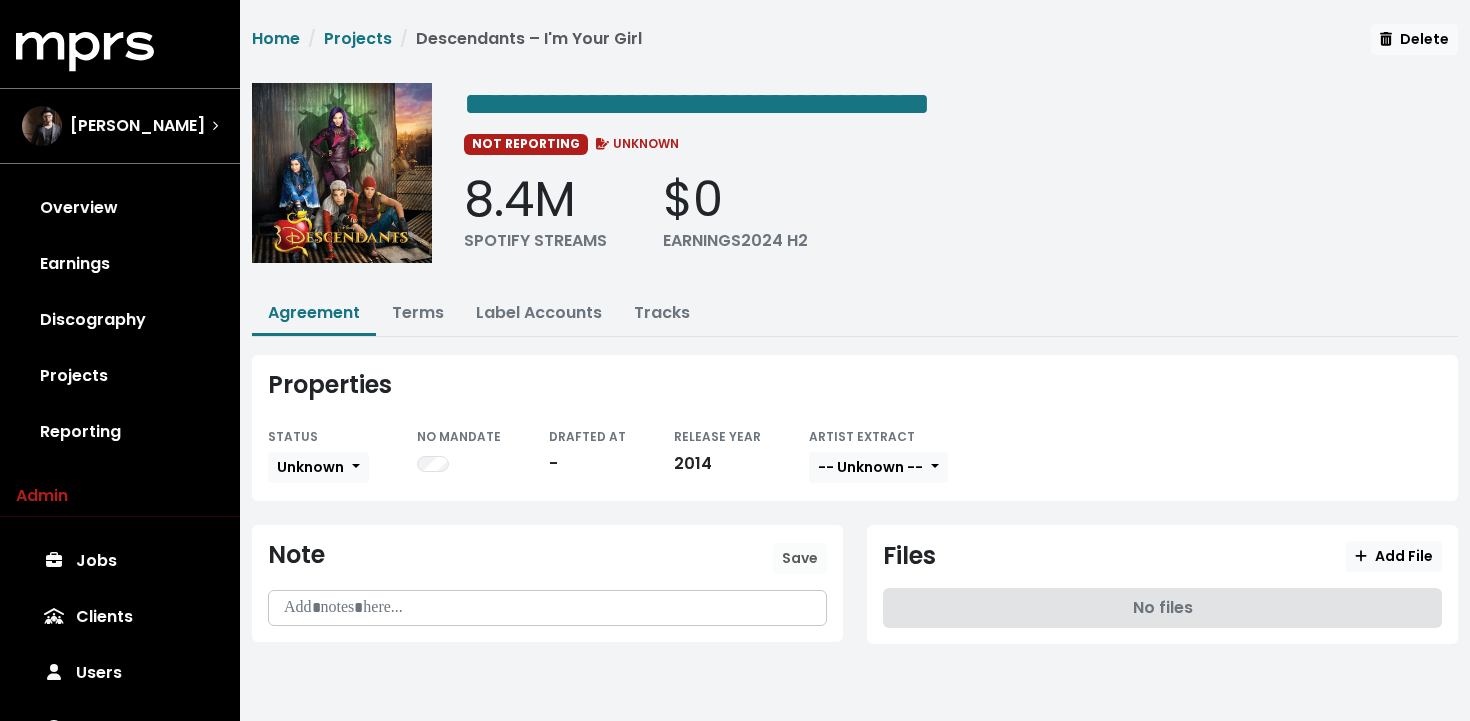 click on "8.4M SPOTIFY STREAMS $0 EARNINGS  2024 H2" at bounding box center [961, 212] 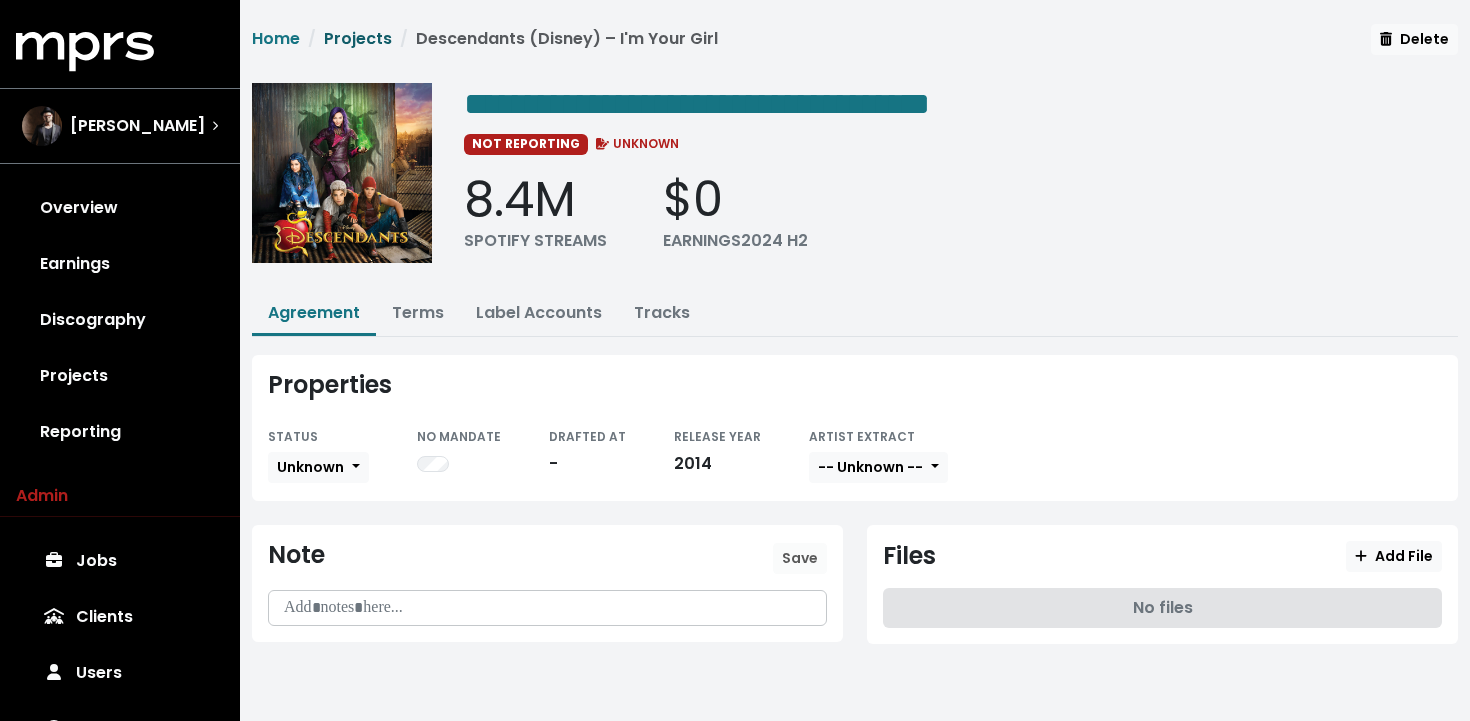 click on "Projects" at bounding box center [358, 38] 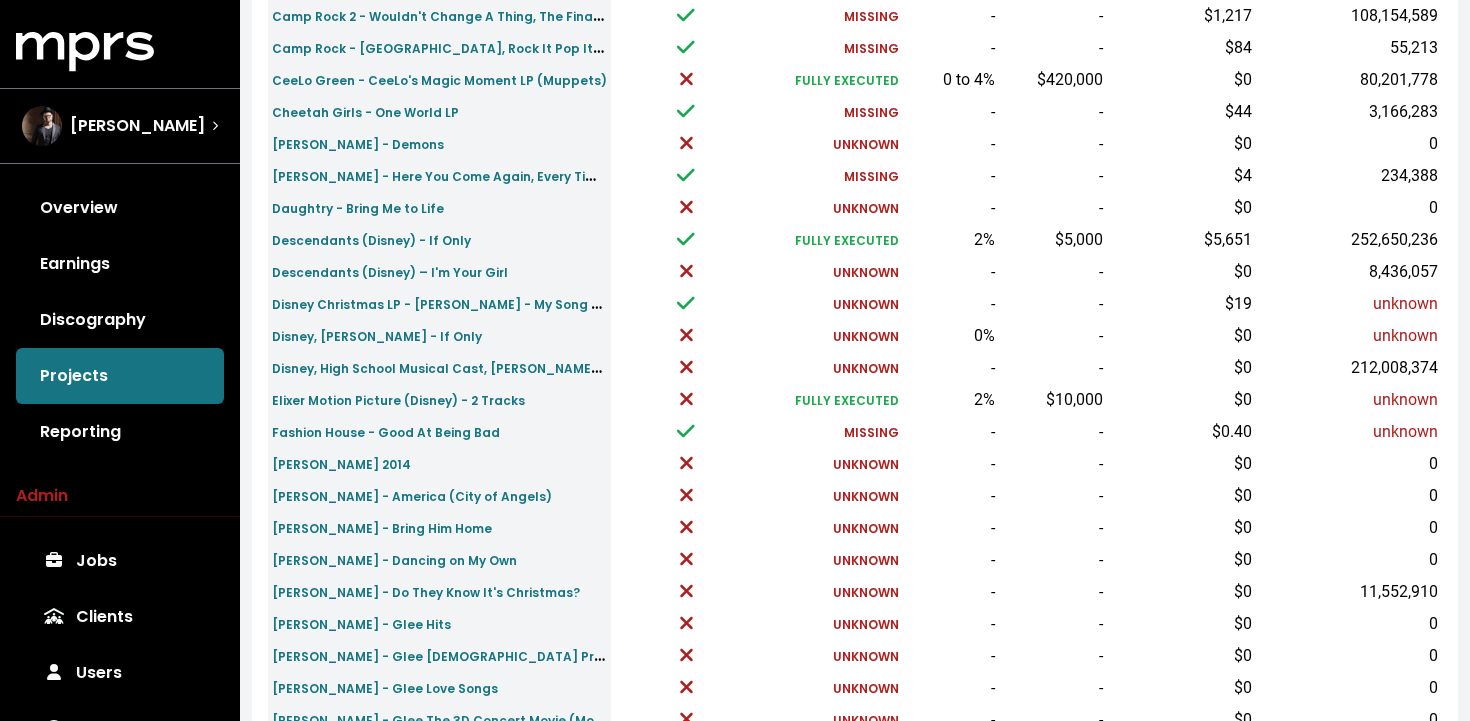 scroll, scrollTop: 467, scrollLeft: 0, axis: vertical 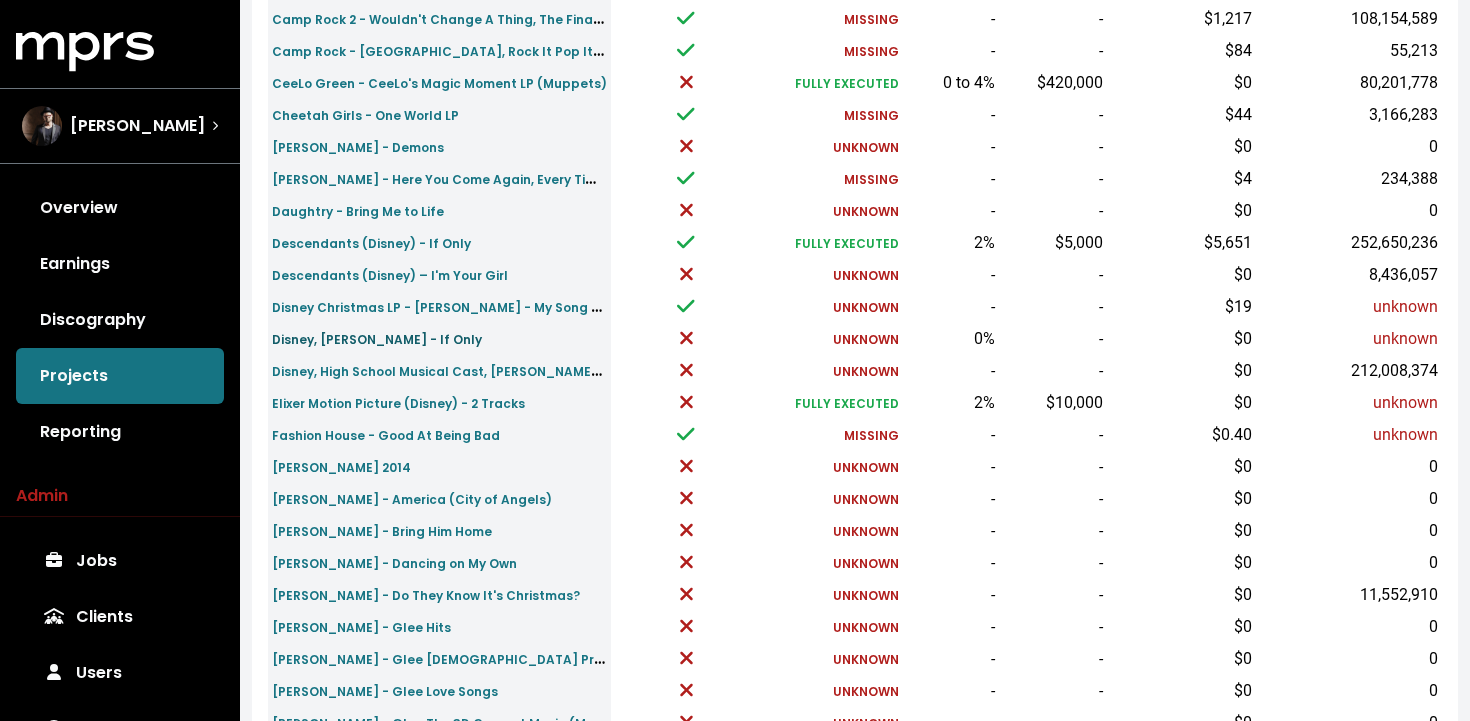 click on "Disney, [PERSON_NAME] - If Only" at bounding box center [377, 339] 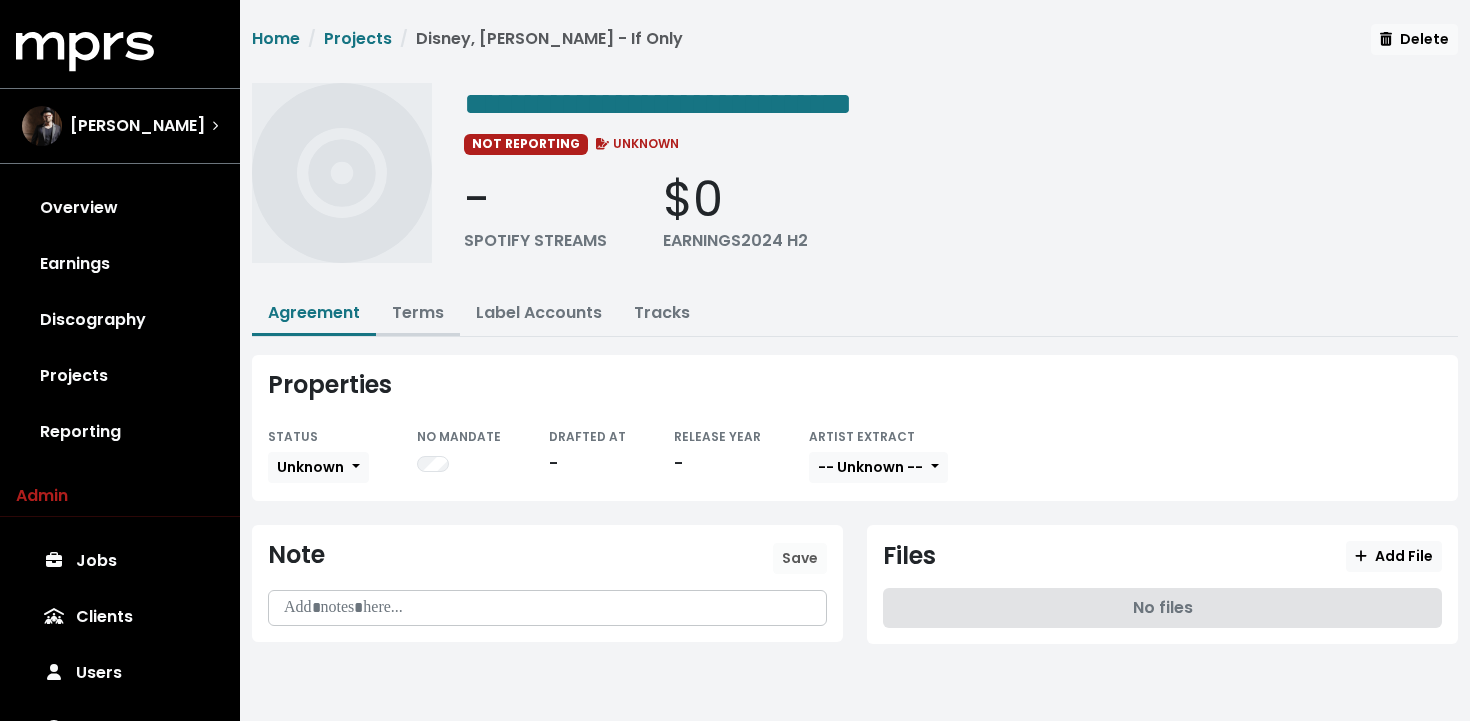 click on "Terms" at bounding box center (418, 314) 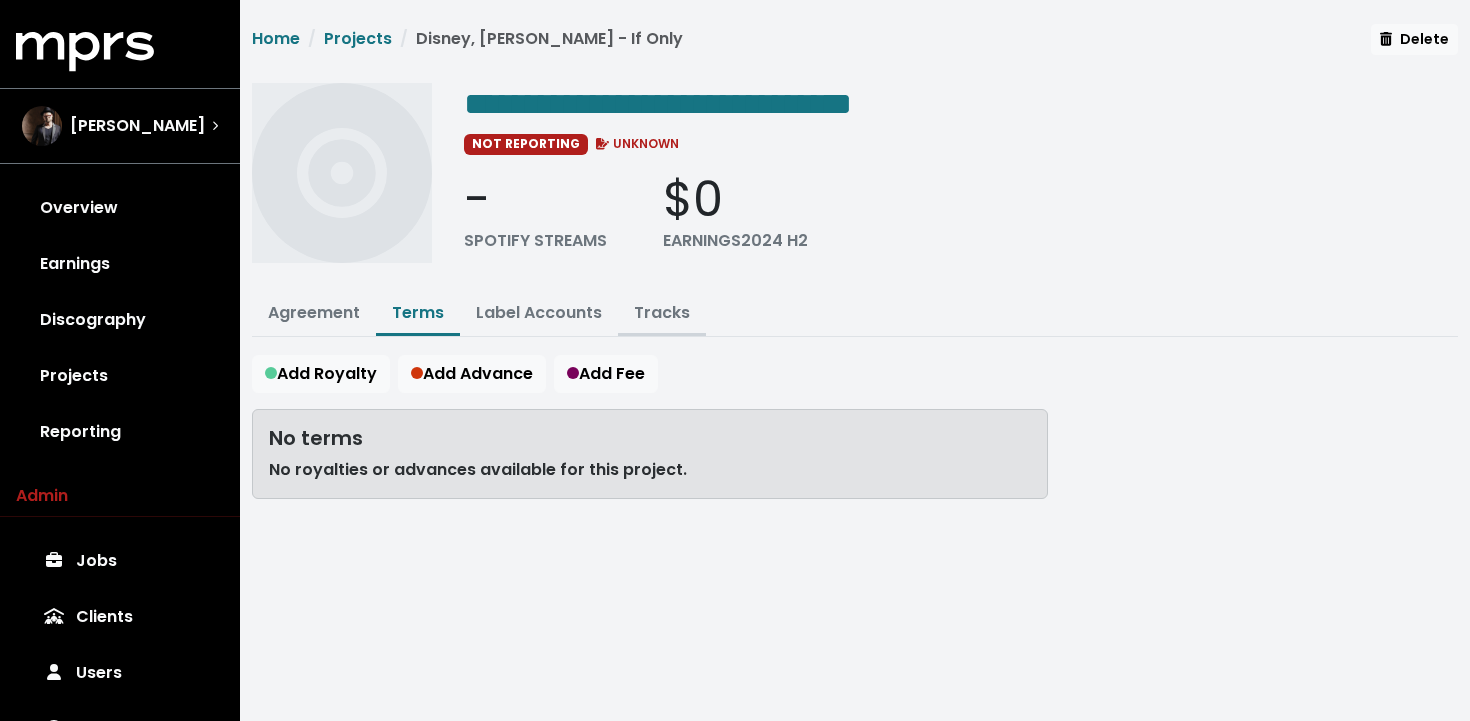 click on "Tracks" at bounding box center [662, 312] 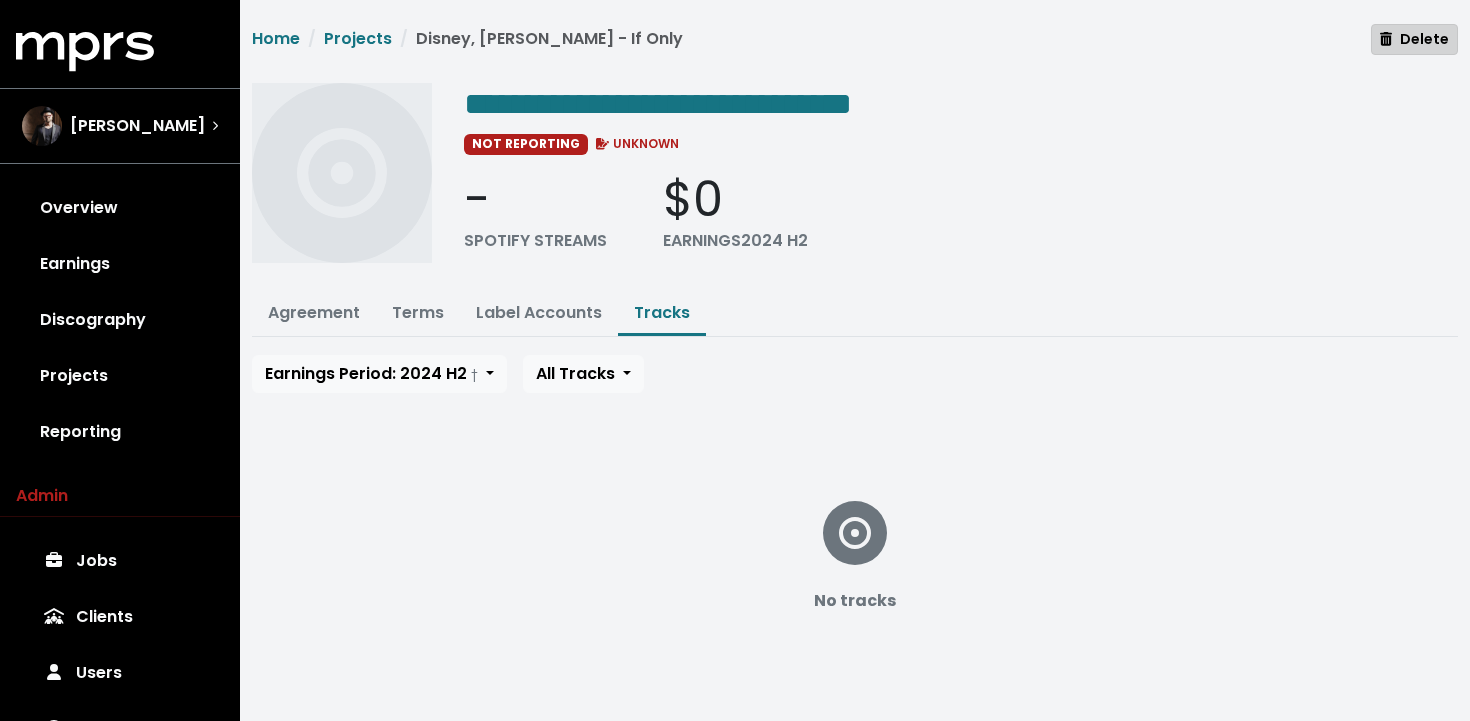 click on "Delete" at bounding box center (1414, 39) 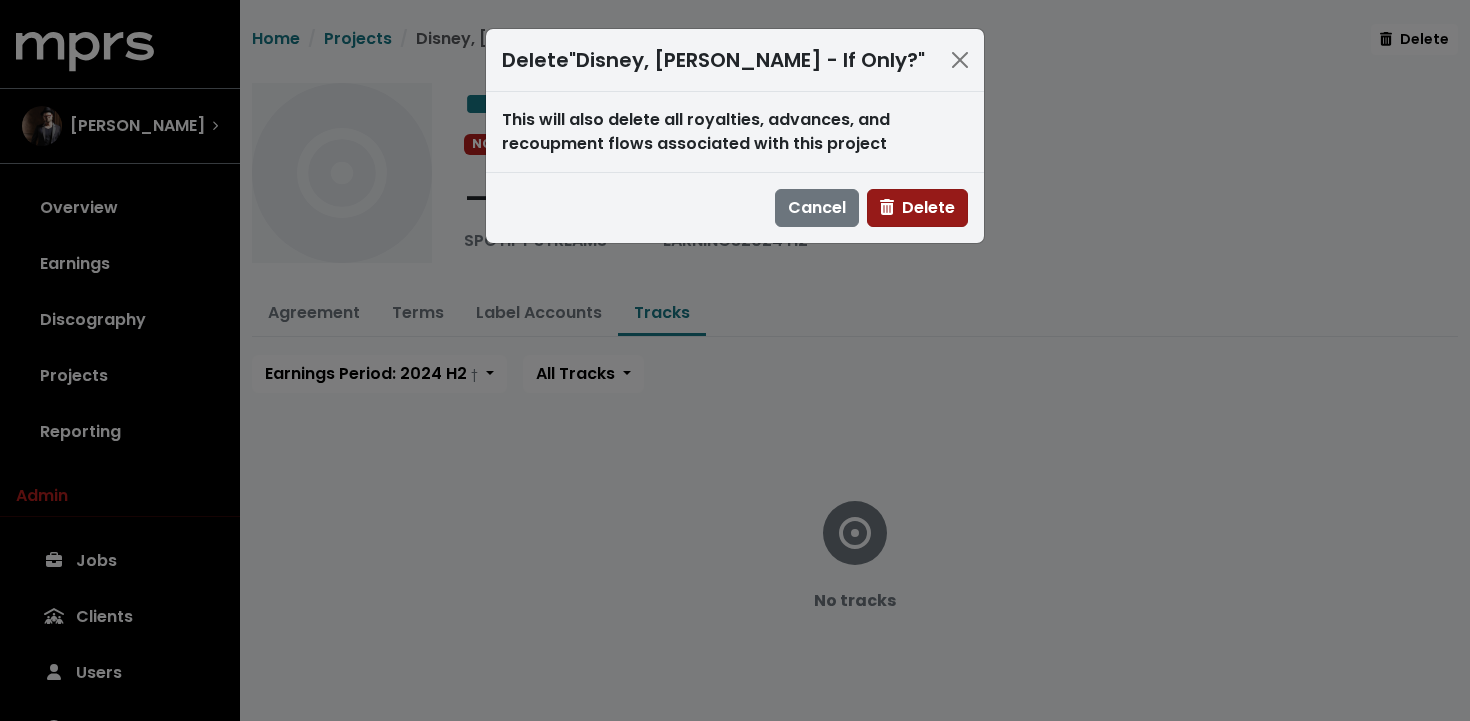 click on "Delete" at bounding box center (917, 207) 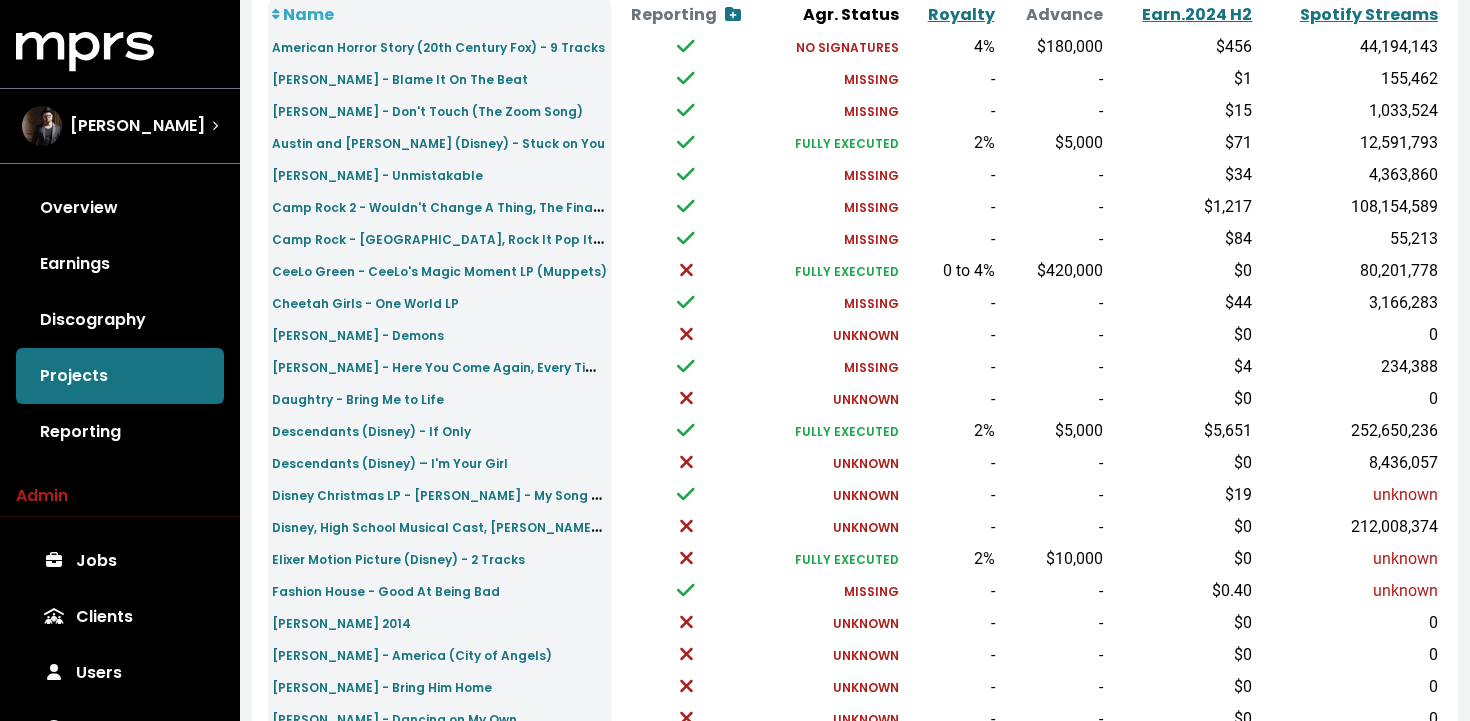 scroll, scrollTop: 526, scrollLeft: 0, axis: vertical 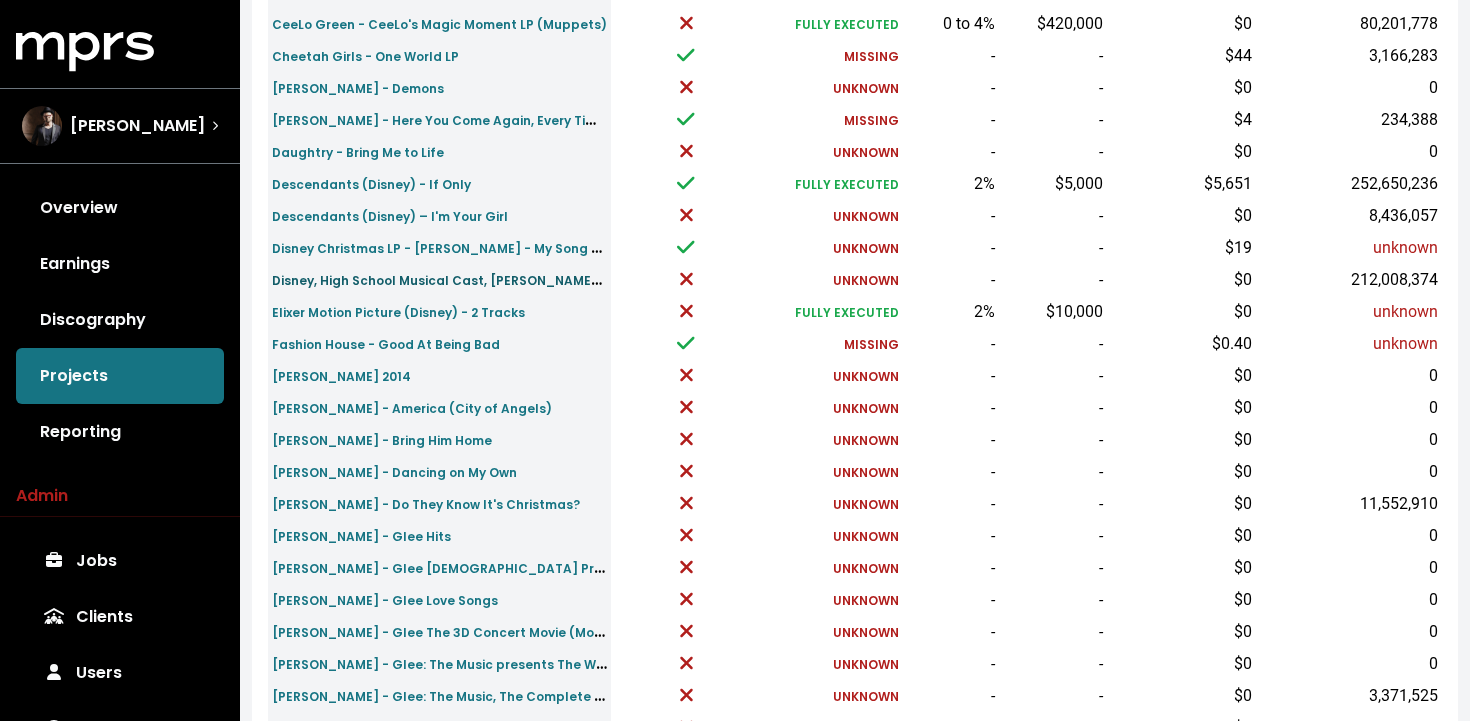 click on "Disney, High School Musical Cast, [PERSON_NAME], + 1 Others - Can I Have This Dance" at bounding box center [547, 279] 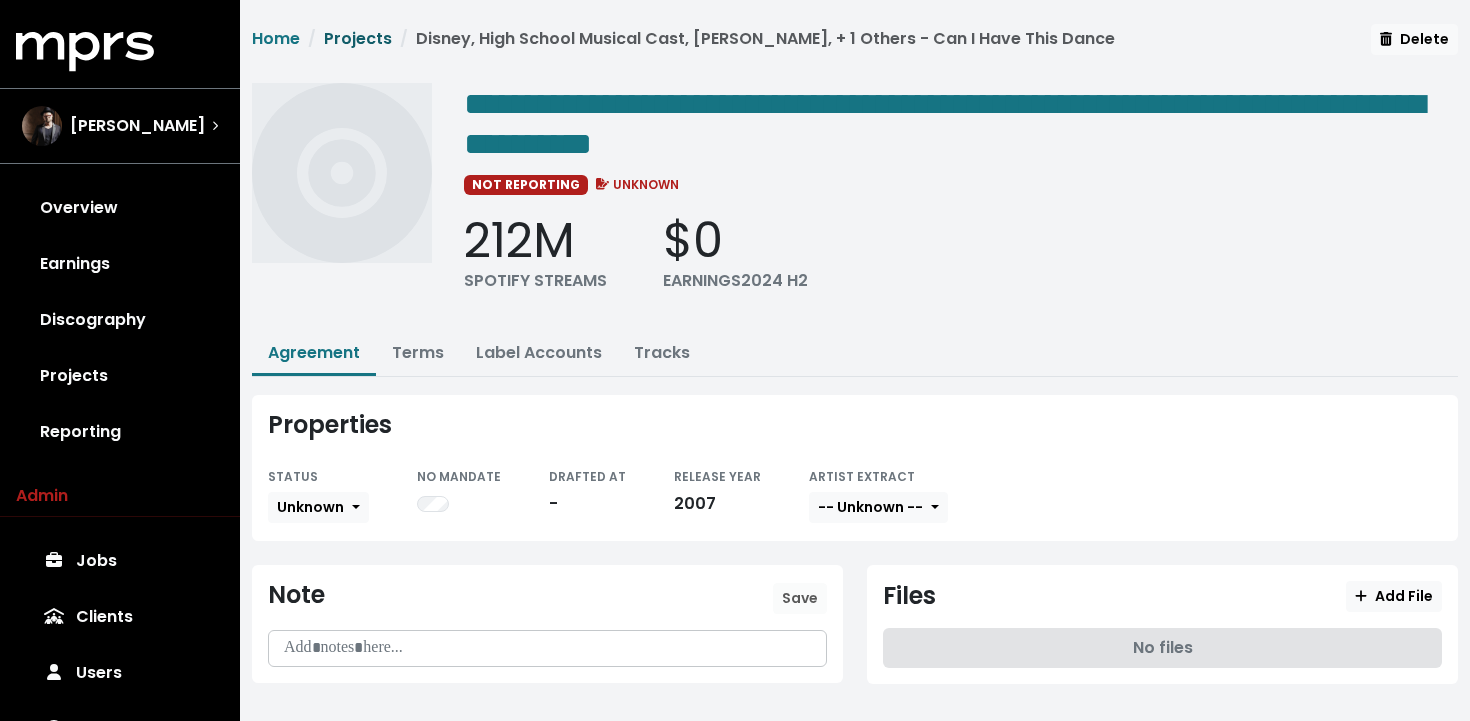 click on "Projects" at bounding box center [358, 38] 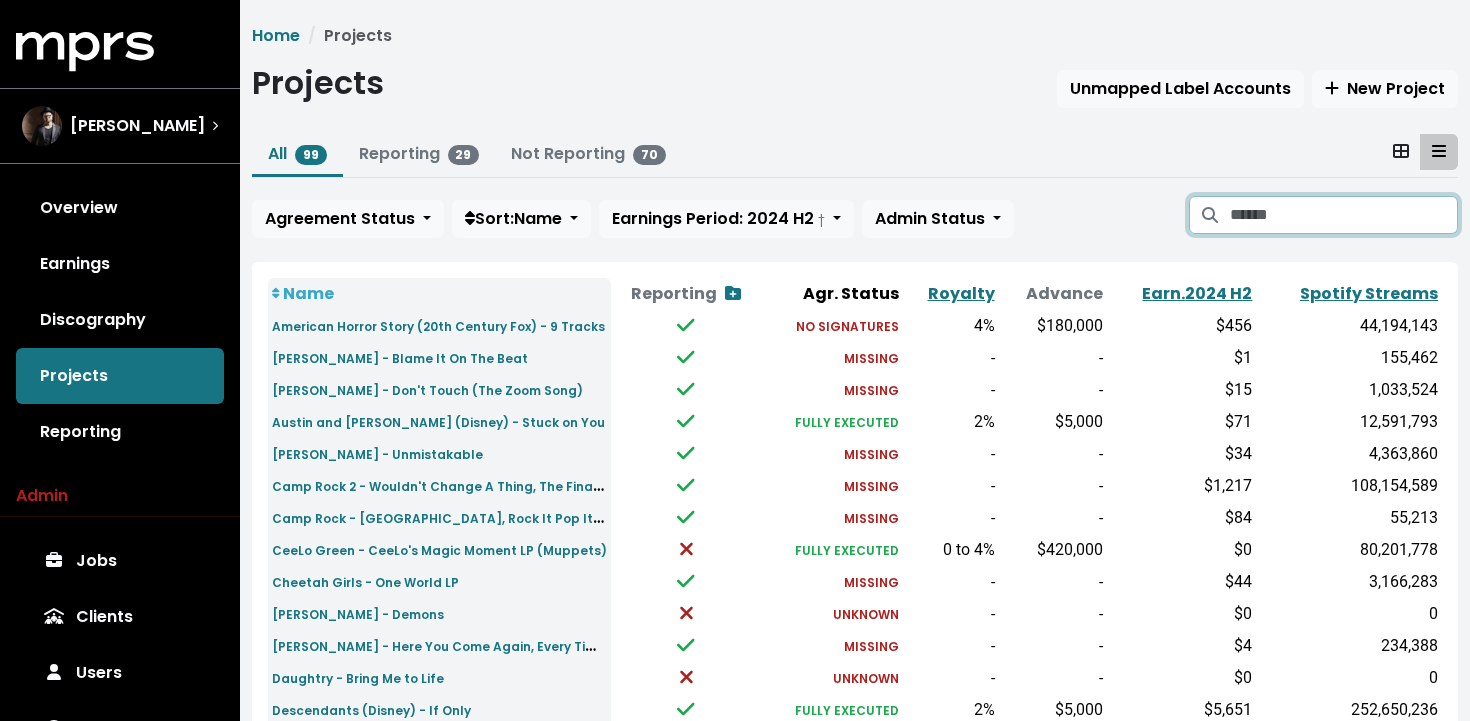 click at bounding box center [1344, 215] 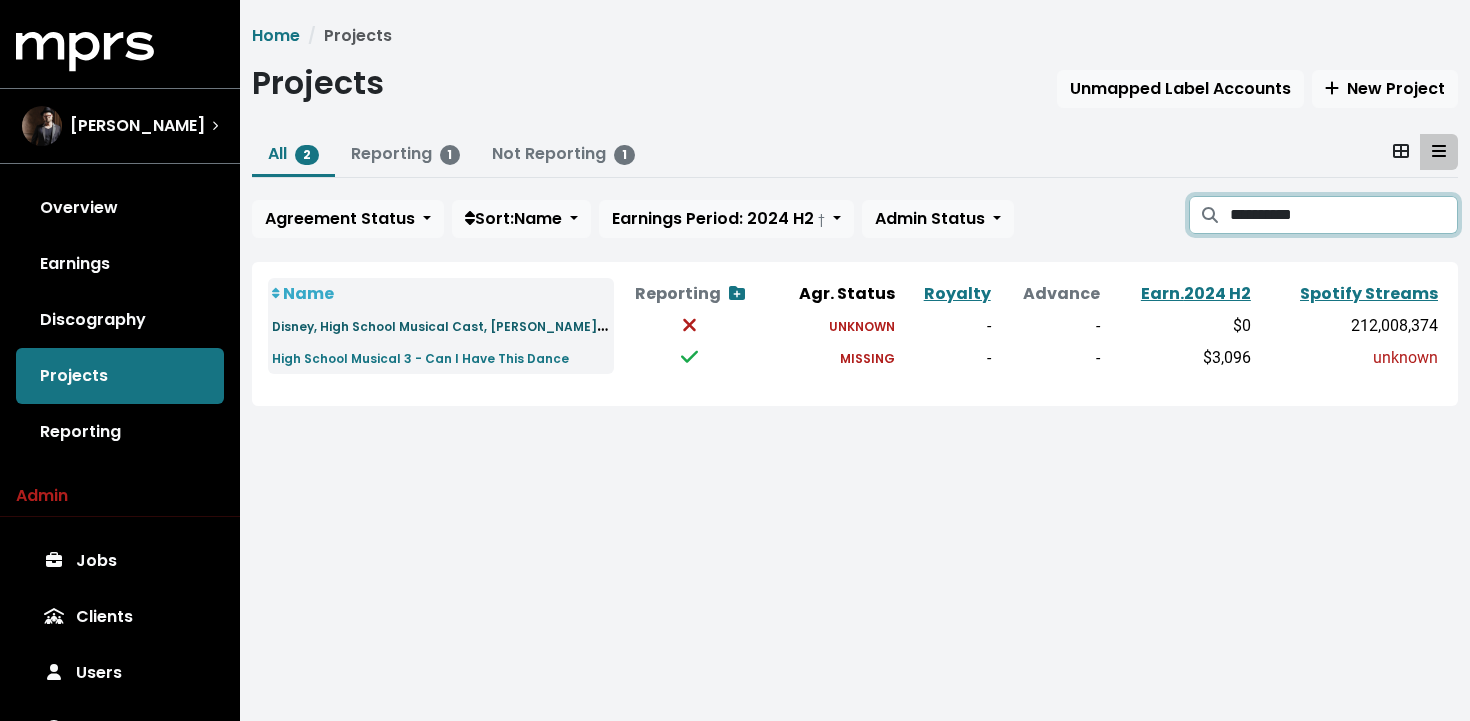 type on "**********" 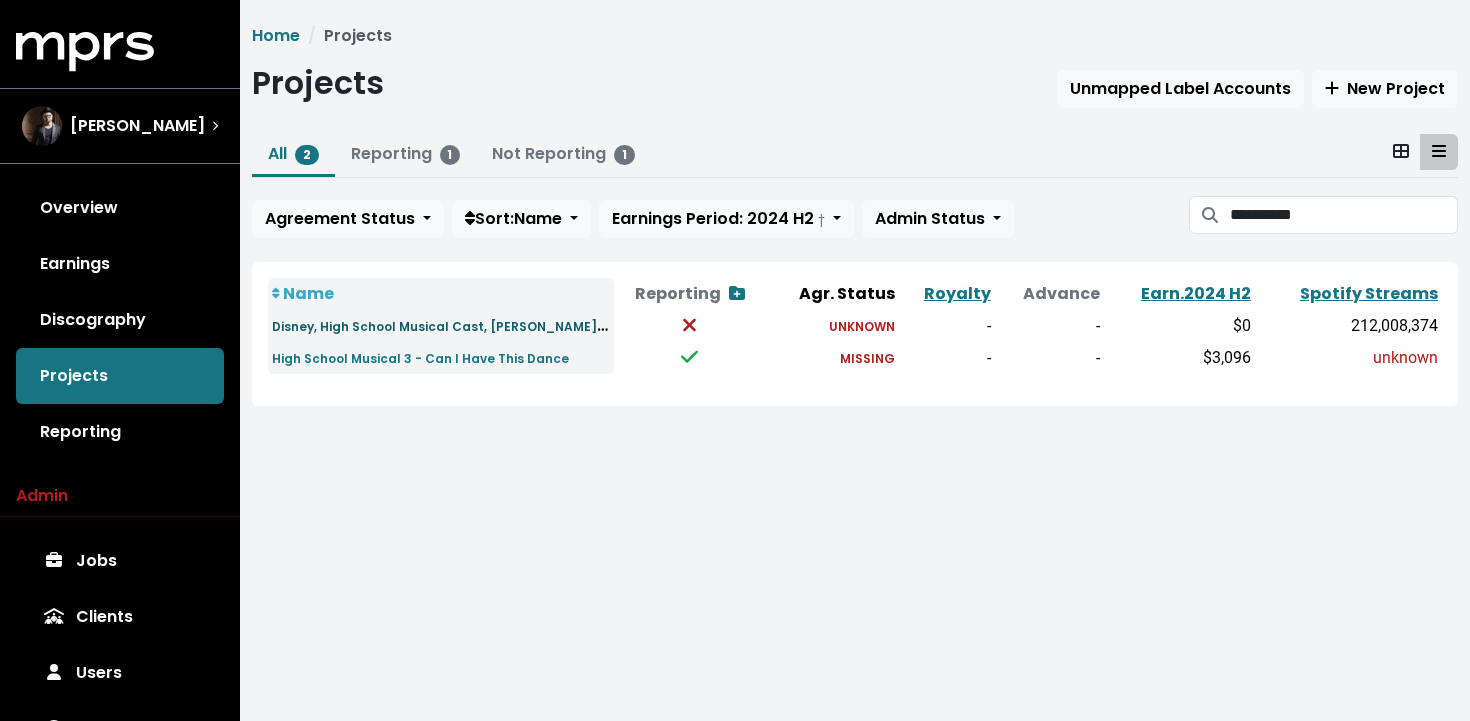 click on "Disney, High School Musical Cast, [PERSON_NAME], + 1 Others - Can I Have This Dance" at bounding box center [547, 325] 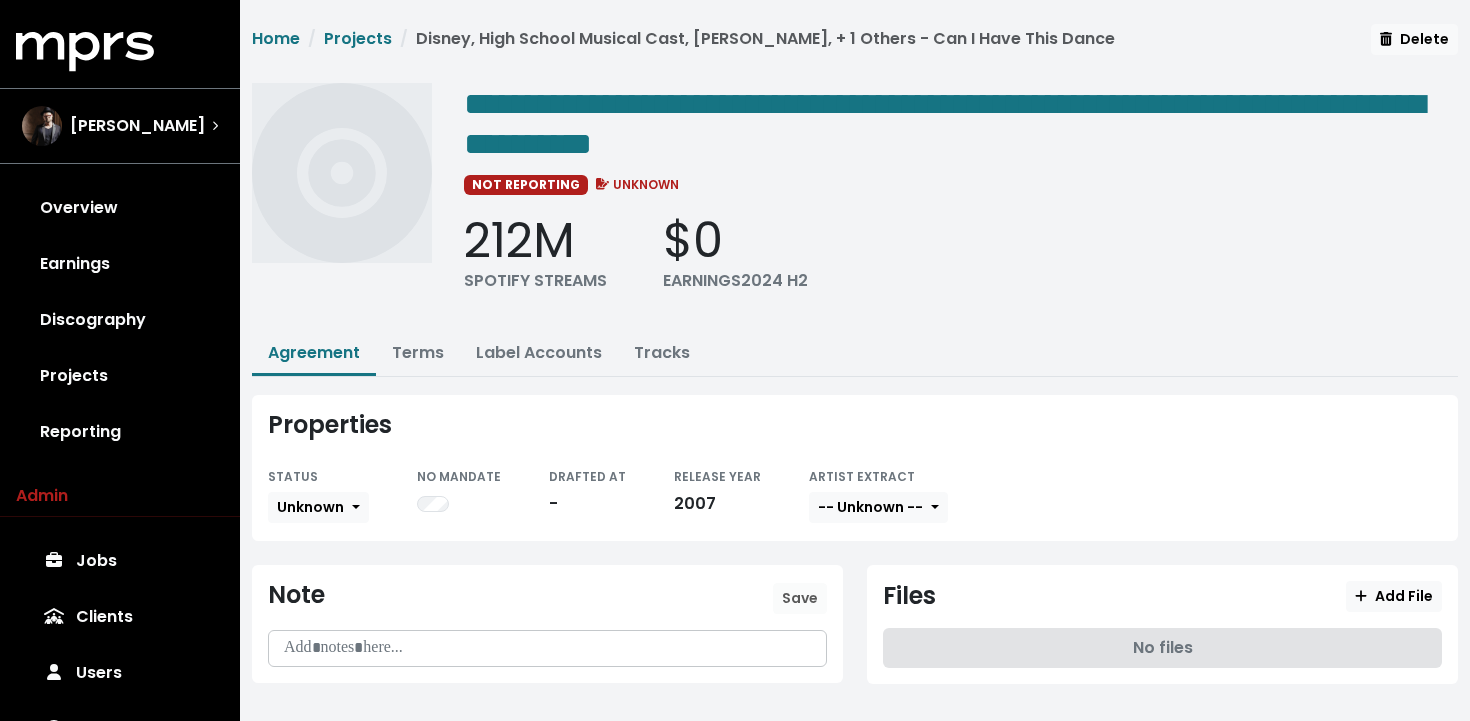 scroll, scrollTop: 14, scrollLeft: 0, axis: vertical 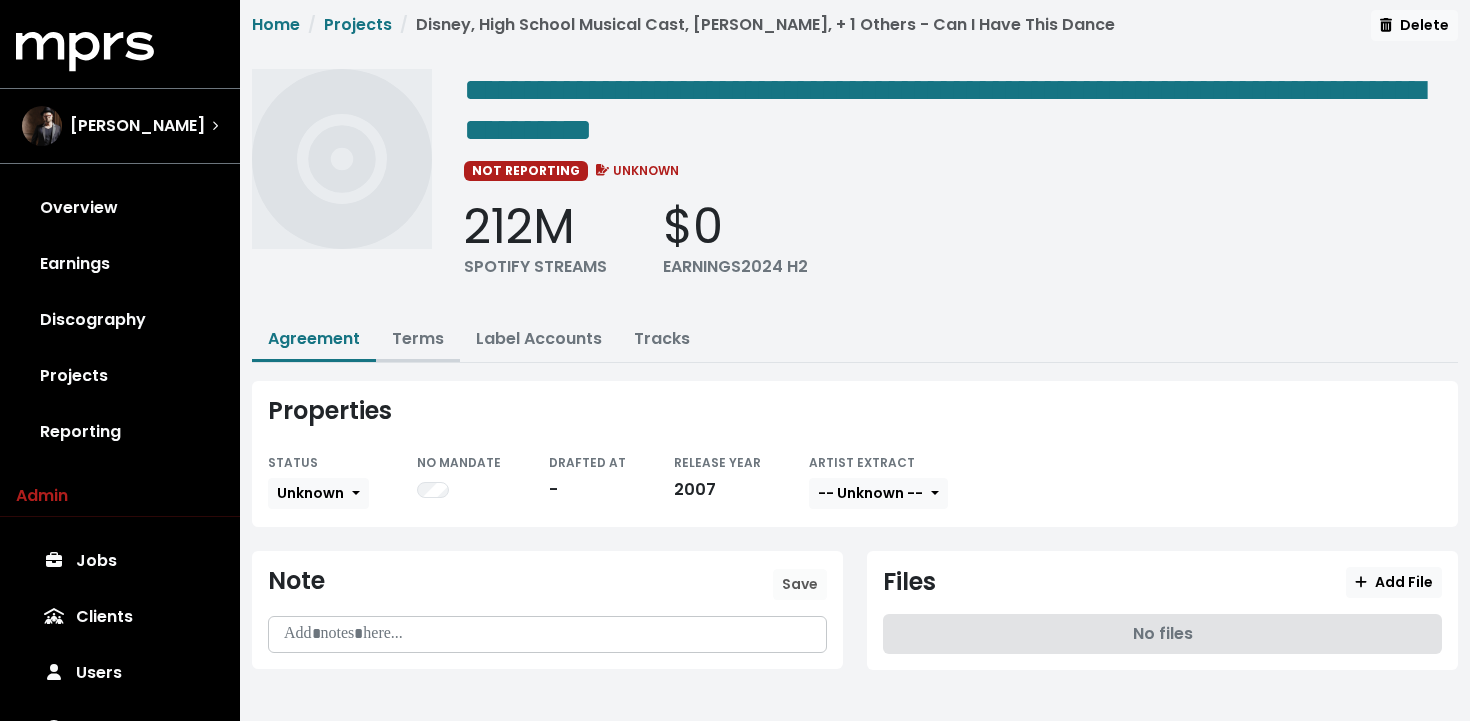 click on "Terms" at bounding box center [418, 338] 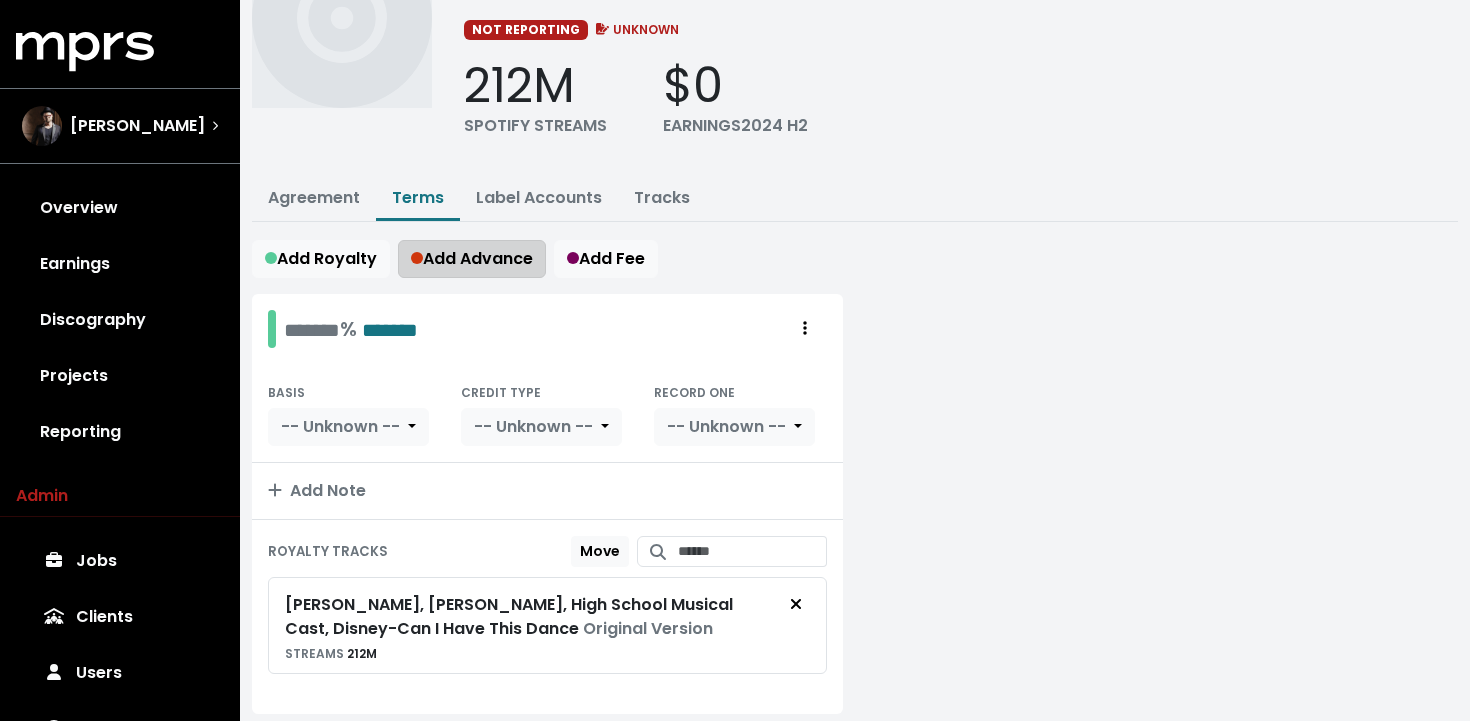 scroll, scrollTop: 215, scrollLeft: 0, axis: vertical 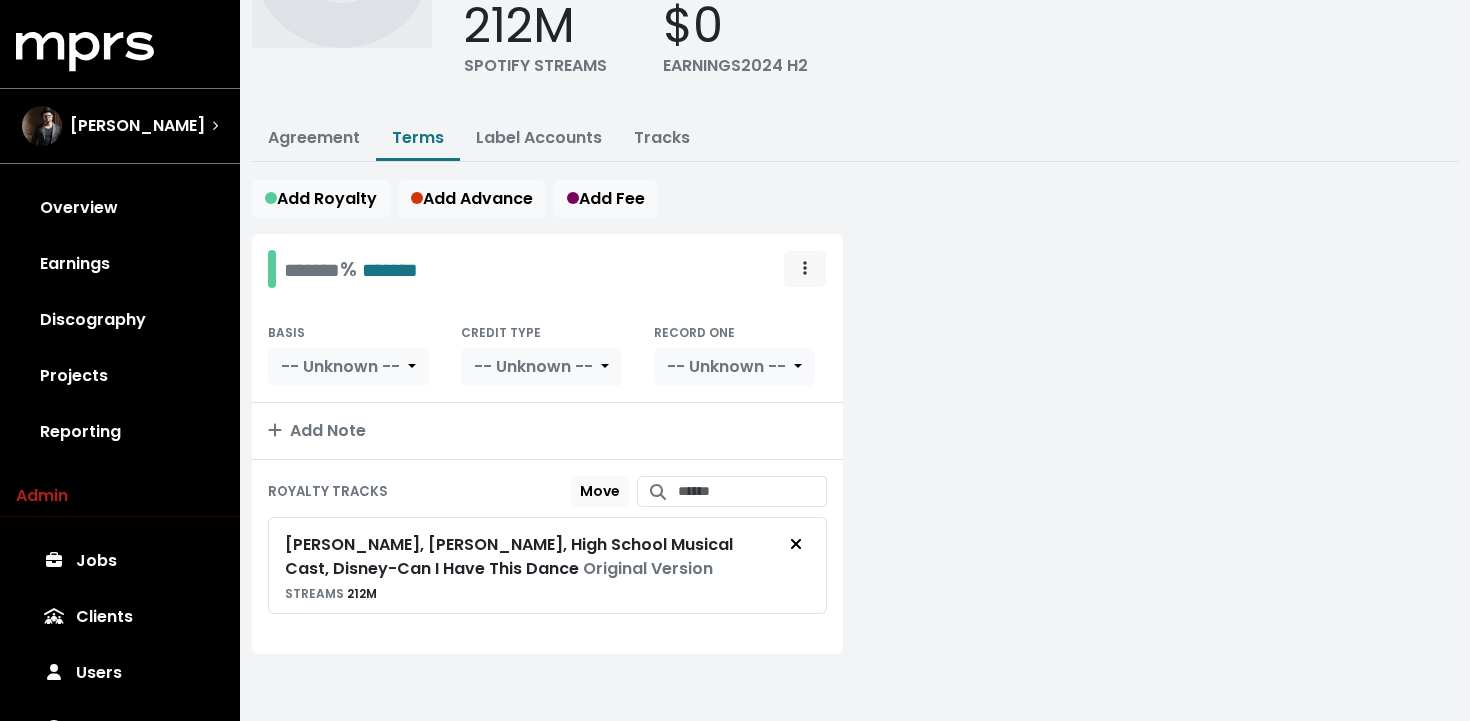 click at bounding box center (805, 269) 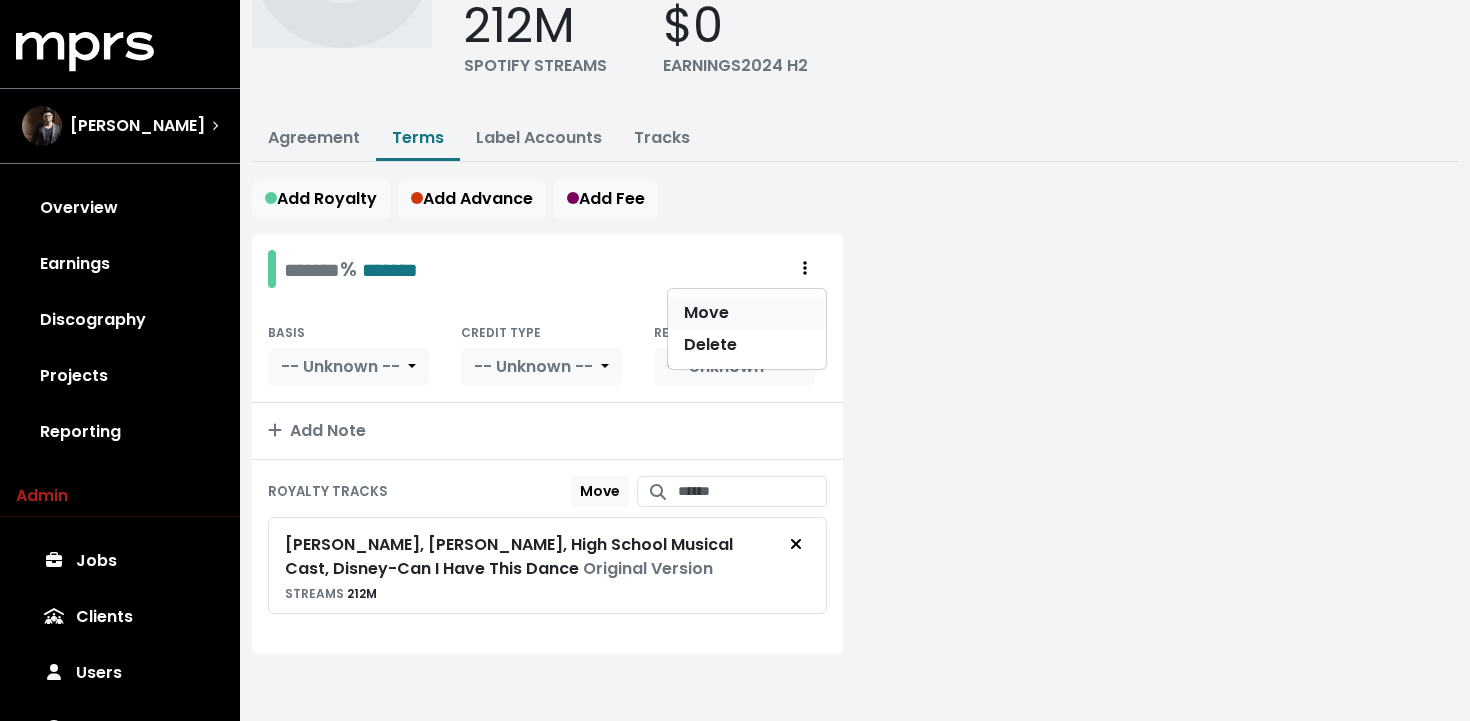 click on "Move" at bounding box center [747, 313] 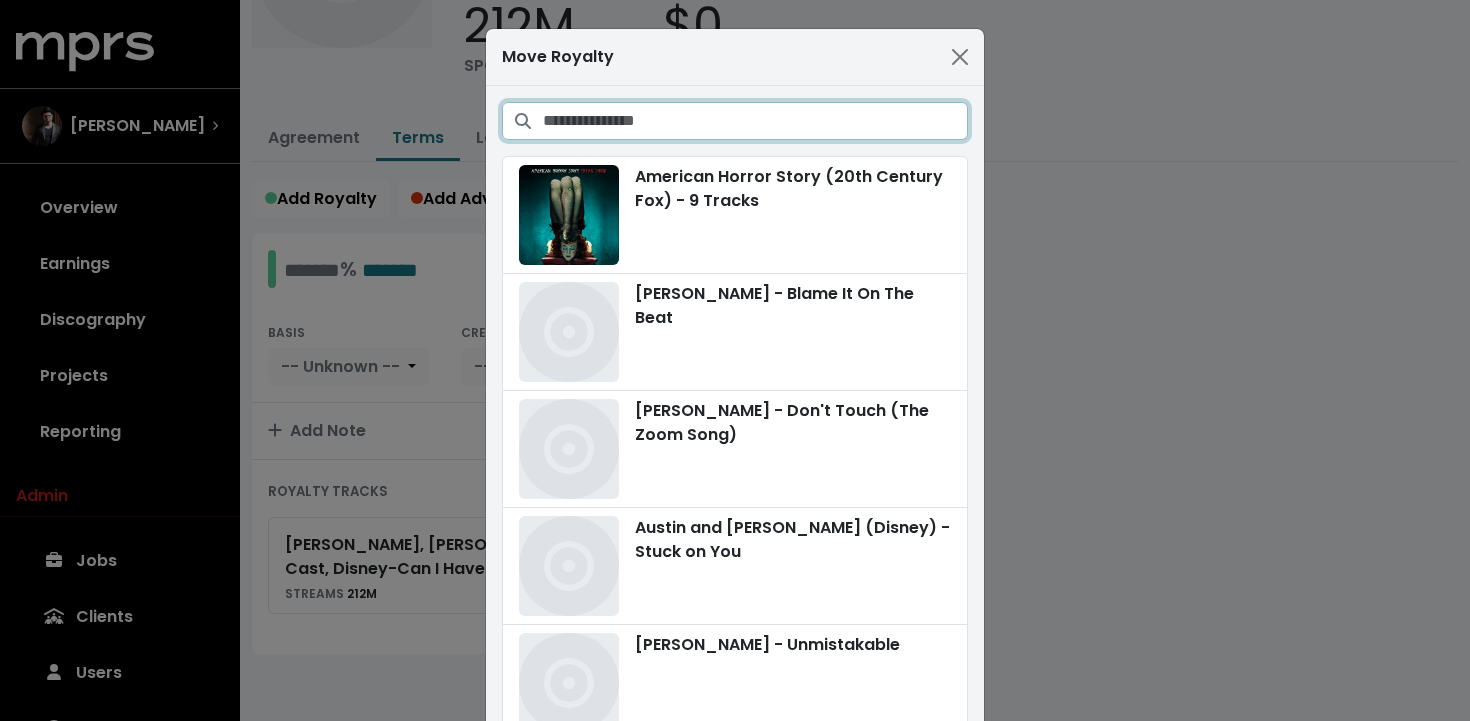 click at bounding box center [755, 121] 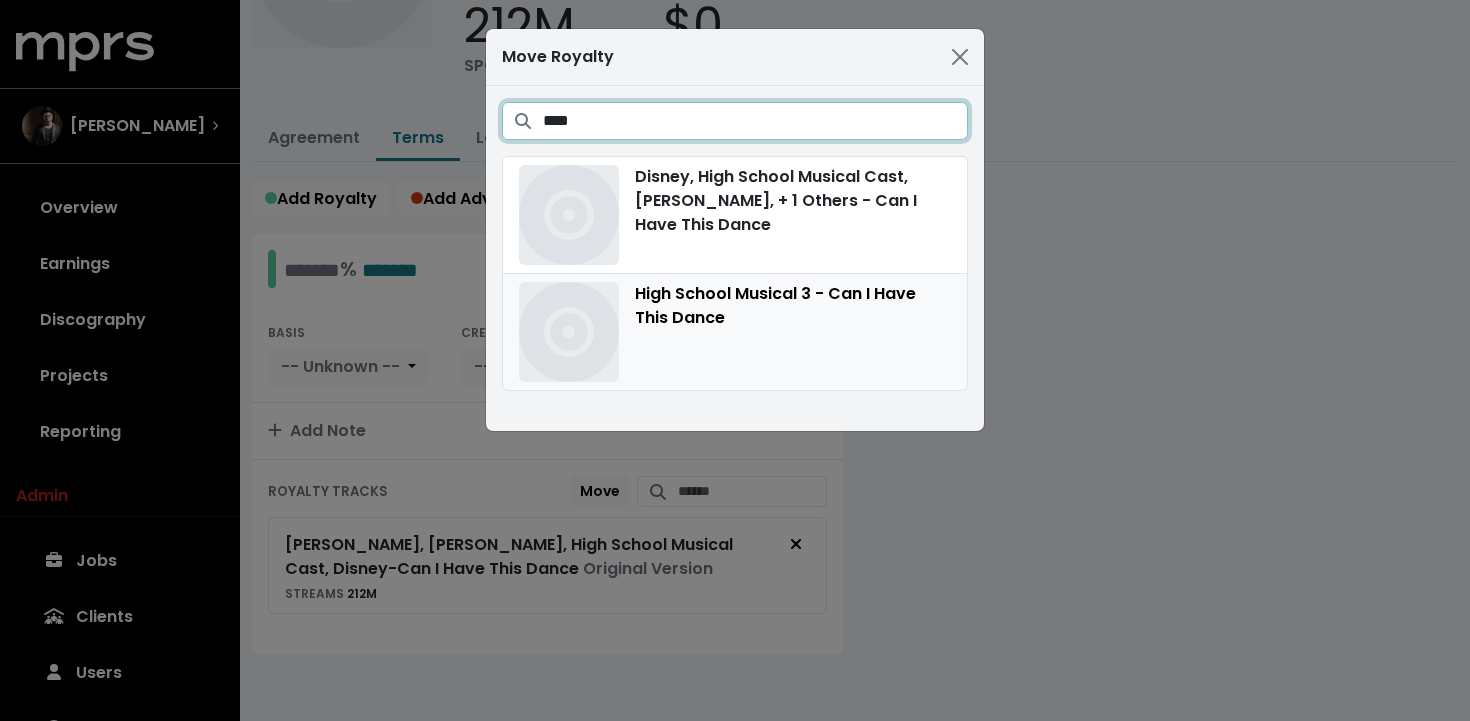 type on "****" 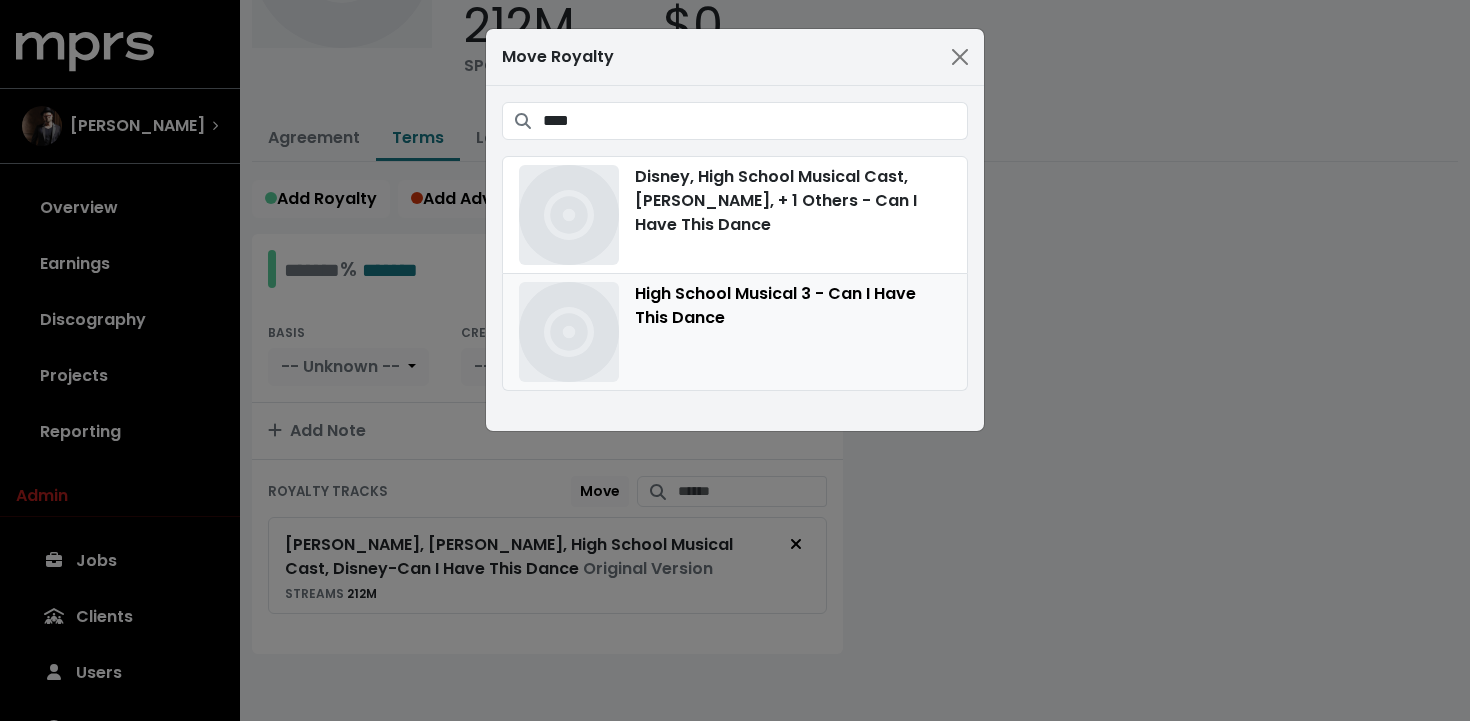 click at bounding box center [569, 332] 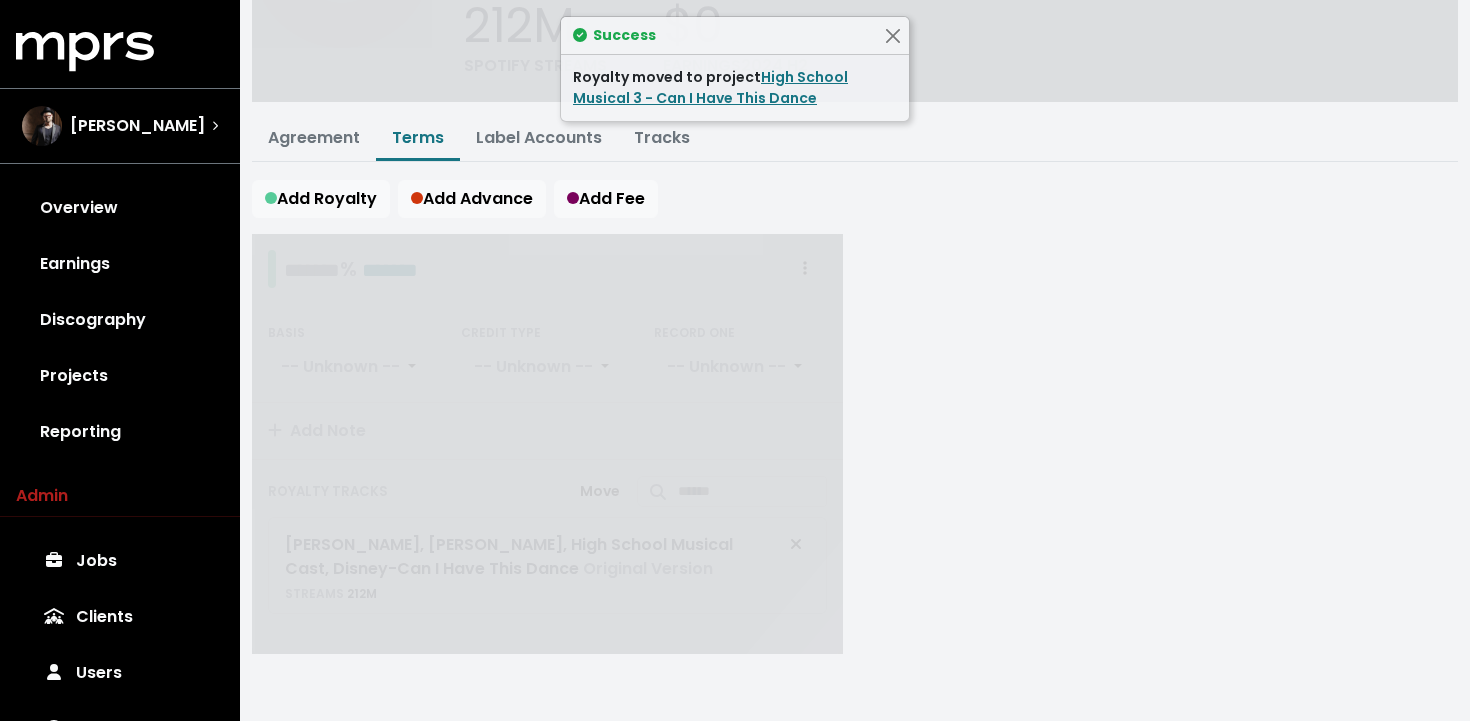 scroll, scrollTop: 0, scrollLeft: 0, axis: both 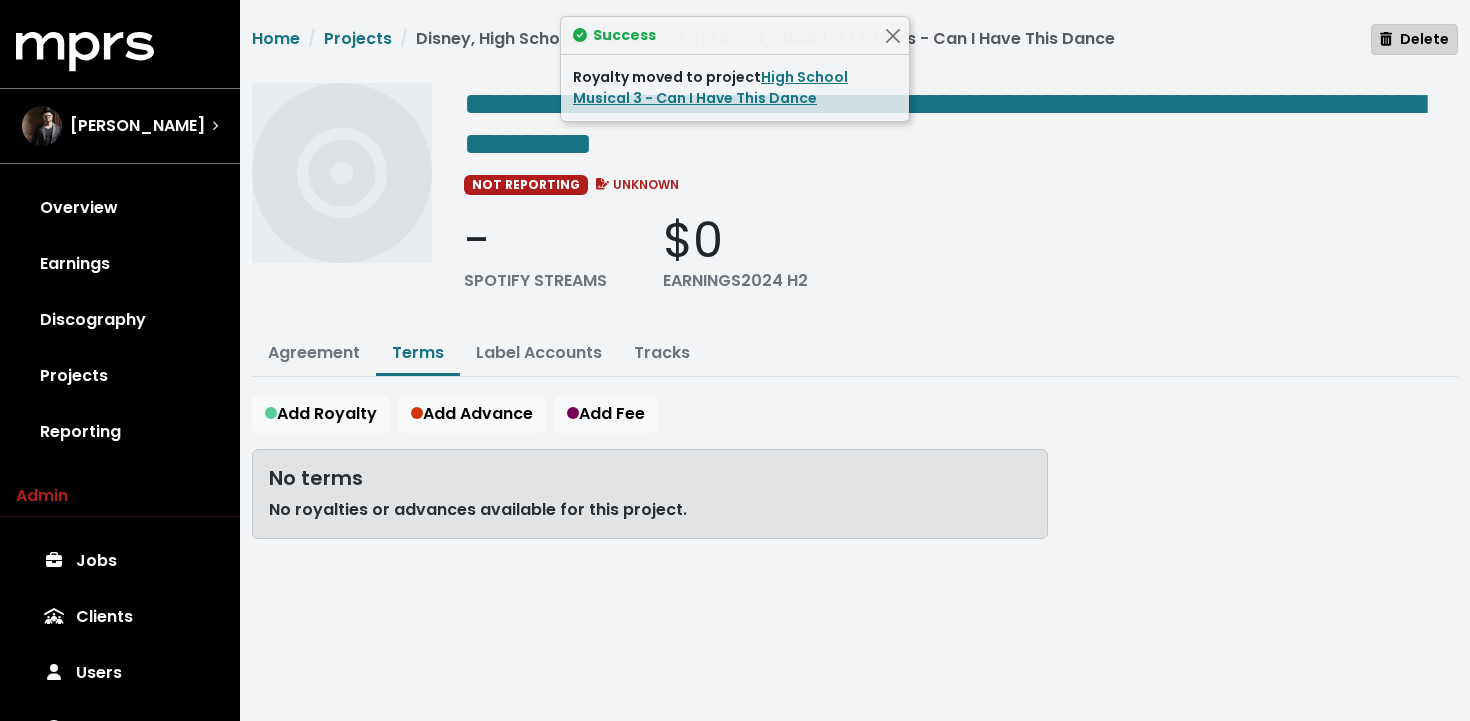 click on "Delete" at bounding box center [1414, 39] 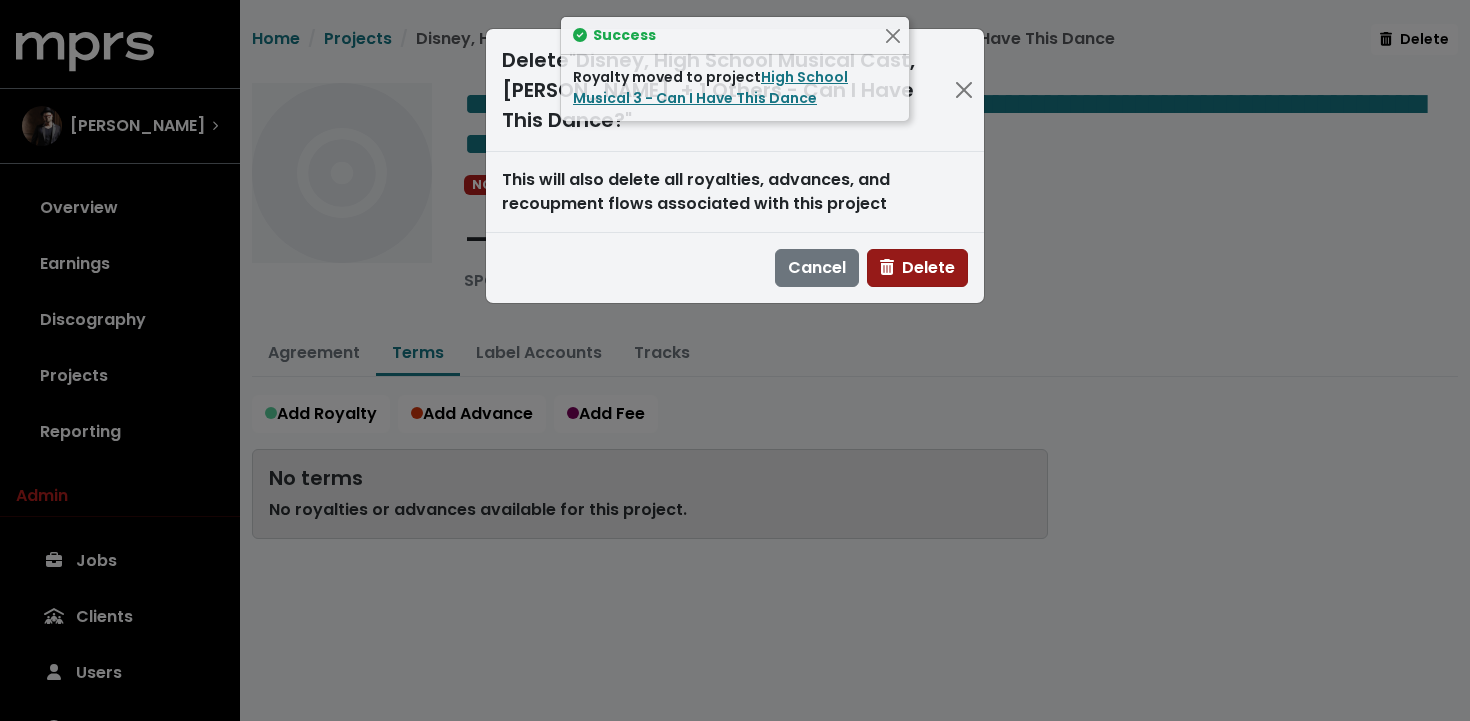 click on "Delete" at bounding box center [917, 267] 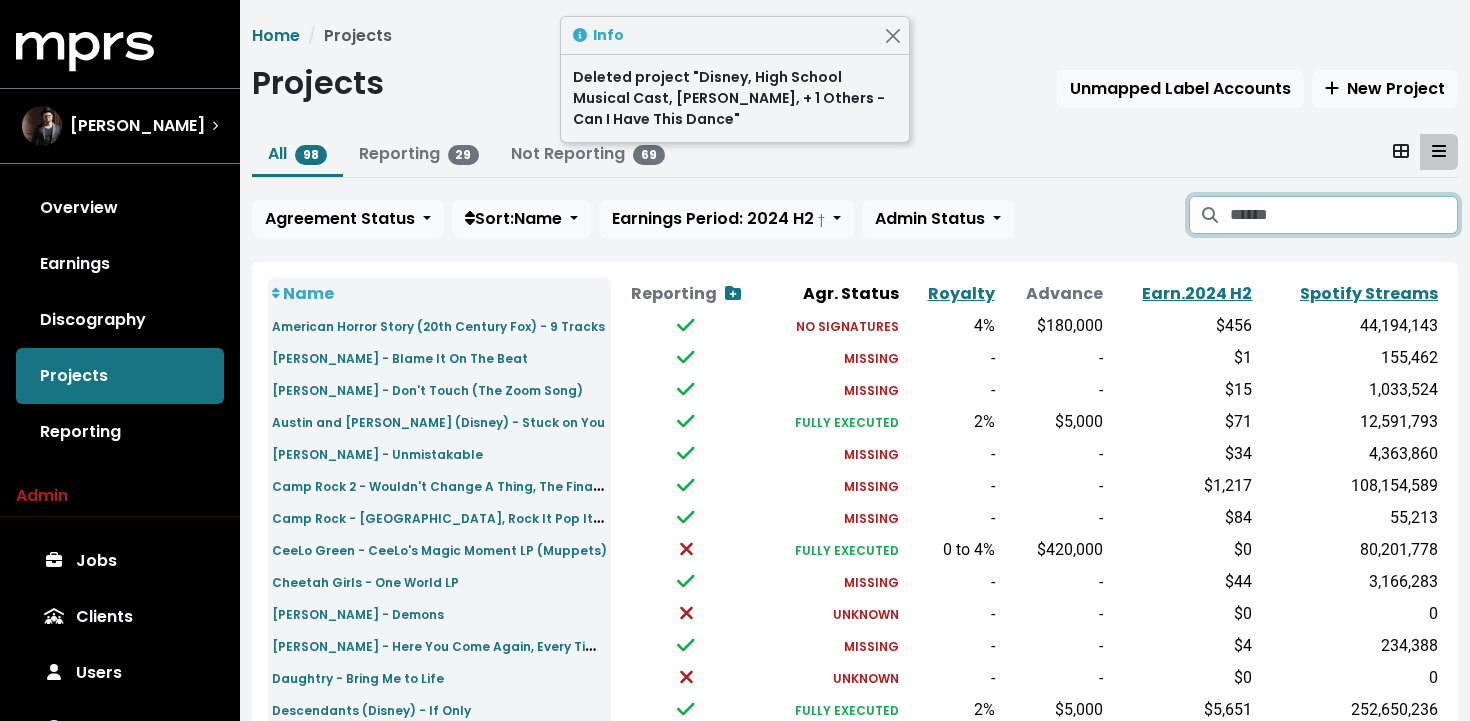 click at bounding box center (1344, 215) 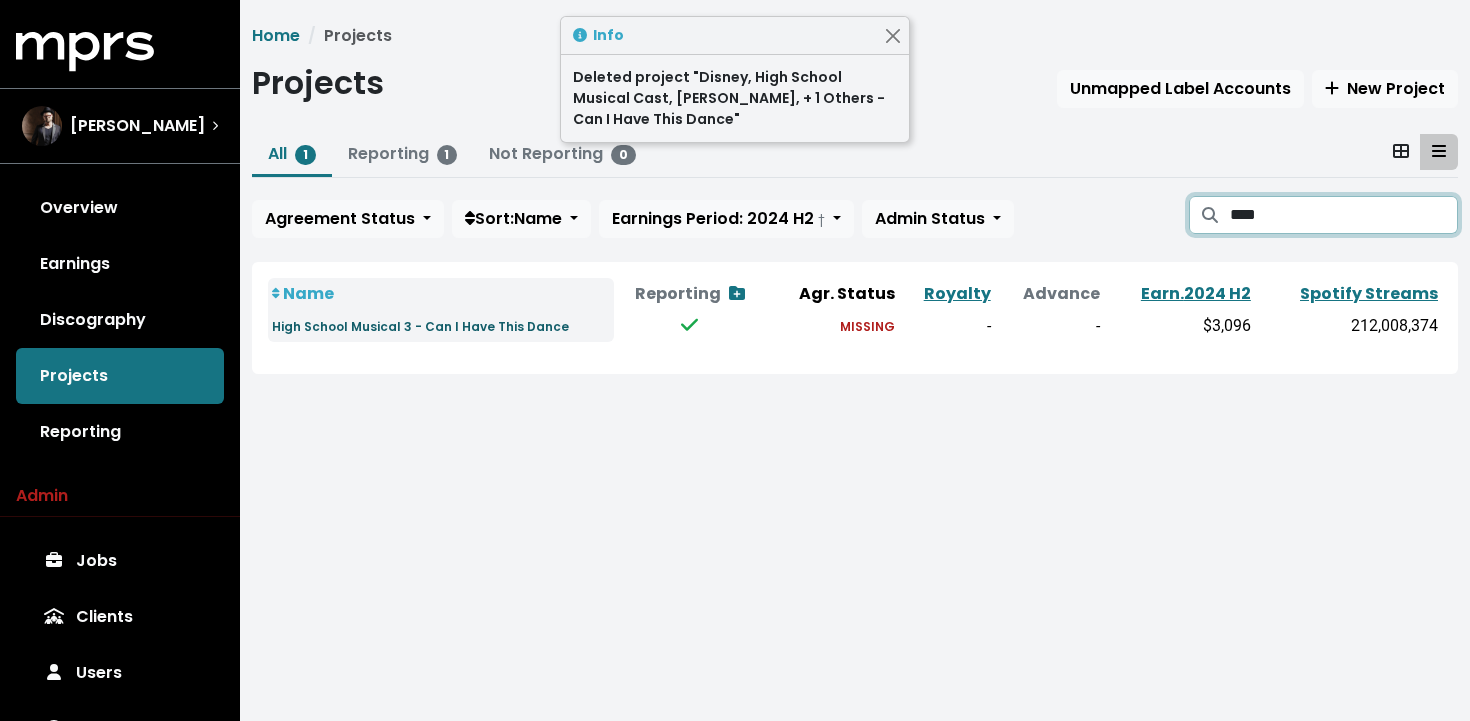 type on "****" 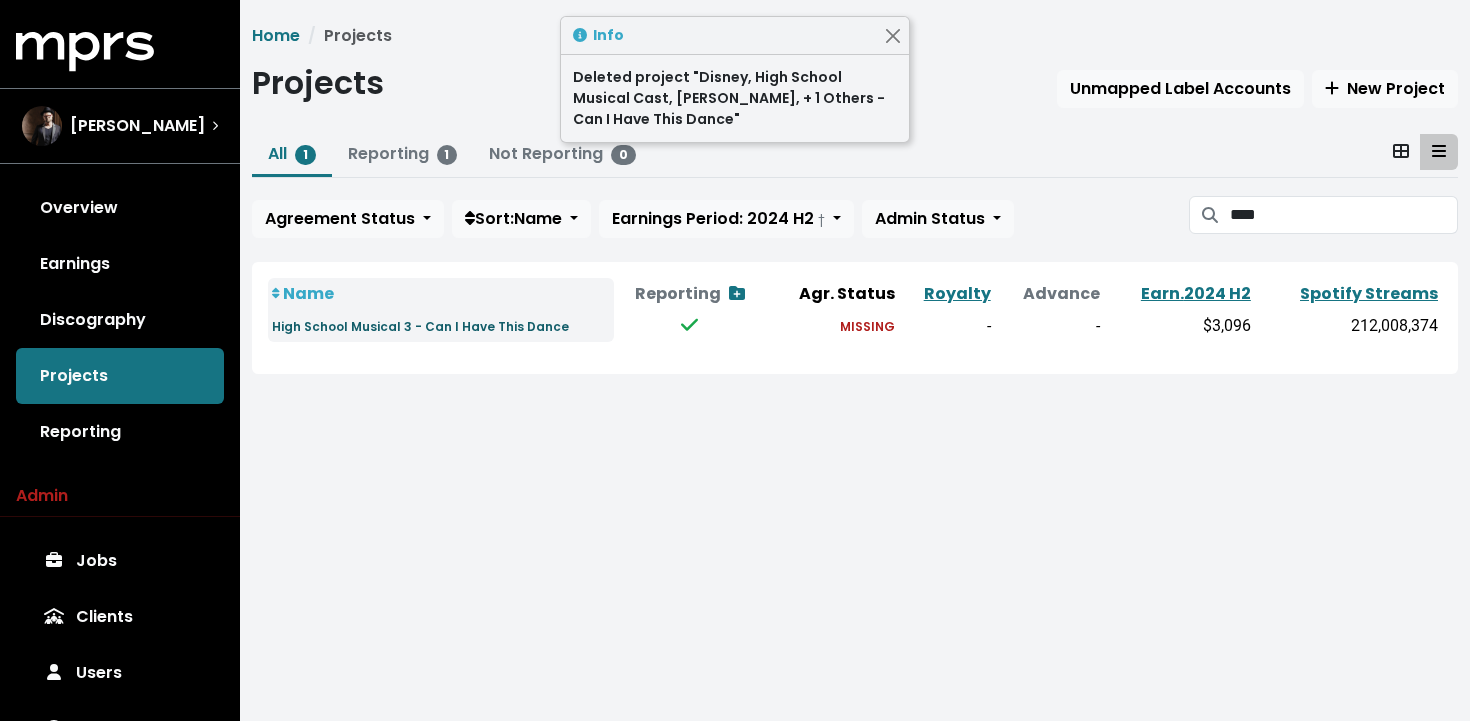 click on "High School Musical 3 - Can I Have This Dance" at bounding box center (420, 326) 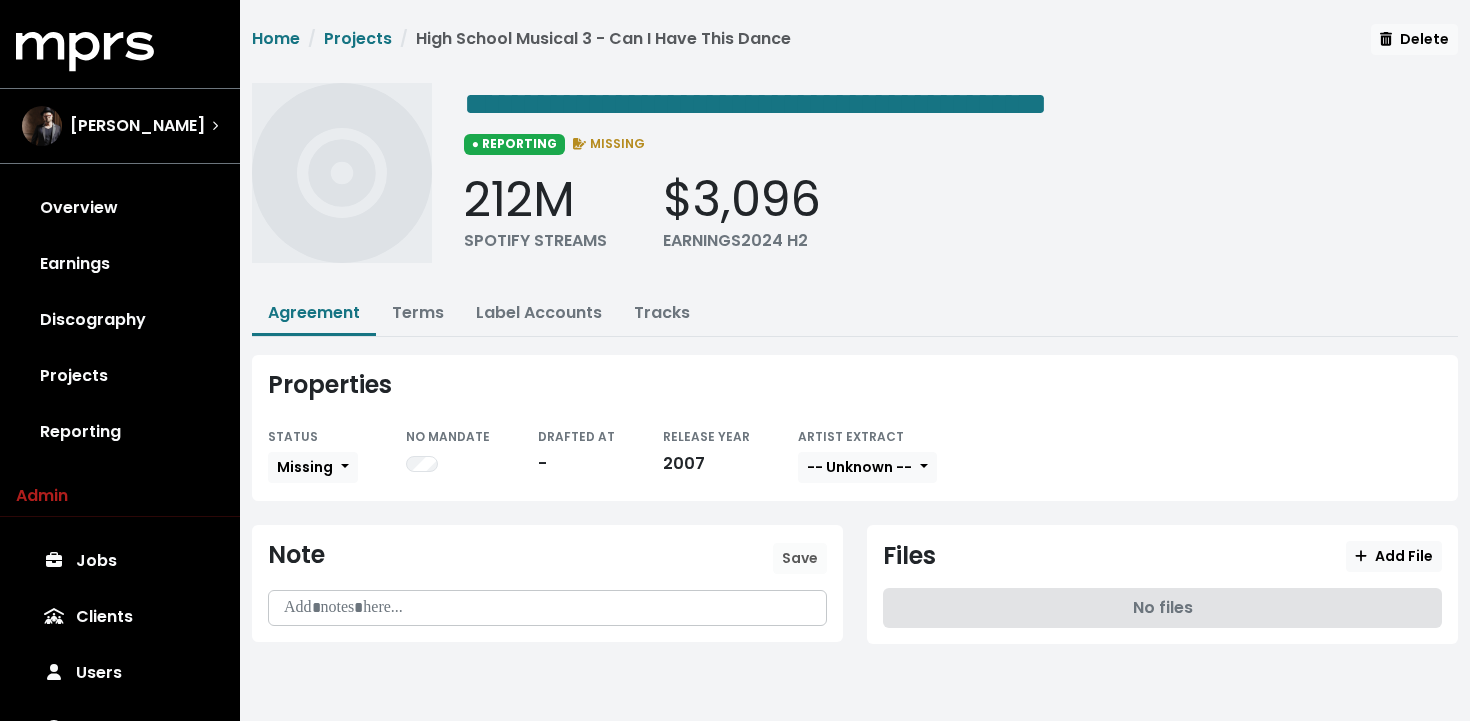 click on "Terms" at bounding box center [418, 314] 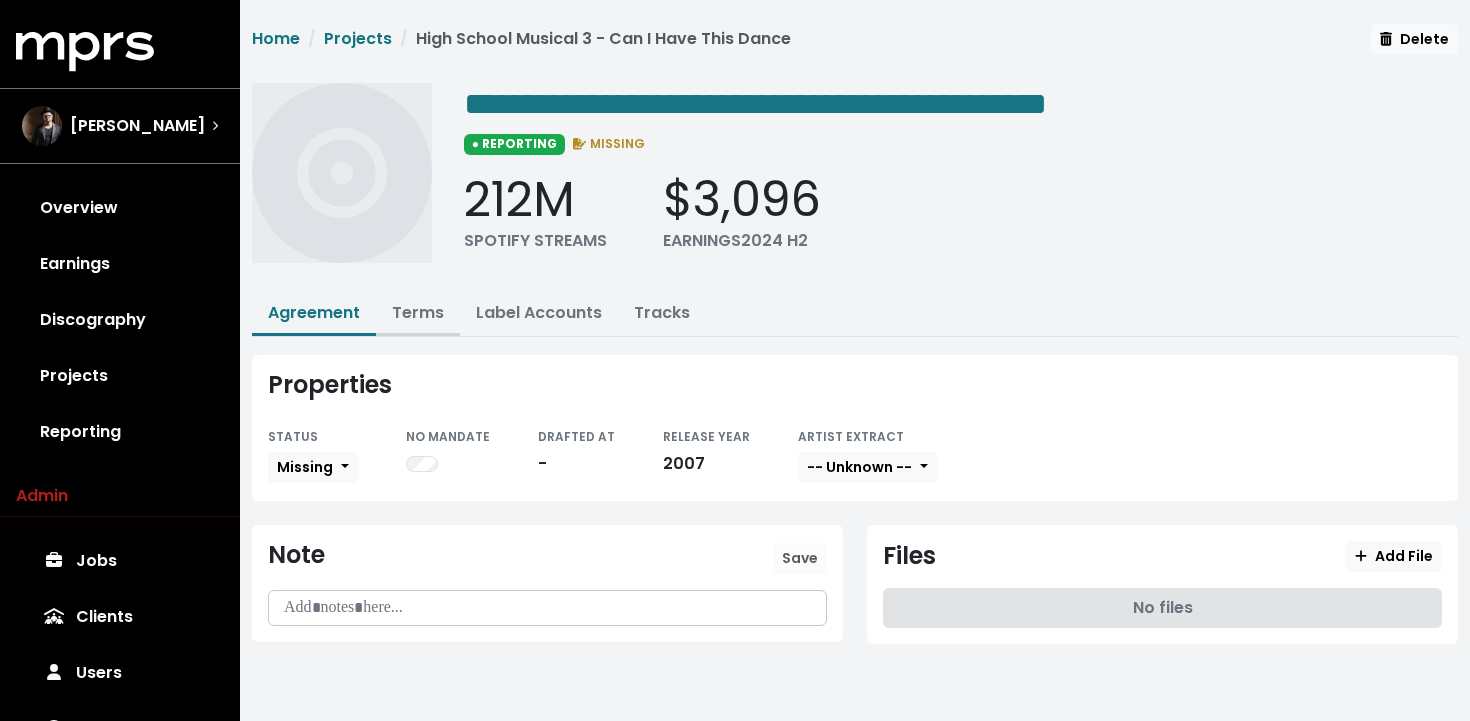 click on "Terms" at bounding box center [418, 312] 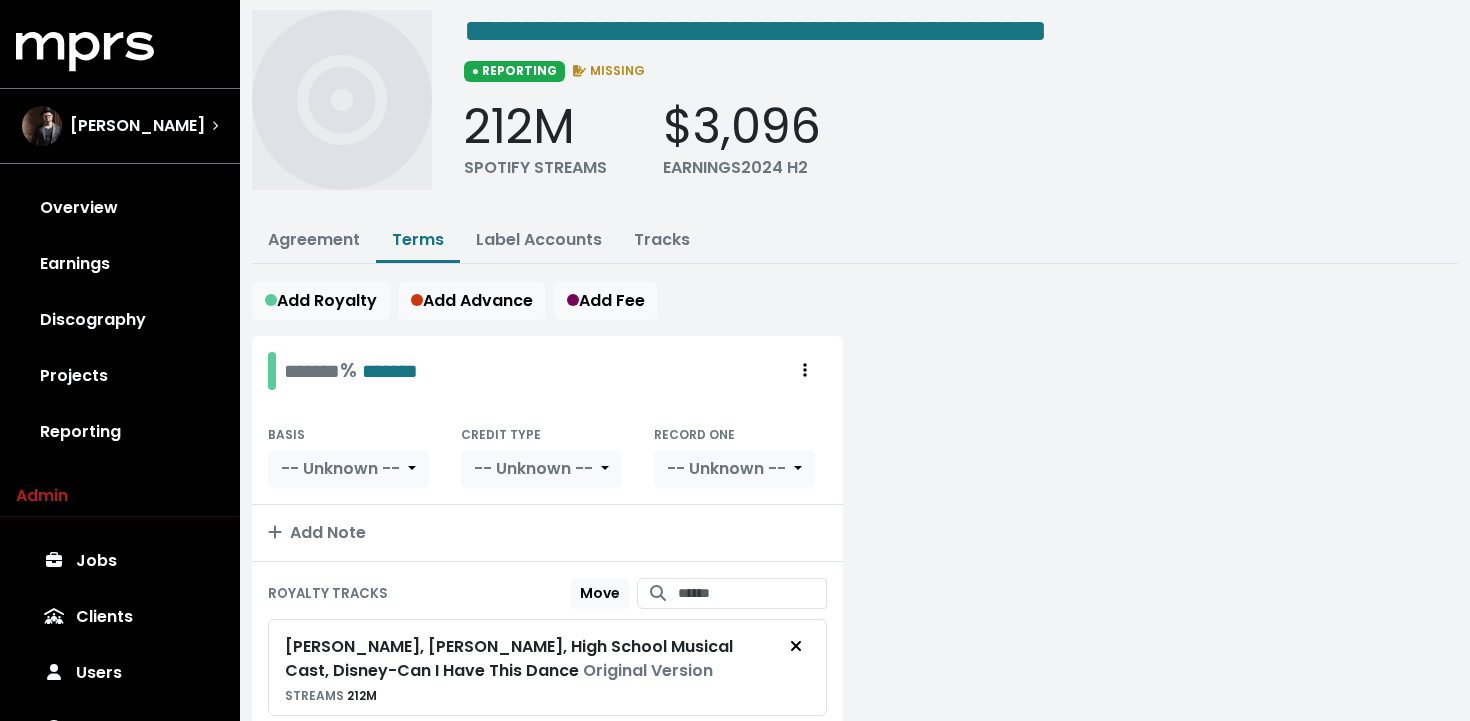 scroll, scrollTop: 77, scrollLeft: 0, axis: vertical 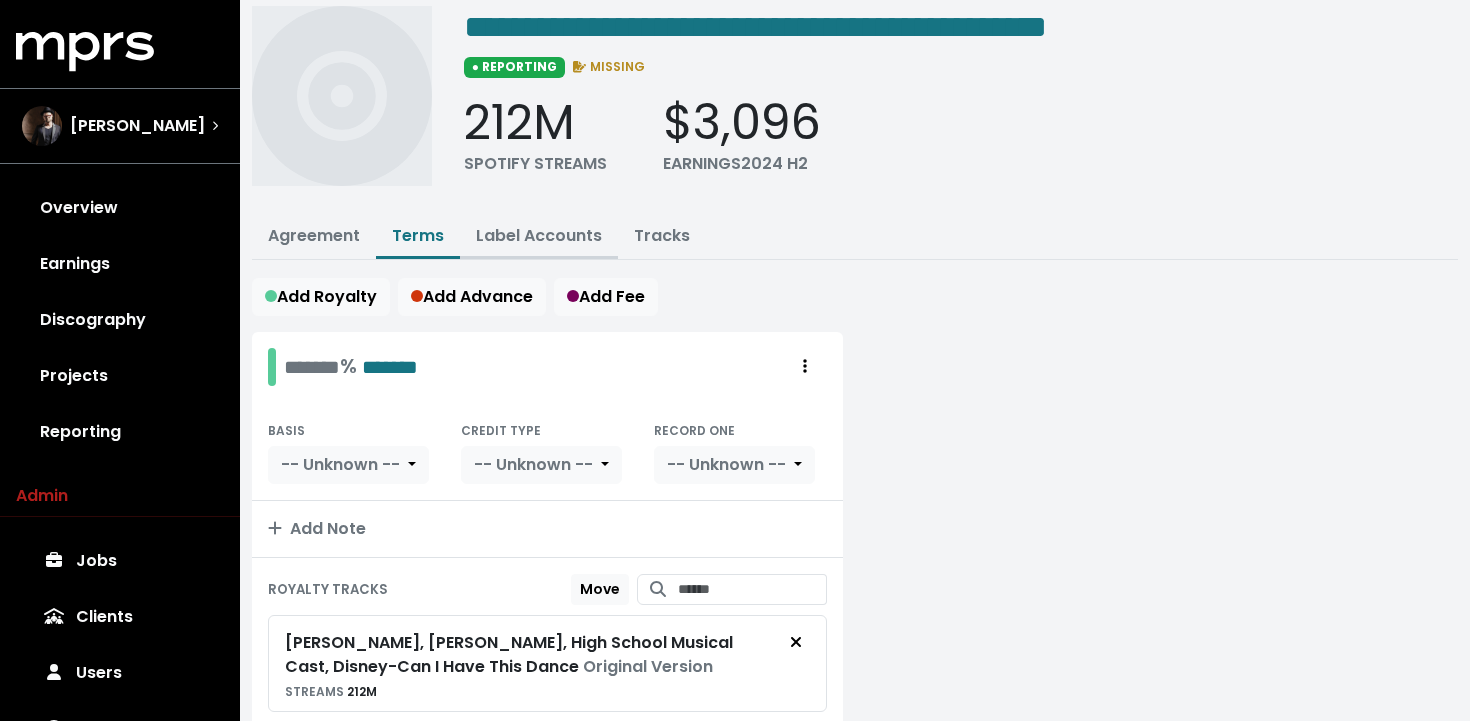 click on "Label Accounts" at bounding box center (539, 237) 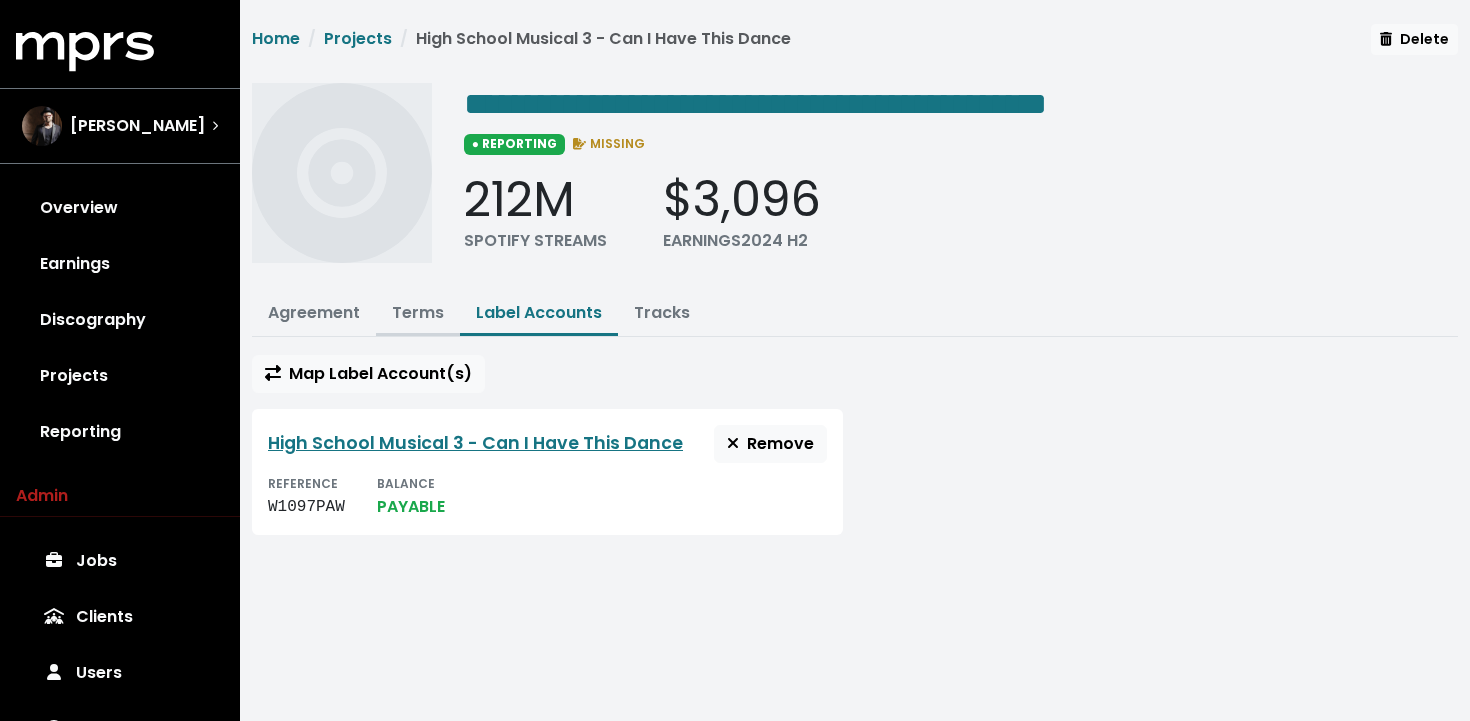 click on "Terms" at bounding box center [418, 312] 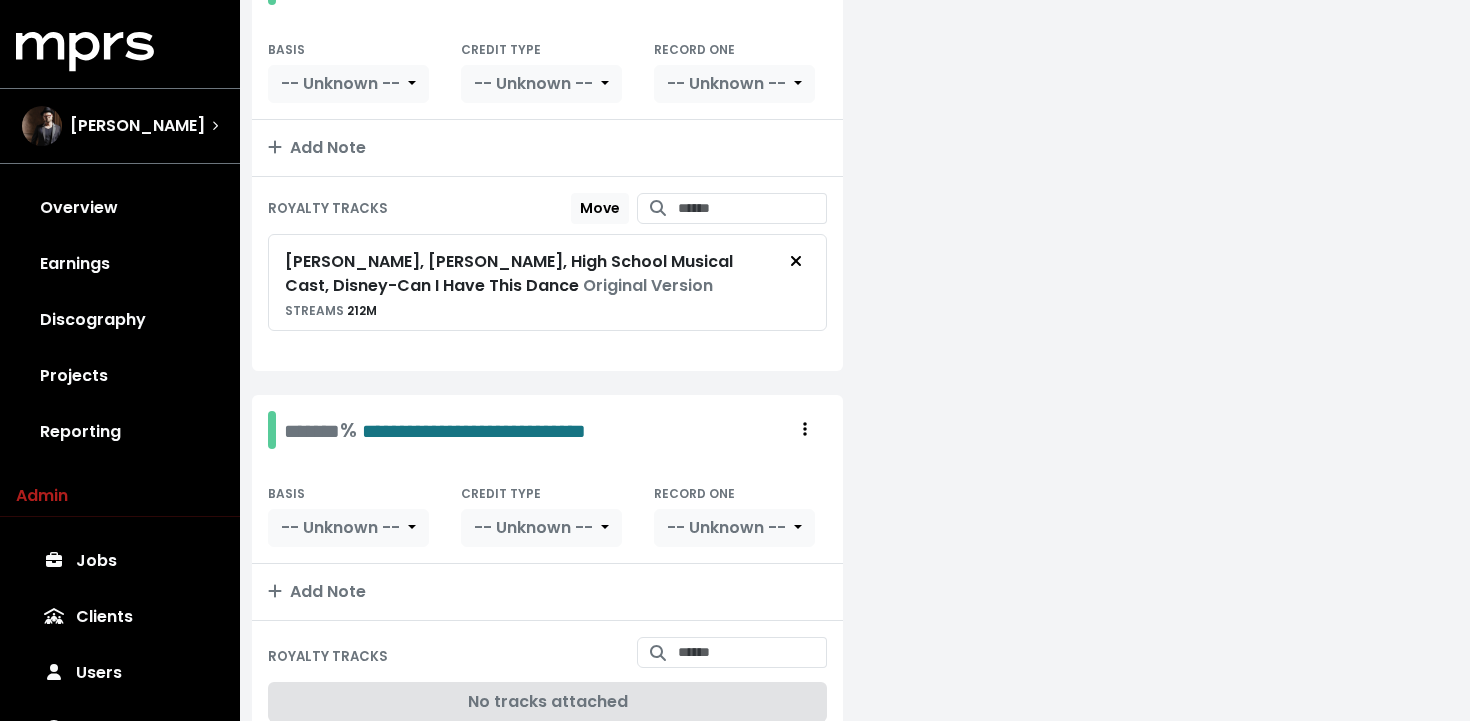 scroll, scrollTop: 543, scrollLeft: 0, axis: vertical 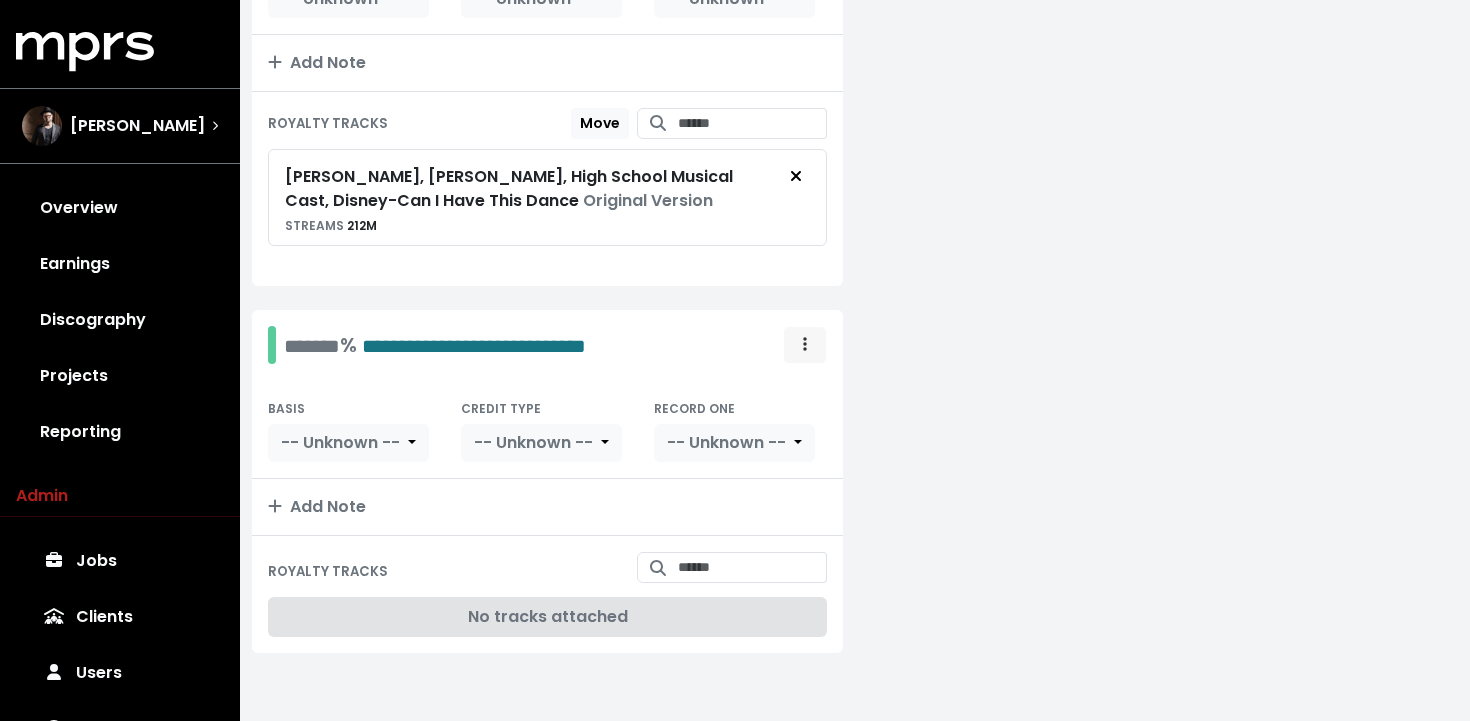 click 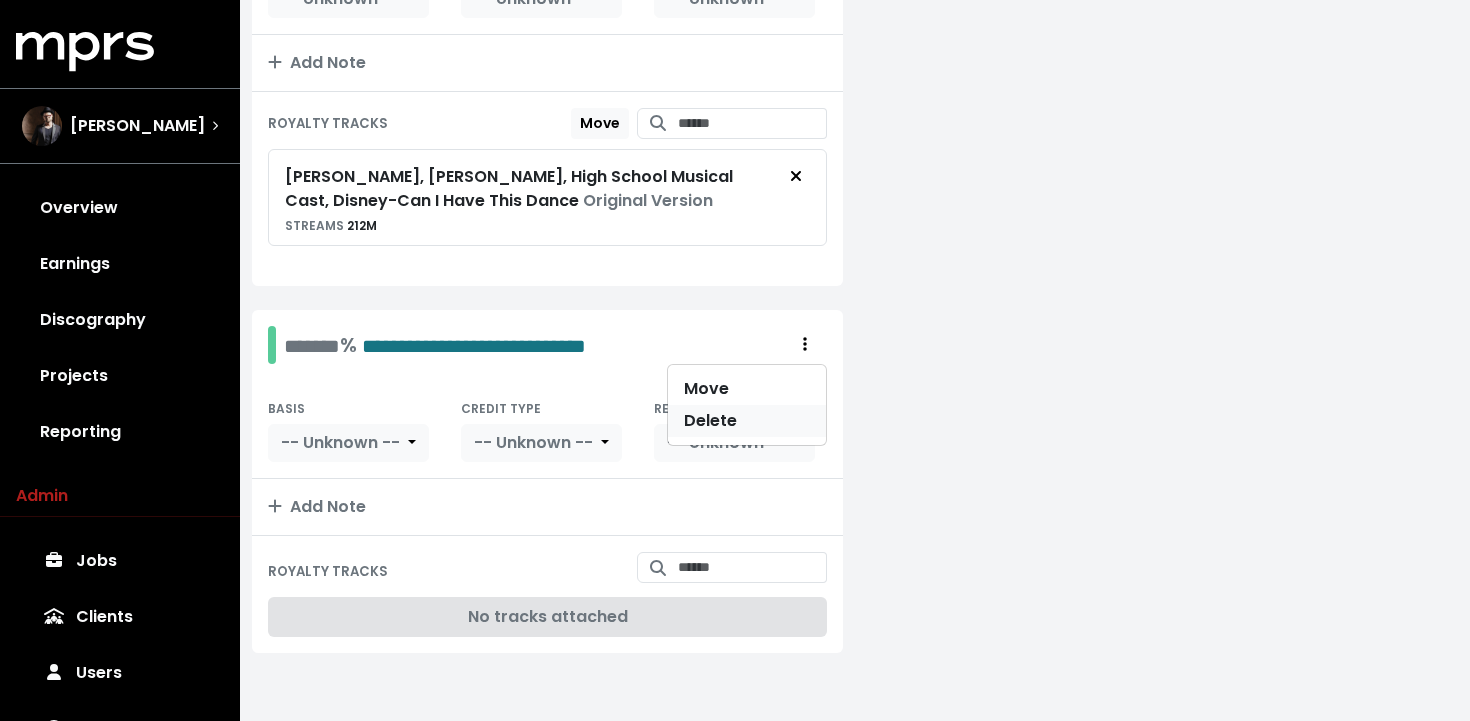 click on "Delete" at bounding box center (747, 421) 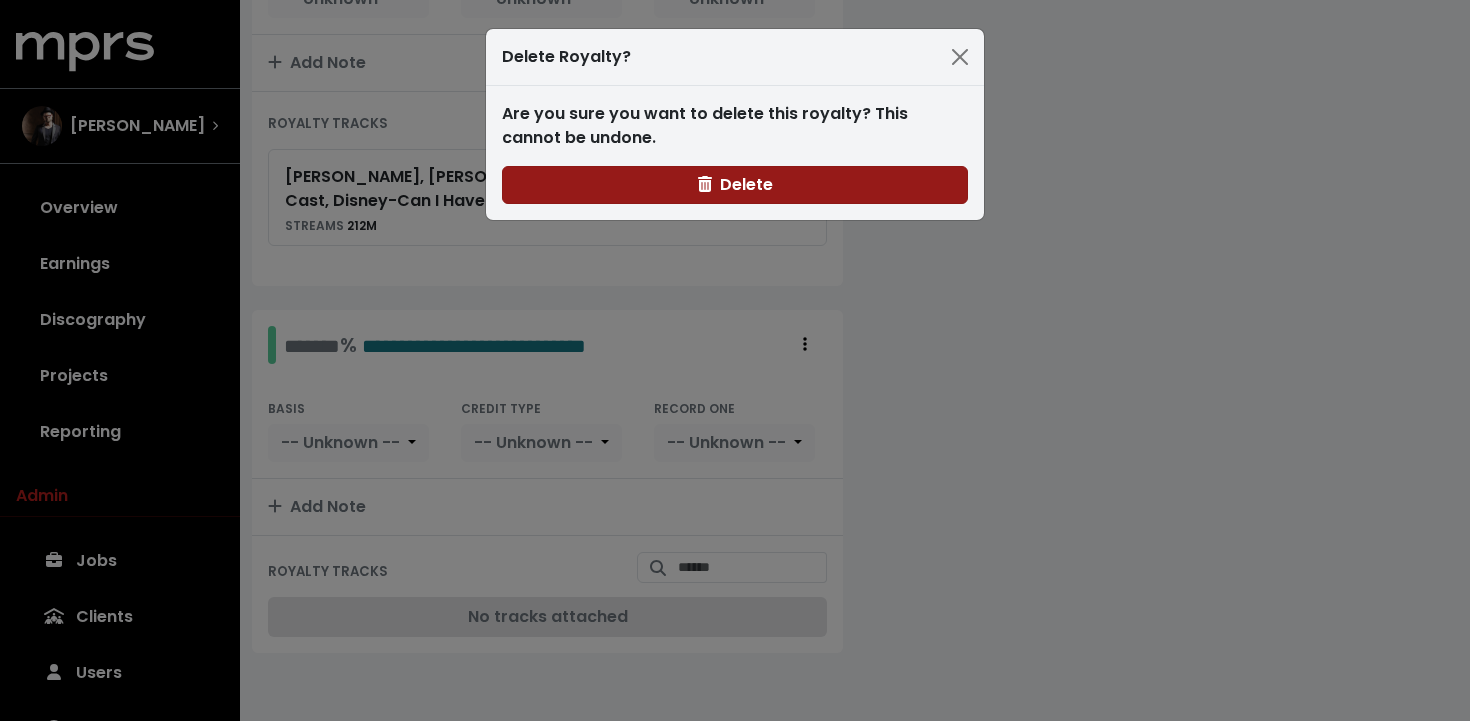 click on "Delete" at bounding box center [735, 185] 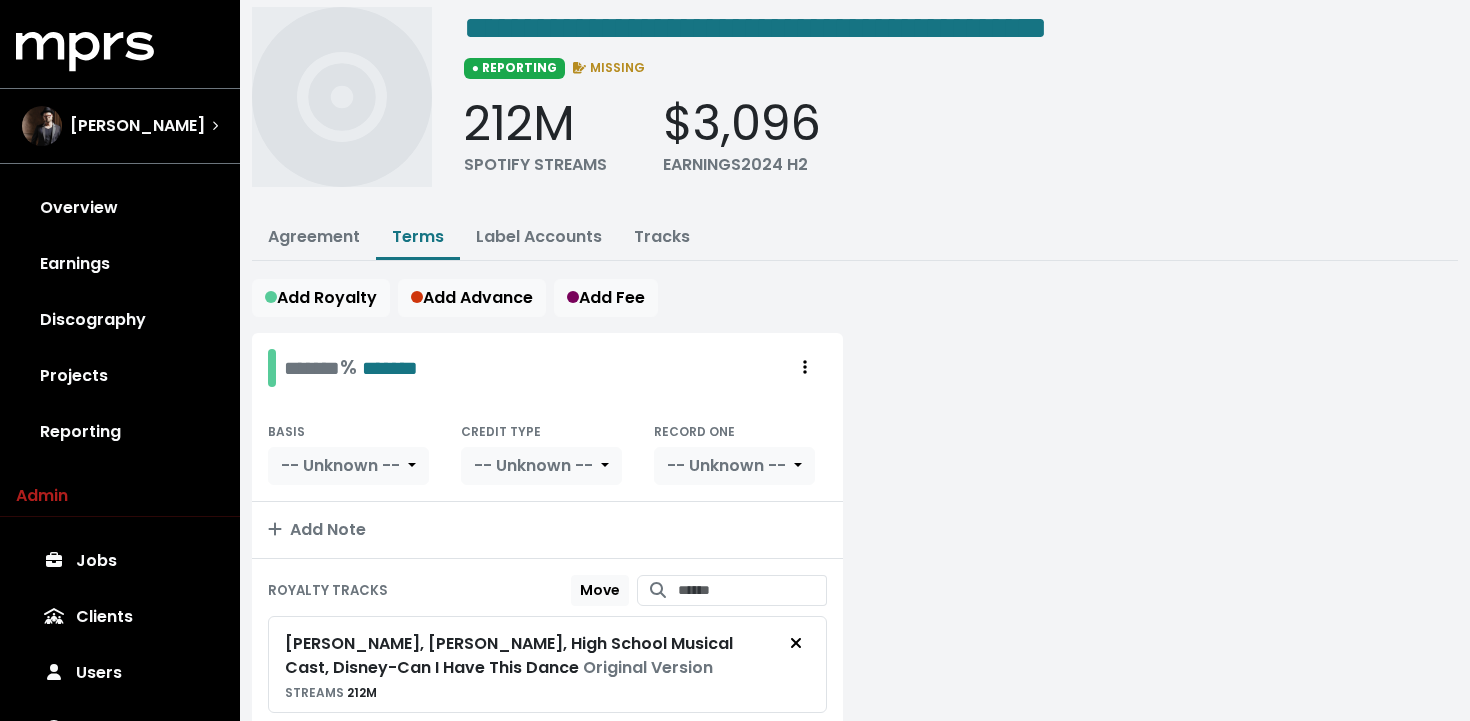 scroll, scrollTop: 0, scrollLeft: 0, axis: both 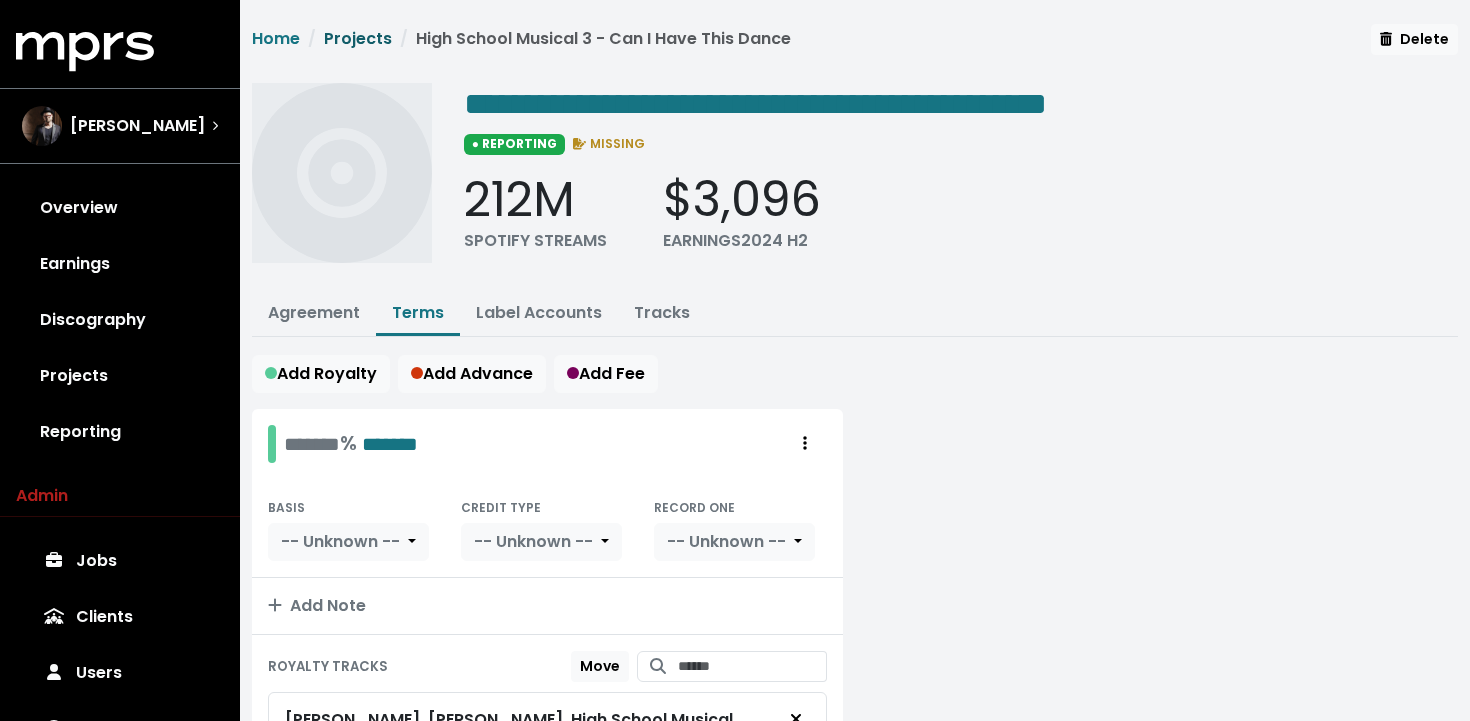 click on "Projects" at bounding box center (358, 38) 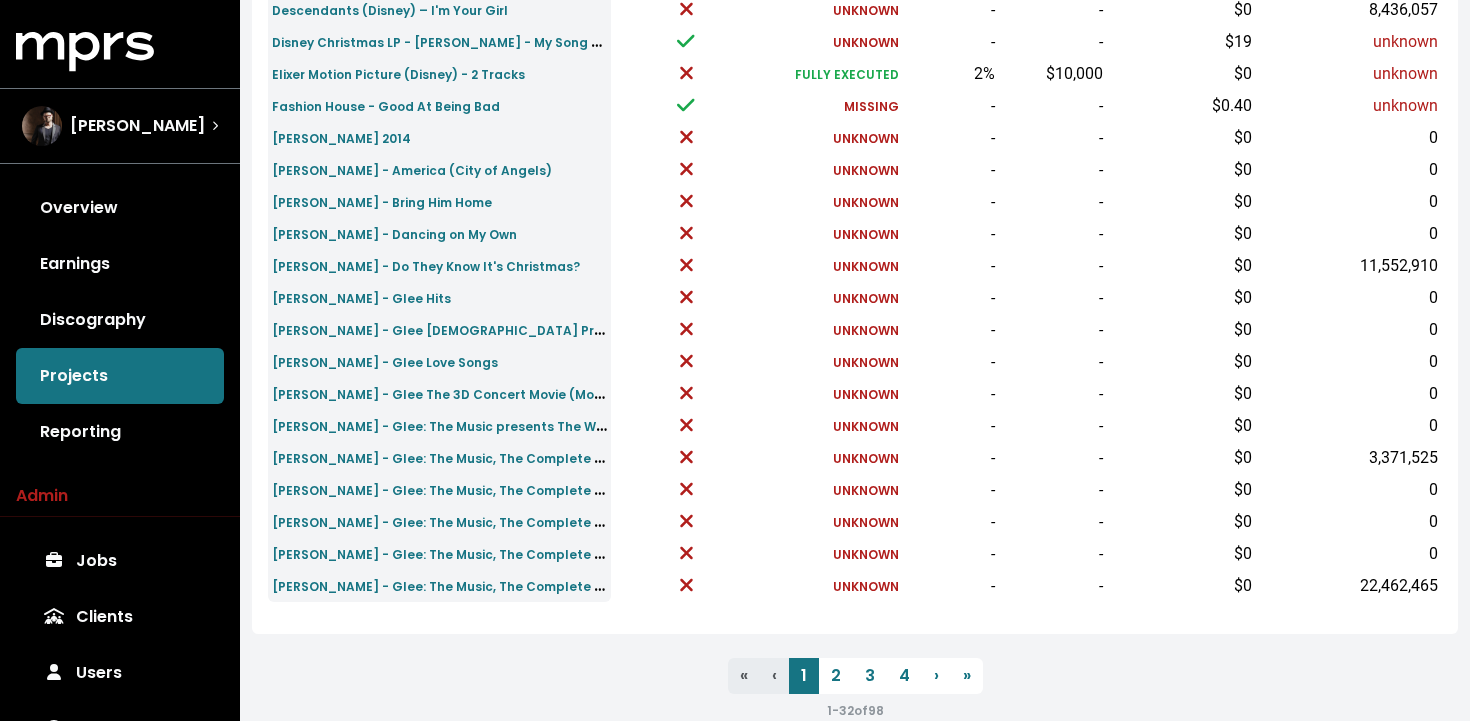 scroll, scrollTop: 735, scrollLeft: 0, axis: vertical 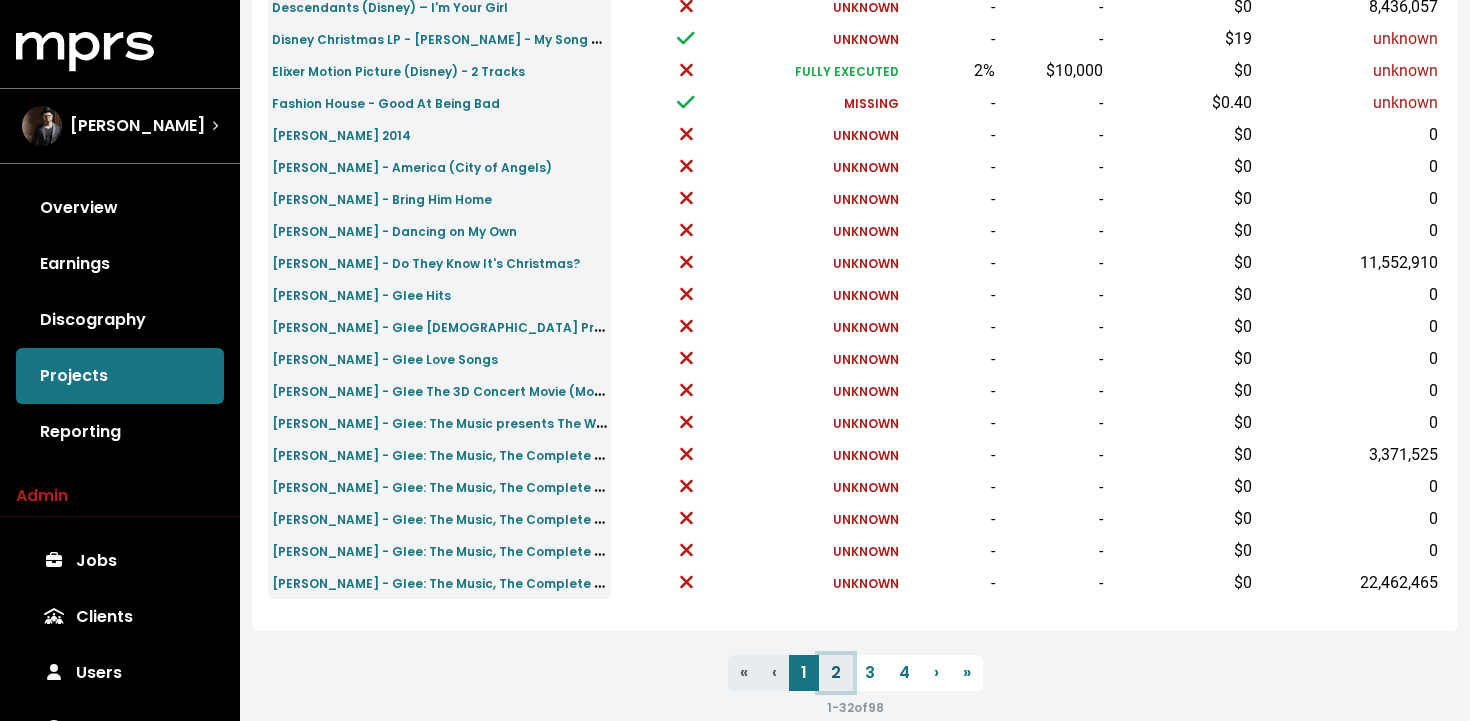 click on "2" at bounding box center [836, 673] 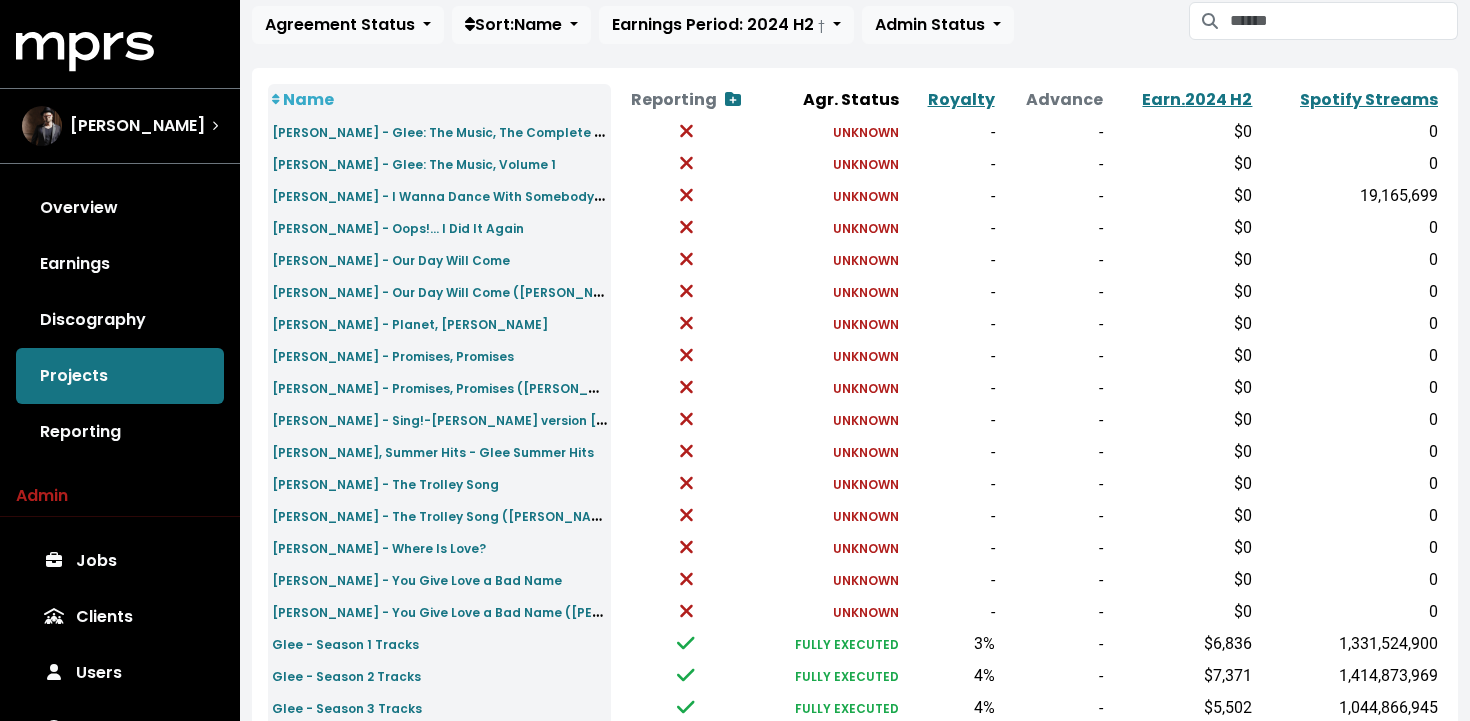 scroll, scrollTop: 206, scrollLeft: 0, axis: vertical 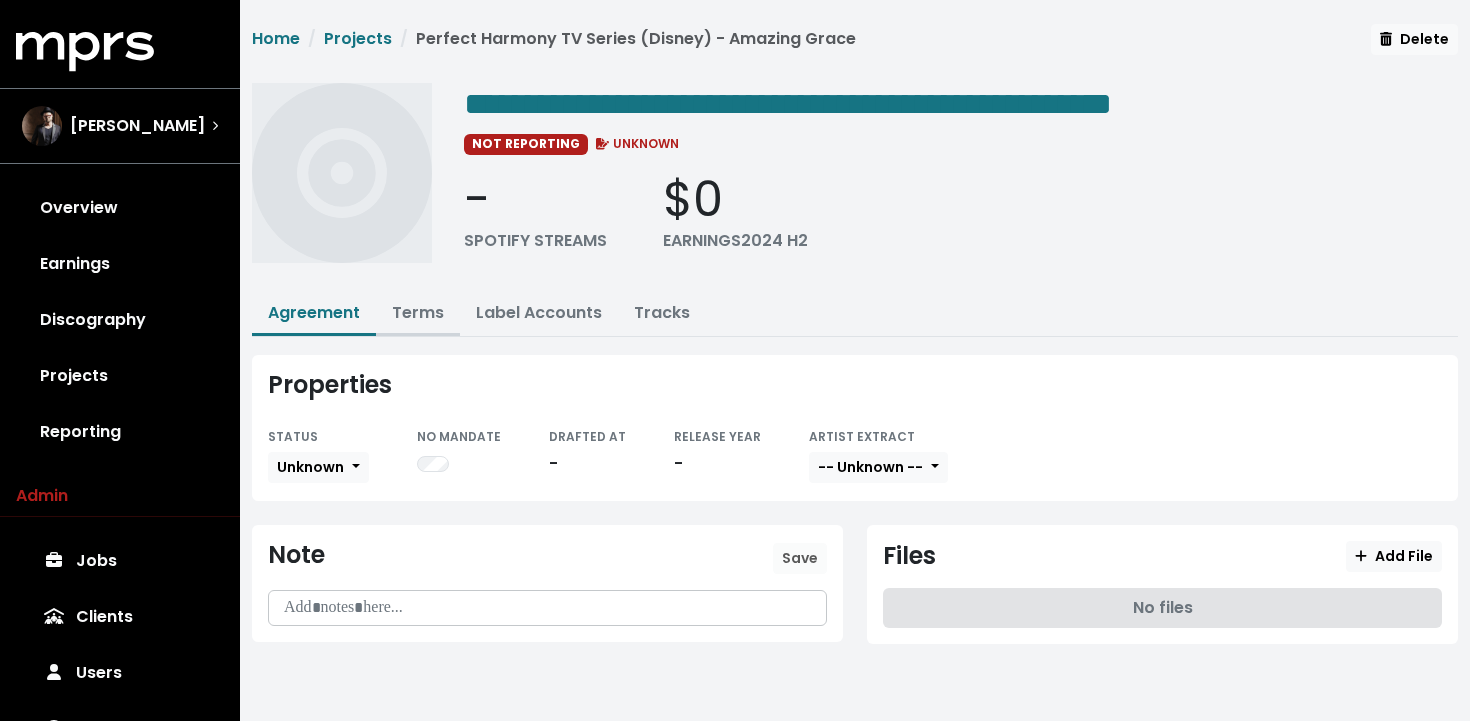 click on "Terms" at bounding box center (418, 312) 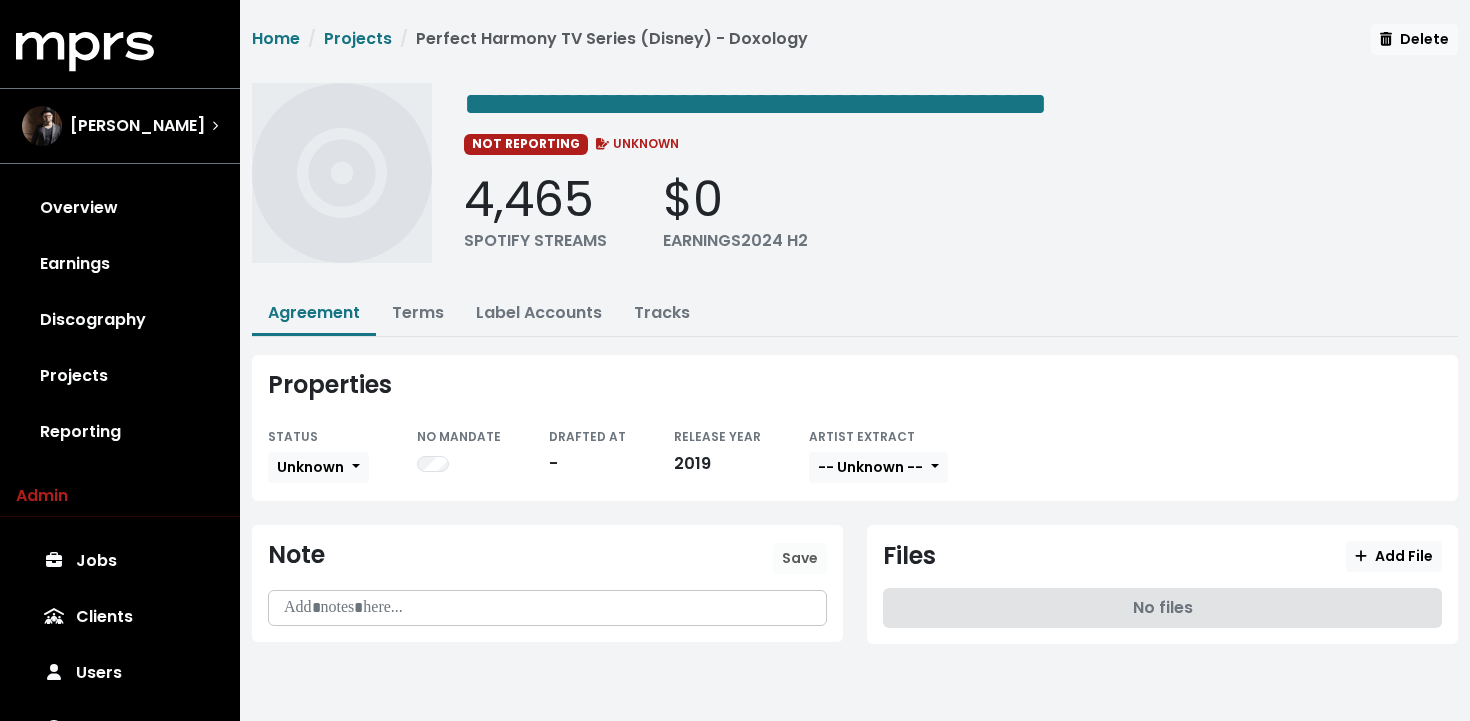 scroll, scrollTop: 0, scrollLeft: 0, axis: both 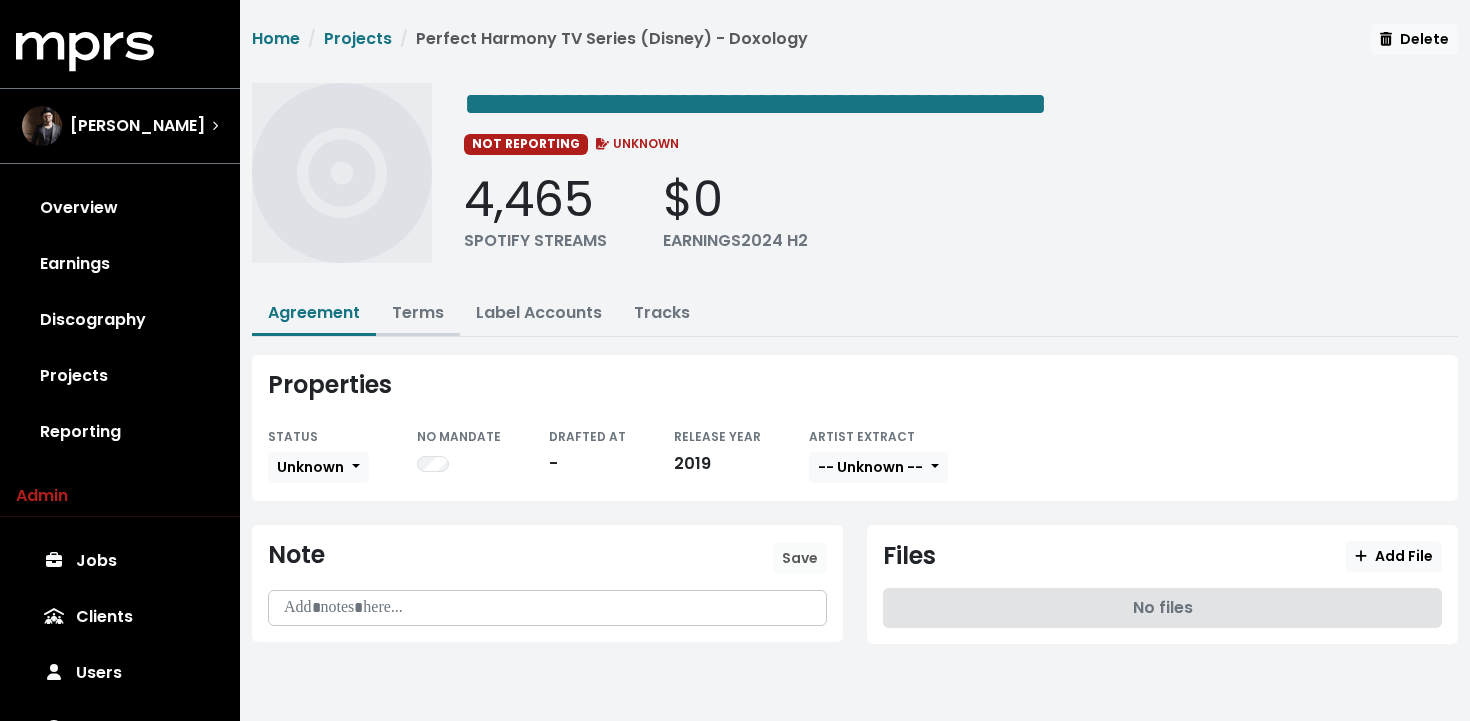 click on "Terms" at bounding box center [418, 312] 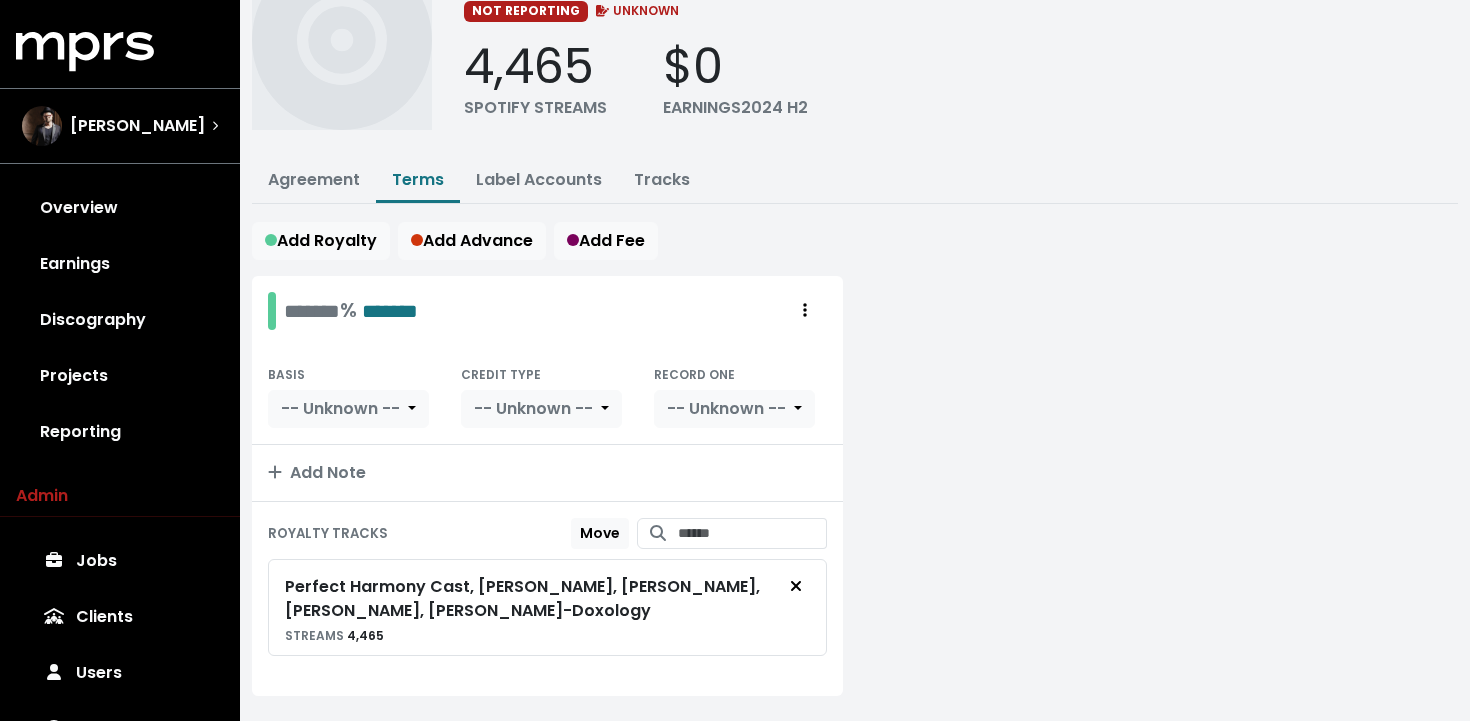 scroll, scrollTop: 177, scrollLeft: 0, axis: vertical 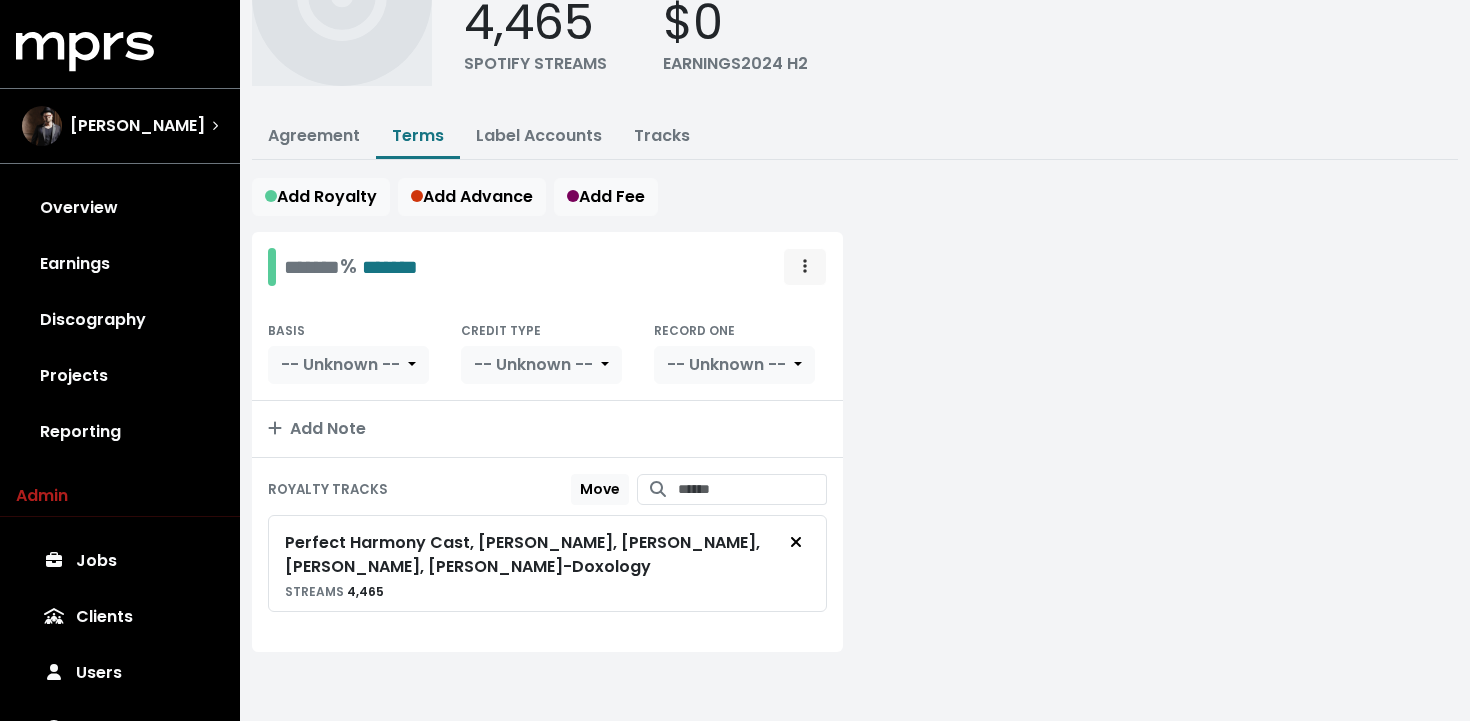 click at bounding box center [805, 267] 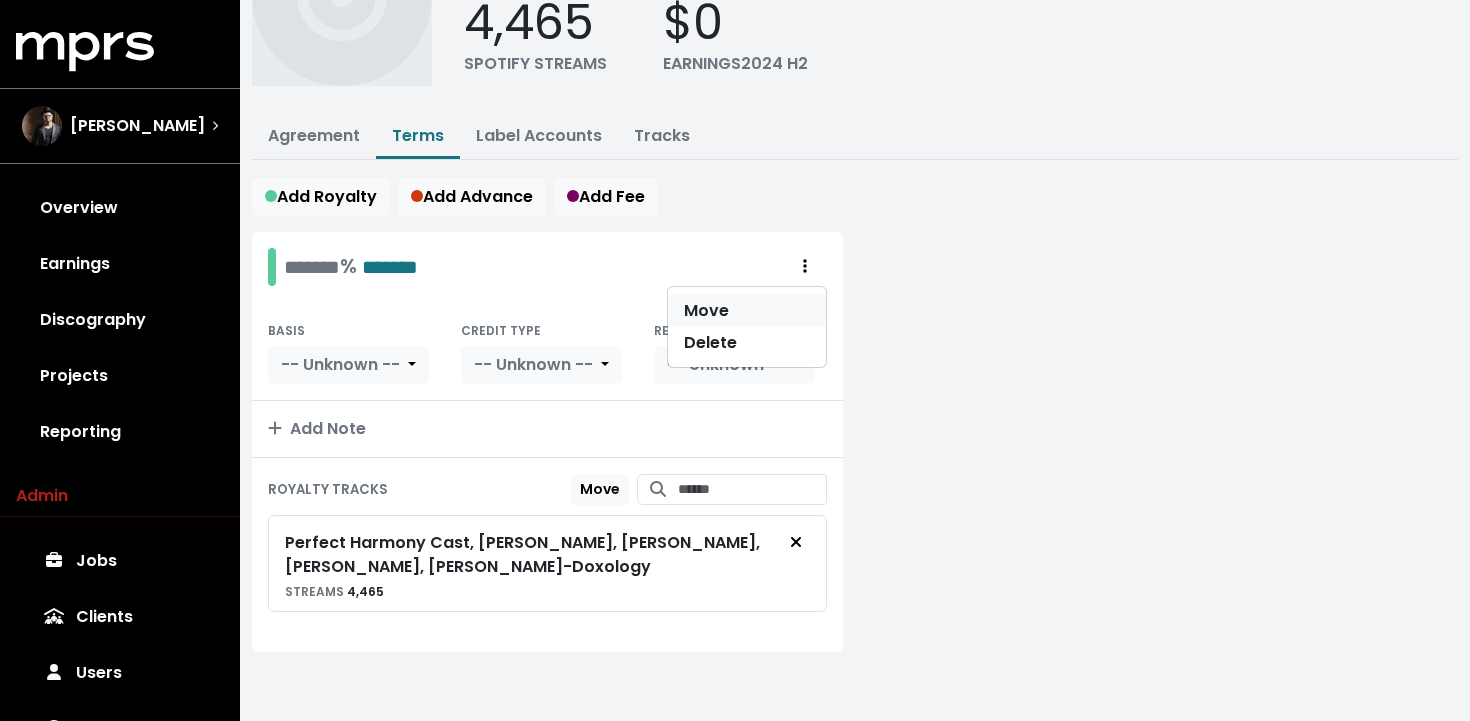click on "Move" at bounding box center [747, 311] 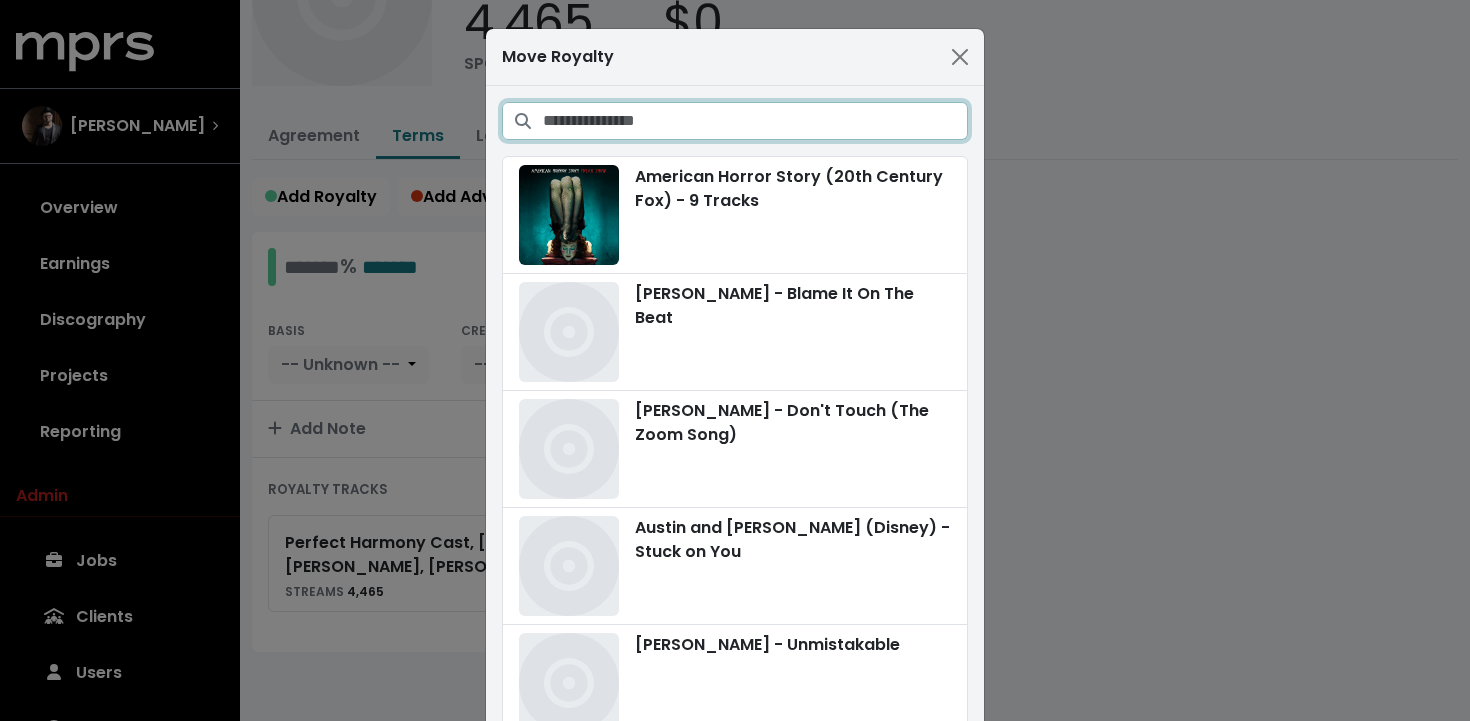 click at bounding box center [755, 121] 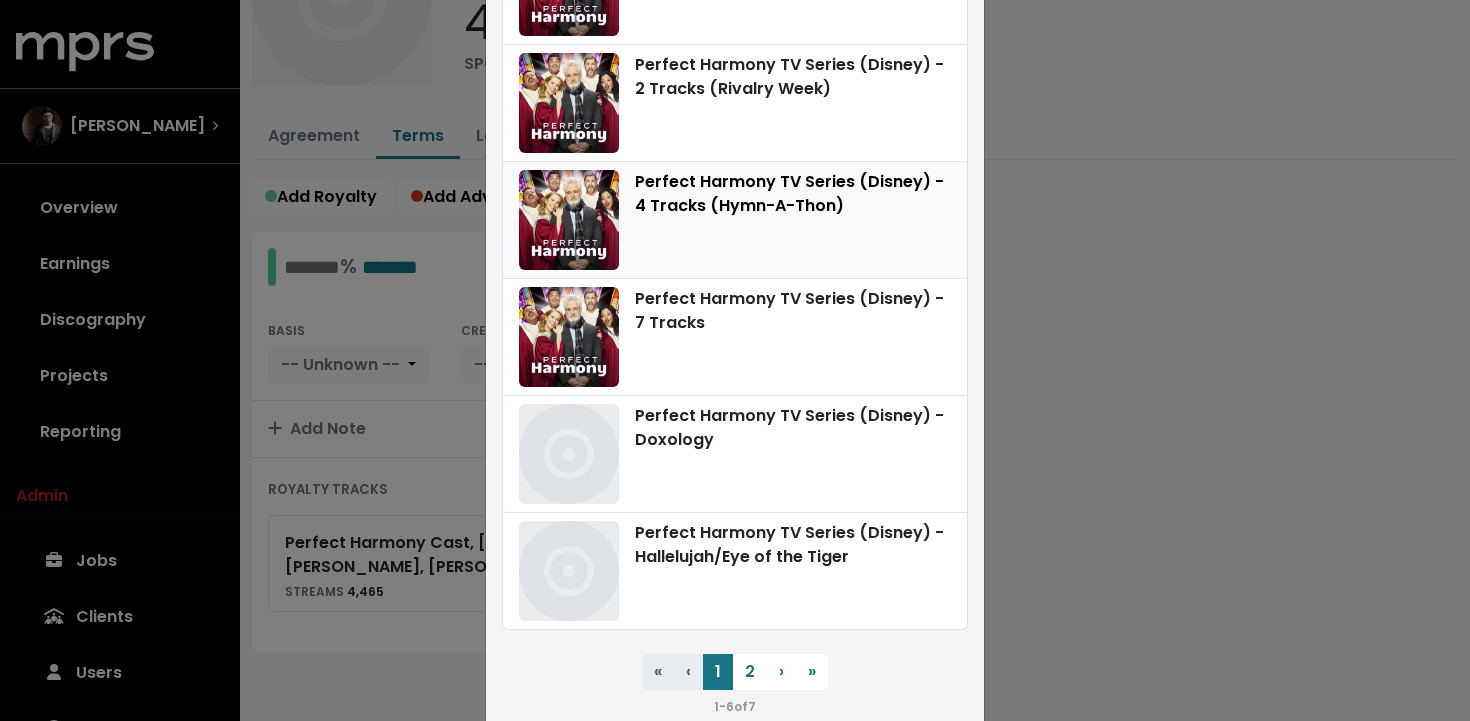 scroll, scrollTop: 232, scrollLeft: 0, axis: vertical 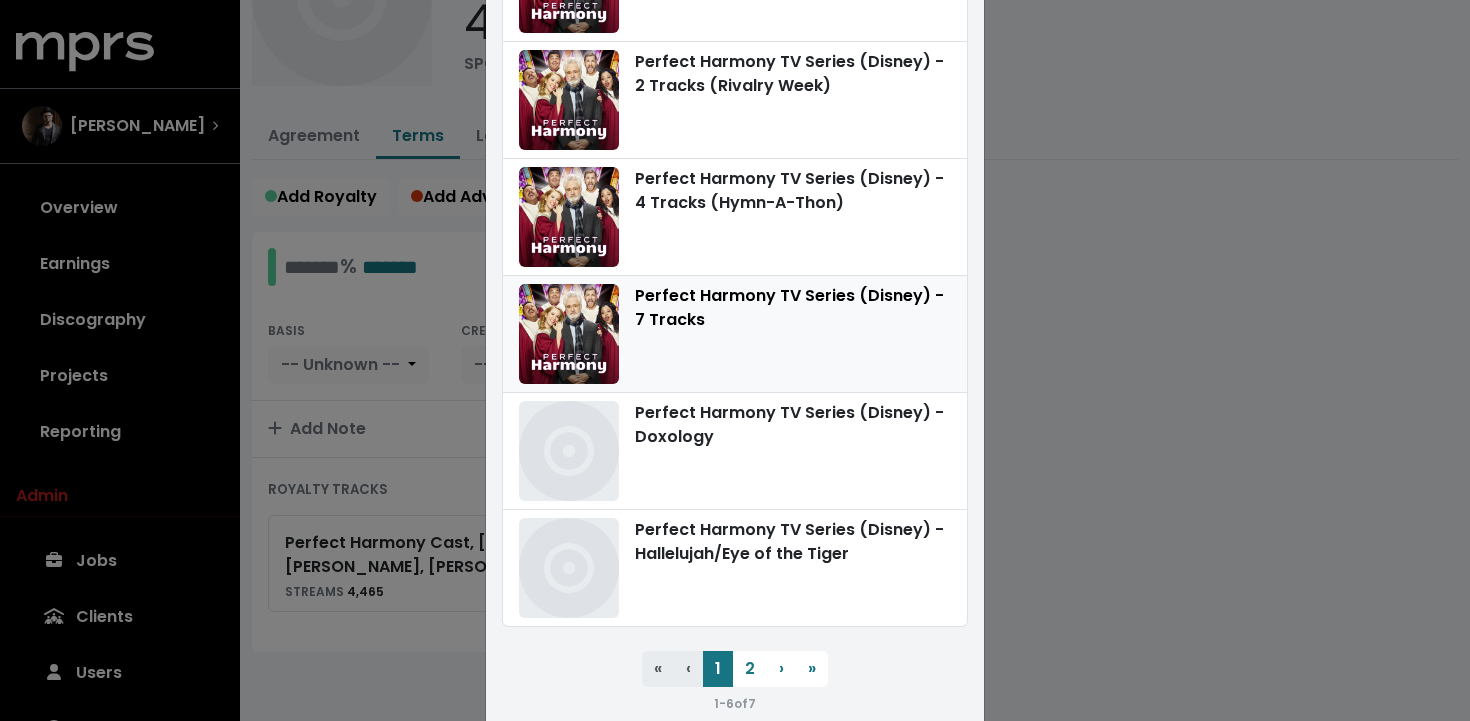 type on "**********" 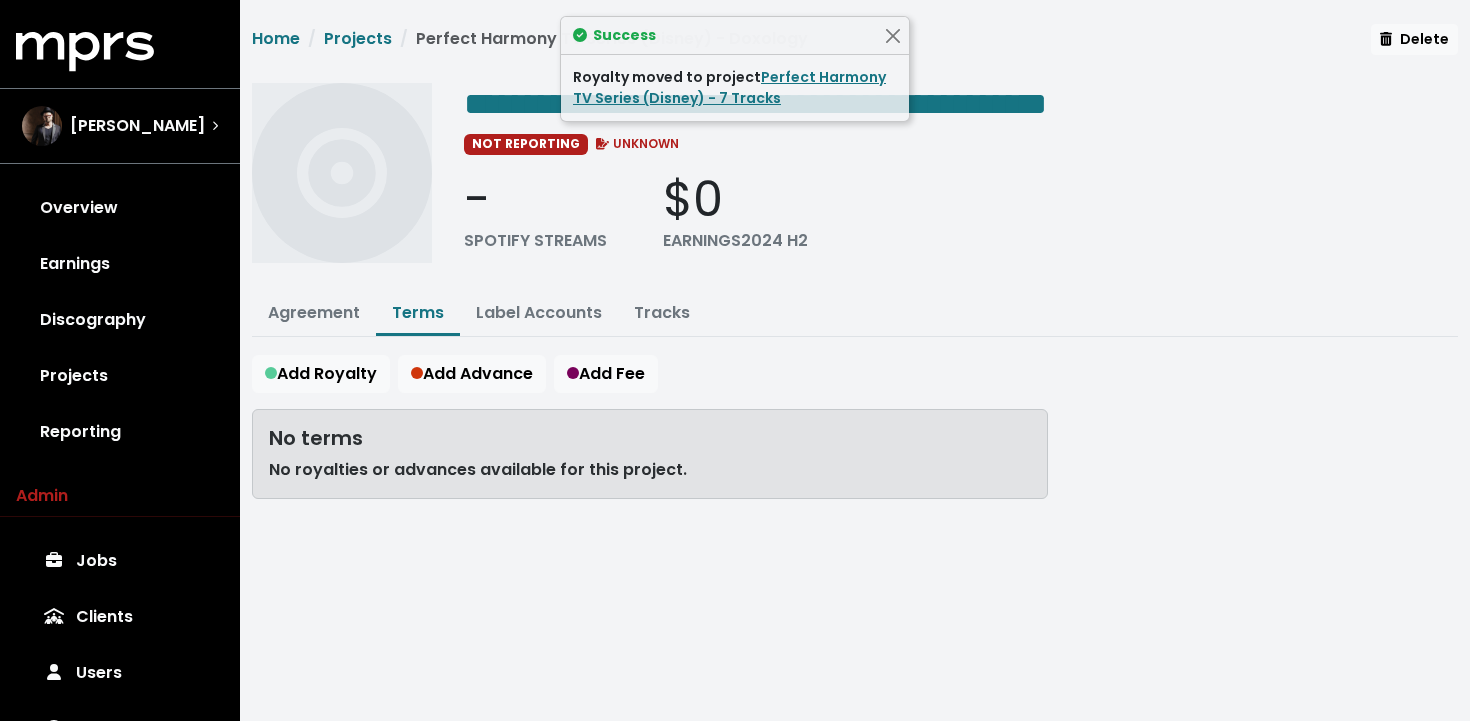 scroll, scrollTop: 0, scrollLeft: 0, axis: both 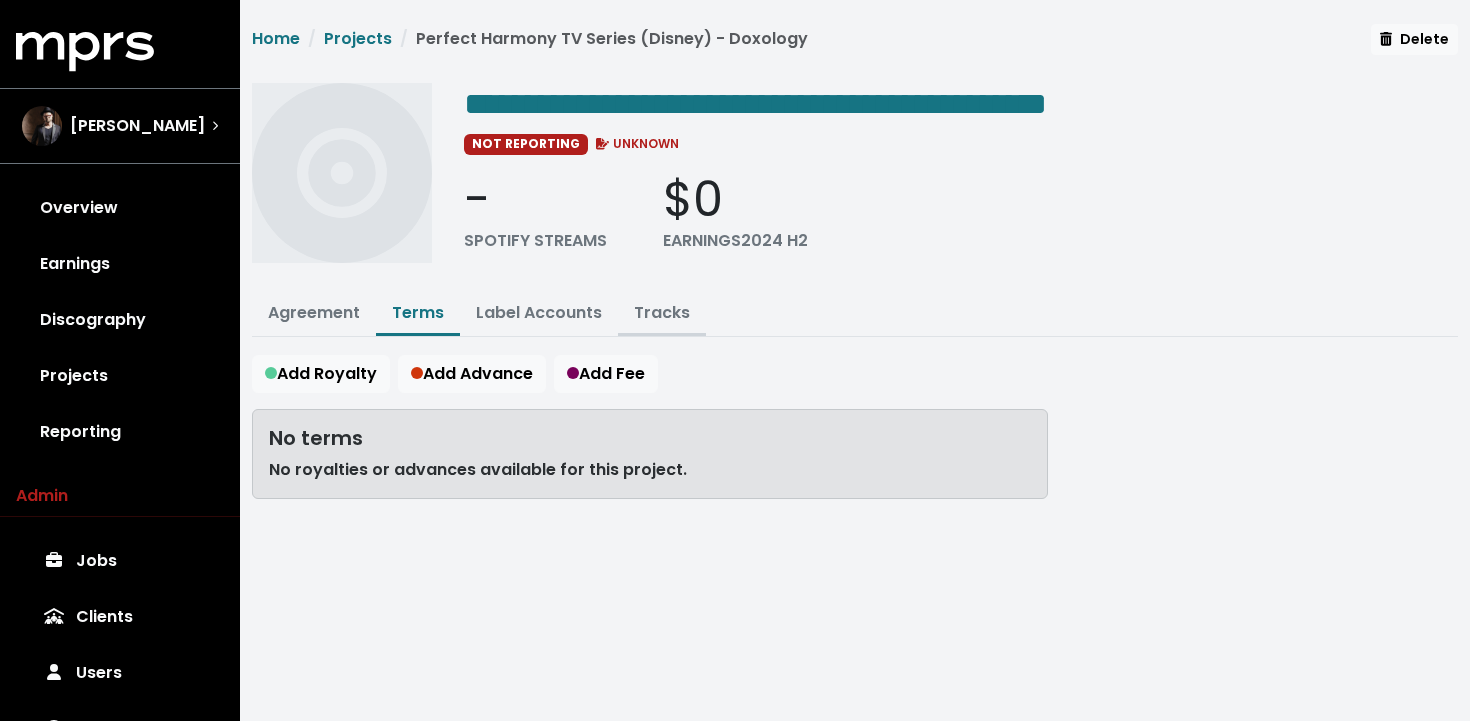 click on "Tracks" at bounding box center (662, 312) 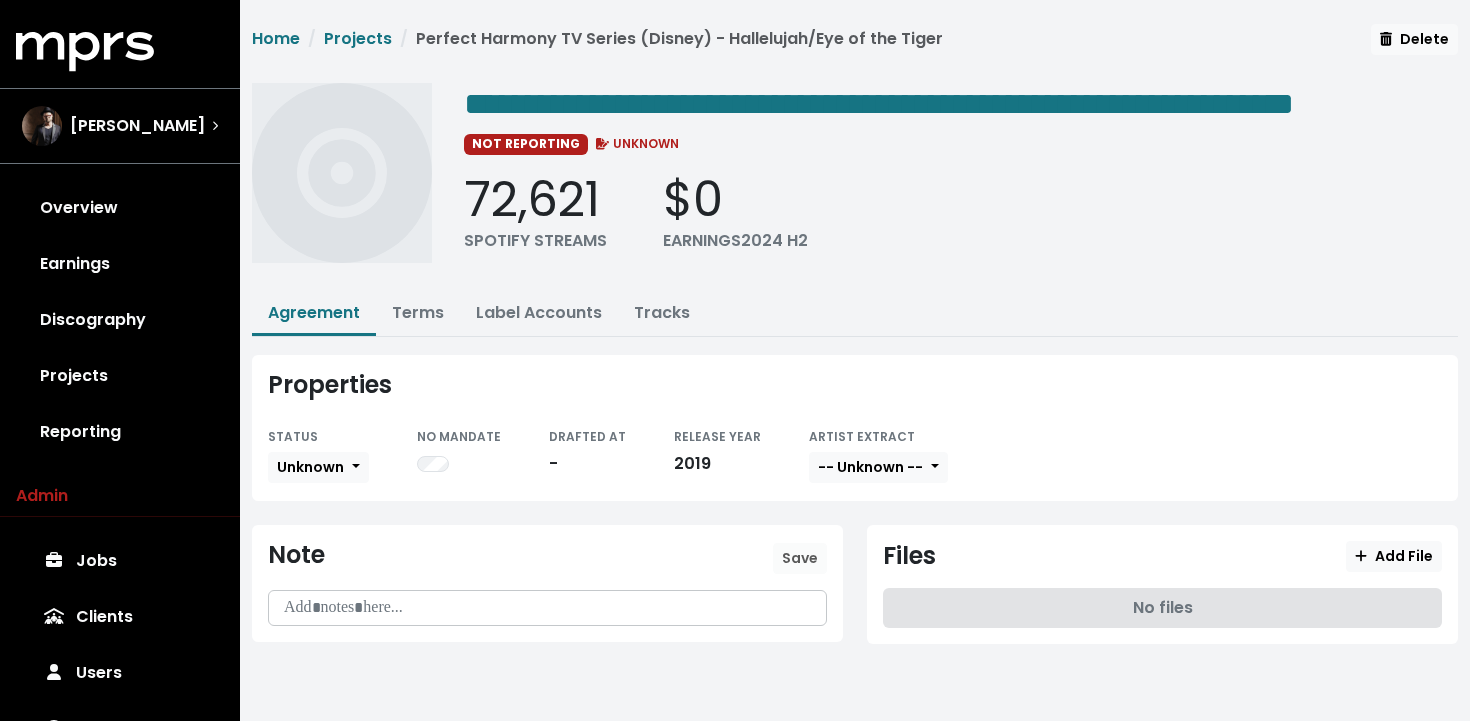 scroll, scrollTop: 14, scrollLeft: 0, axis: vertical 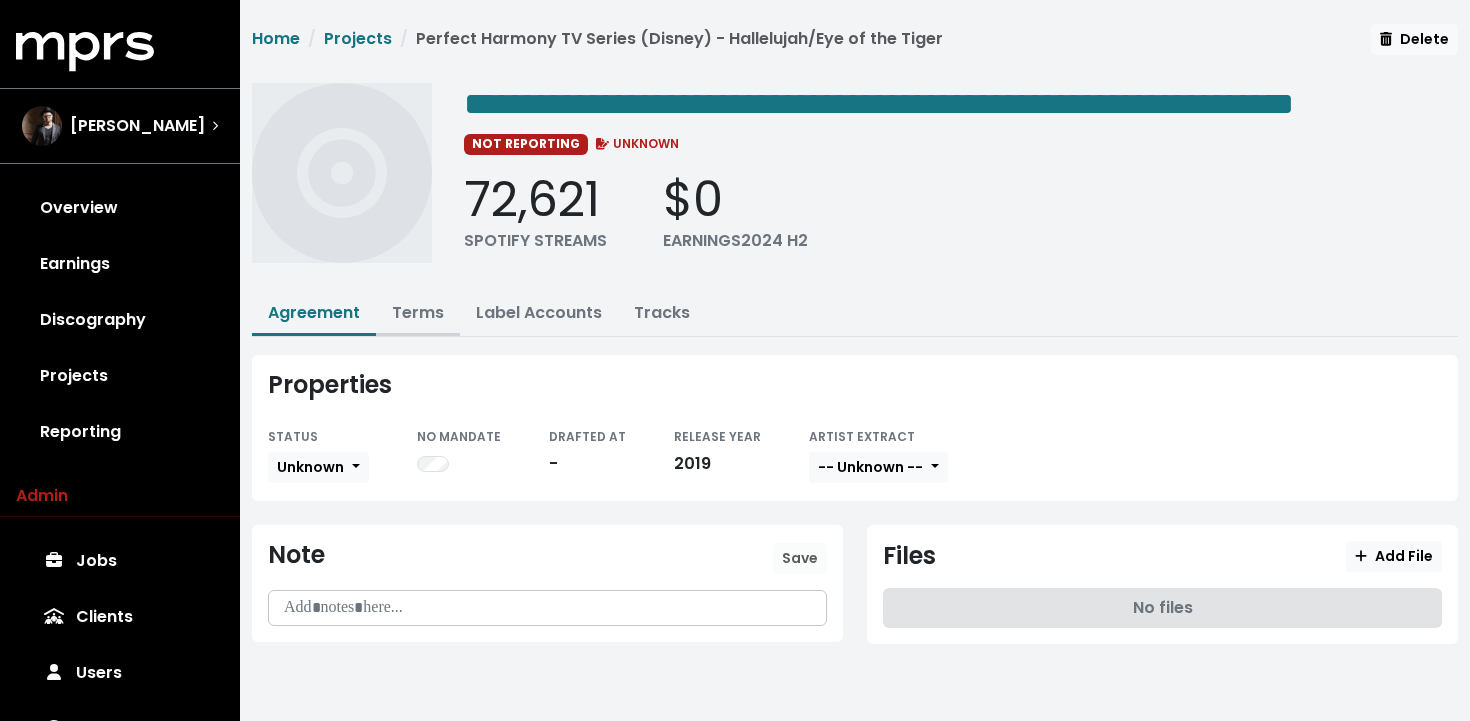click on "Terms" at bounding box center [418, 312] 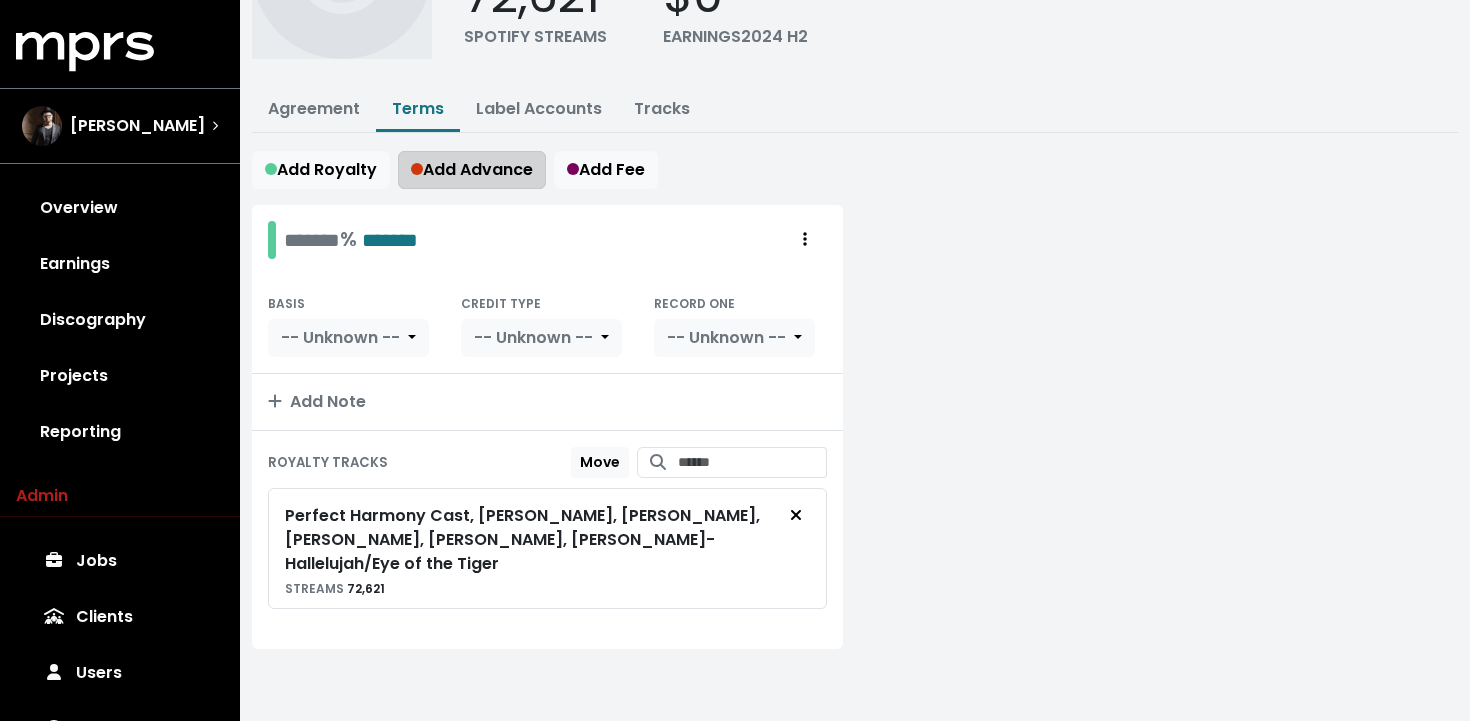 scroll, scrollTop: 227, scrollLeft: 0, axis: vertical 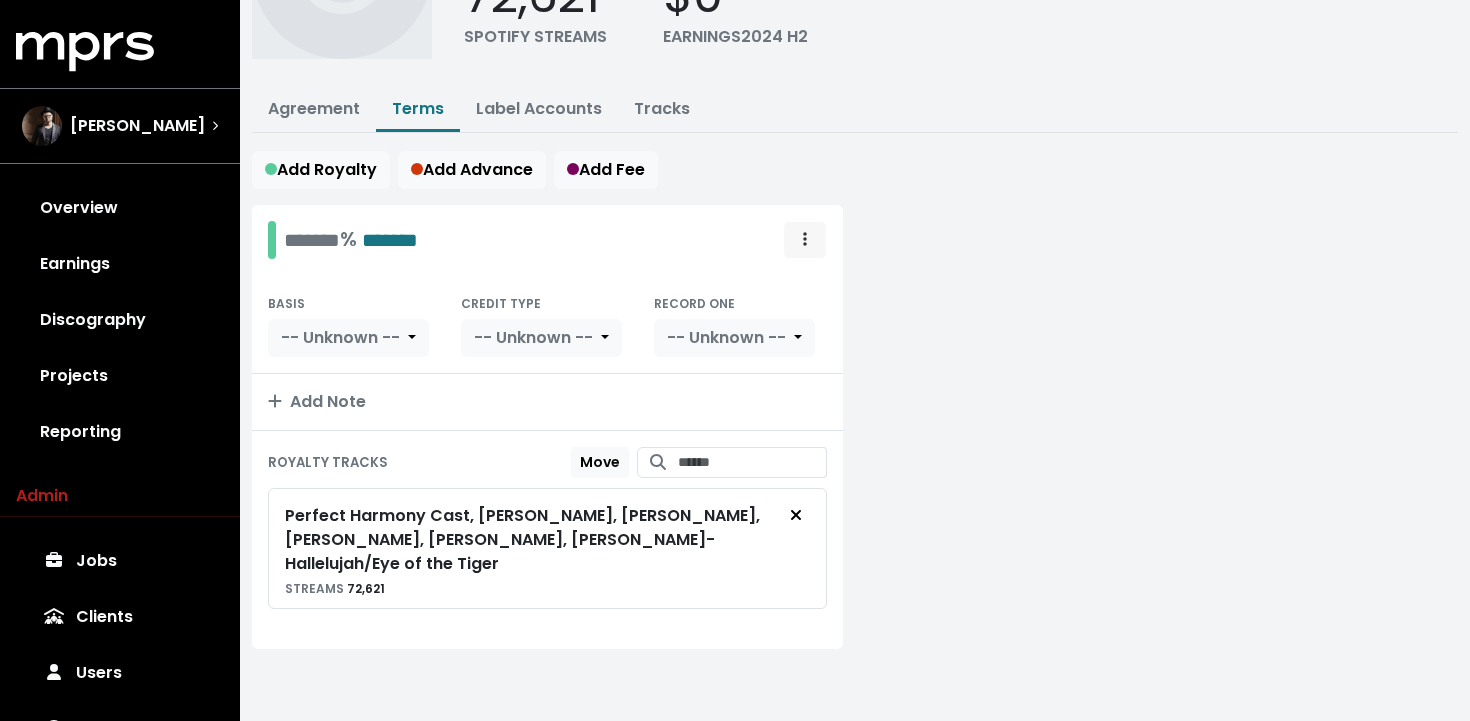 click at bounding box center [805, 240] 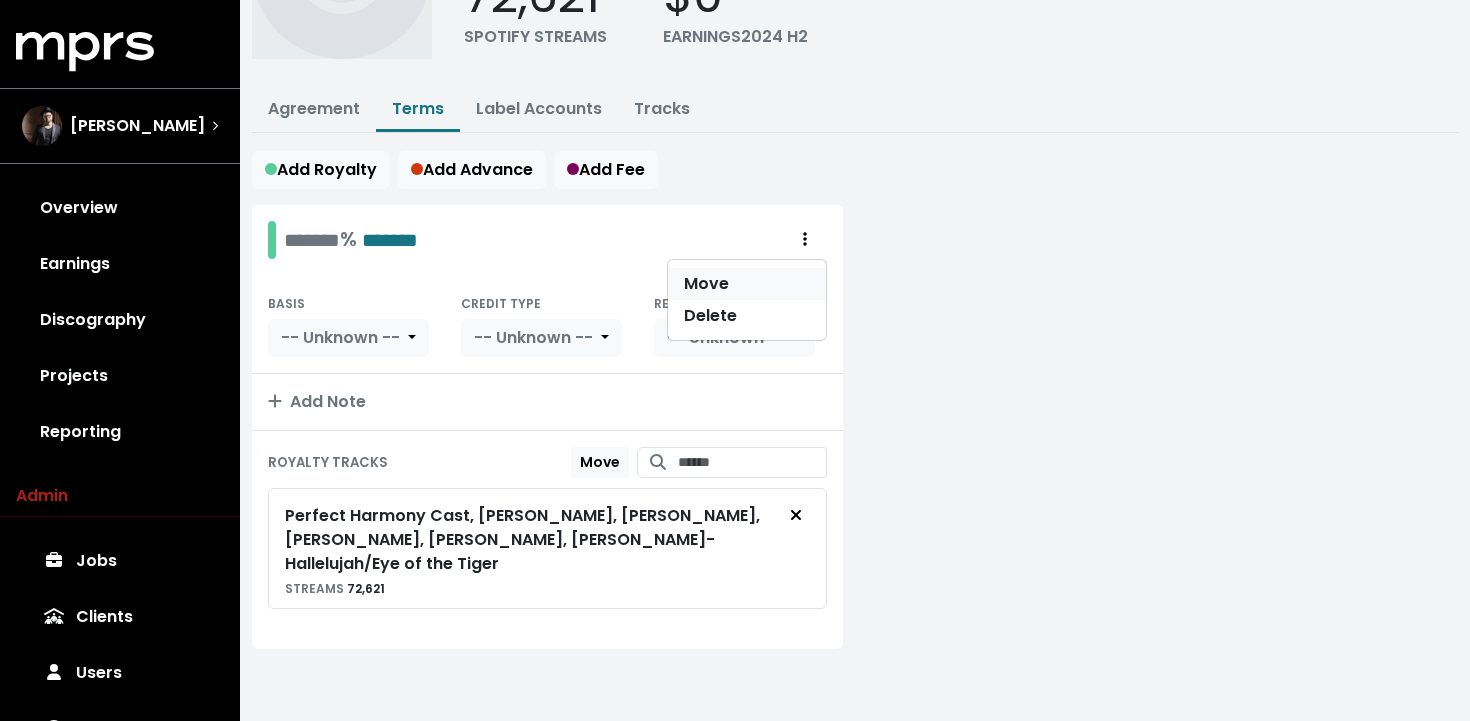 click on "Move" at bounding box center (747, 284) 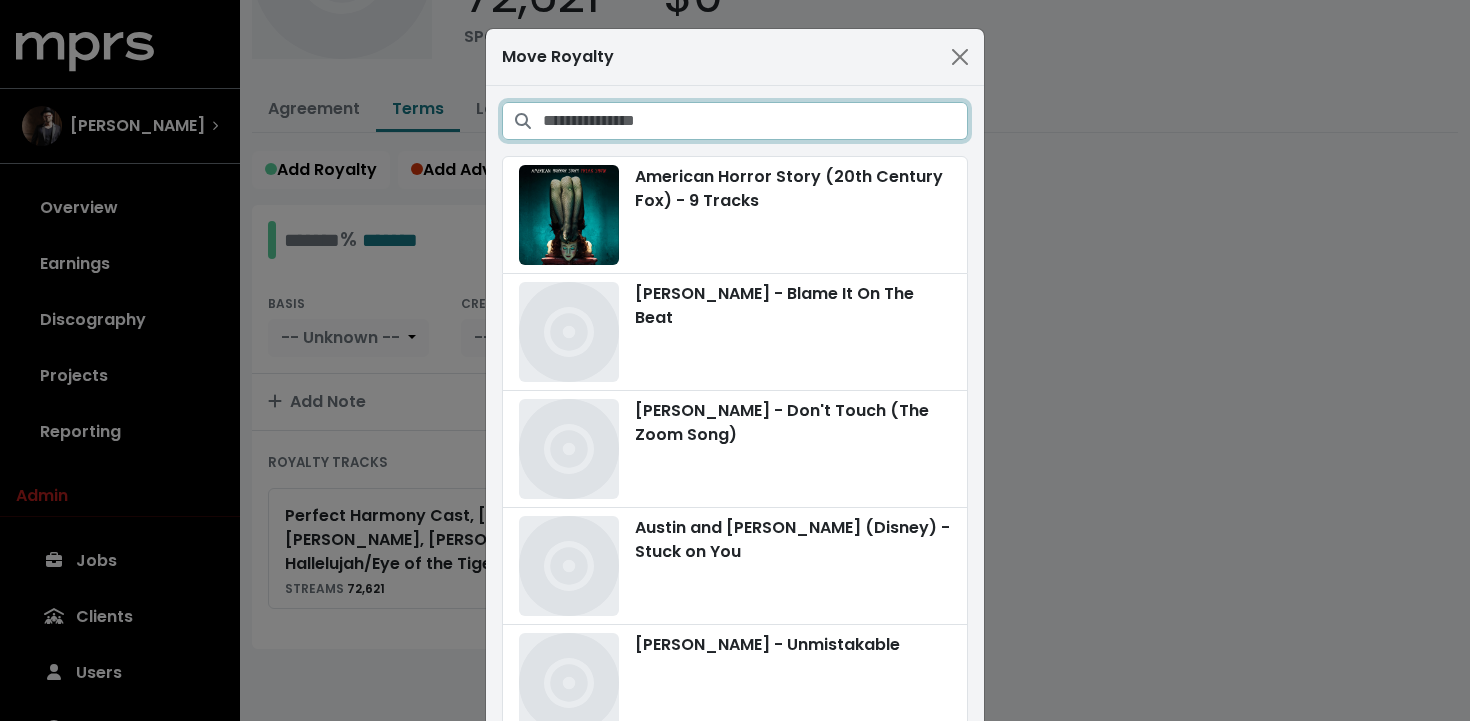 click at bounding box center [755, 121] 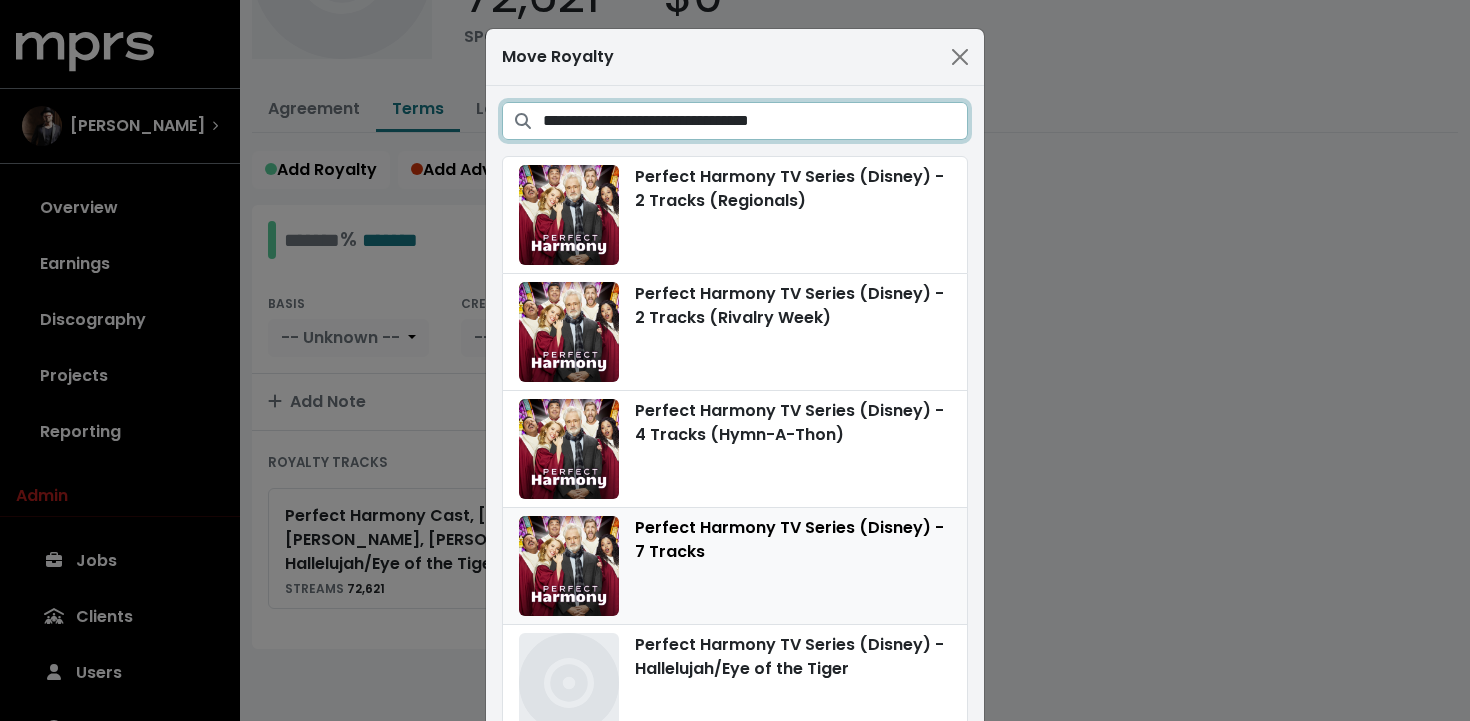 type on "**********" 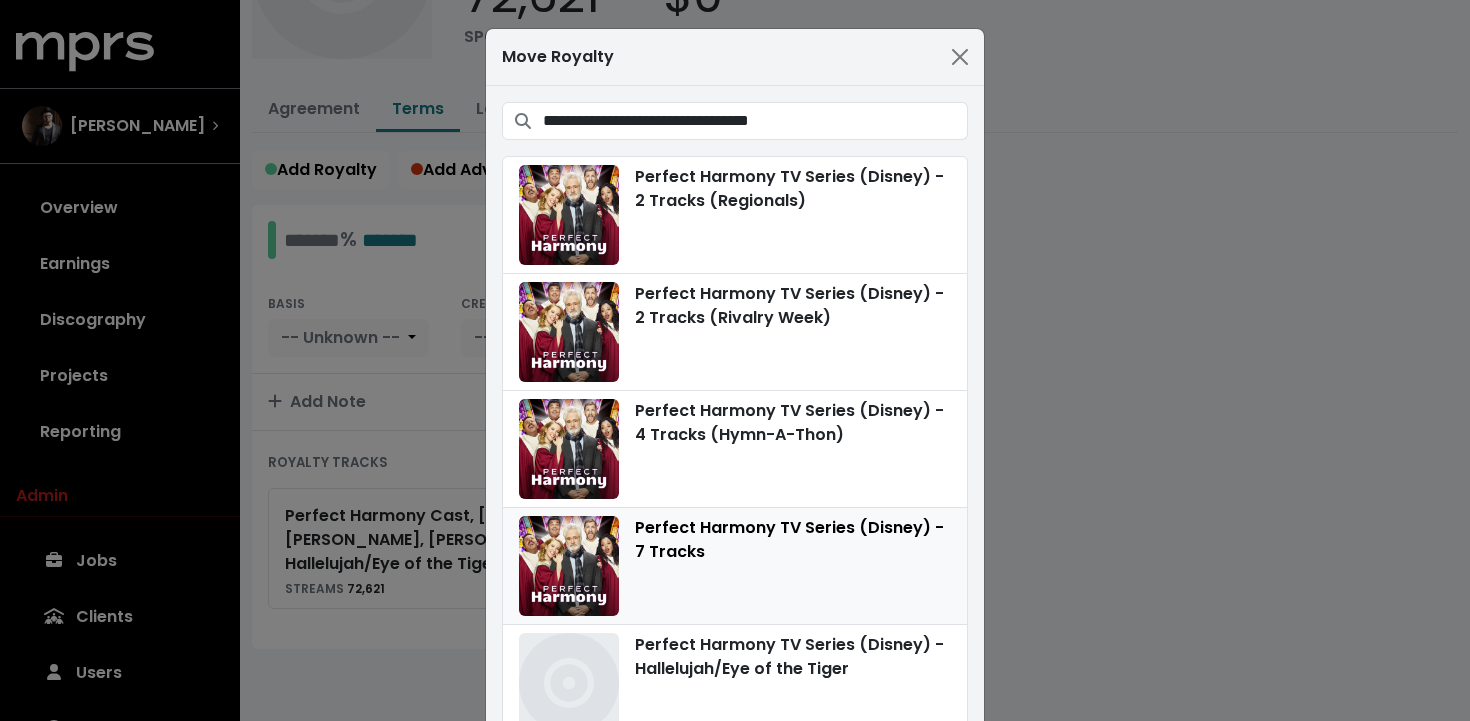 click on "Perfect Harmony TV Series (Disney) - 7 Tracks" at bounding box center [735, 566] 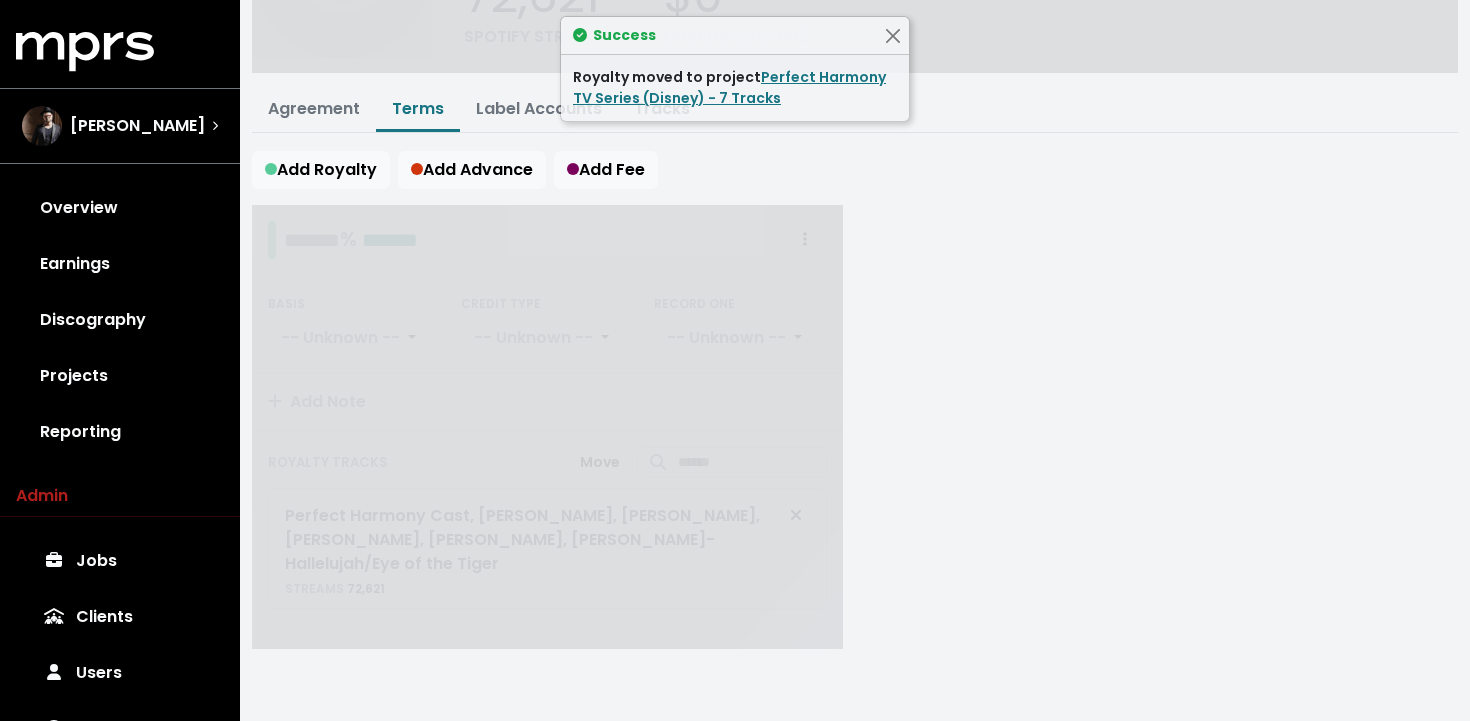scroll, scrollTop: 0, scrollLeft: 0, axis: both 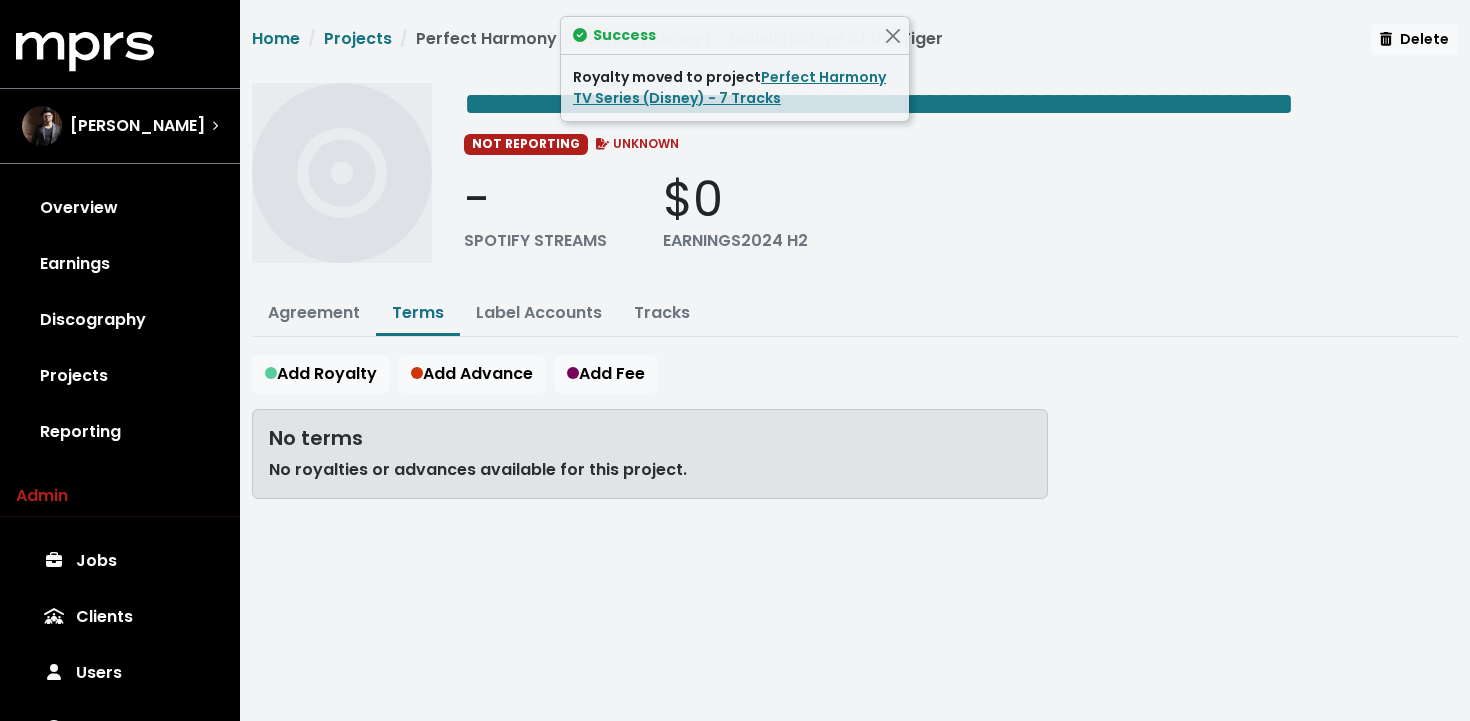 click on "Agreement Terms Label Accounts Tracks" at bounding box center [855, 315] 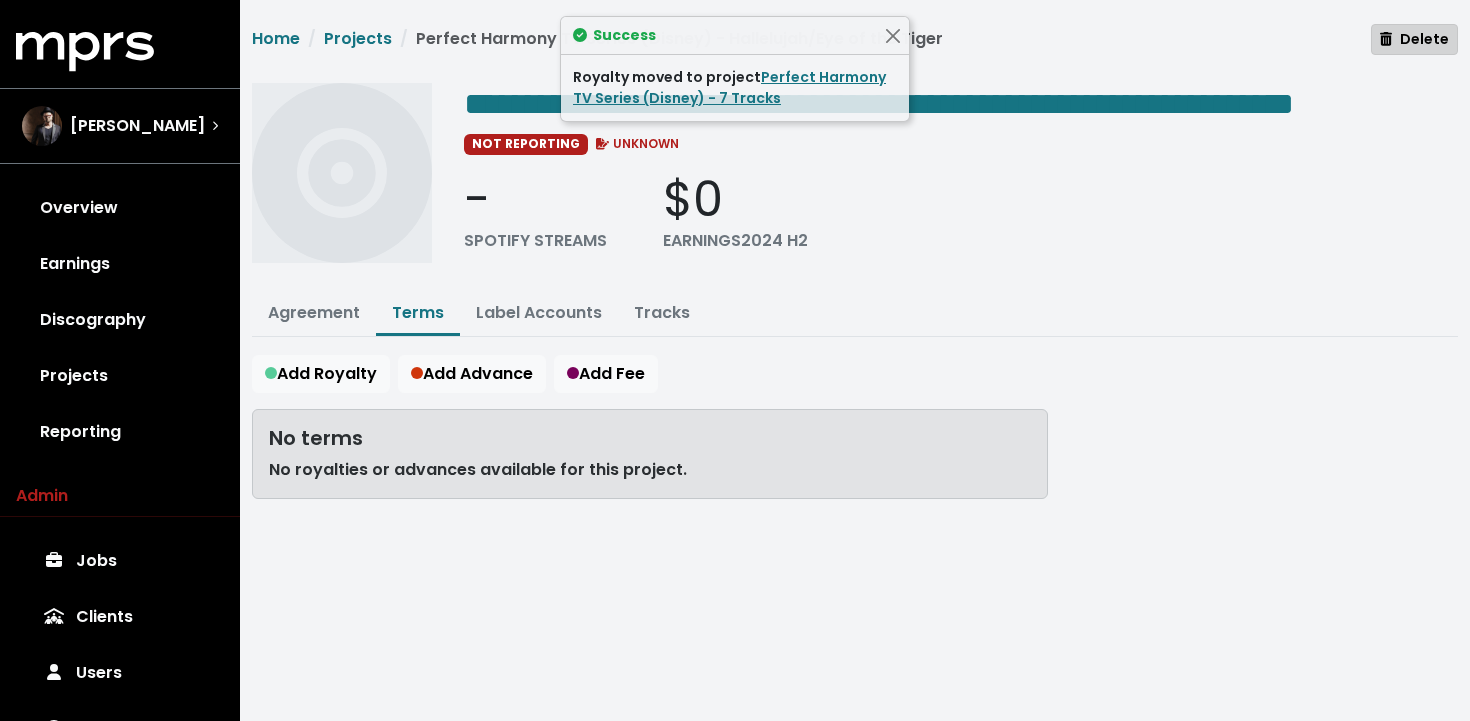 click on "Delete" at bounding box center (1414, 39) 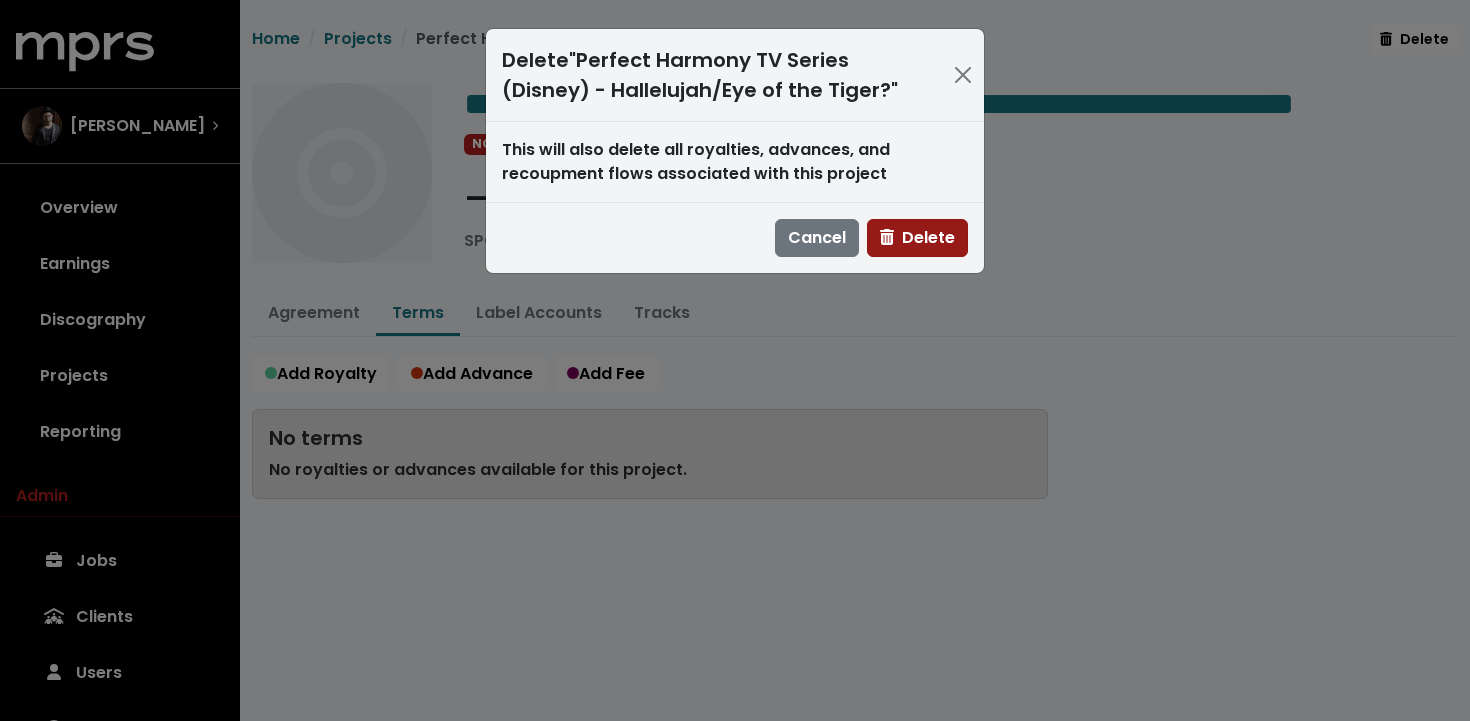 click on "Delete" at bounding box center (917, 237) 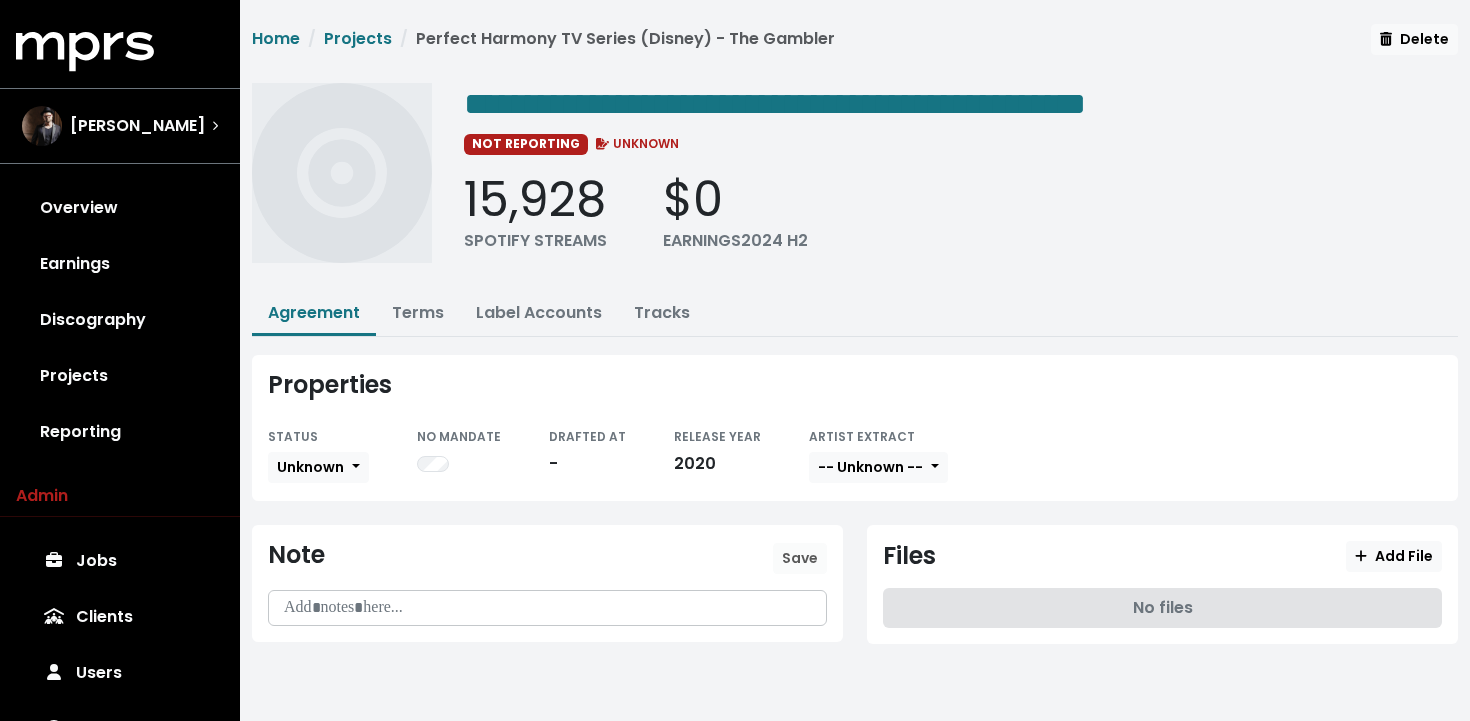 scroll, scrollTop: 0, scrollLeft: 0, axis: both 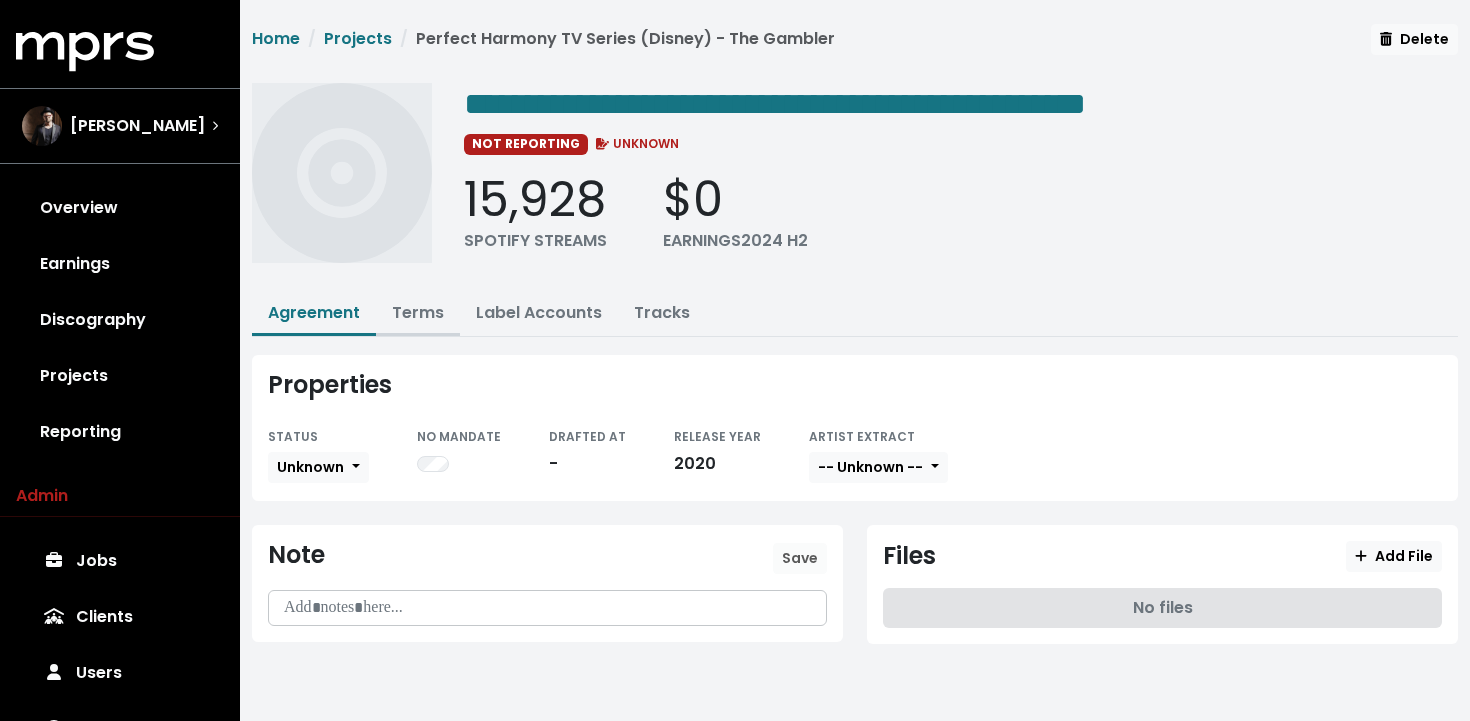 click on "Terms" at bounding box center (418, 314) 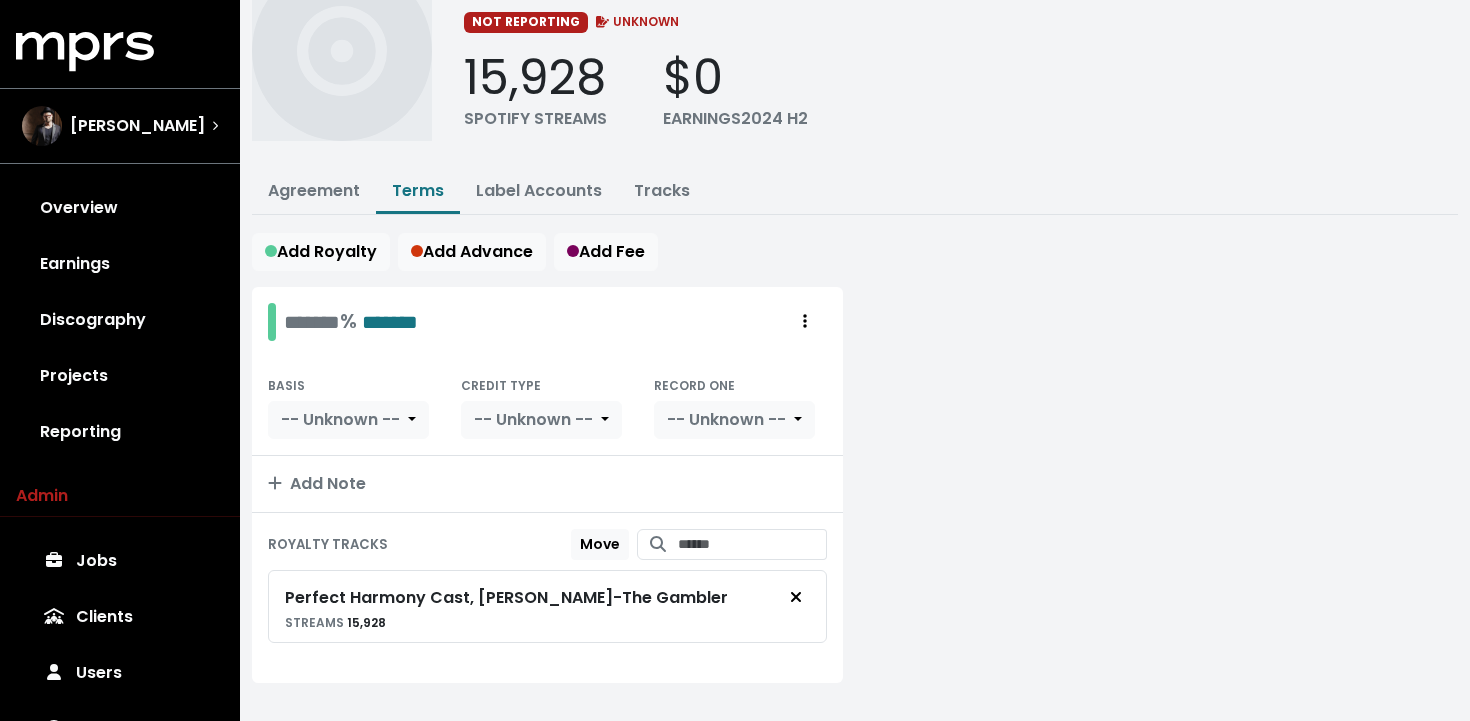 scroll, scrollTop: 153, scrollLeft: 0, axis: vertical 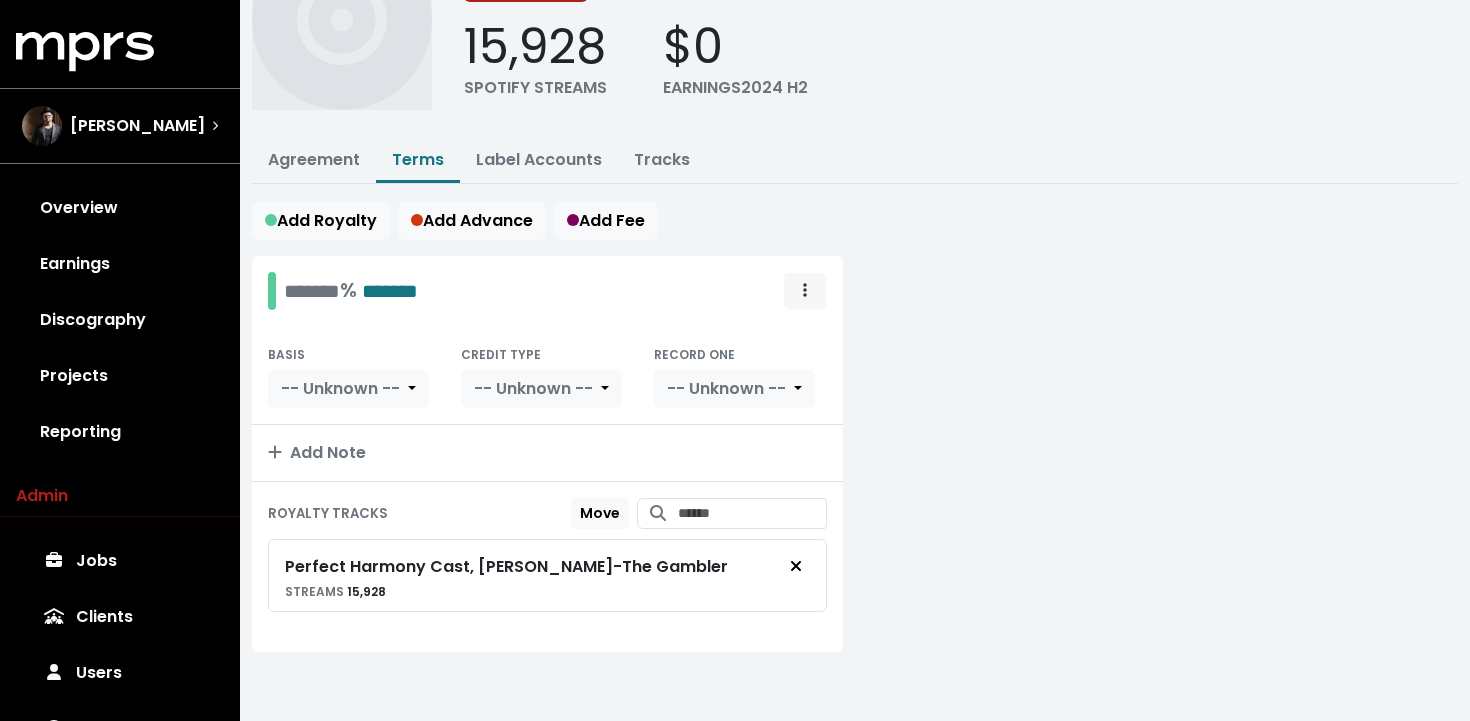 click 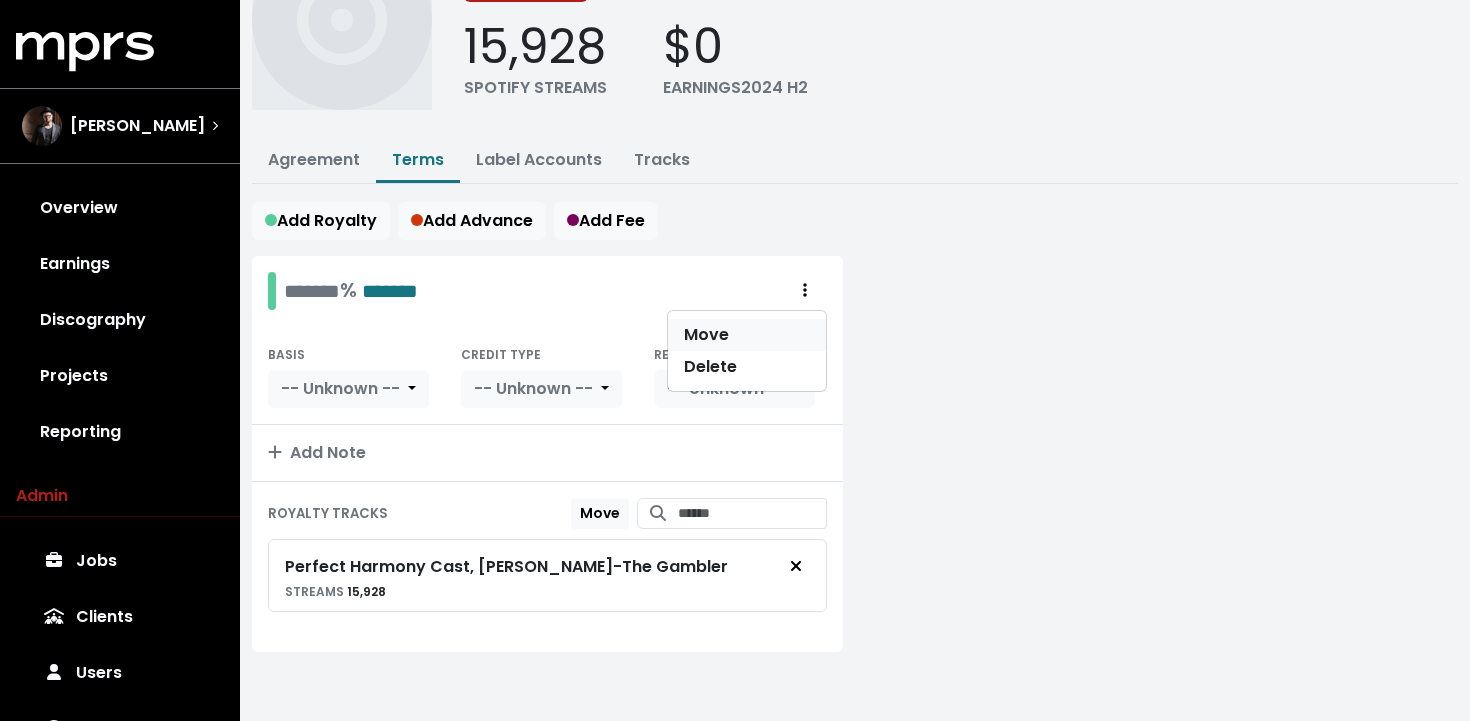 click on "Move" at bounding box center (747, 335) 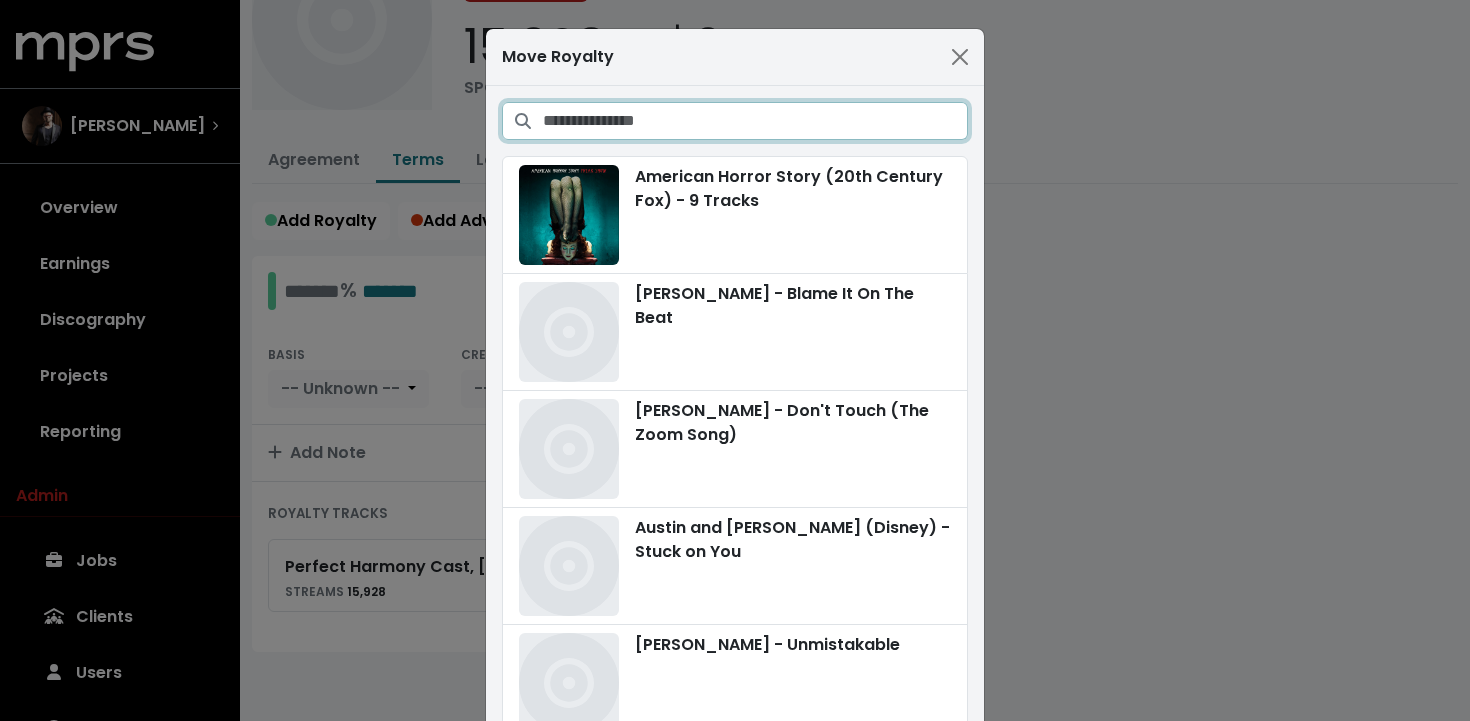 click at bounding box center [755, 121] 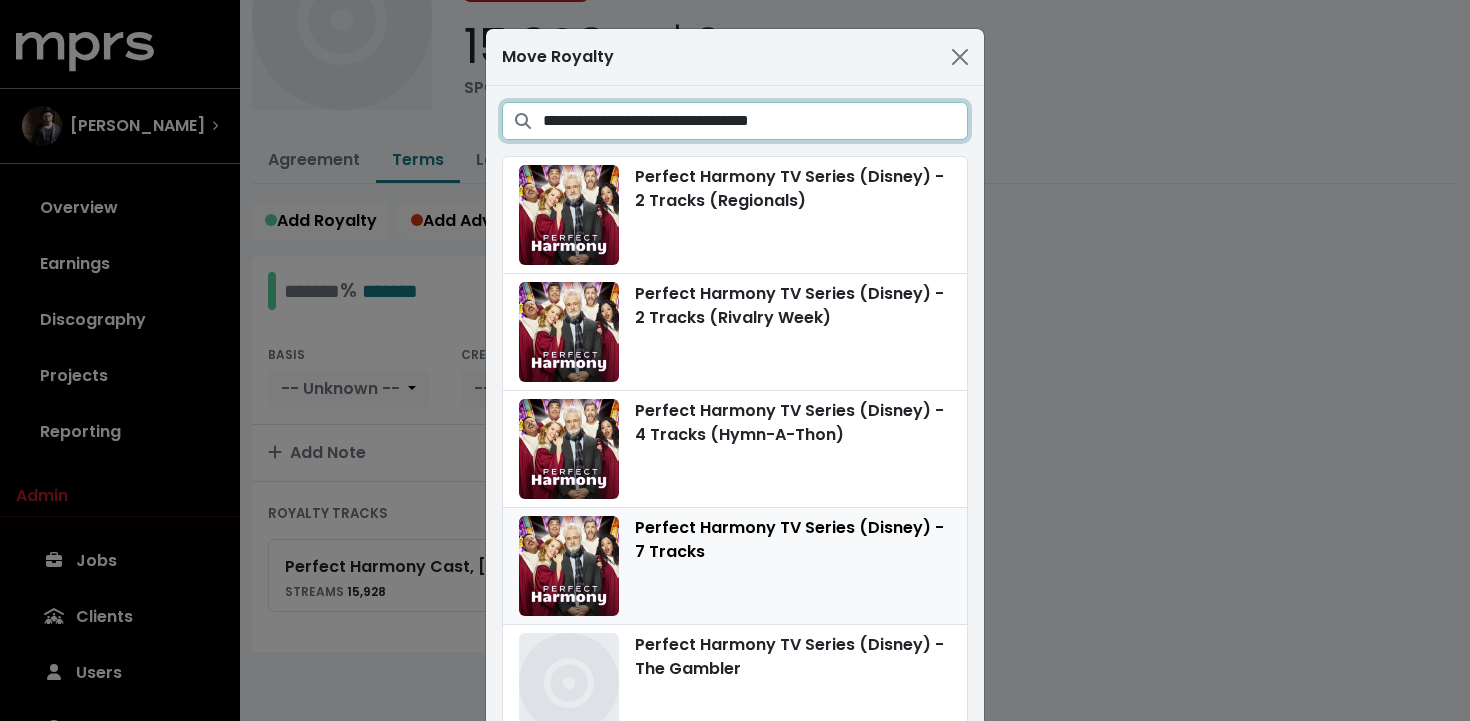 type on "**********" 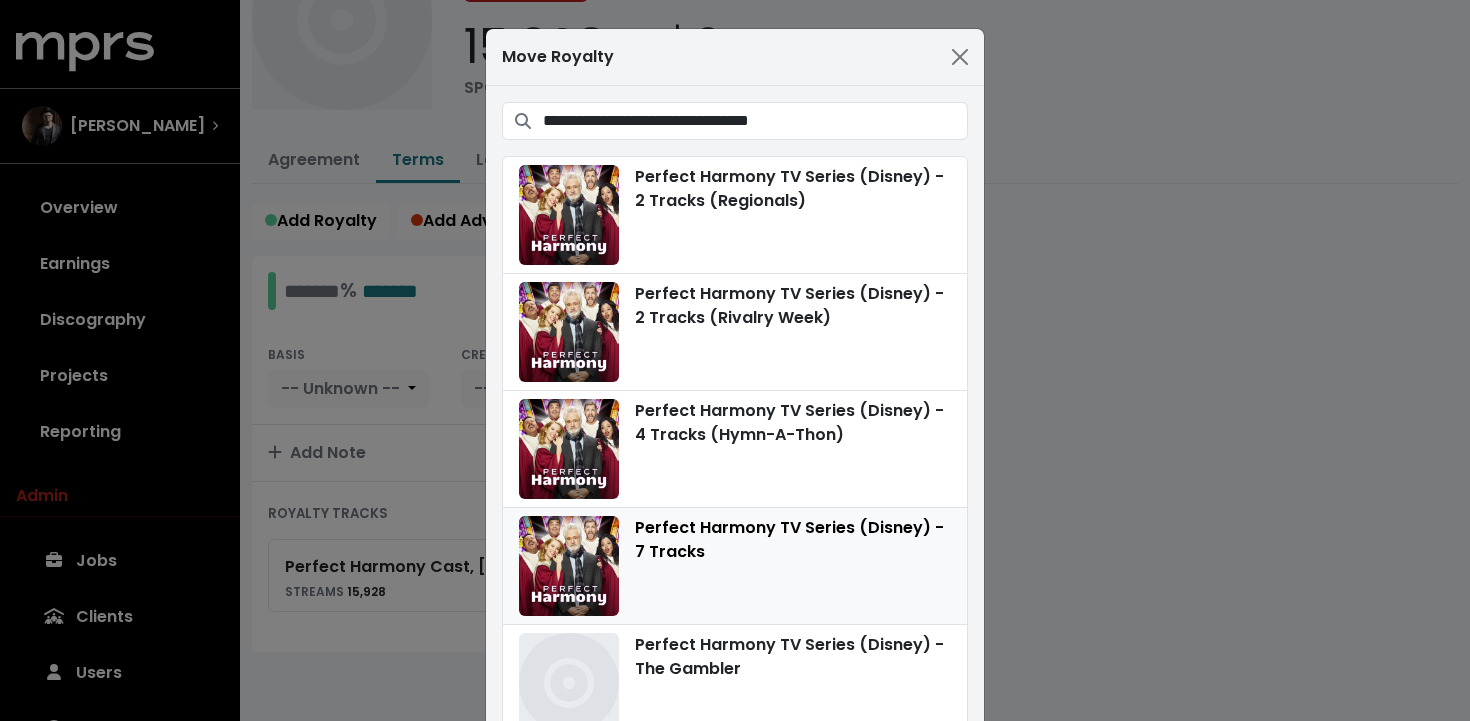 click on "Perfect Harmony TV Series (Disney) - 7 Tracks" at bounding box center (735, 566) 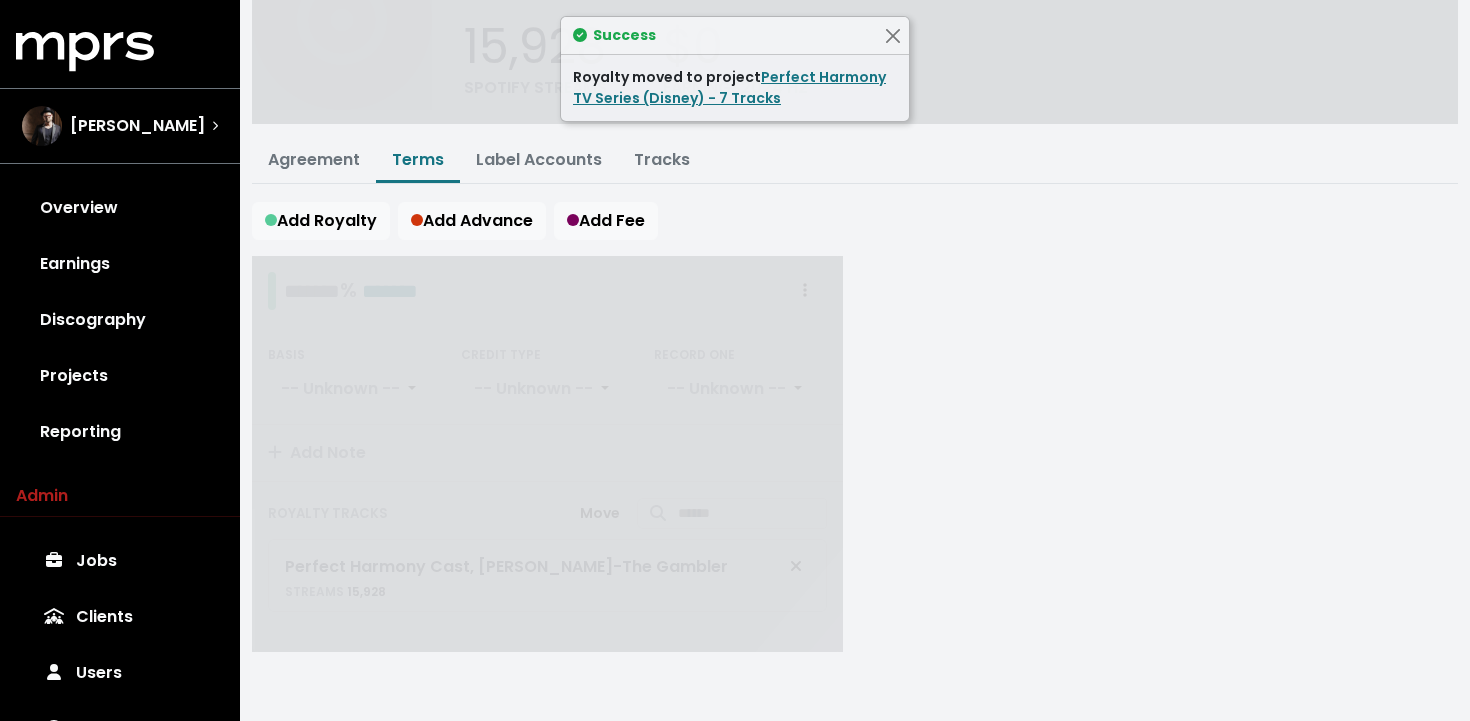 scroll, scrollTop: 0, scrollLeft: 0, axis: both 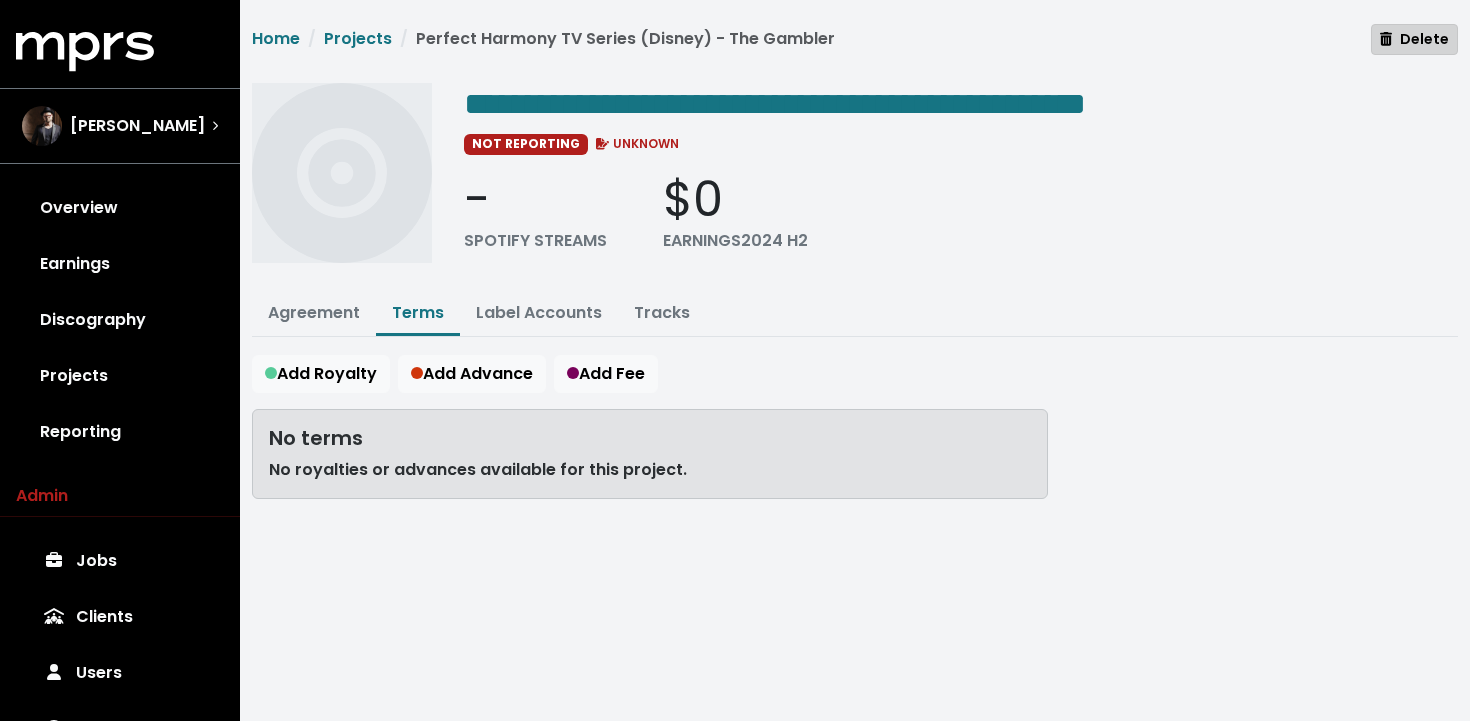 click on "Delete" at bounding box center (1414, 39) 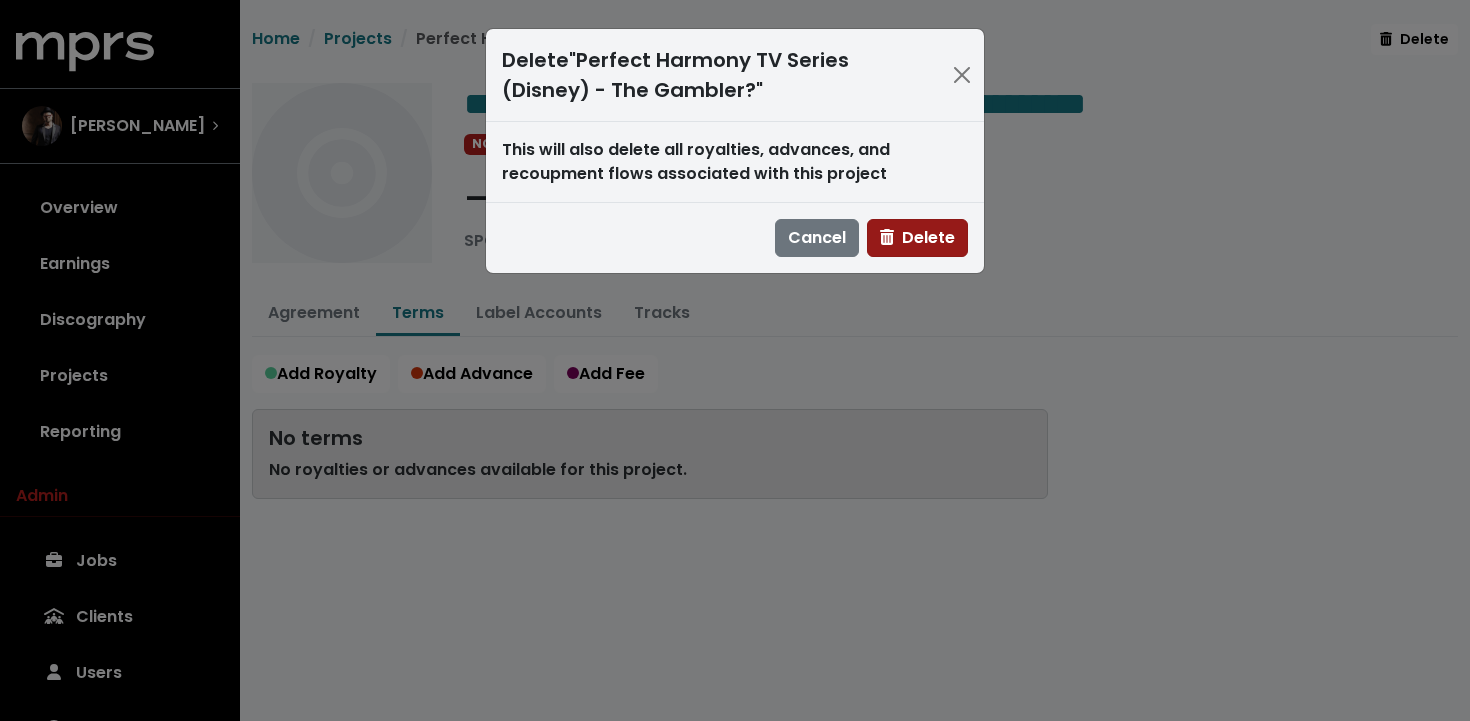 click on "Delete" at bounding box center (917, 237) 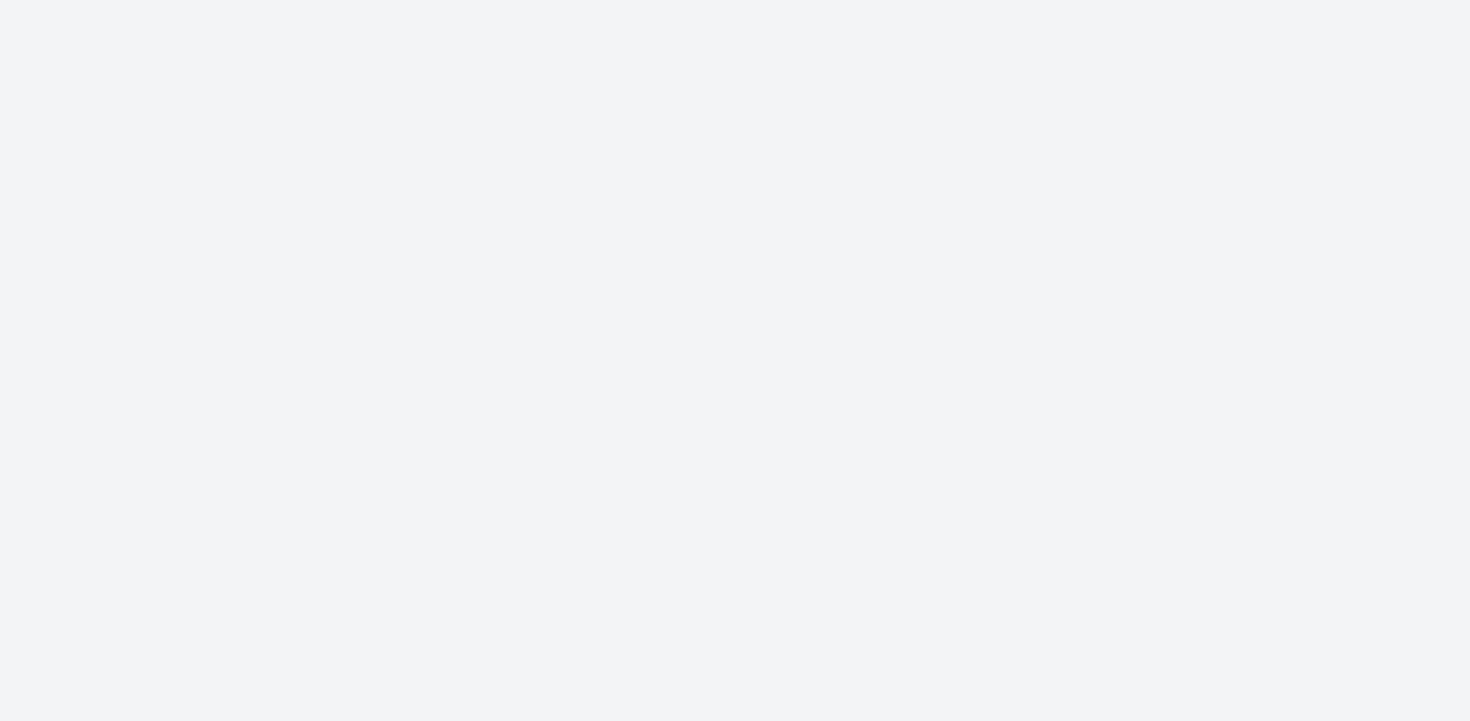 scroll, scrollTop: 0, scrollLeft: 0, axis: both 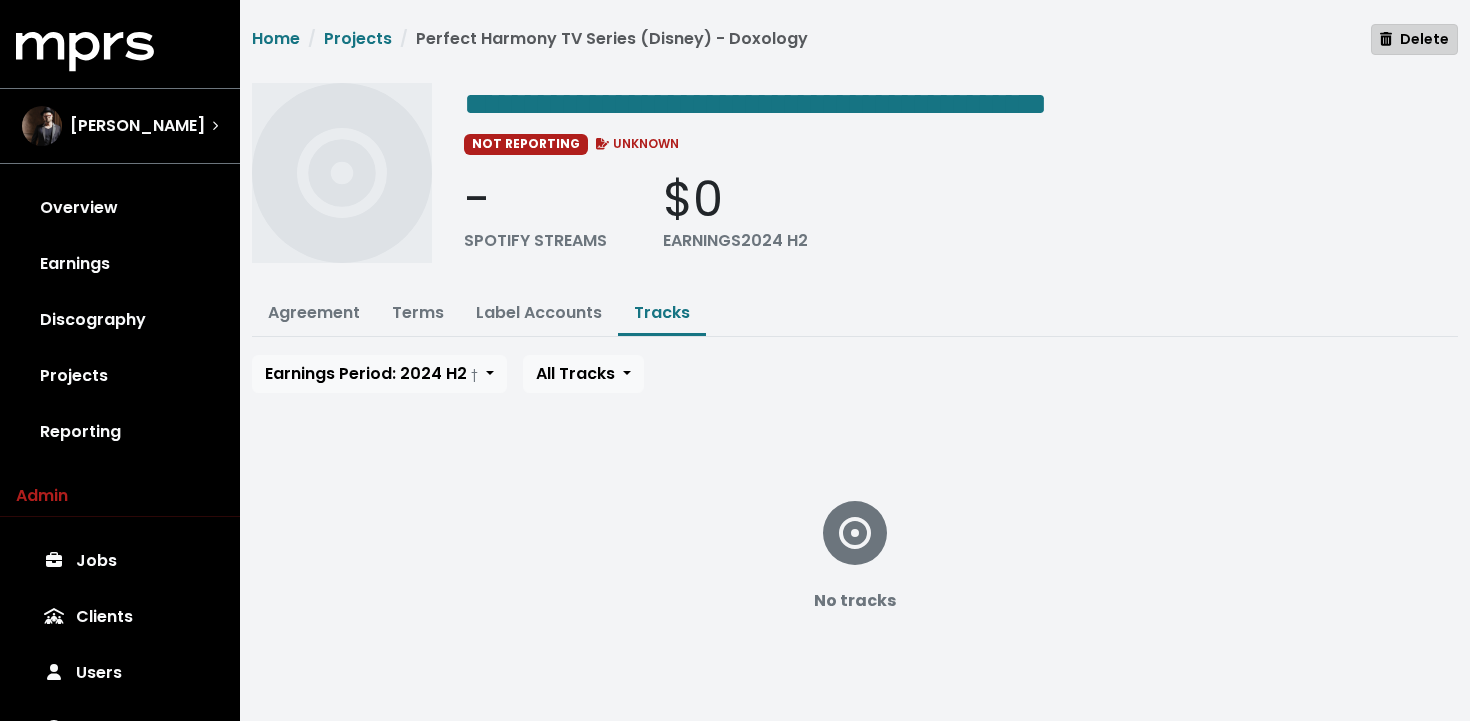 click on "Delete" at bounding box center [1414, 39] 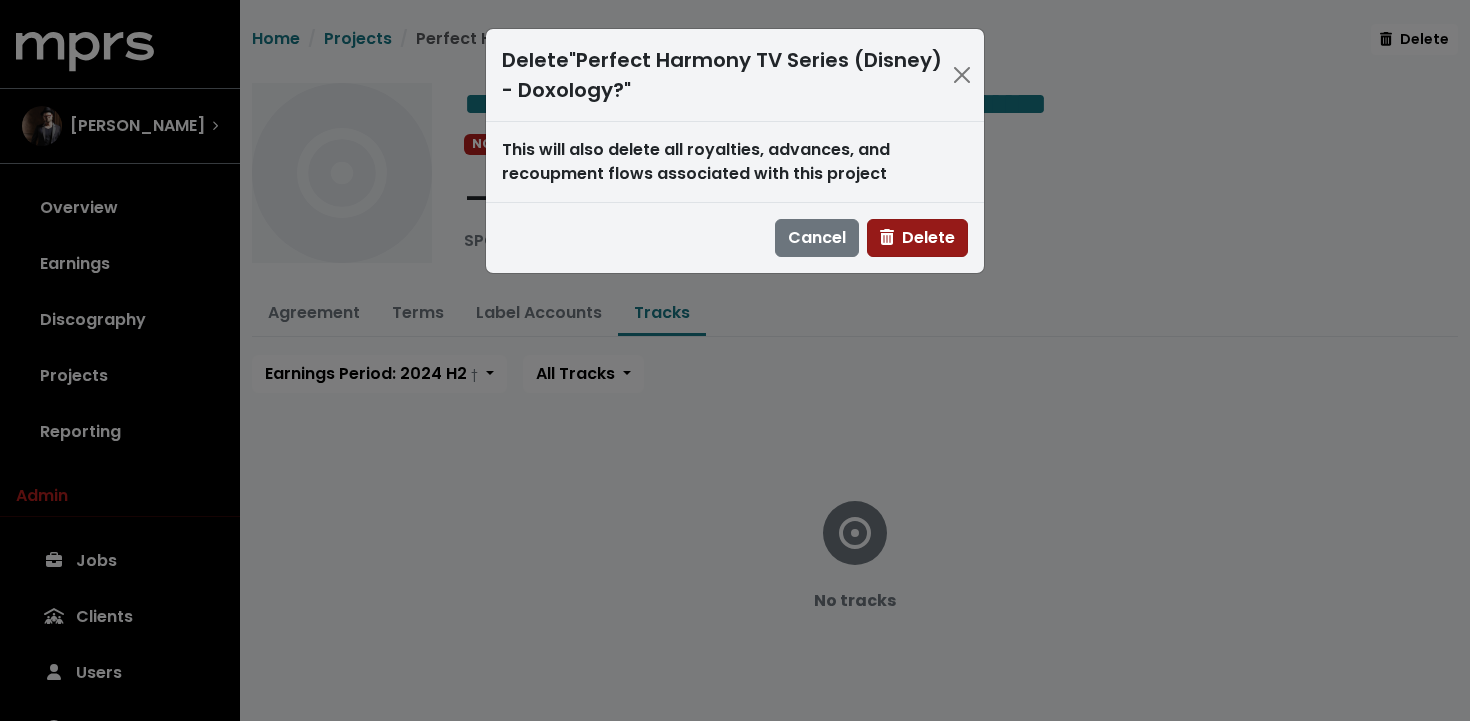 click on "Delete" at bounding box center [917, 237] 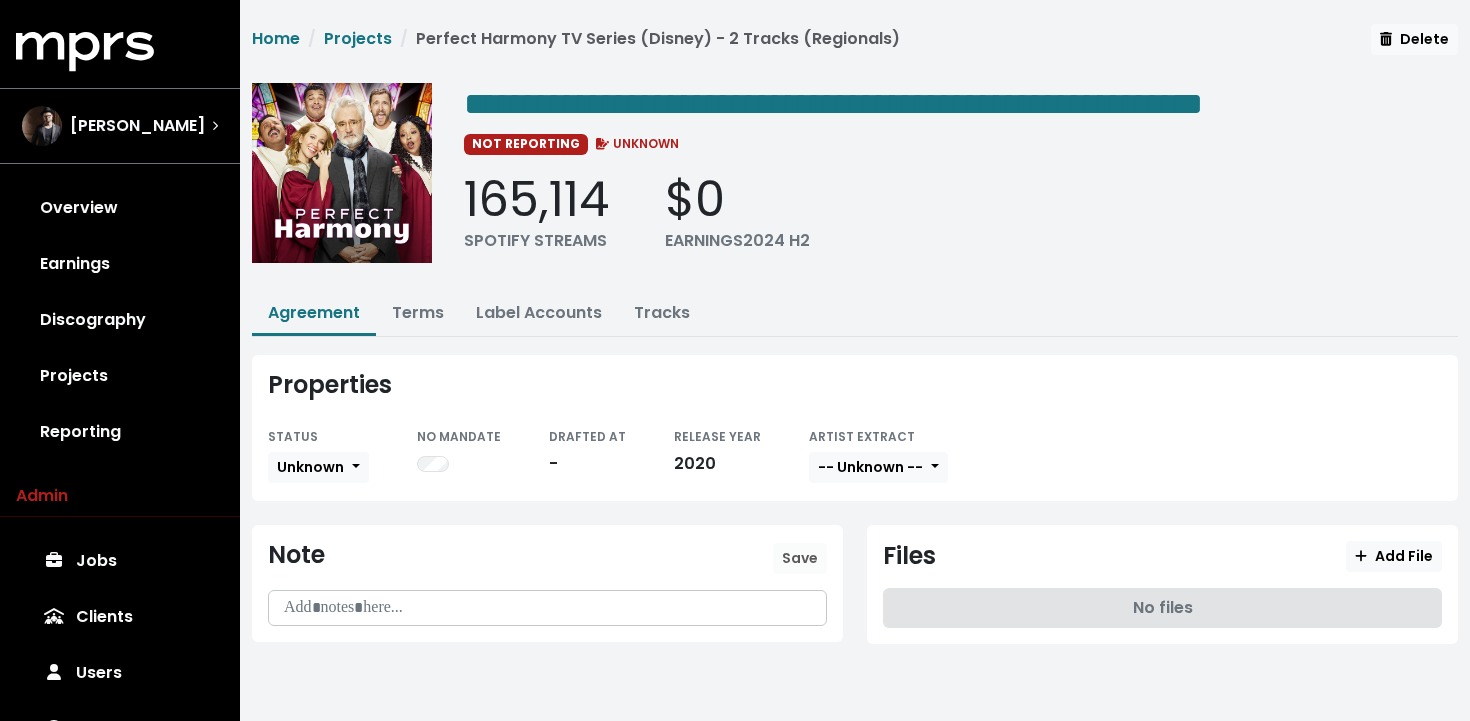 scroll, scrollTop: 0, scrollLeft: 0, axis: both 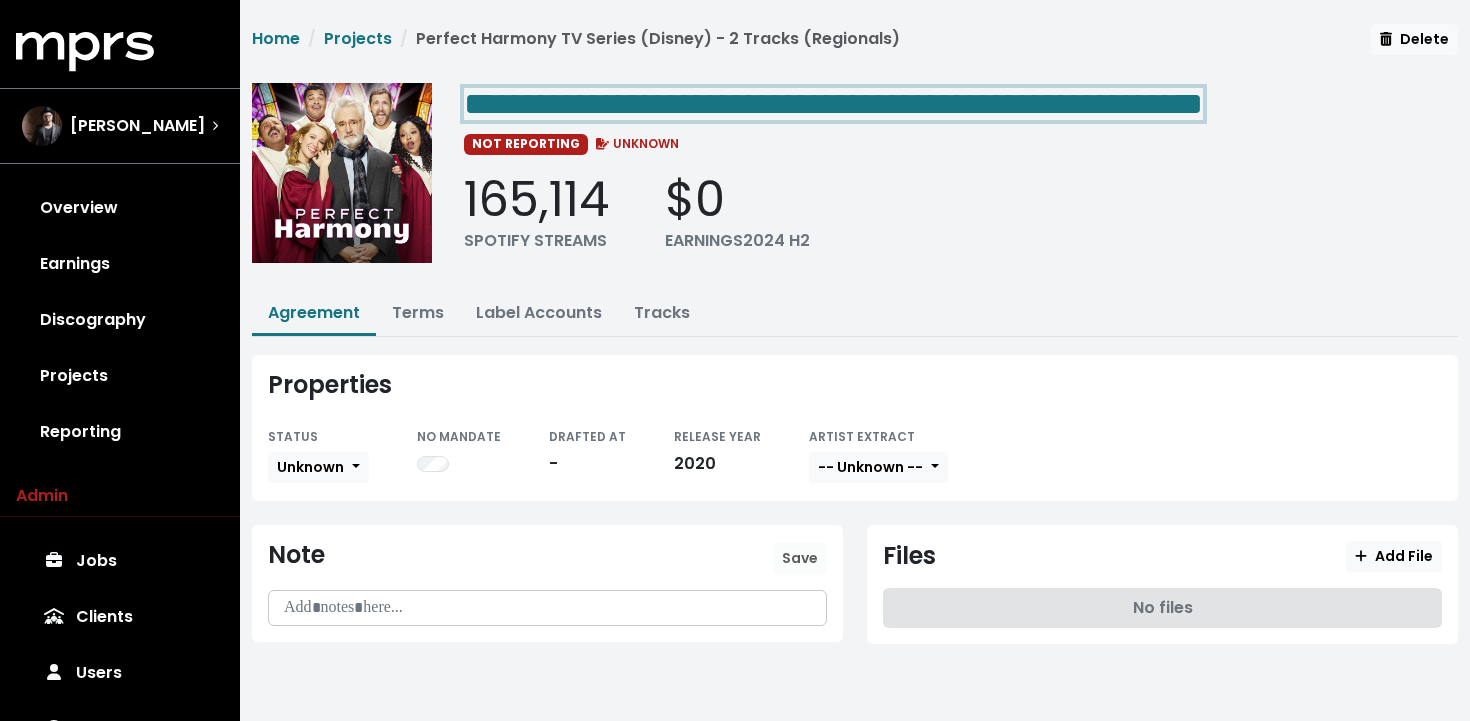click on "**********" at bounding box center [855, 150] 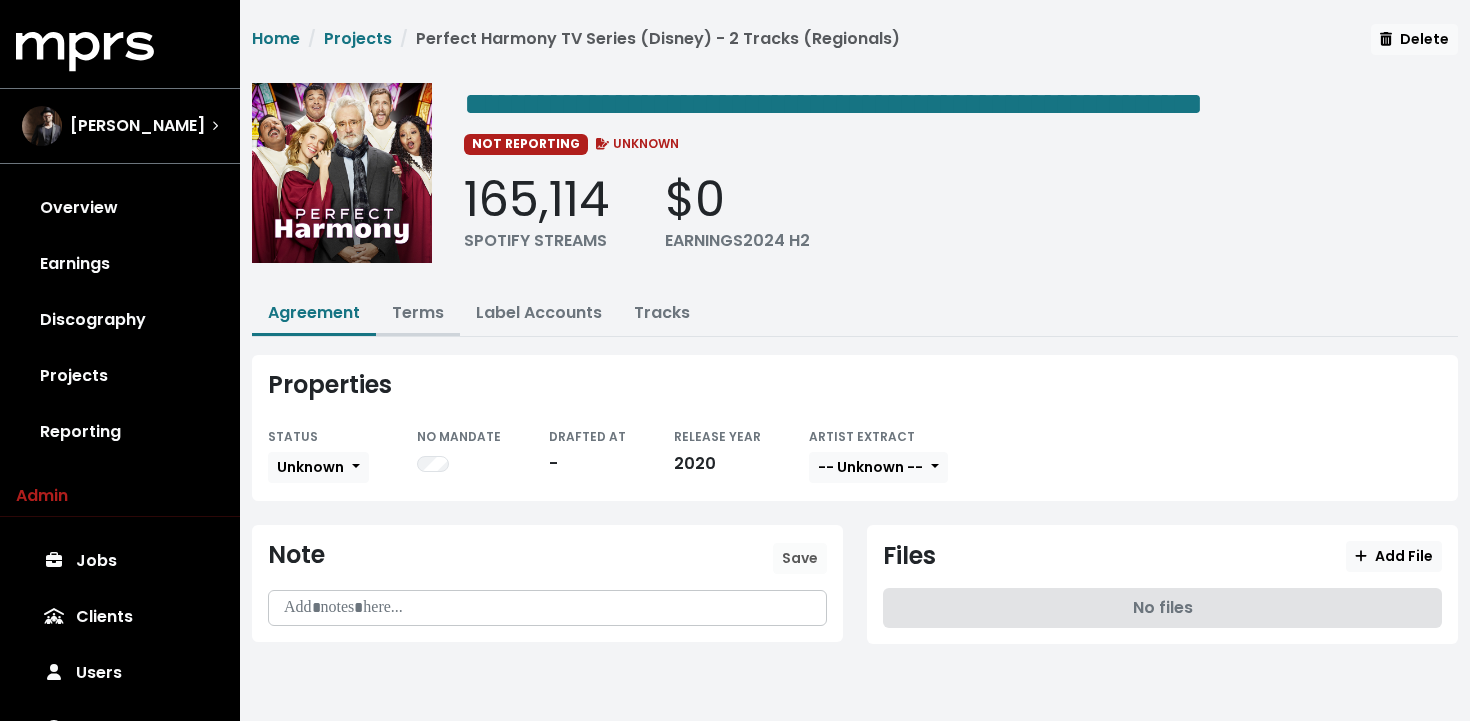 click on "Terms" at bounding box center (418, 312) 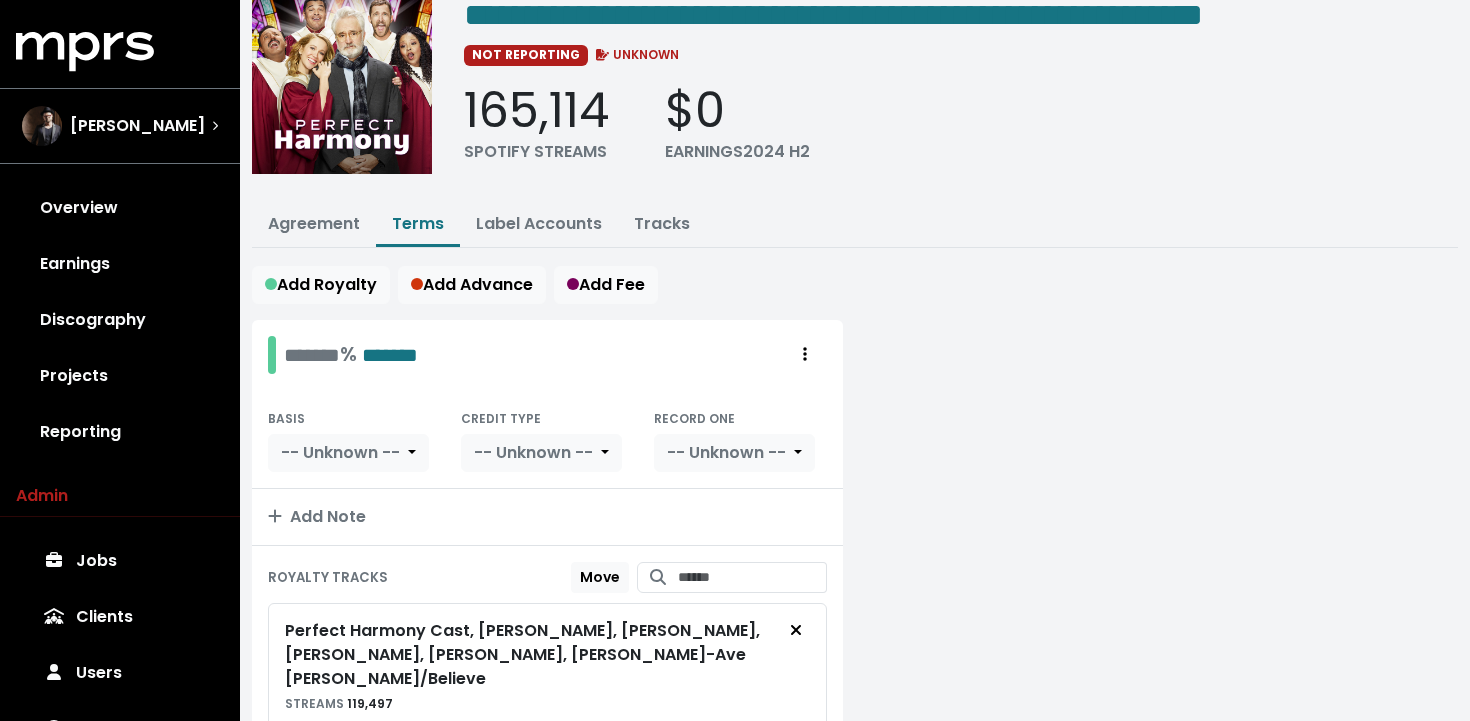 scroll, scrollTop: 0, scrollLeft: 0, axis: both 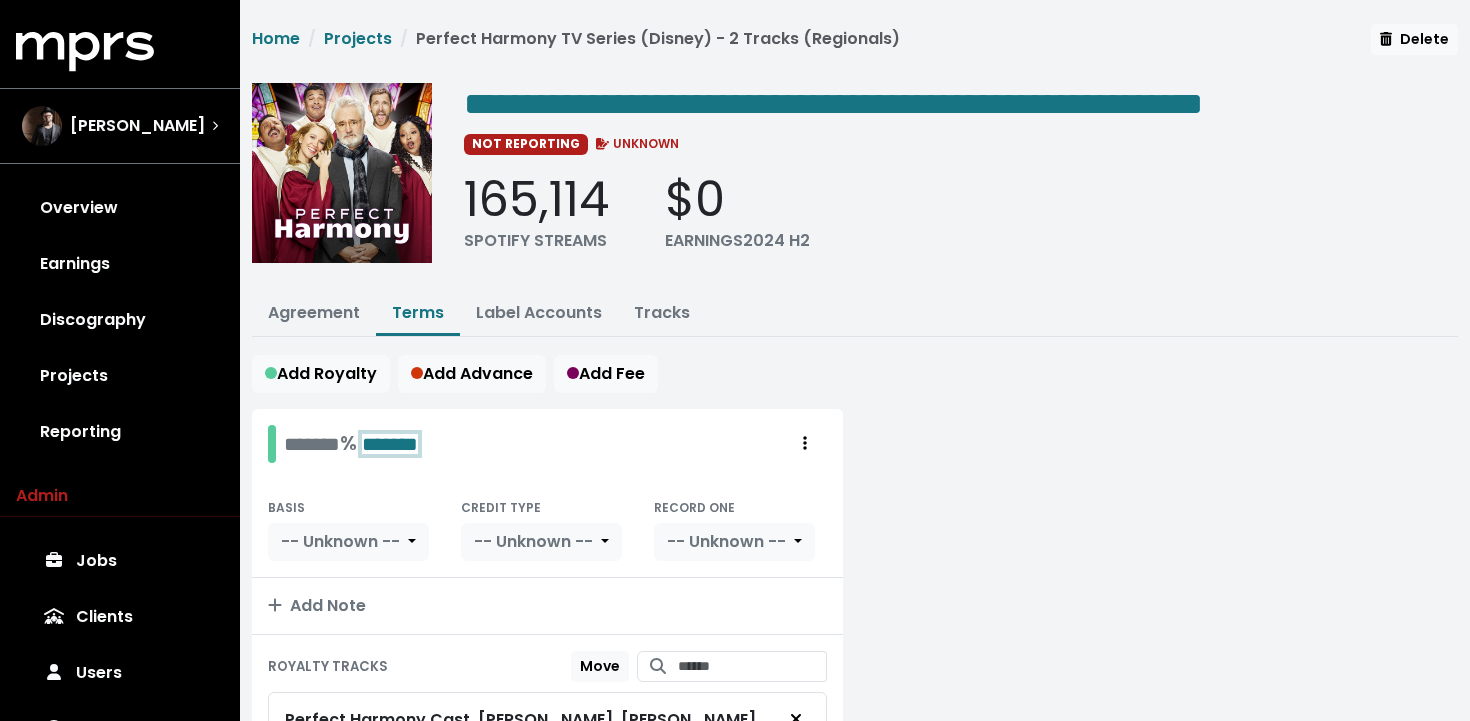 click on "*******" at bounding box center (390, 444) 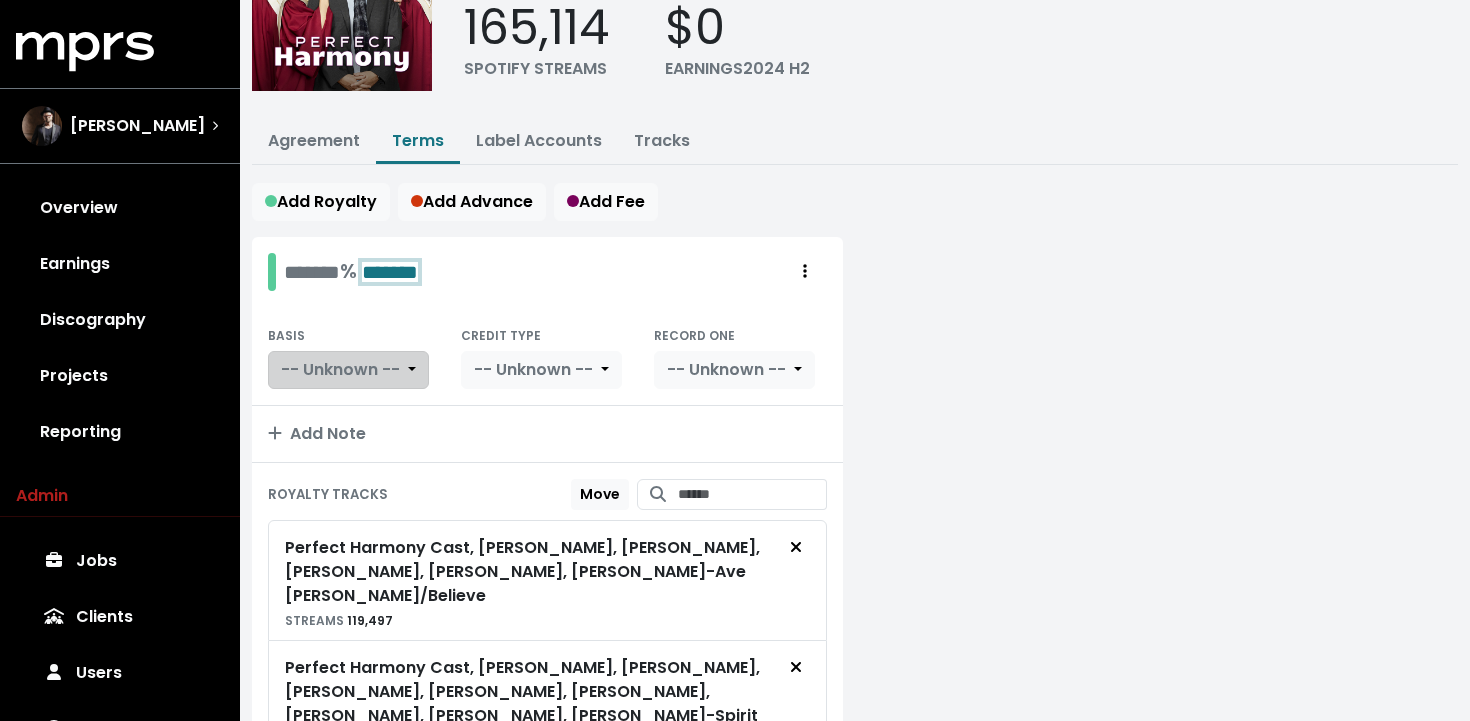 scroll, scrollTop: 171, scrollLeft: 0, axis: vertical 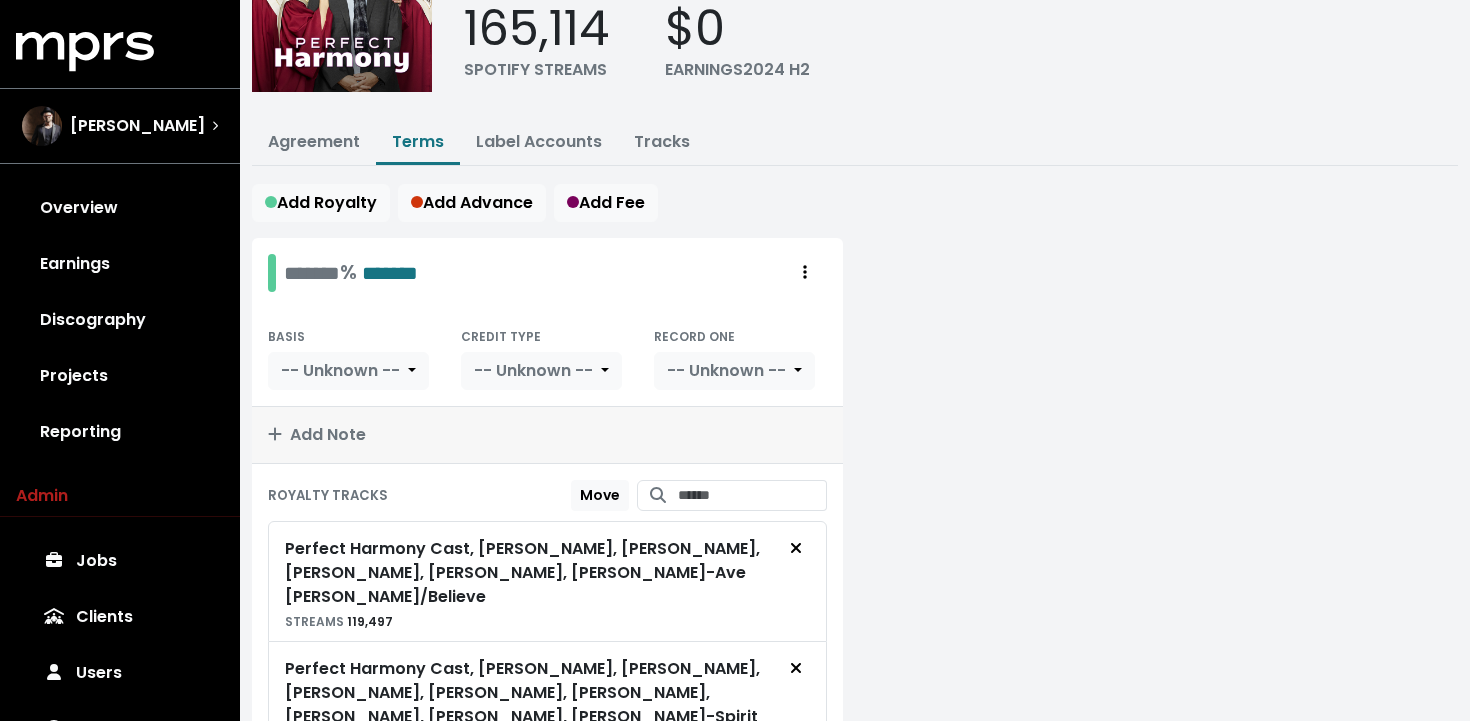 click on "Add Note" at bounding box center [317, 434] 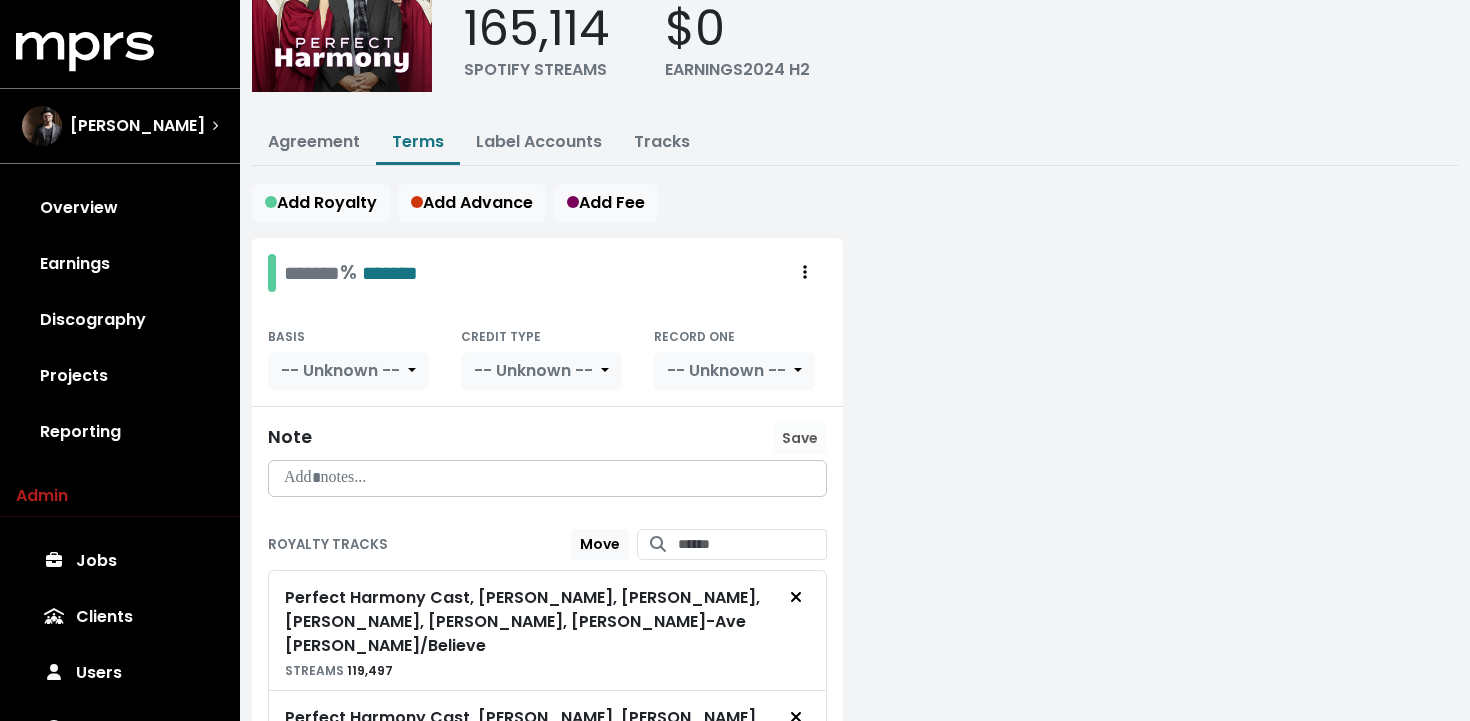 click at bounding box center [547, 478] 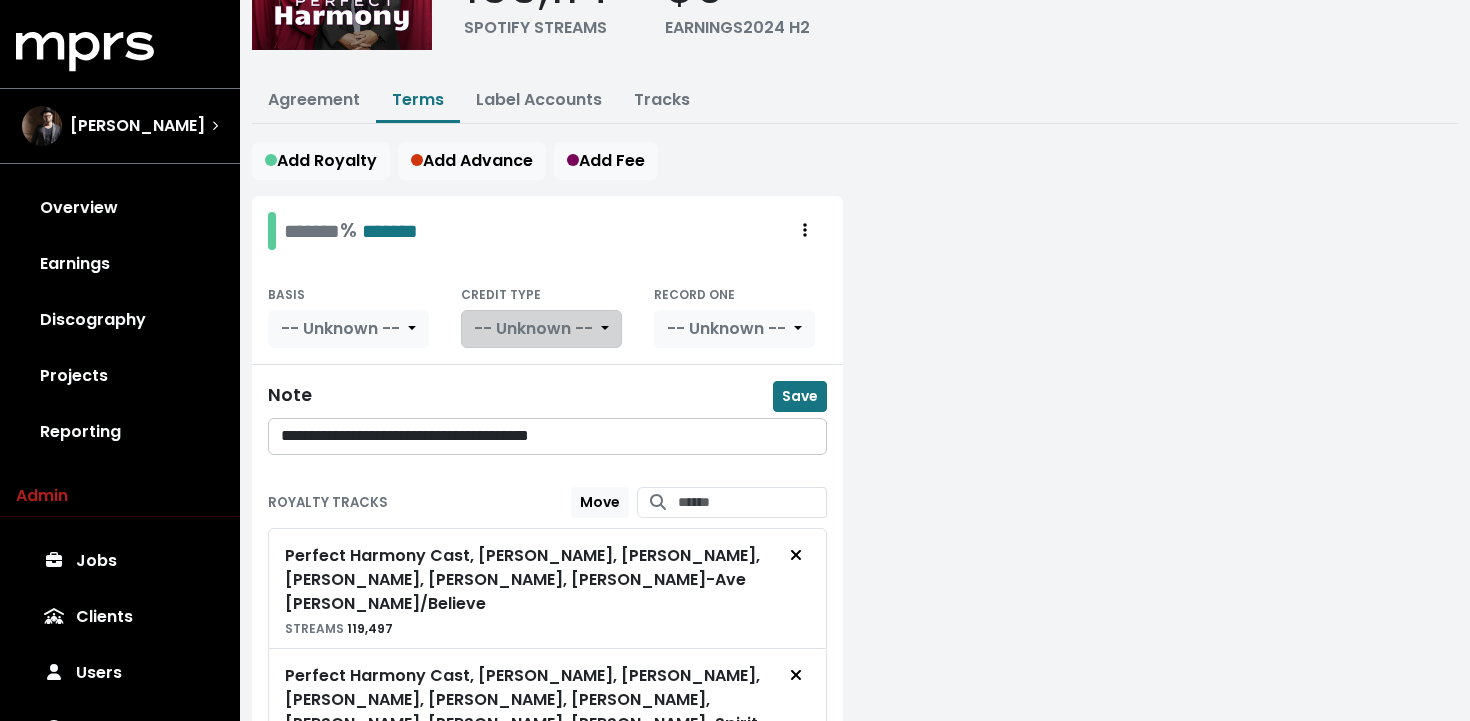 scroll, scrollTop: 211, scrollLeft: 0, axis: vertical 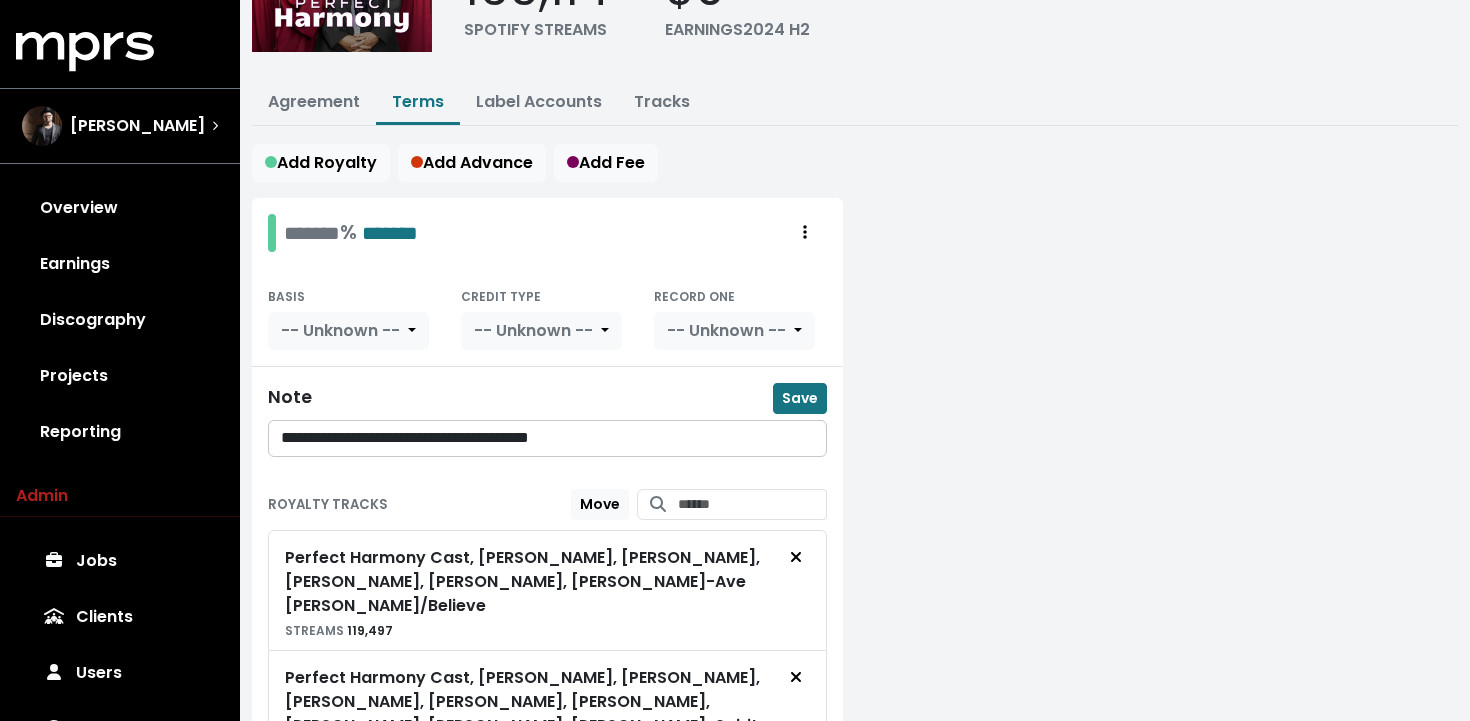 click on "**********" at bounding box center (547, 438) 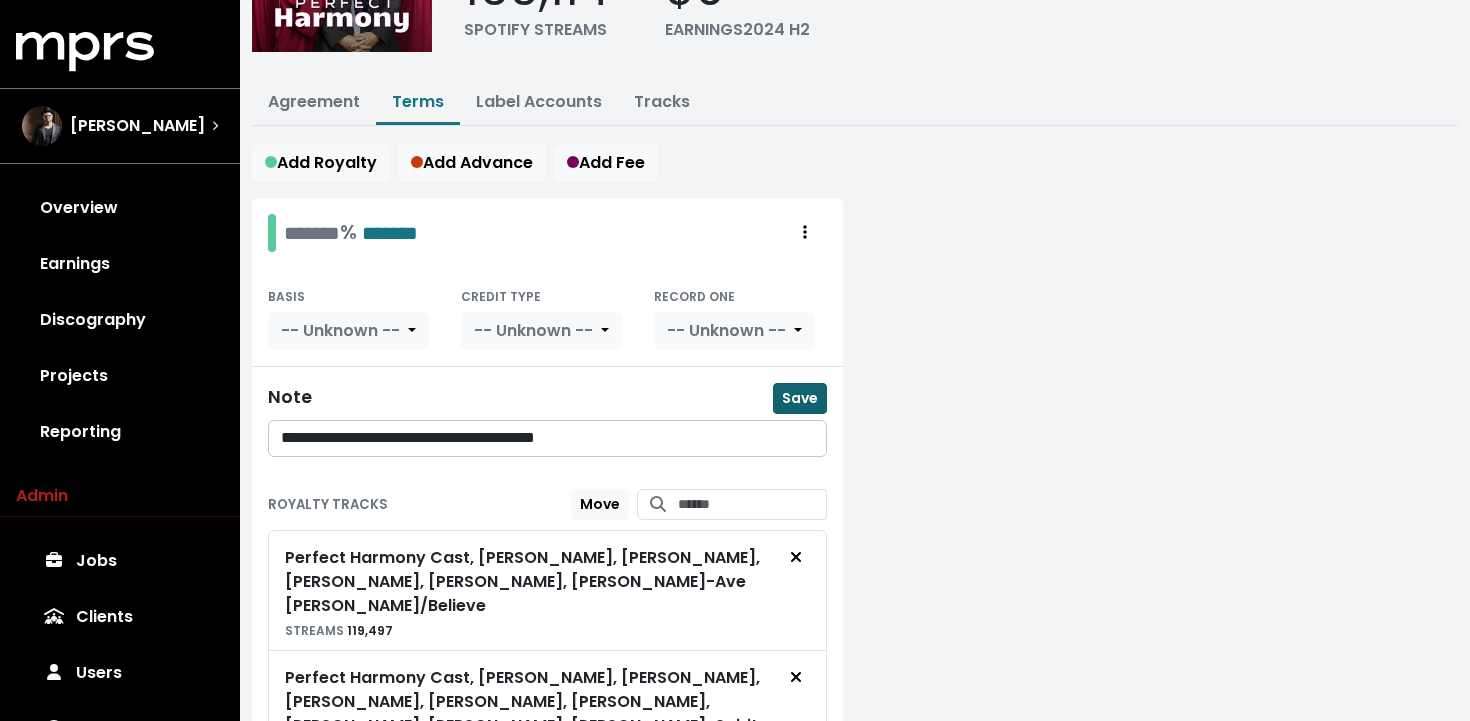 click on "Save" at bounding box center (800, 398) 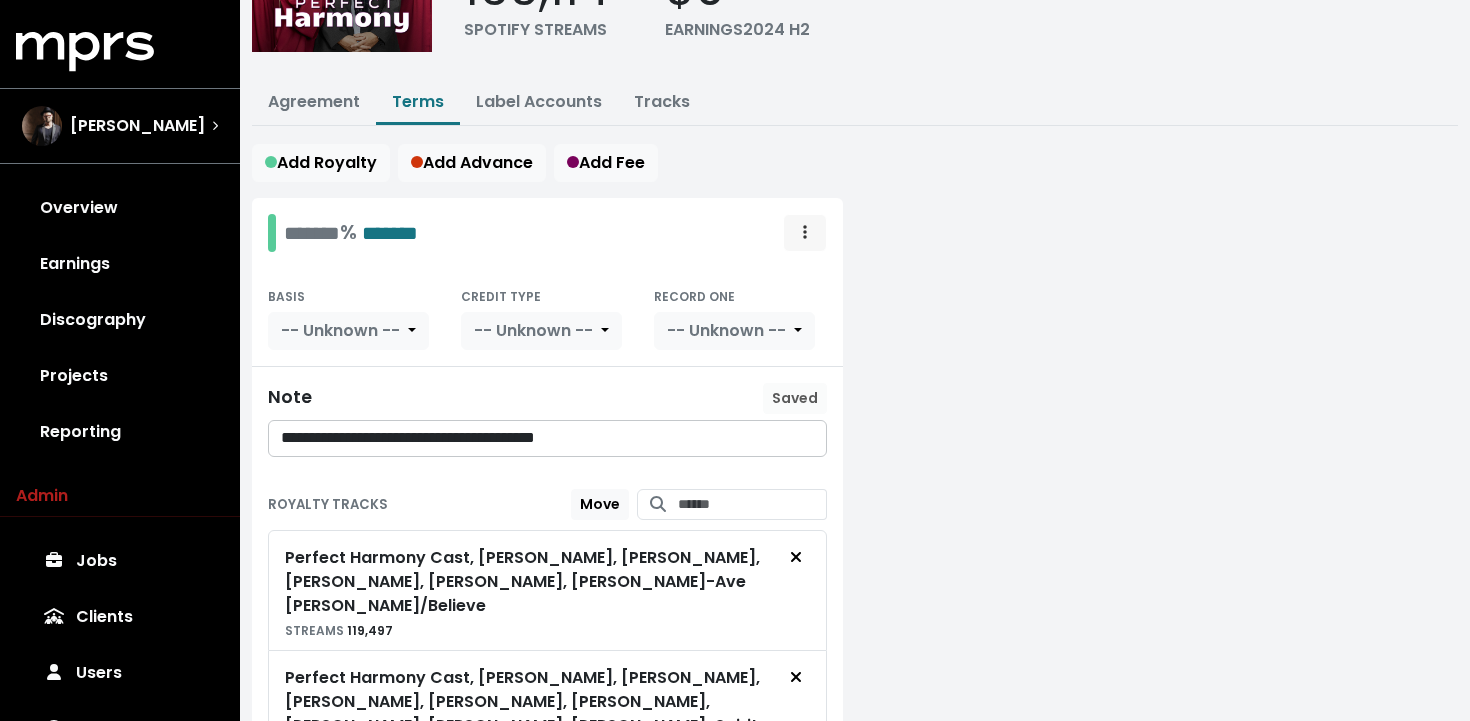 click at bounding box center [805, 233] 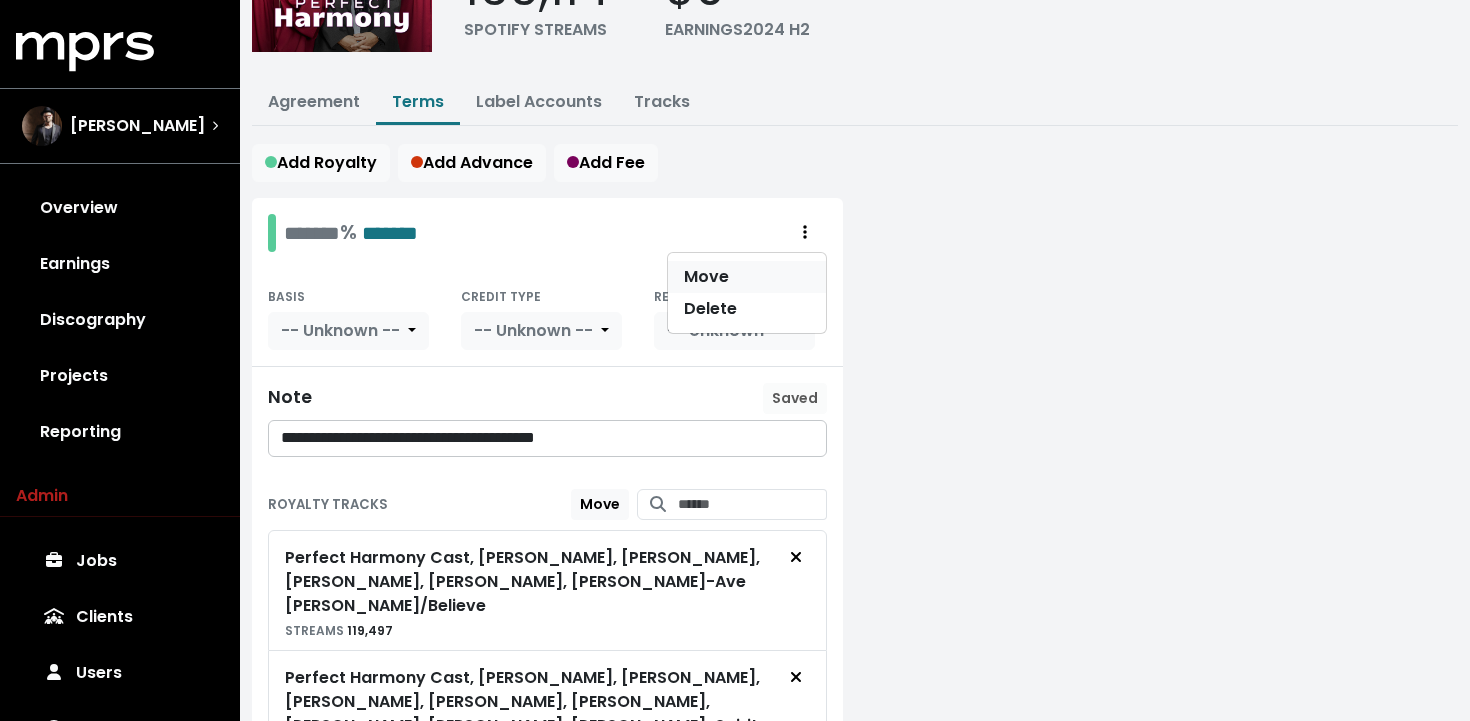 click on "Move" at bounding box center [747, 277] 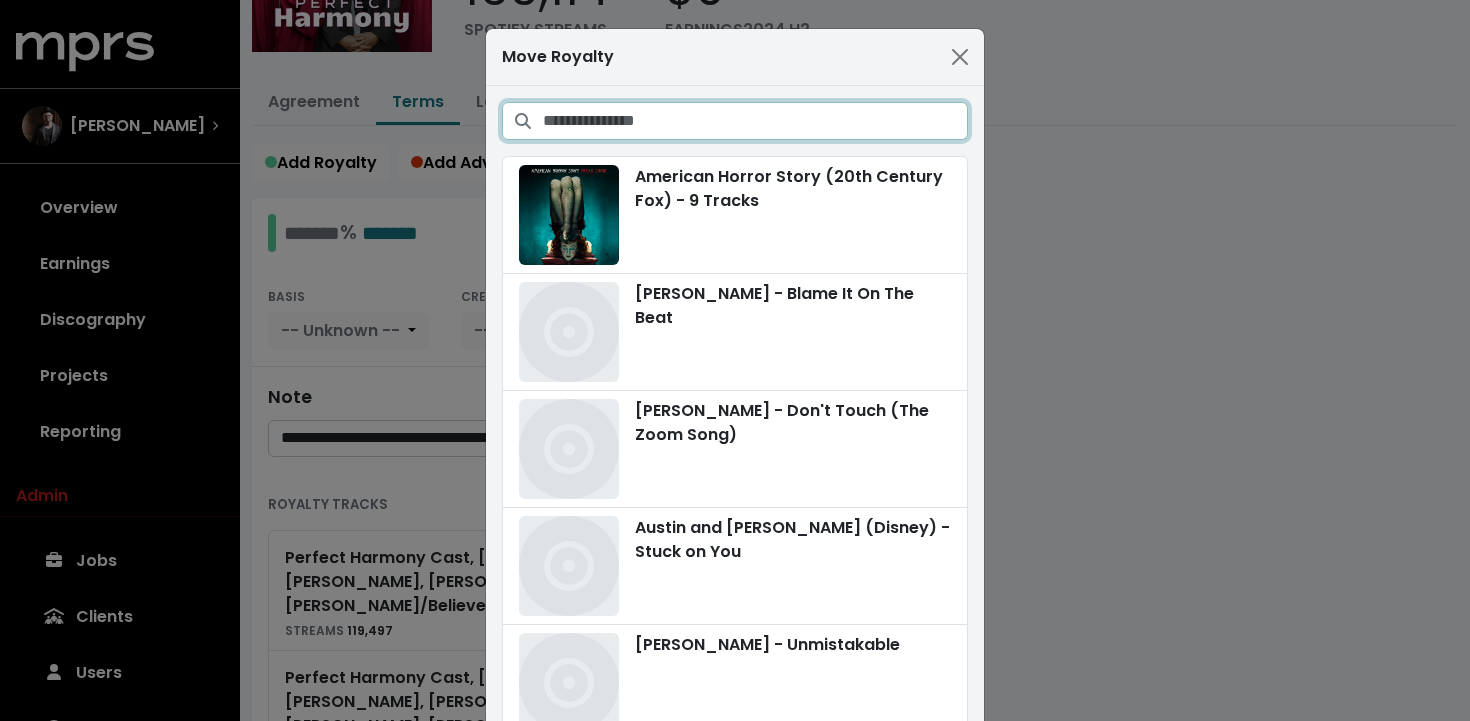 click at bounding box center (755, 121) 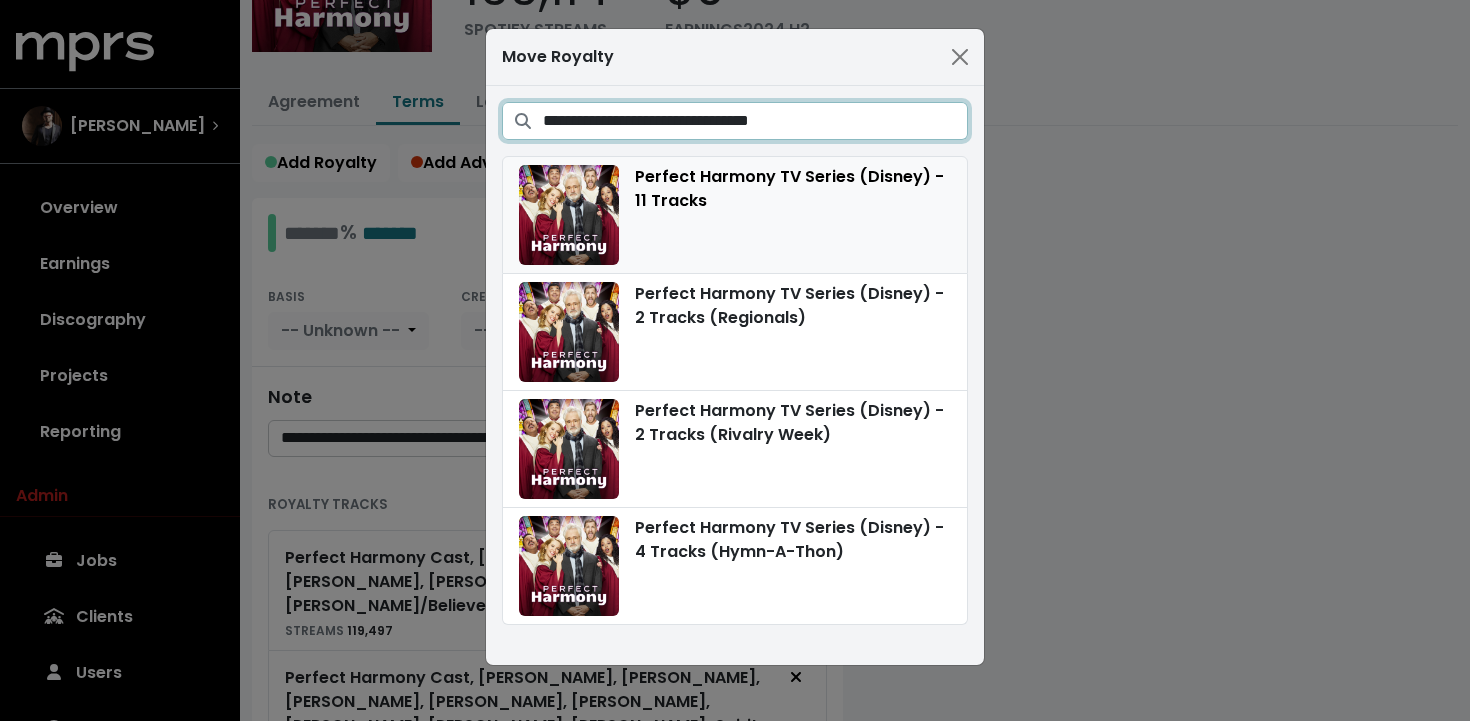 type on "**********" 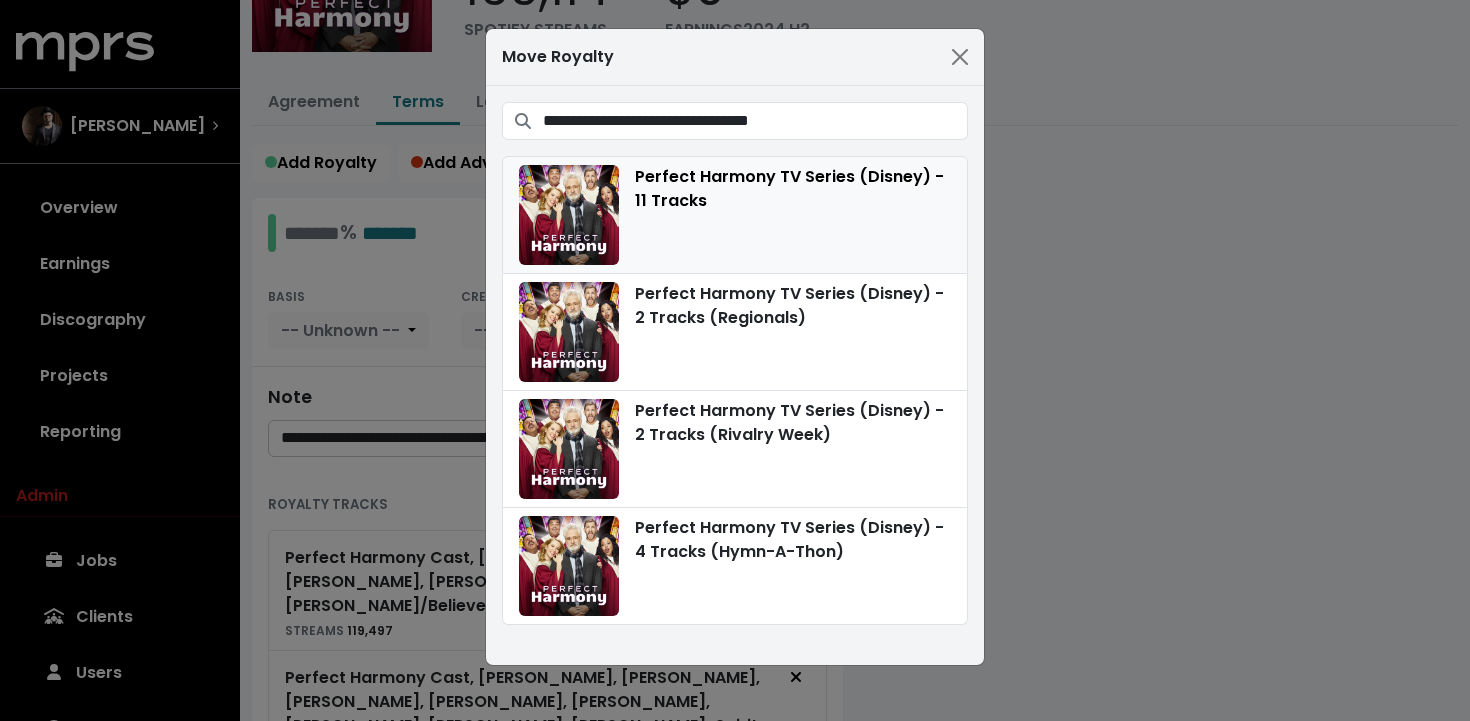 click on "Perfect Harmony TV Series (Disney) - 11 Tracks" at bounding box center (735, 215) 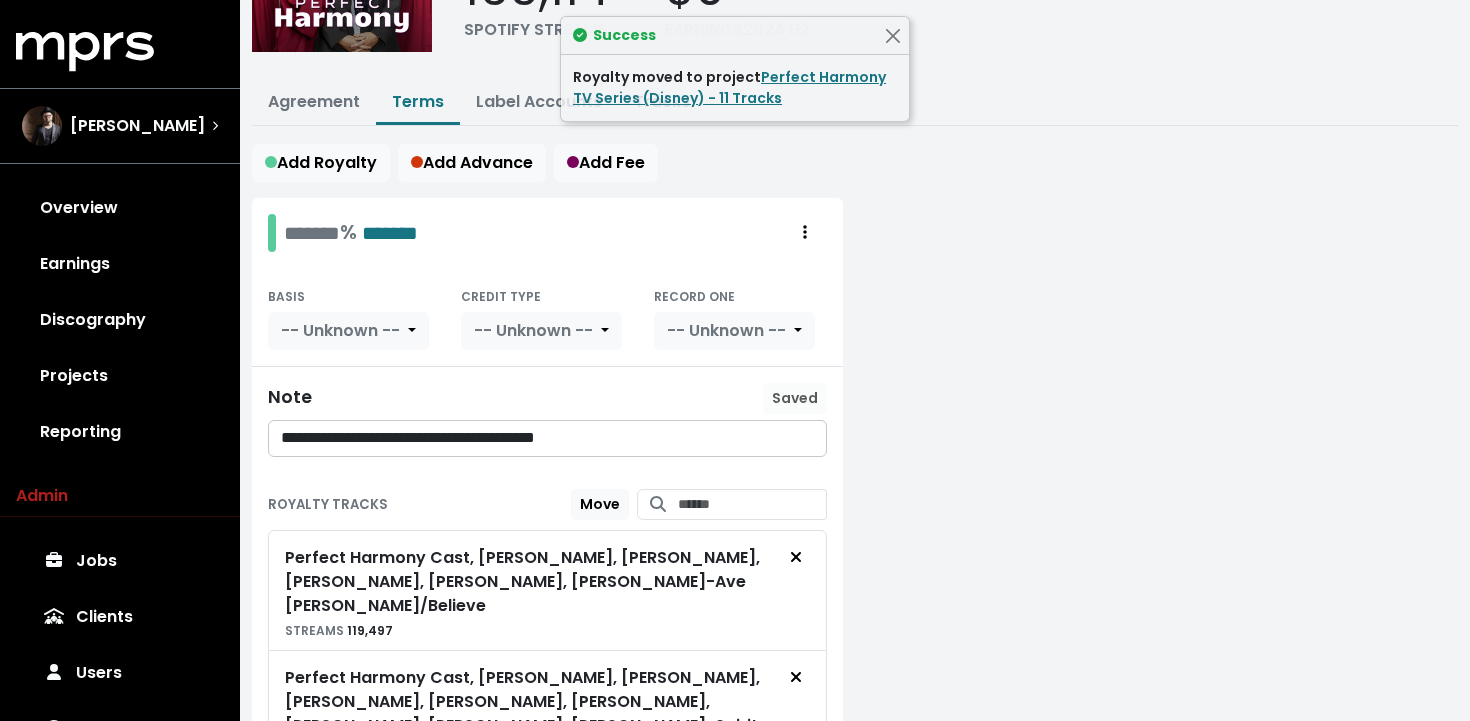 scroll, scrollTop: 0, scrollLeft: 0, axis: both 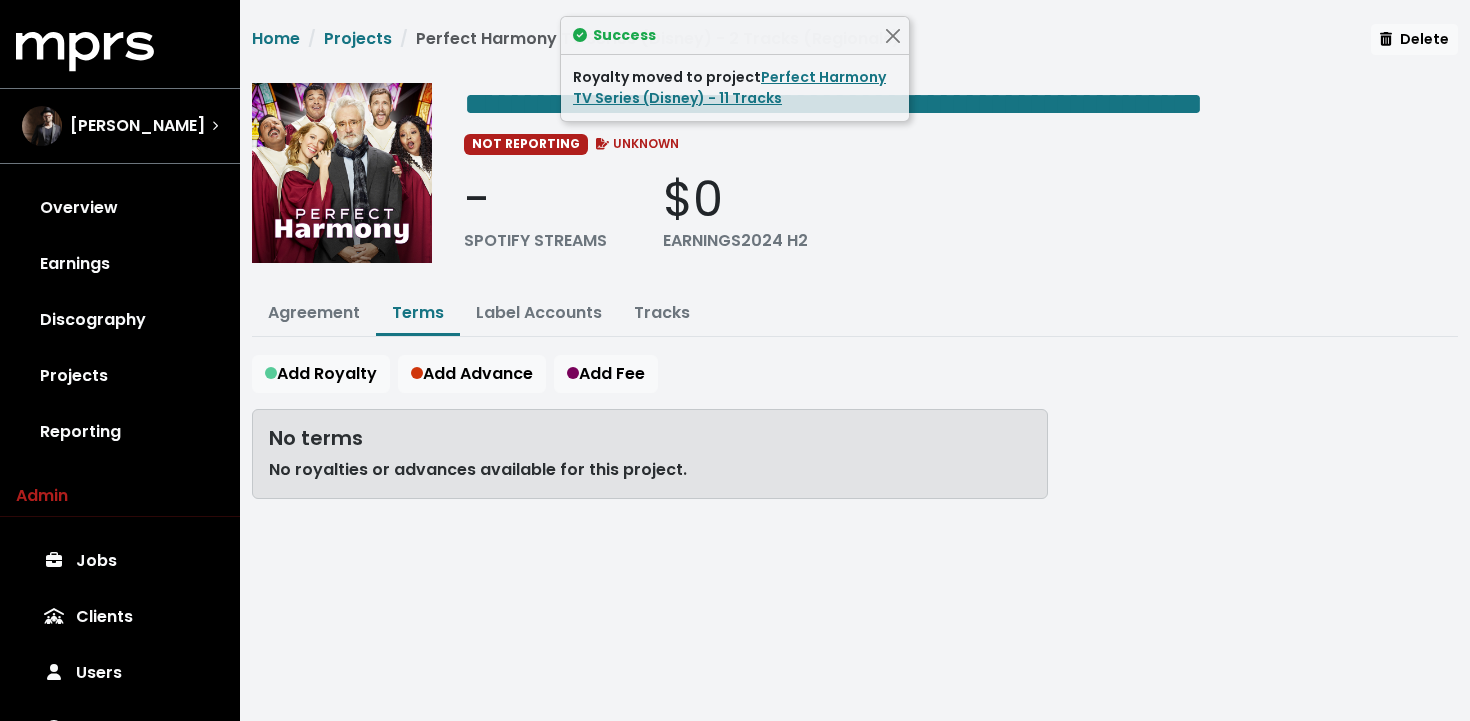 click on "Home Projects Perfect Harmony TV Series (Disney) - 2 Tracks (Regionals) Delete" at bounding box center [855, 45] 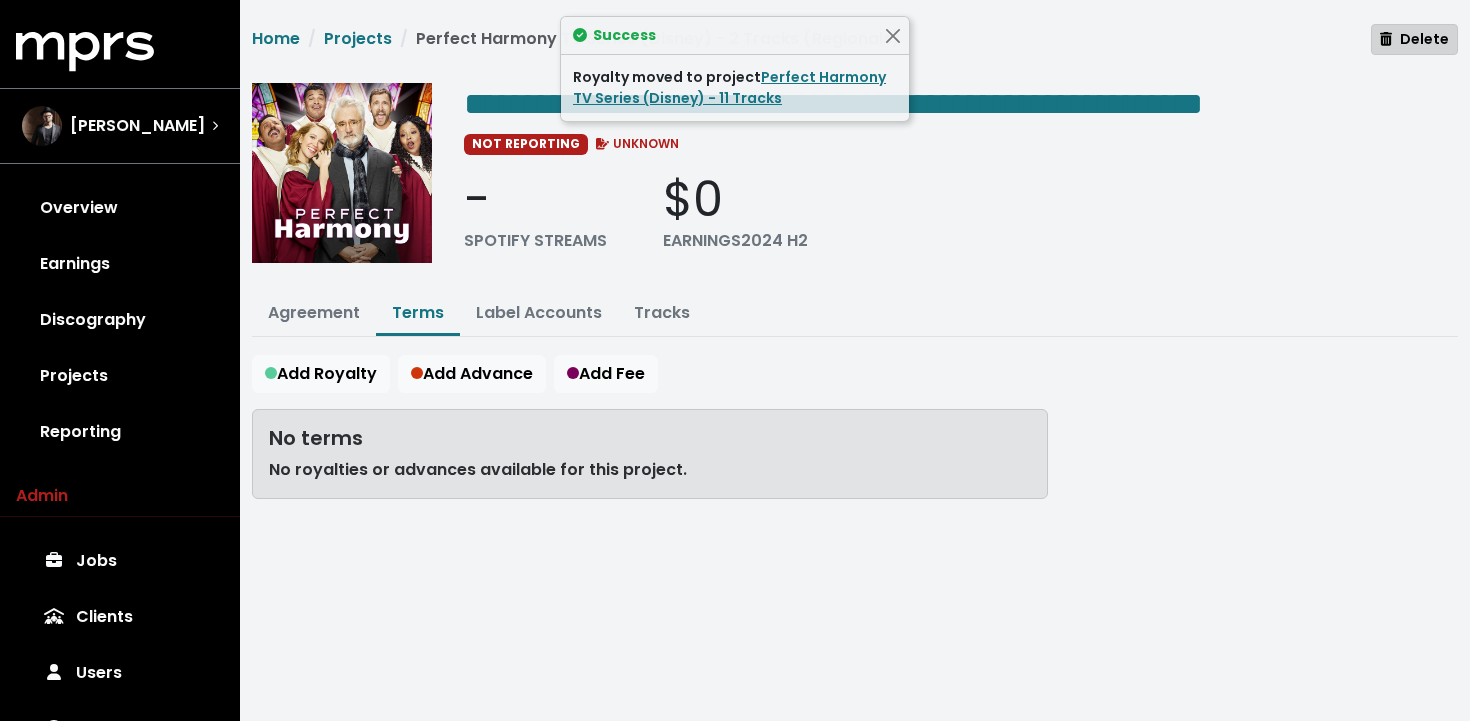 click on "Delete" at bounding box center [1414, 39] 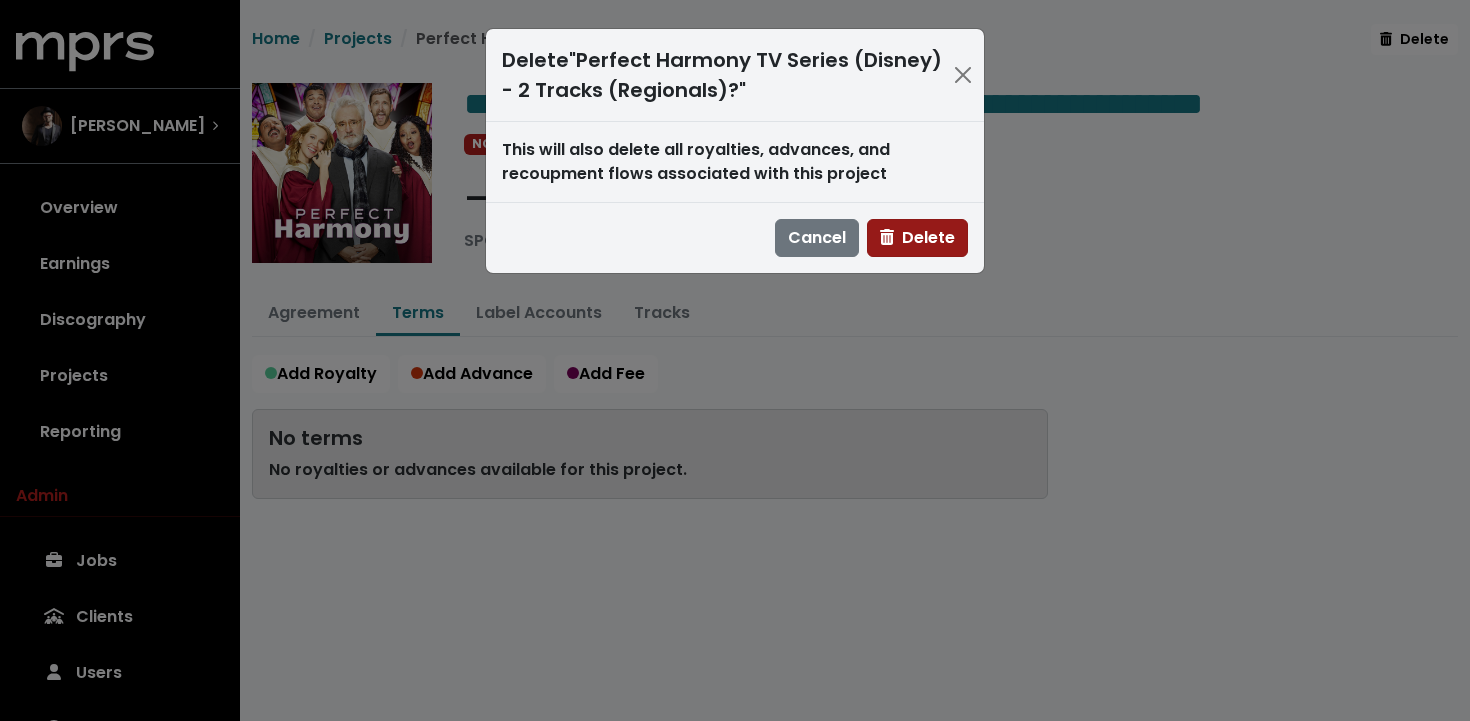 click on "Delete" at bounding box center [917, 237] 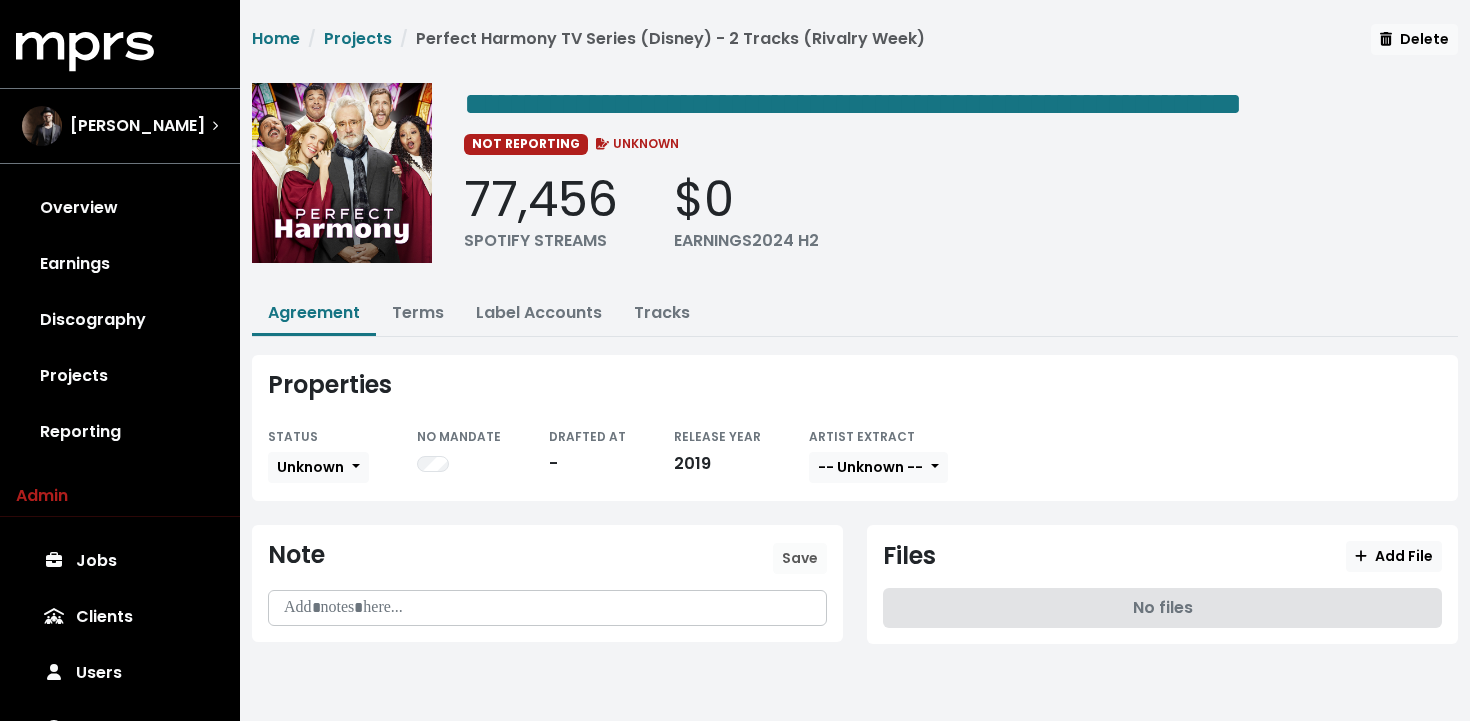 scroll, scrollTop: 14, scrollLeft: 0, axis: vertical 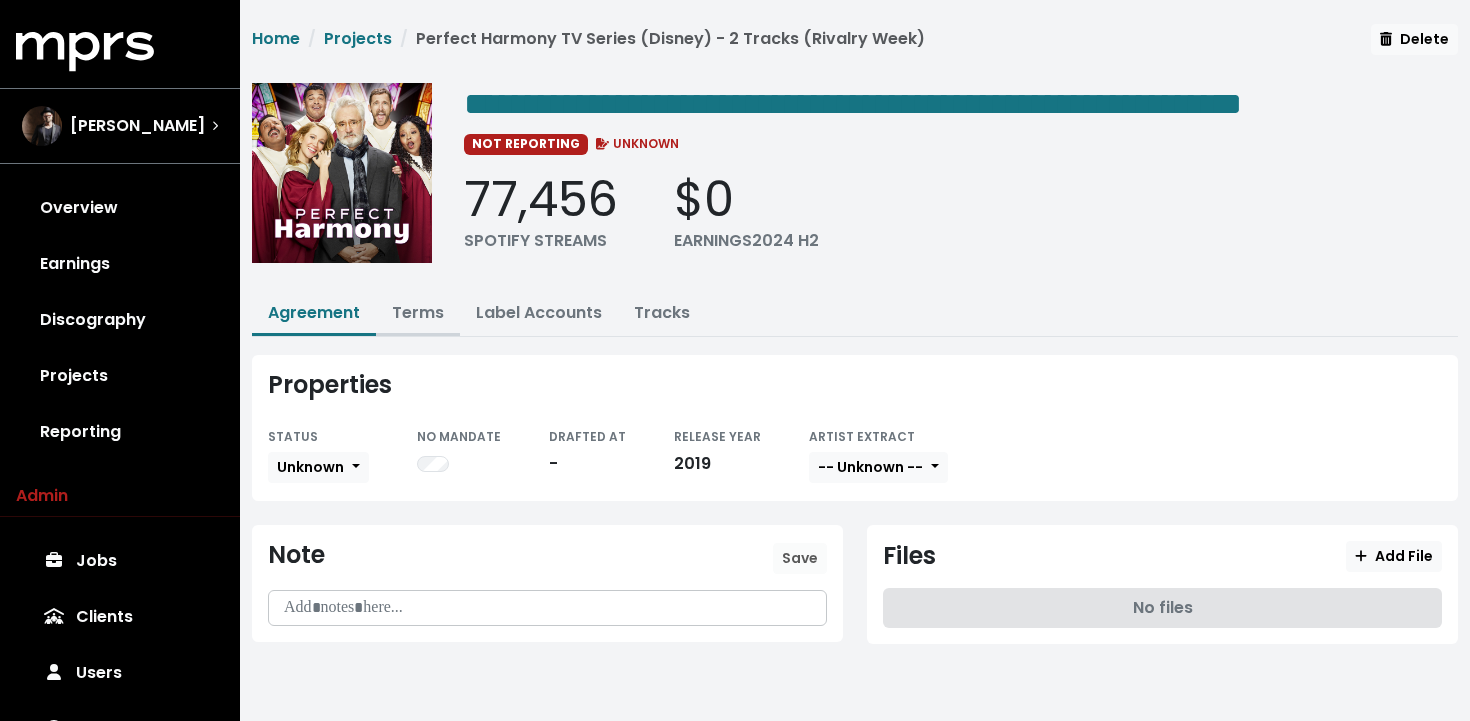 click on "Terms" at bounding box center (418, 312) 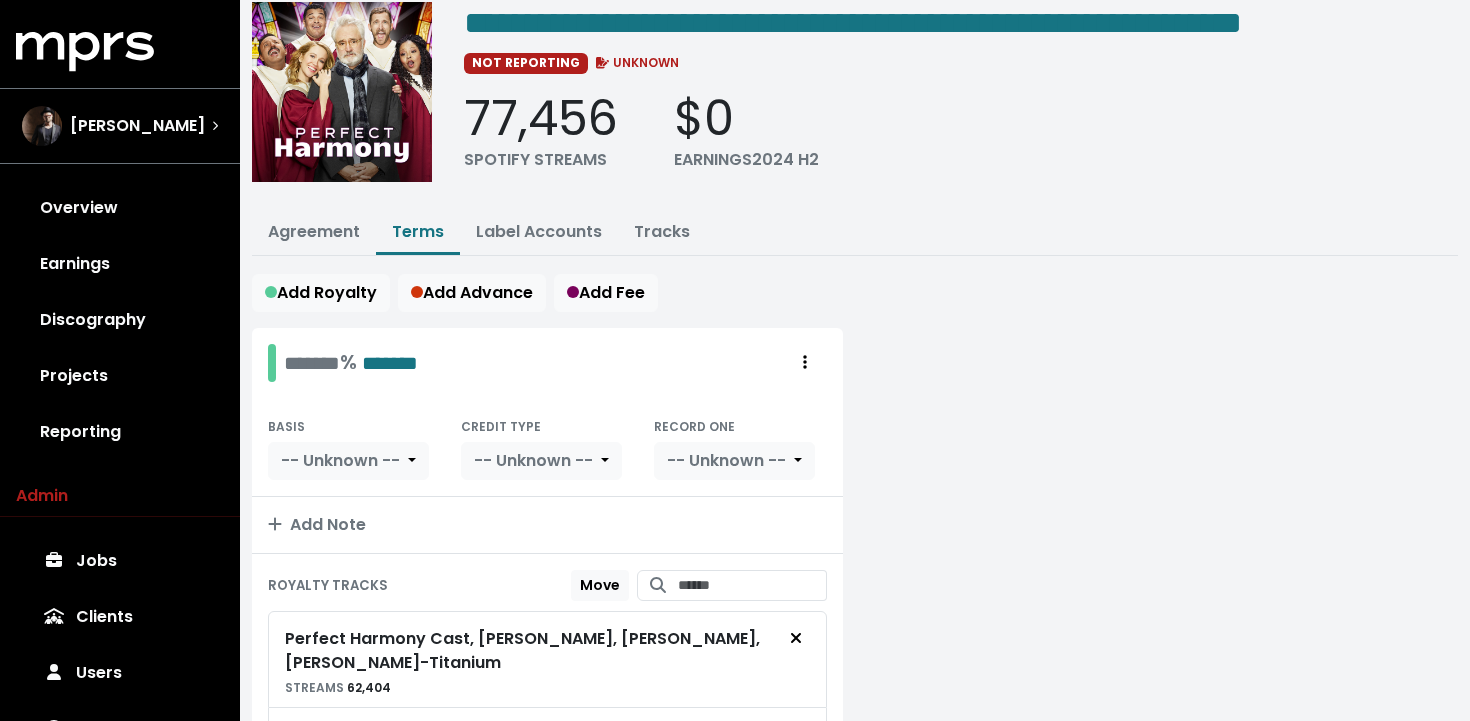 scroll, scrollTop: 117, scrollLeft: 0, axis: vertical 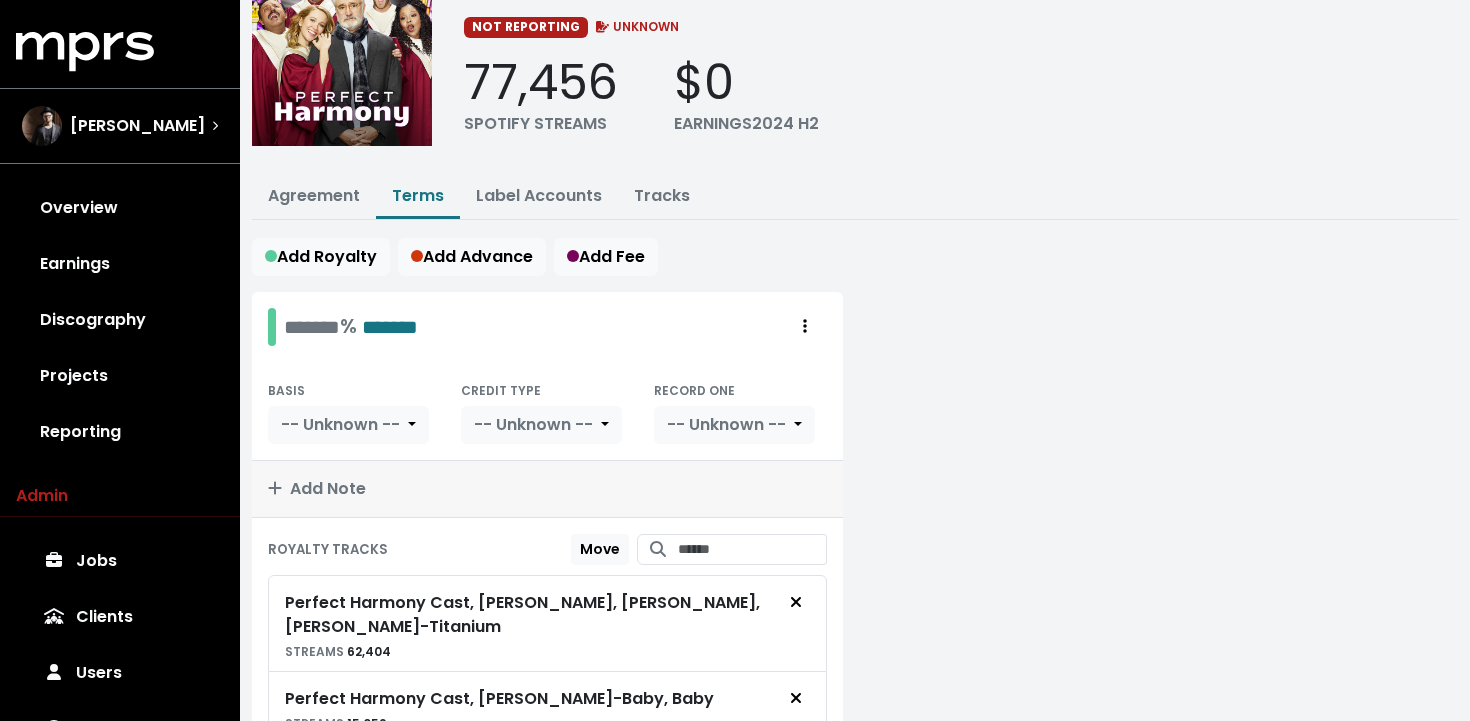 click on "Add Note" at bounding box center [317, 488] 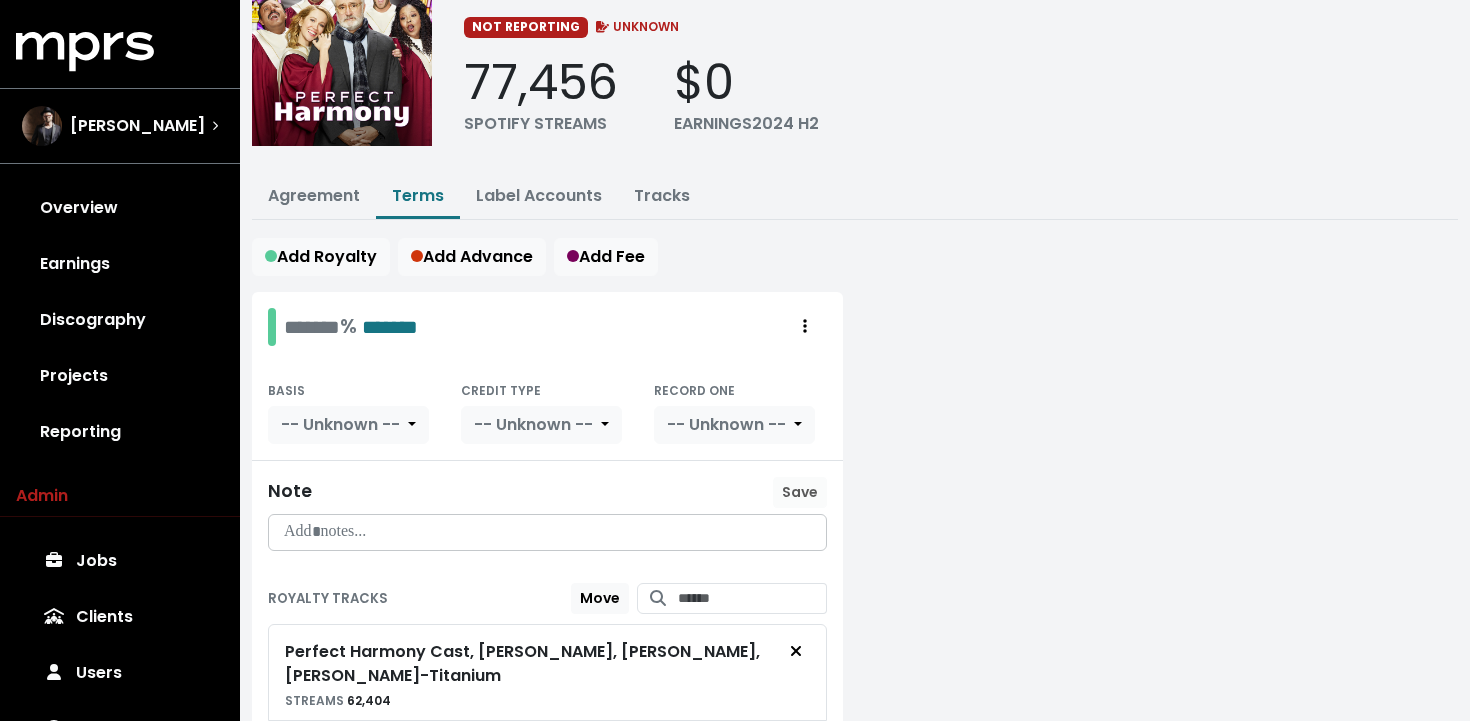 click at bounding box center [547, 532] 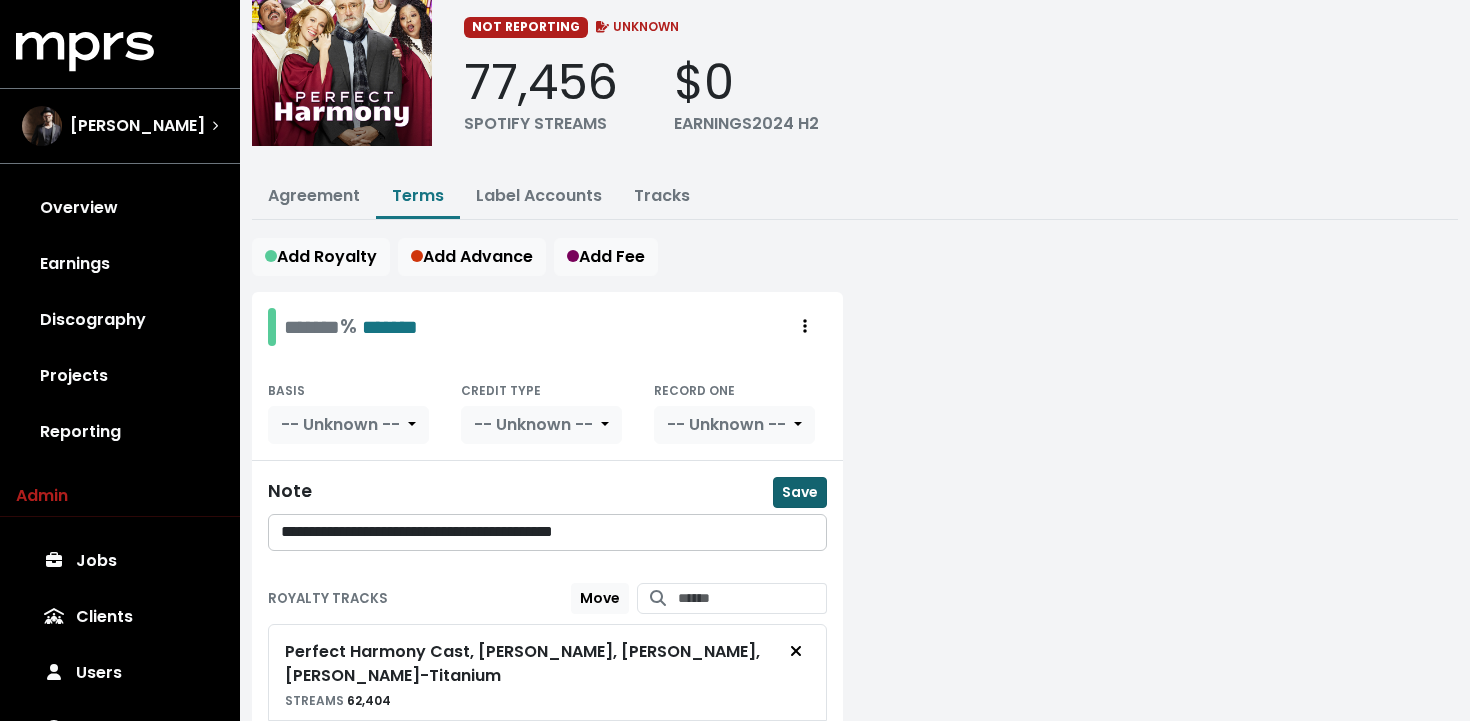 click on "Save" at bounding box center (800, 492) 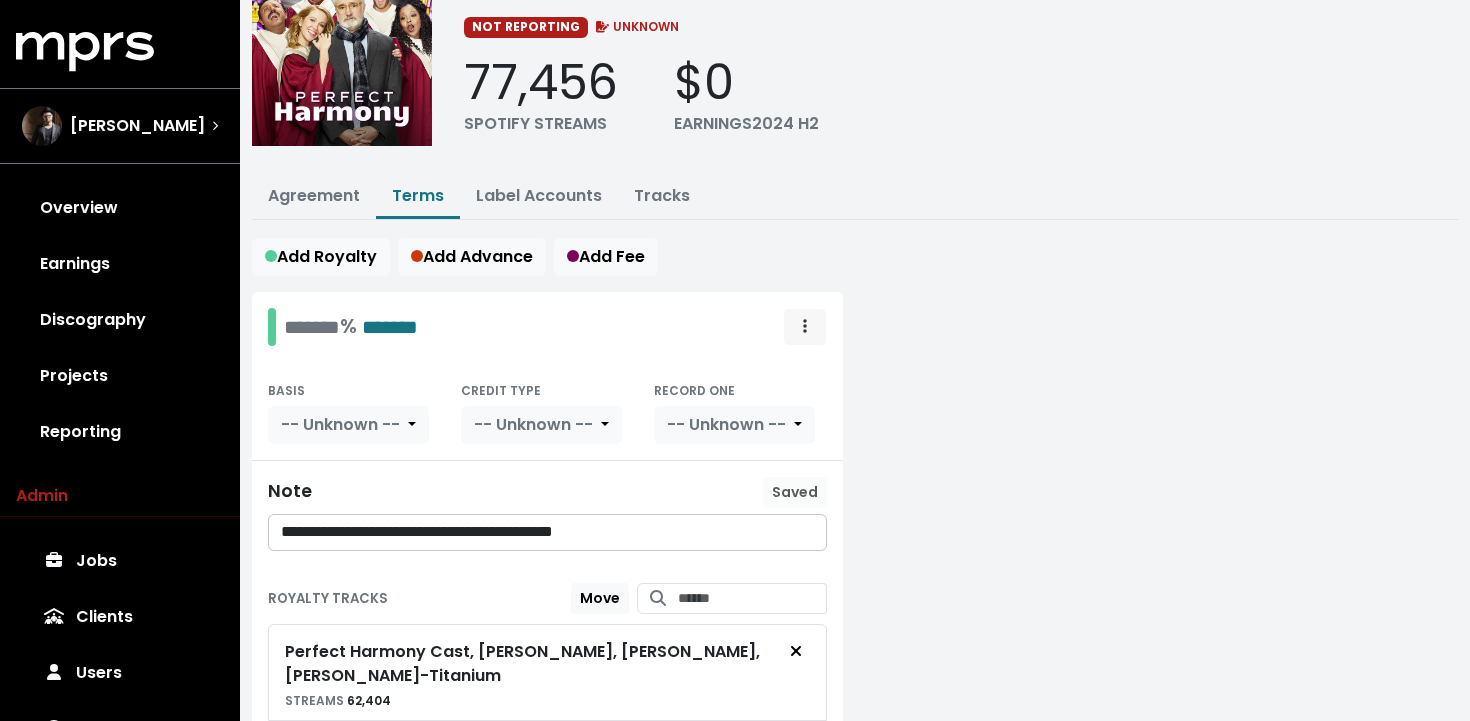 click 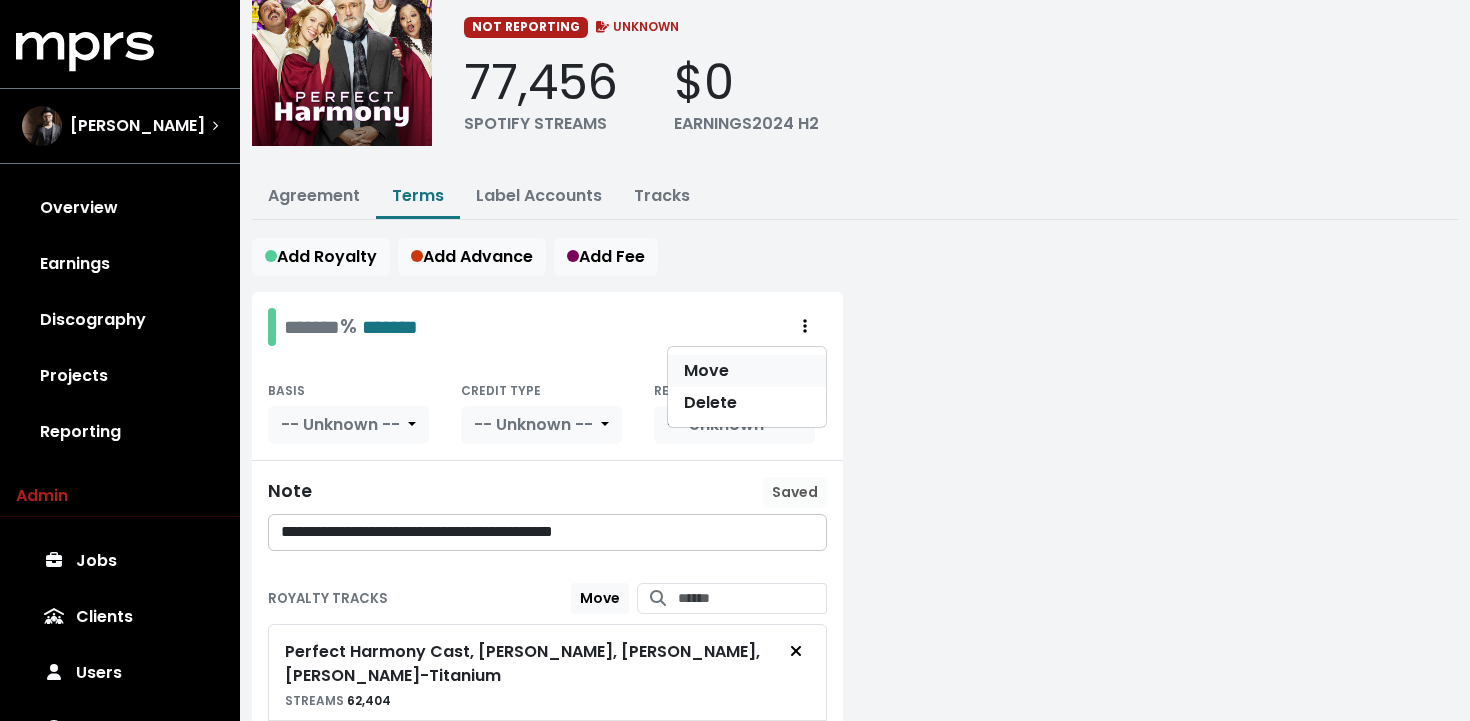 click on "Move" at bounding box center (747, 371) 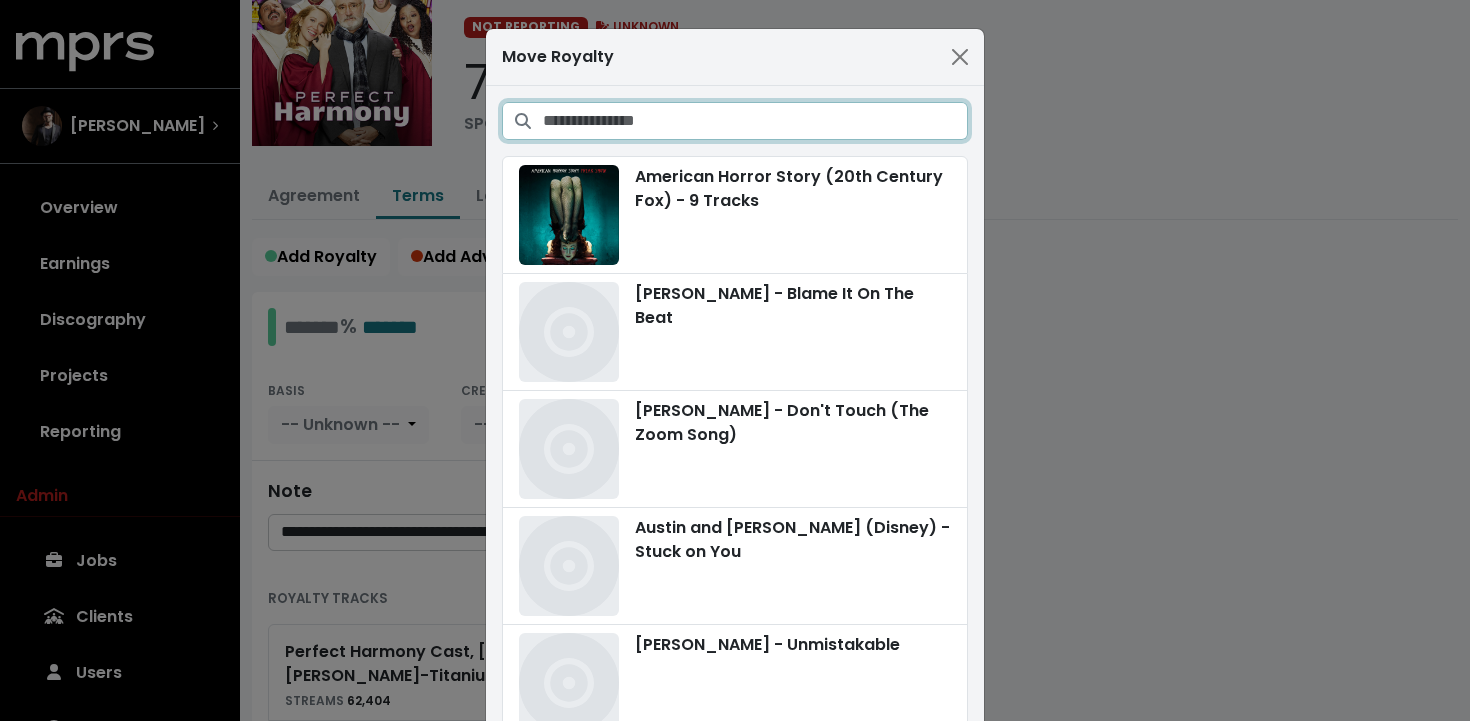 click at bounding box center [755, 121] 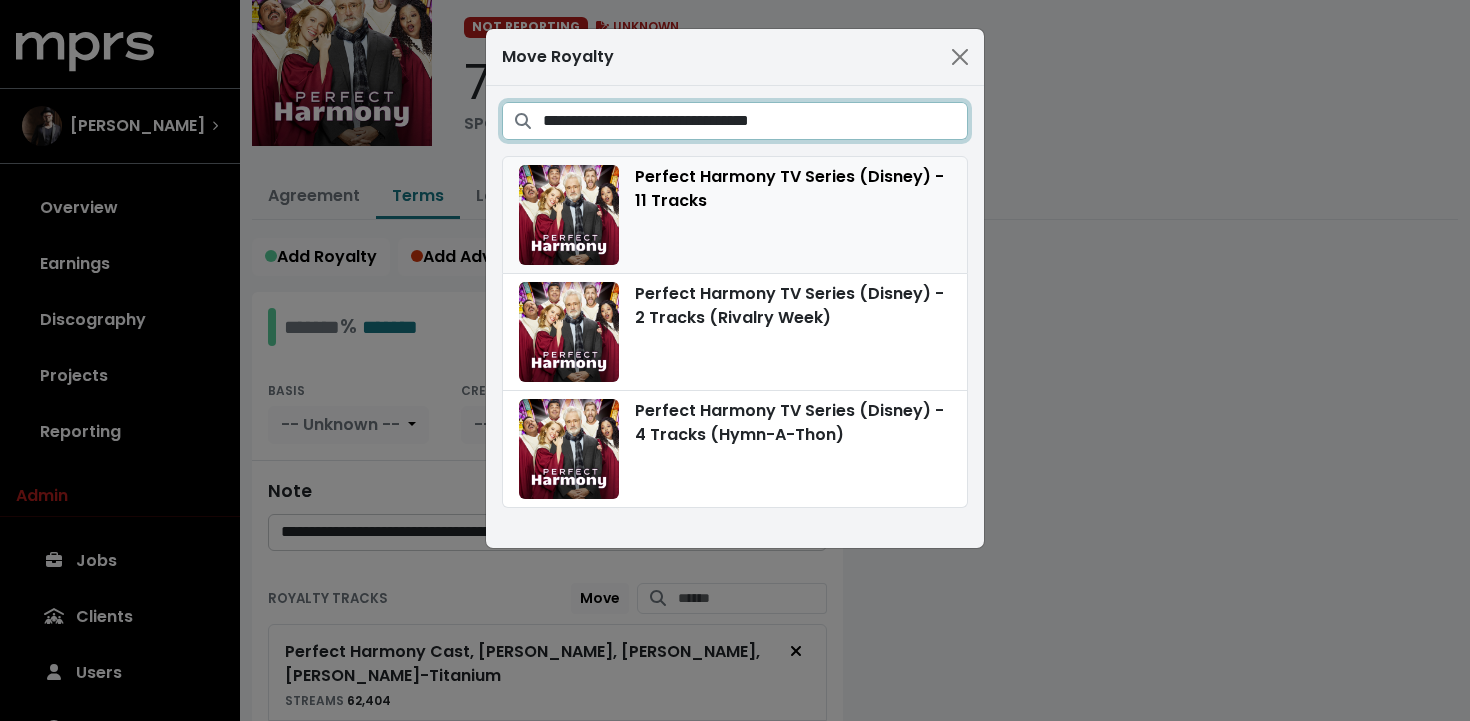 type on "**********" 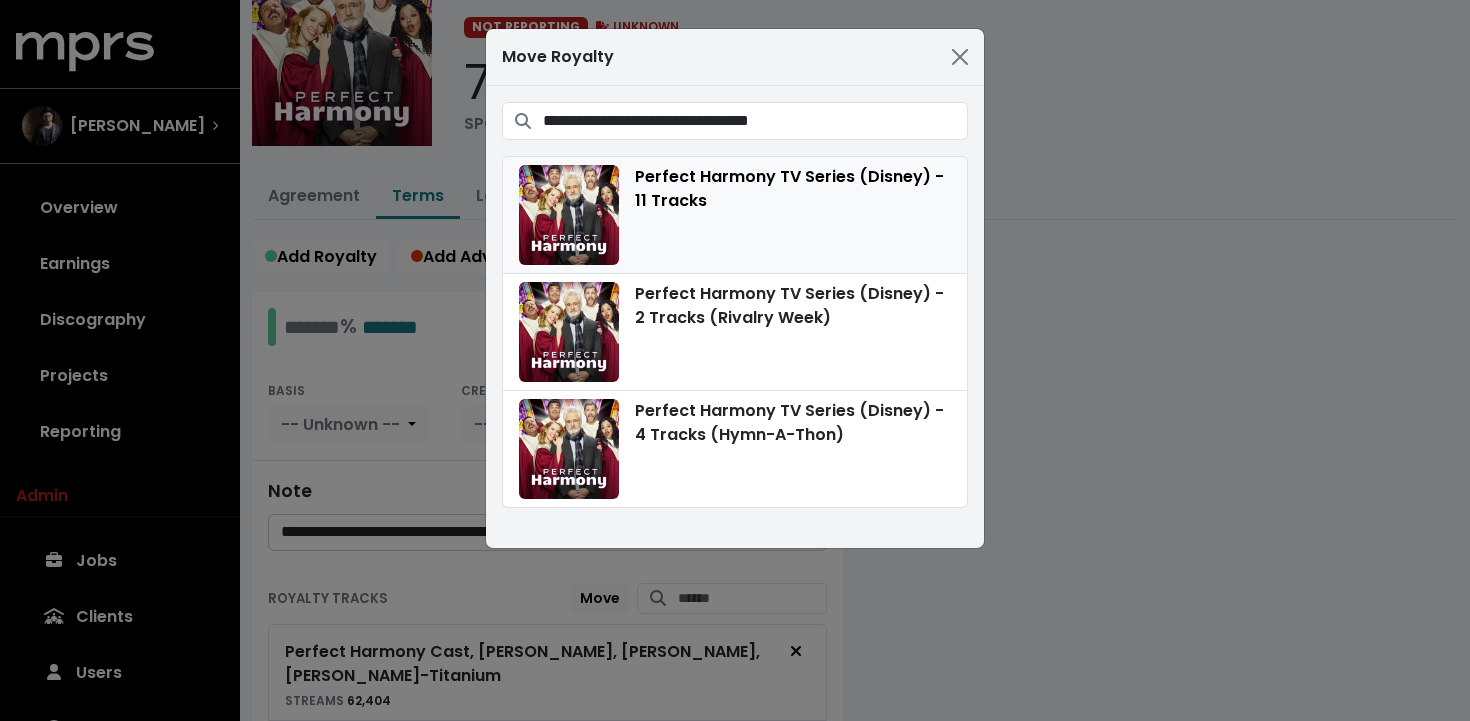 click on "Perfect Harmony TV Series (Disney) - 11 Tracks" at bounding box center (735, 215) 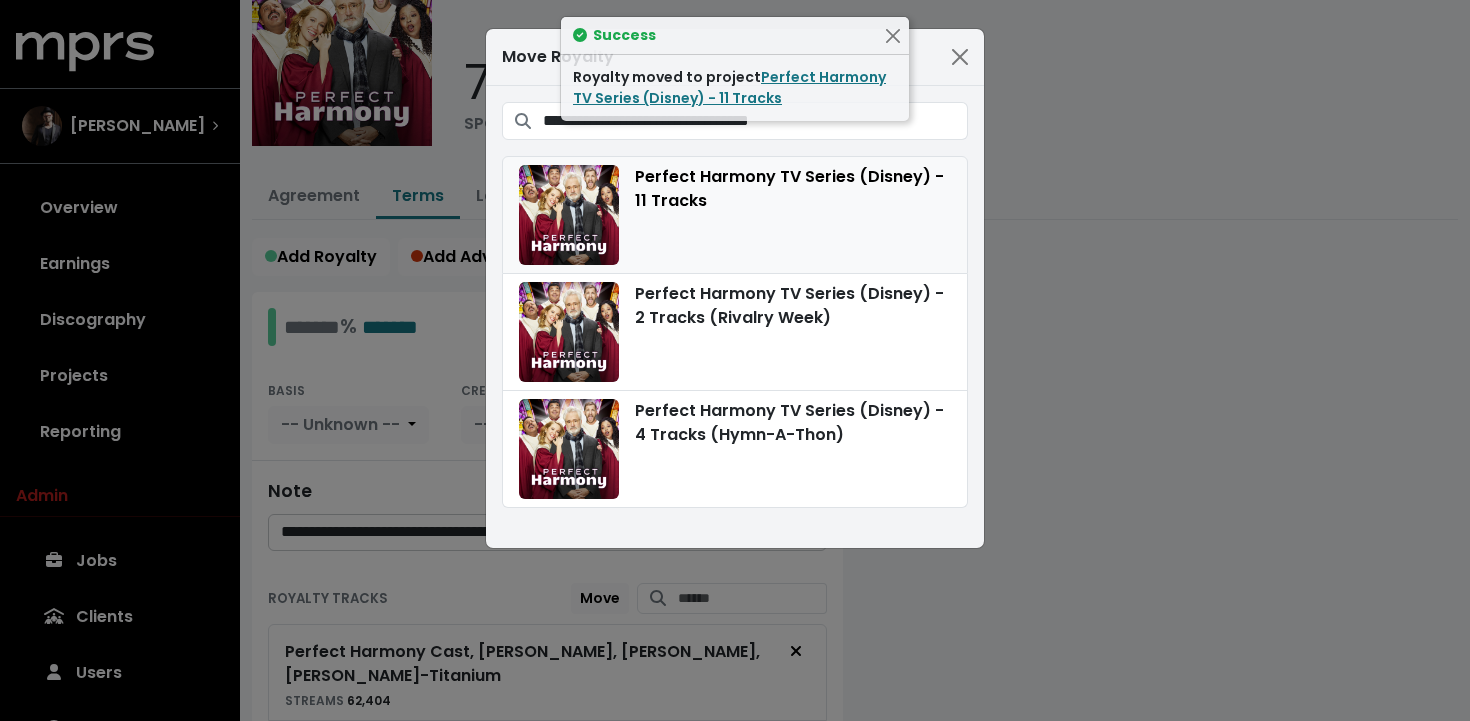 scroll, scrollTop: 0, scrollLeft: 0, axis: both 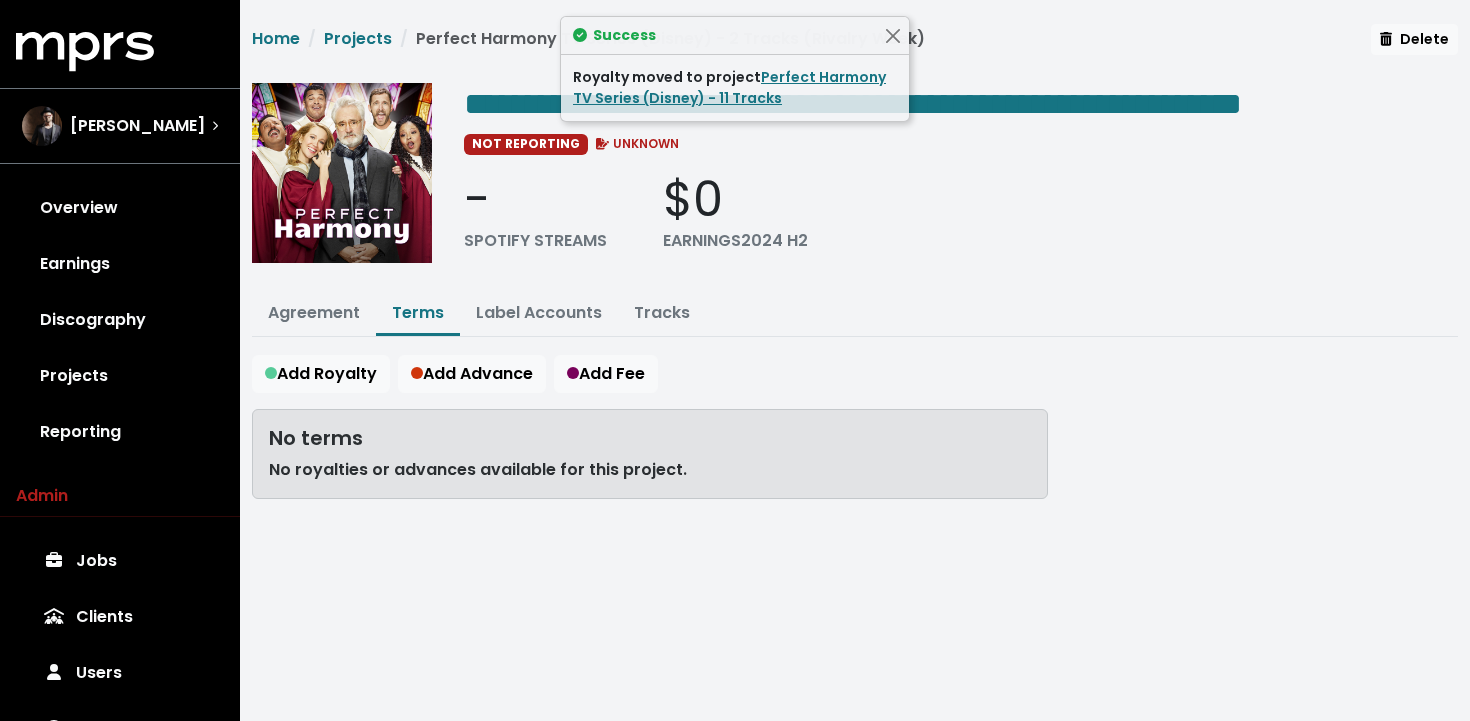 click on "- SPOTIFY STREAMS $0 EARNINGS  2024 H2" at bounding box center (961, 212) 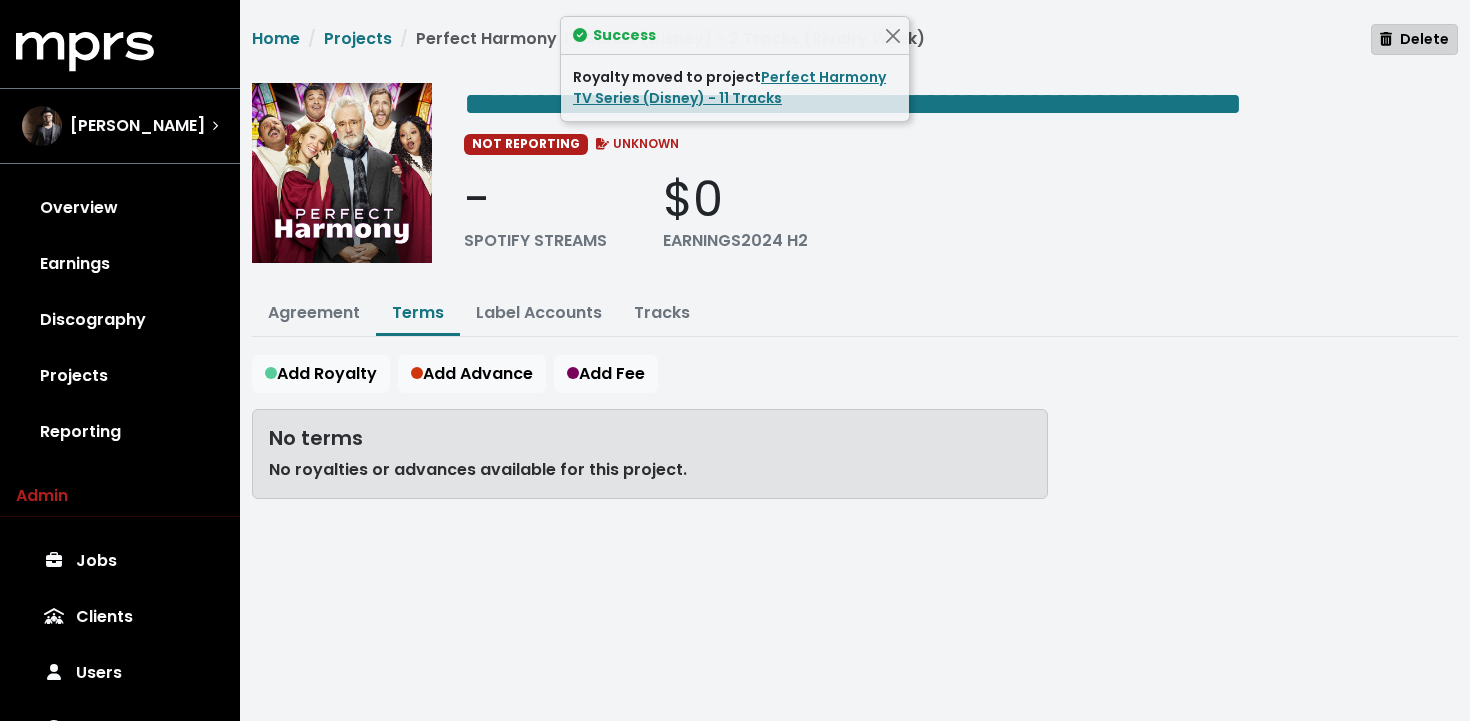 click on "Delete" at bounding box center [1414, 39] 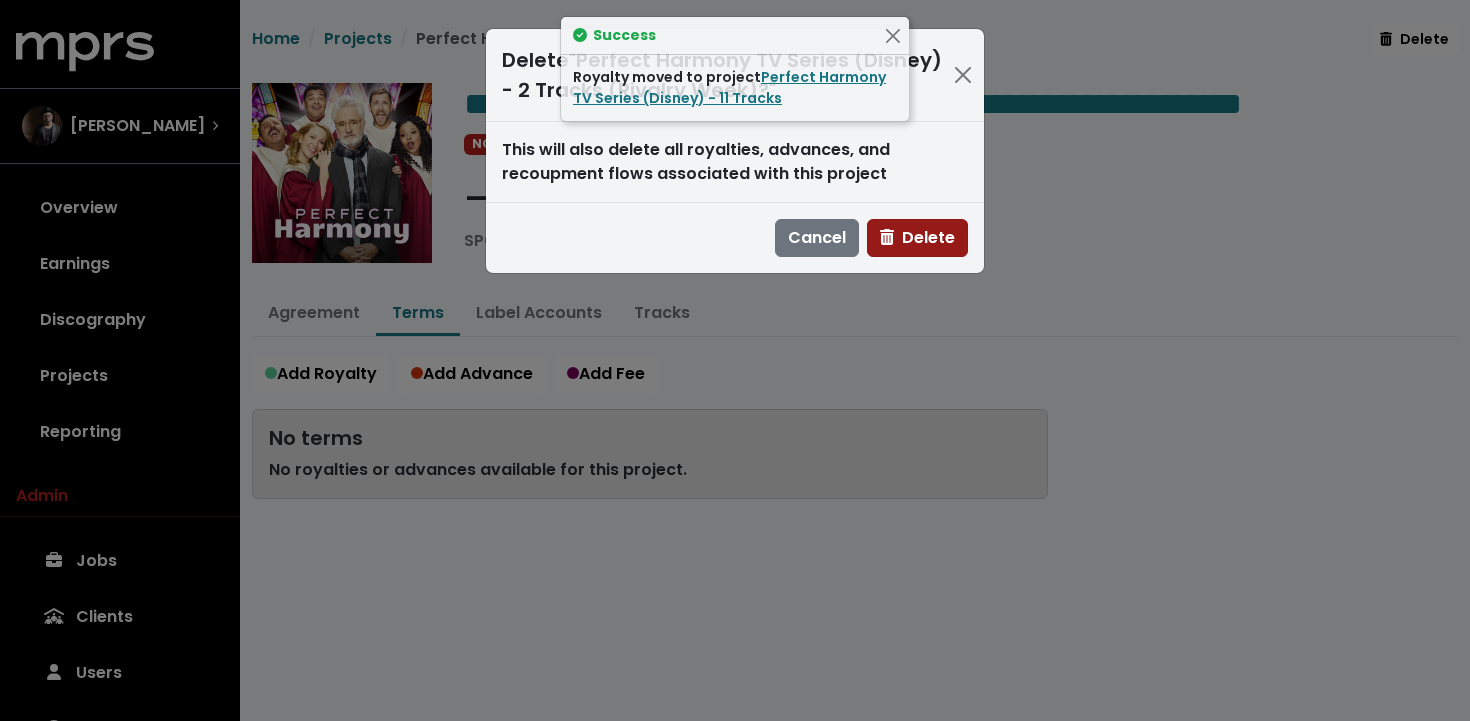 click on "Delete" at bounding box center [917, 238] 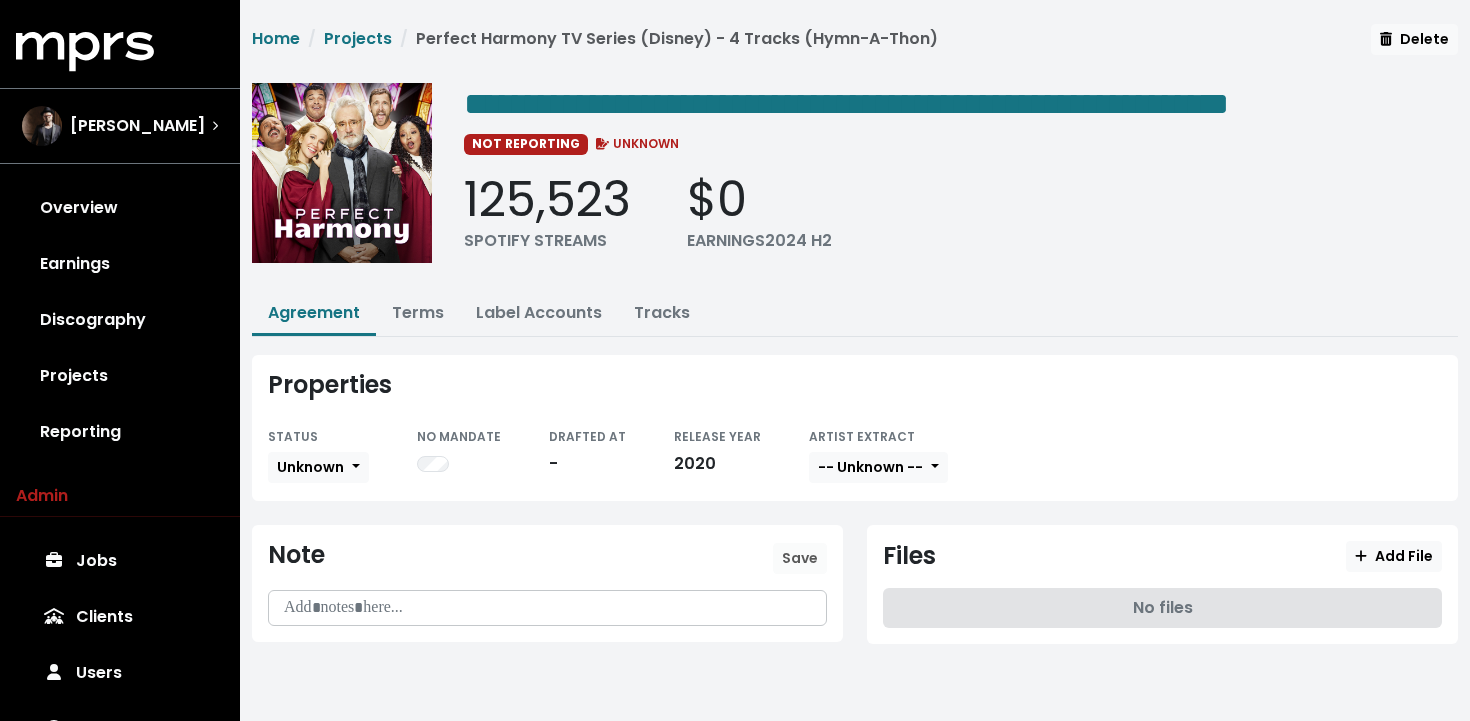 scroll, scrollTop: 0, scrollLeft: 0, axis: both 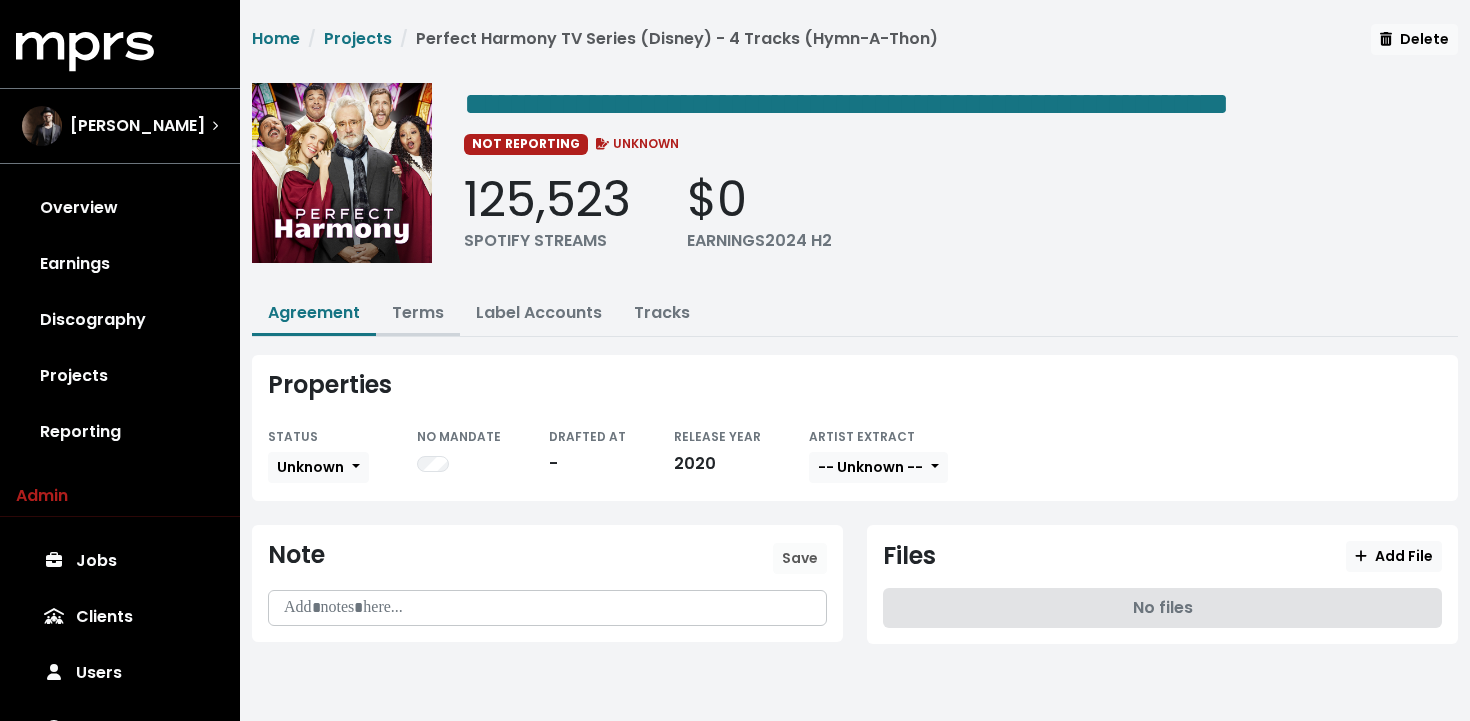 click on "Terms" at bounding box center (418, 312) 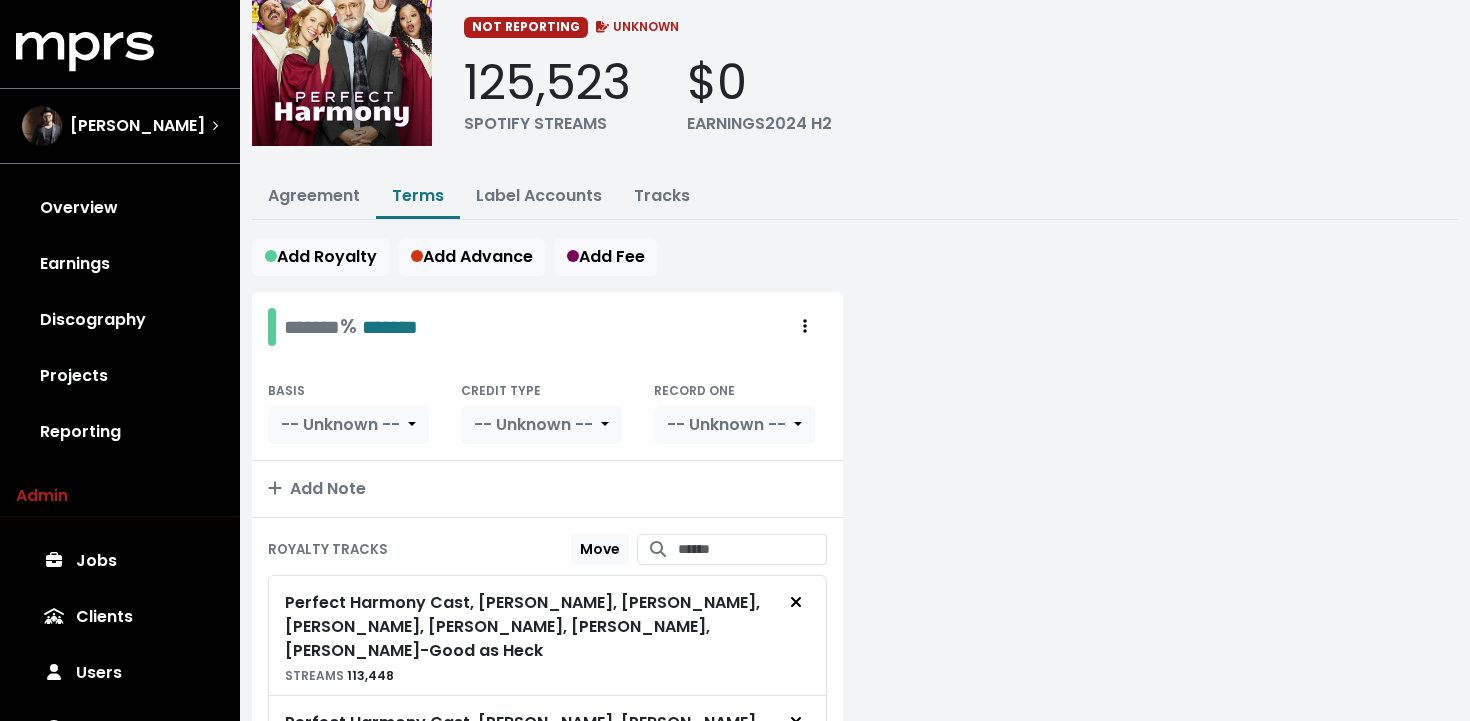 scroll, scrollTop: 119, scrollLeft: 0, axis: vertical 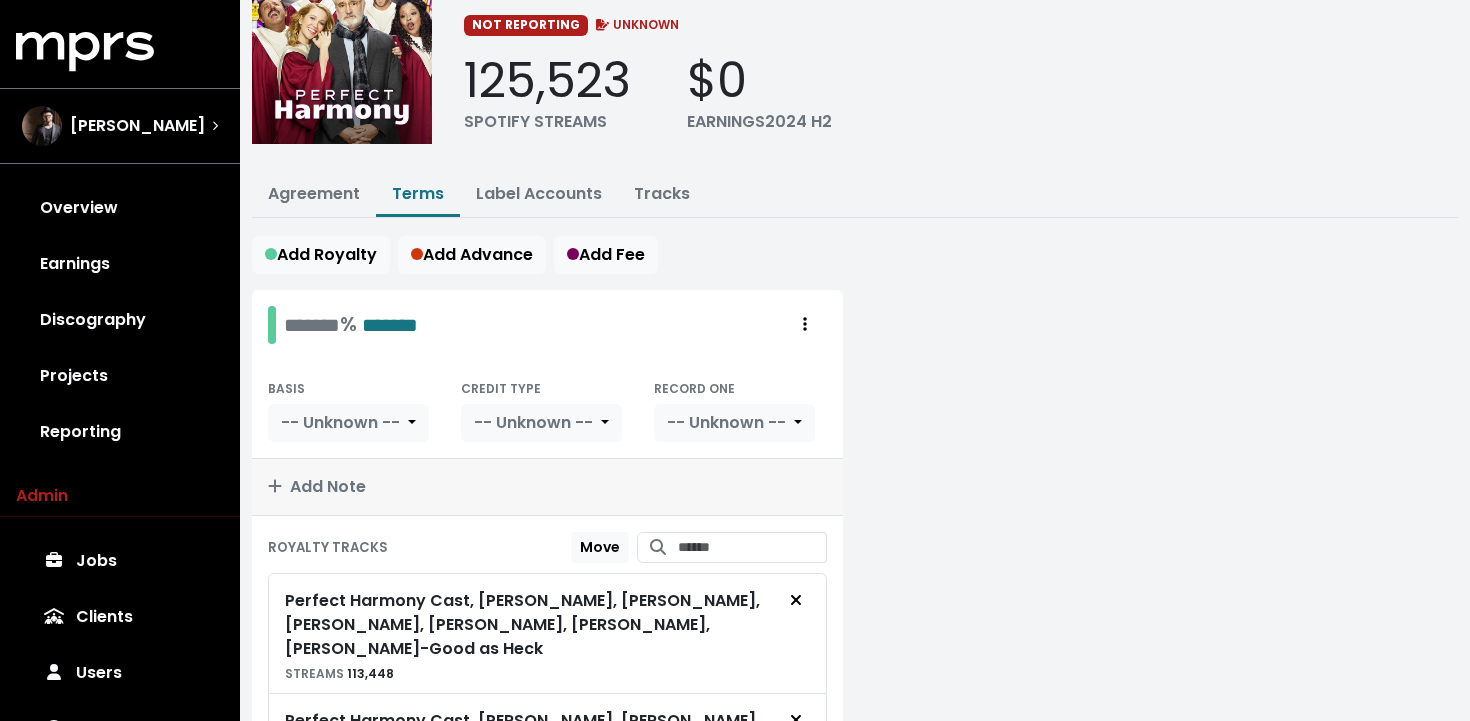 click on "Add Note" at bounding box center (547, 487) 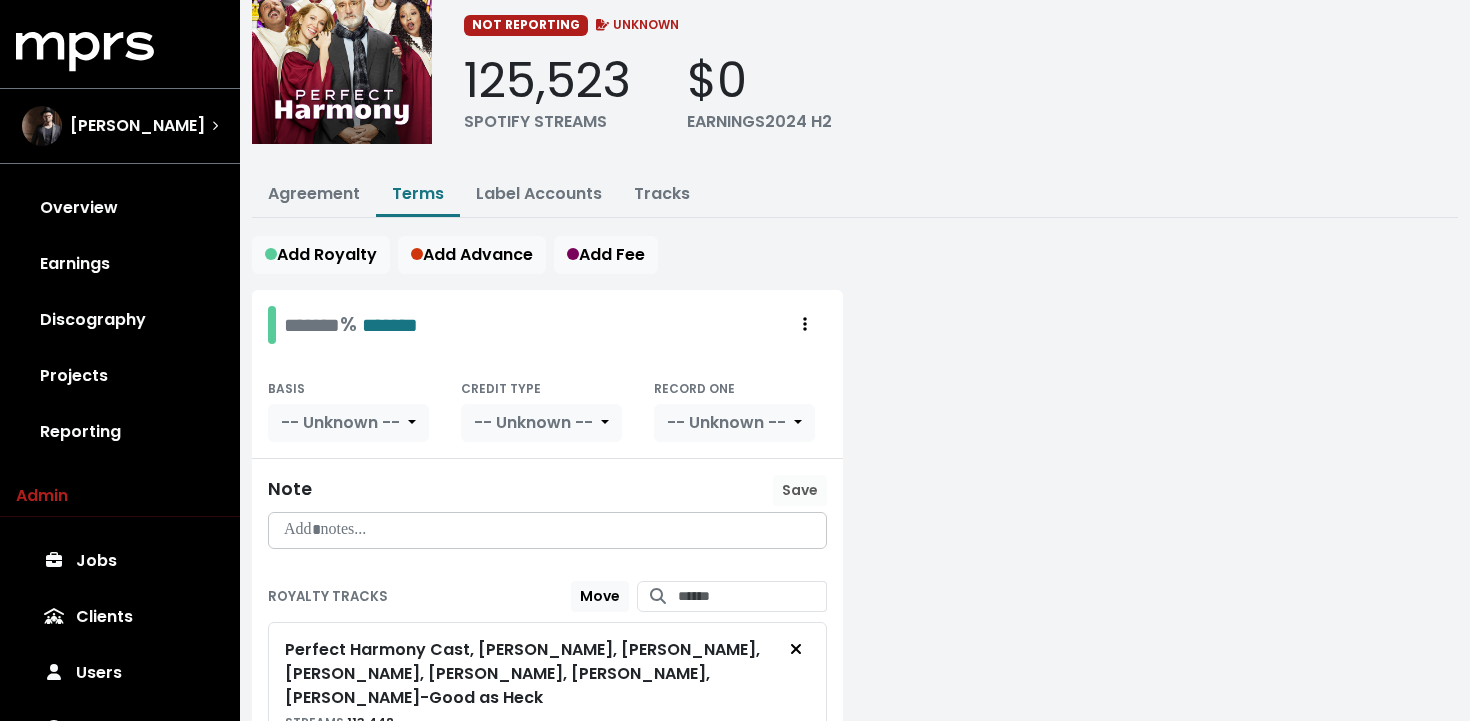 click at bounding box center [547, 530] 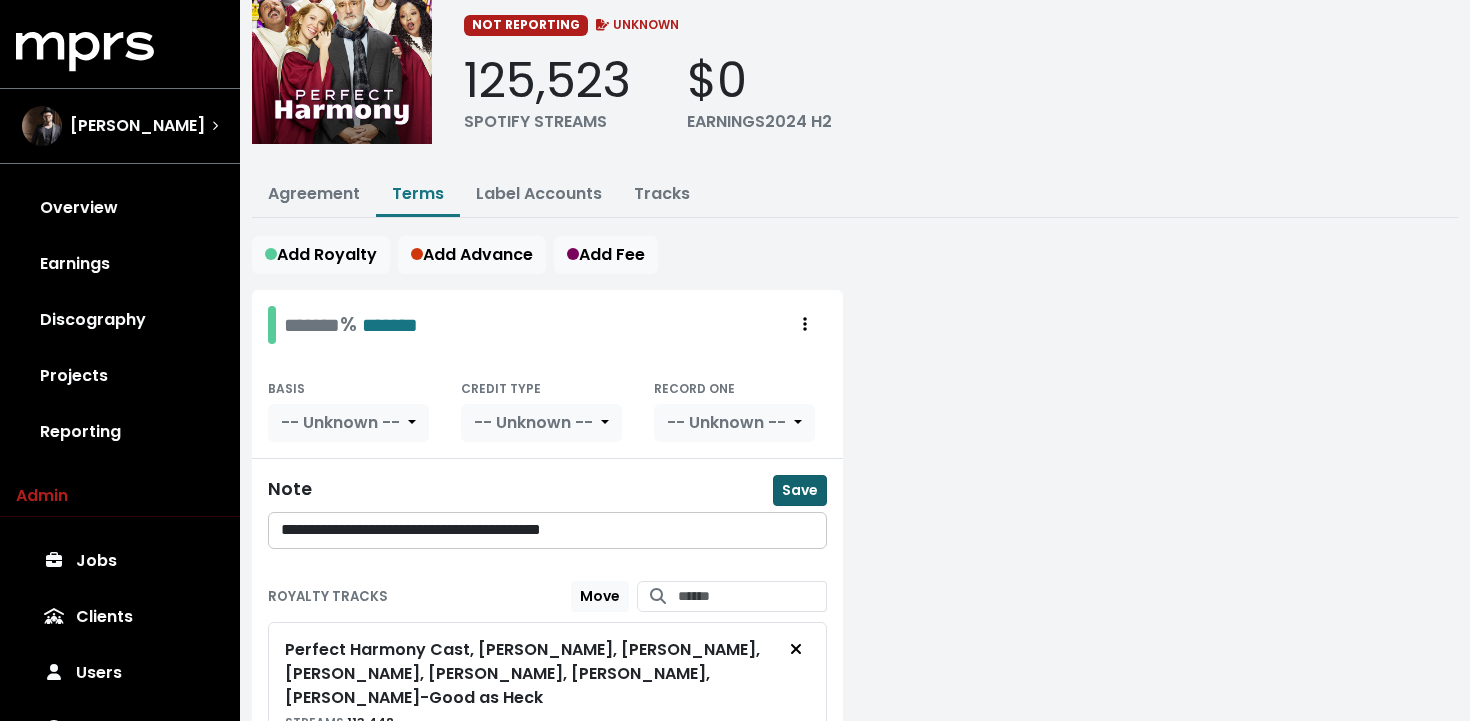 click on "Save" at bounding box center [800, 490] 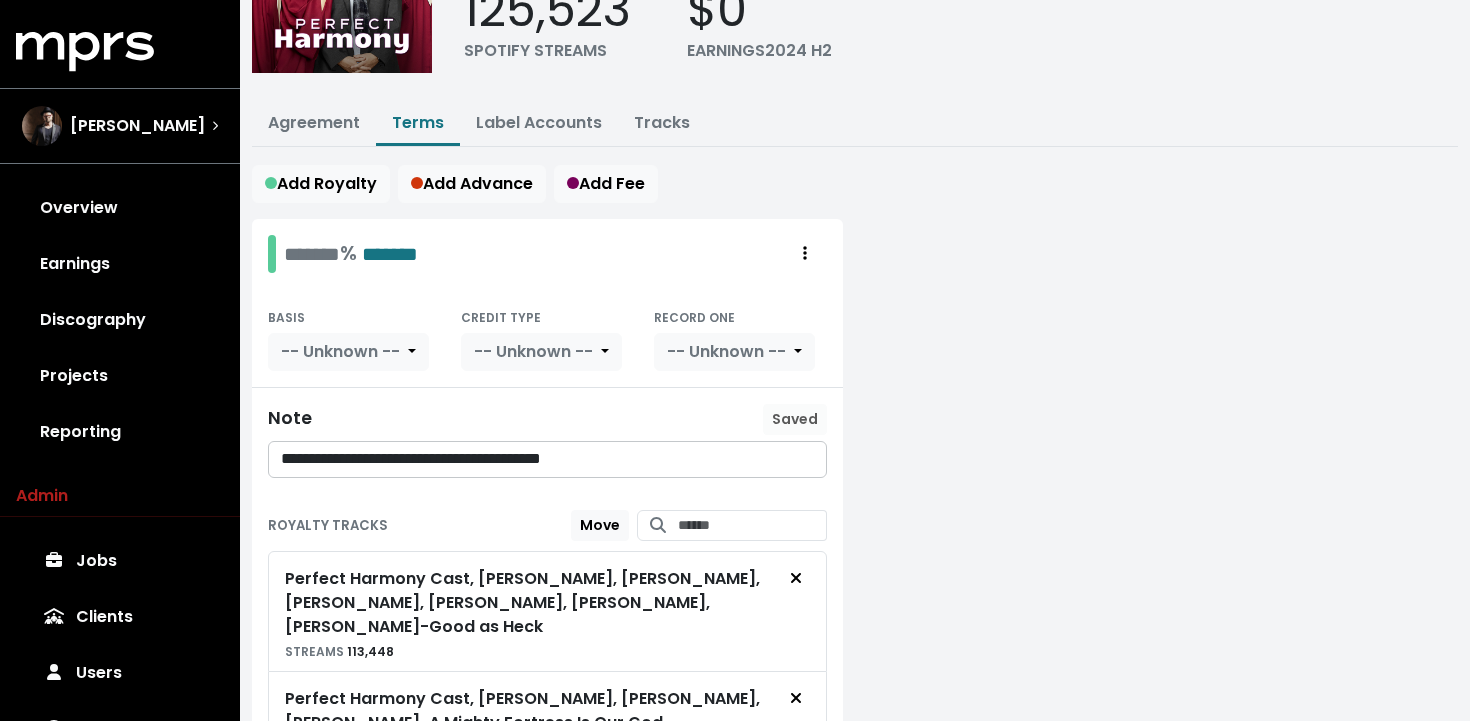 scroll, scrollTop: 192, scrollLeft: 0, axis: vertical 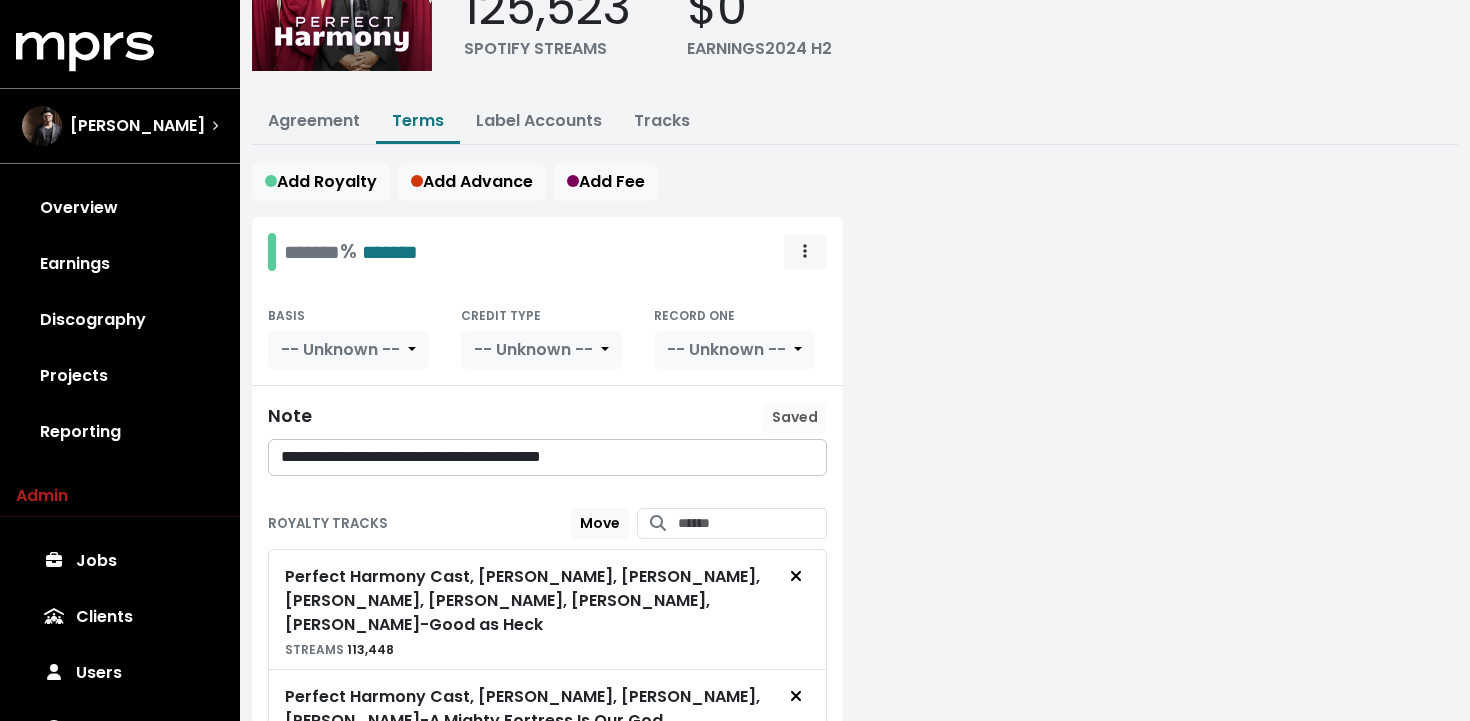 click at bounding box center (805, 252) 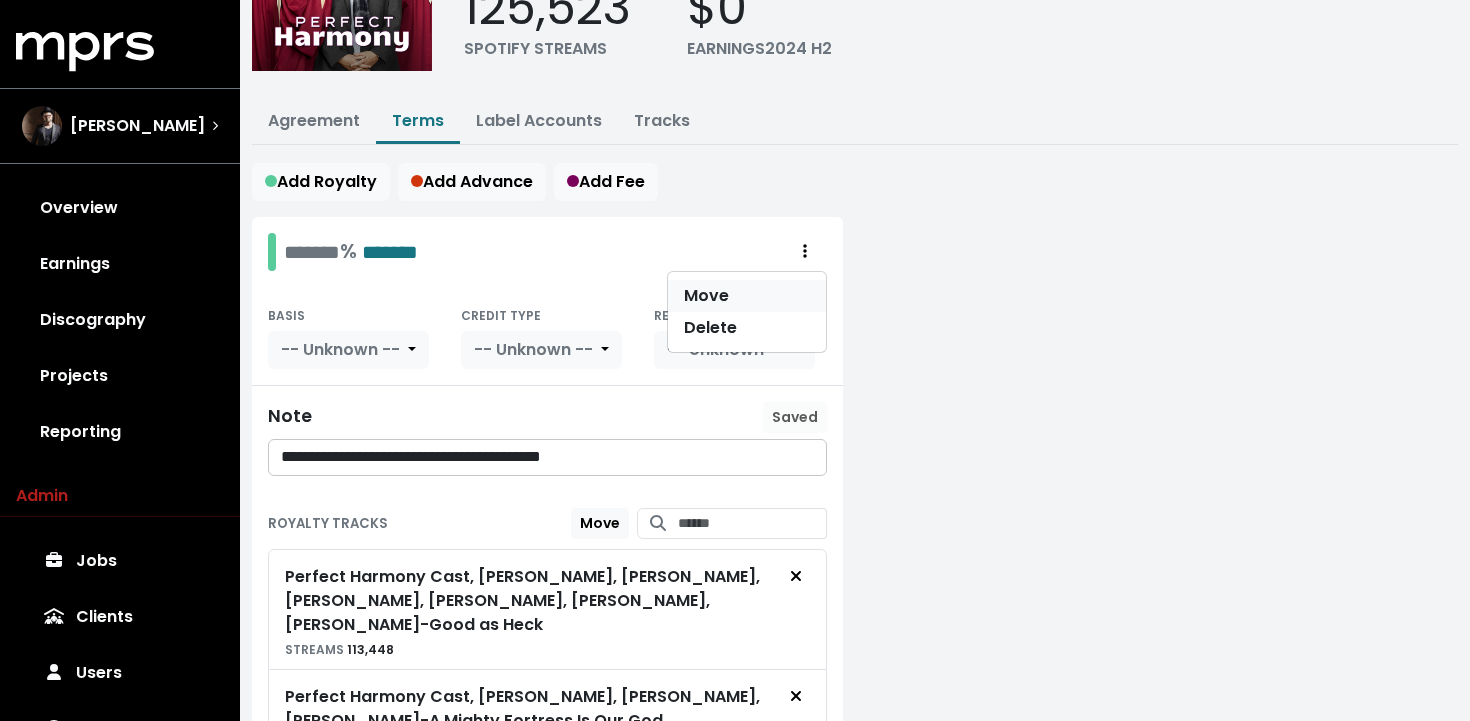 click on "Move" at bounding box center (747, 296) 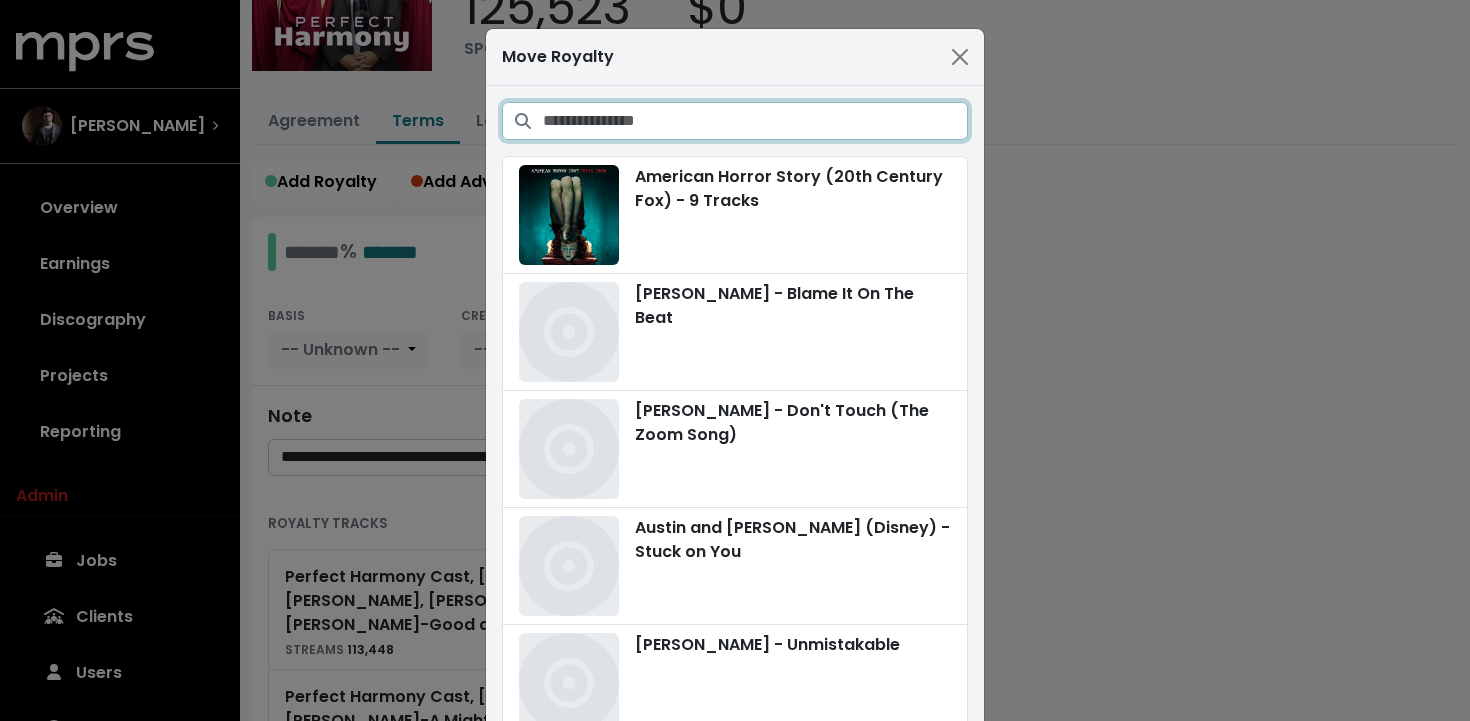 click at bounding box center (755, 121) 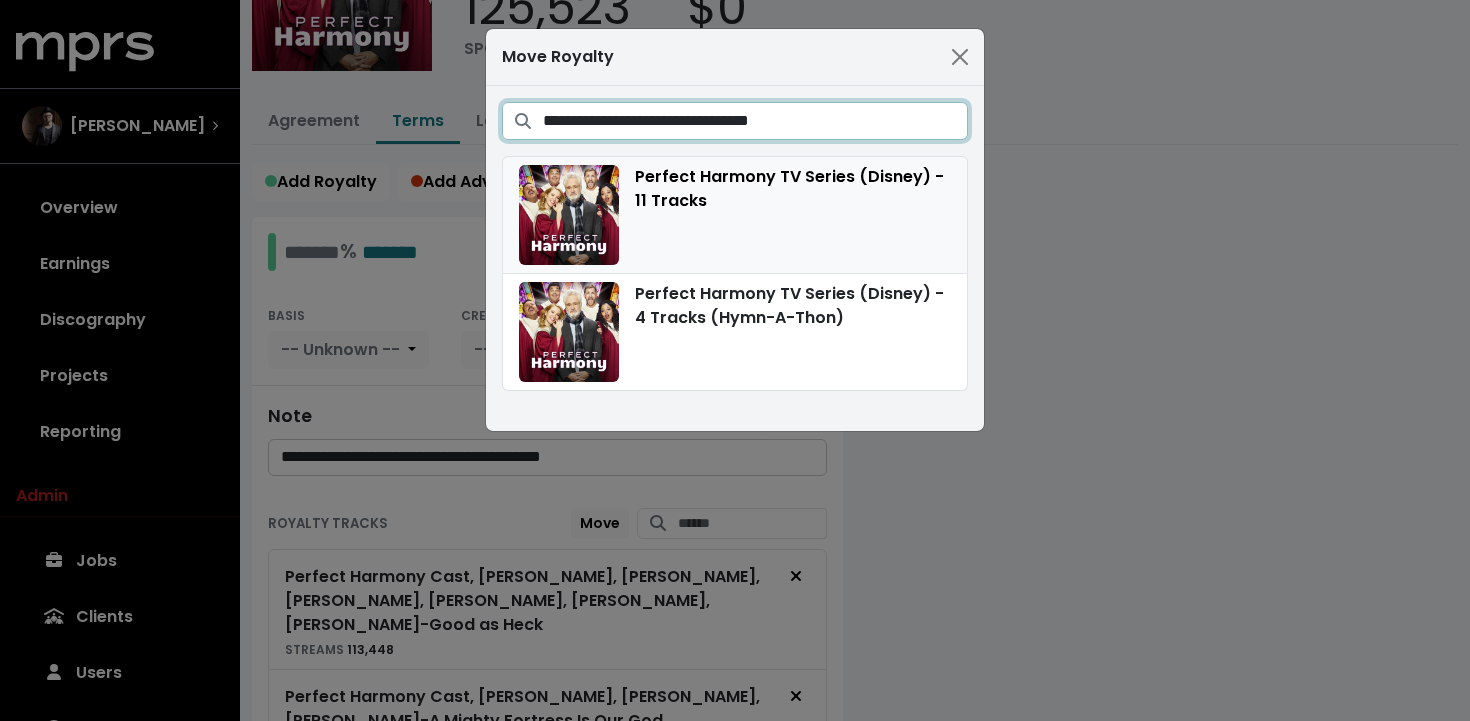 type on "**********" 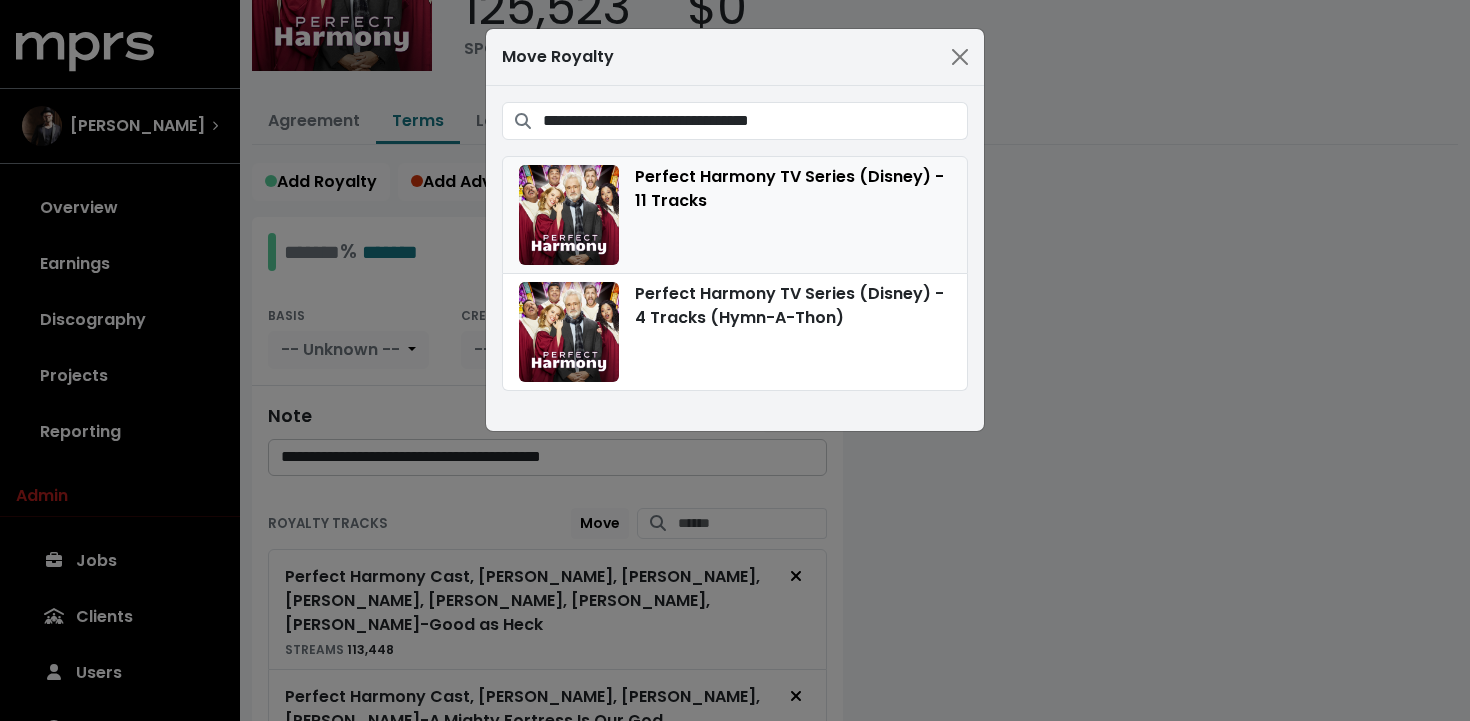 click on "Perfect Harmony TV Series (Disney) - 11 Tracks" at bounding box center (735, 215) 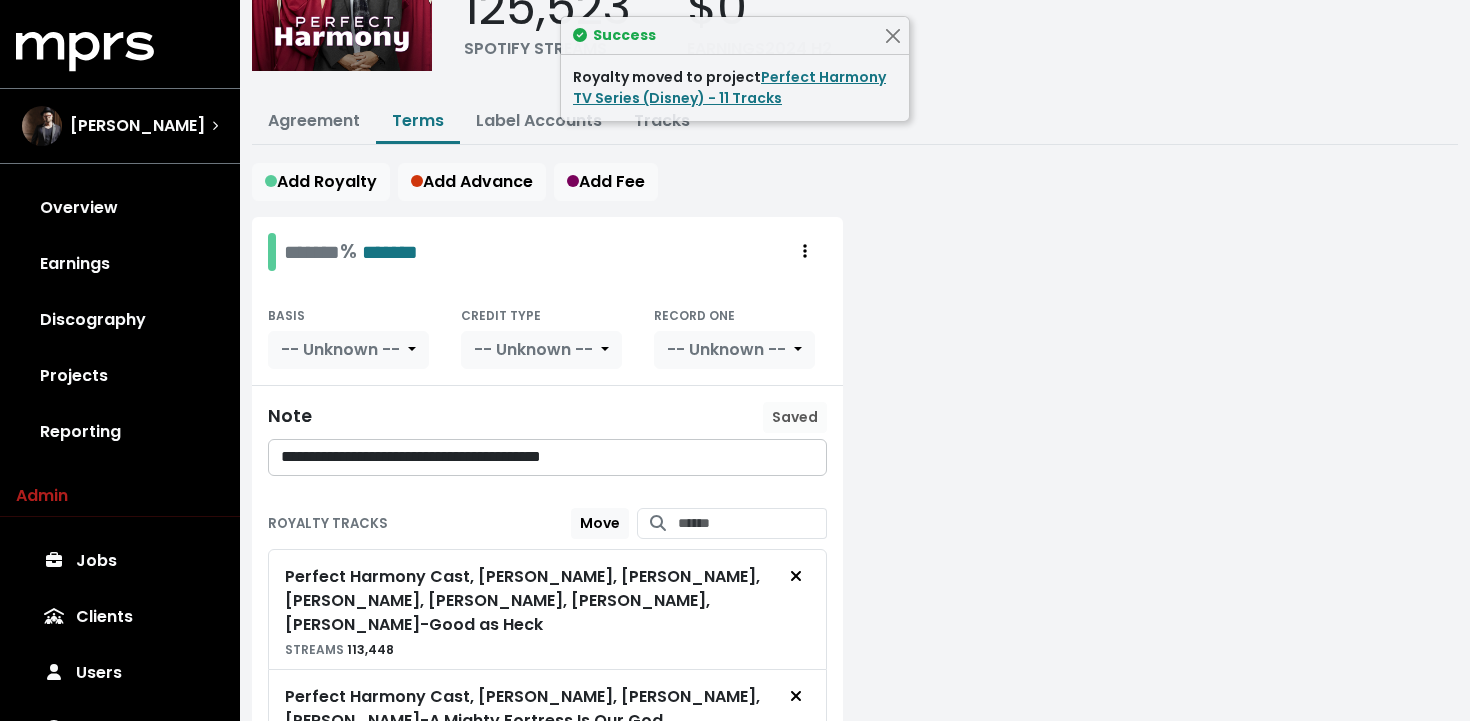 scroll, scrollTop: 0, scrollLeft: 0, axis: both 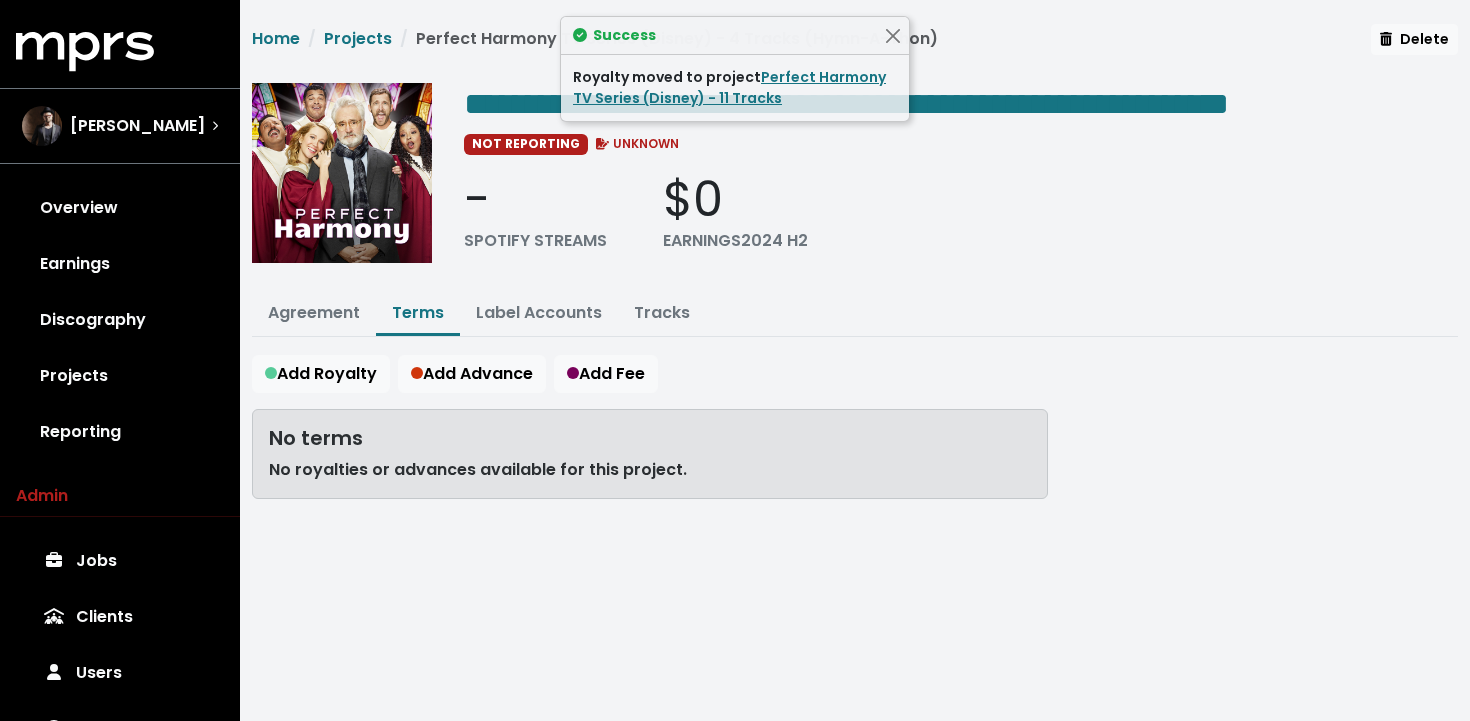 click on "Add Royalty  Add Advance  Add Fee No terms No royalties or advances available for this project." at bounding box center [855, 443] 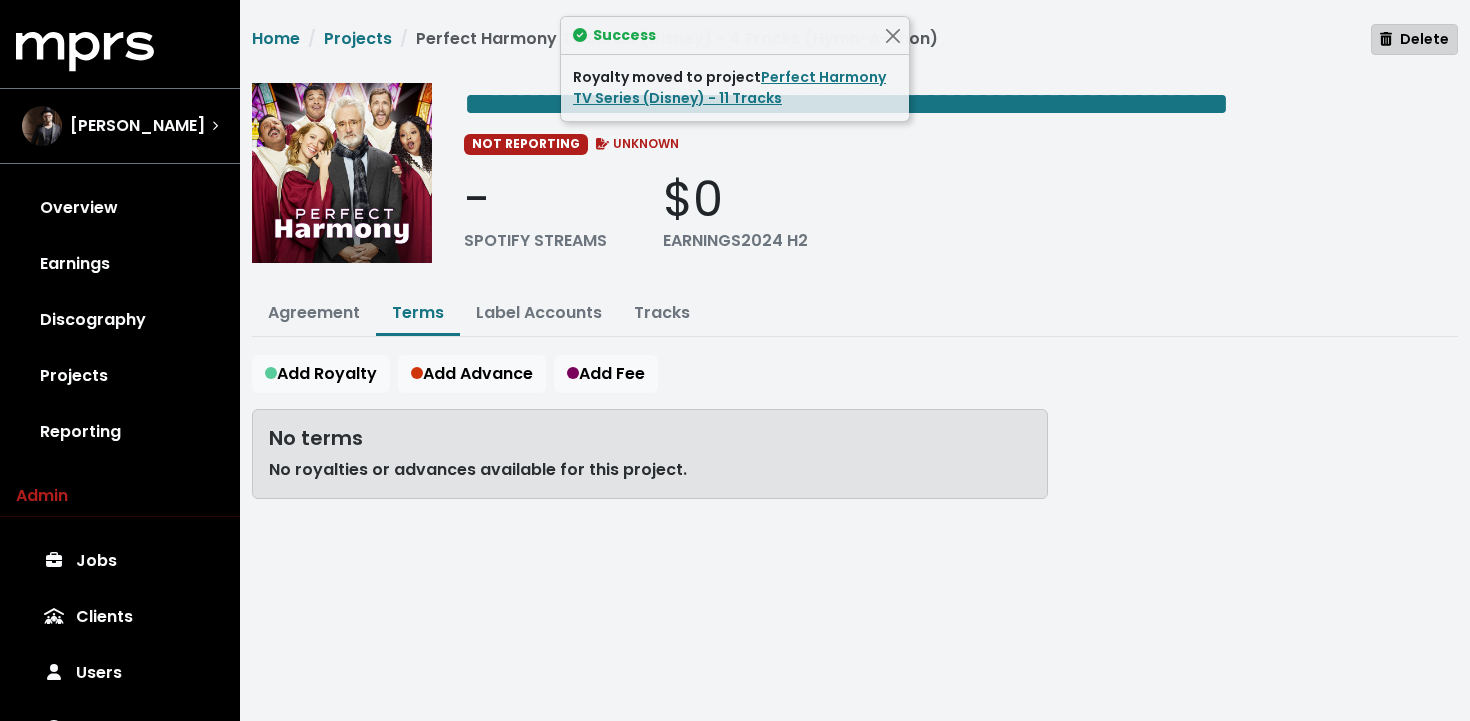click on "Delete" at bounding box center [1414, 39] 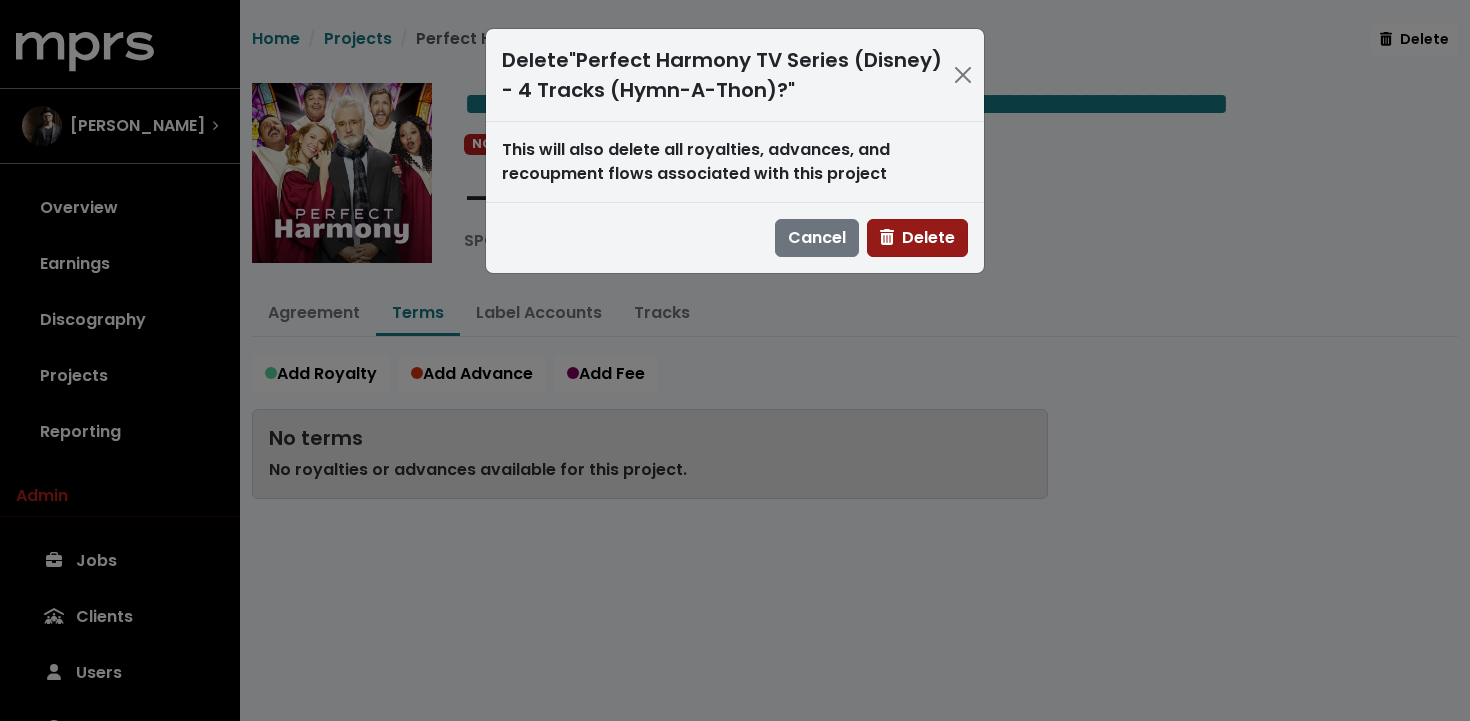 click on "Delete" at bounding box center (917, 237) 